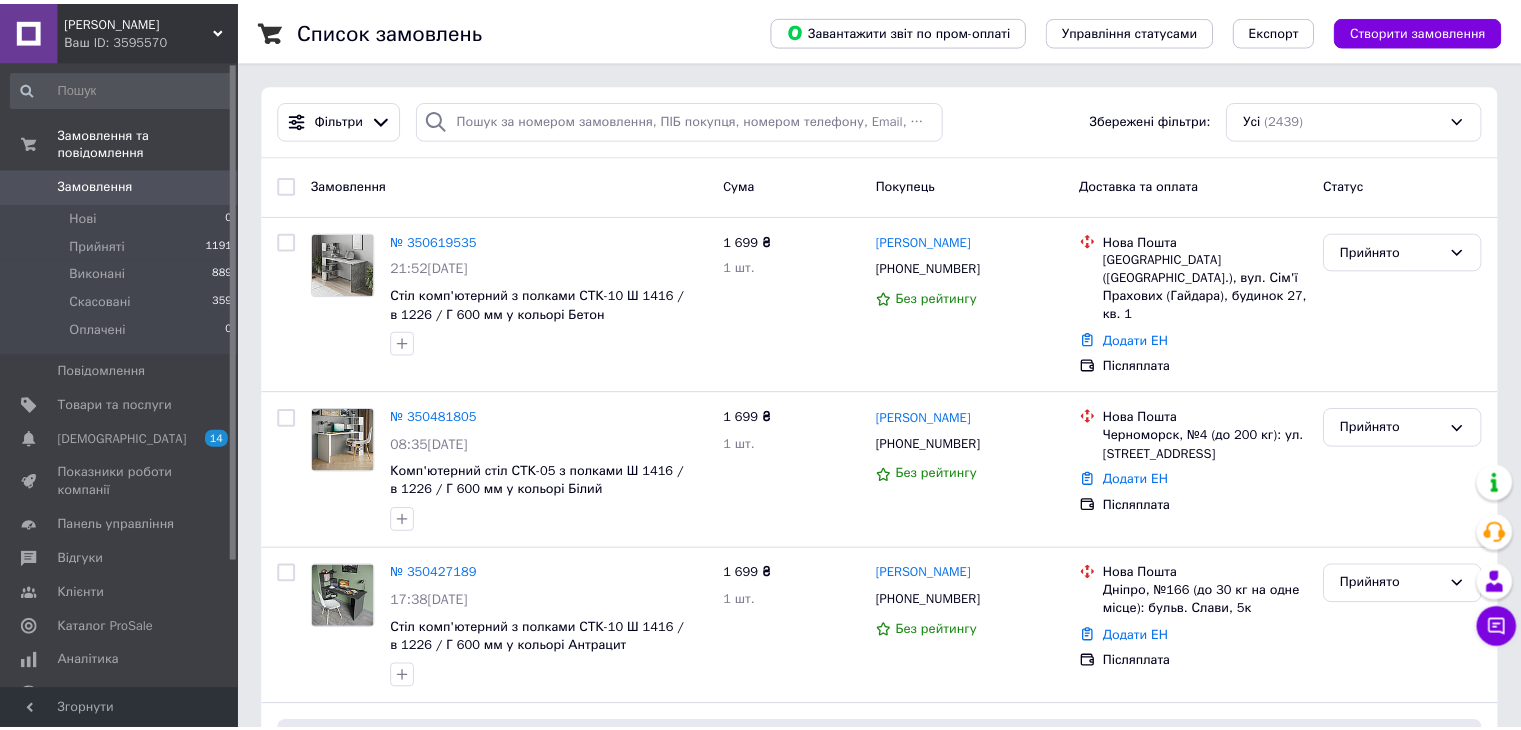 scroll, scrollTop: 0, scrollLeft: 0, axis: both 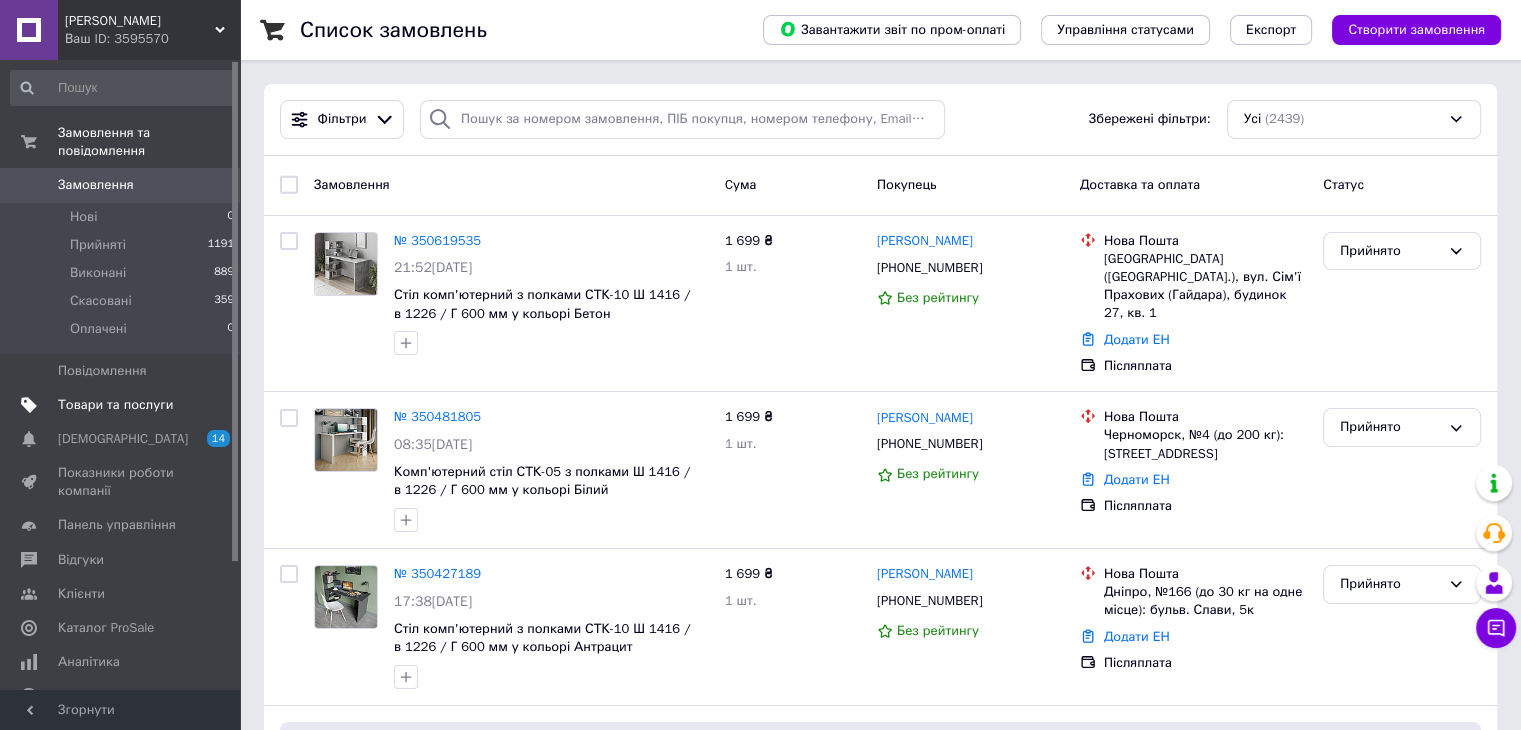 click on "Товари та послуги" at bounding box center [115, 405] 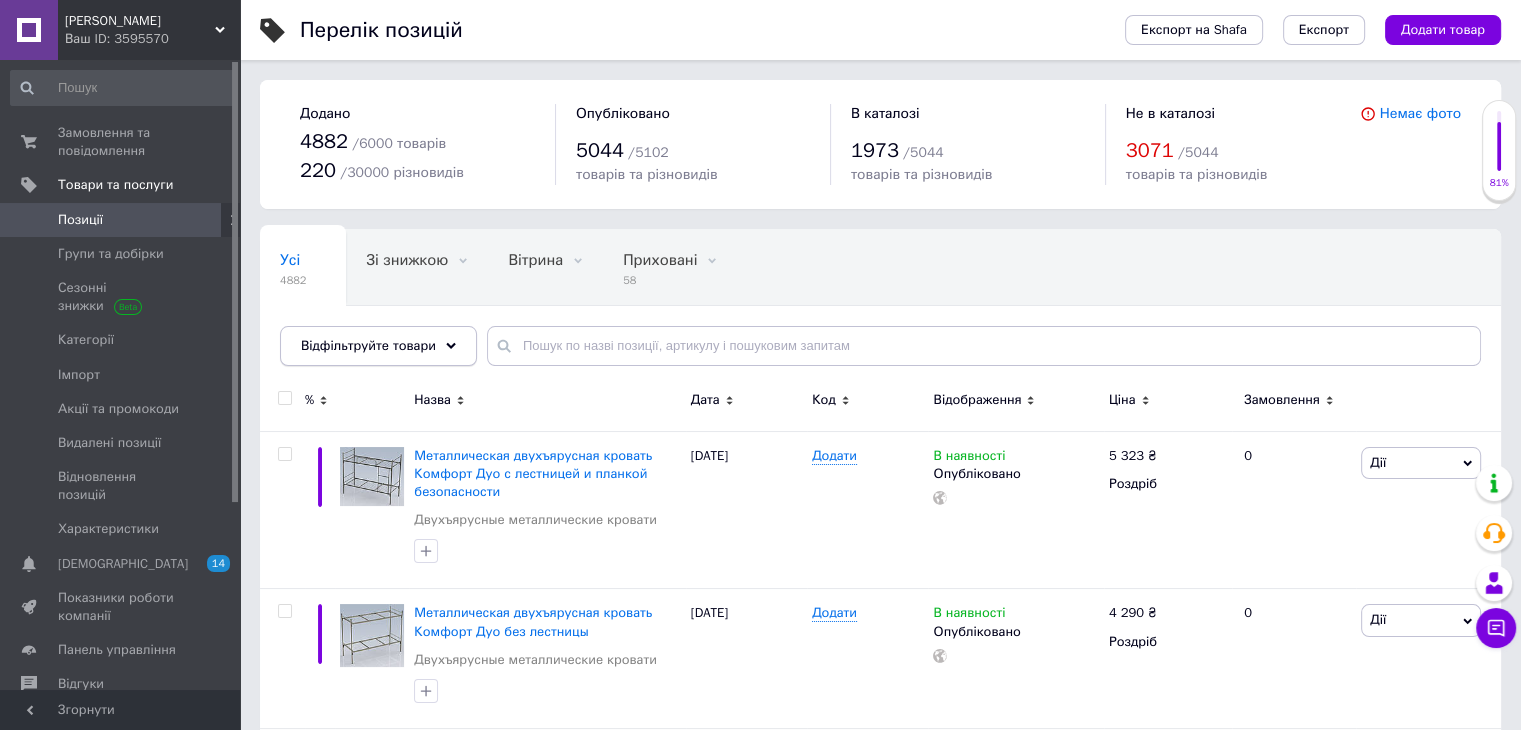 click on "Відфільтруйте товари" at bounding box center (378, 346) 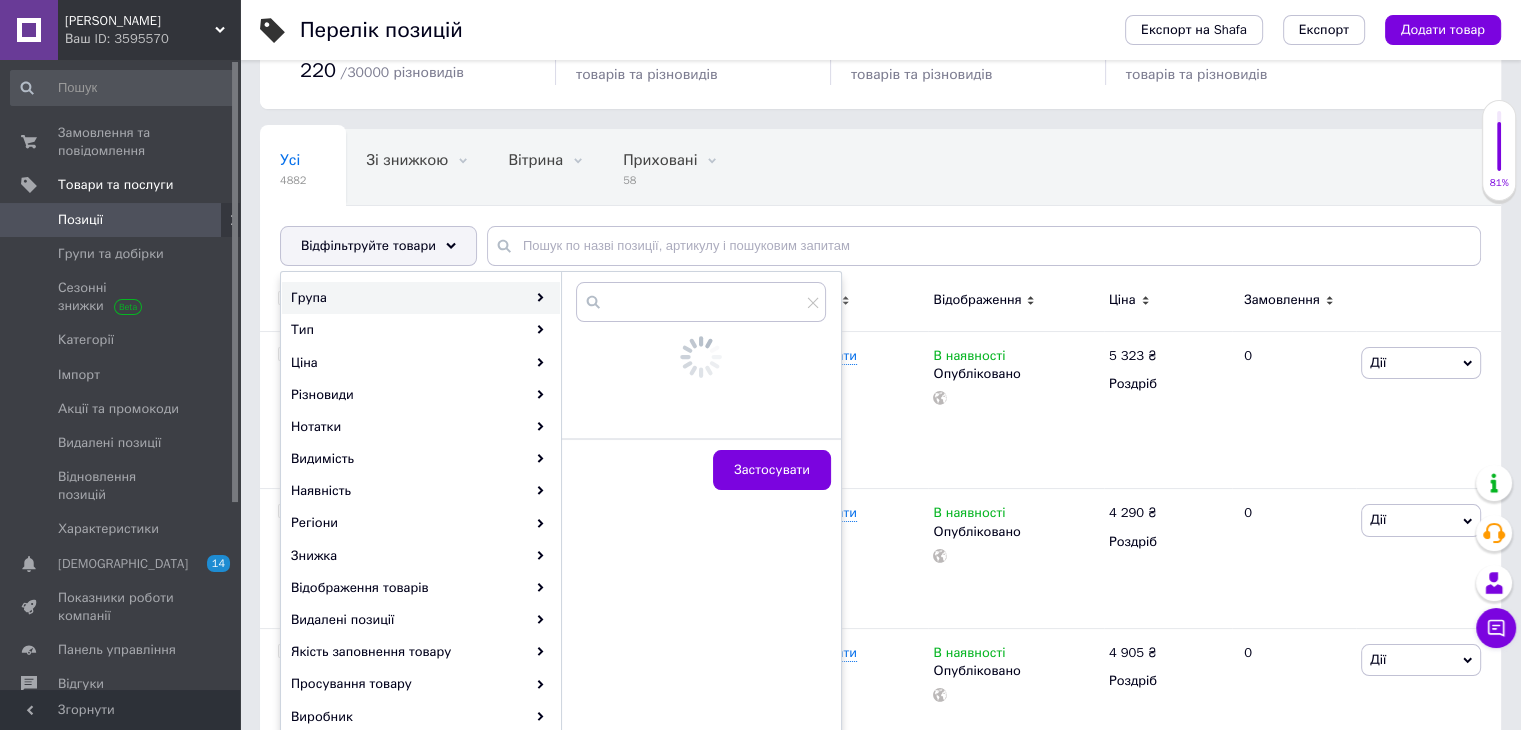 scroll, scrollTop: 200, scrollLeft: 0, axis: vertical 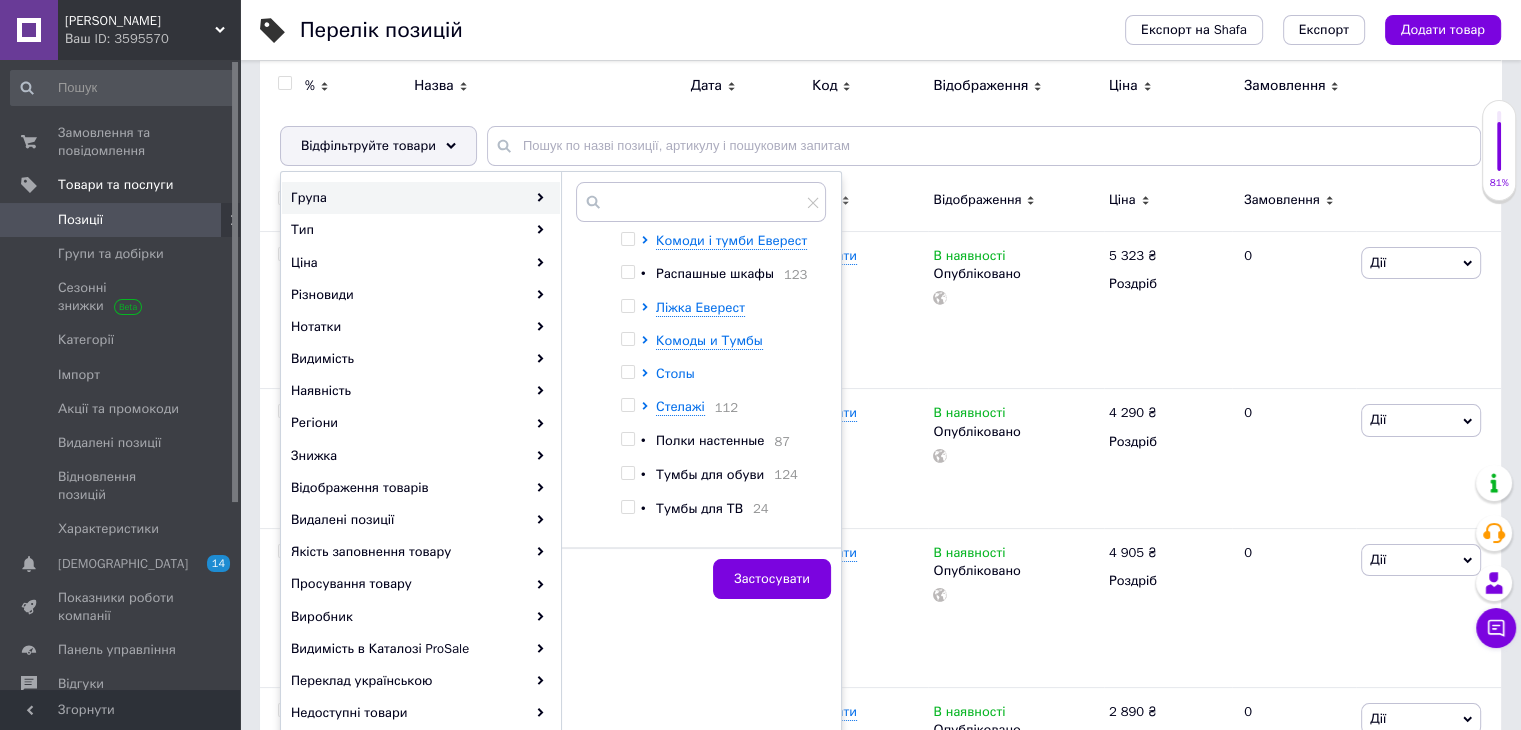 click on "Столы" at bounding box center (675, 373) 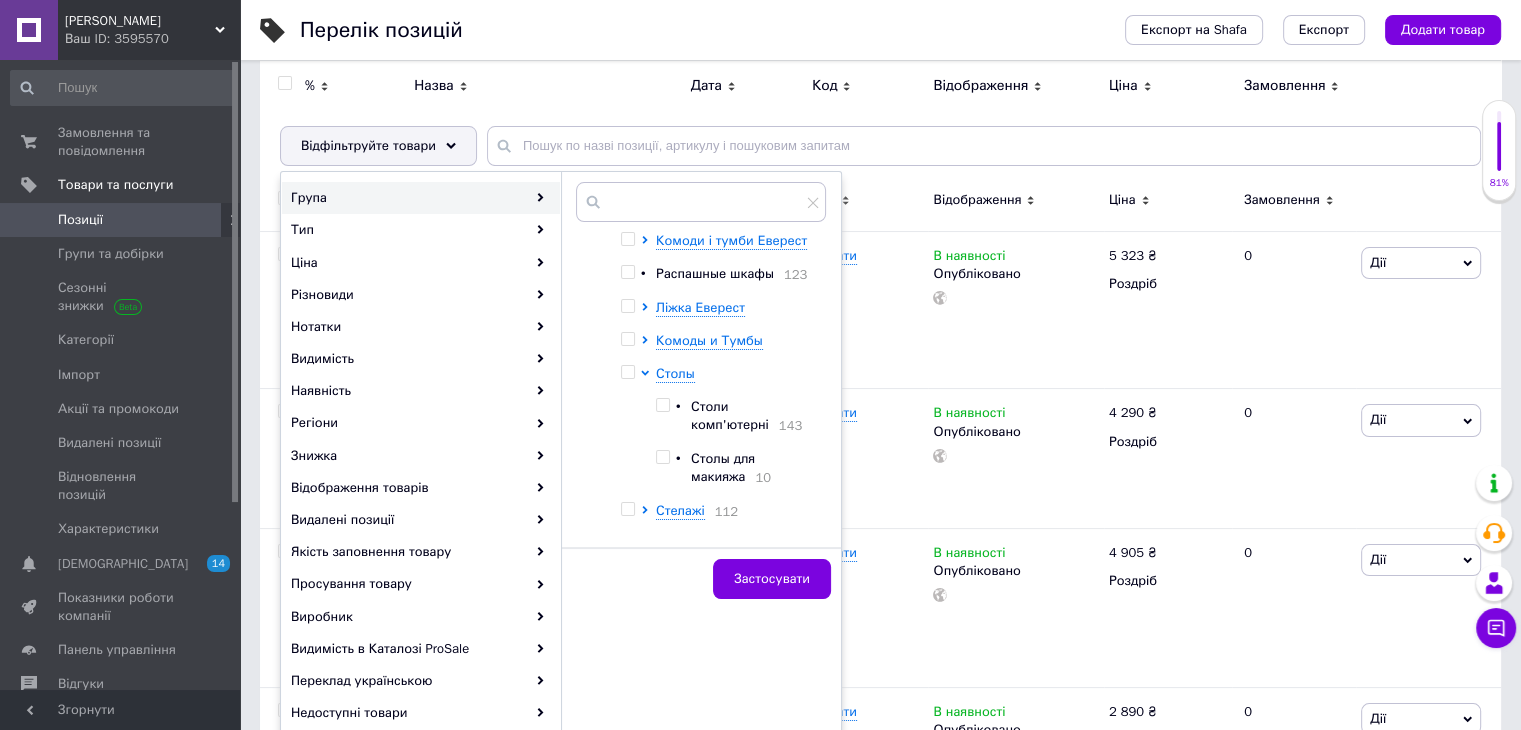 click at bounding box center [662, 405] 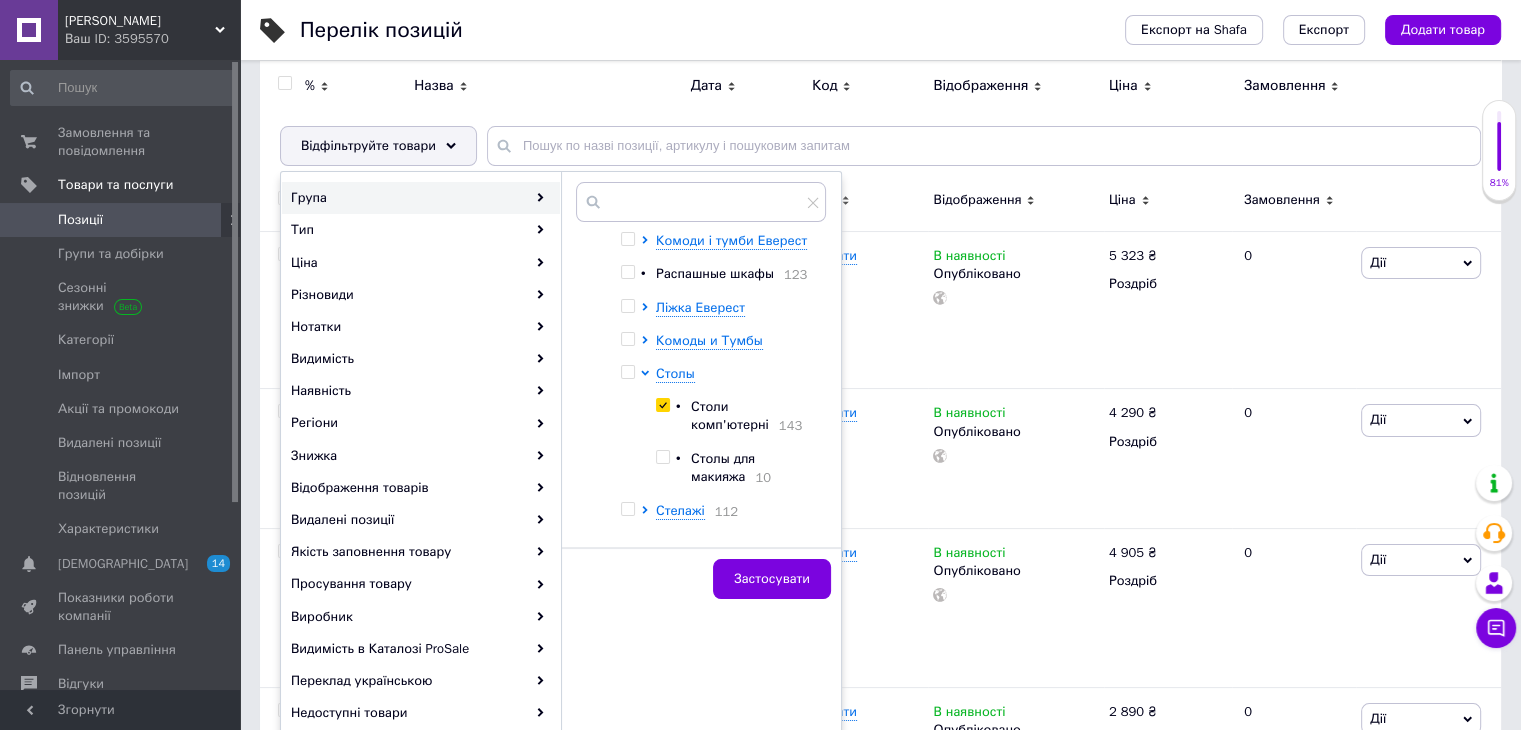 checkbox on "true" 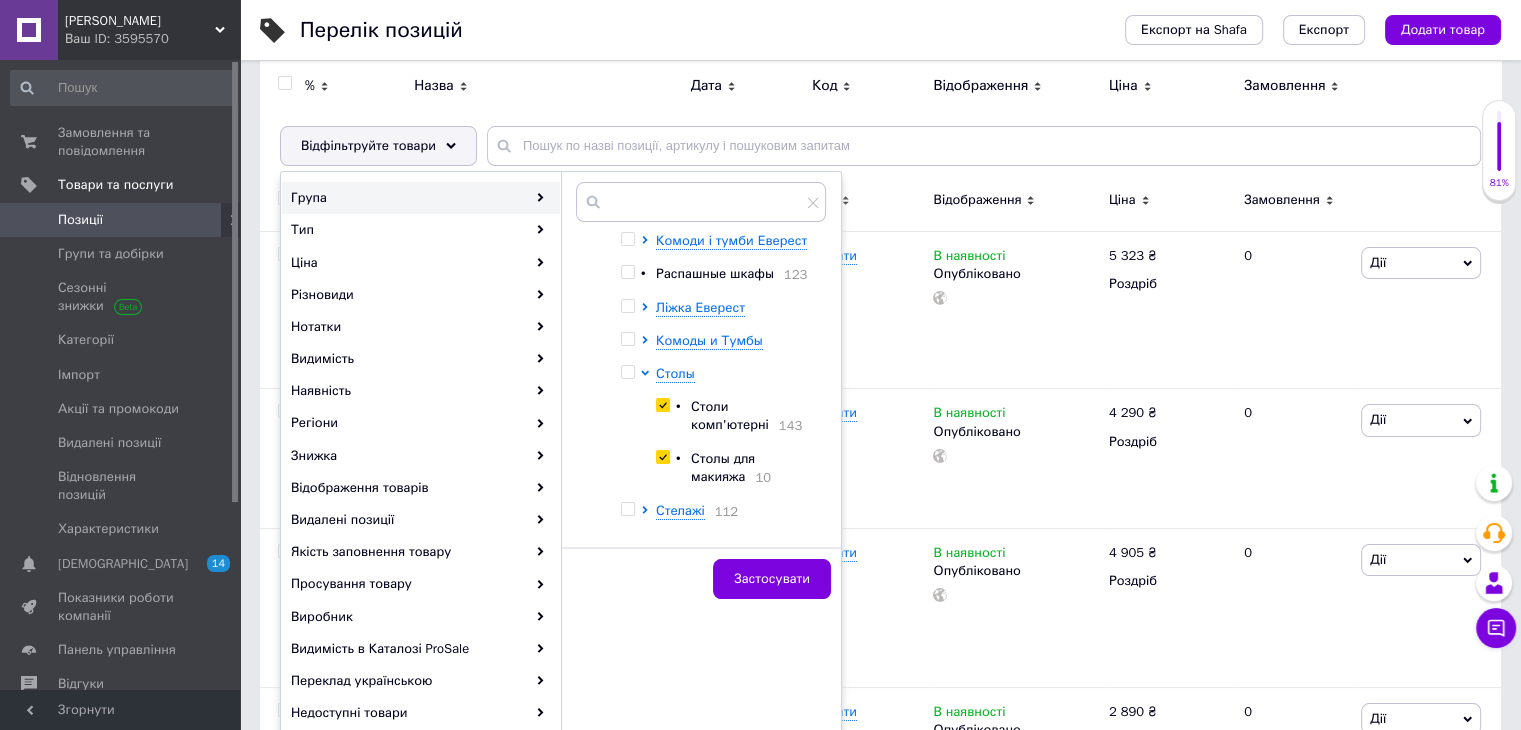 checkbox on "true" 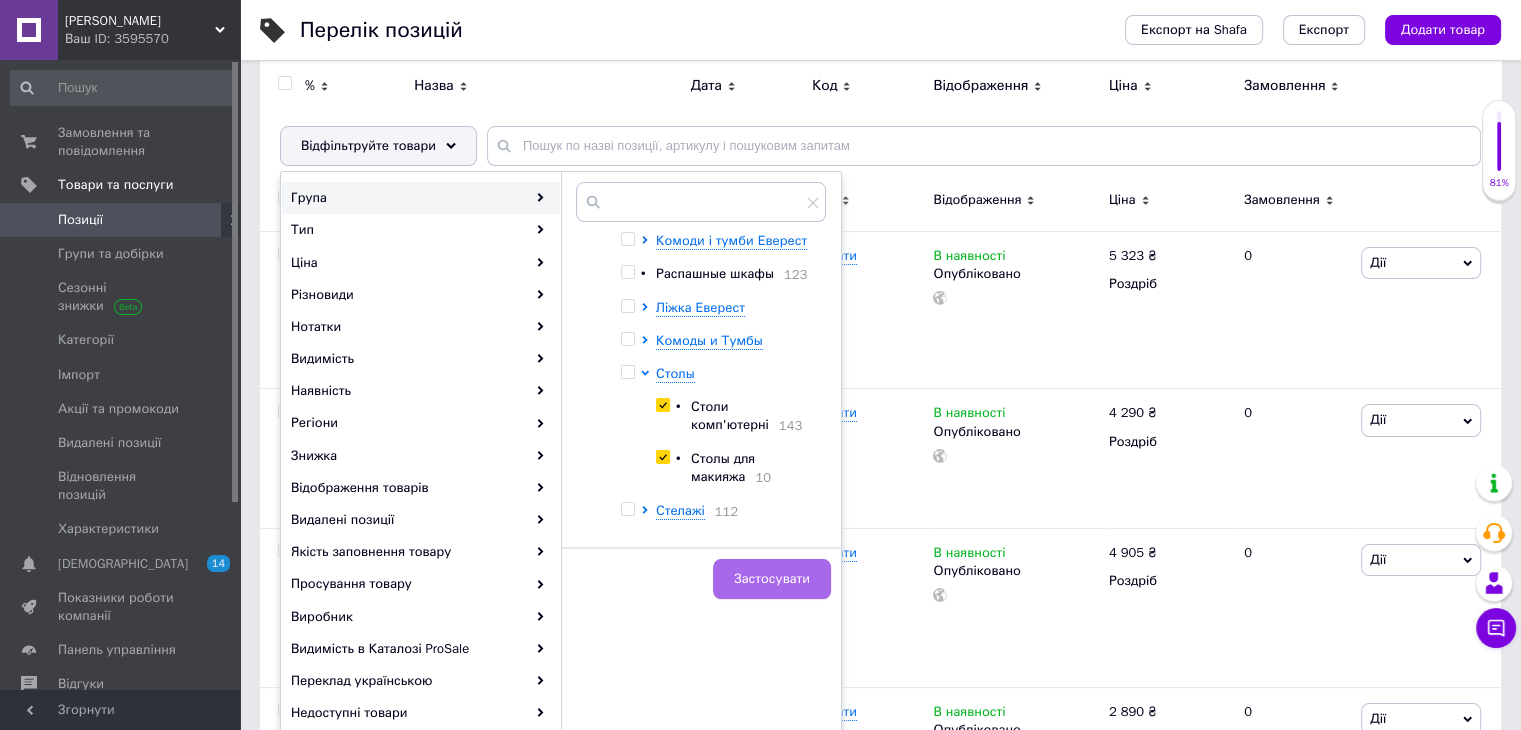 click on "Застосувати" at bounding box center (772, 579) 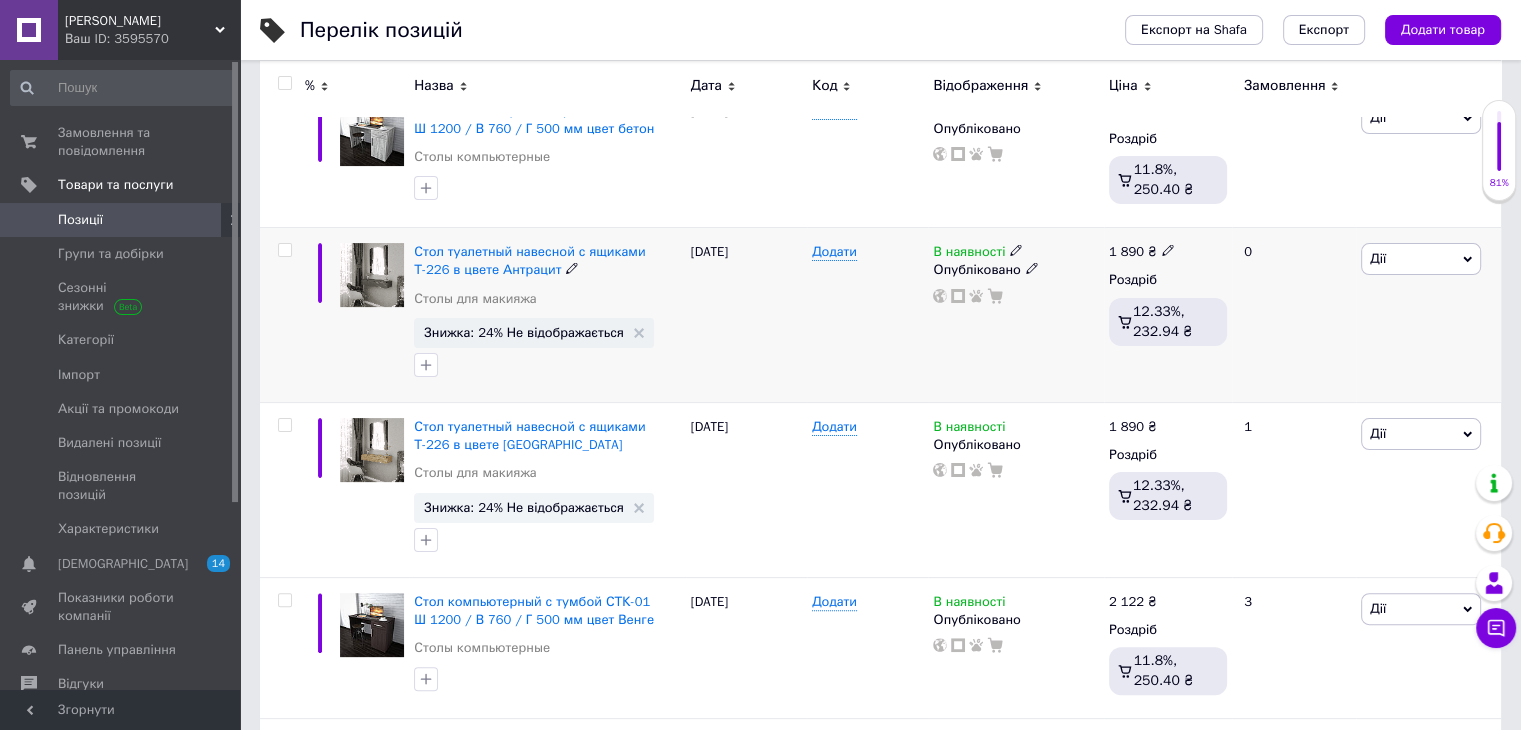 scroll, scrollTop: 400, scrollLeft: 0, axis: vertical 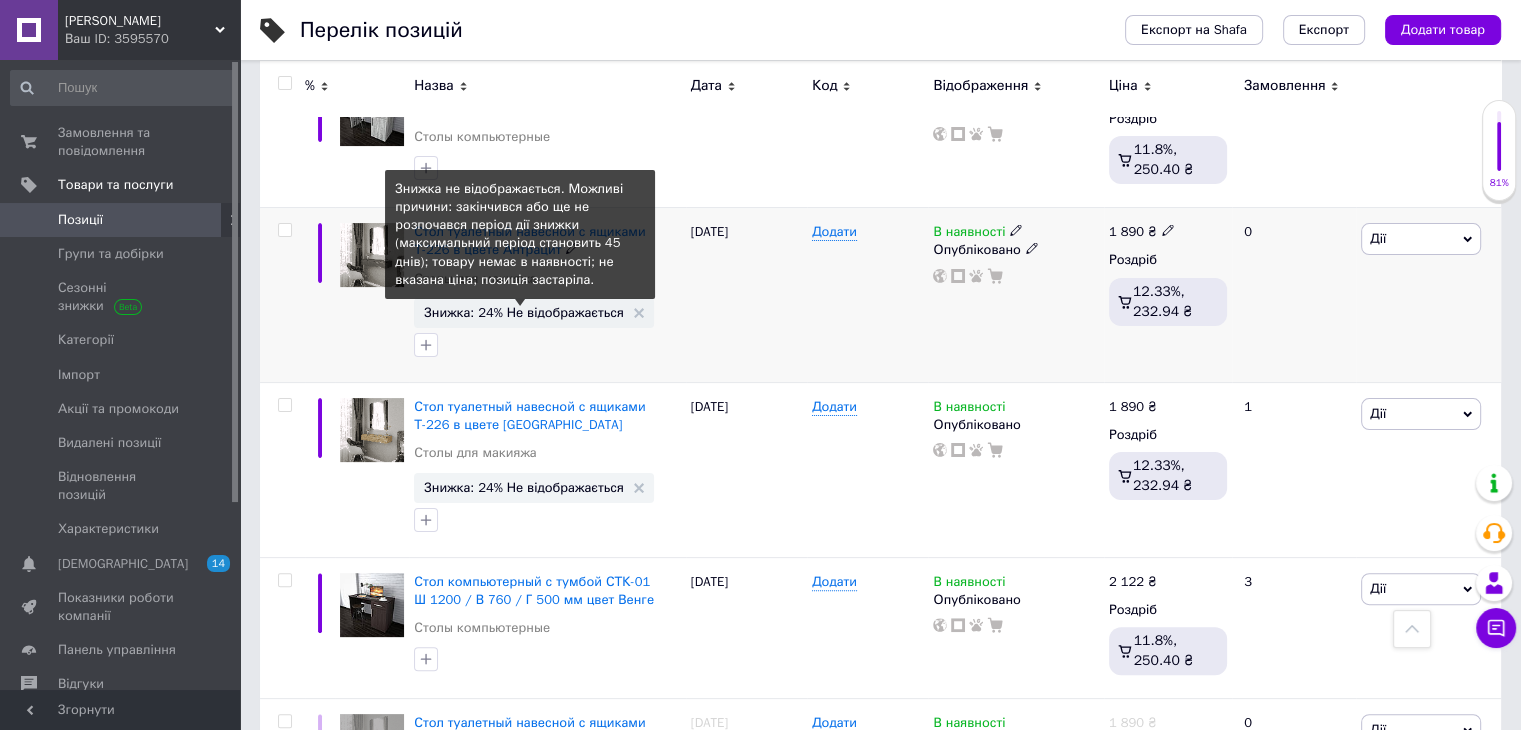 click on "Знижка: 24% Не відображається" at bounding box center [524, 312] 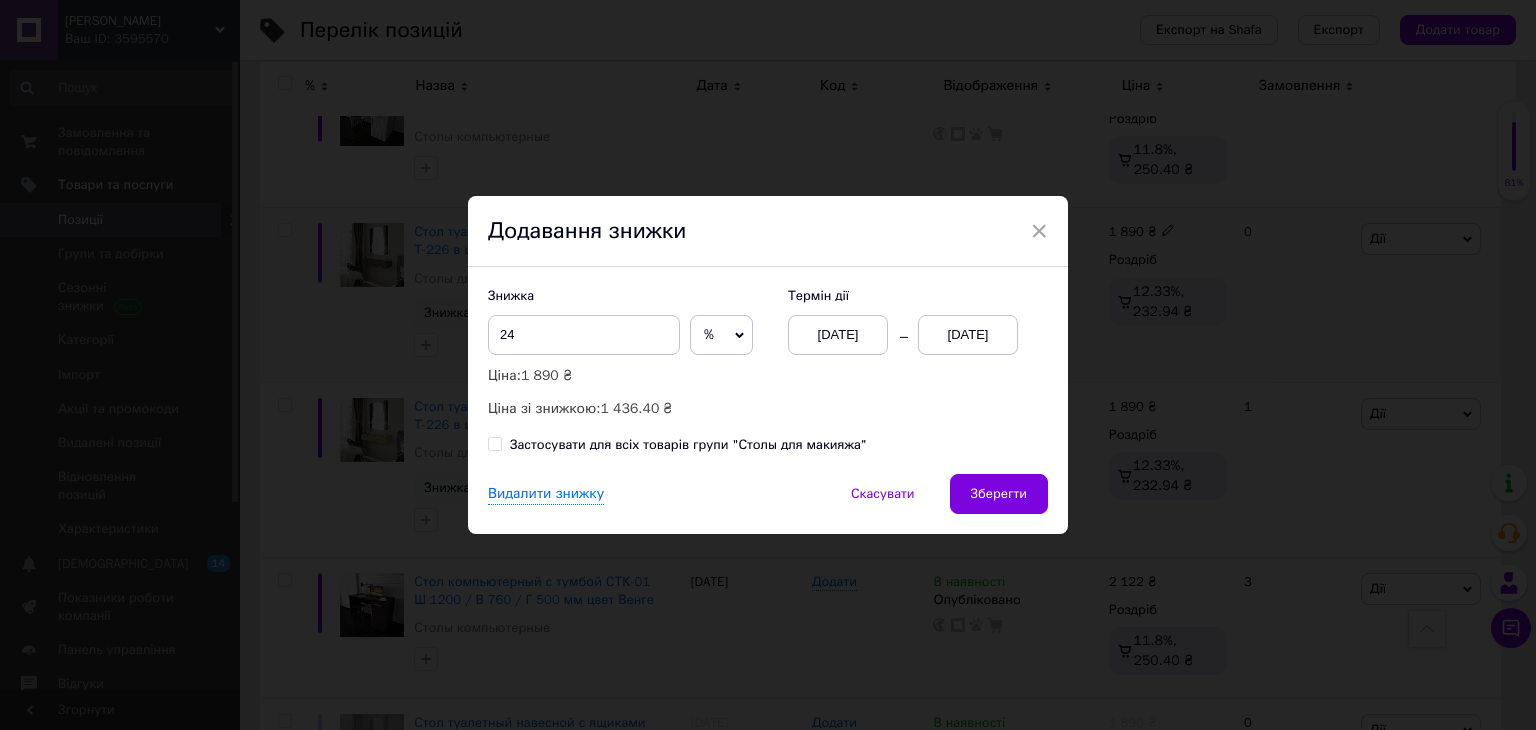 click on "01.07.2025" at bounding box center [968, 335] 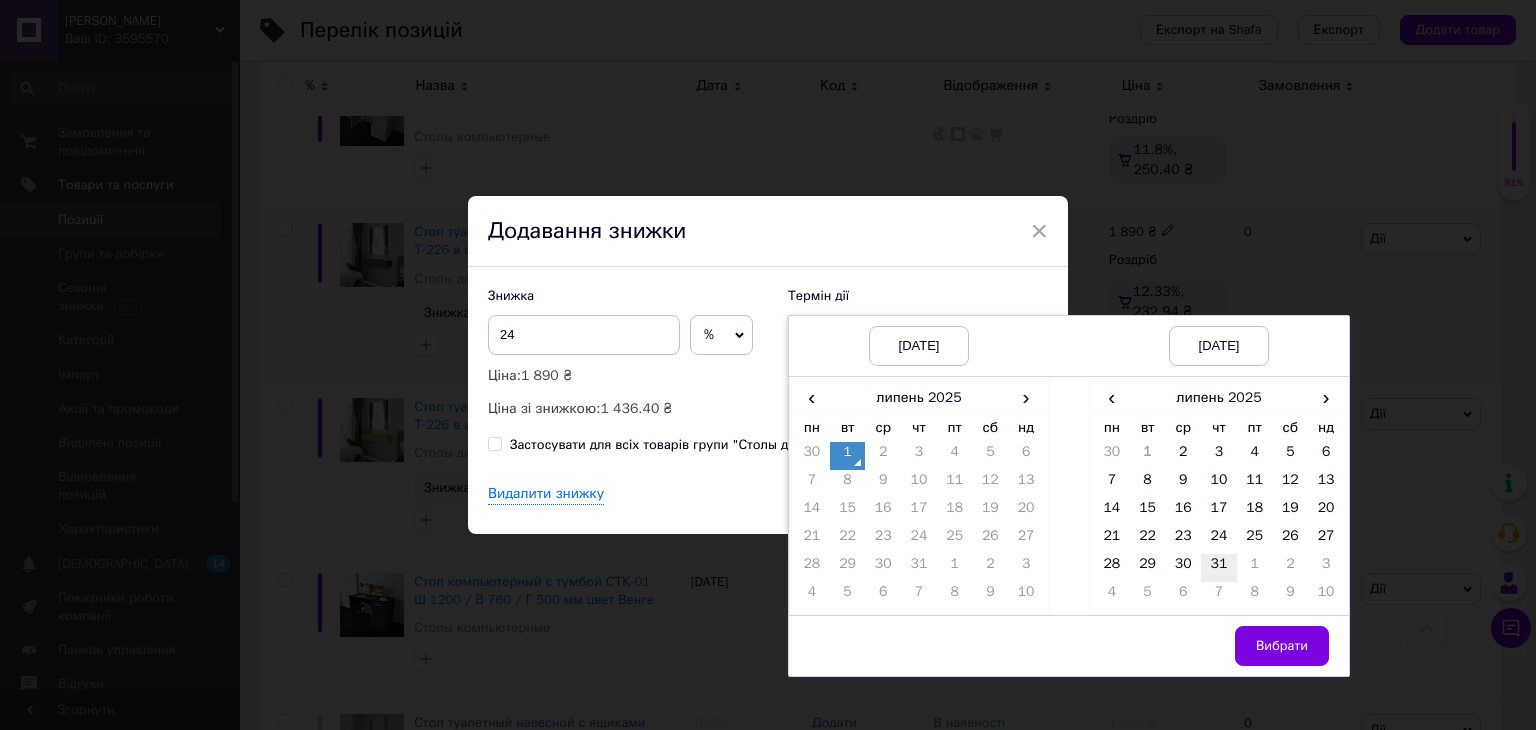 click on "31" at bounding box center [1219, 568] 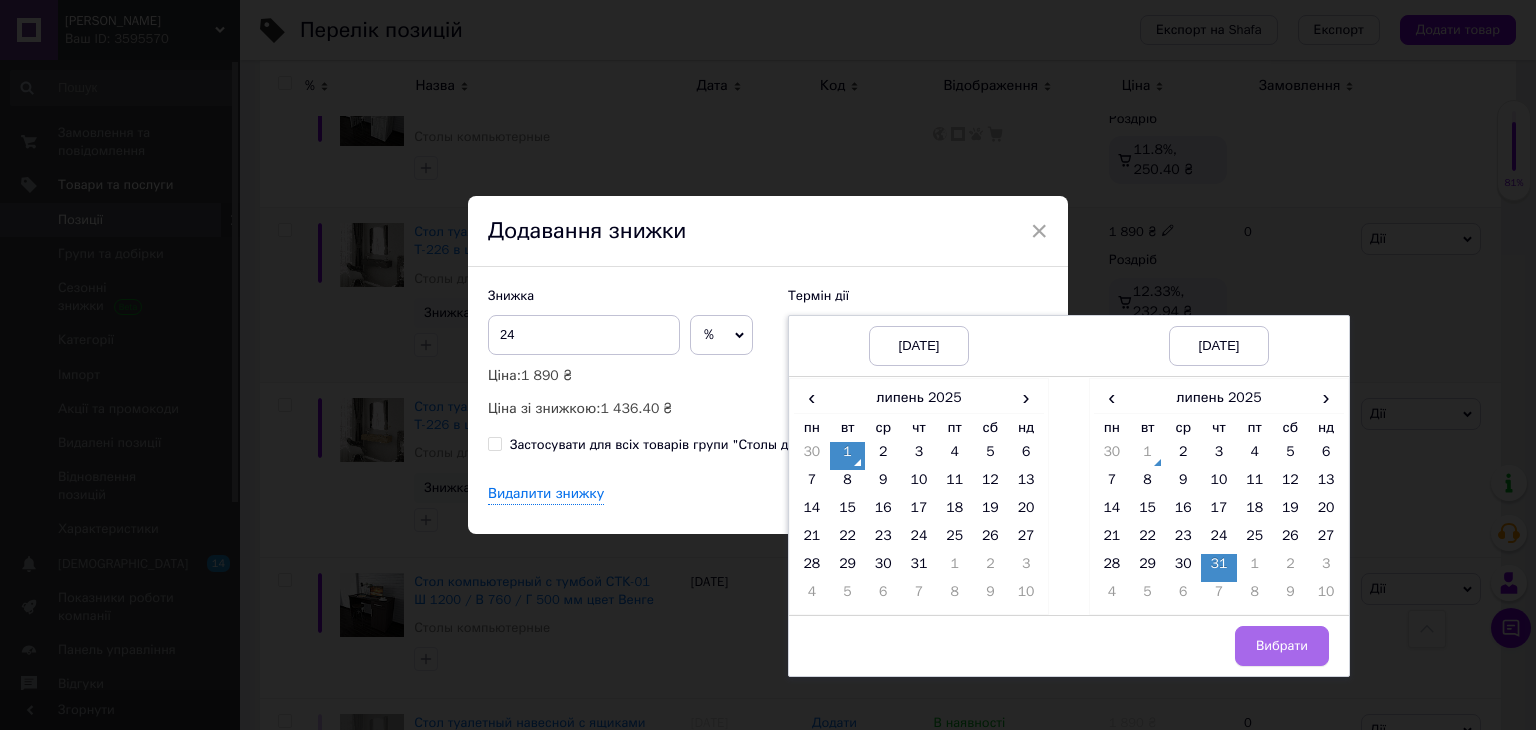 click on "Вибрати" at bounding box center [1282, 646] 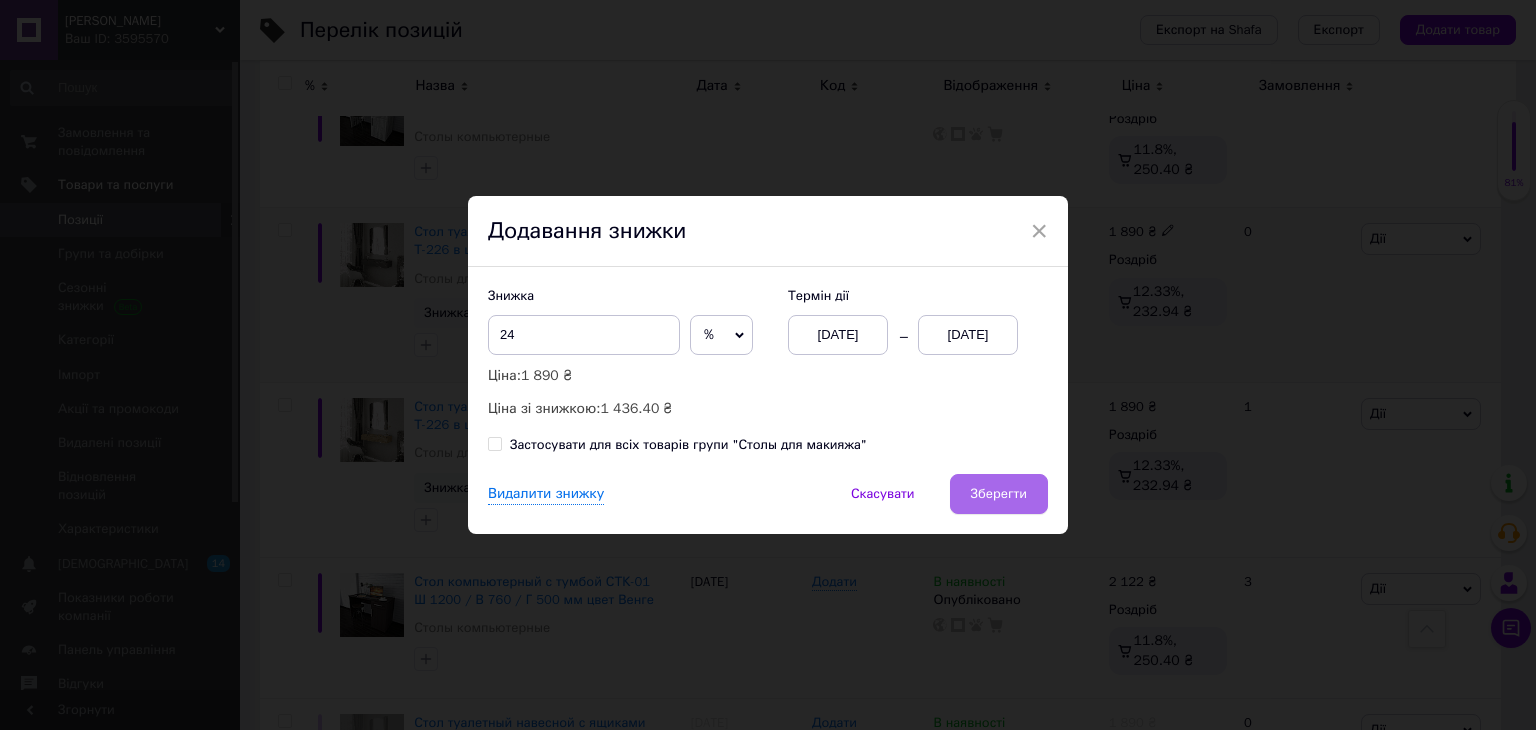 click on "Зберегти" at bounding box center [999, 494] 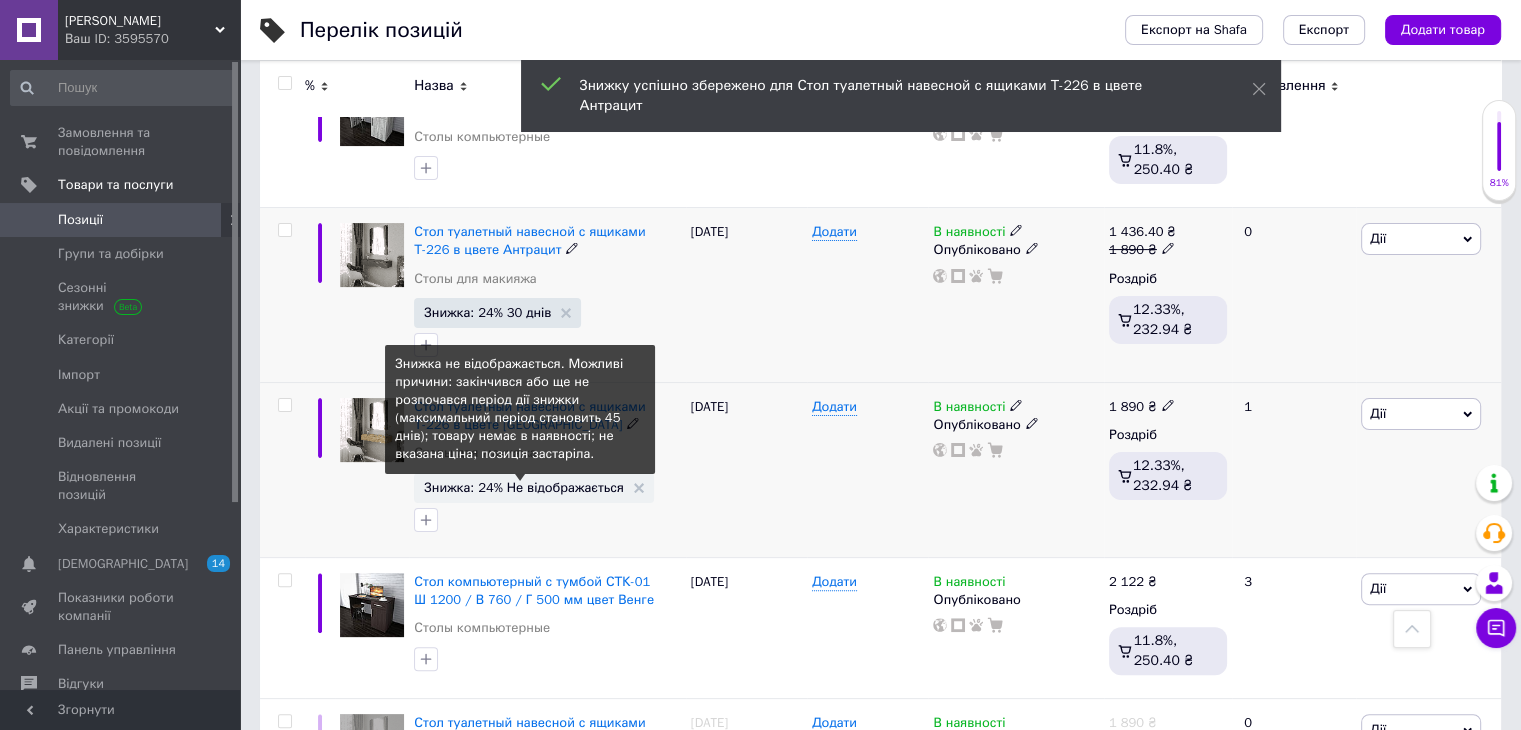 click on "Знижка: 24% Не відображається" at bounding box center (524, 487) 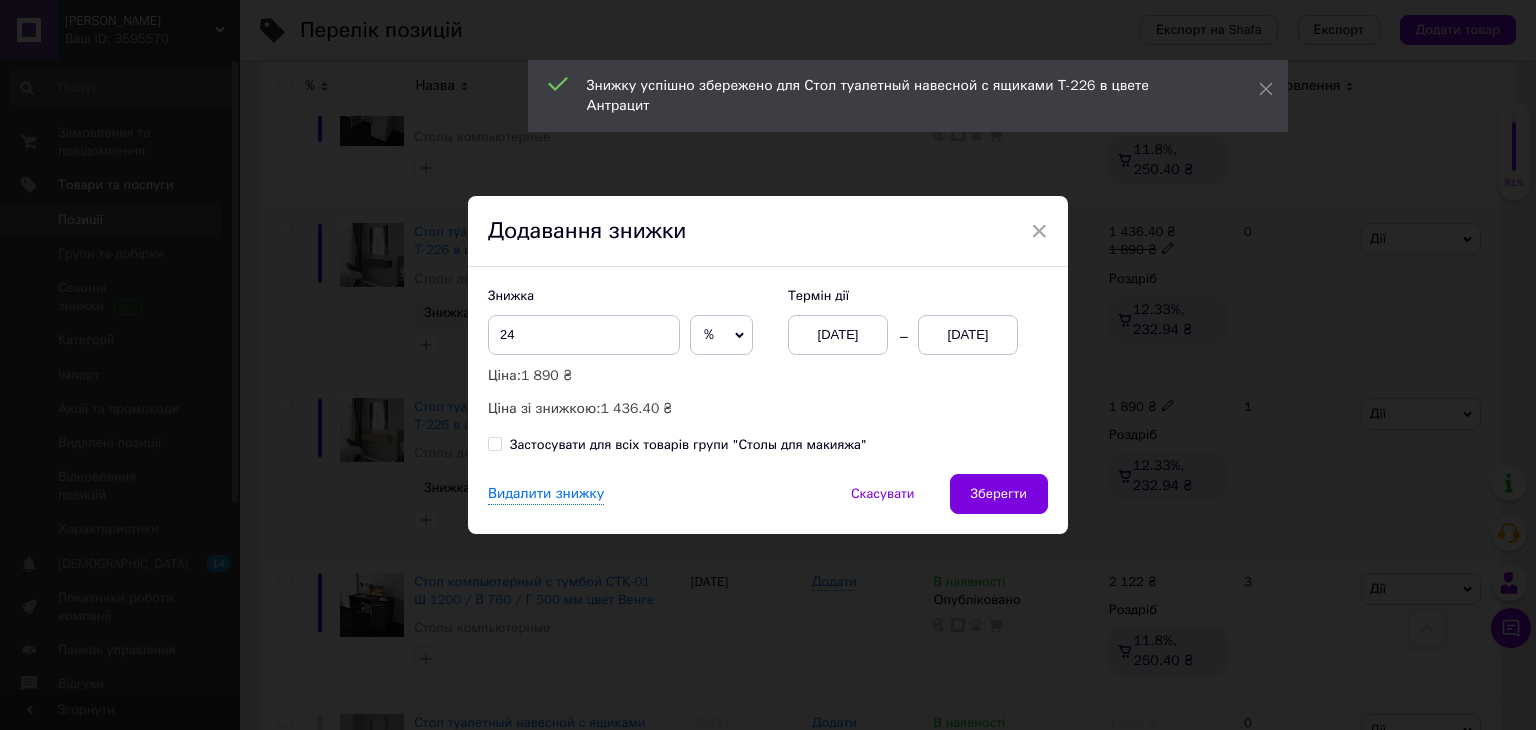 click on "01.07.2025" at bounding box center (968, 335) 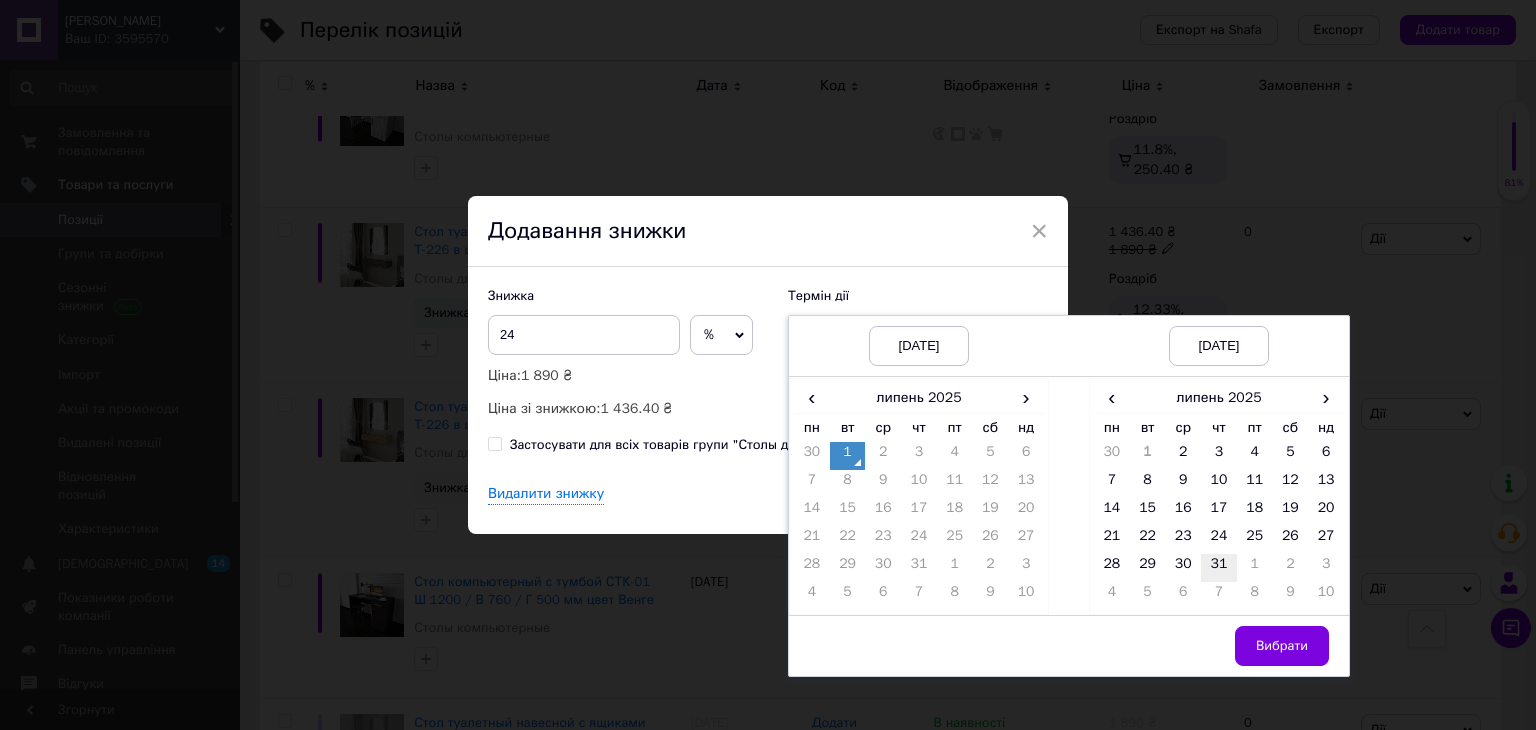 click on "31" at bounding box center (1219, 568) 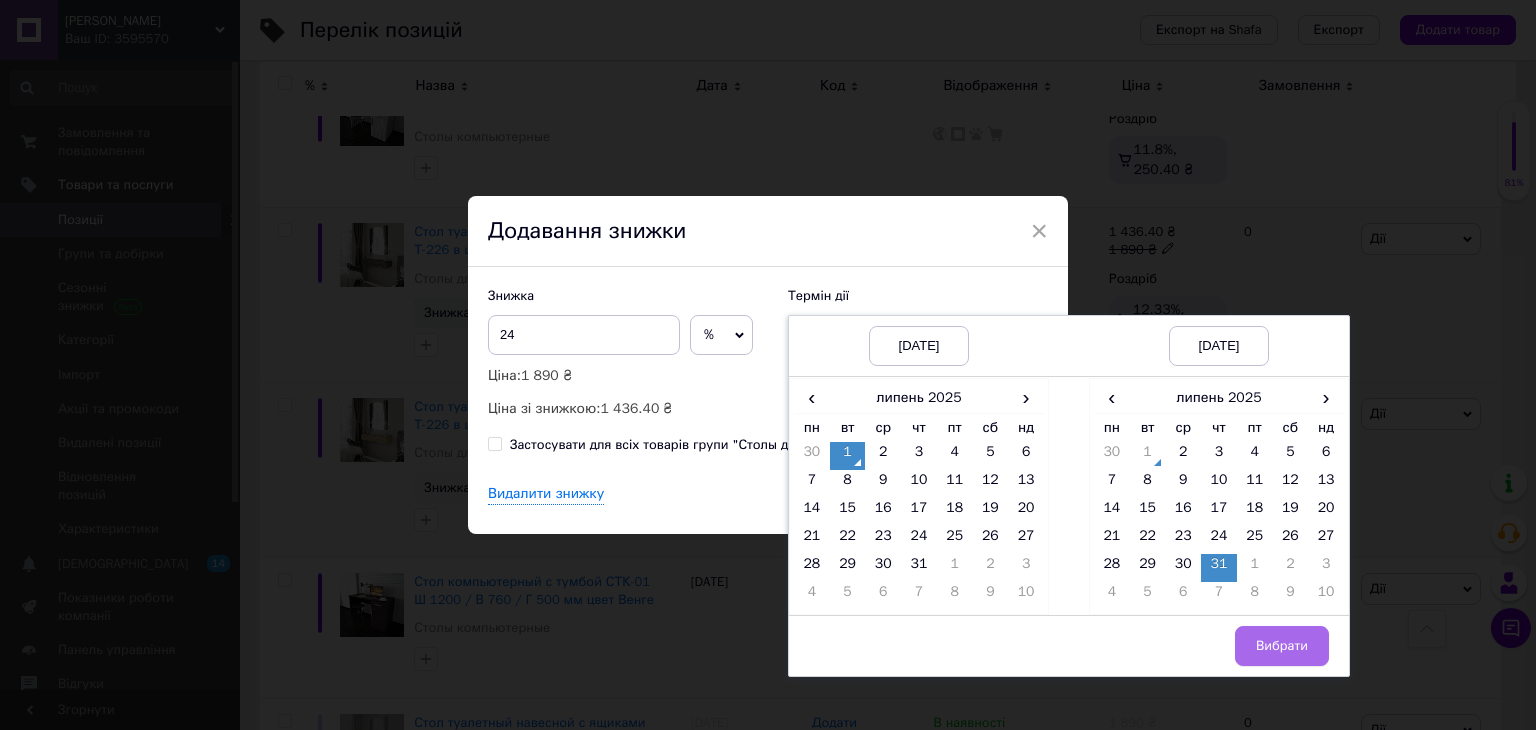 click on "Вибрати" at bounding box center [1282, 646] 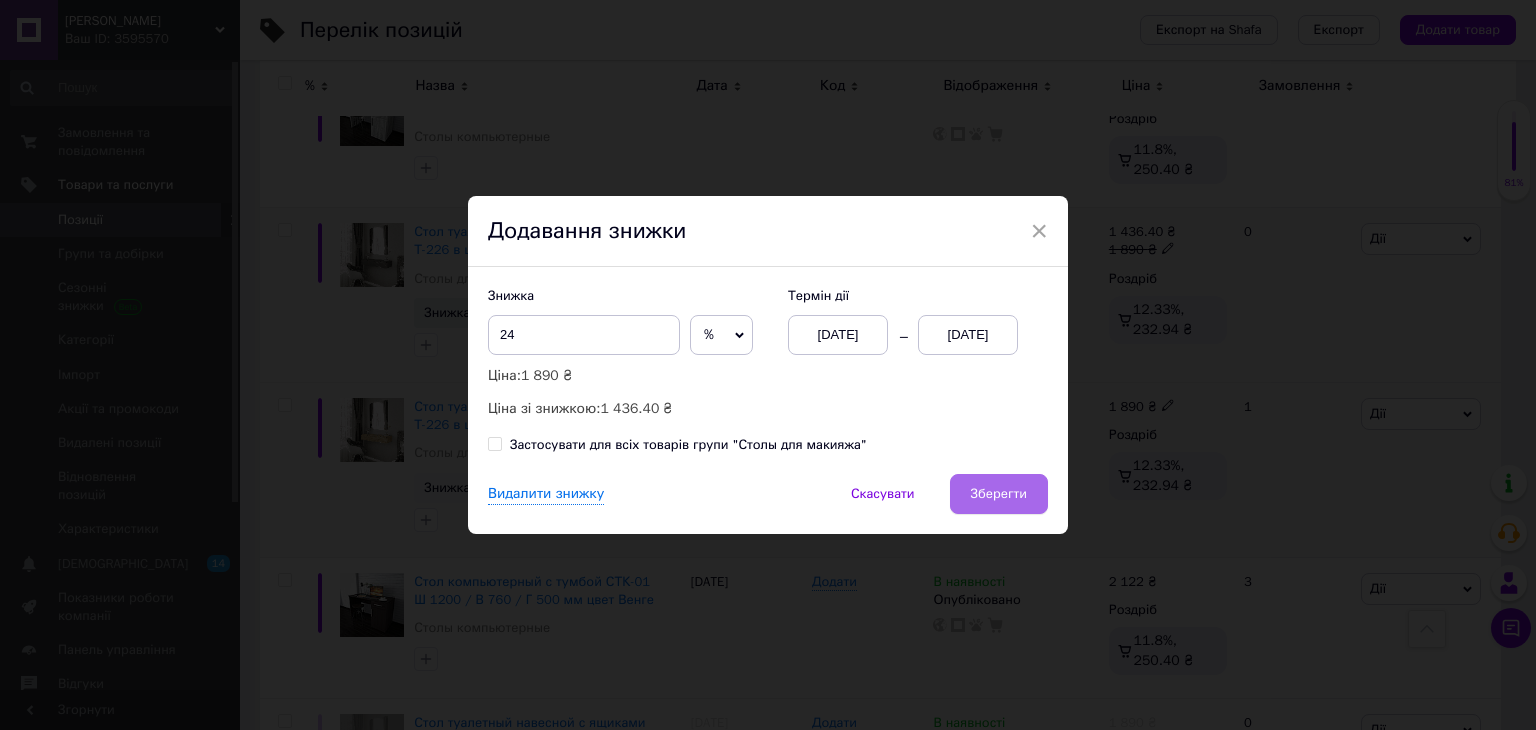 click on "Зберегти" at bounding box center (999, 494) 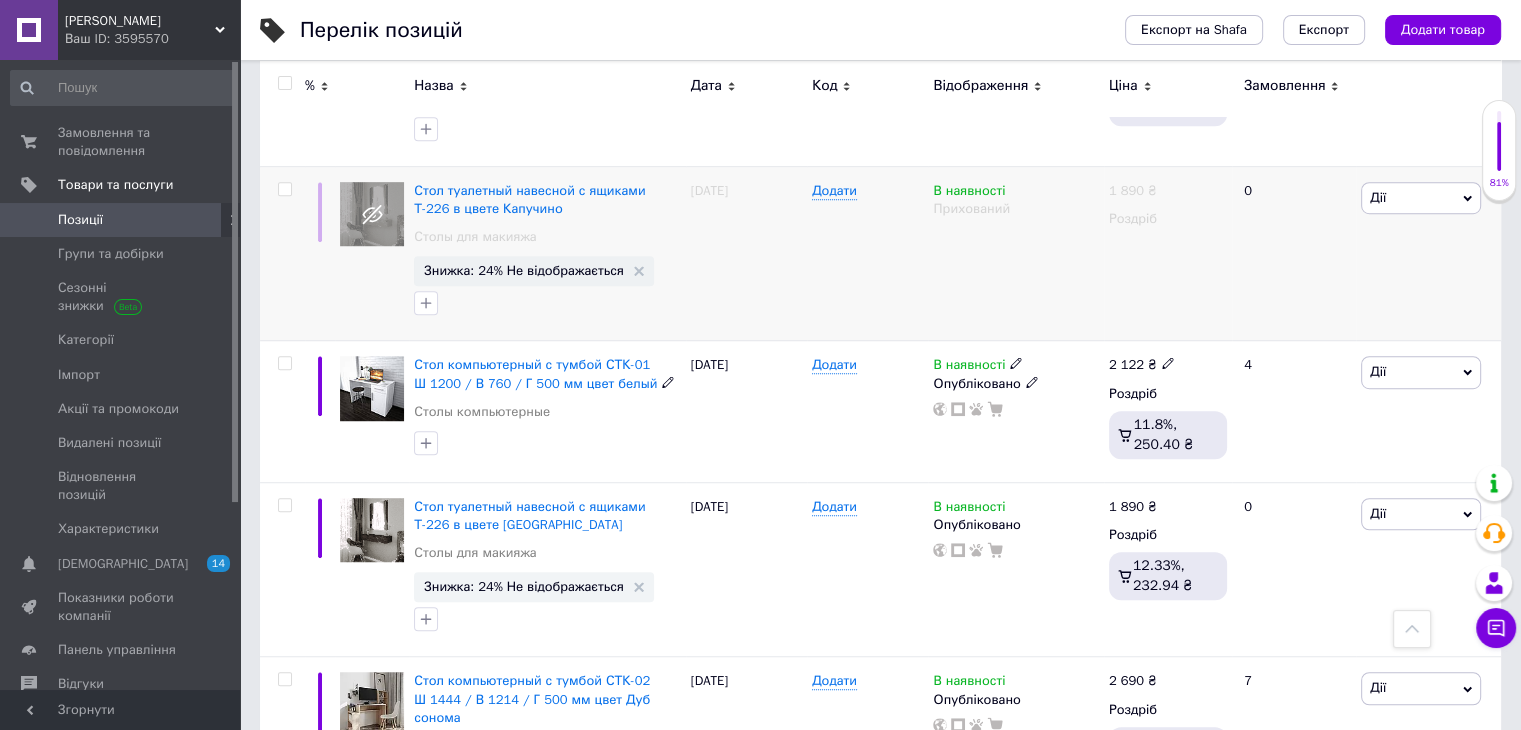 scroll, scrollTop: 1300, scrollLeft: 0, axis: vertical 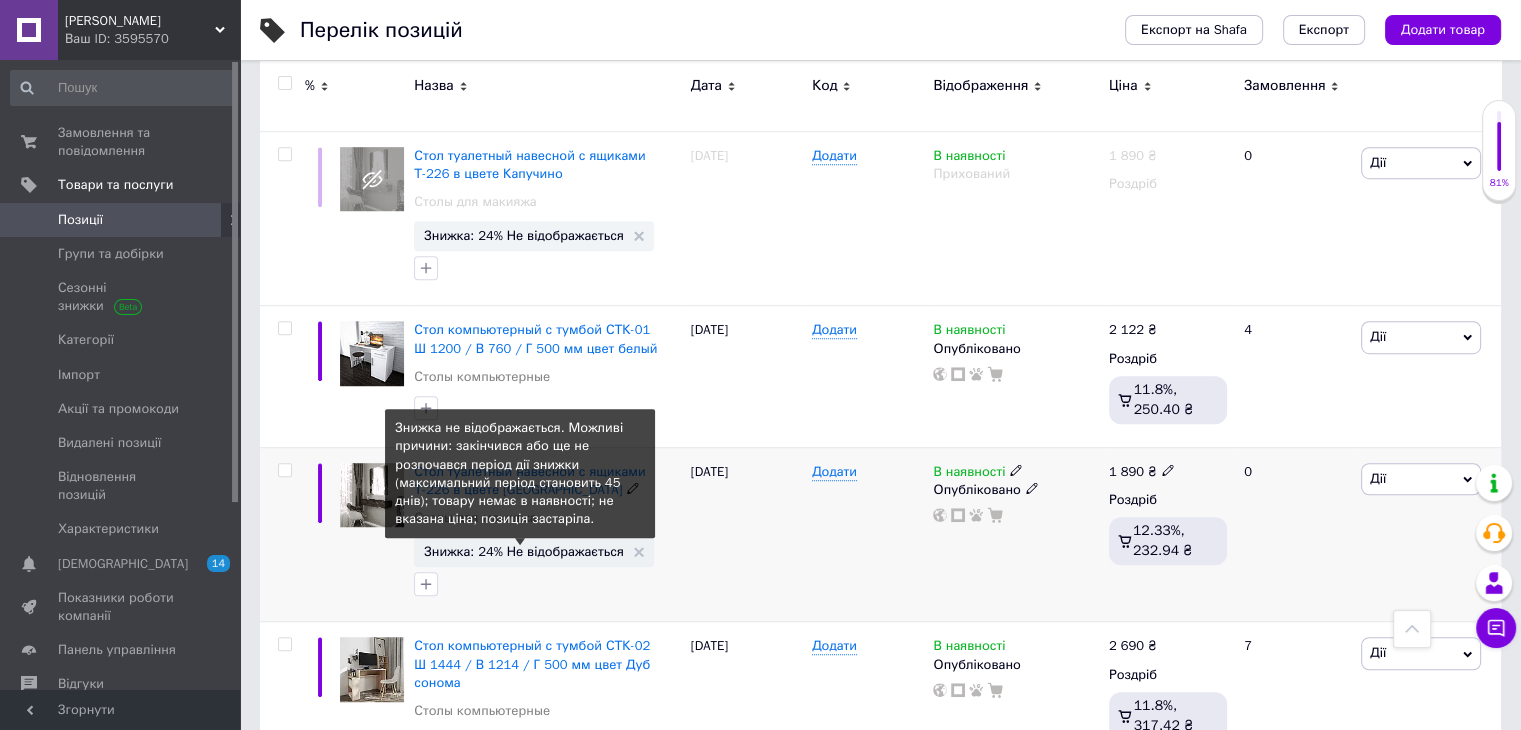 click on "Знижка: 24% Не відображається" at bounding box center (524, 551) 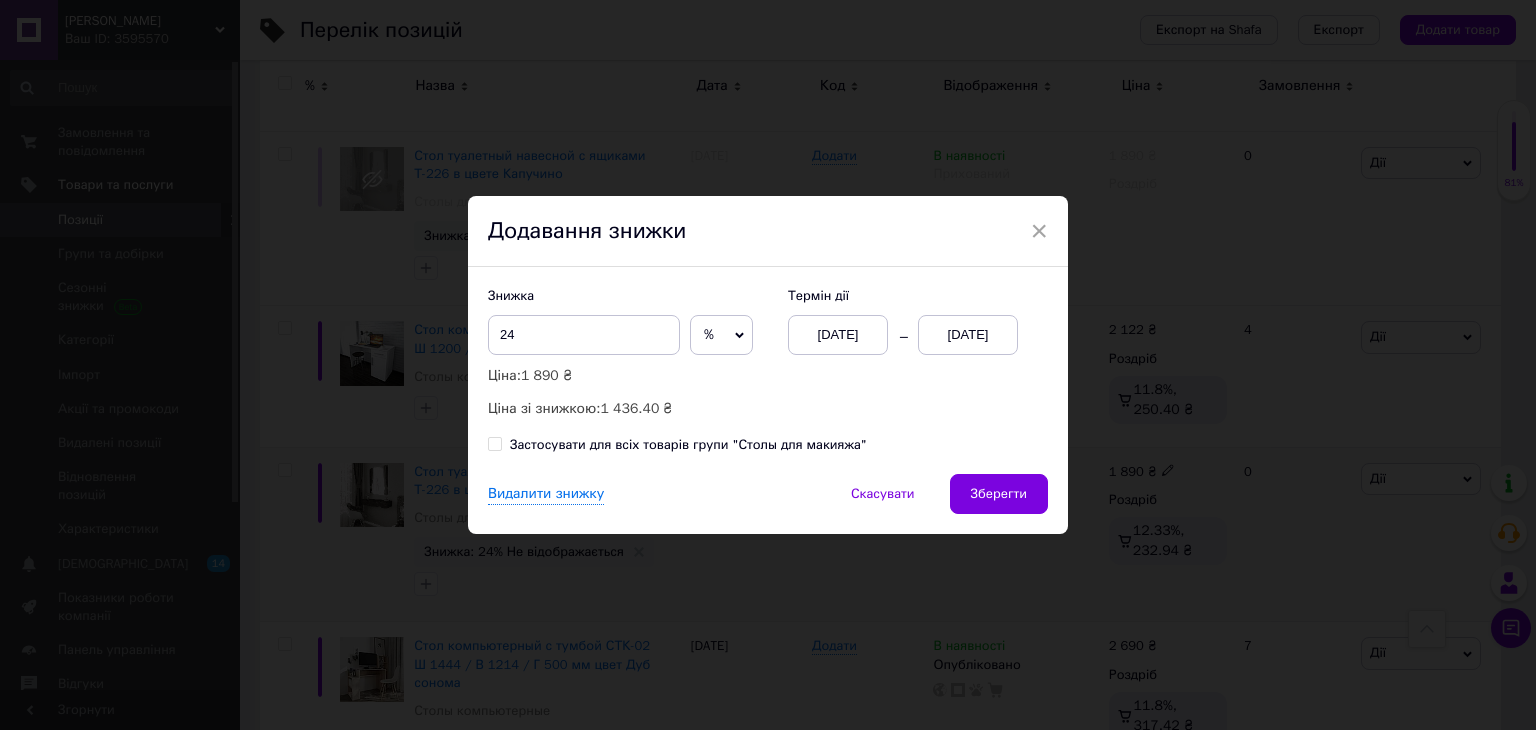 click on "01.07.2025" at bounding box center [968, 335] 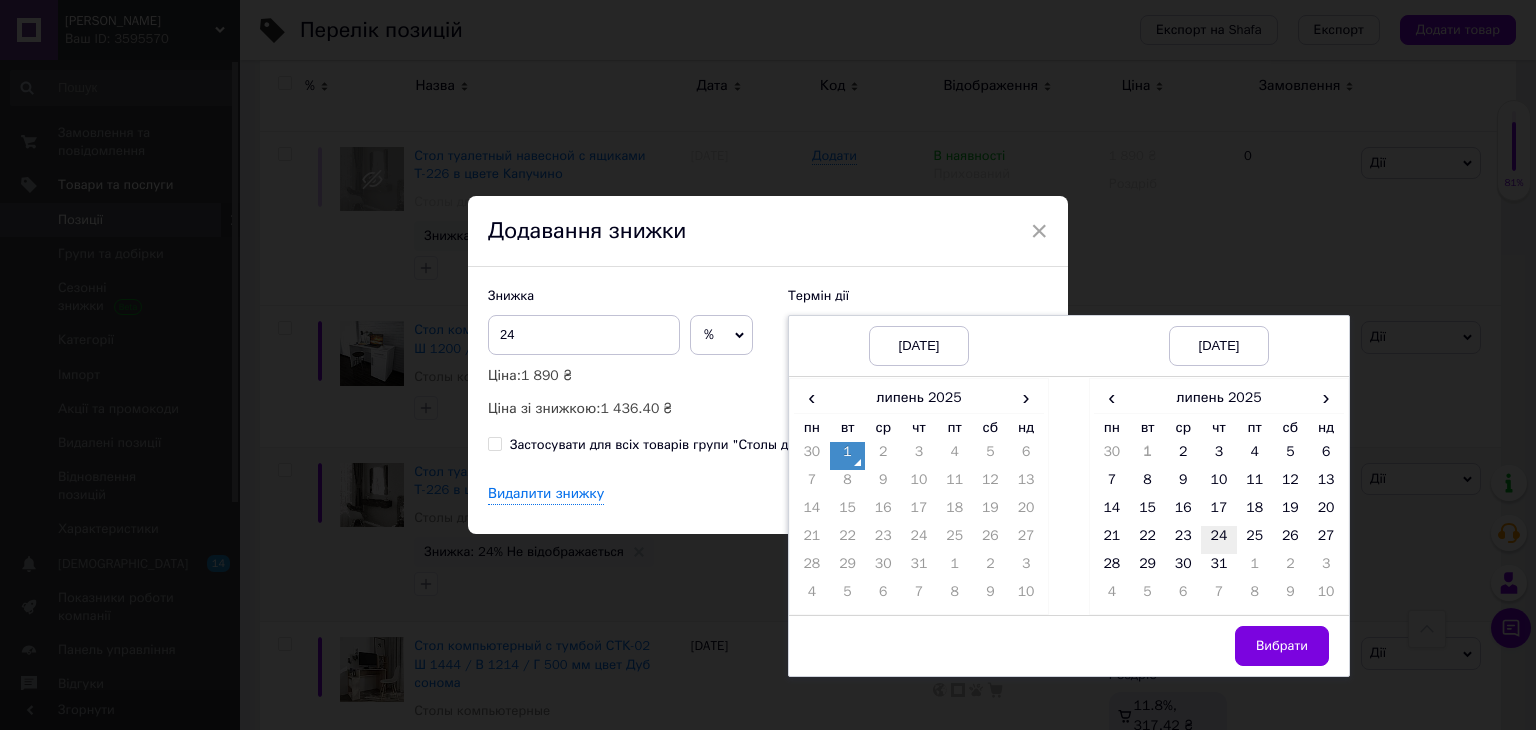 click on "24" at bounding box center [1219, 540] 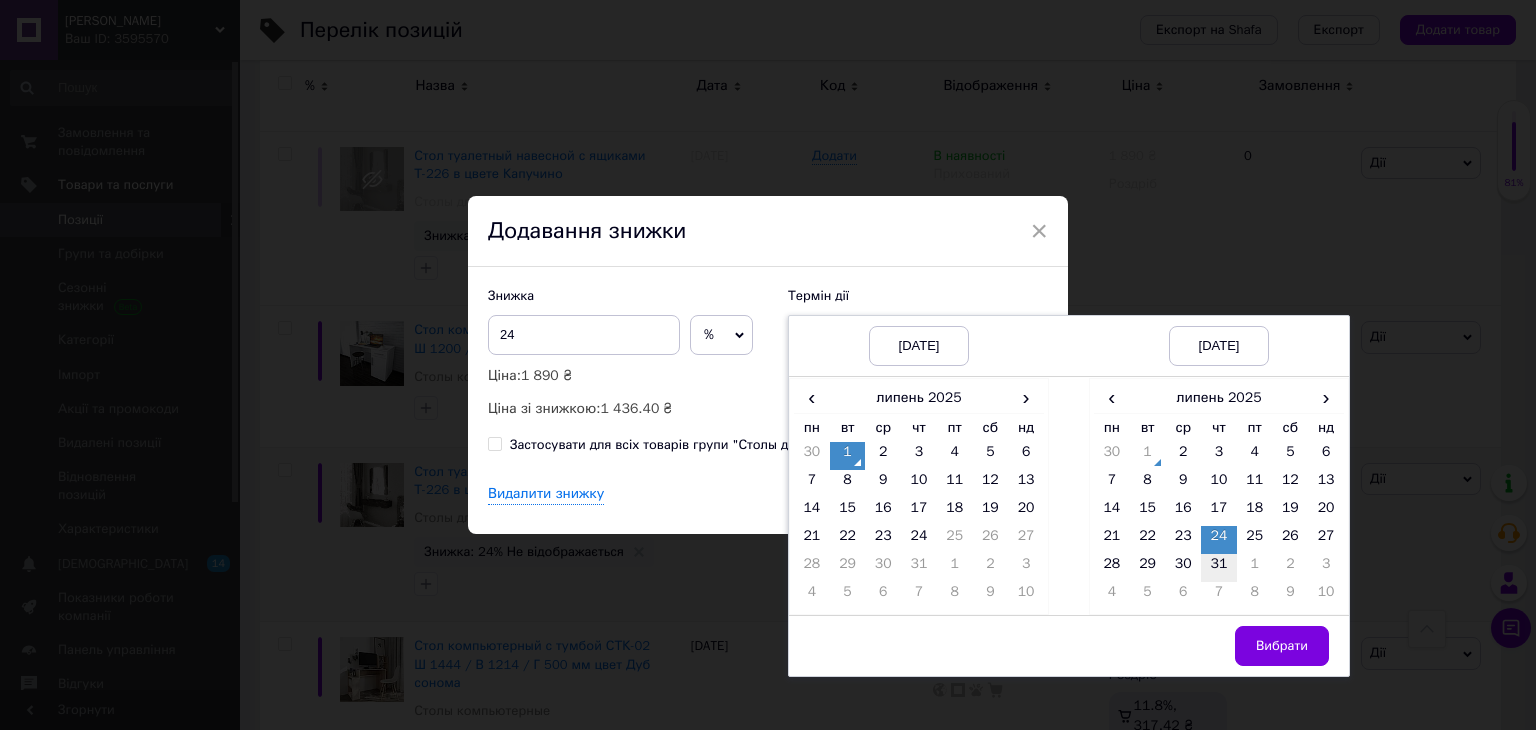 click on "31" at bounding box center [1219, 568] 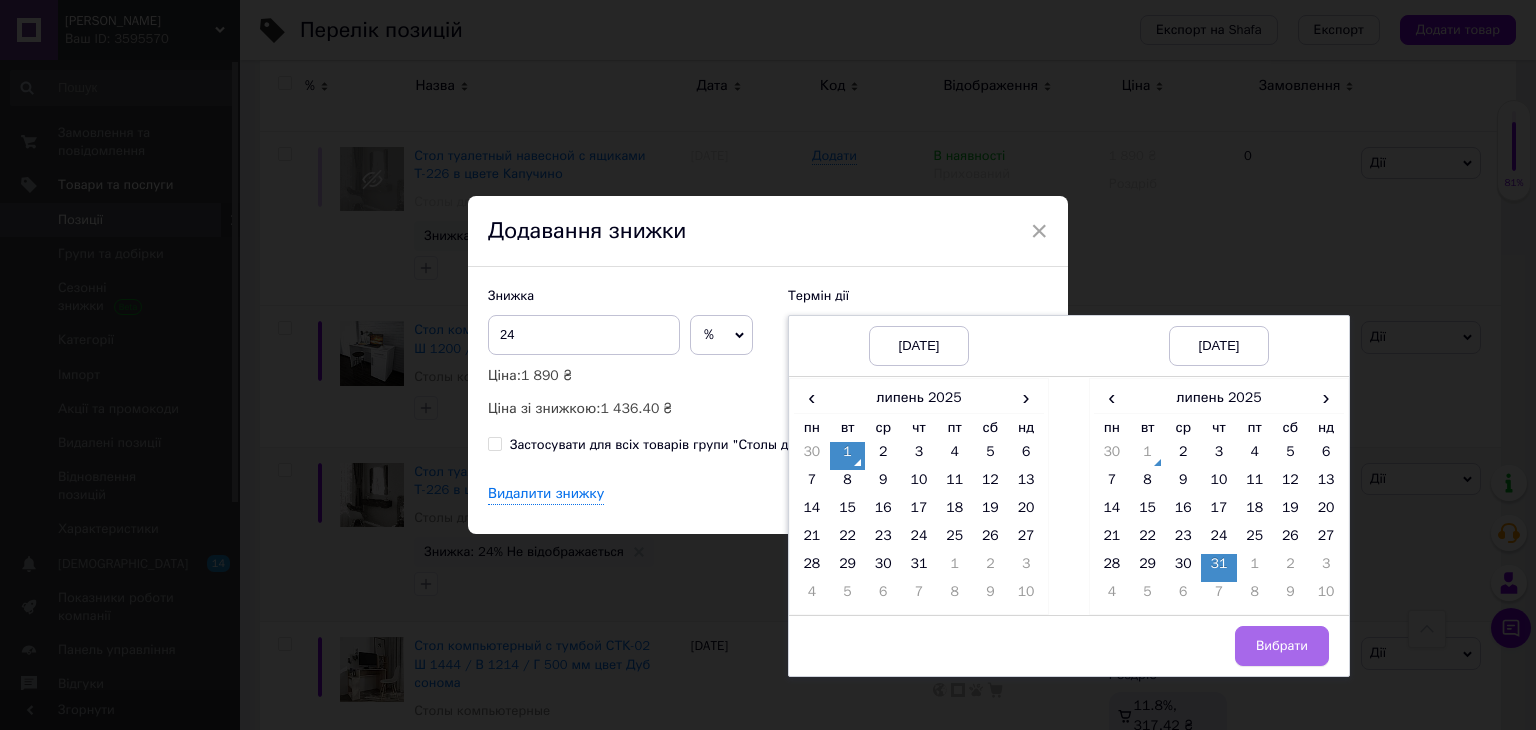 drag, startPoint x: 1288, startPoint y: 634, endPoint x: 1235, endPoint y: 570, distance: 83.09633 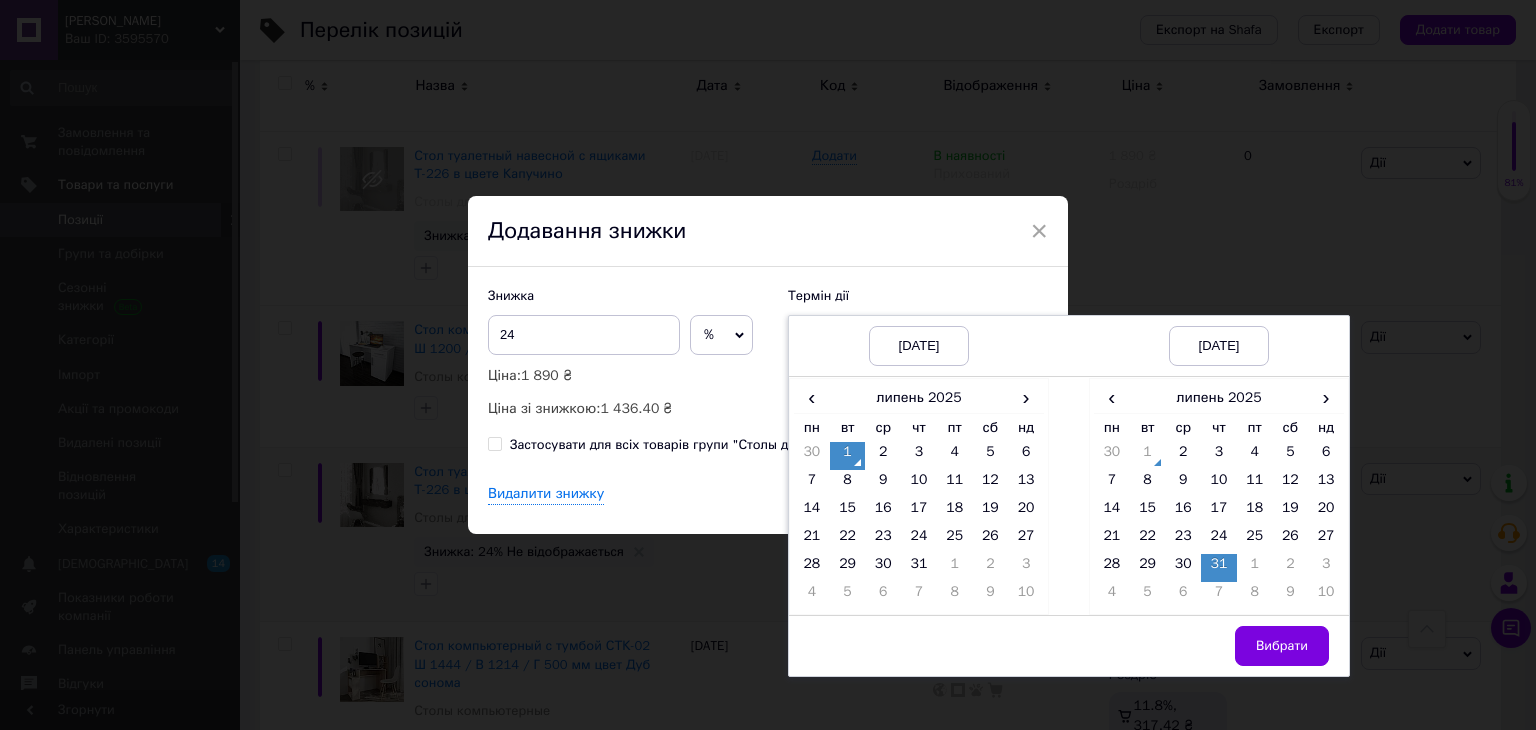 click on "Вибрати" at bounding box center [1282, 646] 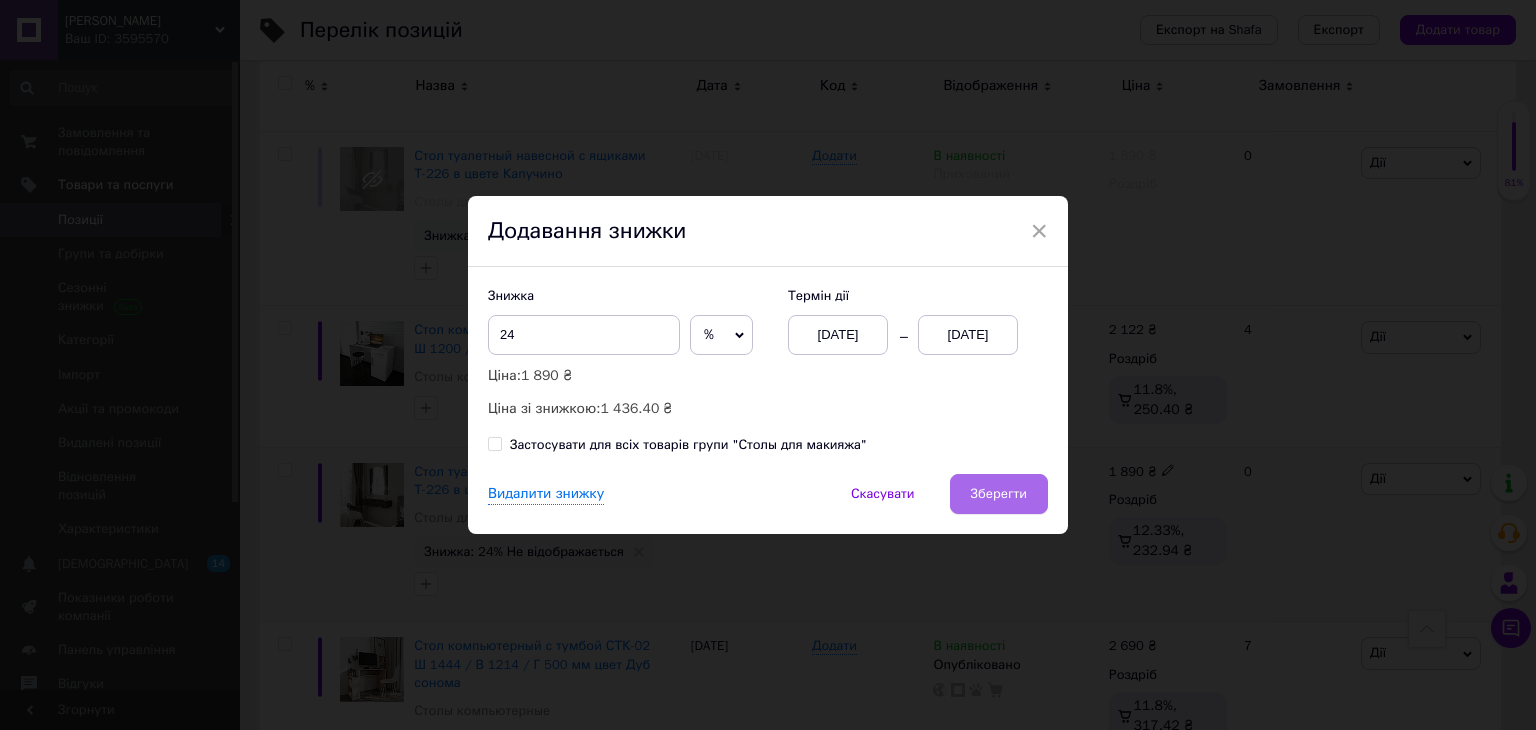 click on "Зберегти" at bounding box center [999, 494] 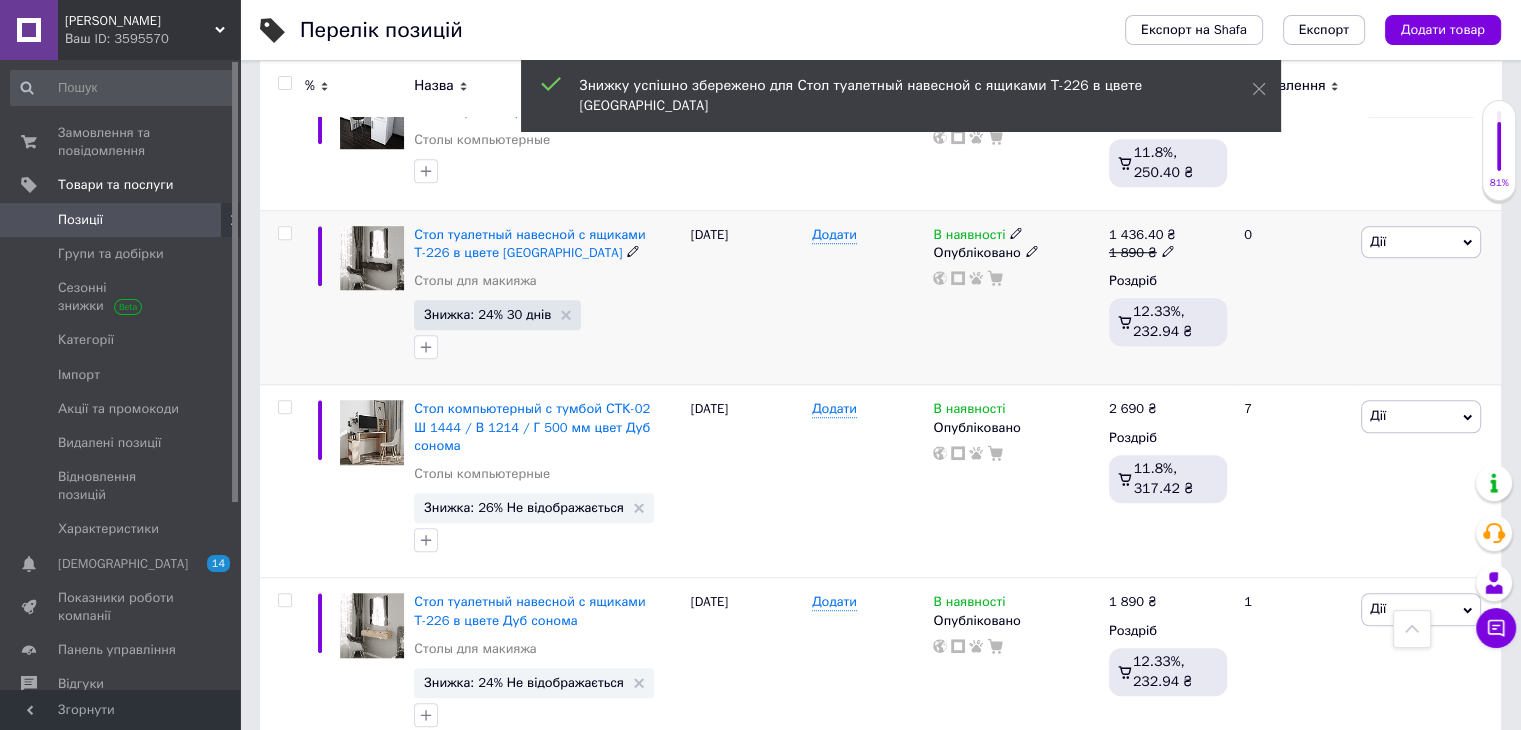 scroll, scrollTop: 1600, scrollLeft: 0, axis: vertical 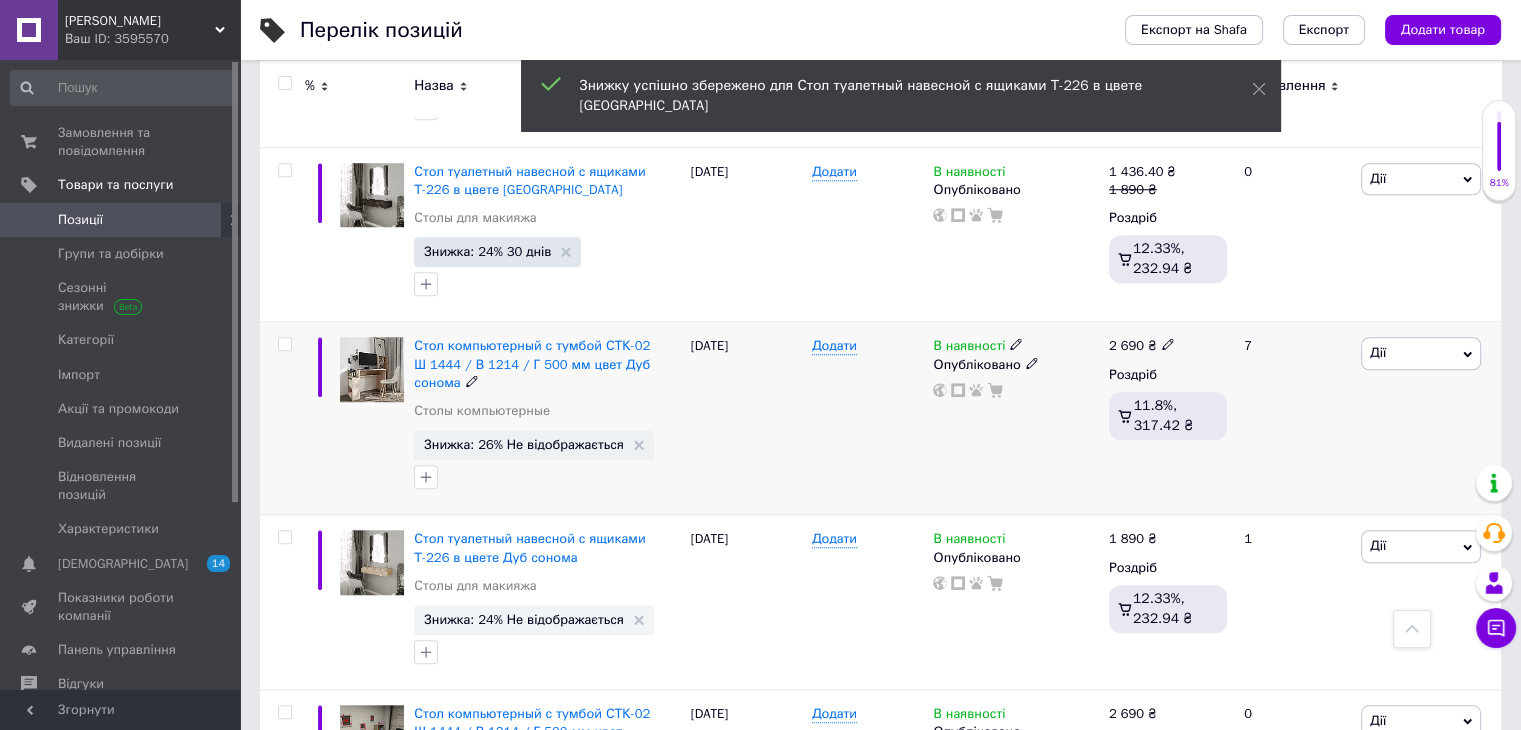 click on "Знижка: 26% Не відображається" at bounding box center [524, 444] 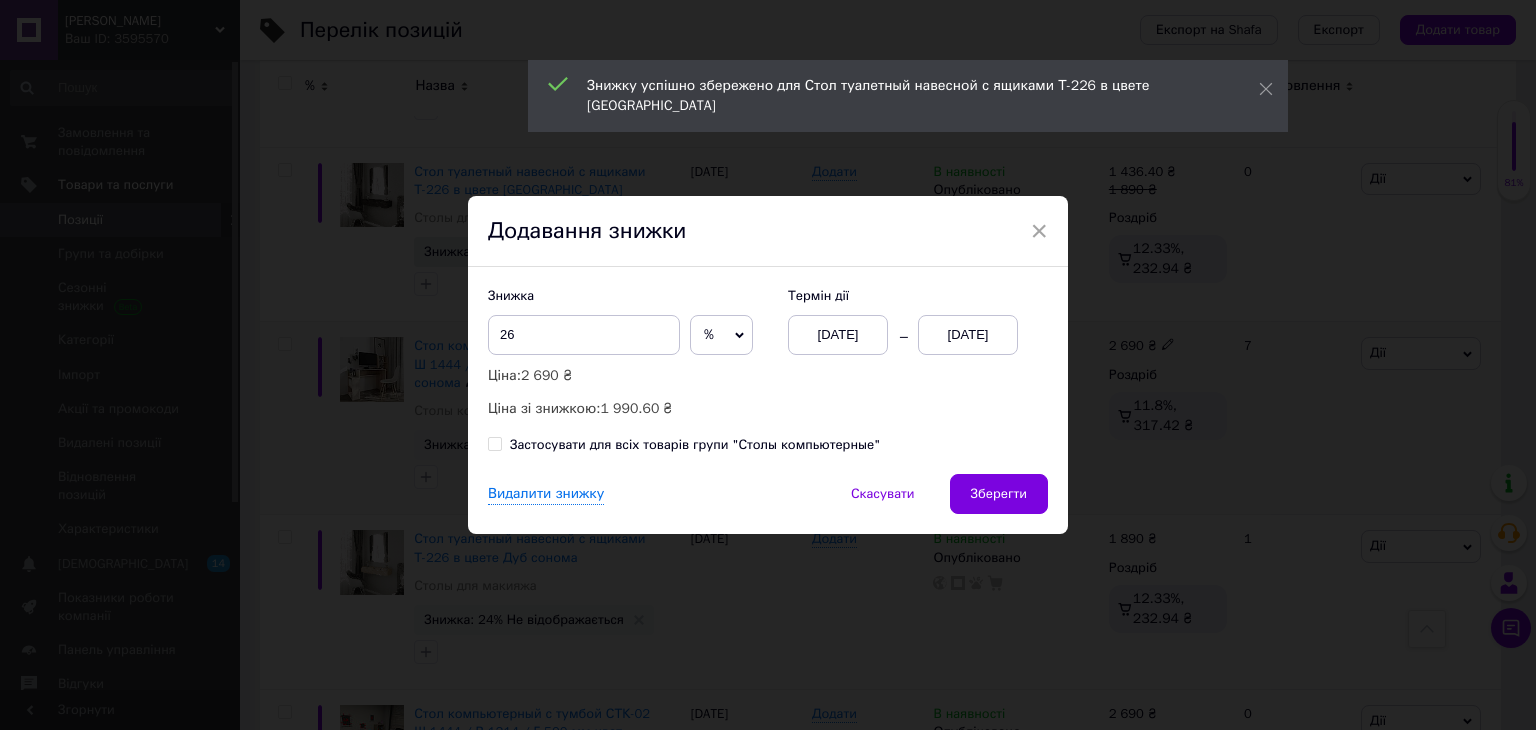 click on "01.07.2025" at bounding box center (968, 335) 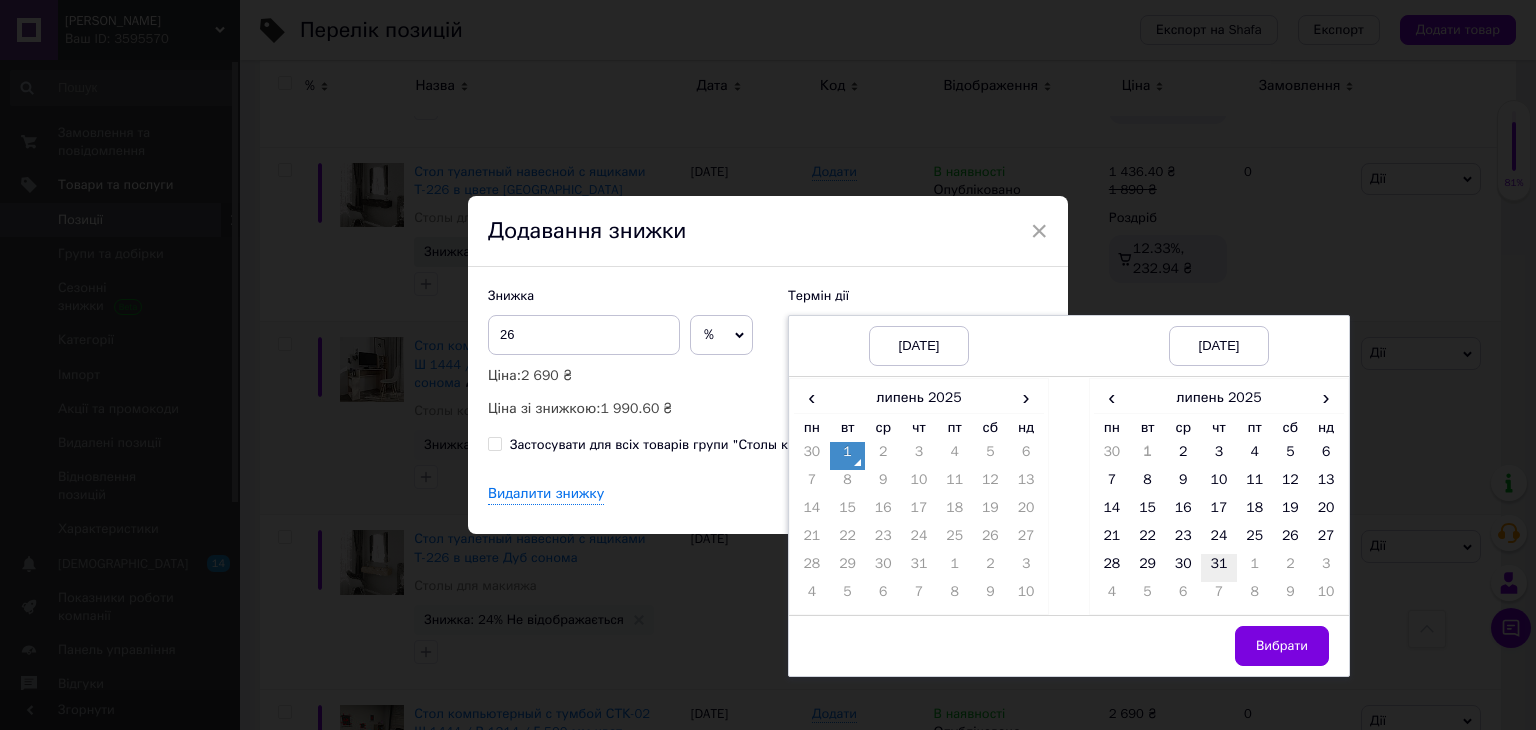 click on "31" at bounding box center (1219, 568) 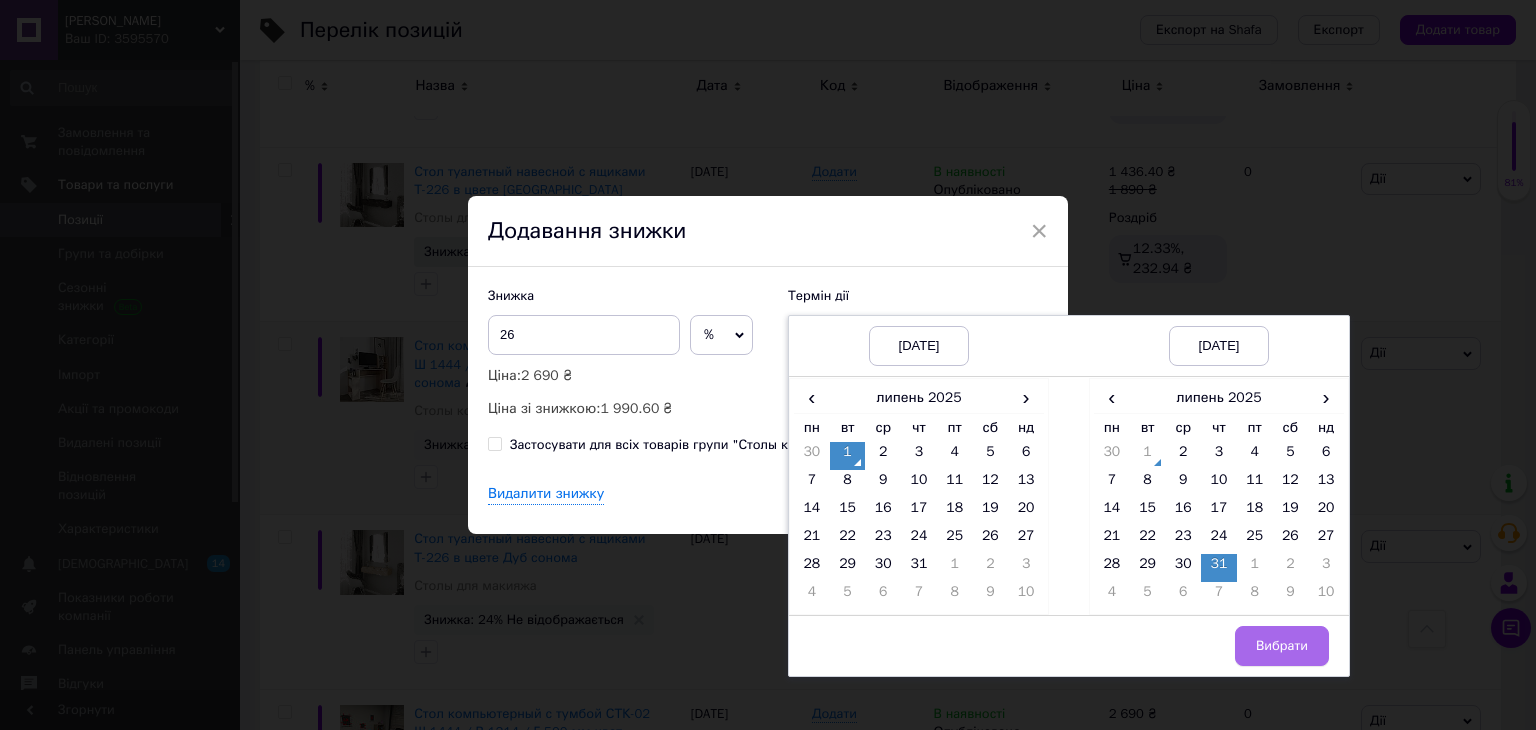 click on "Вибрати" at bounding box center (1282, 646) 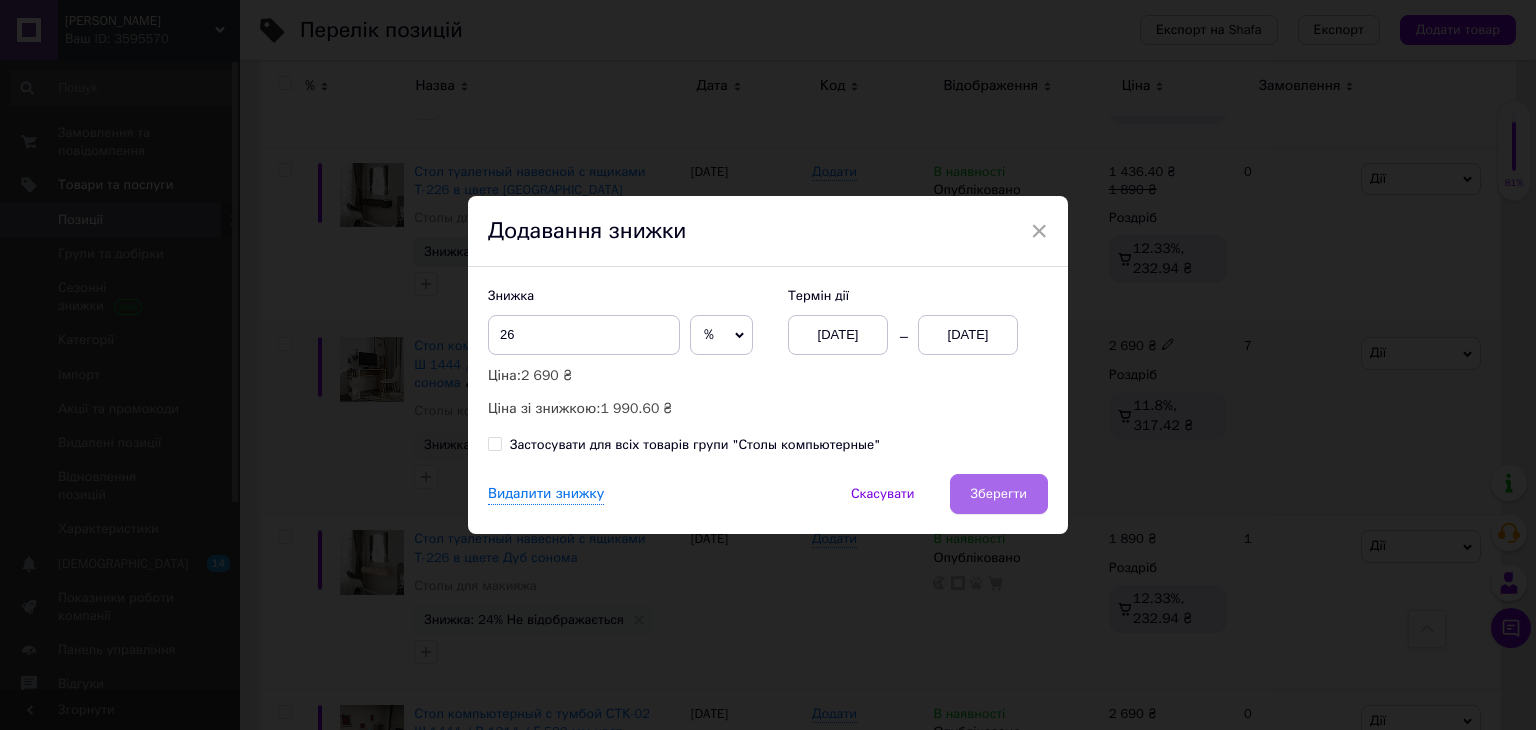 click on "Зберегти" at bounding box center (999, 494) 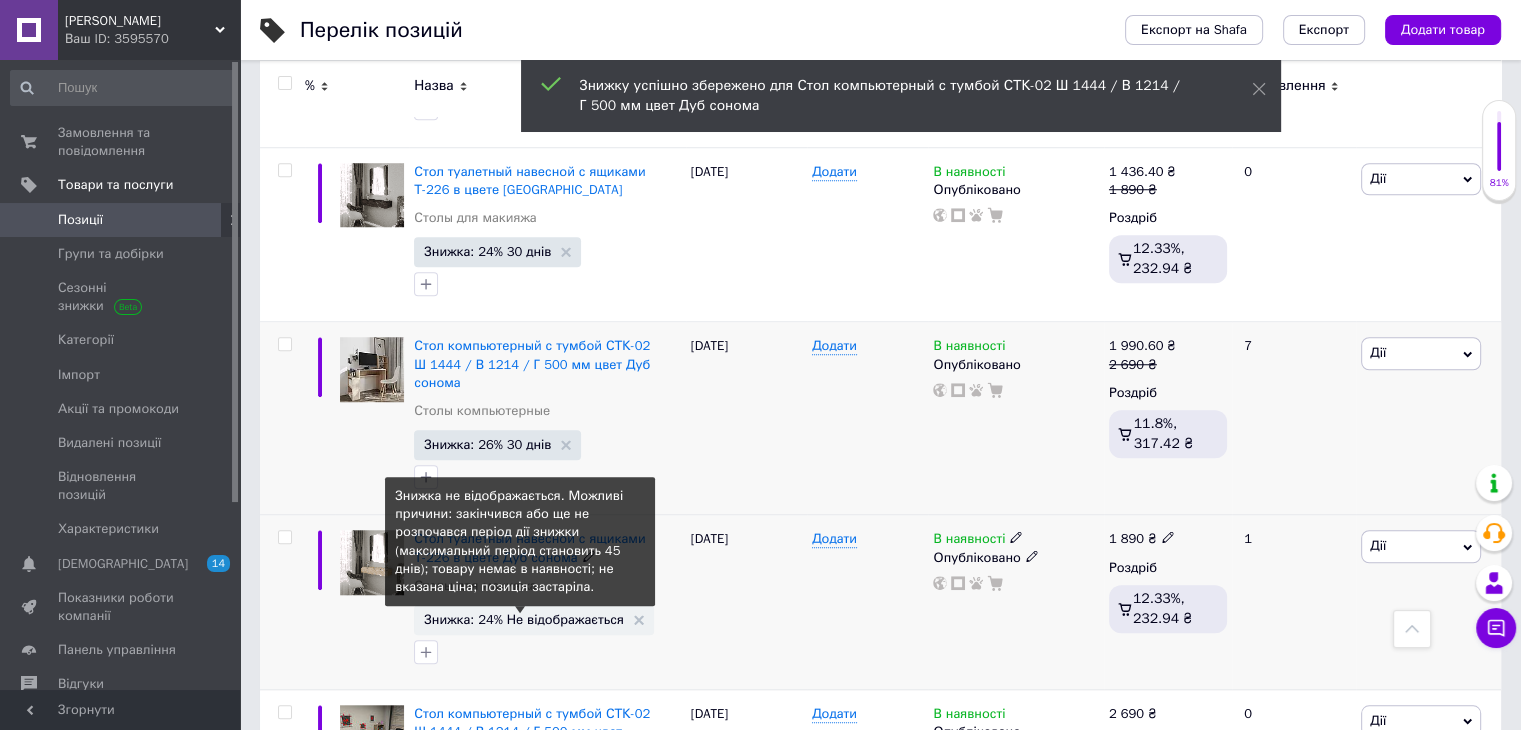 click on "Знижка: 24% Не відображається" at bounding box center (524, 619) 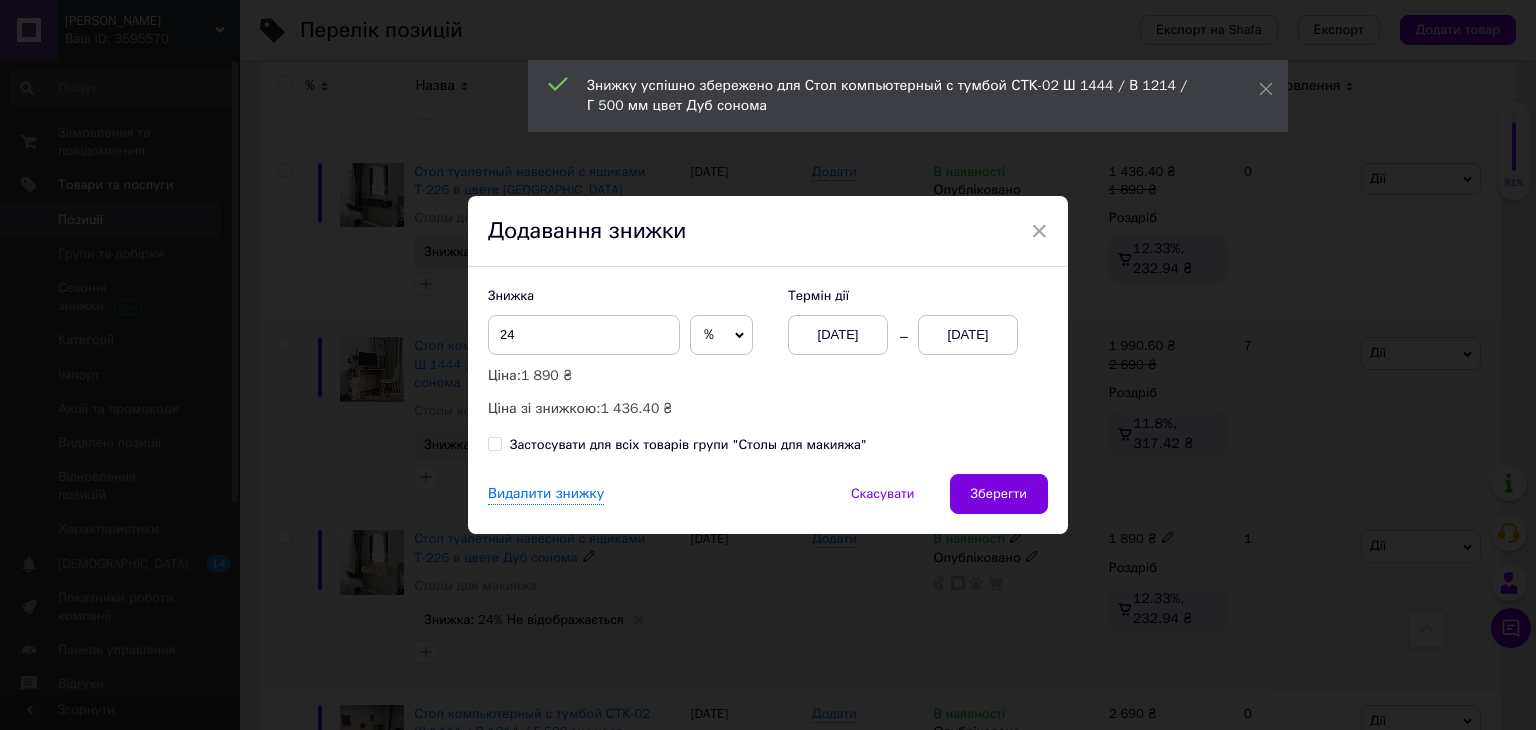 click on "01.07.2025" at bounding box center [968, 335] 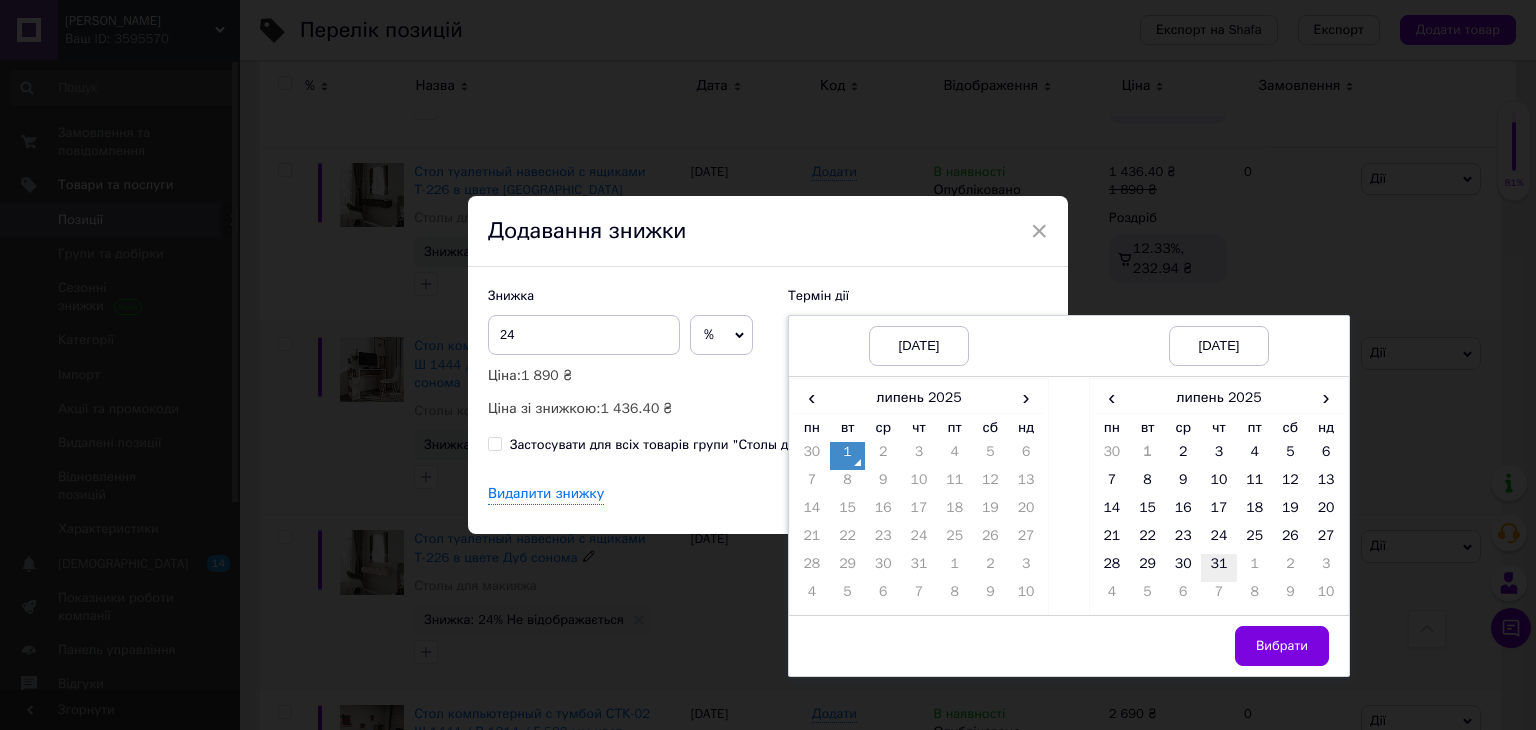 click on "31" at bounding box center (1219, 568) 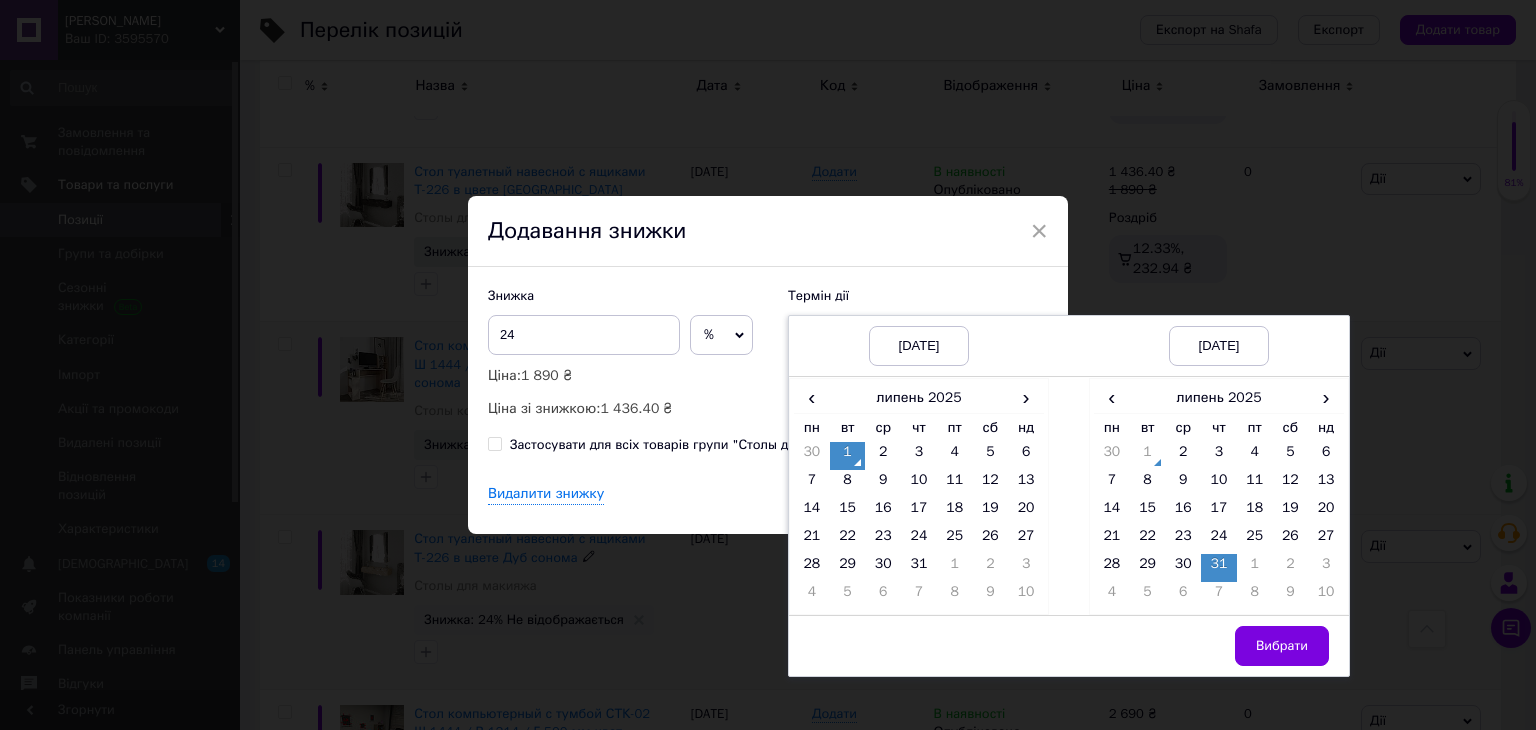 click on "Вибрати" at bounding box center [1282, 646] 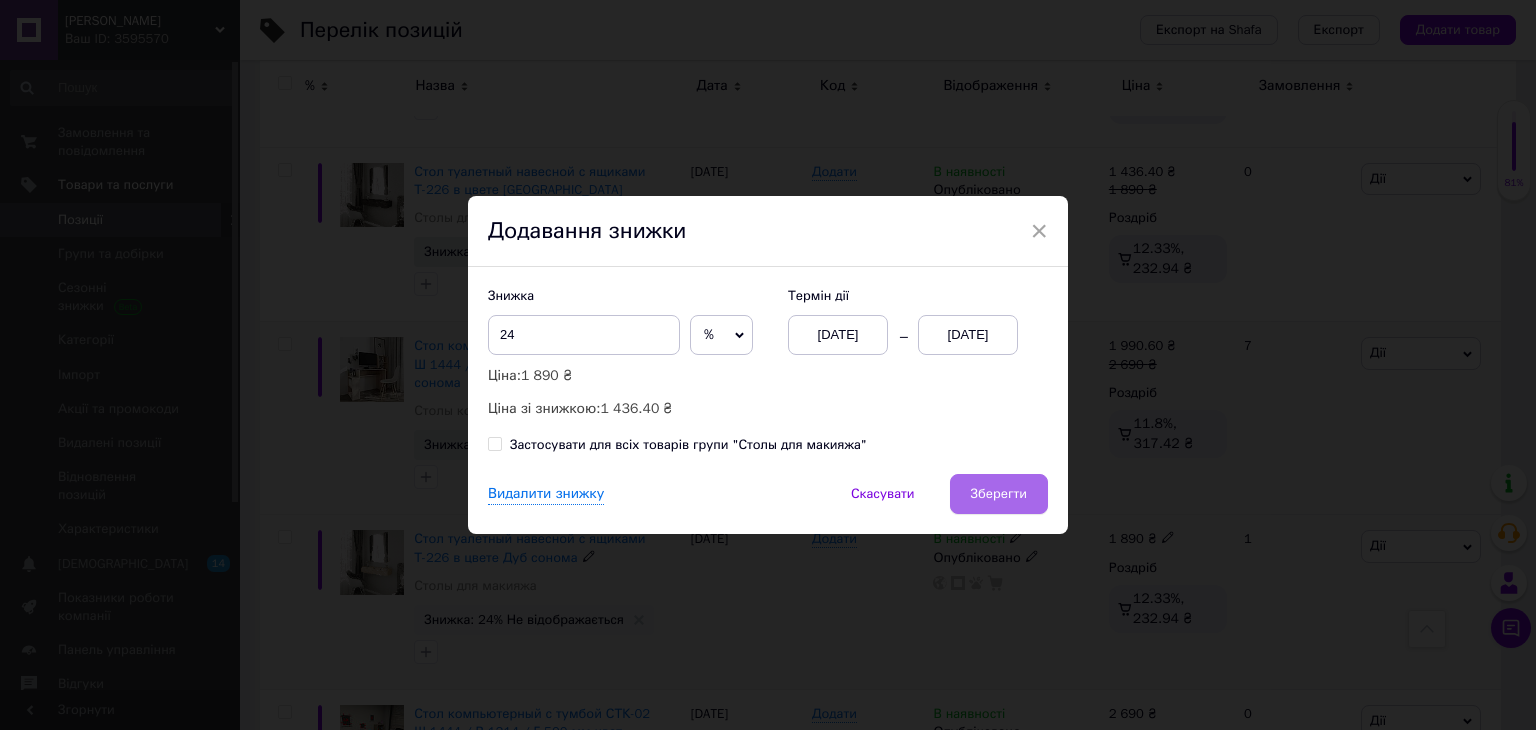 click on "Зберегти" at bounding box center [999, 494] 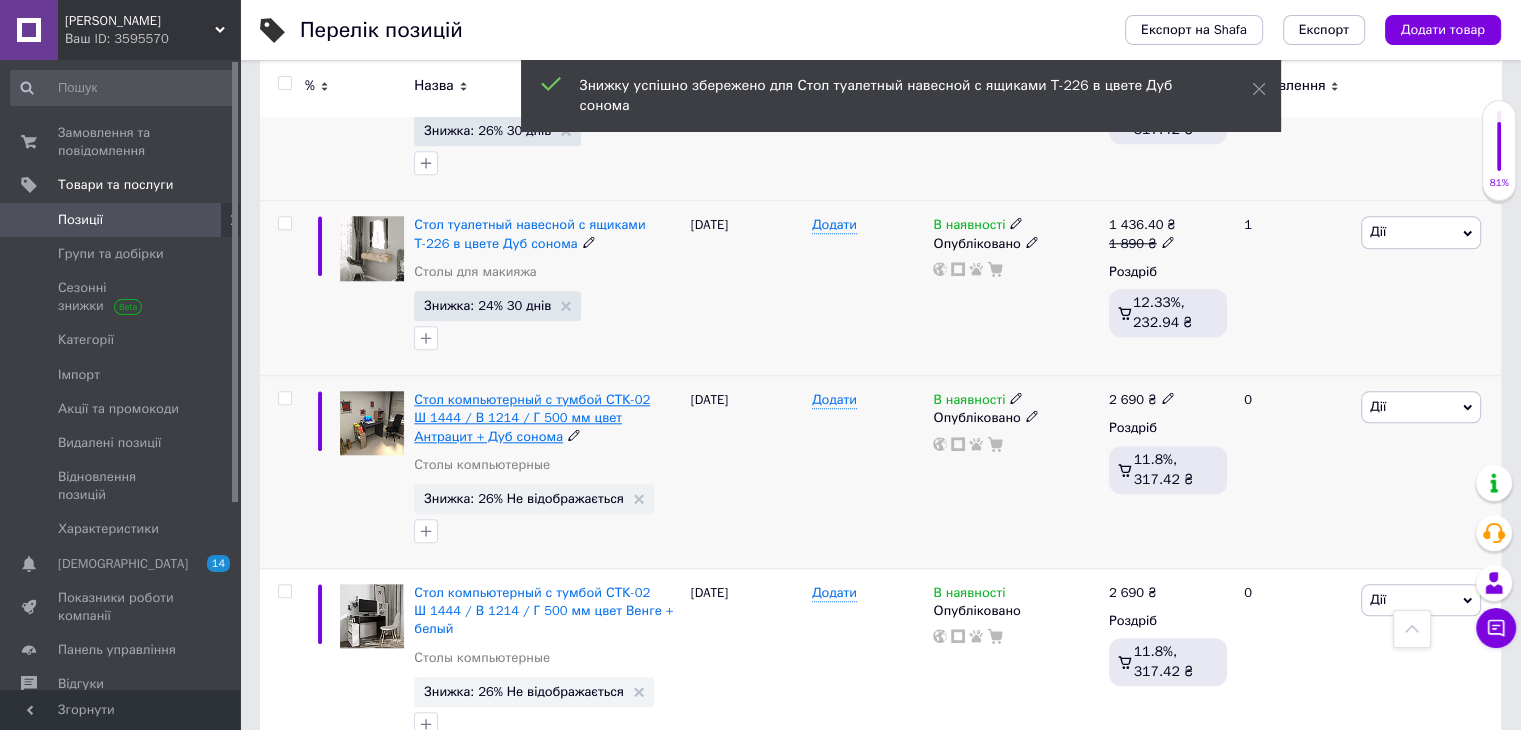 scroll, scrollTop: 2000, scrollLeft: 0, axis: vertical 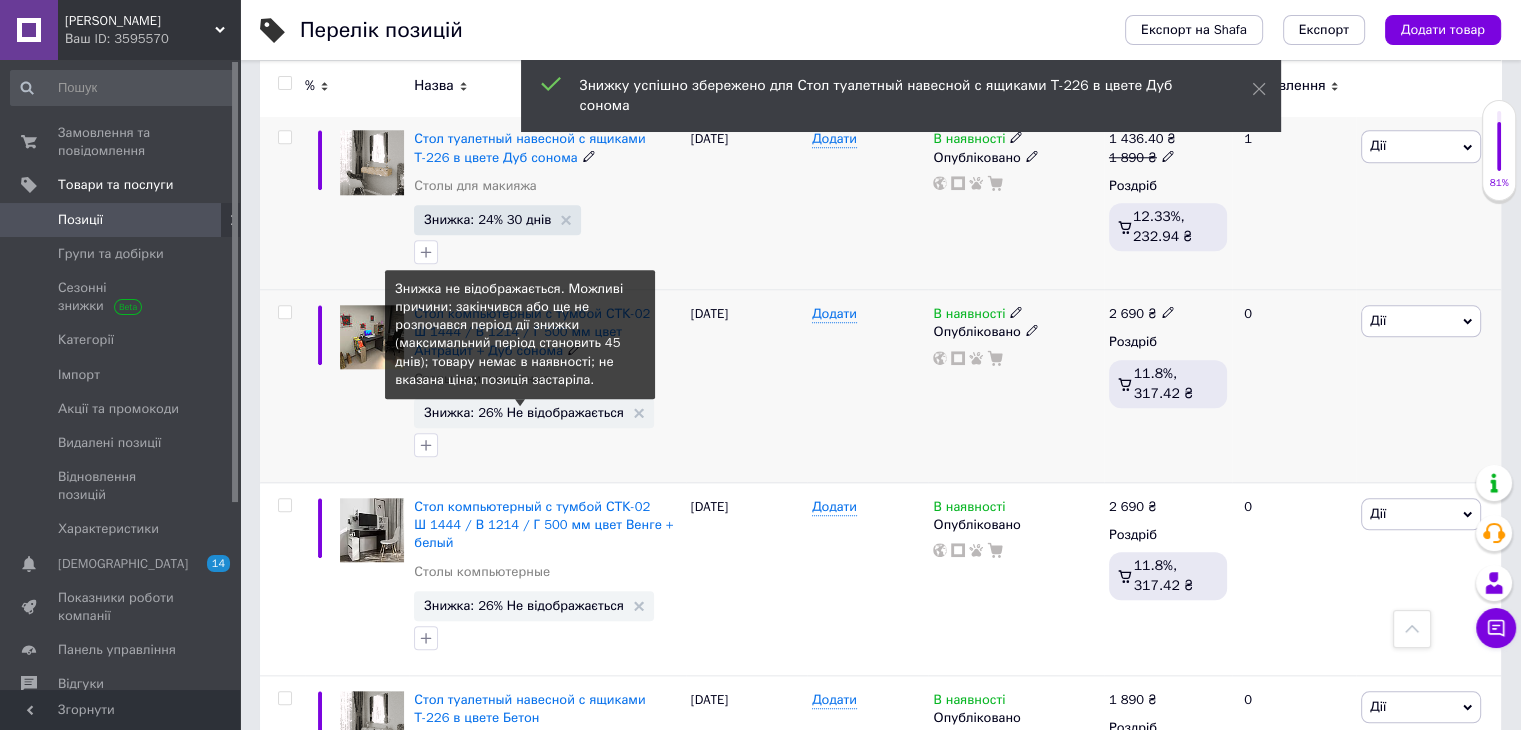 click on "Знижка: 26% Не відображається" at bounding box center [524, 412] 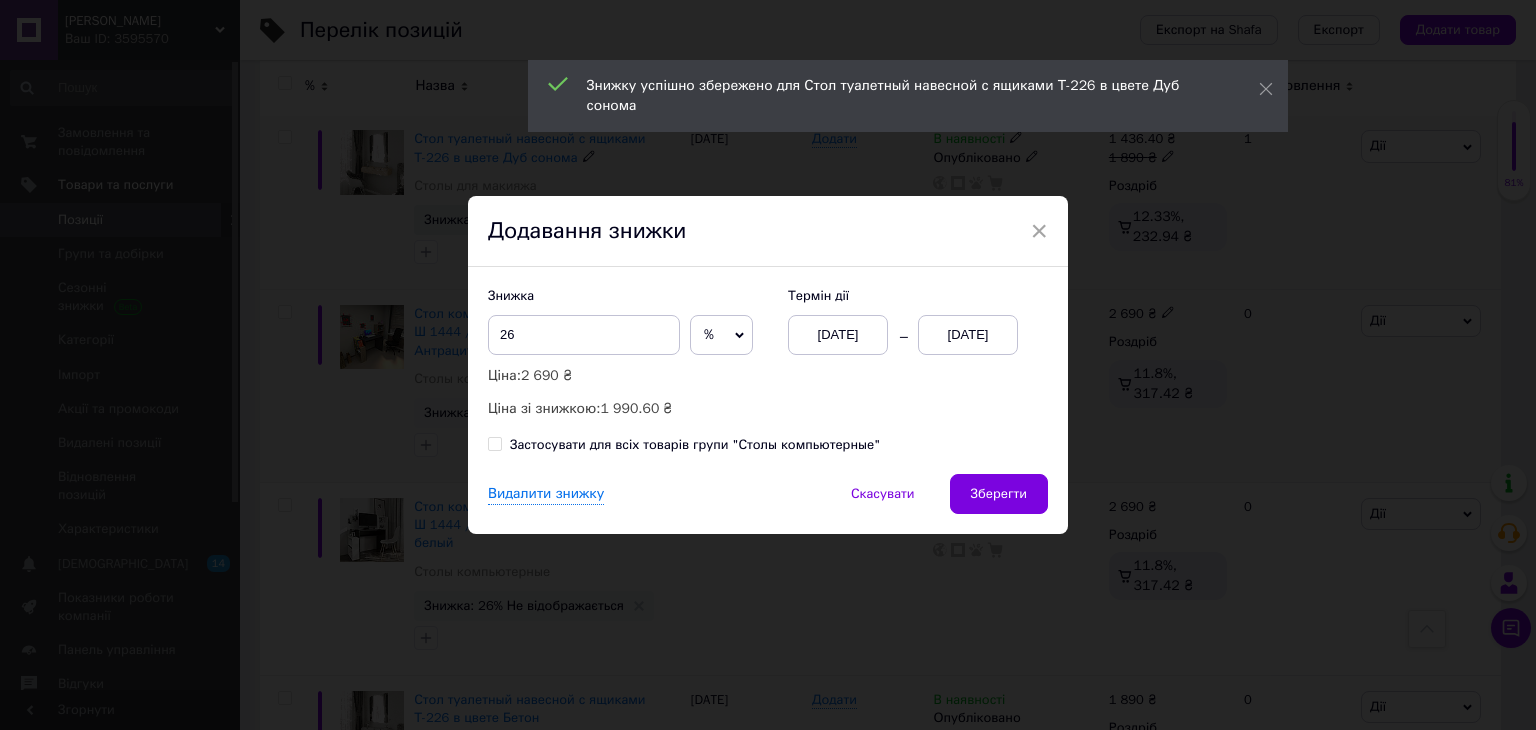 click on "01.07.2025" at bounding box center [968, 335] 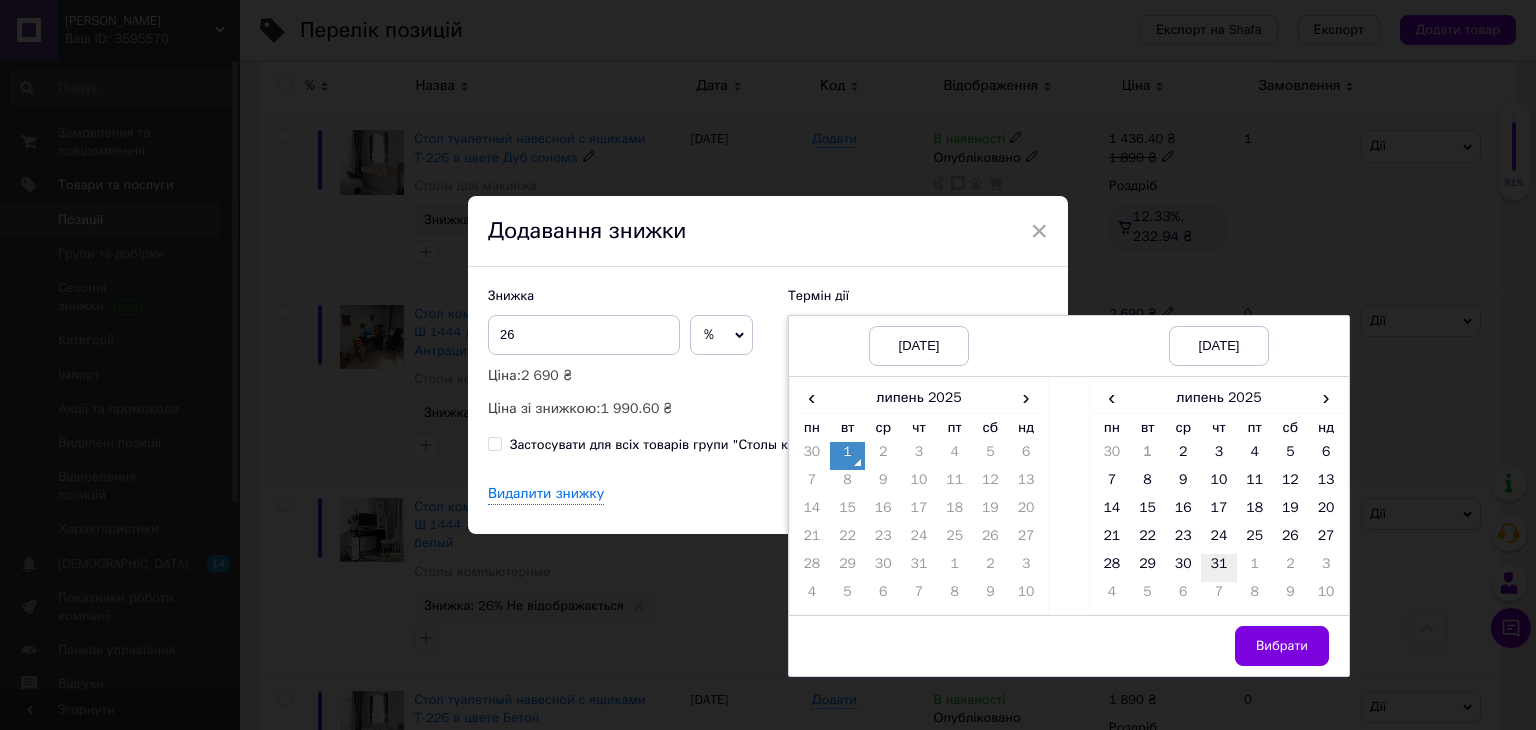 click on "31" at bounding box center [1219, 568] 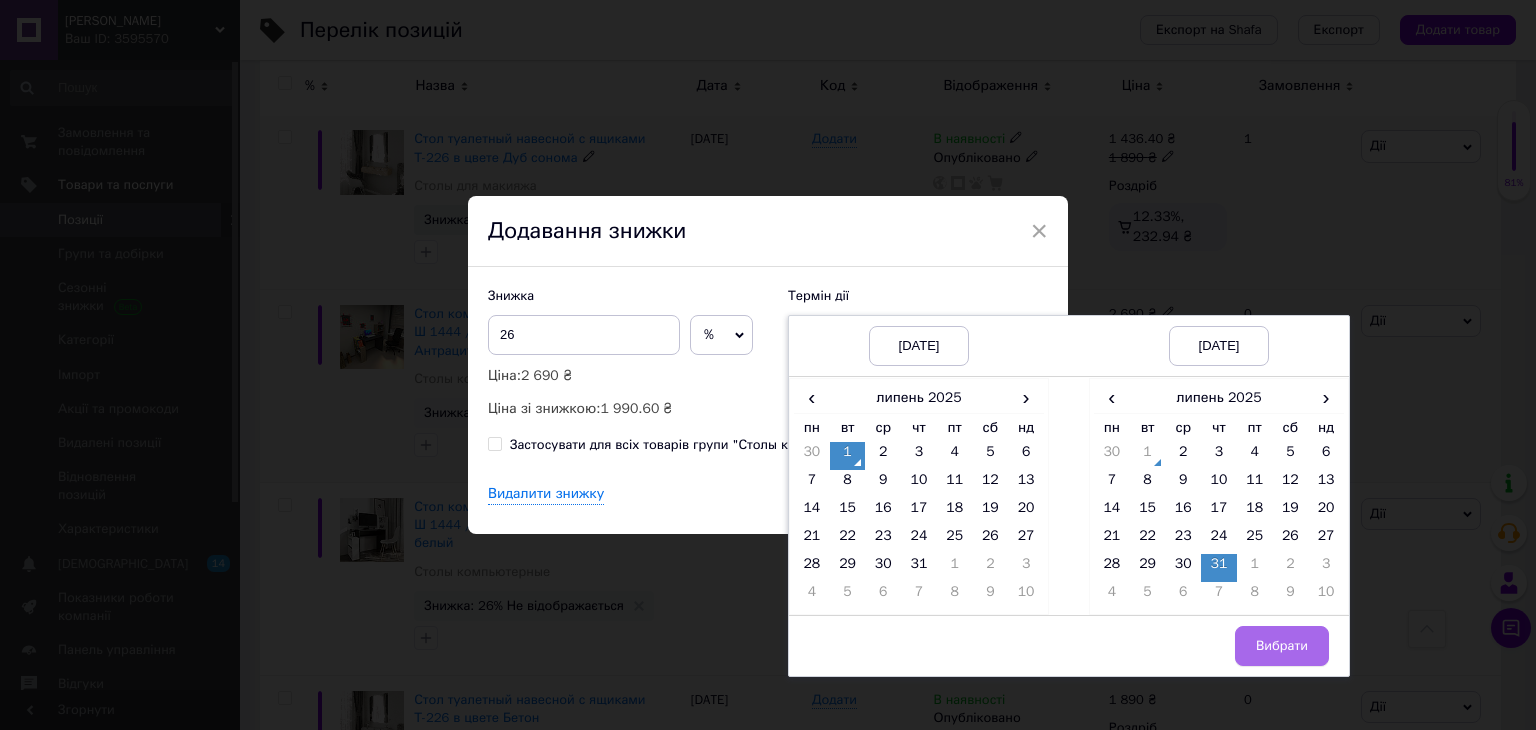 drag, startPoint x: 1280, startPoint y: 641, endPoint x: 1238, endPoint y: 613, distance: 50.47772 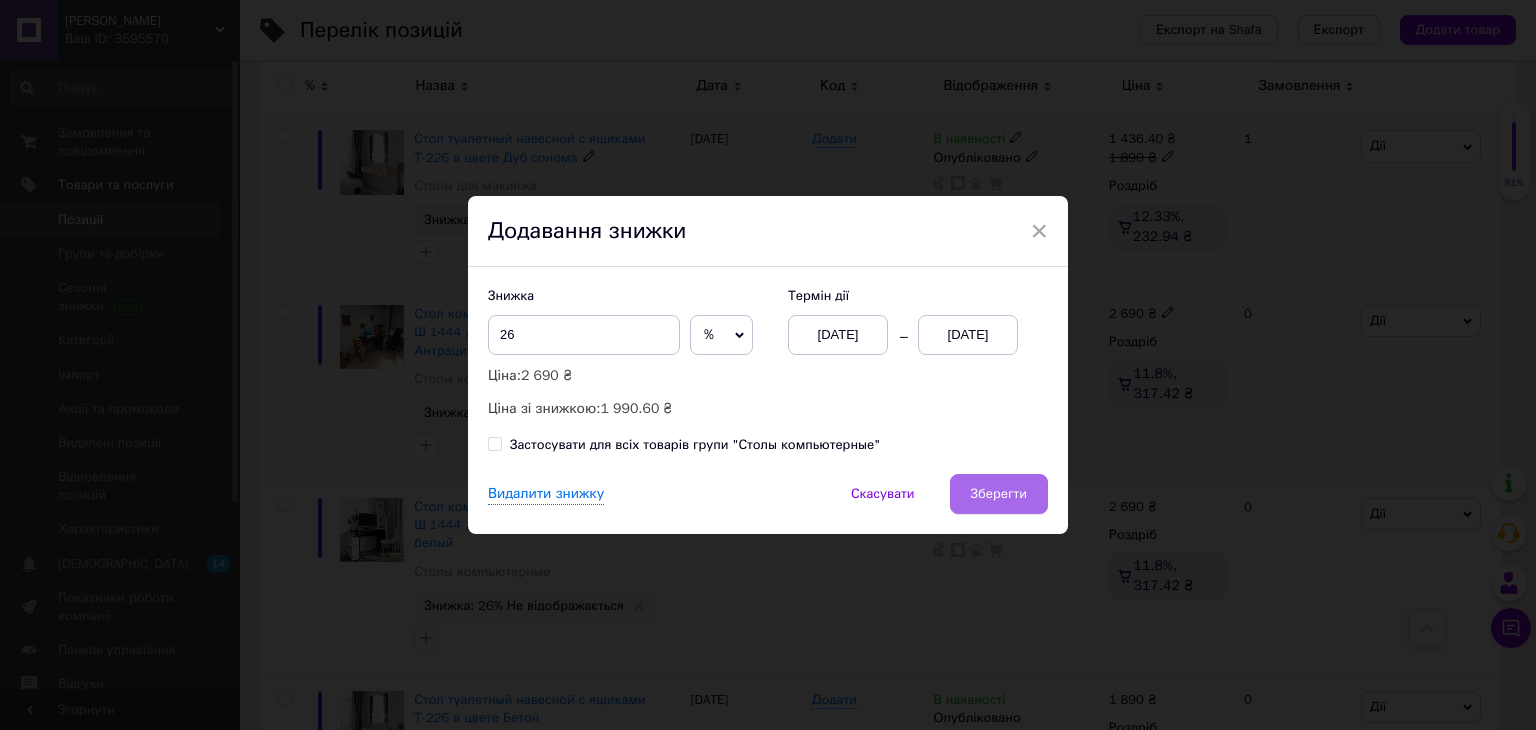 click on "Зберегти" at bounding box center [999, 494] 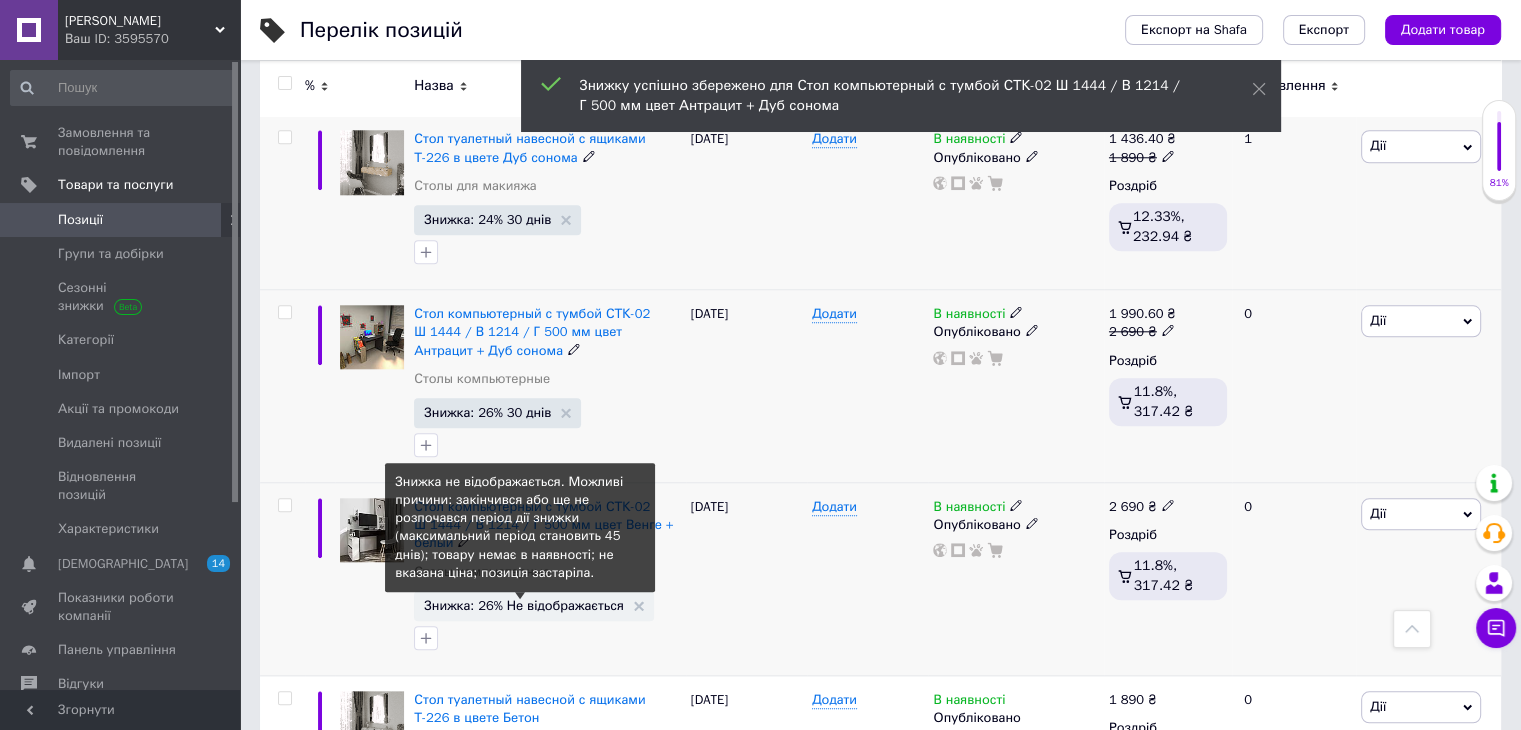 click on "Знижка: 26% Не відображається" at bounding box center [524, 605] 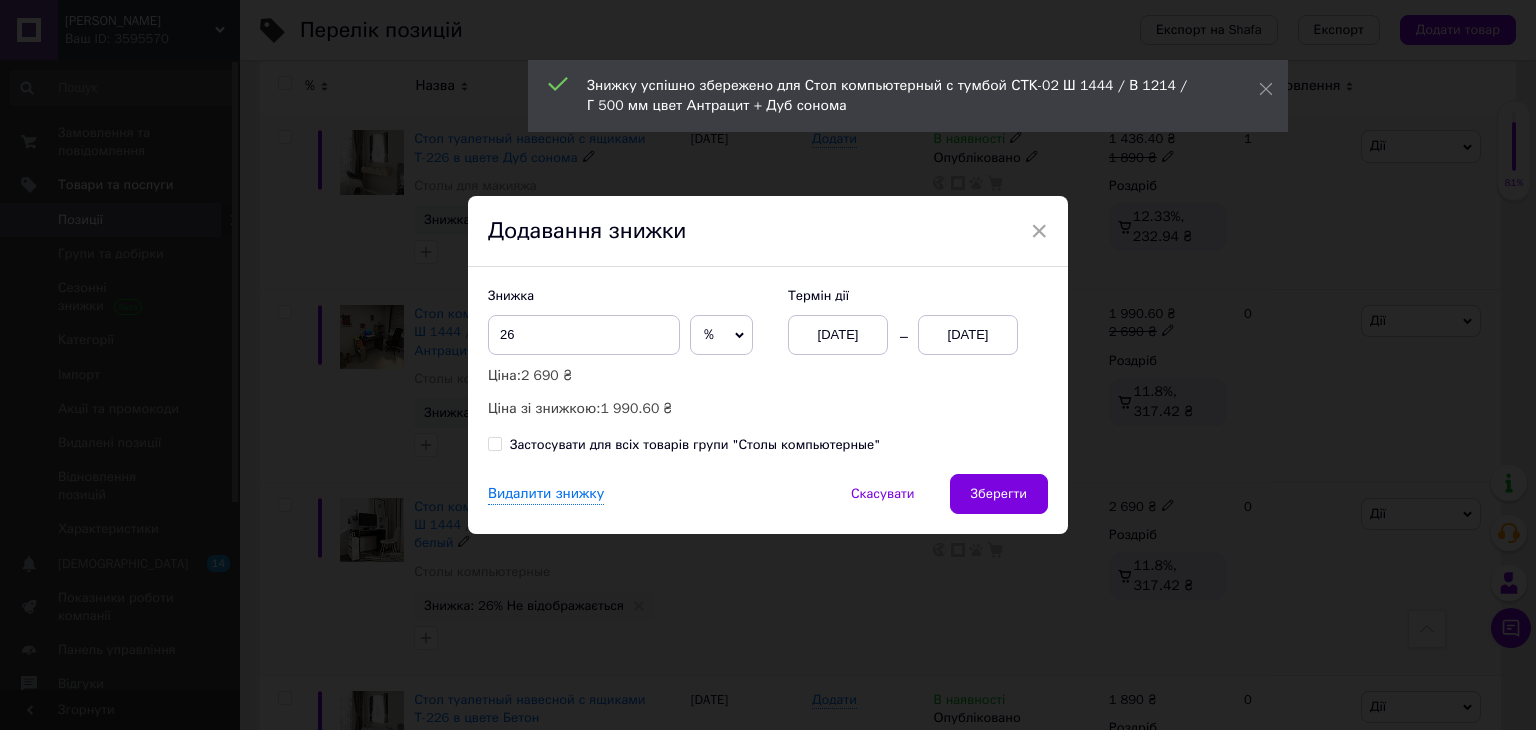 click on "01.07.2025" at bounding box center [968, 335] 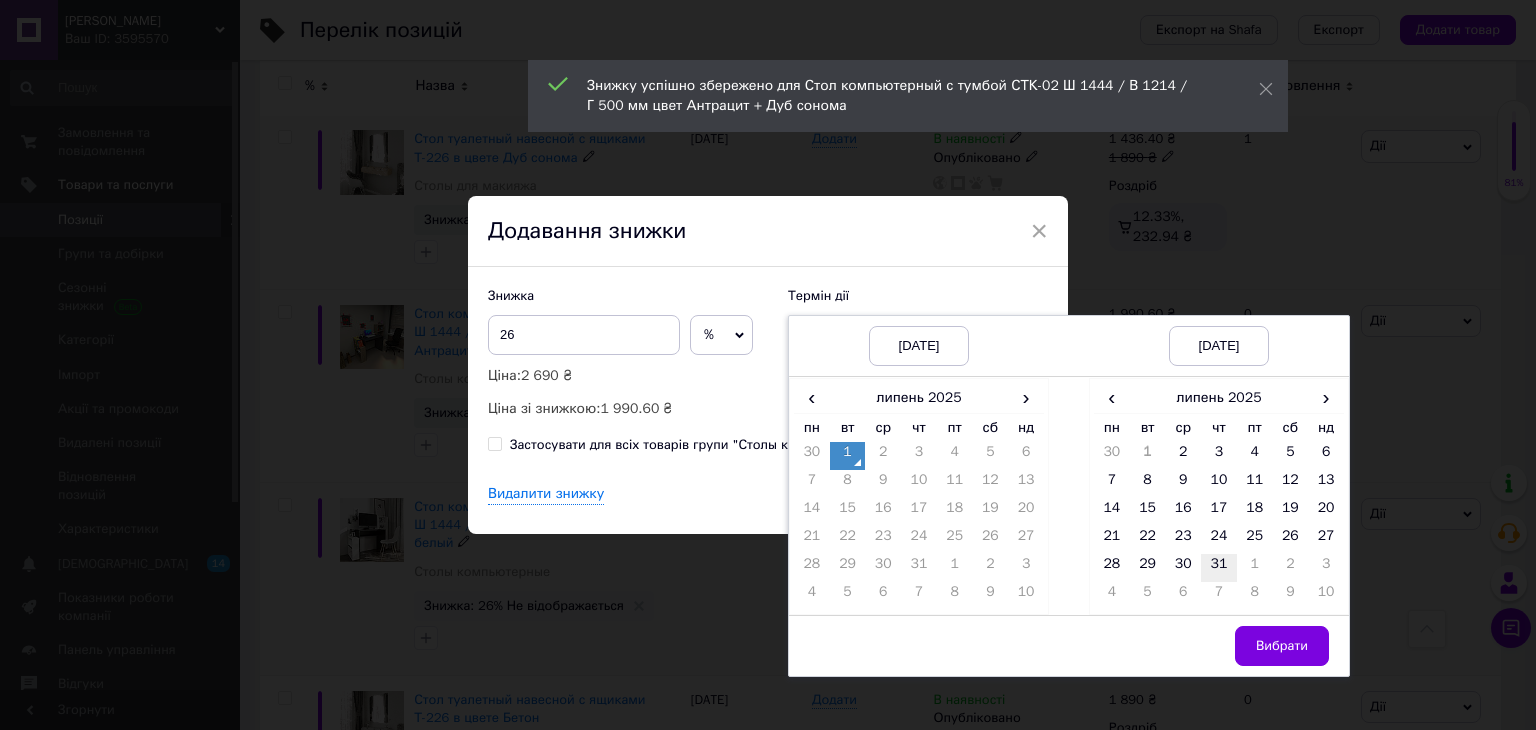 click on "31" at bounding box center [1219, 568] 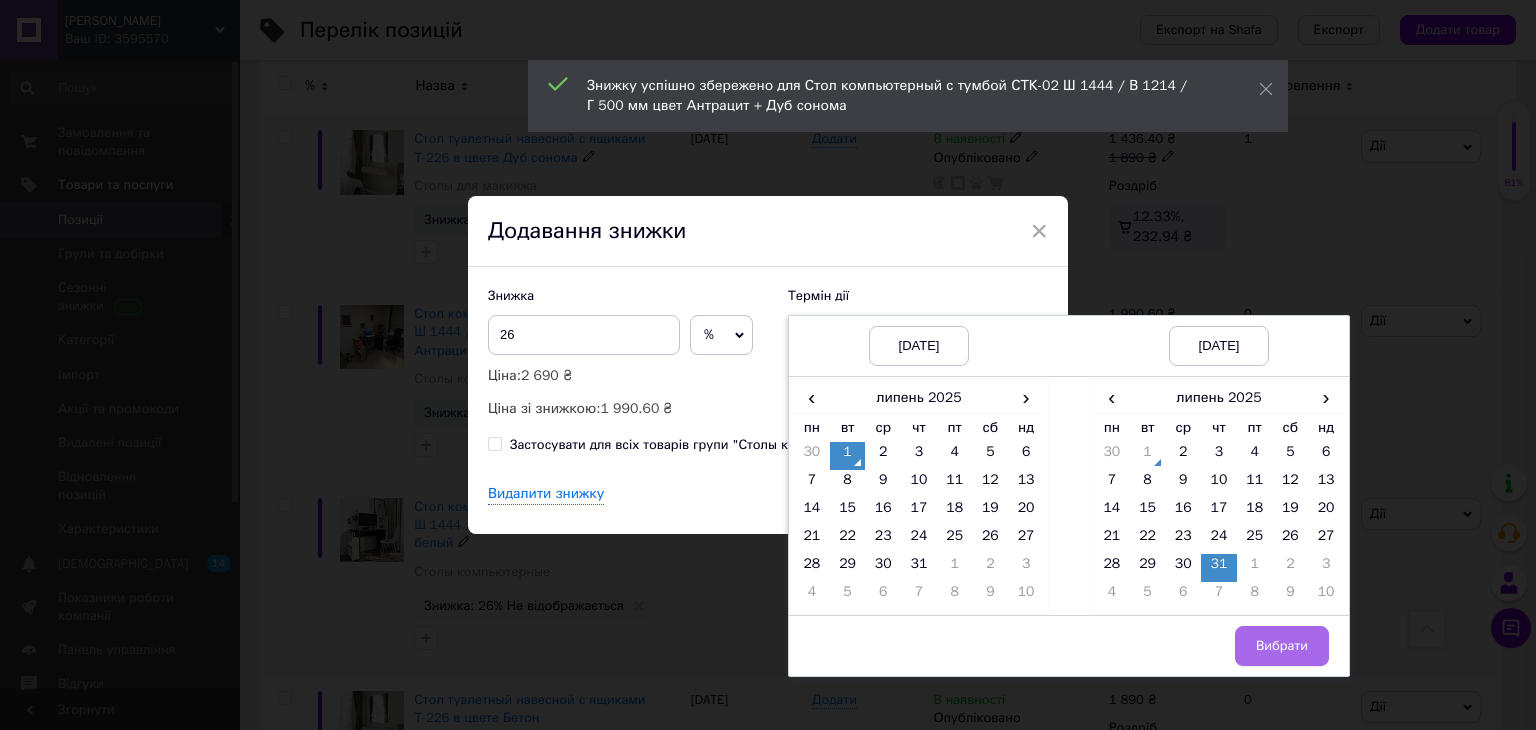 click on "Вибрати" at bounding box center [1282, 646] 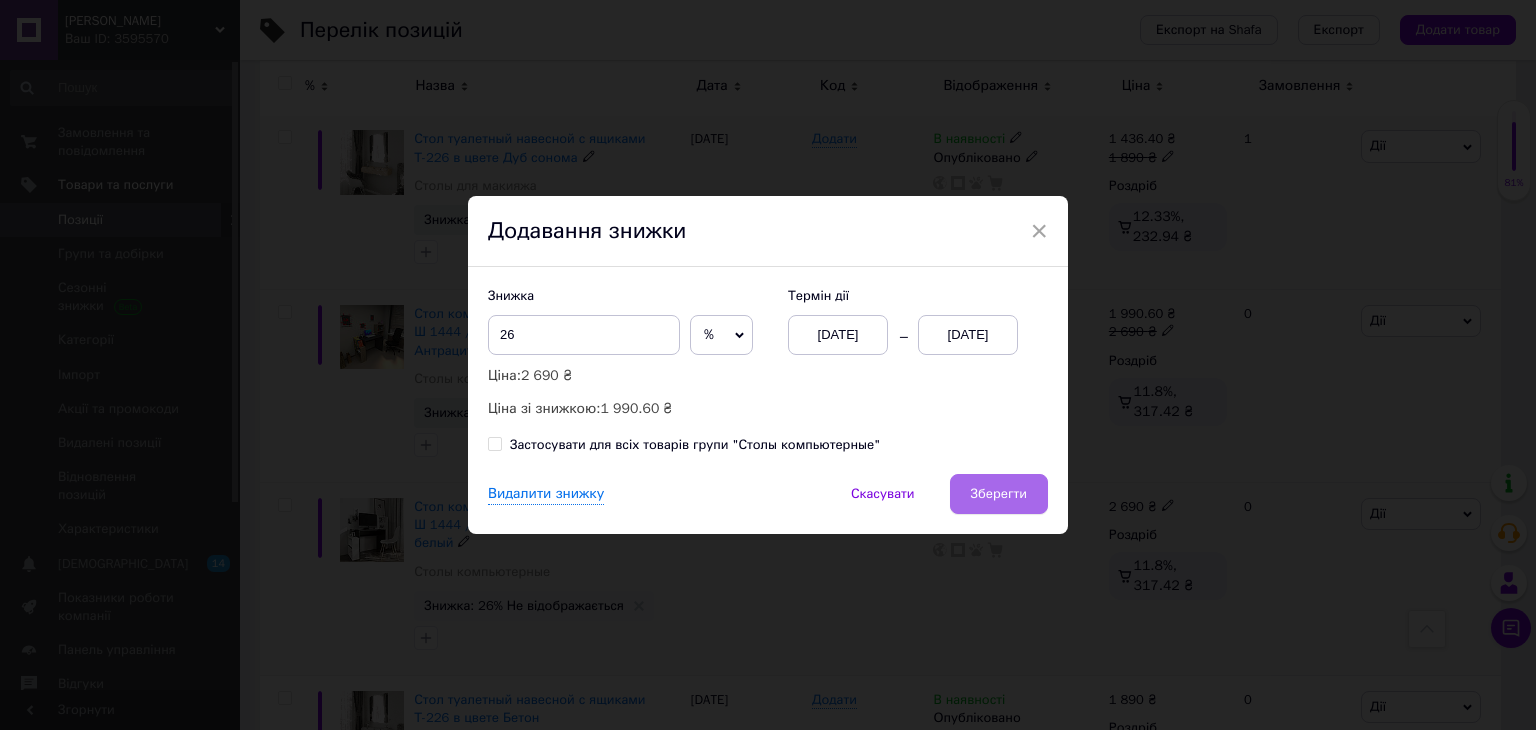 click on "Зберегти" at bounding box center (999, 494) 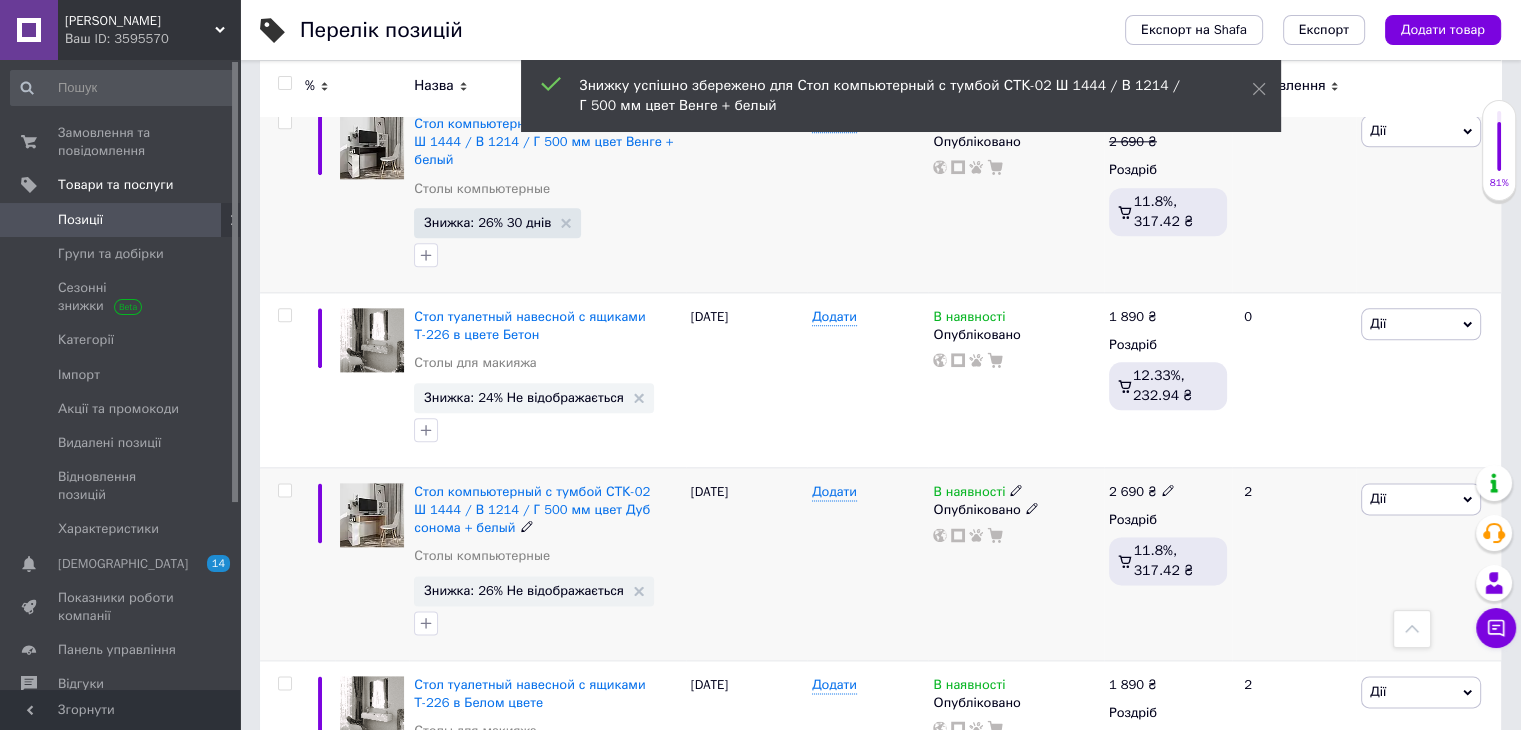 scroll, scrollTop: 2400, scrollLeft: 0, axis: vertical 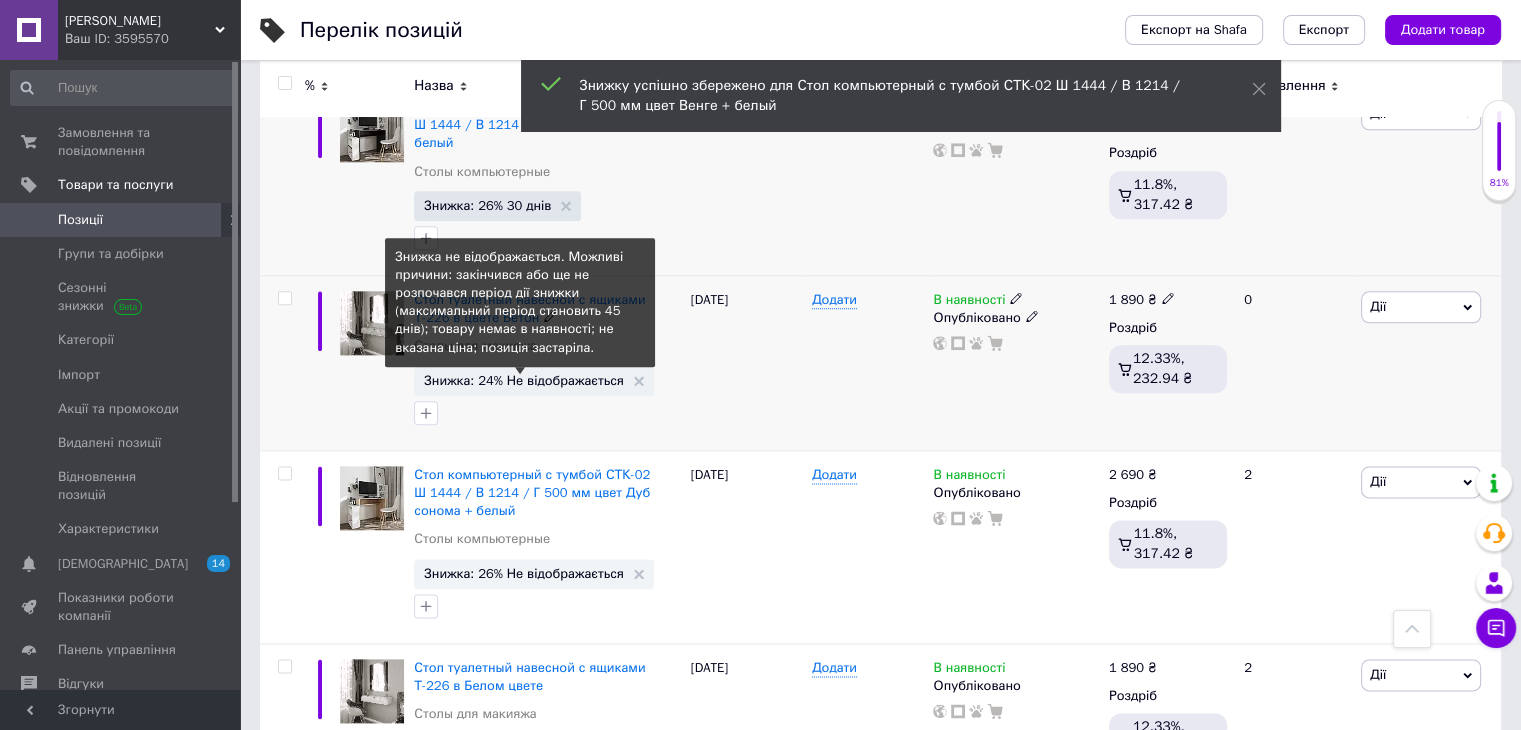 click on "Знижка: 24% Не відображається" at bounding box center [524, 380] 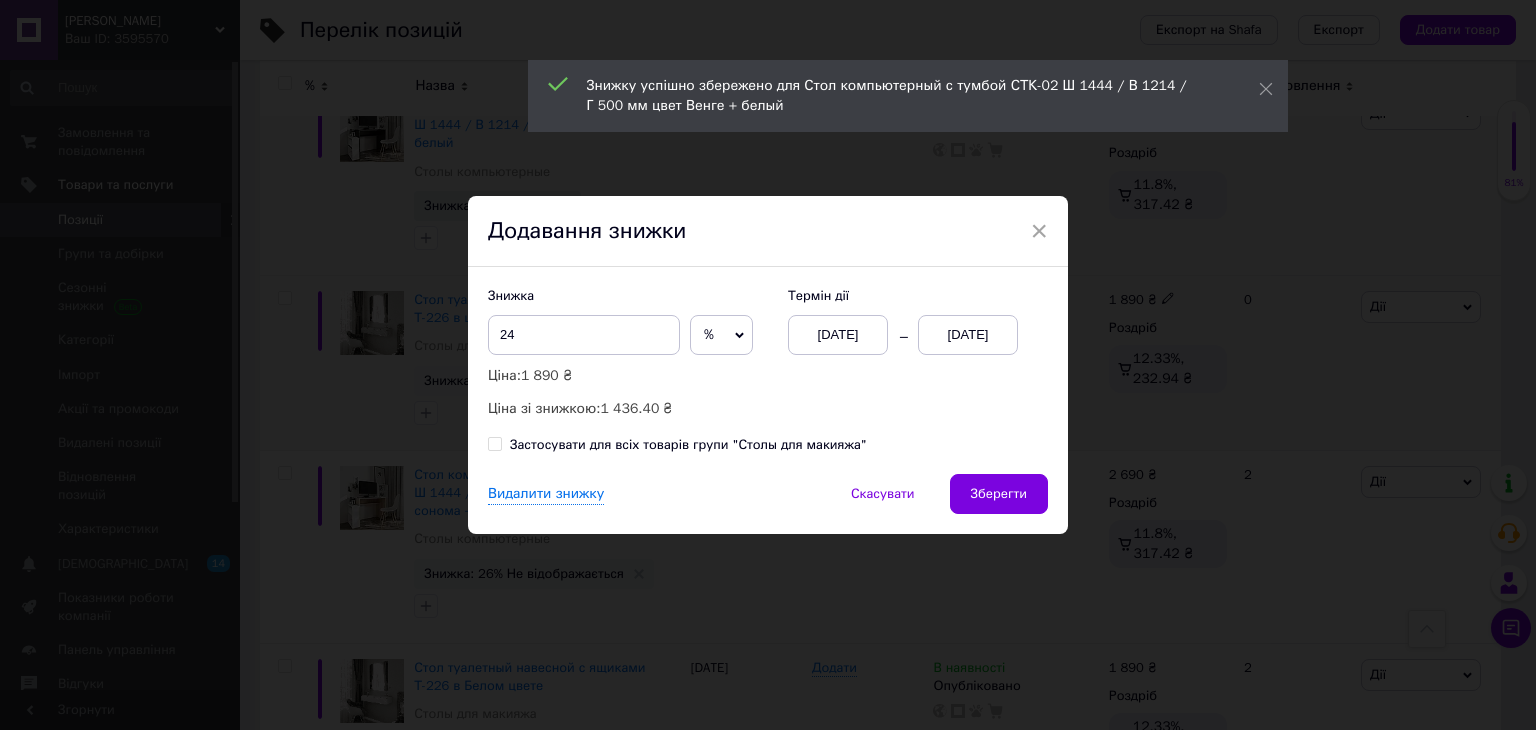 click on "01.07.2025" at bounding box center (968, 335) 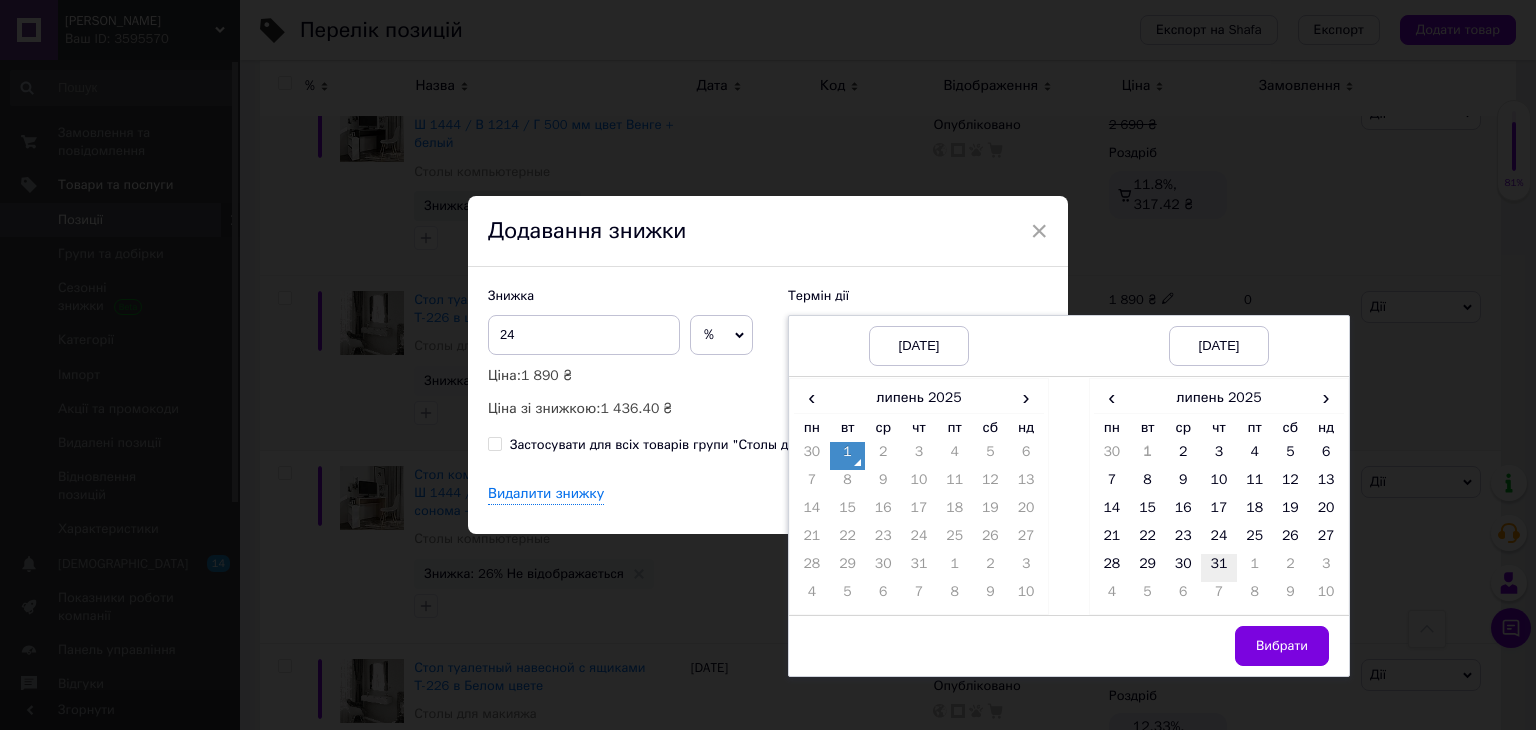 click on "24" at bounding box center [1219, 540] 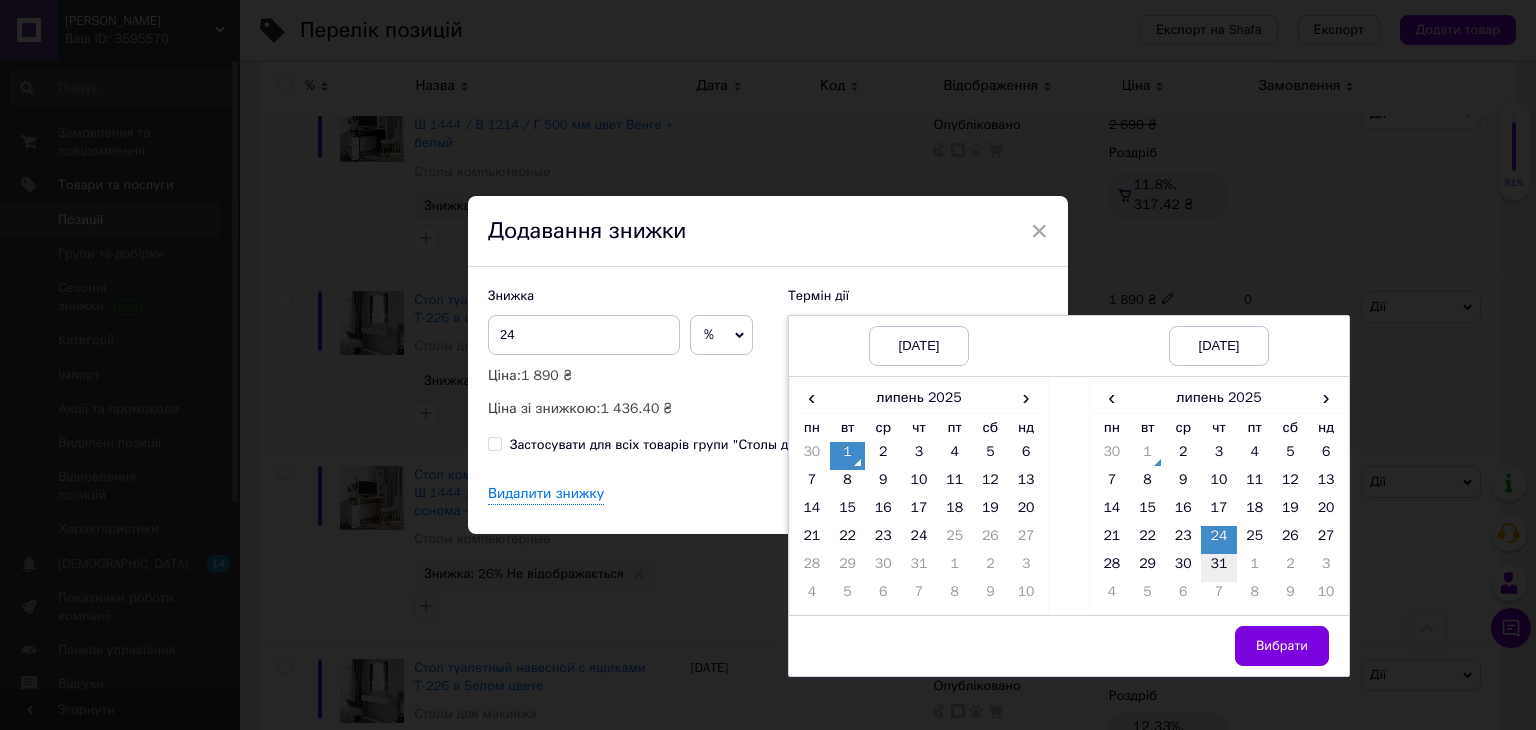 click on "31" at bounding box center [1219, 568] 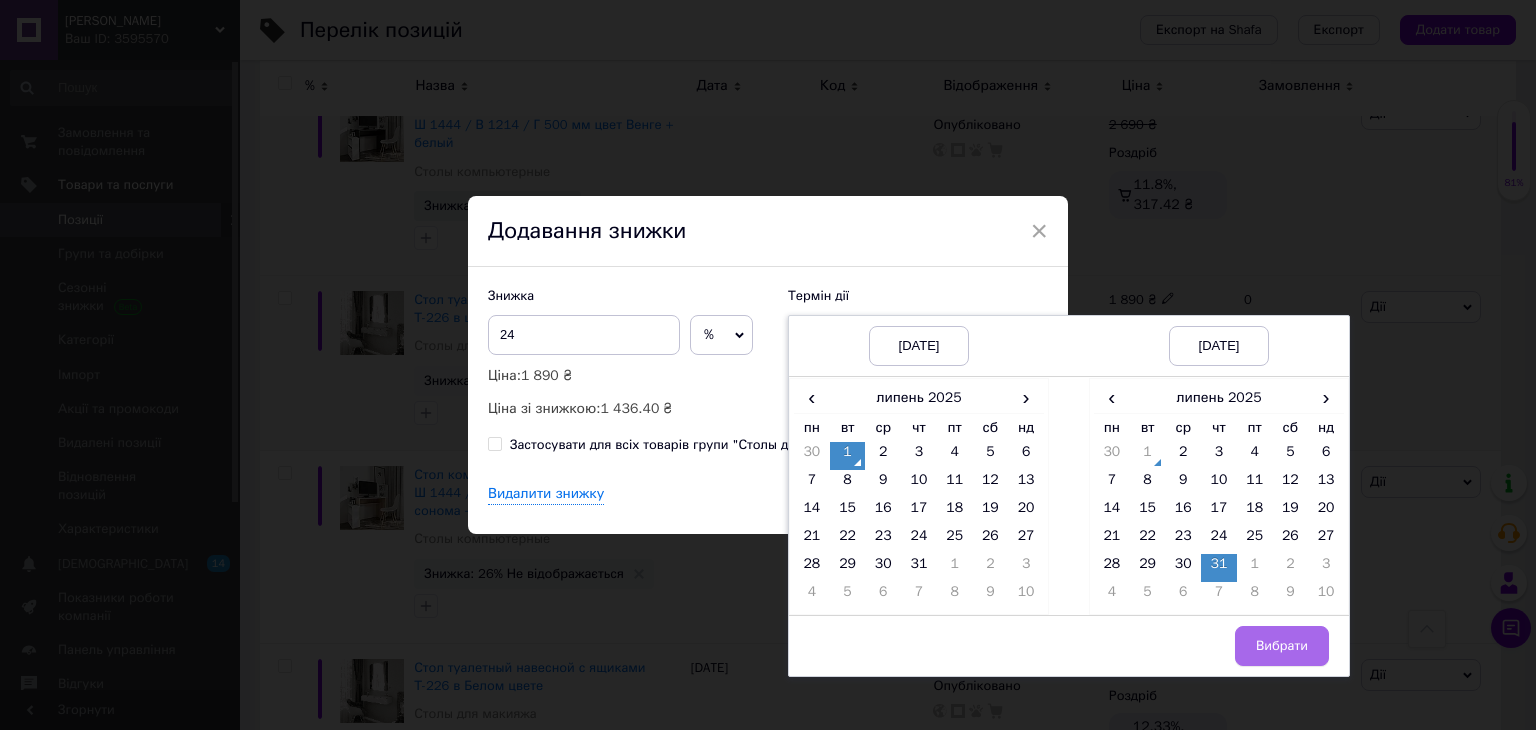 click on "Вибрати" at bounding box center (1282, 646) 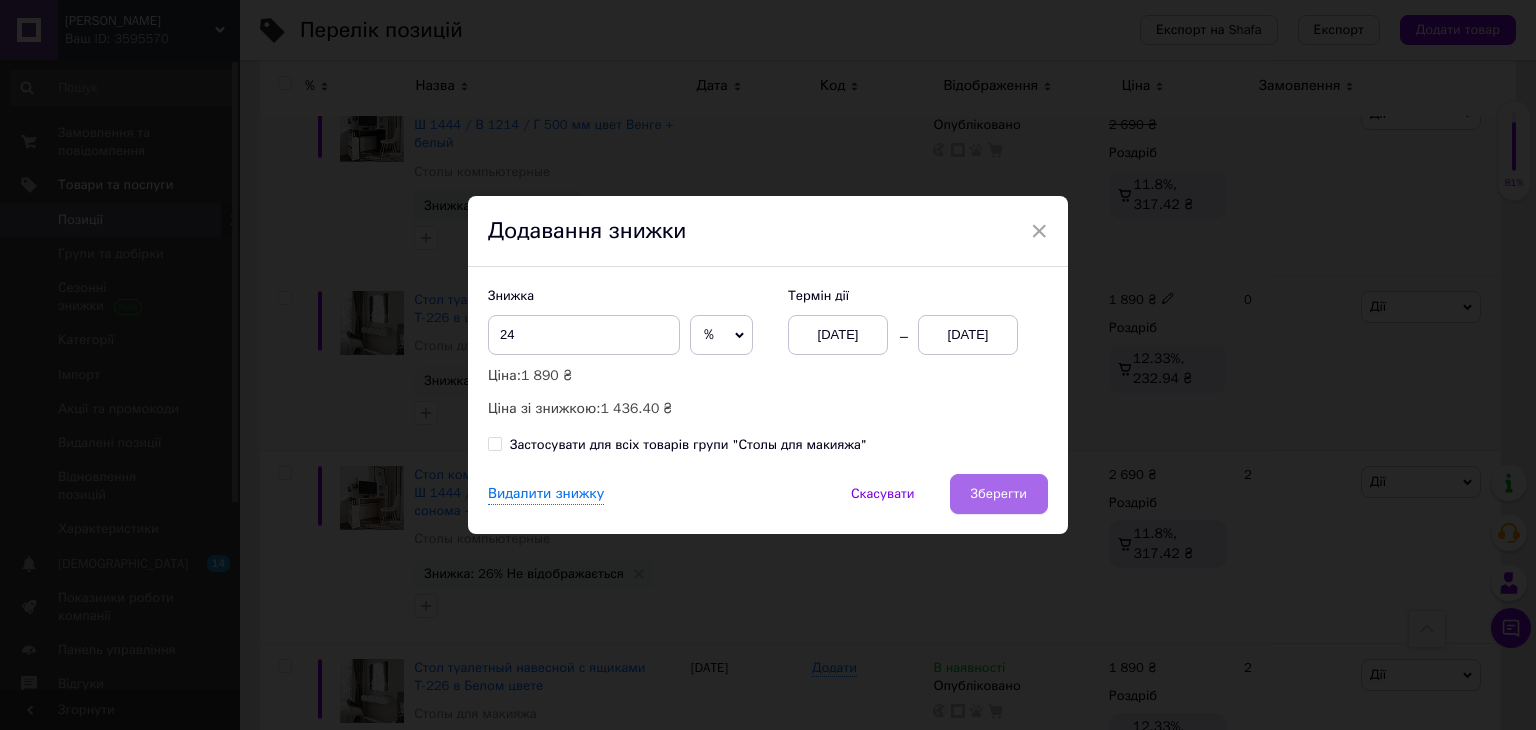 click on "Зберегти" at bounding box center (999, 494) 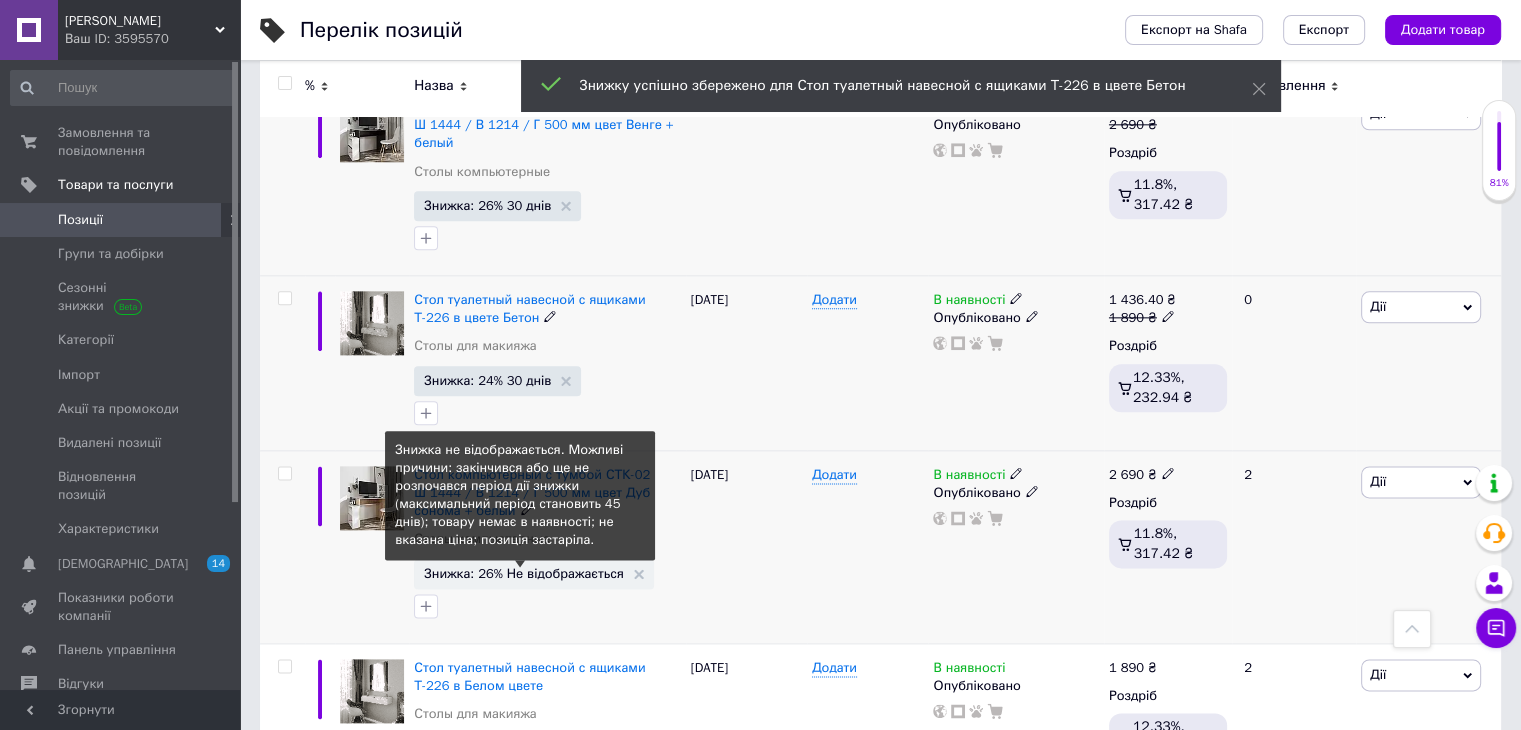 click on "Знижка: 26% Не відображається" at bounding box center [524, 573] 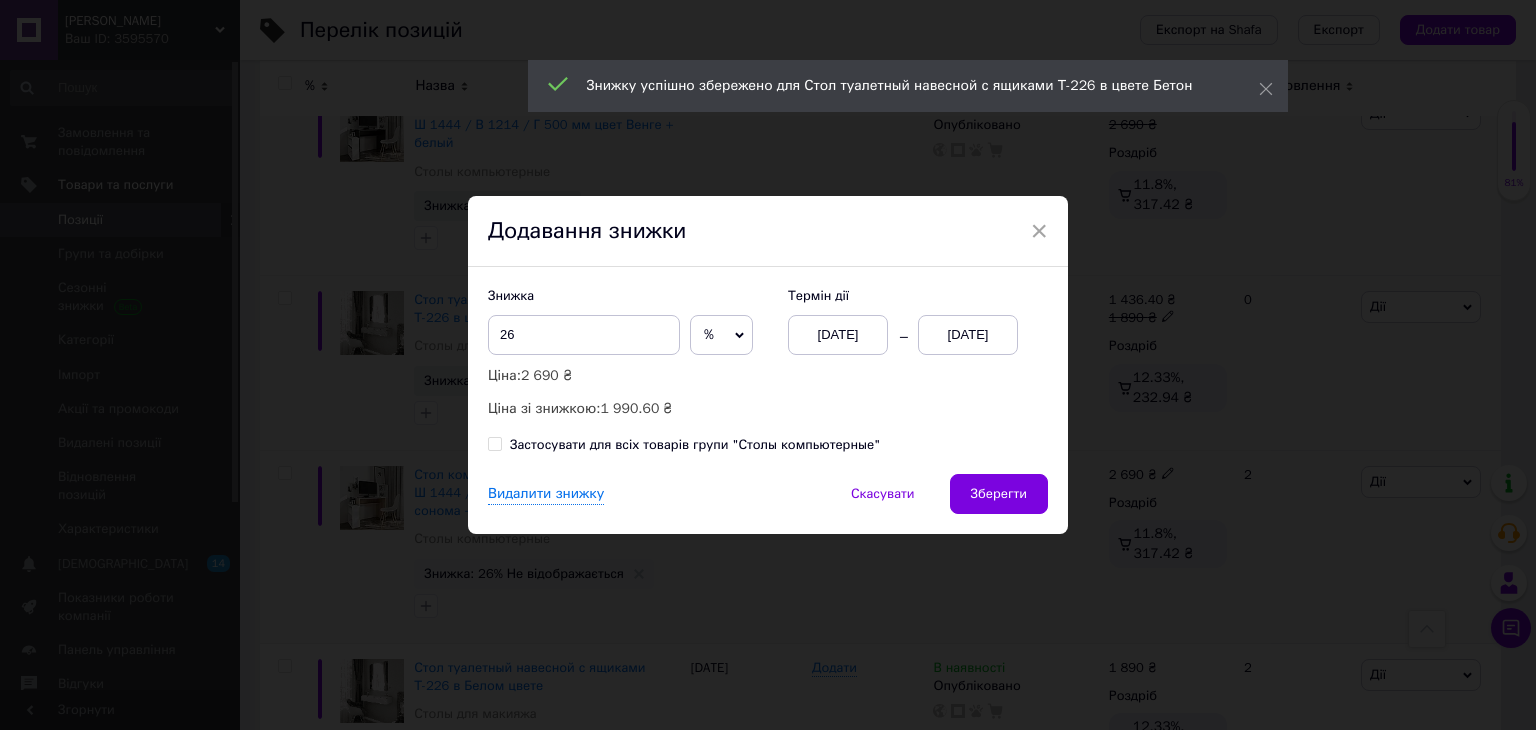 click on "01.07.2025" at bounding box center [968, 335] 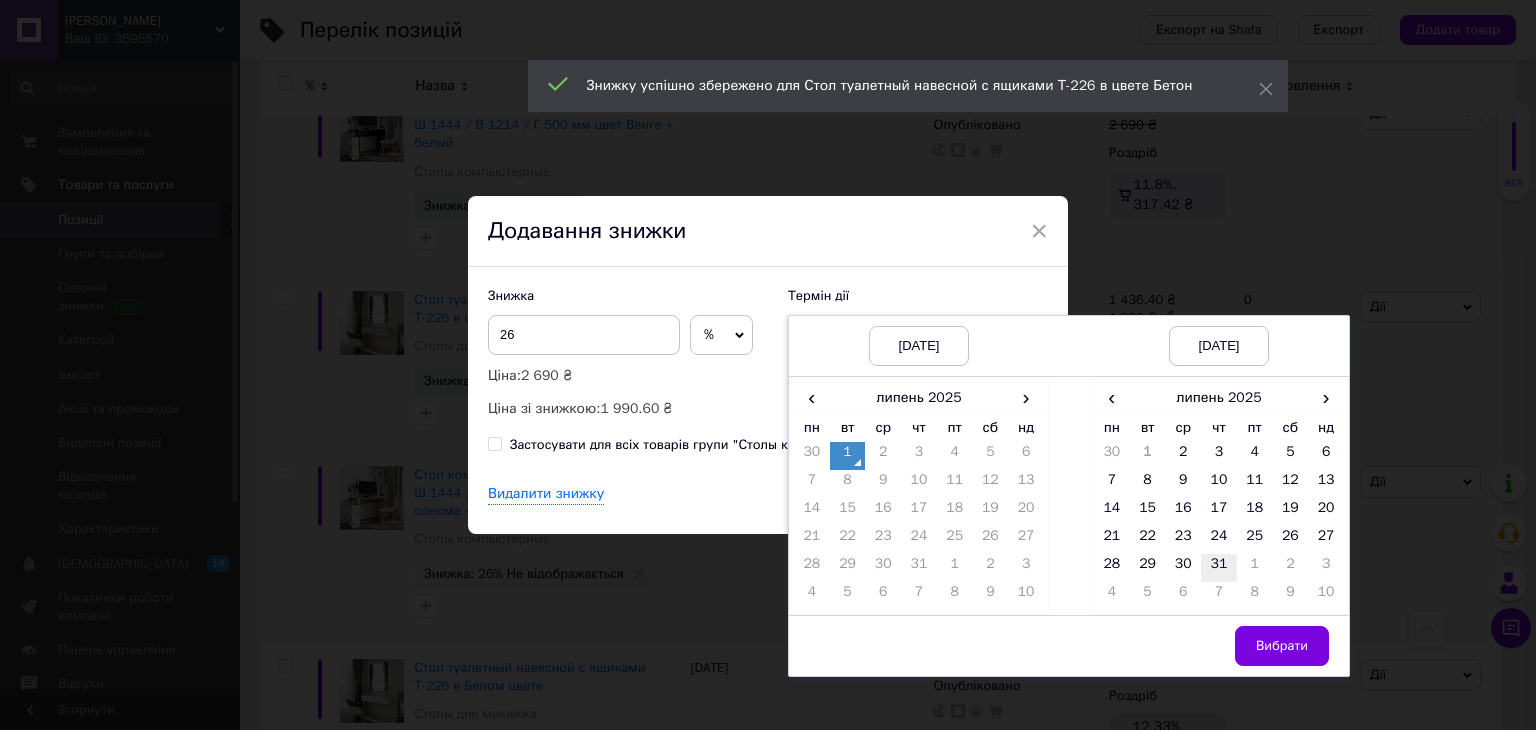 click on "31" at bounding box center [1219, 568] 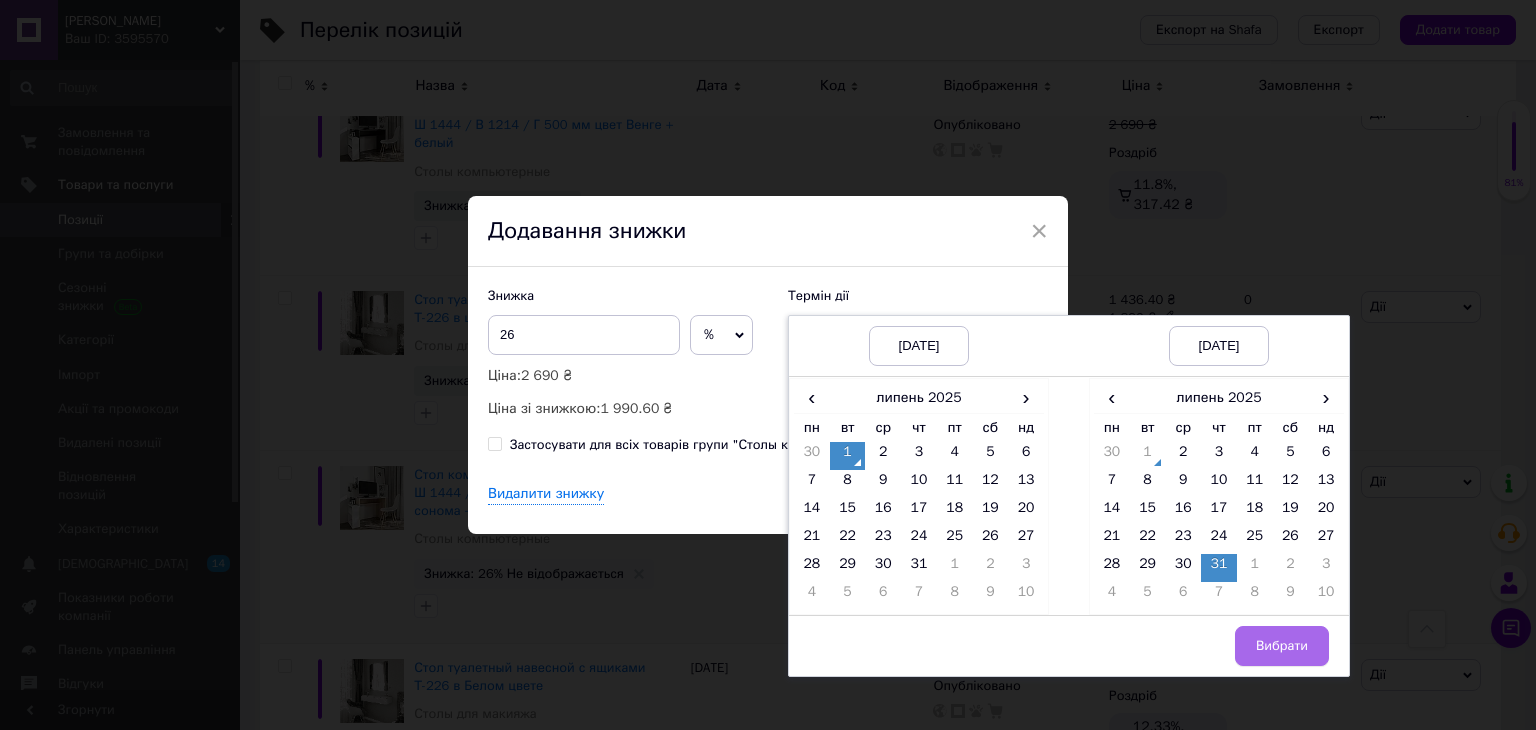 click on "Вибрати" at bounding box center (1282, 646) 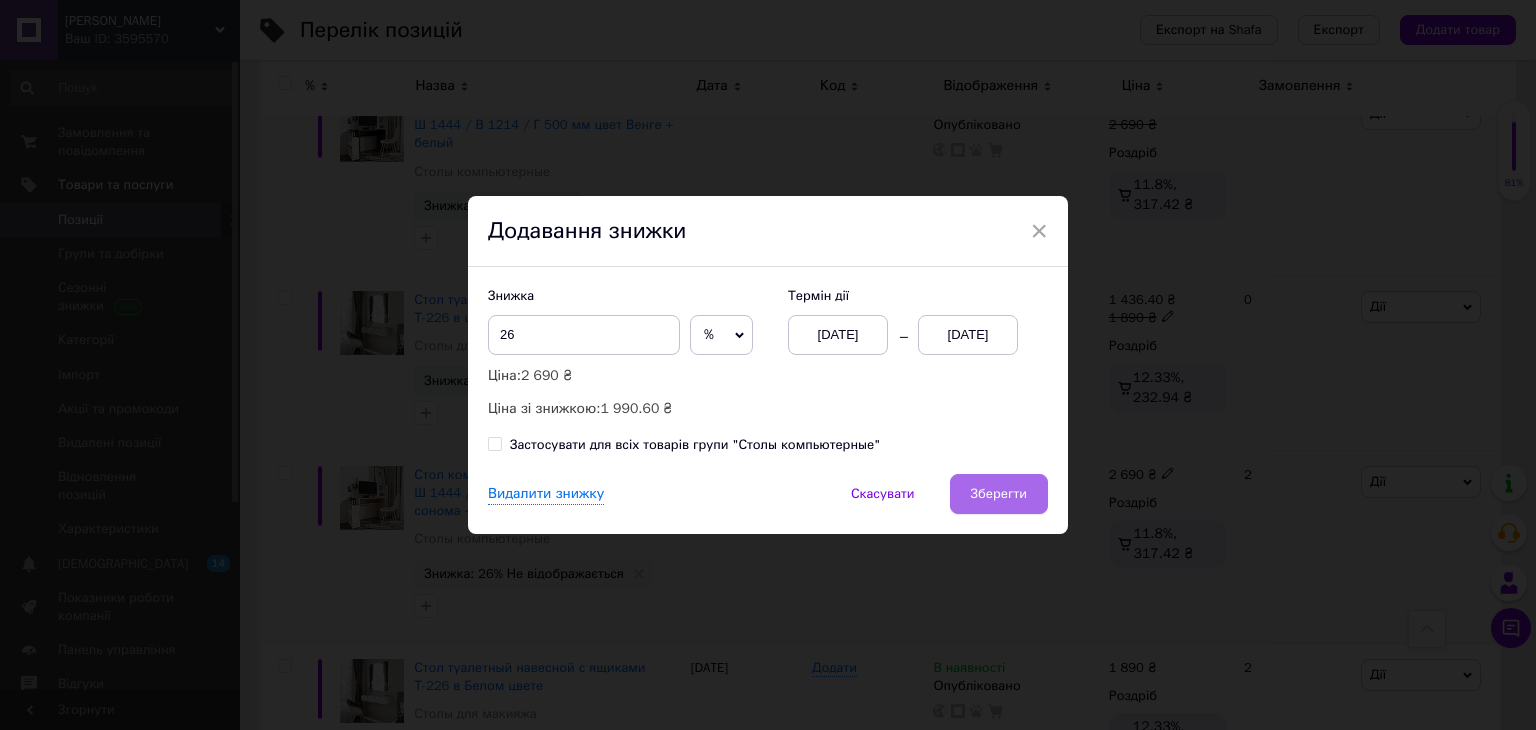 click on "Зберегти" at bounding box center [999, 494] 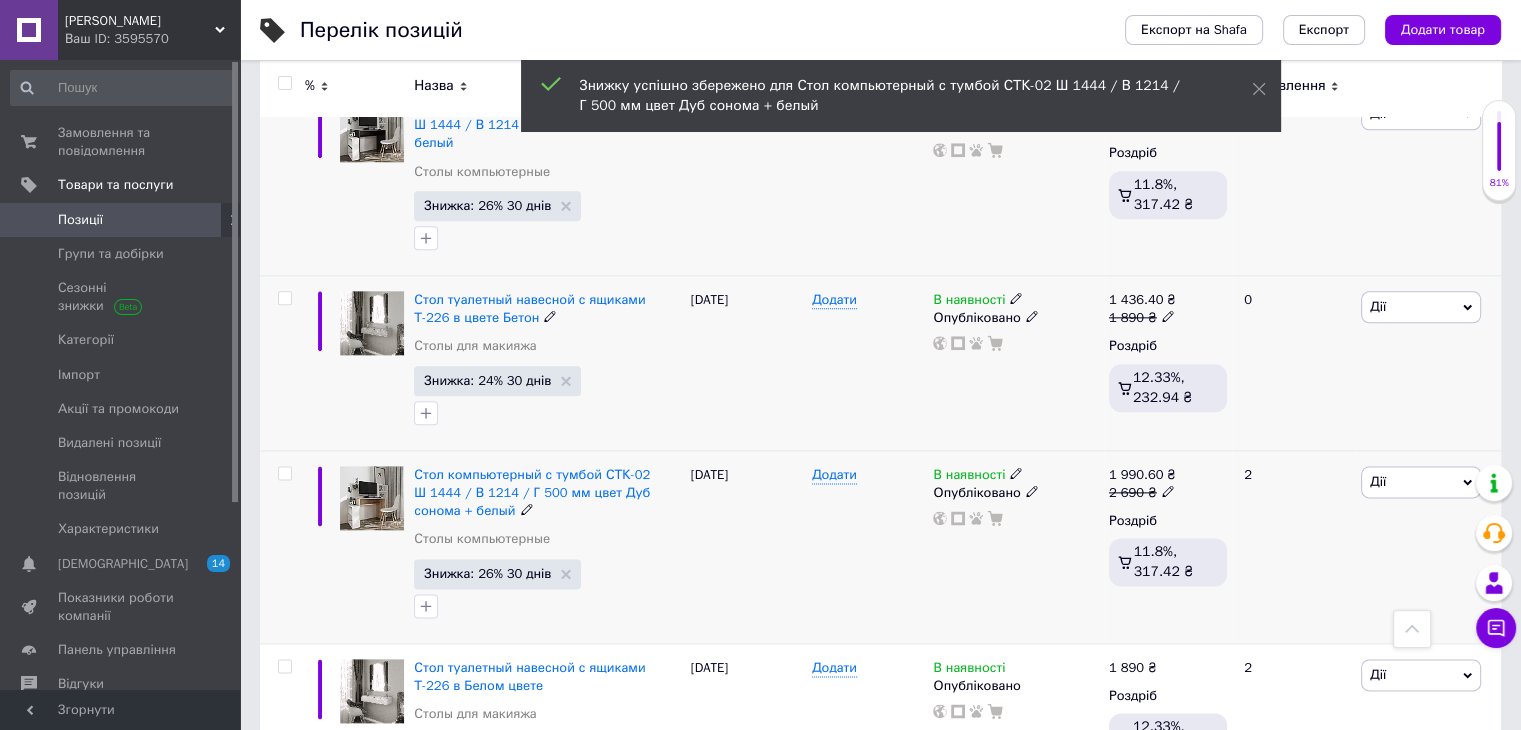 scroll, scrollTop: 2600, scrollLeft: 0, axis: vertical 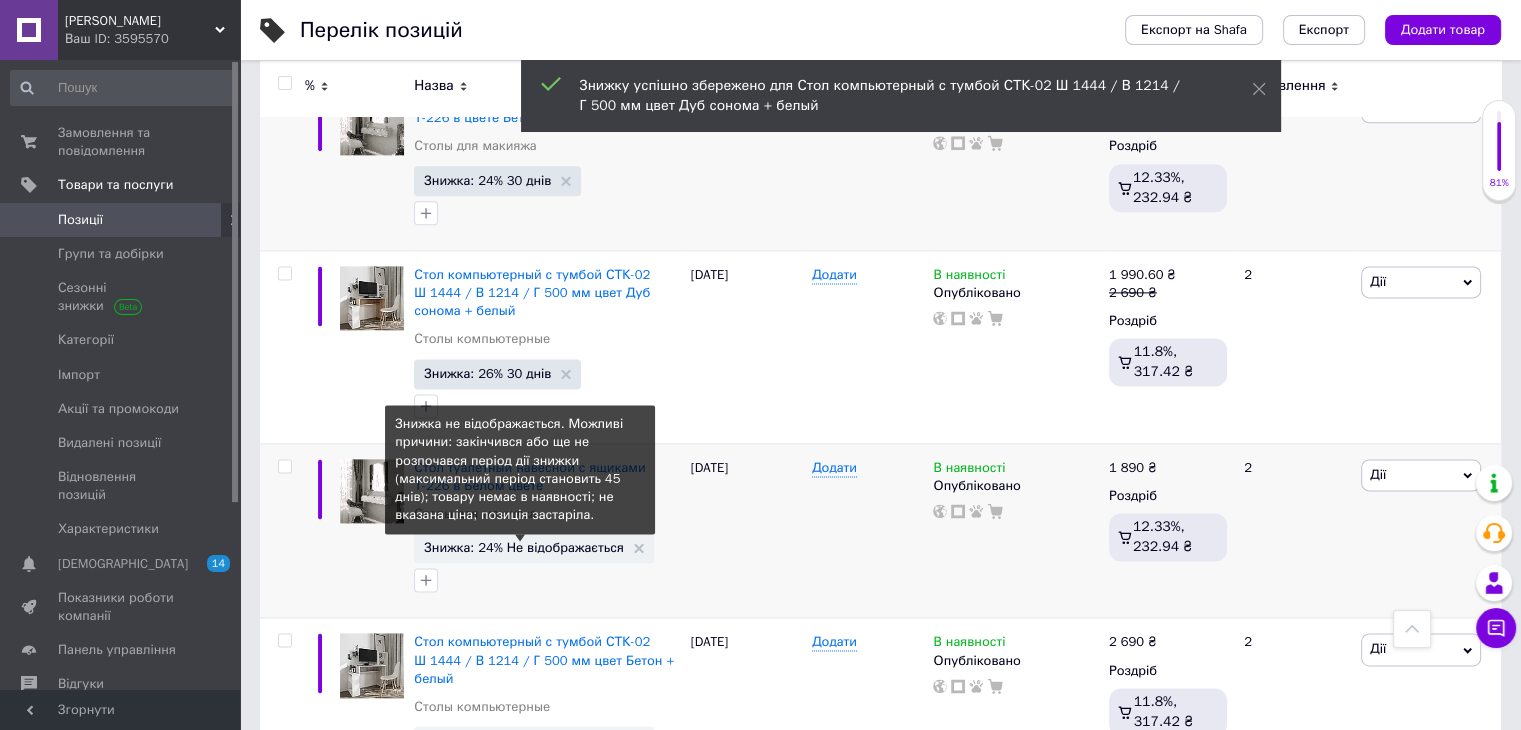 click on "Знижка: 24% Не відображається" at bounding box center (524, 547) 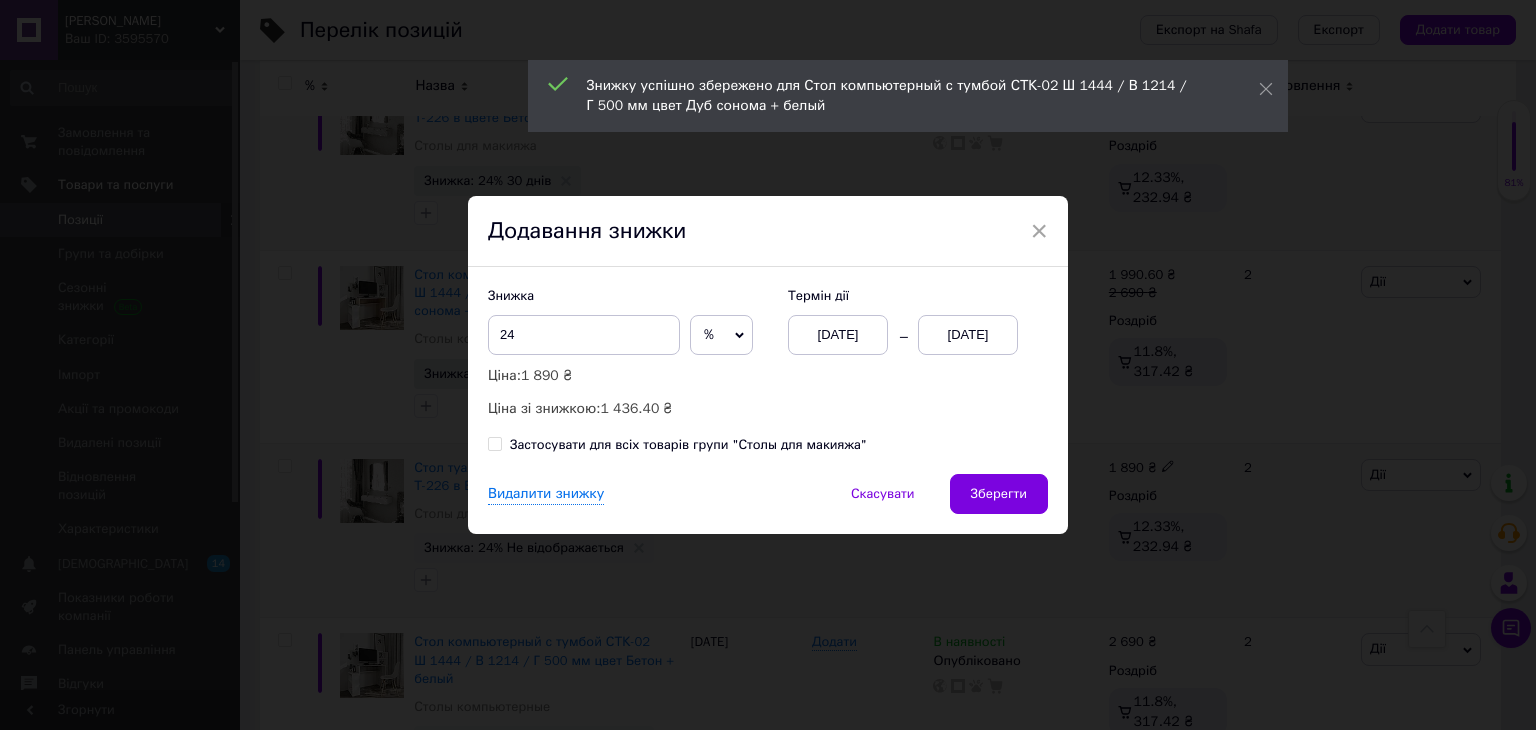 click on "01.07.2025" at bounding box center (968, 335) 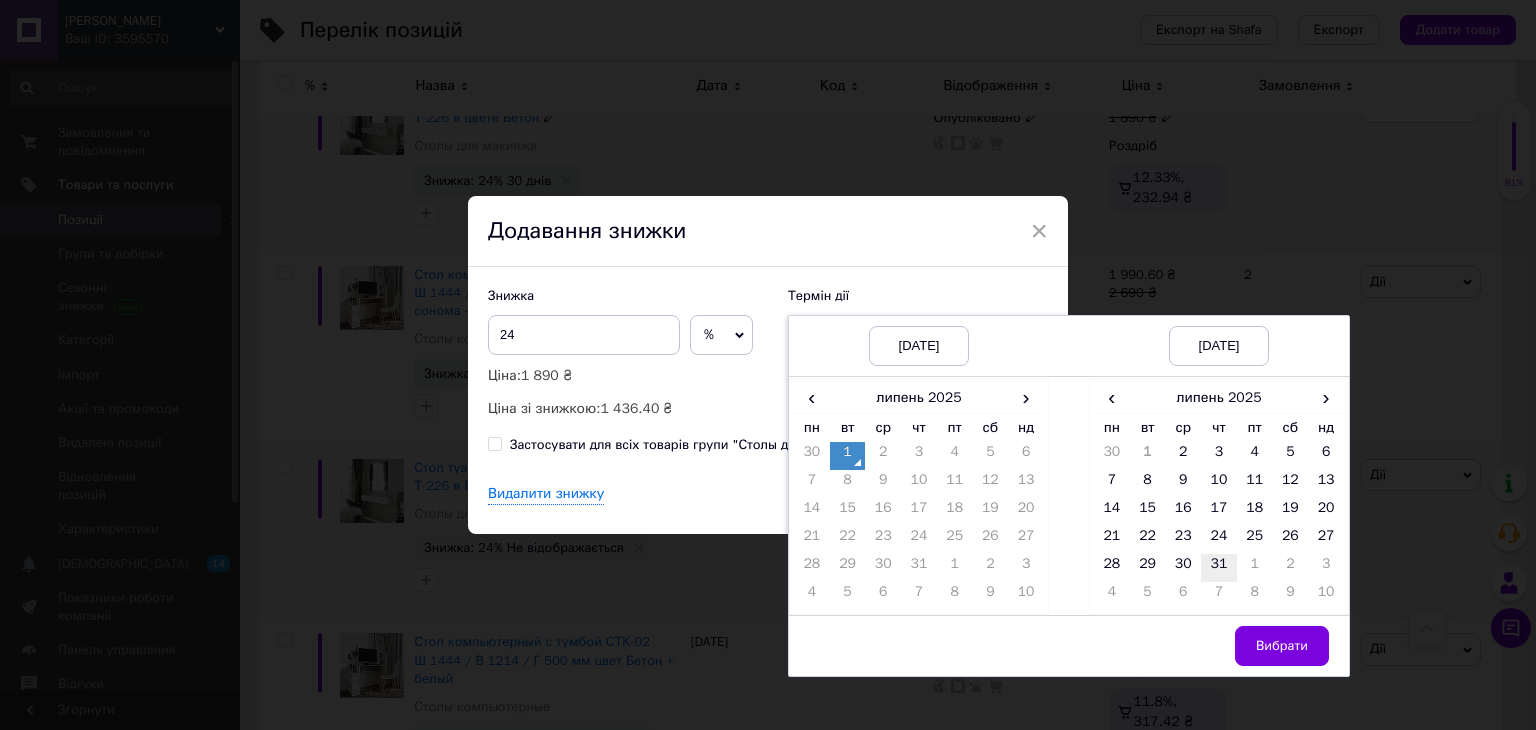 click on "31" at bounding box center [1219, 568] 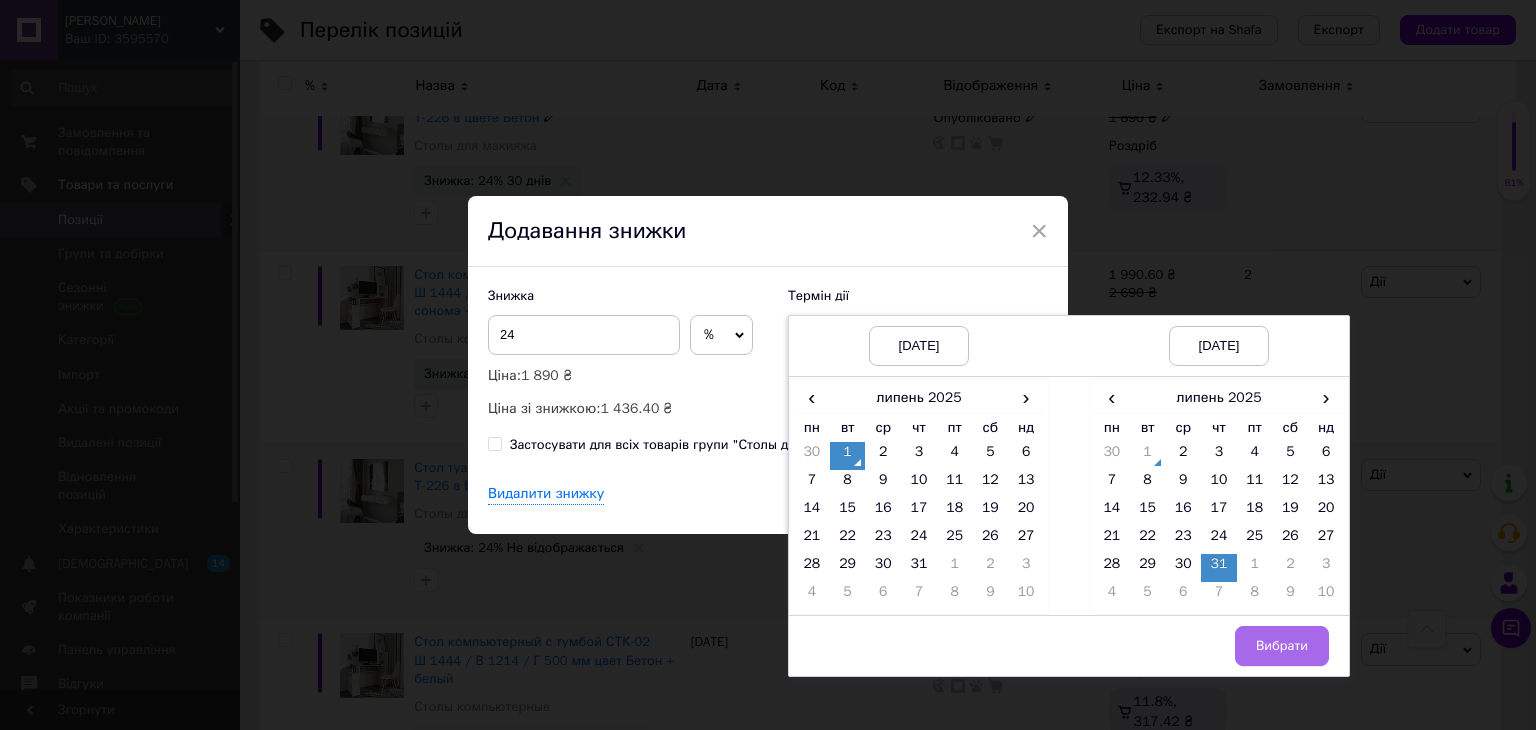click on "Вибрати" at bounding box center [1282, 646] 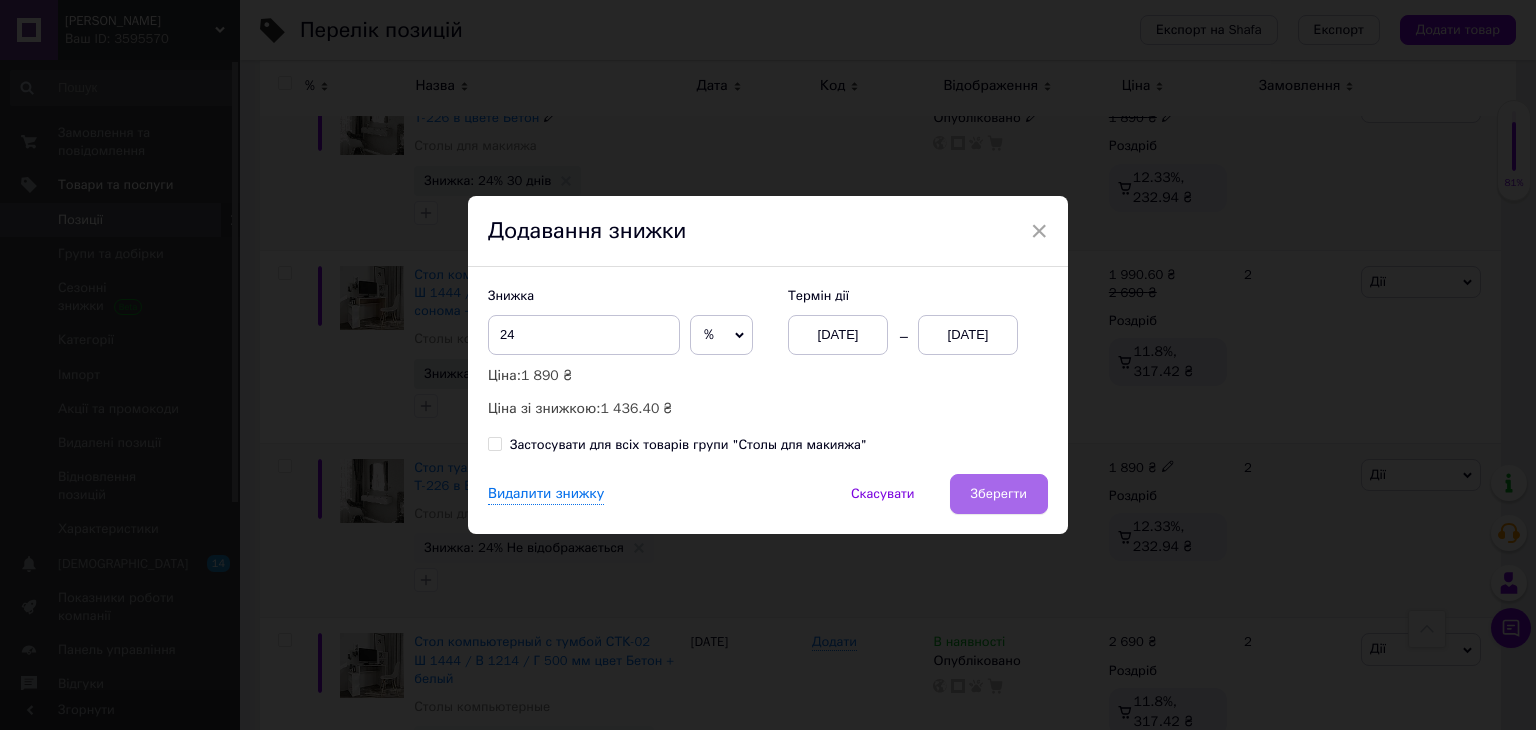 click on "Зберегти" at bounding box center (999, 494) 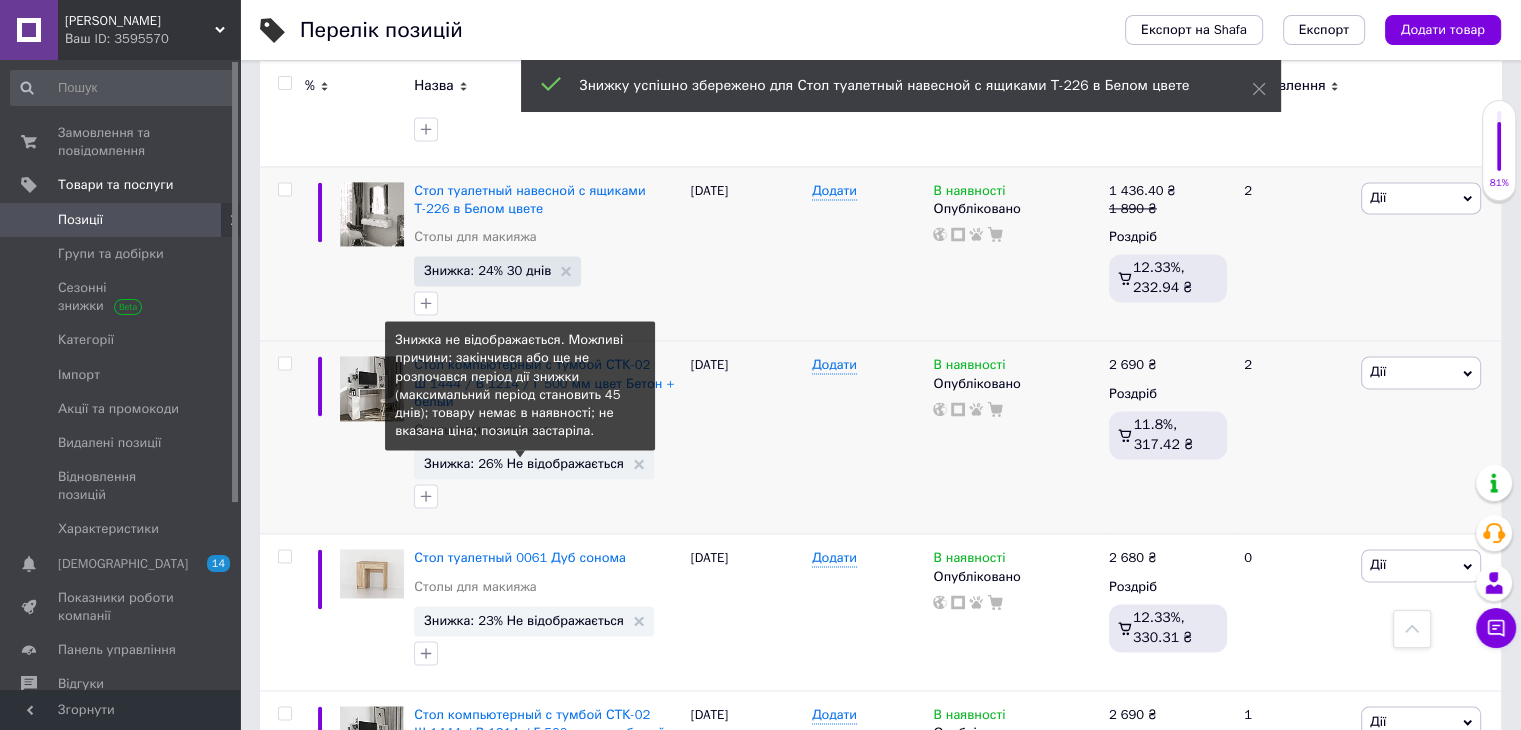 scroll, scrollTop: 2900, scrollLeft: 0, axis: vertical 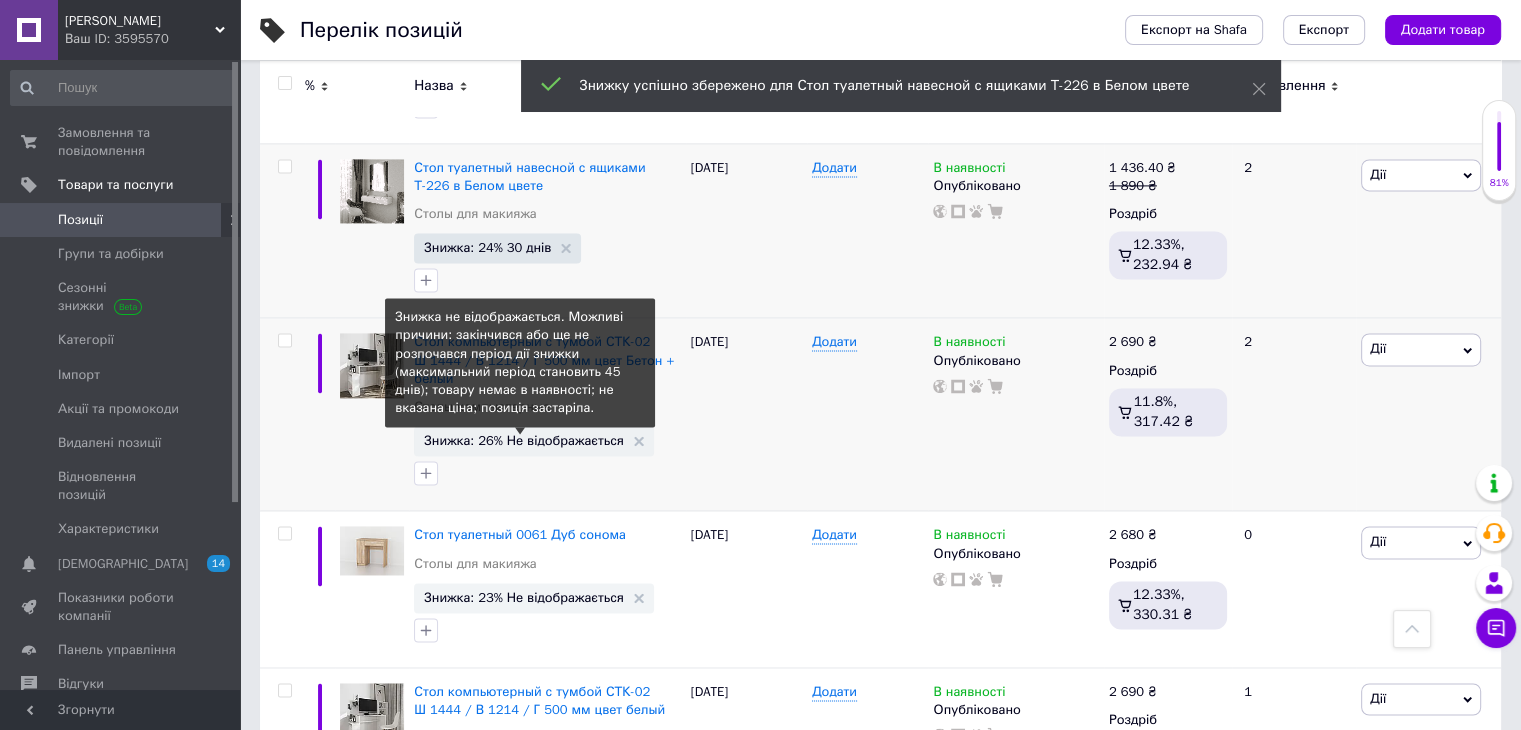 click on "Знижка: 26% Не відображається" at bounding box center (524, 440) 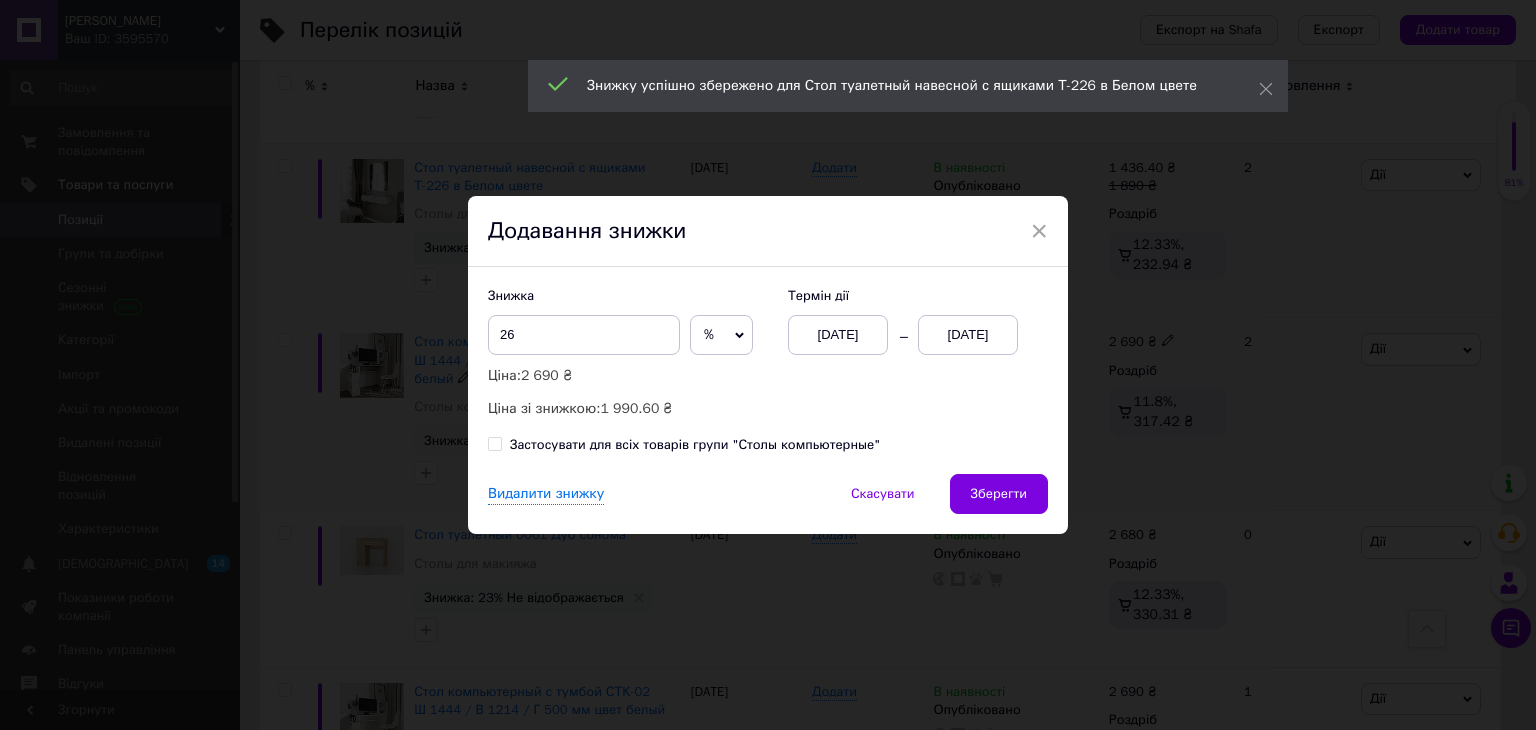 click on "01.07.2025" at bounding box center [968, 335] 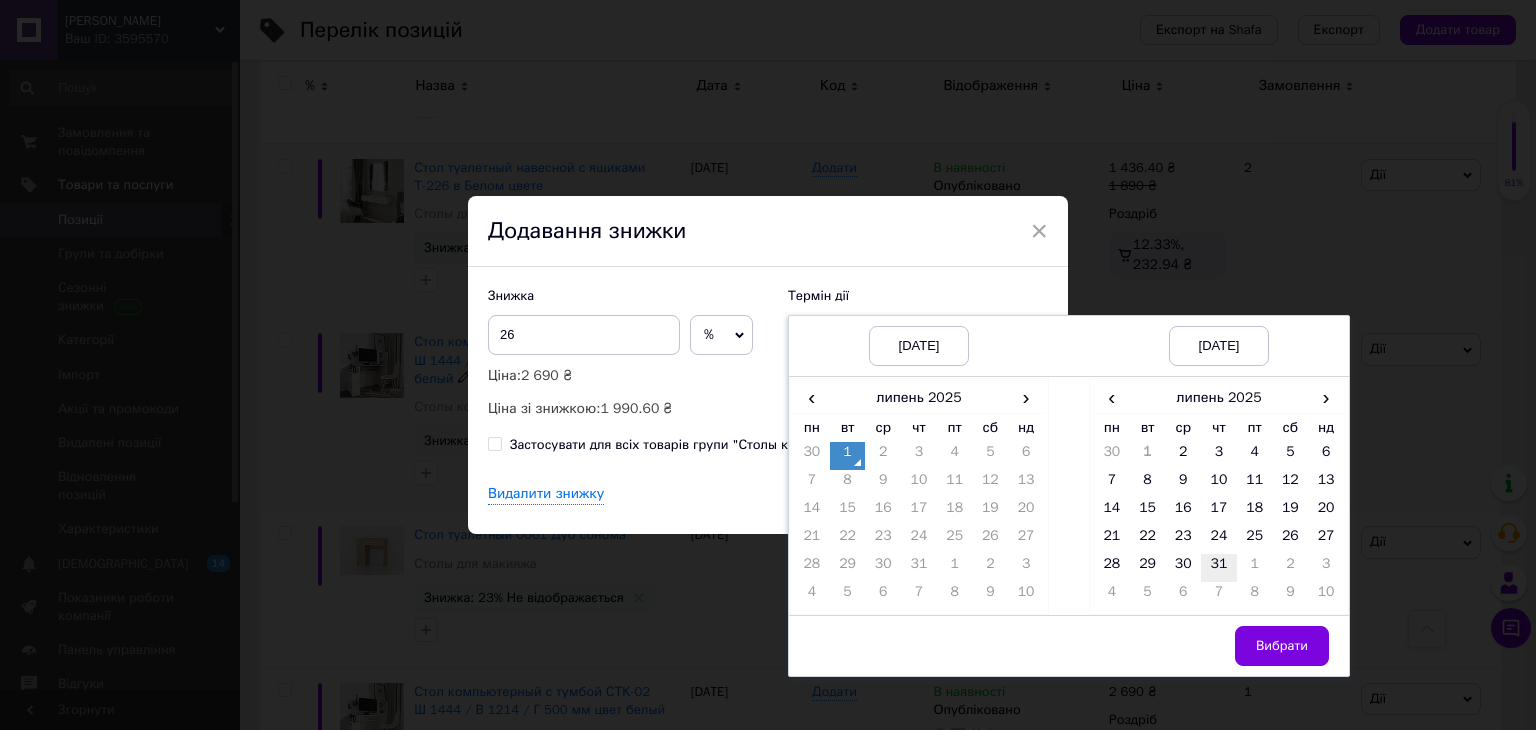 click on "31" at bounding box center [1219, 568] 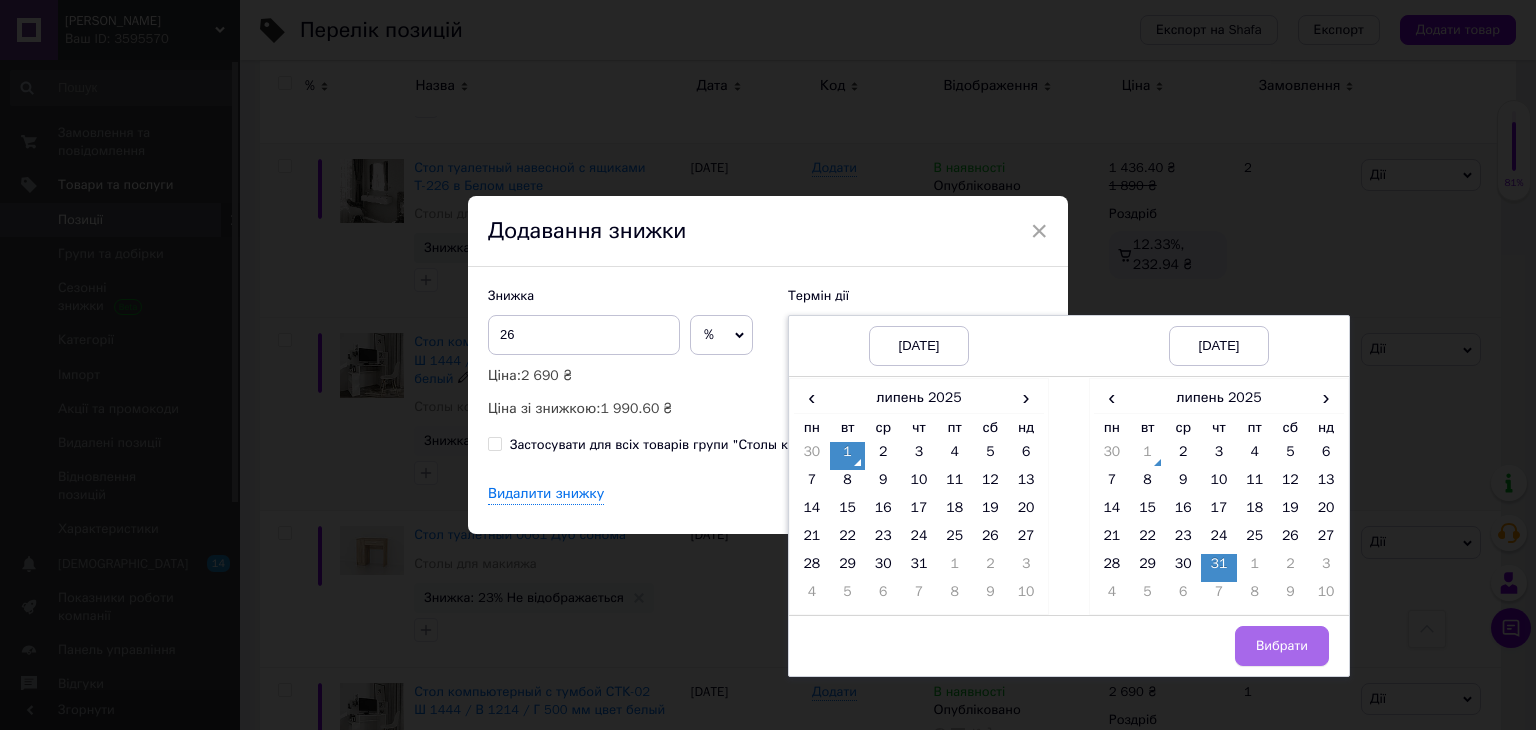 click on "Вибрати" at bounding box center [1282, 646] 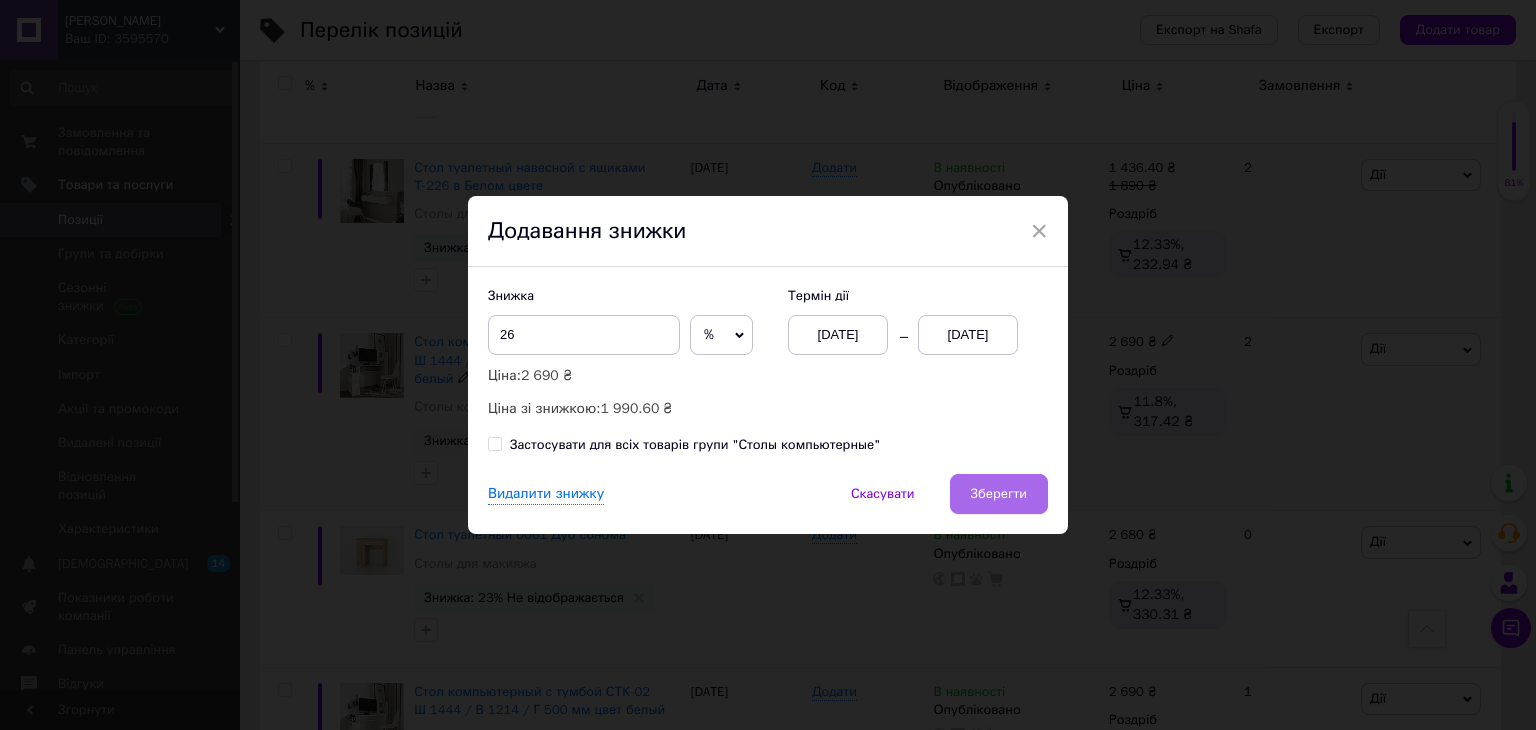 click on "Зберегти" at bounding box center (999, 494) 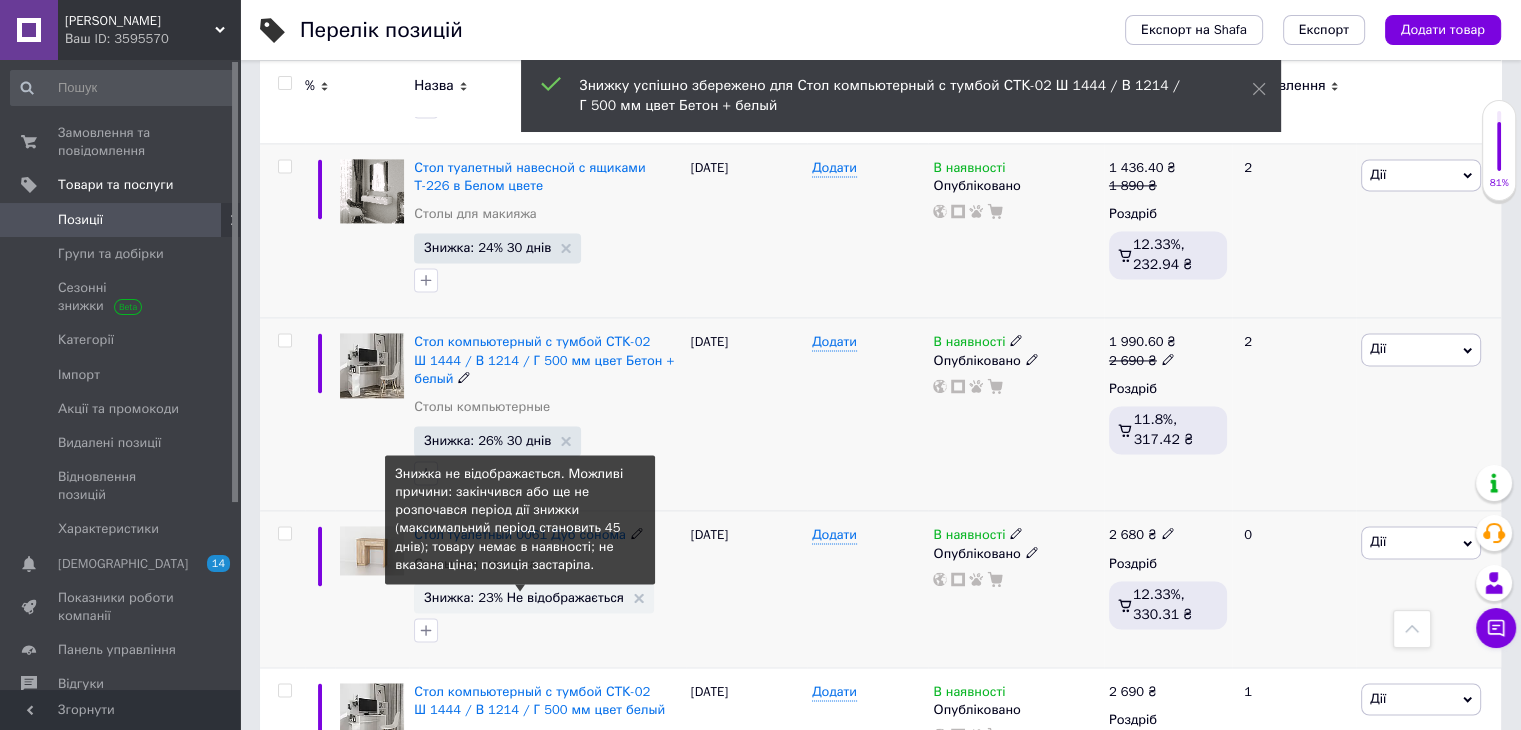 click on "Знижка: 23% Не відображається" at bounding box center (524, 597) 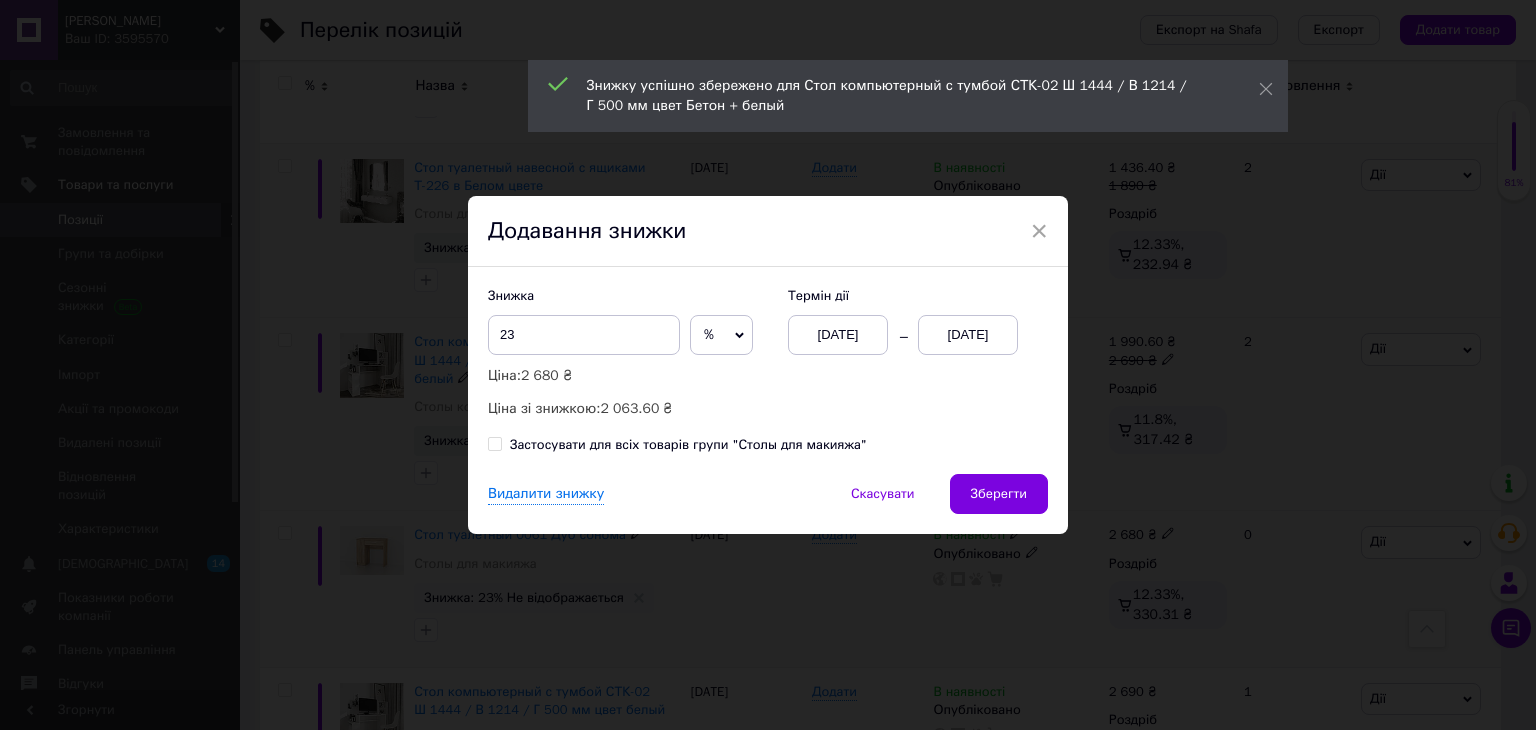 click on "01.07.2025" at bounding box center (968, 335) 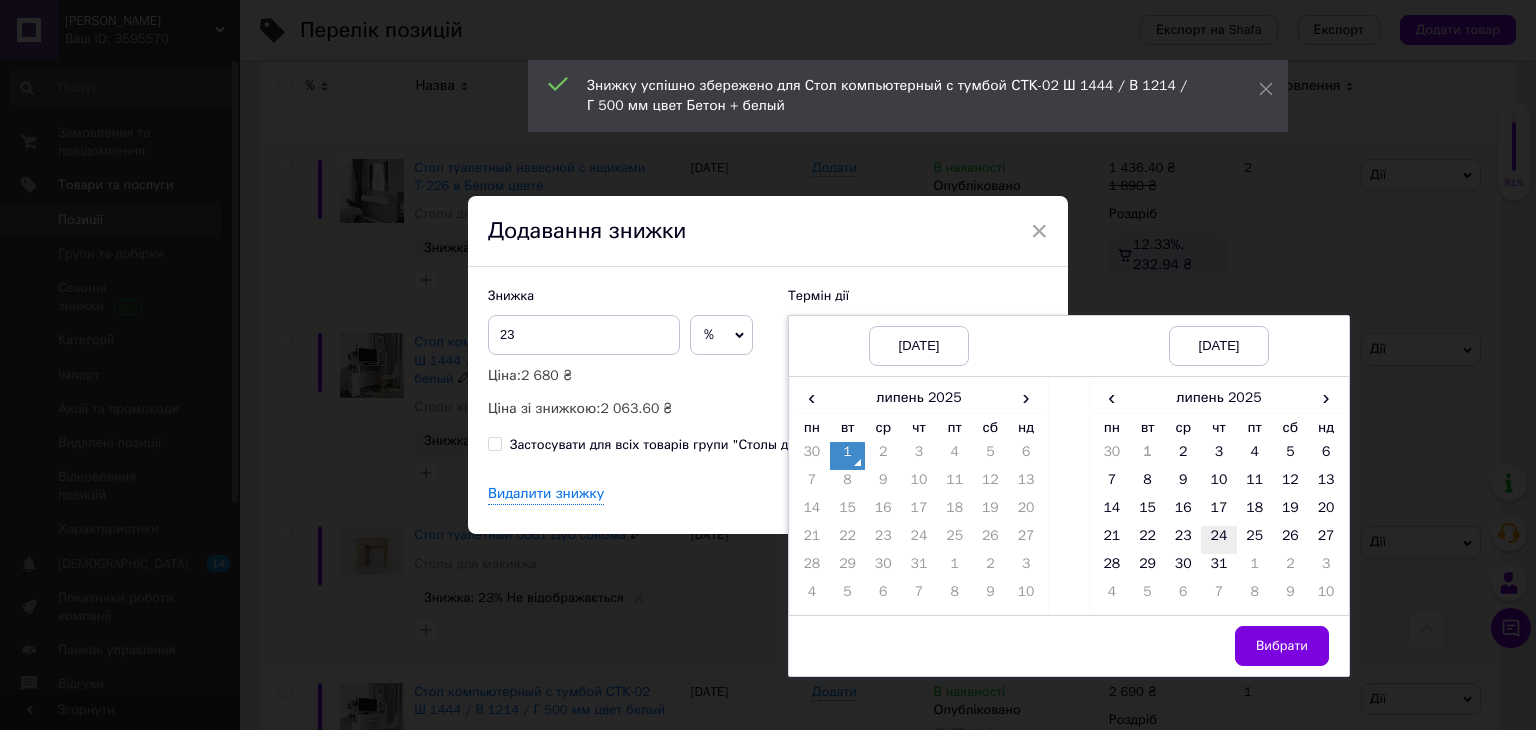 click on "24" at bounding box center (1219, 540) 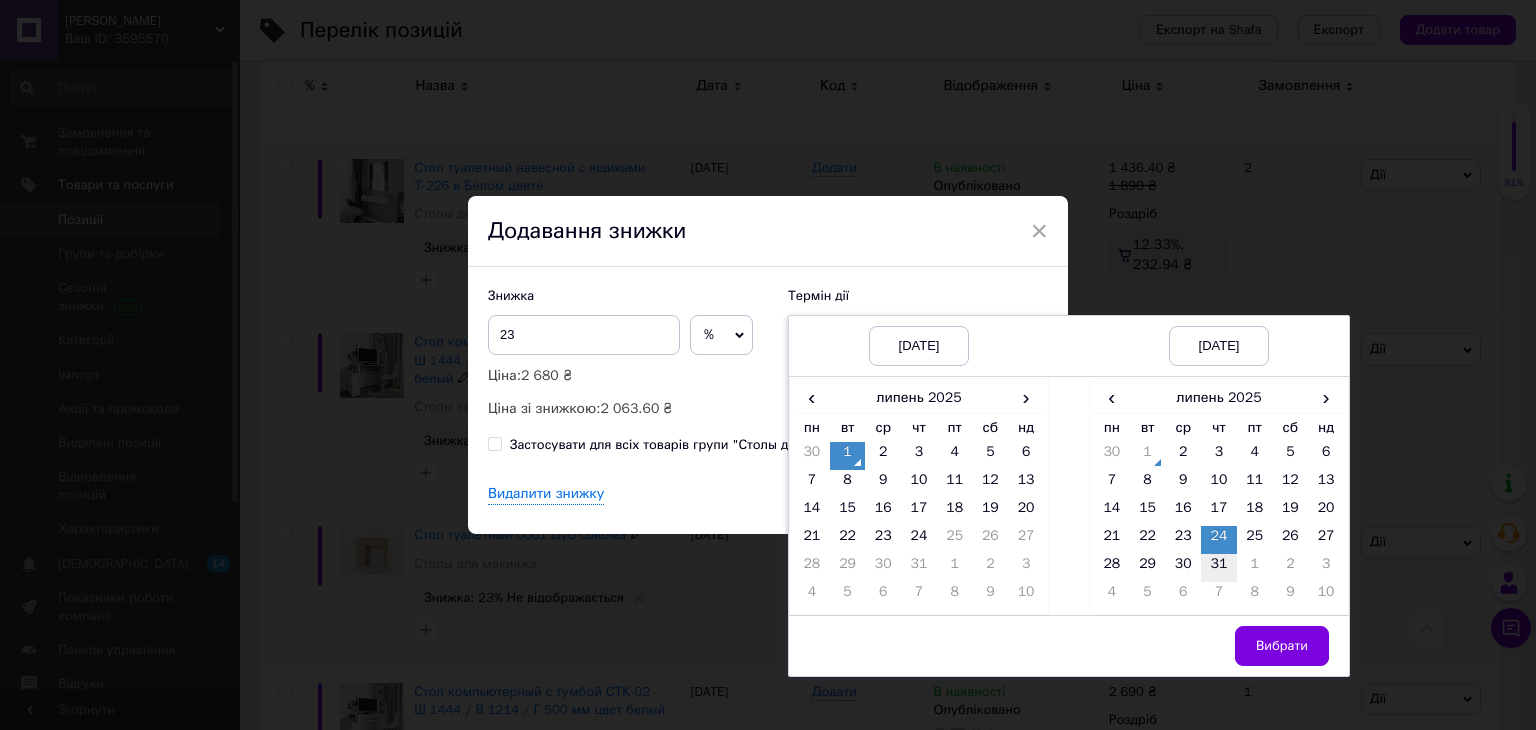 click on "31" at bounding box center [1219, 568] 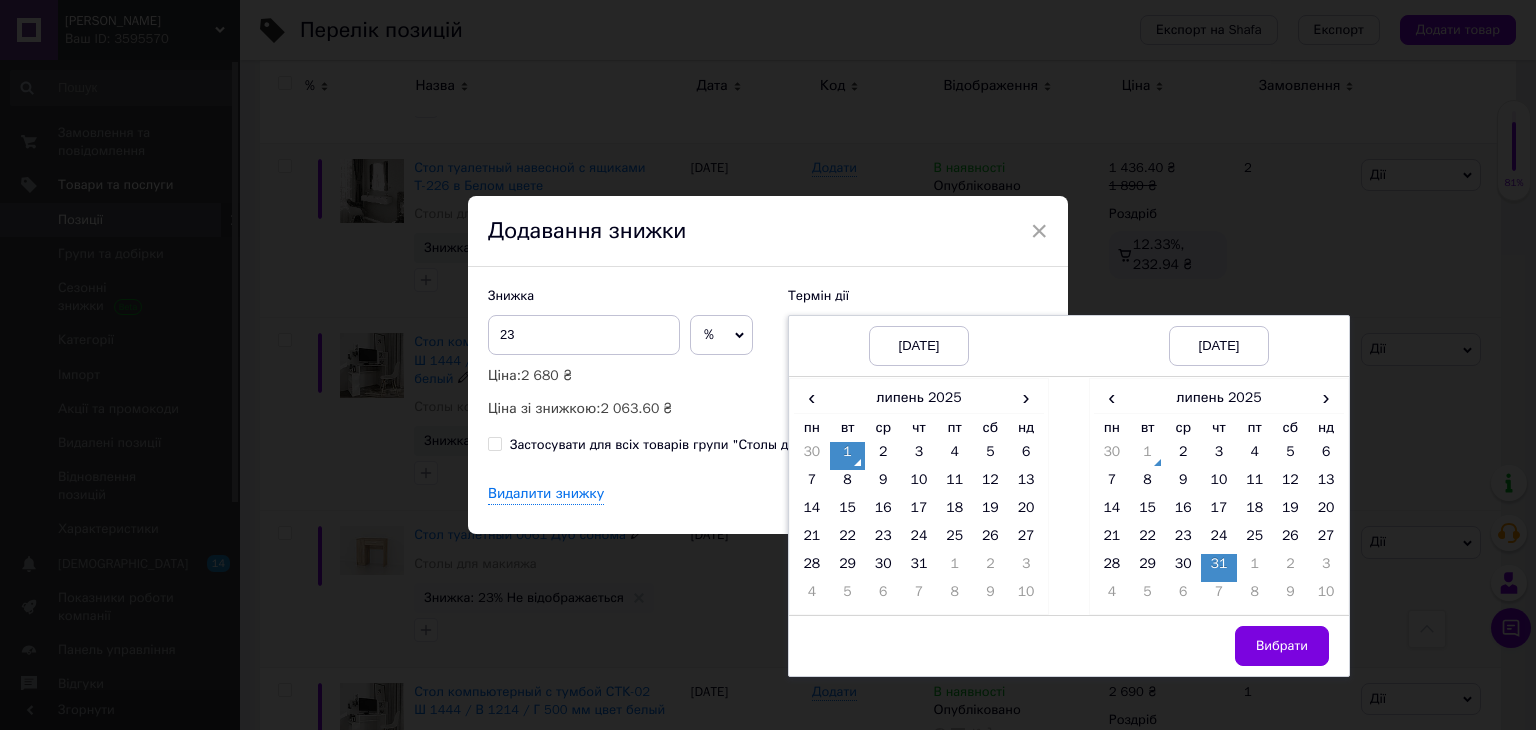 drag, startPoint x: 1291, startPoint y: 650, endPoint x: 952, endPoint y: 434, distance: 401.96643 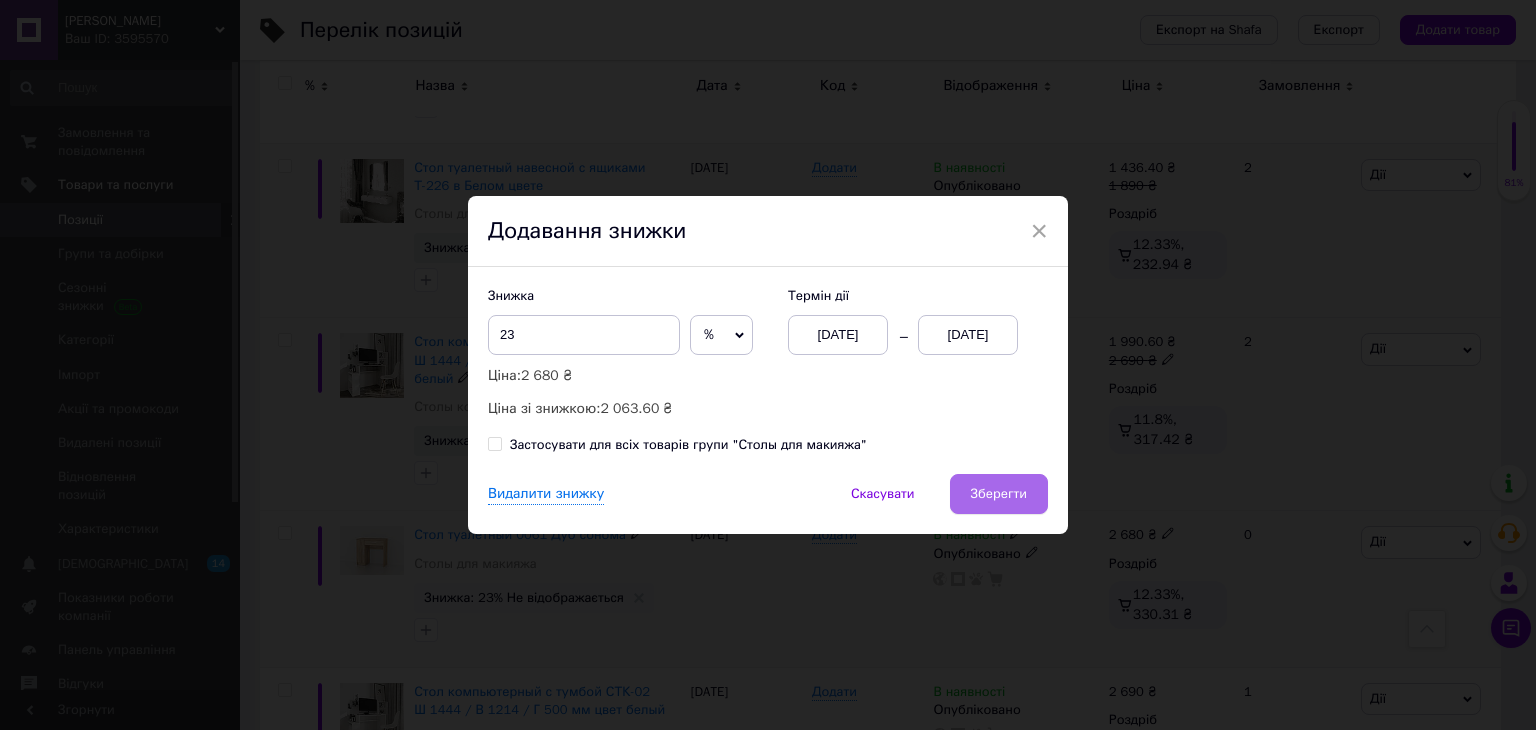 click on "Зберегти" at bounding box center (999, 494) 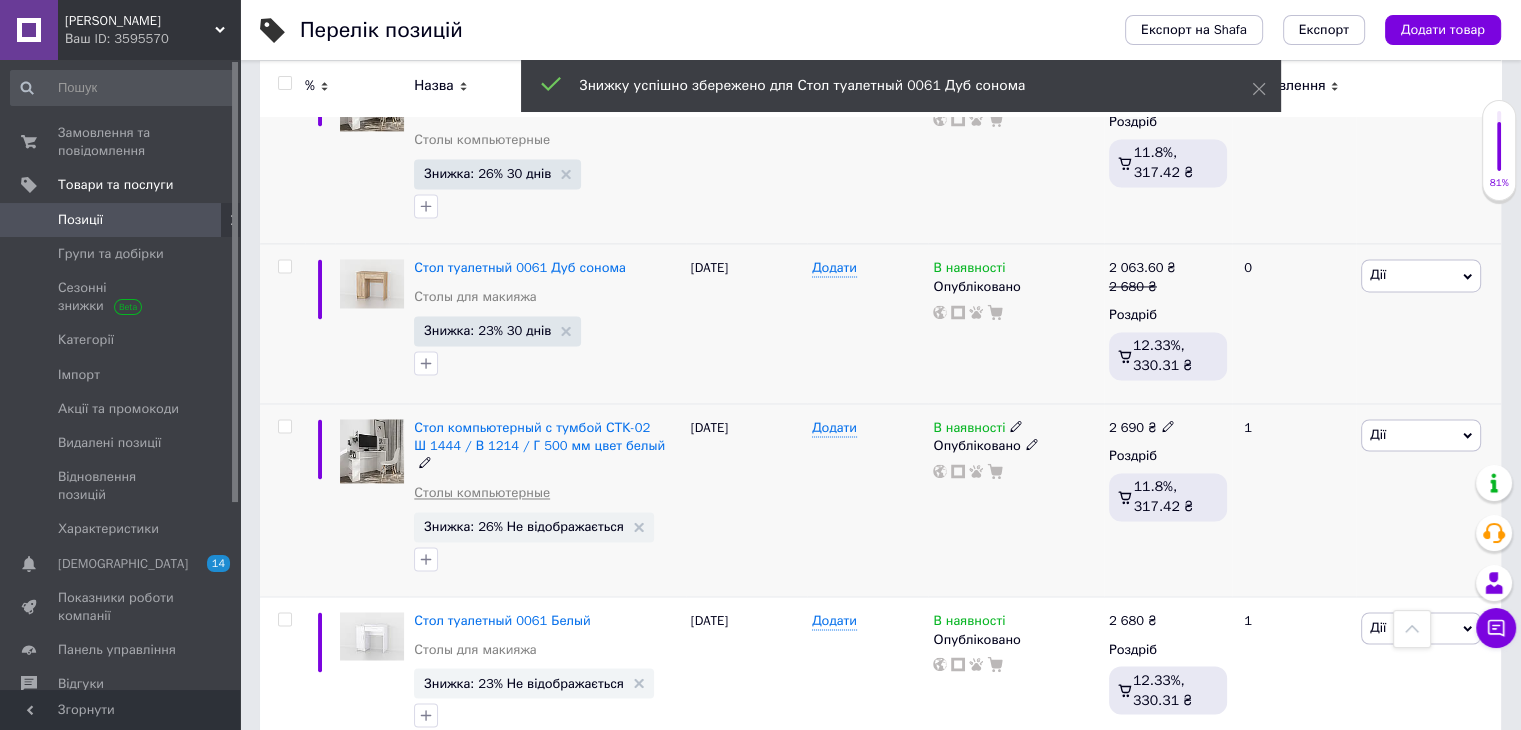 scroll, scrollTop: 3200, scrollLeft: 0, axis: vertical 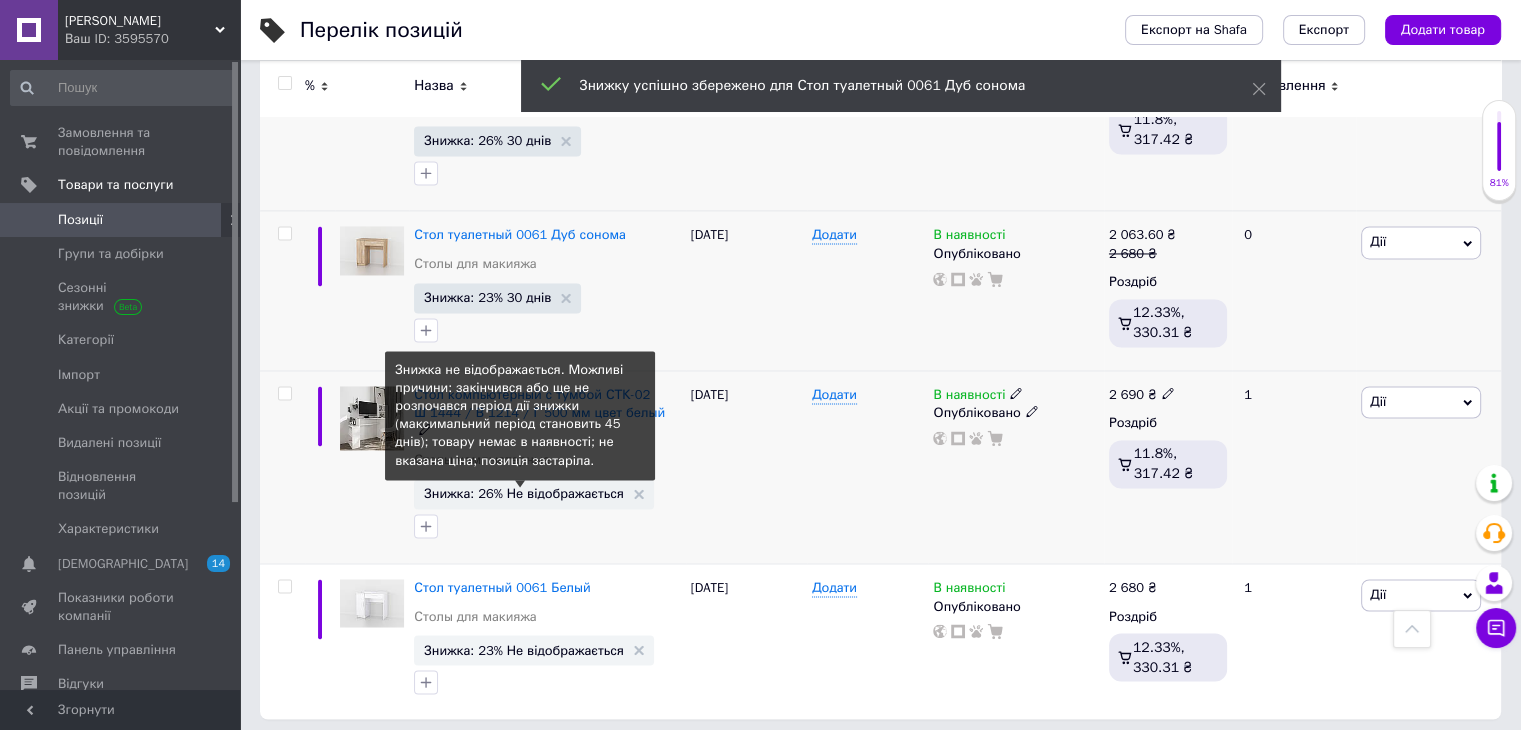 click on "Знижка: 26% Не відображається" at bounding box center [524, 493] 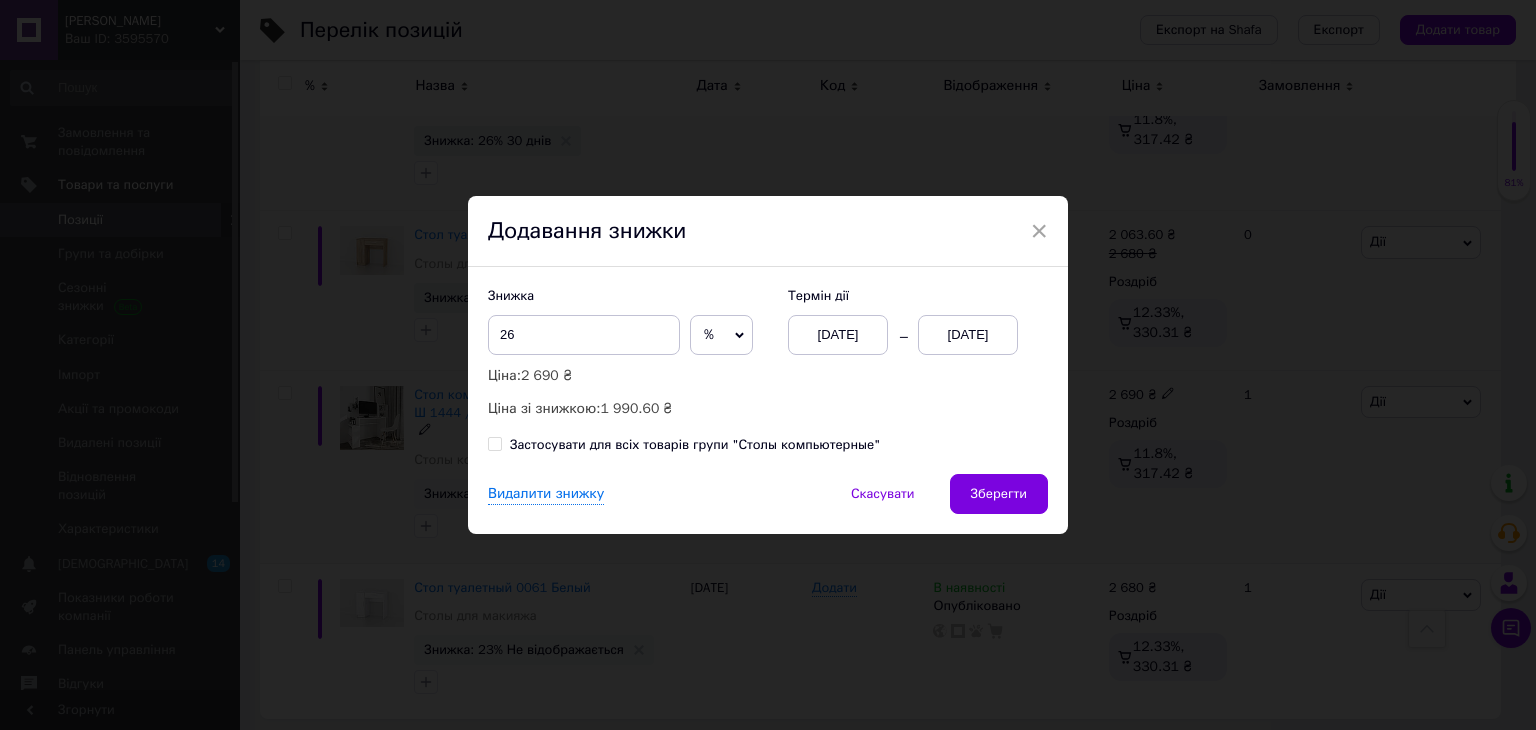 click on "01.07.2025" at bounding box center [968, 335] 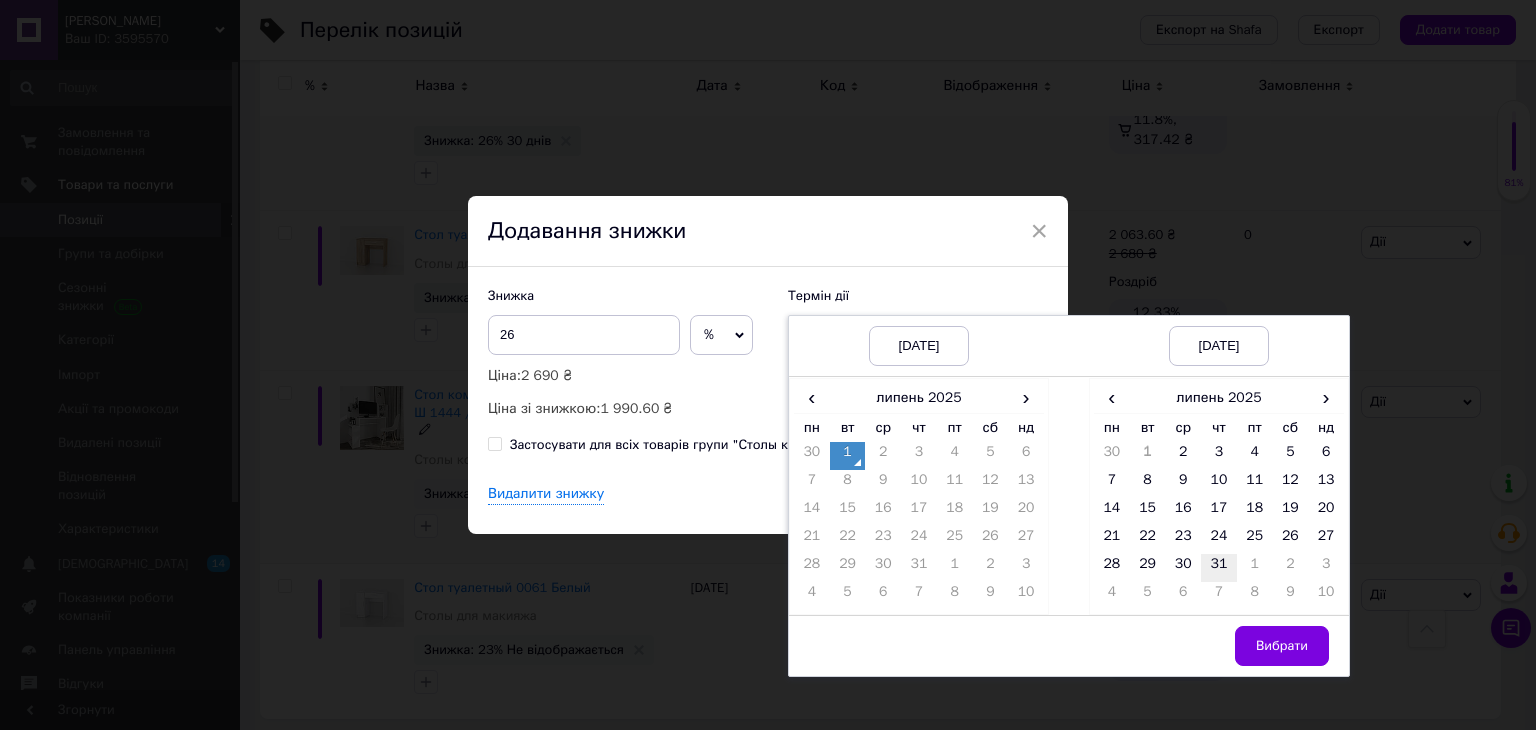 click on "31" at bounding box center (1219, 568) 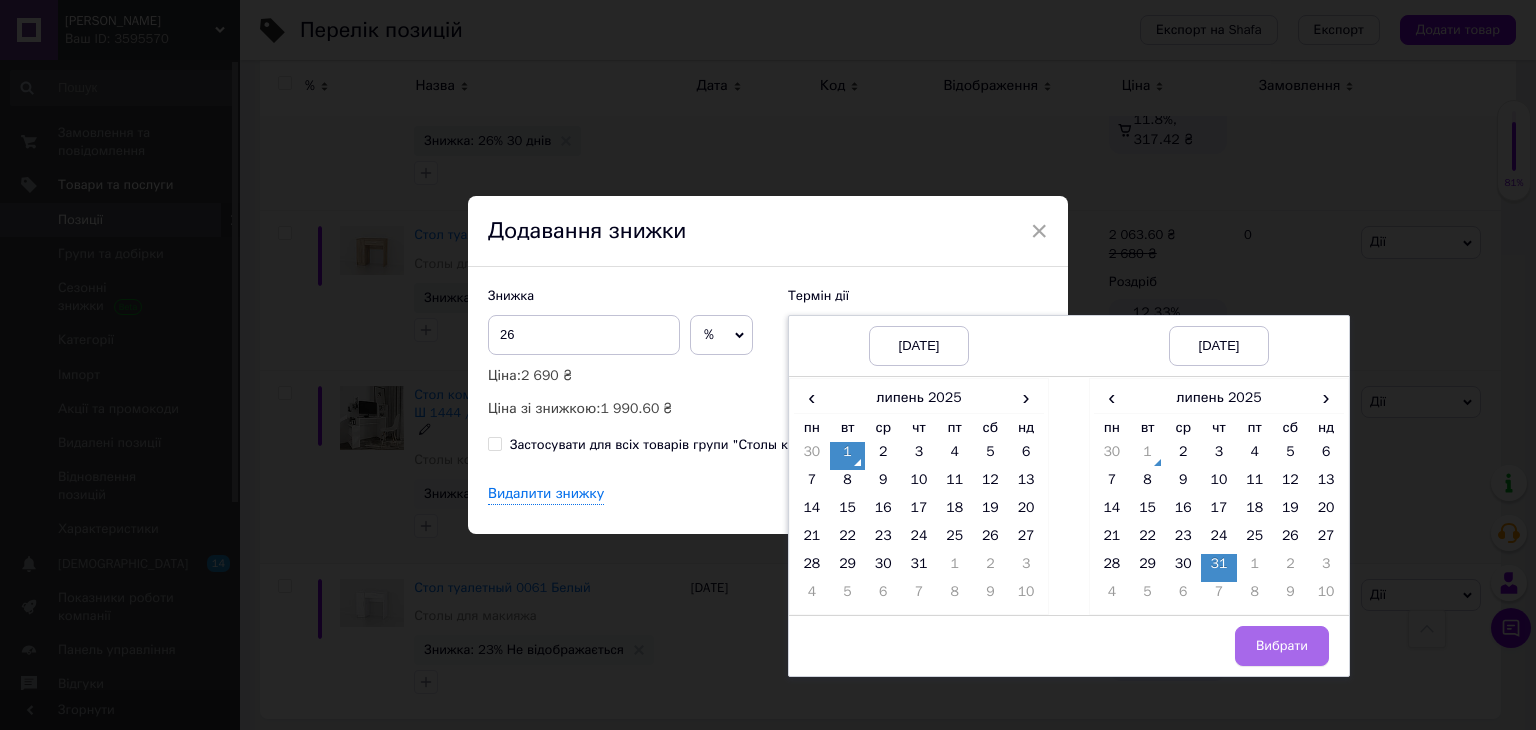 click on "Вибрати" at bounding box center (1282, 646) 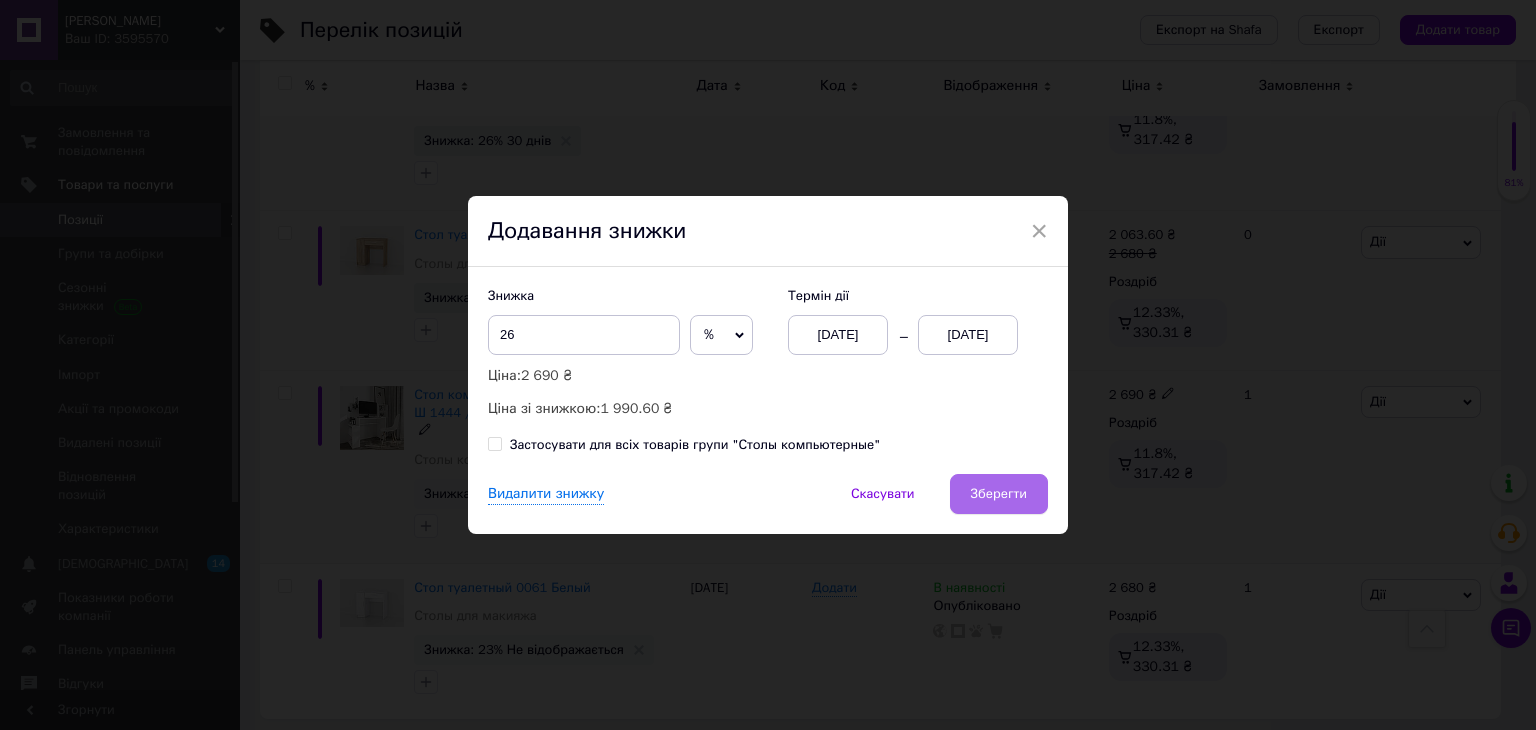click on "Зберегти" at bounding box center [999, 494] 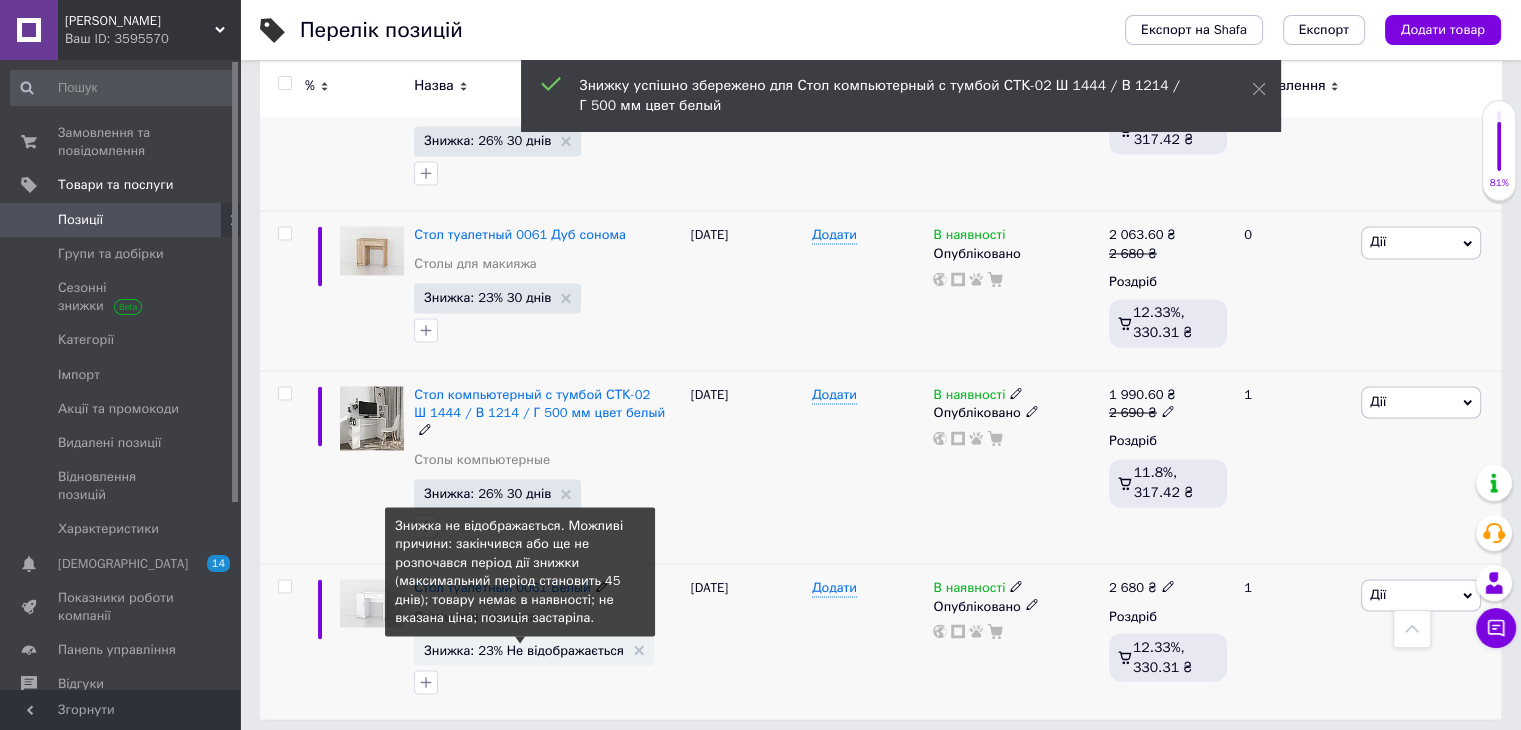 click on "Знижка: 23% Не відображається" at bounding box center [524, 649] 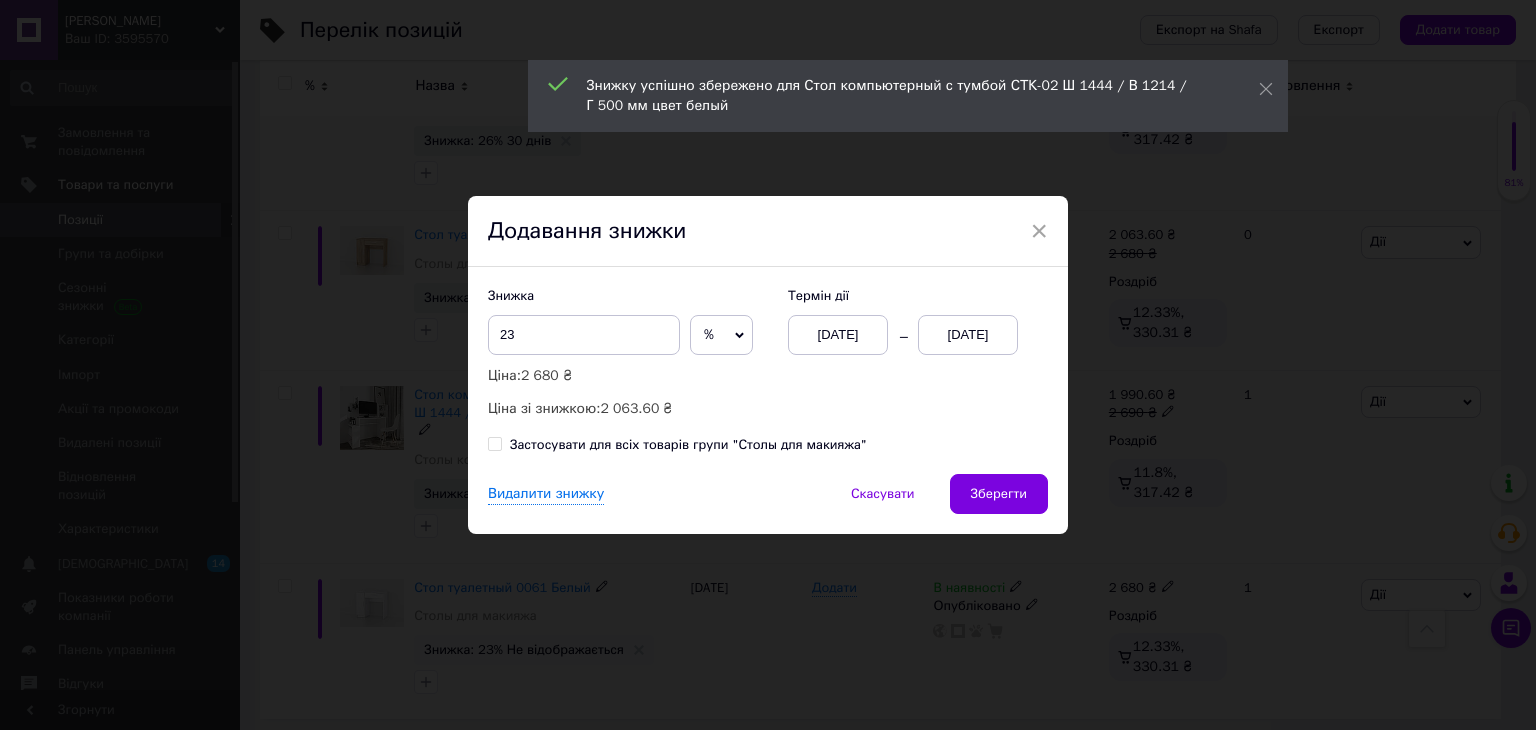 click on "01.07.2025" at bounding box center [968, 335] 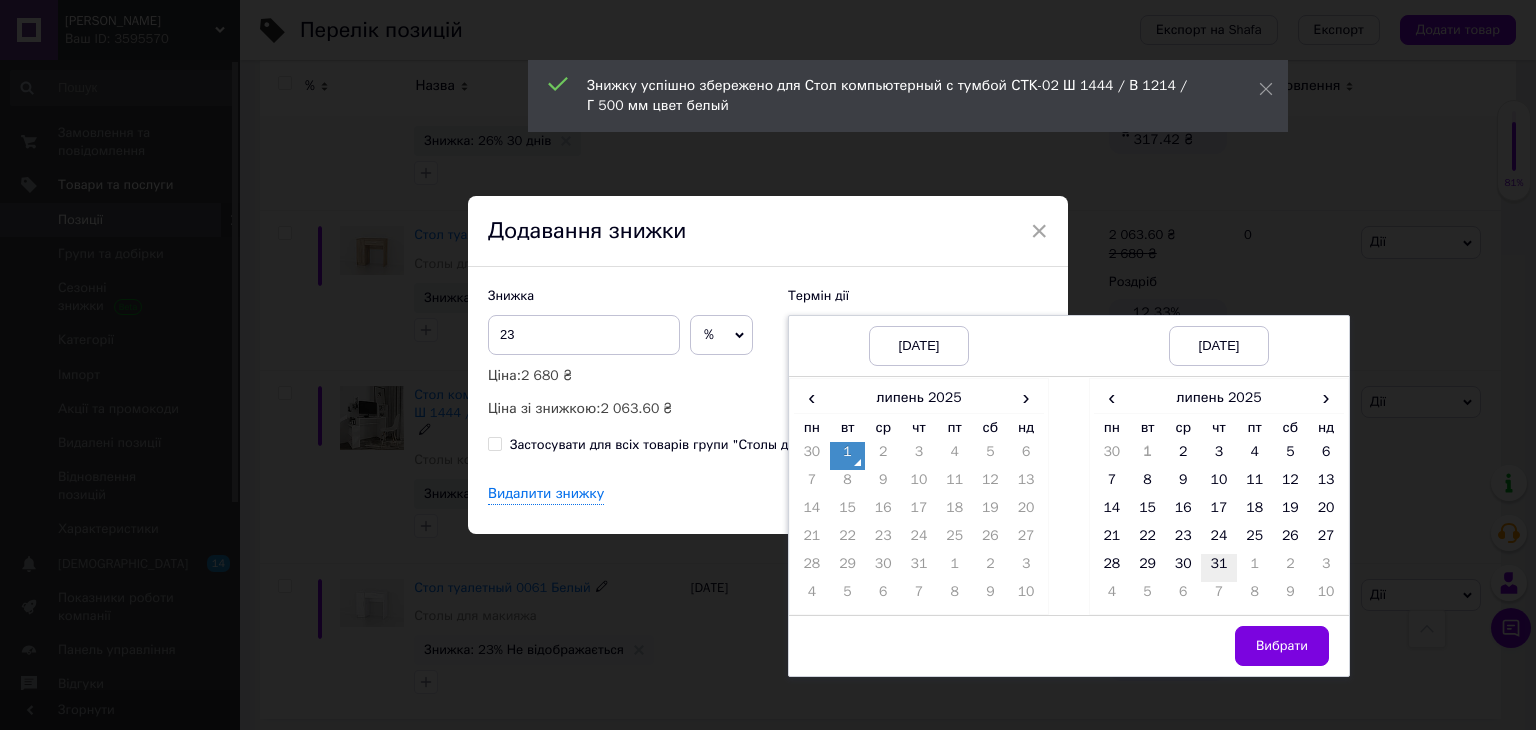 click on "31" at bounding box center [1219, 568] 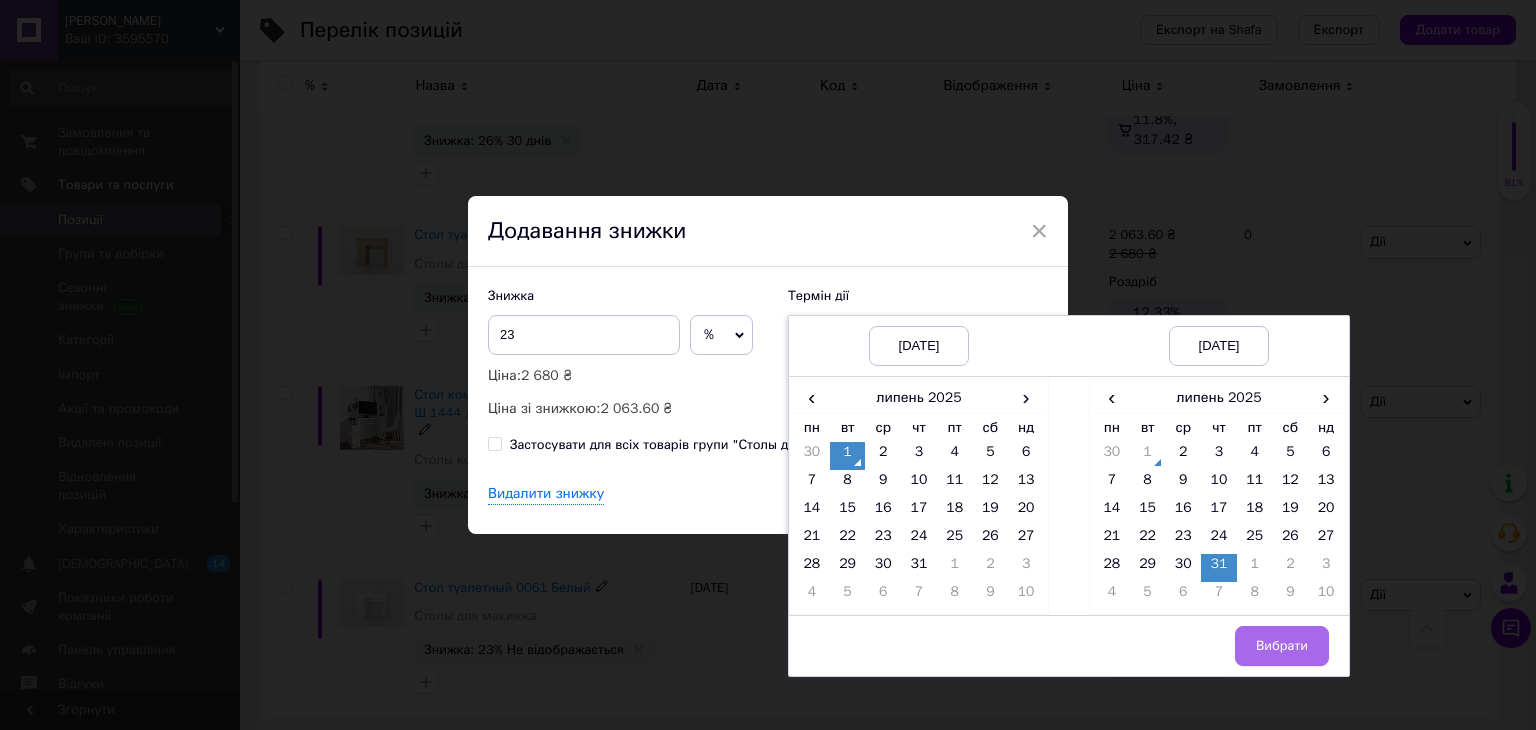 click on "Вибрати" at bounding box center [1282, 646] 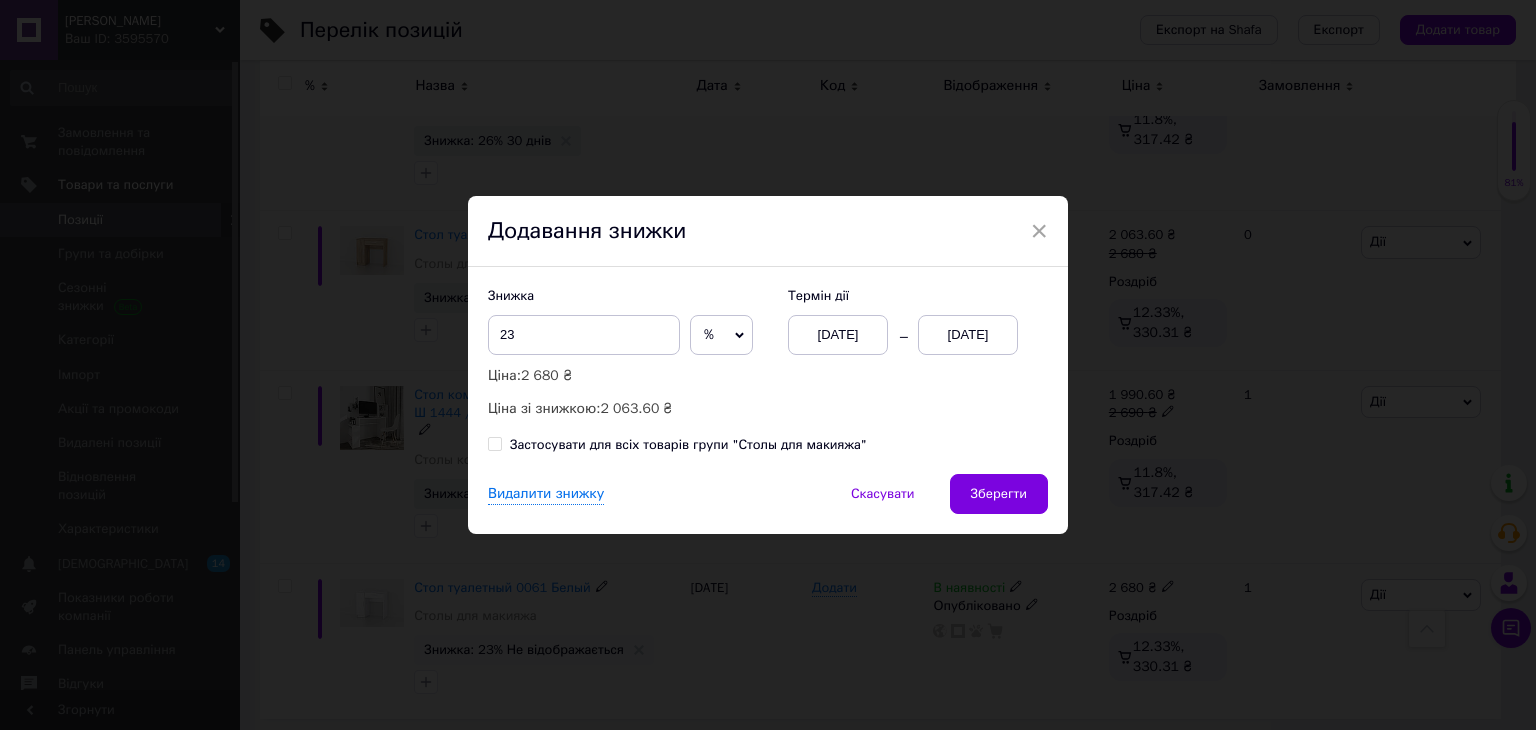 click on "Зберегти" at bounding box center [999, 494] 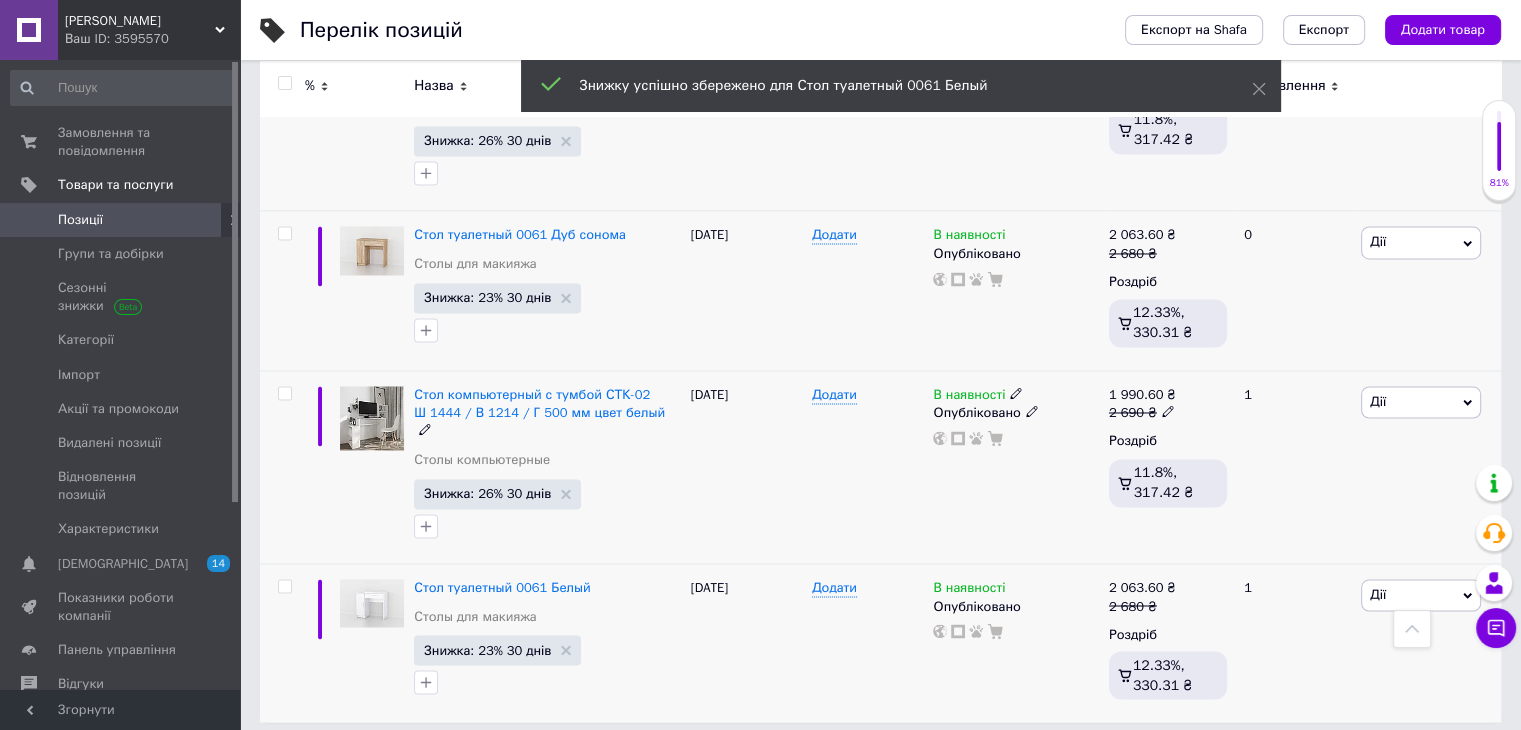 click on "2" at bounding box center [327, 763] 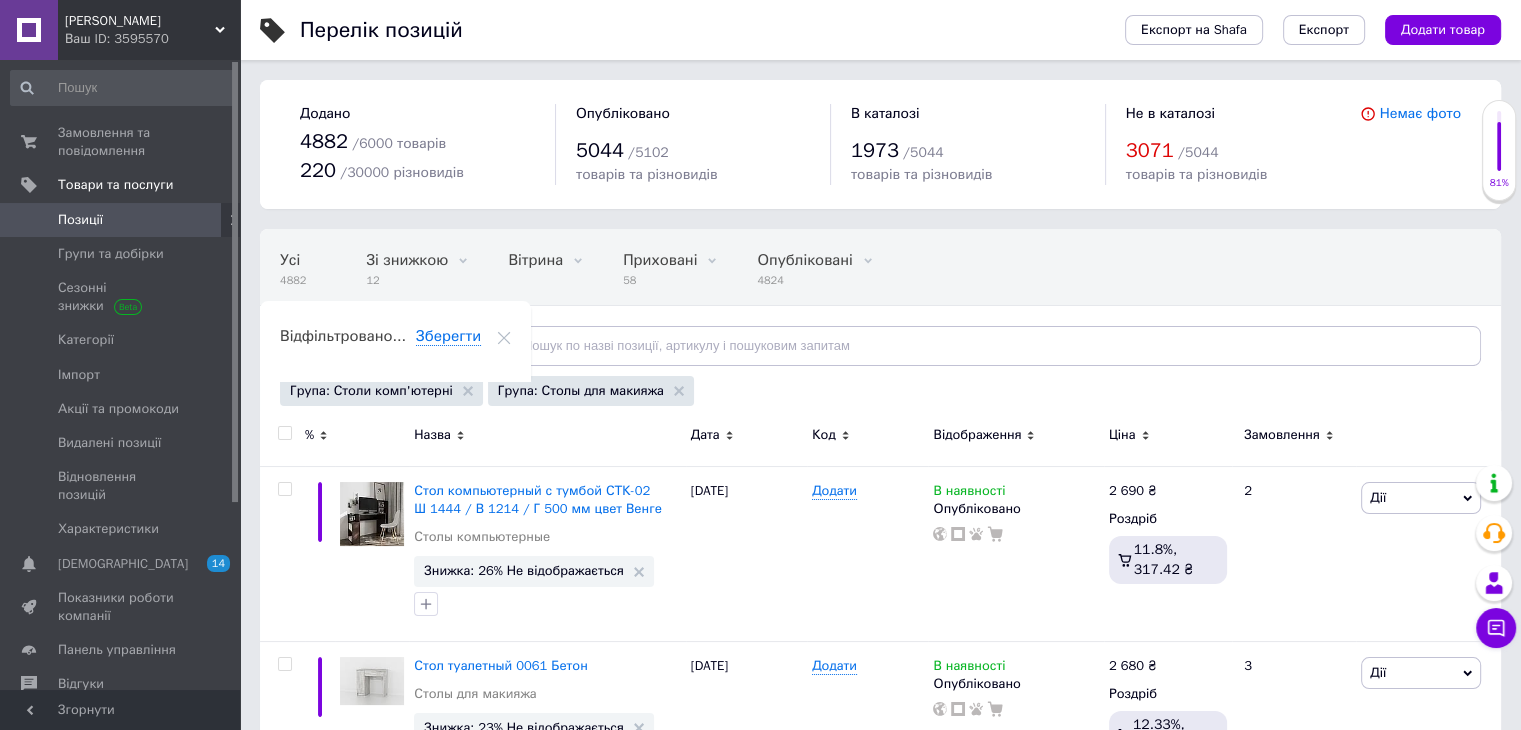 scroll, scrollTop: 200, scrollLeft: 0, axis: vertical 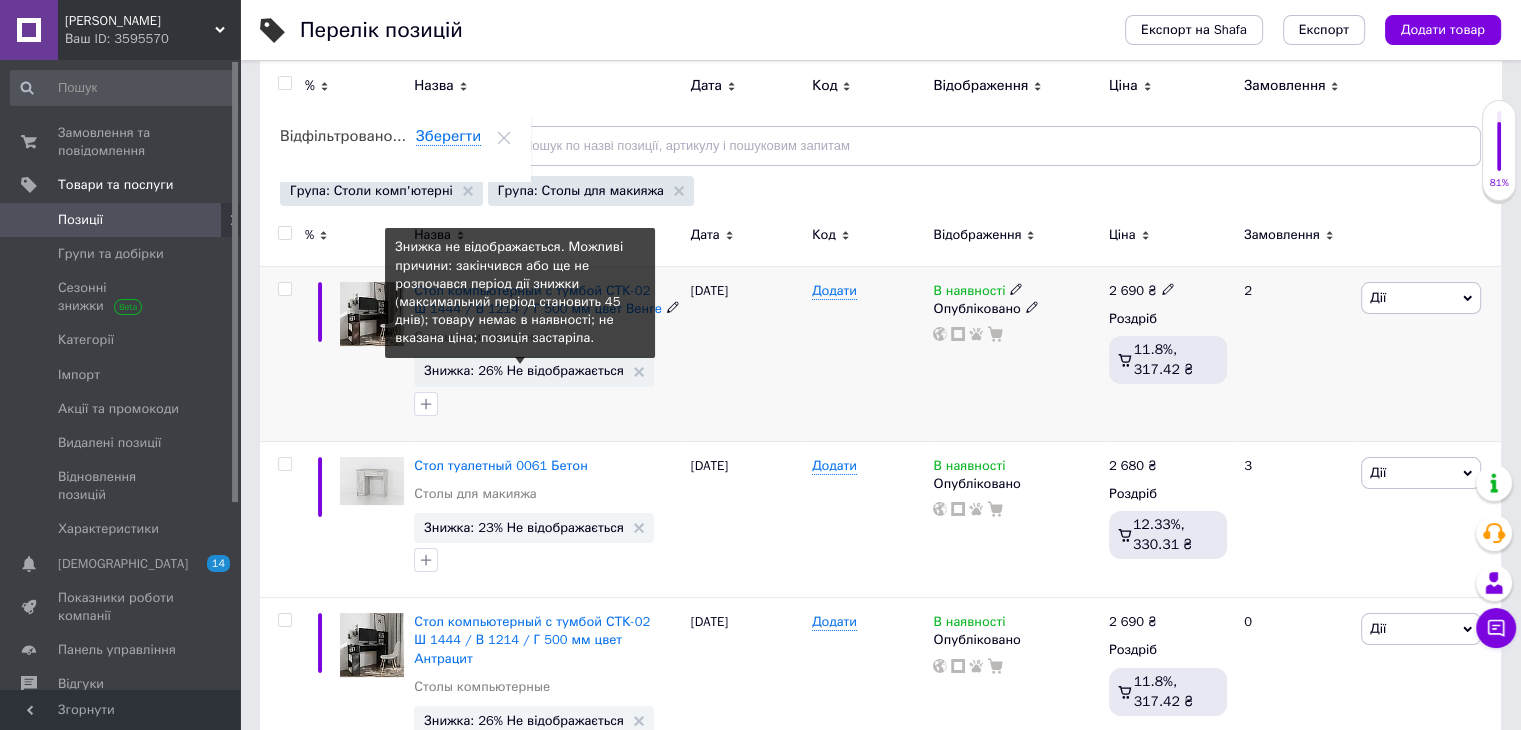 click on "Знижка: 26% Не відображається" at bounding box center (524, 370) 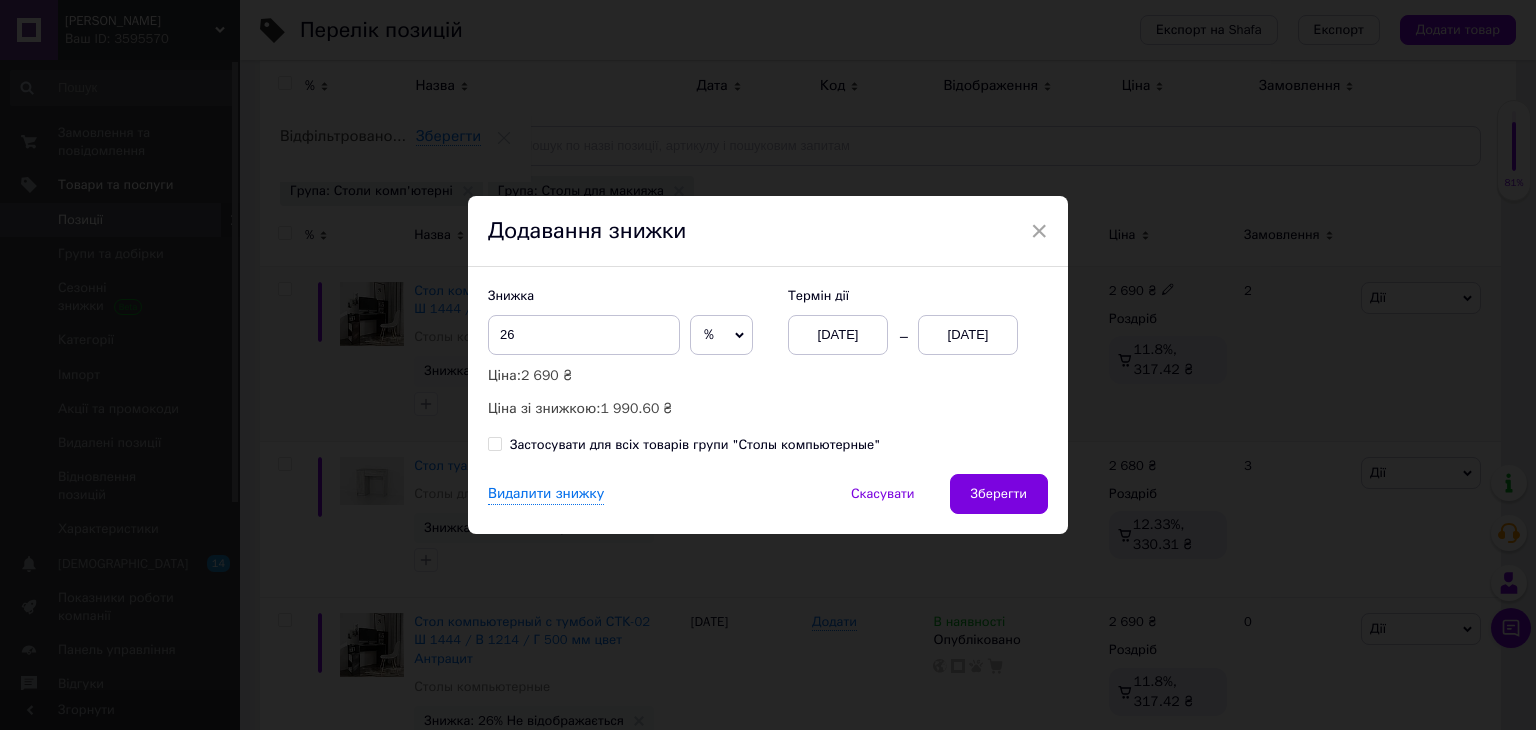 click on "01.07.2025" at bounding box center [968, 335] 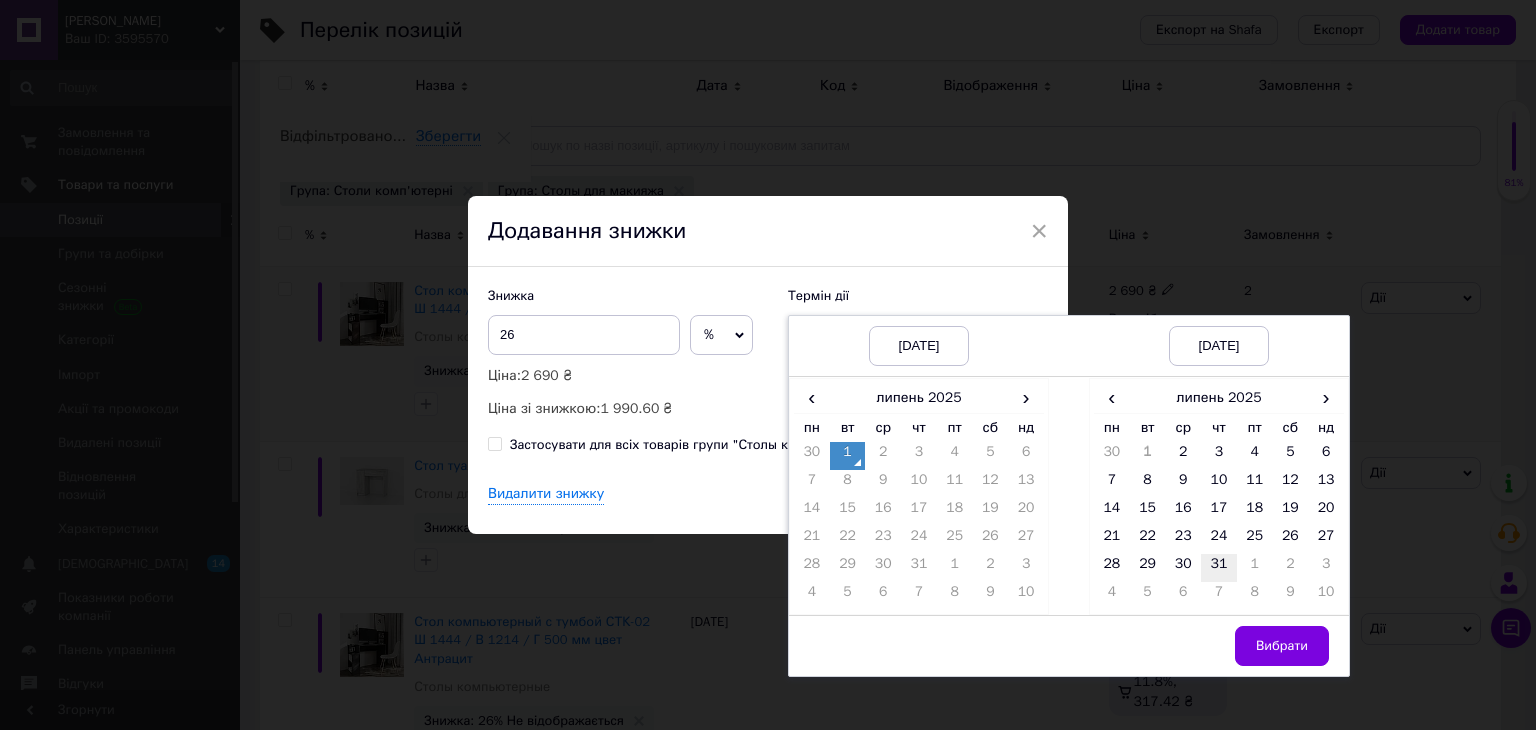 click on "31" at bounding box center [1219, 568] 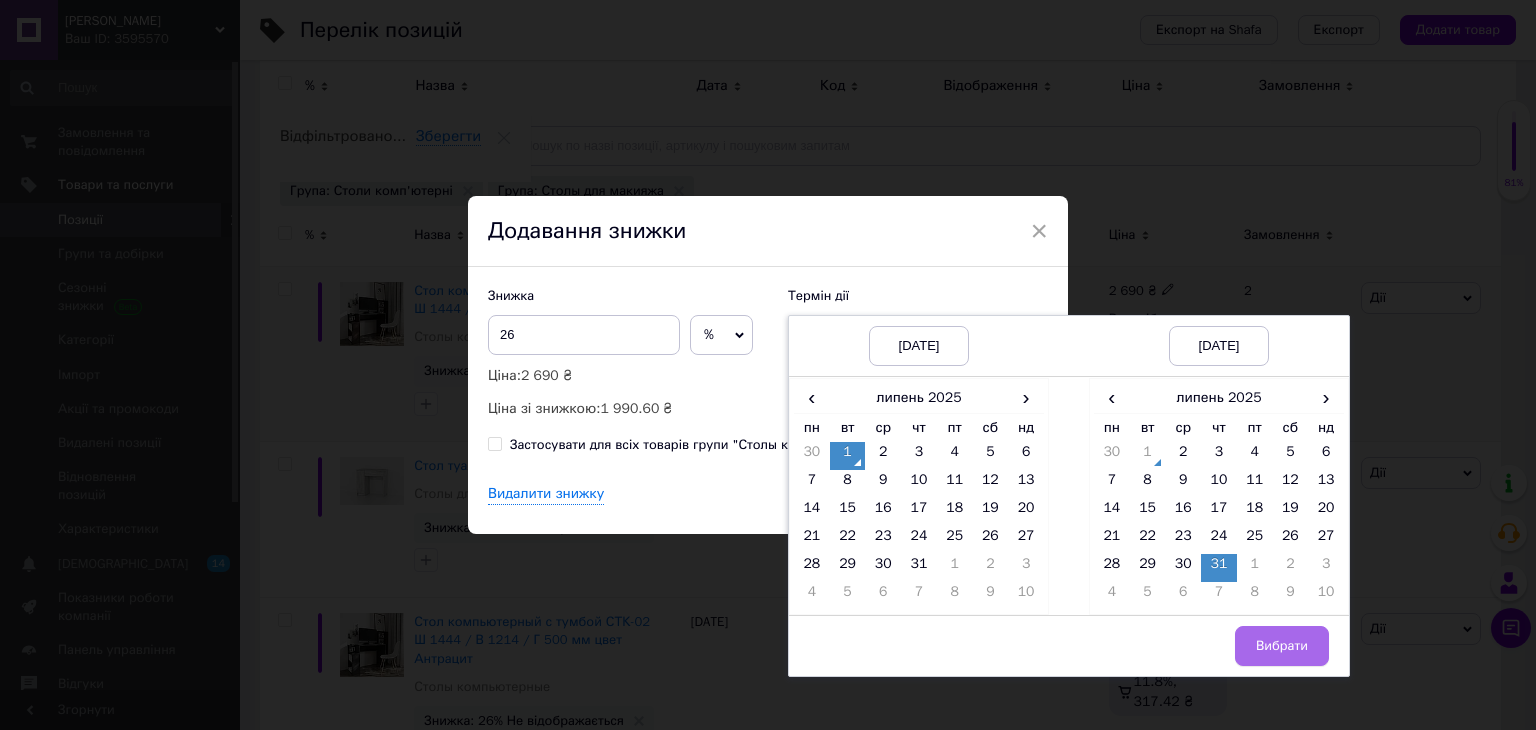 drag, startPoint x: 1273, startPoint y: 646, endPoint x: 1209, endPoint y: 612, distance: 72.47068 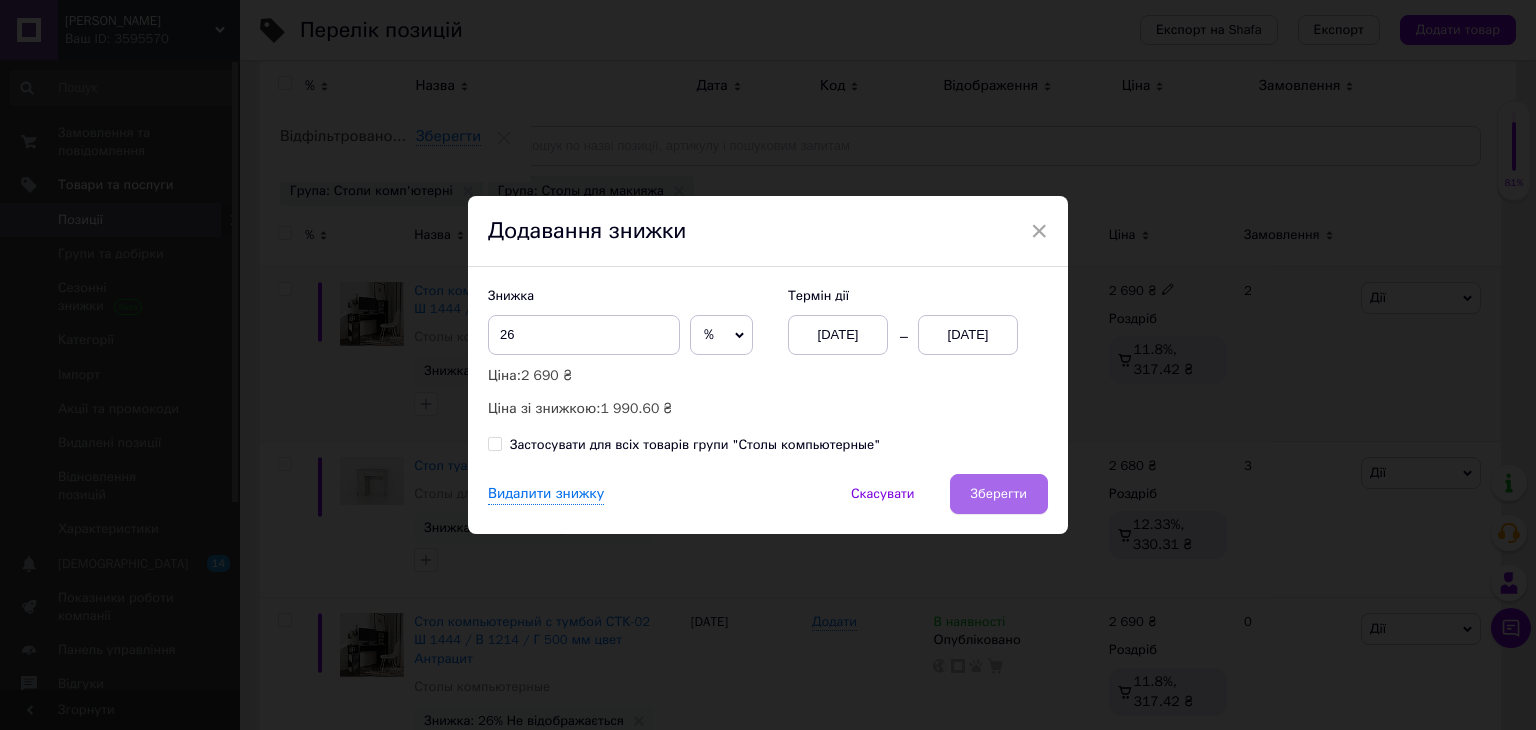 click on "Зберегти" at bounding box center (999, 494) 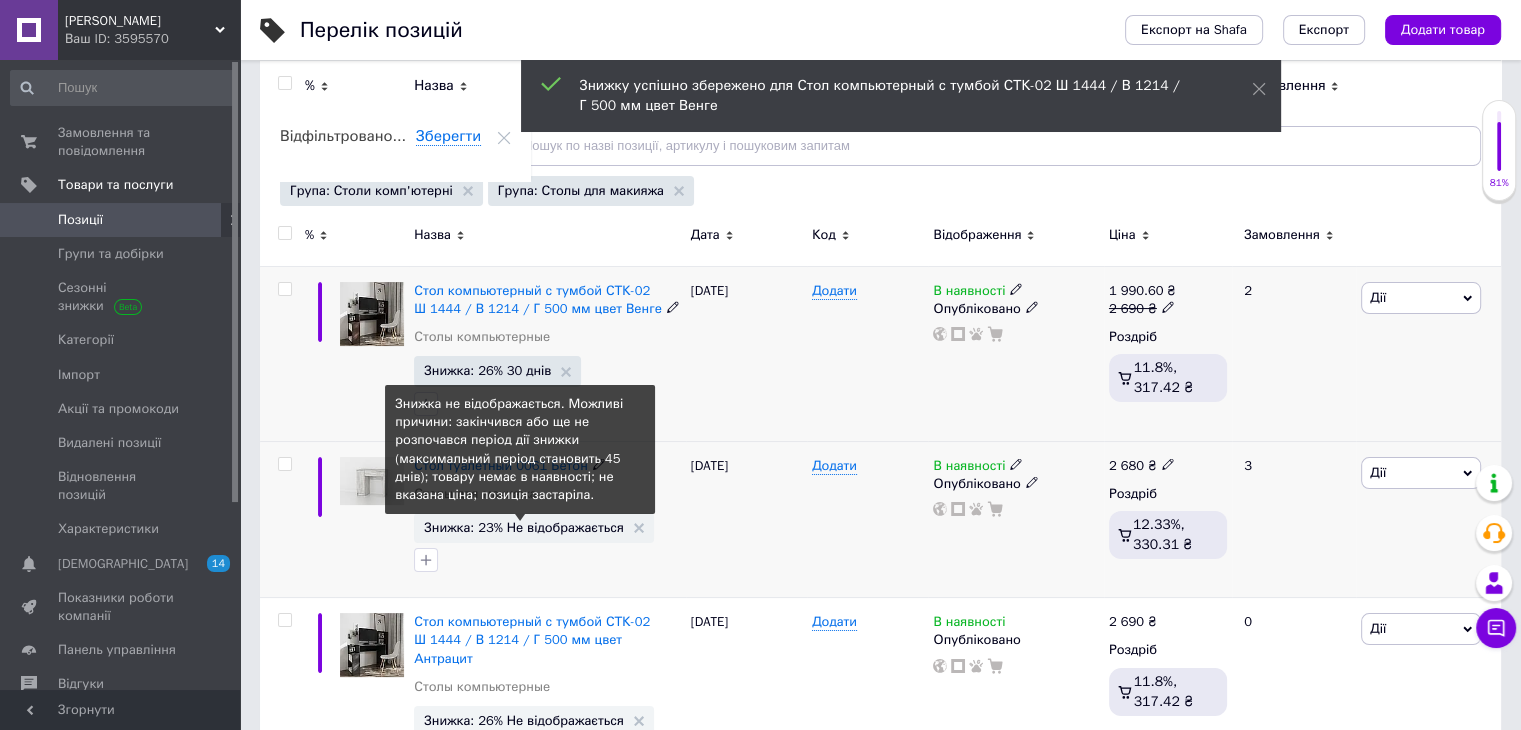 click on "Знижка: 23% Не відображається" at bounding box center (524, 527) 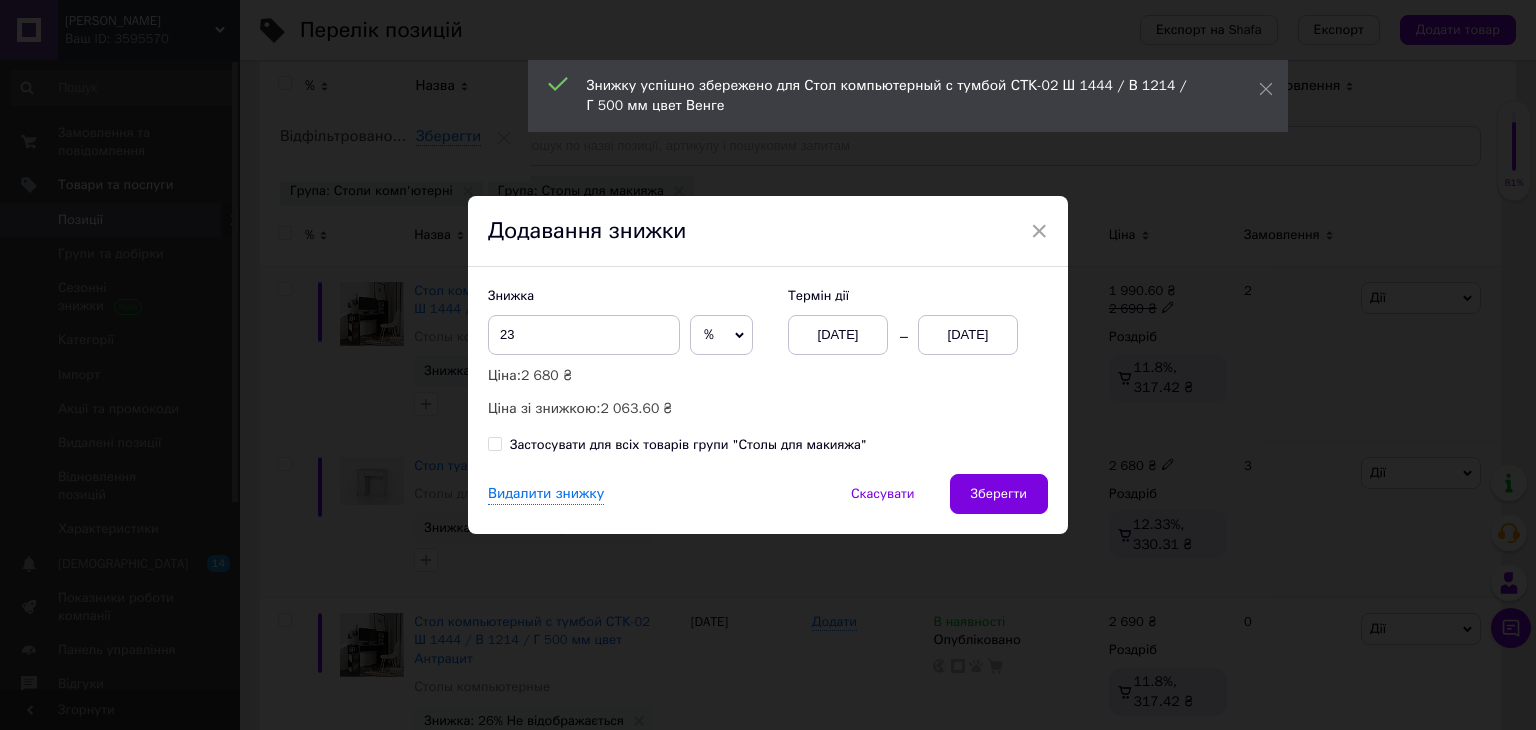 click on "01.07.2025" at bounding box center [968, 335] 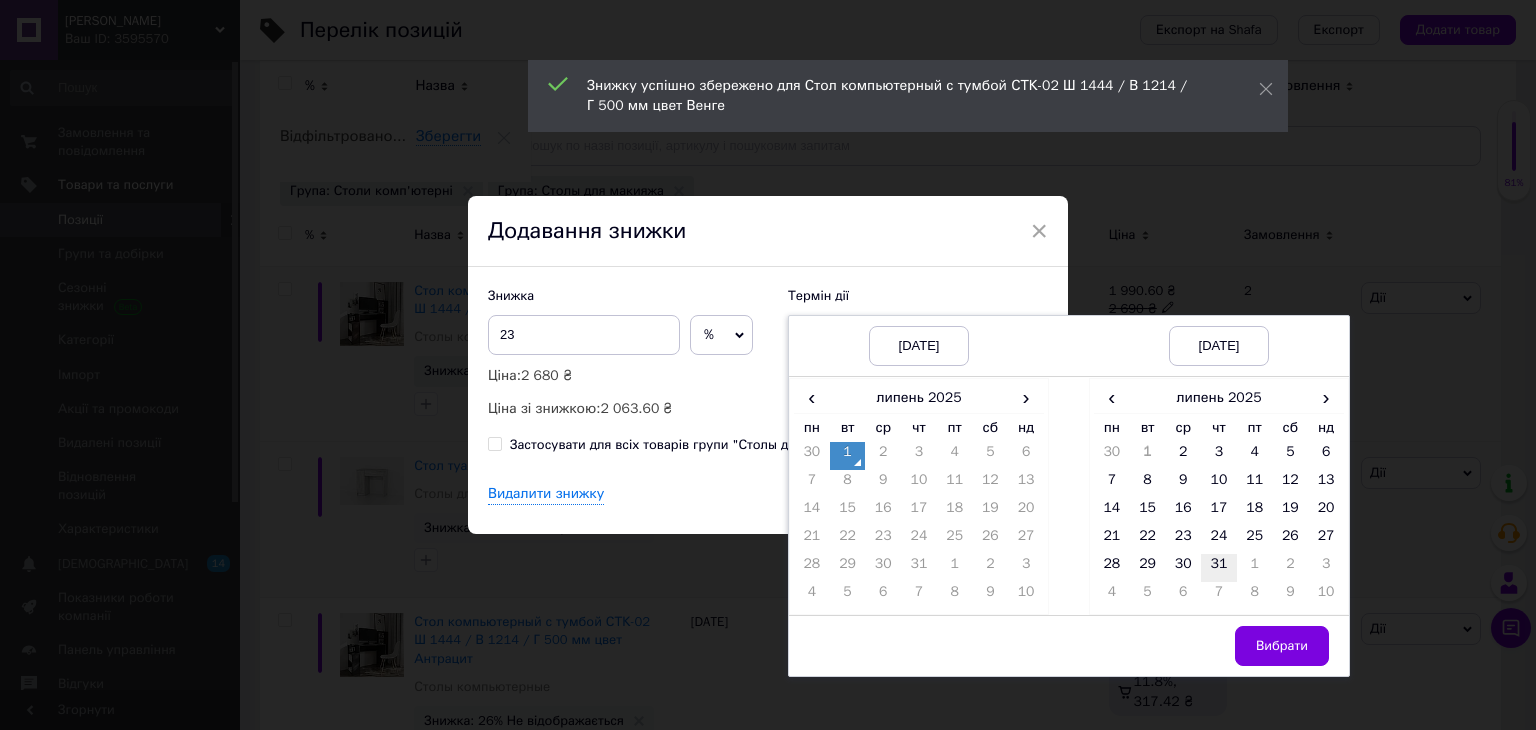 click on "31" at bounding box center [1219, 568] 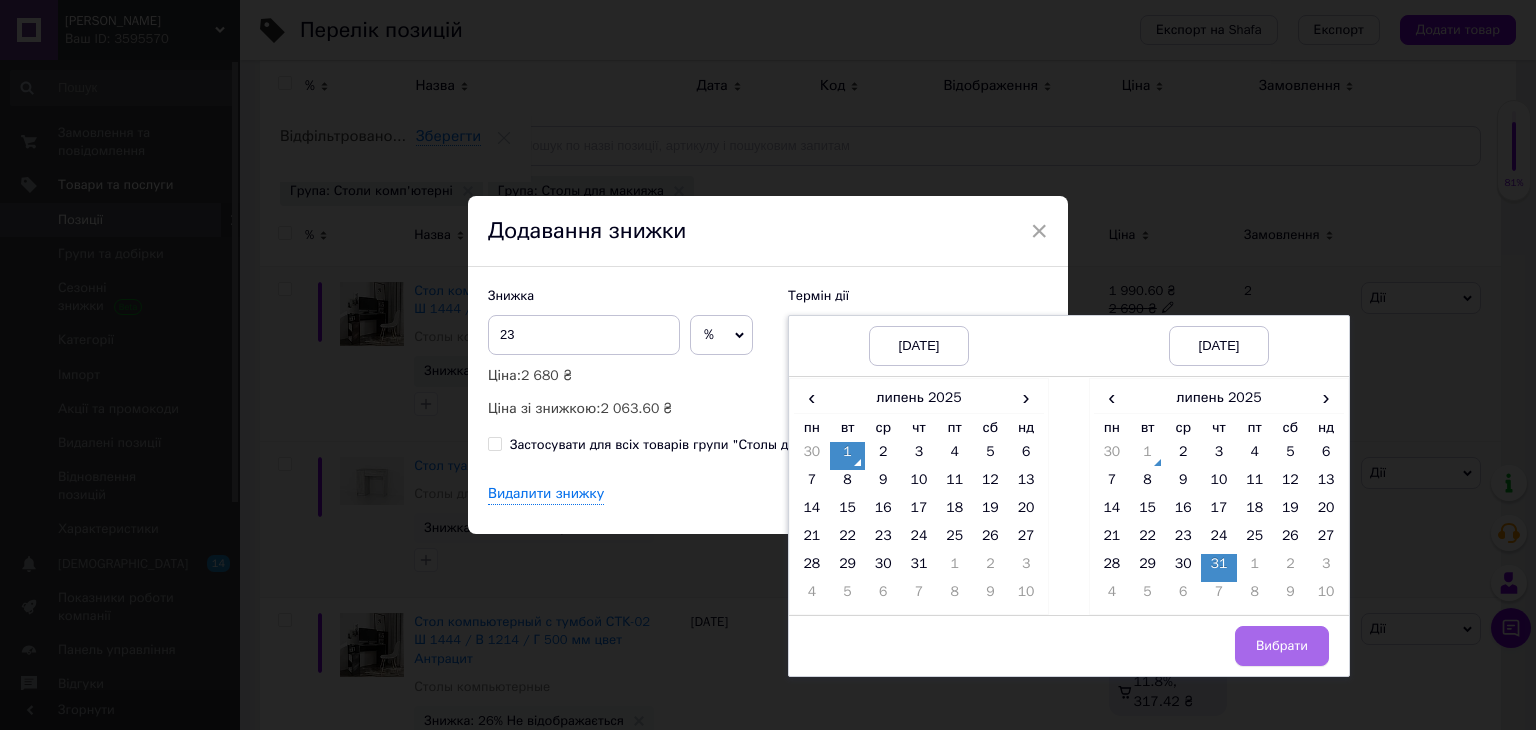 click on "Вибрати" at bounding box center (1282, 646) 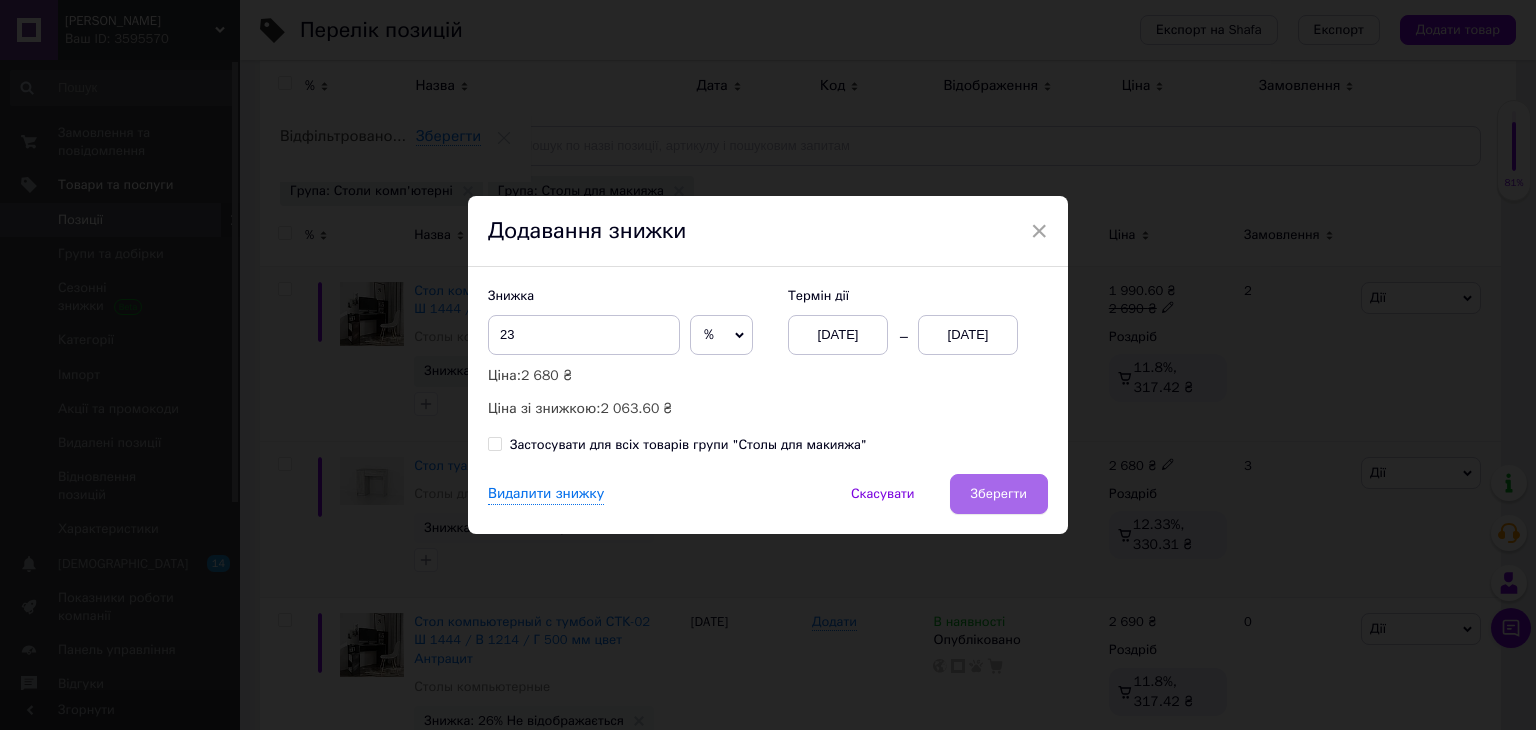 click on "Зберегти" at bounding box center (999, 494) 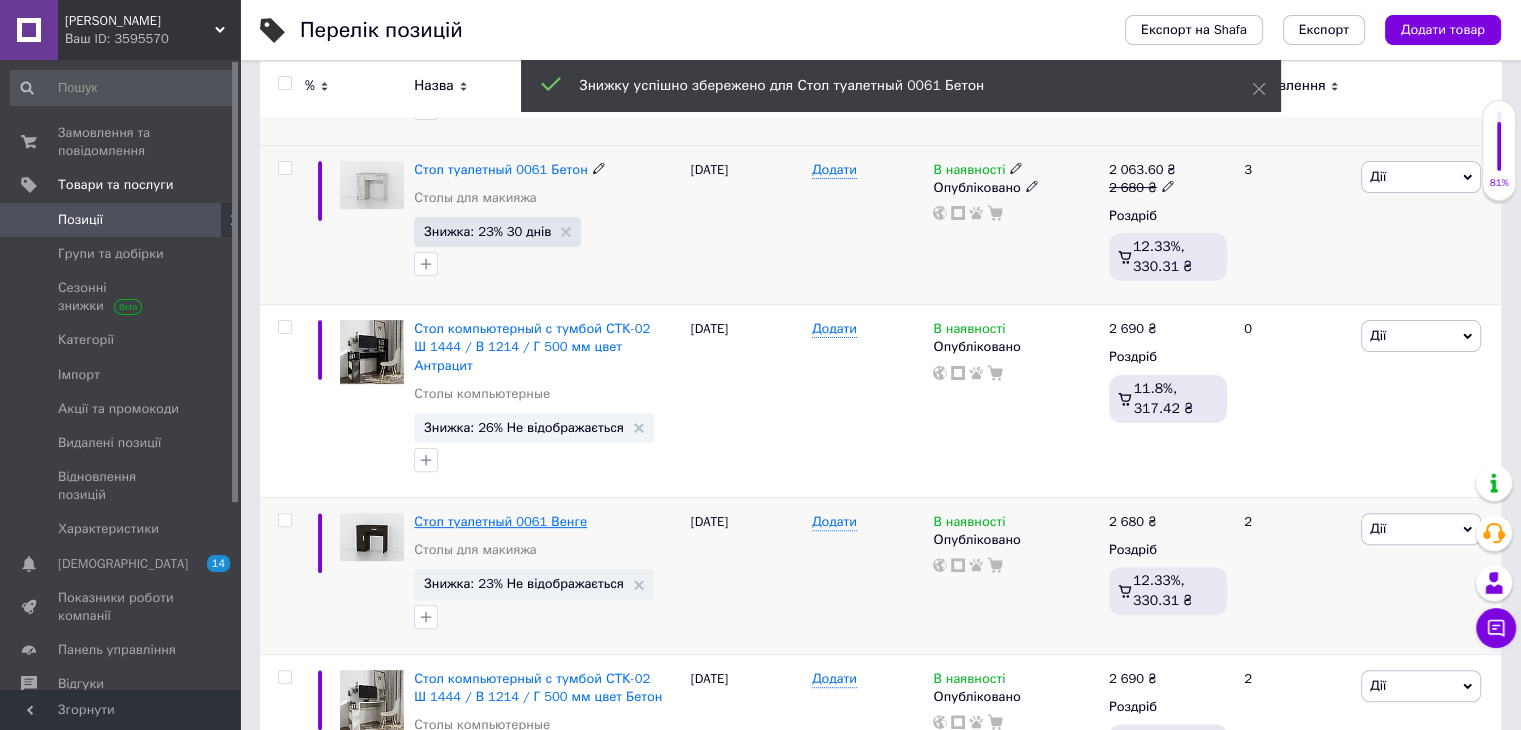 scroll, scrollTop: 500, scrollLeft: 0, axis: vertical 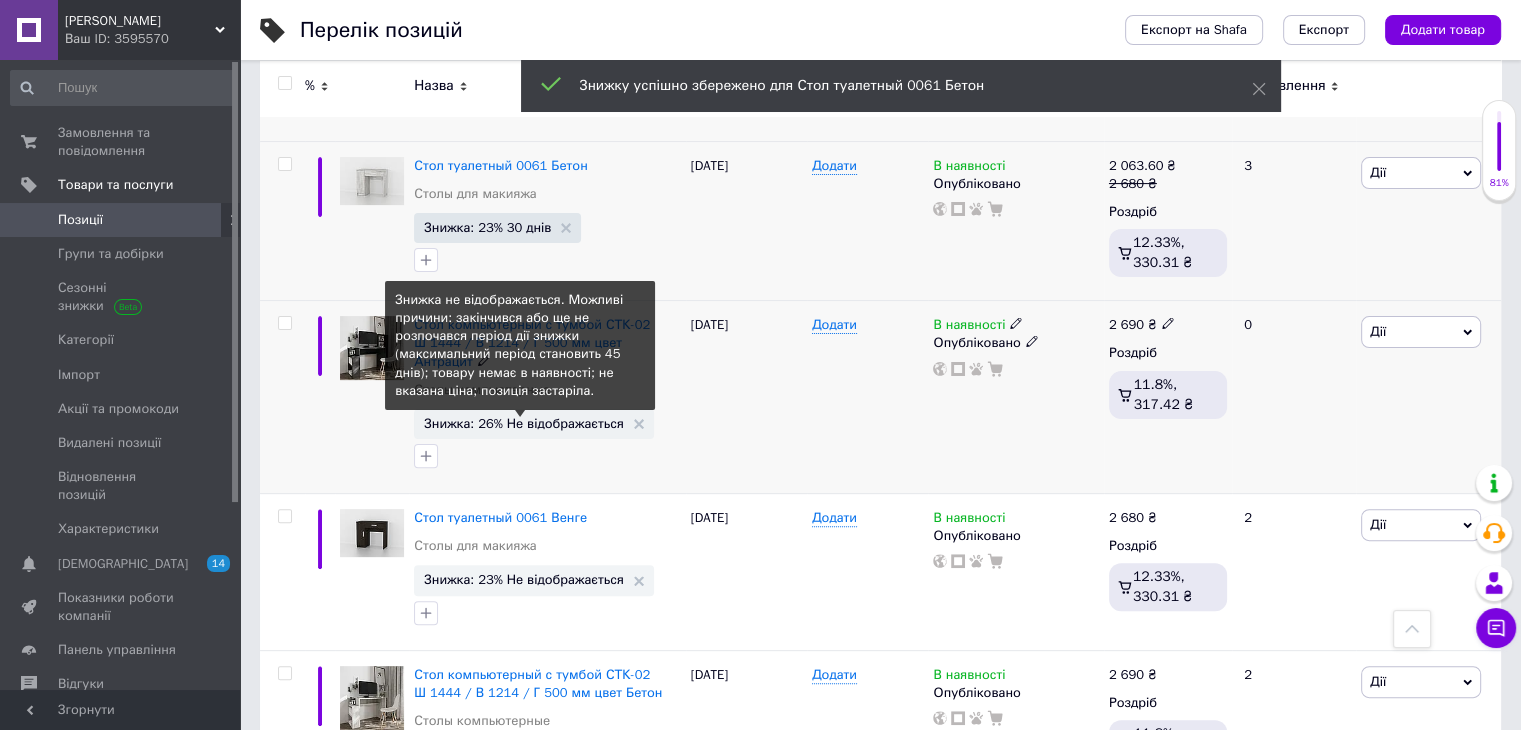 click on "Знижка: 26% Не відображається" at bounding box center [524, 423] 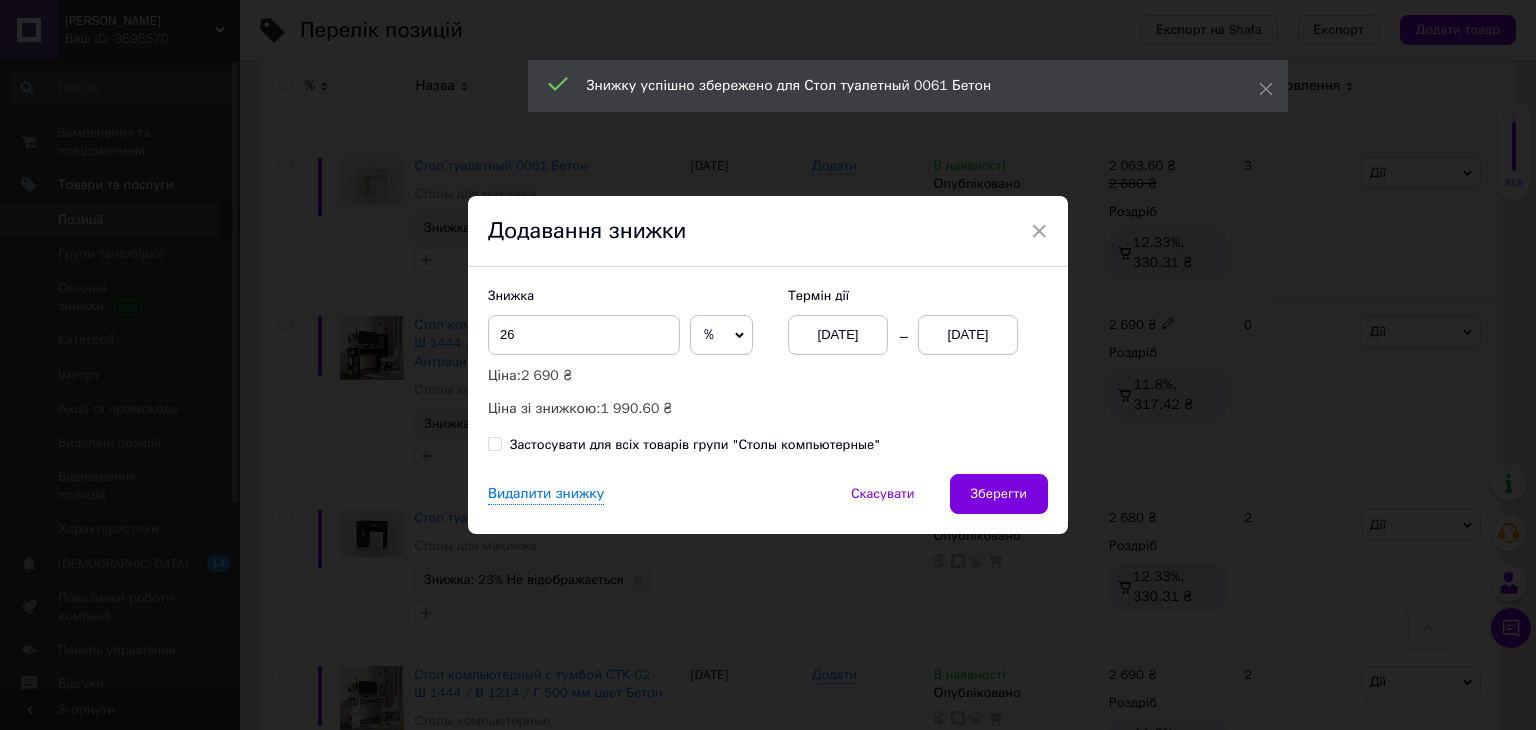 click on "01.07.2025" at bounding box center (968, 335) 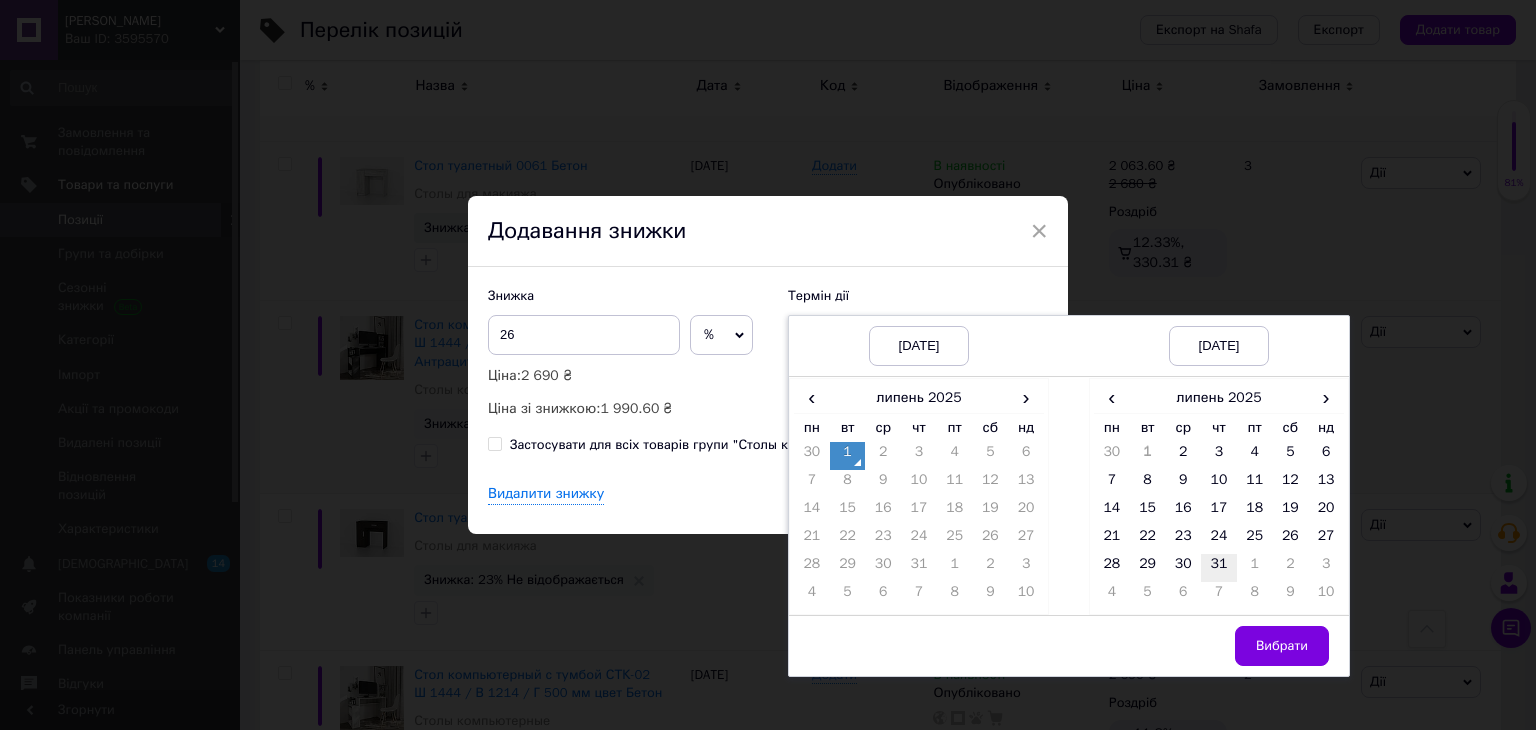 click on "31" at bounding box center (1219, 568) 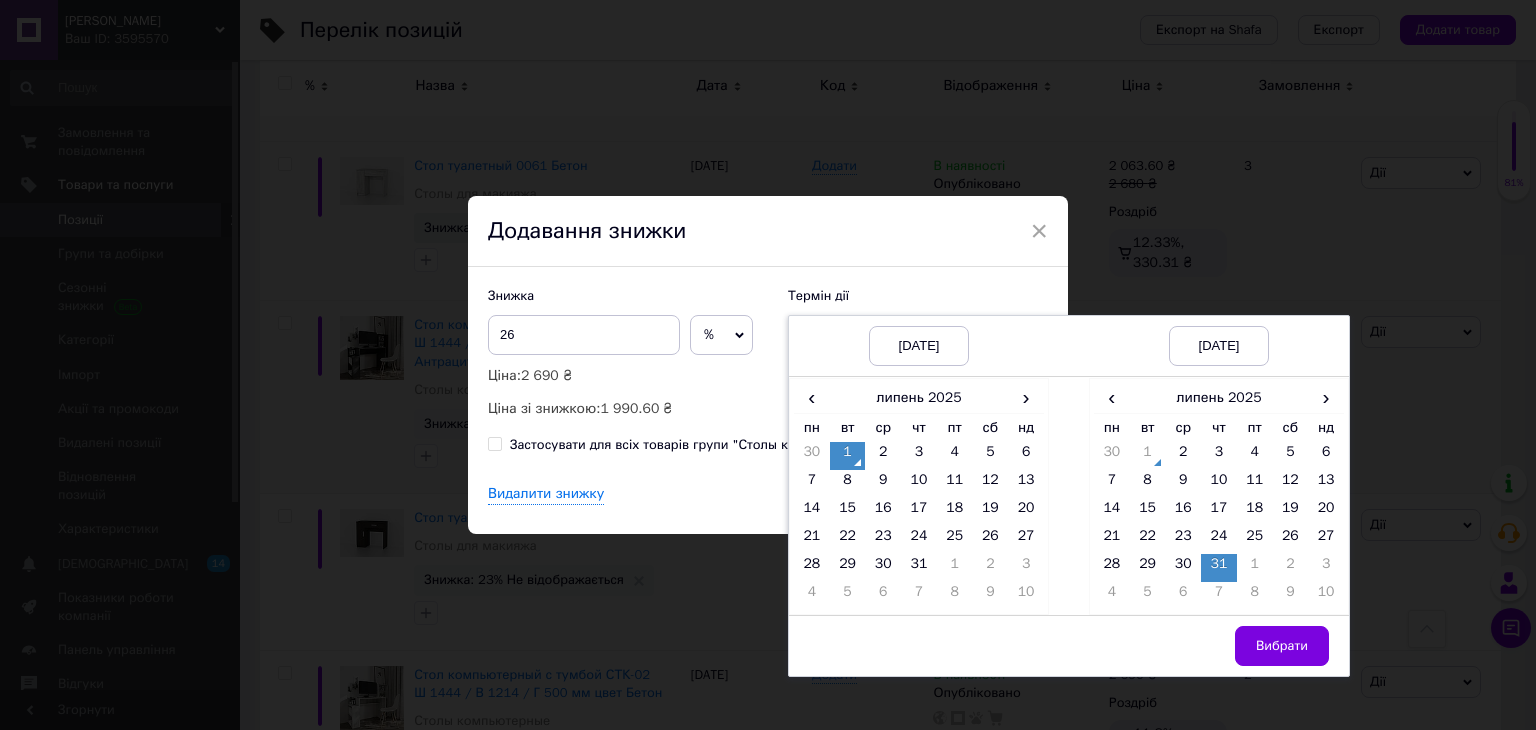 drag, startPoint x: 1281, startPoint y: 643, endPoint x: 1196, endPoint y: 593, distance: 98.61542 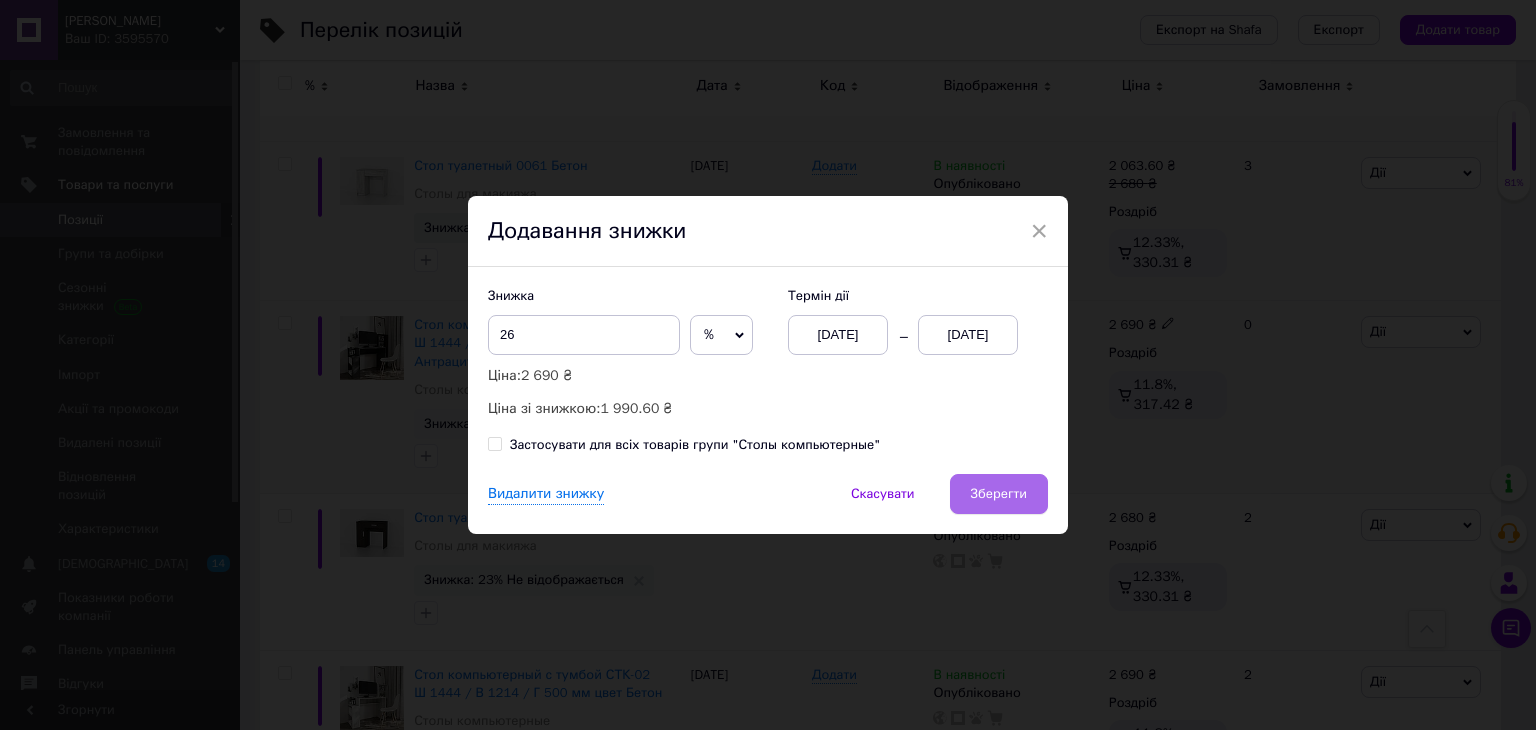 click on "Зберегти" at bounding box center (999, 494) 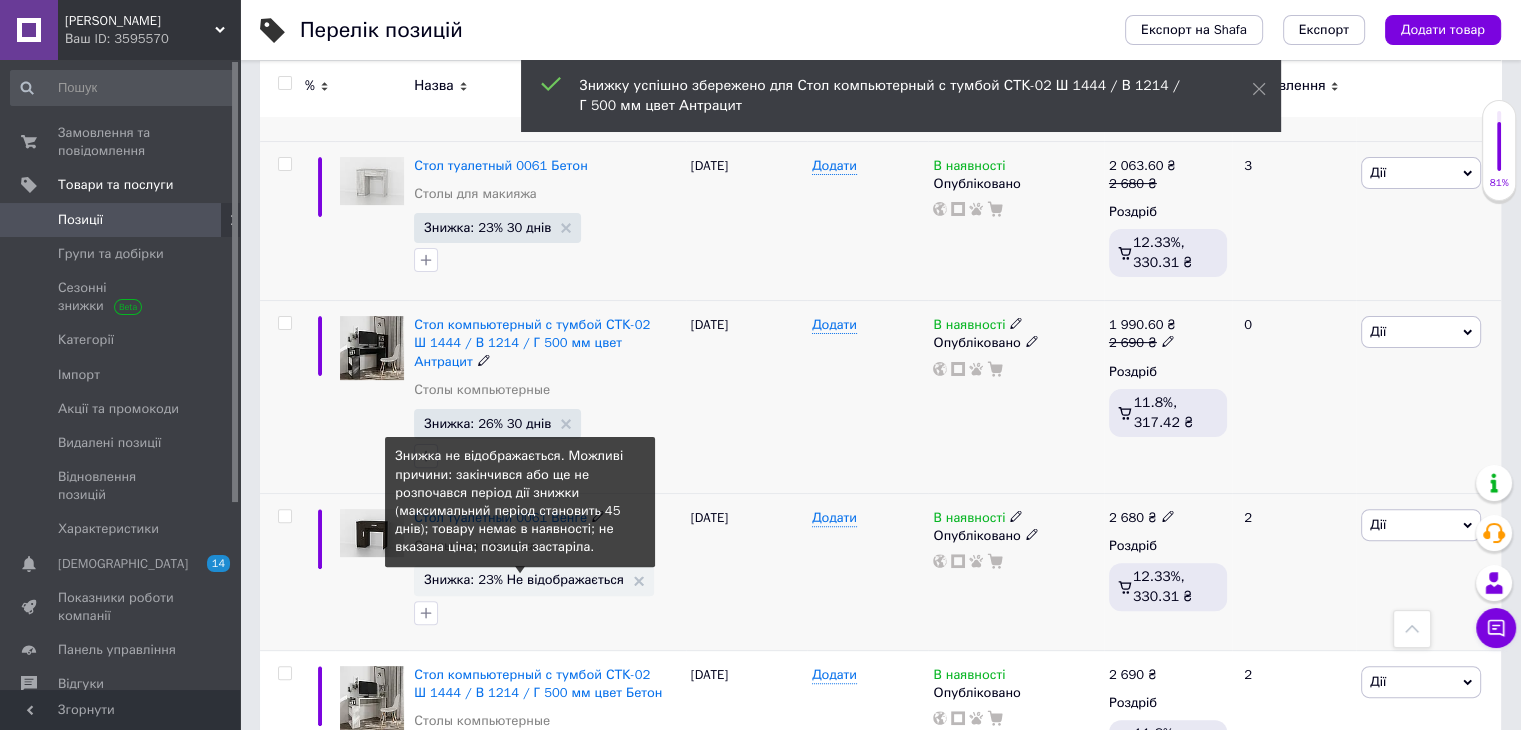 click on "Знижка: 23% Не відображається" at bounding box center (524, 579) 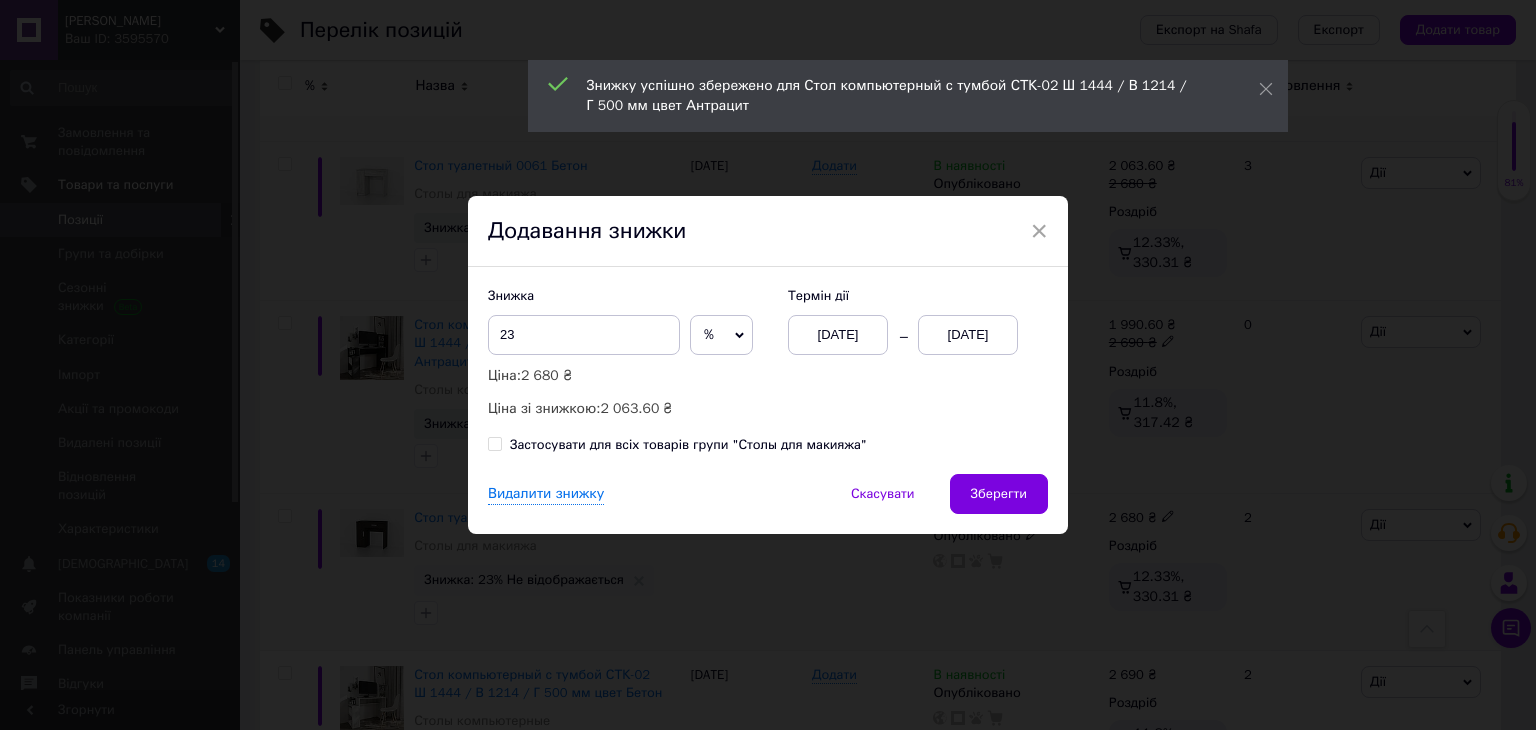 click on "01.07.2025" at bounding box center (968, 335) 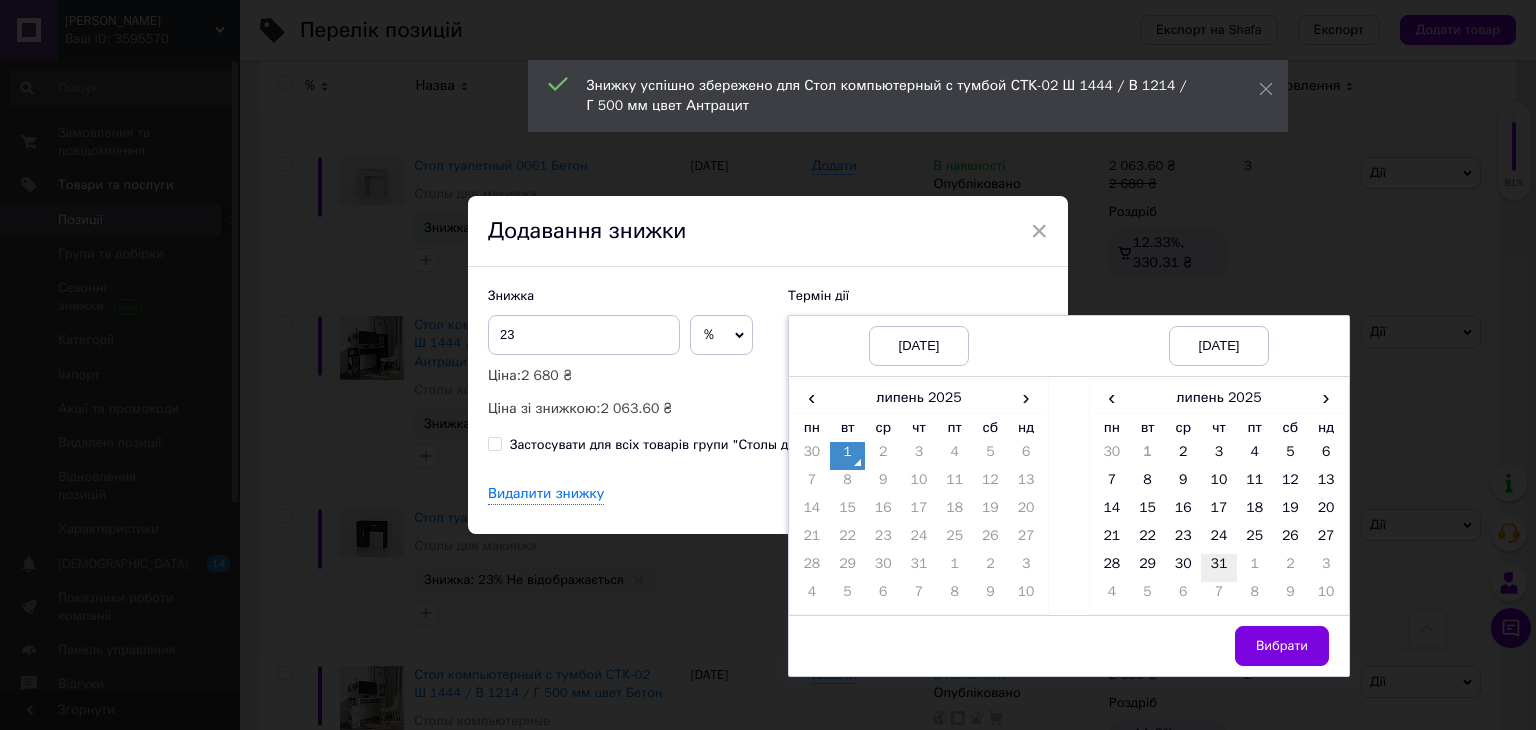 click on "31" at bounding box center [1219, 568] 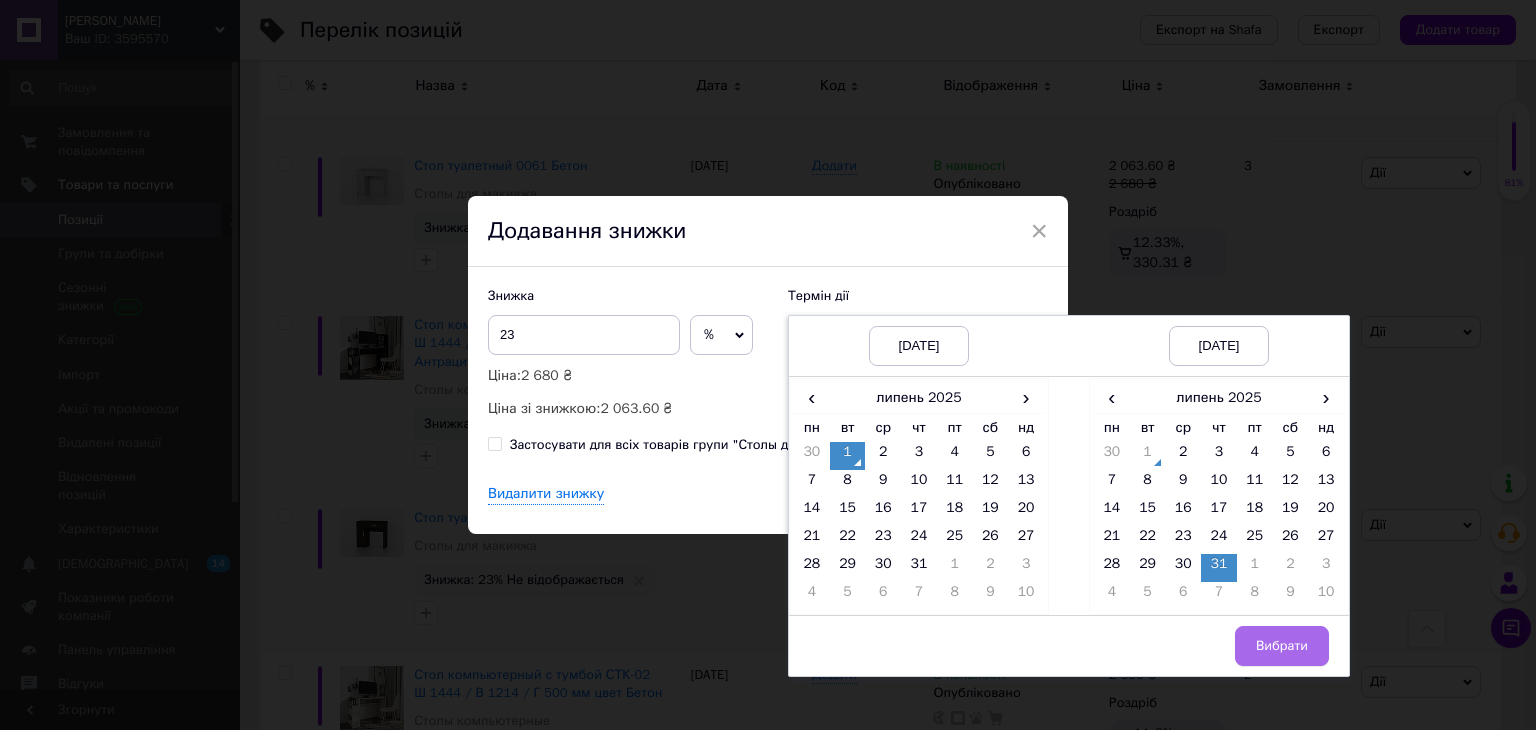 click on "Вибрати" at bounding box center (1282, 646) 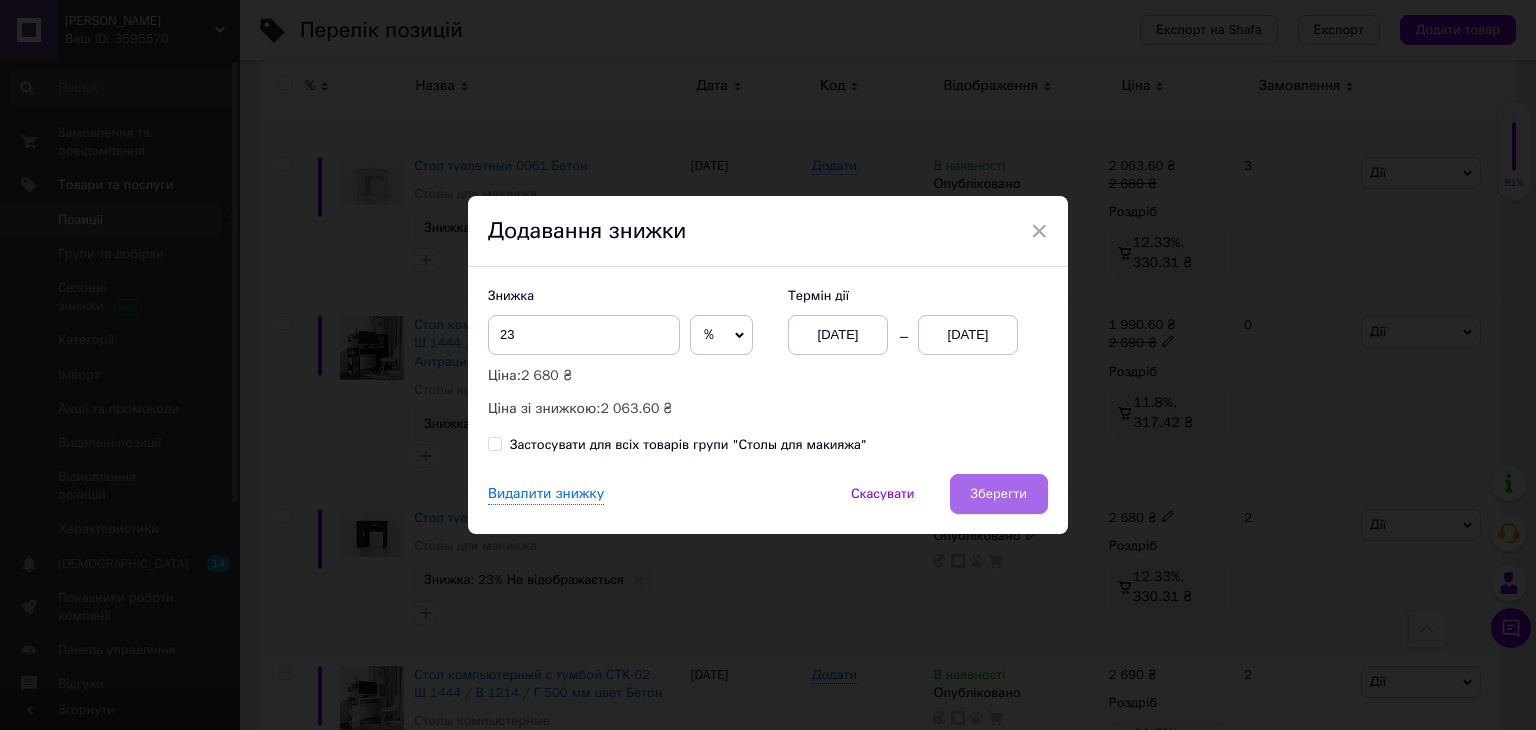 click on "Зберегти" at bounding box center [999, 494] 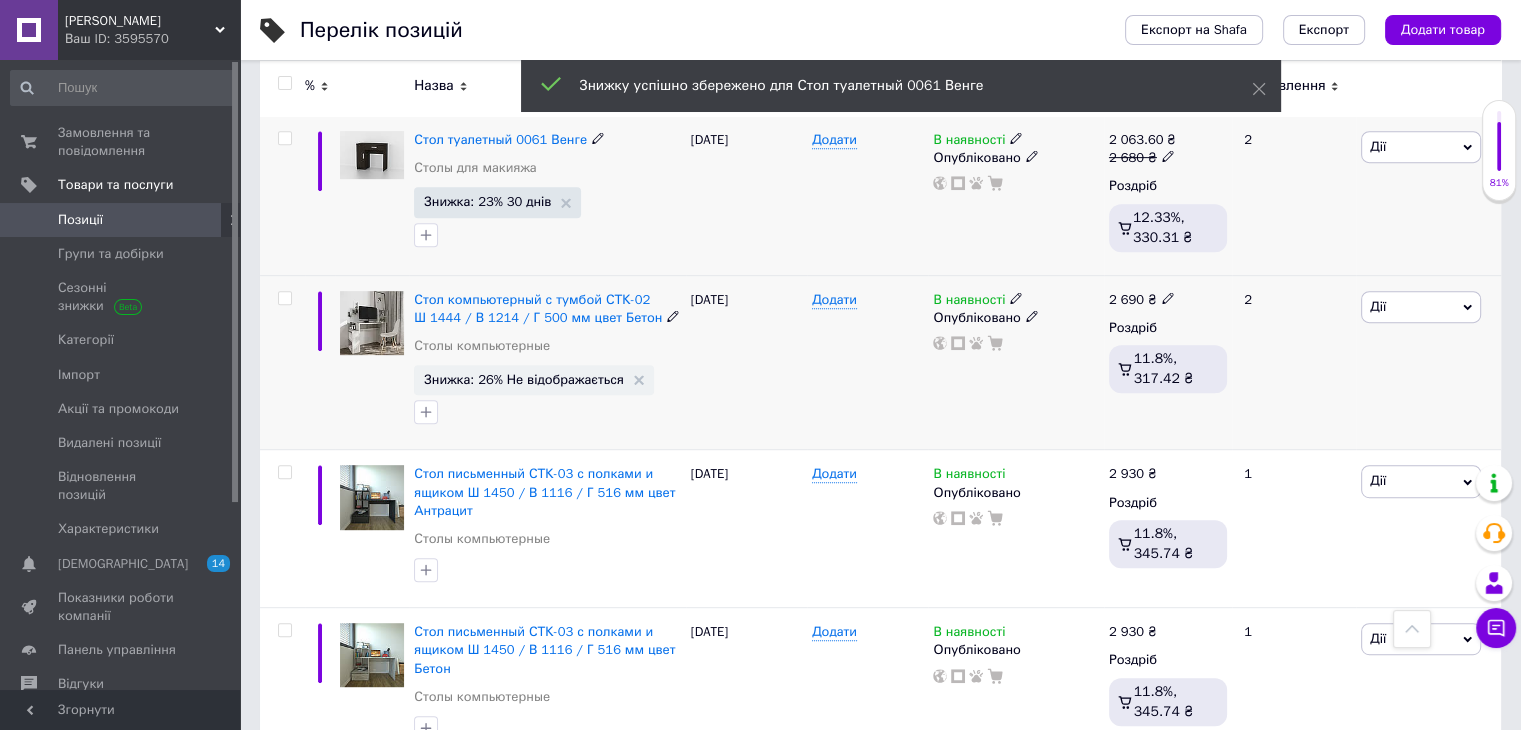 scroll, scrollTop: 900, scrollLeft: 0, axis: vertical 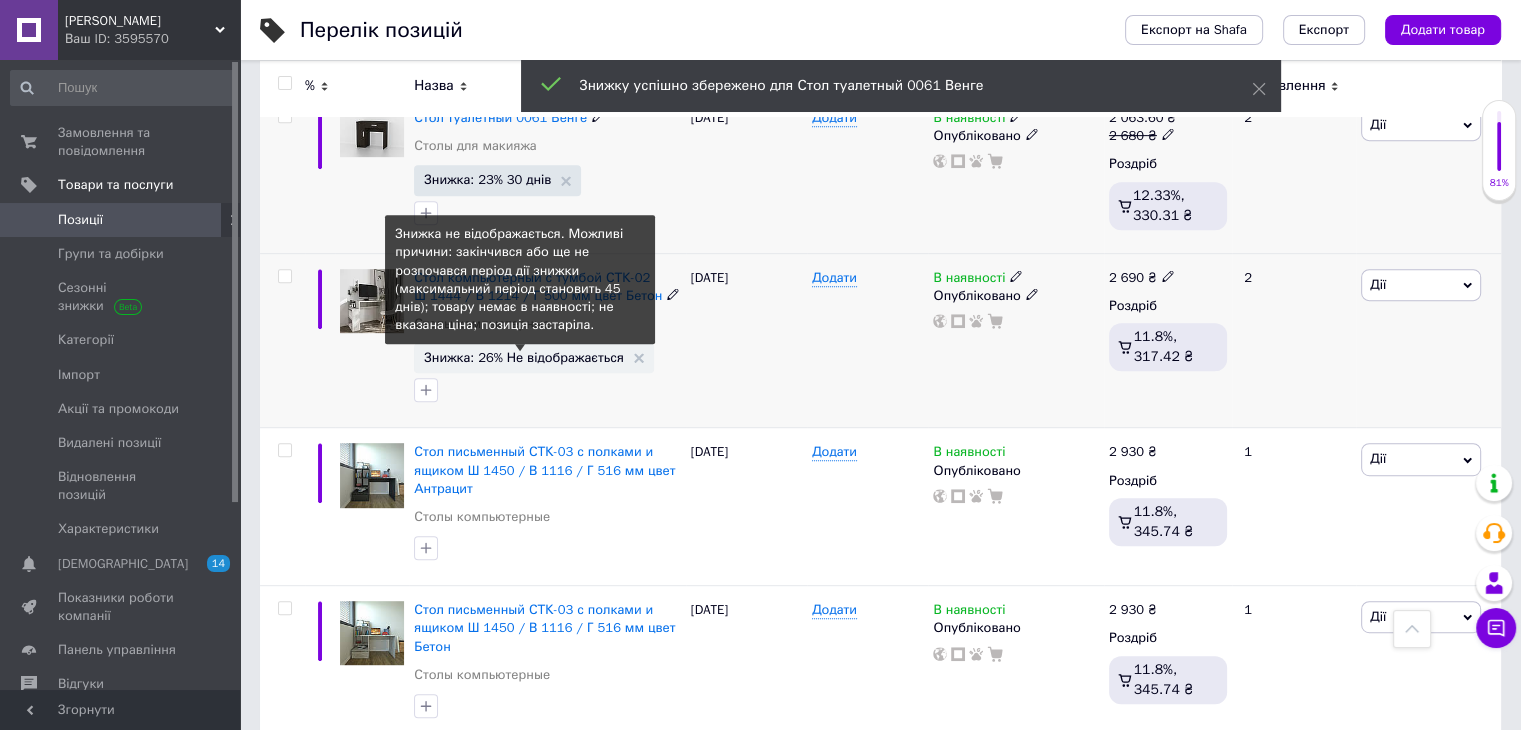 click on "Знижка: 26% Не відображається" at bounding box center (524, 357) 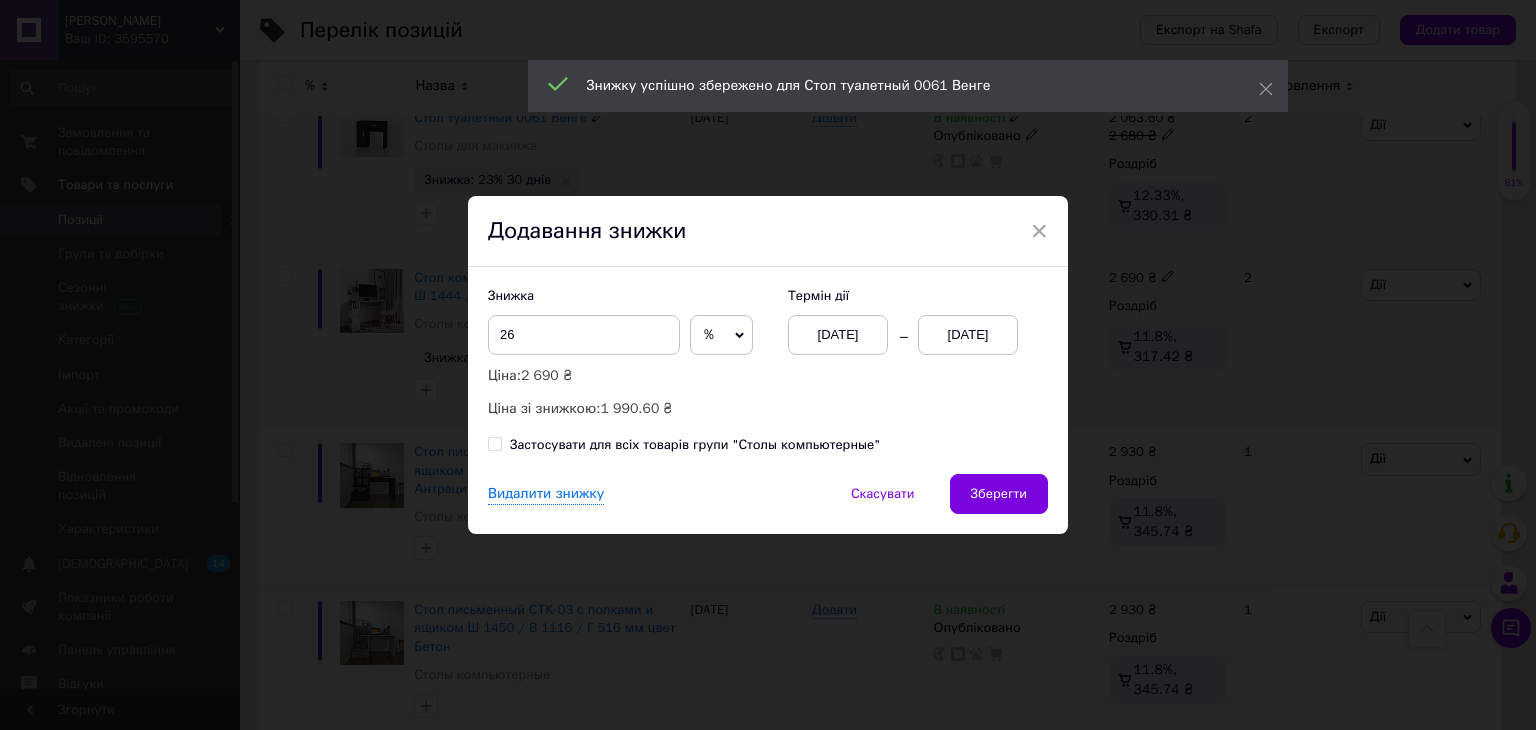 click on "01.07.2025" at bounding box center (968, 335) 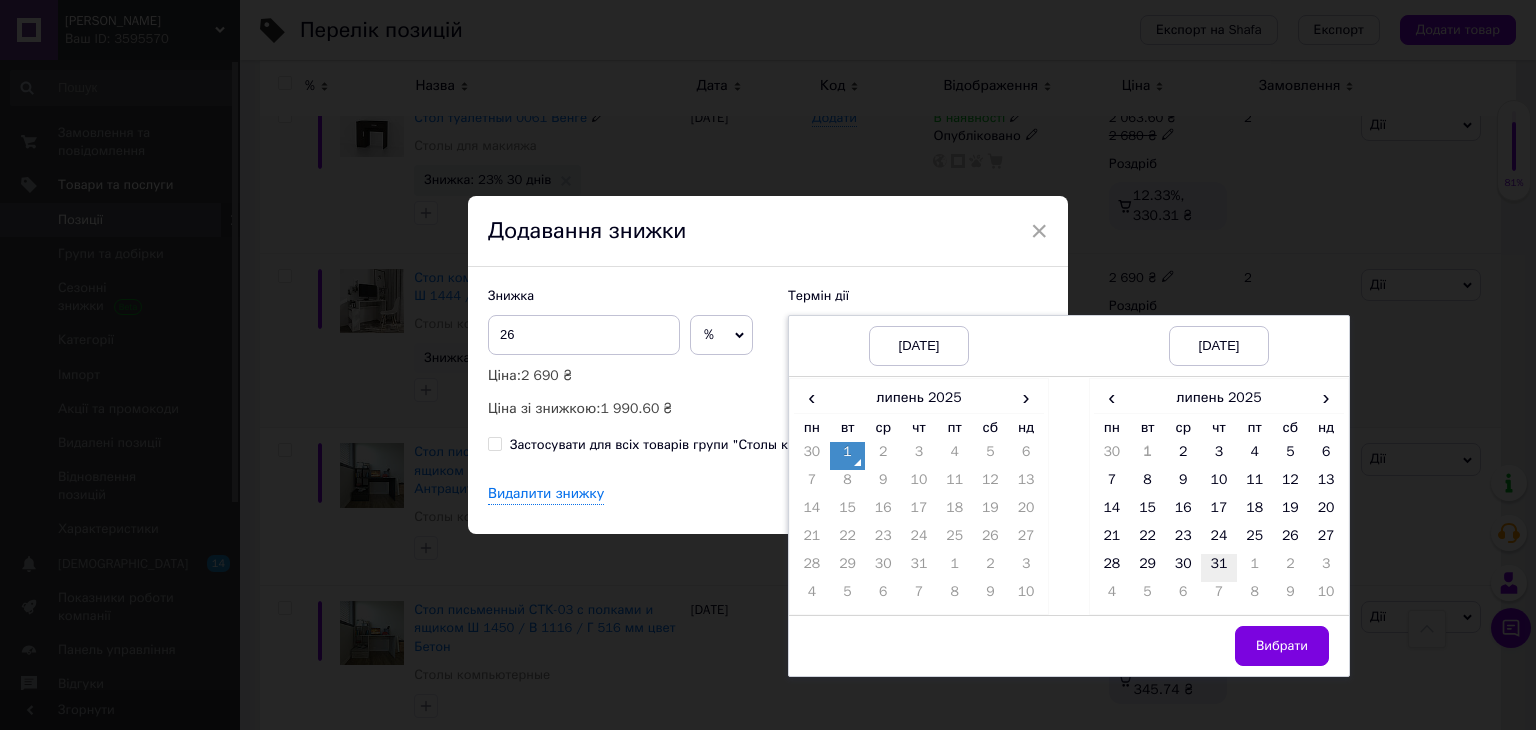 click on "31" at bounding box center [1219, 568] 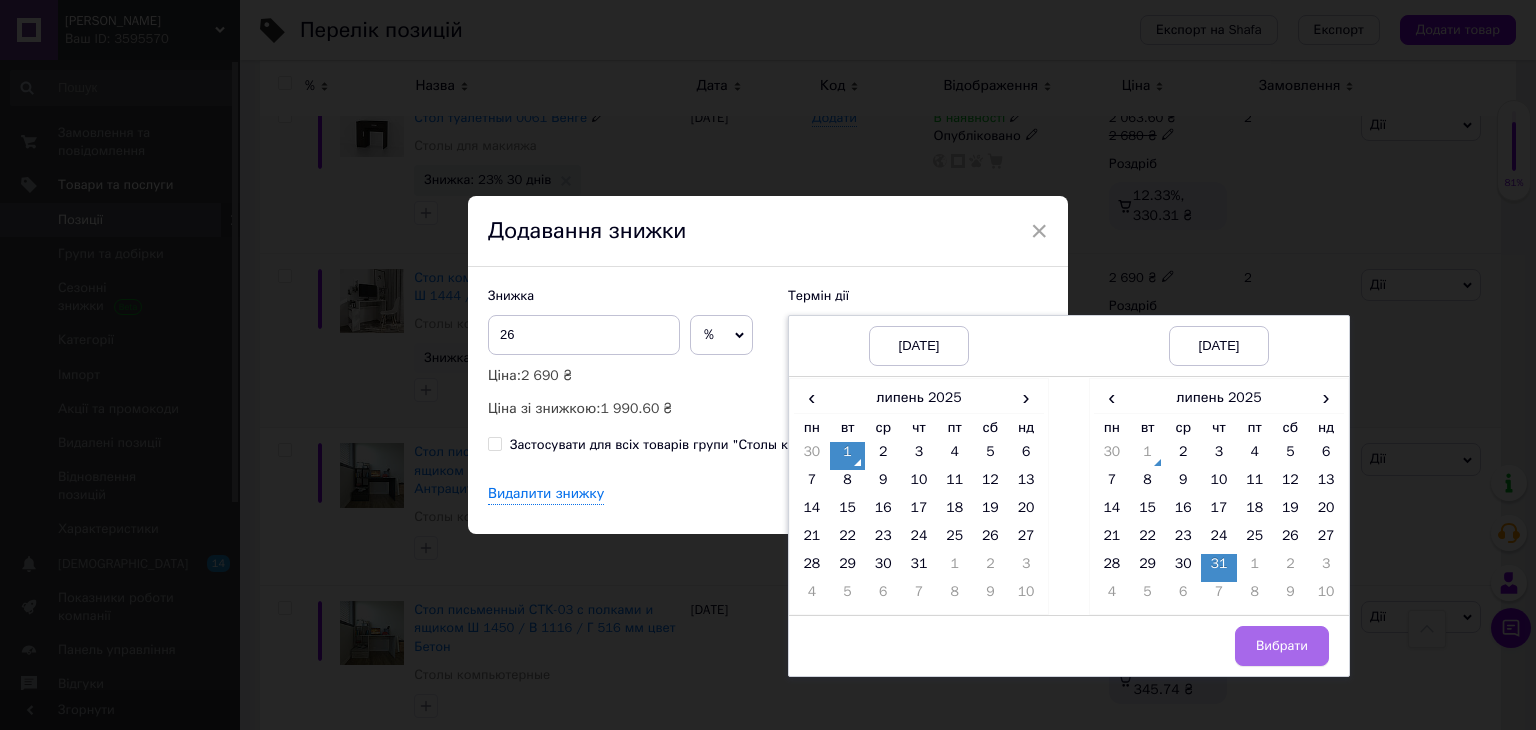 click on "Вибрати" at bounding box center (1282, 646) 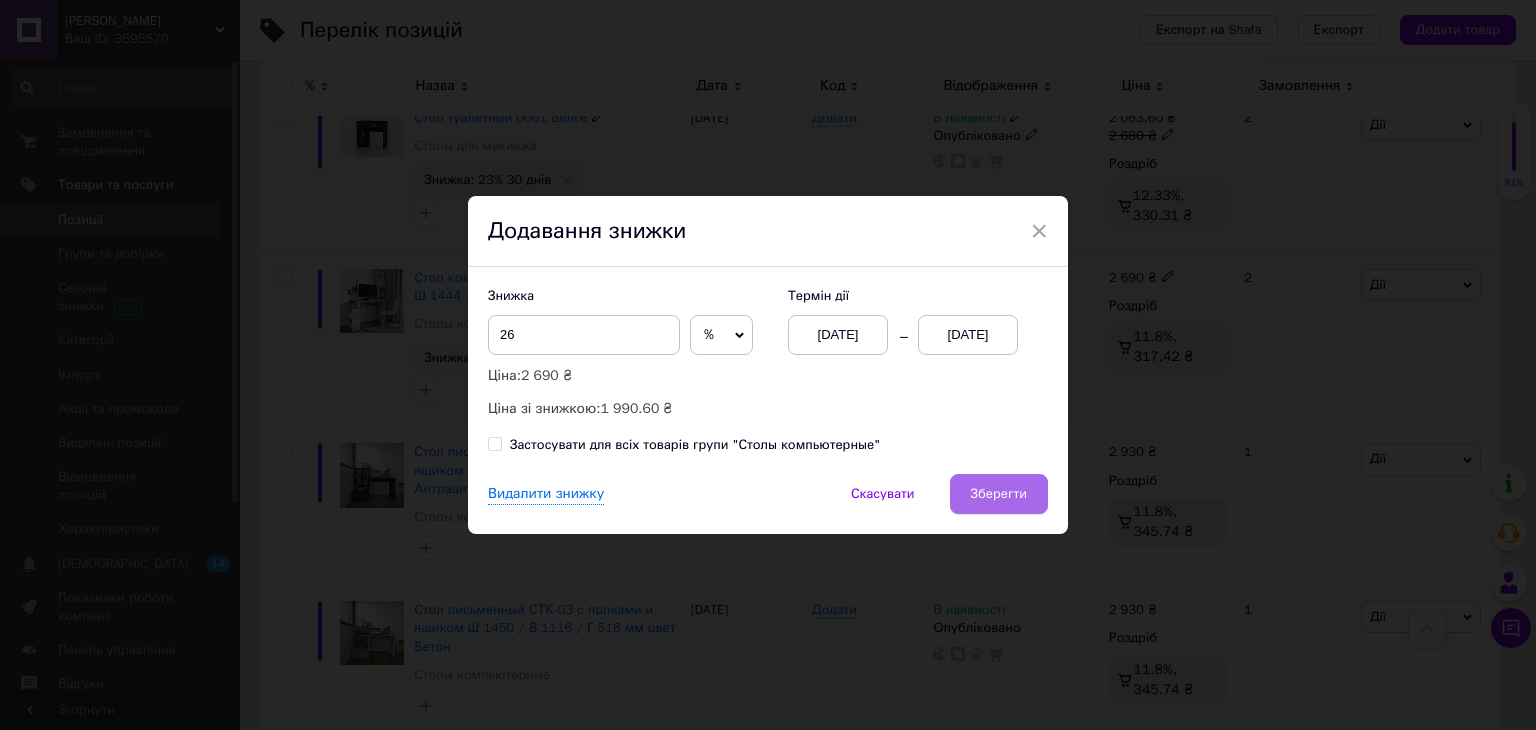 click on "Зберегти" at bounding box center (999, 494) 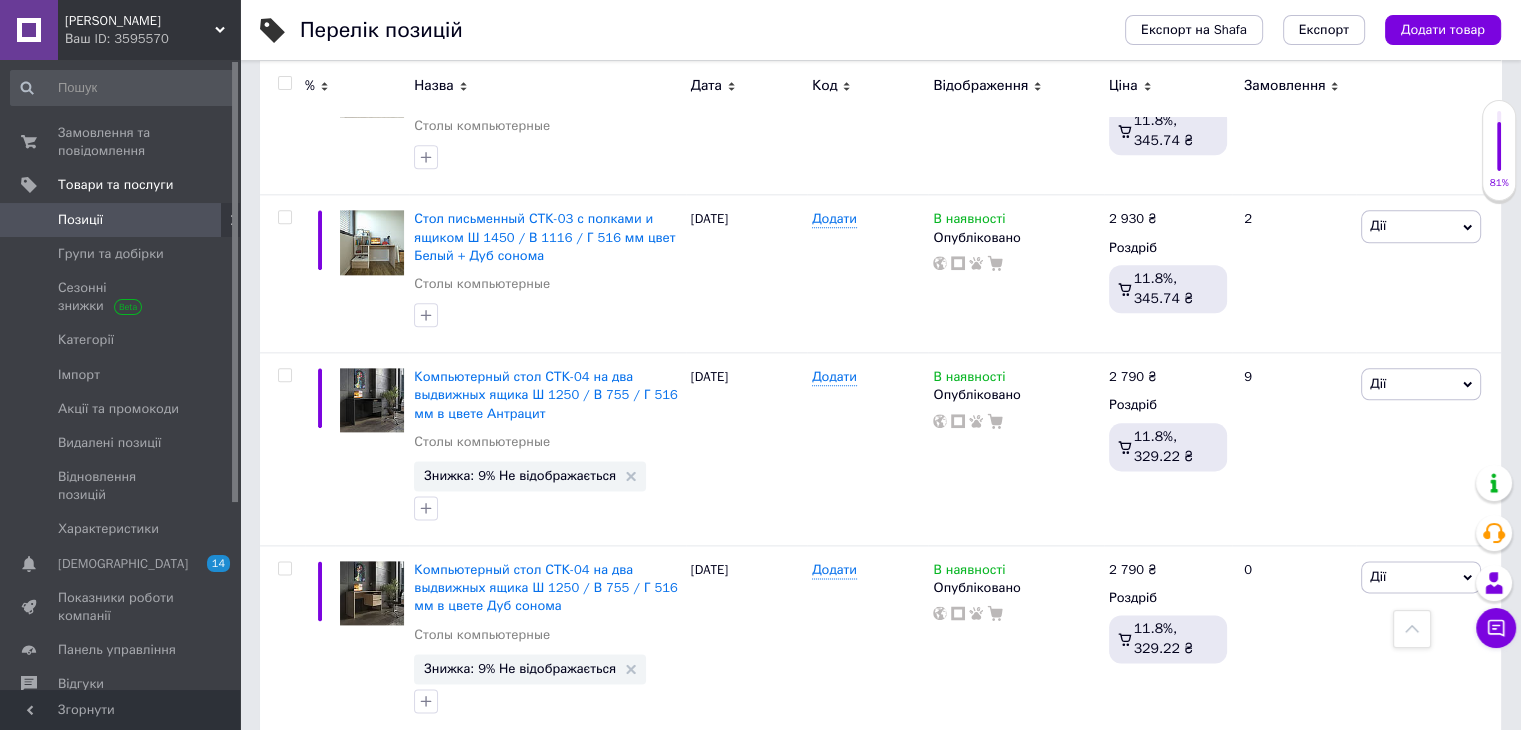 scroll, scrollTop: 2400, scrollLeft: 0, axis: vertical 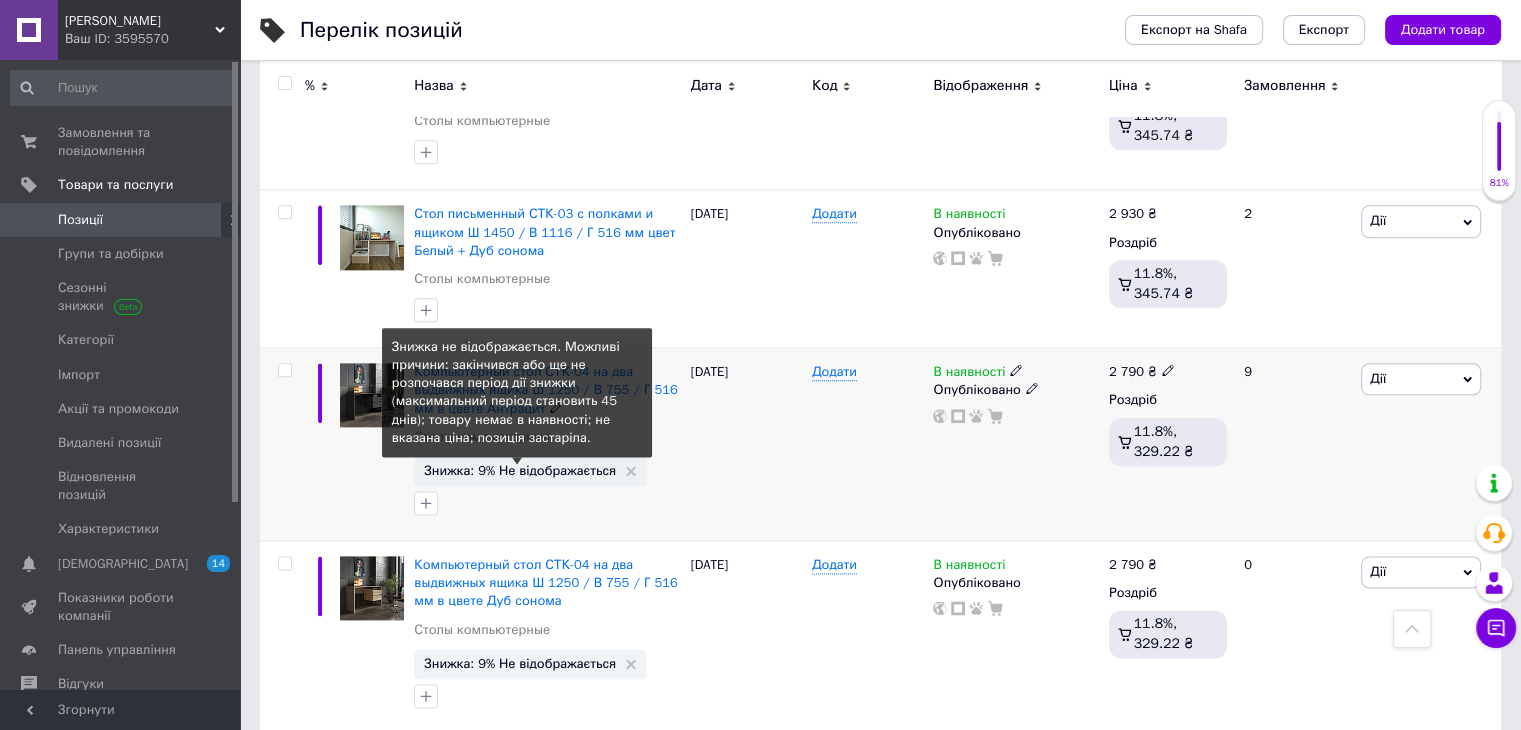 click on "Знижка: 9% Не відображається" at bounding box center (520, 470) 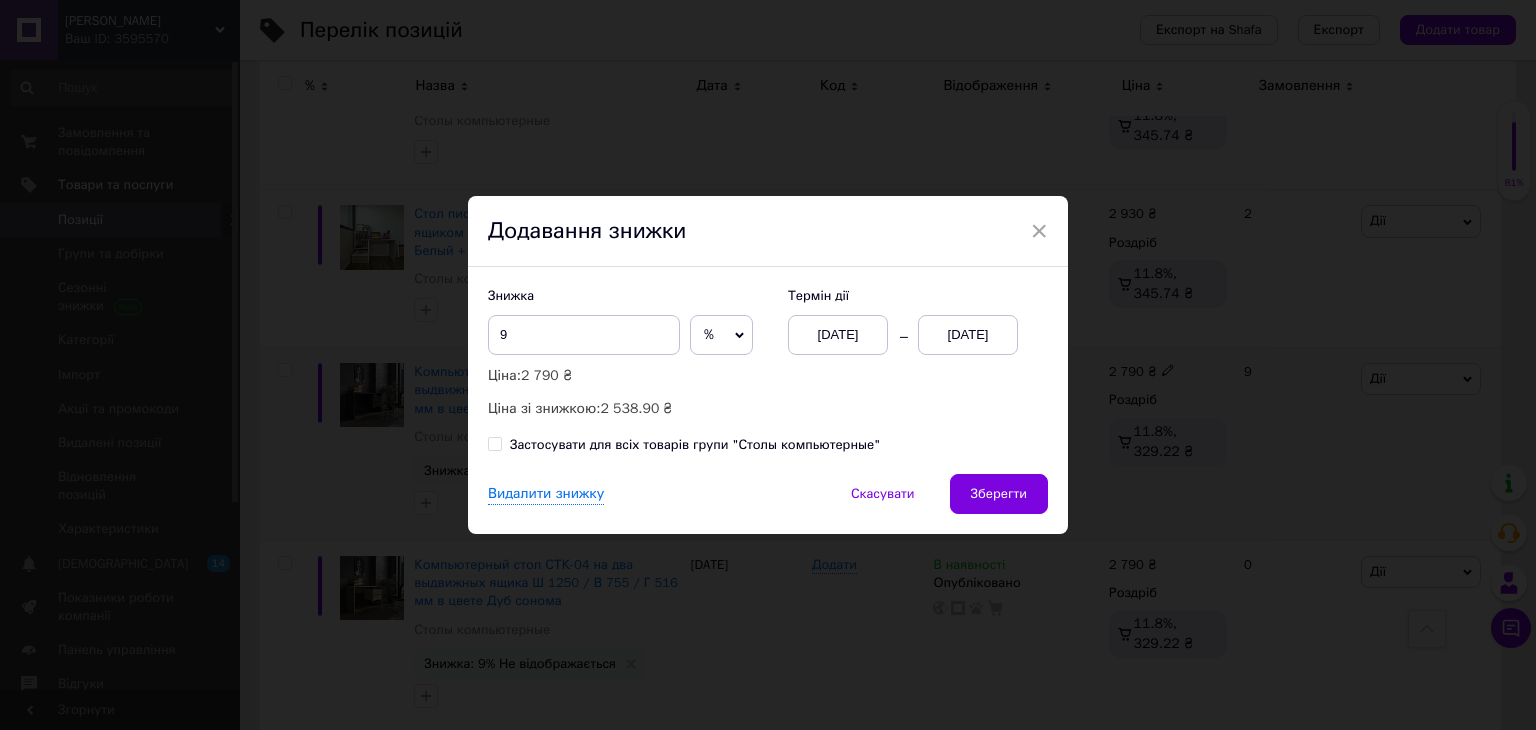 click on "01.07.2025" at bounding box center [968, 335] 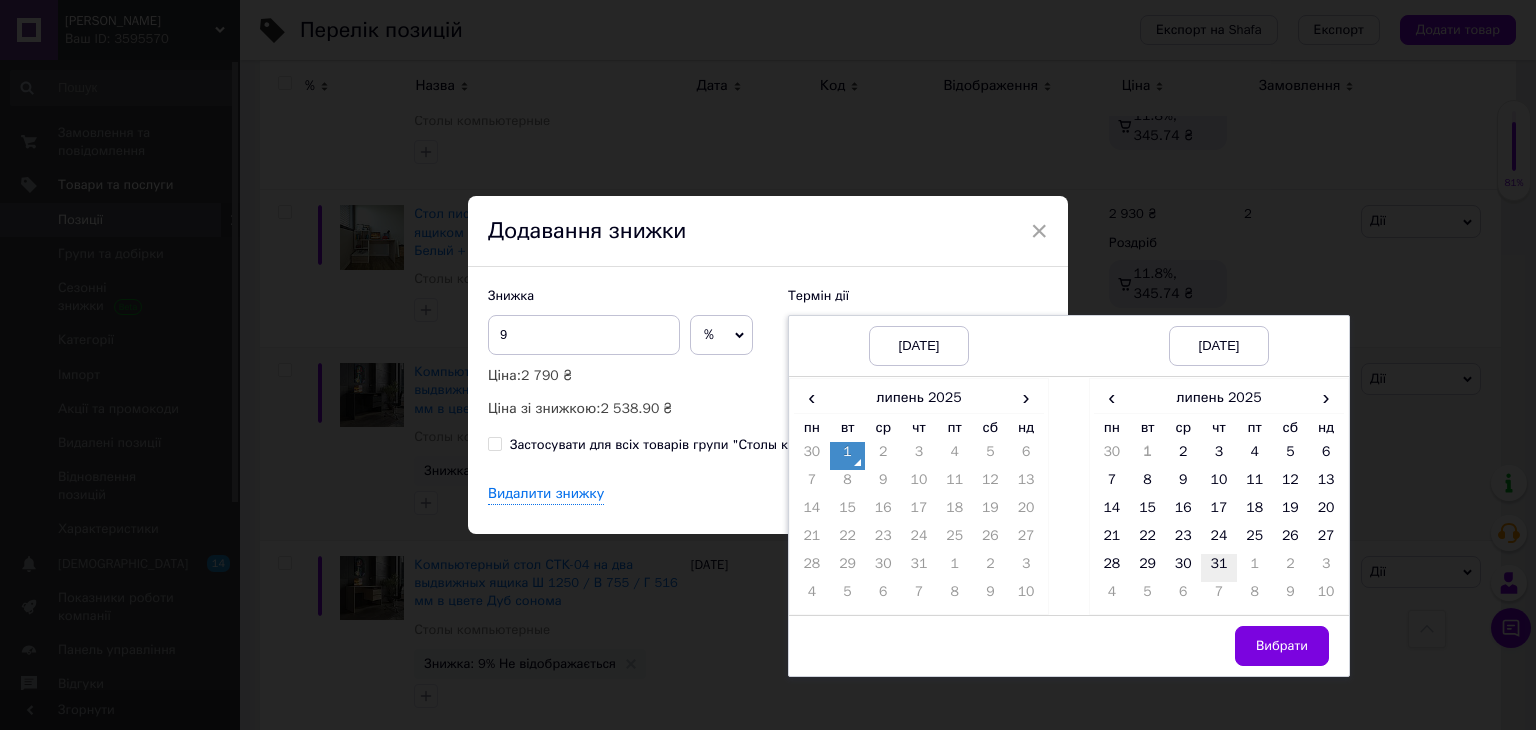 click on "31" at bounding box center (1219, 568) 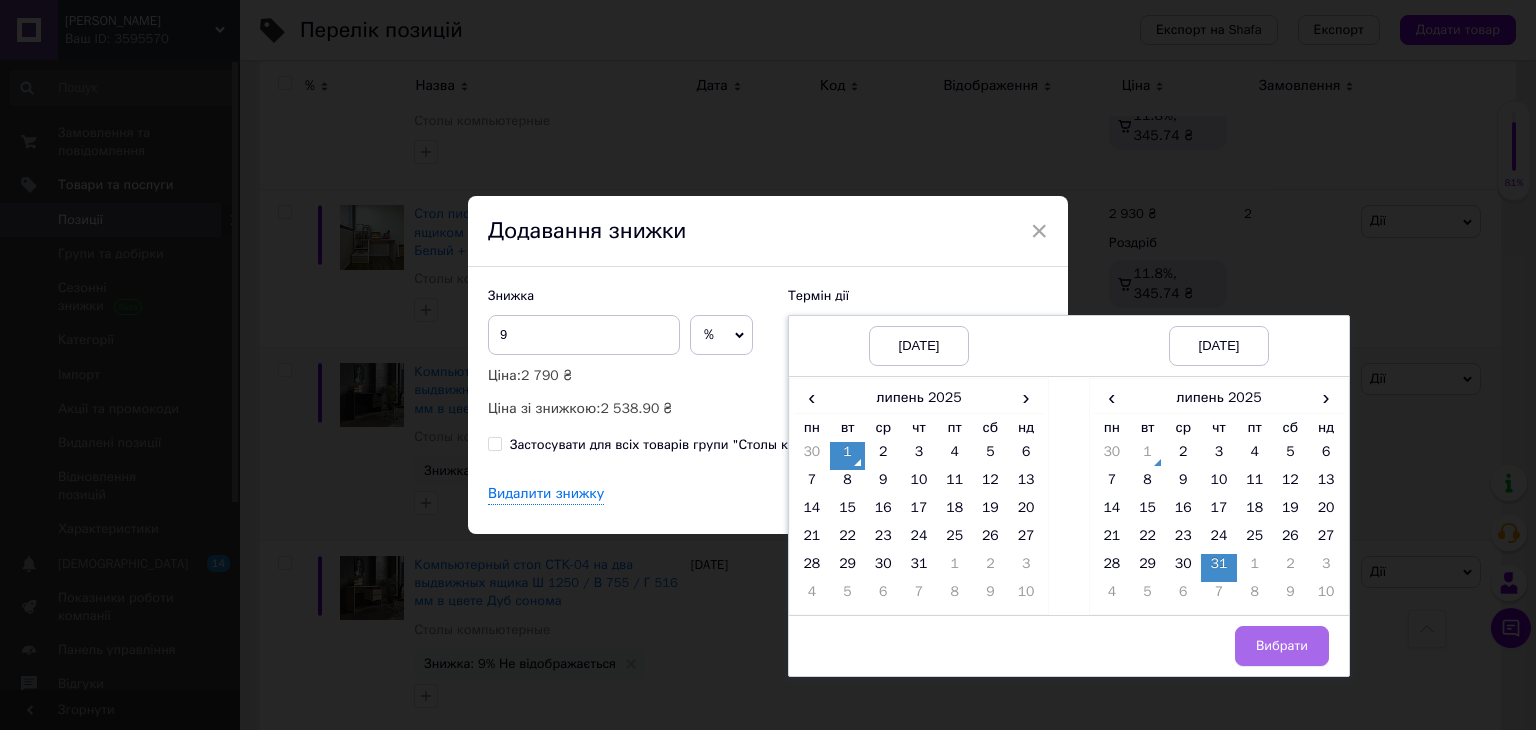 click on "Вибрати" at bounding box center (1282, 646) 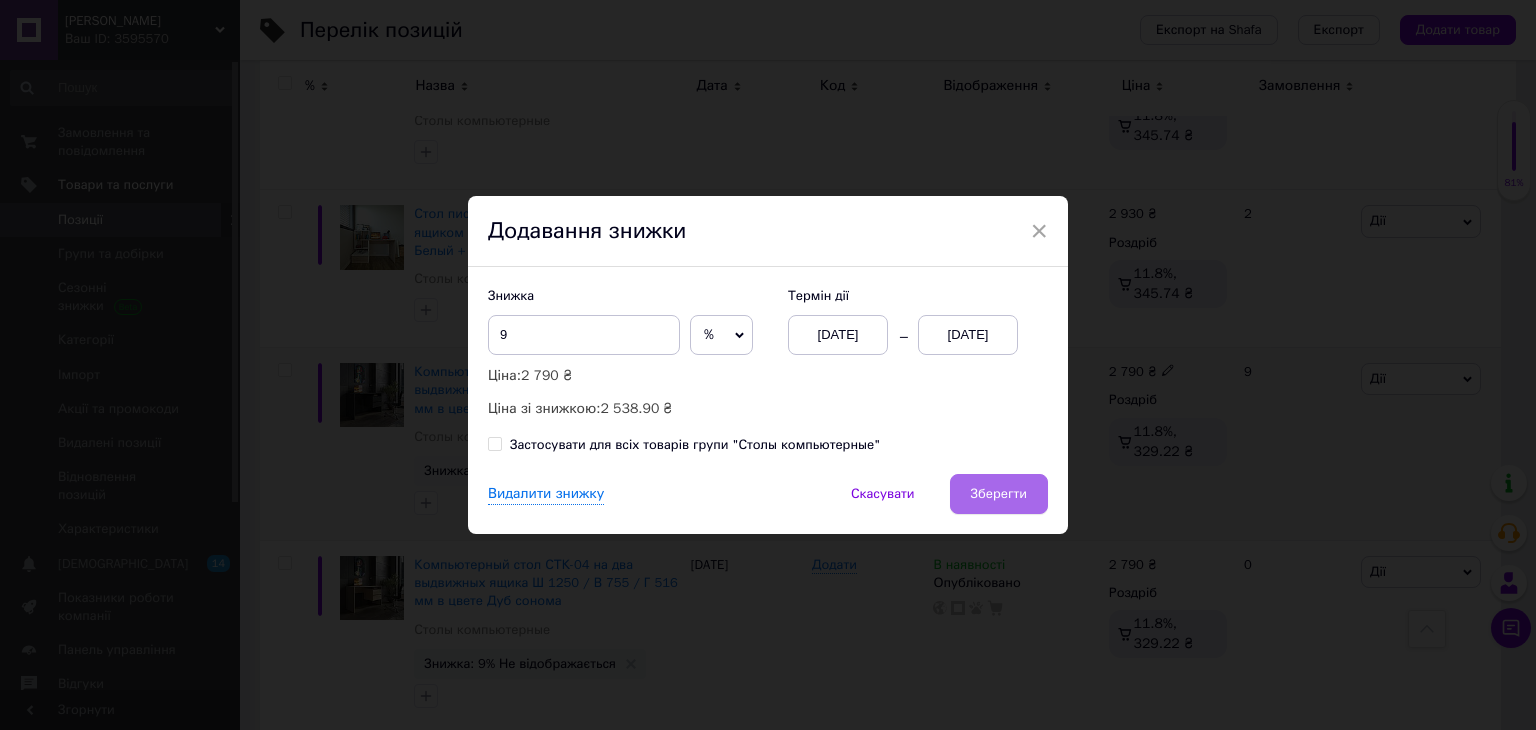 click on "Зберегти" at bounding box center (999, 494) 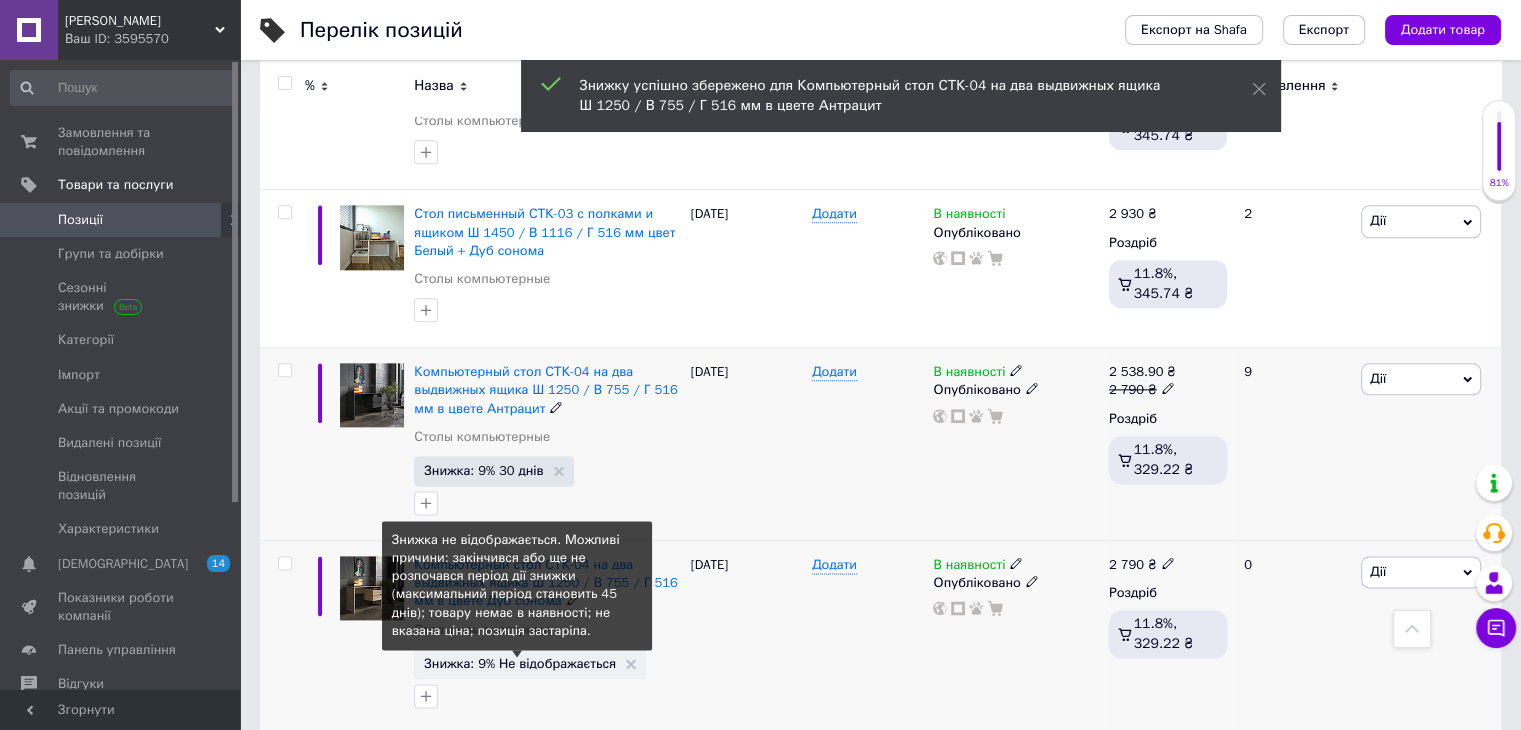 click on "Знижка: 9% Не відображається" at bounding box center [520, 663] 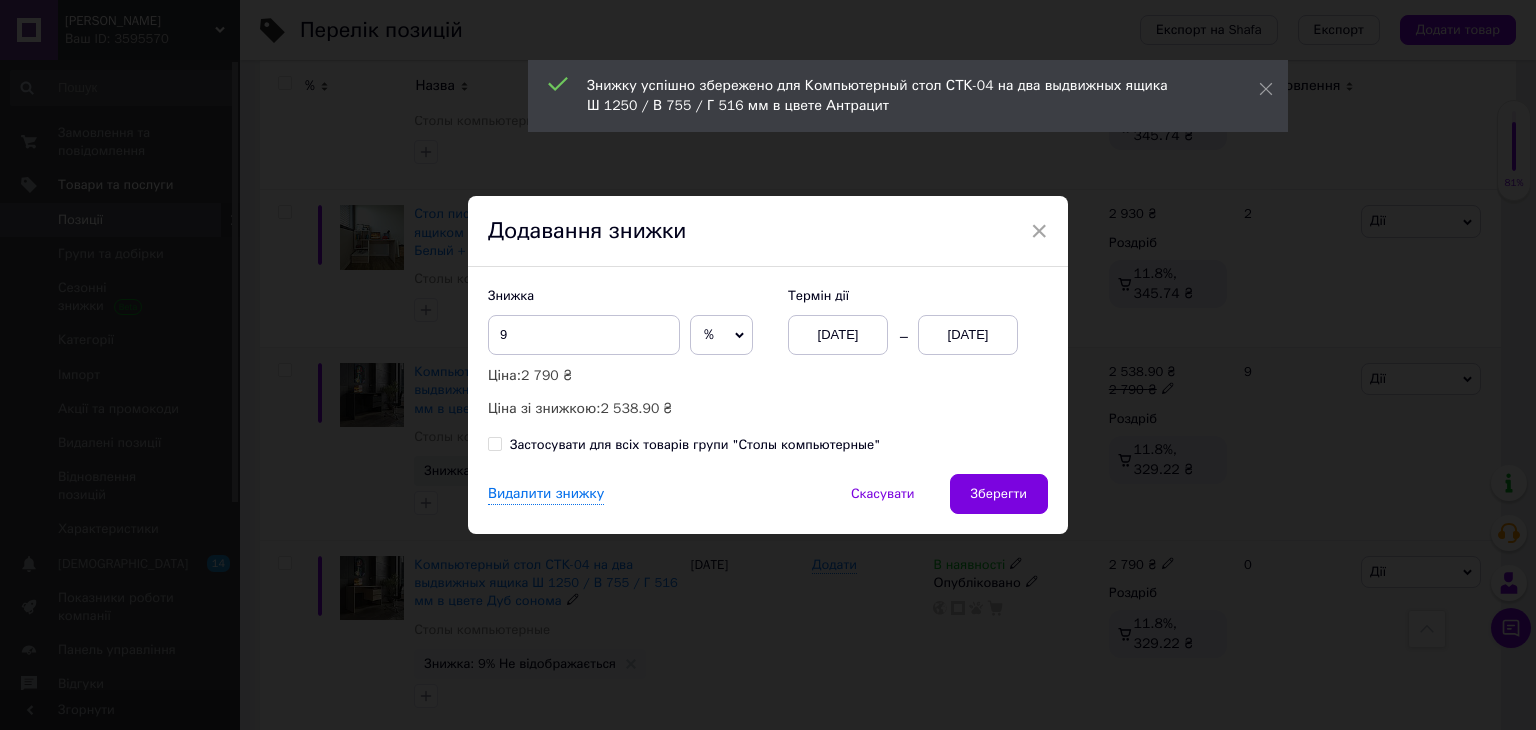 click on "01.07.2025" at bounding box center (968, 335) 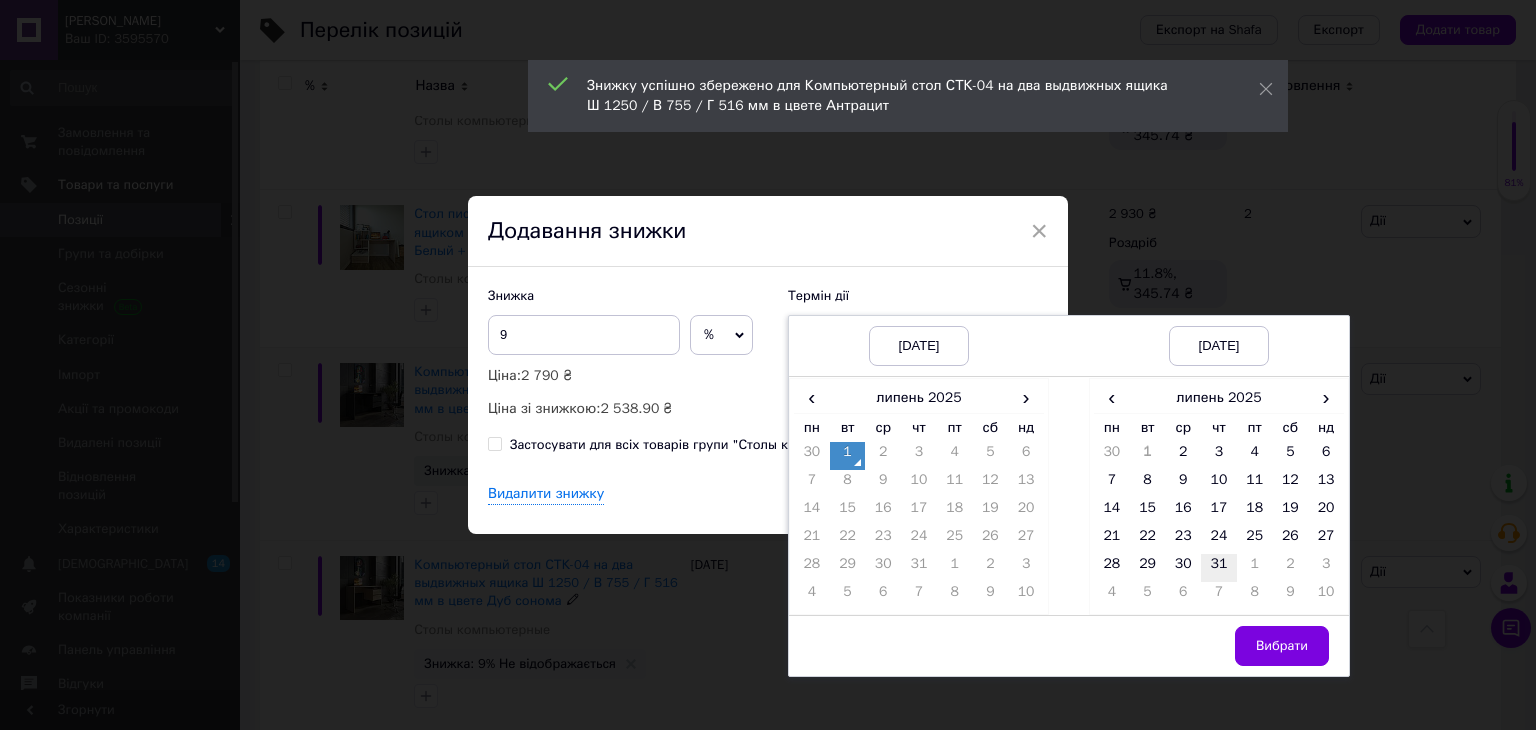 click on "31" at bounding box center [1219, 568] 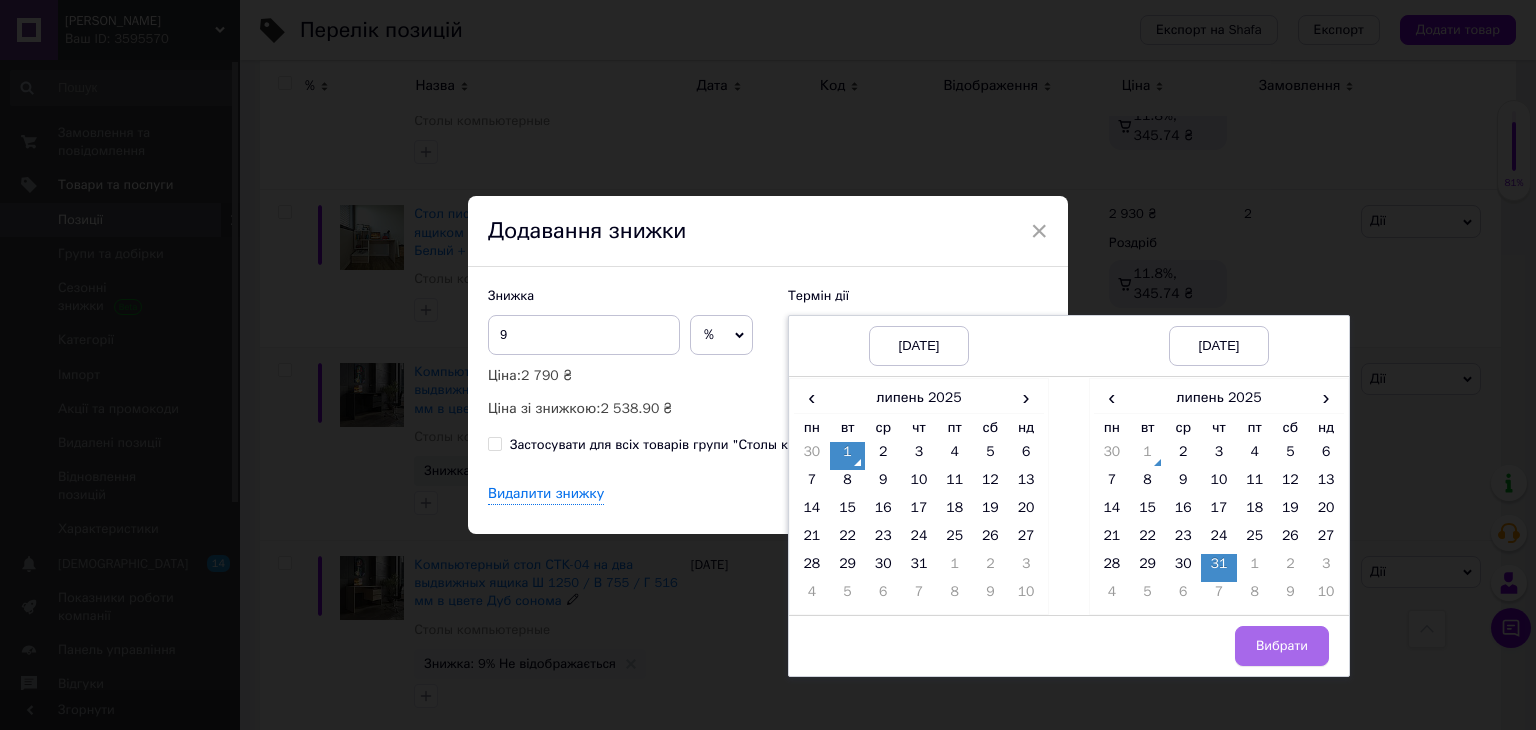 click on "Вибрати" at bounding box center [1282, 646] 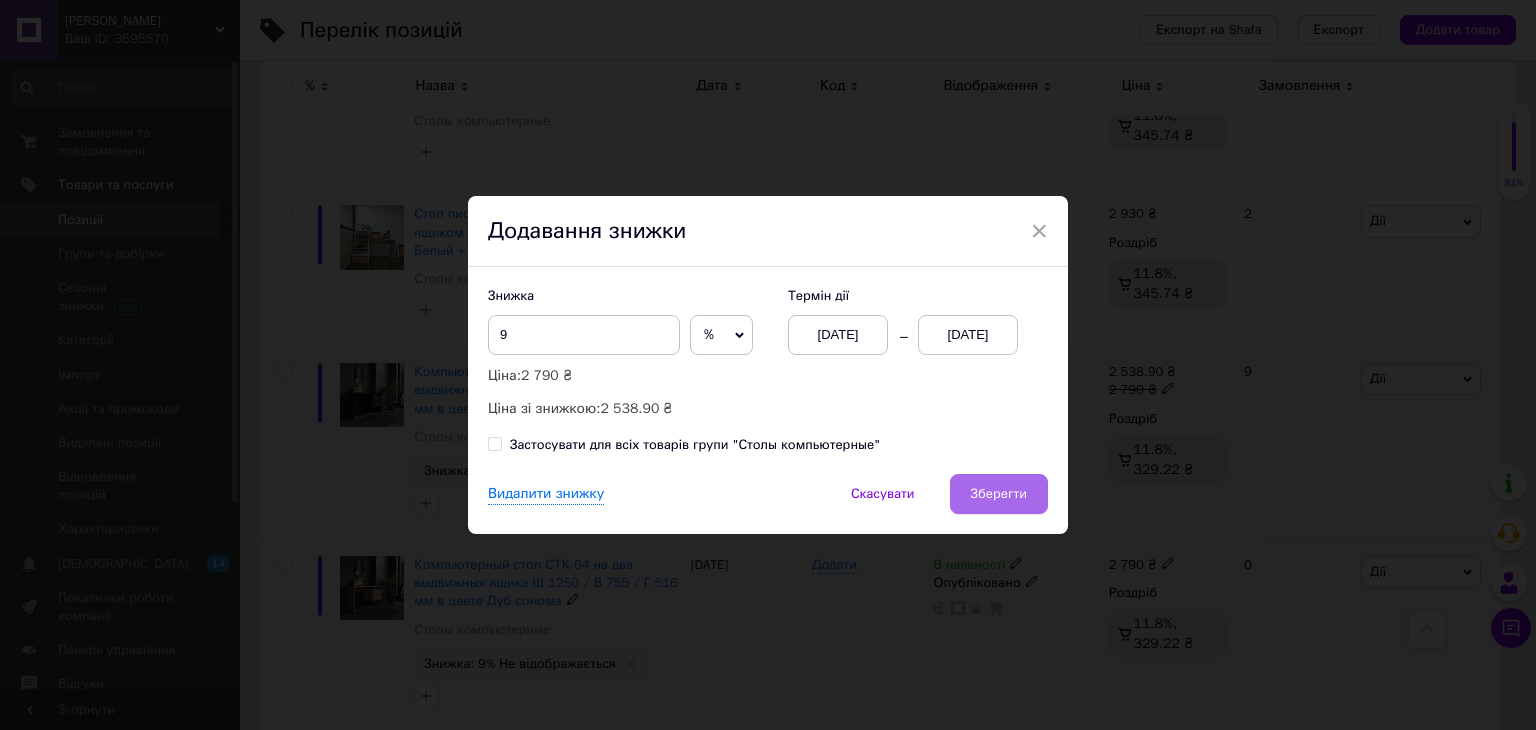click on "Зберегти" at bounding box center [999, 494] 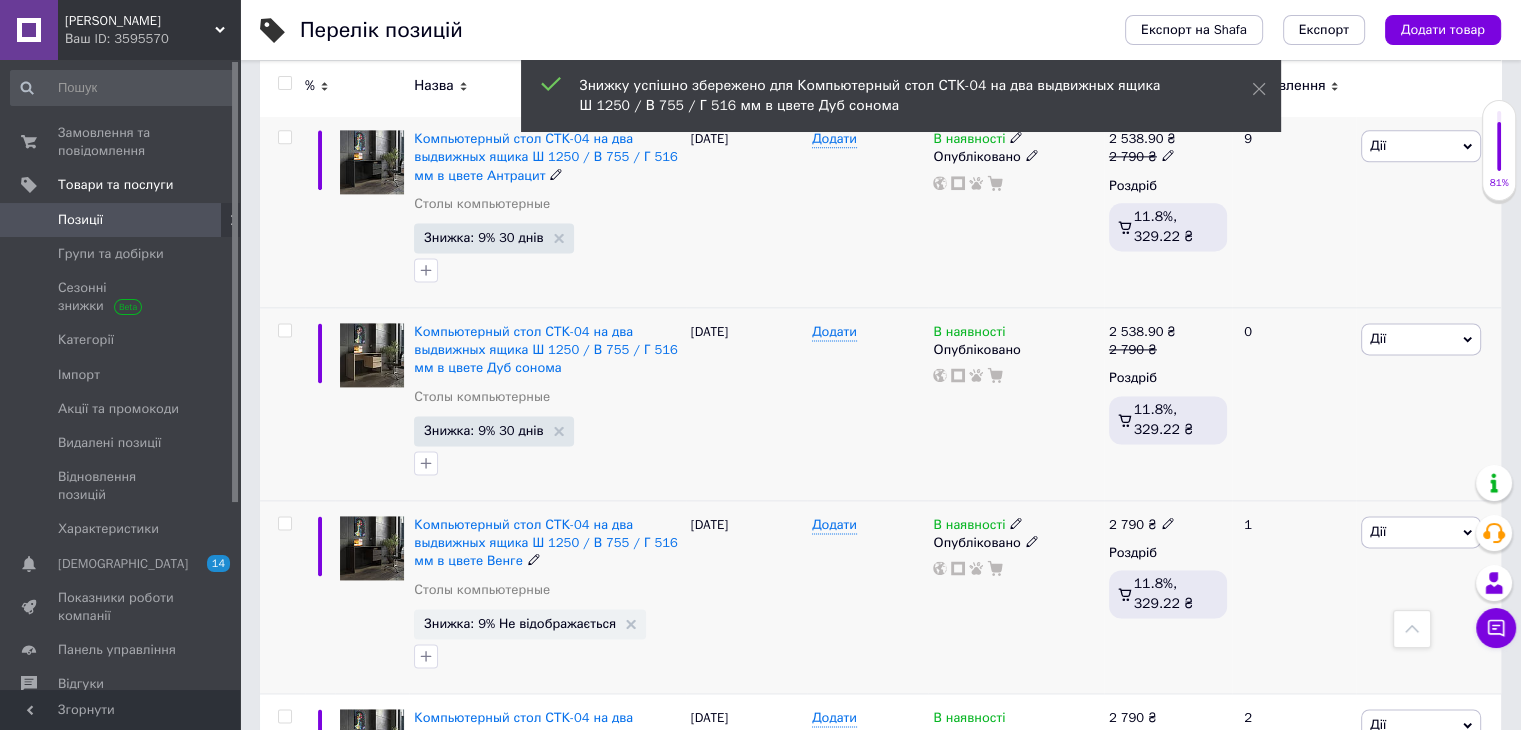 scroll, scrollTop: 2700, scrollLeft: 0, axis: vertical 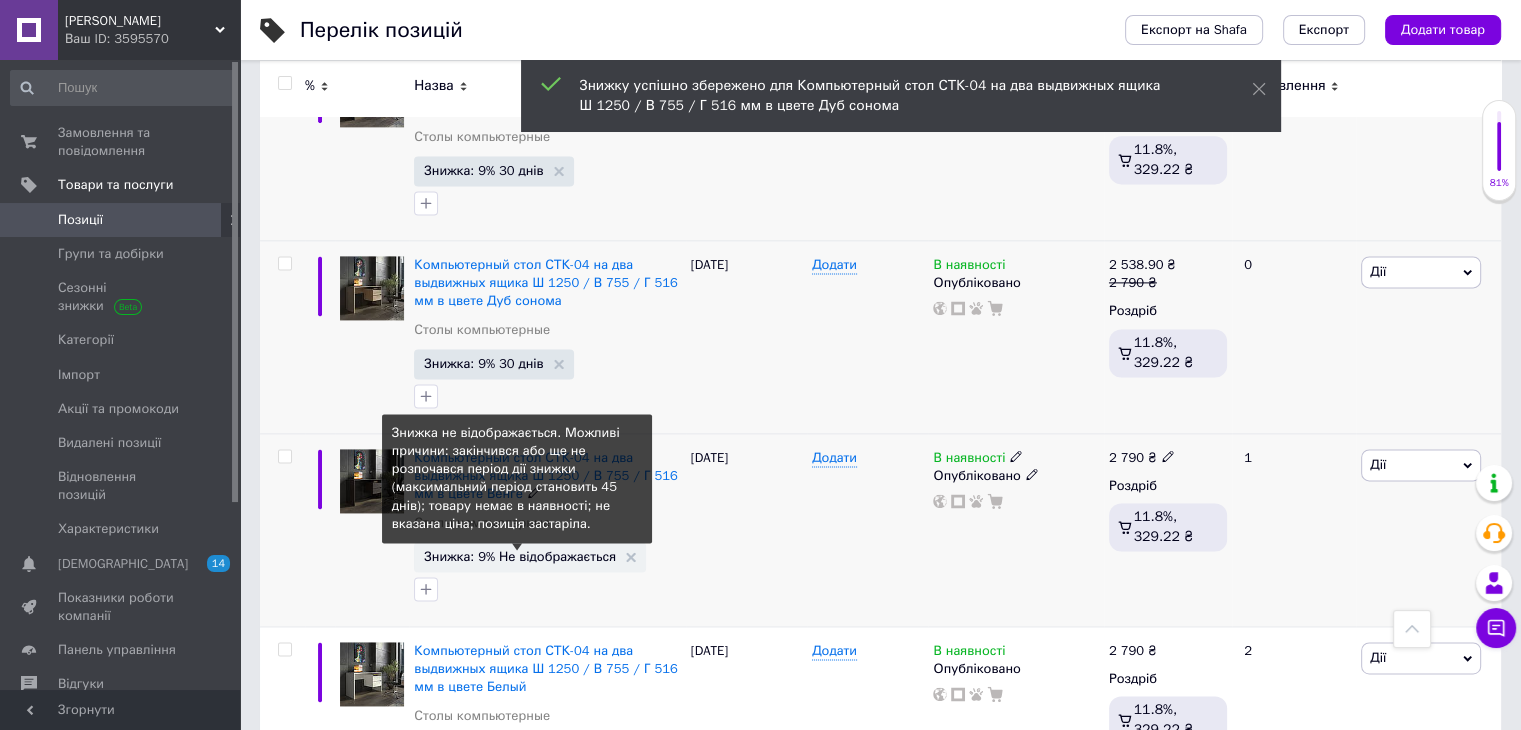 click on "Знижка: 9% Не відображається" at bounding box center (520, 556) 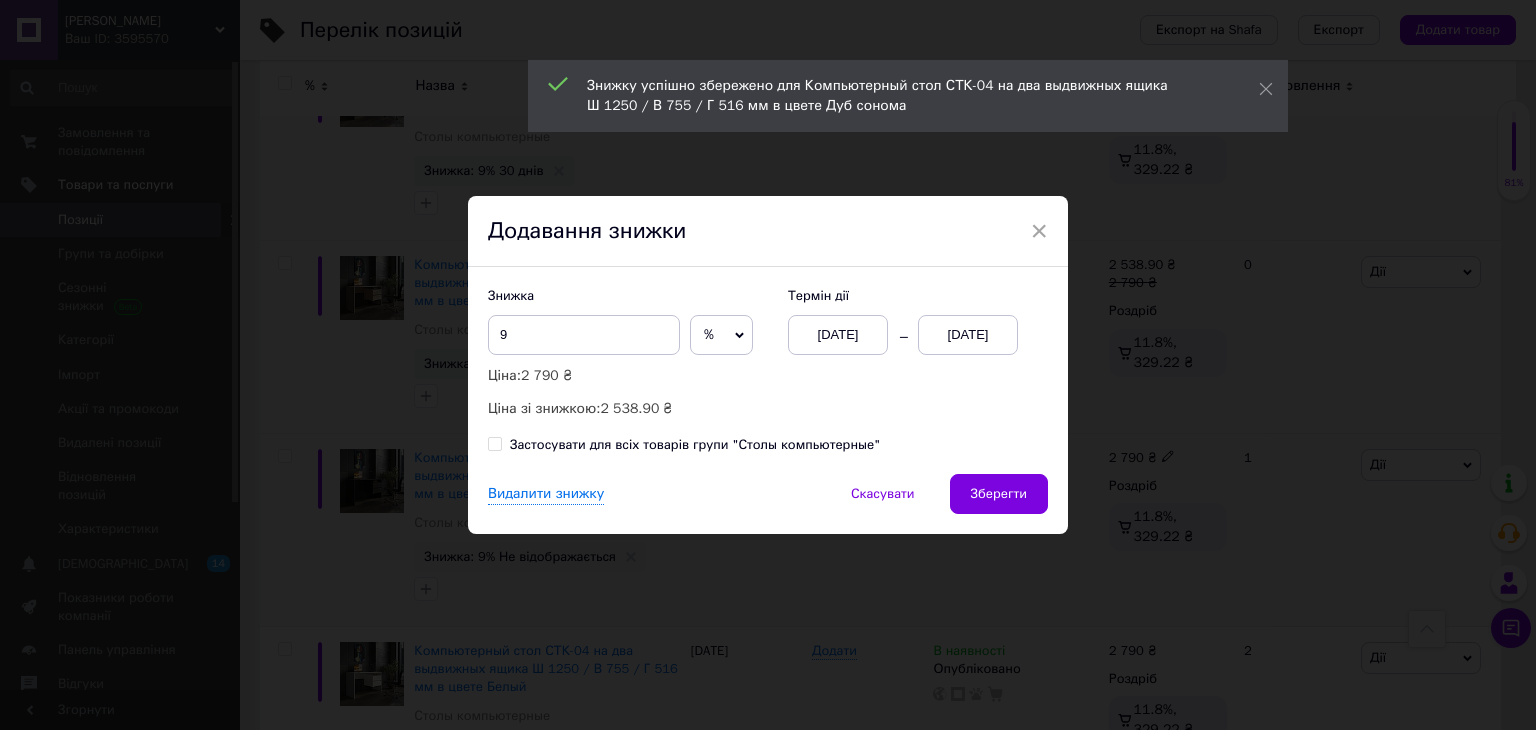 click on "01.07.2025" at bounding box center [968, 335] 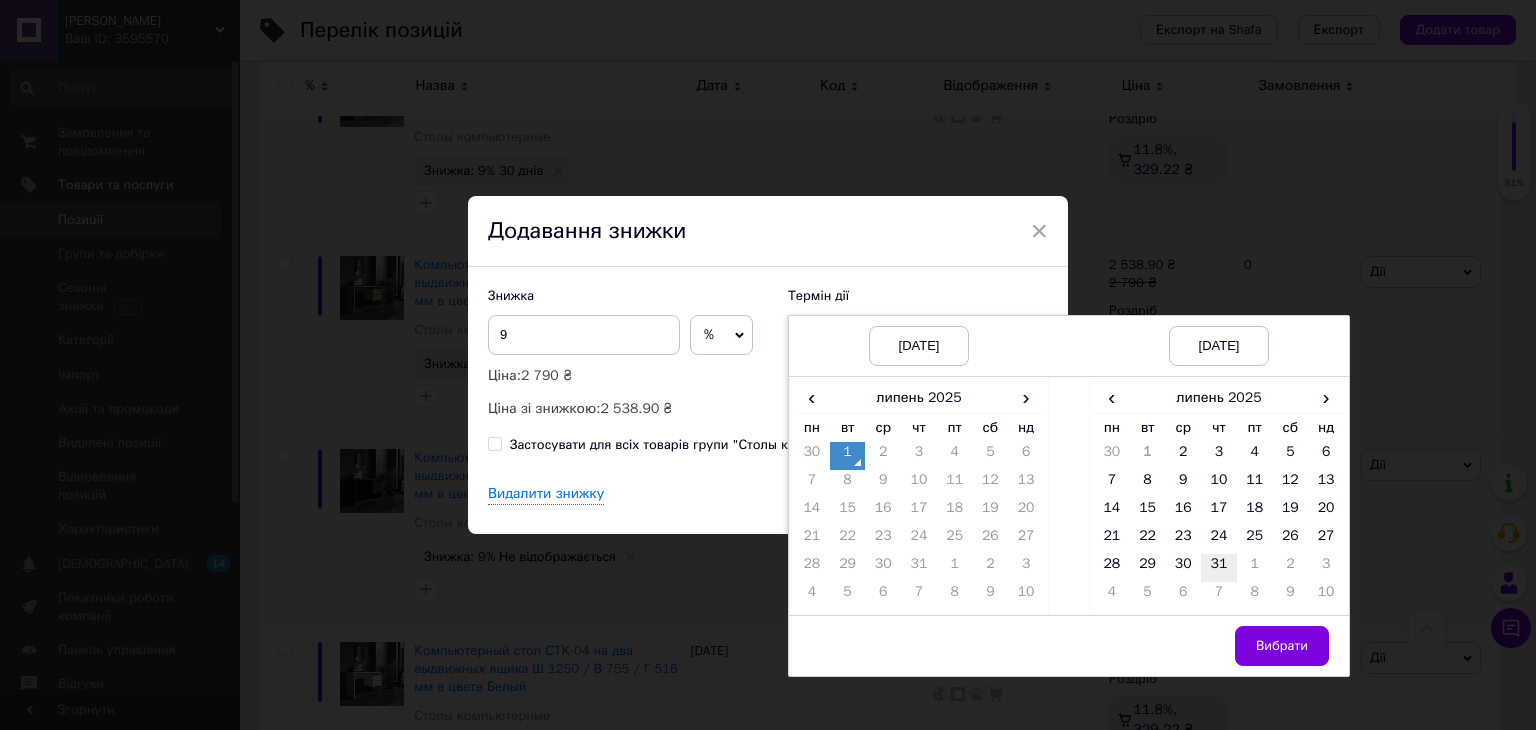 click on "31" at bounding box center [1219, 568] 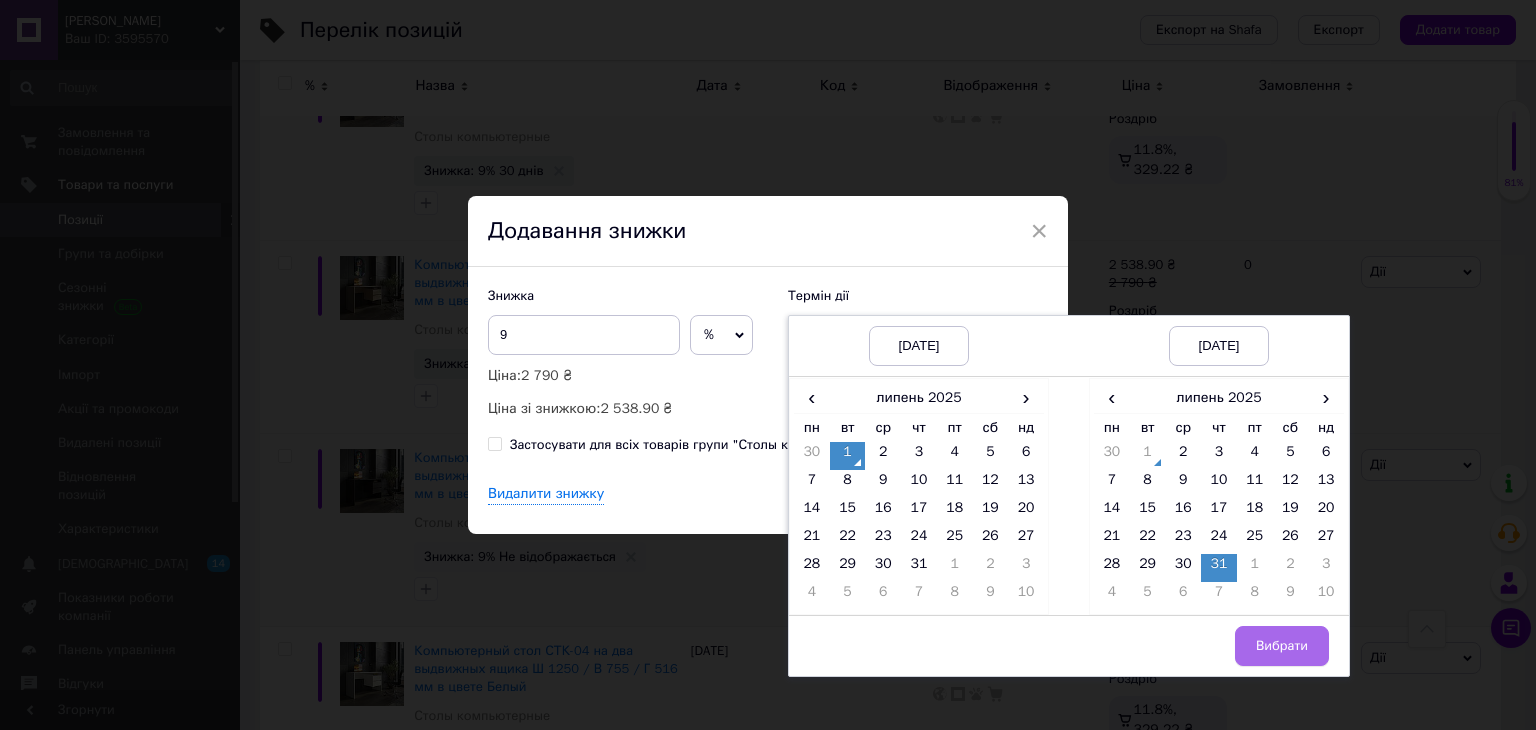 click on "Вибрати" at bounding box center [1282, 646] 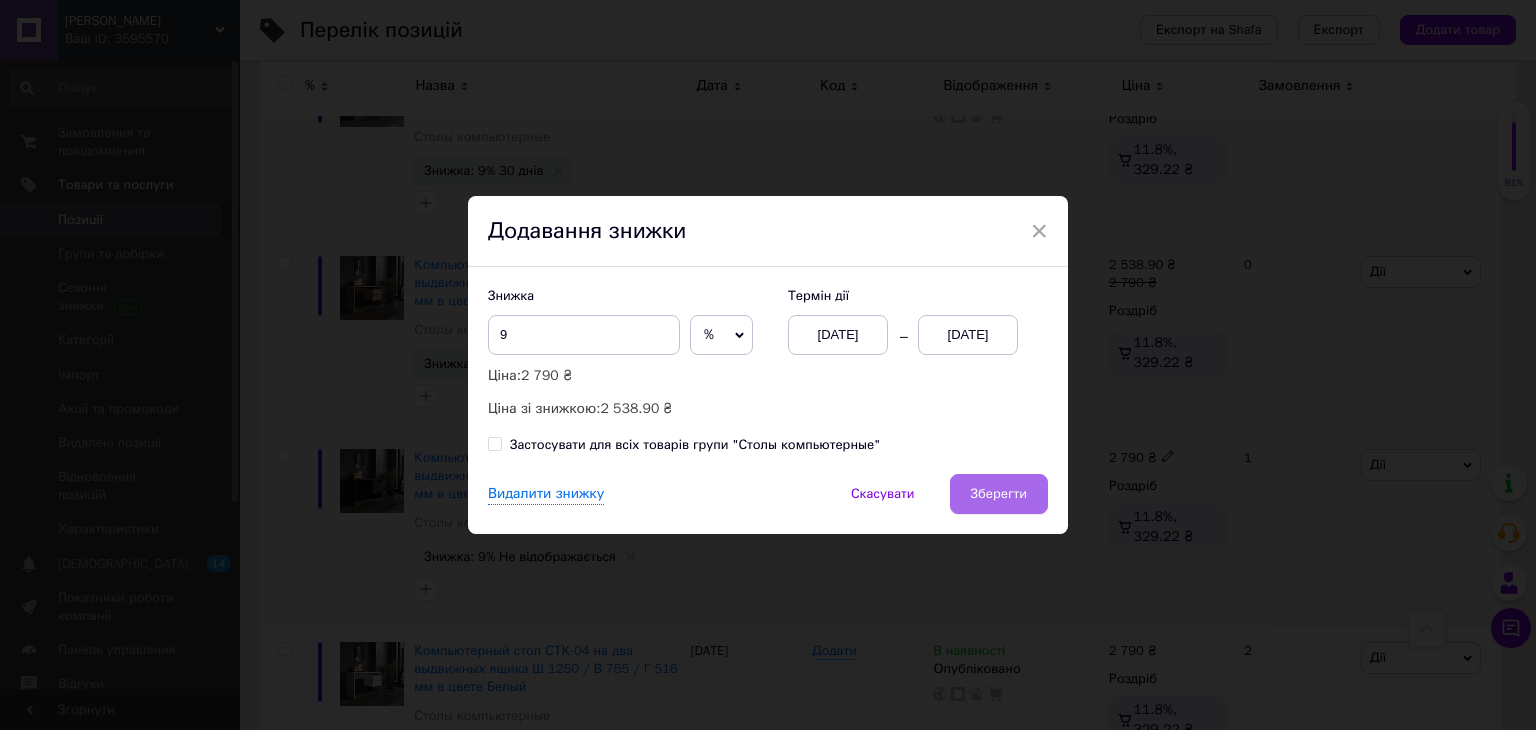 click on "Зберегти" at bounding box center [999, 494] 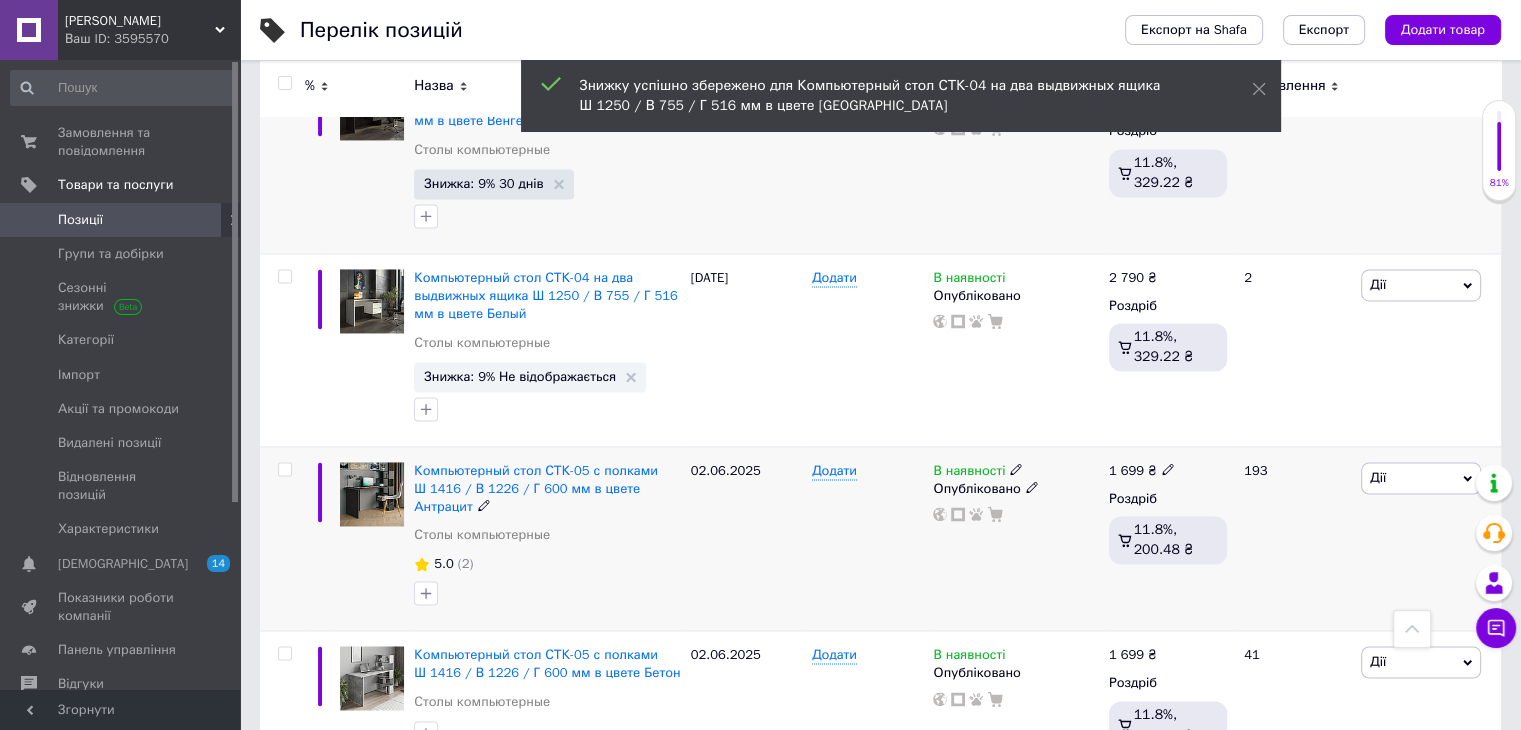 scroll, scrollTop: 3100, scrollLeft: 0, axis: vertical 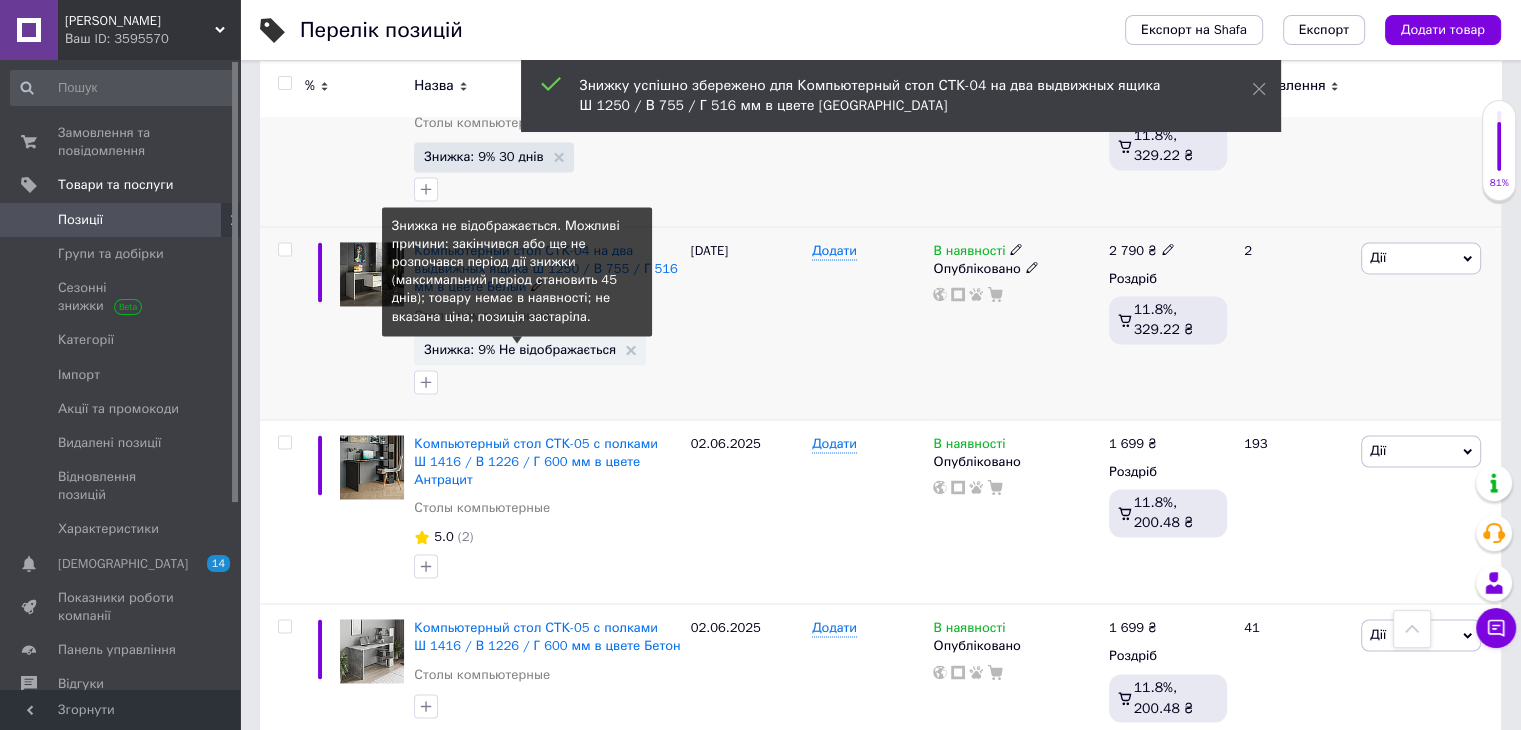 click on "Знижка: 9% Не відображається" at bounding box center (520, 349) 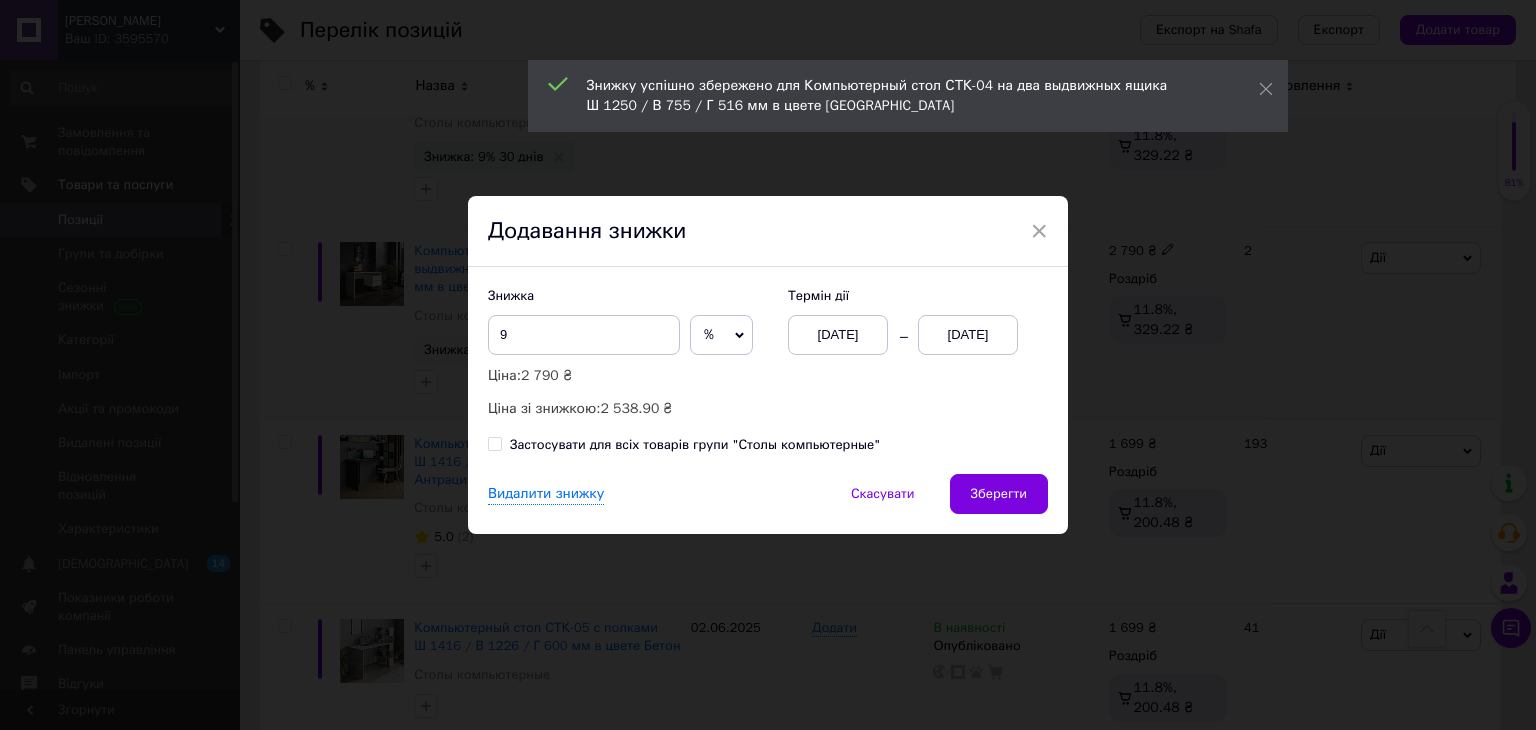 click on "01.07.2025" at bounding box center [968, 335] 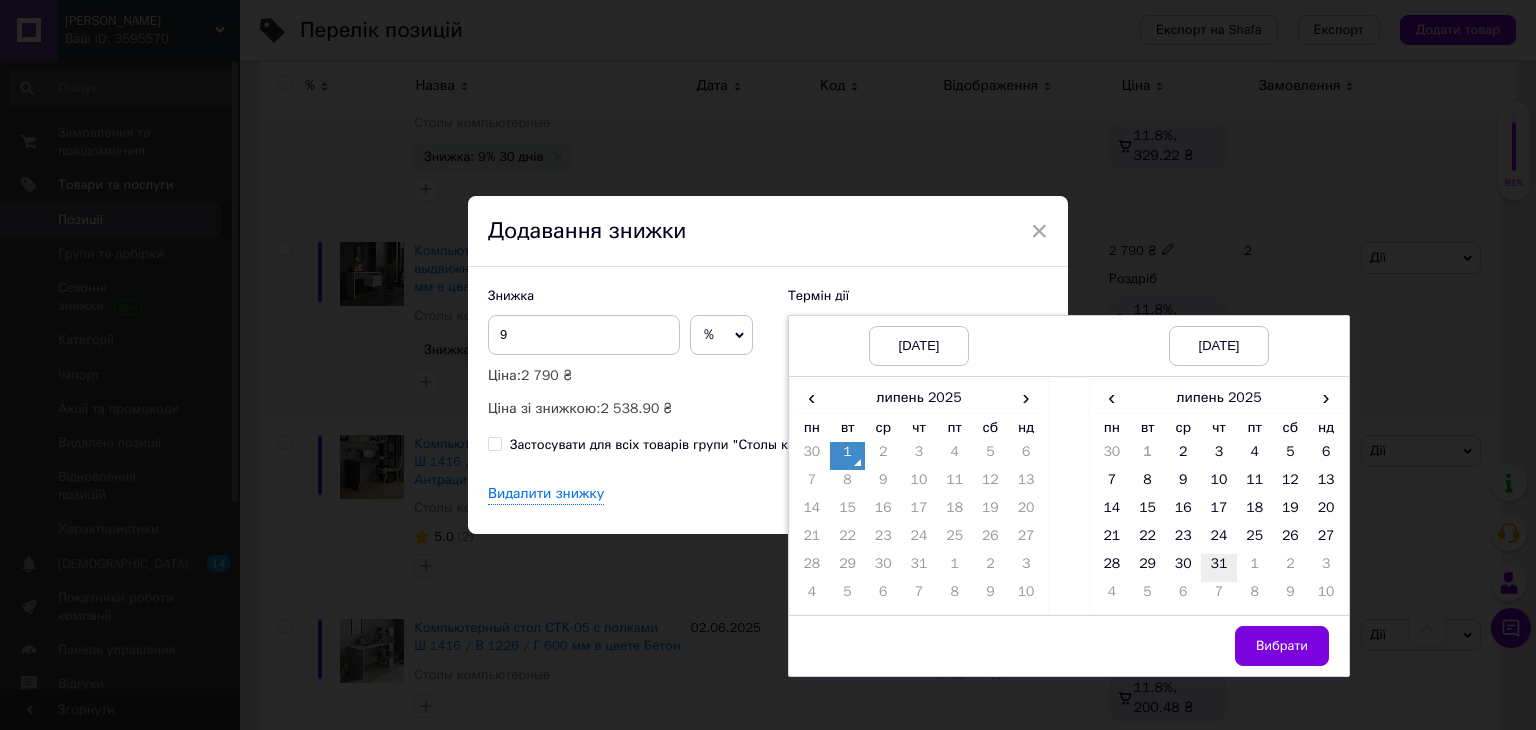 click on "31" at bounding box center (1219, 568) 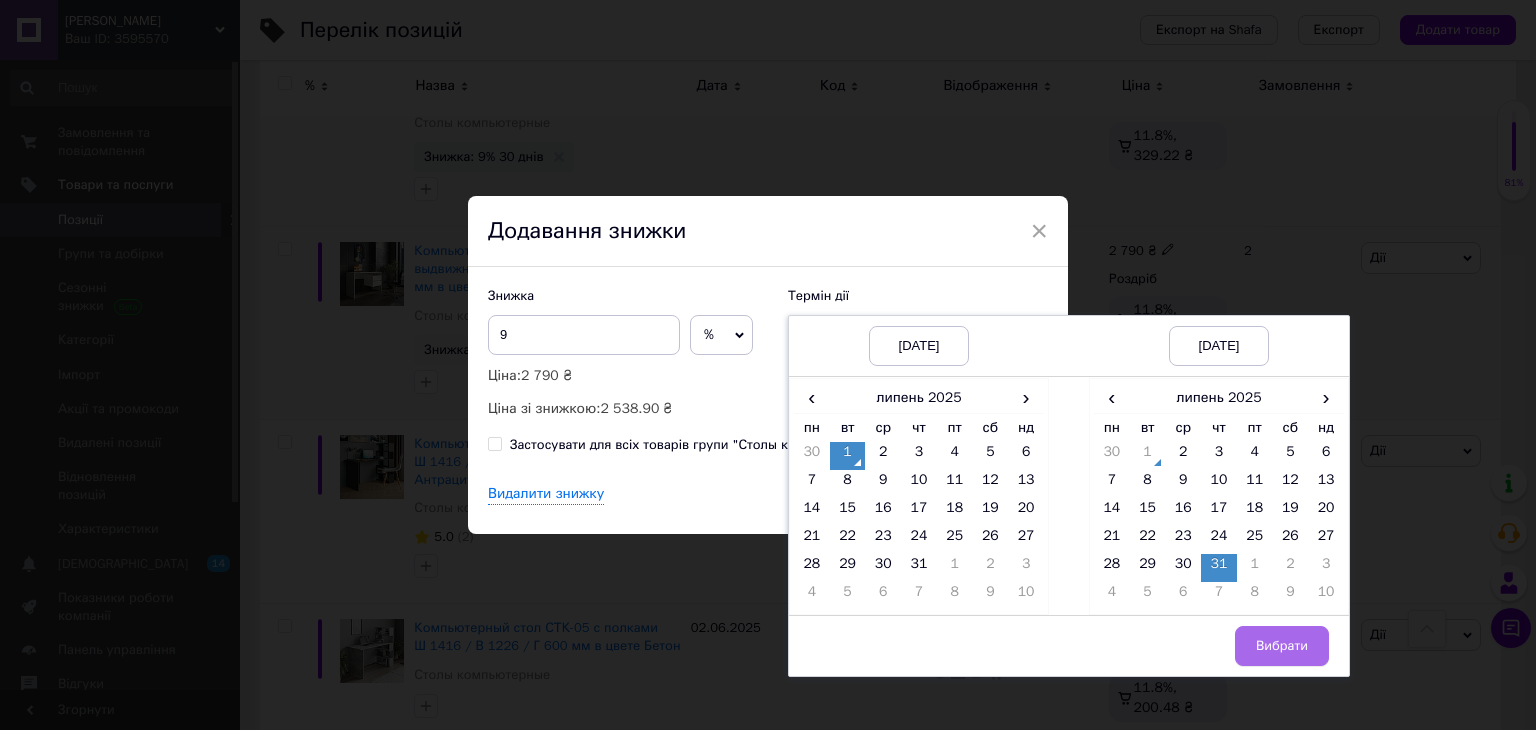 drag, startPoint x: 1291, startPoint y: 633, endPoint x: 1080, endPoint y: 517, distance: 240.78413 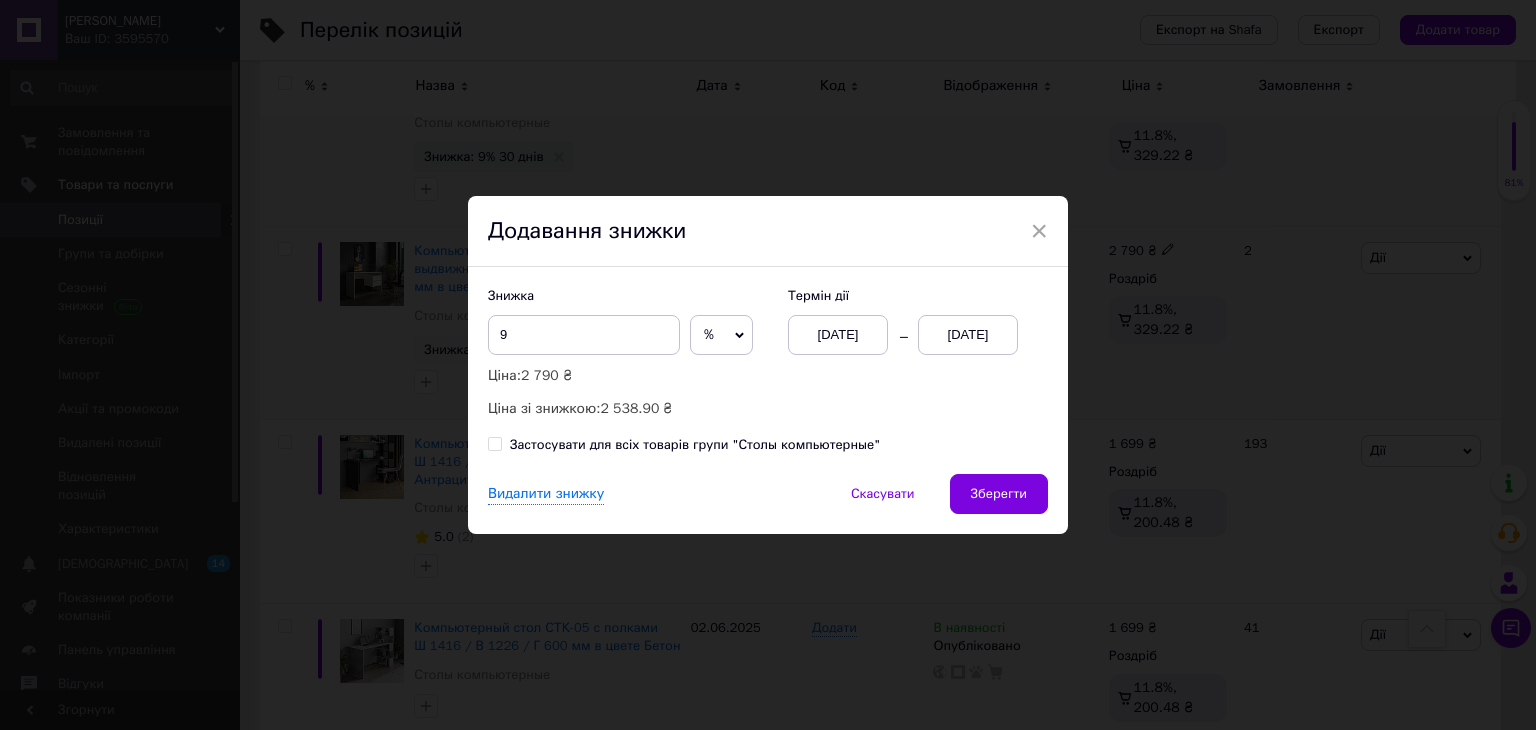 click on "Зберегти" at bounding box center (999, 494) 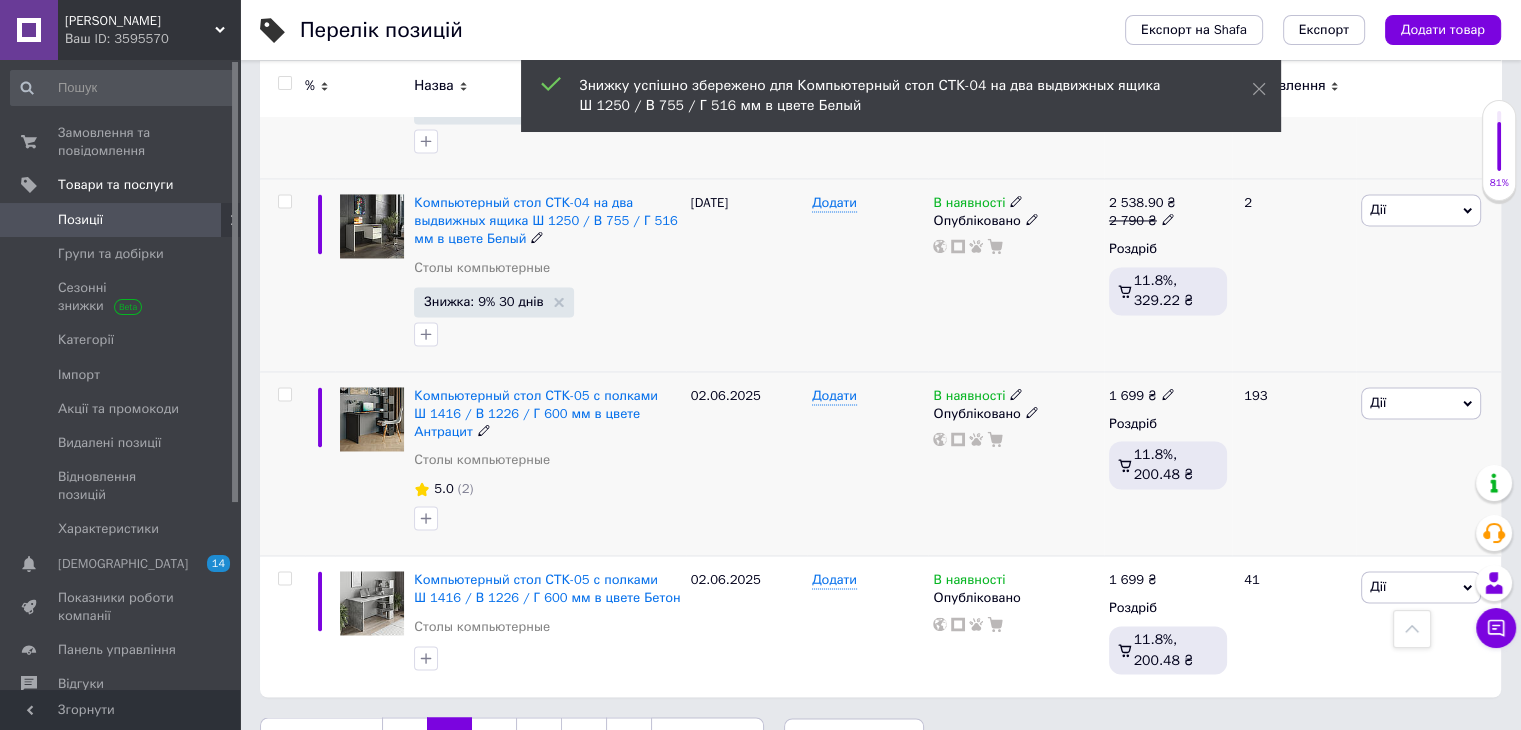 scroll, scrollTop: 3176, scrollLeft: 0, axis: vertical 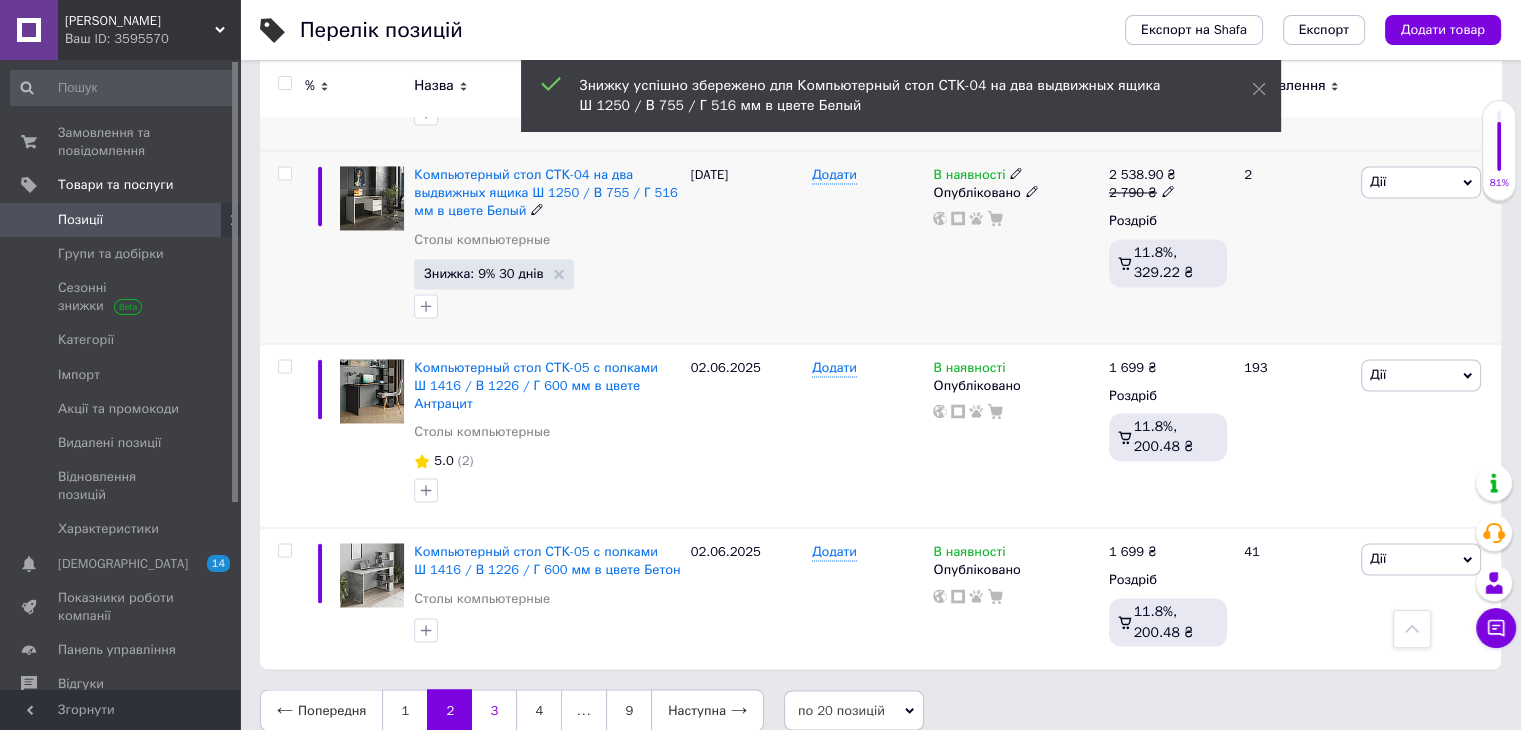click on "3" at bounding box center (494, 710) 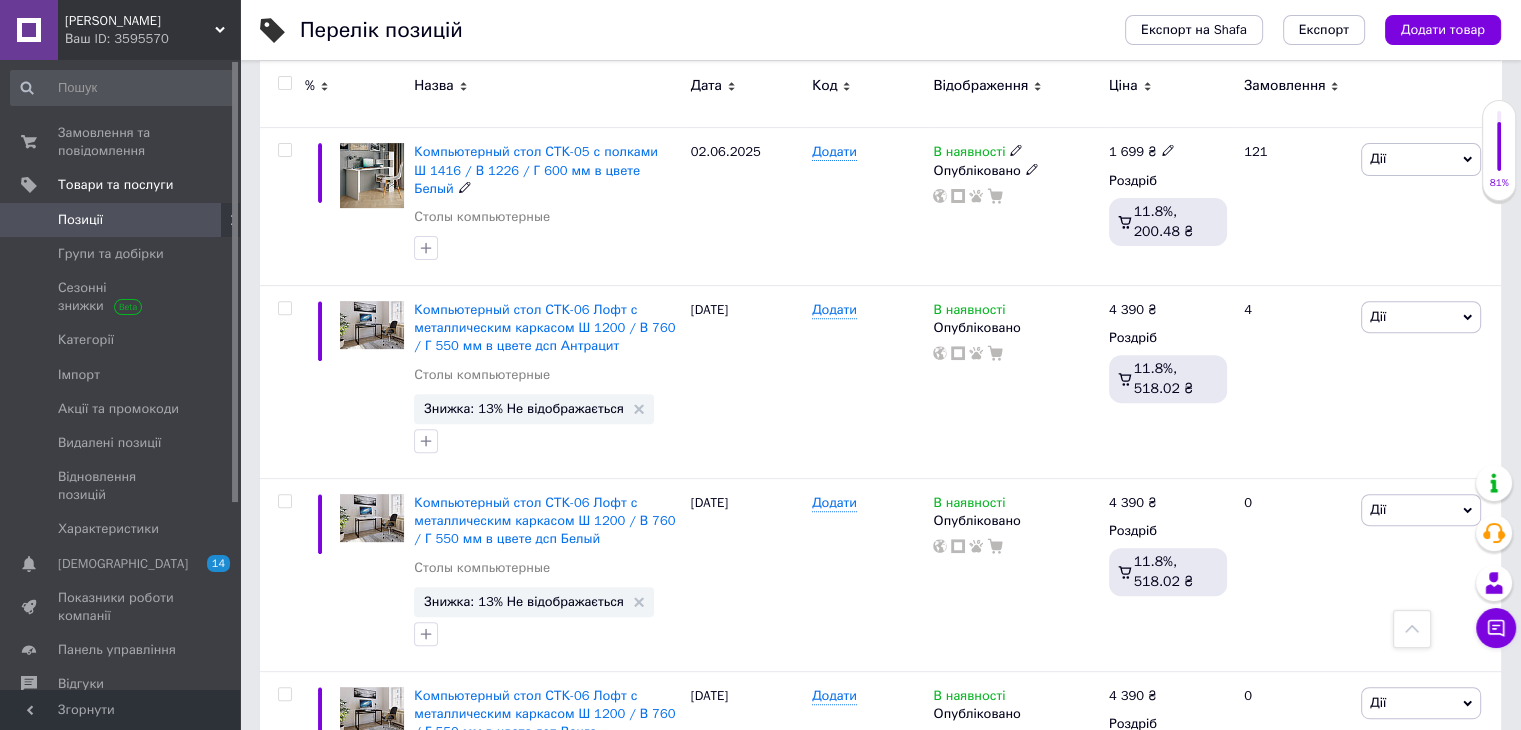 scroll, scrollTop: 700, scrollLeft: 0, axis: vertical 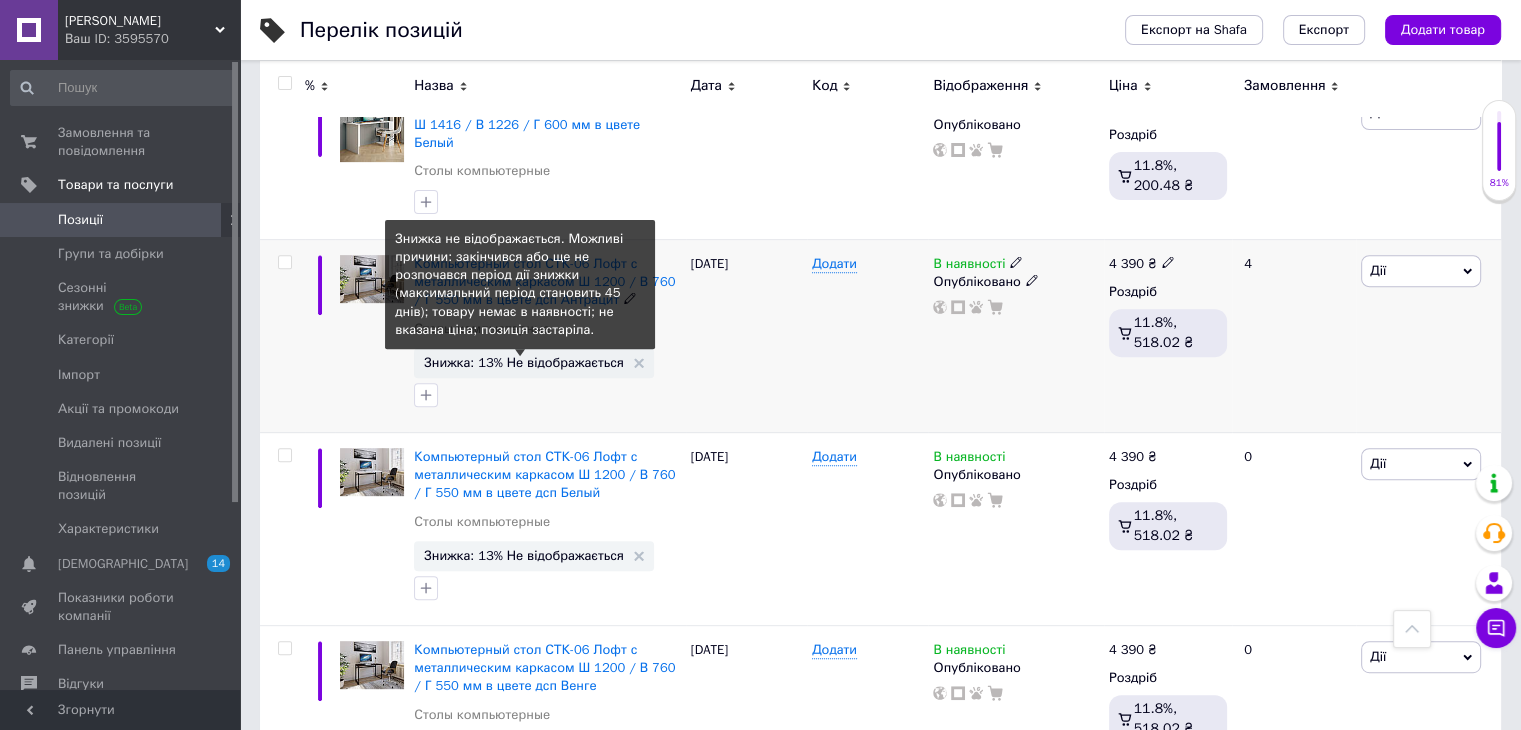 click on "Знижка: 13% Не відображається" at bounding box center [524, 362] 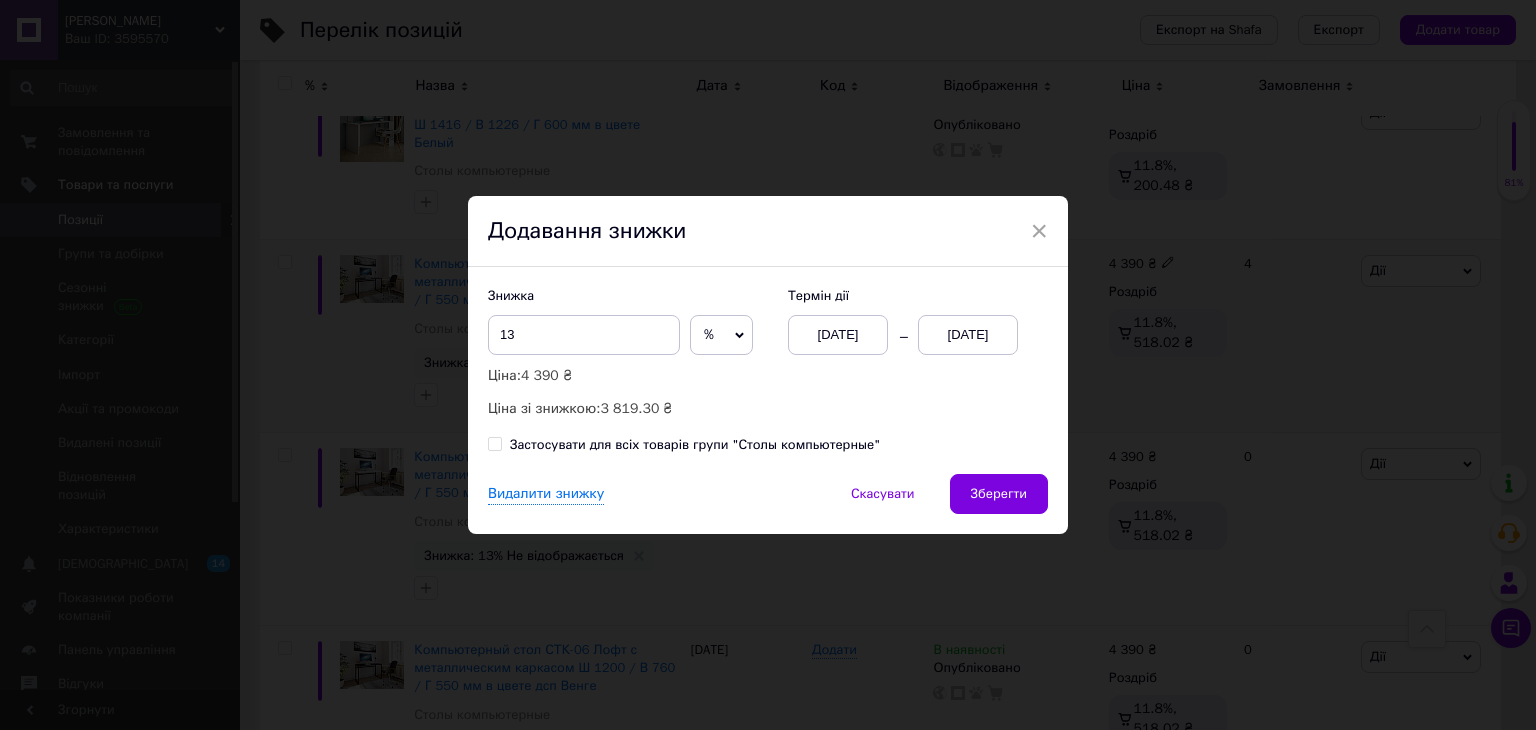 click on "01.07.2025" at bounding box center [968, 335] 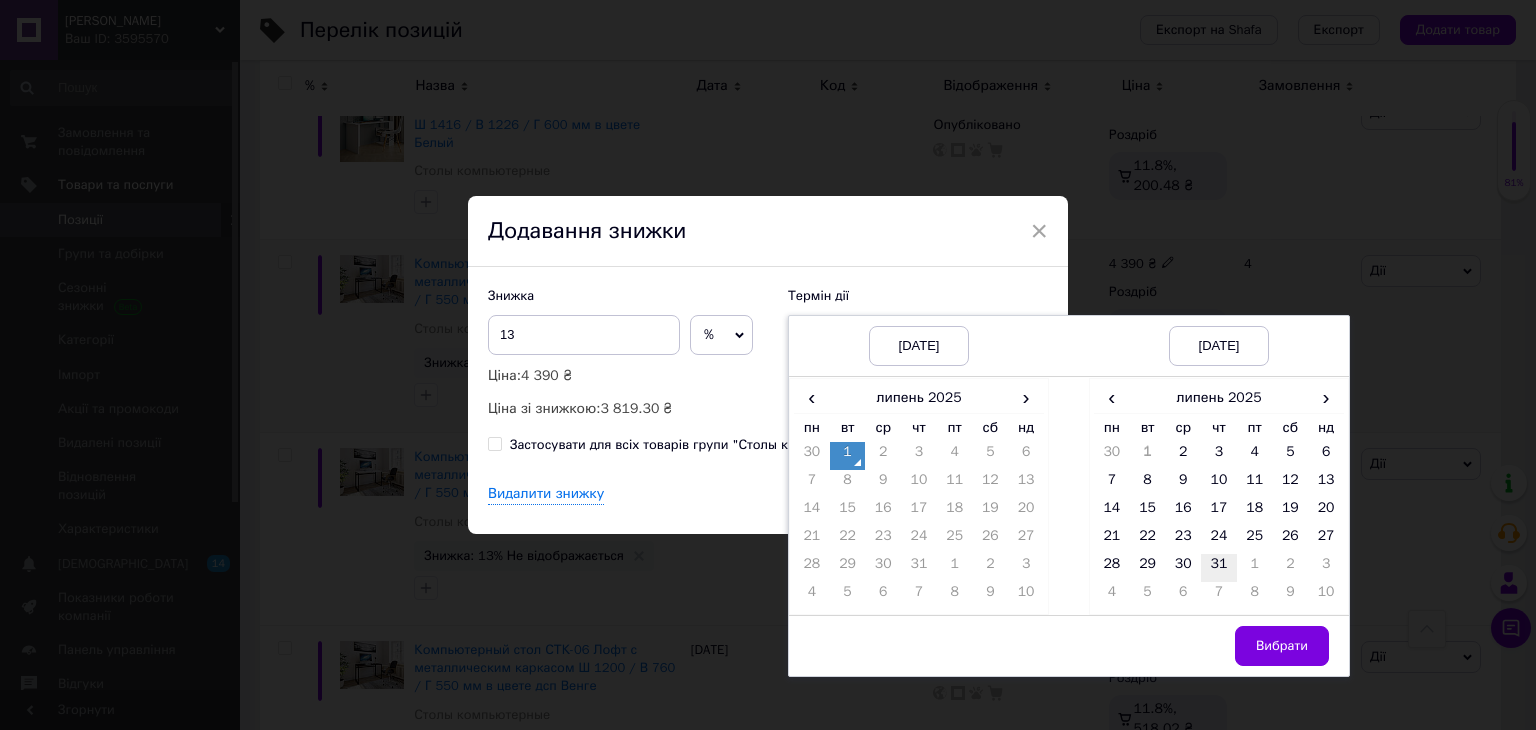 click on "31" at bounding box center (1219, 568) 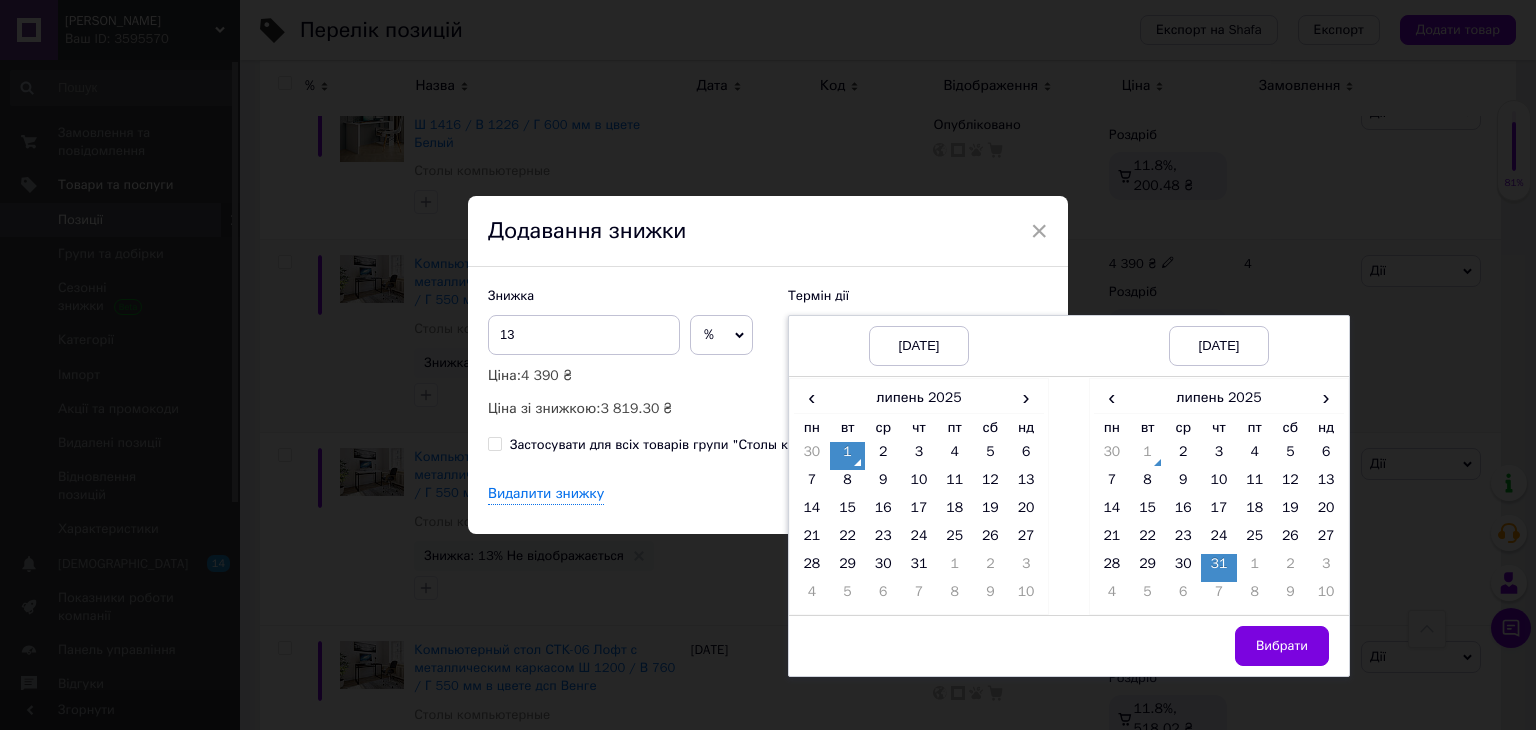 click on "Вибрати" at bounding box center [1282, 646] 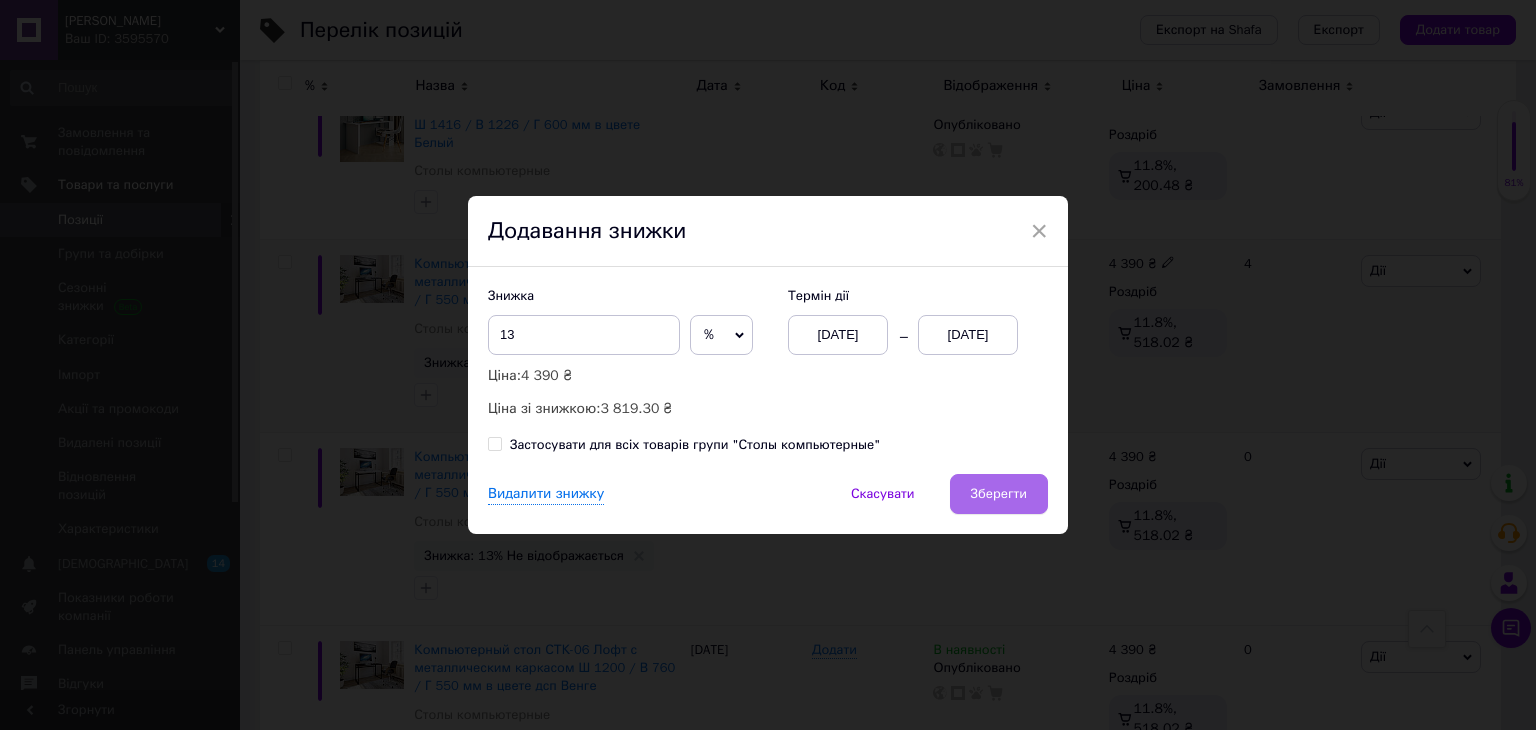 click on "Зберегти" at bounding box center (999, 494) 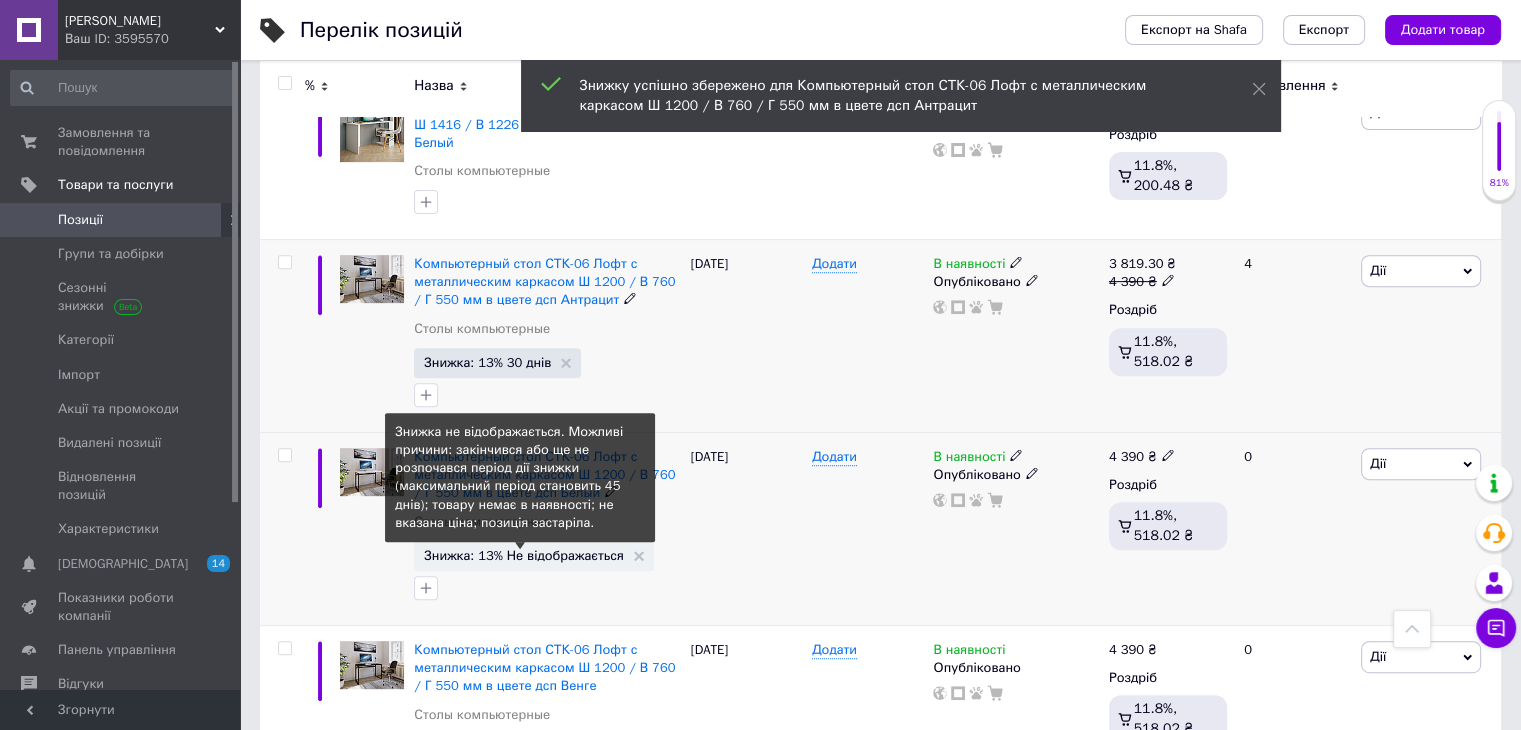 click on "Знижка: 13% Не відображається" at bounding box center [524, 555] 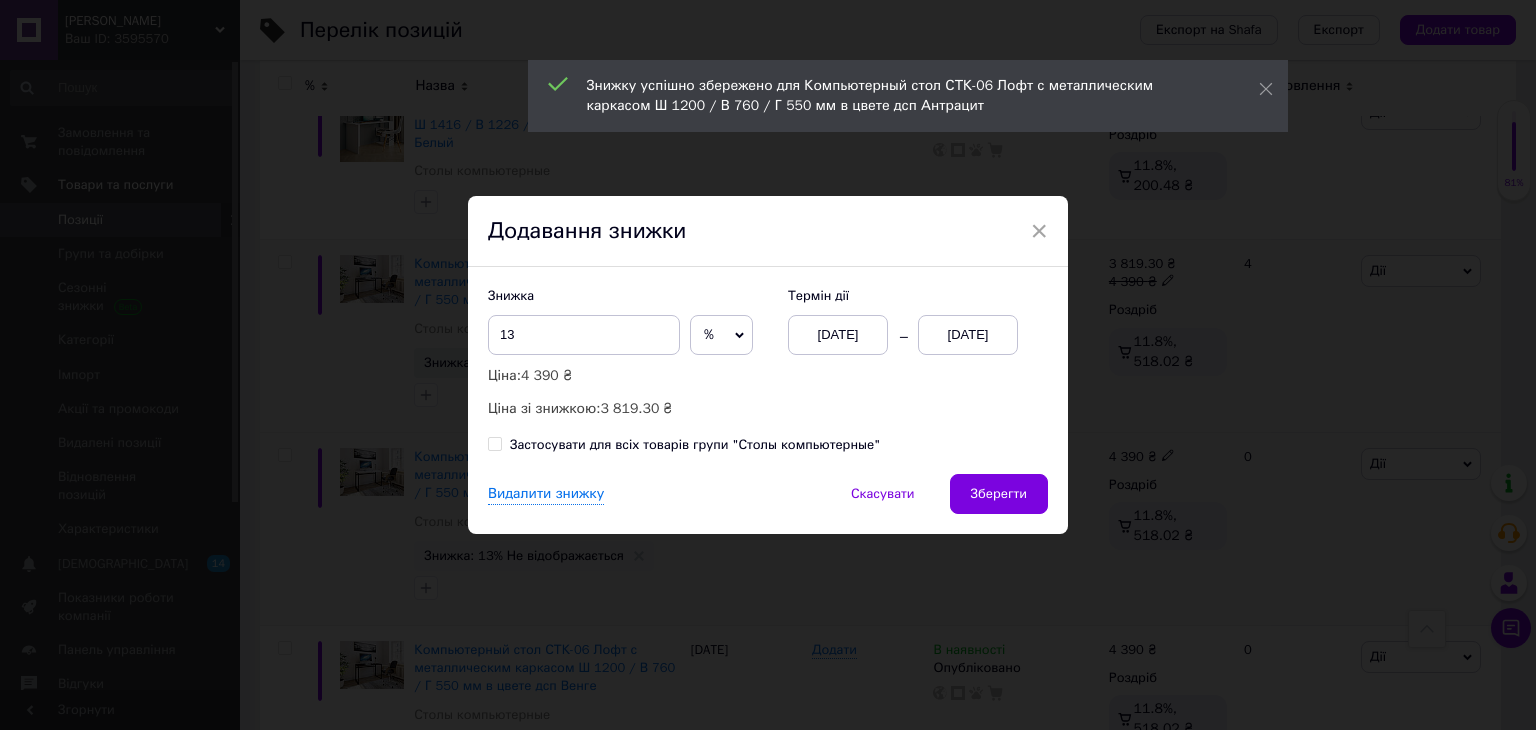 click on "Знижка 13 % ₴ Ціна:  4 390   ₴ Ціна зі знижкою:  3 819.30   ₴ Термін дії 01.07.2025 01.07.2025" at bounding box center [768, 353] 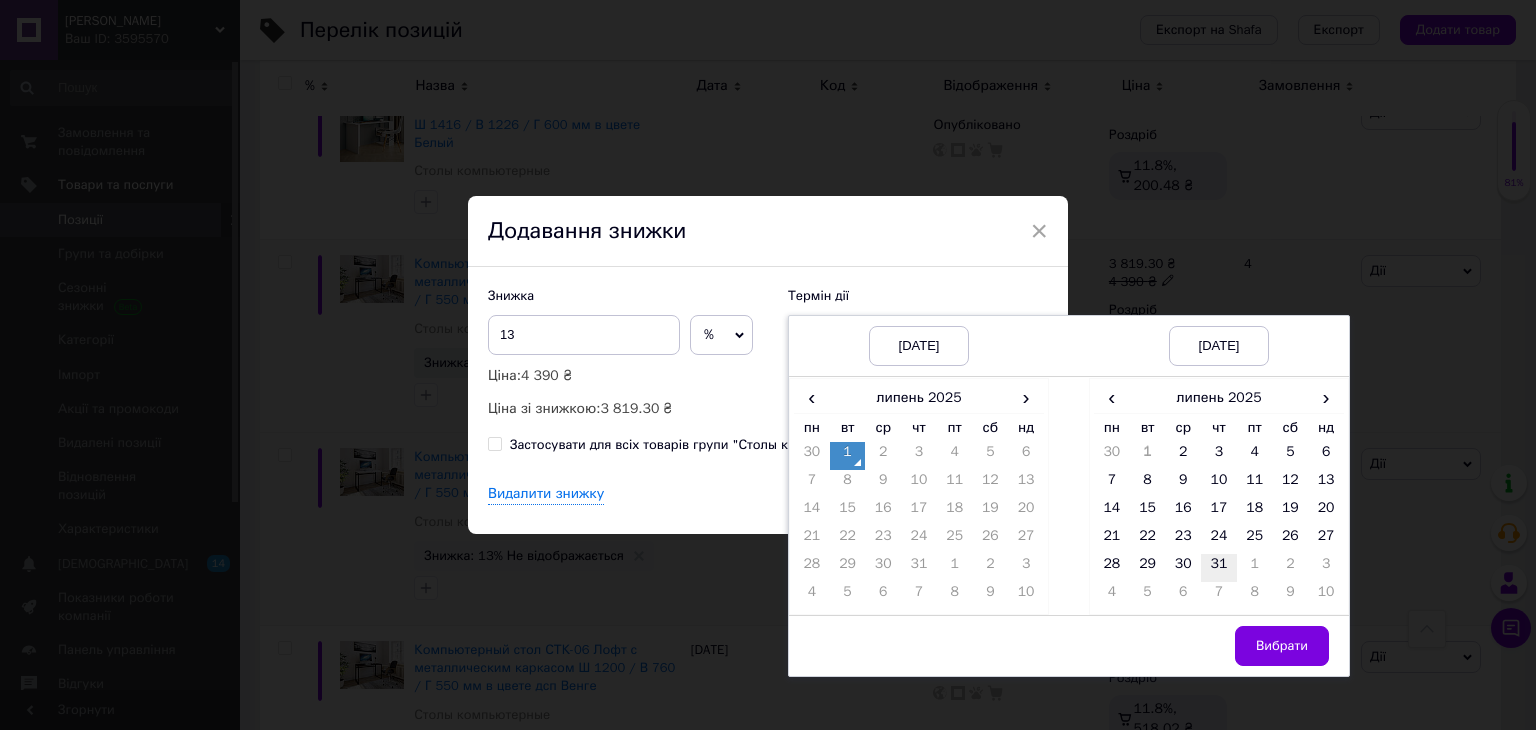 click on "31" at bounding box center [1219, 568] 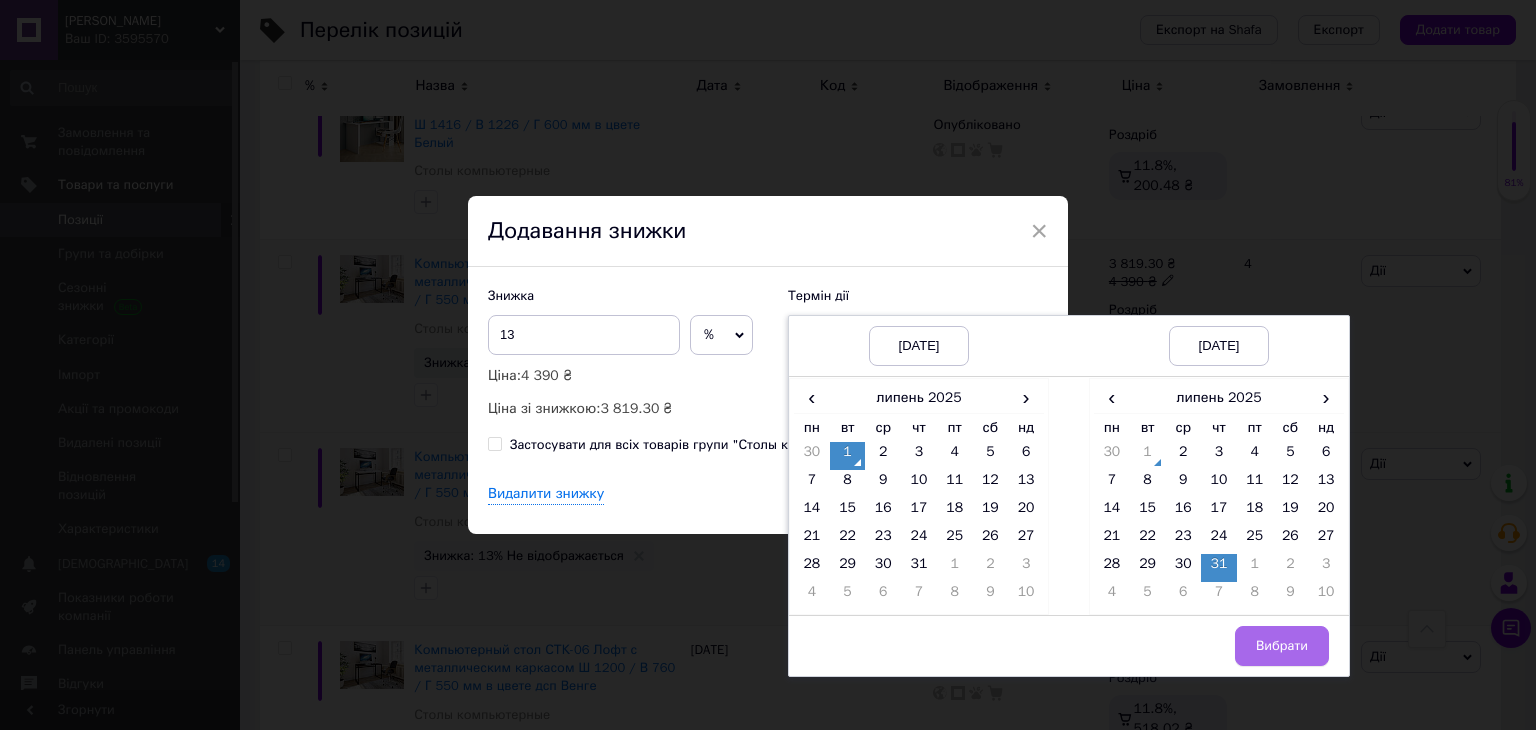 click on "Вибрати" at bounding box center [1282, 646] 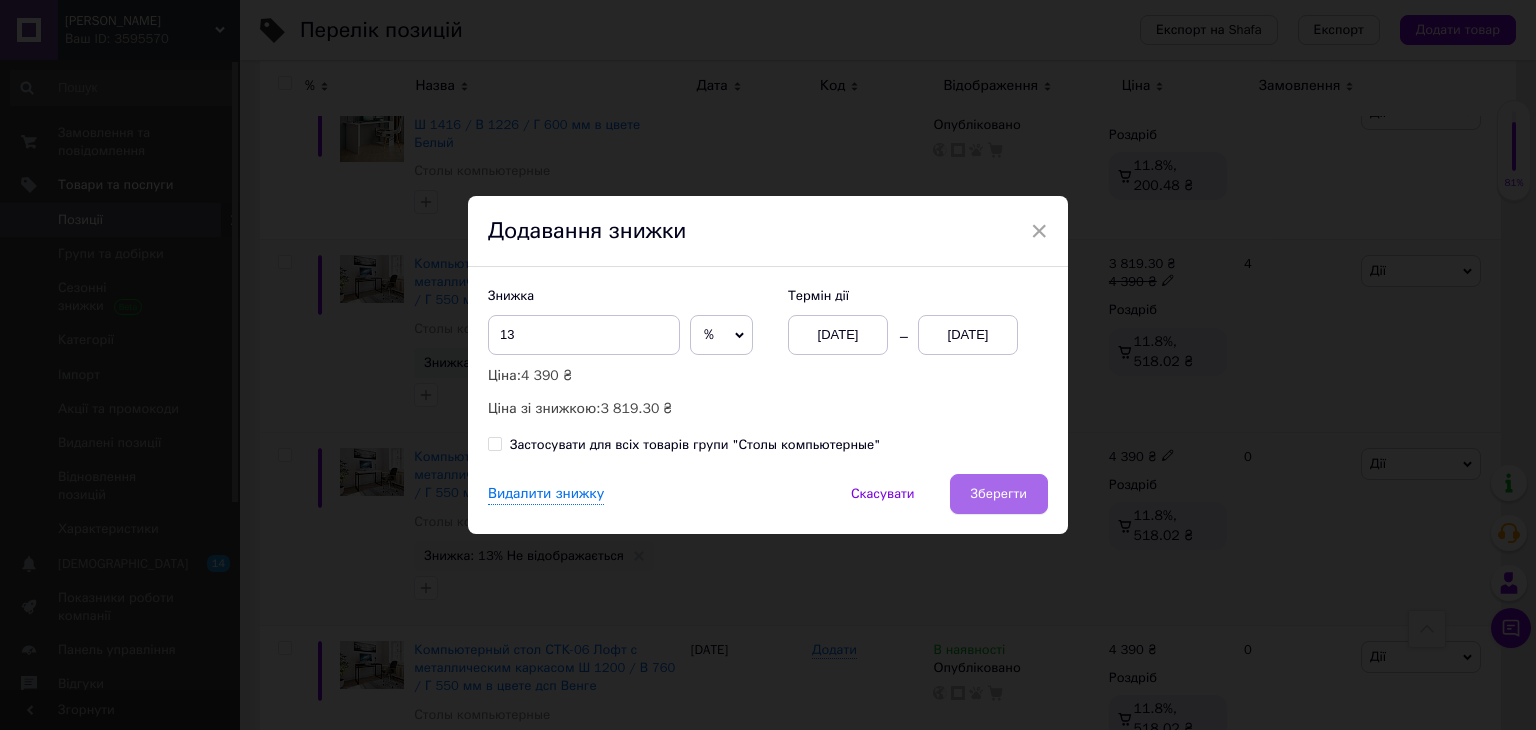 click on "Зберегти" at bounding box center (999, 494) 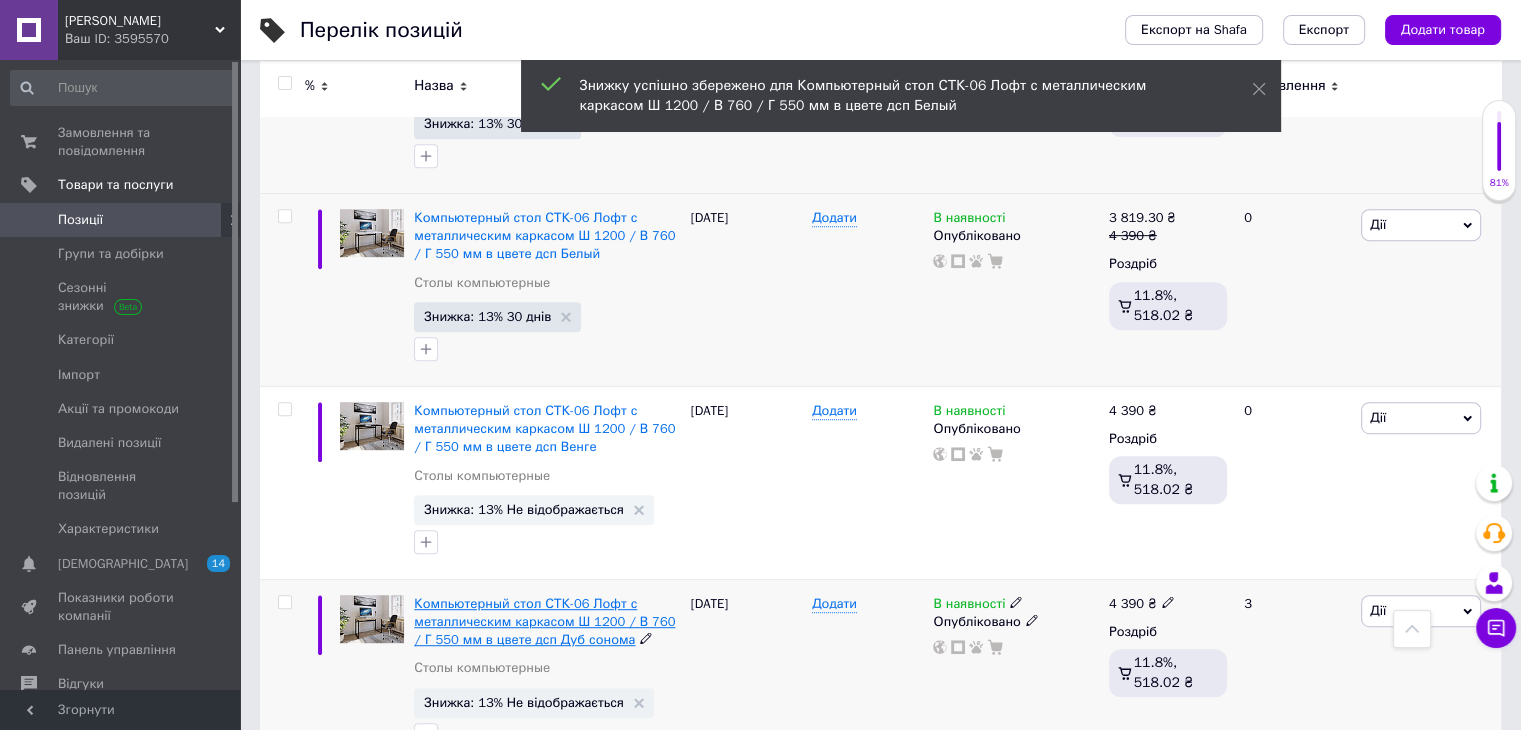 scroll, scrollTop: 1000, scrollLeft: 0, axis: vertical 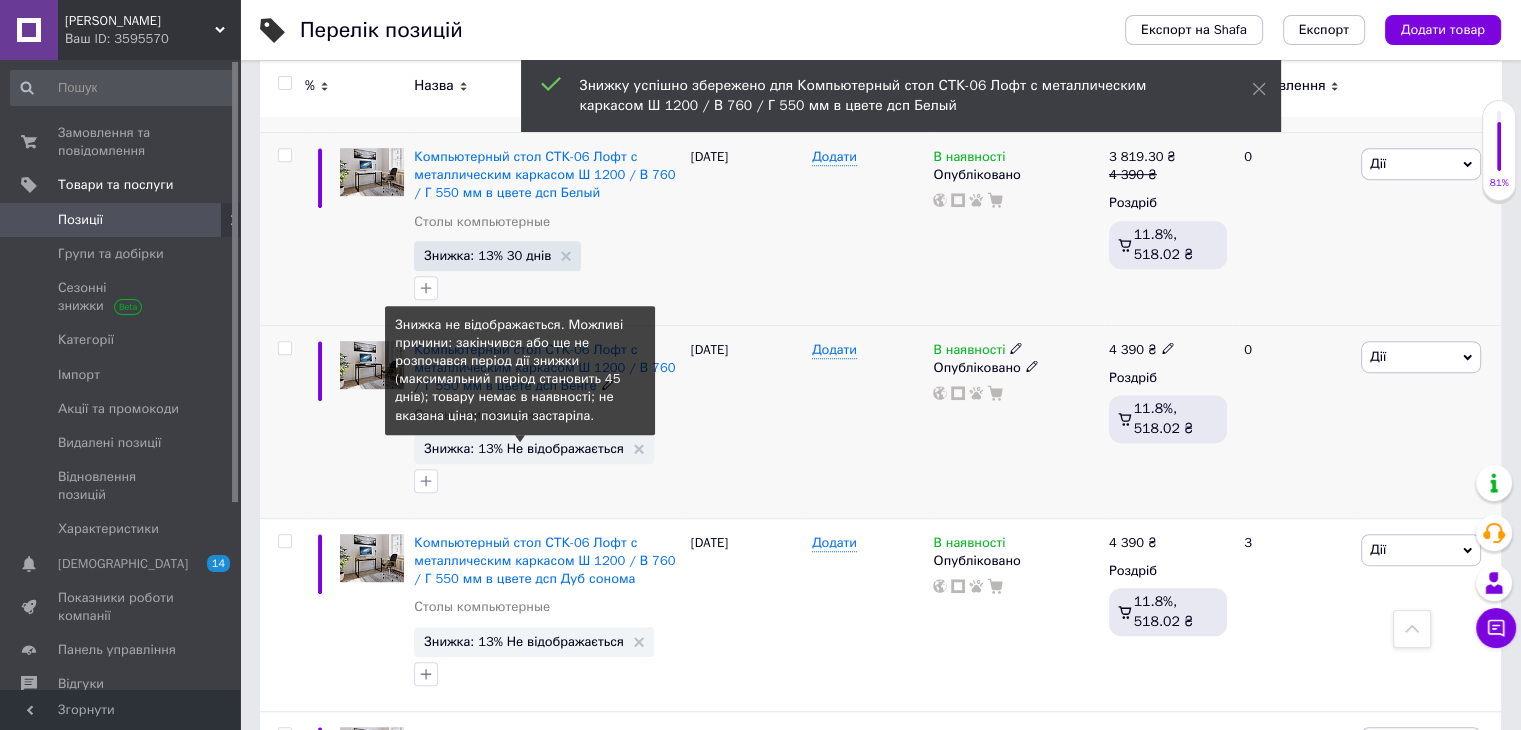 click on "Знижка: 13% Не відображається" at bounding box center (524, 448) 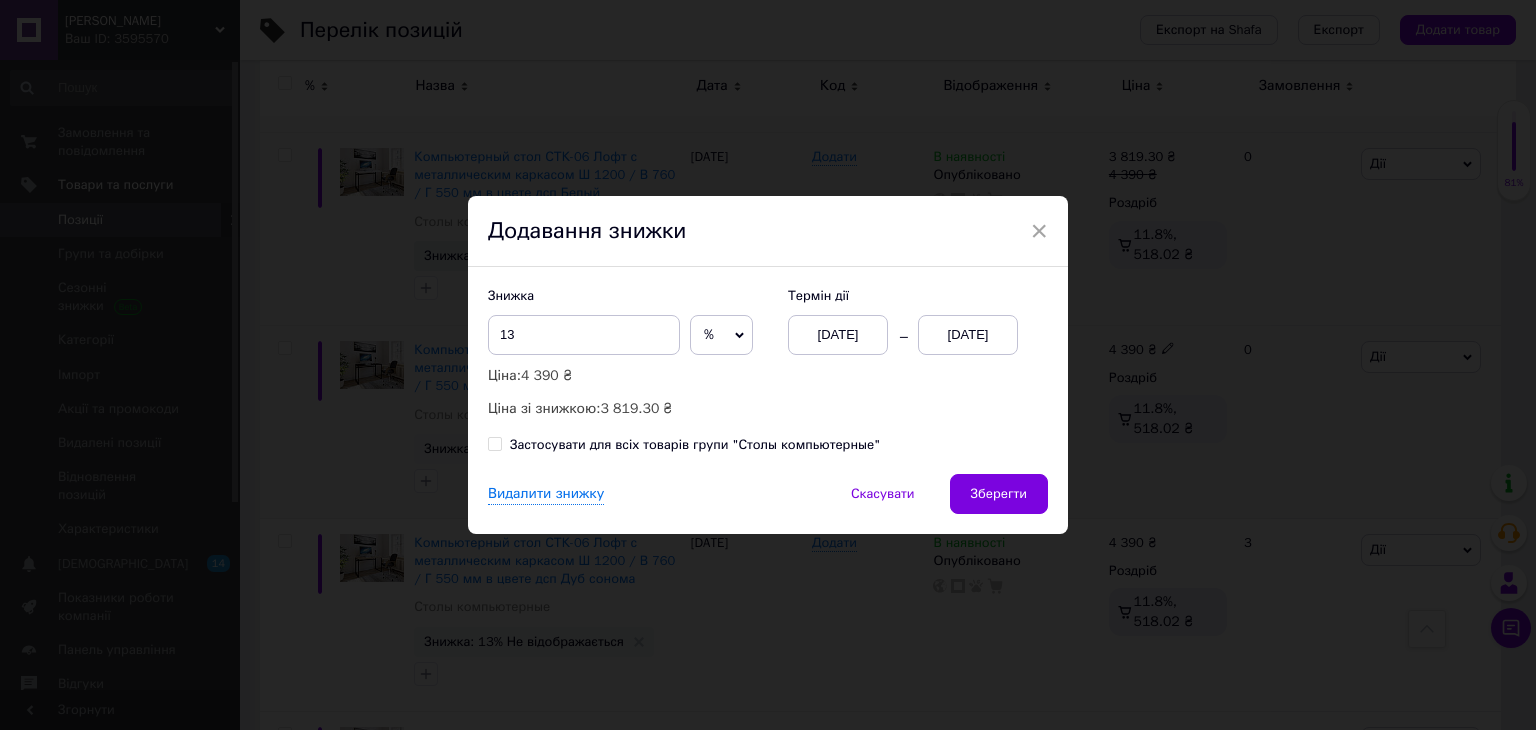 click on "01.07.2025" at bounding box center (968, 335) 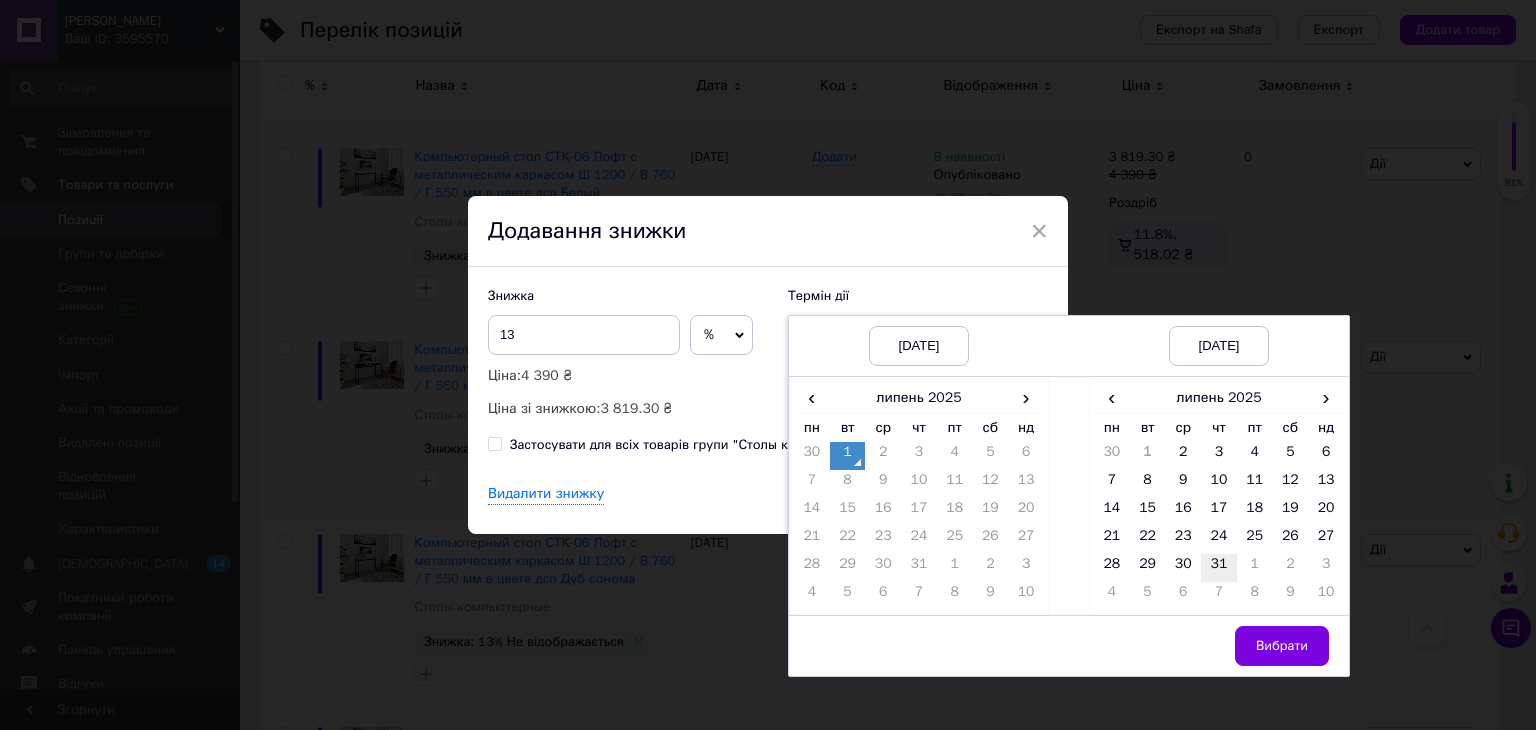 click on "31" at bounding box center (1219, 568) 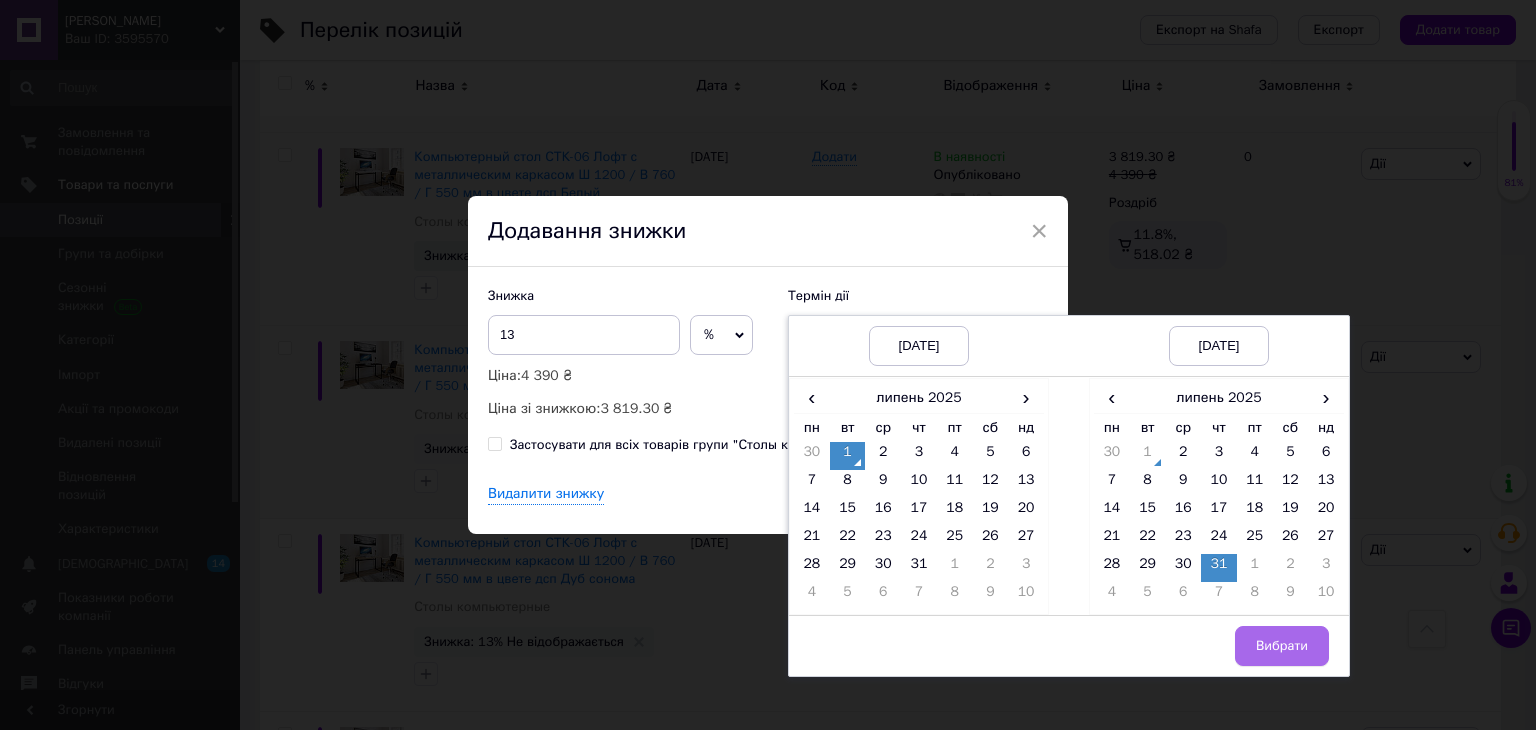 click on "Вибрати" at bounding box center [1282, 646] 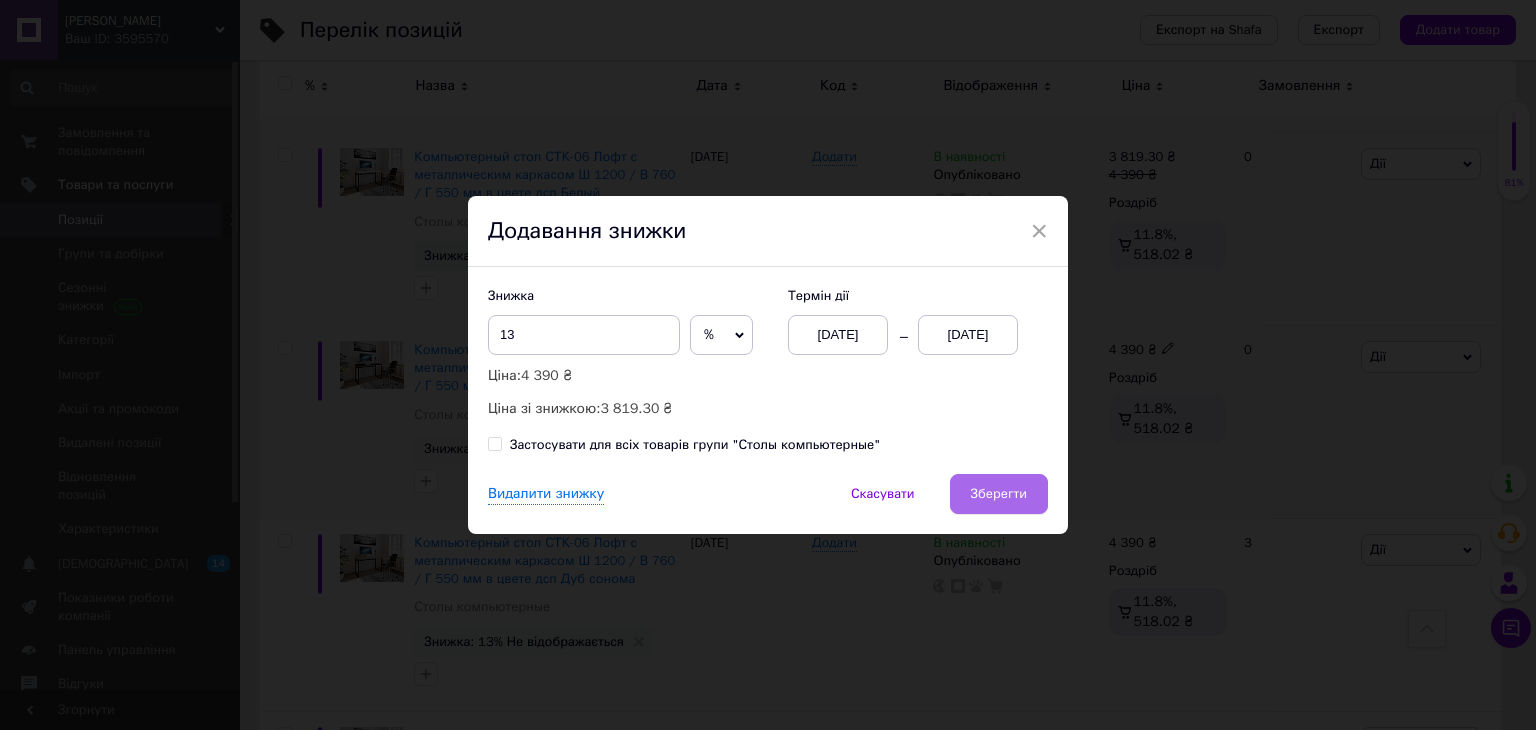 click on "Зберегти" at bounding box center (999, 494) 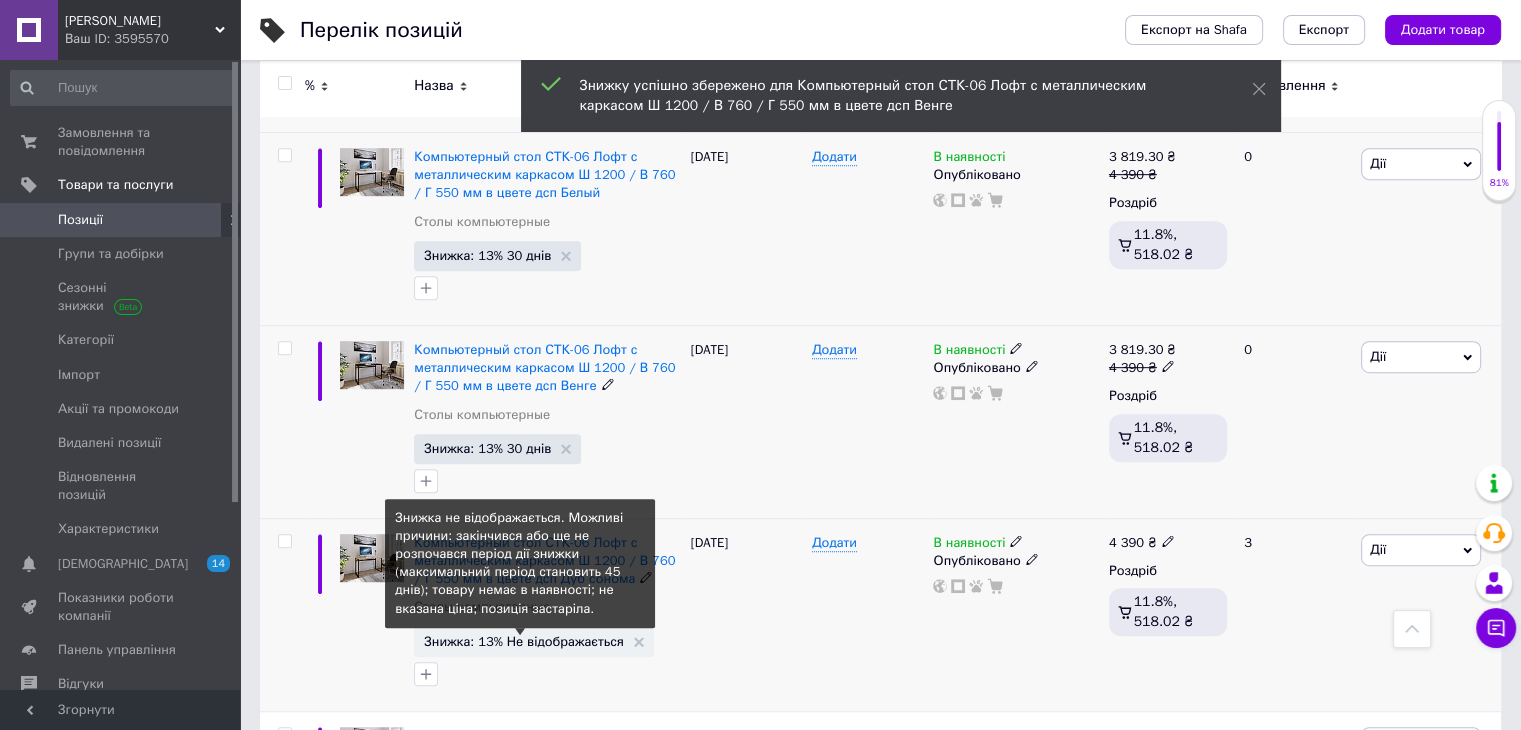 click on "Знижка: 13% Не відображається" at bounding box center (524, 641) 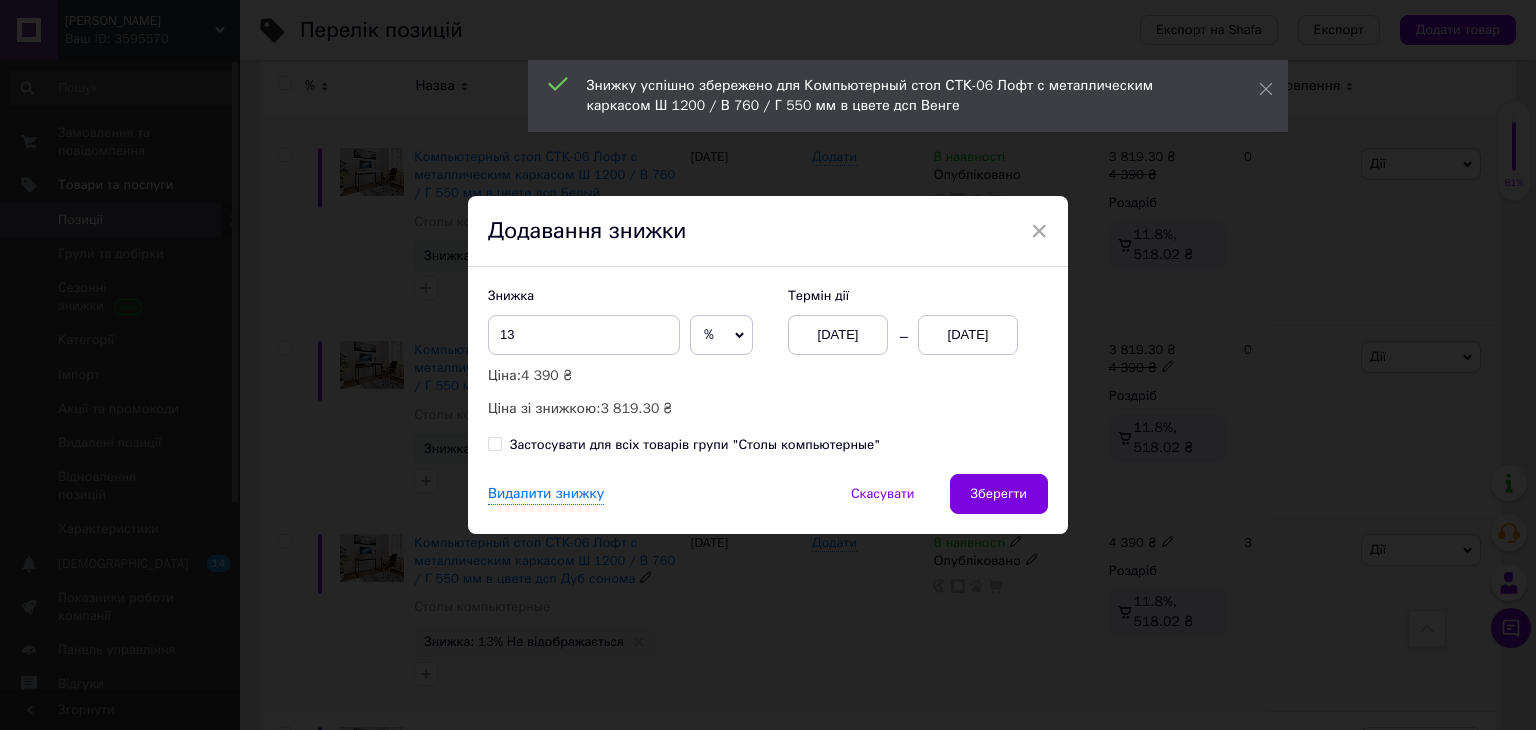 click on "01.07.2025" at bounding box center [968, 335] 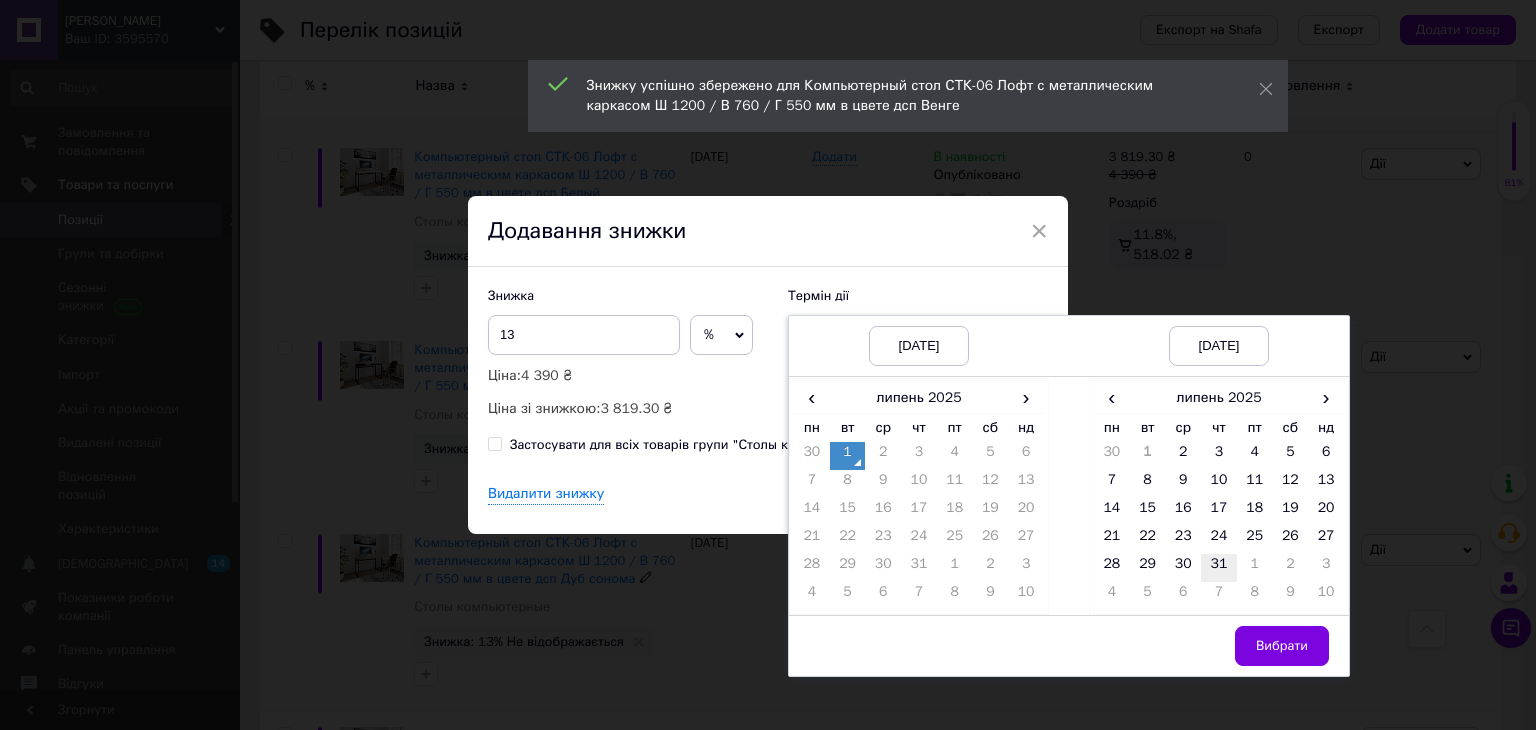click on "31" at bounding box center (1219, 568) 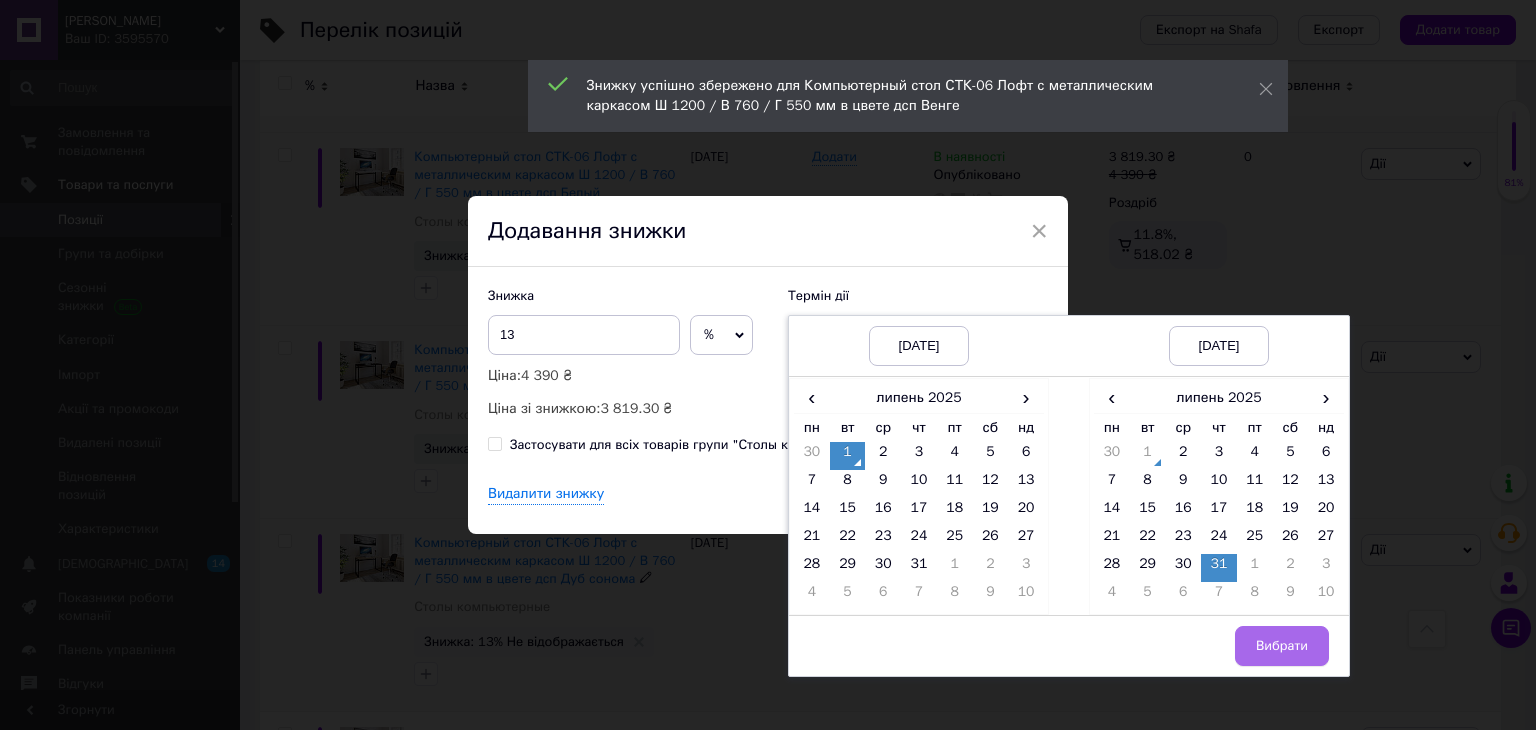 click on "Вибрати" at bounding box center [1282, 646] 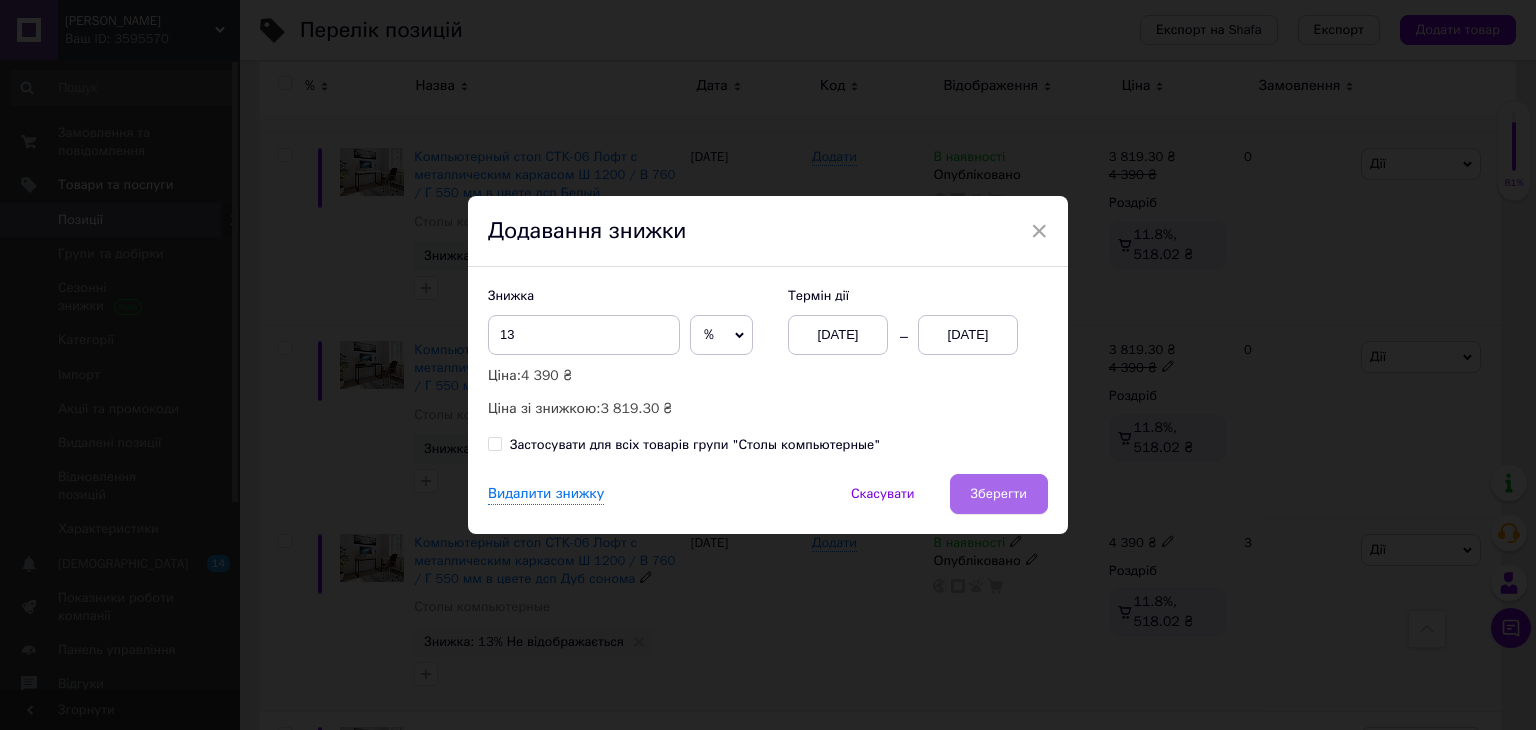 click on "Зберегти" at bounding box center [999, 494] 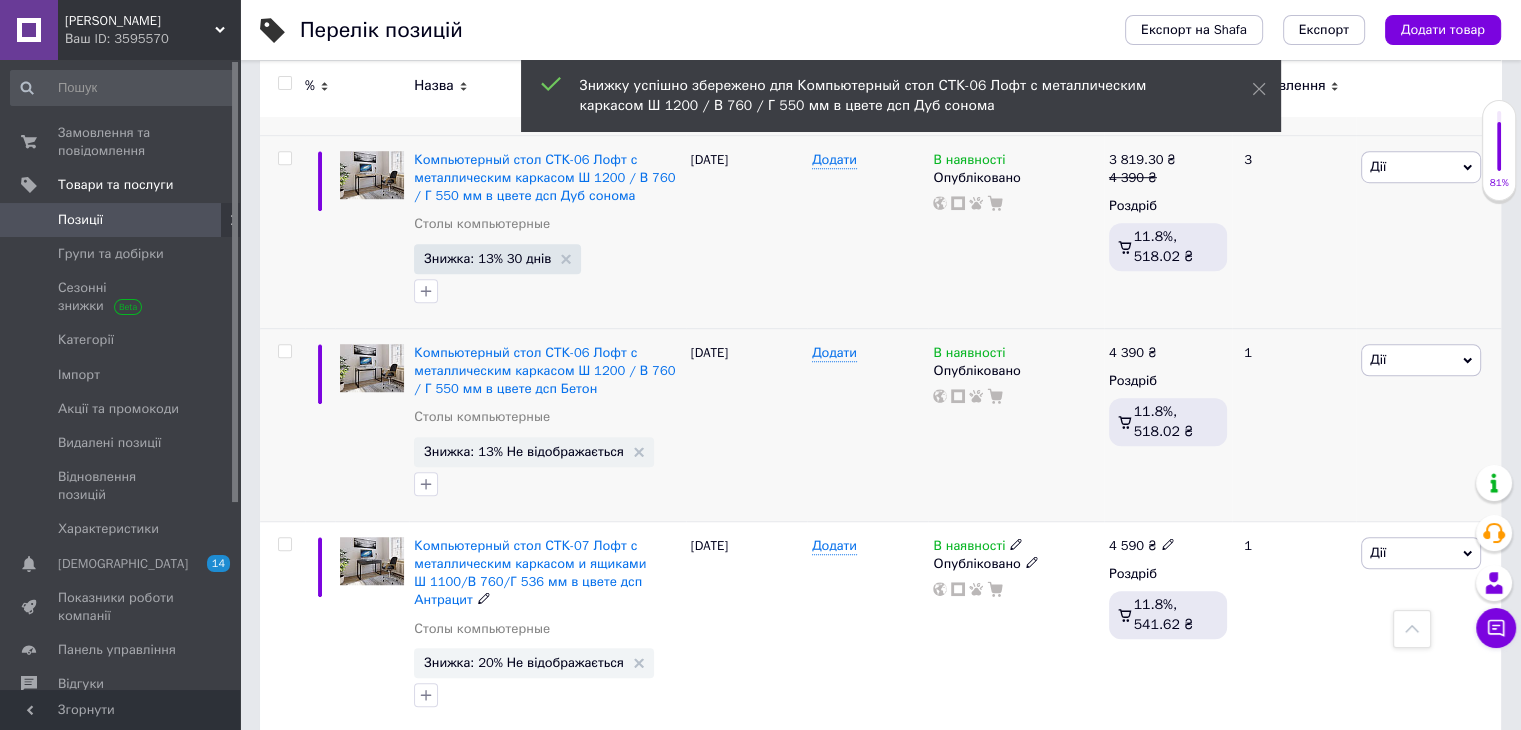 scroll, scrollTop: 1400, scrollLeft: 0, axis: vertical 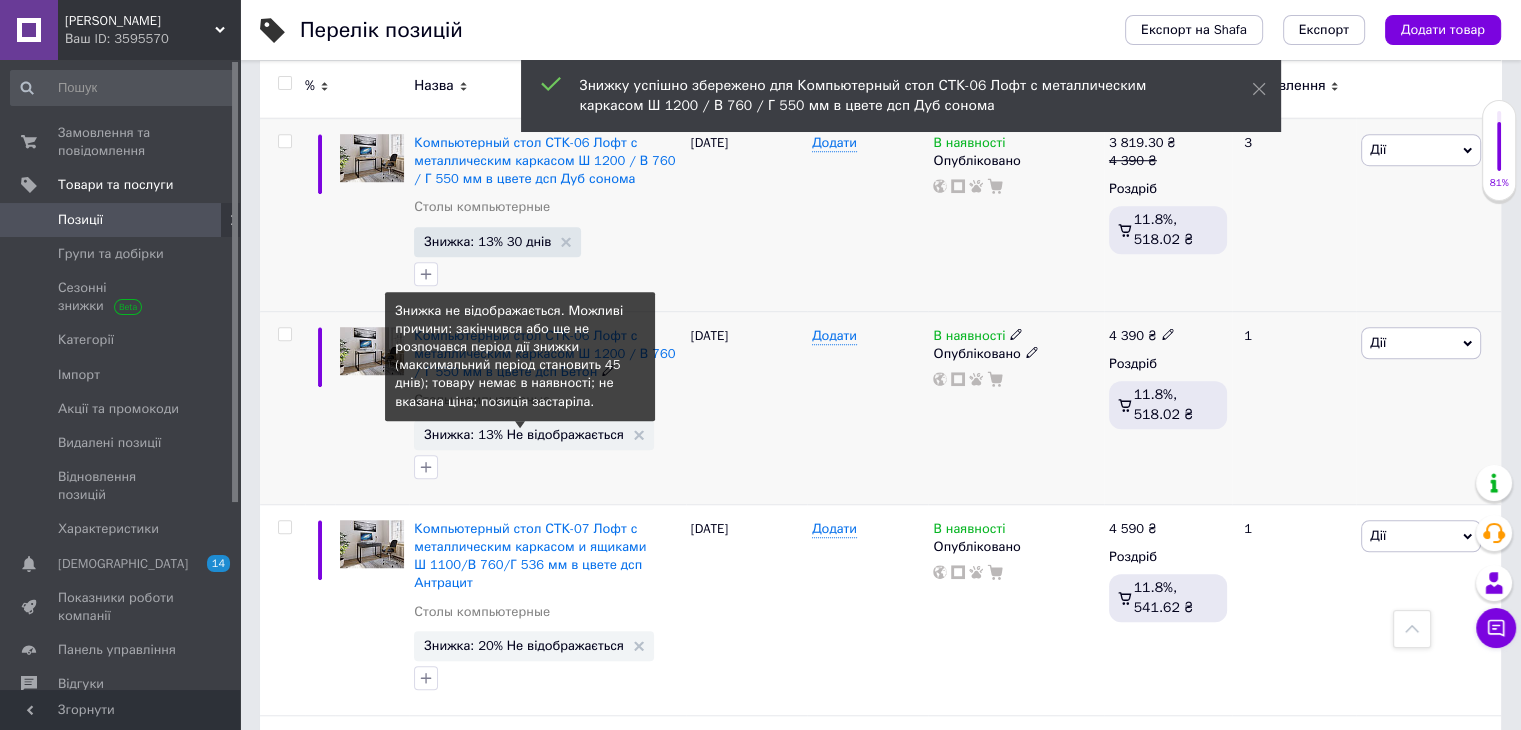 click on "Знижка: 13% Не відображається" at bounding box center [524, 434] 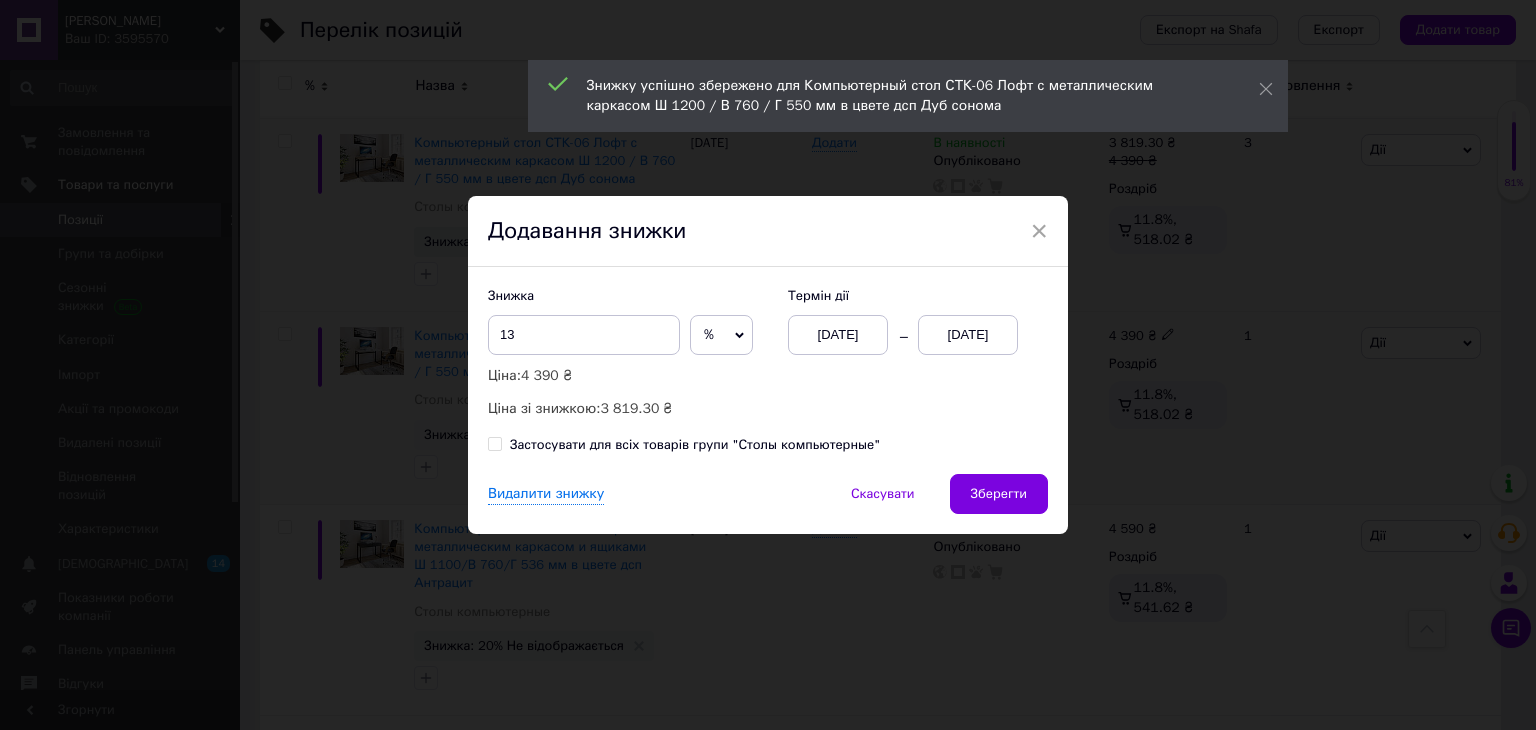 click on "01.07.2025" at bounding box center (968, 335) 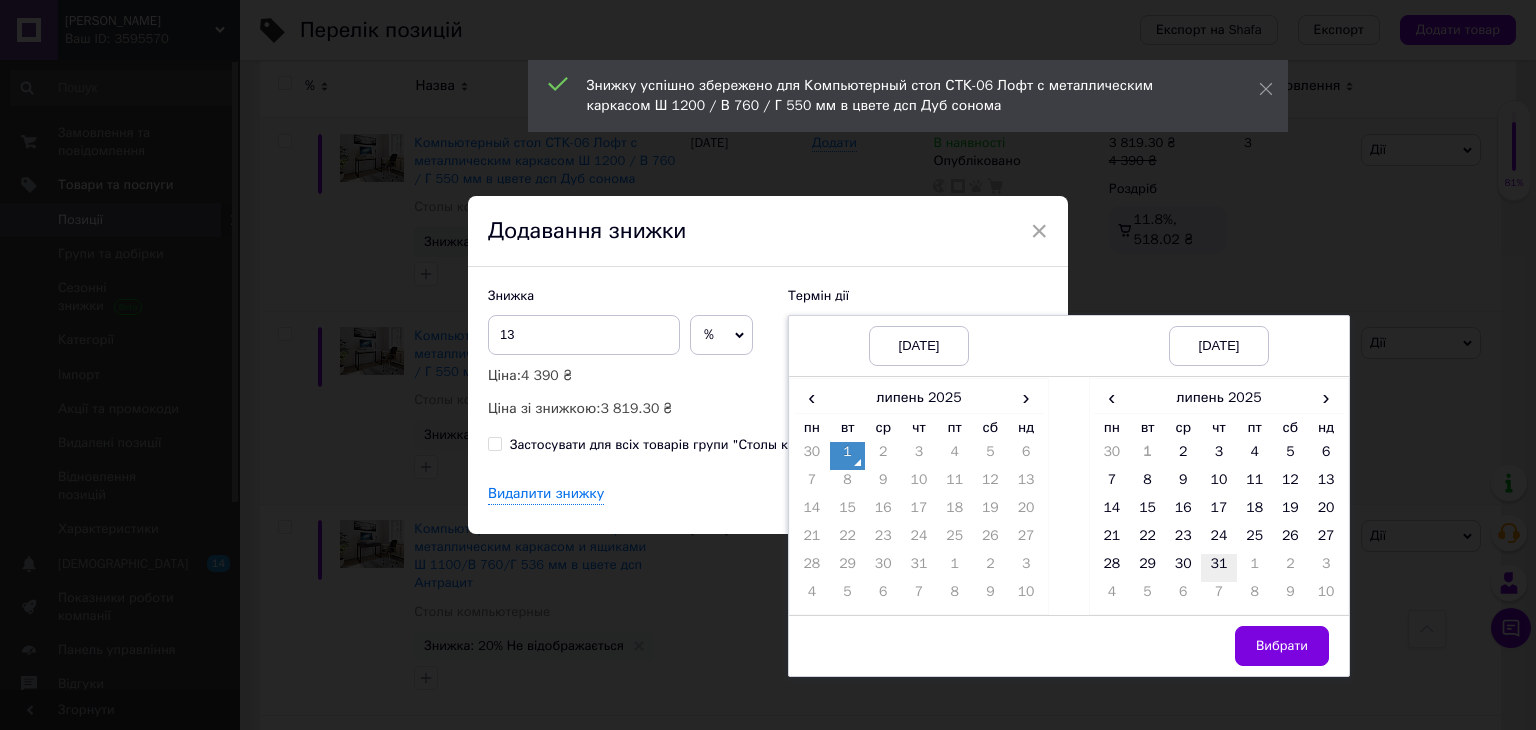 click on "31" at bounding box center [1219, 568] 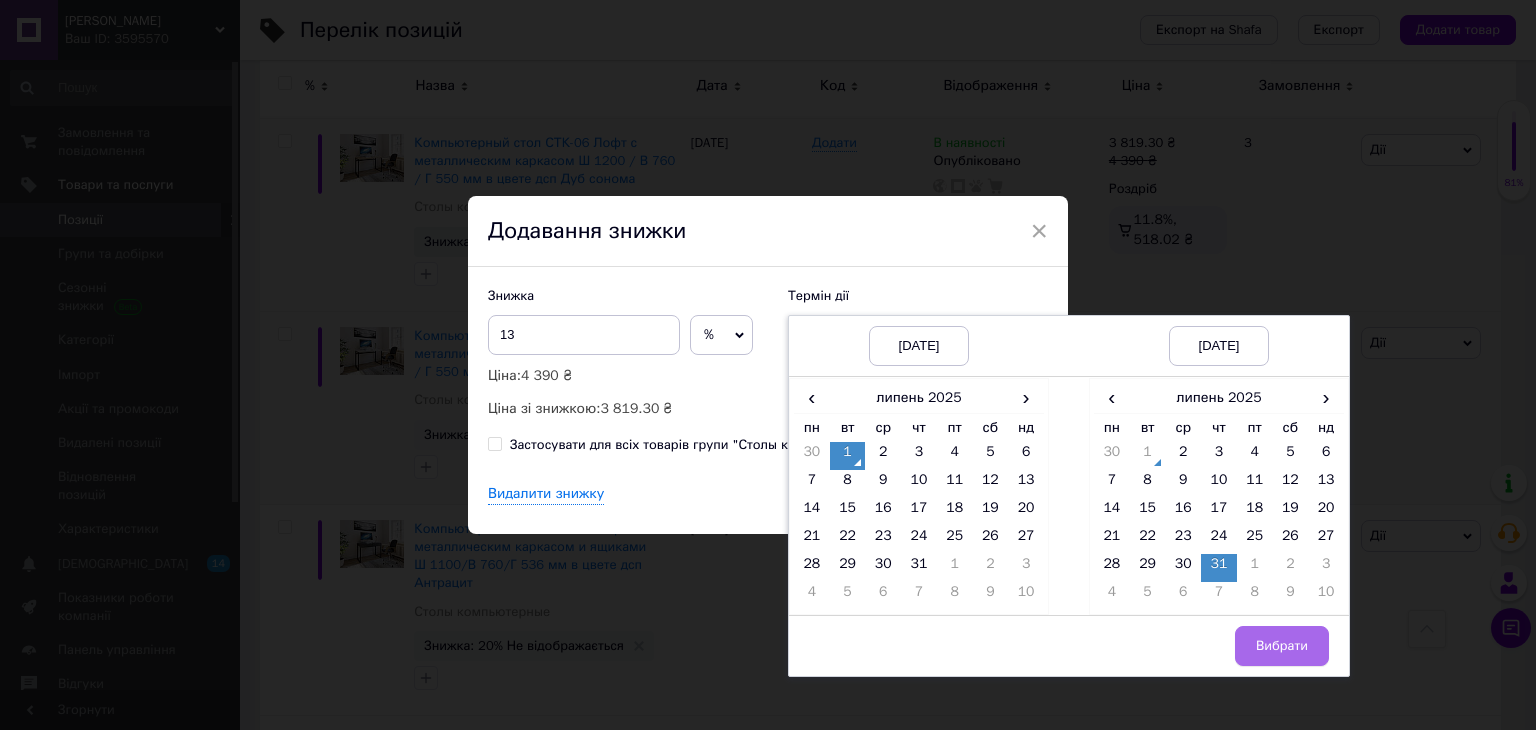 click on "Вибрати" at bounding box center [1282, 646] 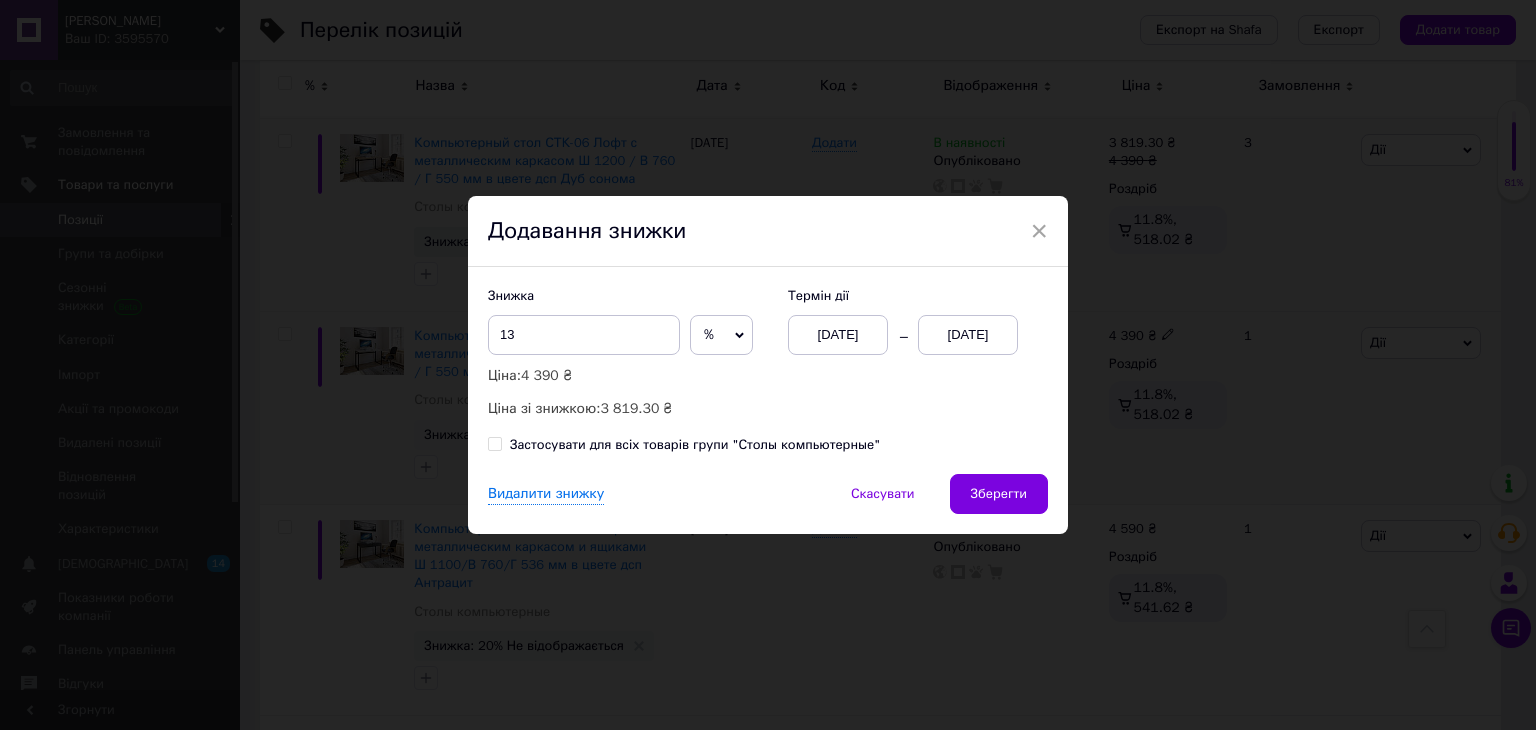 click on "Зберегти" at bounding box center (999, 494) 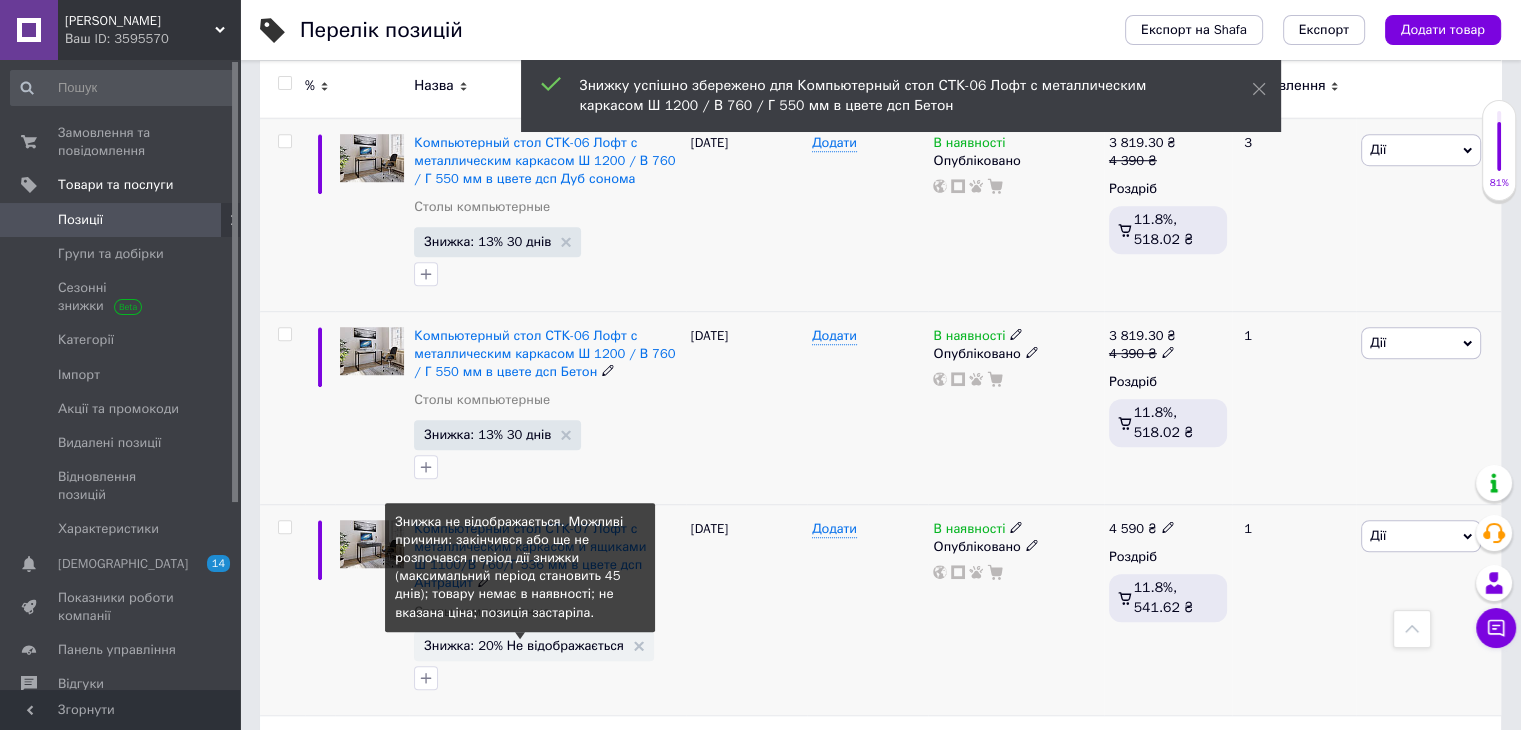 click on "Знижка: 20% Не відображається" at bounding box center [524, 645] 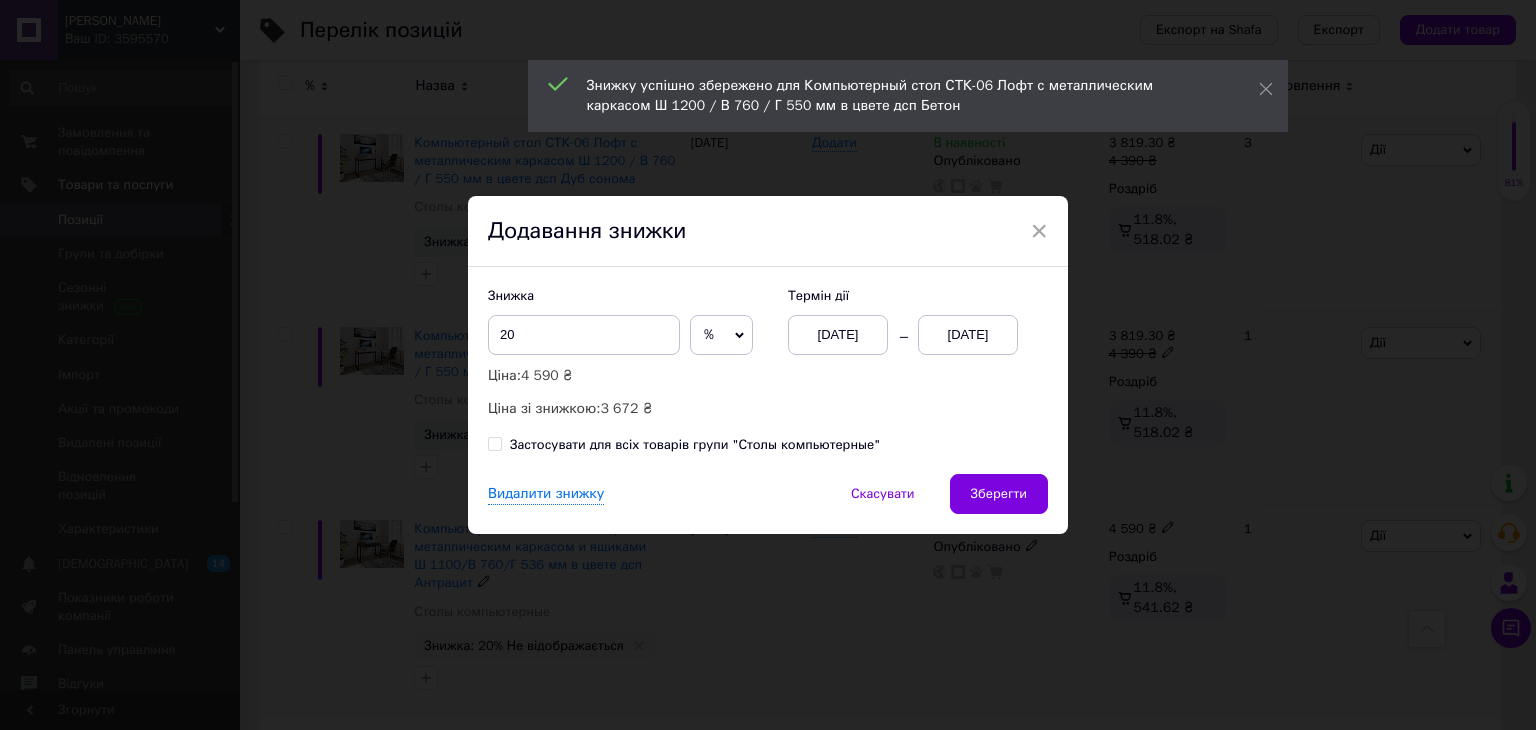 click on "01.07.2025" at bounding box center (968, 335) 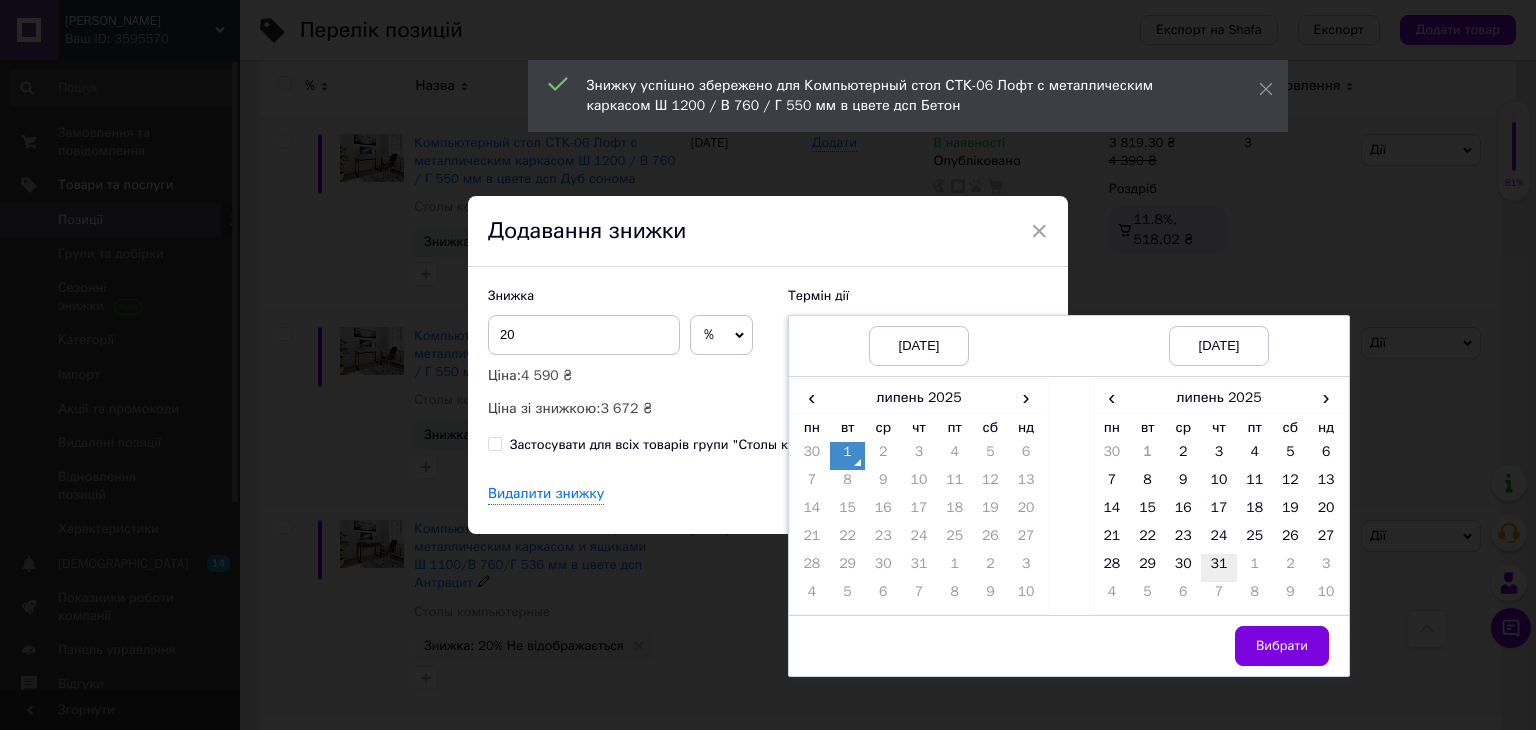 click on "31" at bounding box center [1219, 568] 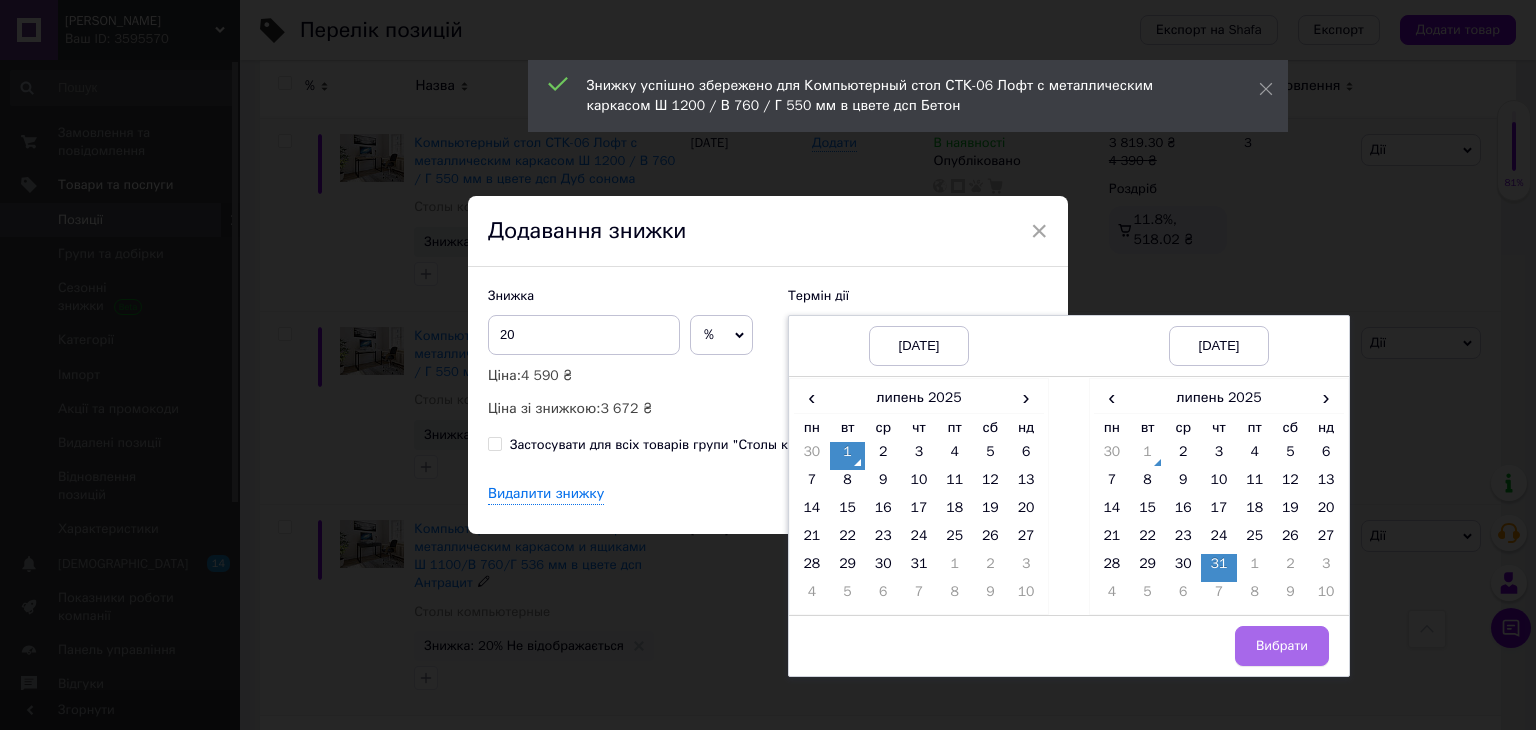 click on "Вибрати" at bounding box center (1282, 646) 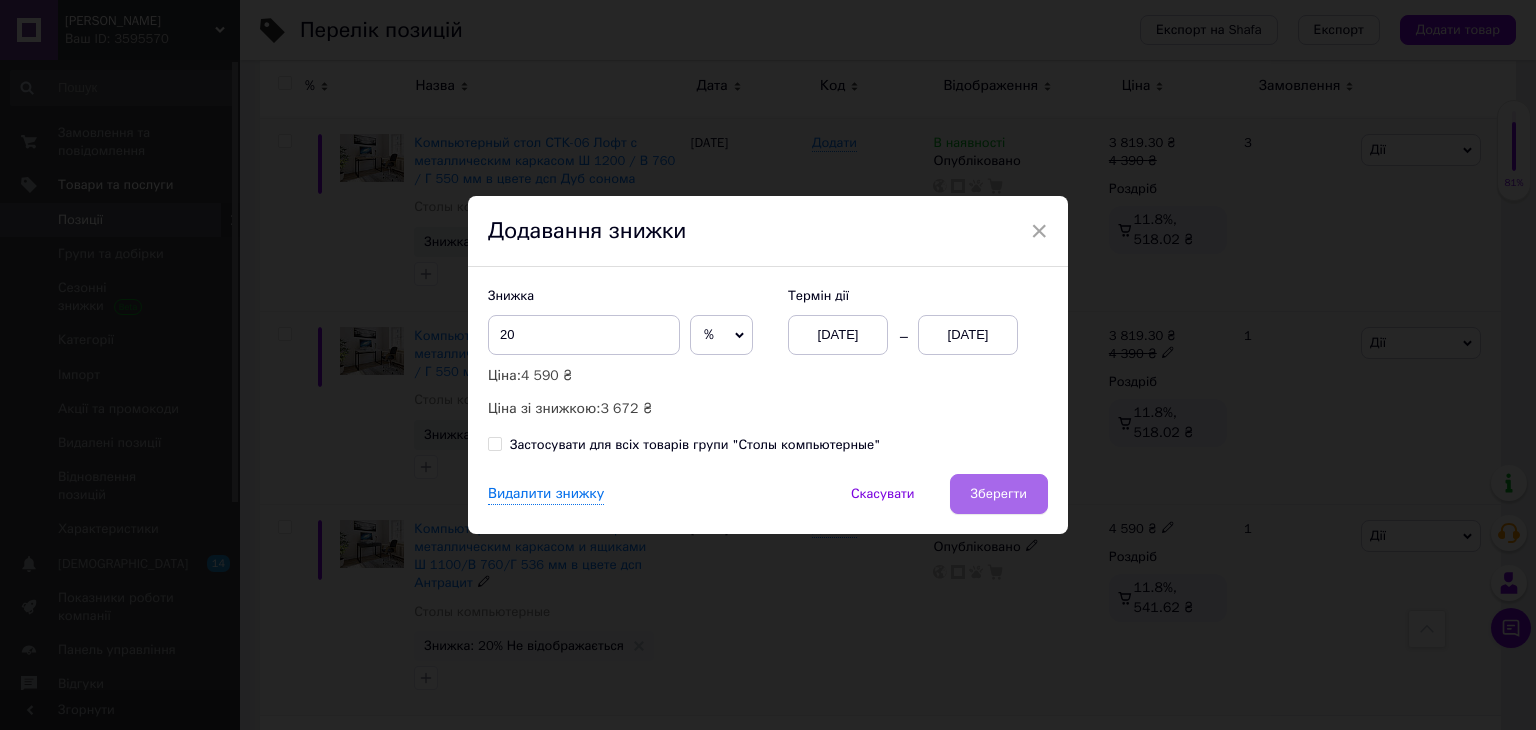 click on "Зберегти" at bounding box center (999, 494) 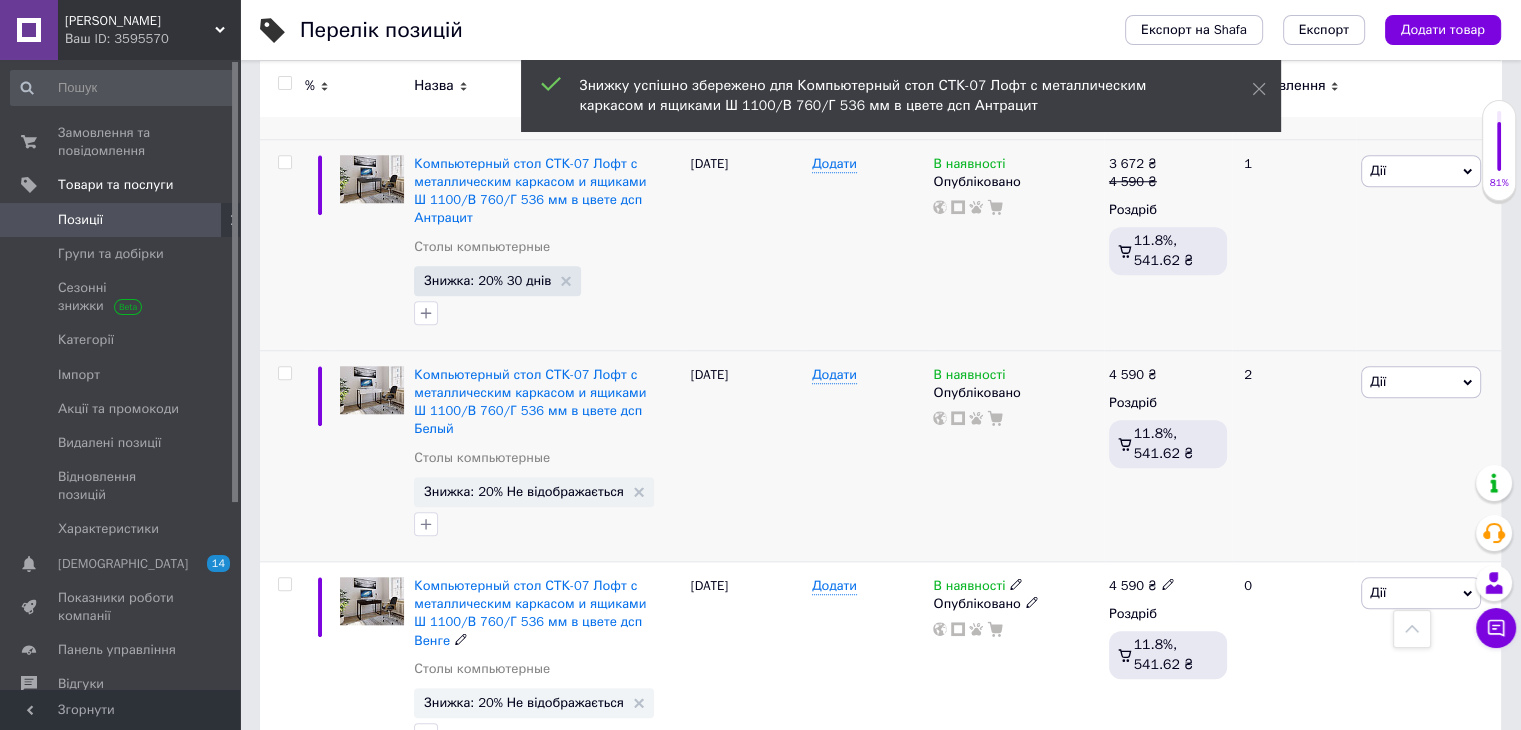 scroll, scrollTop: 1800, scrollLeft: 0, axis: vertical 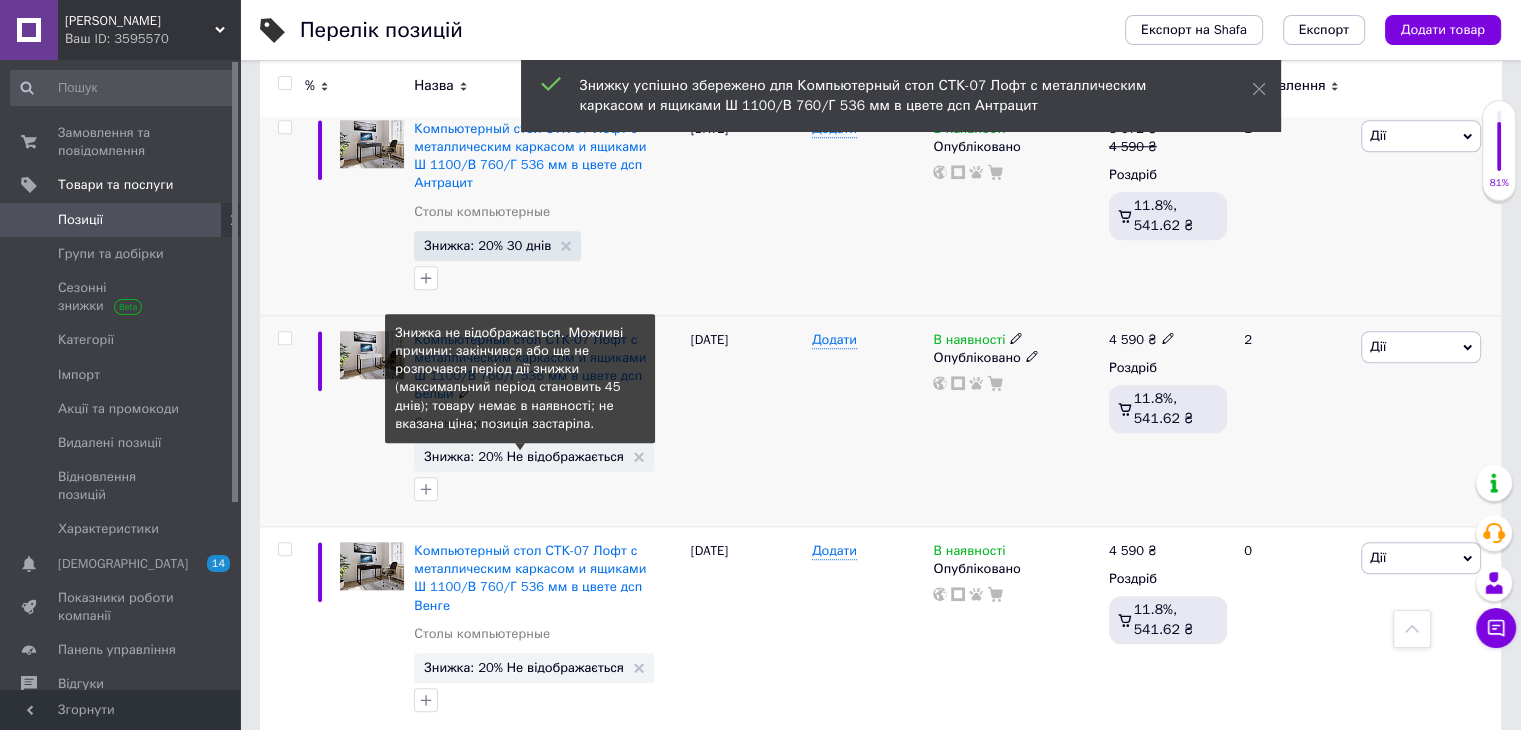 click on "Знижка: 20% Не відображається" at bounding box center (524, 456) 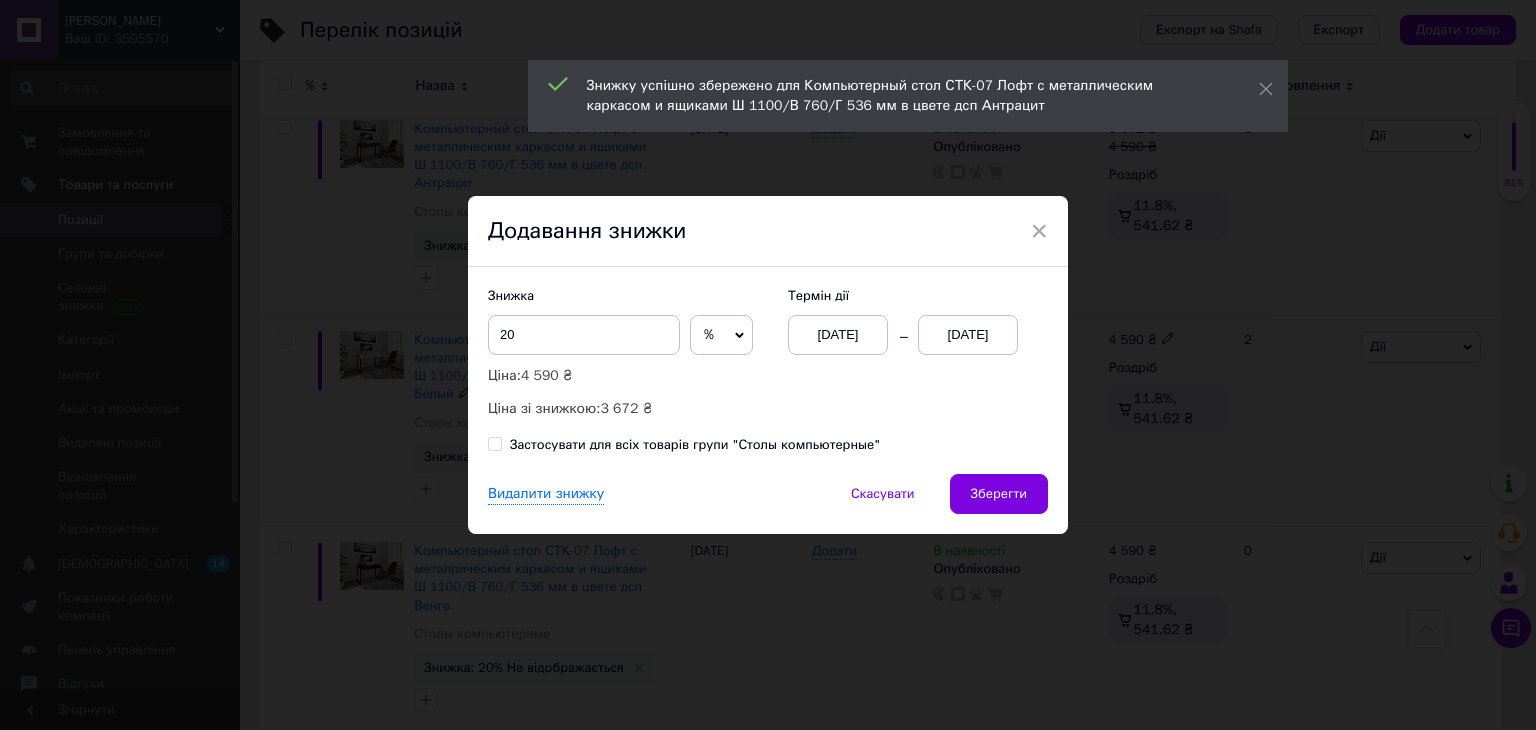 click on "01.07.2025" at bounding box center (968, 335) 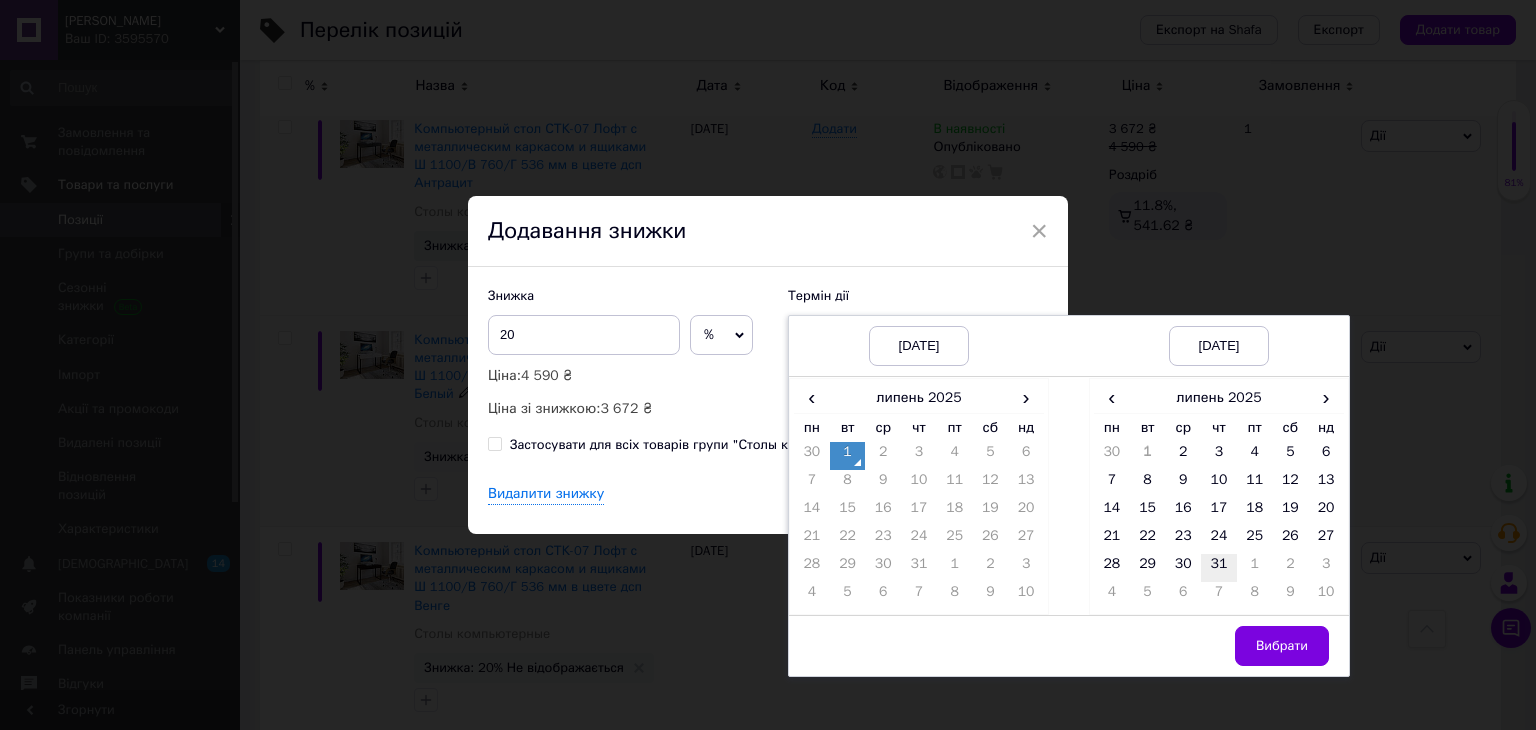 click on "31" at bounding box center (1219, 568) 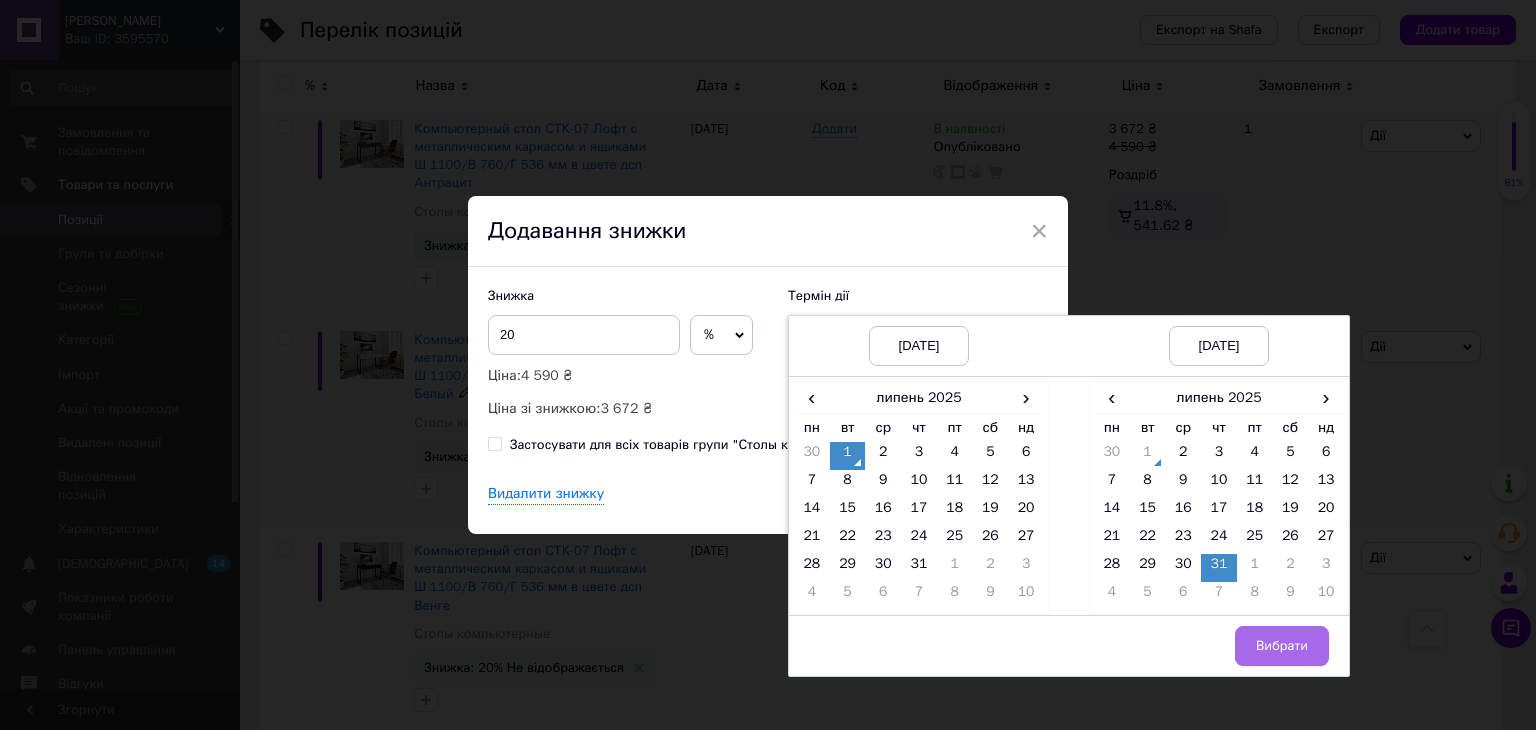 click on "Вибрати" at bounding box center [1282, 646] 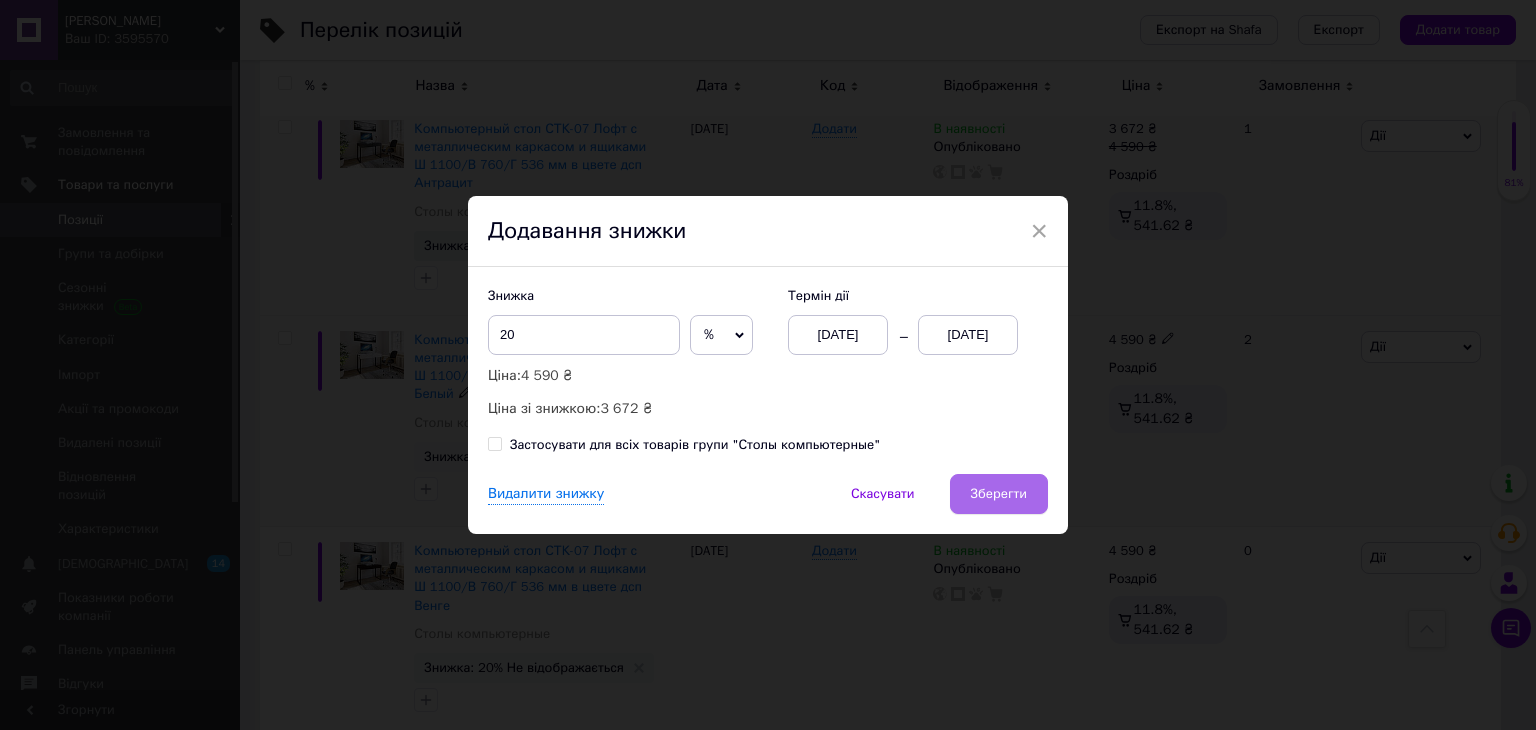 click on "Зберегти" at bounding box center (999, 494) 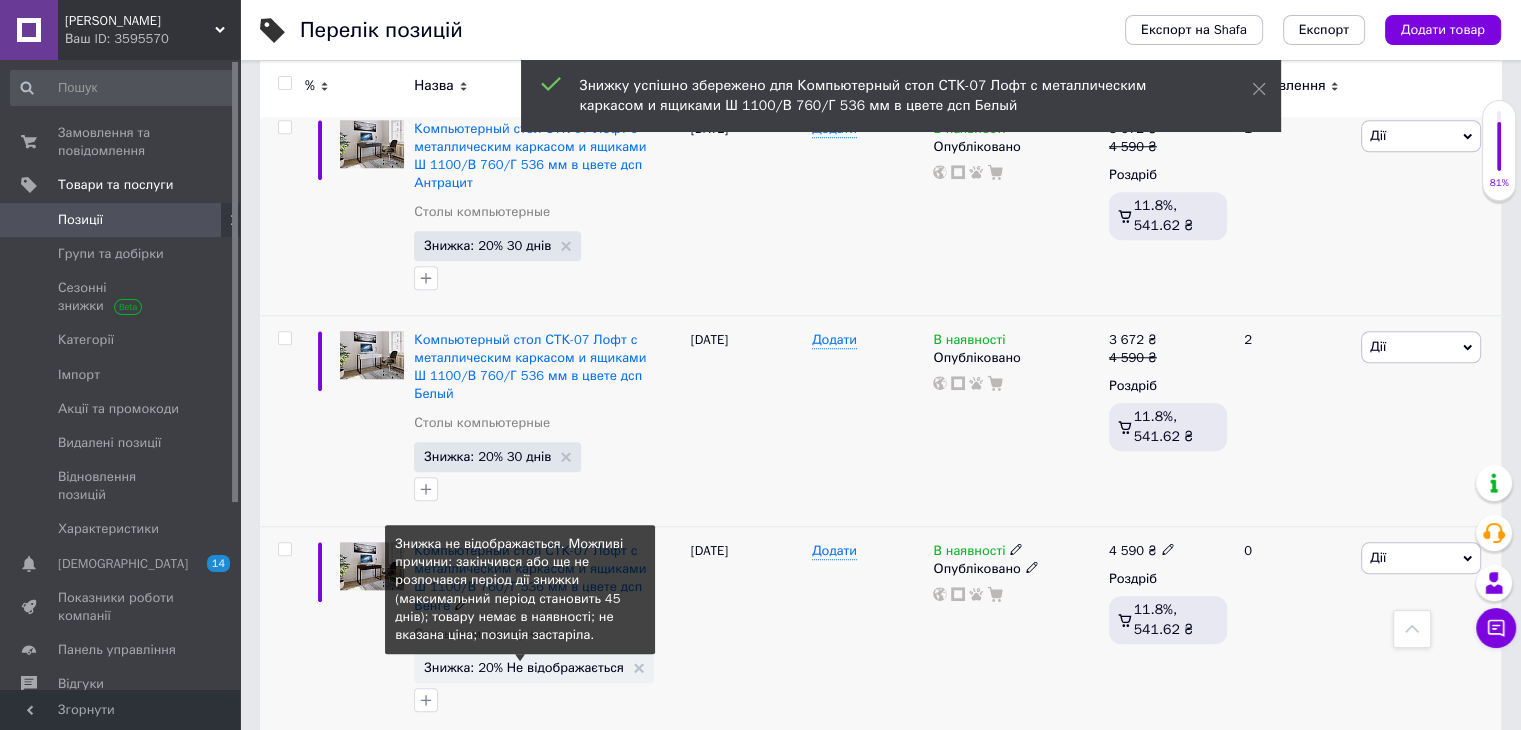 click on "Знижка: 20% Не відображається" at bounding box center (524, 667) 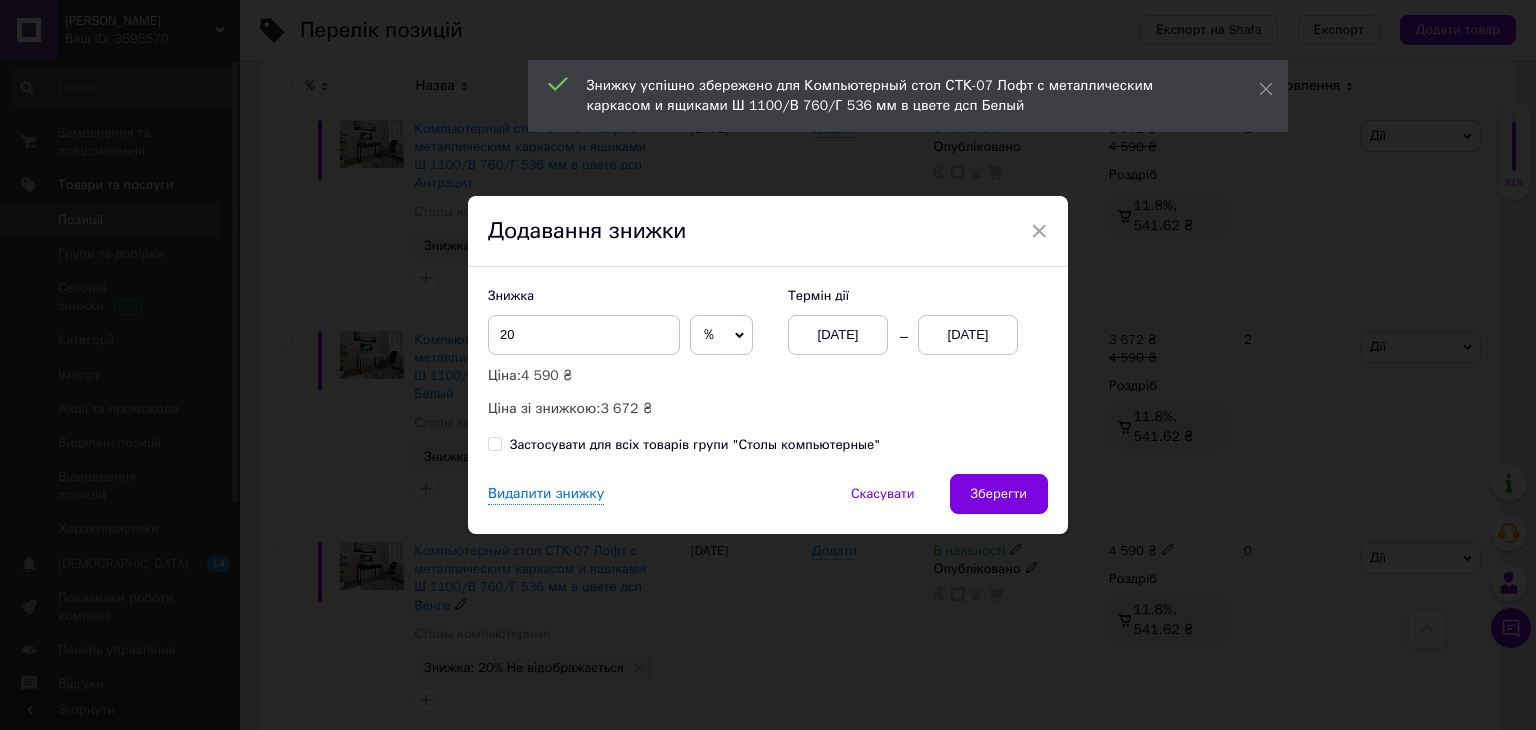 click on "01.07.2025" at bounding box center (968, 335) 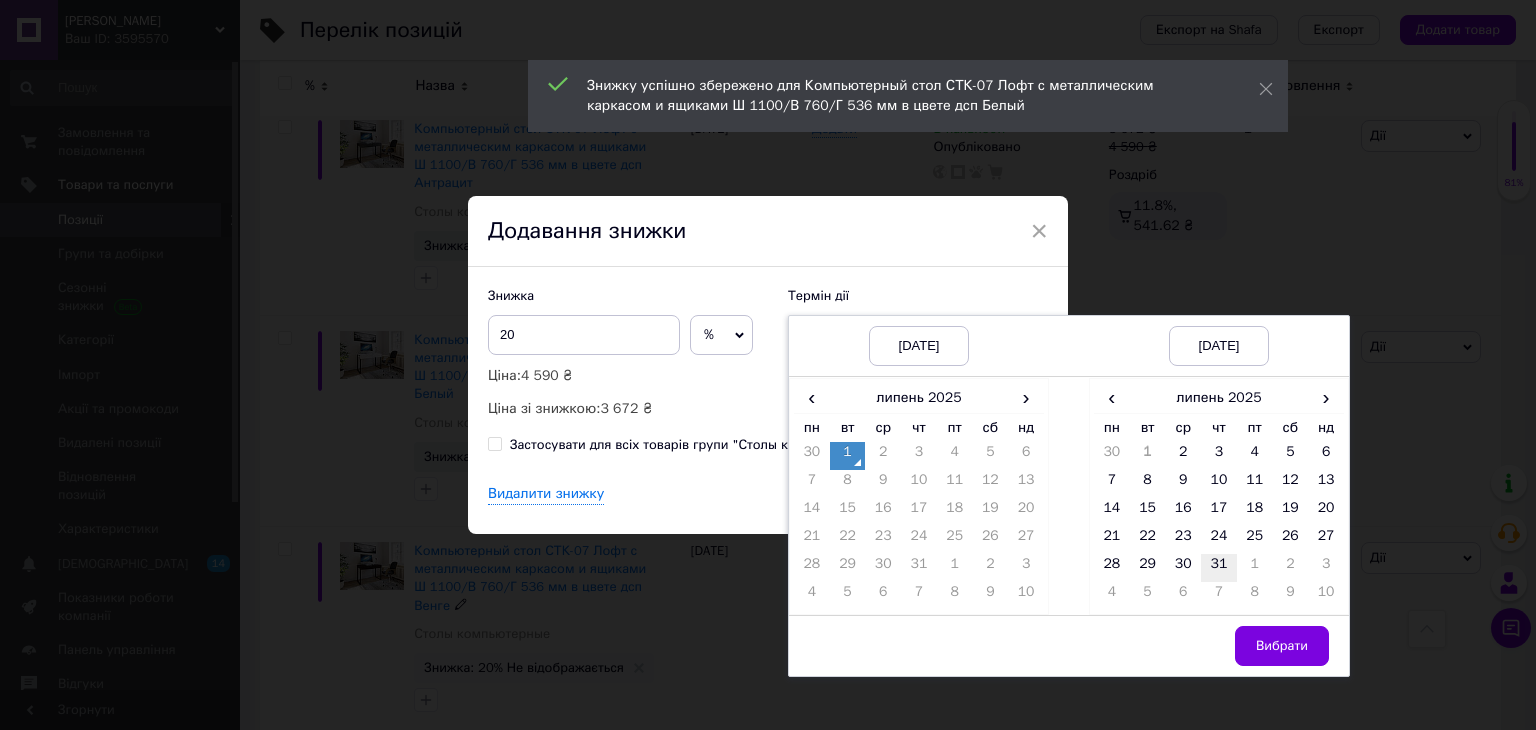 click on "31" at bounding box center (1219, 568) 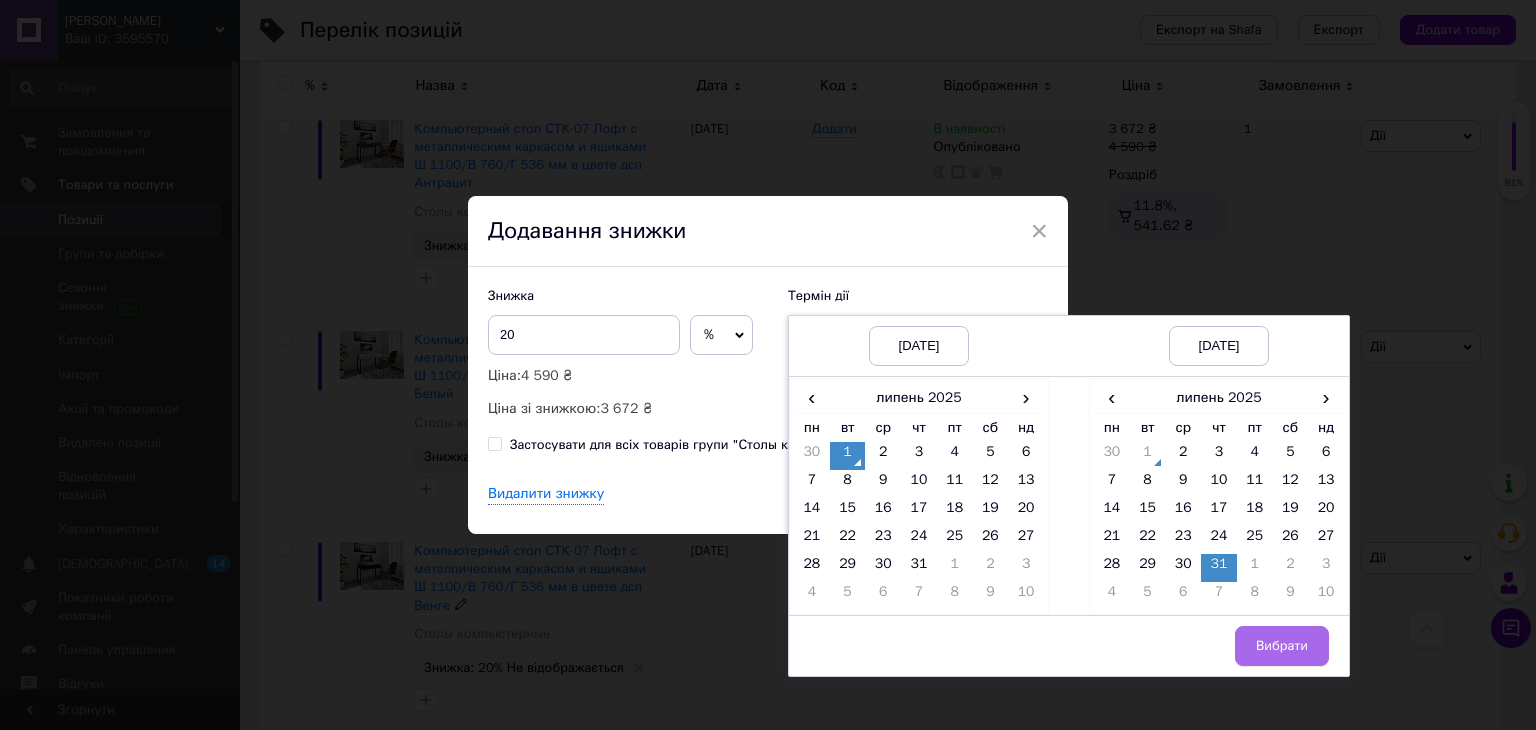 click on "Вибрати" at bounding box center (1282, 646) 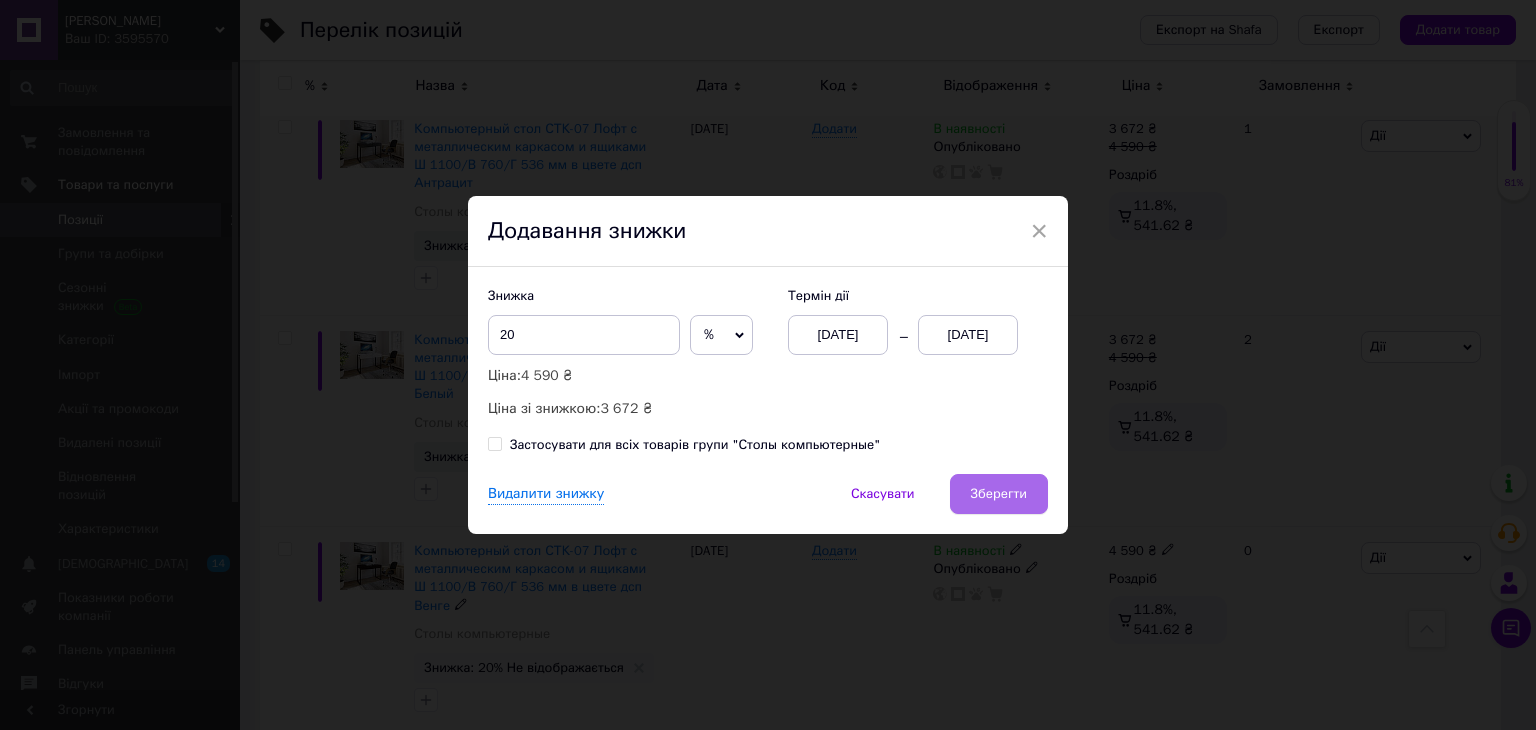 click on "Зберегти" at bounding box center (999, 494) 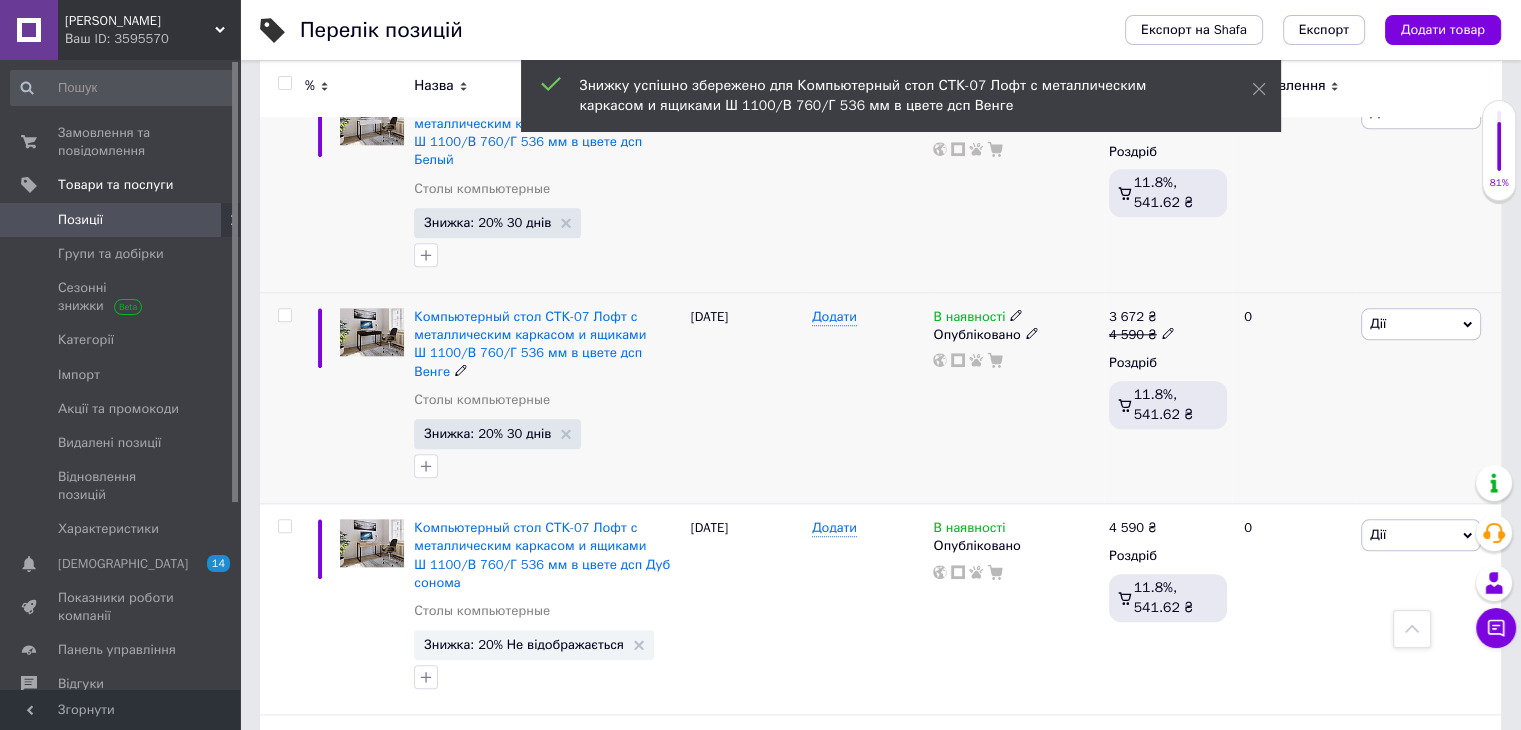 scroll, scrollTop: 2100, scrollLeft: 0, axis: vertical 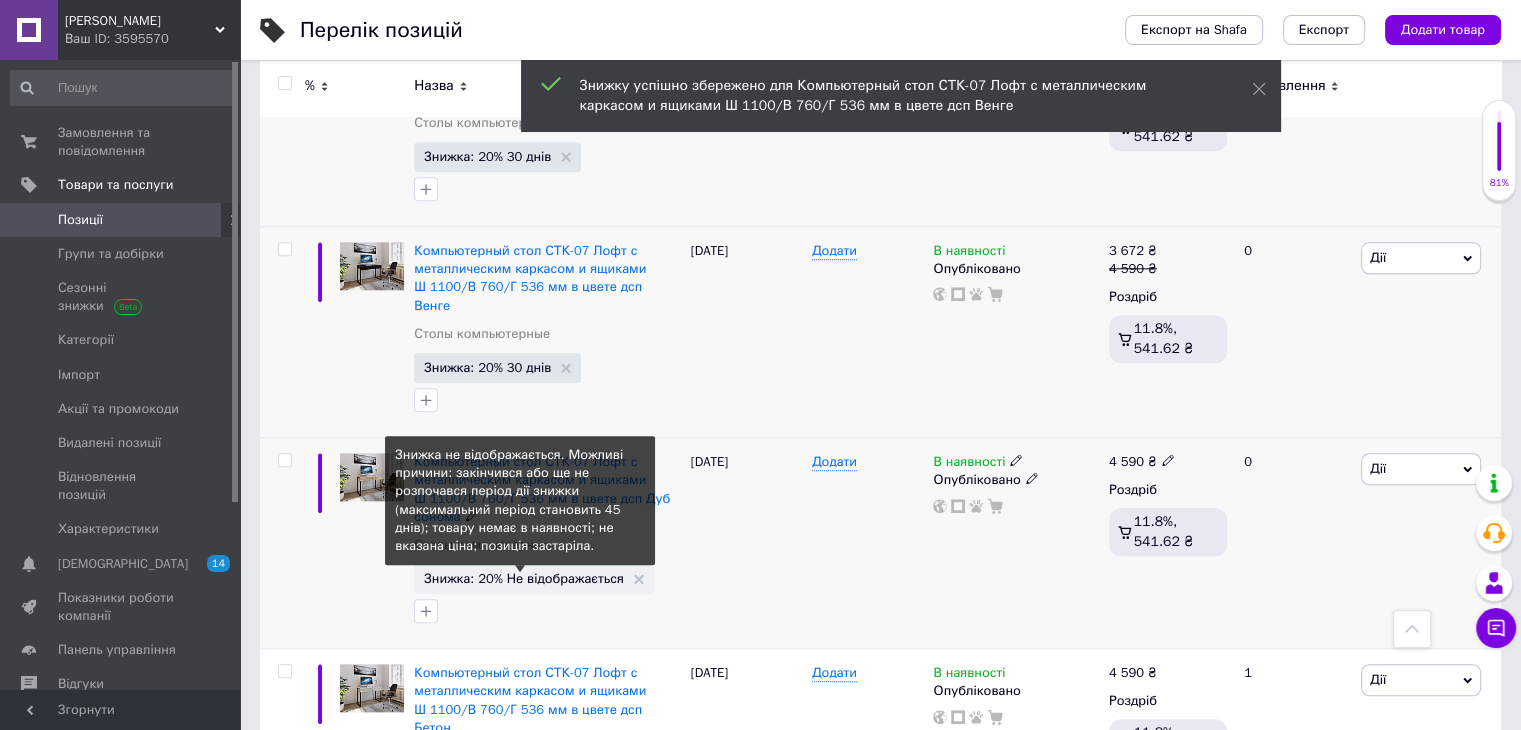 click on "Знижка: 20% Не відображається" at bounding box center [524, 578] 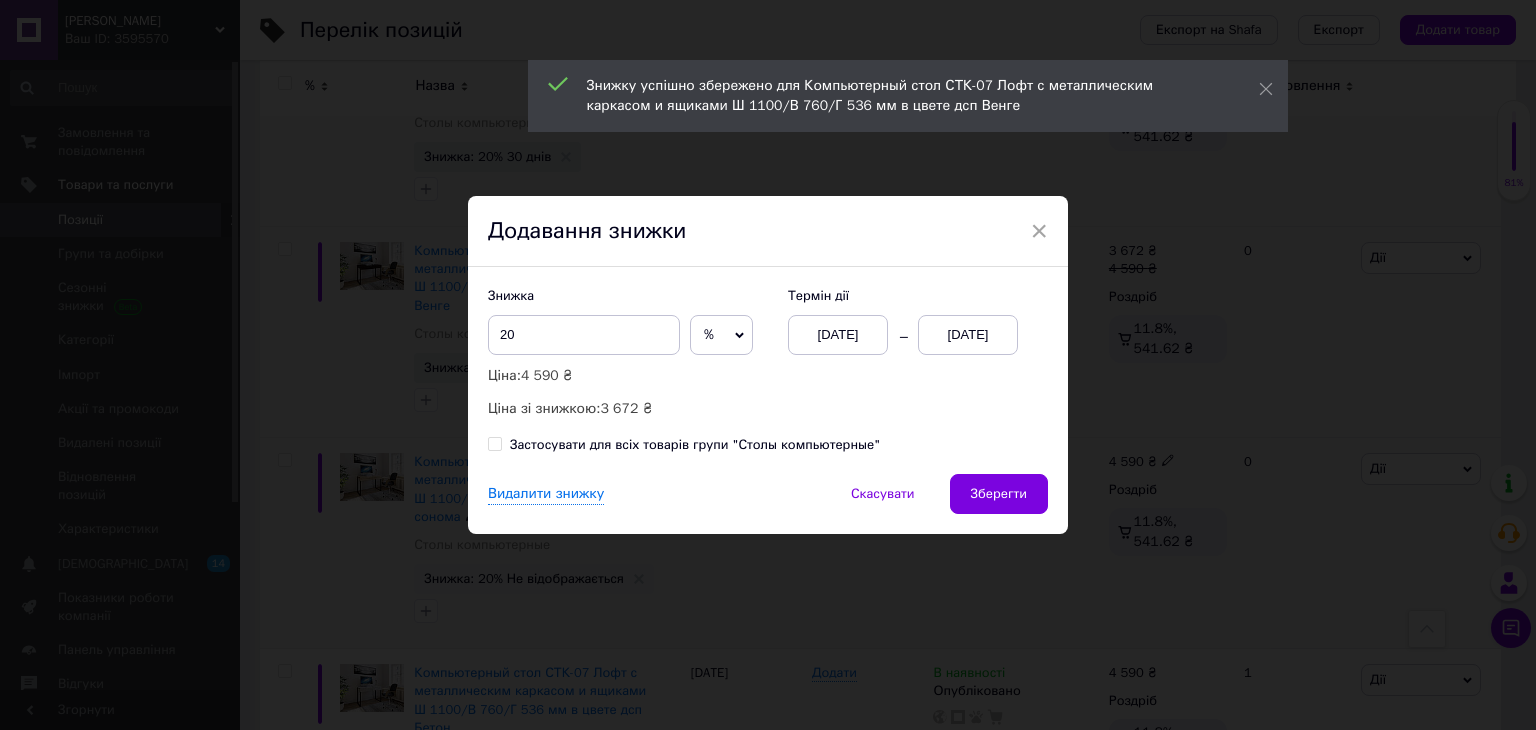 click on "01.07.2025" at bounding box center (968, 335) 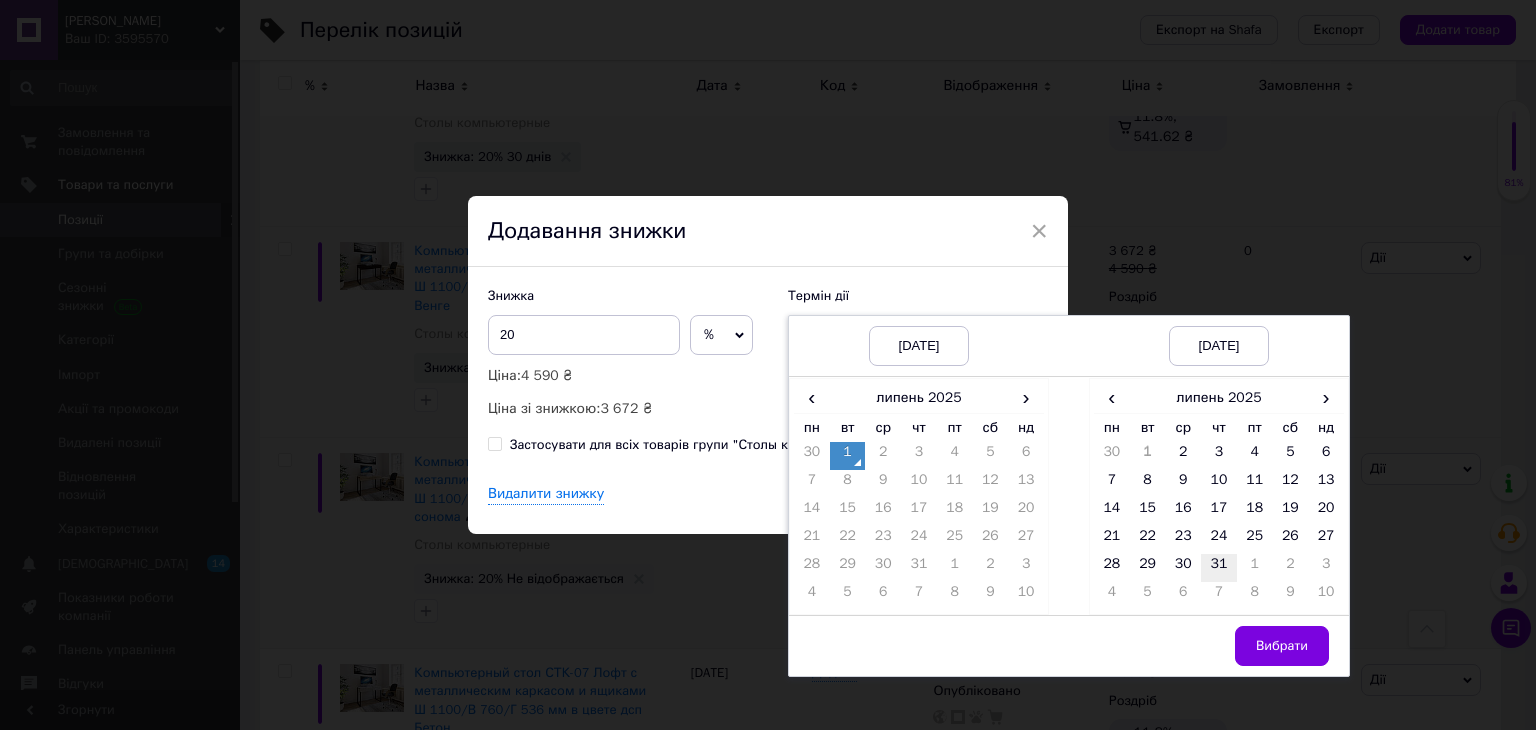 click on "31" at bounding box center [1219, 568] 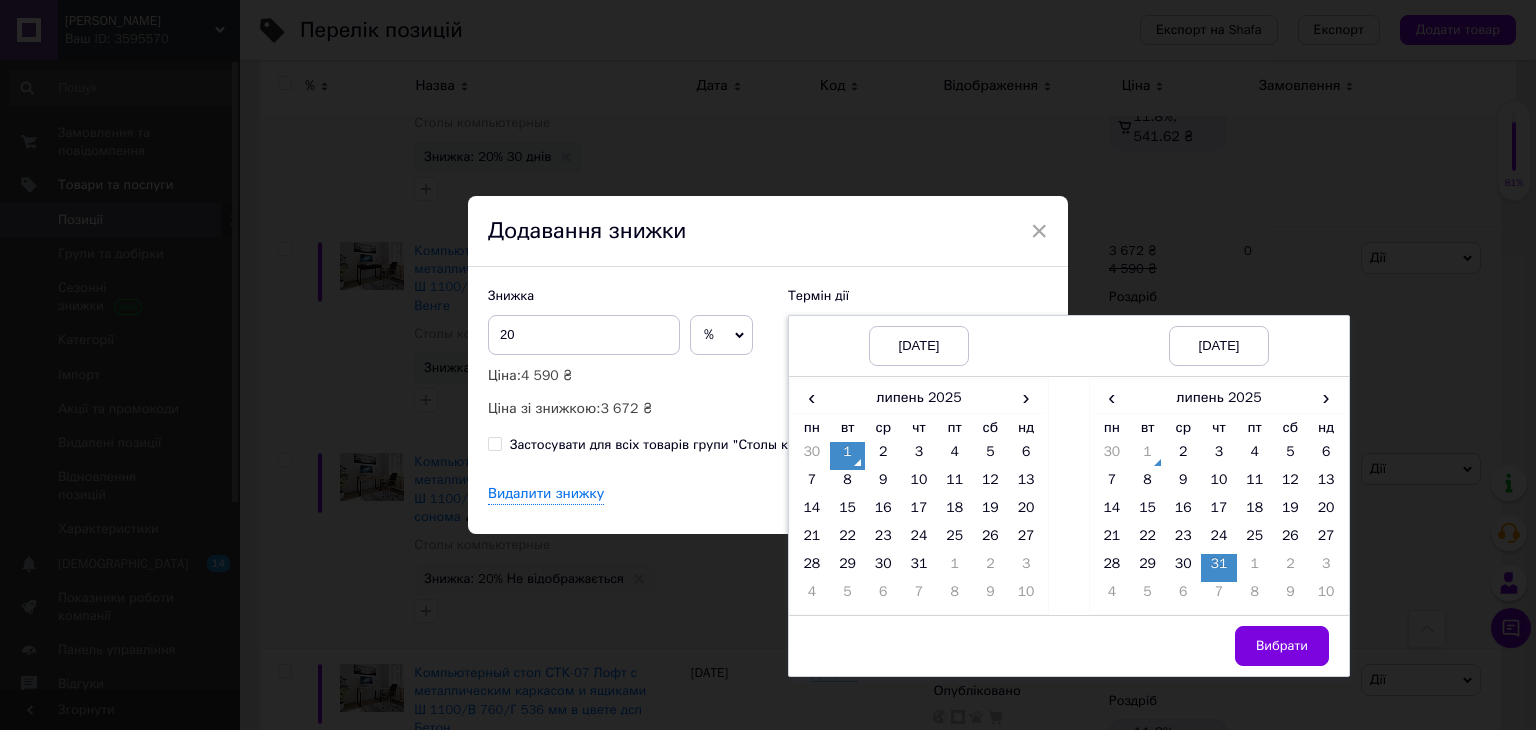 click on "Вибрати" at bounding box center (1282, 646) 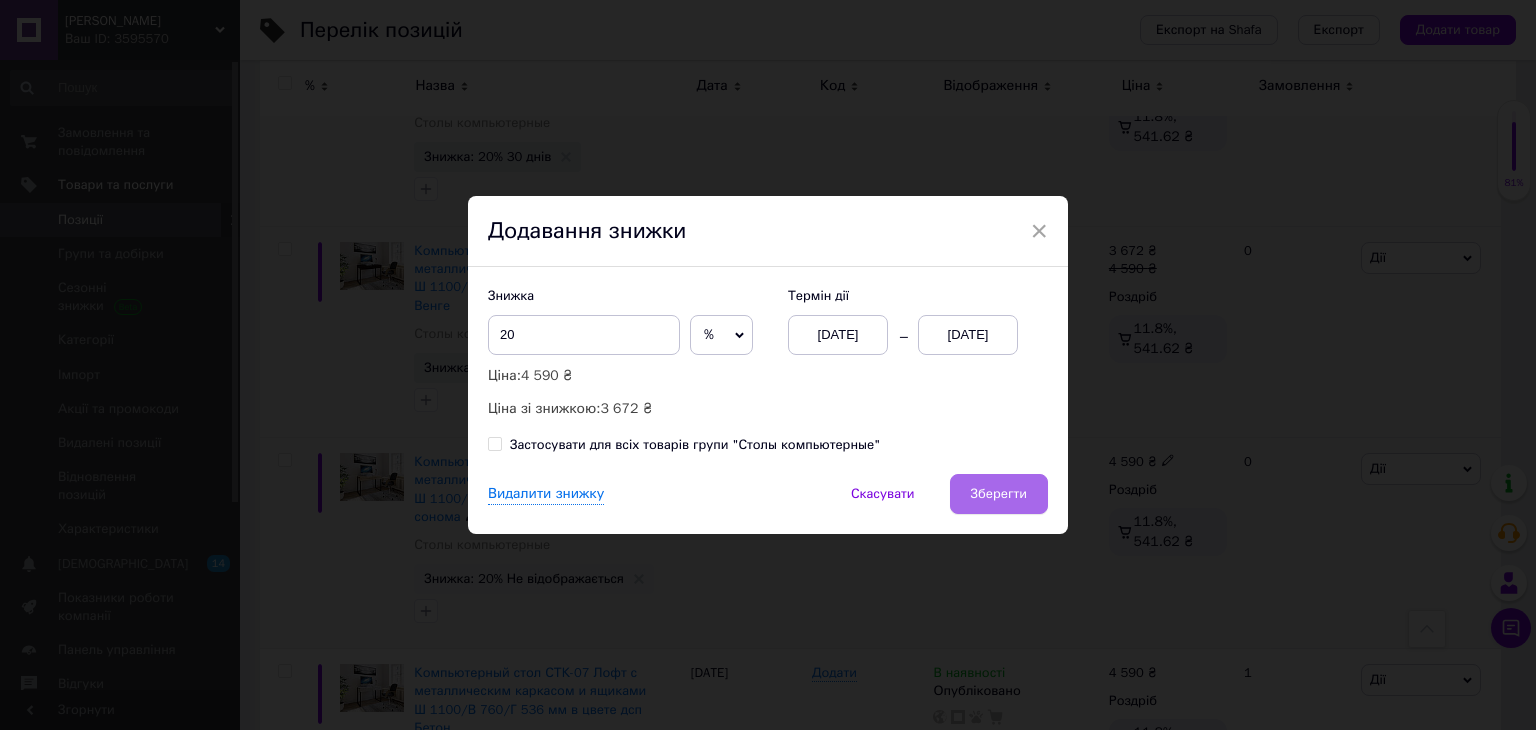 click on "Зберегти" at bounding box center [999, 494] 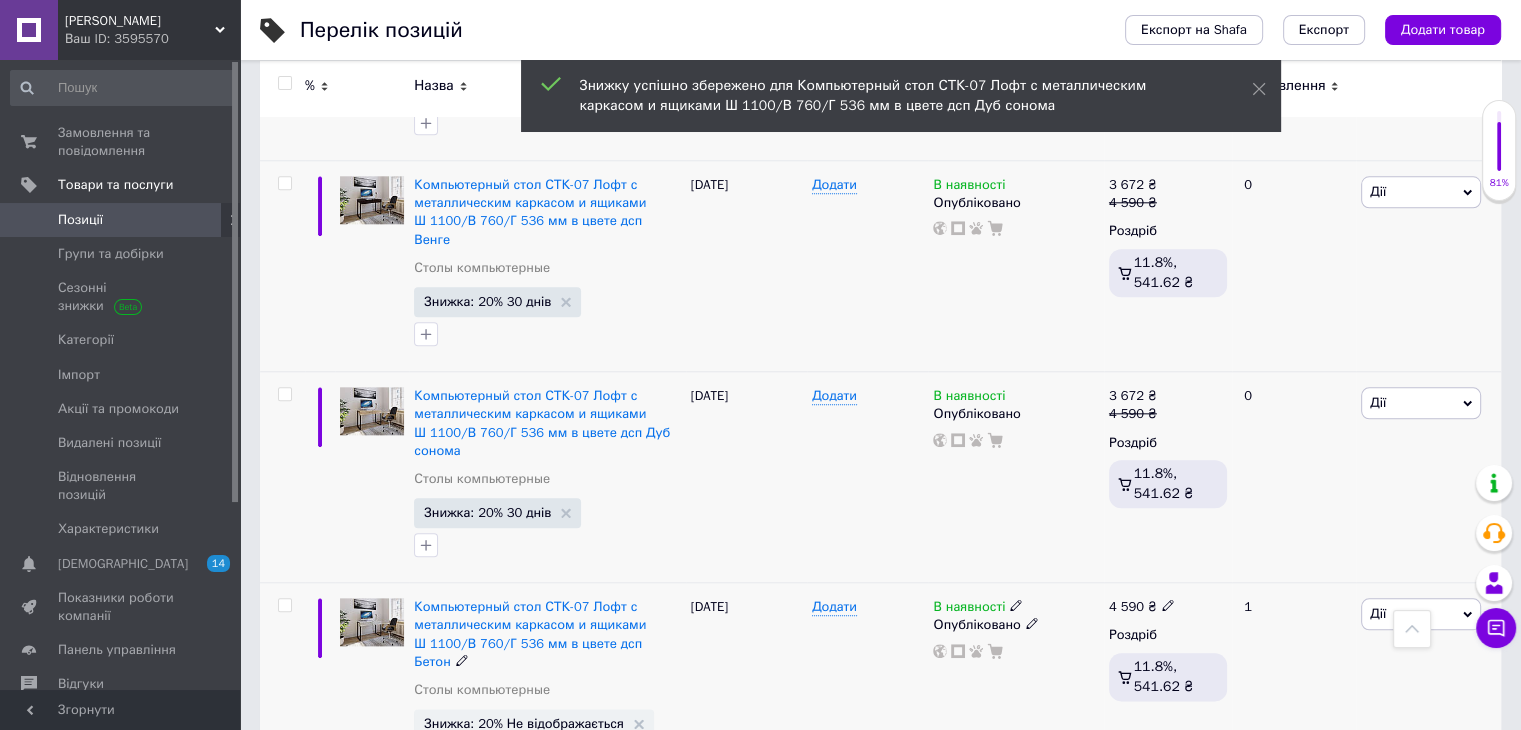 scroll, scrollTop: 2300, scrollLeft: 0, axis: vertical 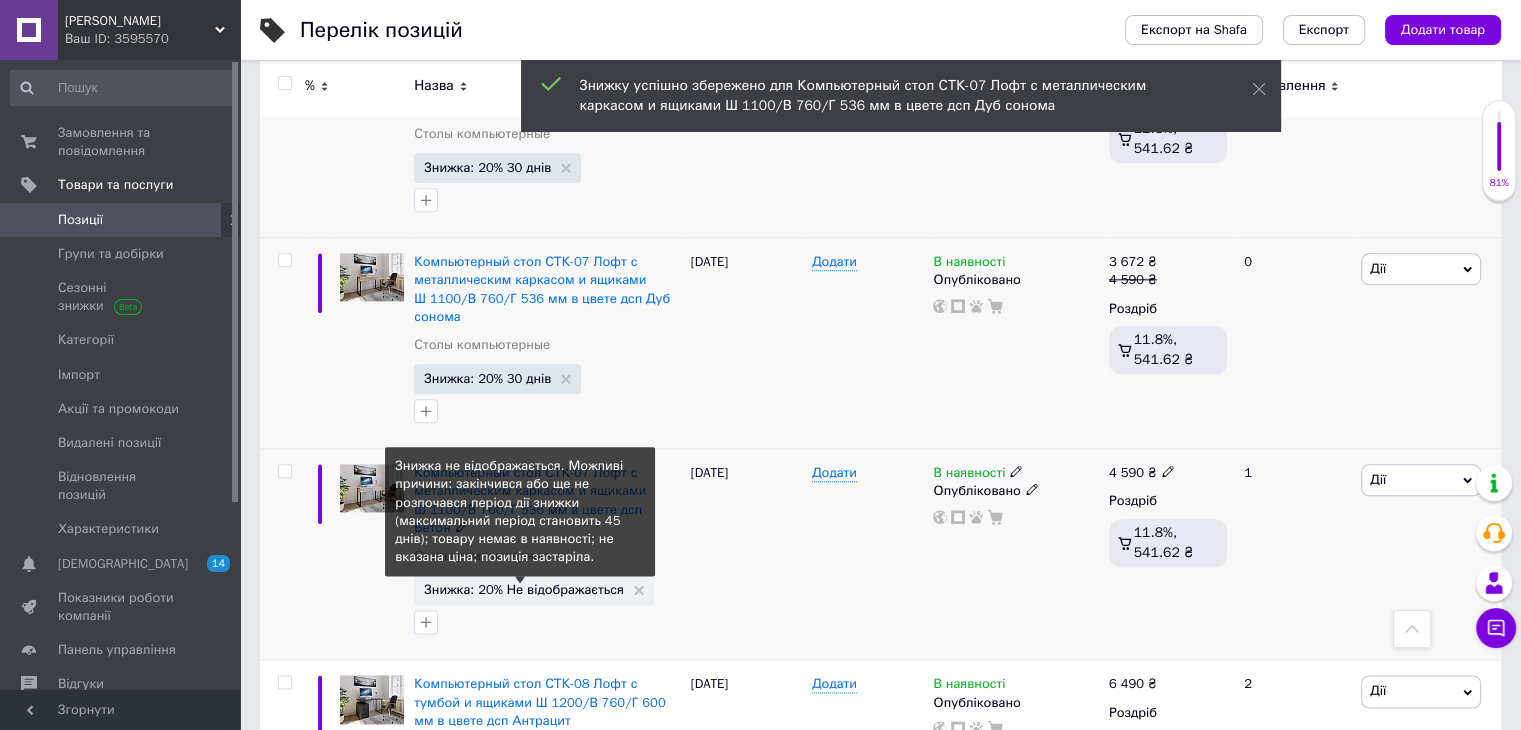 click on "Знижка: 20% Не відображається" at bounding box center (524, 589) 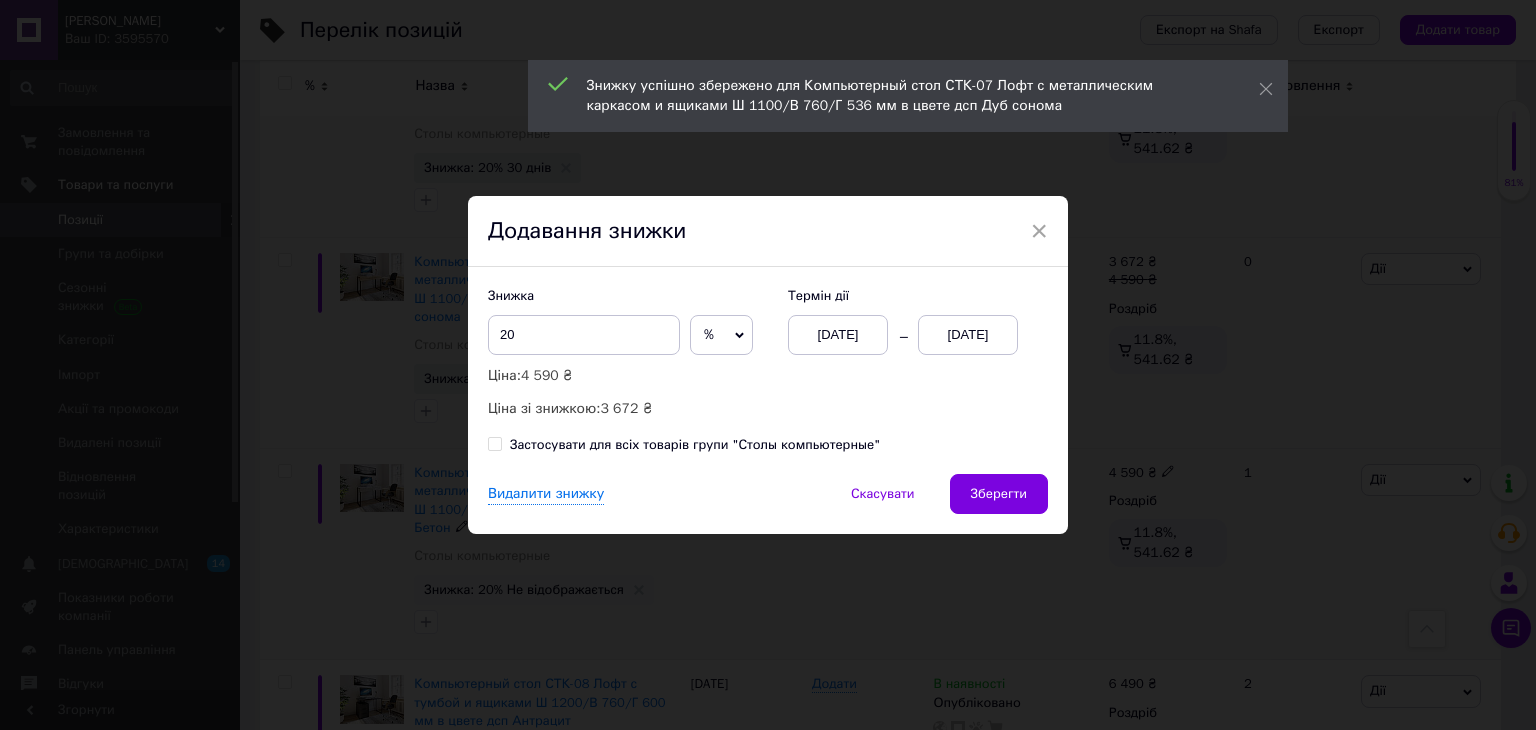 click on "01.07.2025" at bounding box center [968, 335] 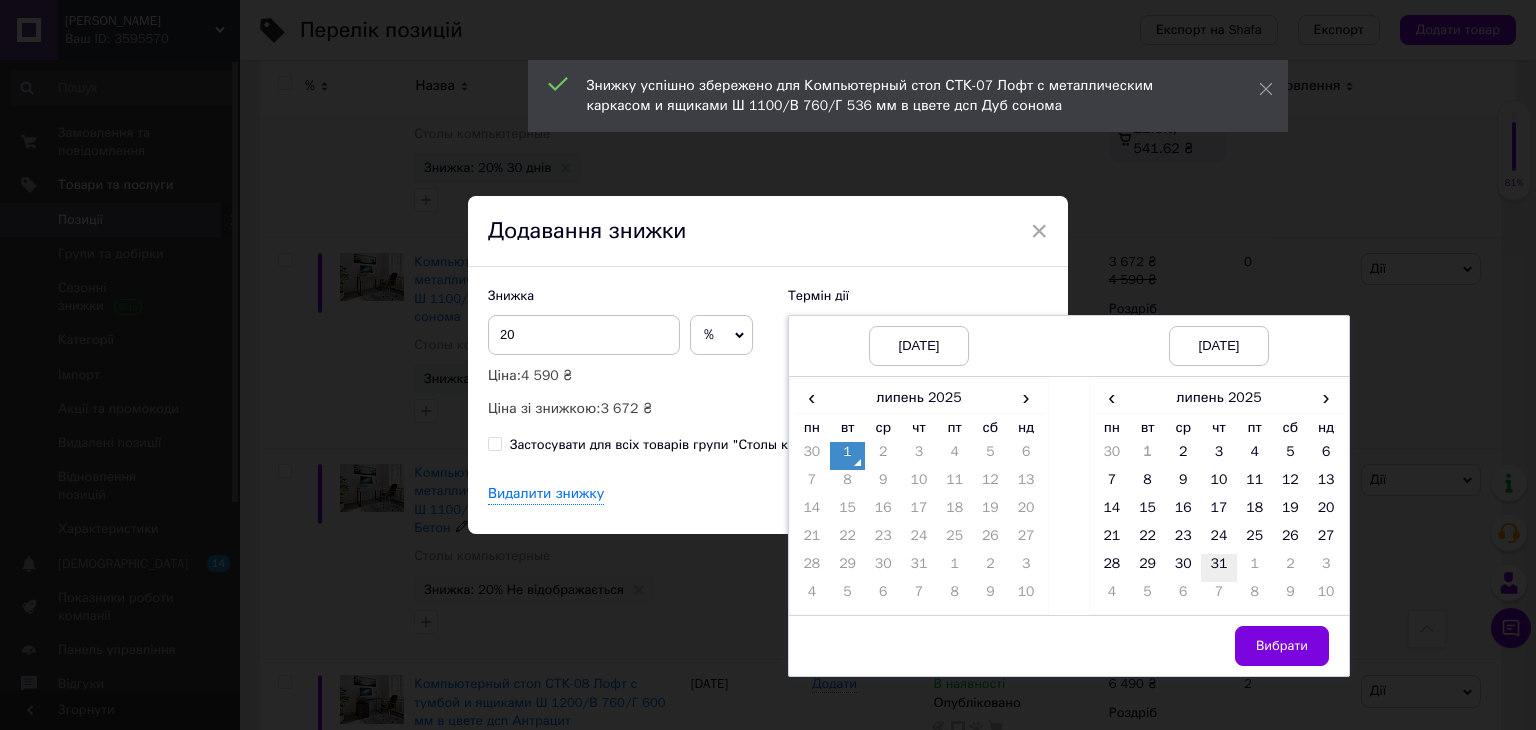 click on "31" at bounding box center [1219, 568] 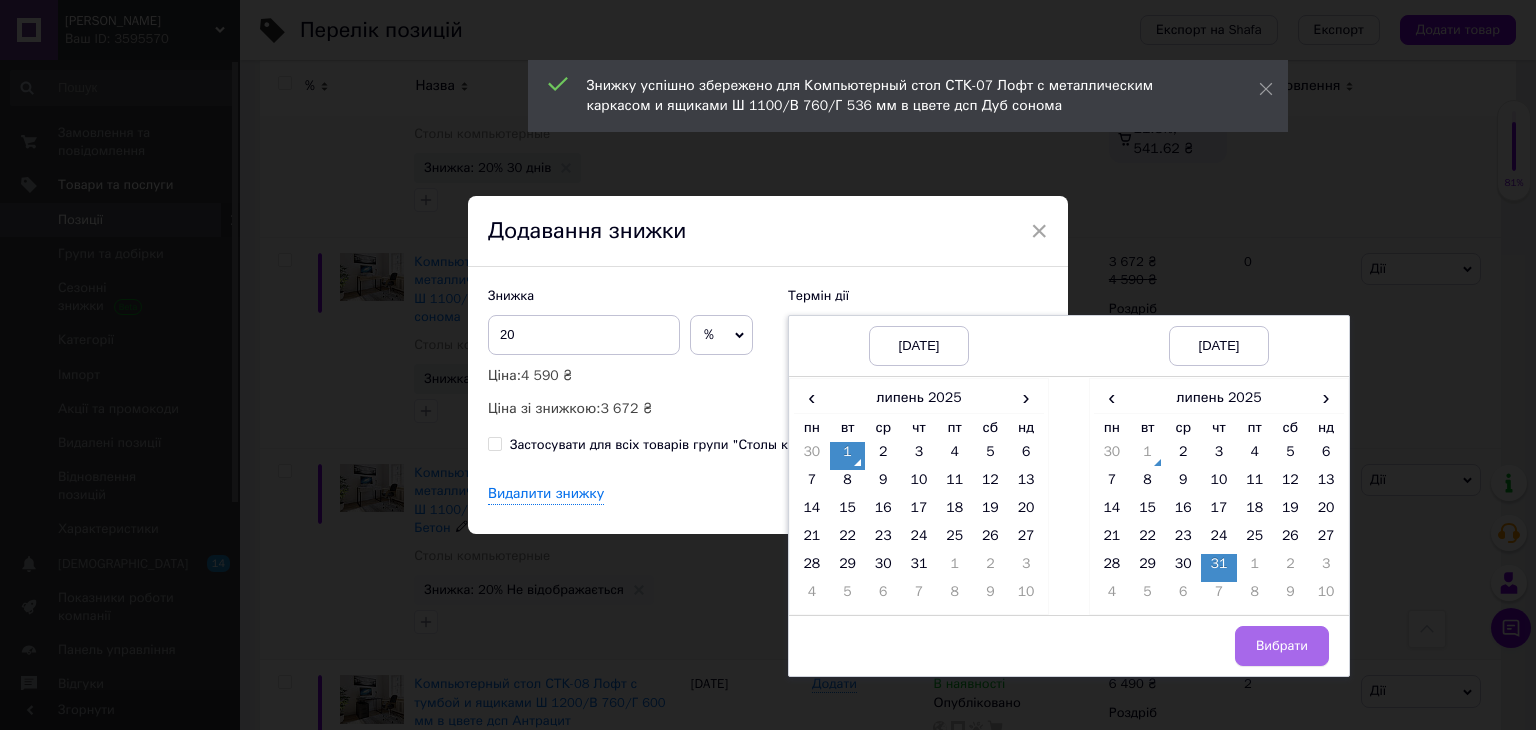 click on "Вибрати" at bounding box center [1282, 646] 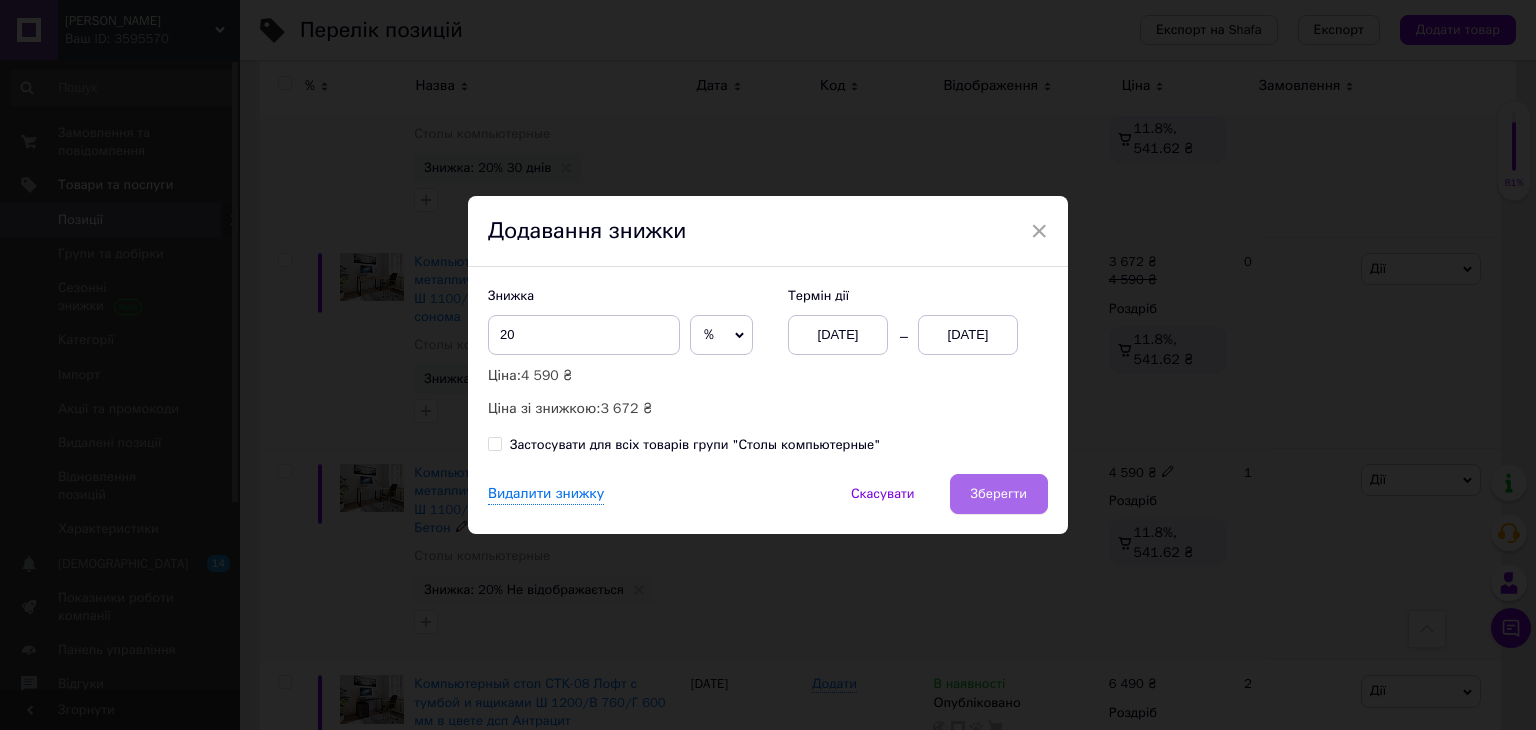 click on "Зберегти" at bounding box center [999, 494] 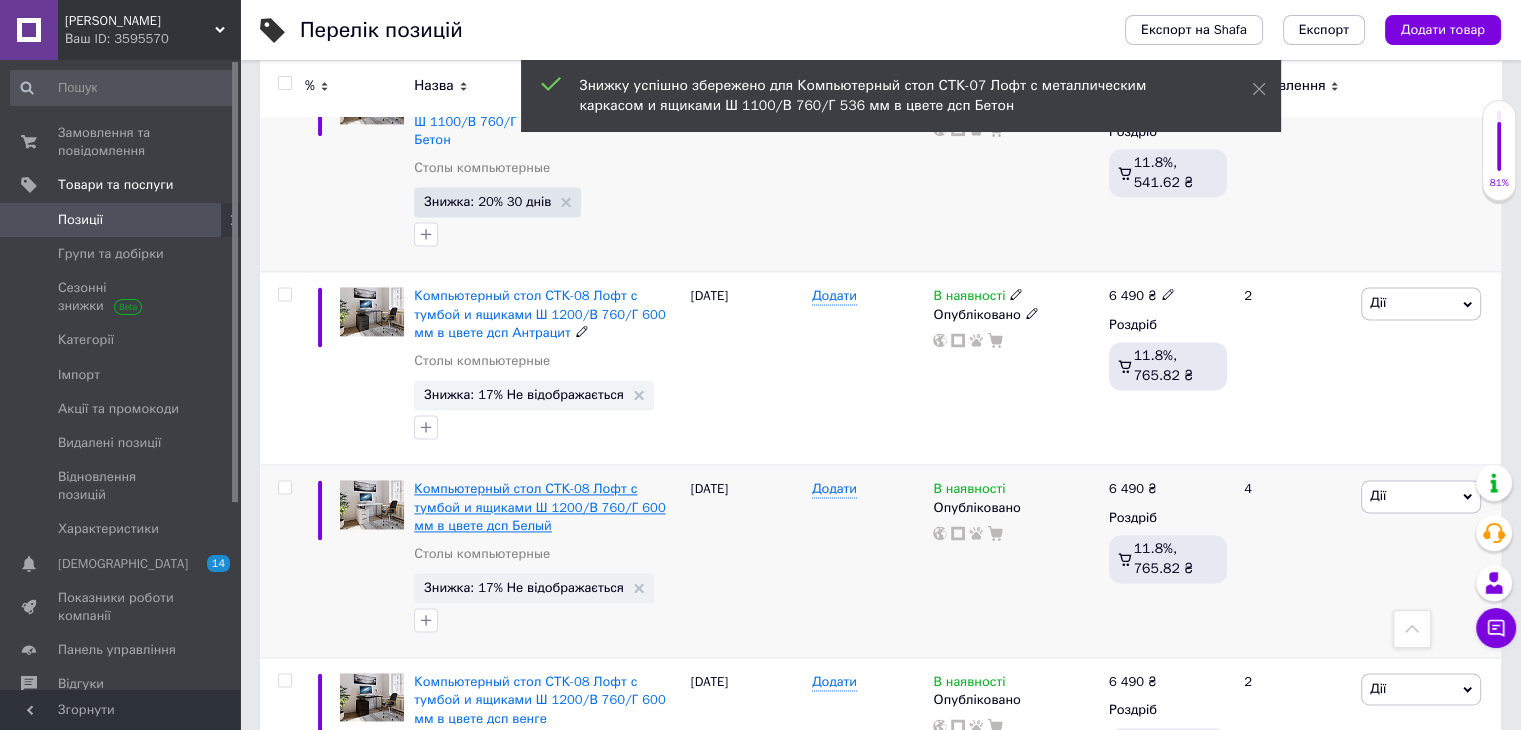scroll, scrollTop: 2700, scrollLeft: 0, axis: vertical 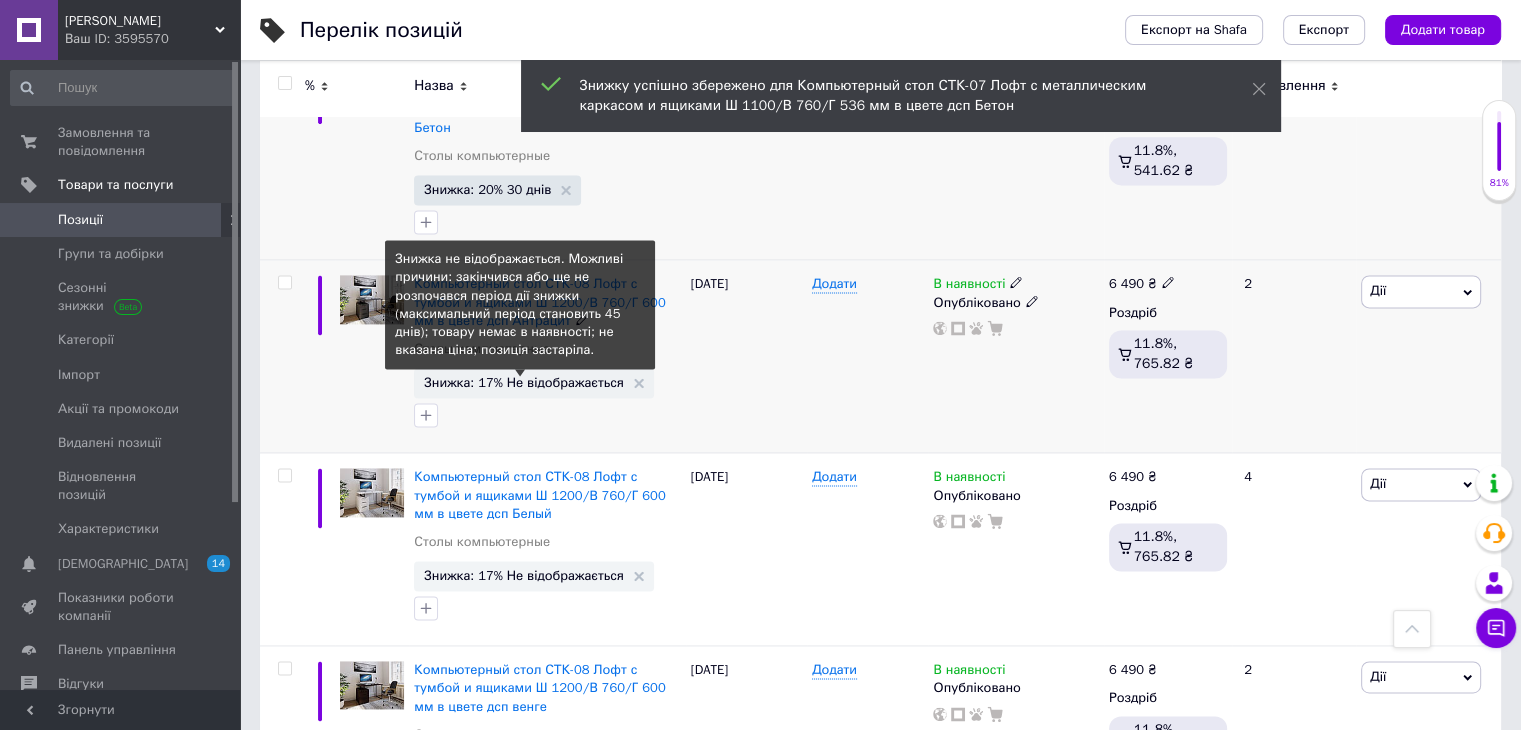 click on "Знижка: 17% Не відображається" at bounding box center [524, 382] 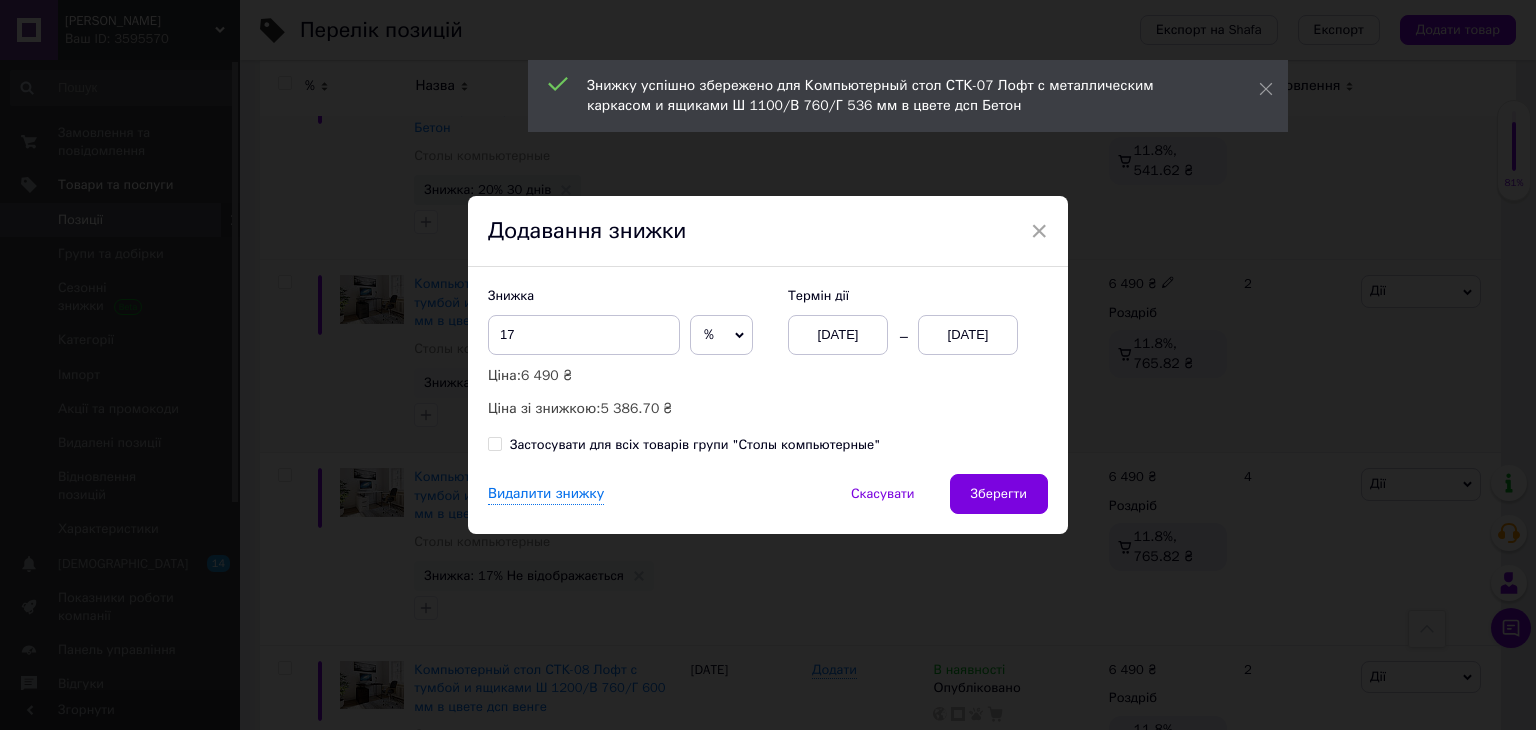 click on "01.07.2025" at bounding box center (968, 335) 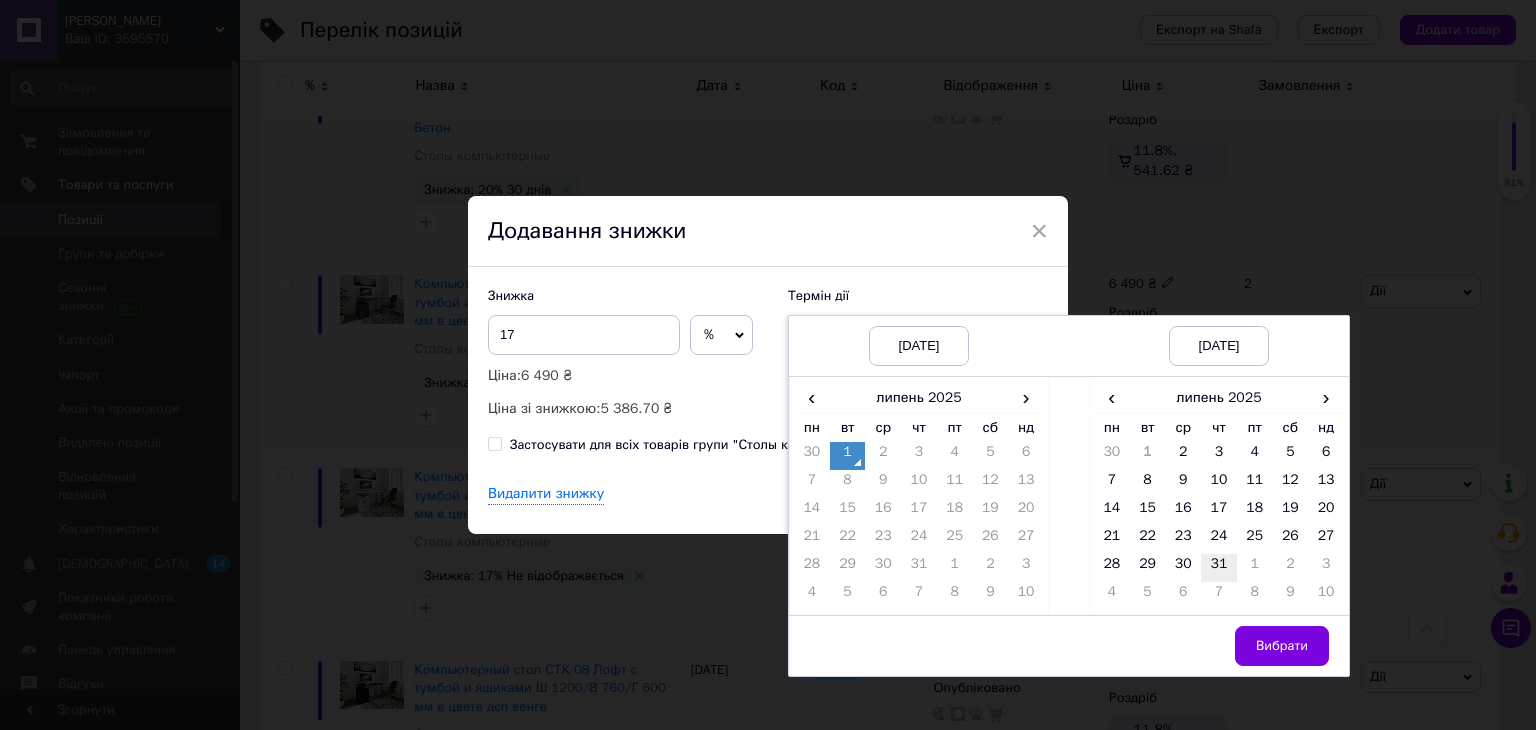 click on "31" at bounding box center [1219, 568] 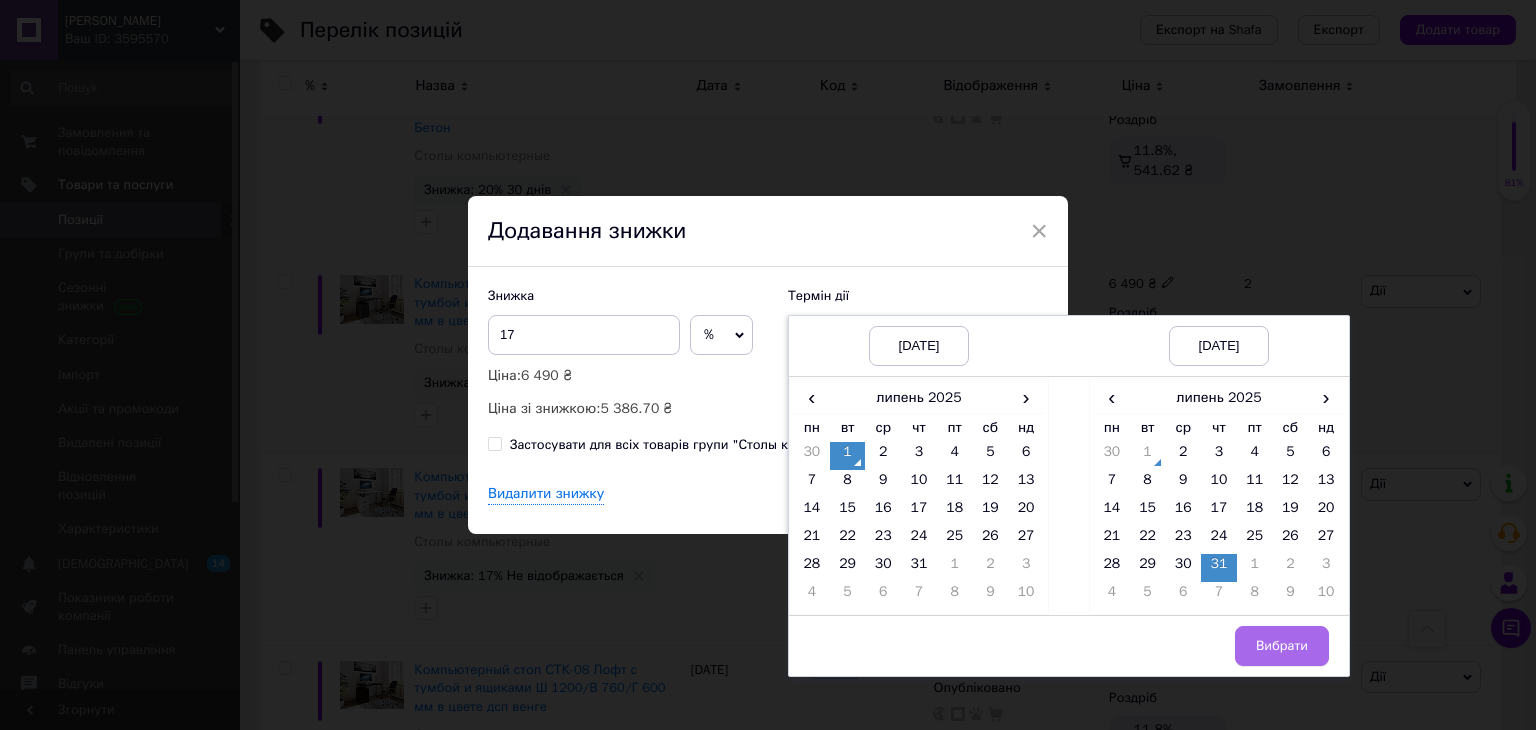 click on "Вибрати" at bounding box center (1282, 646) 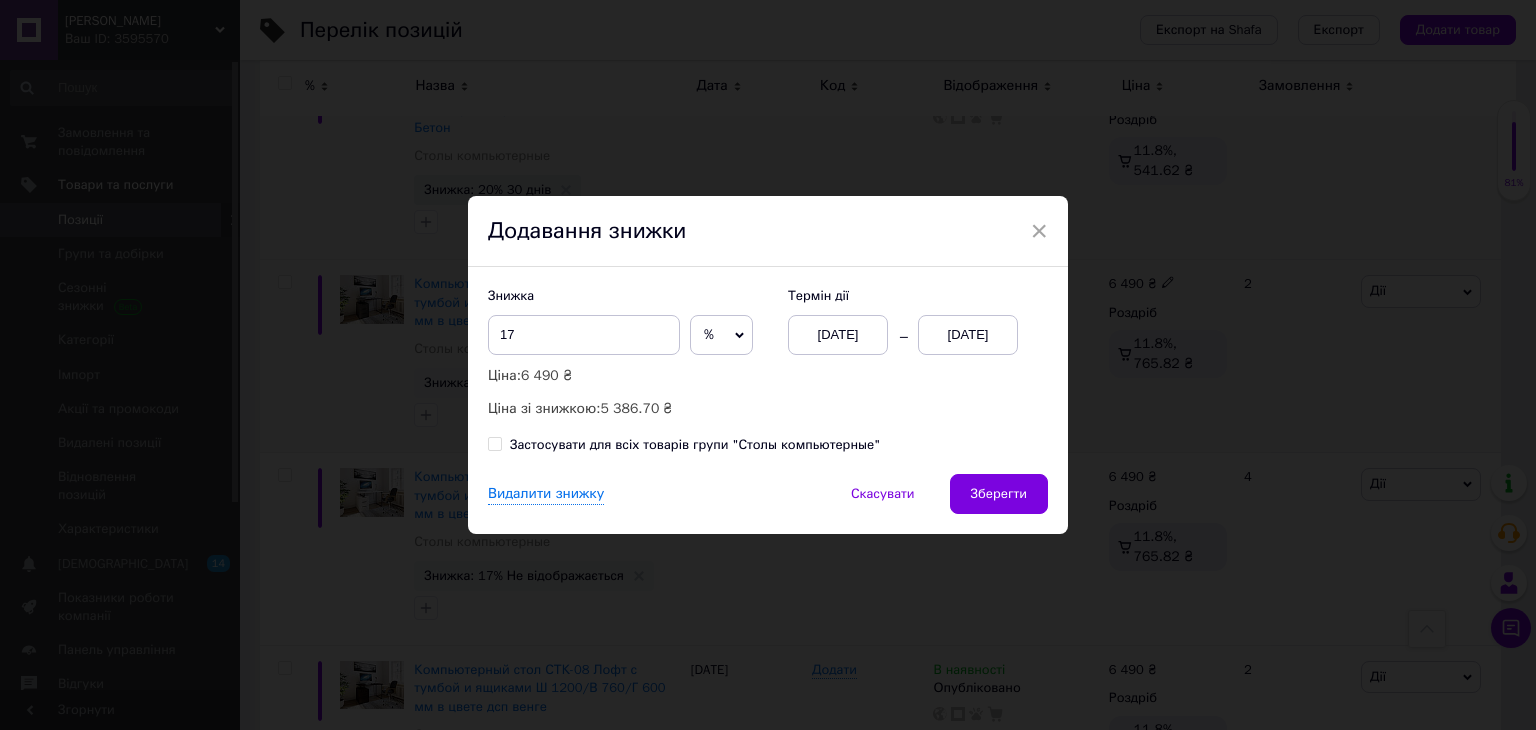 click on "× Додавання знижки Знижка 17 % ₴ Ціна:  6 490   ₴ Ціна зі знижкою:  5 386.70   ₴ Термін дії 01.07.2025 31.07.2025 Застосувати для всіх товарів групи "Столы компьютерные" Видалити знижку   Скасувати   Зберегти" at bounding box center (768, 365) 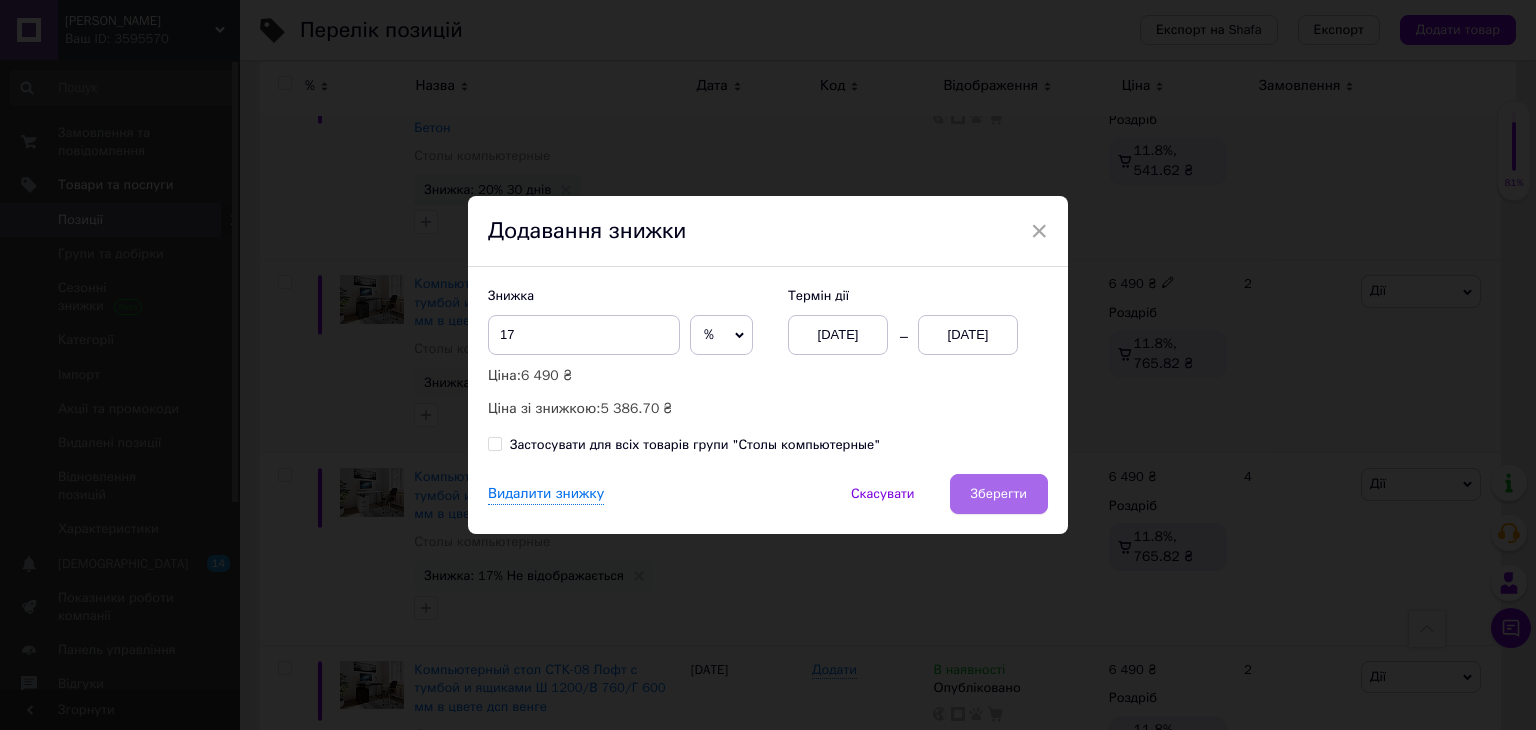 click on "Зберегти" at bounding box center [999, 494] 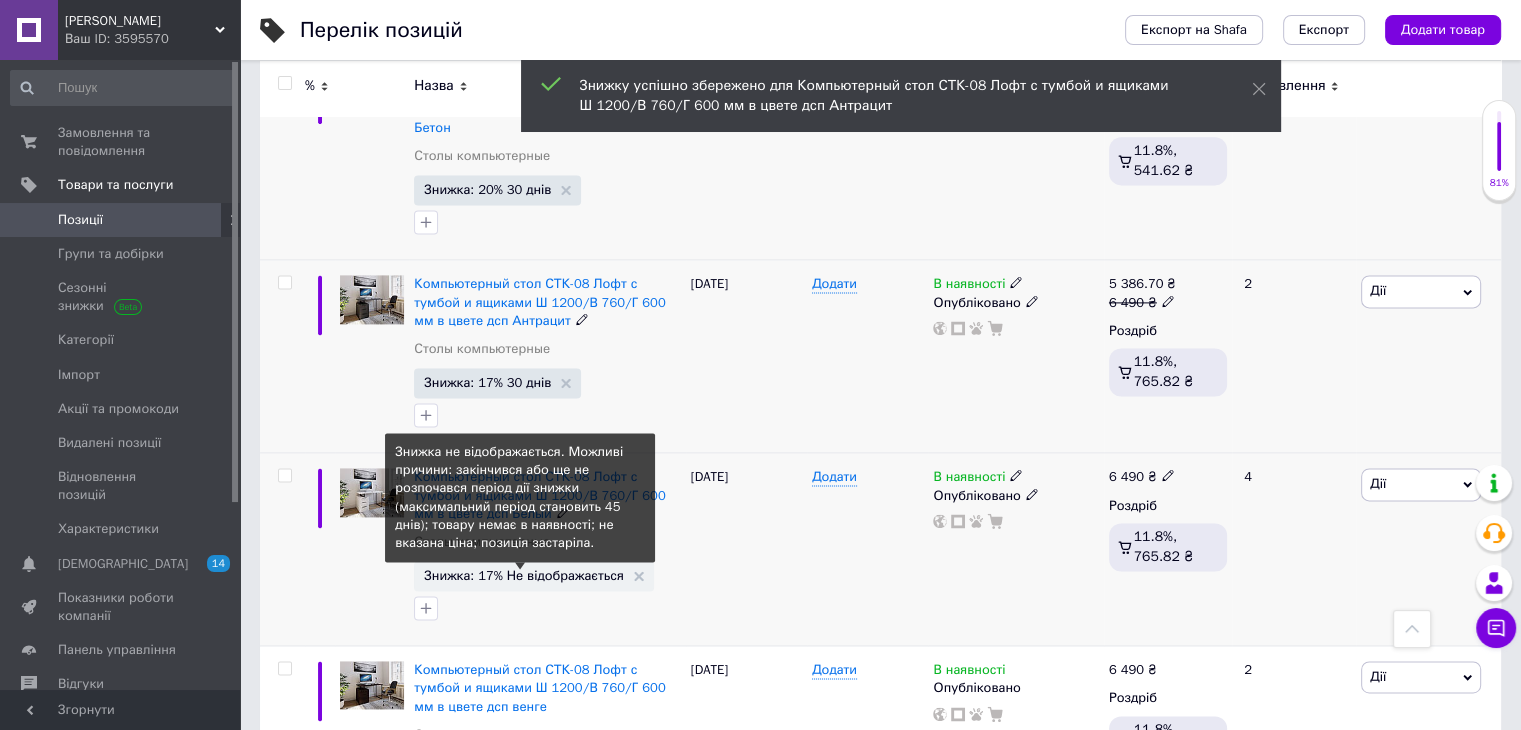 click on "Знижка: 17% Не відображається" at bounding box center [524, 575] 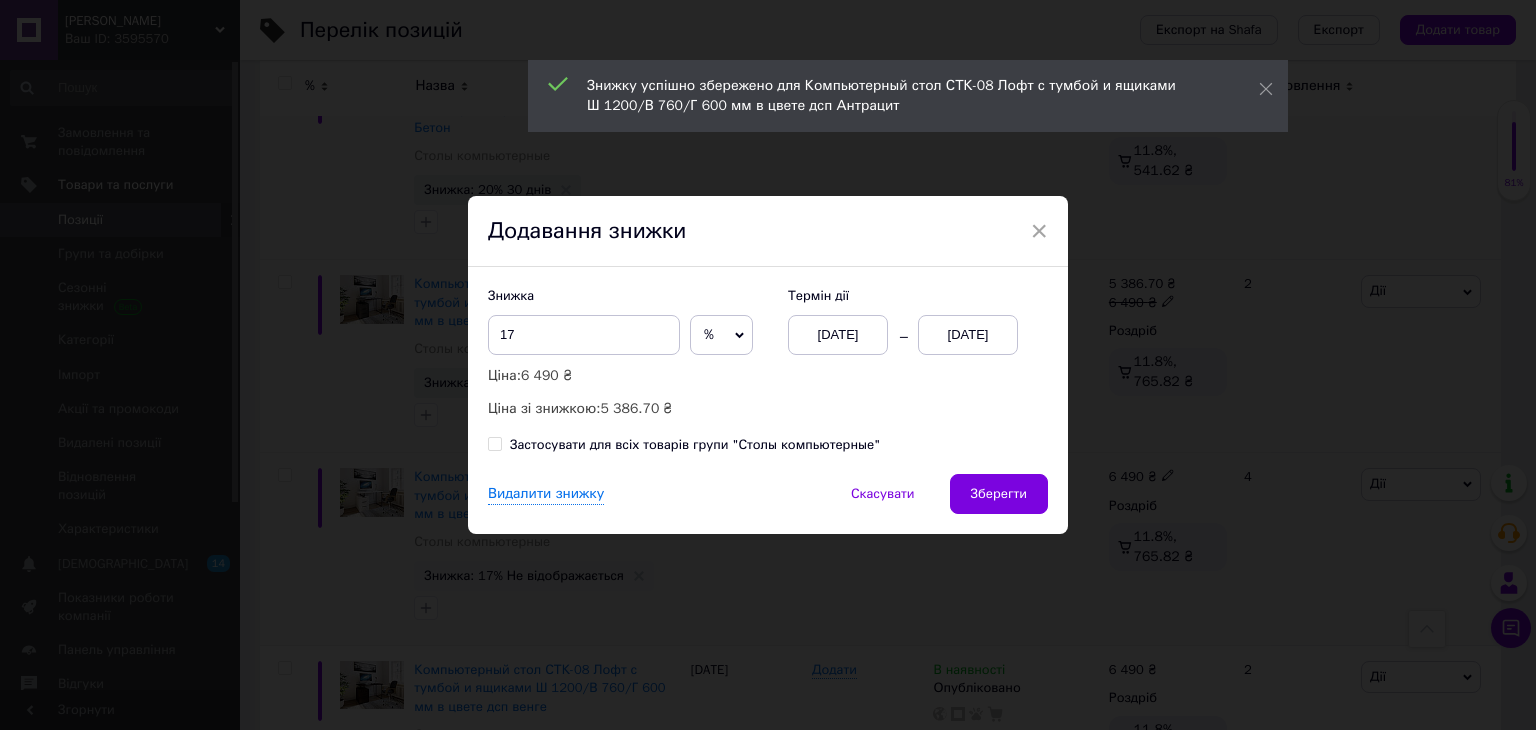 click on "01.07.2025" at bounding box center [968, 335] 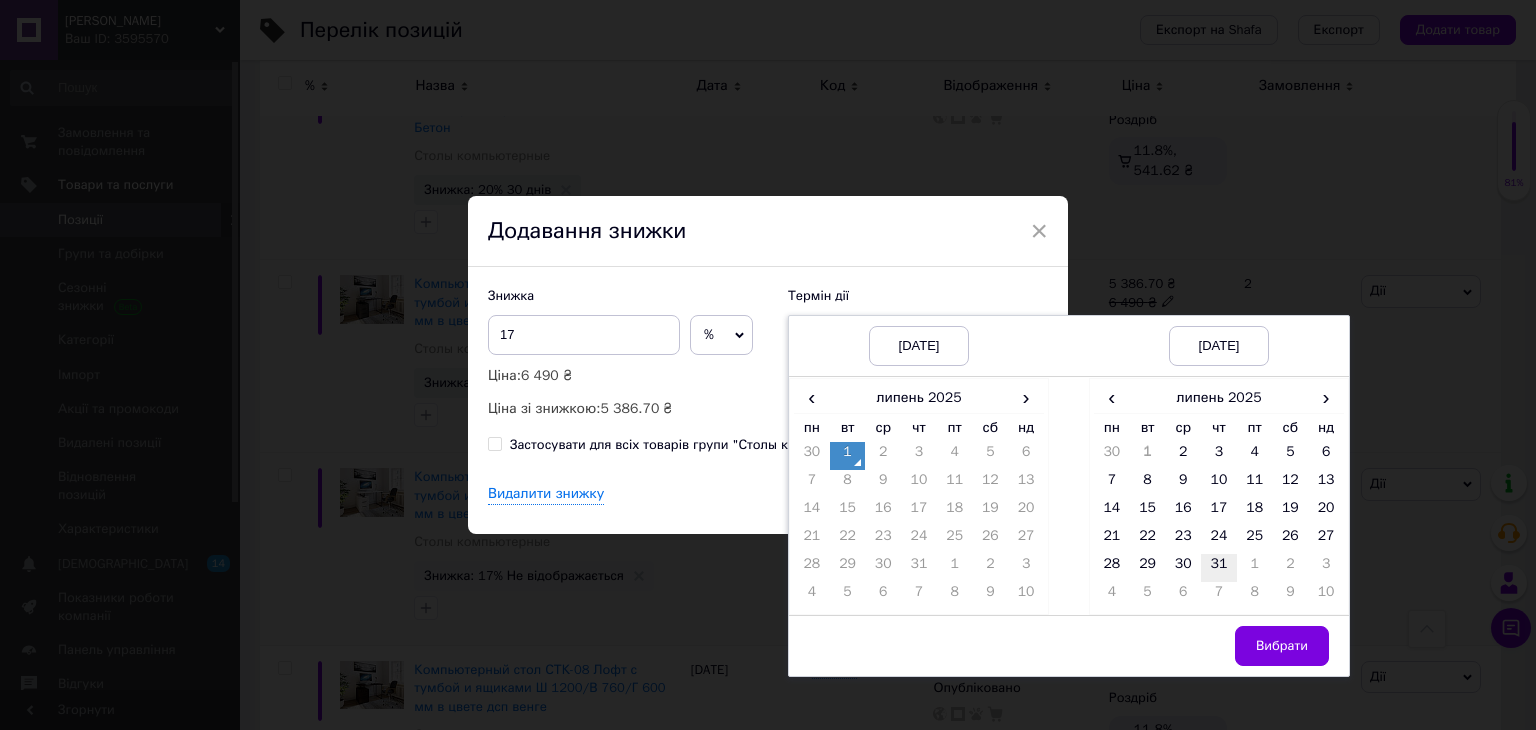 click on "31" at bounding box center [1219, 568] 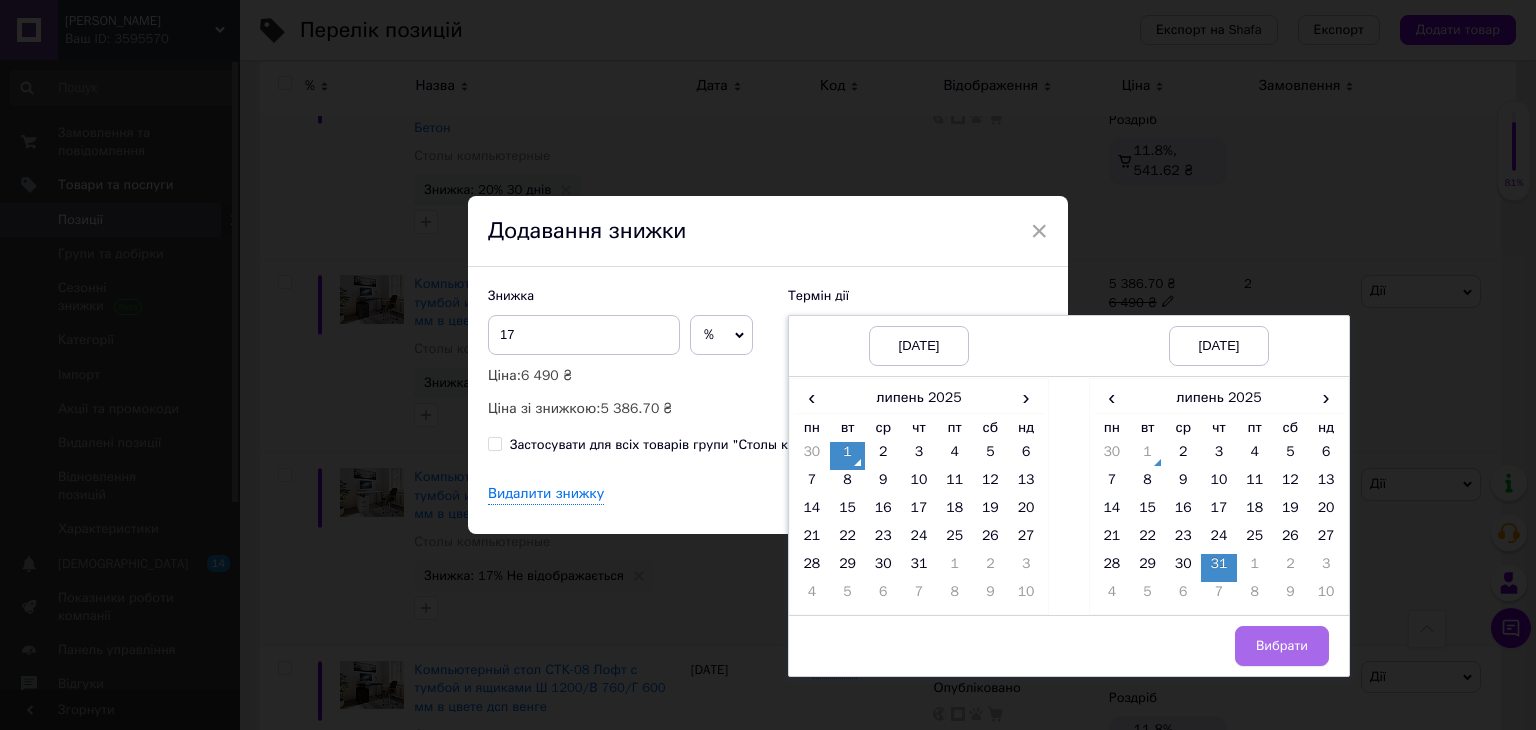 click on "Вибрати" at bounding box center (1282, 646) 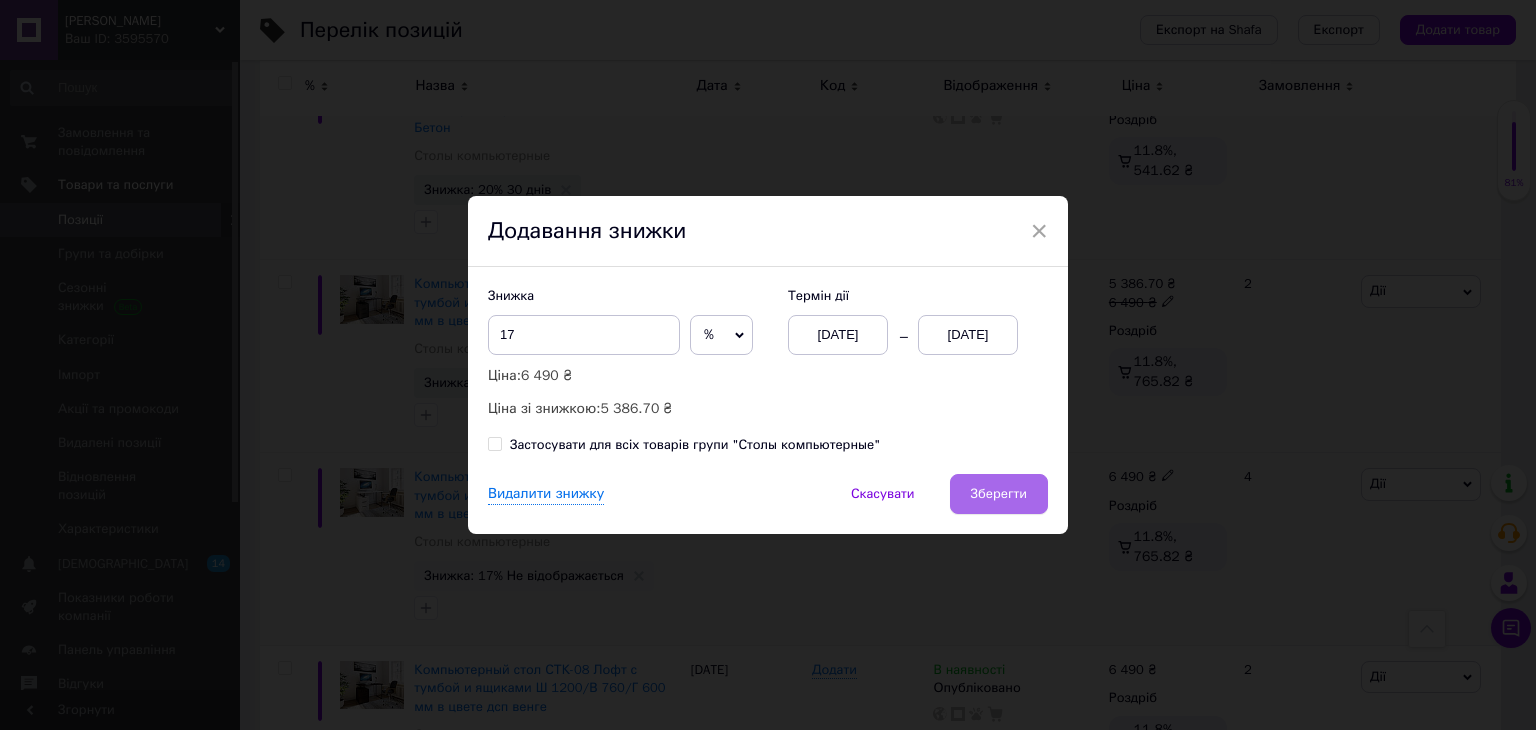 click on "Зберегти" at bounding box center (999, 494) 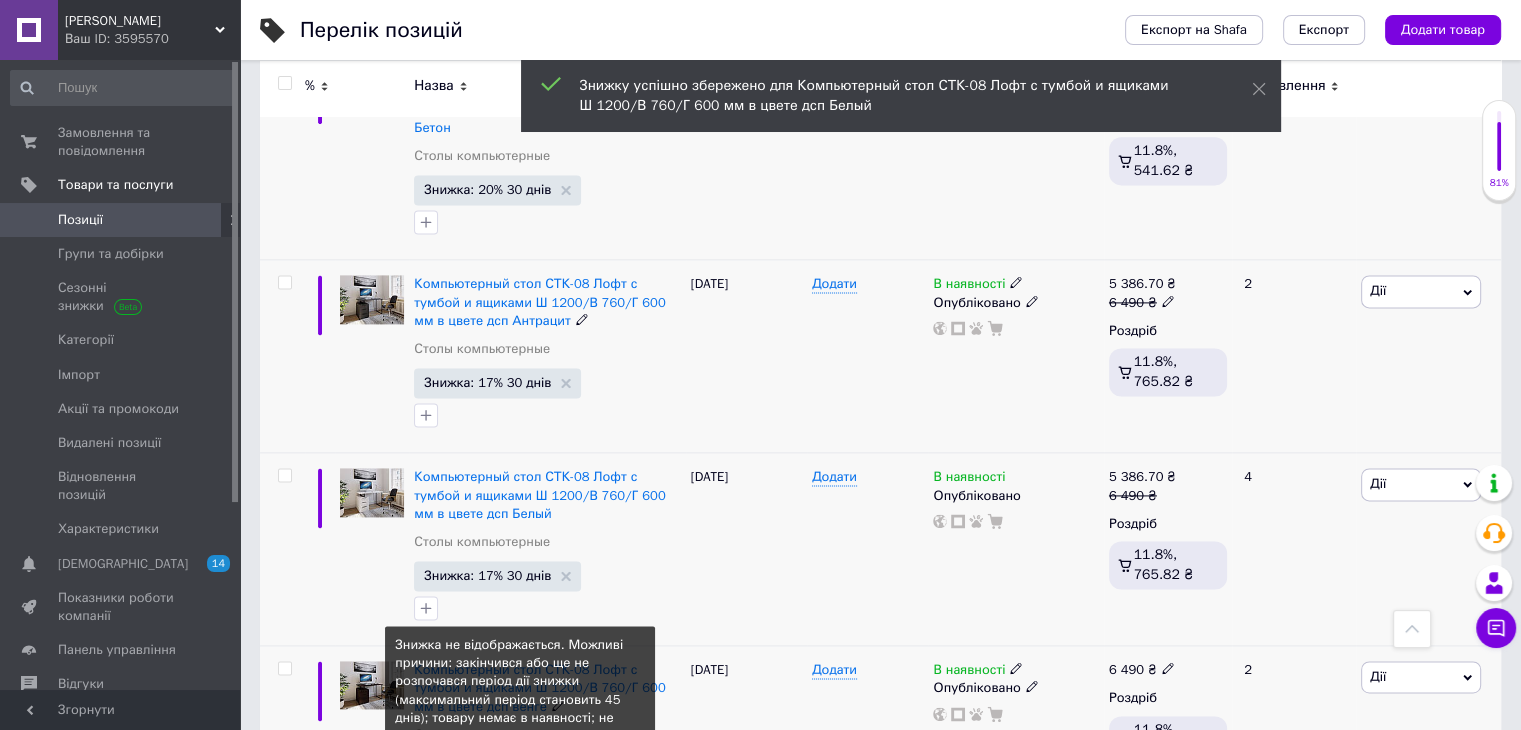 click on "Знижка: 17% Не відображається" at bounding box center (524, 768) 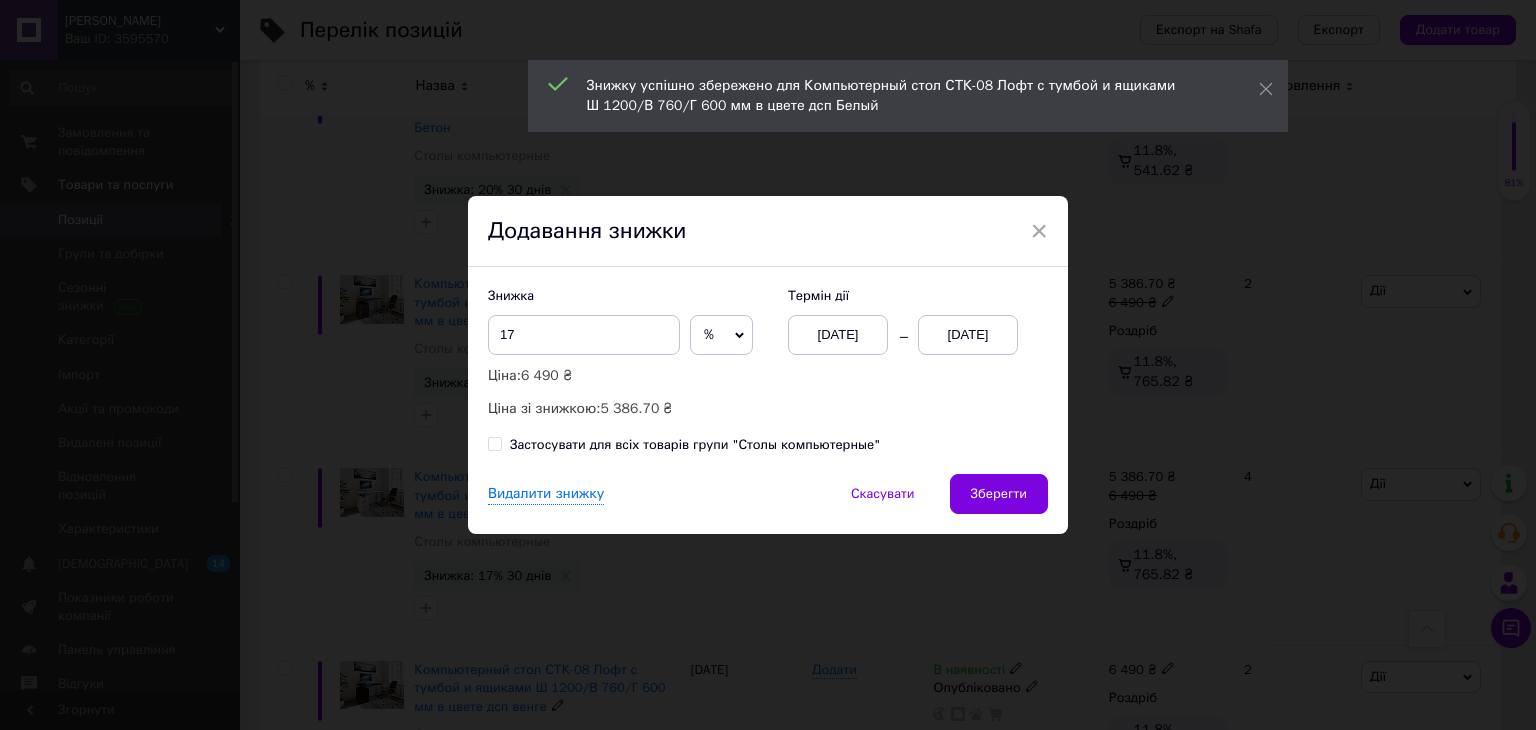 click on "01.07.2025" at bounding box center [968, 335] 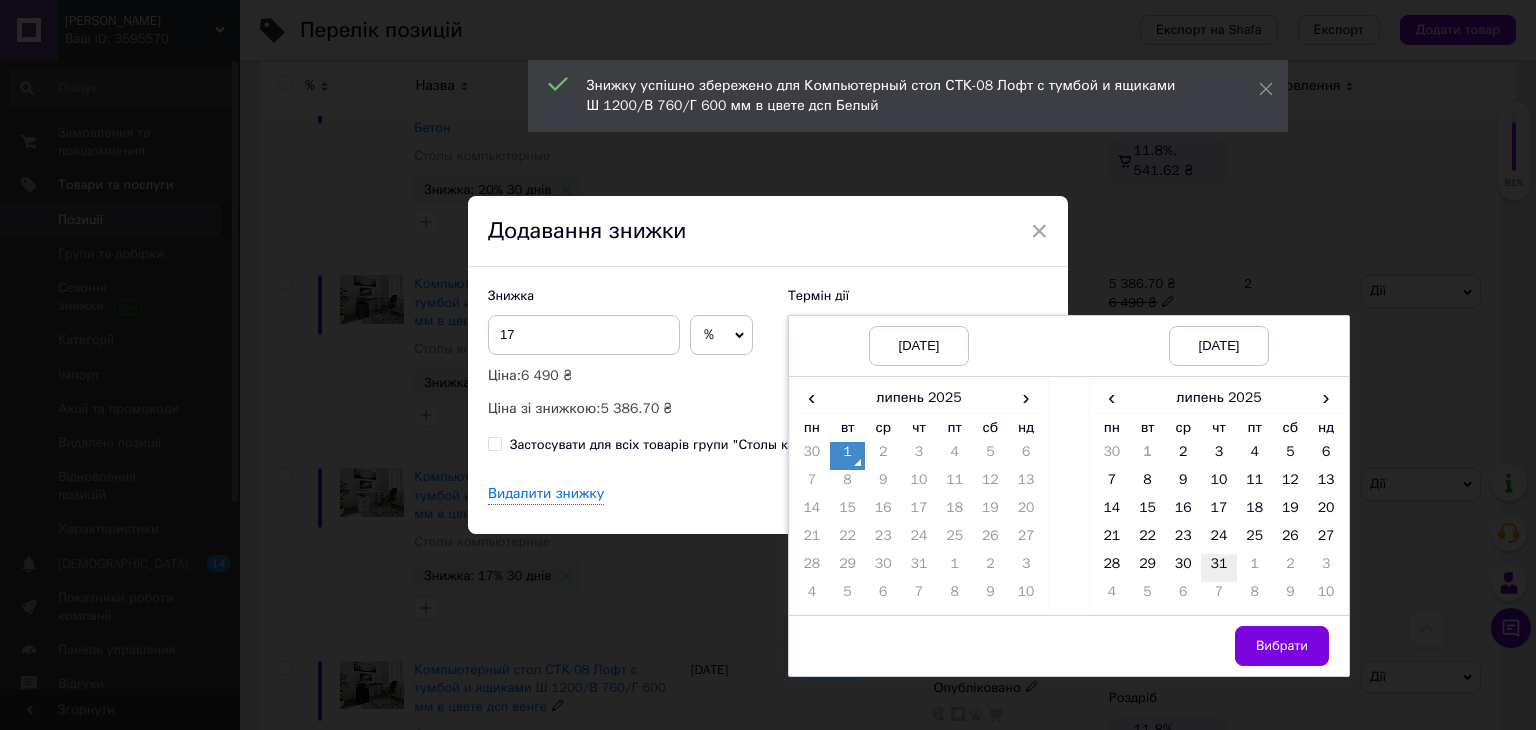 drag, startPoint x: 1209, startPoint y: 561, endPoint x: 1224, endPoint y: 573, distance: 19.209373 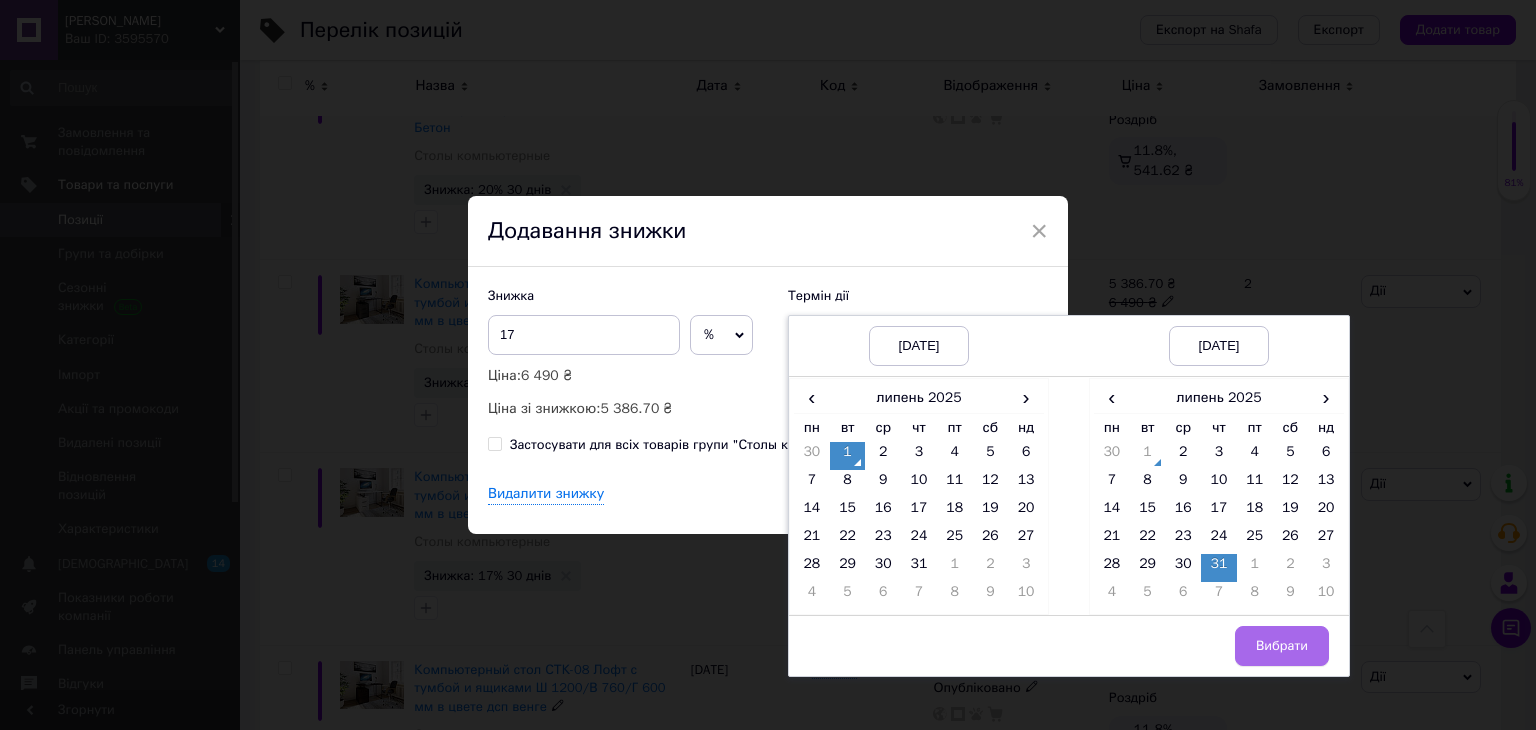 click on "Вибрати" at bounding box center (1282, 646) 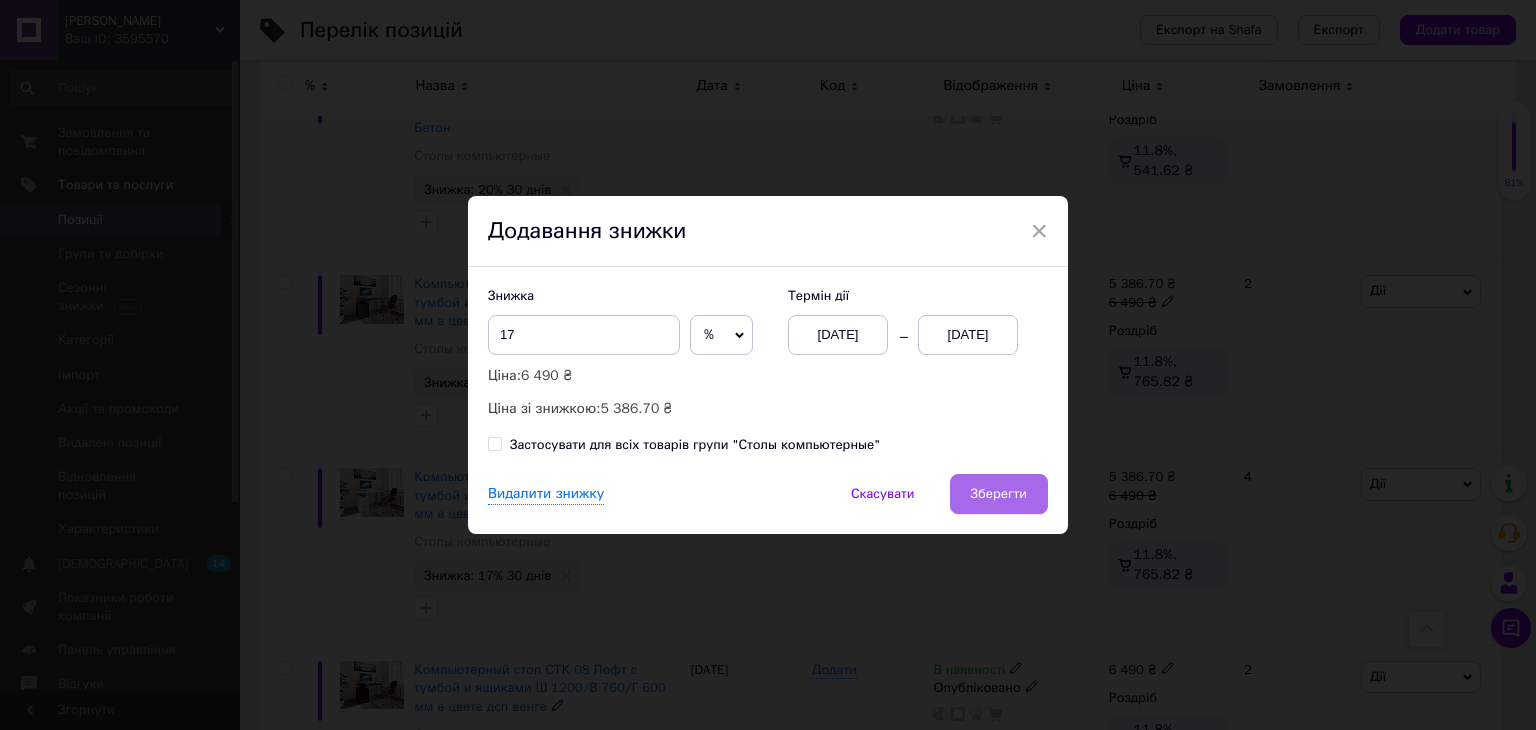click on "Зберегти" at bounding box center [999, 494] 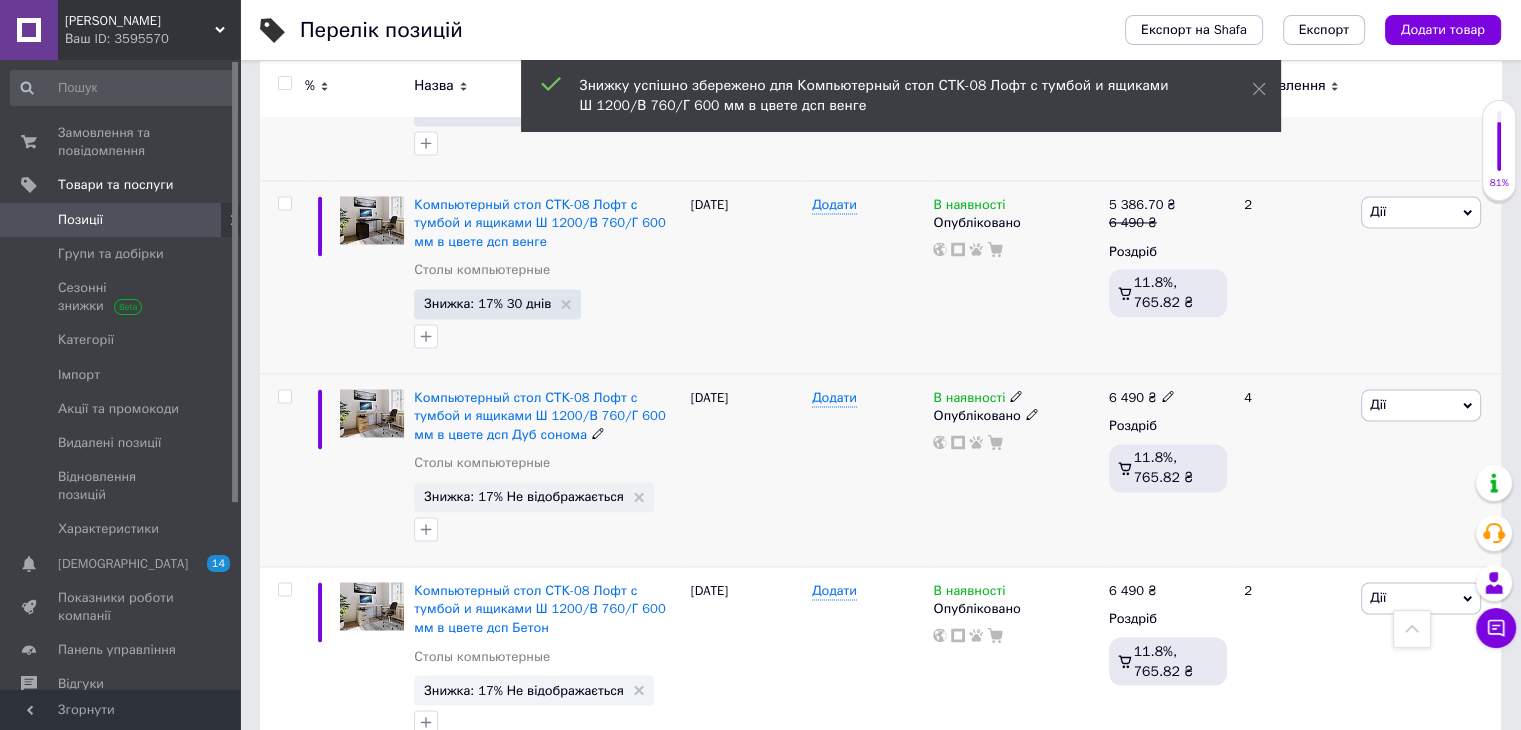 scroll, scrollTop: 3200, scrollLeft: 0, axis: vertical 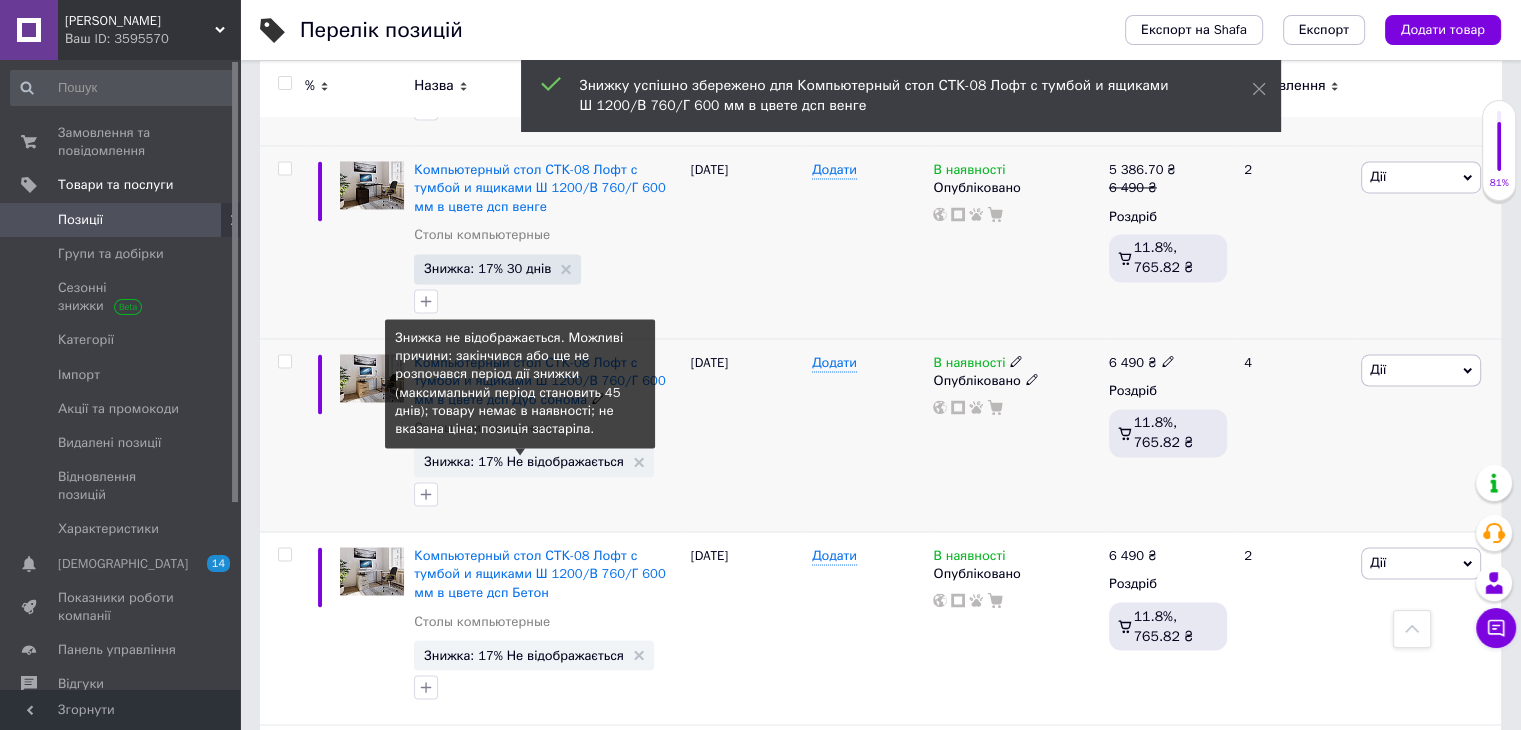 click on "Знижка: 17% Не відображається" at bounding box center (524, 461) 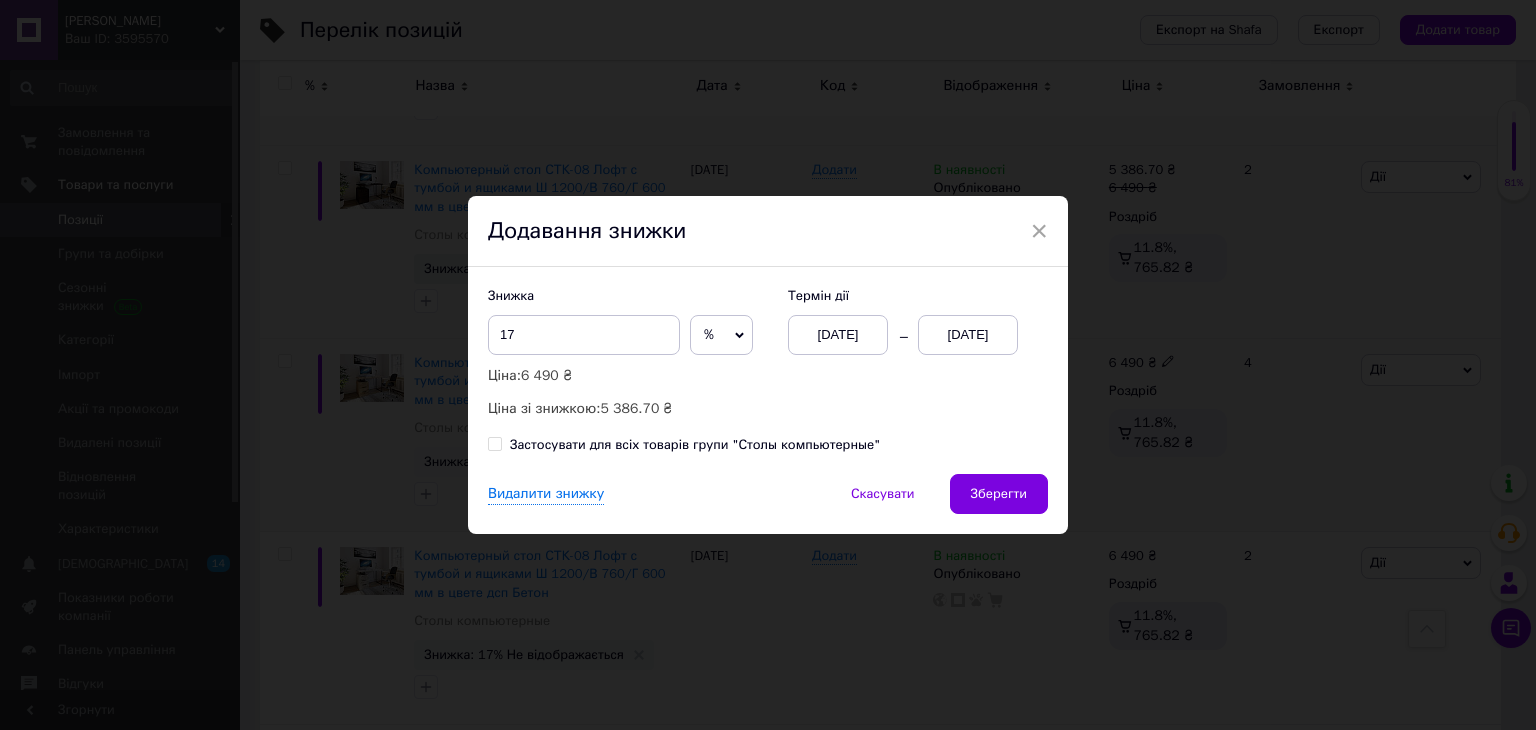 click on "01.07.2025" at bounding box center [968, 335] 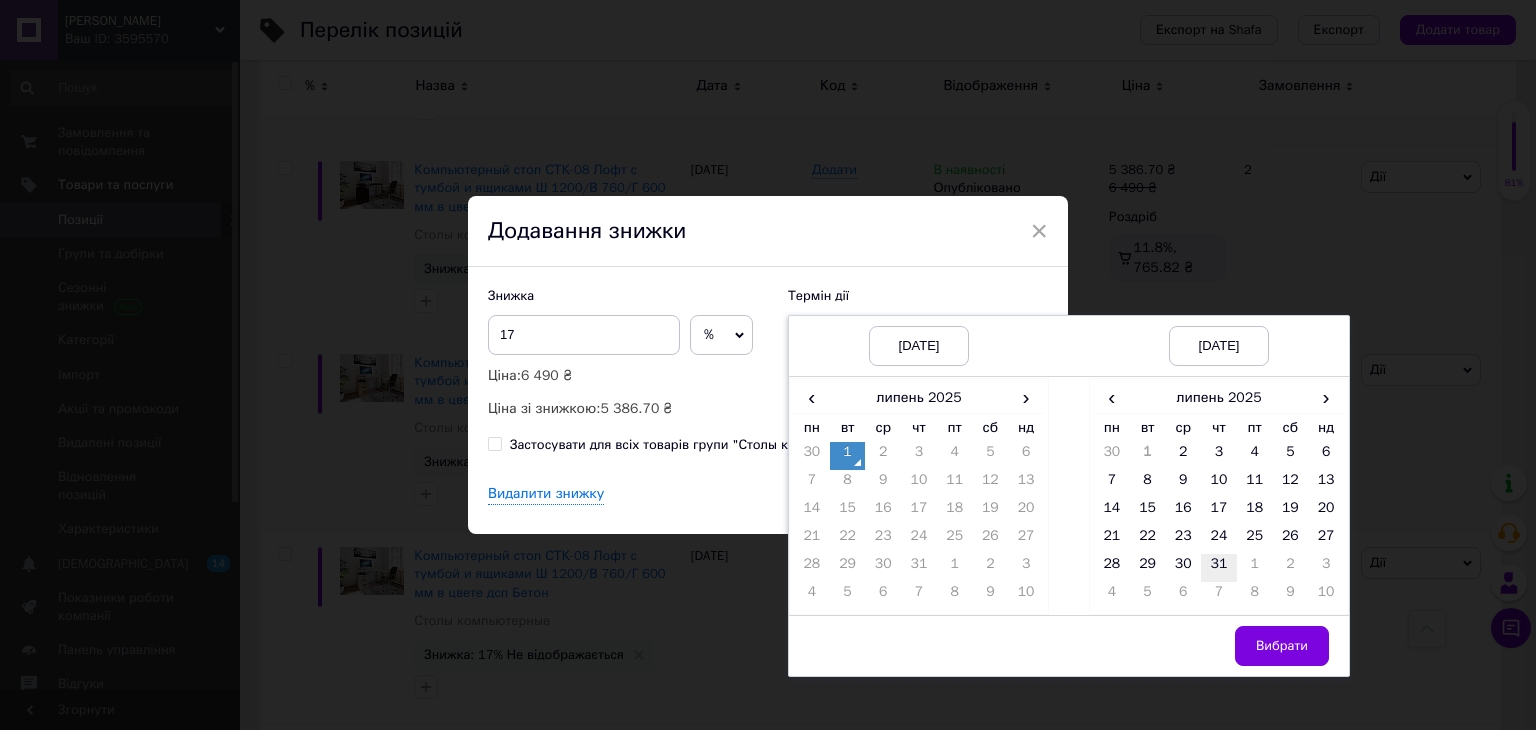 click on "31" at bounding box center [1219, 568] 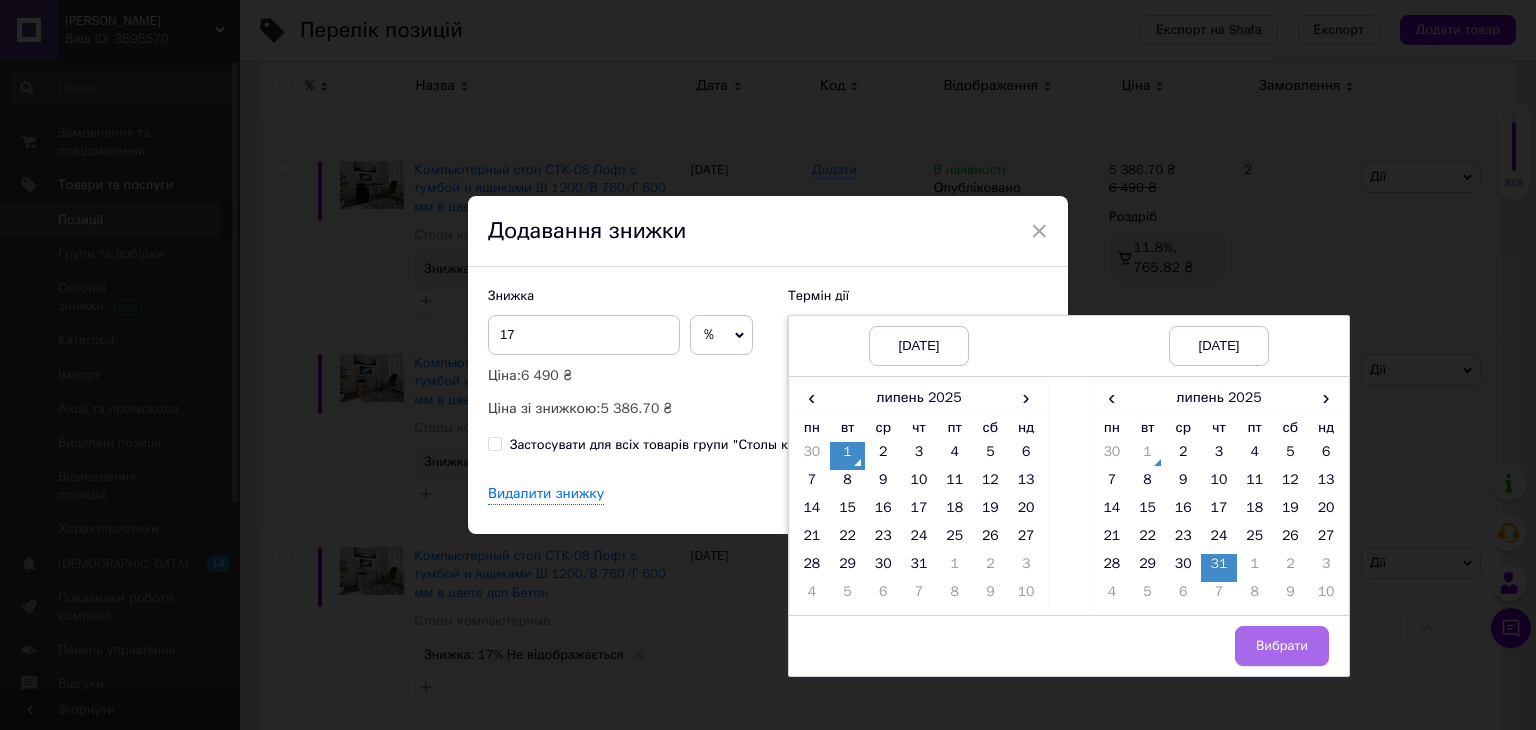 click on "Вибрати" at bounding box center (1282, 646) 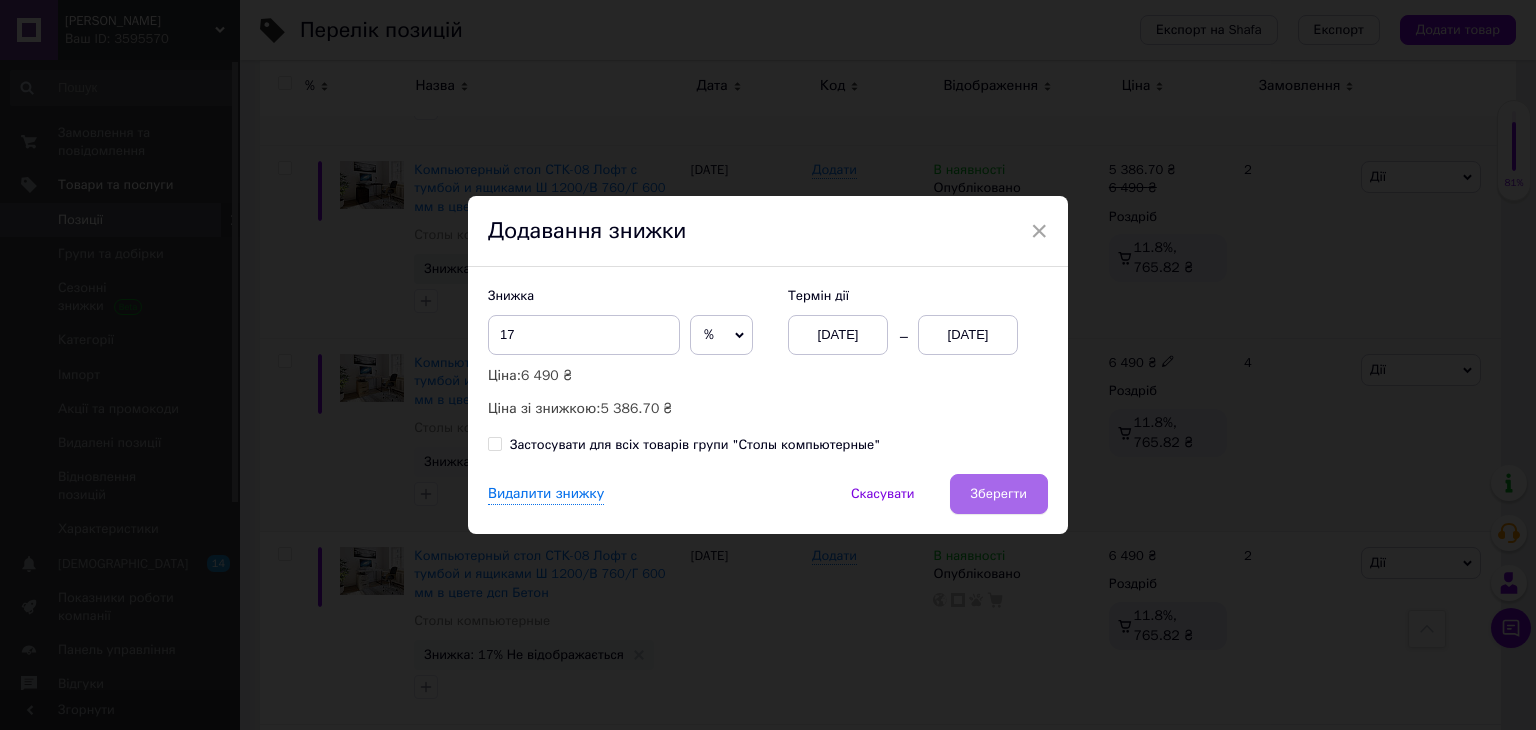 click on "Зберегти" at bounding box center (999, 494) 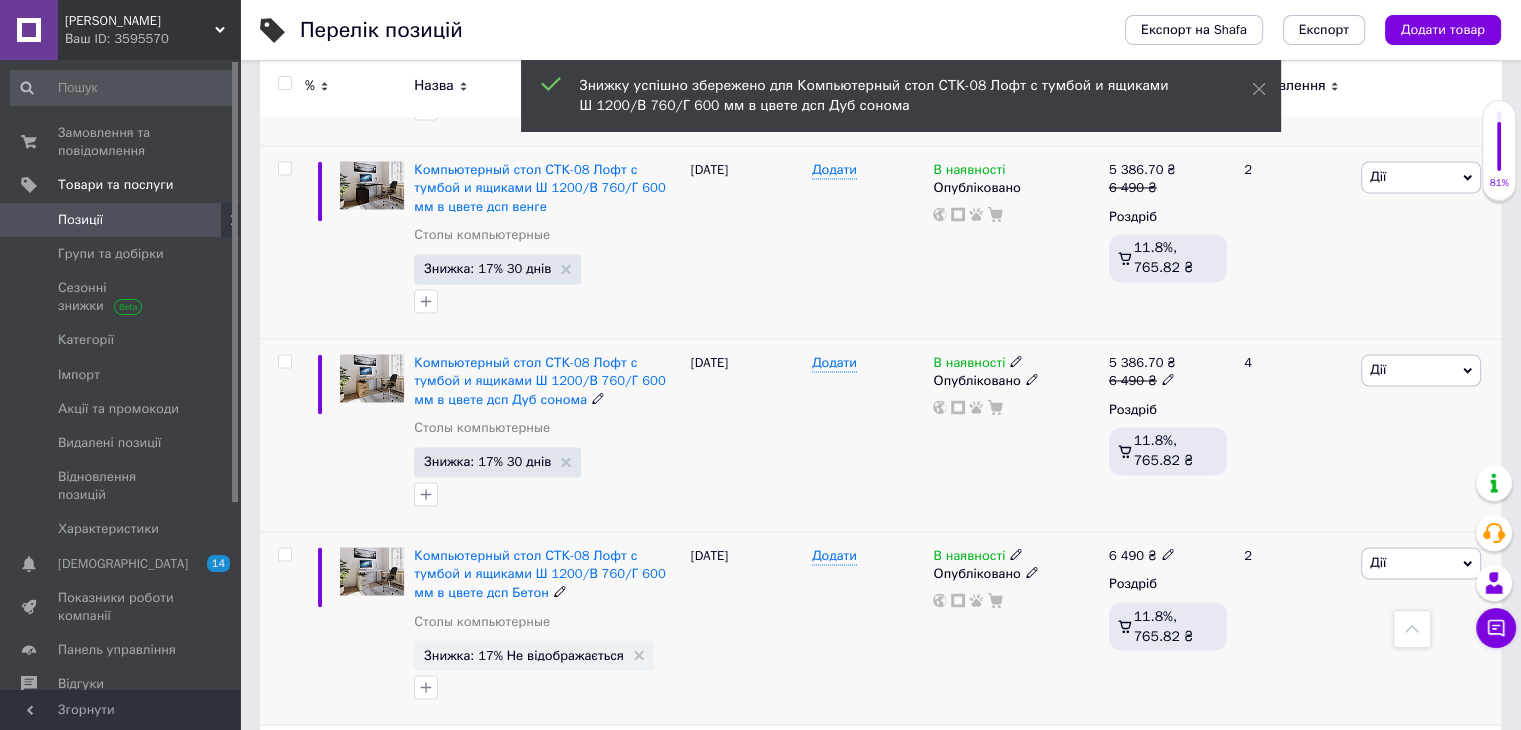 click on "Знижка: 17% Не відображається" at bounding box center [534, 655] 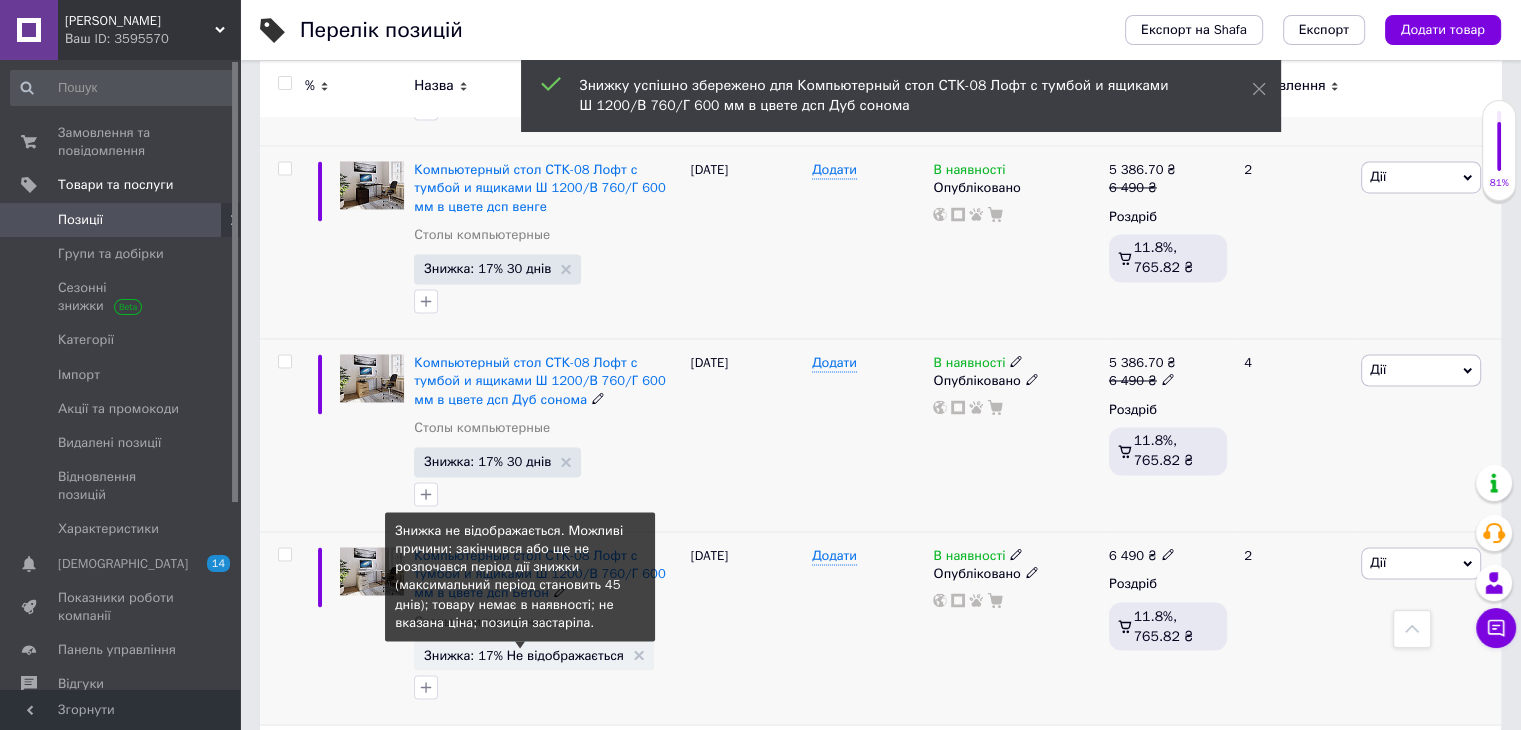 click on "Знижка: 17% Не відображається" at bounding box center [524, 654] 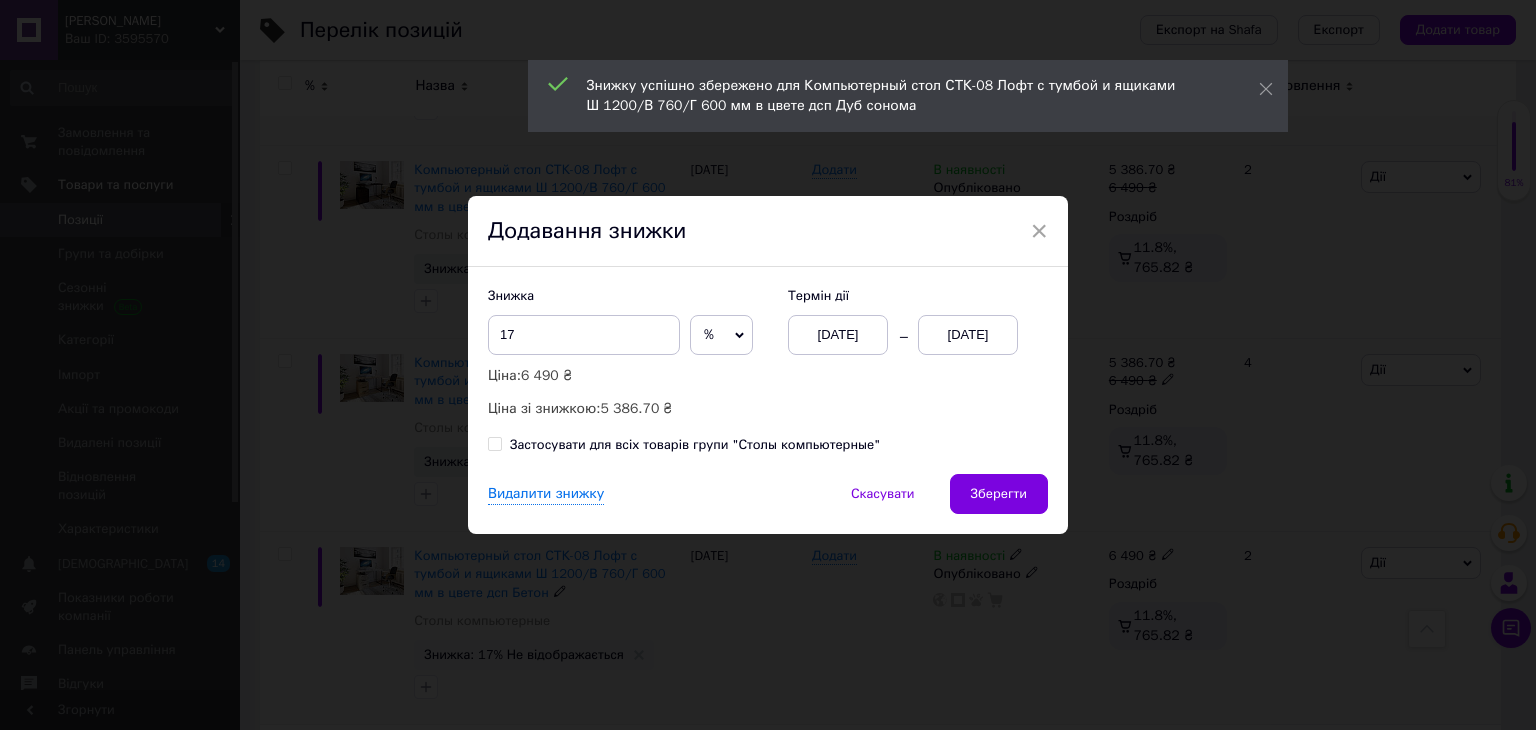 click on "01.07.2025" at bounding box center [968, 335] 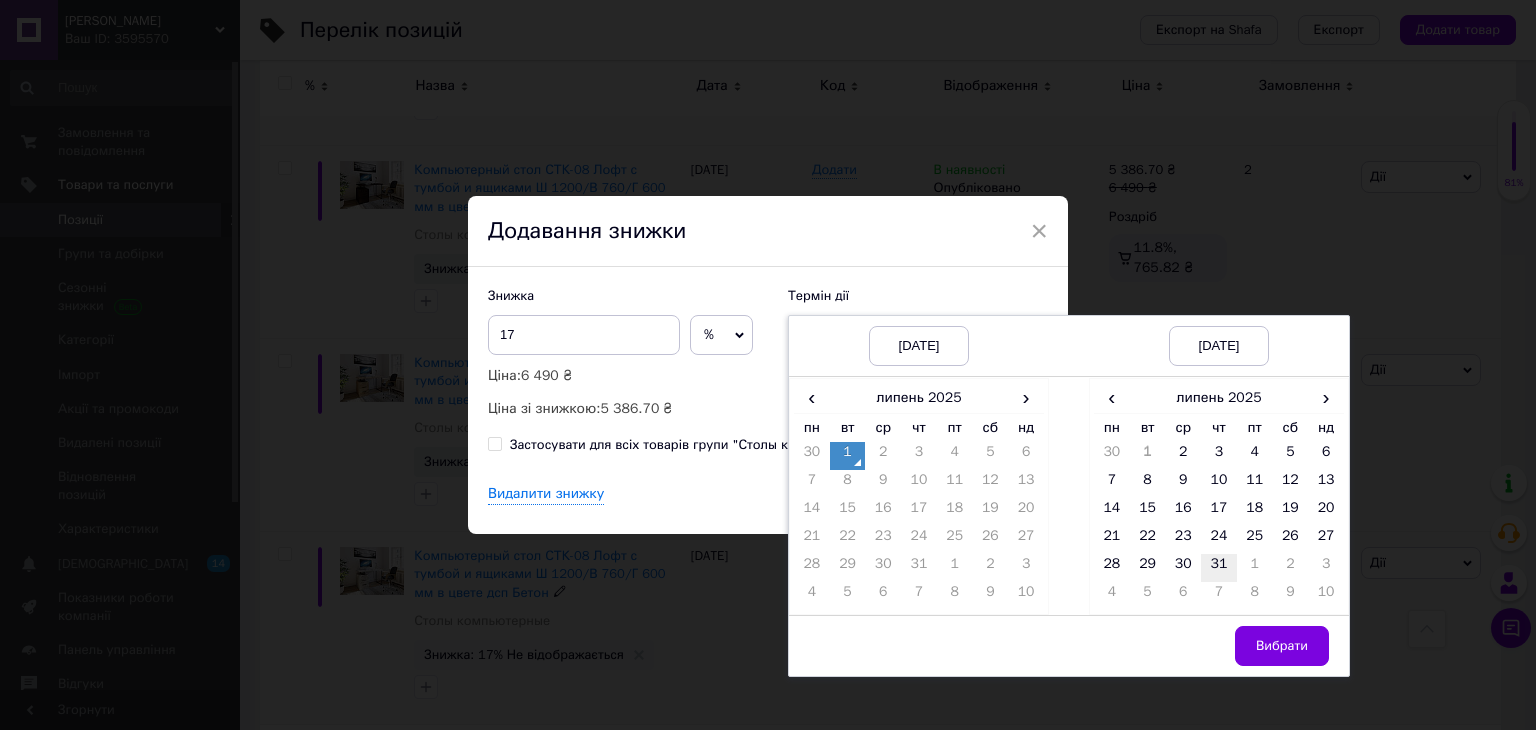 click on "31" at bounding box center [1219, 568] 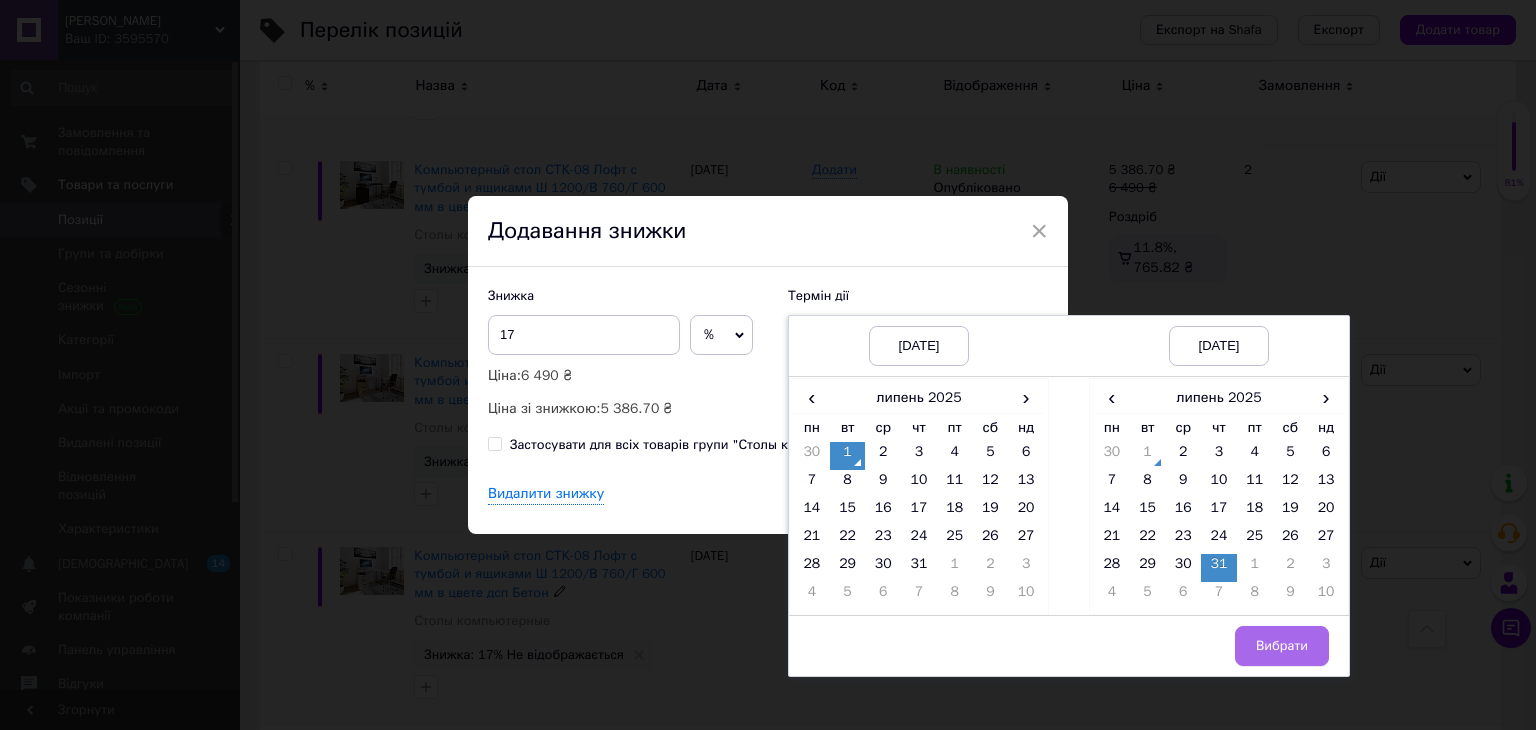 click on "Вибрати" at bounding box center (1282, 646) 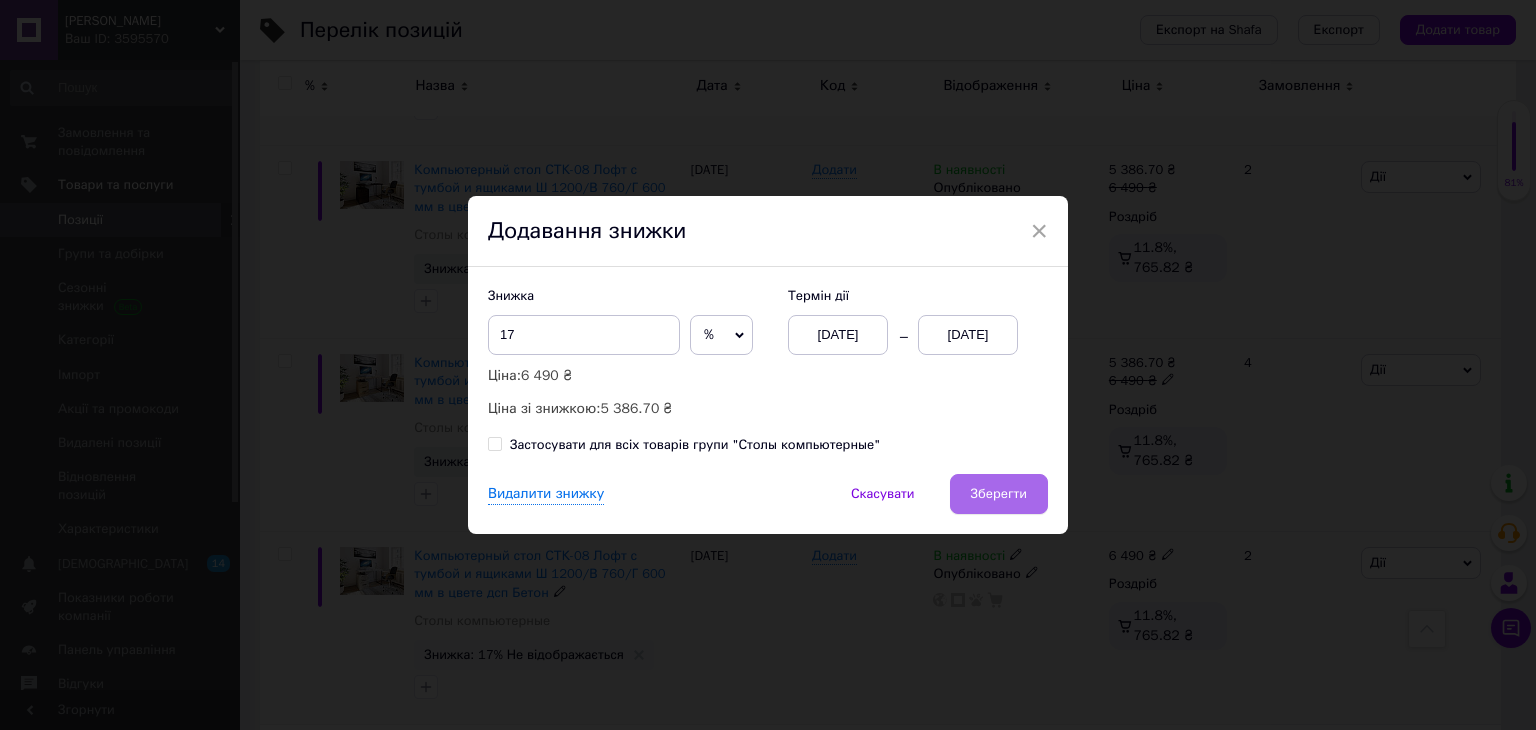 click on "Зберегти" at bounding box center (999, 494) 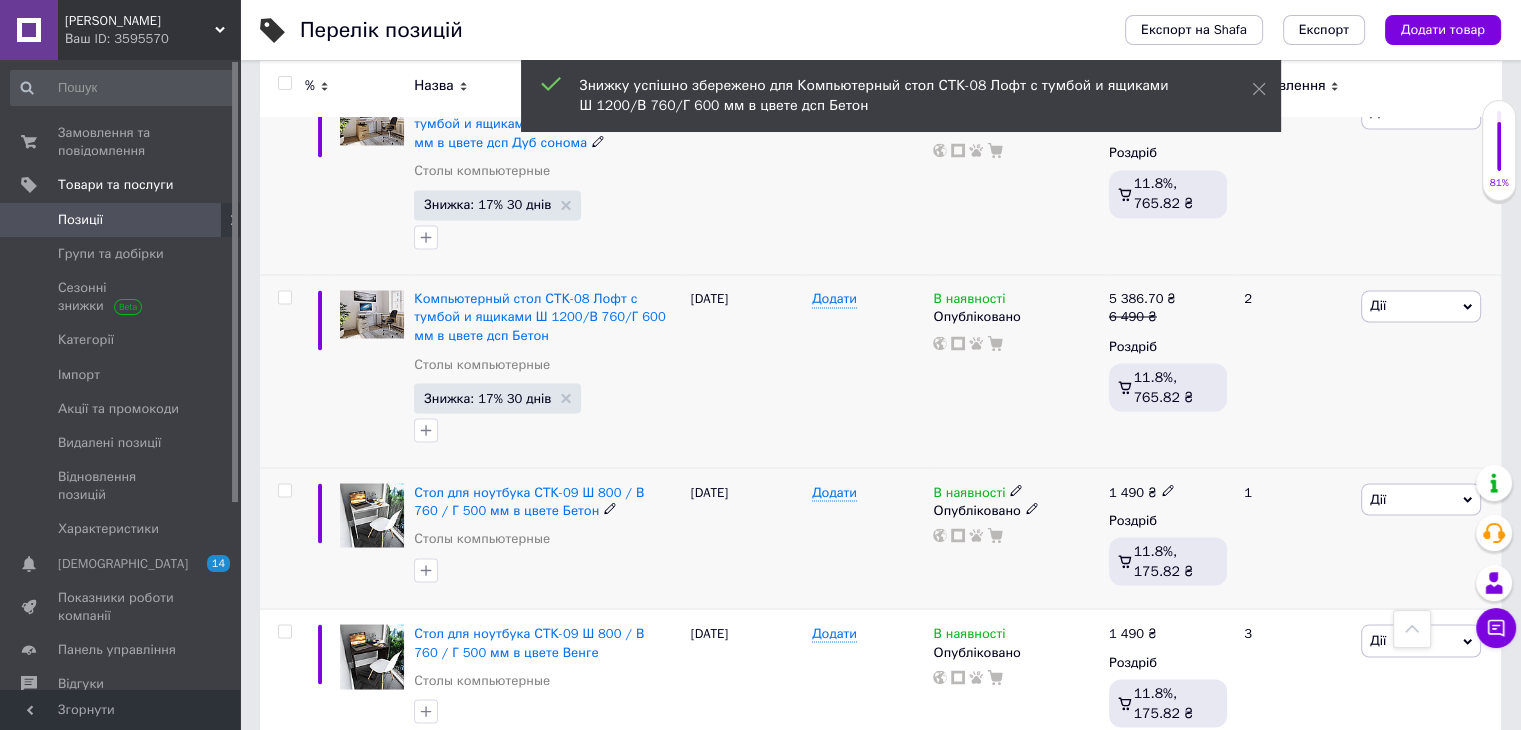scroll, scrollTop: 3468, scrollLeft: 0, axis: vertical 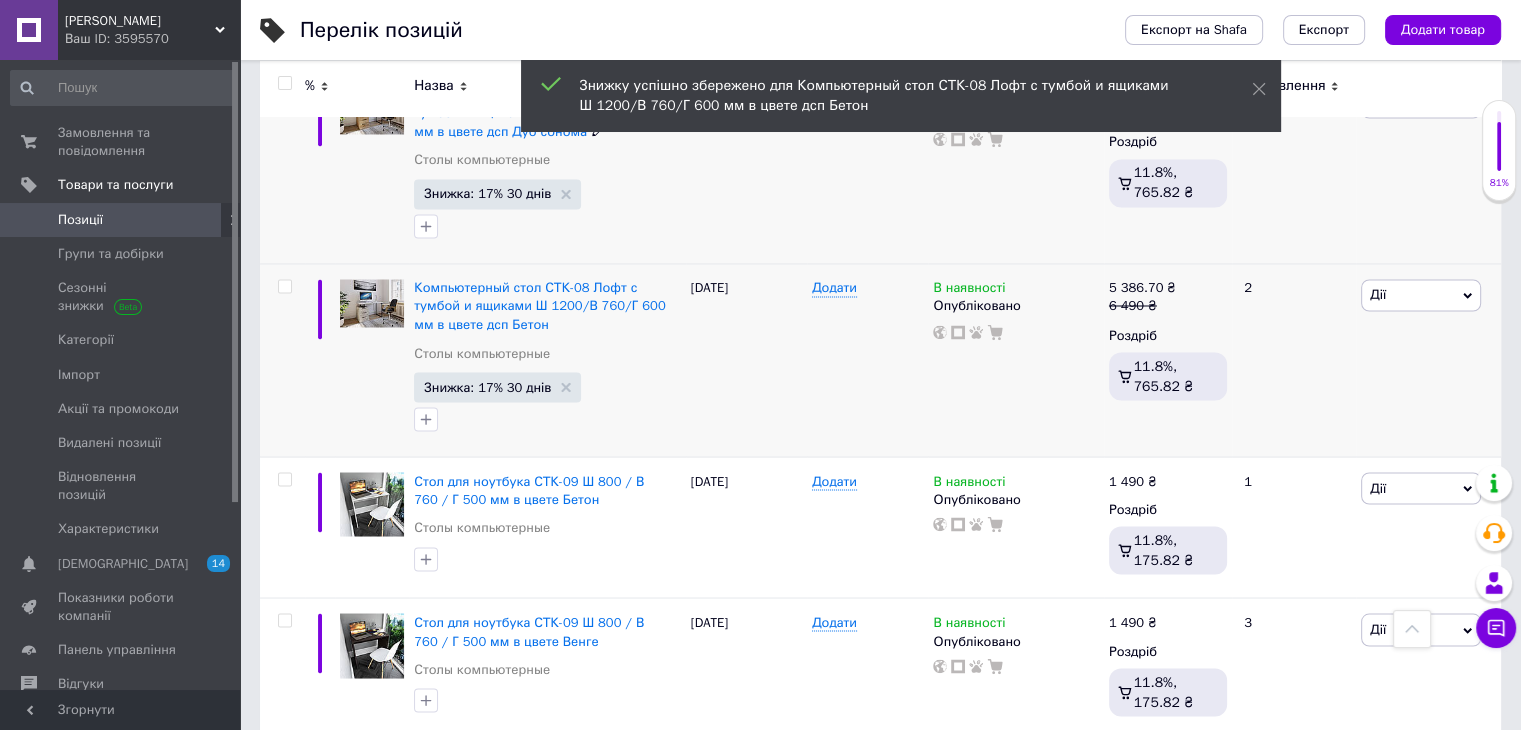 click on "4" at bounding box center [539, 780] 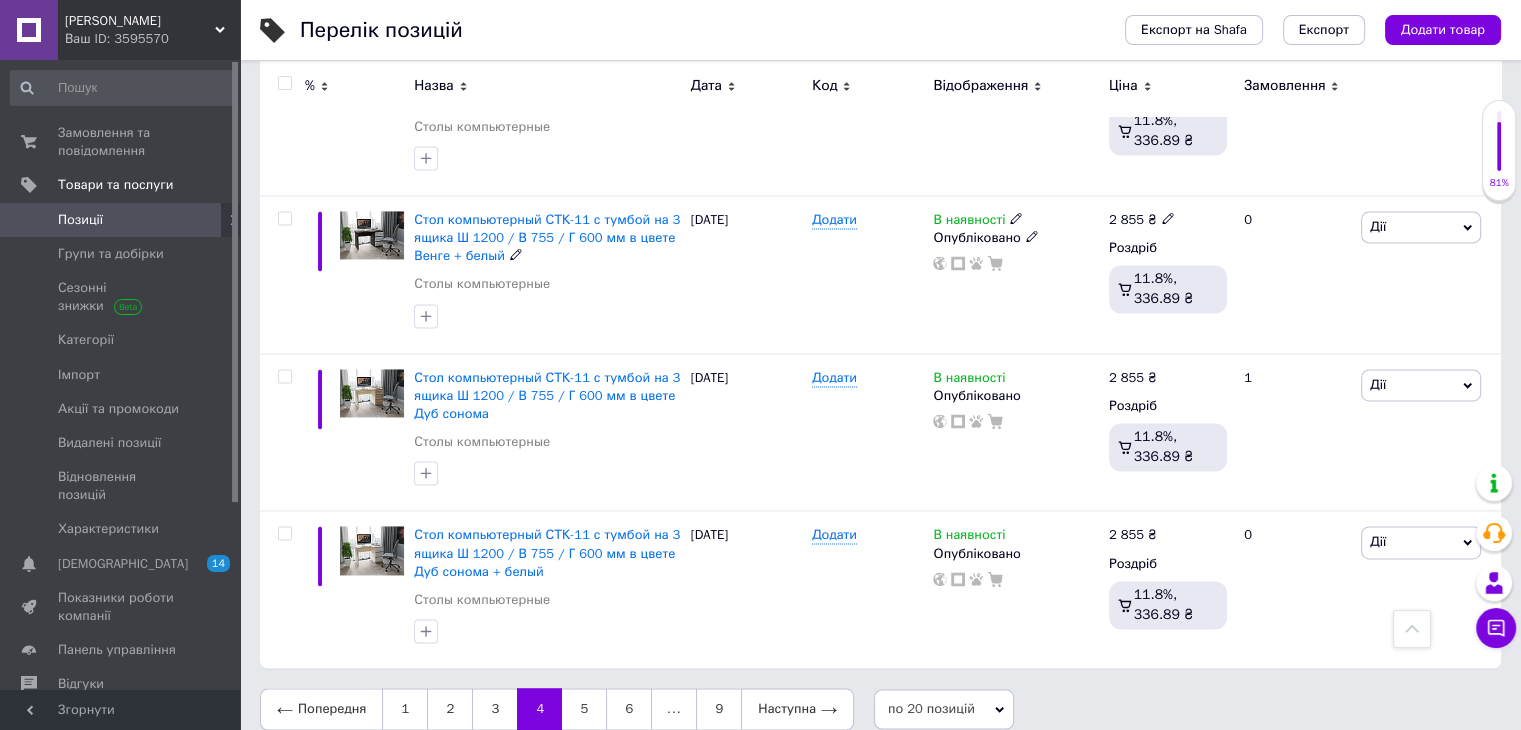 scroll, scrollTop: 2968, scrollLeft: 0, axis: vertical 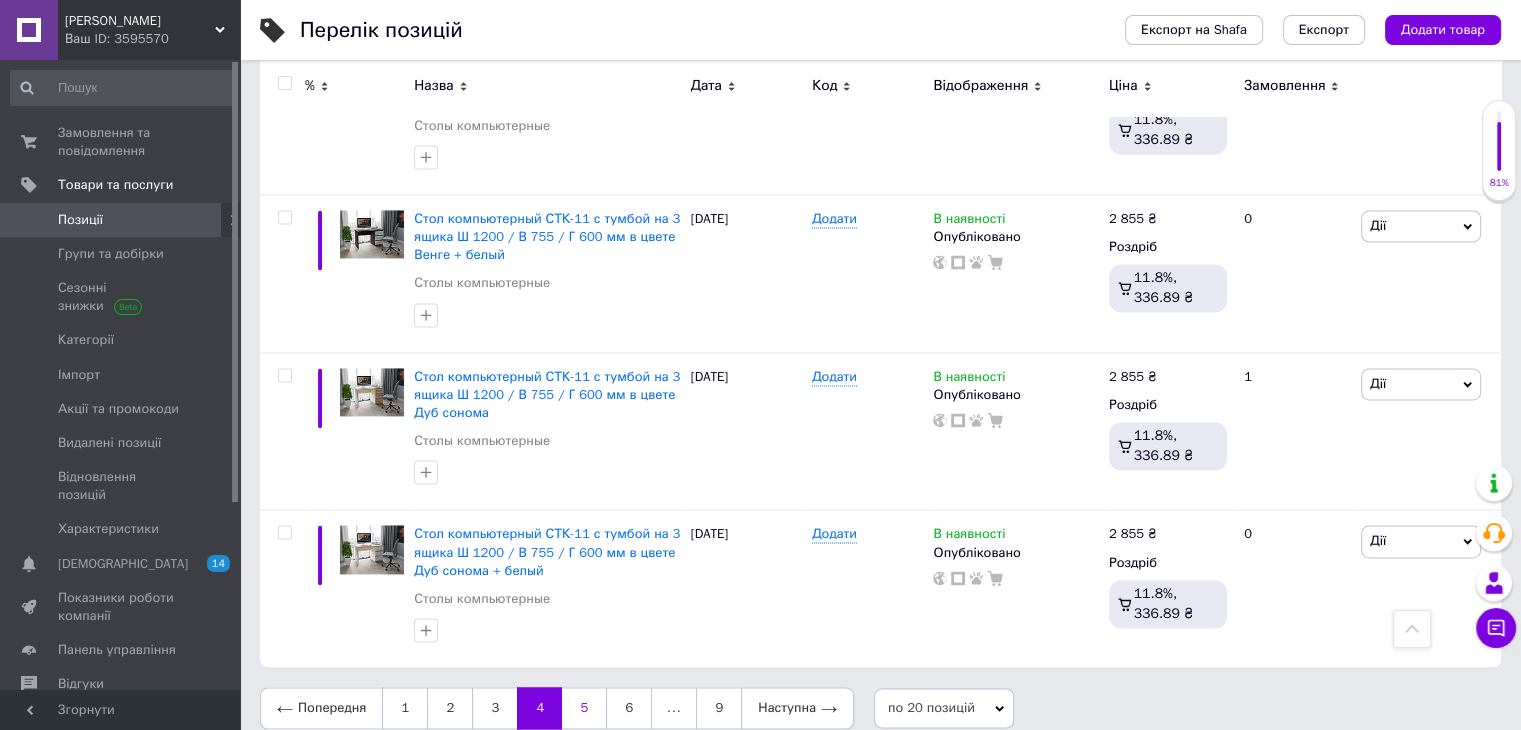 click on "5" at bounding box center [584, 708] 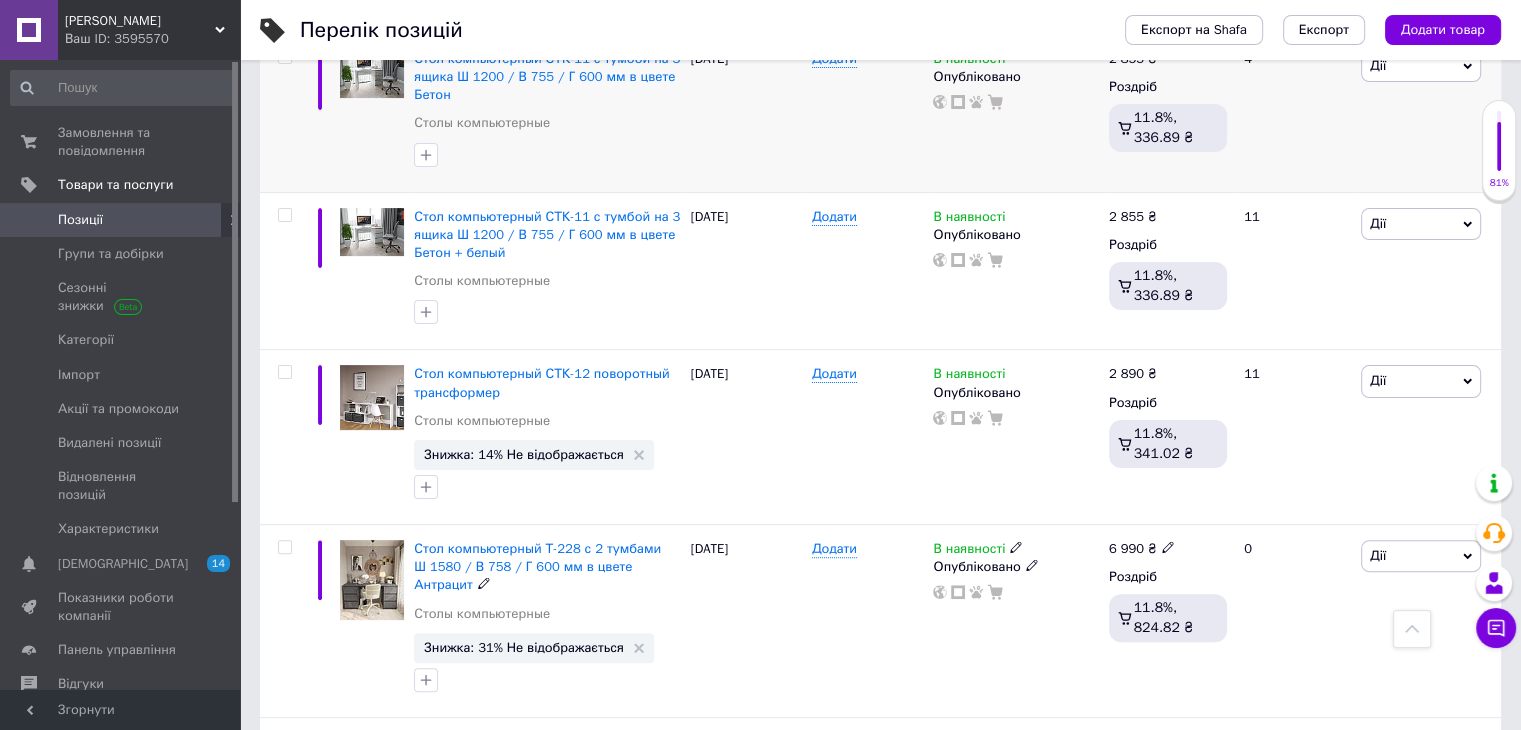 scroll, scrollTop: 500, scrollLeft: 0, axis: vertical 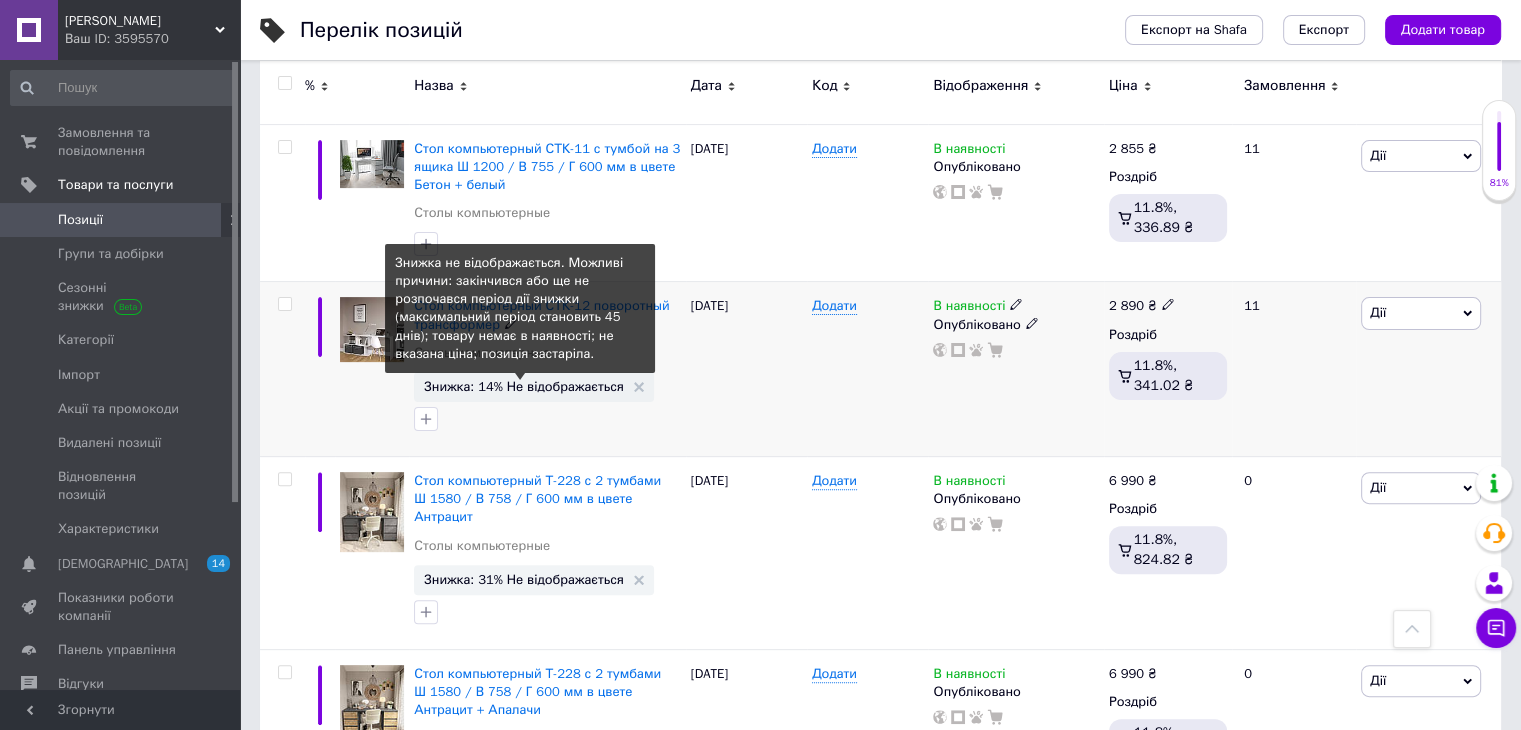 click on "Знижка: 14% Не відображається" at bounding box center (524, 386) 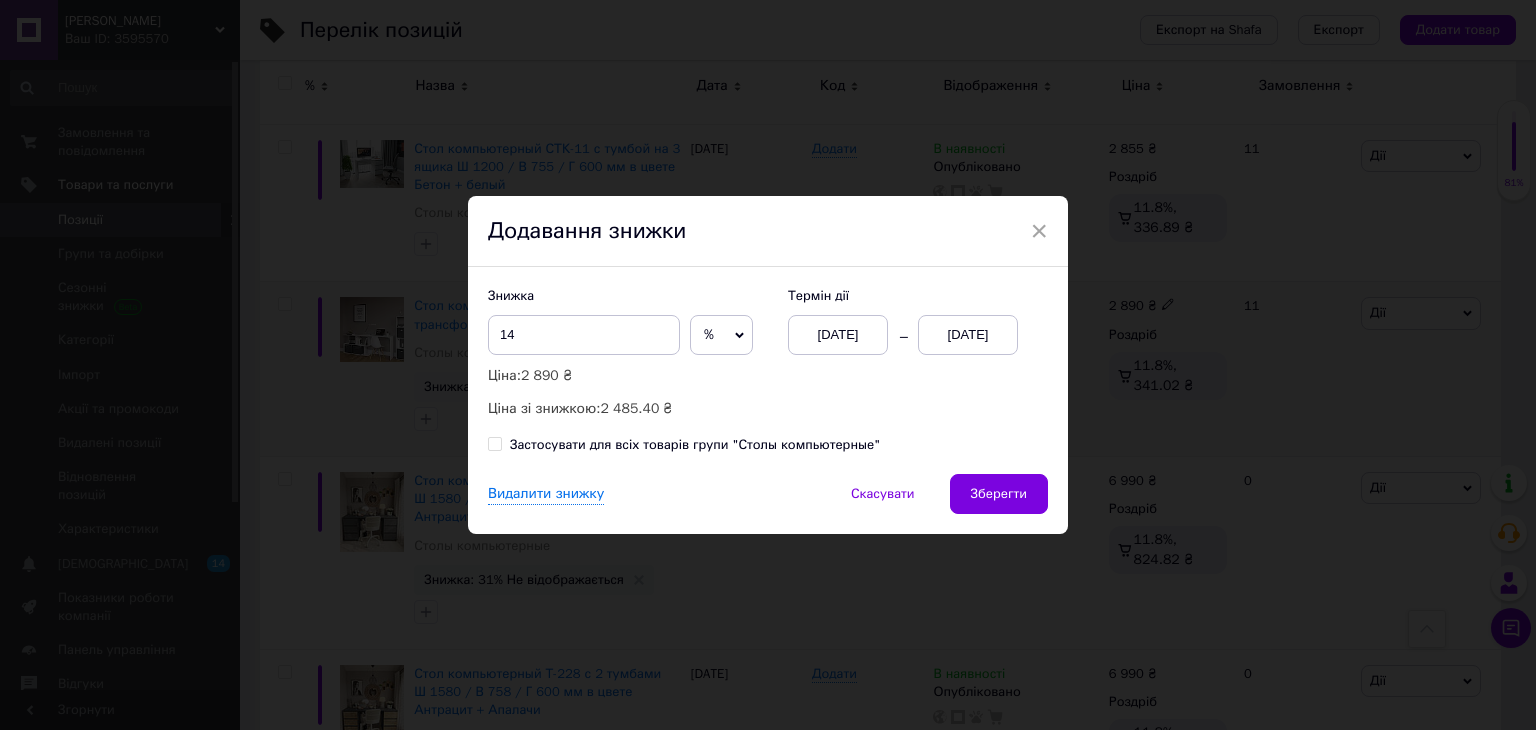 click on "01.07.2025" at bounding box center [968, 335] 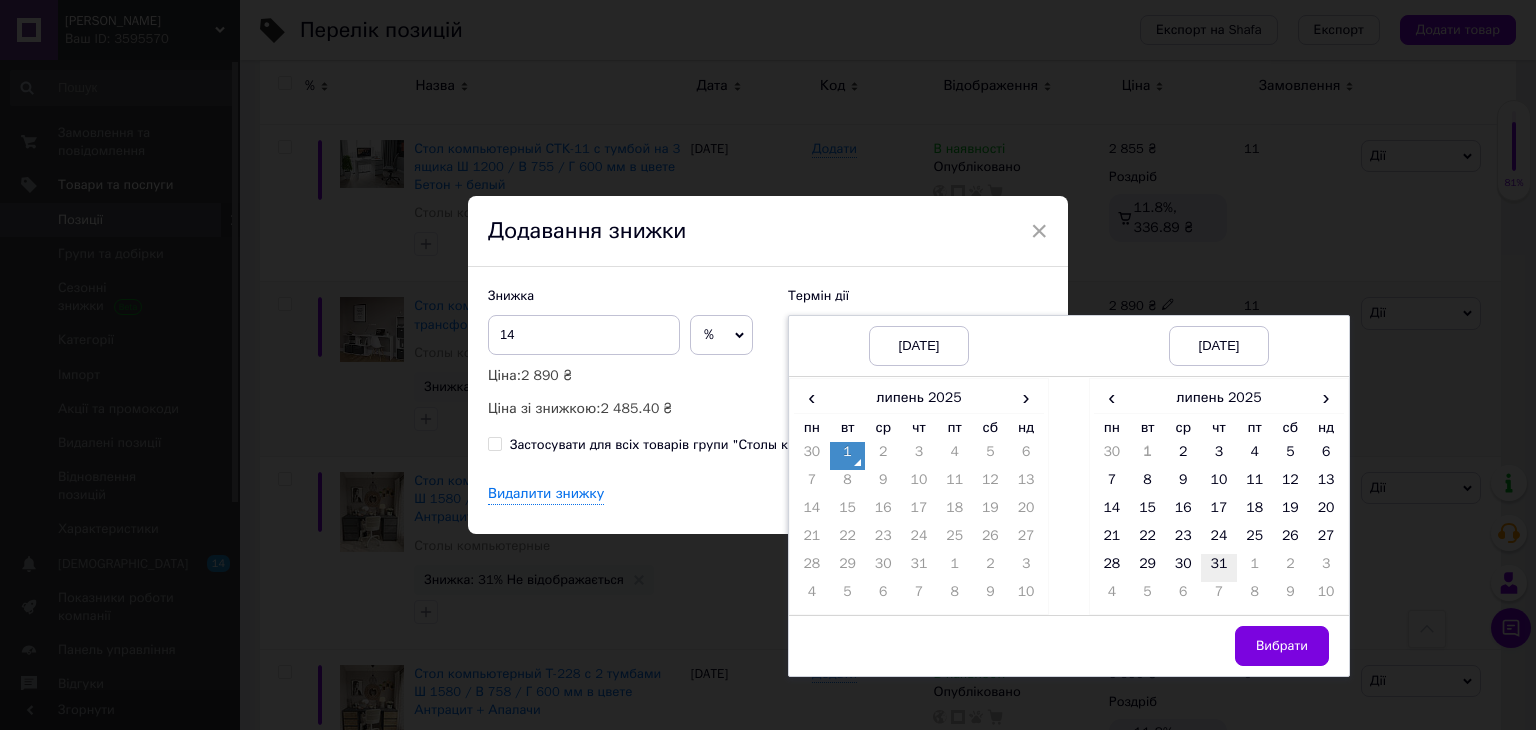 click on "31" at bounding box center [1219, 568] 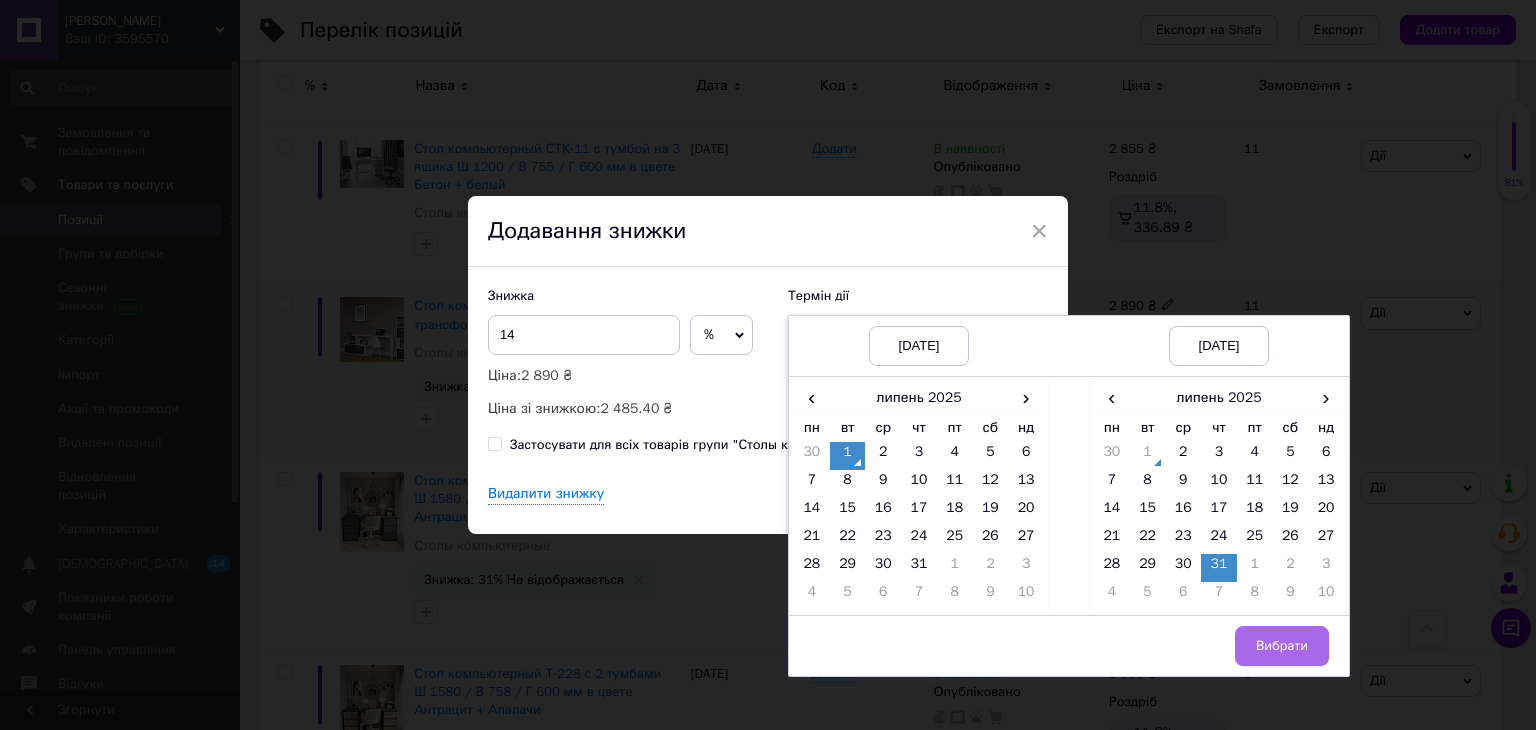 click on "Вибрати" at bounding box center (1282, 646) 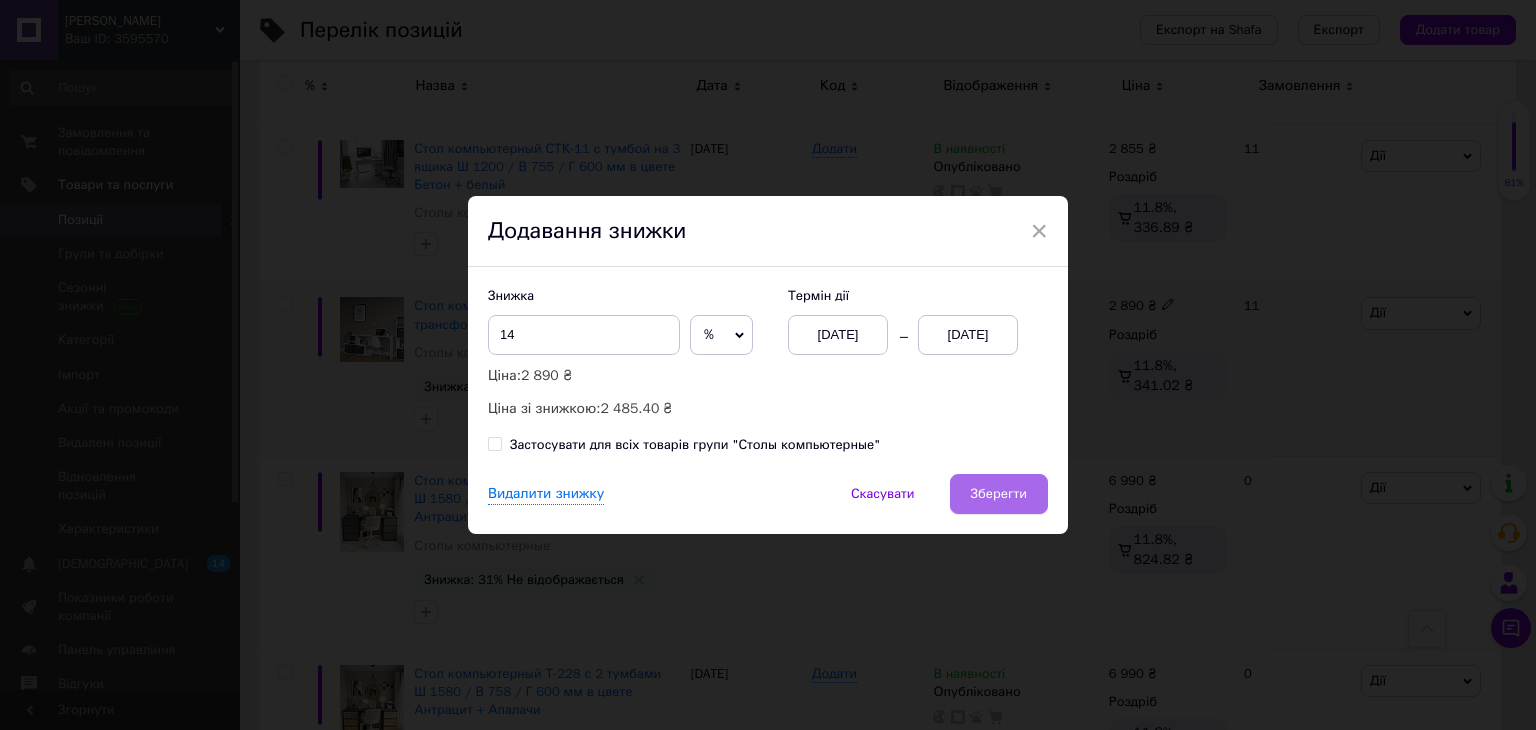 click on "Зберегти" at bounding box center (999, 494) 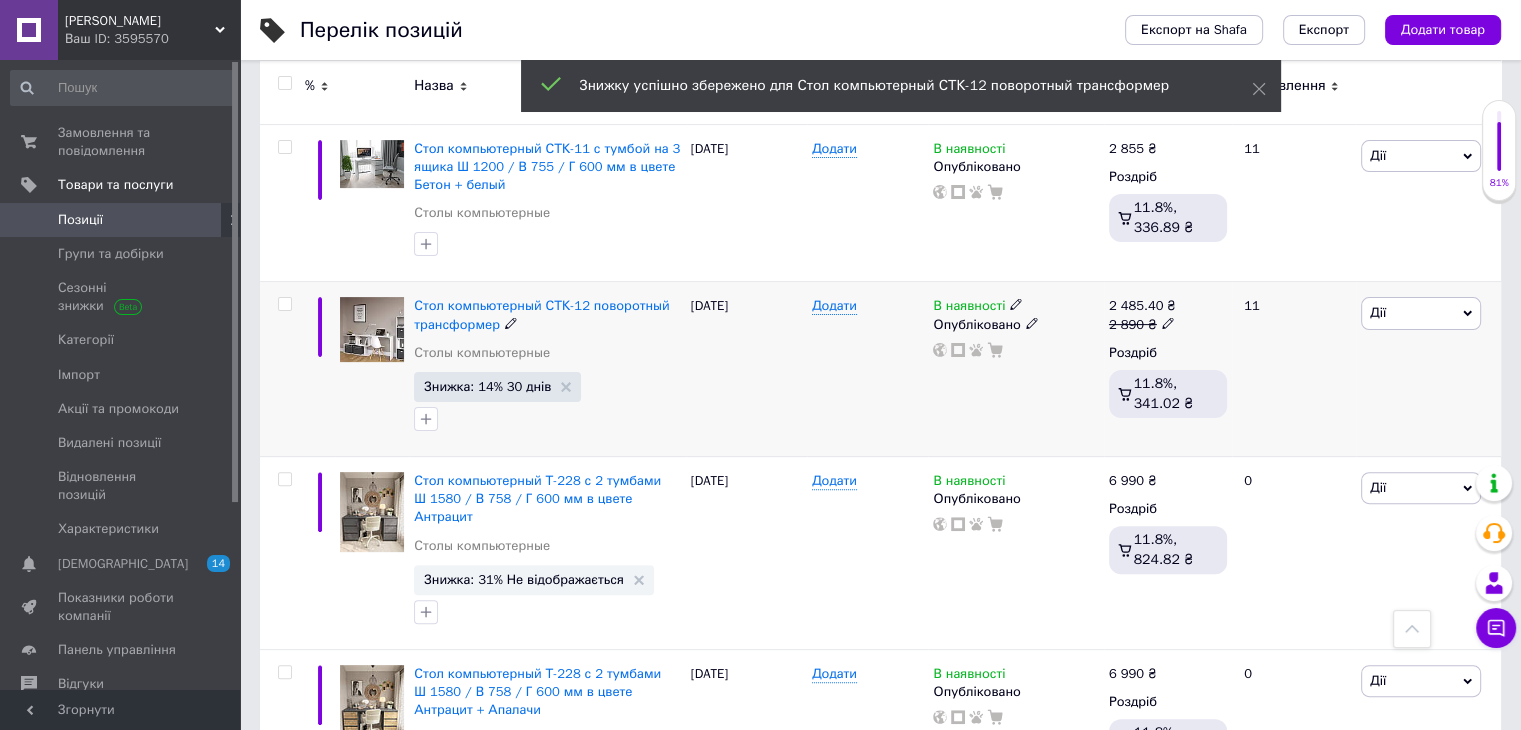 scroll, scrollTop: 600, scrollLeft: 0, axis: vertical 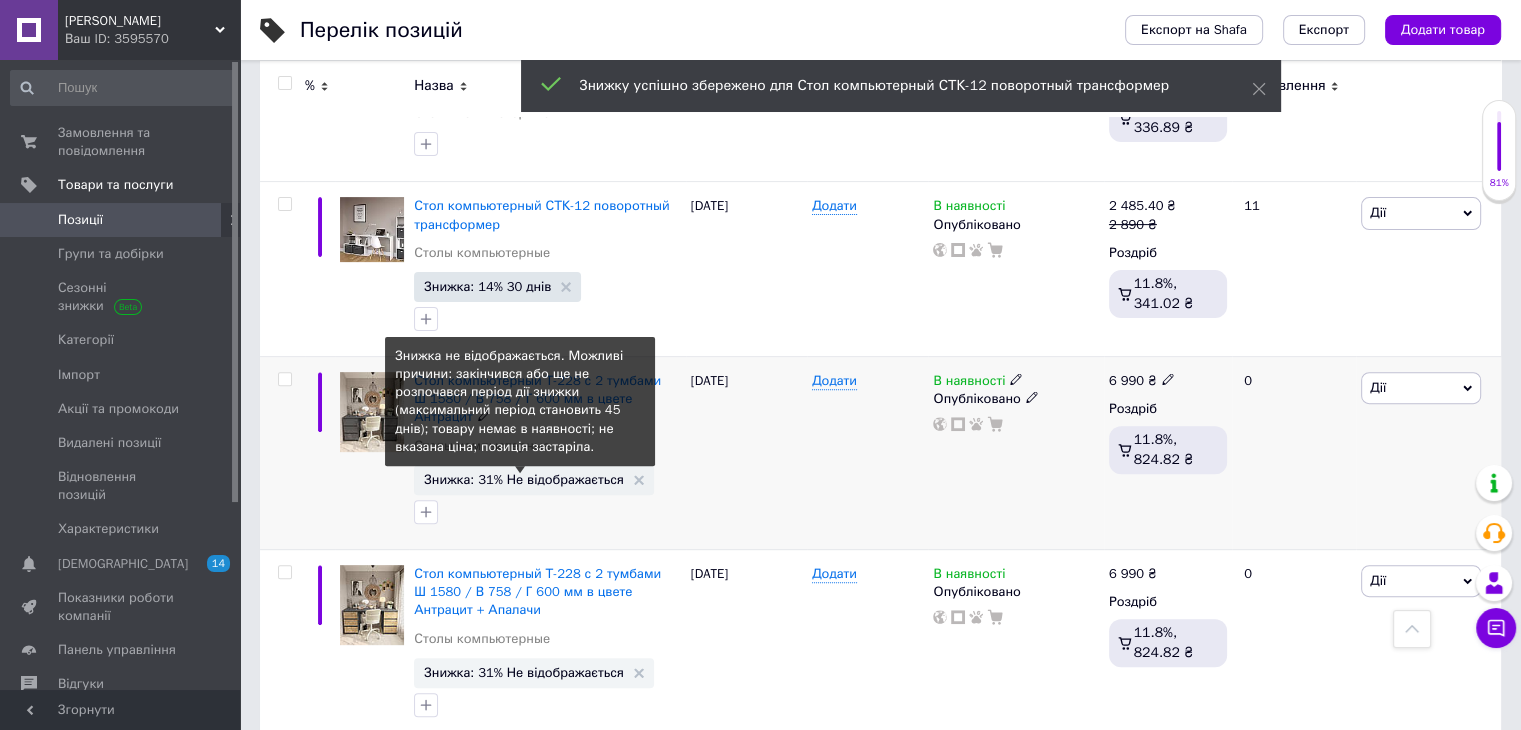 click on "Знижка: 31% Не відображається" at bounding box center (524, 479) 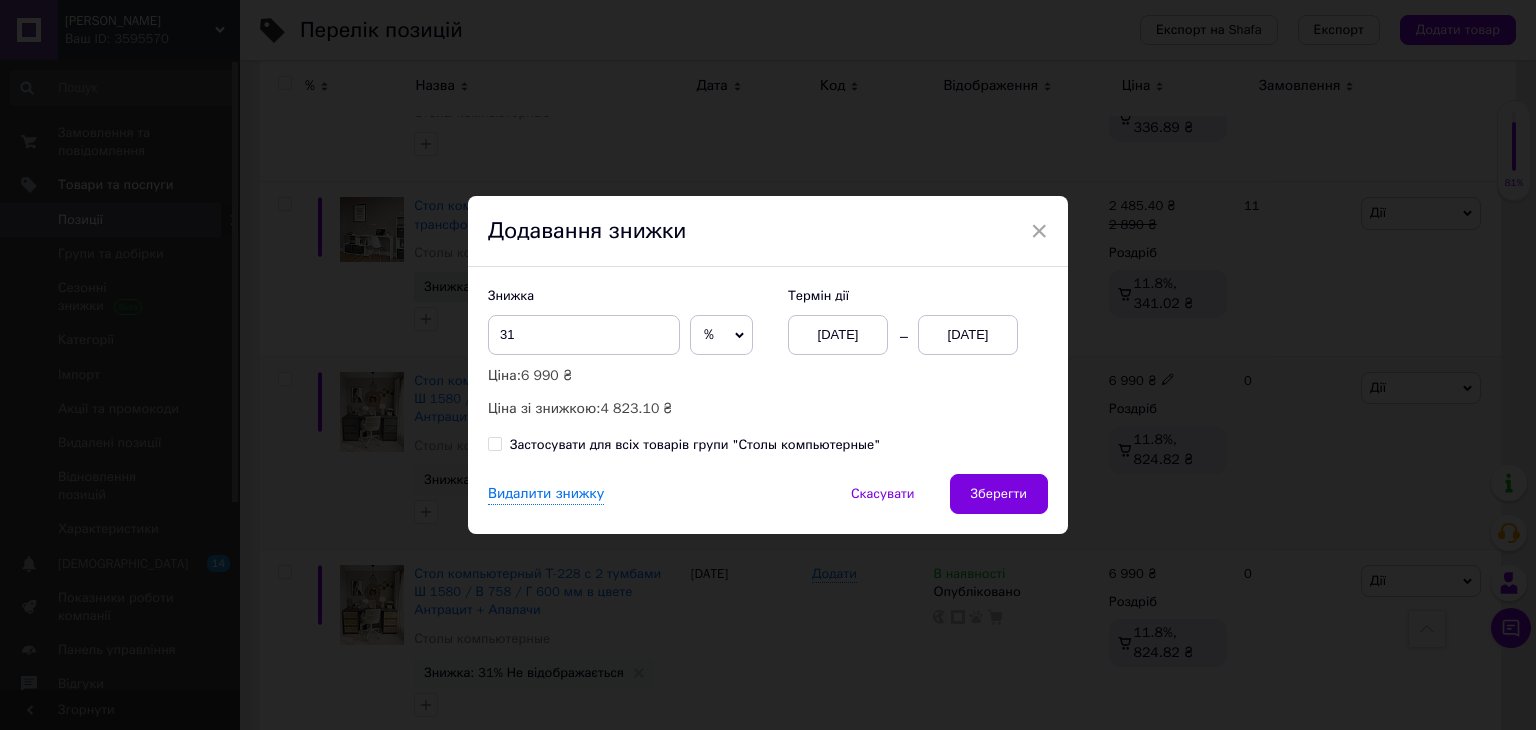 click on "01.07.2025" at bounding box center [968, 335] 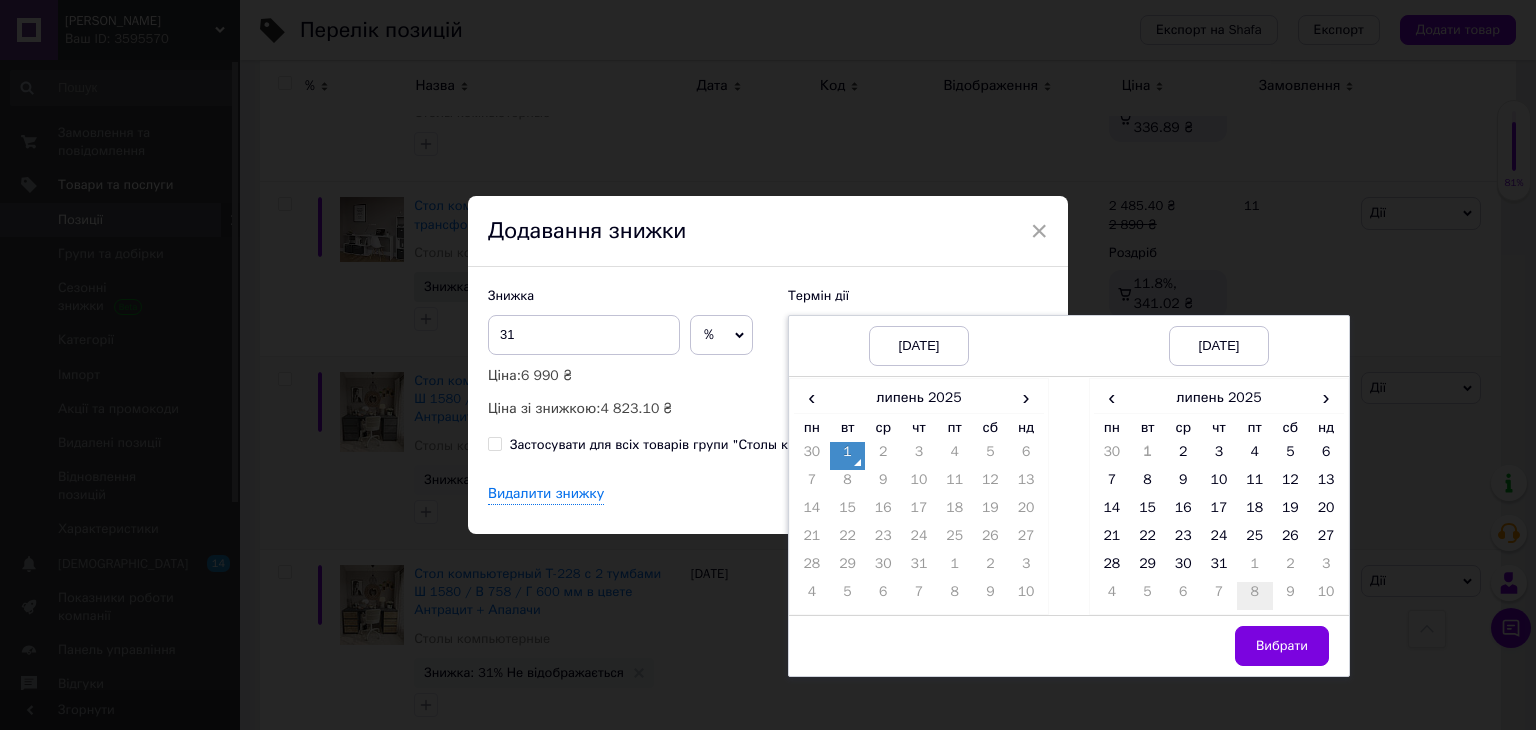 click on "31" at bounding box center [1219, 568] 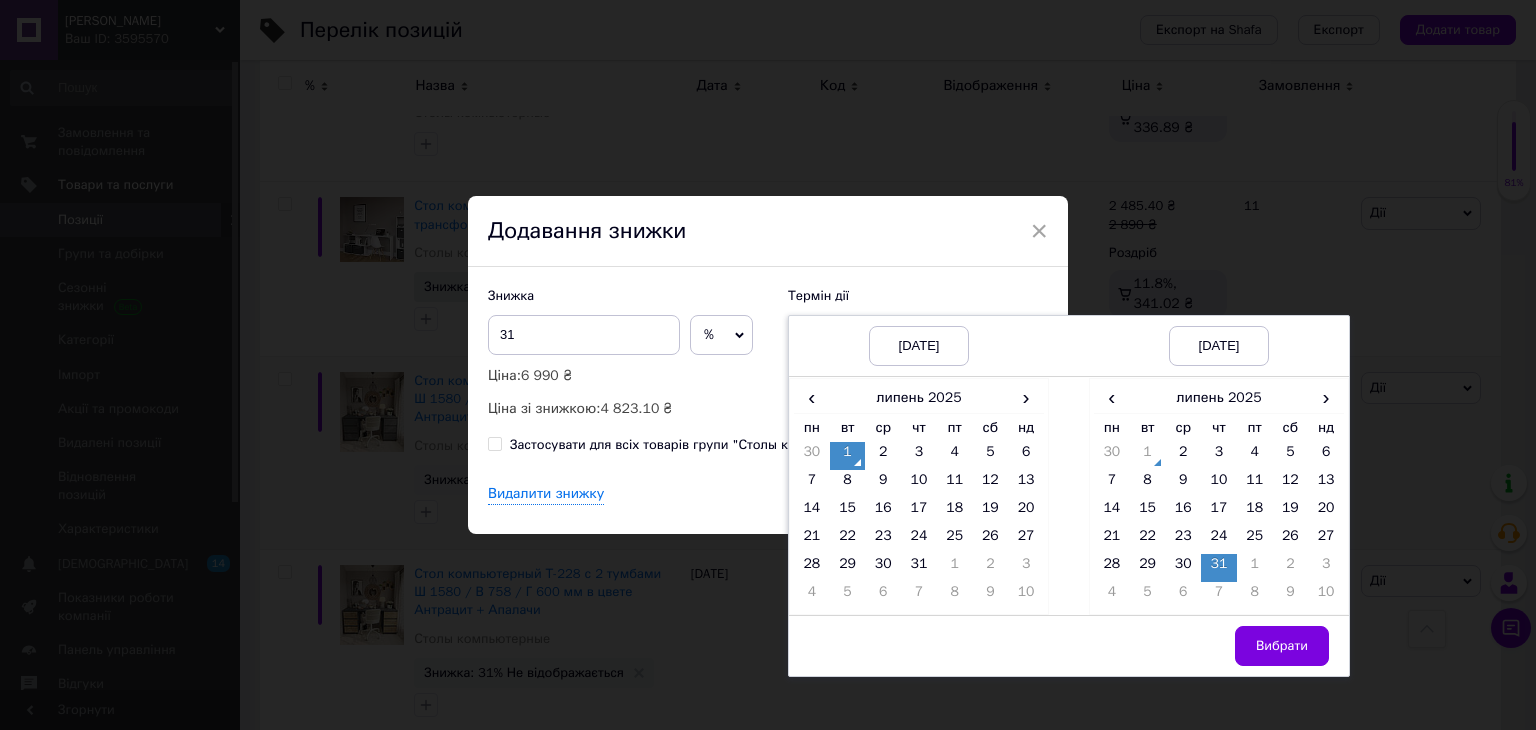 click on "Вибрати" at bounding box center (1282, 646) 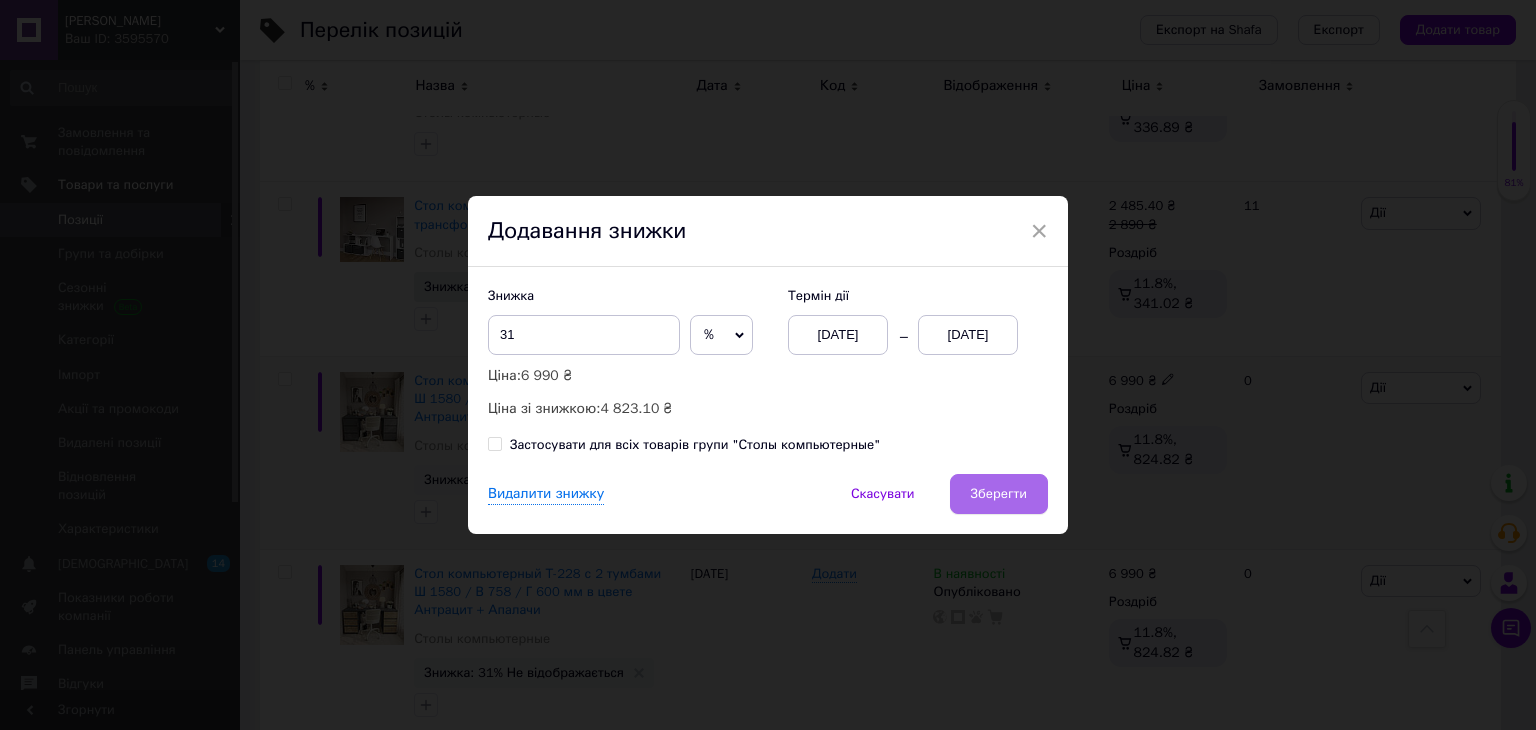 click on "Зберегти" at bounding box center [999, 494] 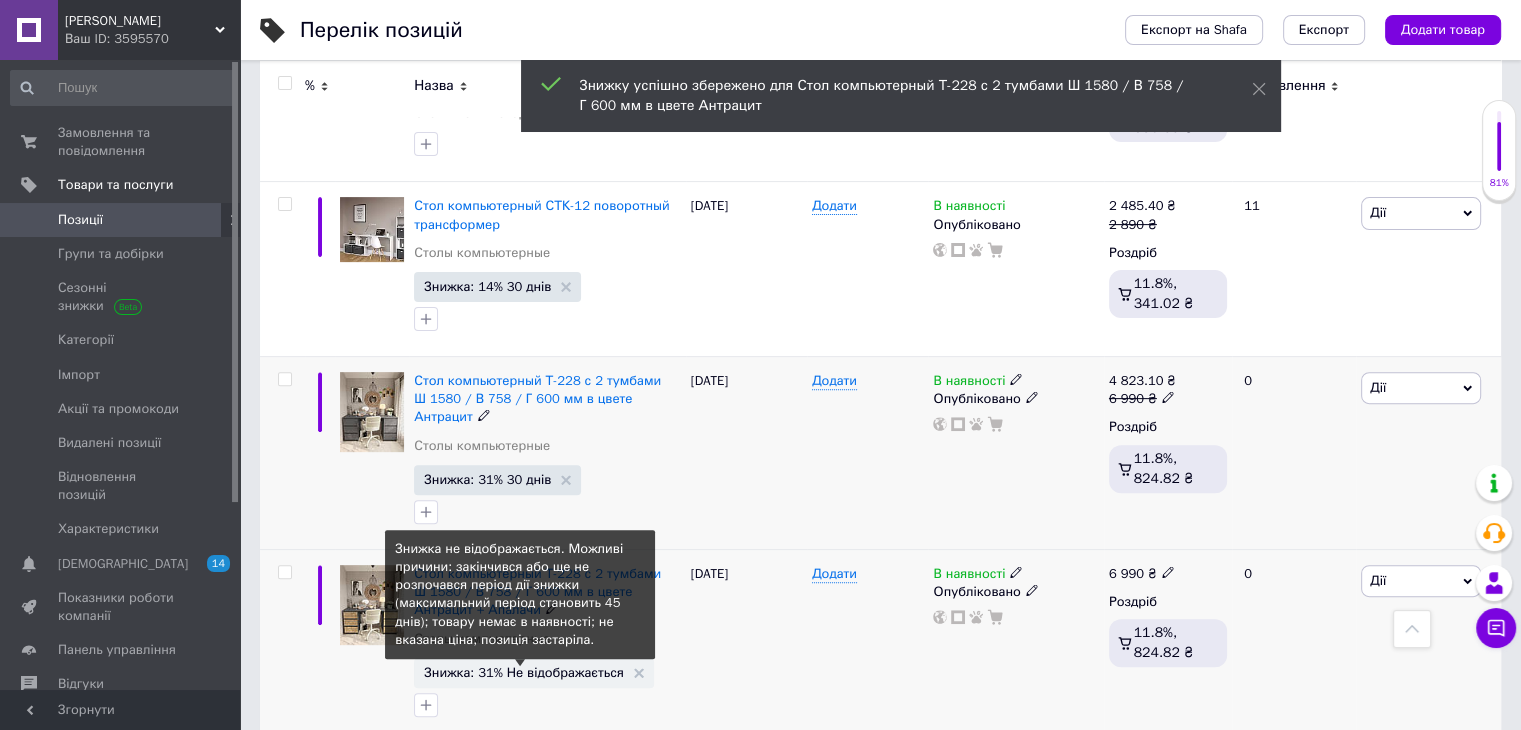 click on "Знижка: 31% Не відображається" at bounding box center (524, 672) 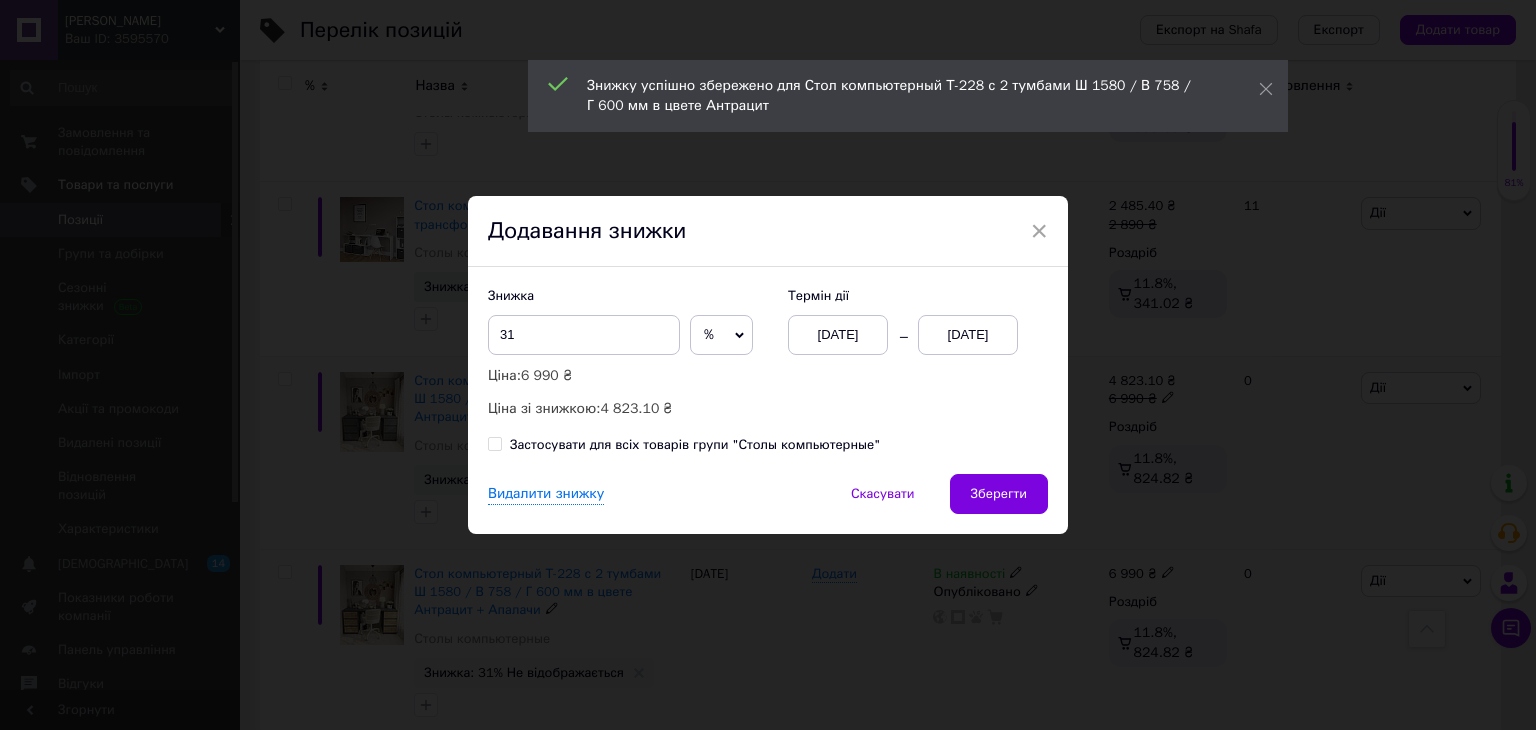 click on "01.07.2025" at bounding box center [968, 335] 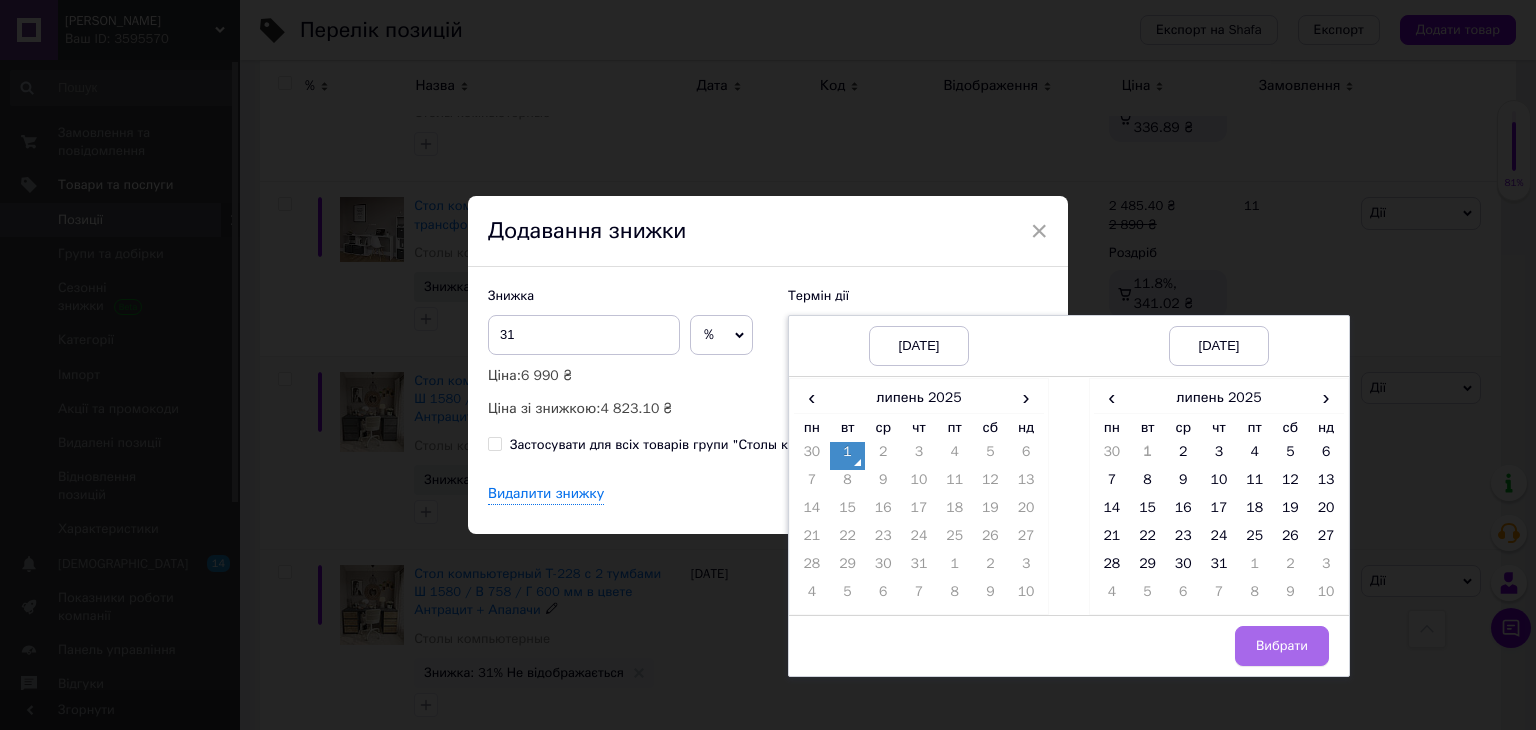 drag, startPoint x: 1208, startPoint y: 561, endPoint x: 1300, endPoint y: 653, distance: 130.10765 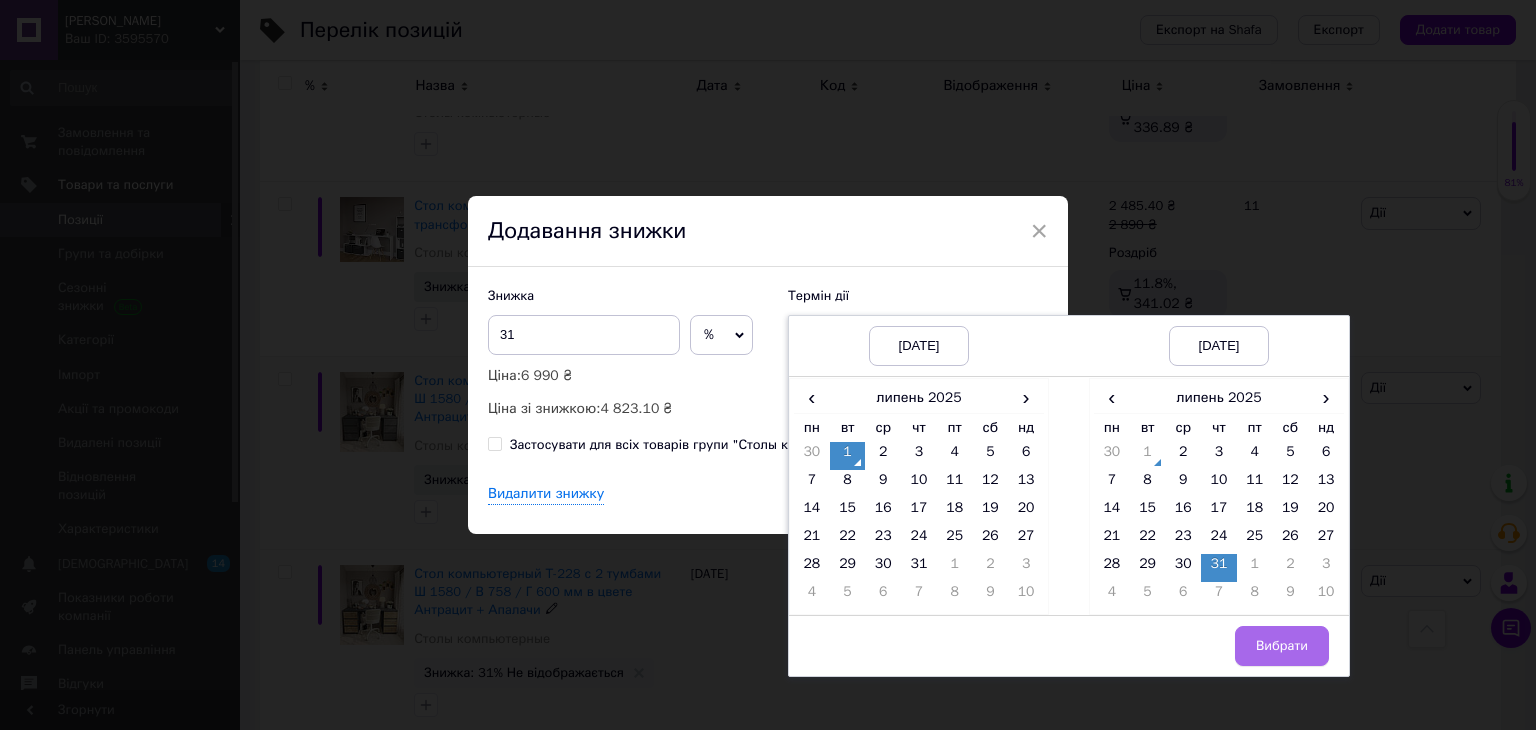 drag, startPoint x: 1296, startPoint y: 648, endPoint x: 1122, endPoint y: 573, distance: 189.47559 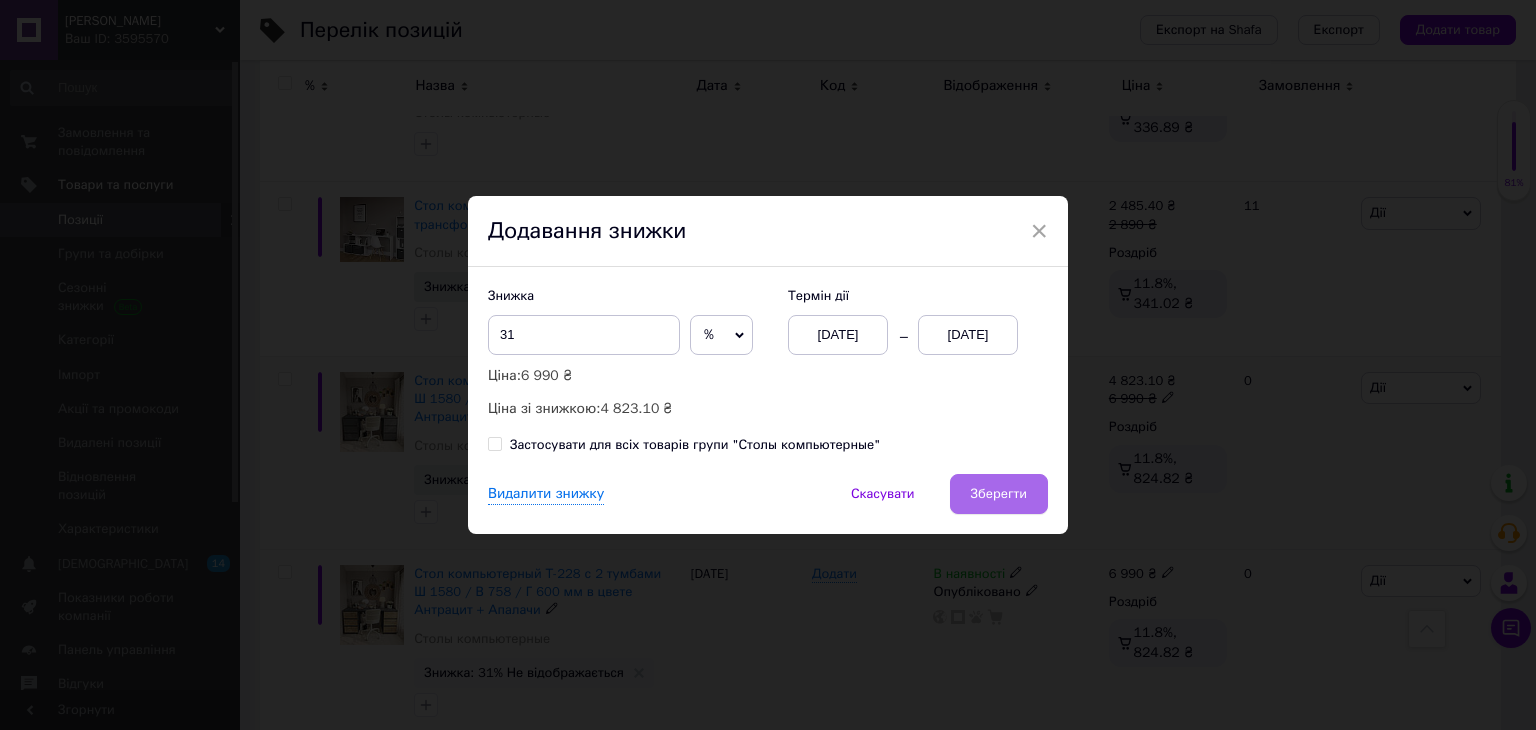 click on "Зберегти" at bounding box center [999, 494] 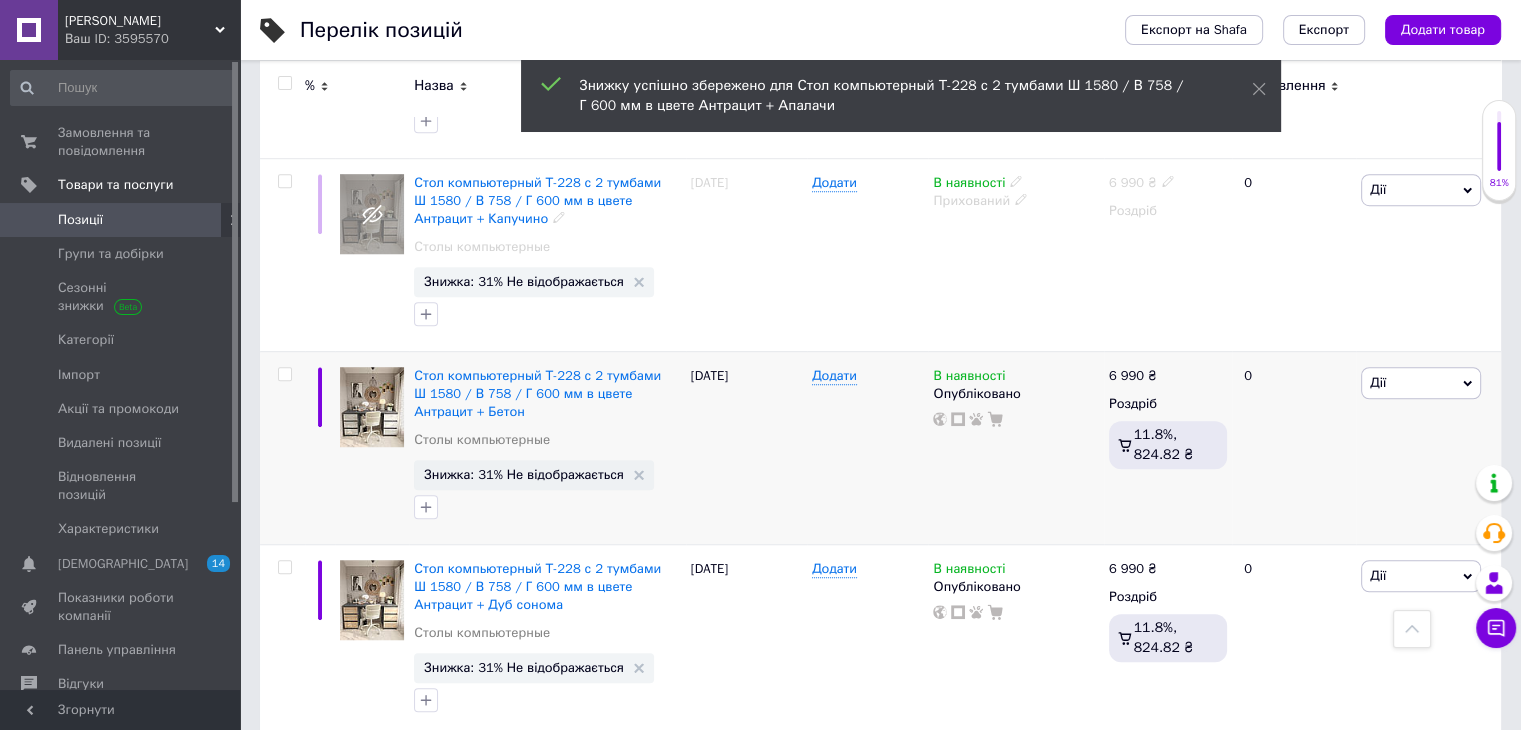 scroll, scrollTop: 1400, scrollLeft: 0, axis: vertical 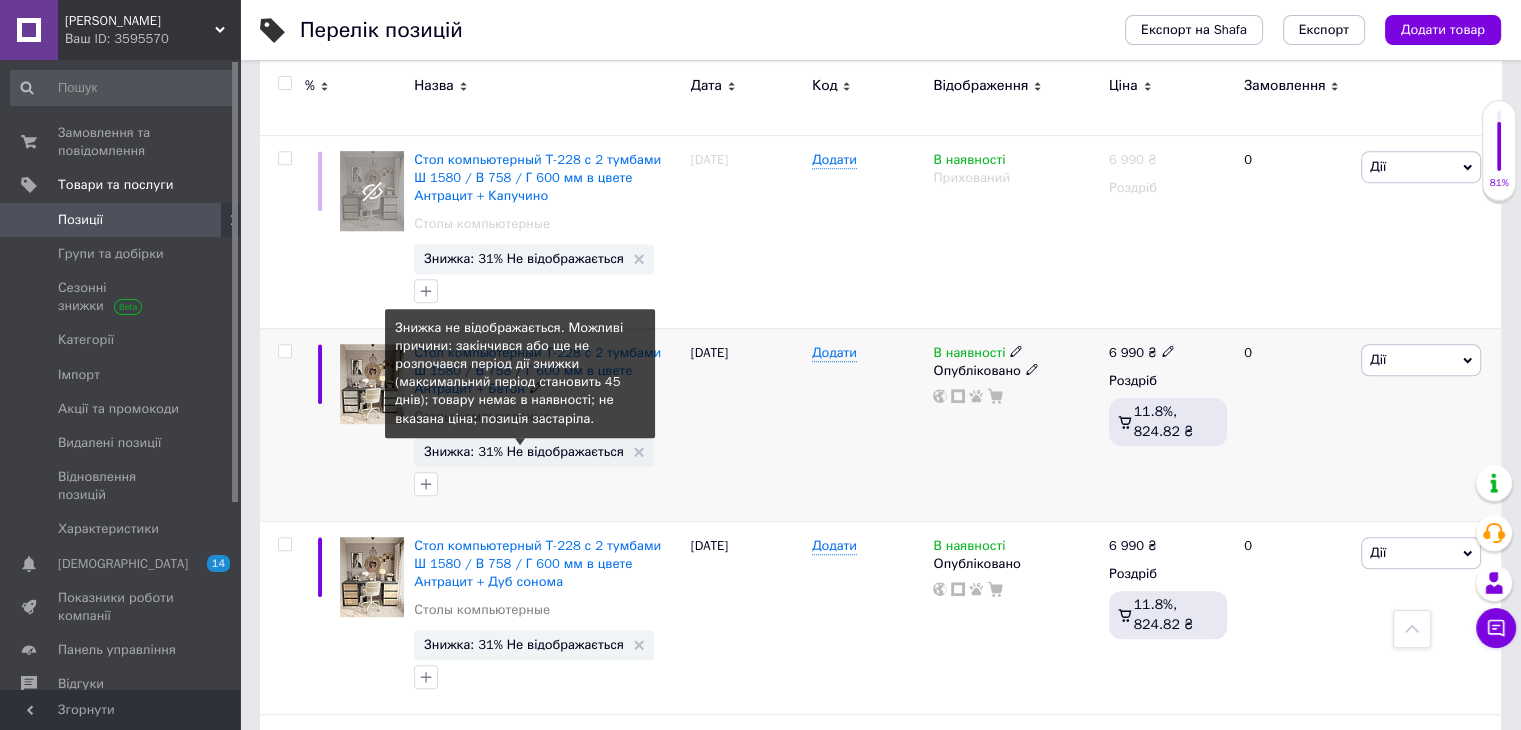 click on "Знижка: 31% Не відображається" at bounding box center [524, 451] 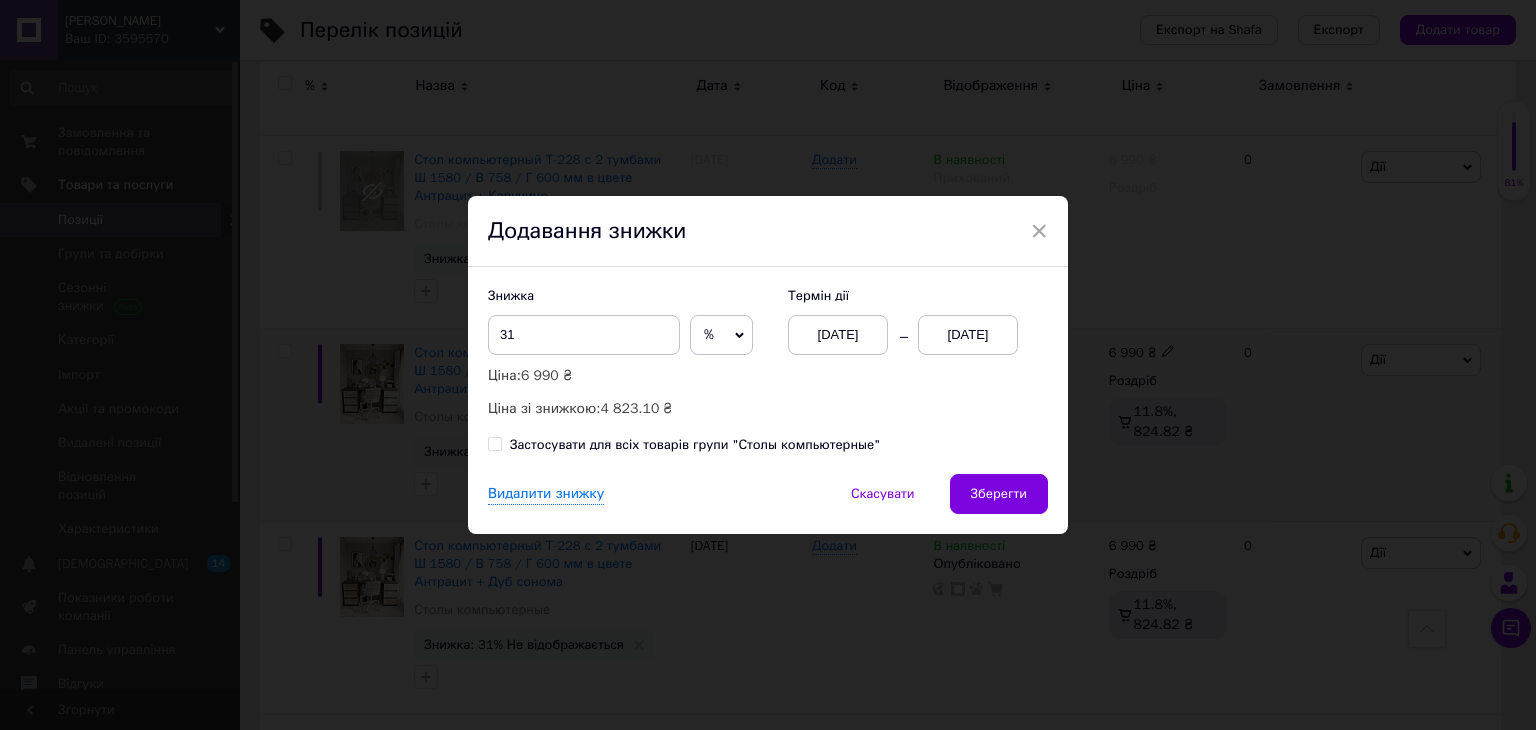 click on "01.07.2025" at bounding box center [968, 335] 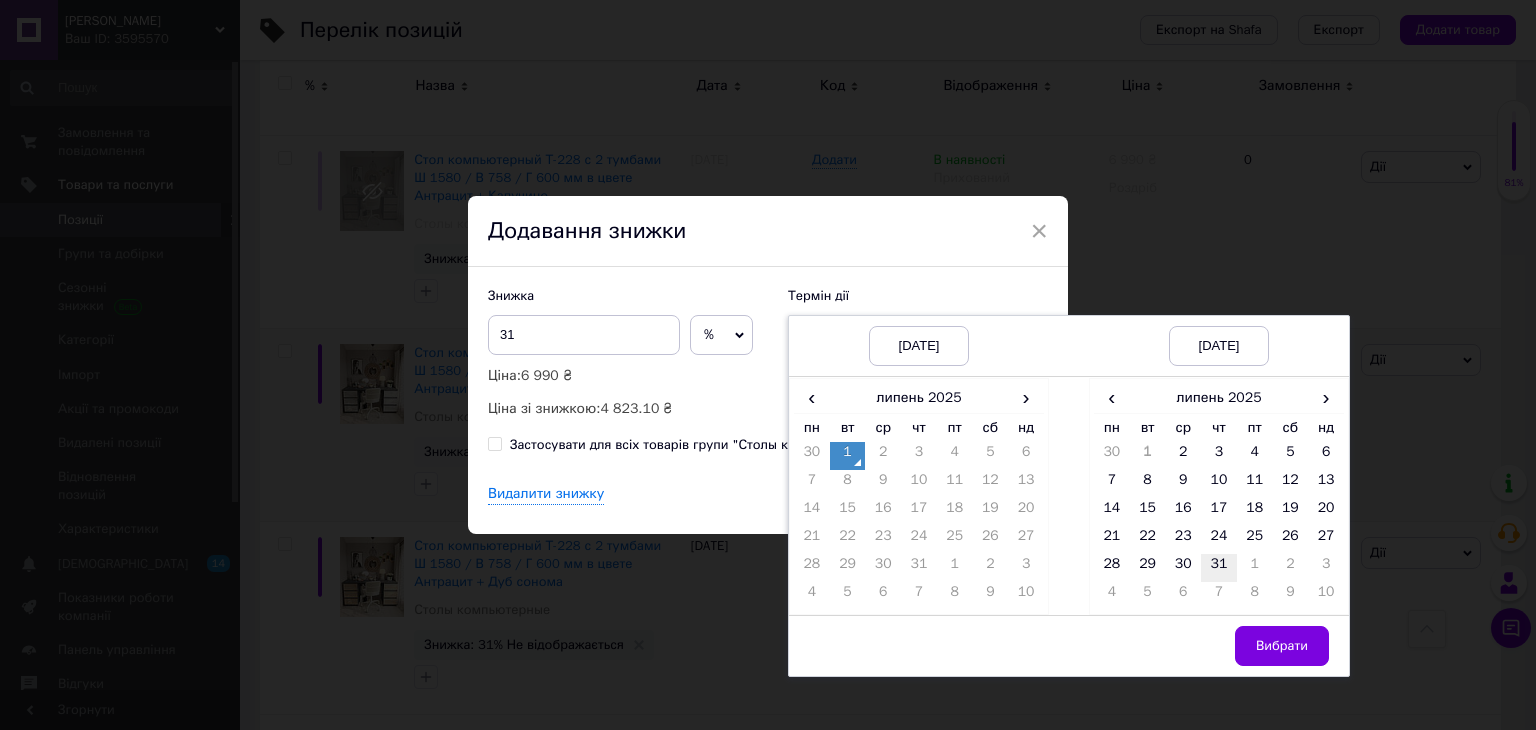 click on "31" at bounding box center (1219, 568) 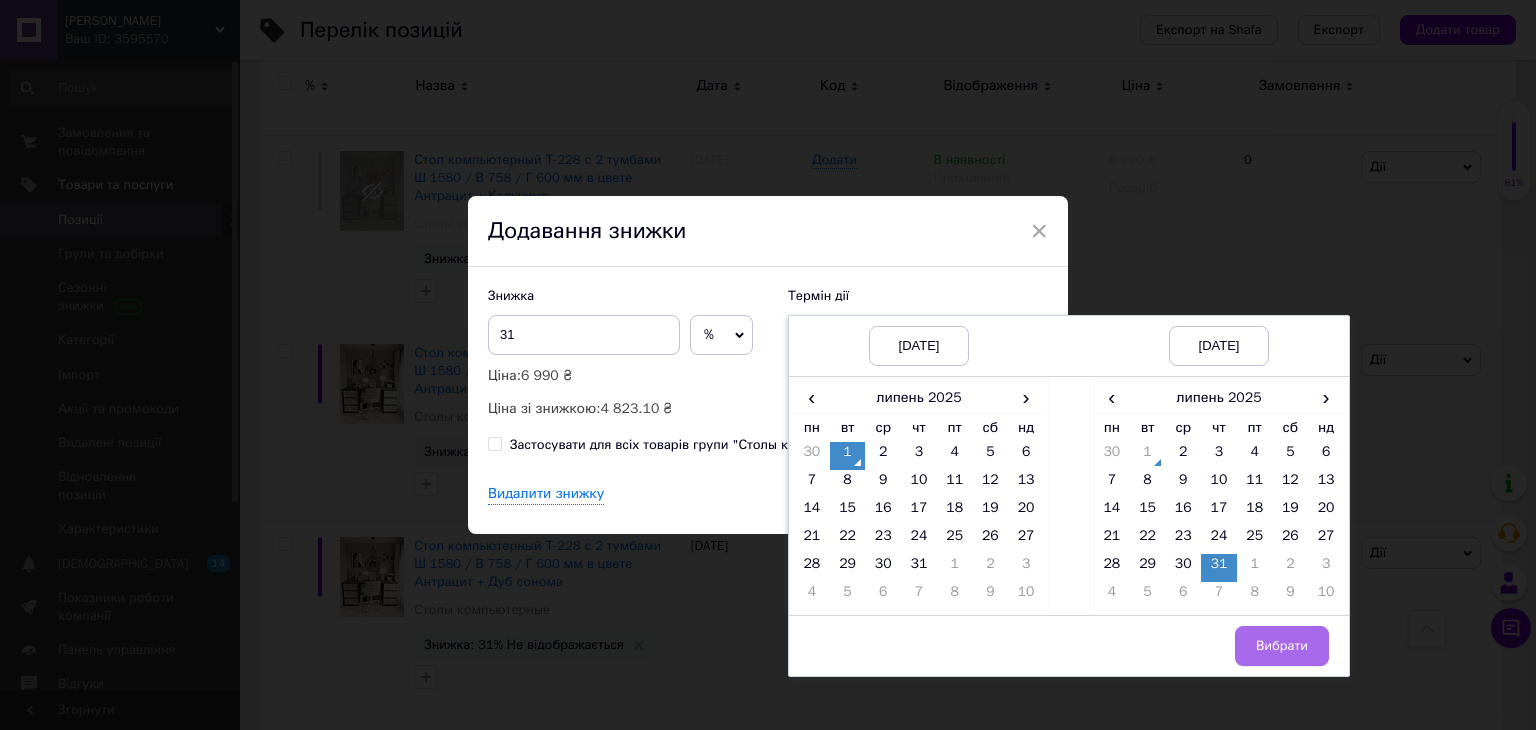 click on "Вибрати" at bounding box center [1282, 646] 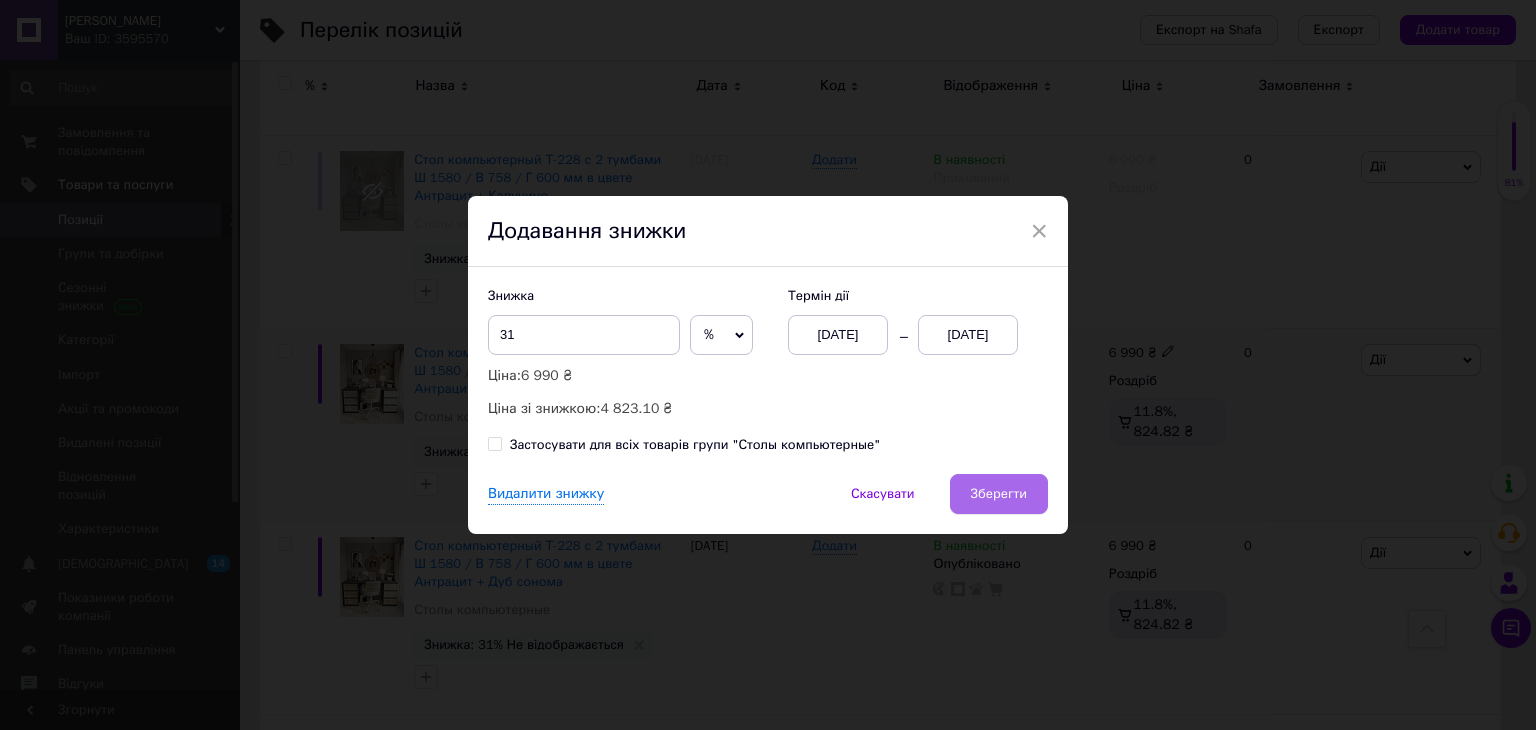 click on "Зберегти" at bounding box center (999, 494) 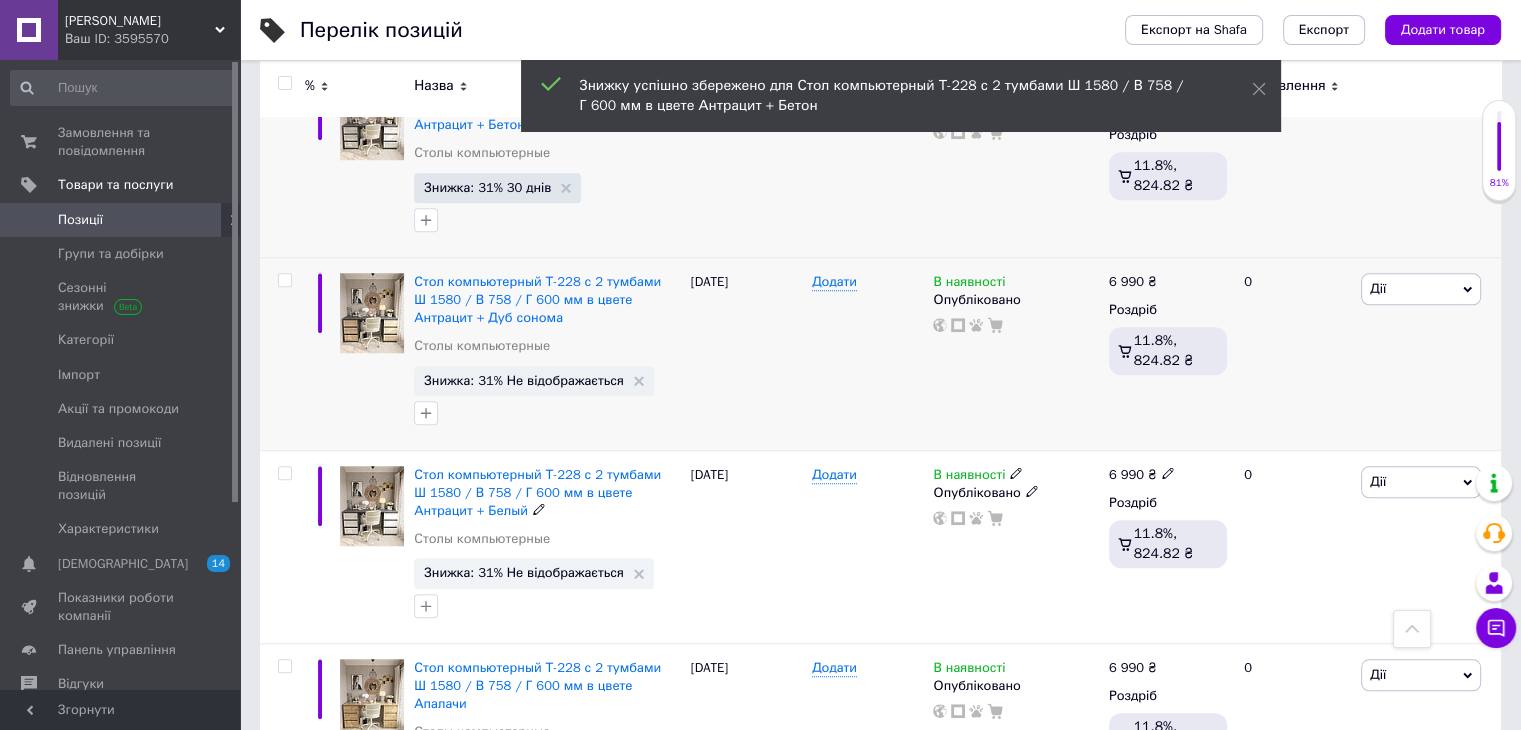 scroll, scrollTop: 1700, scrollLeft: 0, axis: vertical 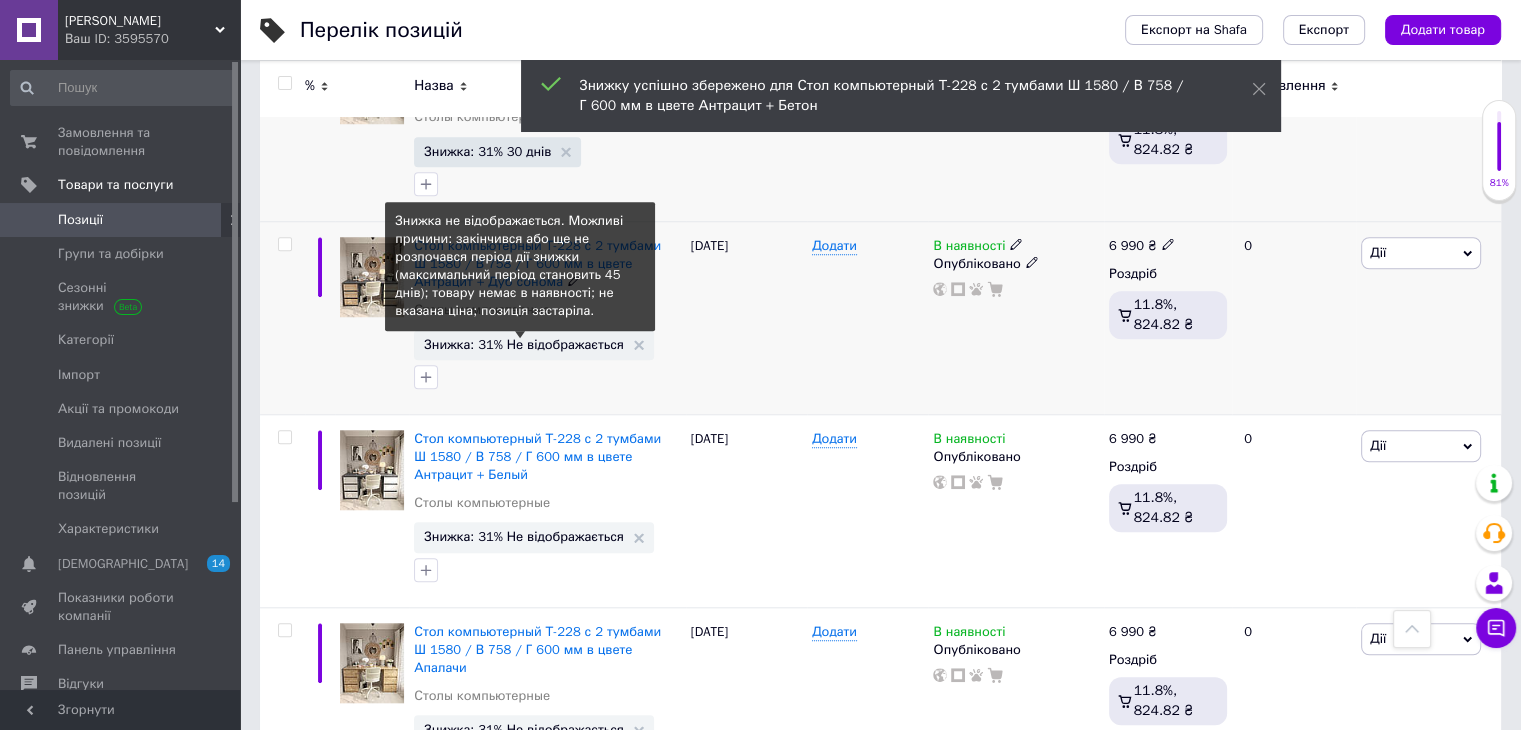 click on "Знижка: 31% Не відображається" at bounding box center (524, 344) 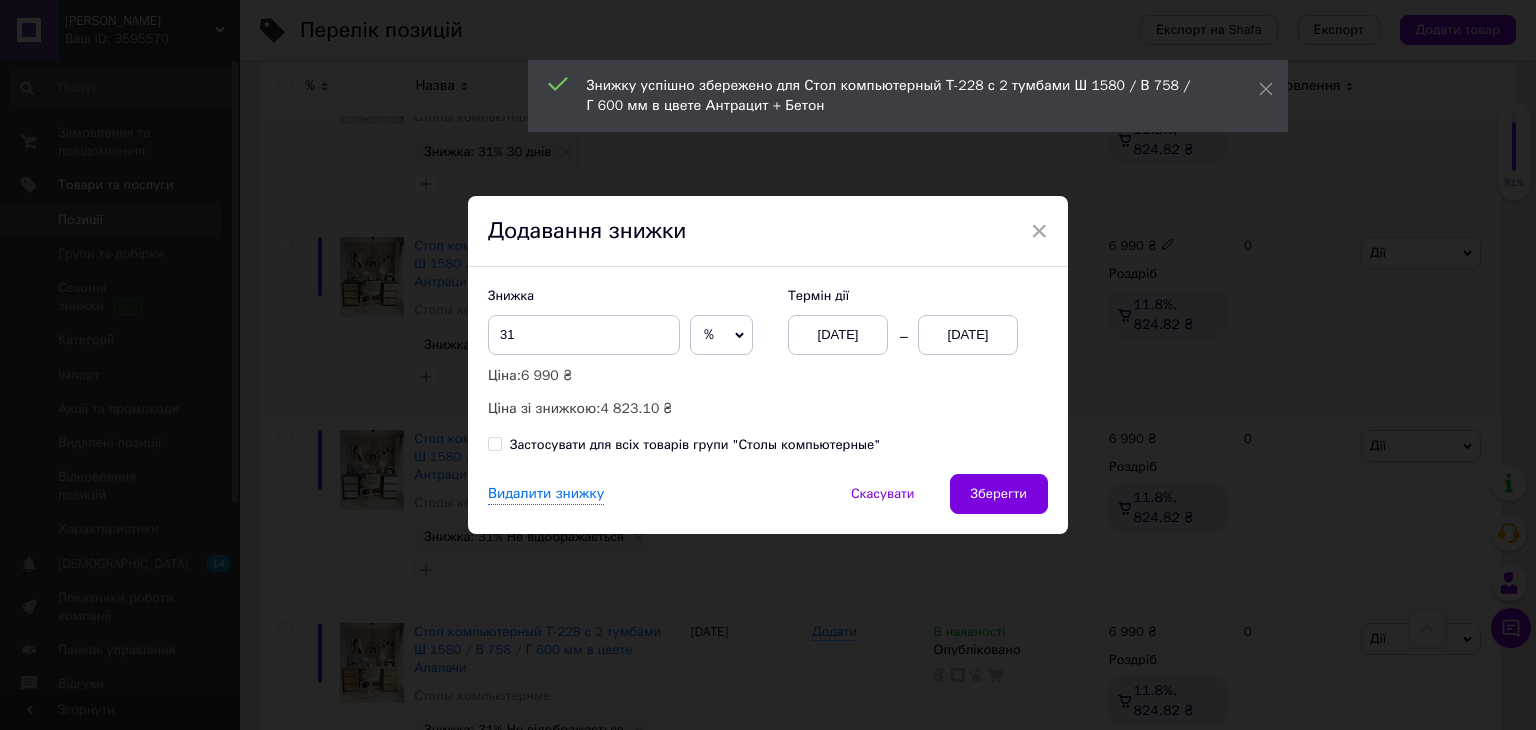 click on "01.07.2025" at bounding box center [968, 335] 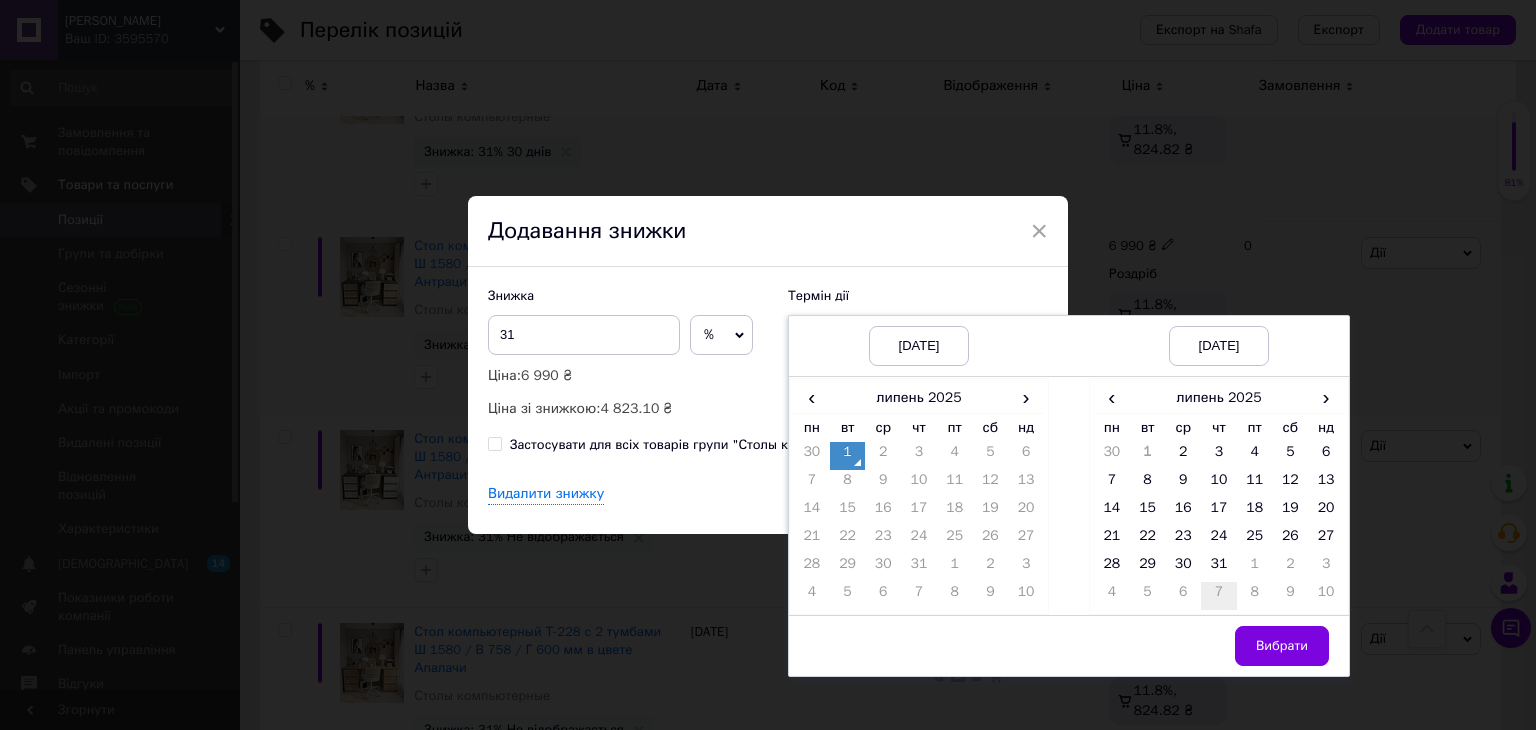 click on "31" at bounding box center (1219, 568) 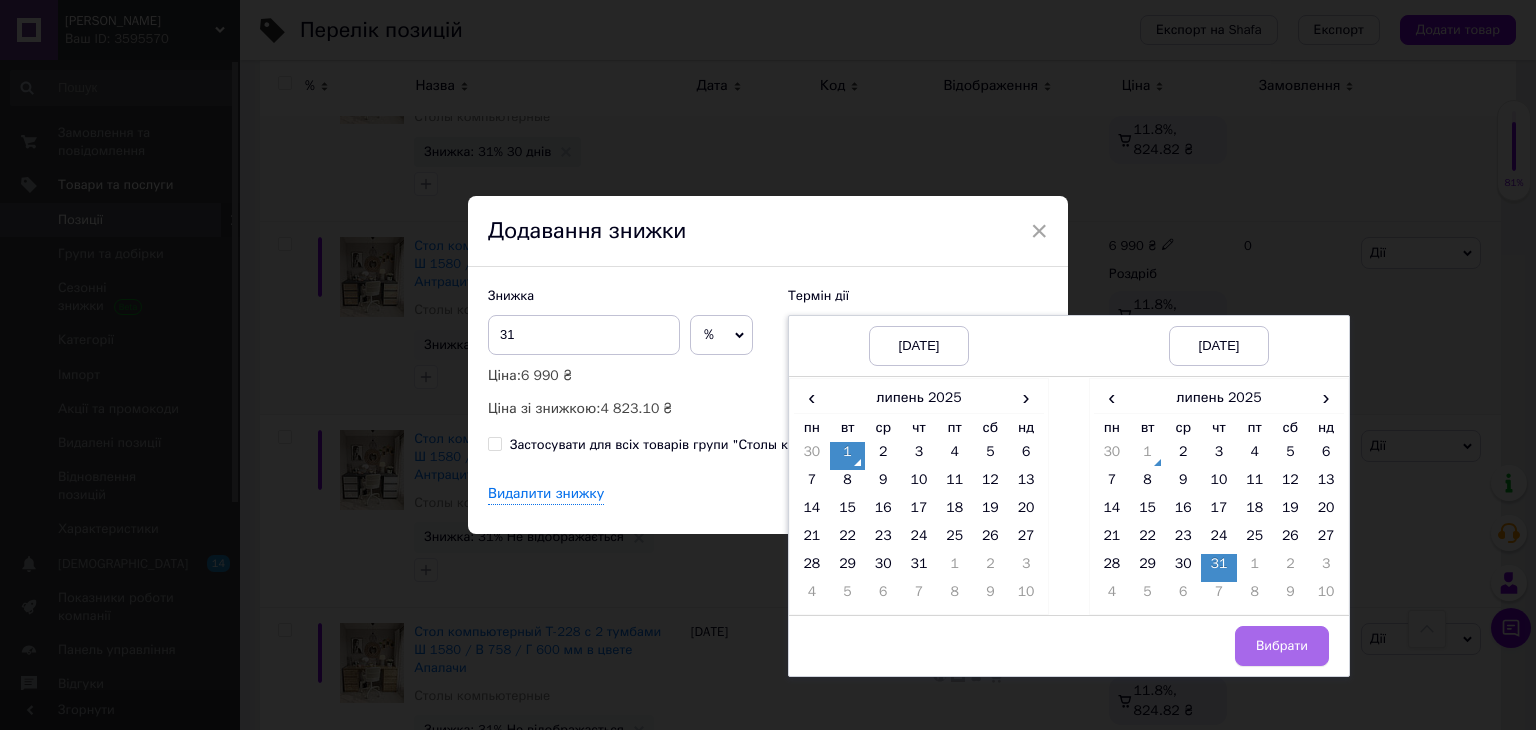 click on "Вибрати" at bounding box center [1282, 646] 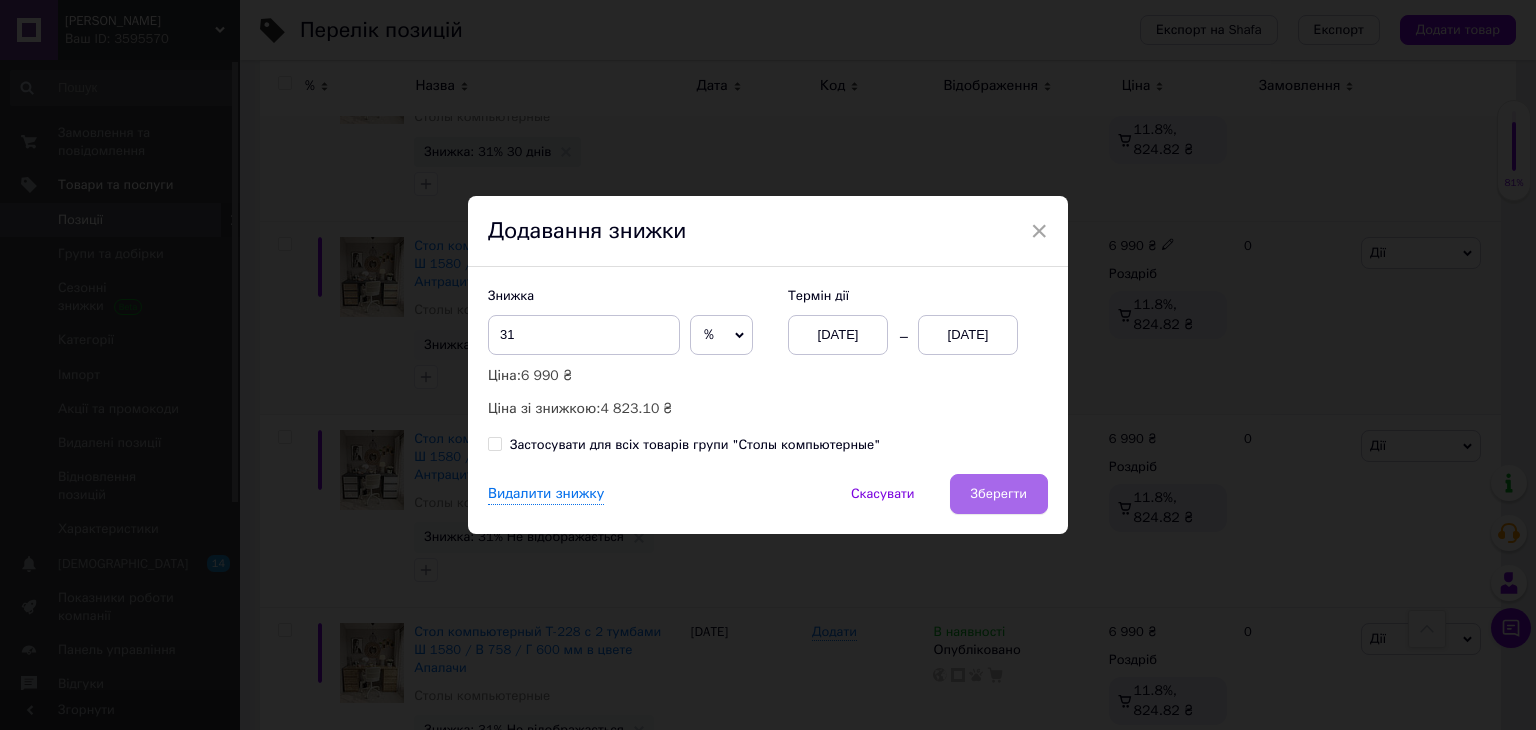 click on "Зберегти" at bounding box center [999, 494] 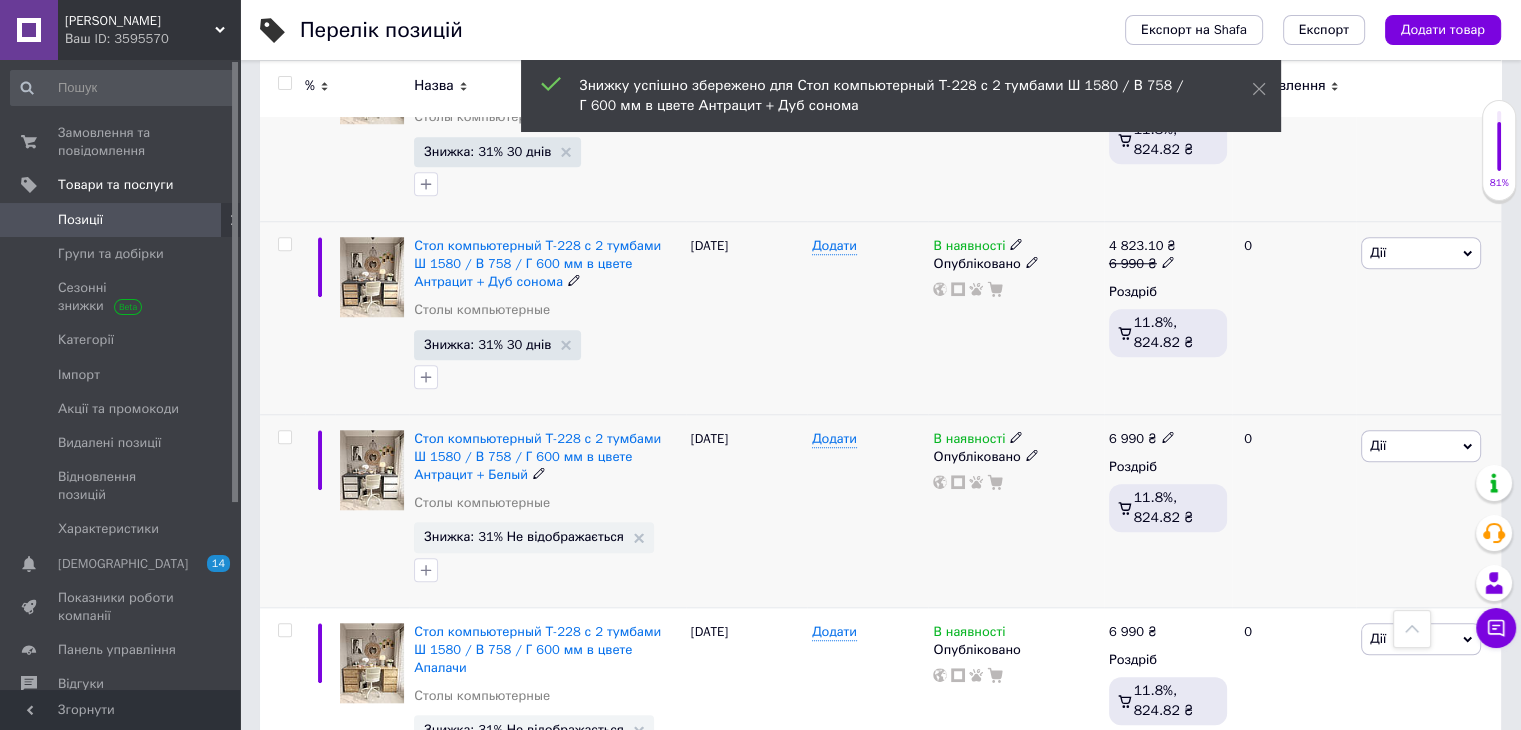 click on "Знижка: 31% Не відображається" at bounding box center (524, 536) 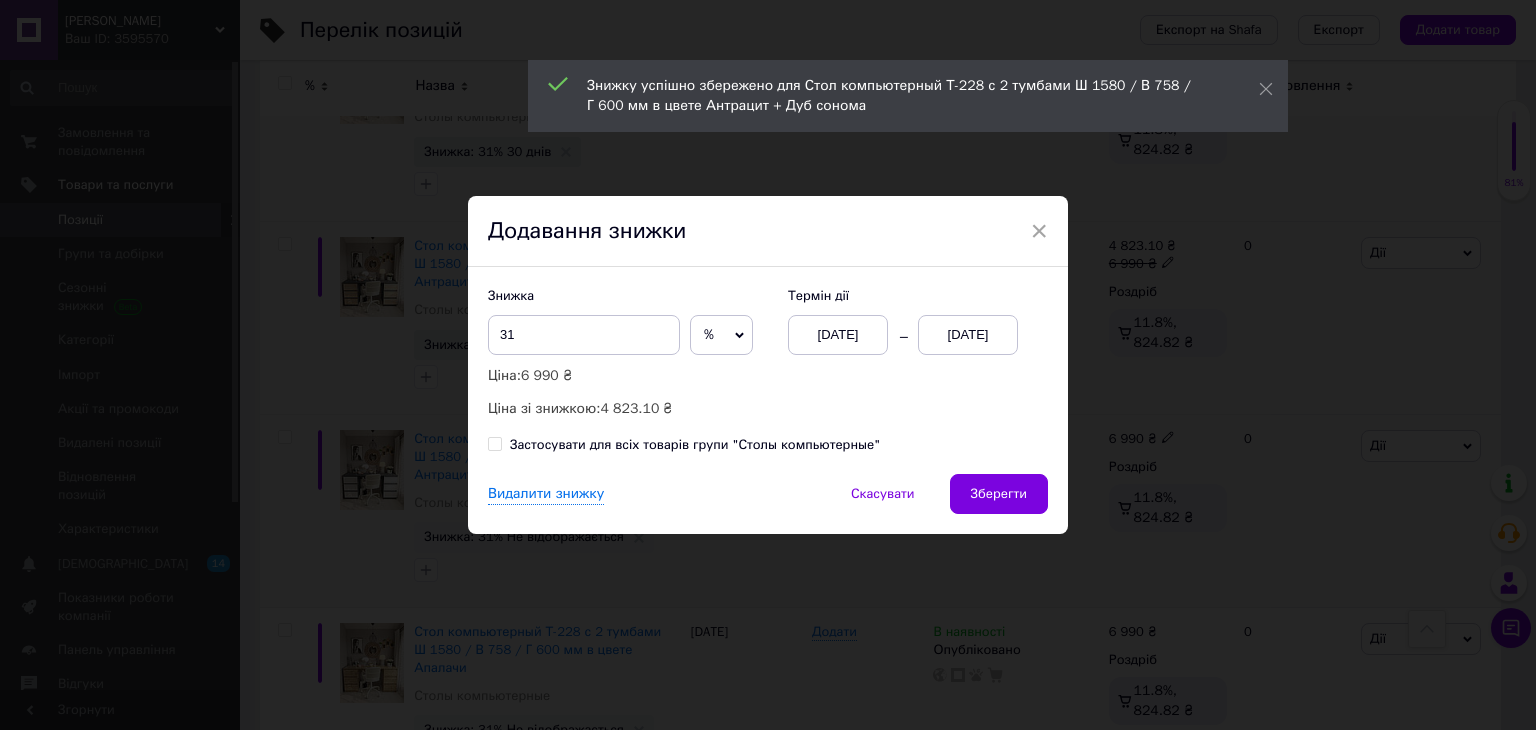 click on "01.07.2025" at bounding box center [968, 335] 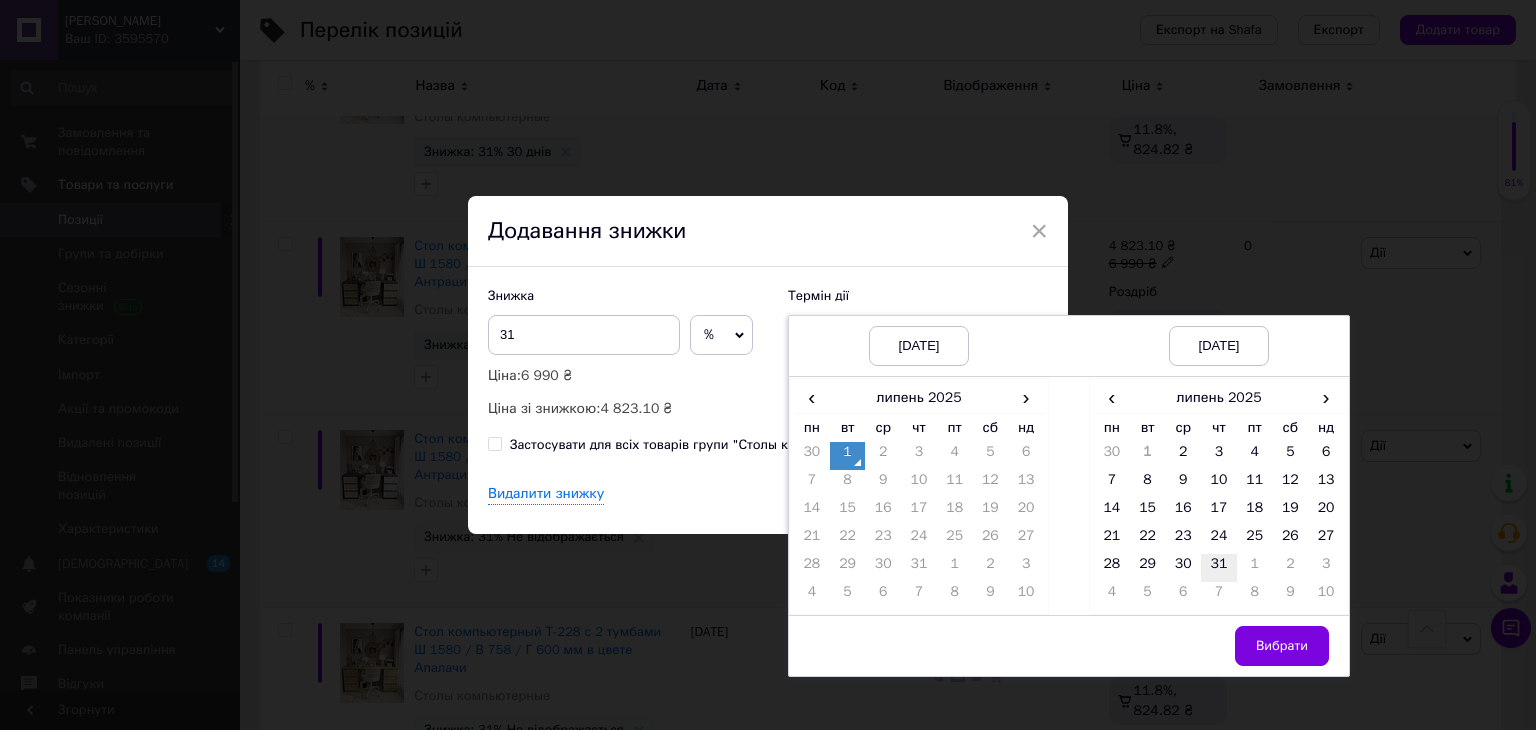 click on "31" at bounding box center (1219, 568) 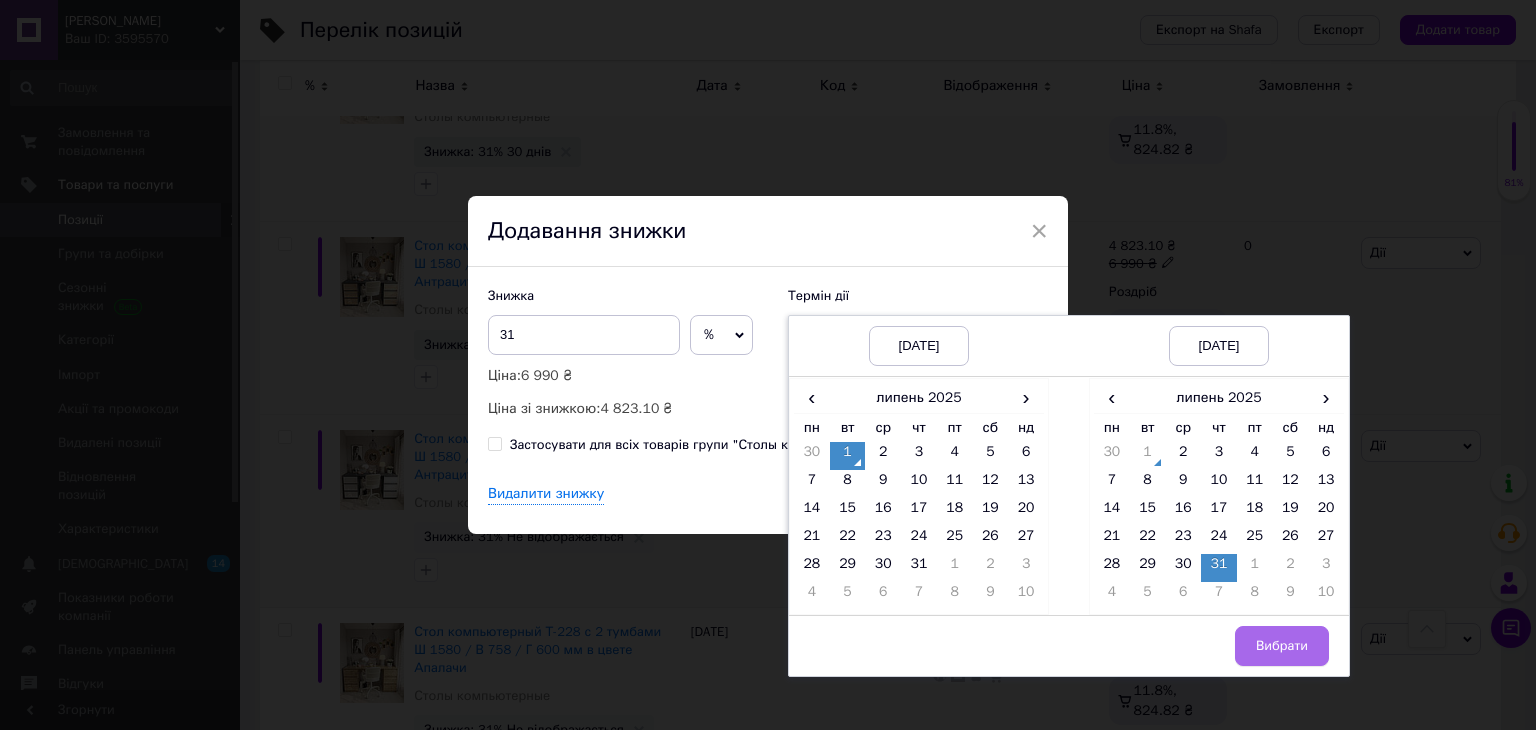 click on "Вибрати" at bounding box center [1282, 646] 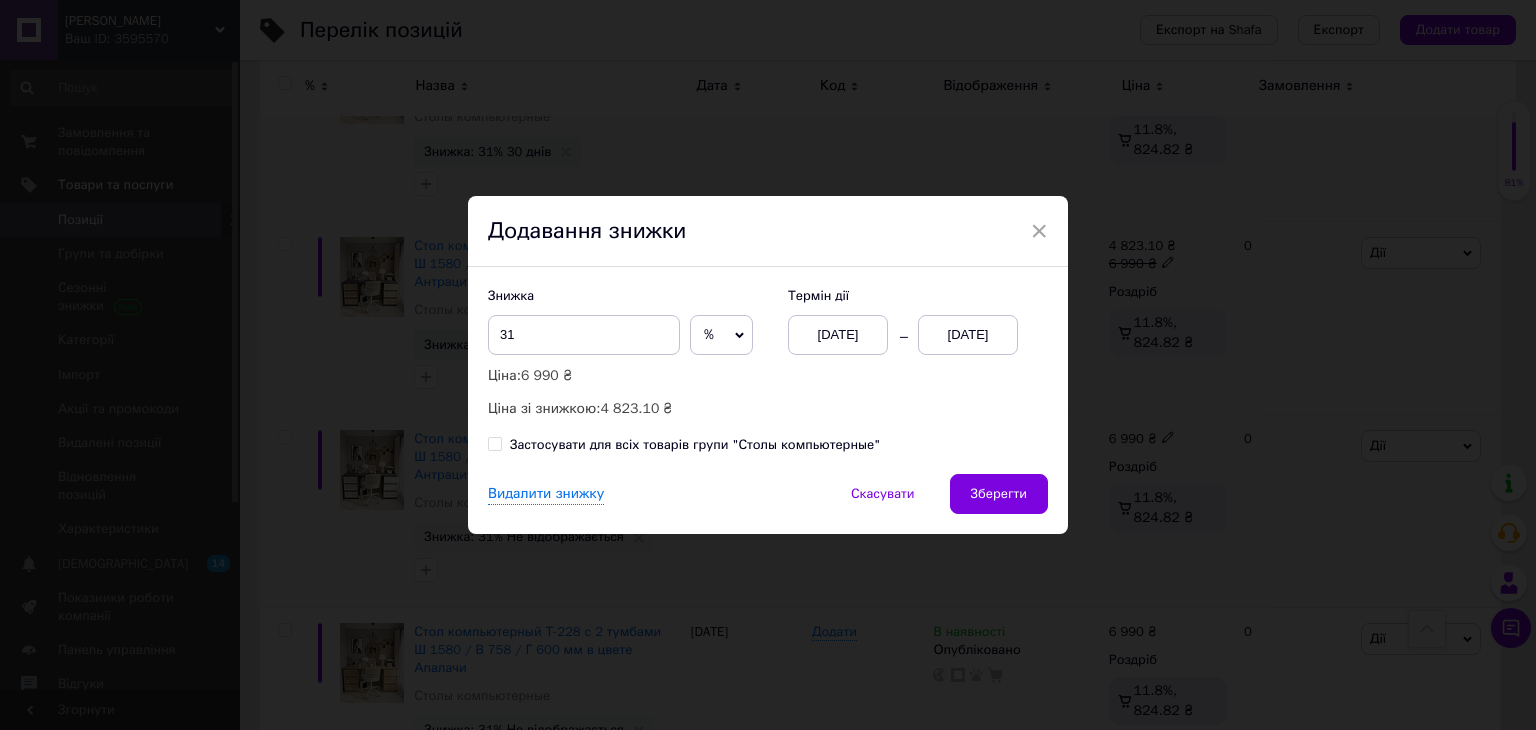 click on "Знижка 31 % ₴ Ціна:  6 990   ₴ Ціна зі знижкою:  4 823.10   ₴ Термін дії 01.07.2025 31.07.2025 Застосувати для всіх товарів групи "Столы компьютерные"" at bounding box center (768, 370) 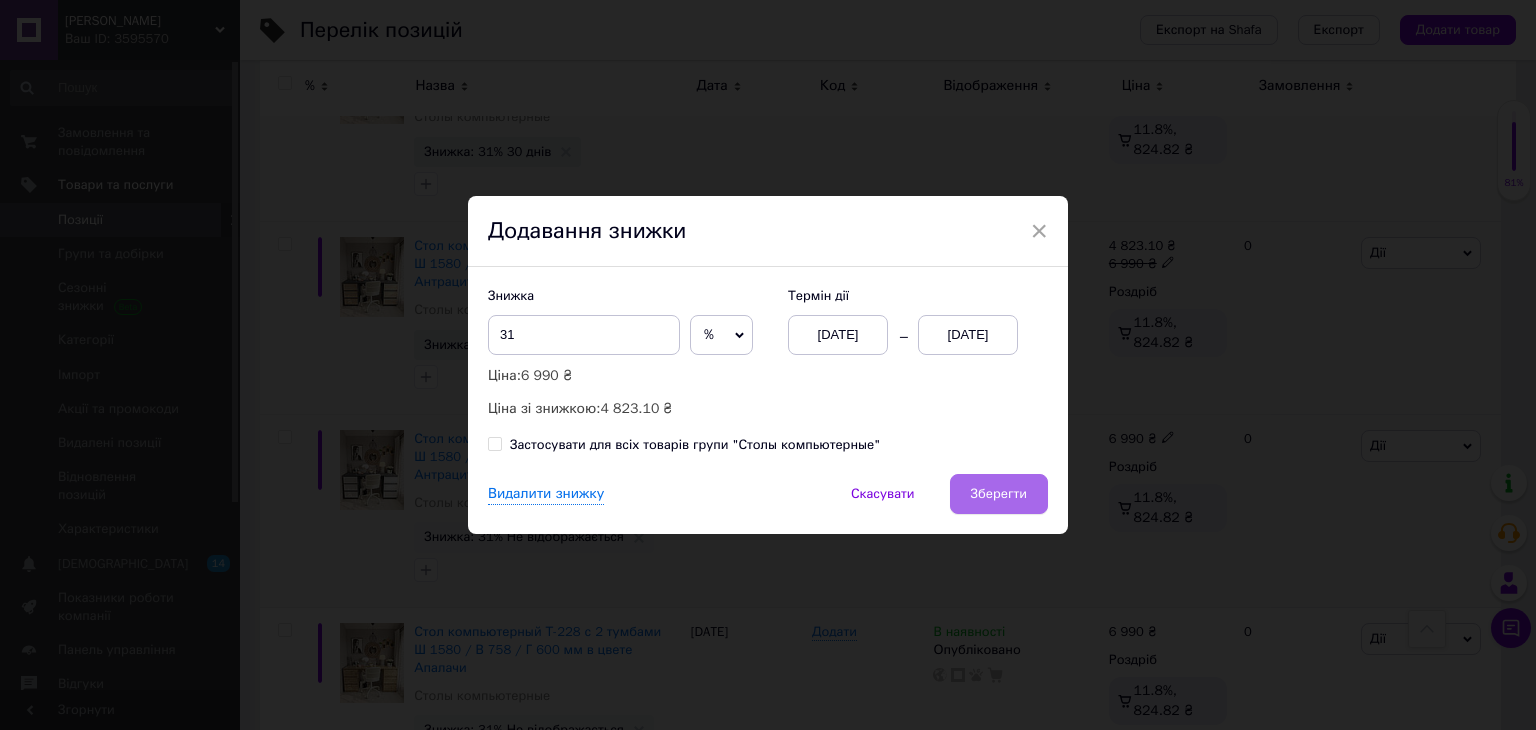 click on "Зберегти" at bounding box center [999, 494] 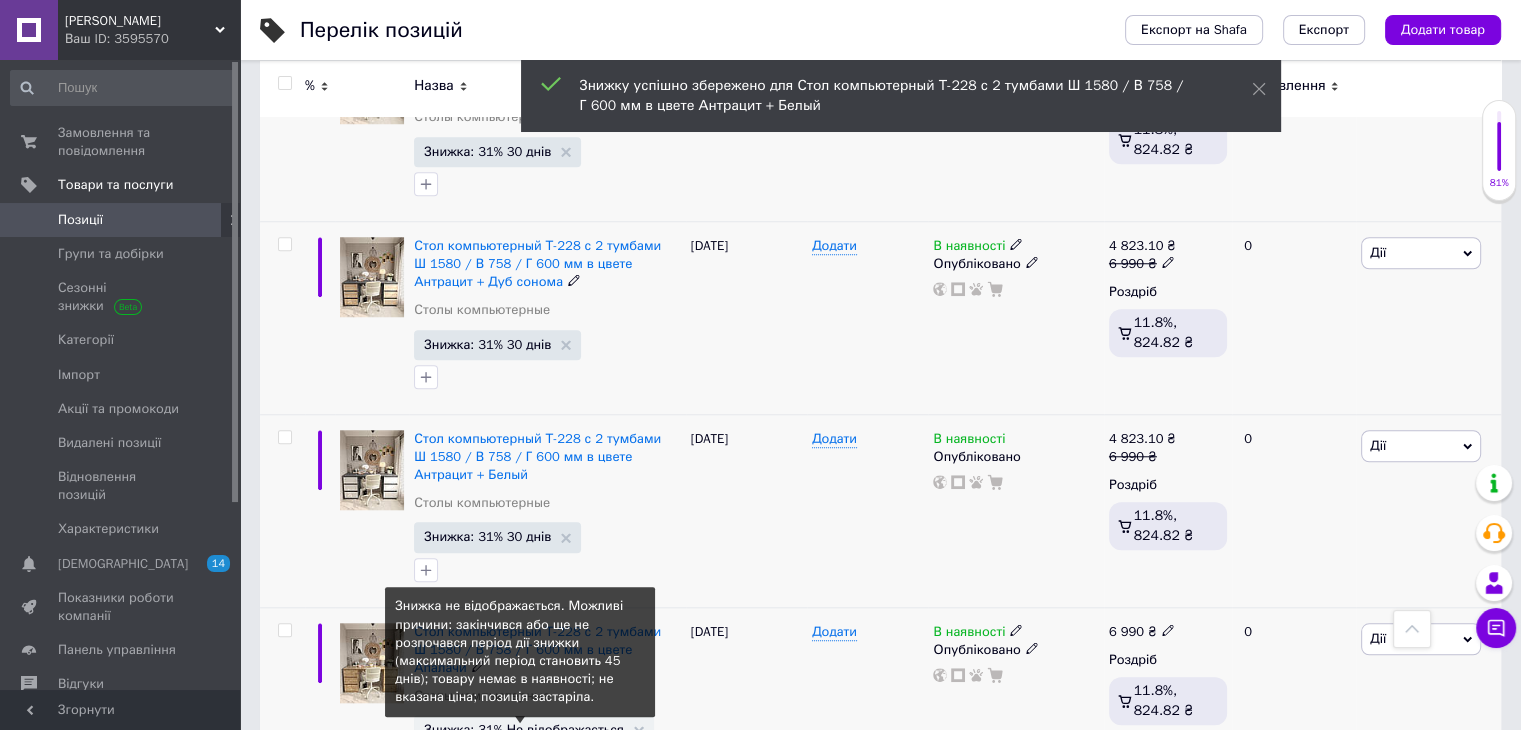 click on "Знижка: 31% Не відображається" at bounding box center [524, 729] 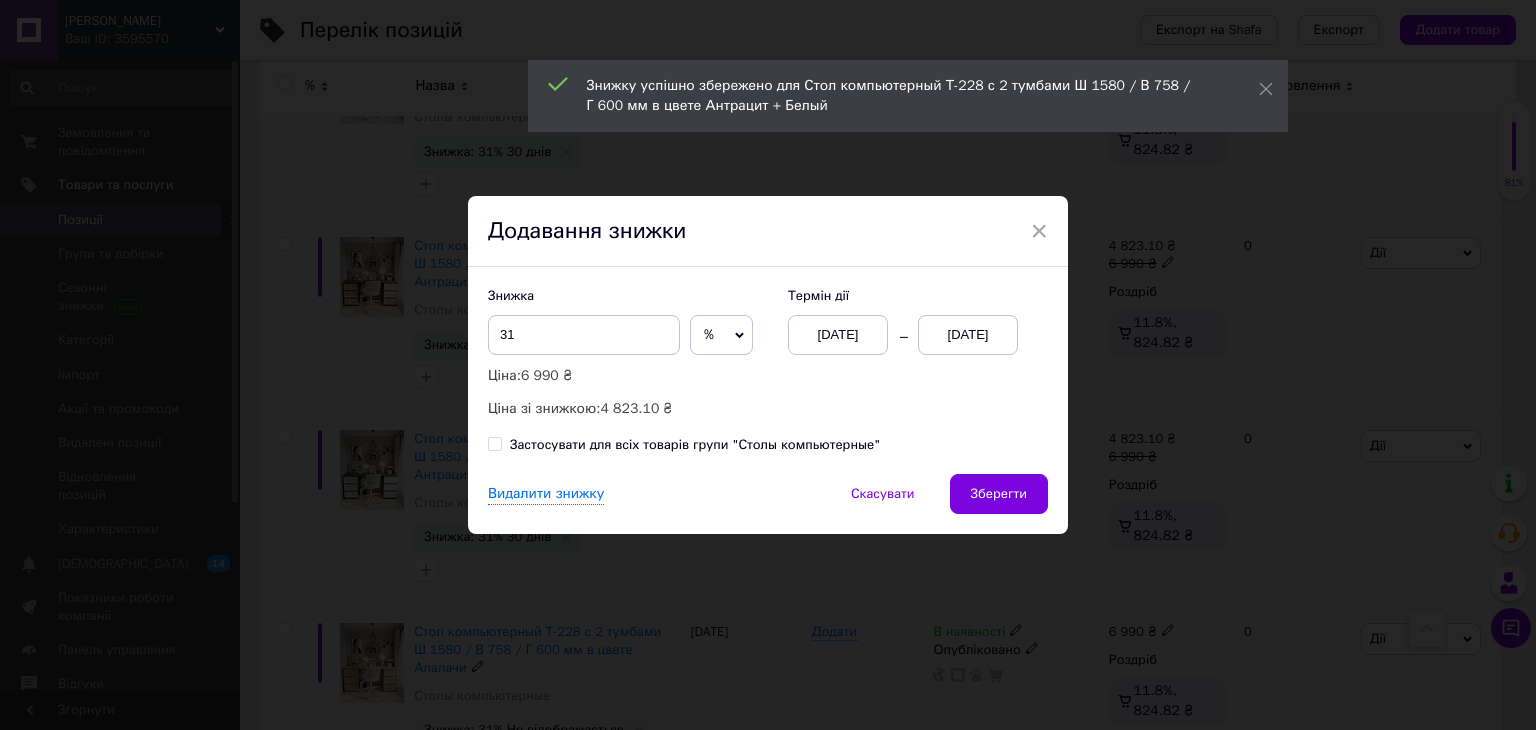 click on "01.07.2025" at bounding box center [968, 335] 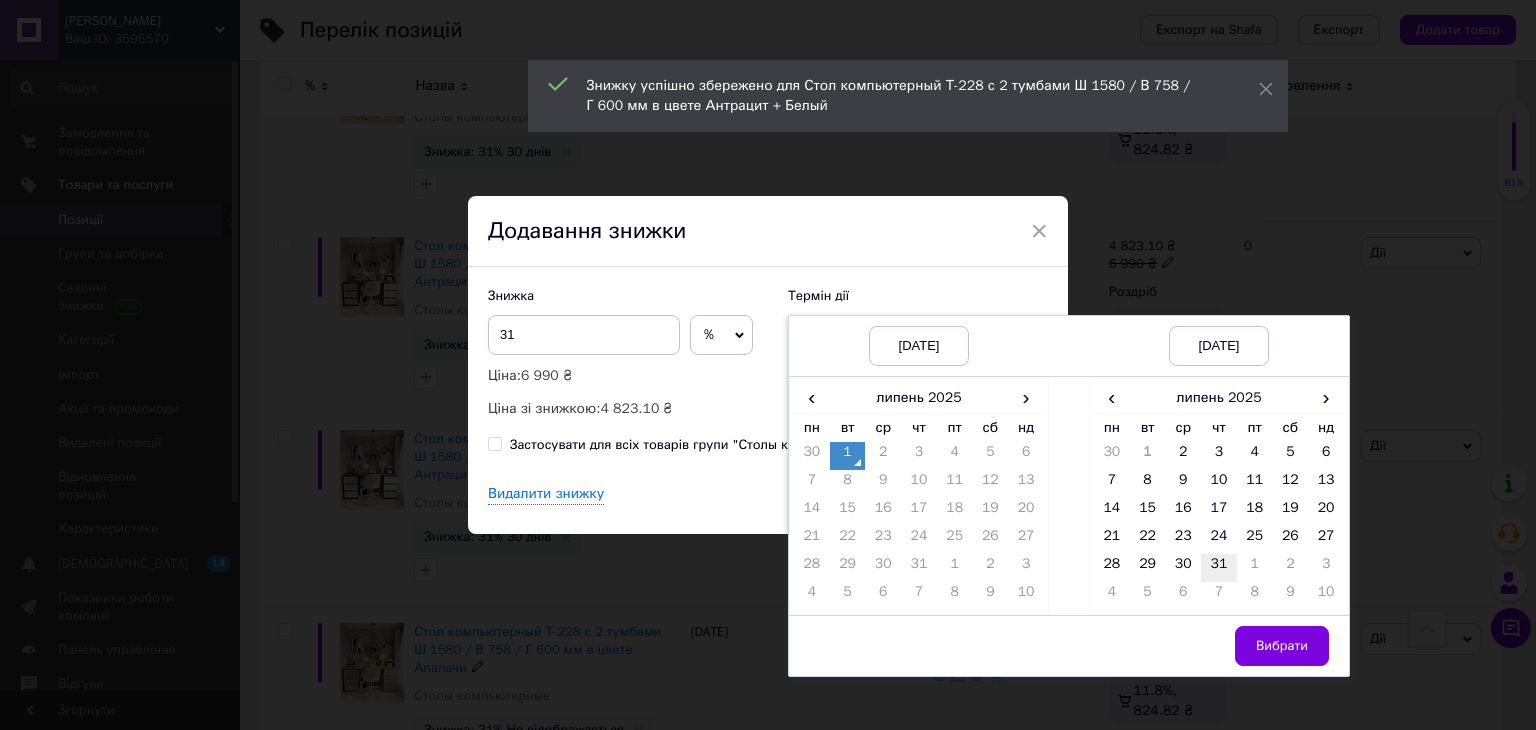 click on "31" at bounding box center [1219, 568] 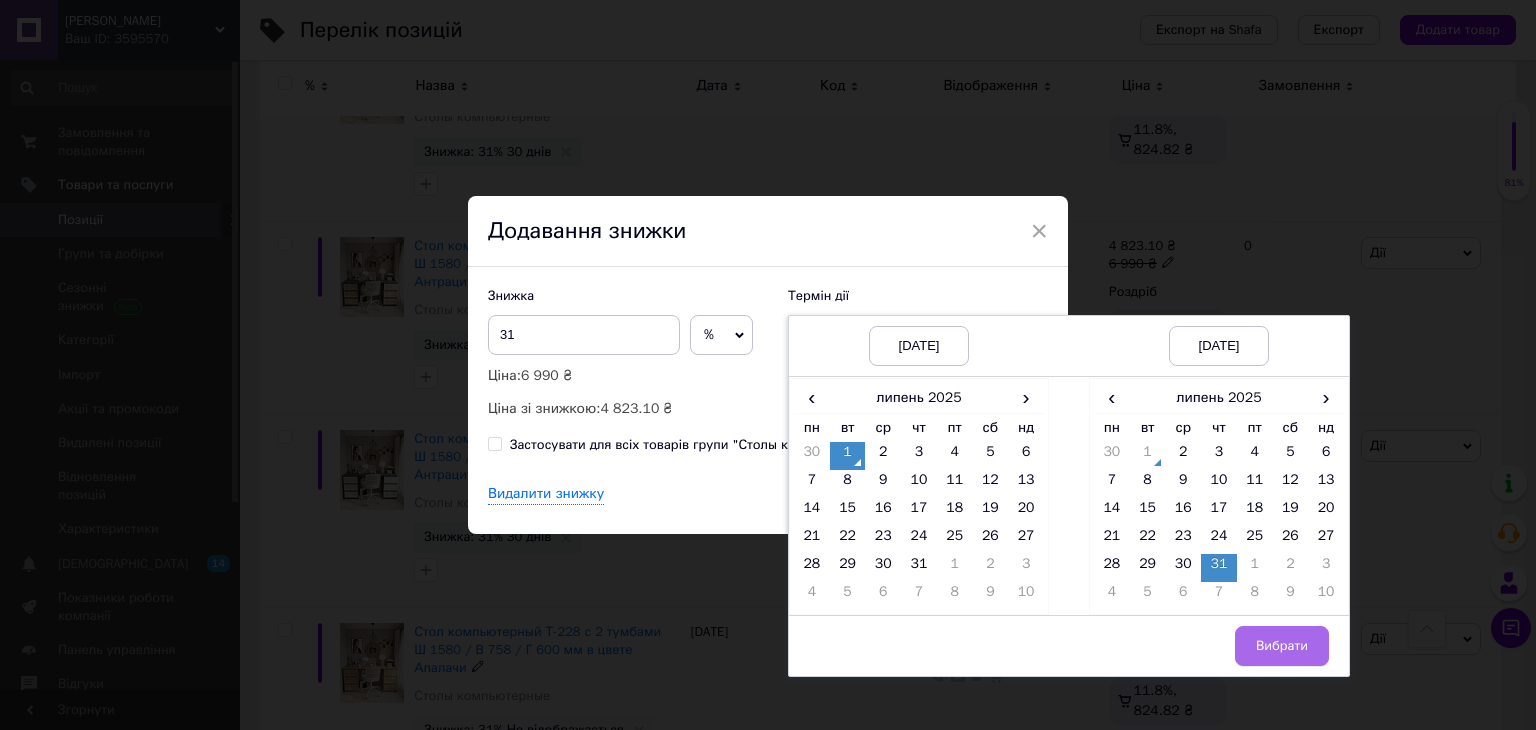 click on "Вибрати" at bounding box center [1282, 646] 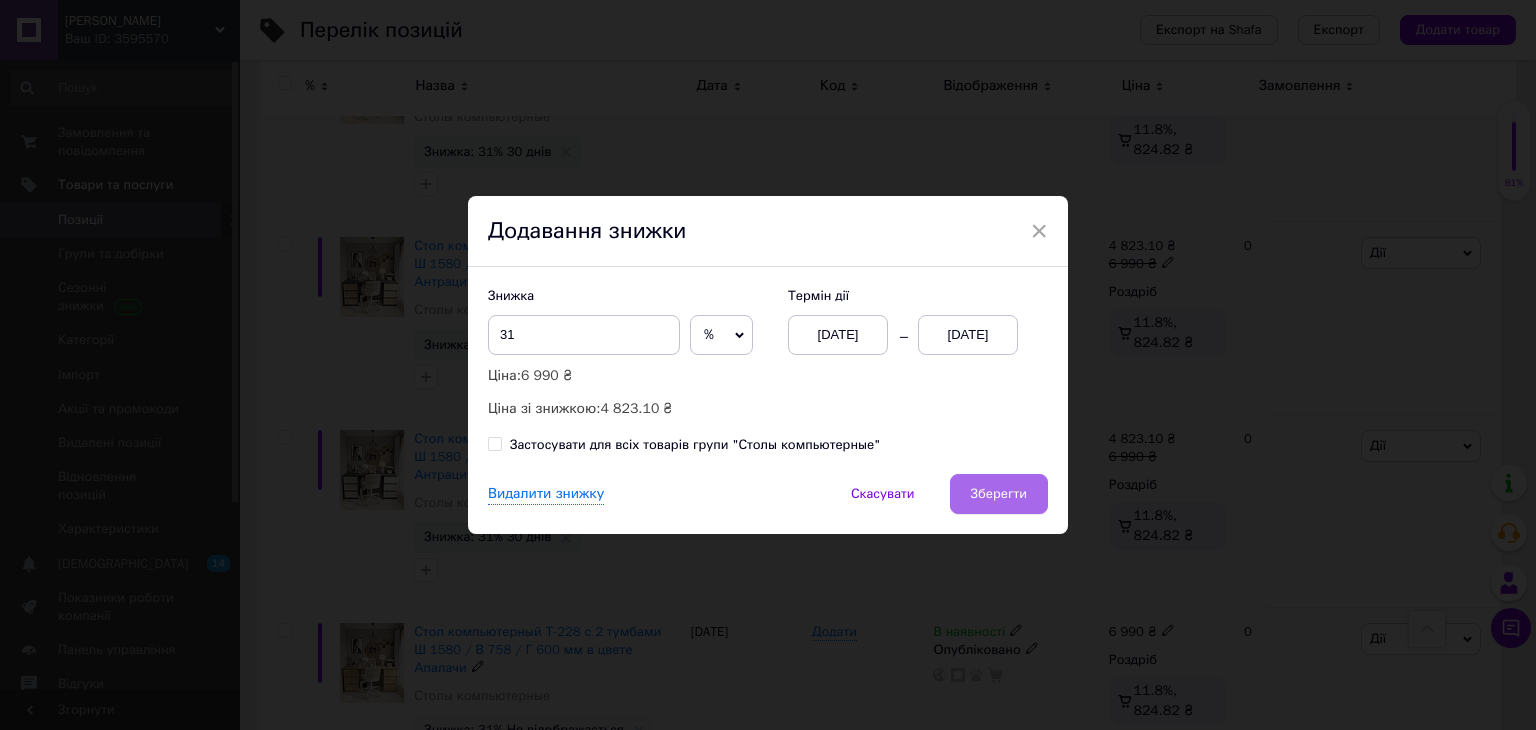 click on "Зберегти" at bounding box center [999, 494] 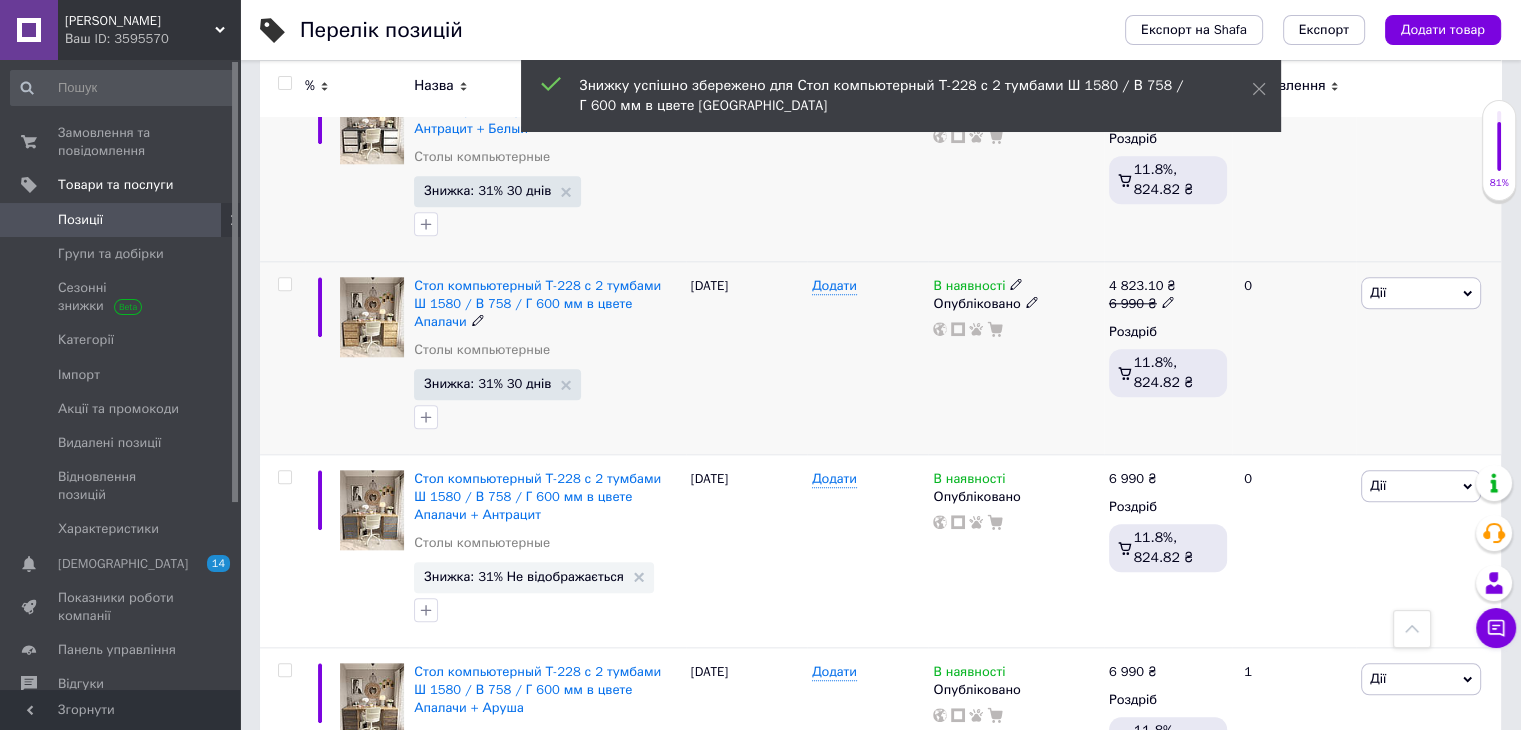 scroll, scrollTop: 2100, scrollLeft: 0, axis: vertical 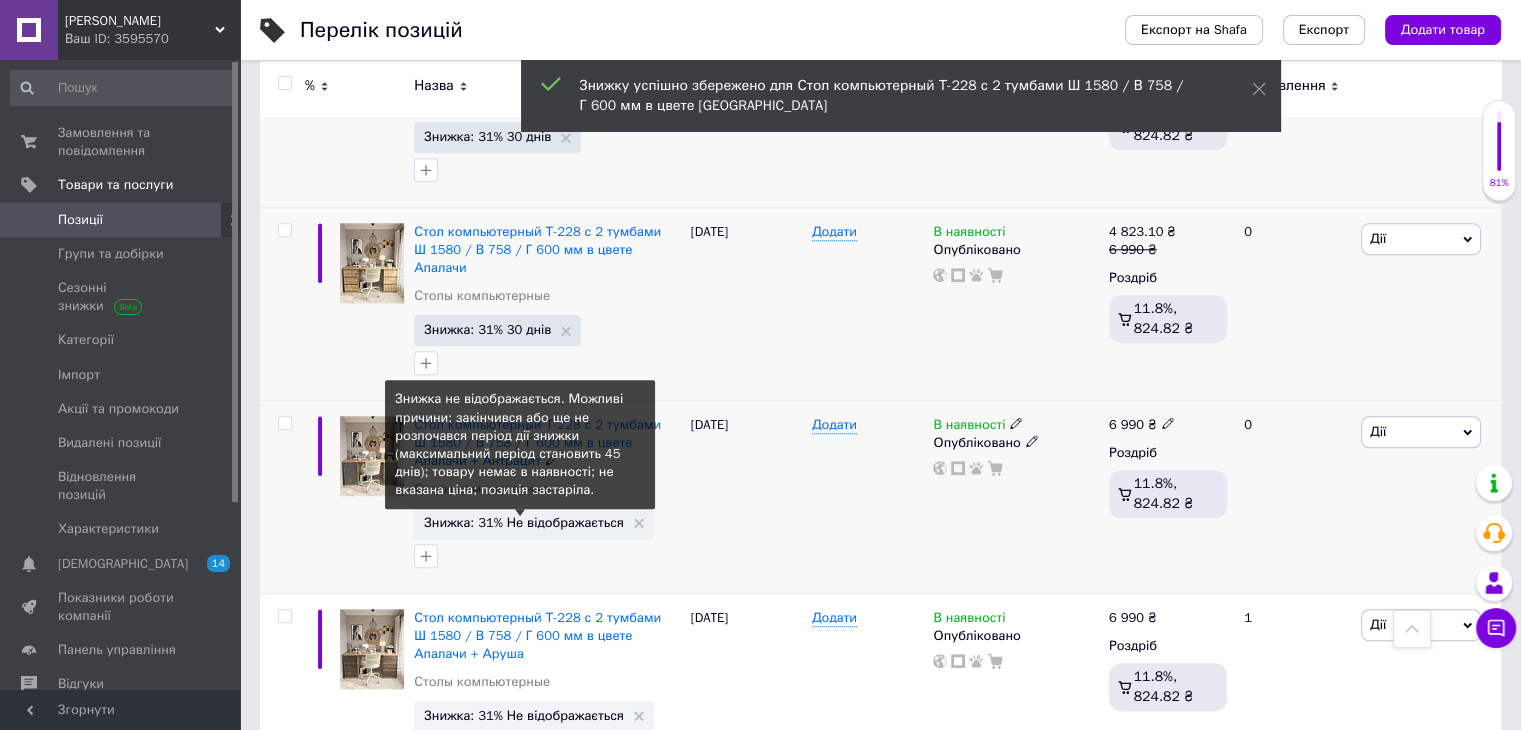 click on "Знижка: 31% Не відображається" at bounding box center [524, 522] 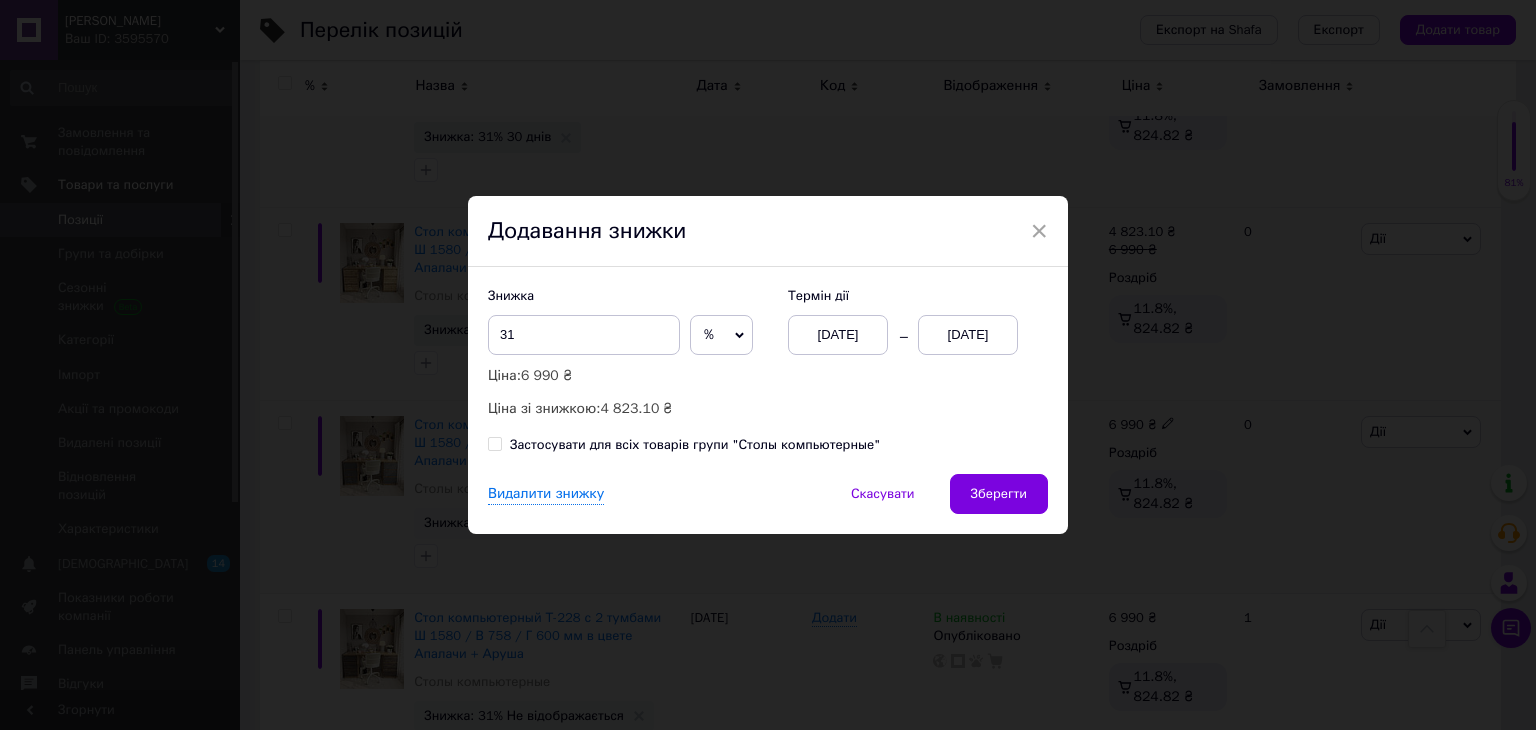 click on "01.07.2025" at bounding box center [968, 335] 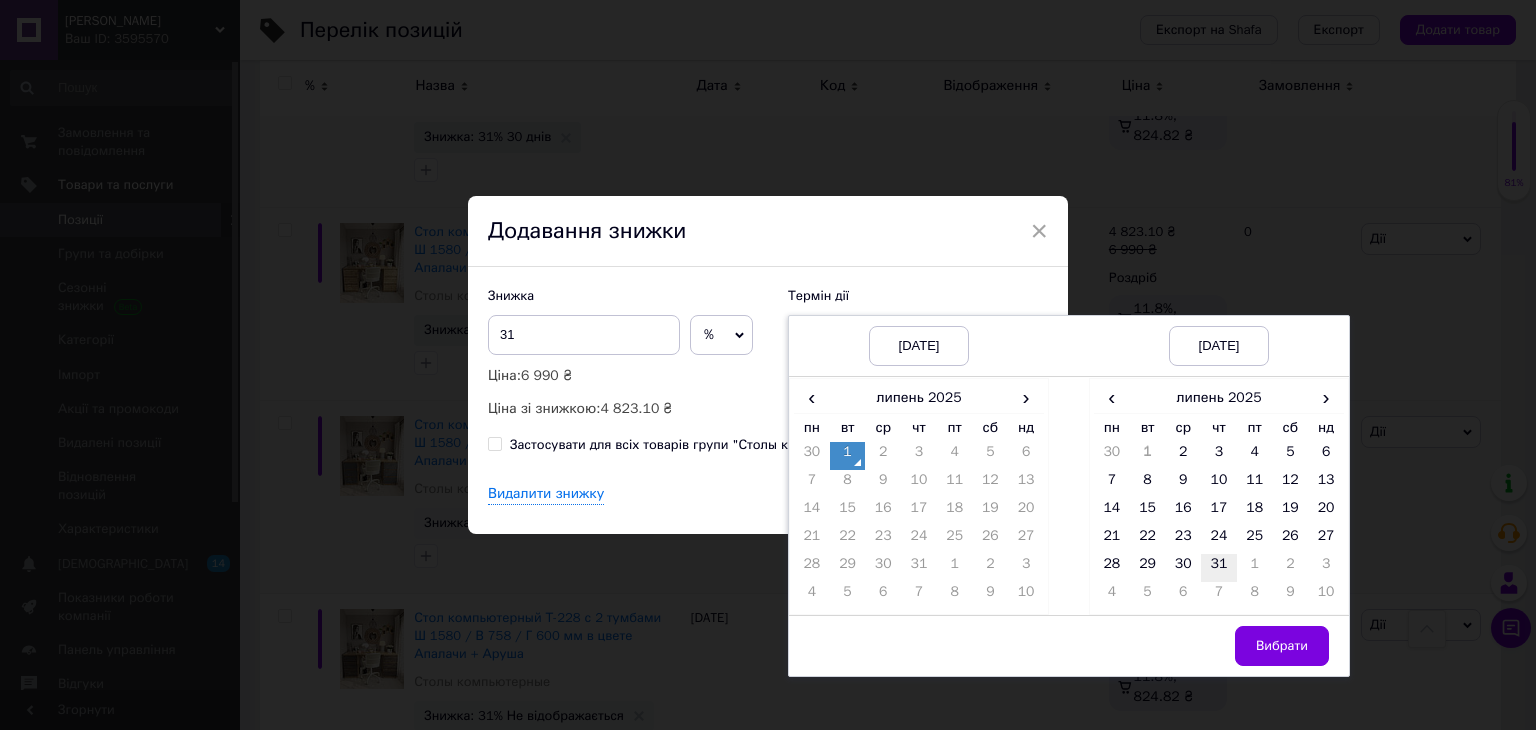 click on "31" at bounding box center (1219, 568) 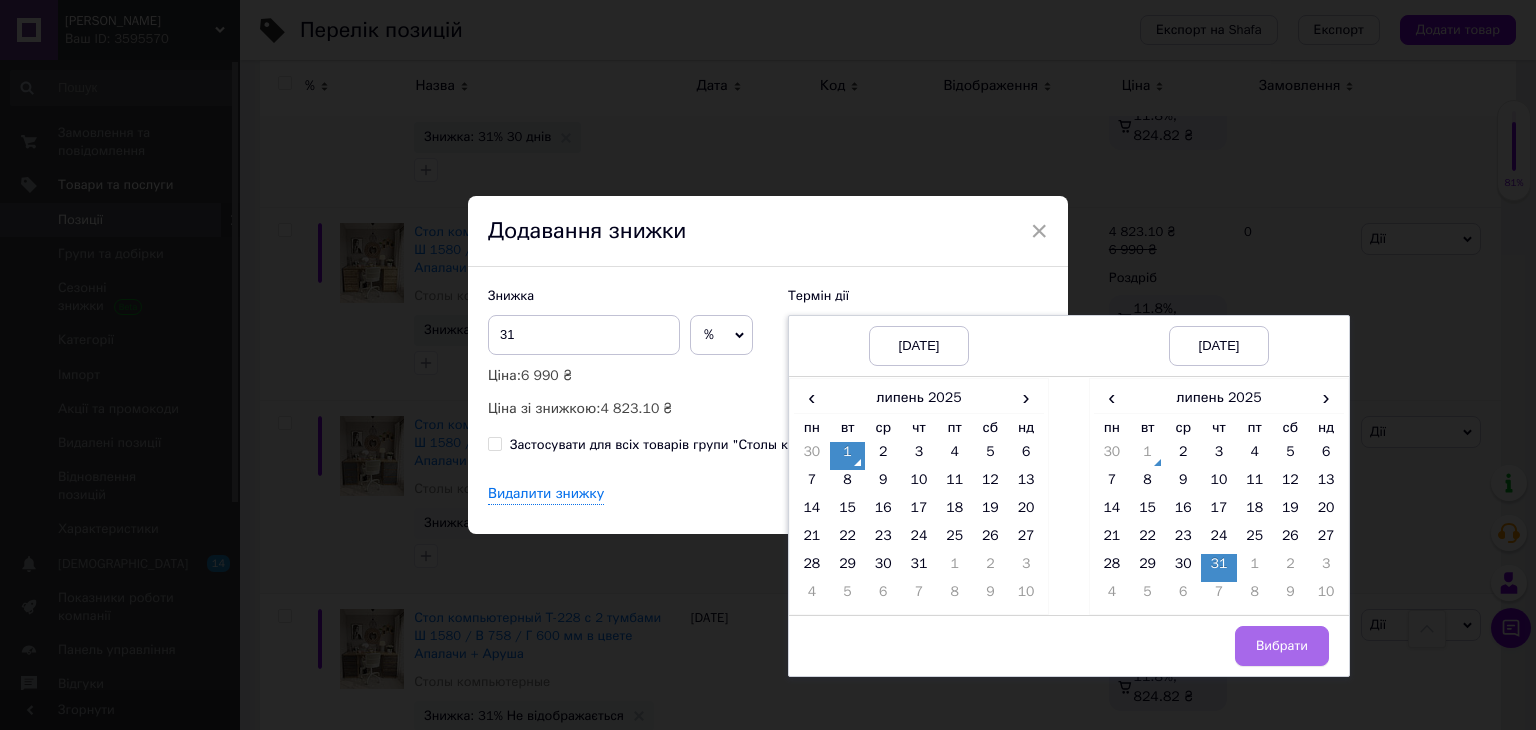 click on "Вибрати" at bounding box center (1282, 646) 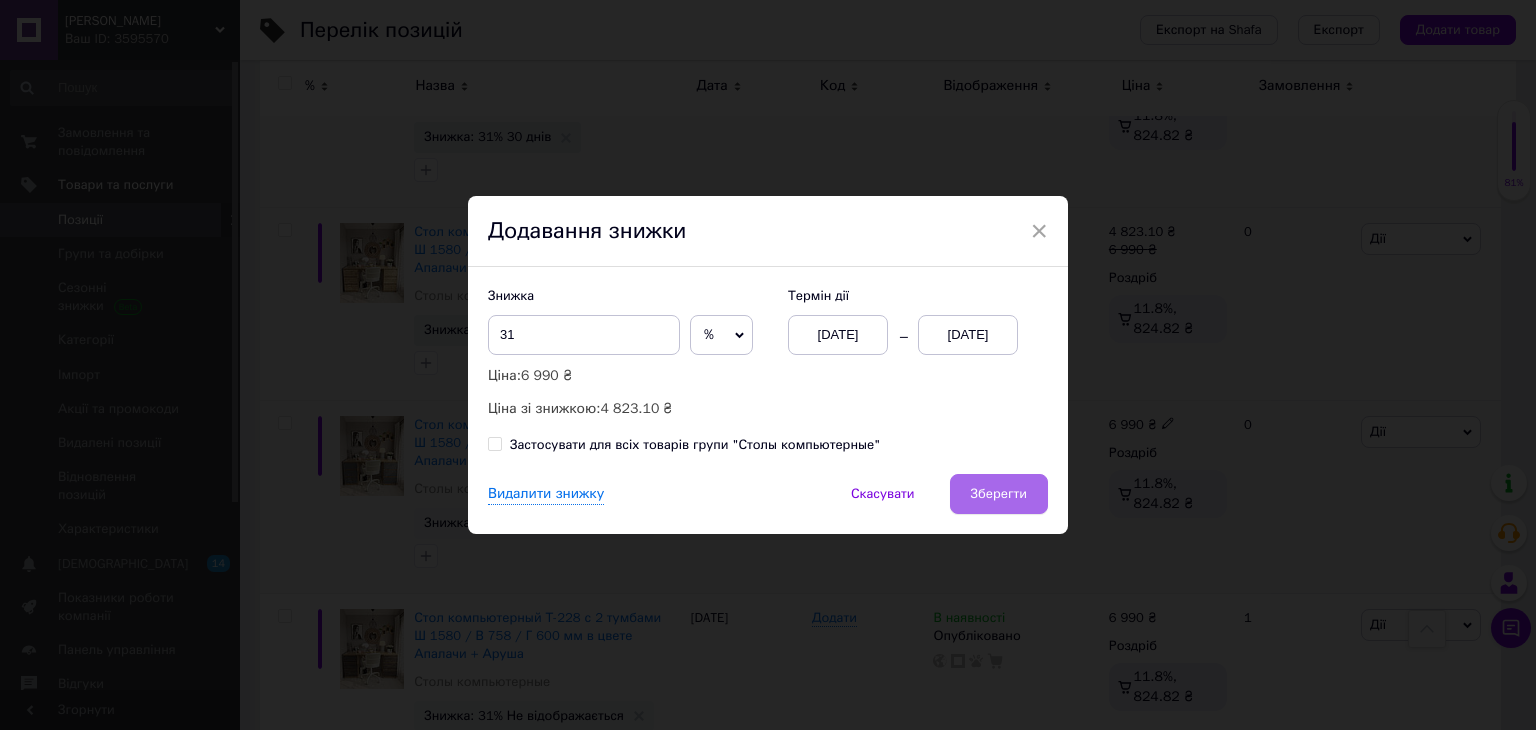 click on "Зберегти" at bounding box center [999, 494] 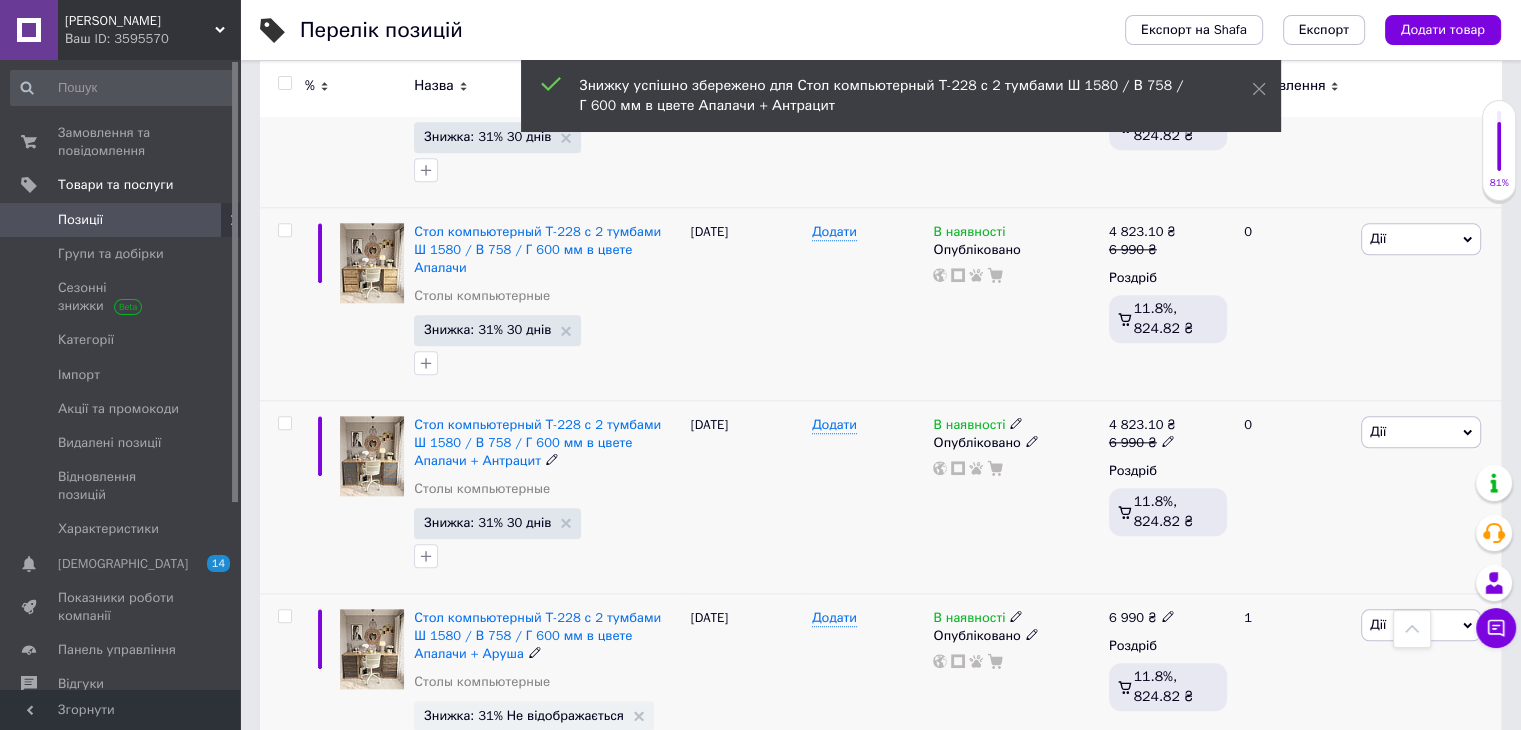 click on "Знижка: 31% Не відображається" at bounding box center (524, 715) 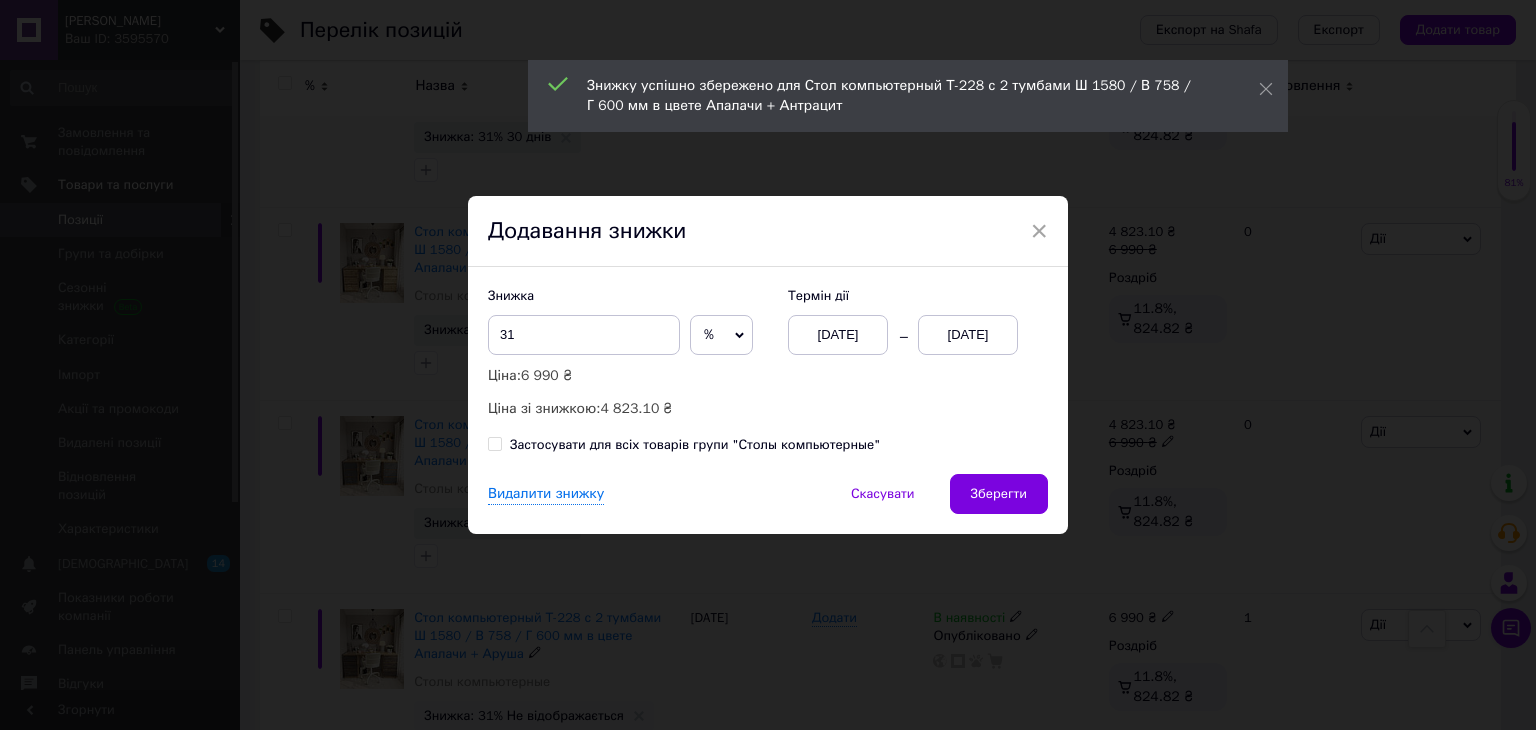 click on "01.07.2025" at bounding box center [968, 335] 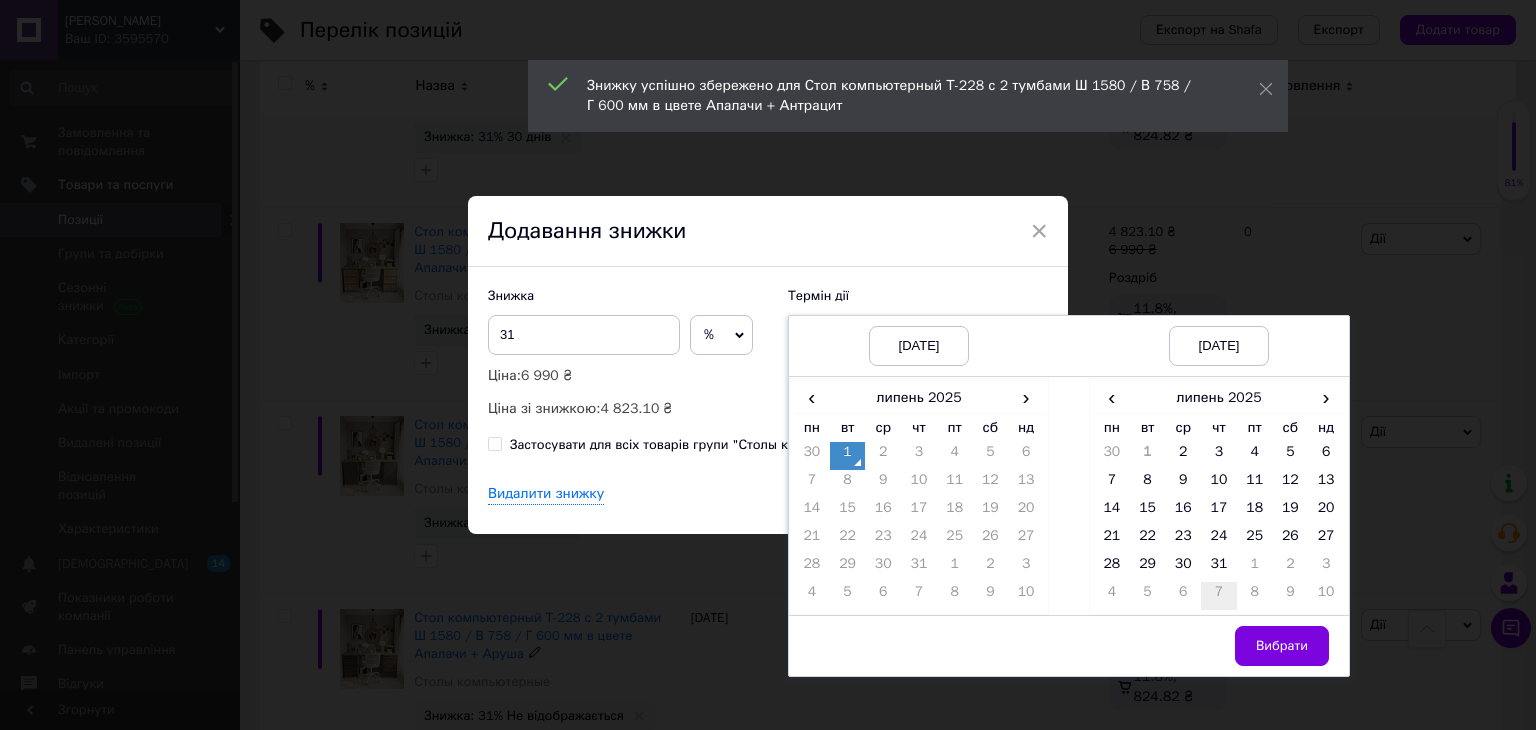 click on "31" at bounding box center (1219, 568) 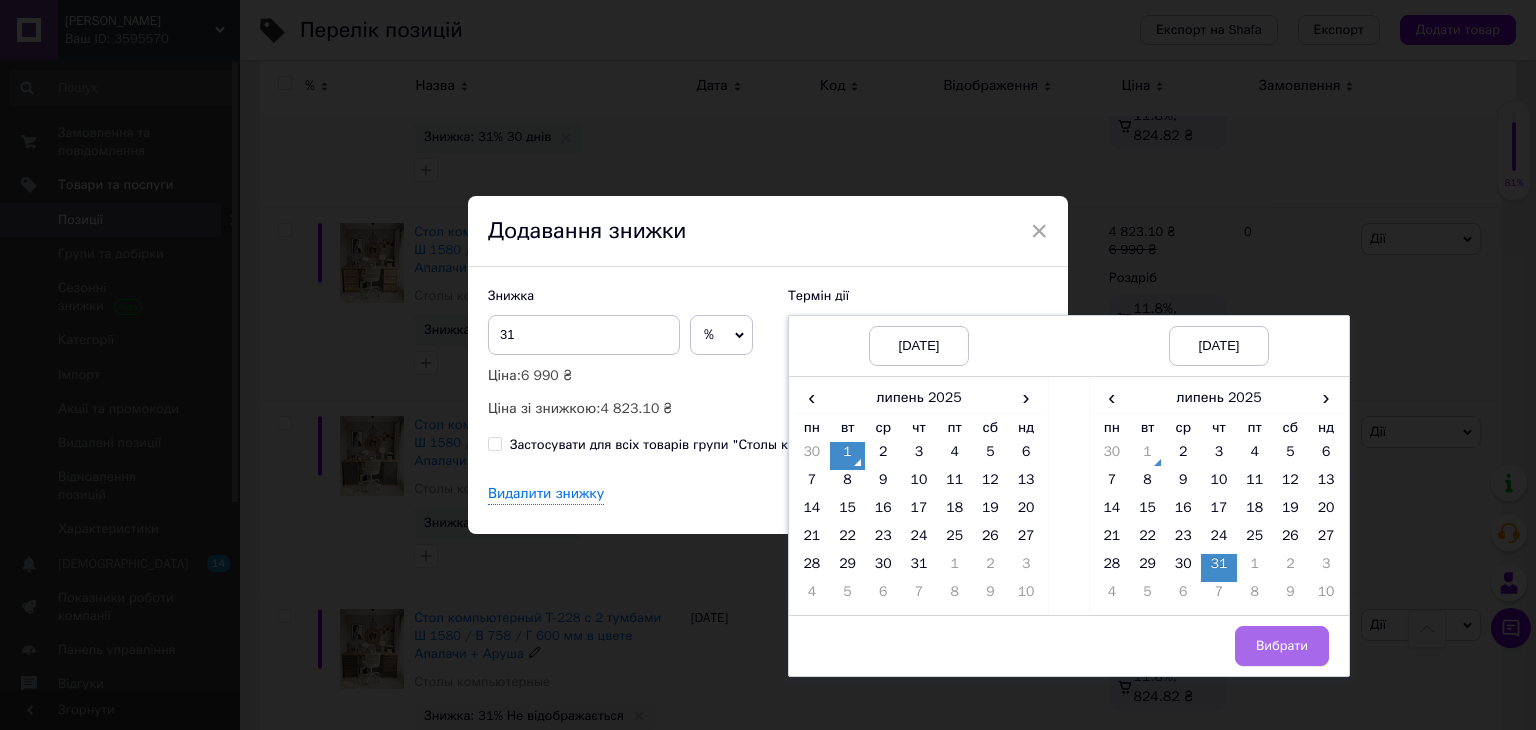 click on "Вибрати" at bounding box center [1282, 646] 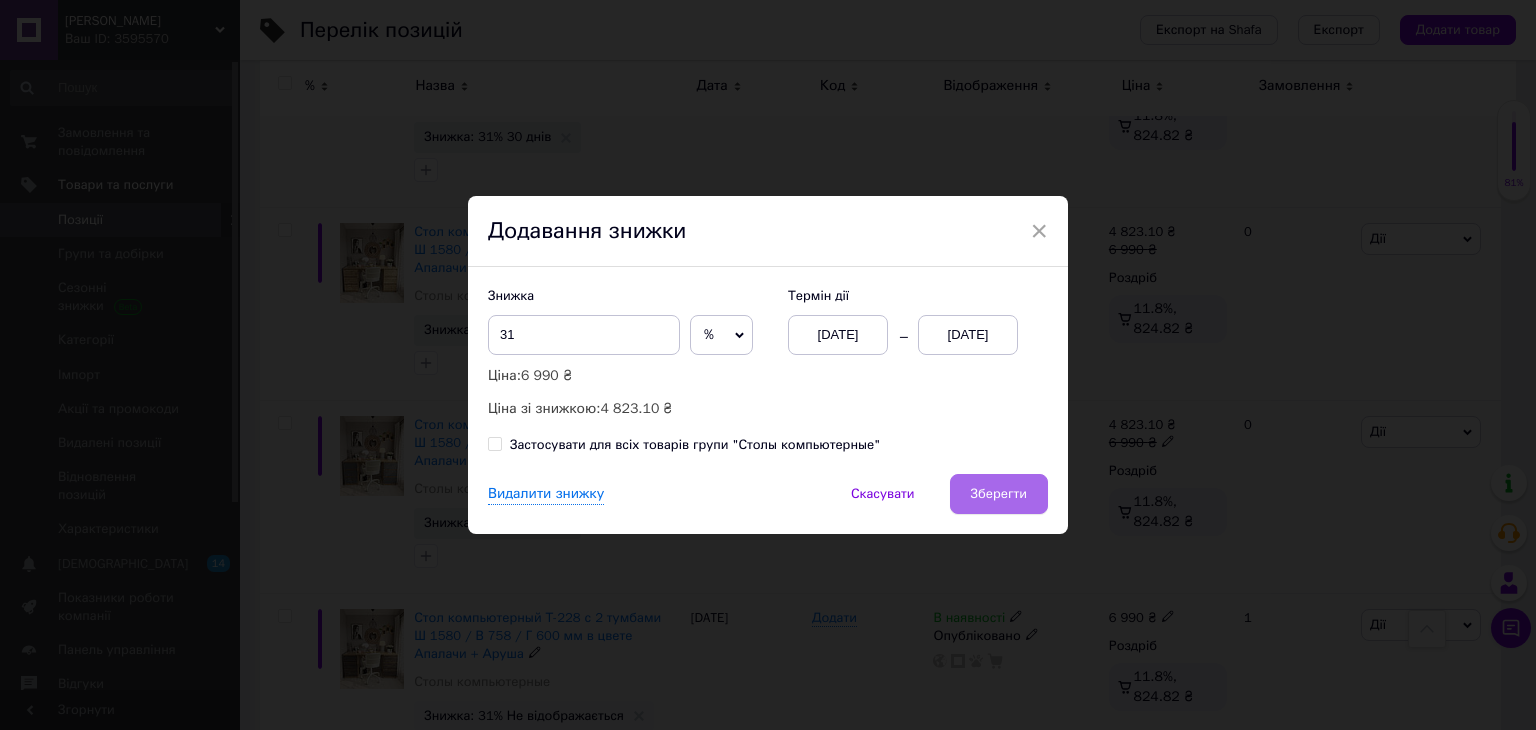 click on "Зберегти" at bounding box center (999, 494) 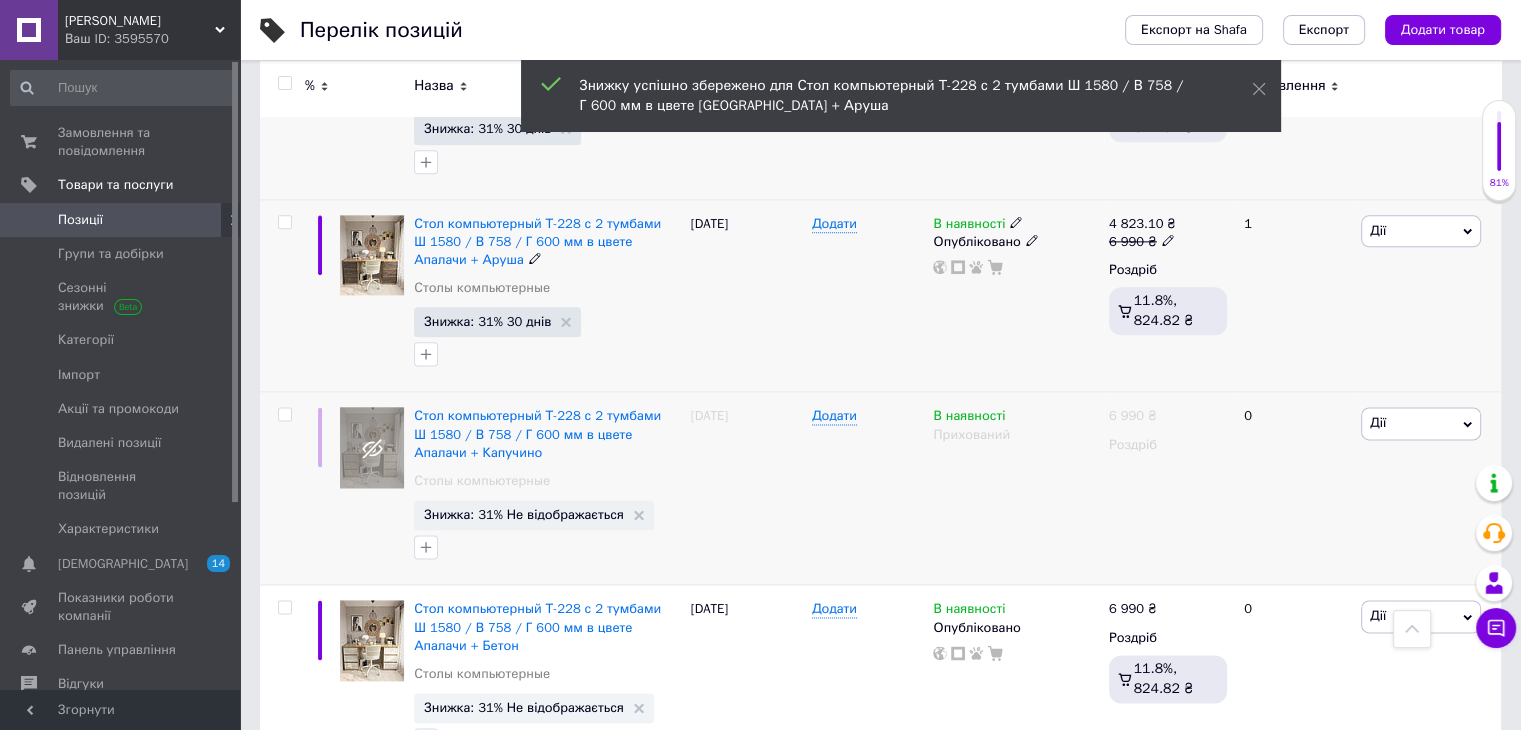 scroll, scrollTop: 2500, scrollLeft: 0, axis: vertical 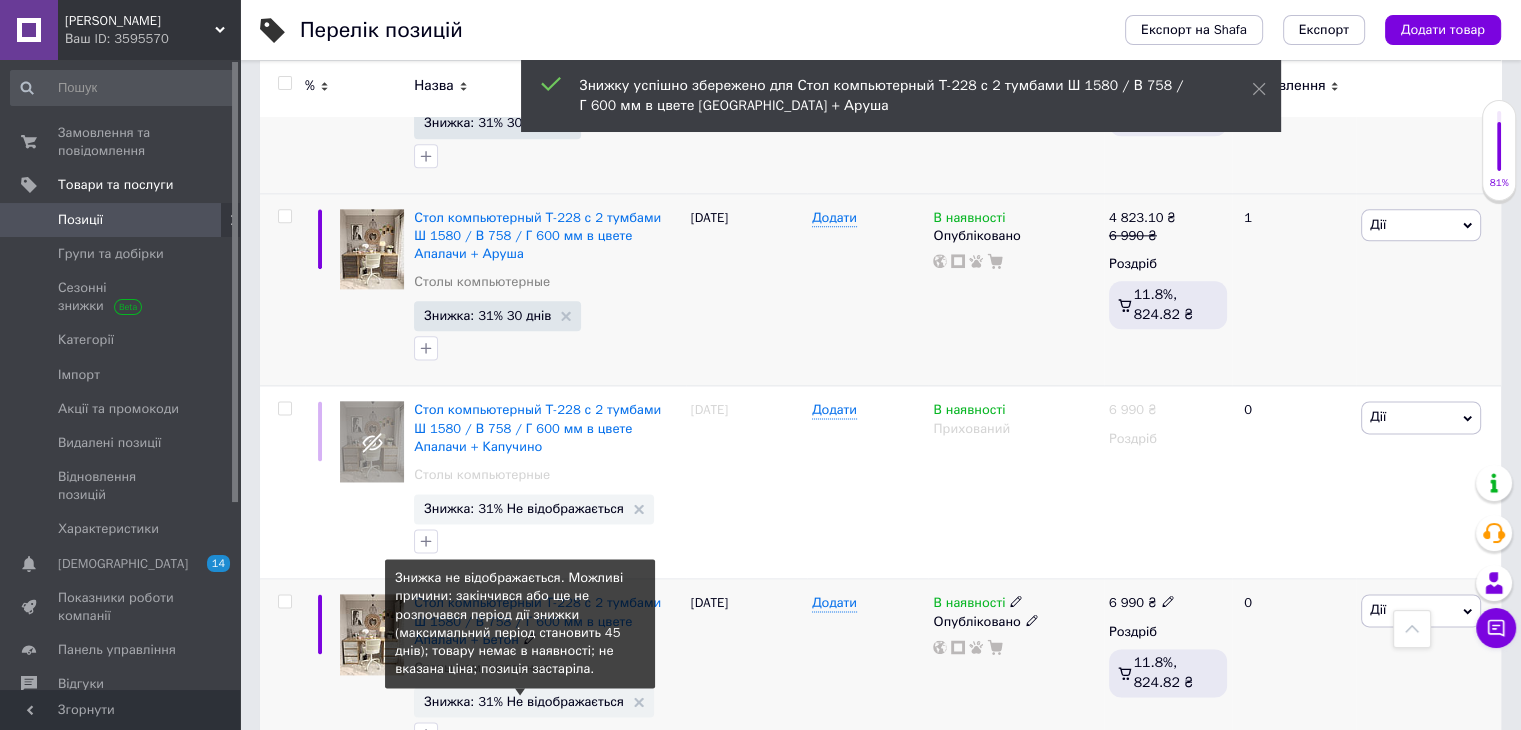 click on "Знижка: 31% Не відображається" at bounding box center [524, 701] 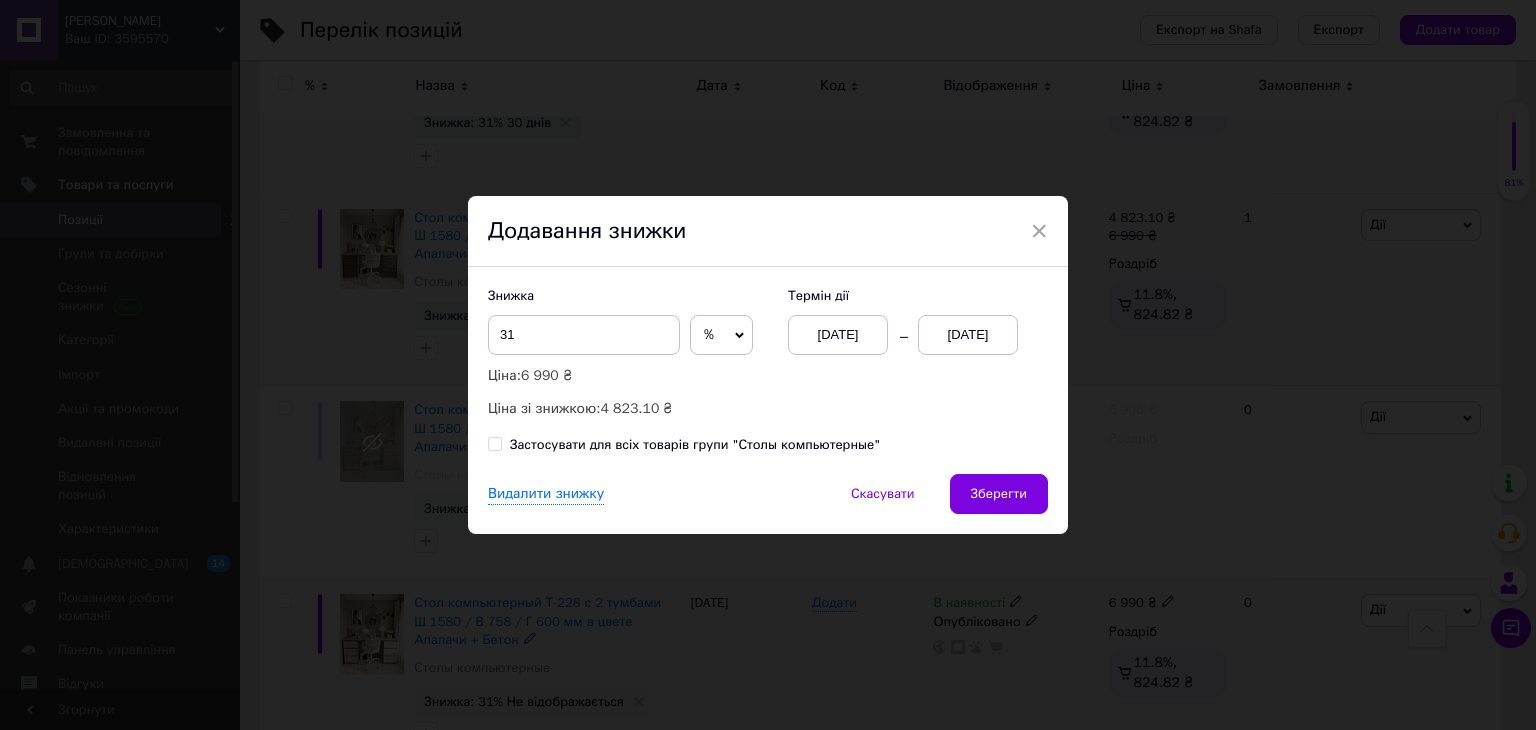 click on "01.07.2025" at bounding box center (968, 335) 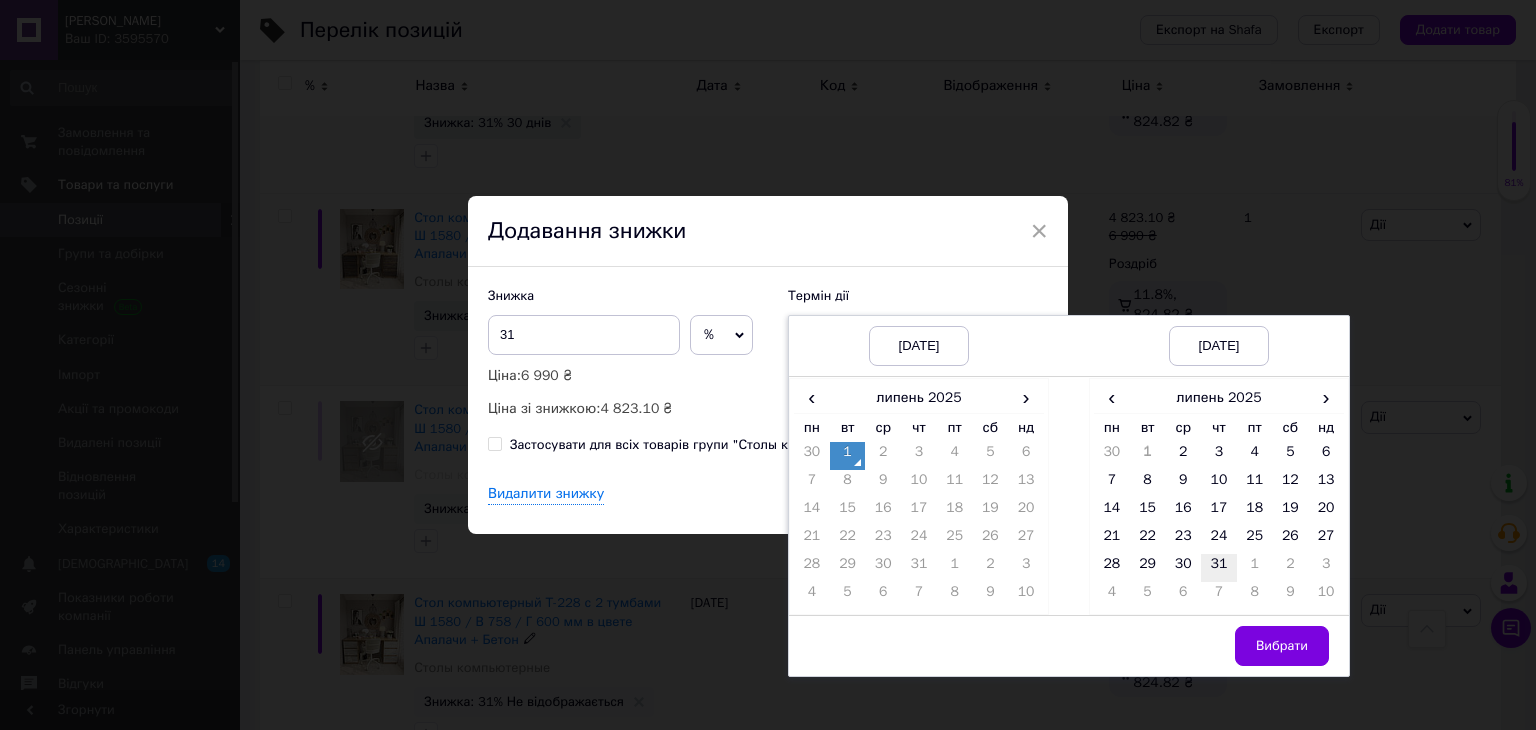click on "31" at bounding box center (1219, 568) 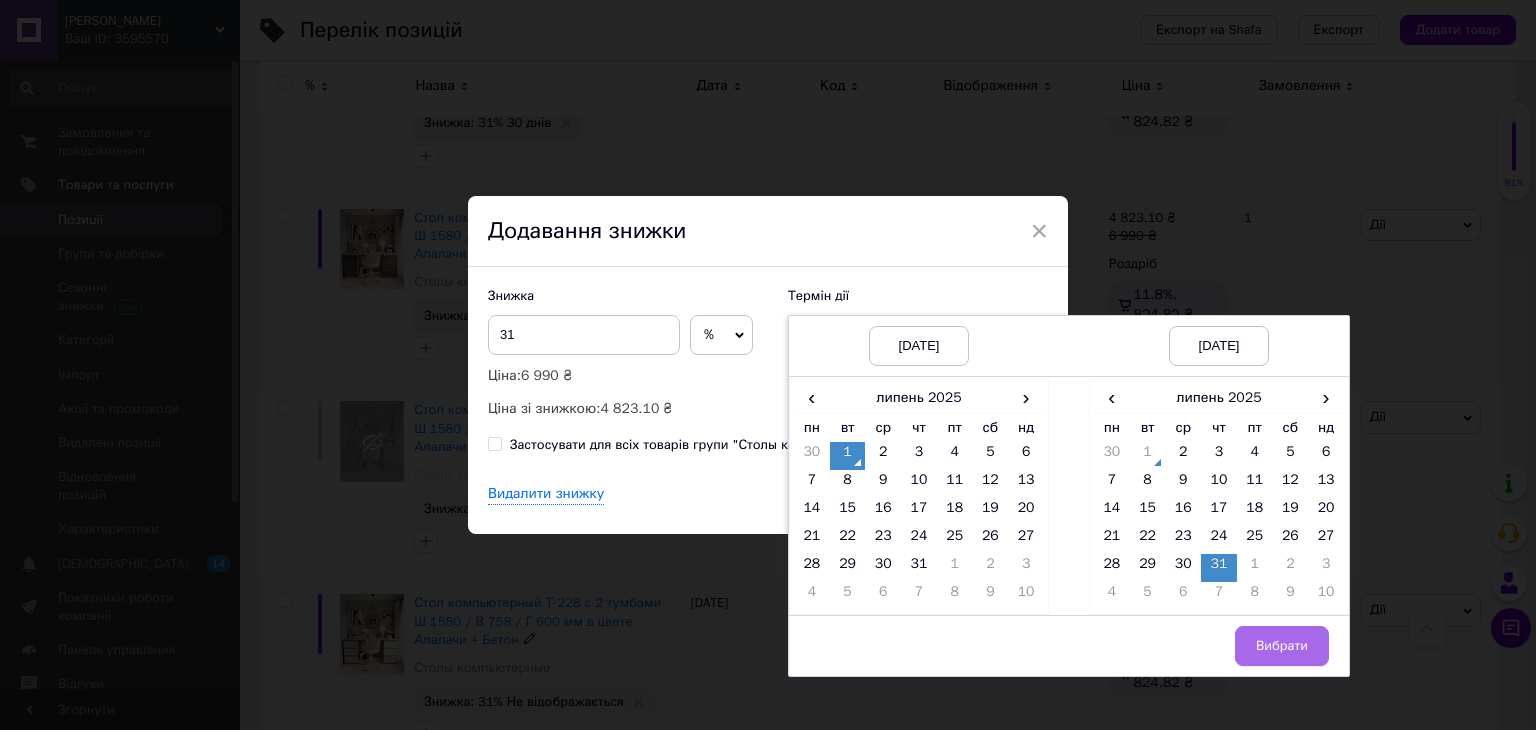 click on "Вибрати" at bounding box center (1282, 646) 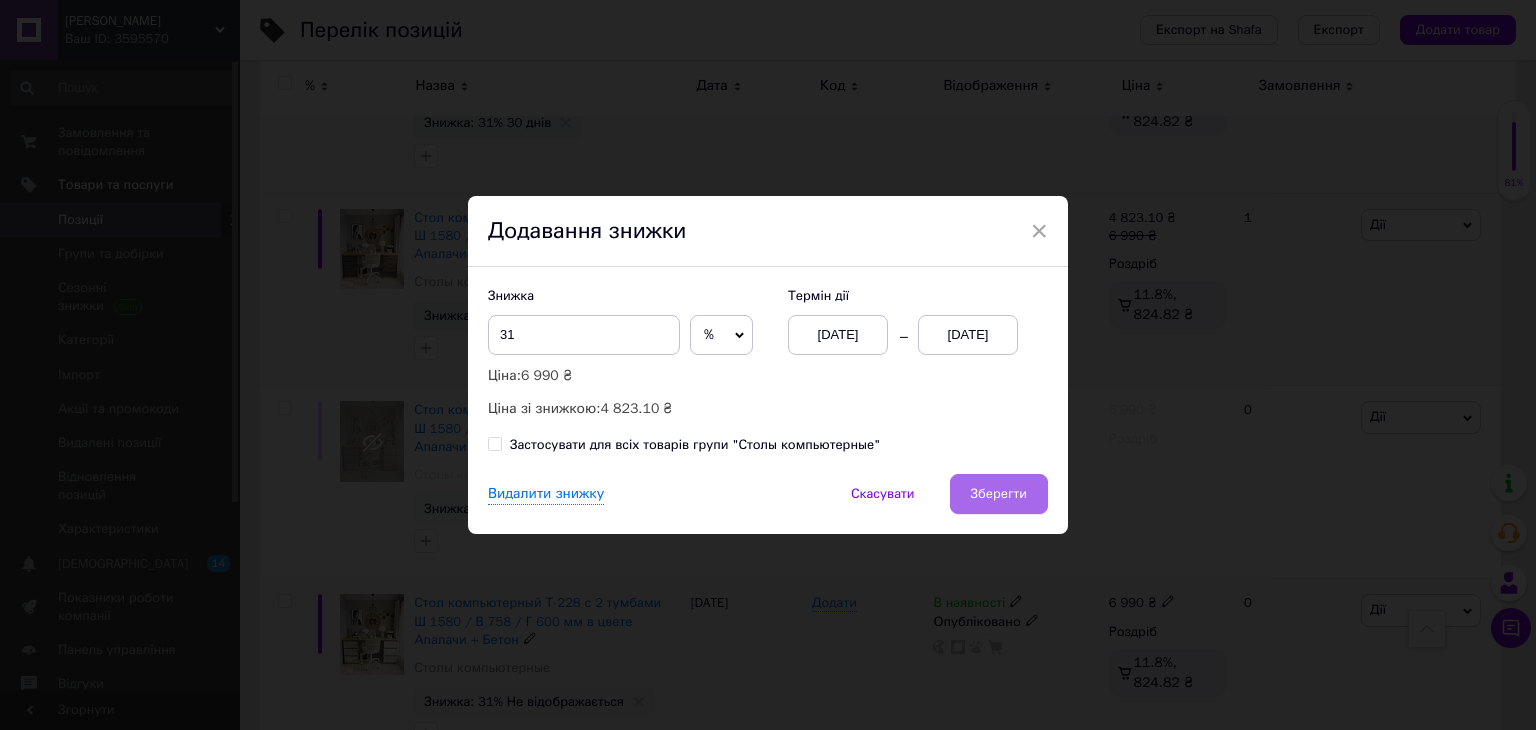 click on "Зберегти" at bounding box center (999, 494) 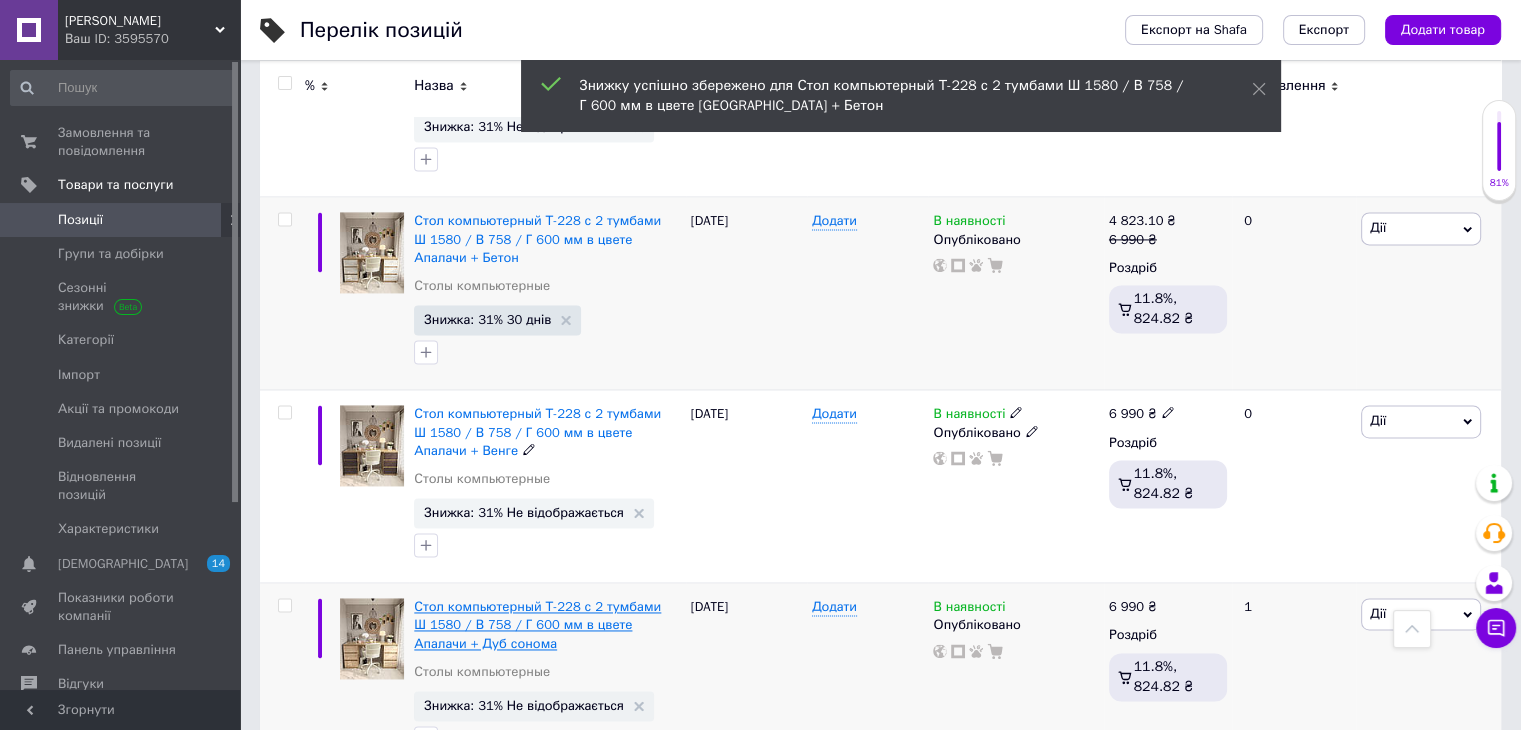 scroll, scrollTop: 2900, scrollLeft: 0, axis: vertical 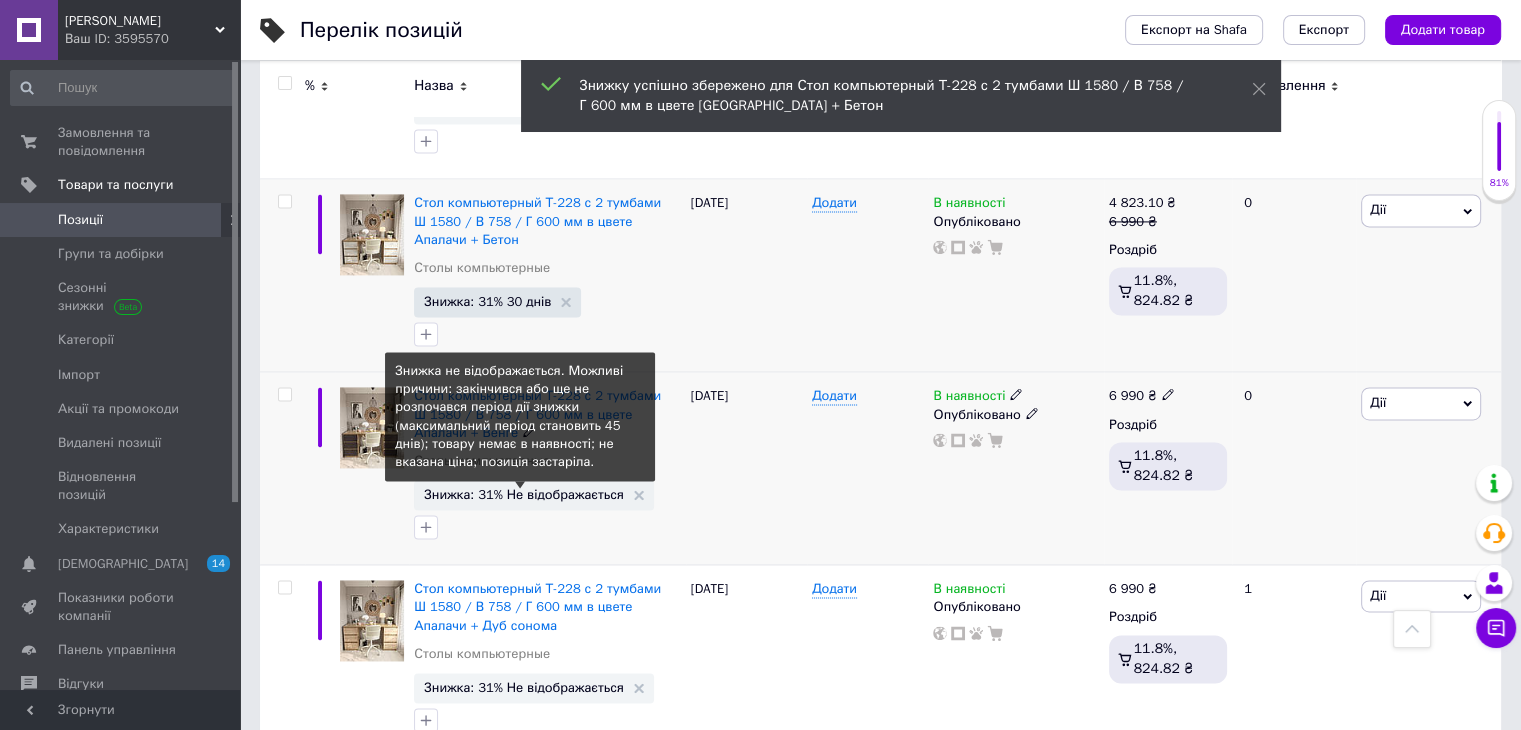 click on "Знижка: 31% Не відображається" at bounding box center [524, 494] 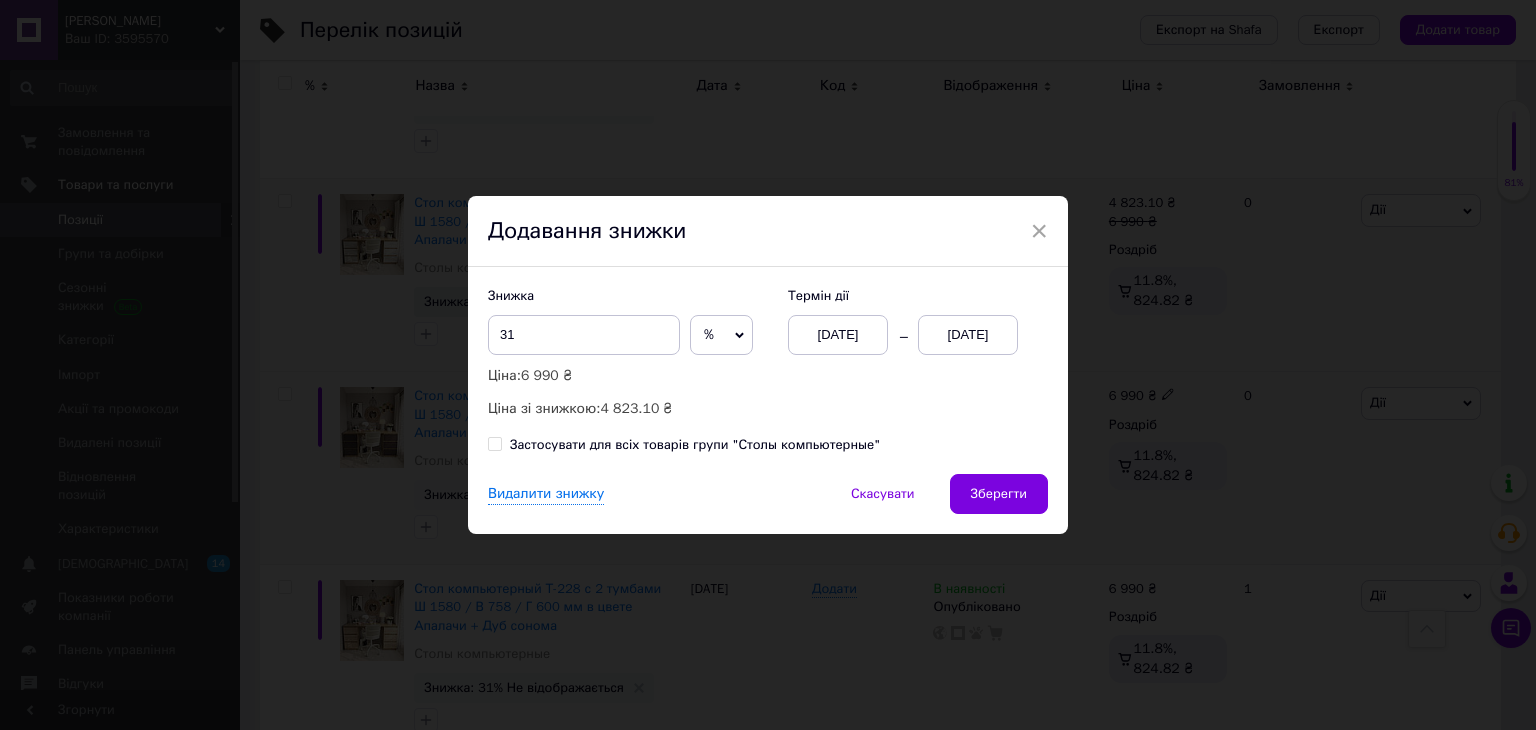 click on "01.07.2025" at bounding box center (968, 335) 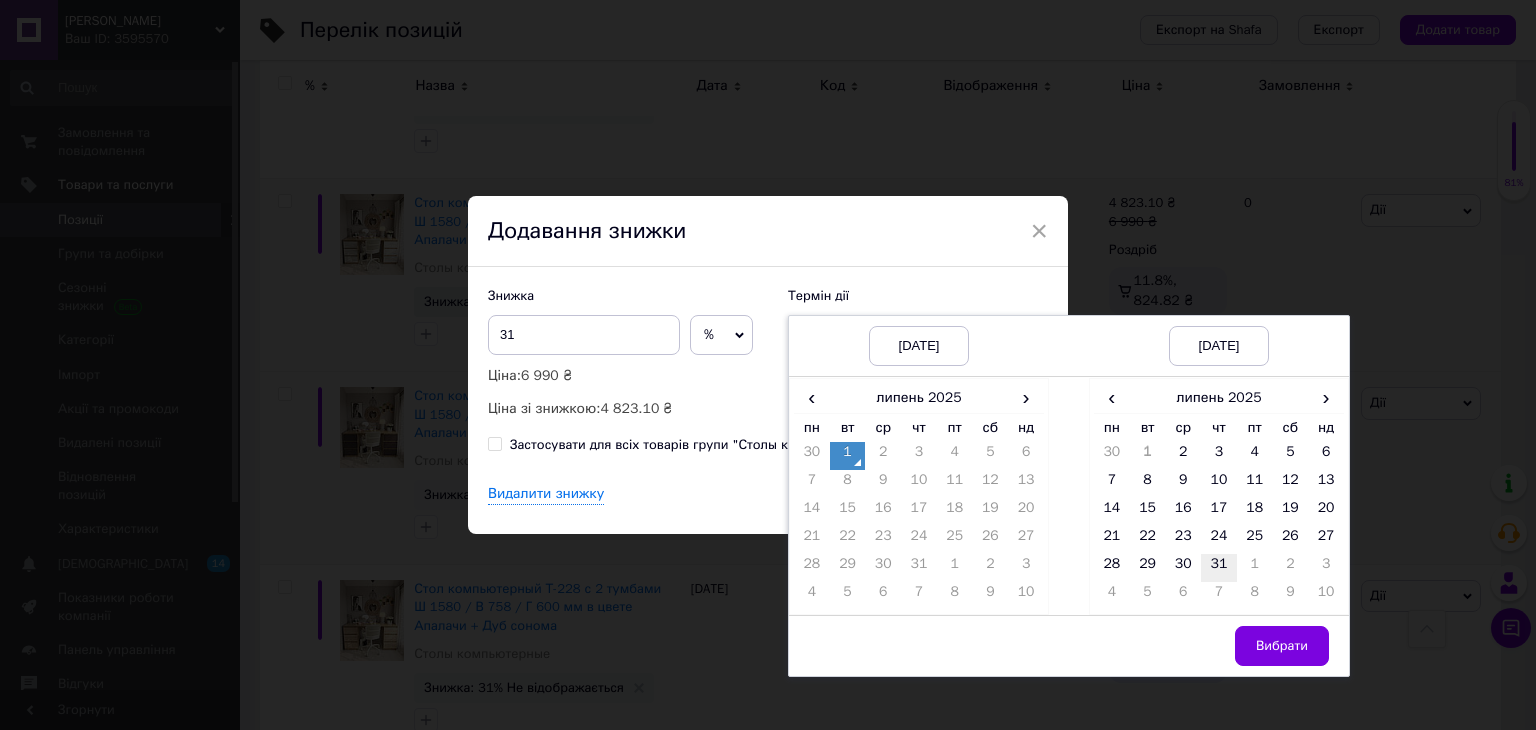 click on "31" at bounding box center [1219, 568] 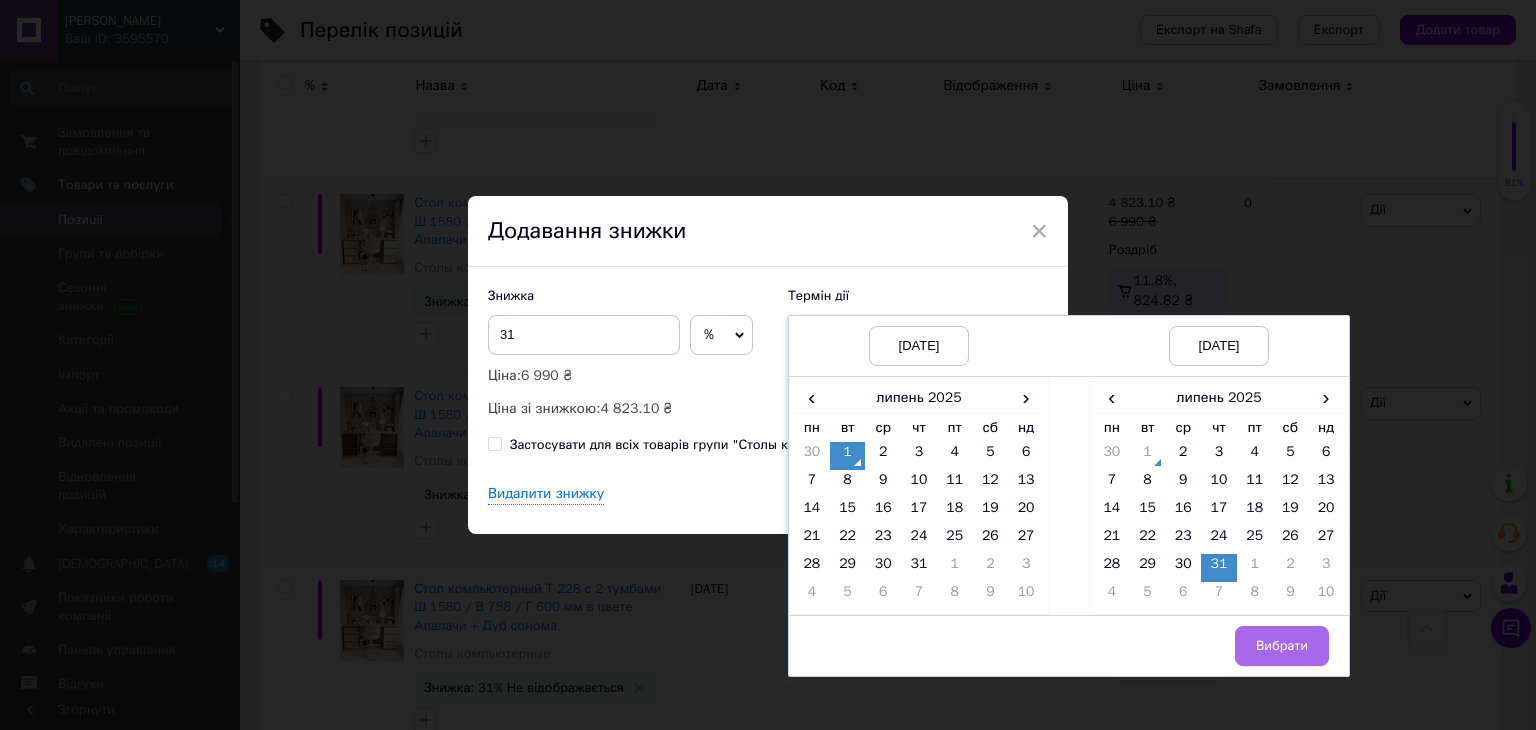 click on "Вибрати" at bounding box center (1282, 646) 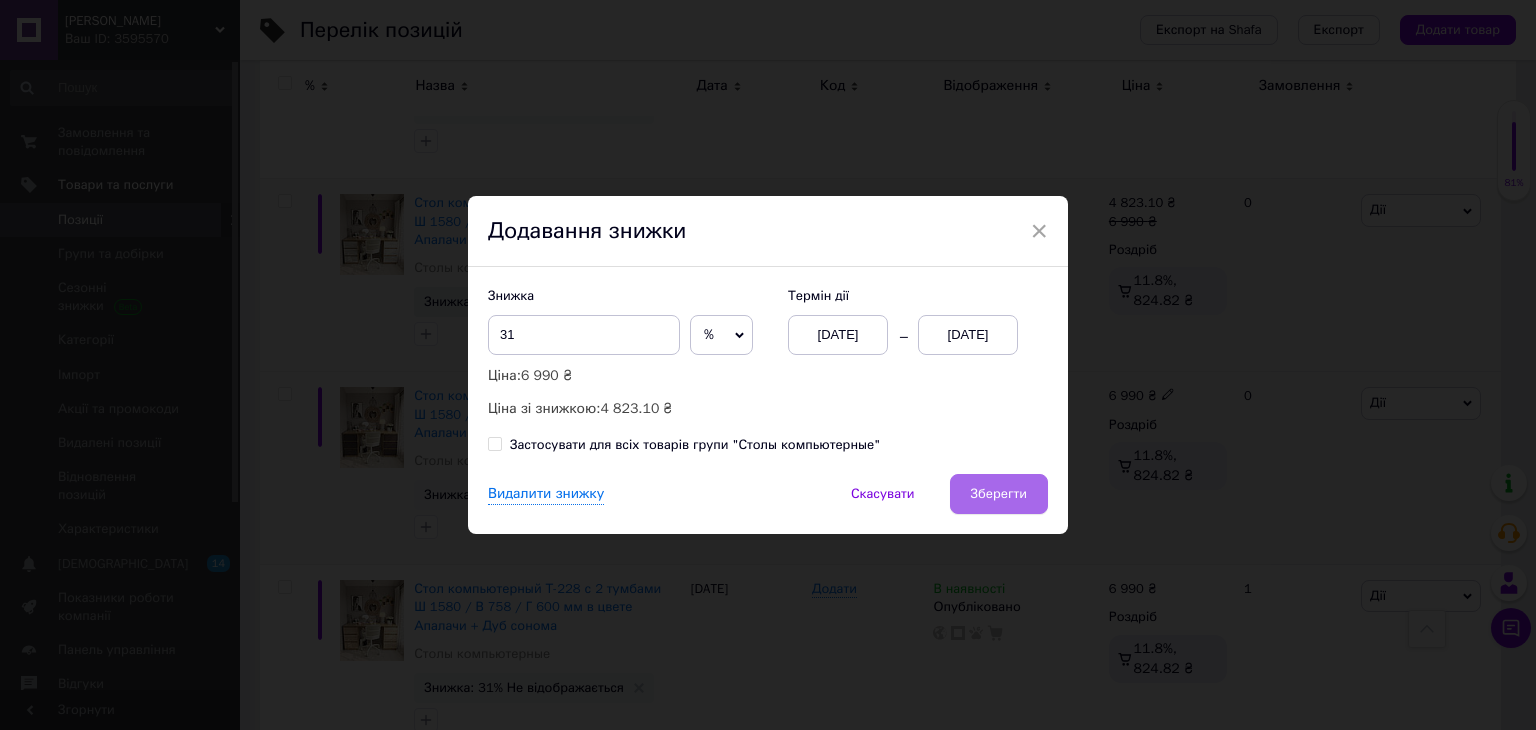 click on "Зберегти" at bounding box center (999, 494) 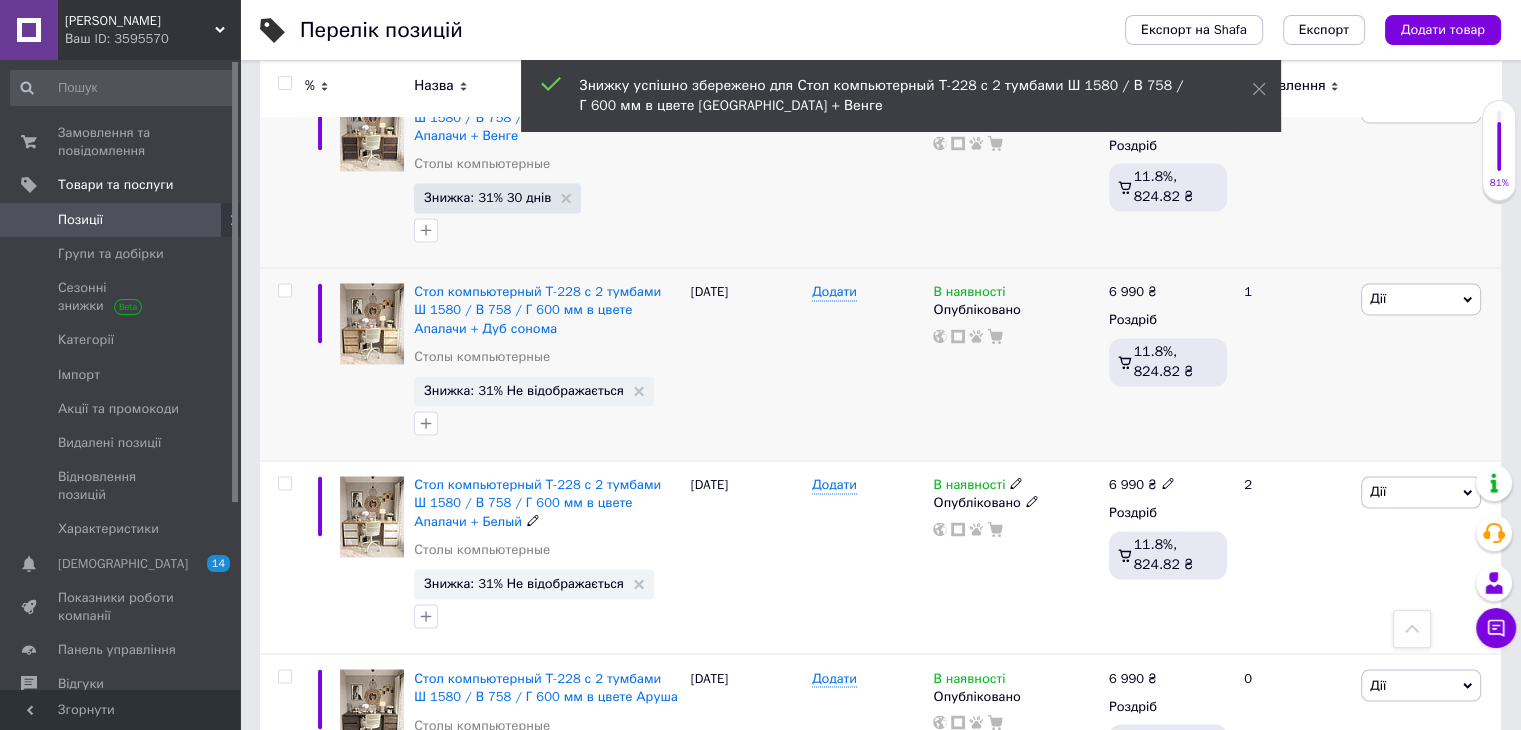 scroll, scrollTop: 3200, scrollLeft: 0, axis: vertical 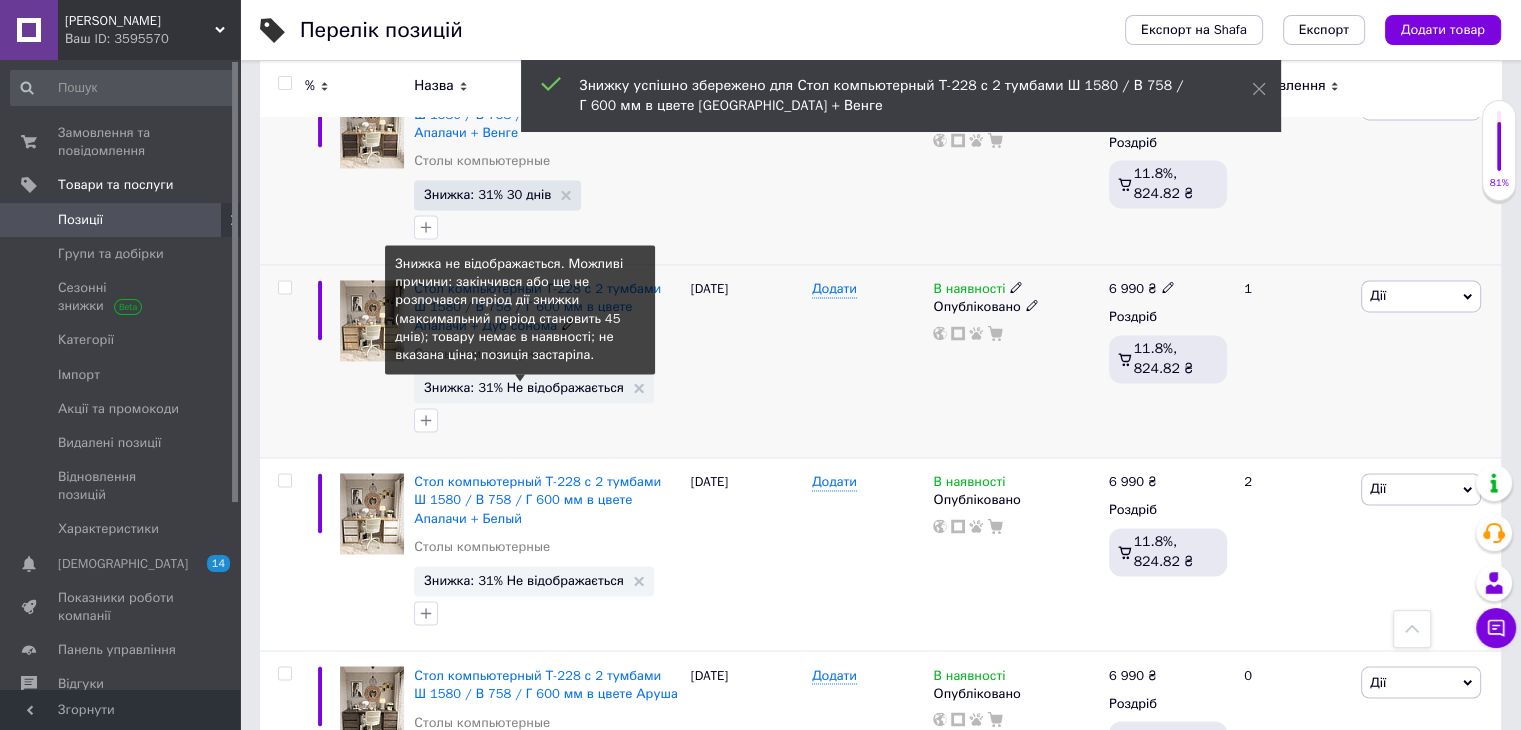 click on "Знижка: 31% Не відображається" at bounding box center (524, 387) 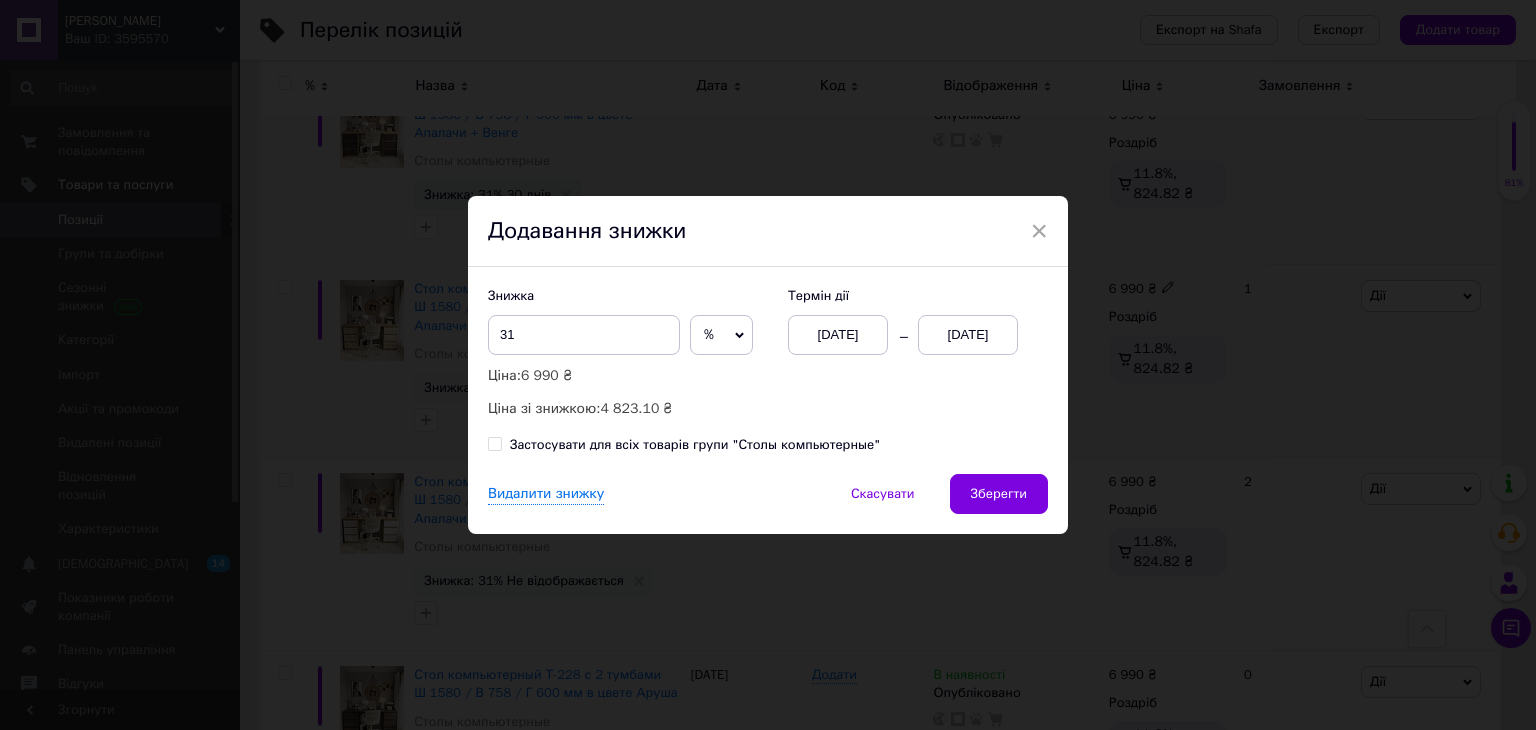 click on "01.07.2025" at bounding box center (968, 335) 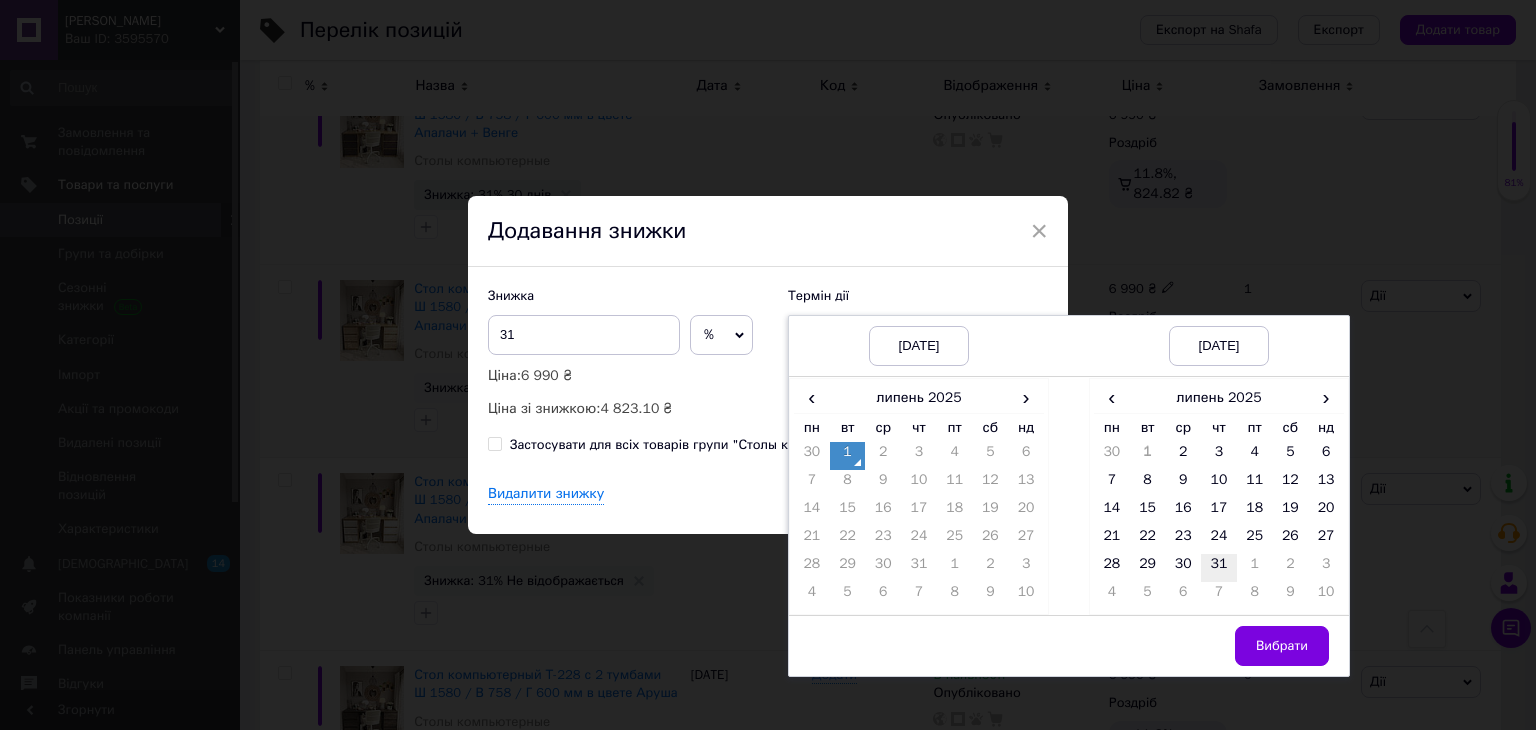 click on "31" at bounding box center (1219, 568) 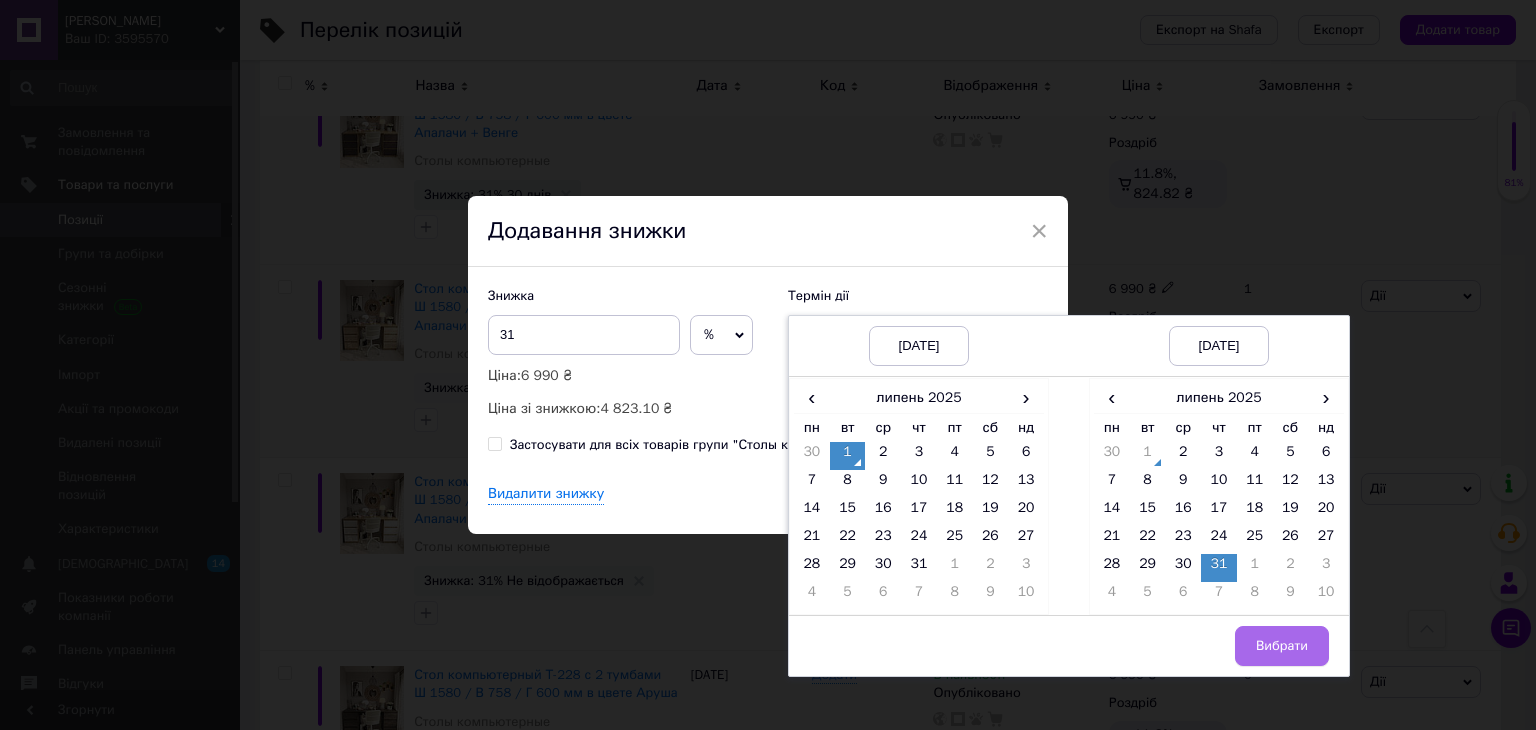 click on "Вибрати" at bounding box center (1282, 646) 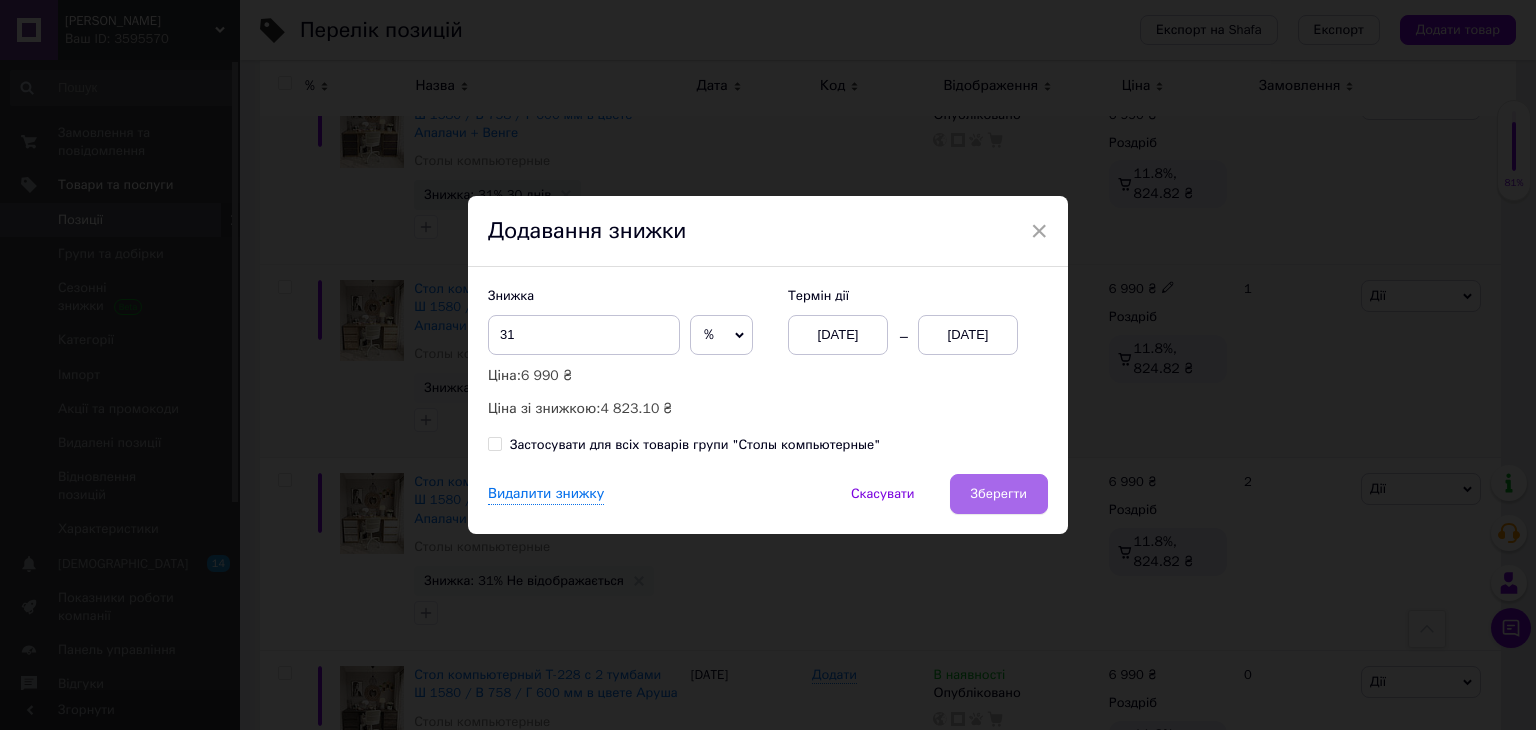 click on "Зберегти" at bounding box center (999, 494) 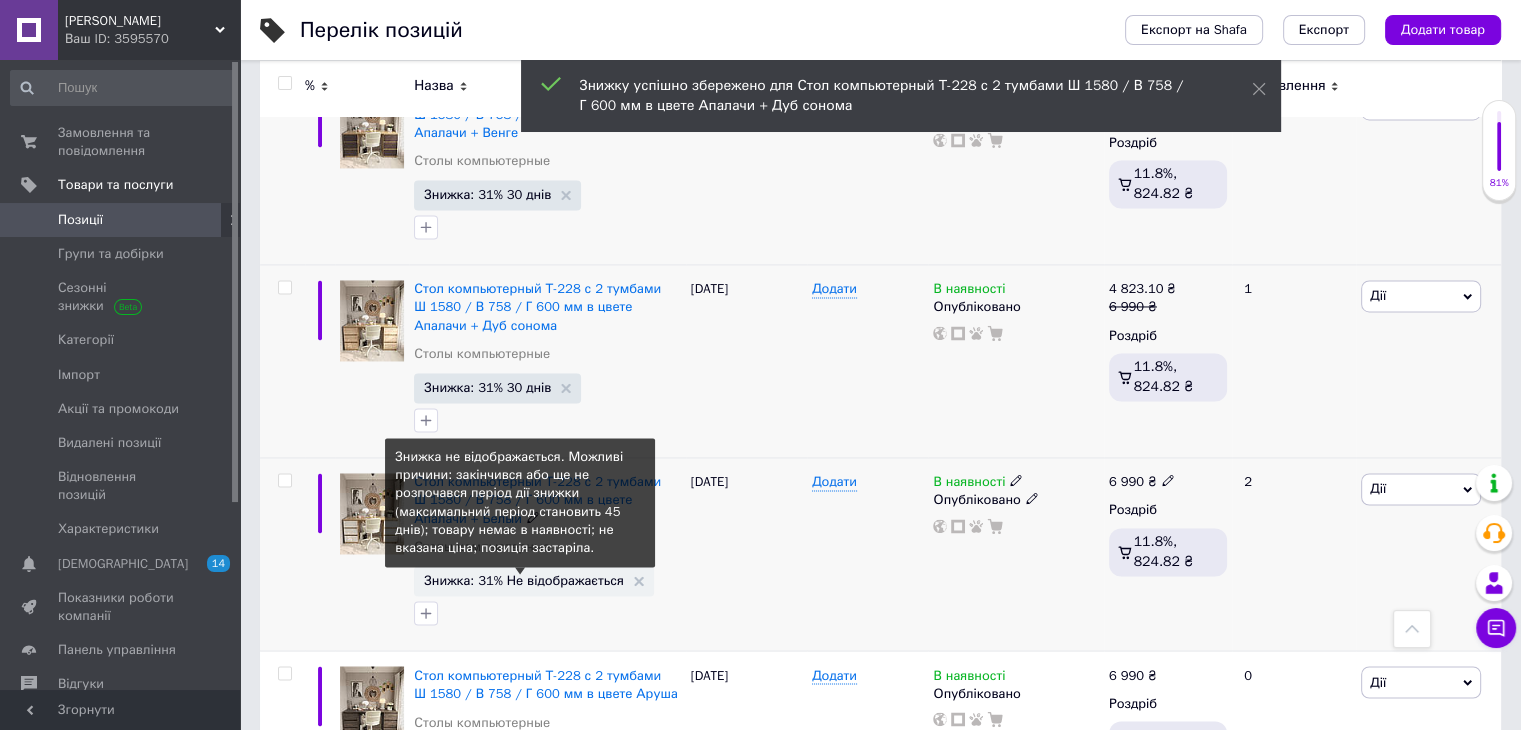 click on "Знижка: 31% Не відображається" at bounding box center (524, 580) 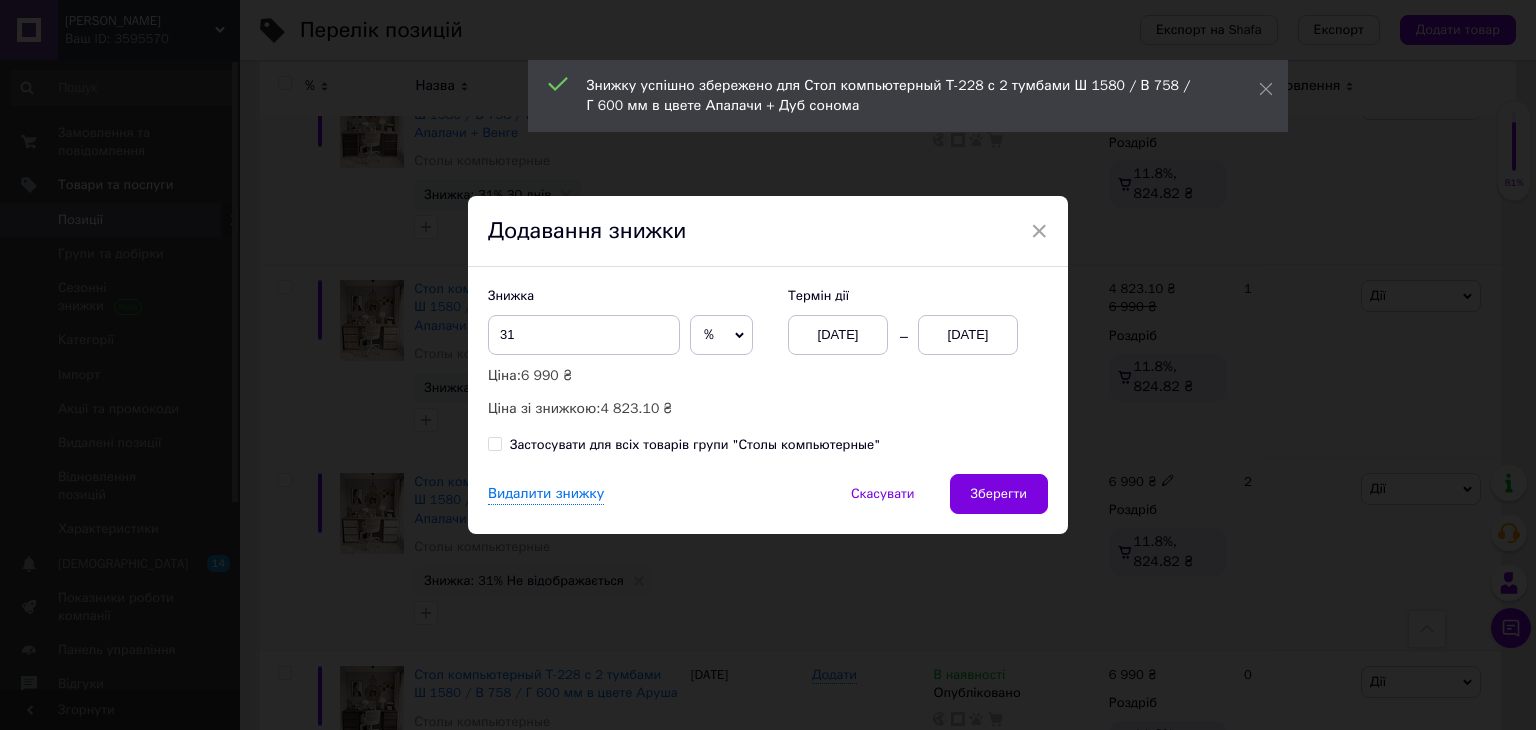 click on "01.07.2025" at bounding box center [968, 335] 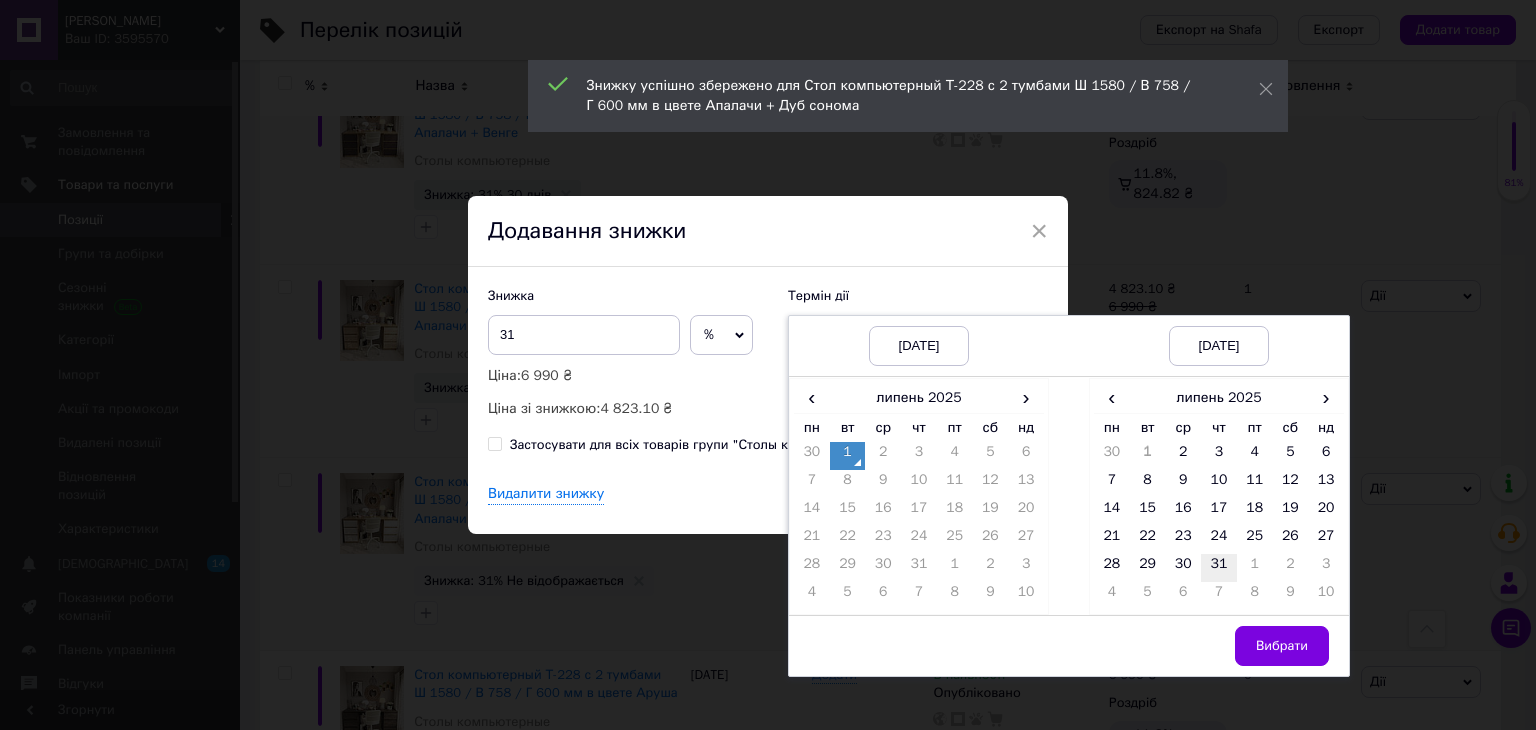 click on "31" at bounding box center [1219, 568] 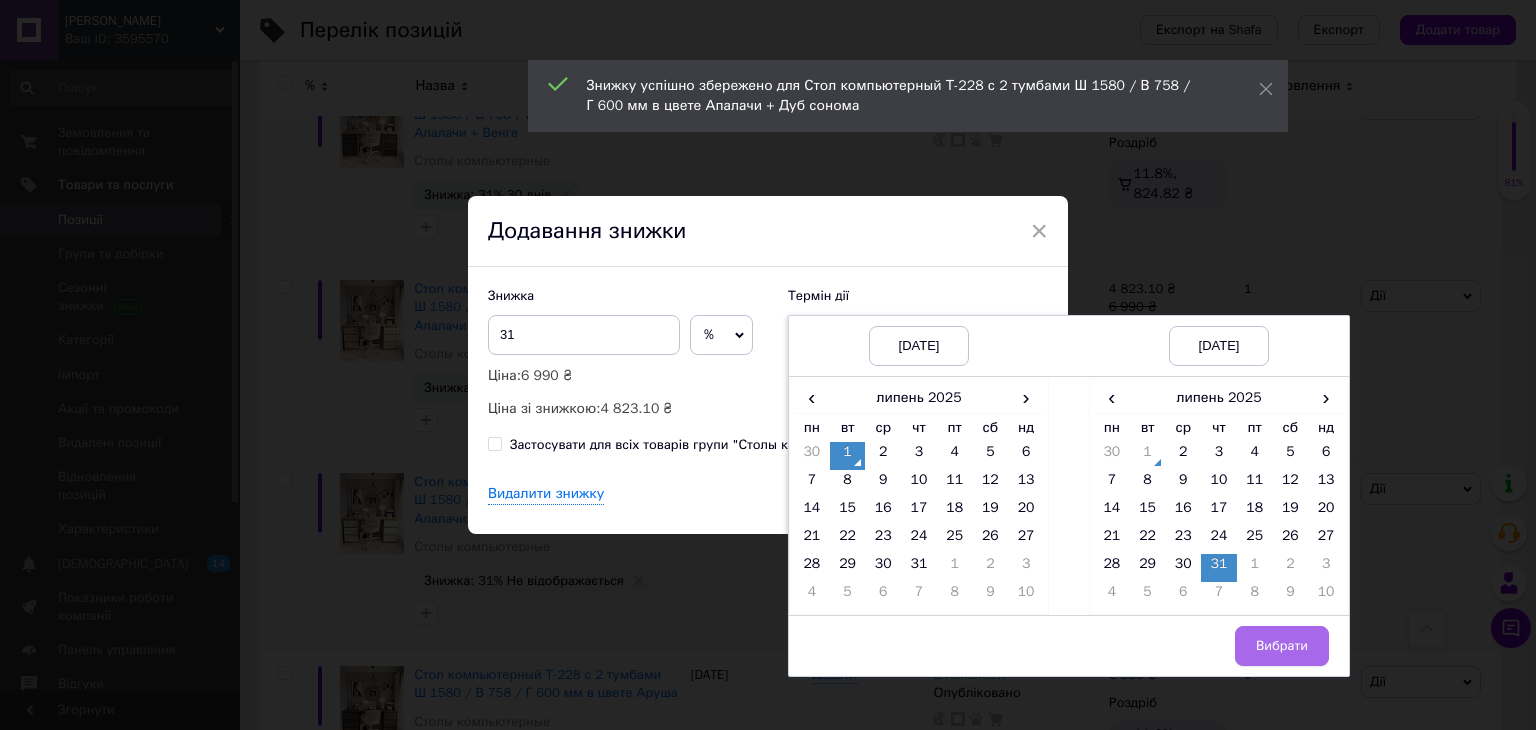 click on "Вибрати" at bounding box center [1282, 646] 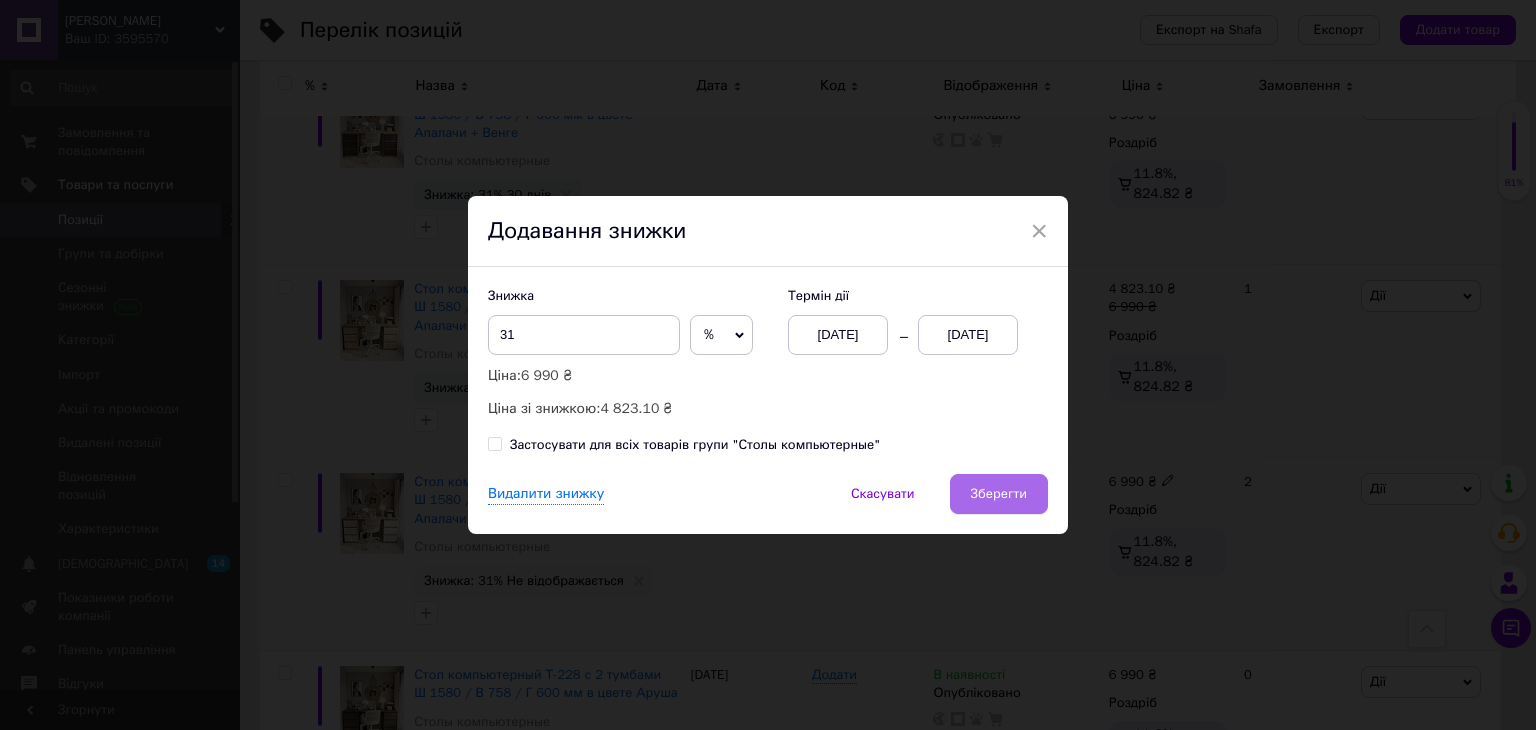 click on "Зберегти" at bounding box center [999, 494] 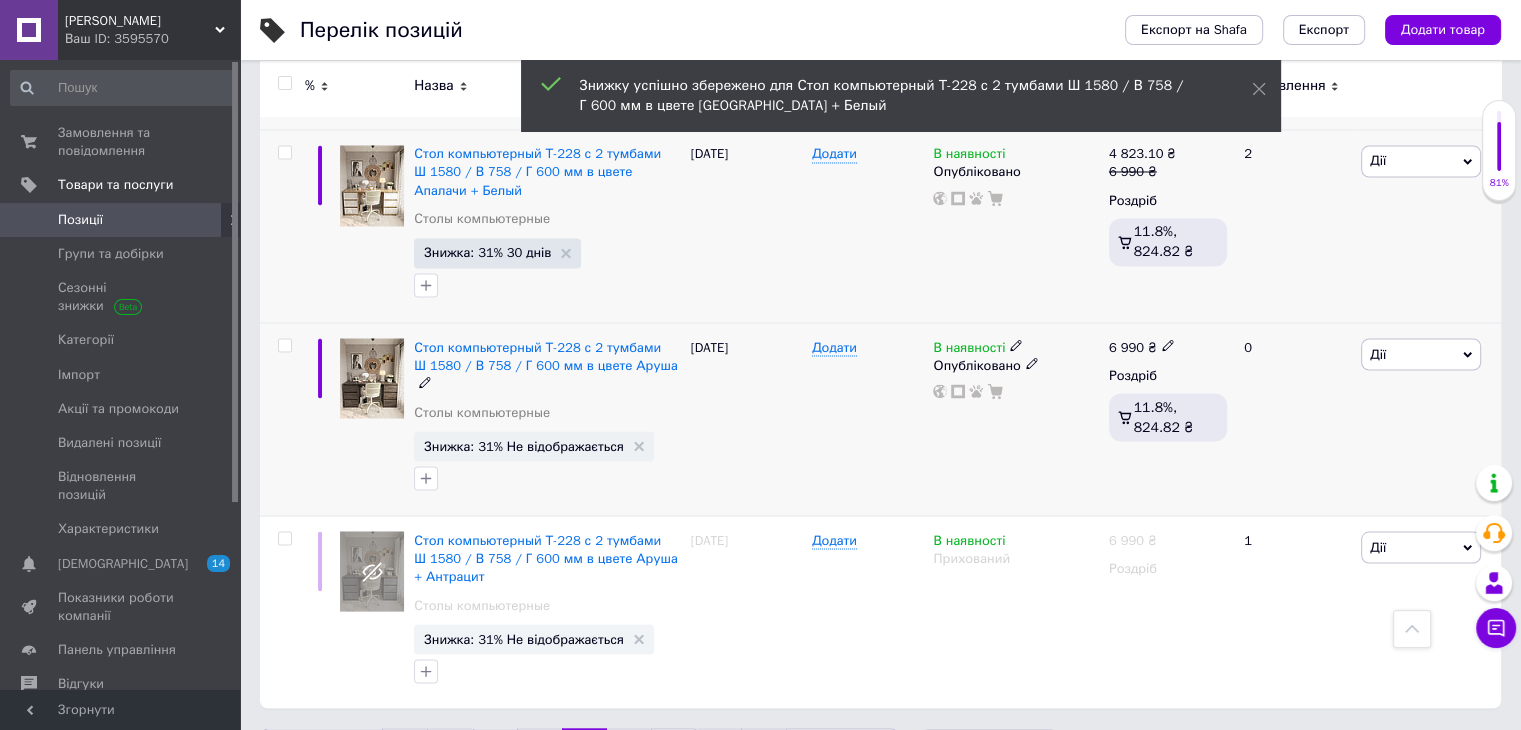 scroll, scrollTop: 3531, scrollLeft: 0, axis: vertical 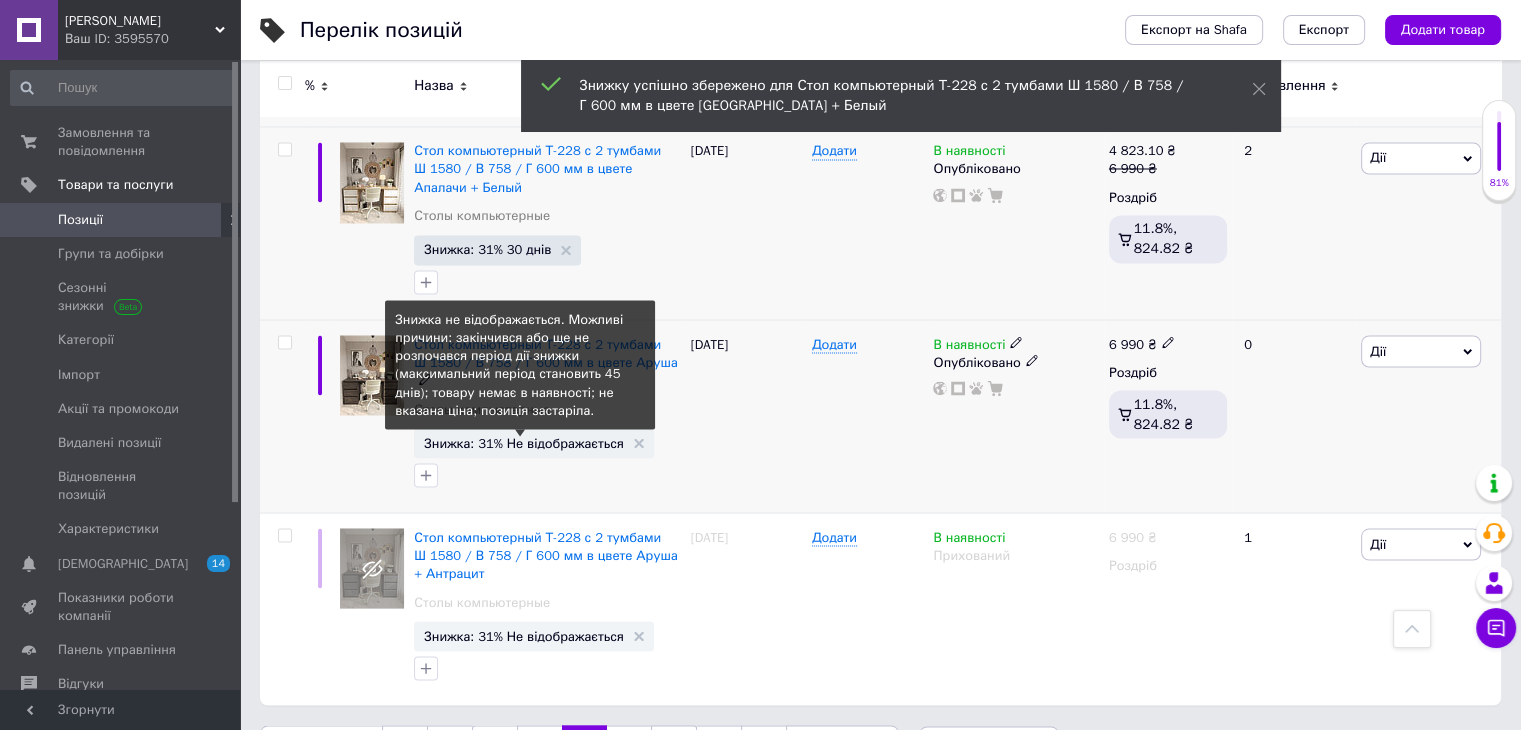 click on "Знижка: 31% Не відображається" at bounding box center [524, 442] 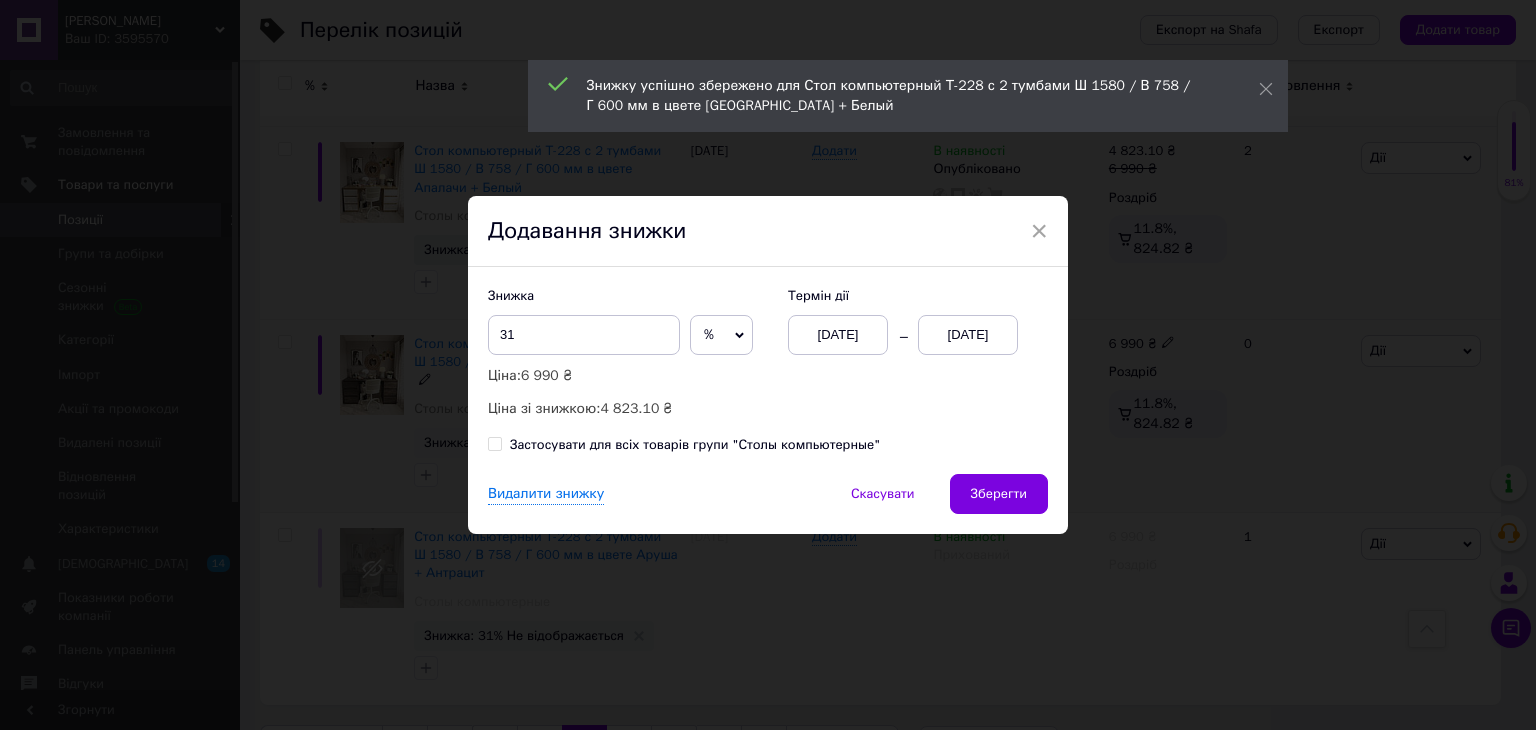 click on "01.07.2025" at bounding box center (968, 335) 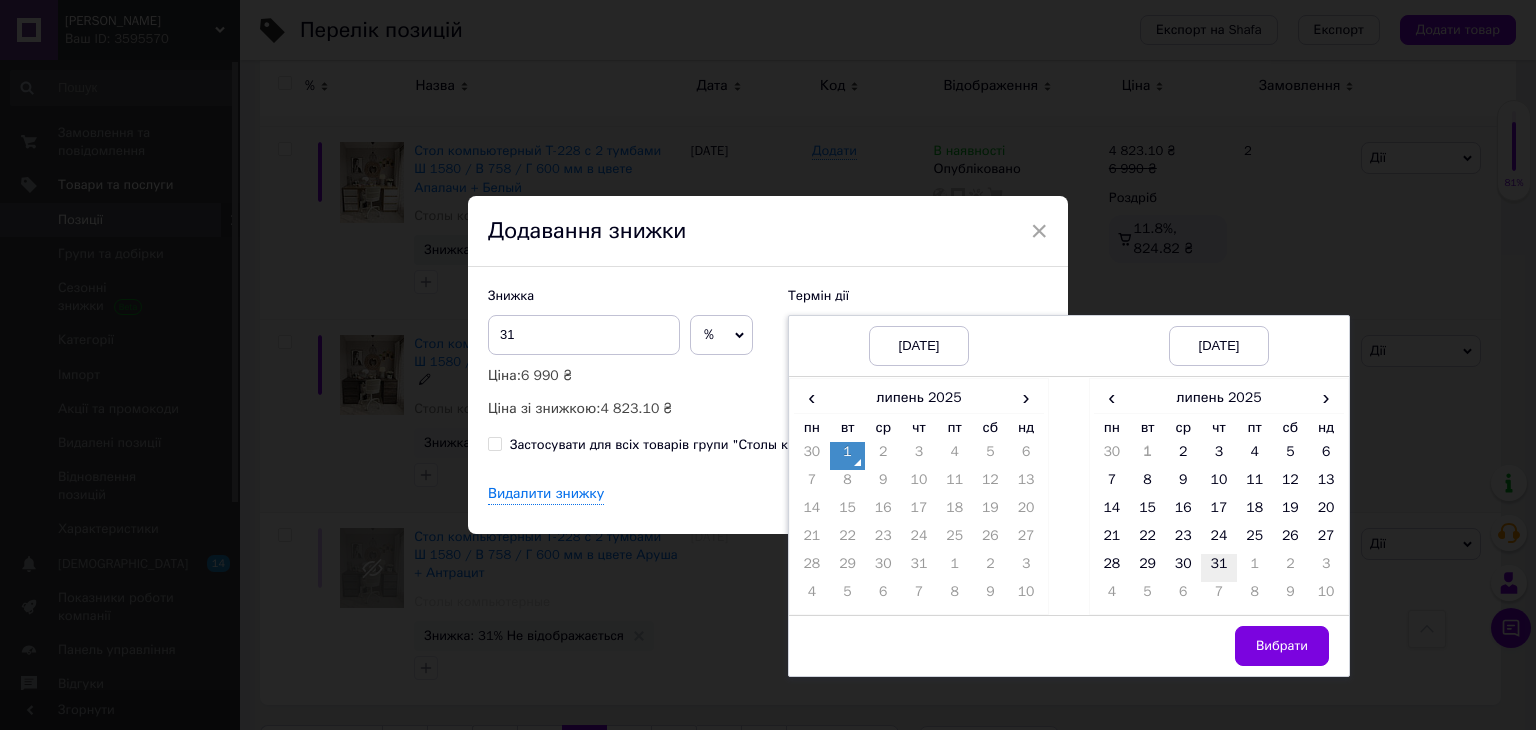 click on "31" at bounding box center (1219, 568) 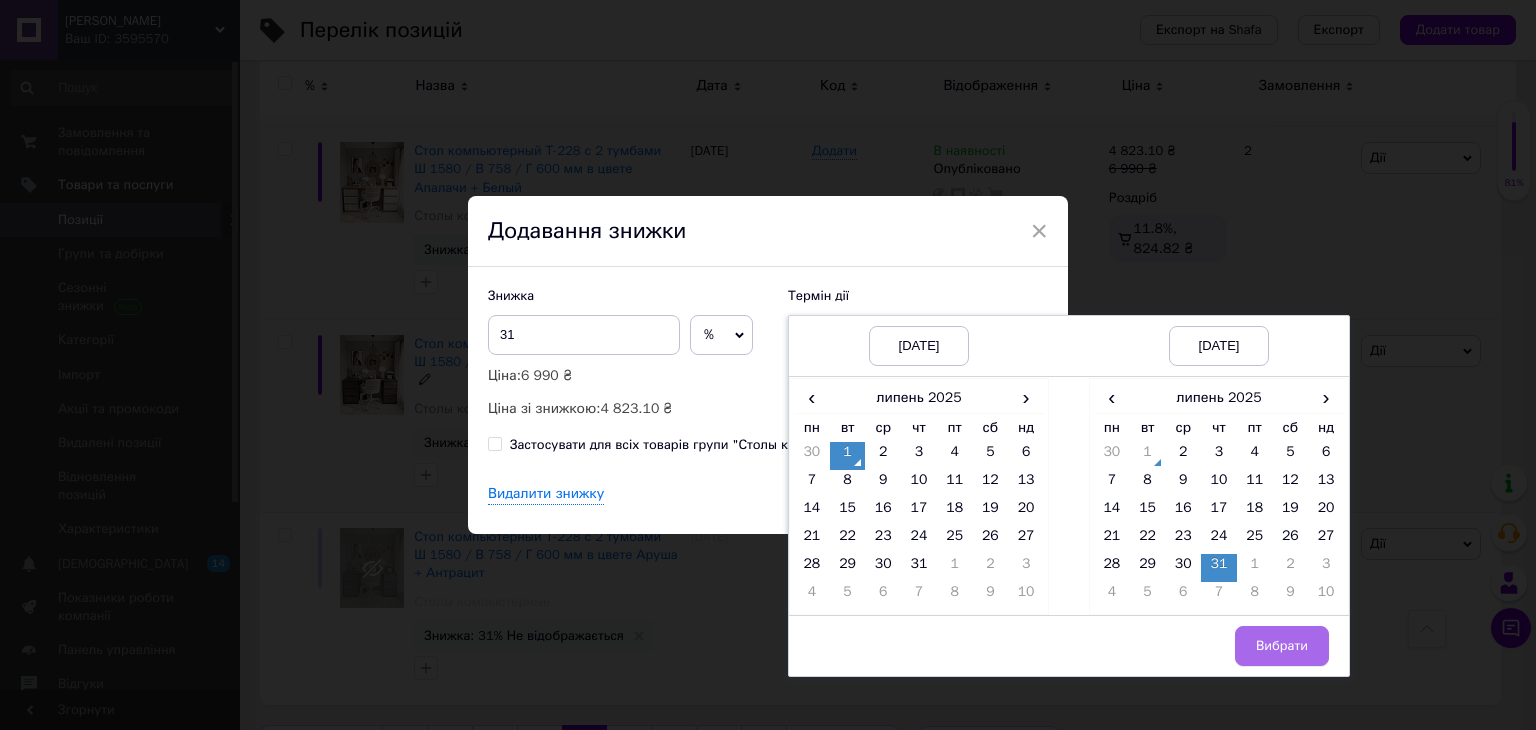click on "Вибрати" at bounding box center (1282, 646) 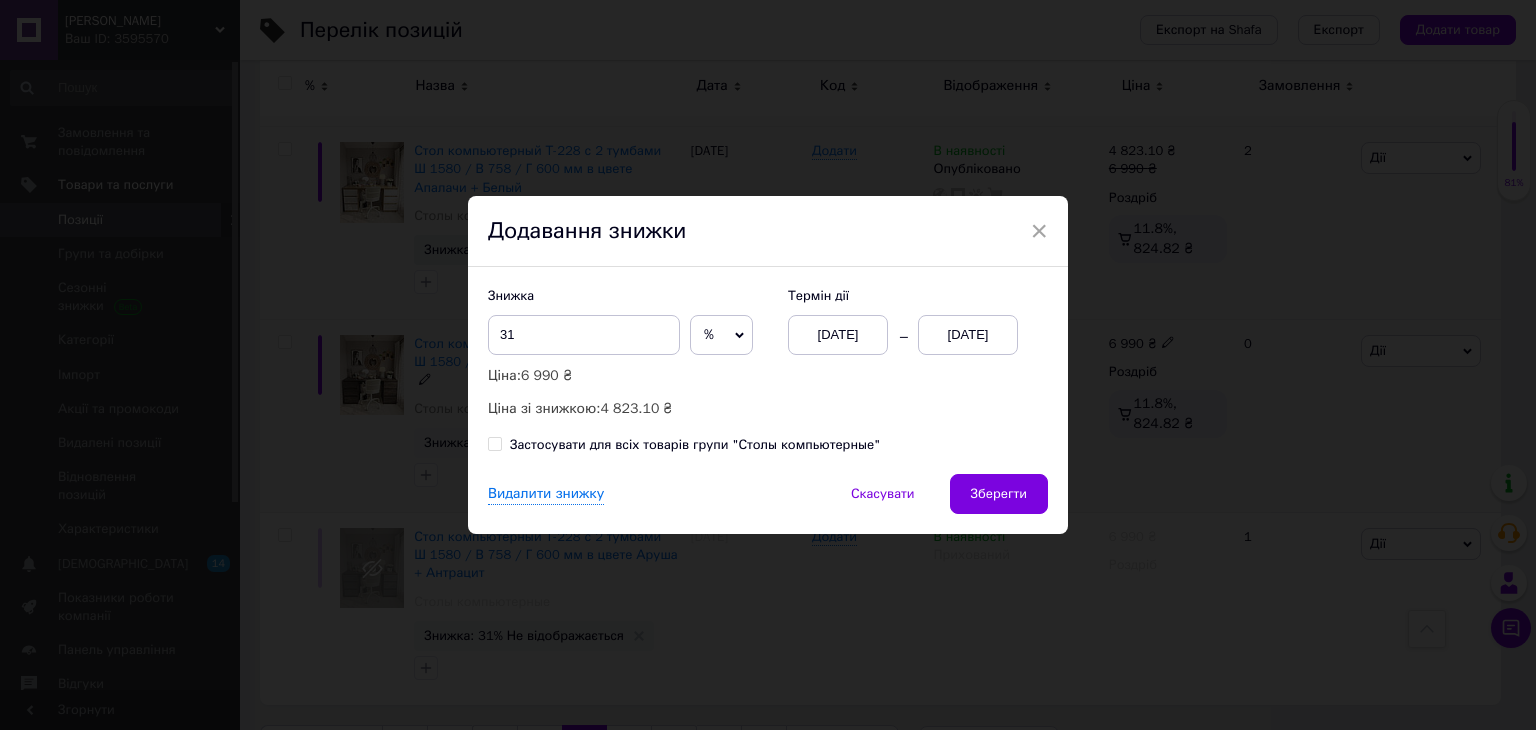 click on "Зберегти" at bounding box center (999, 494) 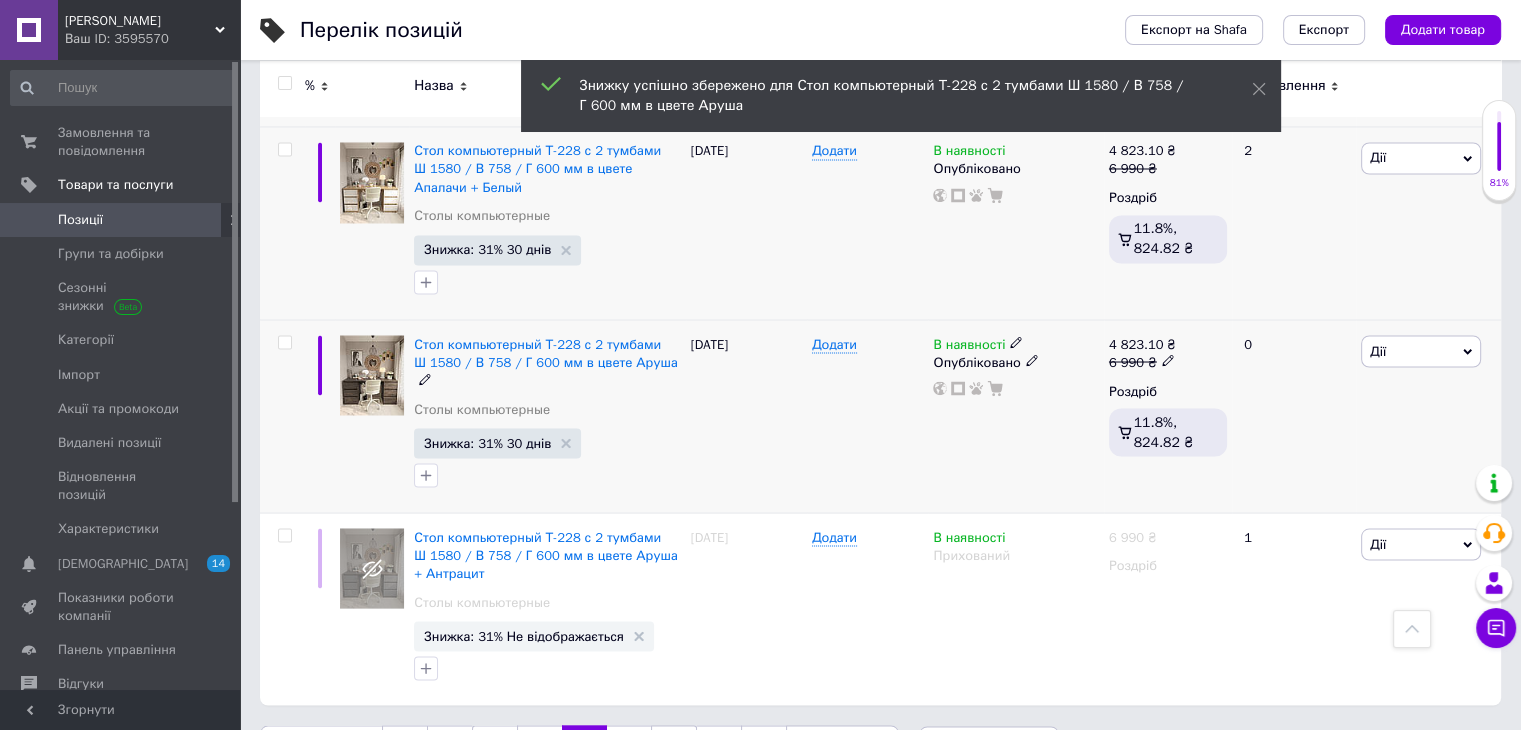 click on "6" at bounding box center (629, 746) 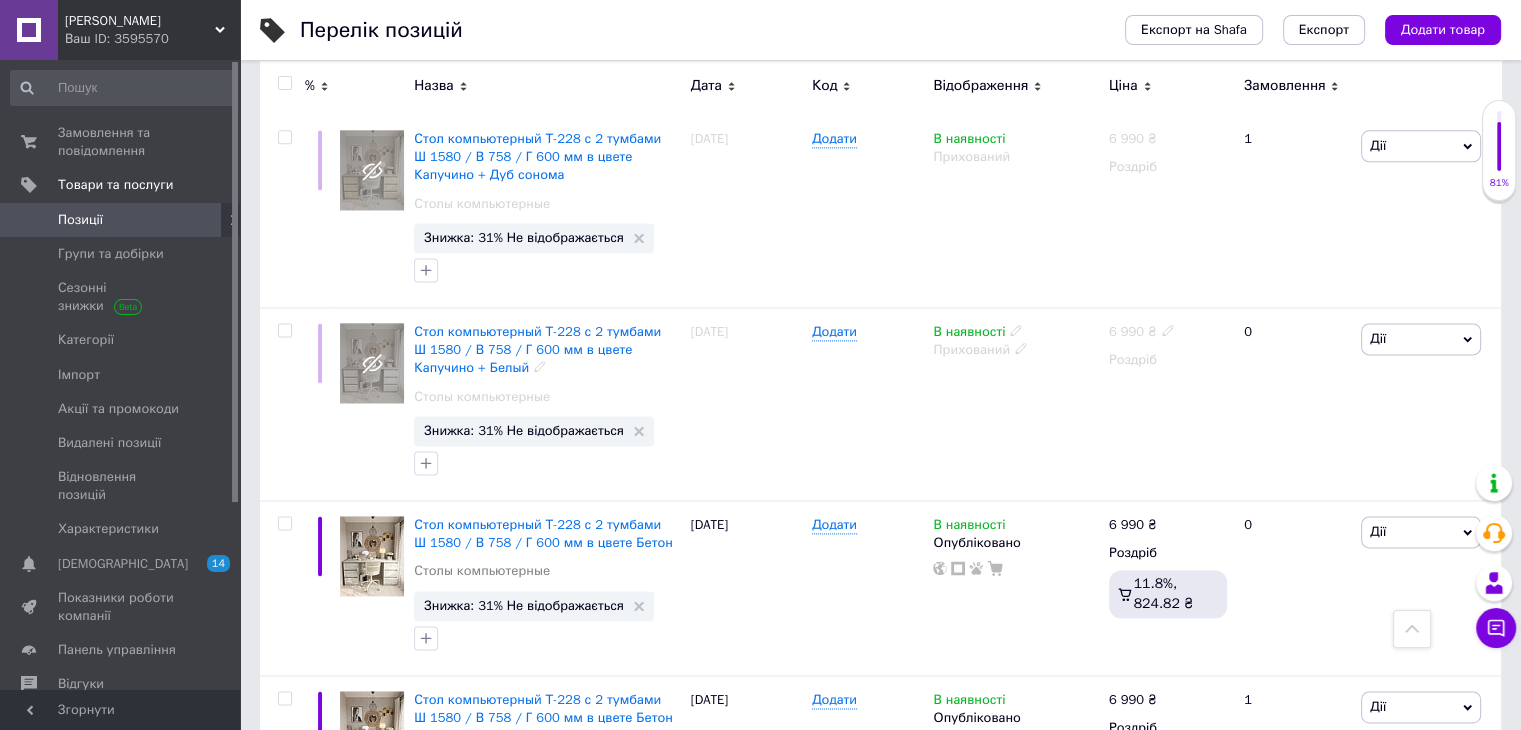 scroll, scrollTop: 2800, scrollLeft: 0, axis: vertical 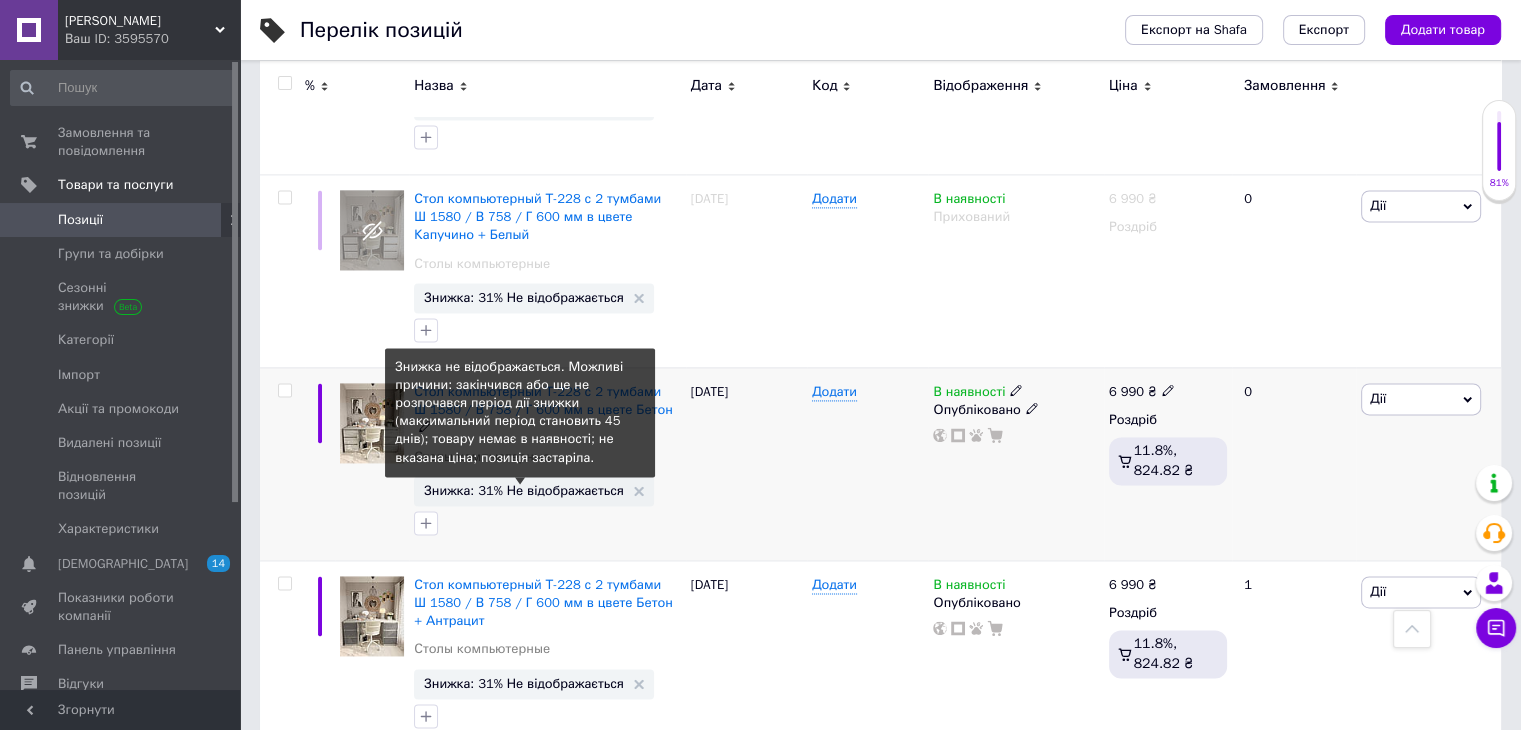 click on "Знижка: 31% Не відображається" at bounding box center (524, 490) 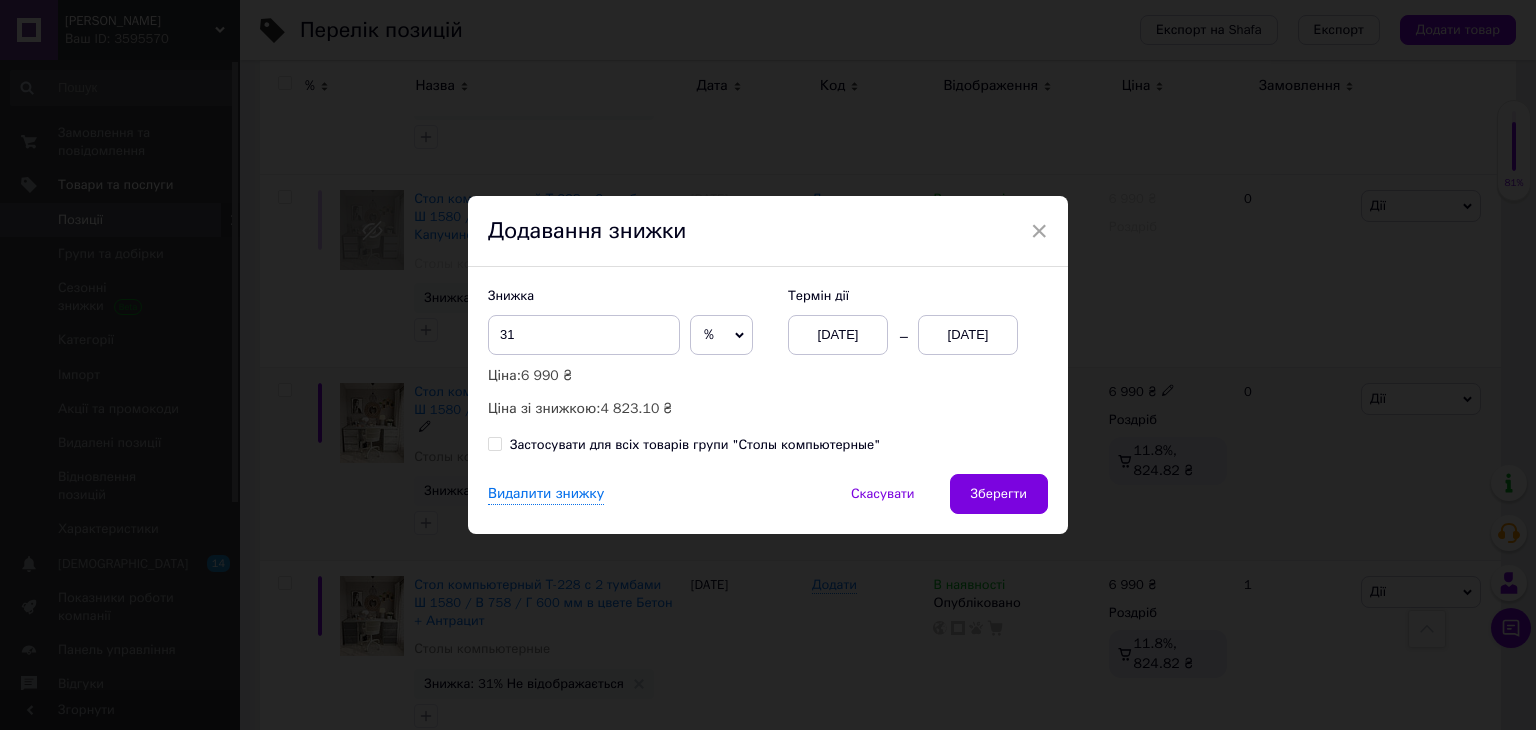 click on "01.07.2025" at bounding box center (968, 335) 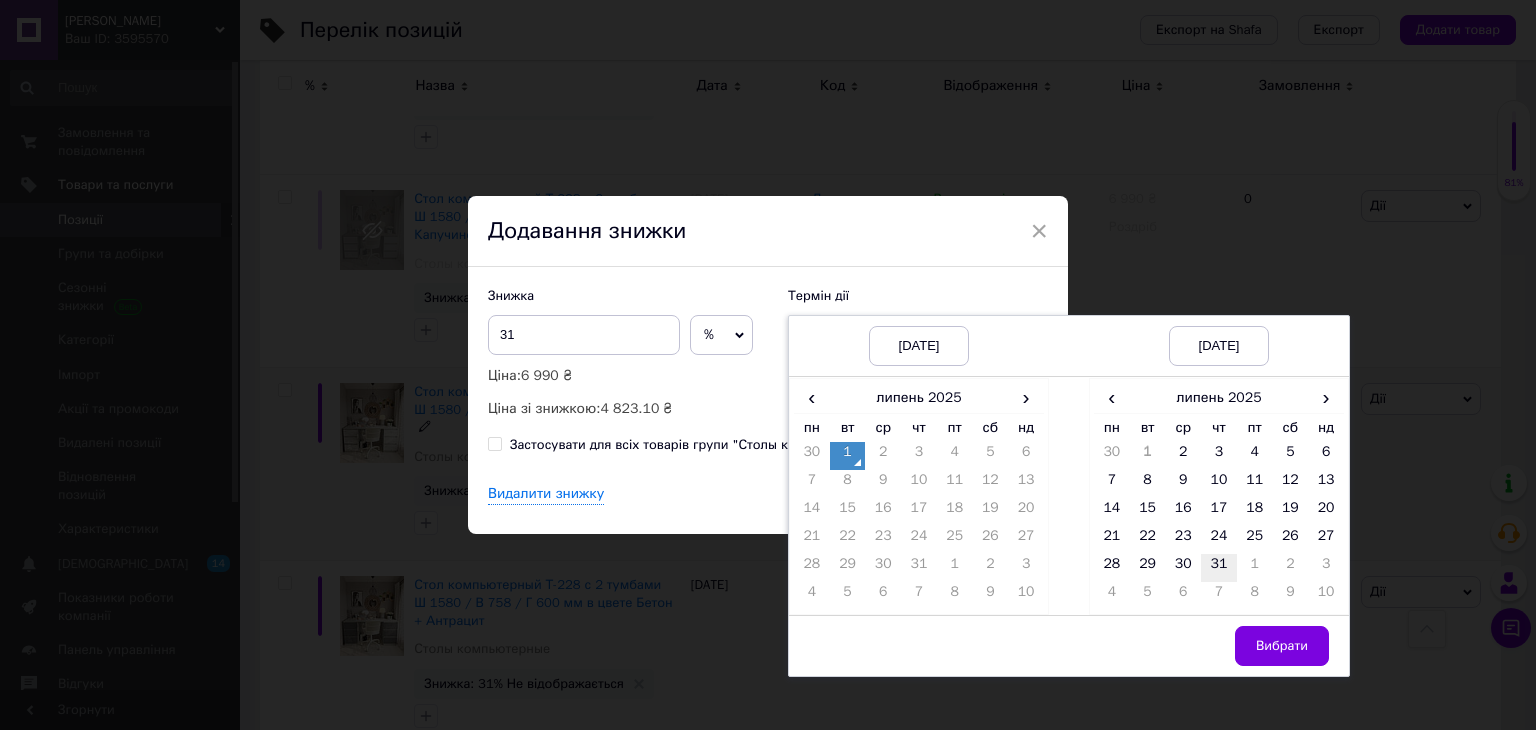 click on "31" at bounding box center (1219, 568) 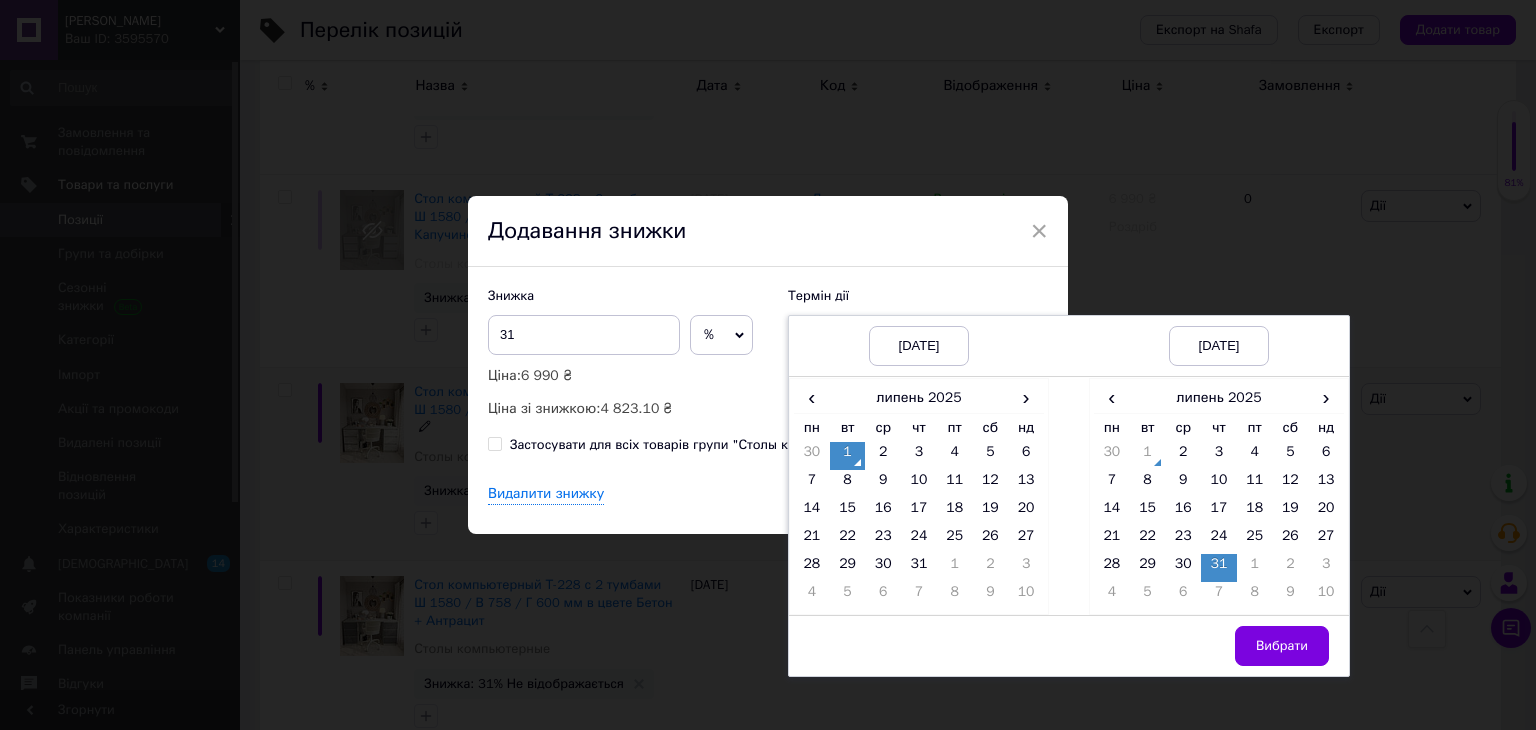 click on "Вибрати" at bounding box center (1282, 646) 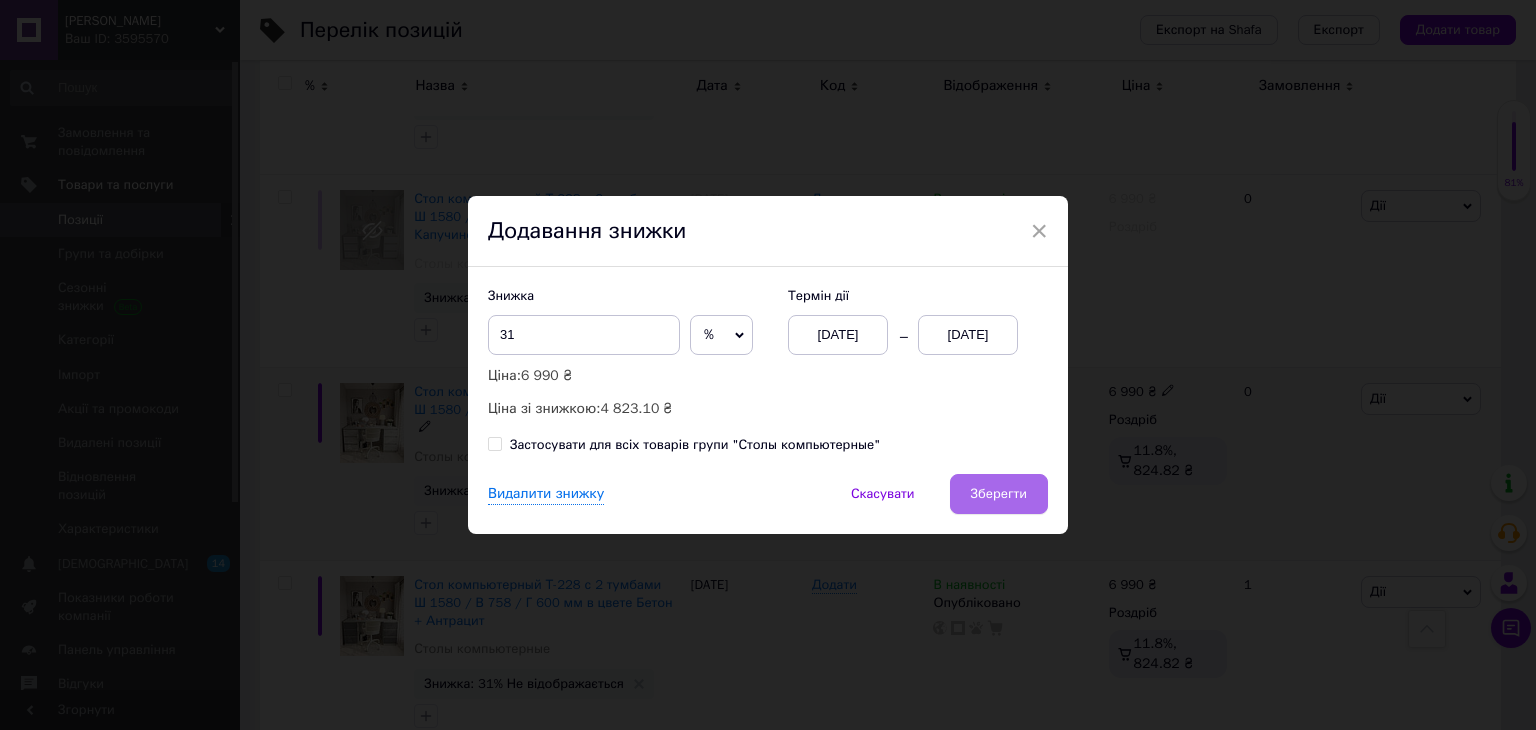 click on "Зберегти" at bounding box center [999, 494] 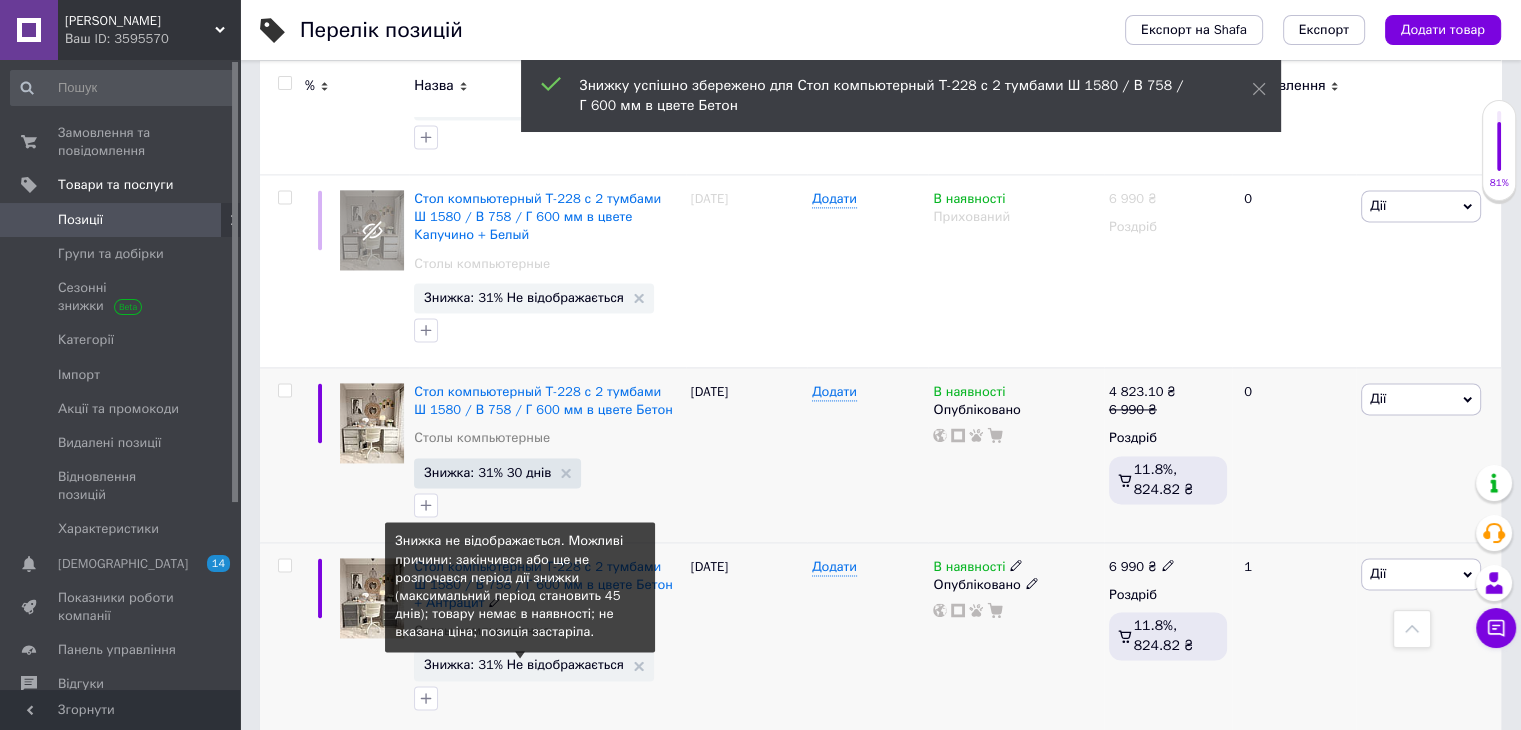 click on "Знижка: 31% Не відображається" at bounding box center [524, 664] 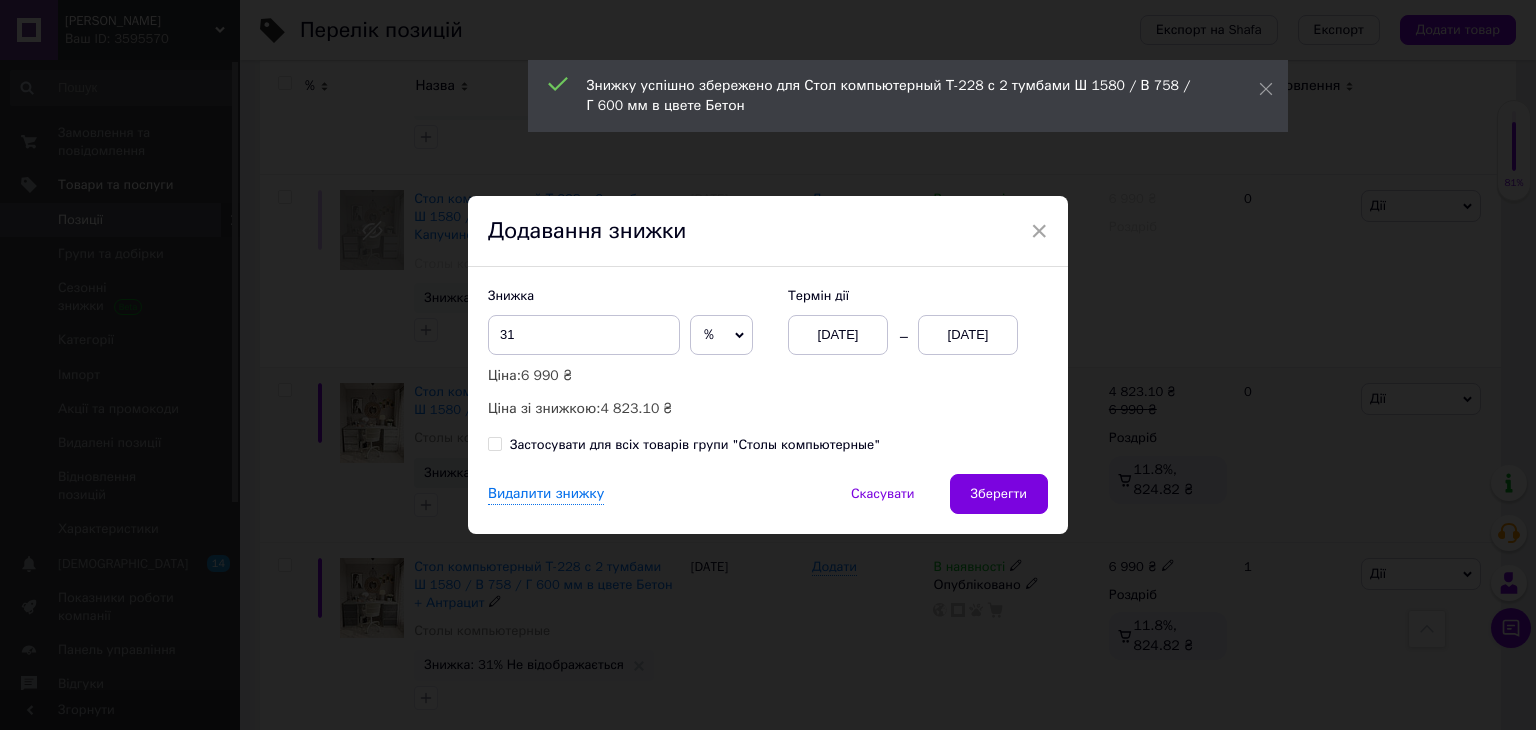 click on "01.07.2025" at bounding box center [968, 335] 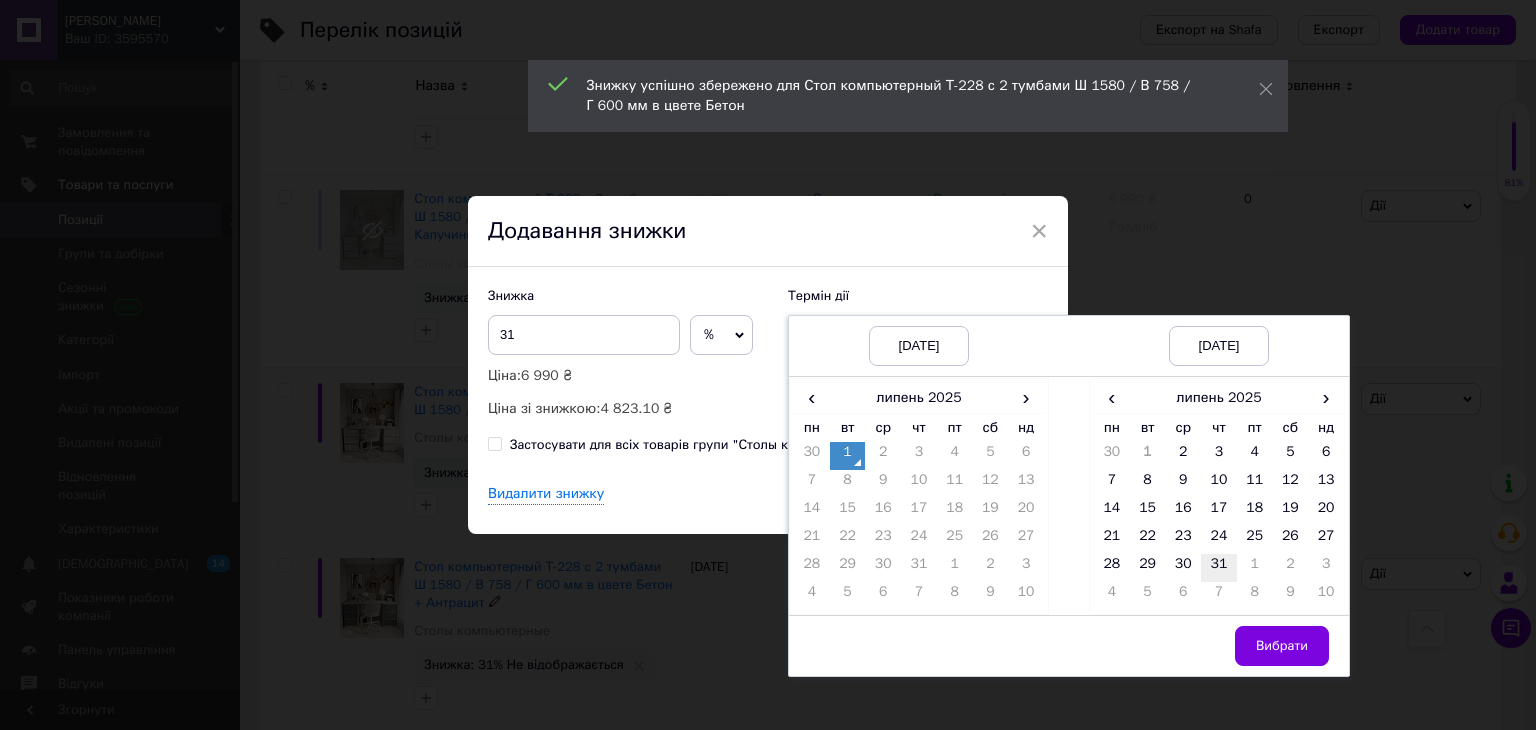 click on "31" at bounding box center [1219, 568] 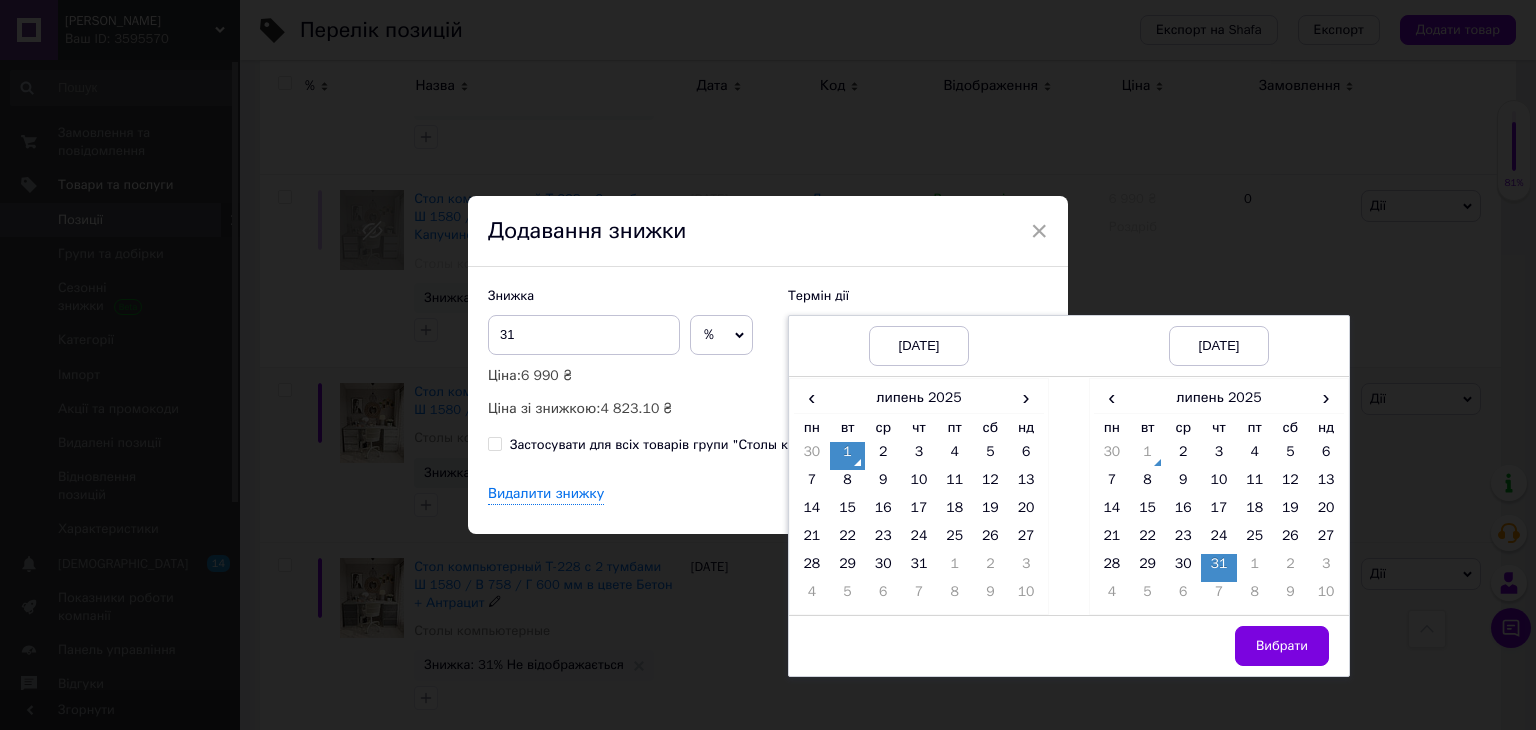 click on "Вибрати" at bounding box center (1282, 646) 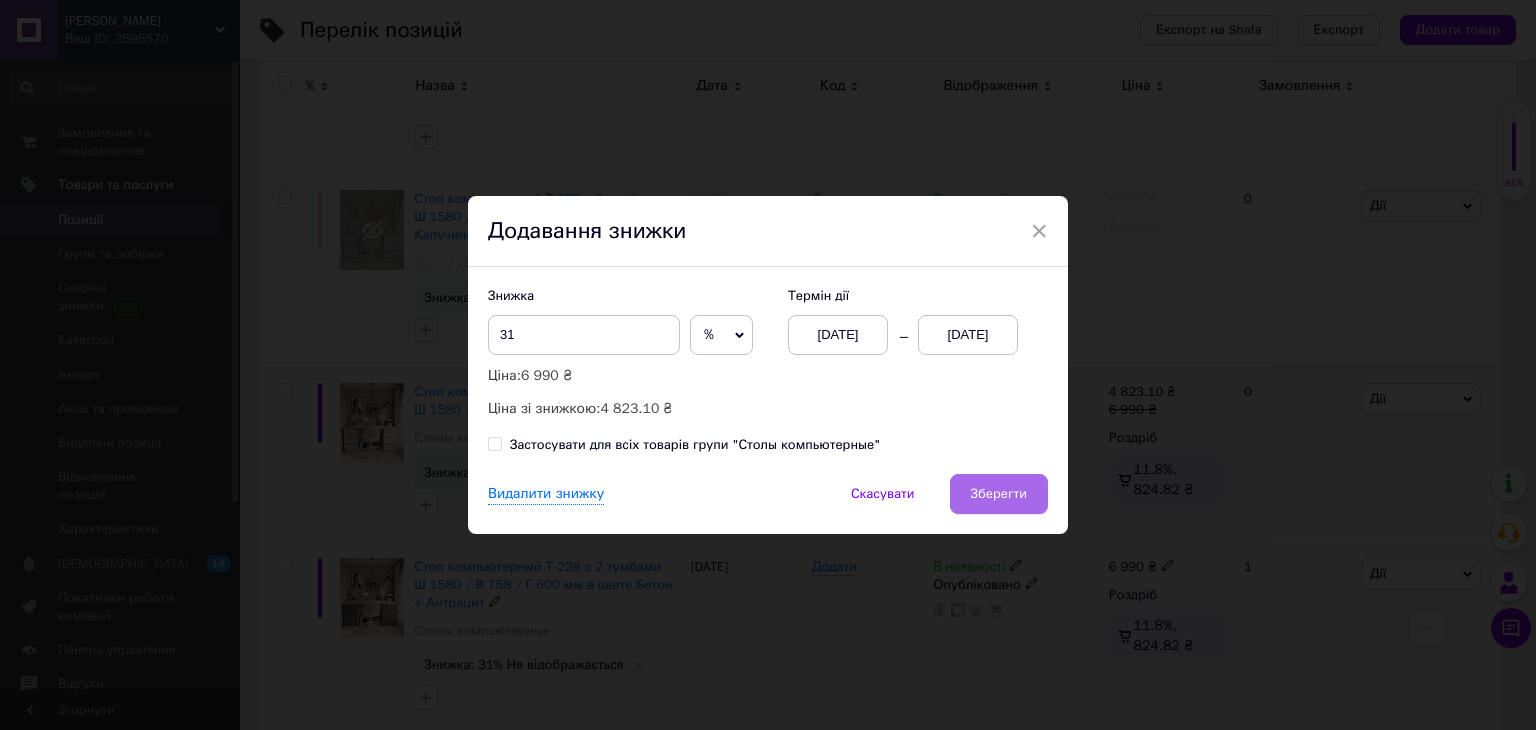 click on "Зберегти" at bounding box center [999, 494] 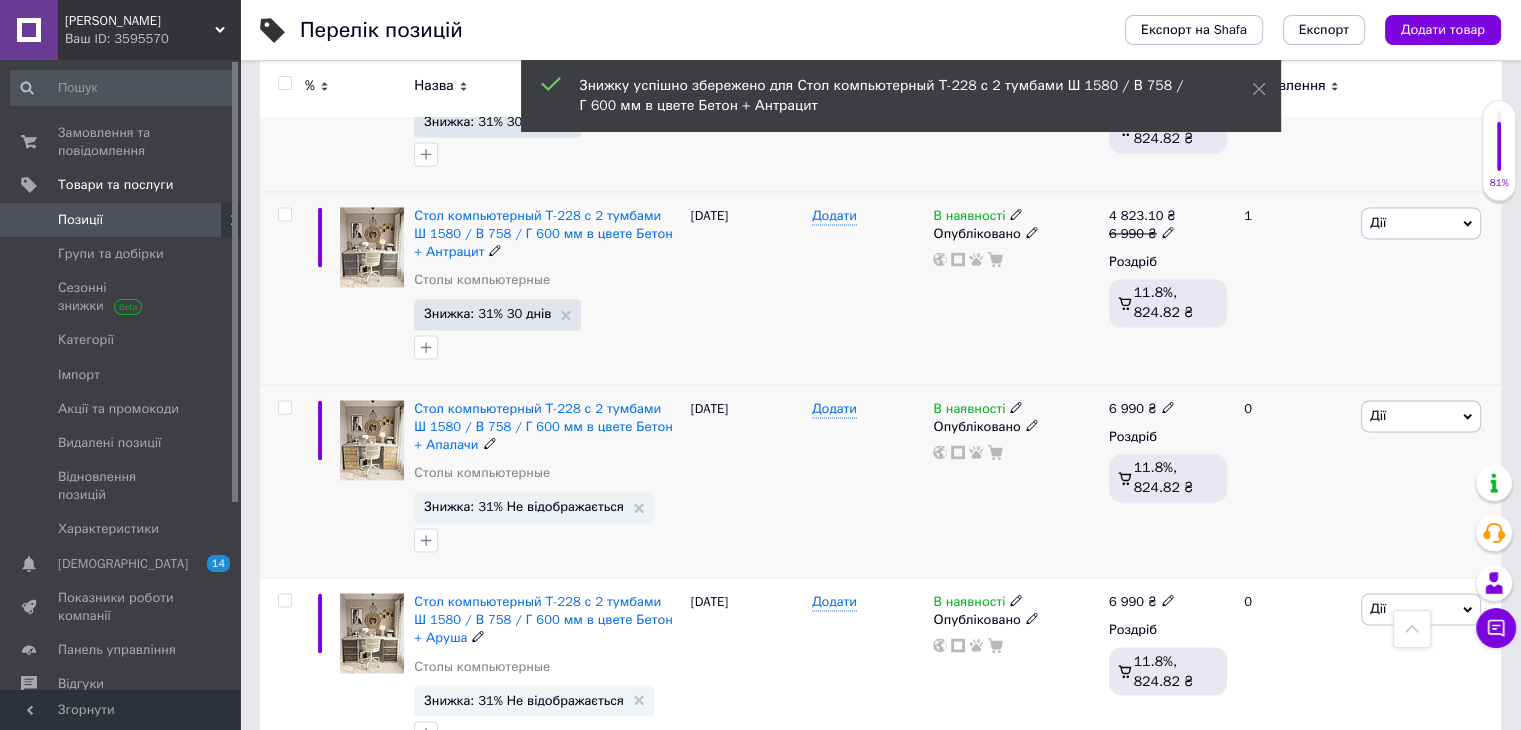scroll, scrollTop: 3200, scrollLeft: 0, axis: vertical 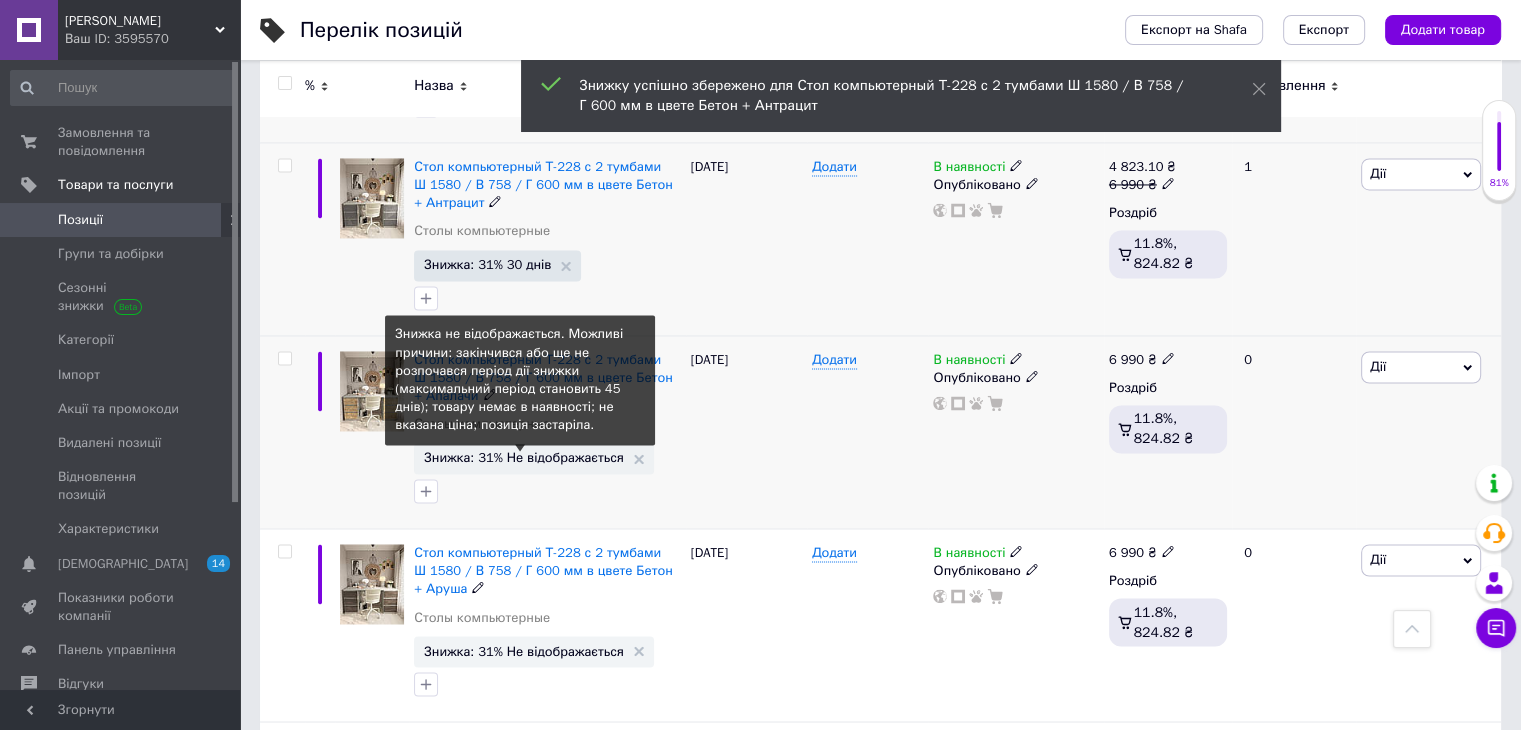 click on "Знижка: 31% Не відображається" at bounding box center [524, 457] 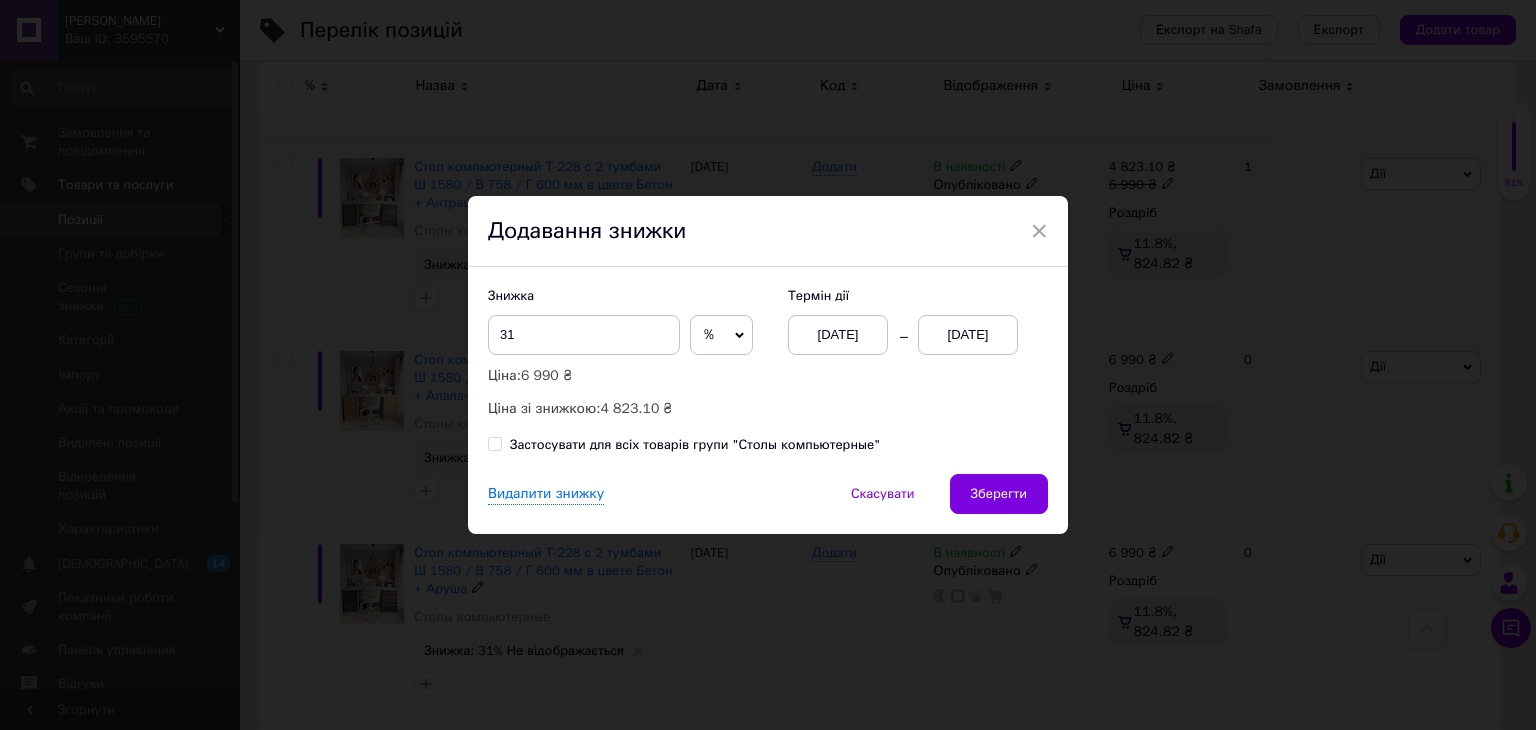 click on "01.07.2025" at bounding box center [968, 335] 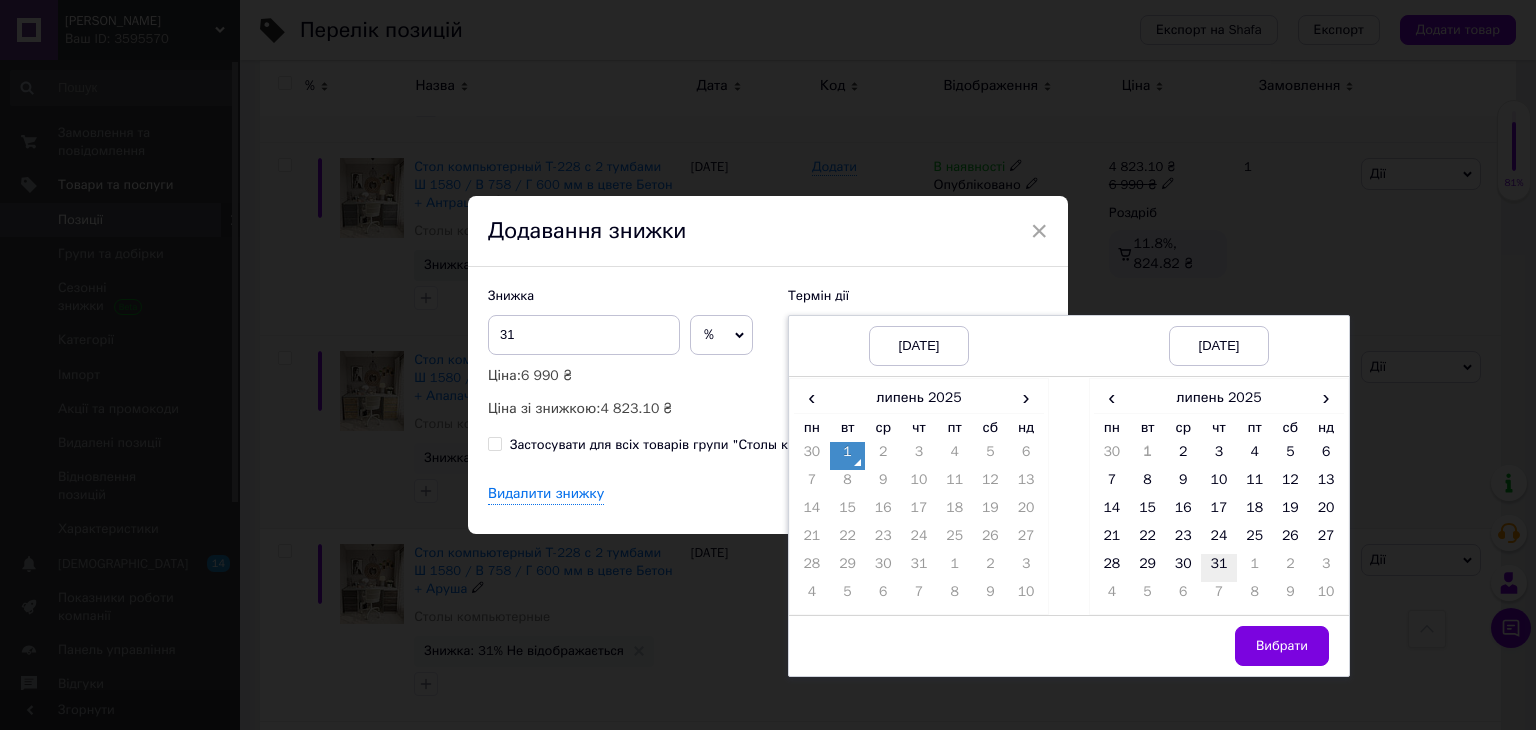 click on "31" at bounding box center [1219, 568] 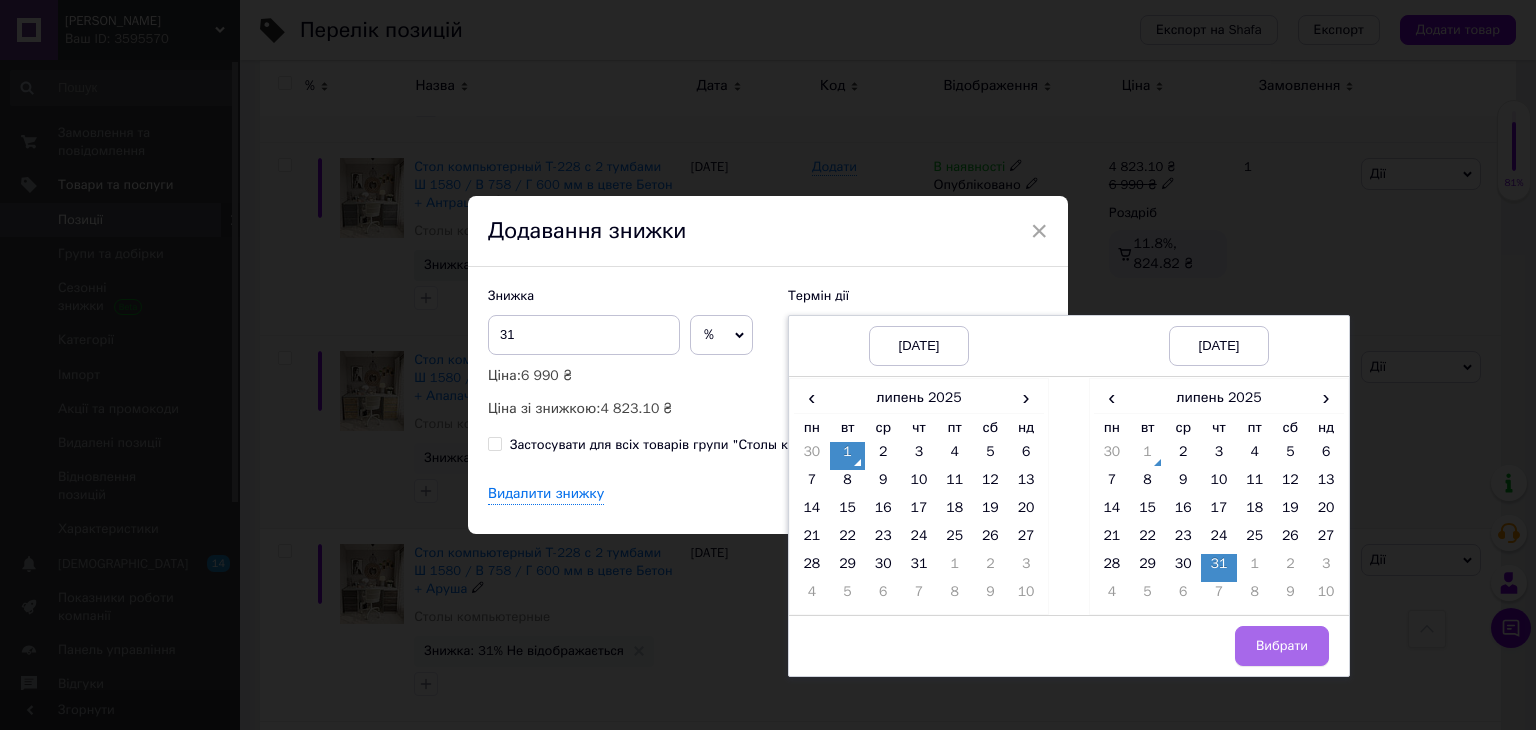 click on "Вибрати" at bounding box center [1282, 646] 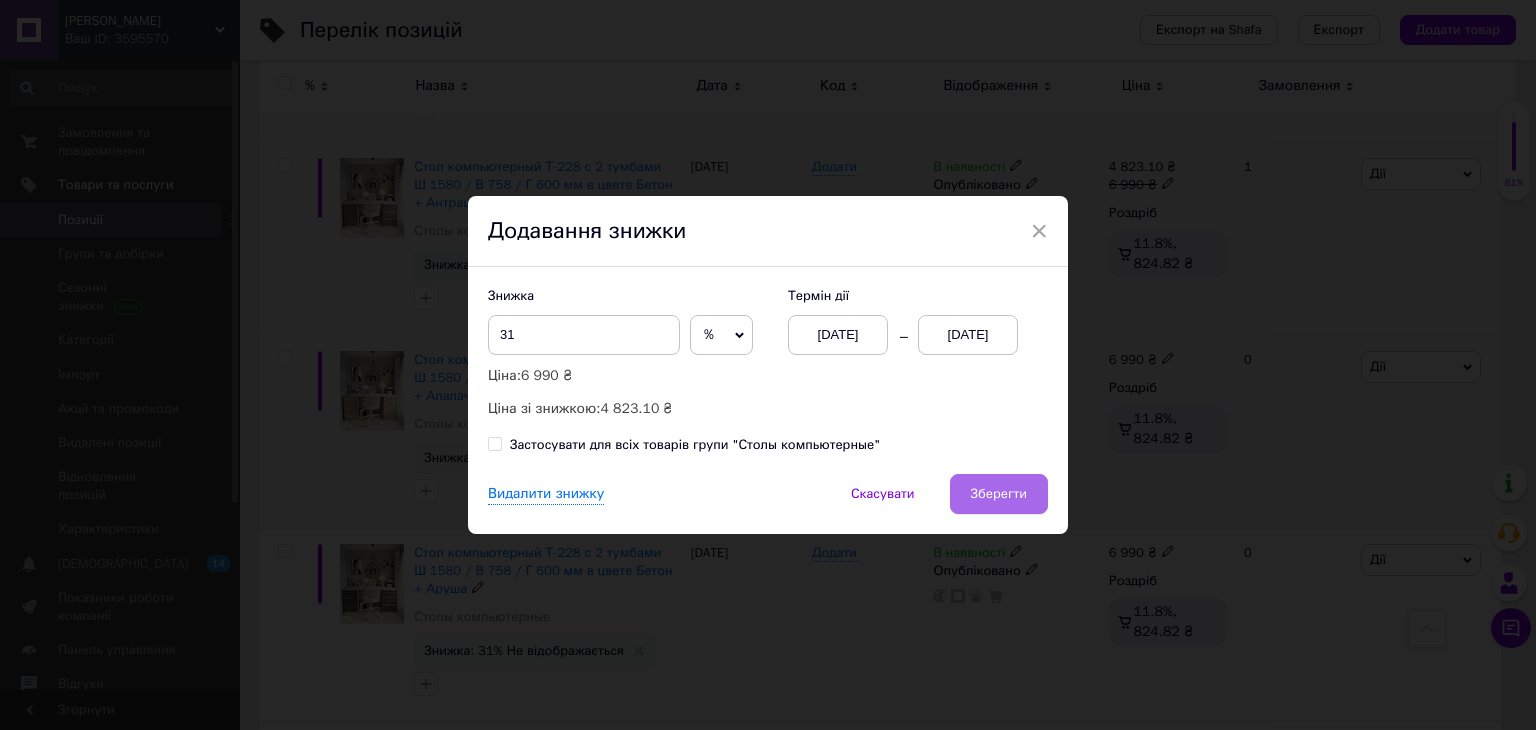 click on "Зберегти" at bounding box center (999, 494) 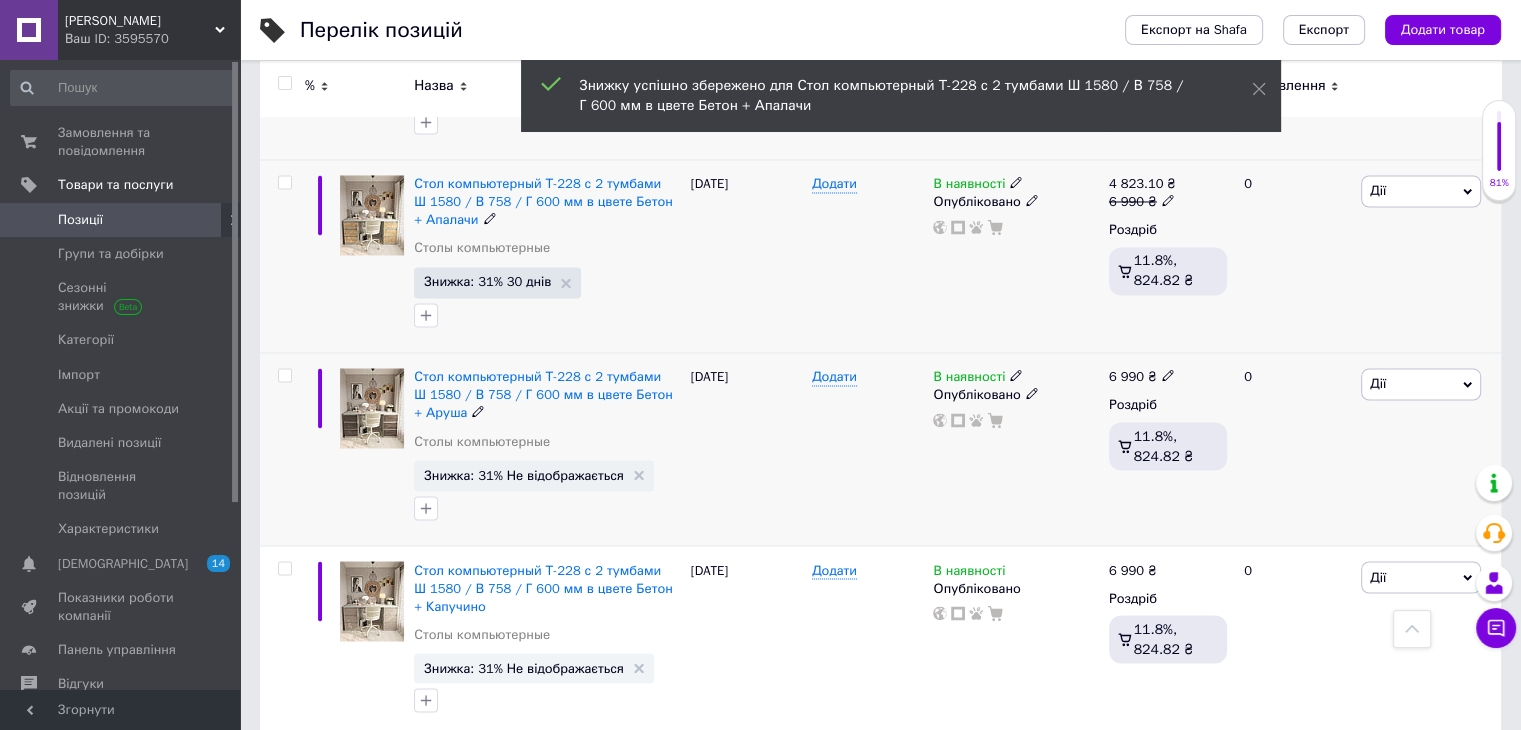 scroll, scrollTop: 3400, scrollLeft: 0, axis: vertical 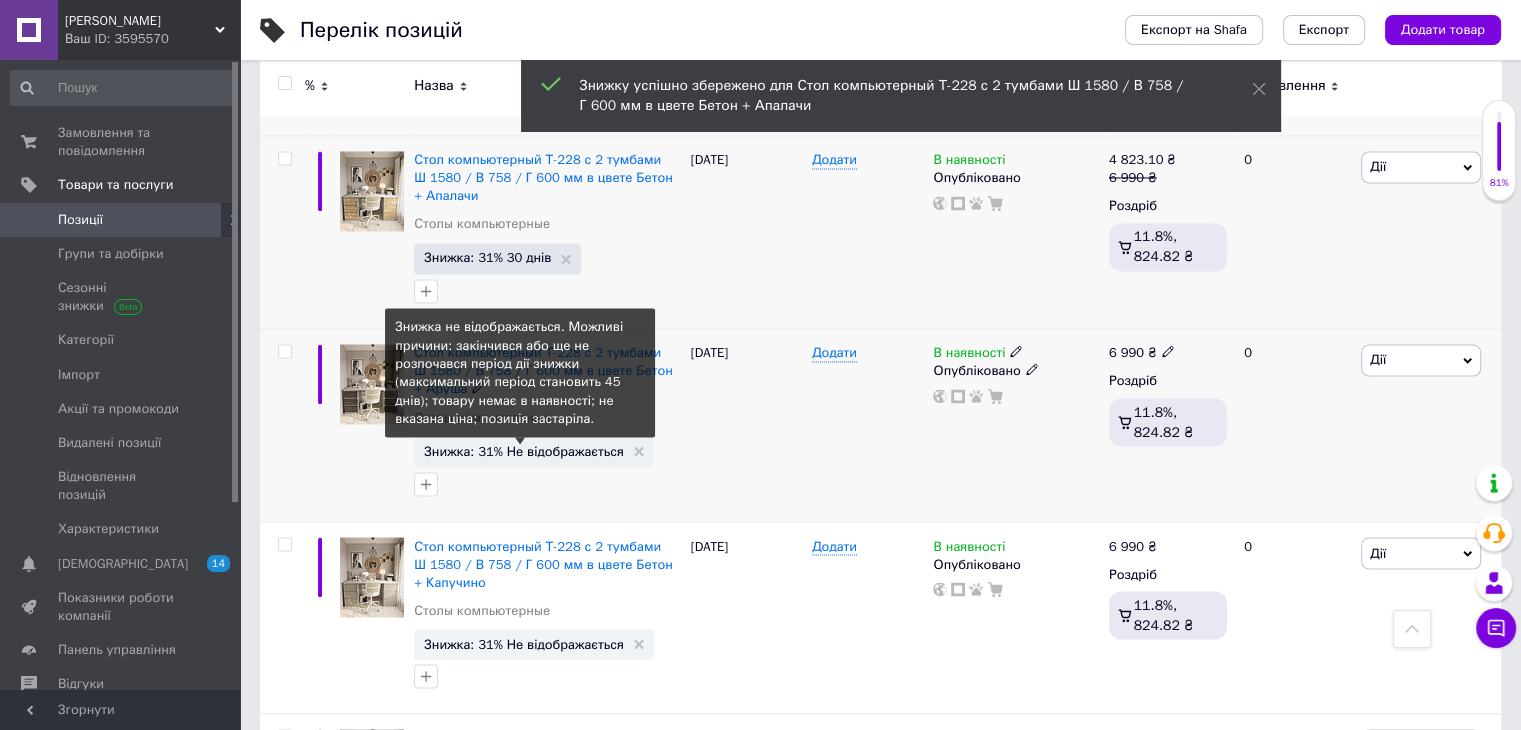 click on "Знижка: 31% Не відображається" at bounding box center (524, 450) 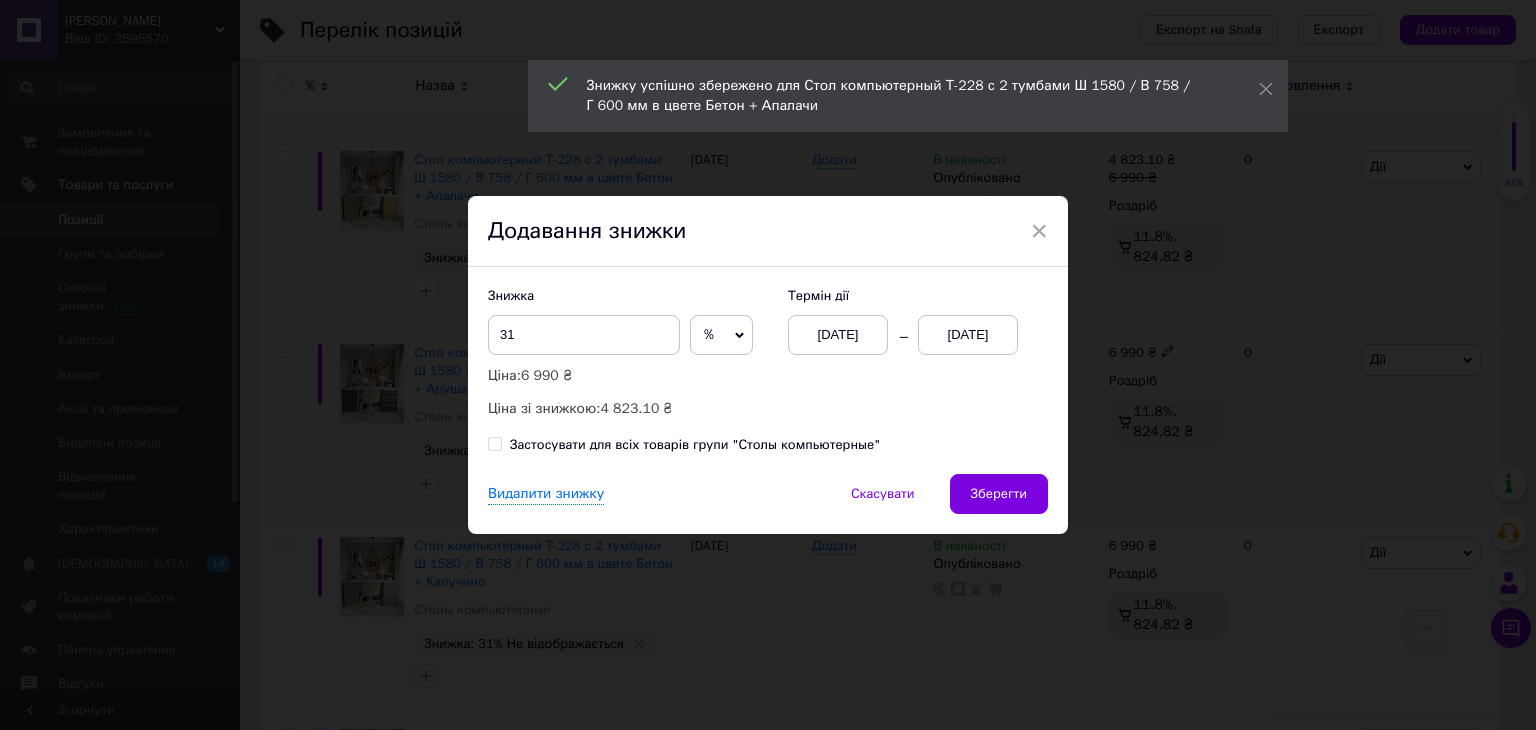 click on "01.07.2025" at bounding box center [968, 335] 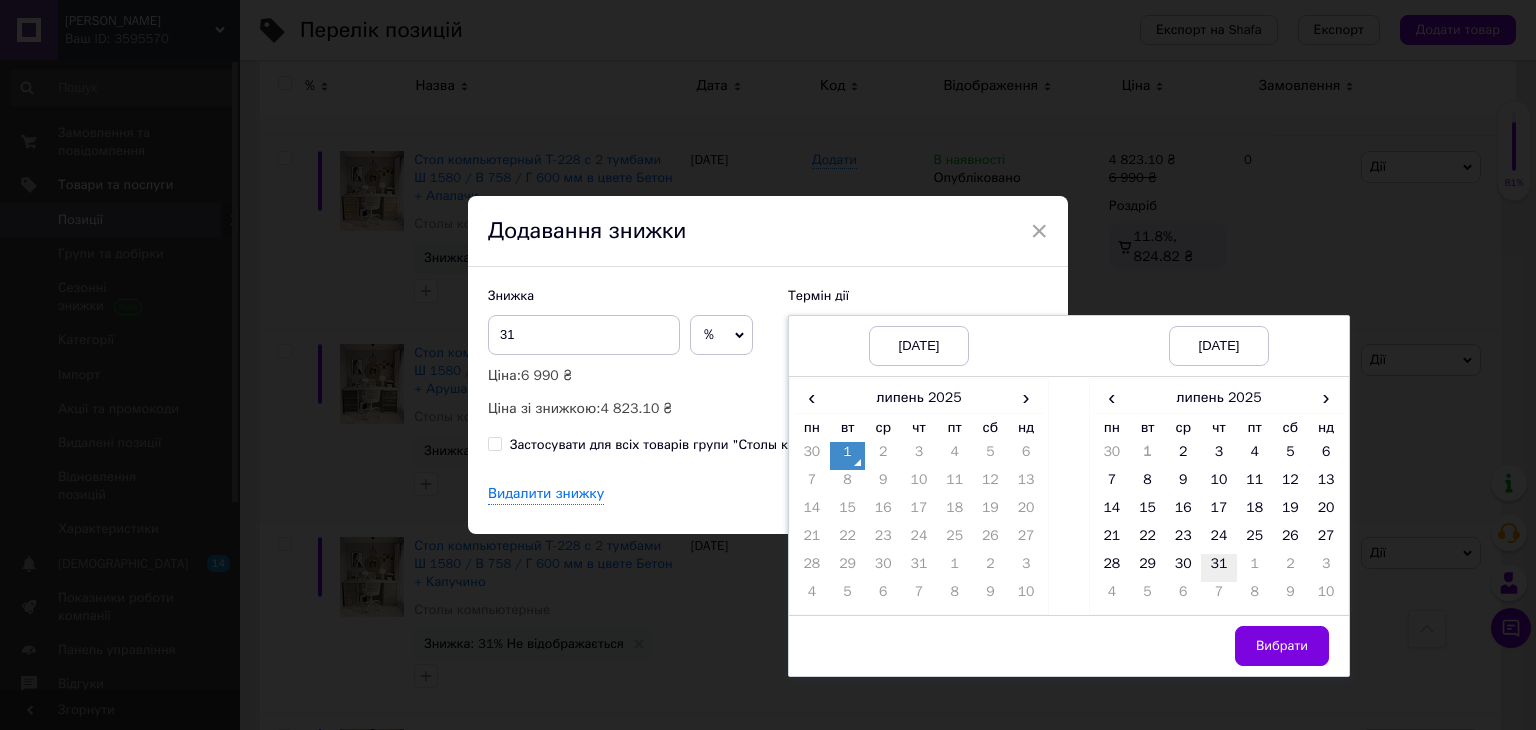 click on "31" at bounding box center (1219, 568) 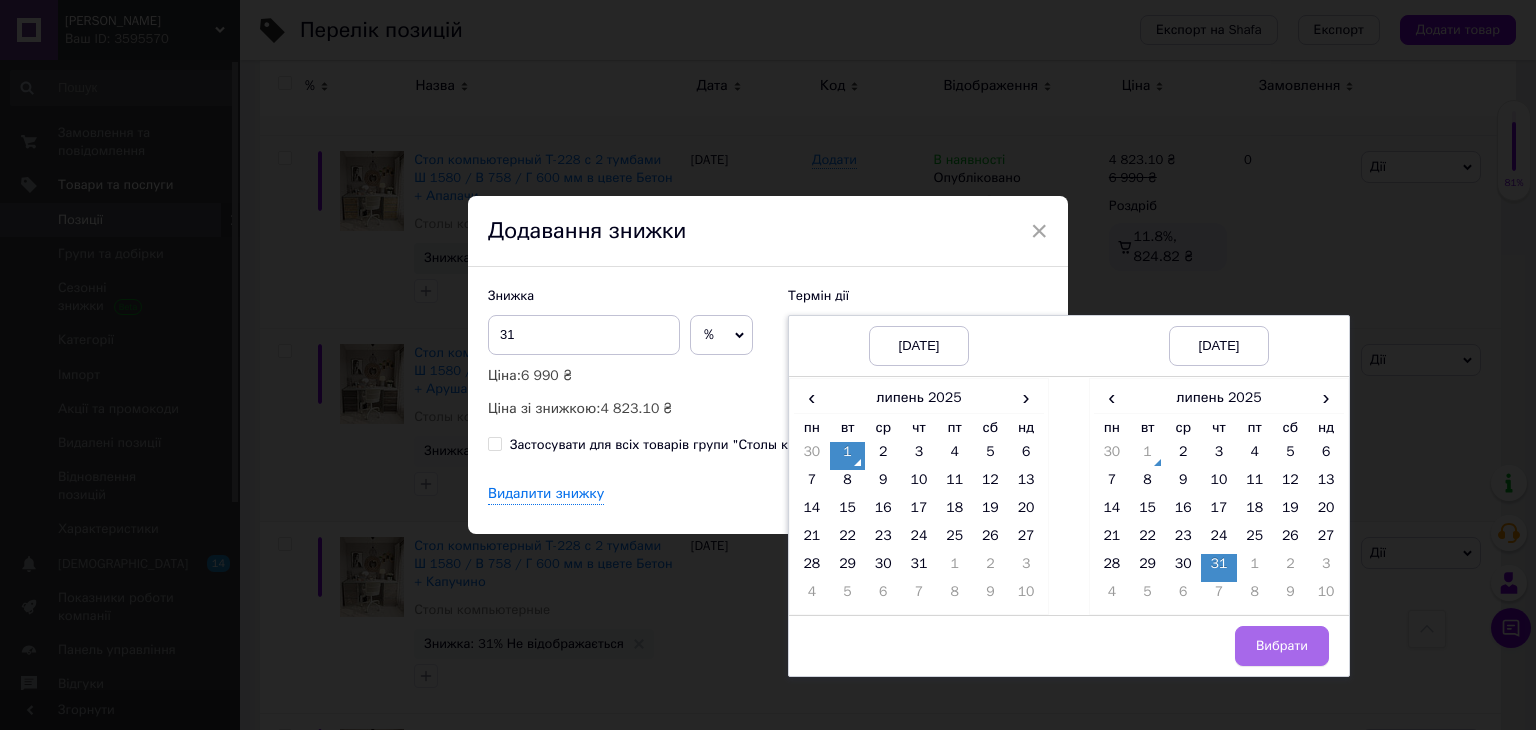 click on "Вибрати" at bounding box center (1282, 646) 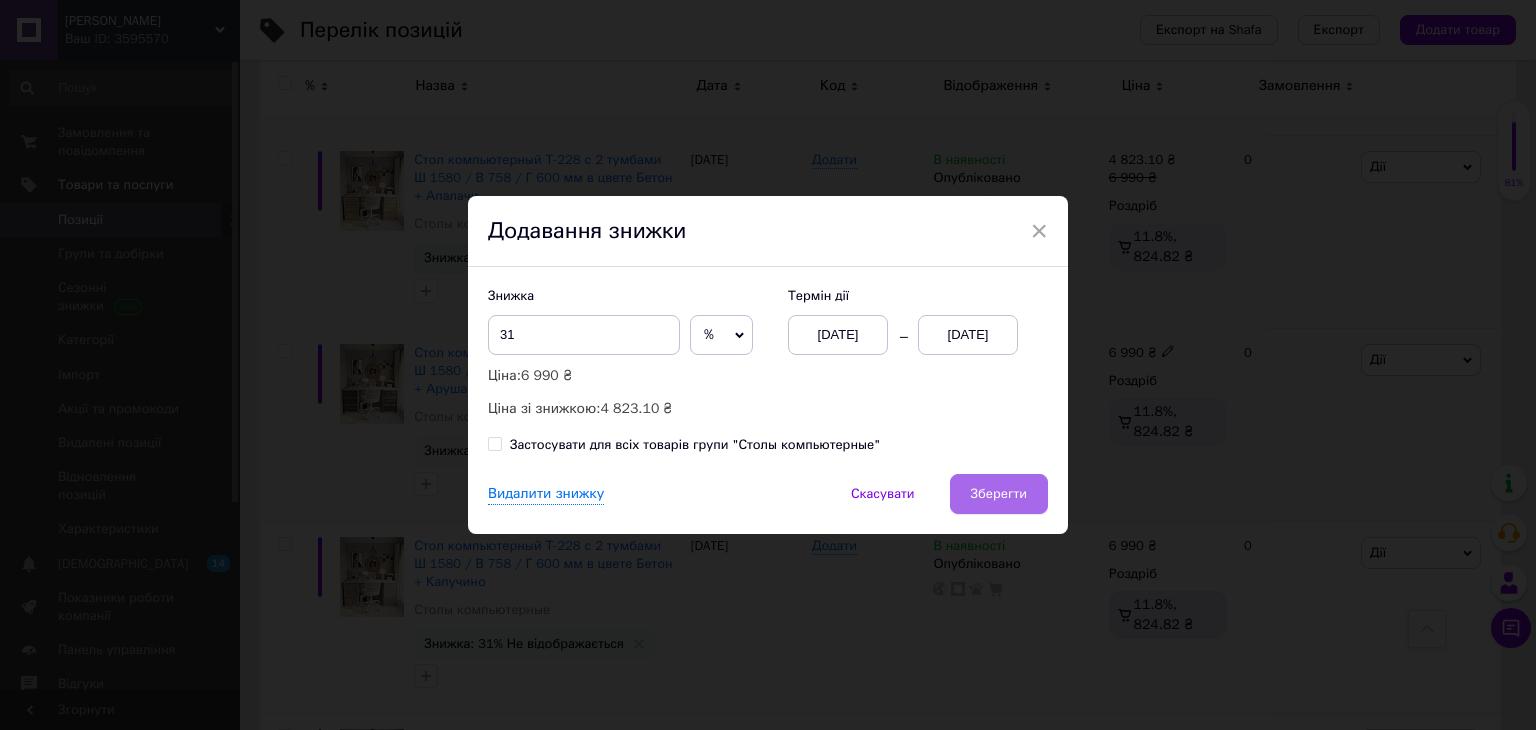 click on "Зберегти" at bounding box center (999, 494) 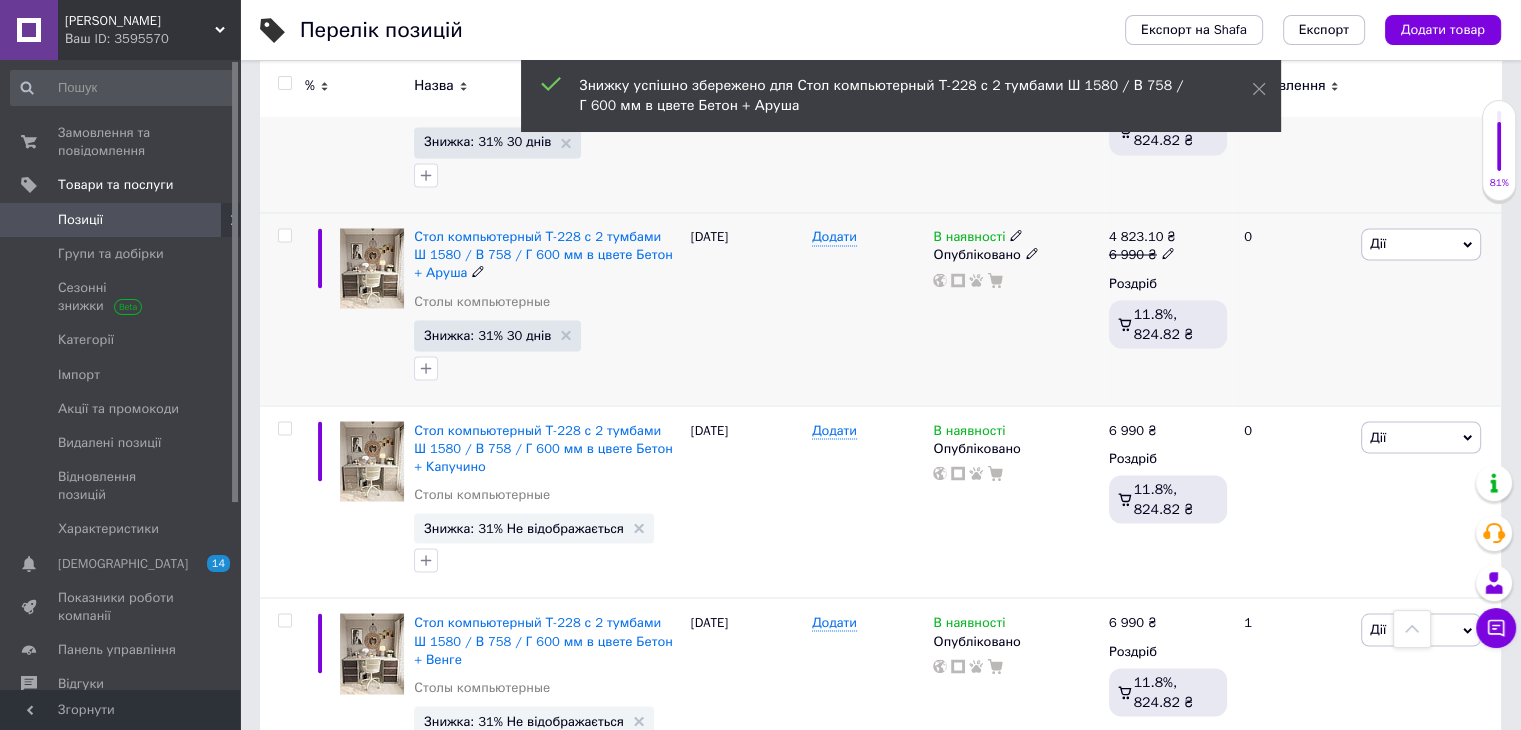 scroll, scrollTop: 3600, scrollLeft: 0, axis: vertical 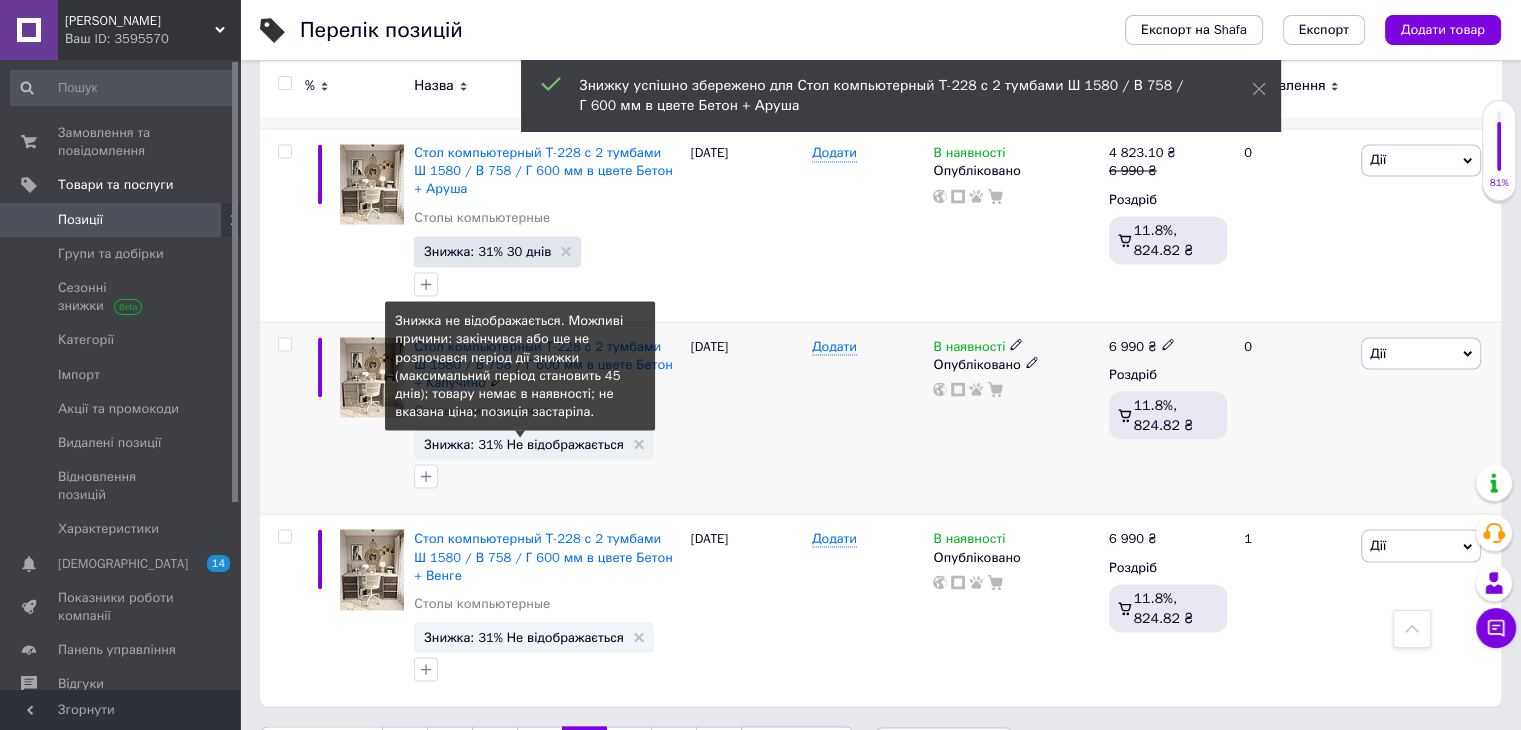 click on "Знижка: 31% Не відображається" at bounding box center [524, 443] 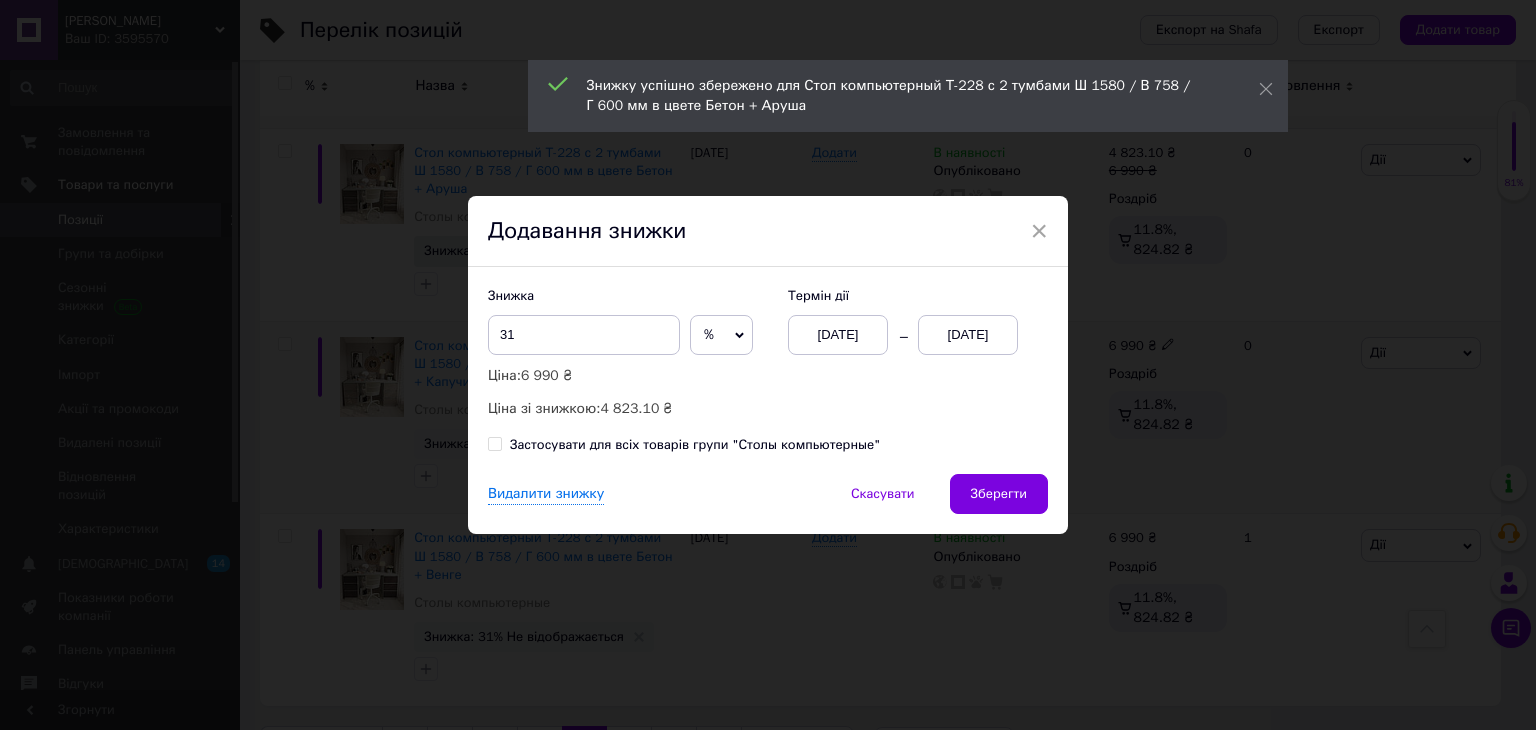 click on "01.07.2025" at bounding box center (968, 335) 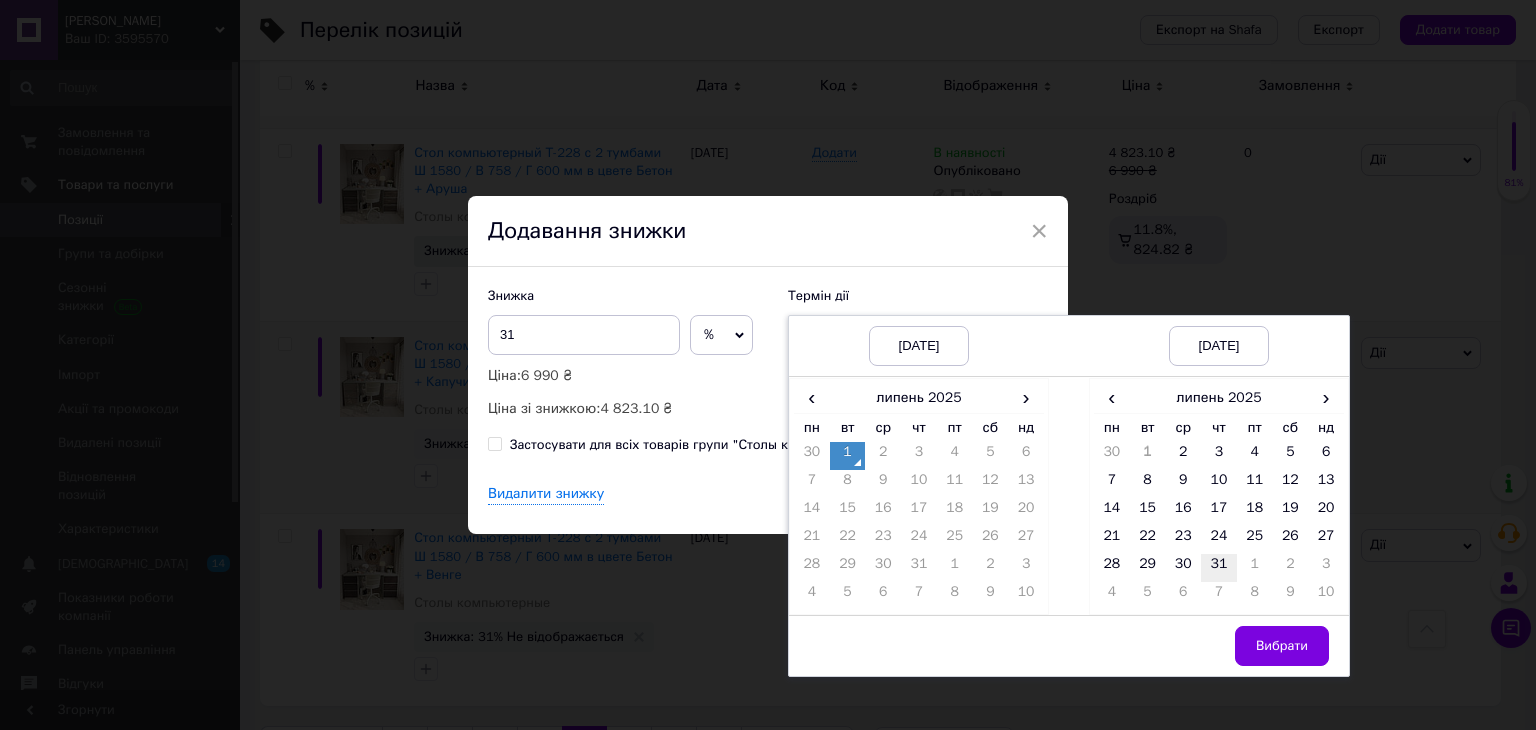 click on "31" at bounding box center [1219, 568] 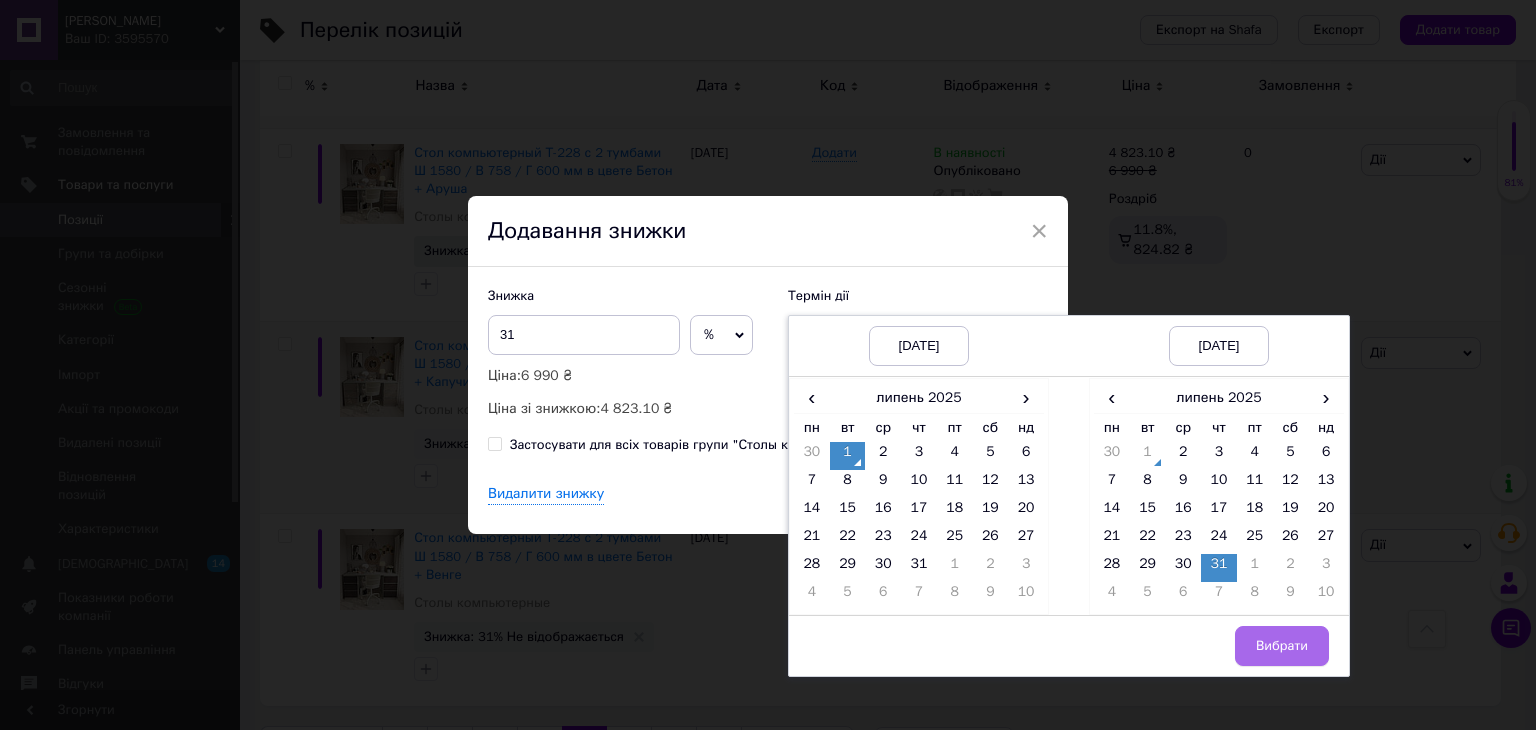 drag, startPoint x: 1266, startPoint y: 636, endPoint x: 1033, endPoint y: 494, distance: 272.86078 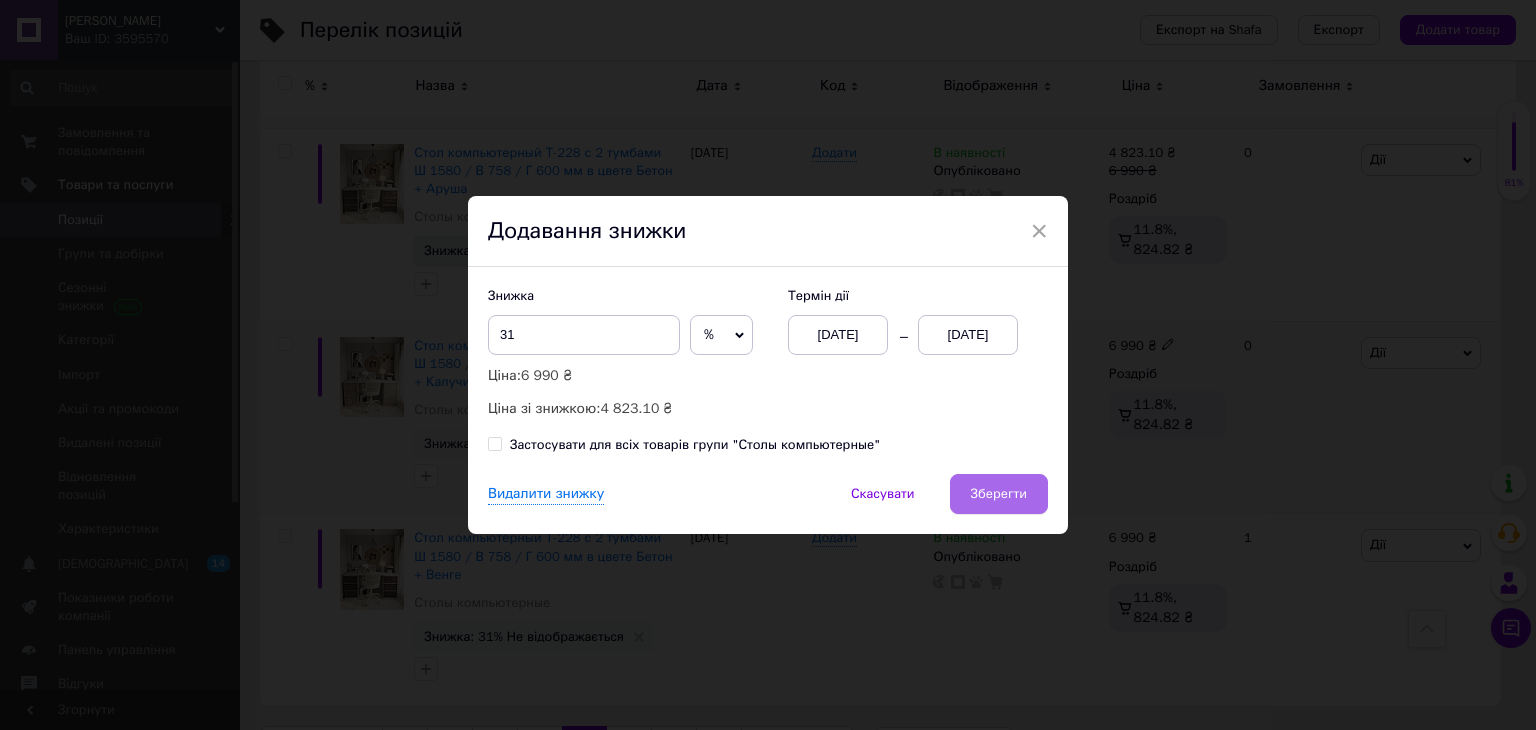 click on "Зберегти" at bounding box center (999, 494) 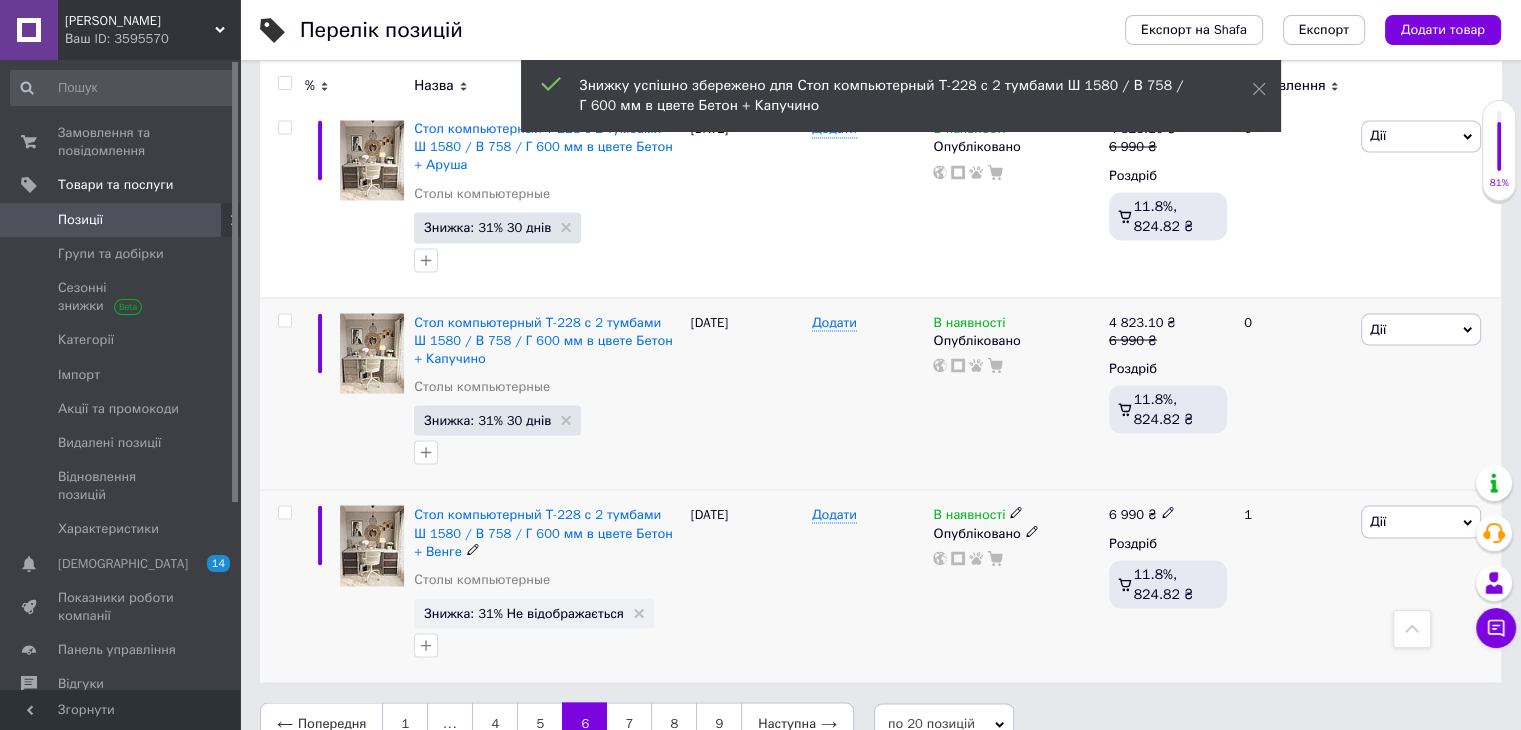 scroll, scrollTop: 3637, scrollLeft: 0, axis: vertical 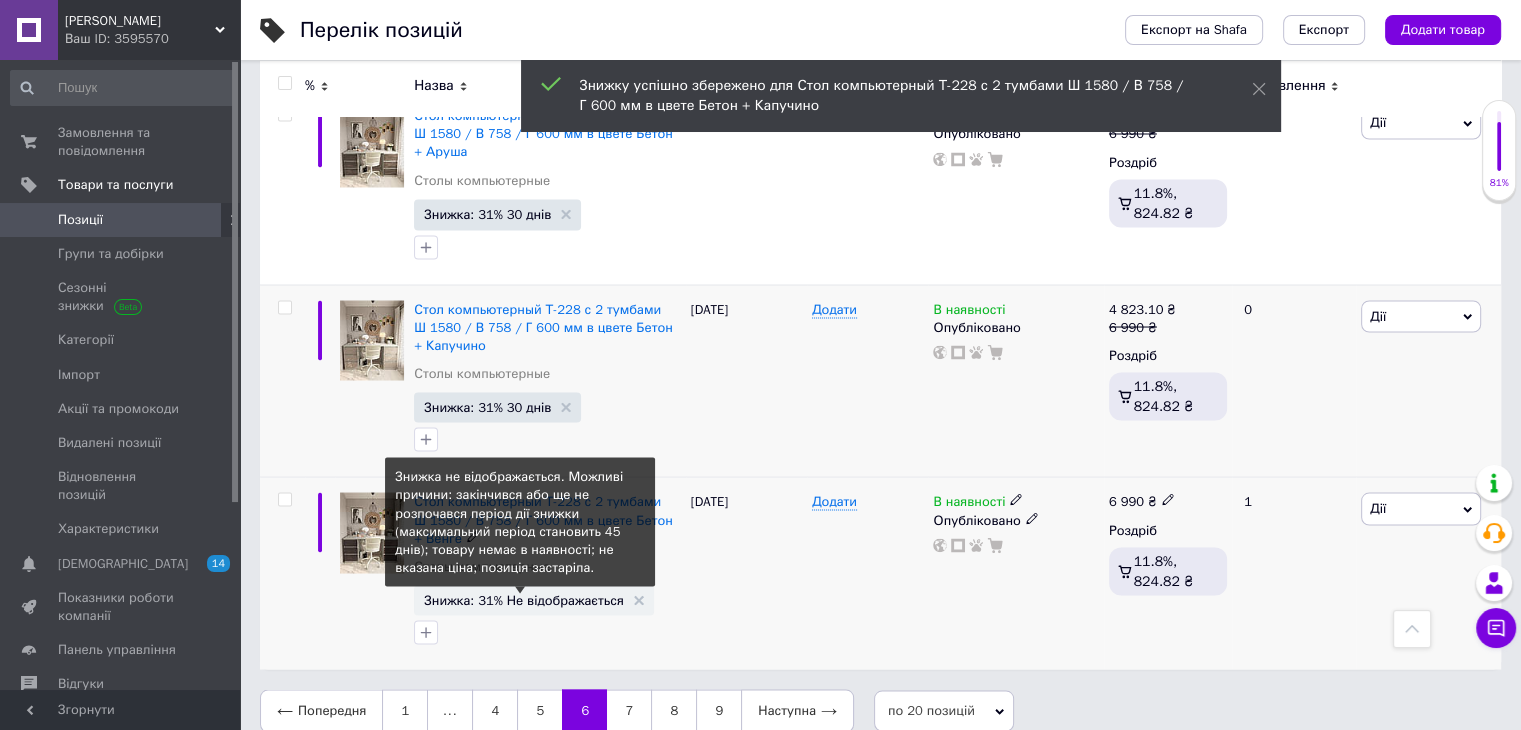 click on "Знижка: 31% Не відображається" at bounding box center (524, 599) 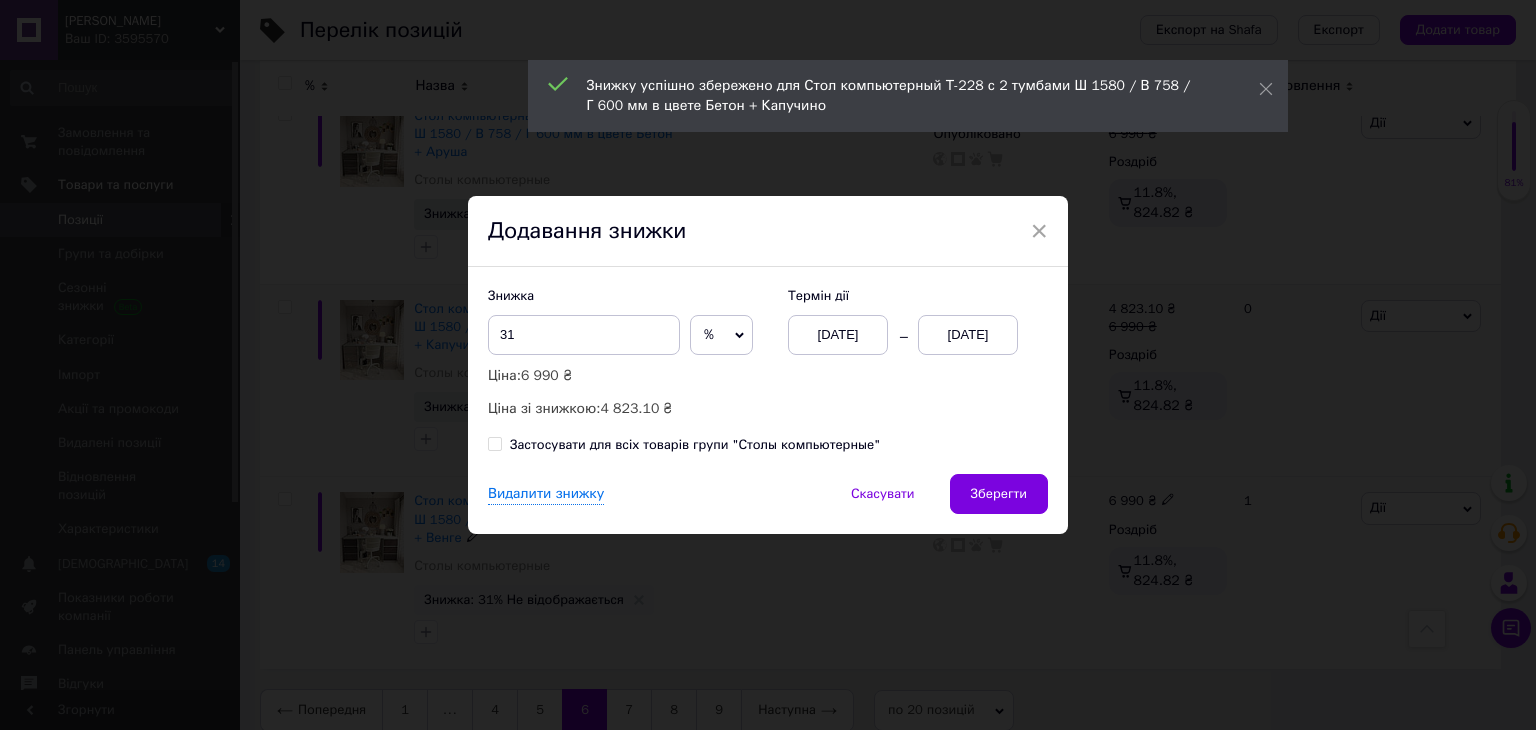 click on "01.07.2025" at bounding box center (968, 335) 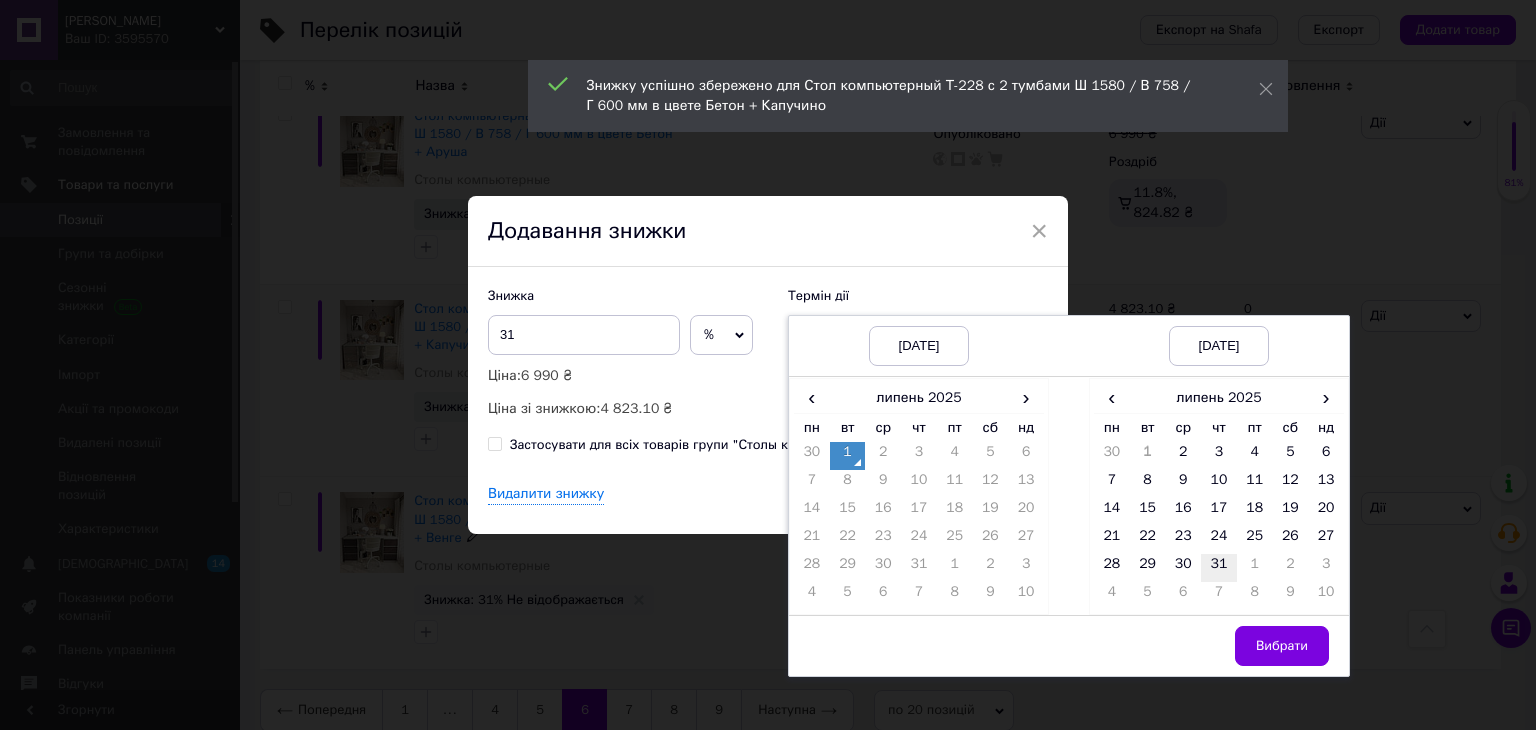 click on "31" at bounding box center (1219, 568) 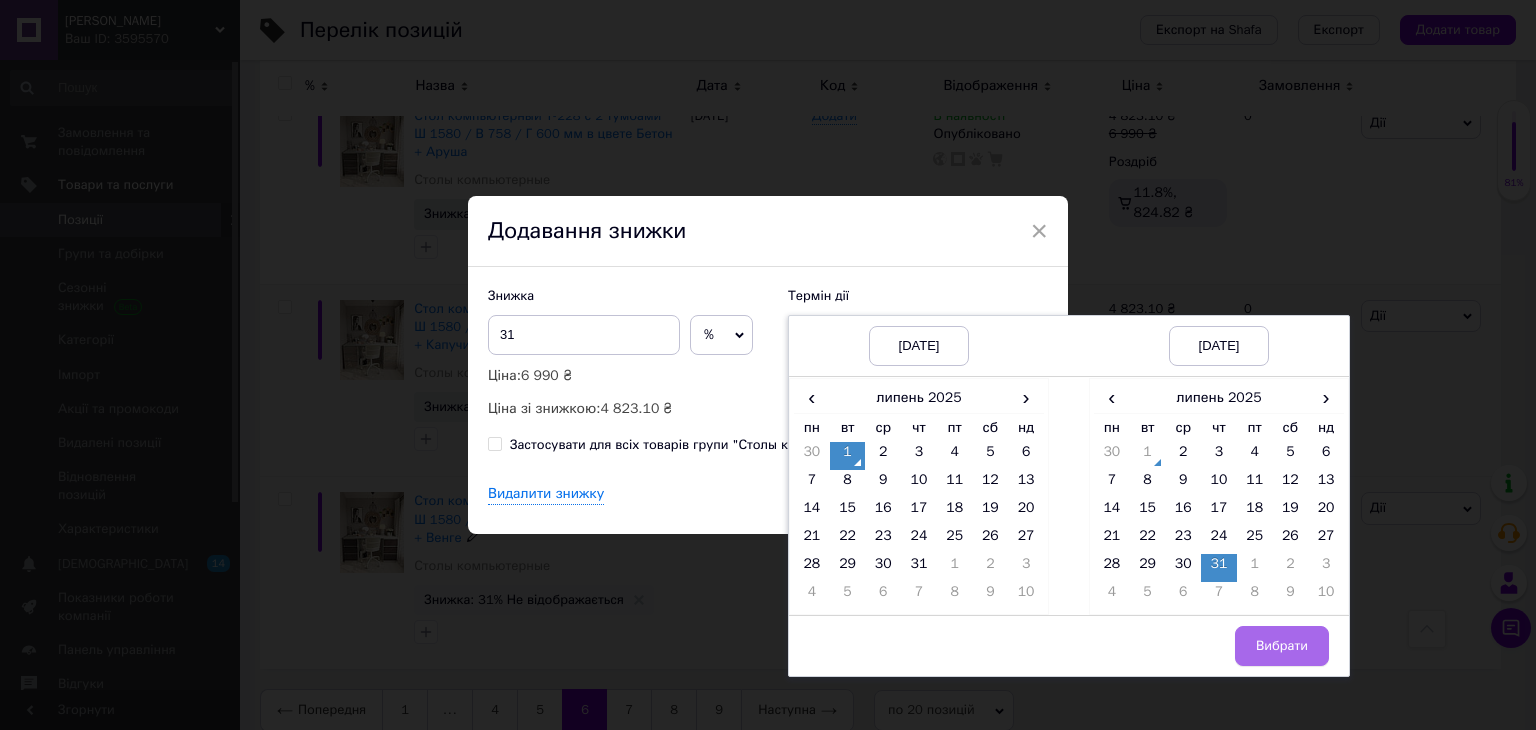 click on "Вибрати" at bounding box center [1282, 646] 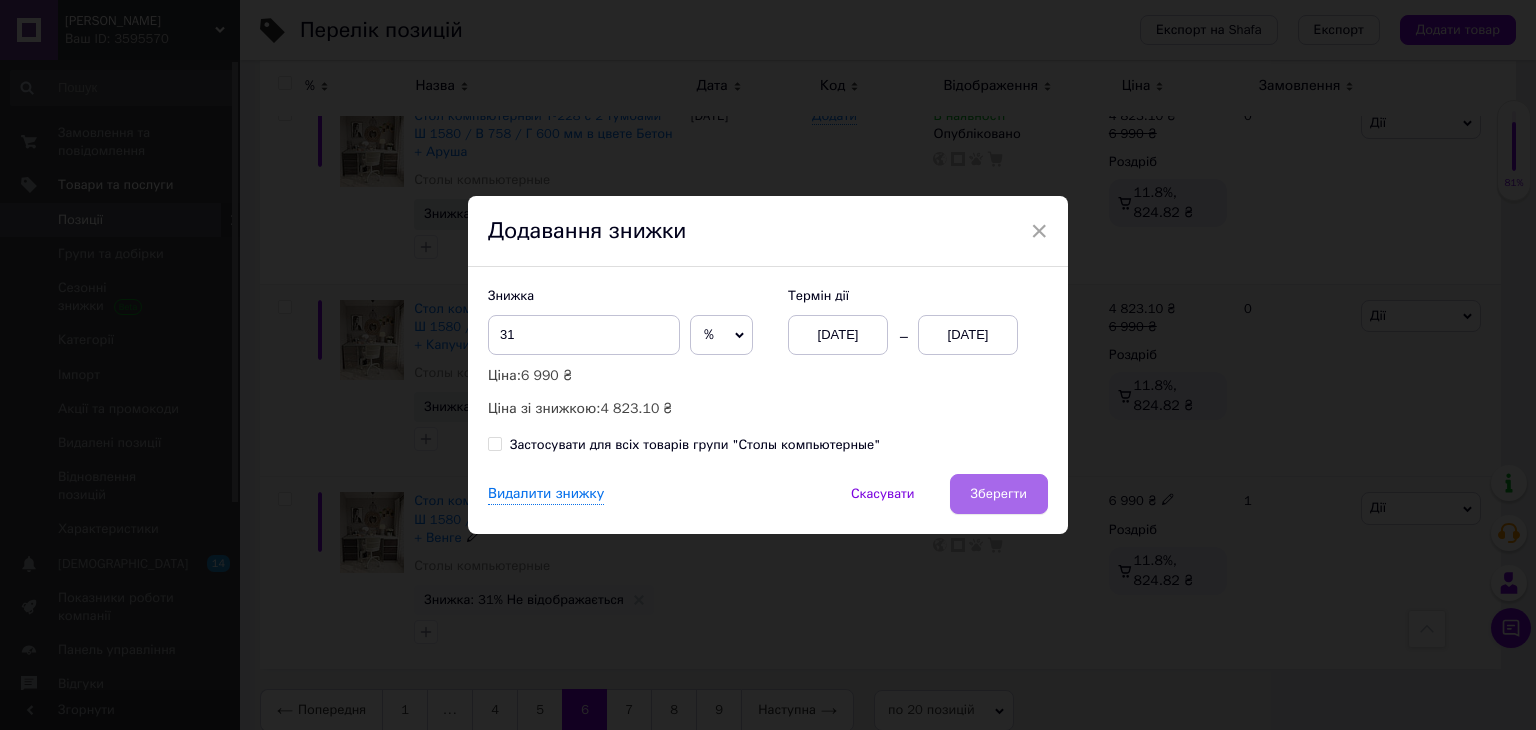 click on "Зберегти" at bounding box center [999, 494] 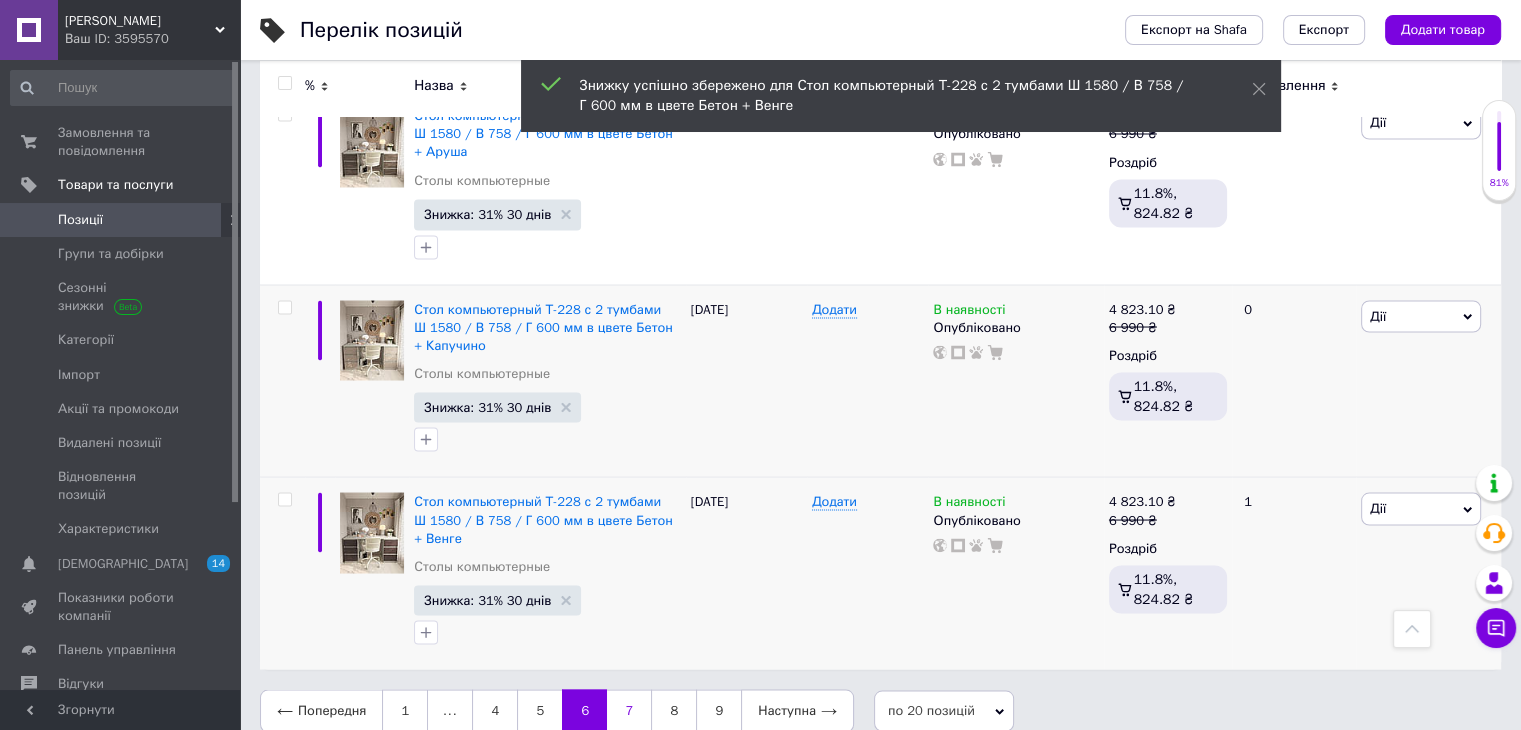 click on "7" at bounding box center (629, 710) 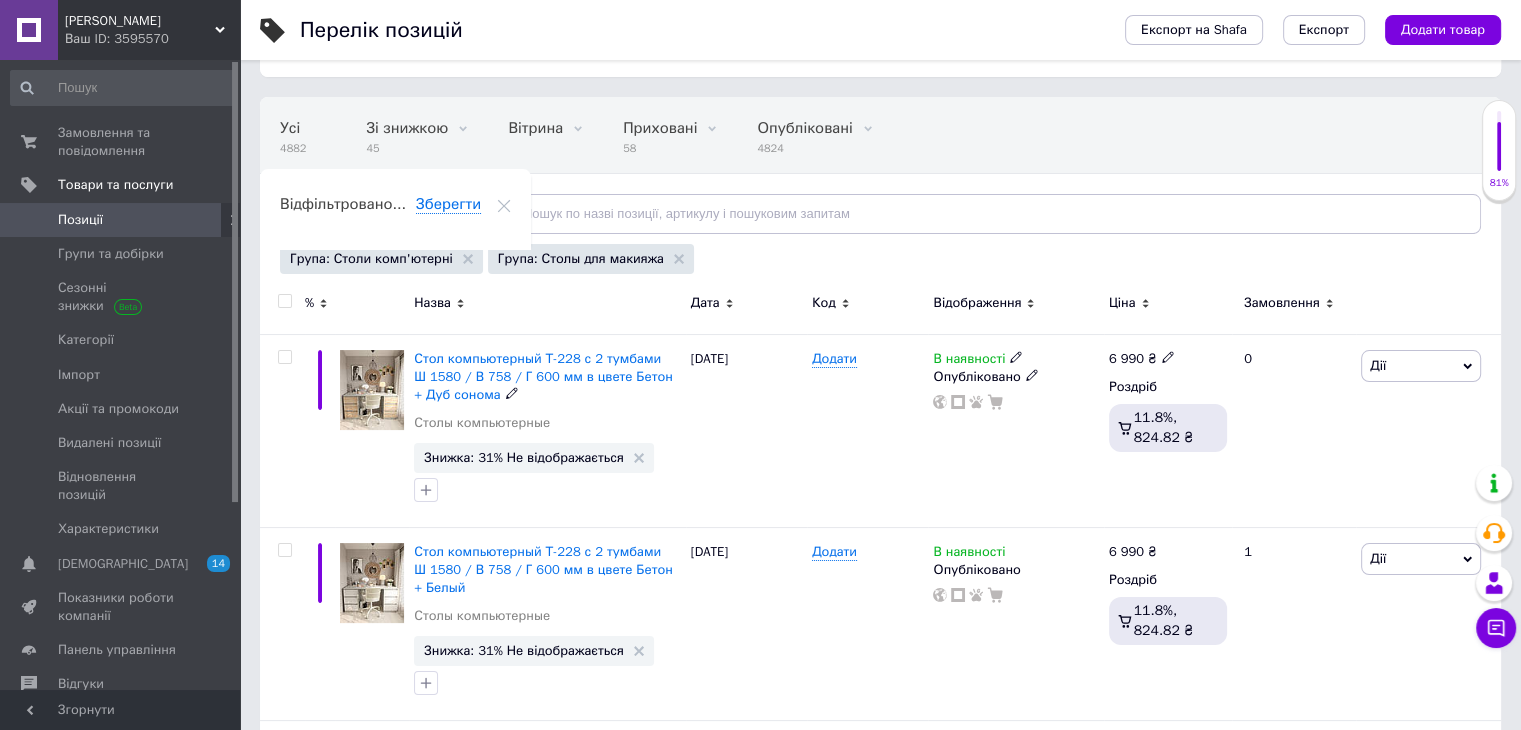 scroll, scrollTop: 300, scrollLeft: 0, axis: vertical 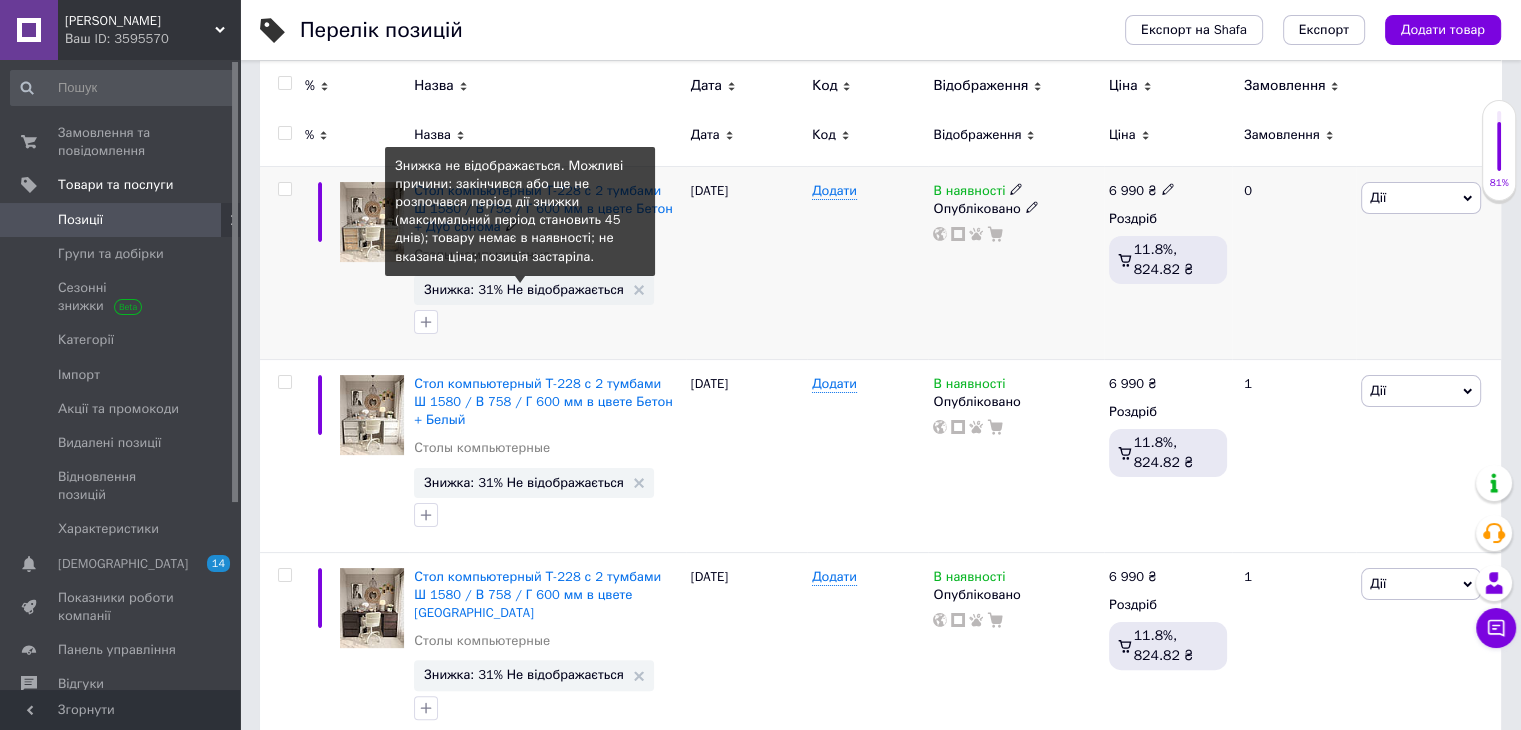 click on "Знижка: 31% Не відображається Знижка не відображається. Можливі причини: закінчився або ще не розпочався
період дії знижки (максимальний період становить 45 днів); товару
немає в наявності; не вказана ціна; позиція застаріла." at bounding box center [534, 290] 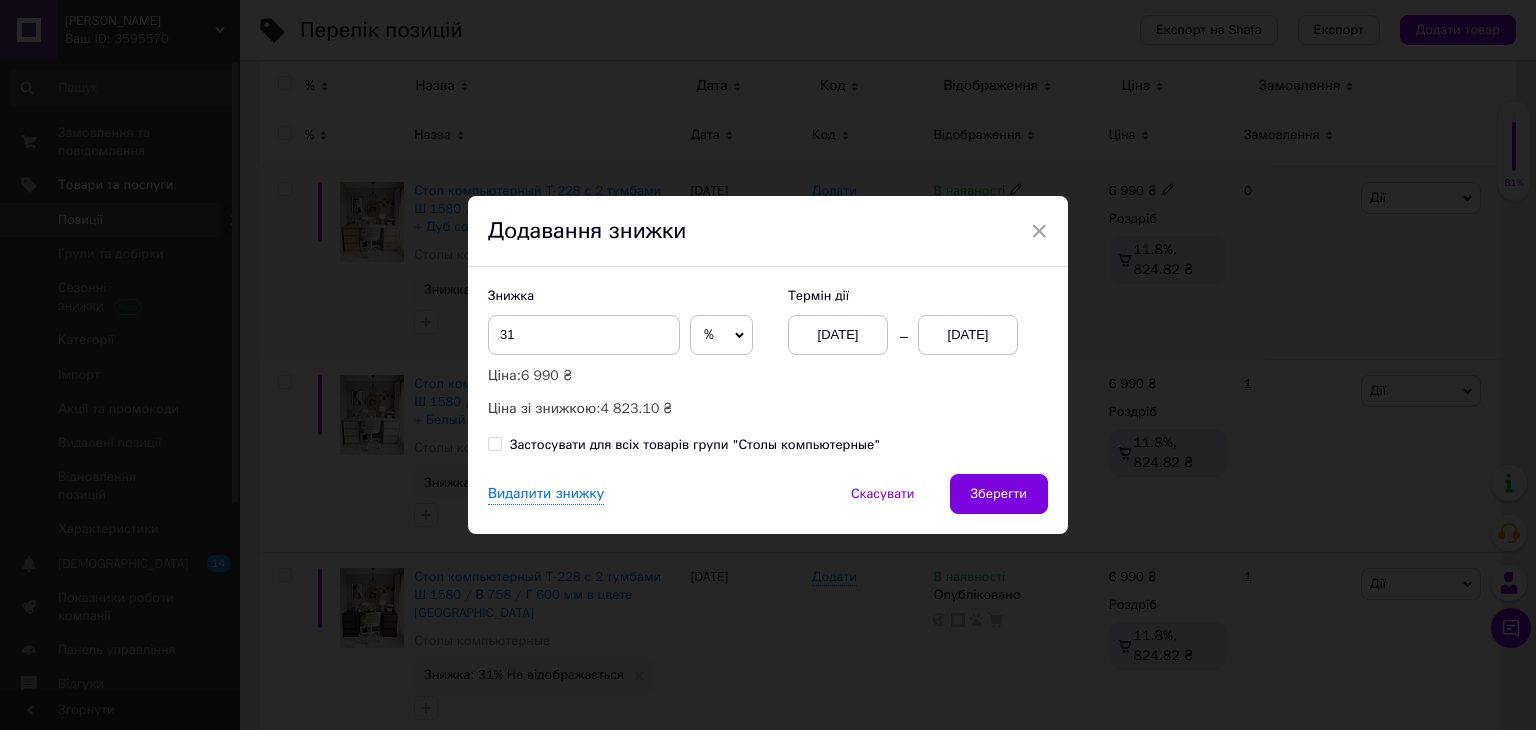 click on "01.07.2025" at bounding box center [968, 335] 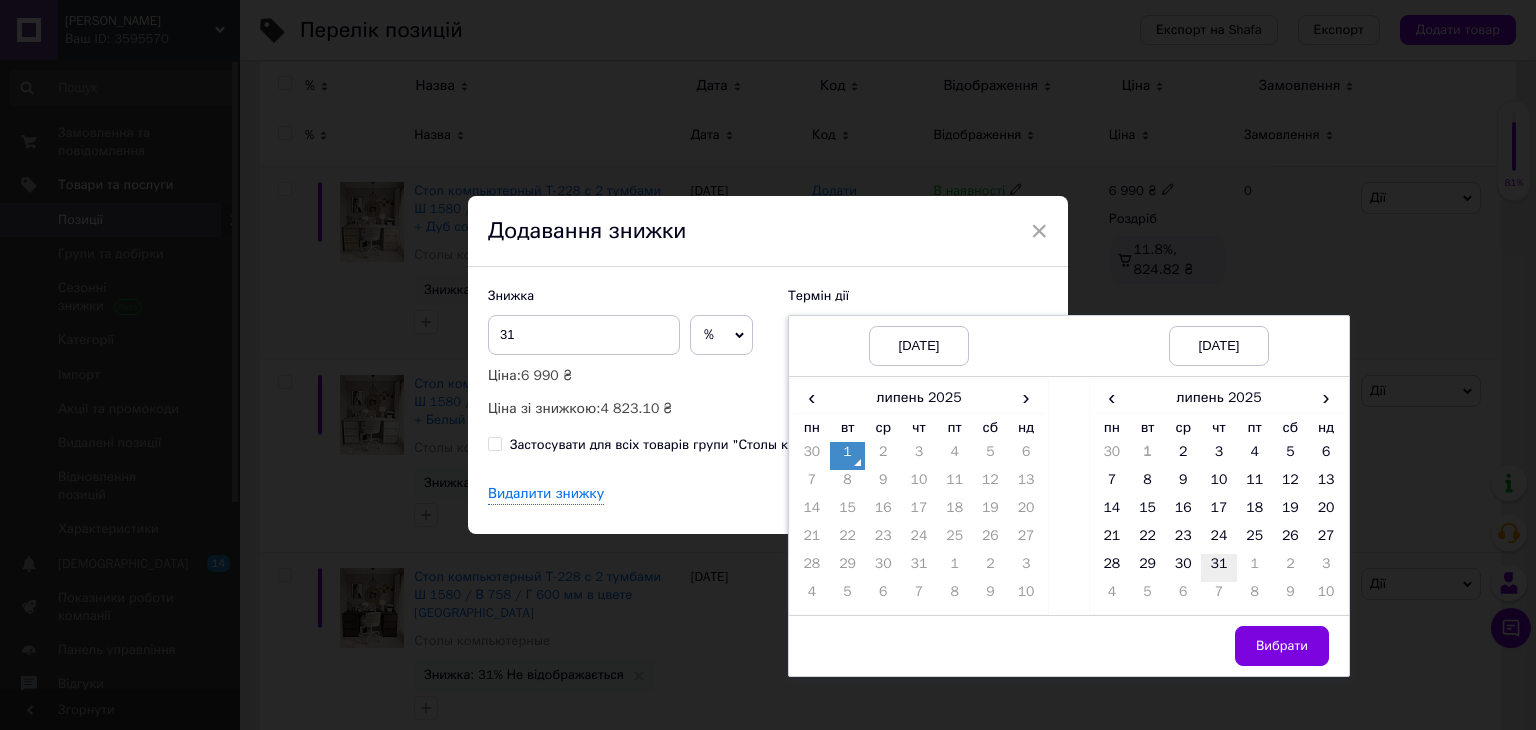 click on "31" at bounding box center (1219, 568) 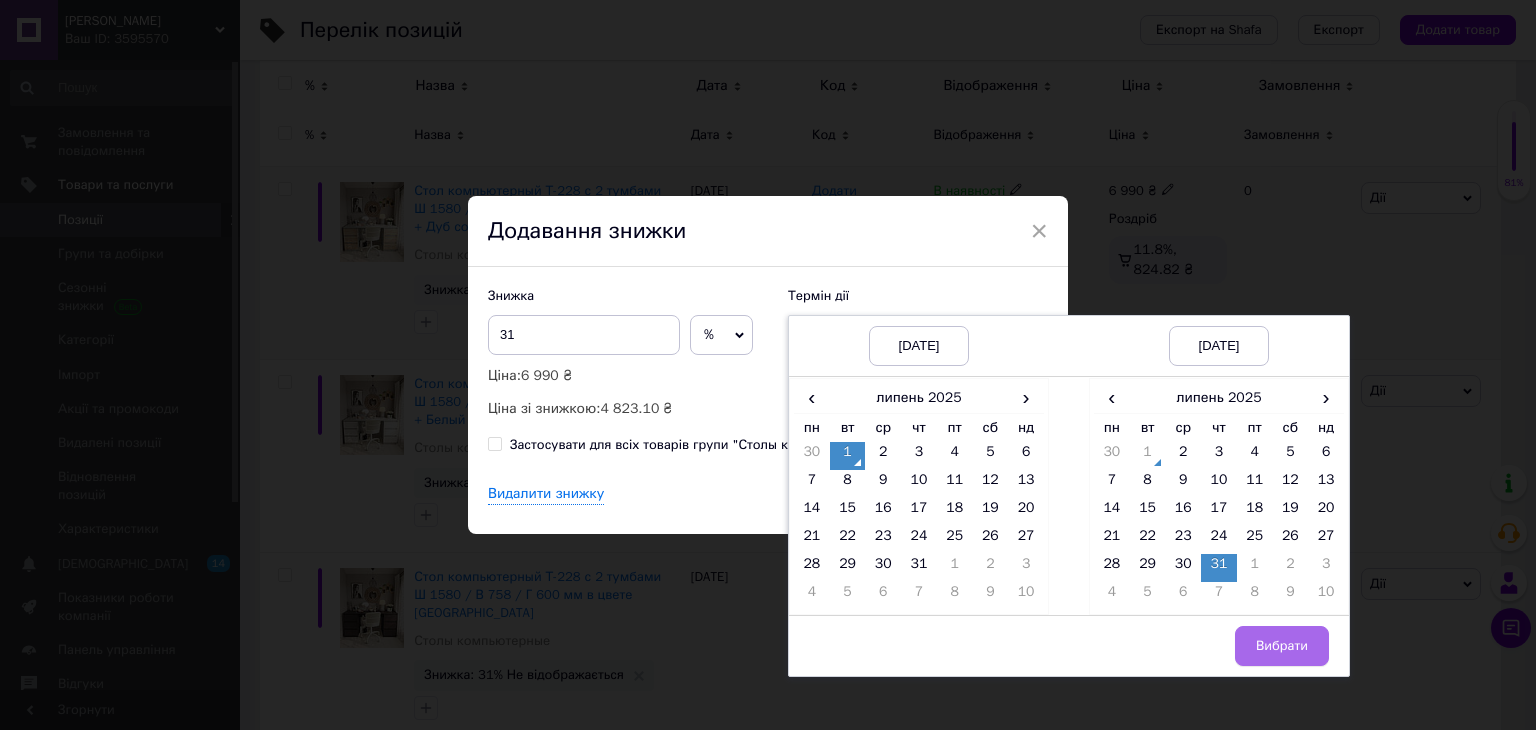 click on "Вибрати" at bounding box center [1282, 646] 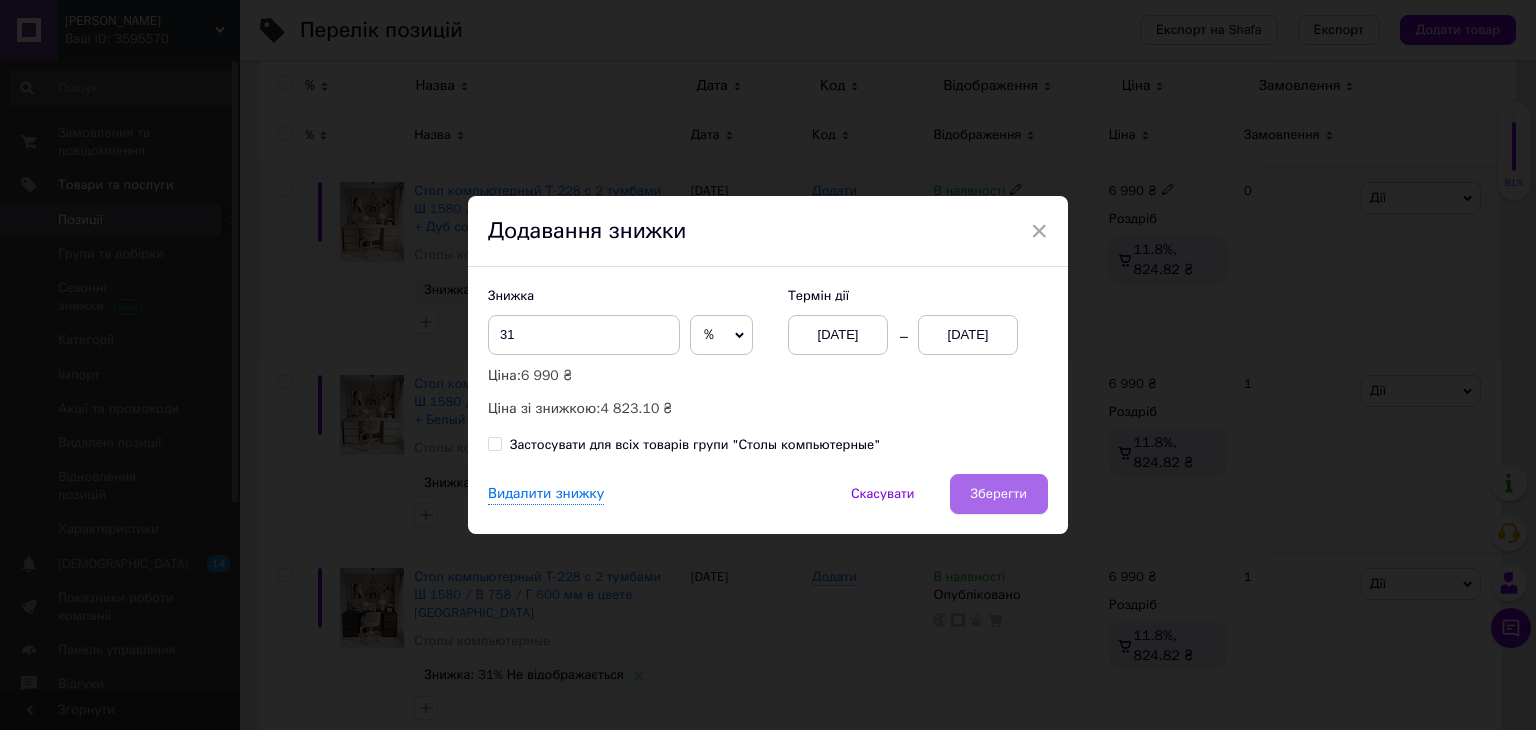 click on "Зберегти" at bounding box center [999, 494] 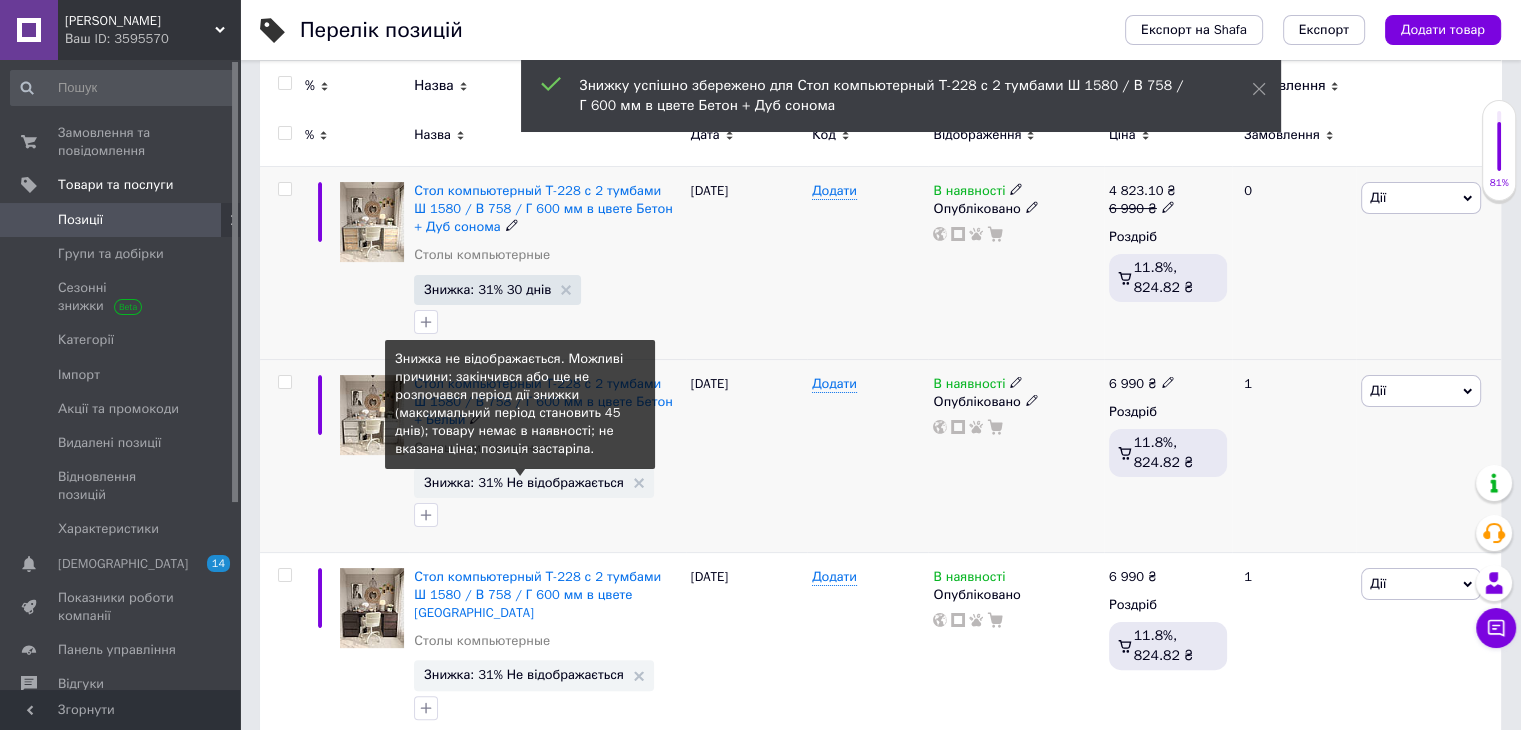 click on "Знижка: 31% Не відображається" at bounding box center [524, 482] 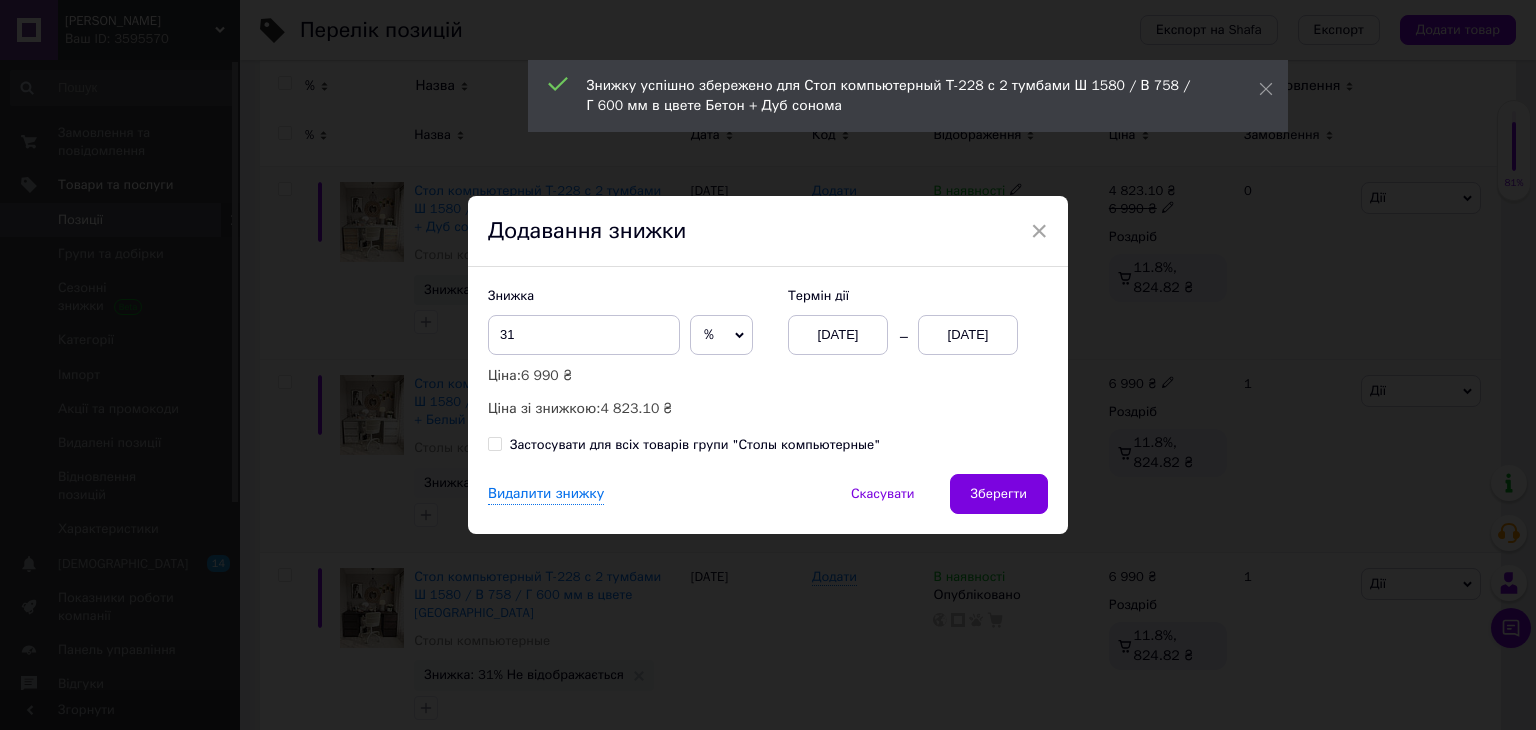 click on "01.07.2025" at bounding box center (968, 335) 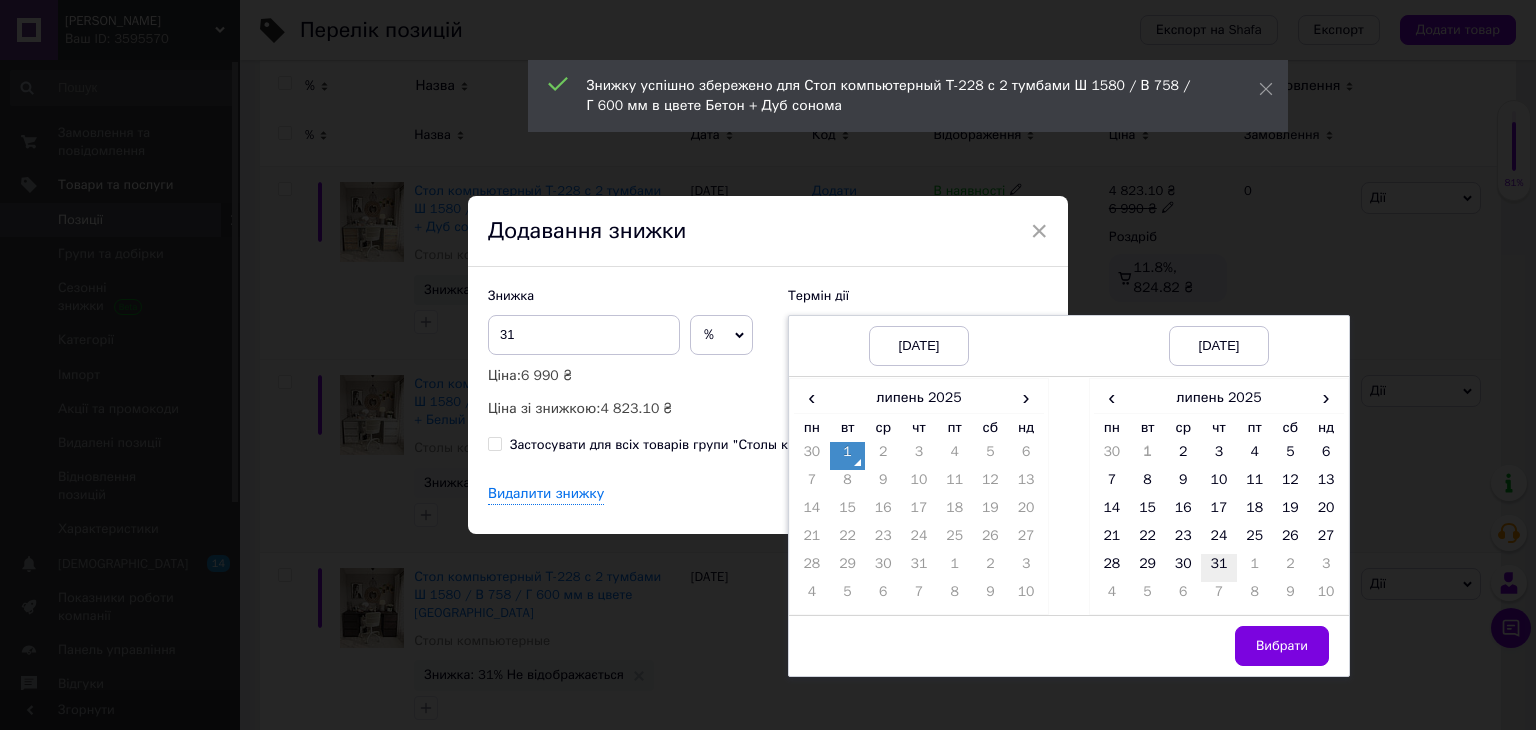 click on "31" at bounding box center (1219, 568) 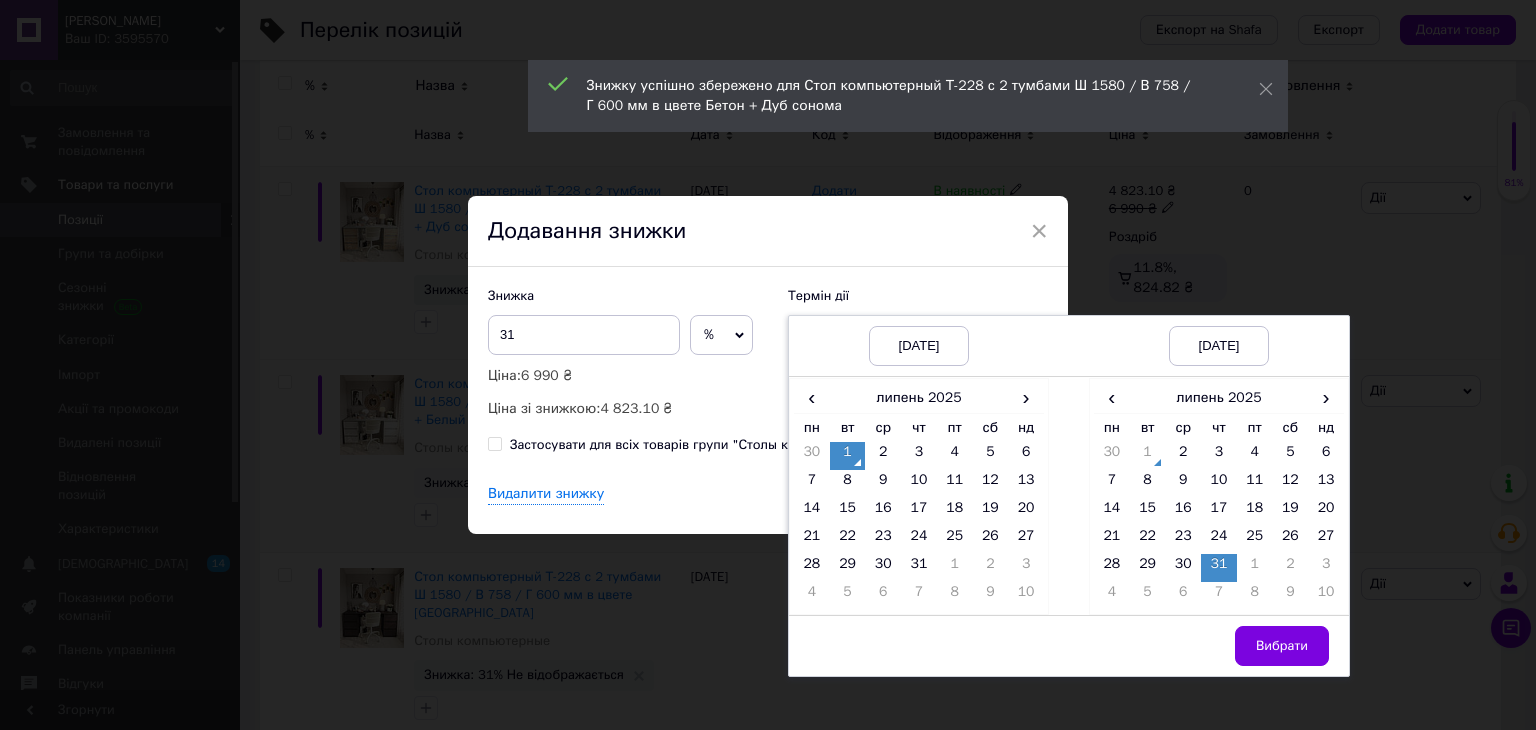 drag, startPoint x: 1276, startPoint y: 639, endPoint x: 1127, endPoint y: 573, distance: 162.96318 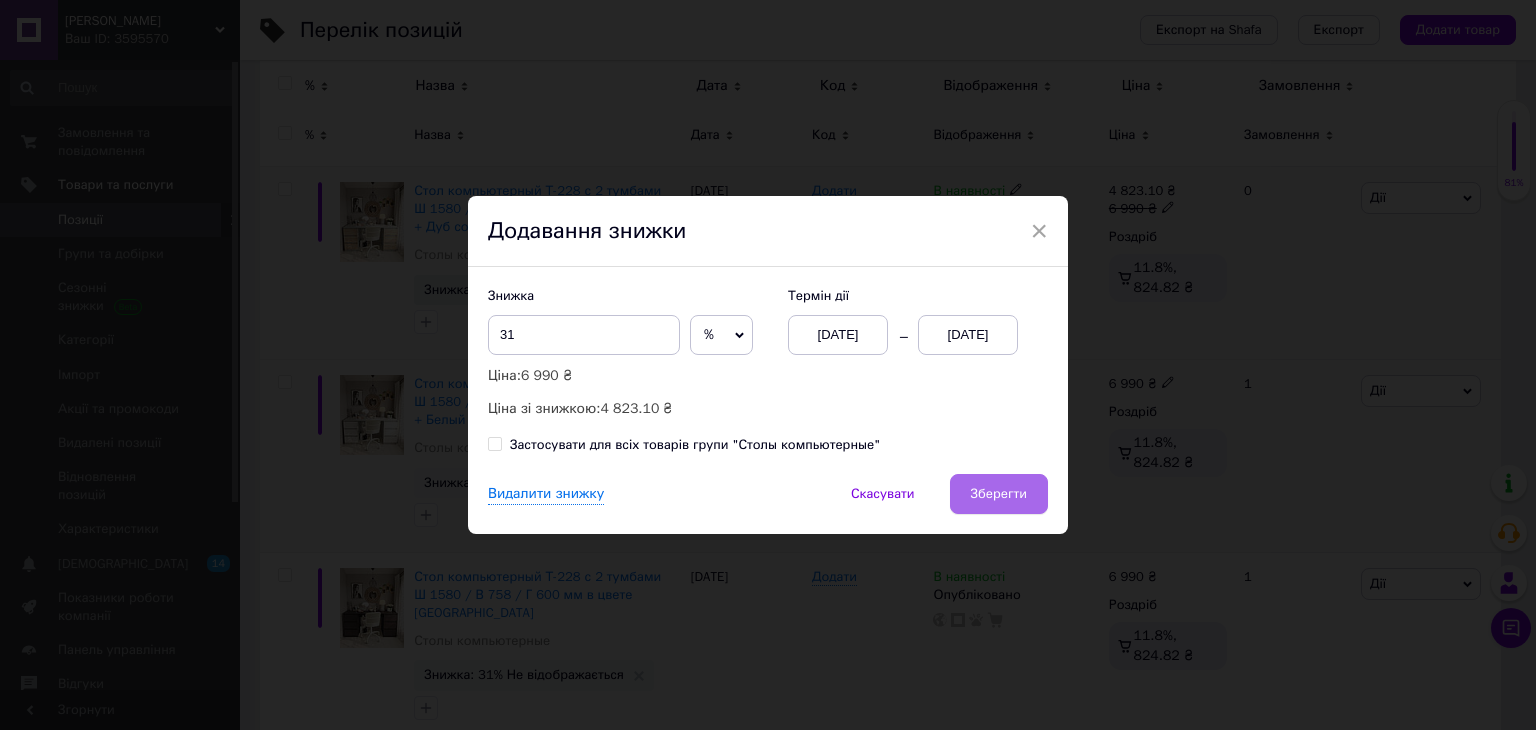 click on "Зберегти" at bounding box center (999, 494) 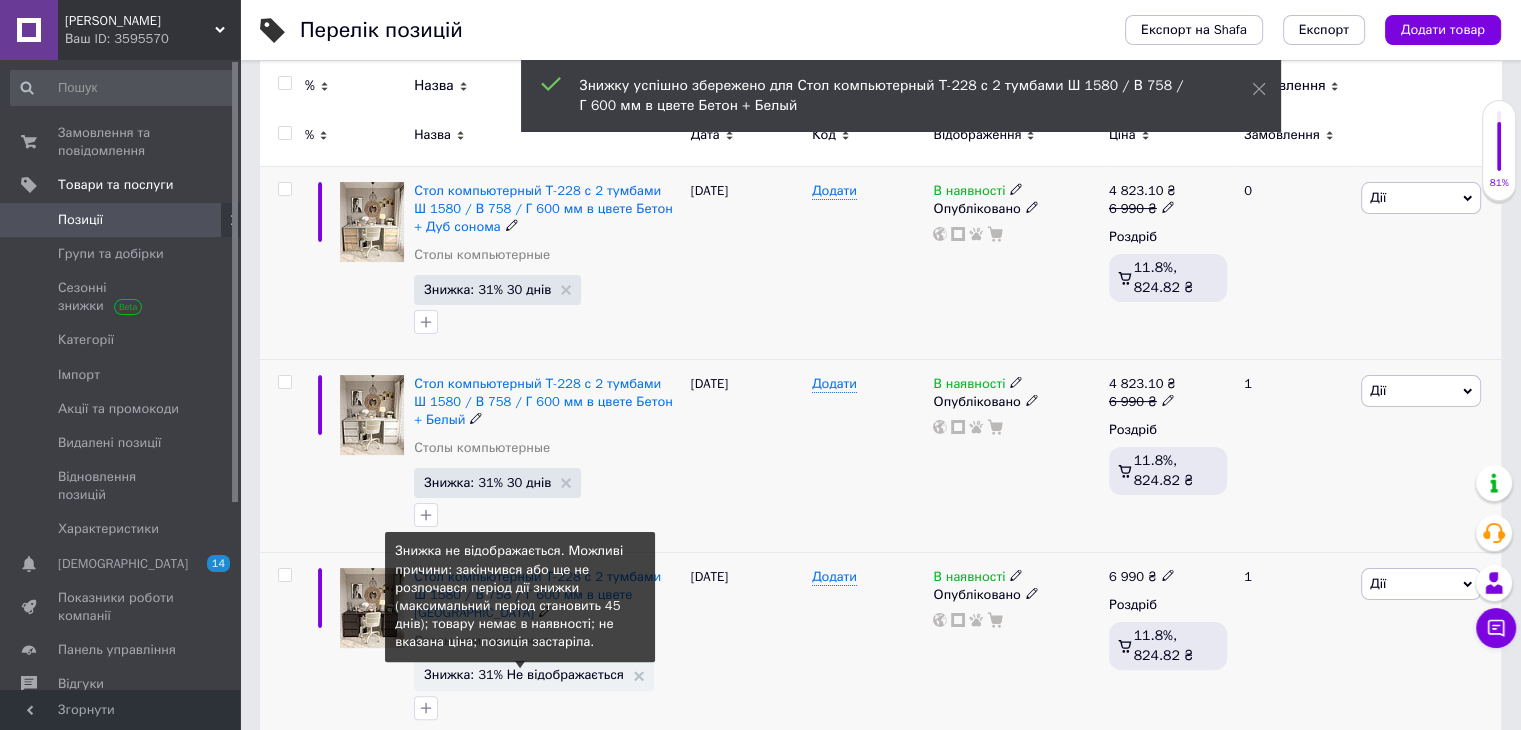 click on "Знижка: 31% Не відображається" at bounding box center (524, 674) 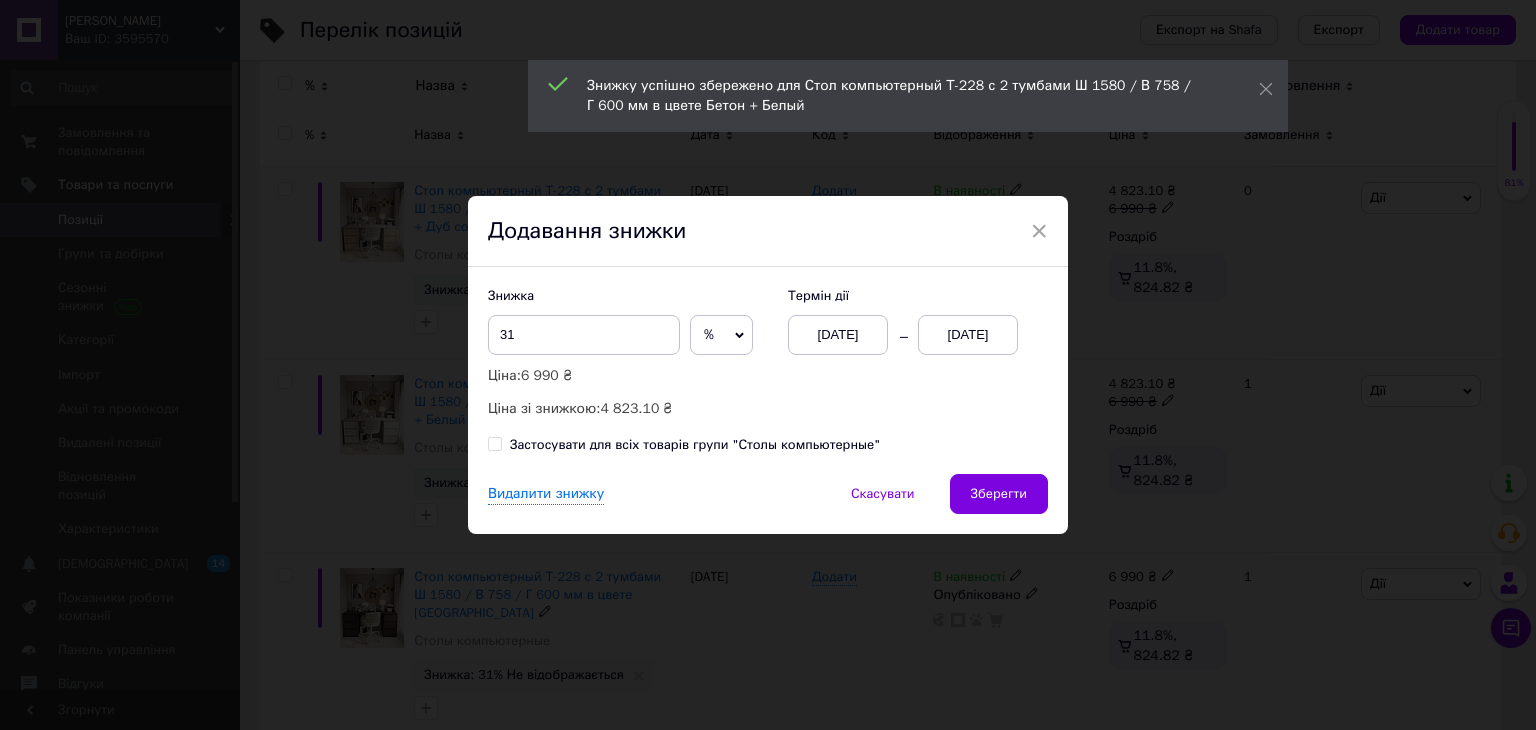 click on "01.07.2025" at bounding box center [968, 335] 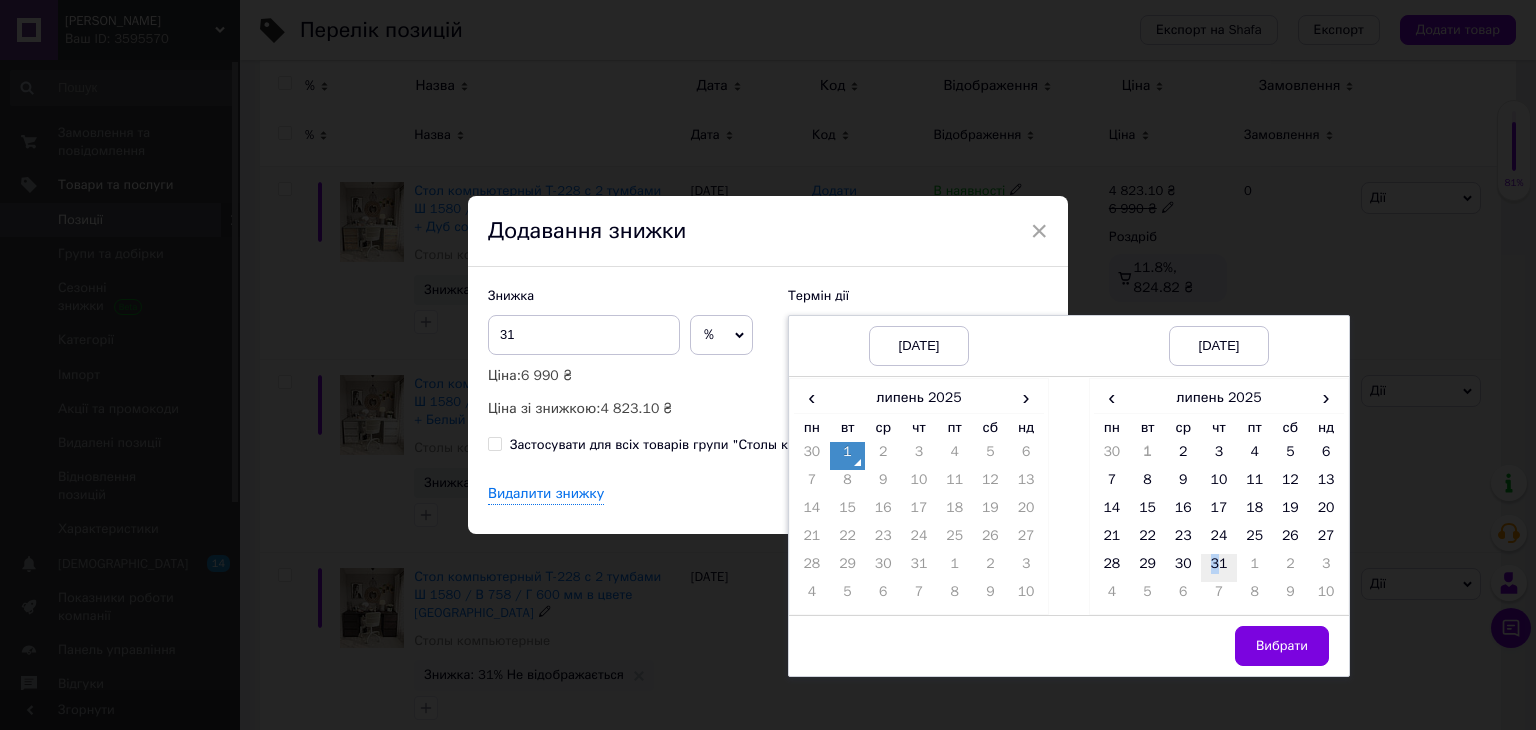 click on "31" at bounding box center [1219, 568] 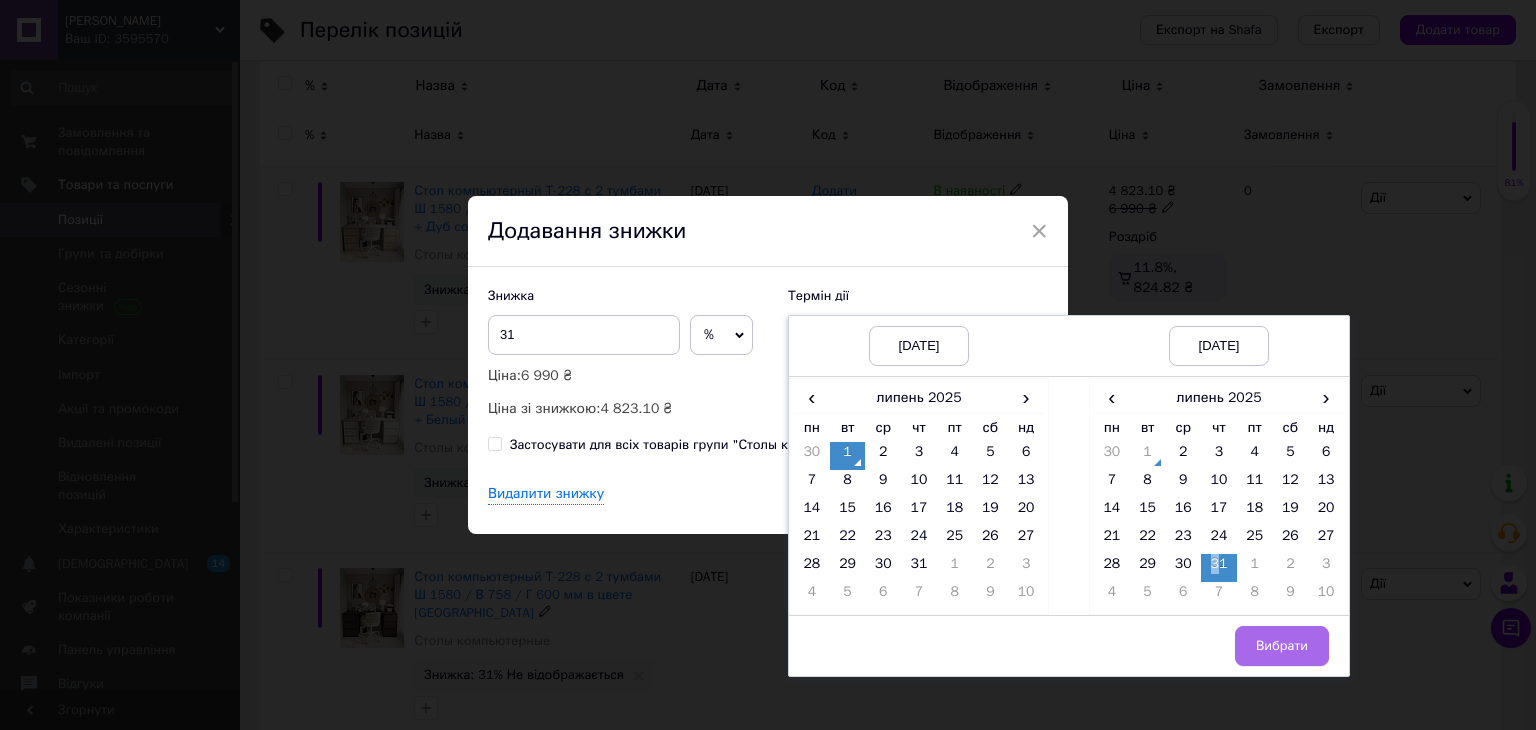 drag, startPoint x: 1288, startPoint y: 642, endPoint x: 1236, endPoint y: 607, distance: 62.681736 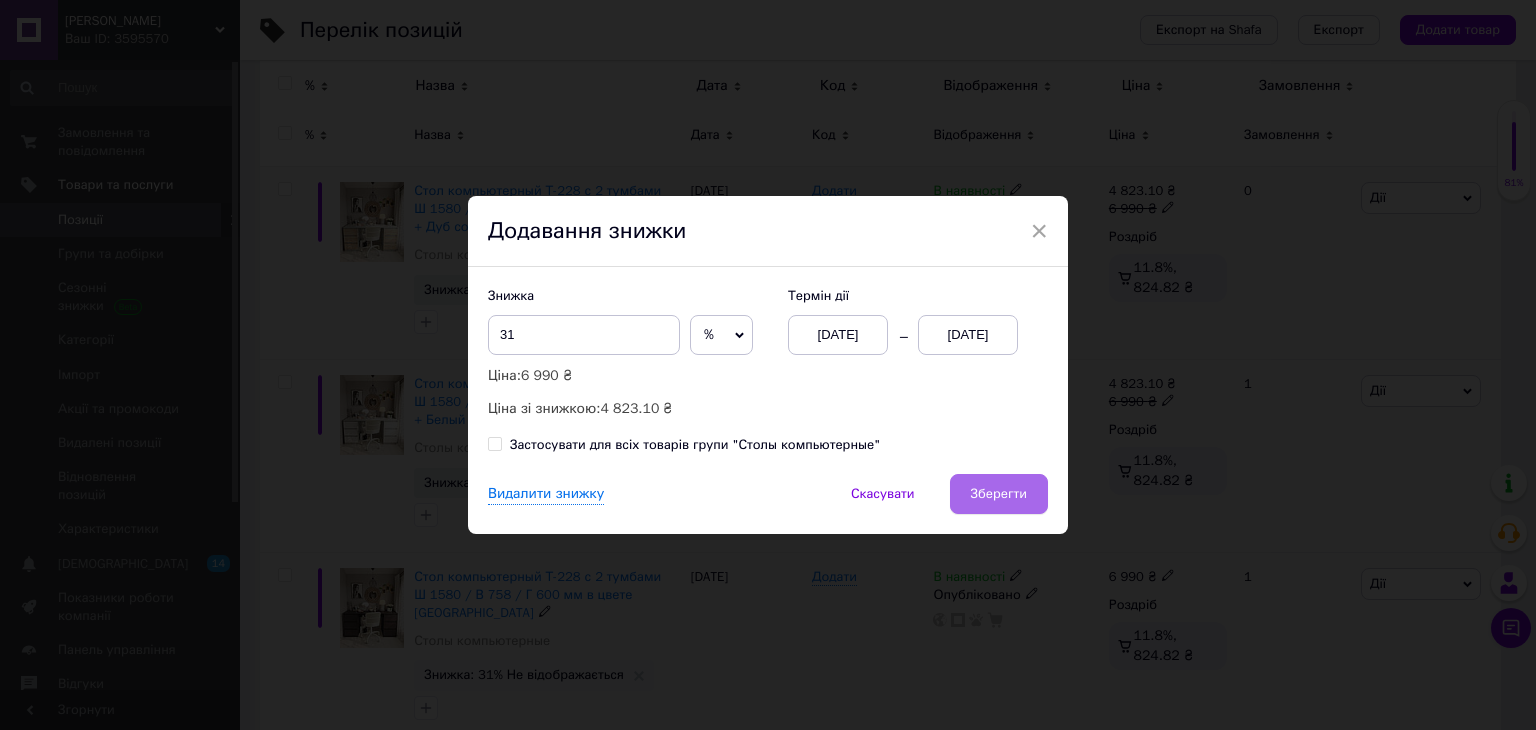 click on "Зберегти" at bounding box center [999, 494] 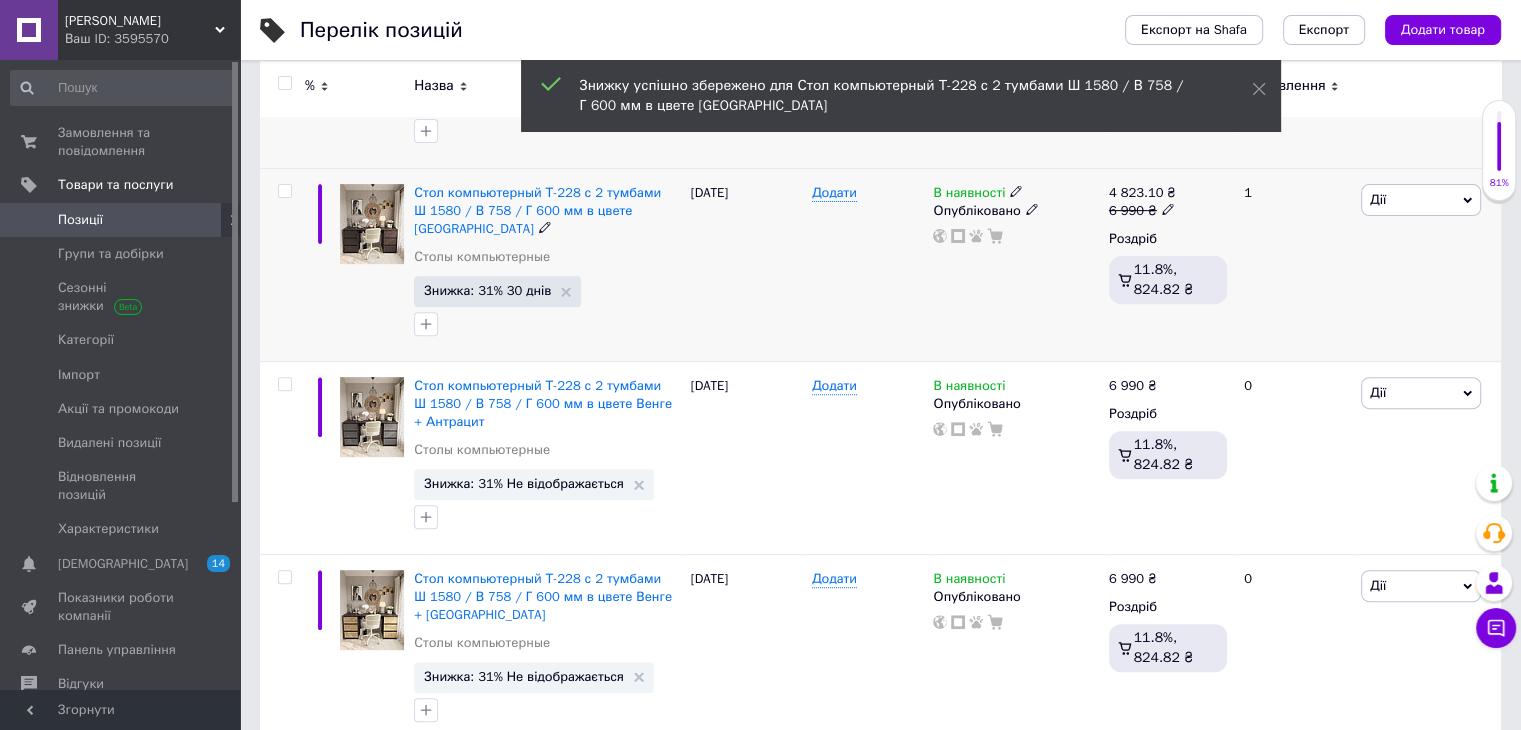 scroll, scrollTop: 700, scrollLeft: 0, axis: vertical 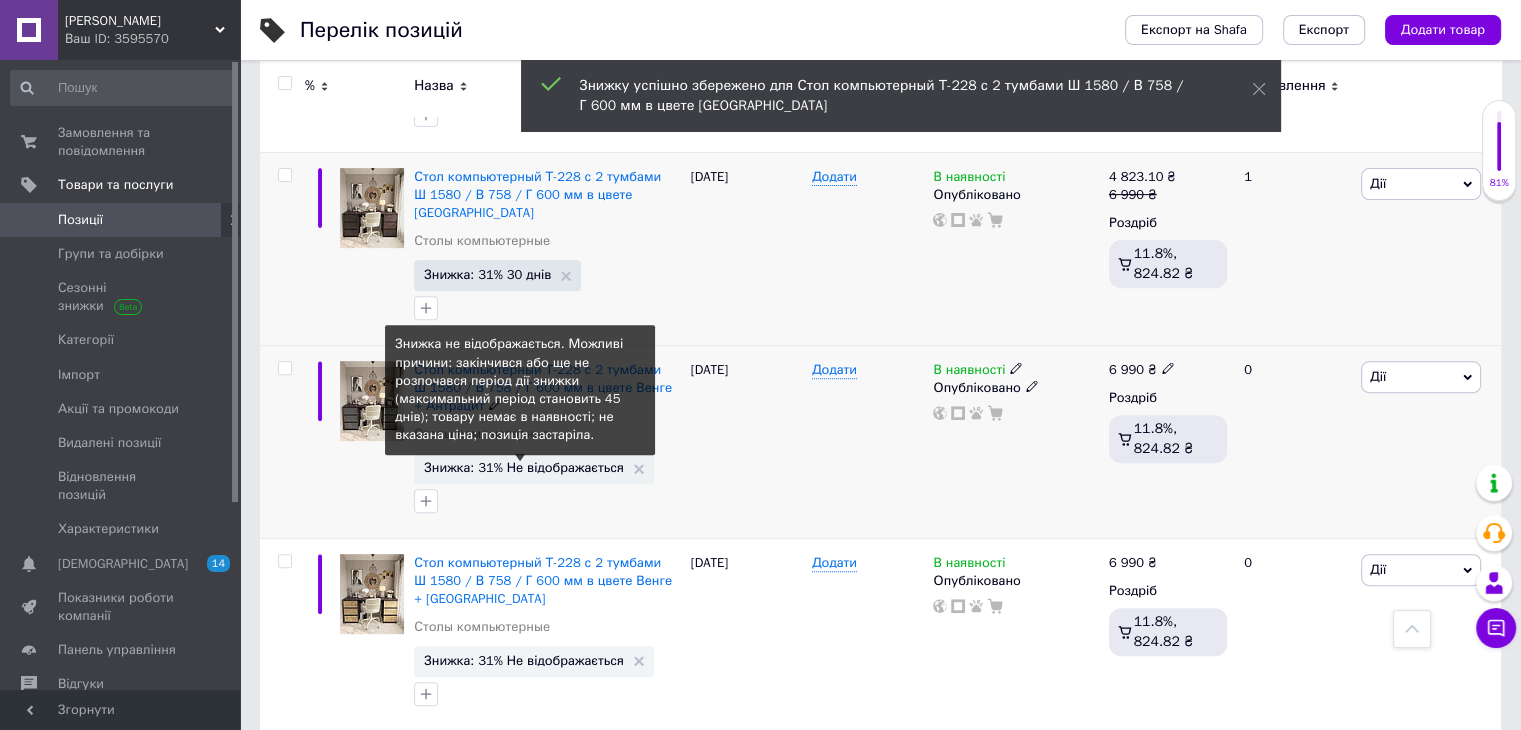click on "Знижка: 31% Не відображається" at bounding box center [524, 467] 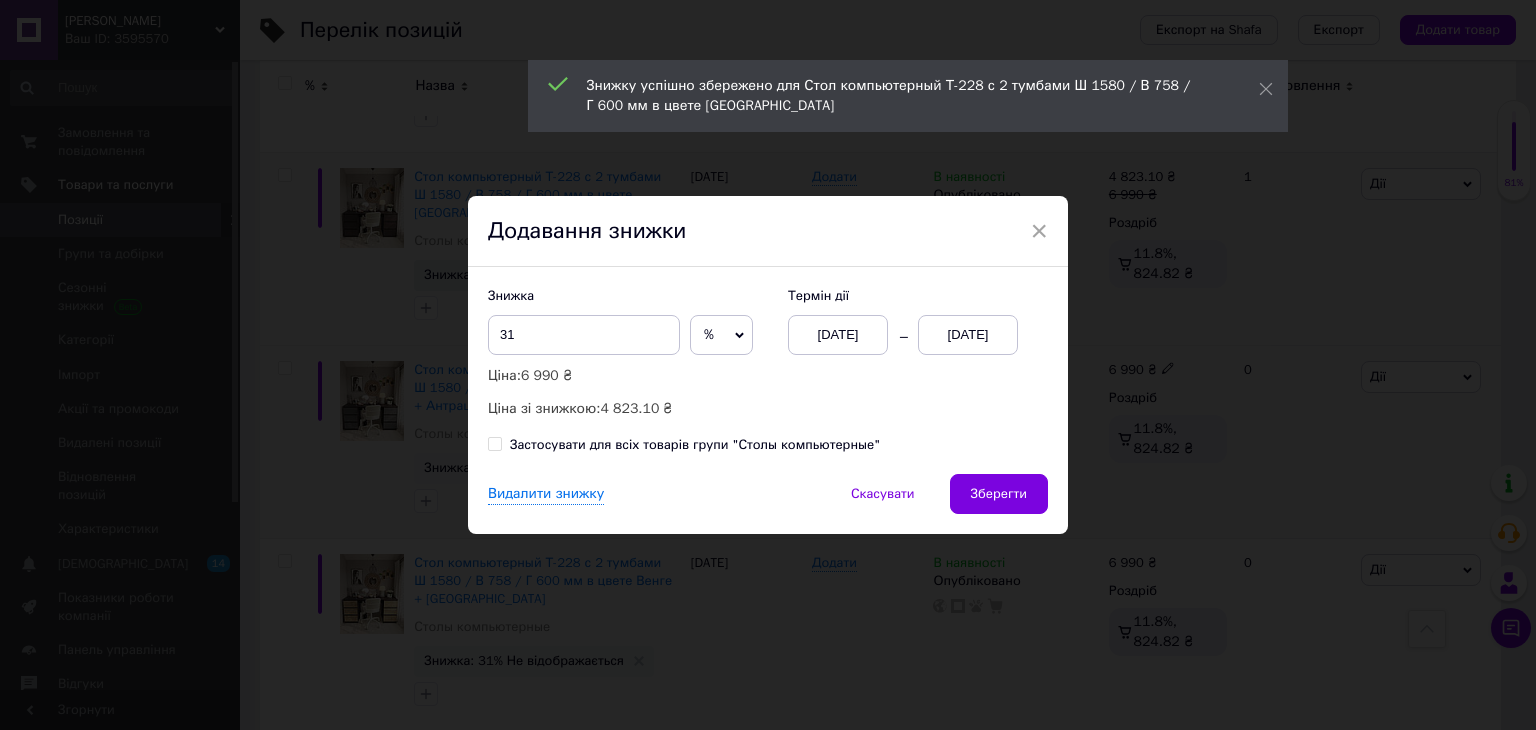 click on "01.07.2025" at bounding box center [968, 335] 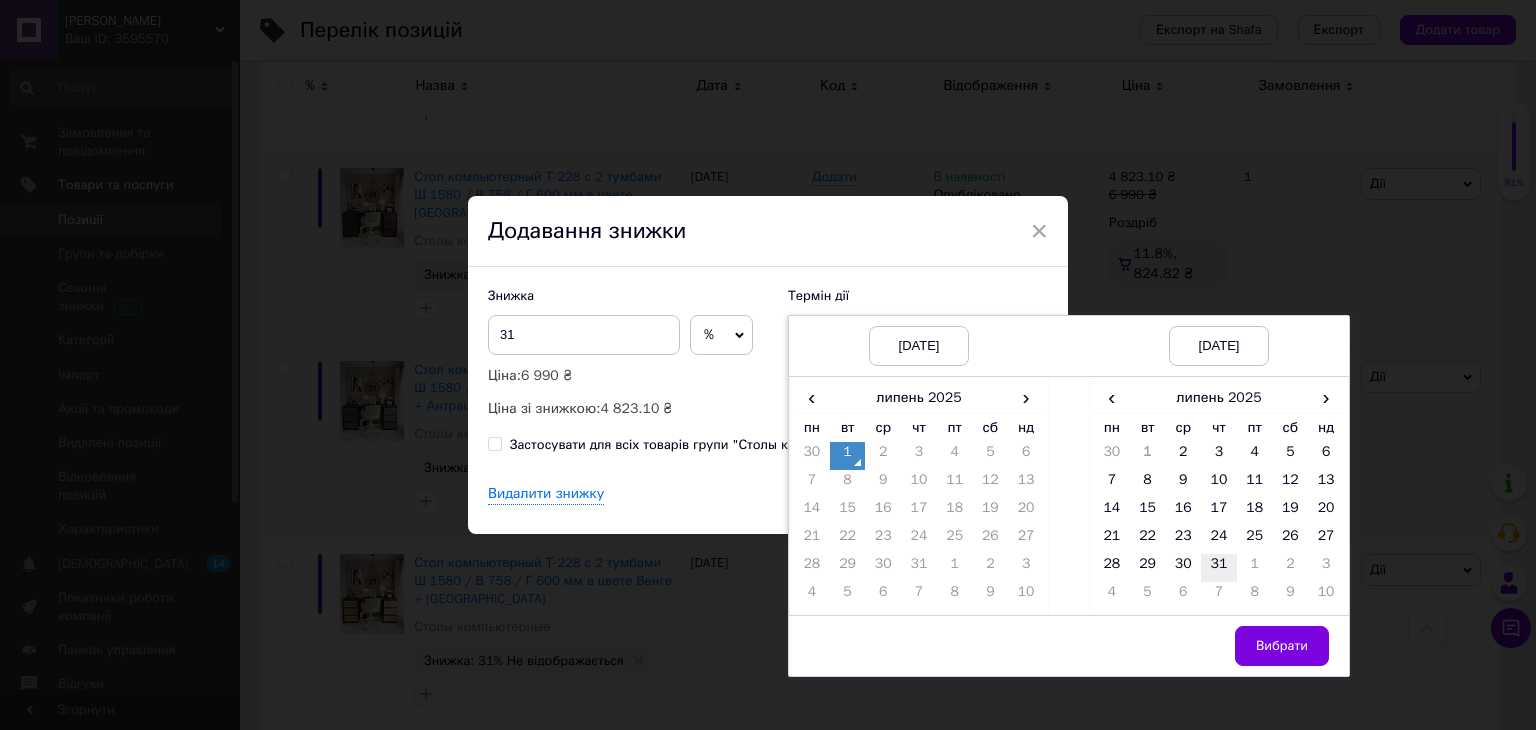 click on "31" at bounding box center (1219, 568) 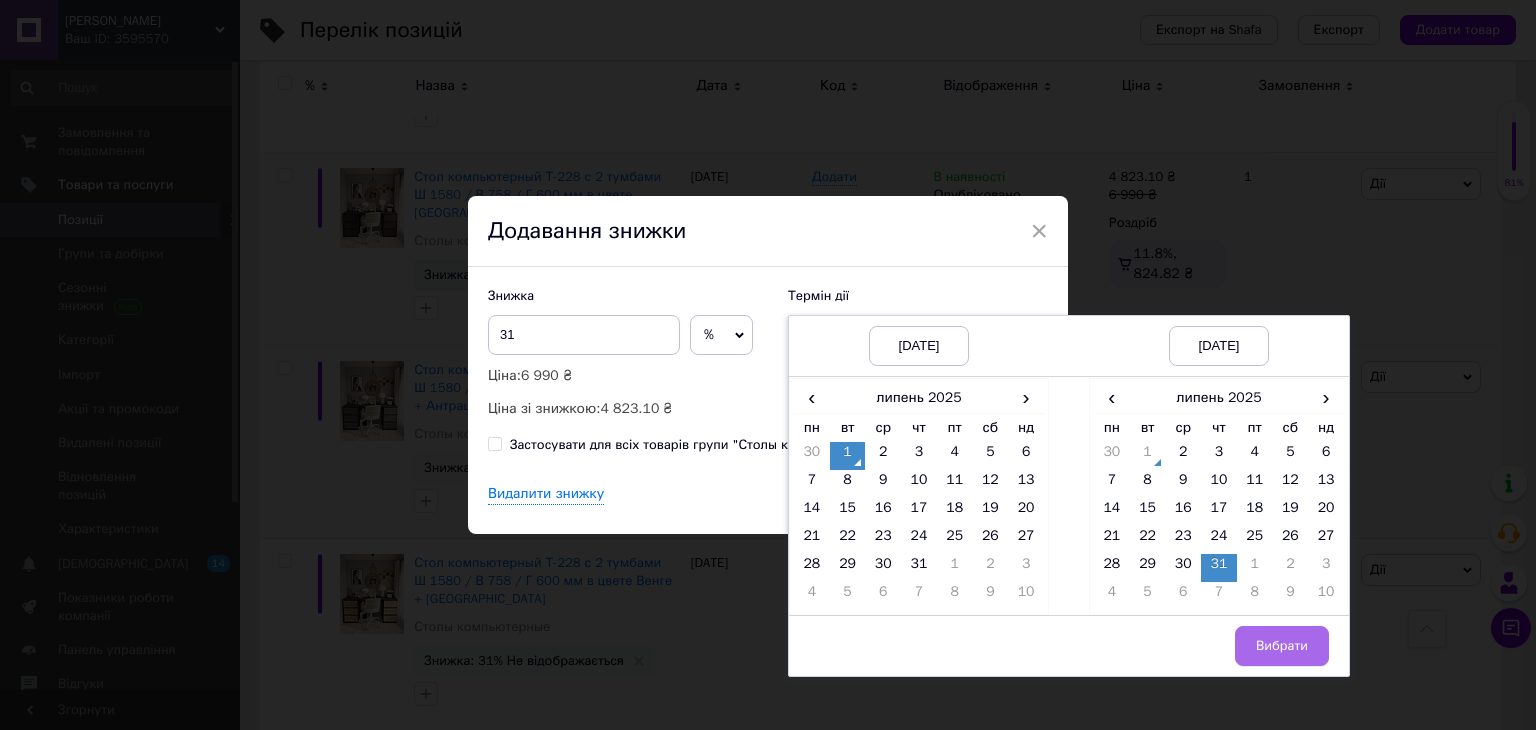 click on "Вибрати" at bounding box center [1282, 646] 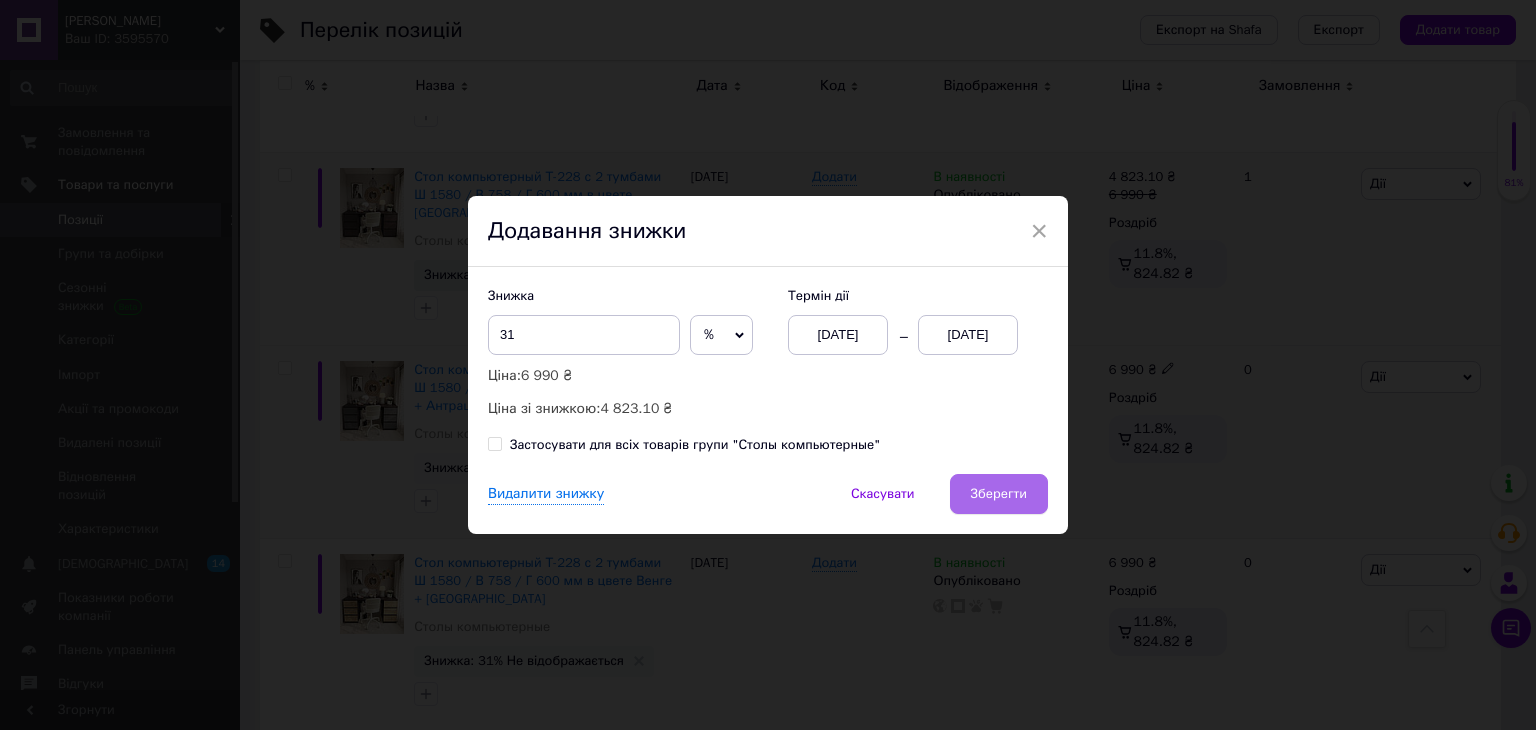 click on "Зберегти" at bounding box center [999, 494] 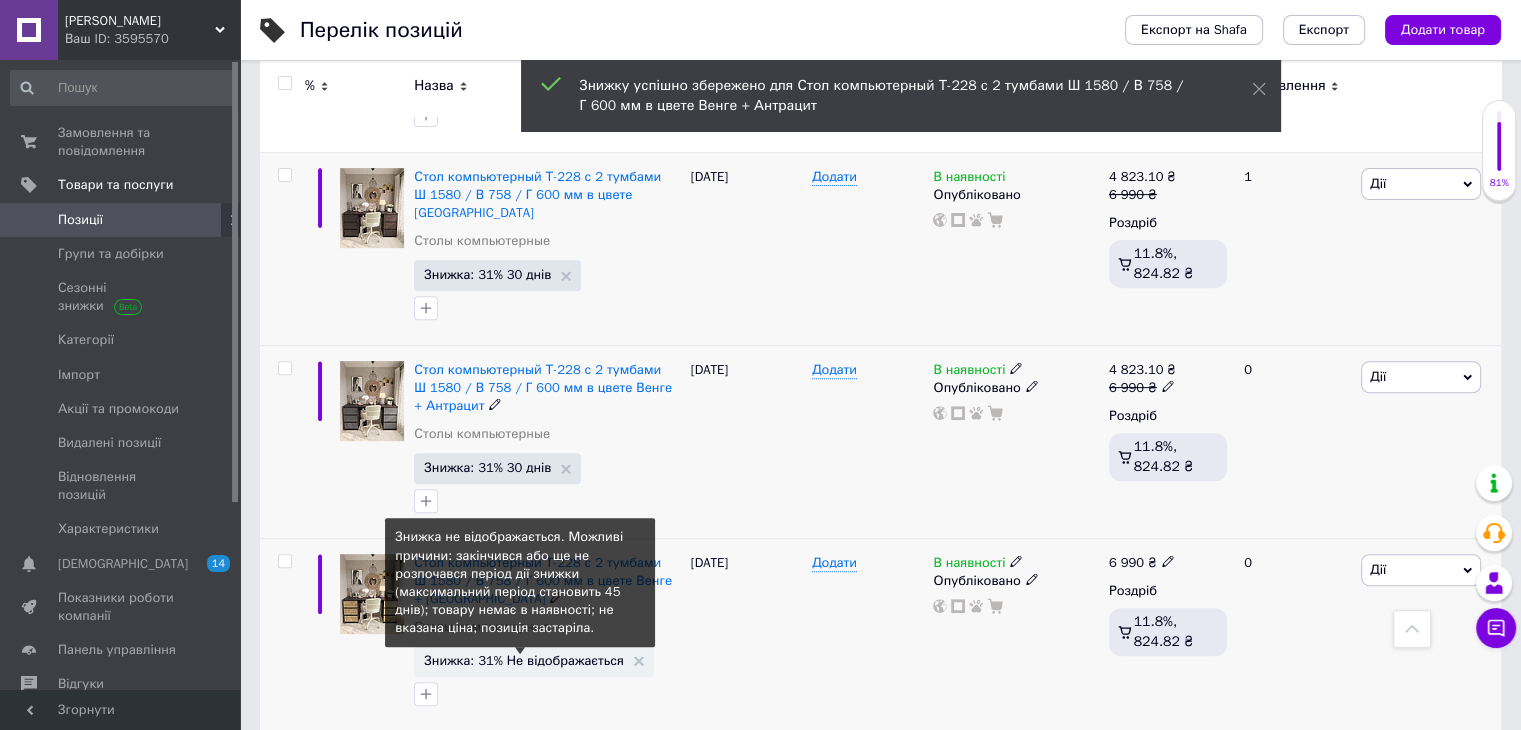 click on "Знижка: 31% Не відображається" at bounding box center [524, 660] 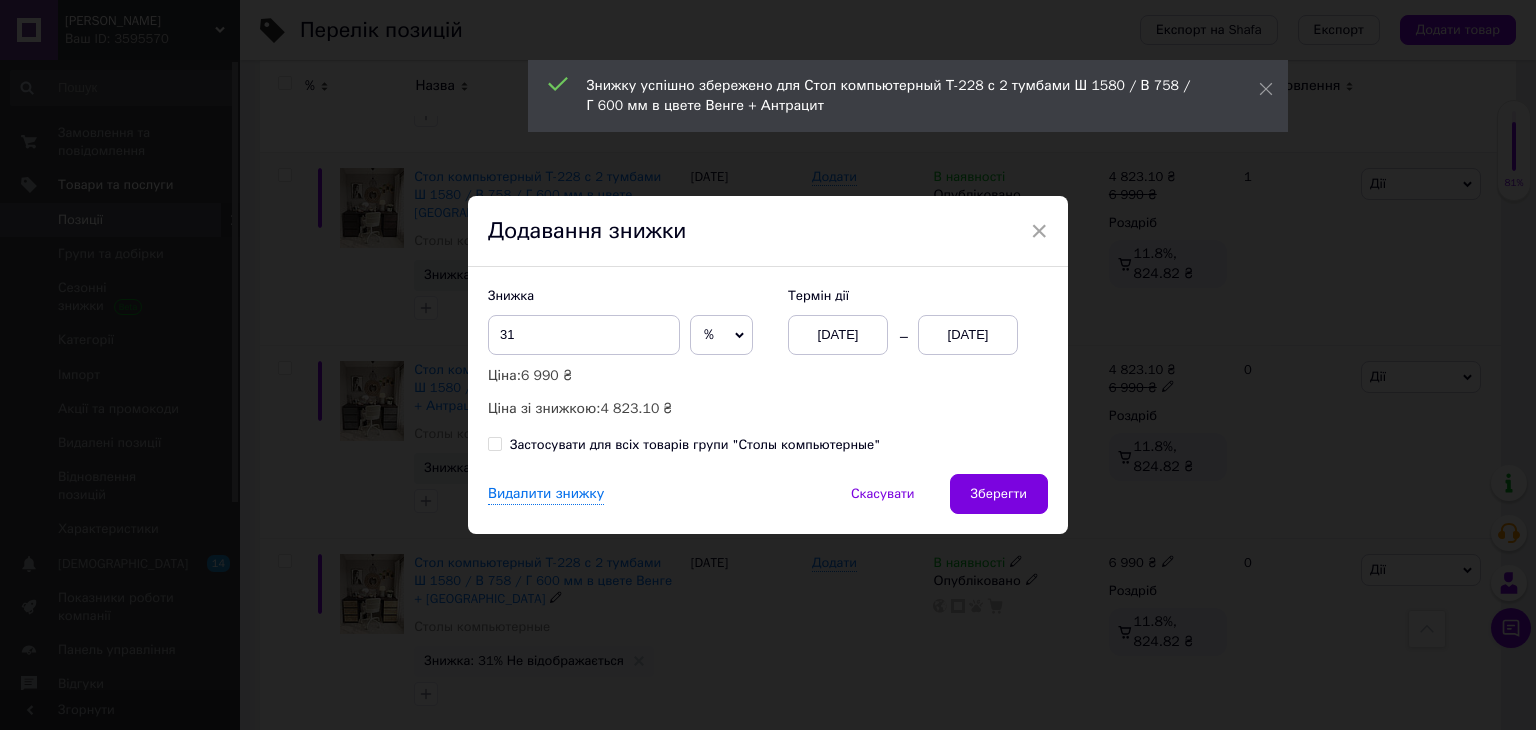 click on "Термін дії 01.07.2025 01.07.2025" at bounding box center (908, 321) 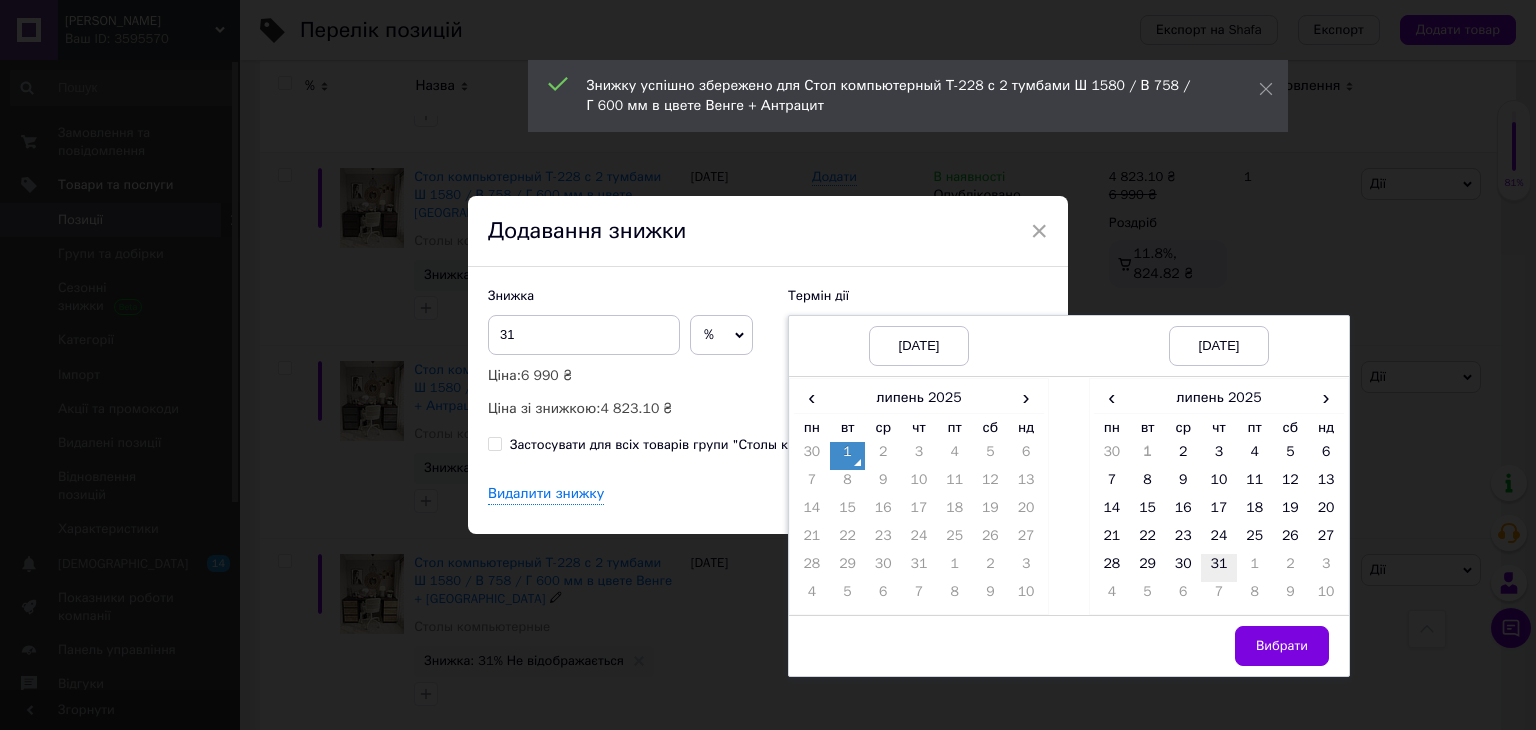 click on "31" at bounding box center [1219, 568] 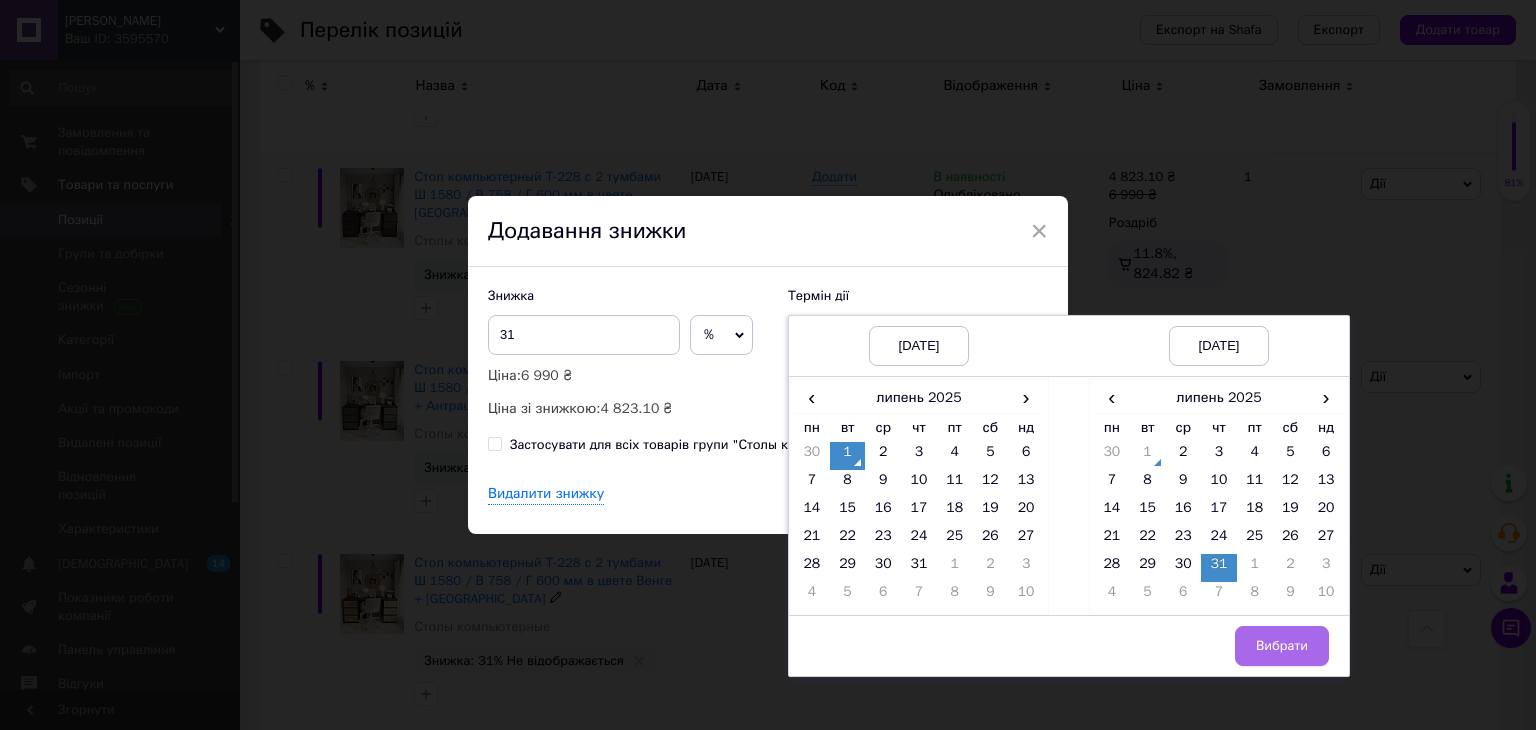 click on "Вибрати" at bounding box center (1282, 646) 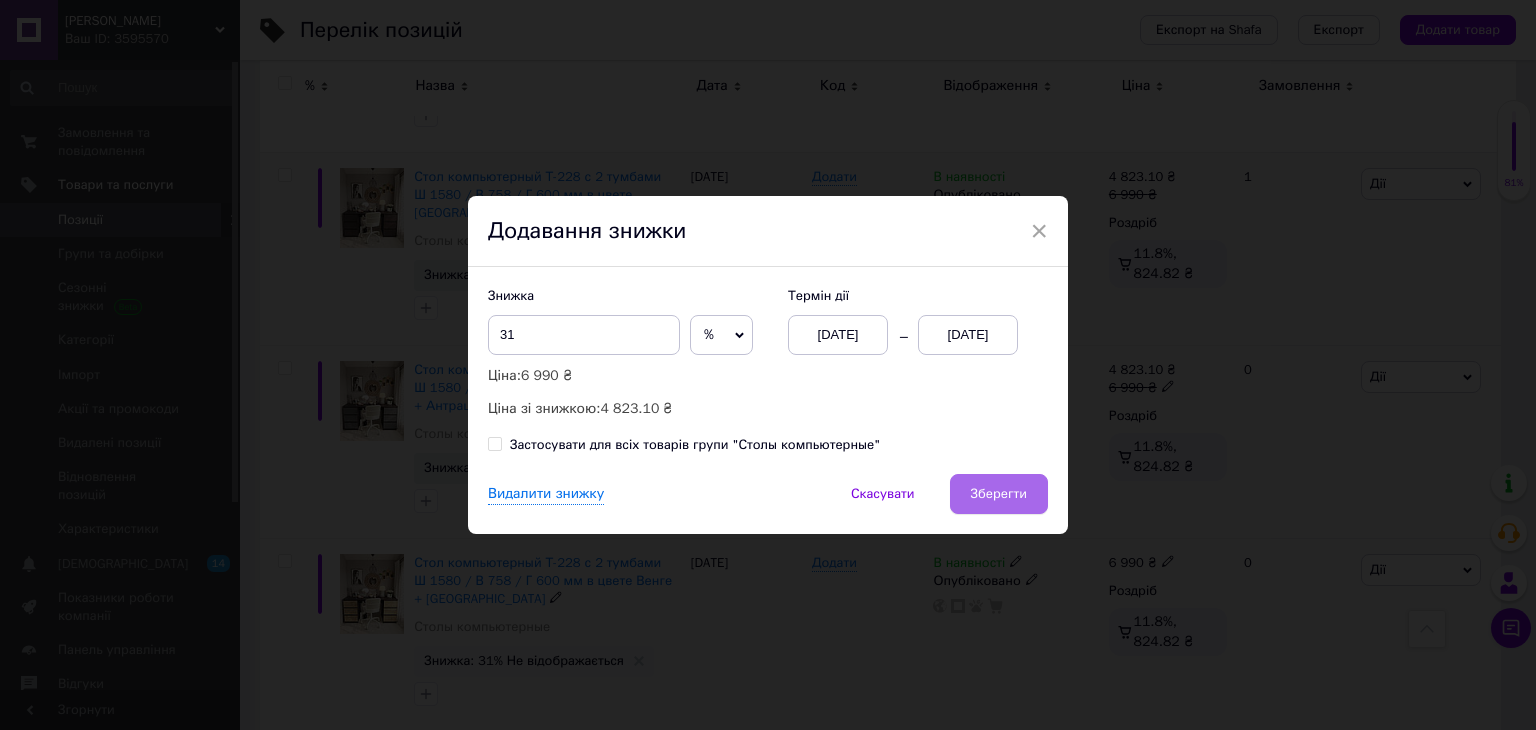click on "Зберегти" at bounding box center (999, 494) 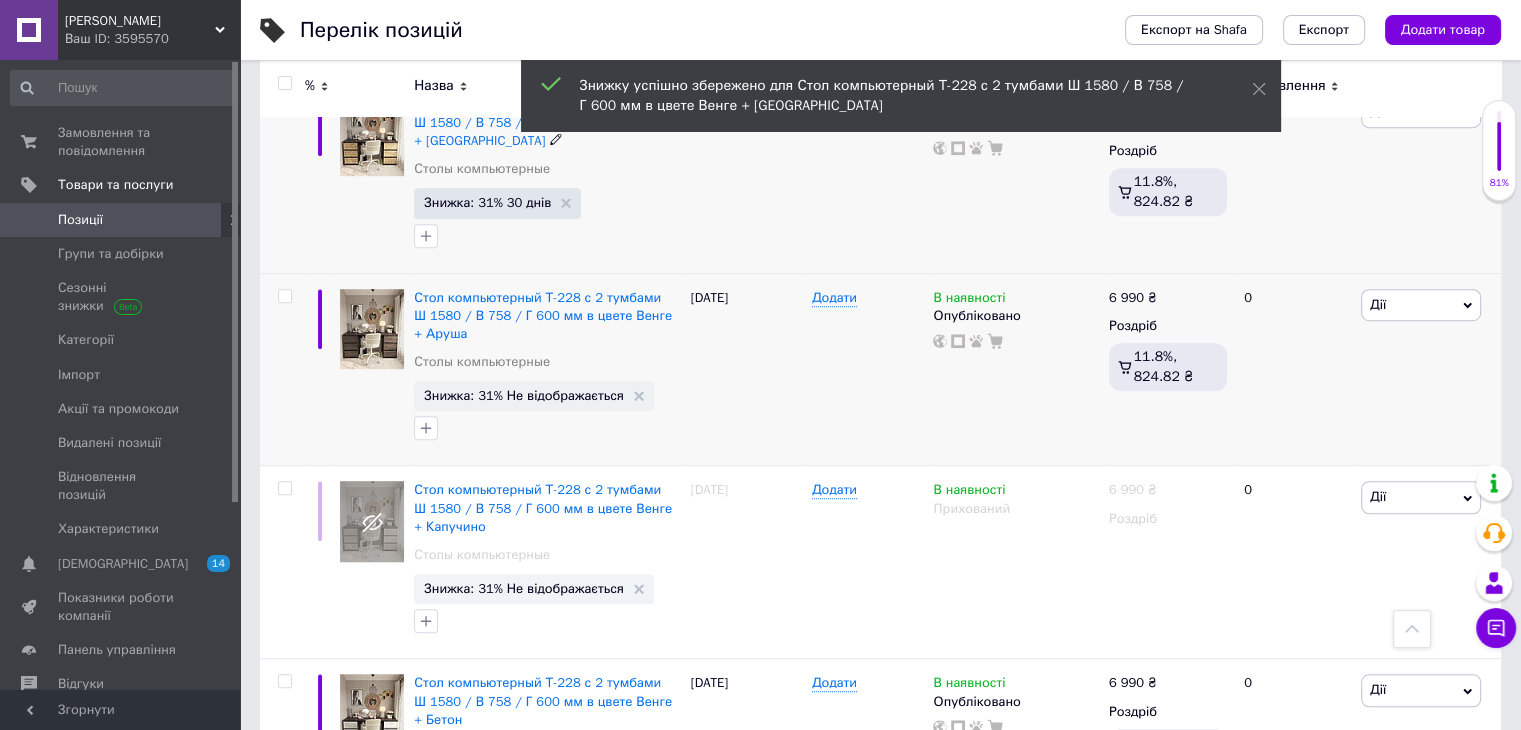 scroll, scrollTop: 1200, scrollLeft: 0, axis: vertical 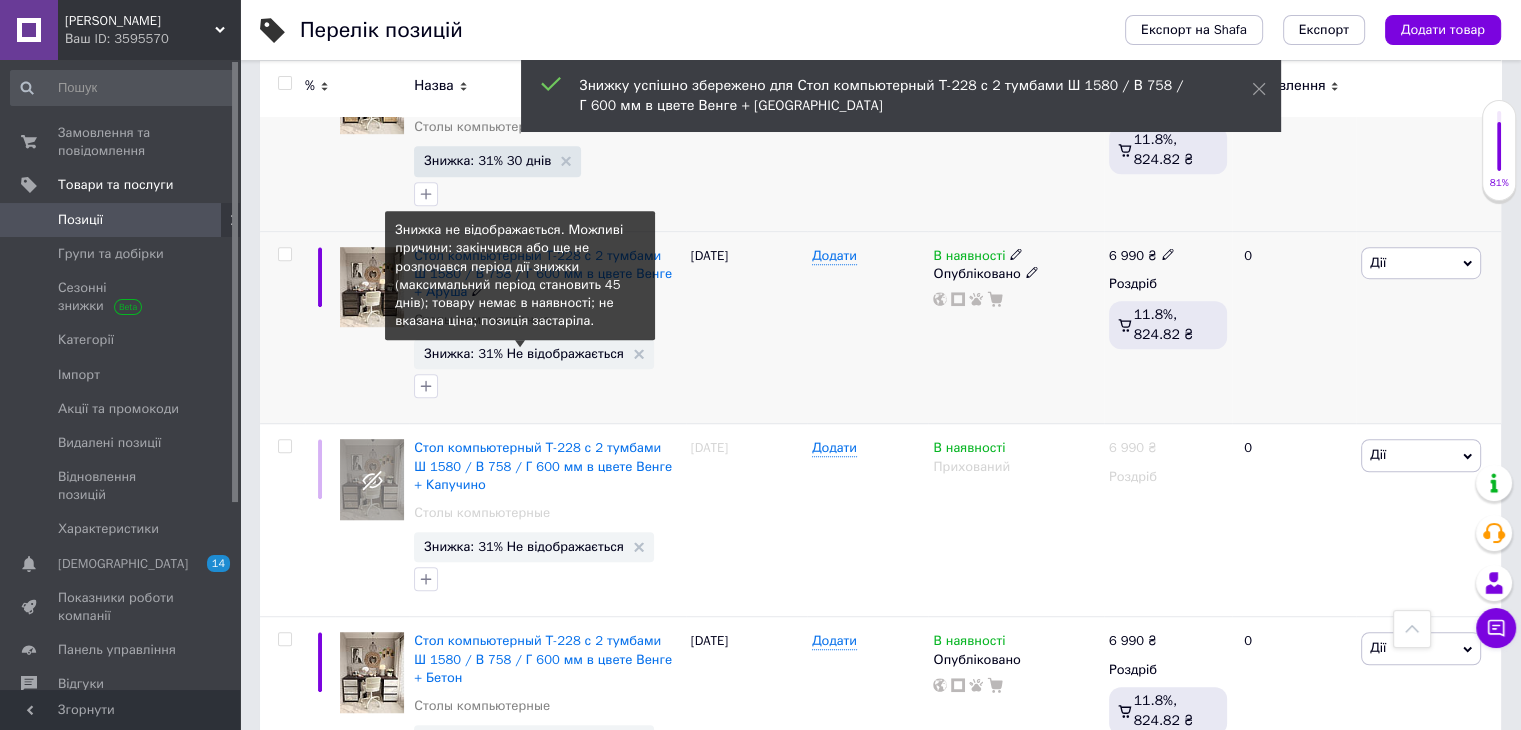 click on "Знижка: 31% Не відображається" at bounding box center [524, 353] 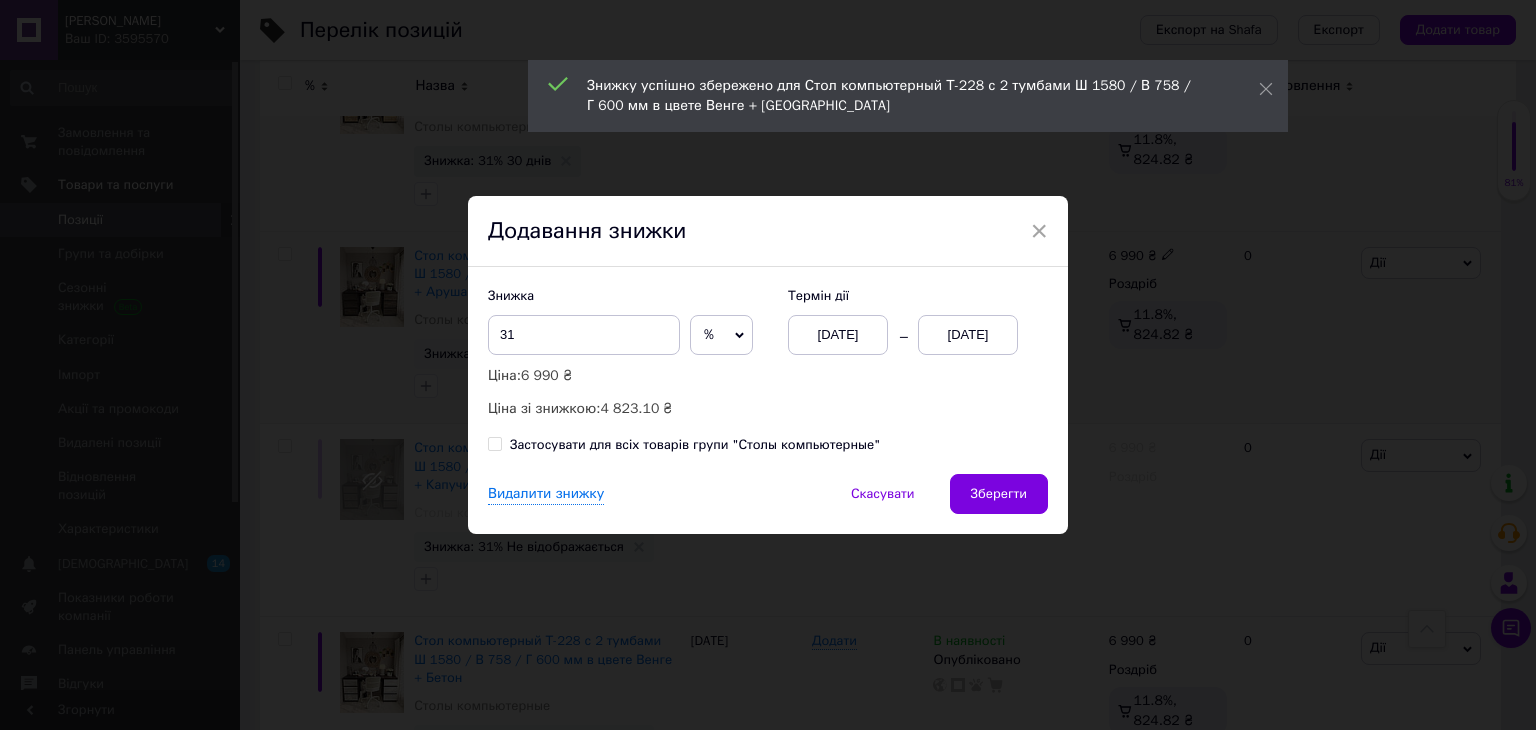 click on "01.07.2025" at bounding box center [968, 335] 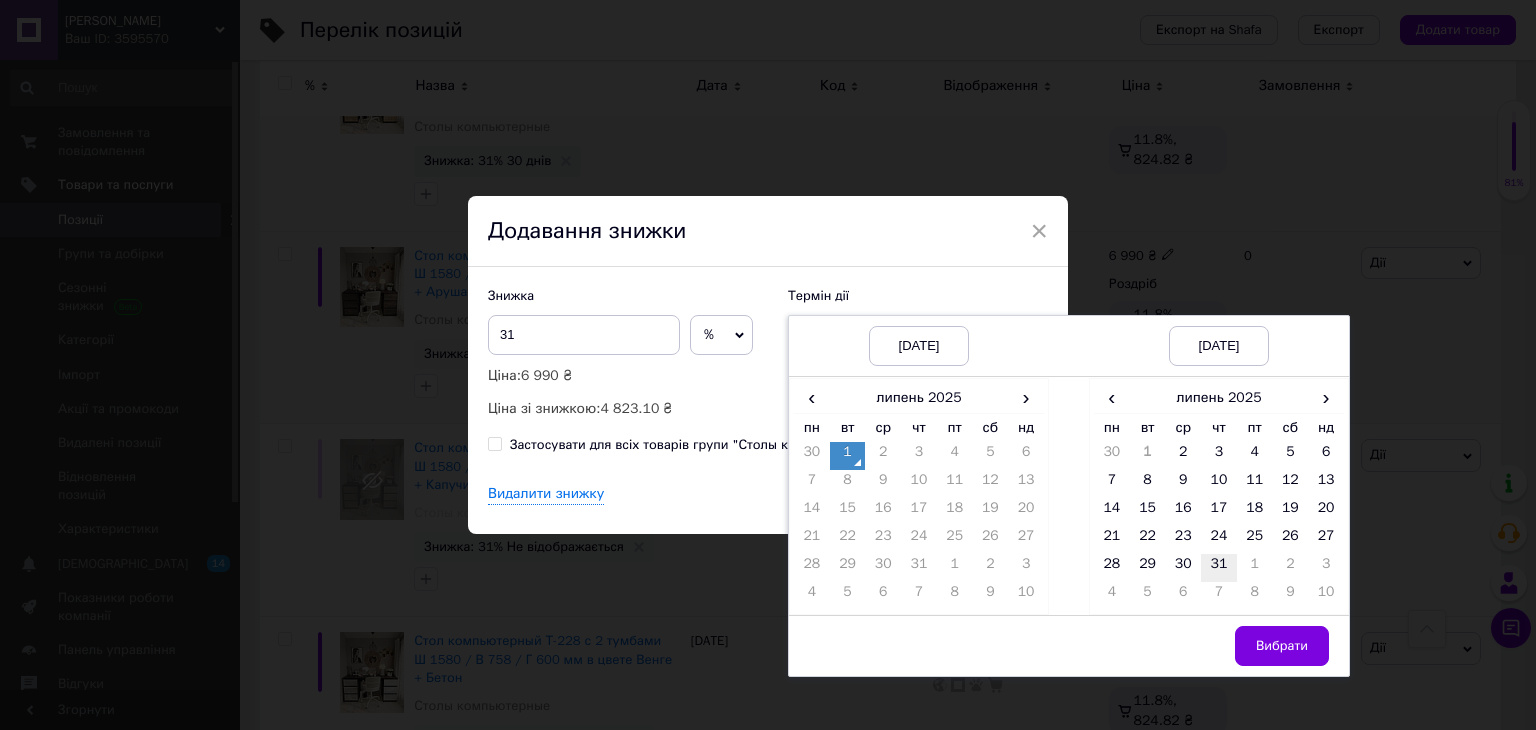 click on "31" at bounding box center [1219, 568] 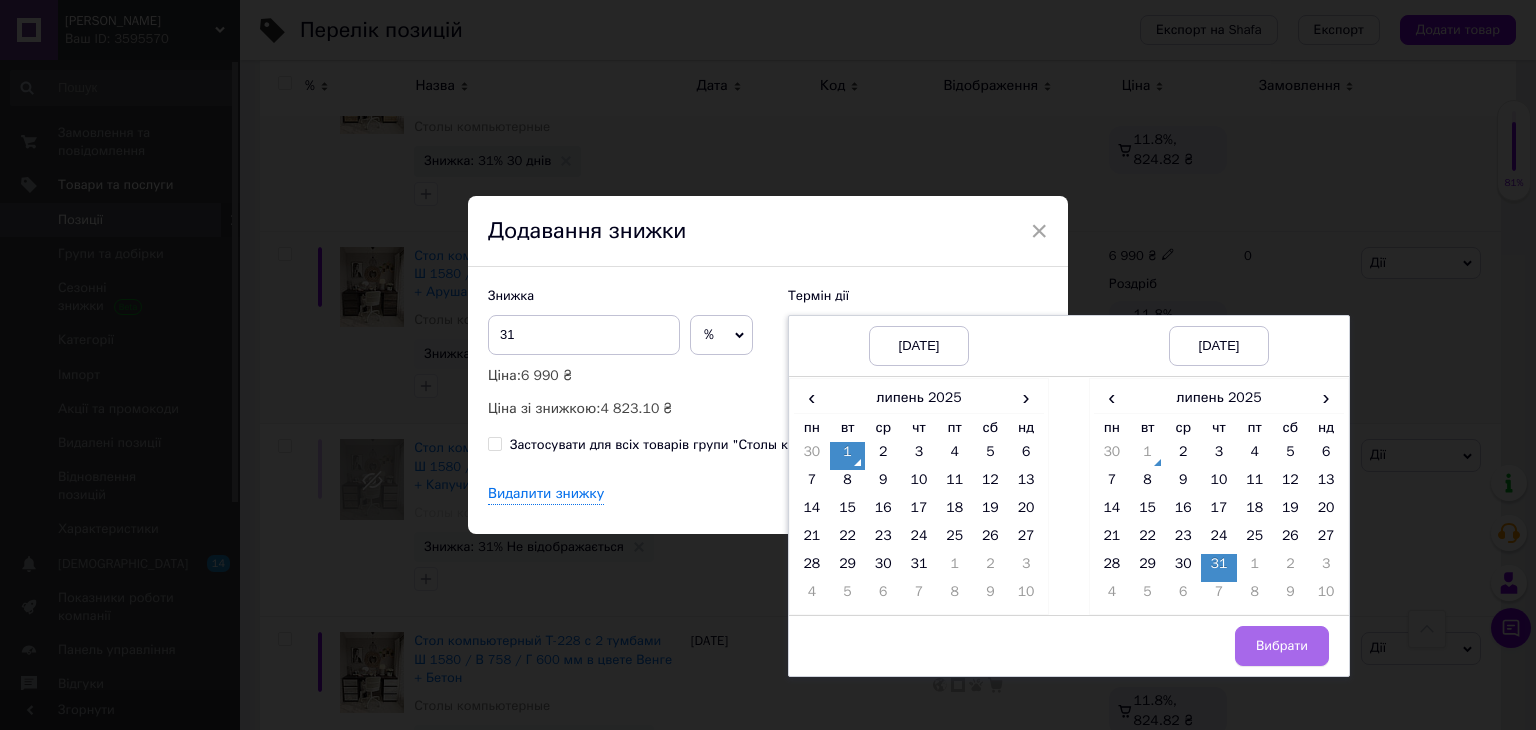 click on "Вибрати" at bounding box center [1282, 646] 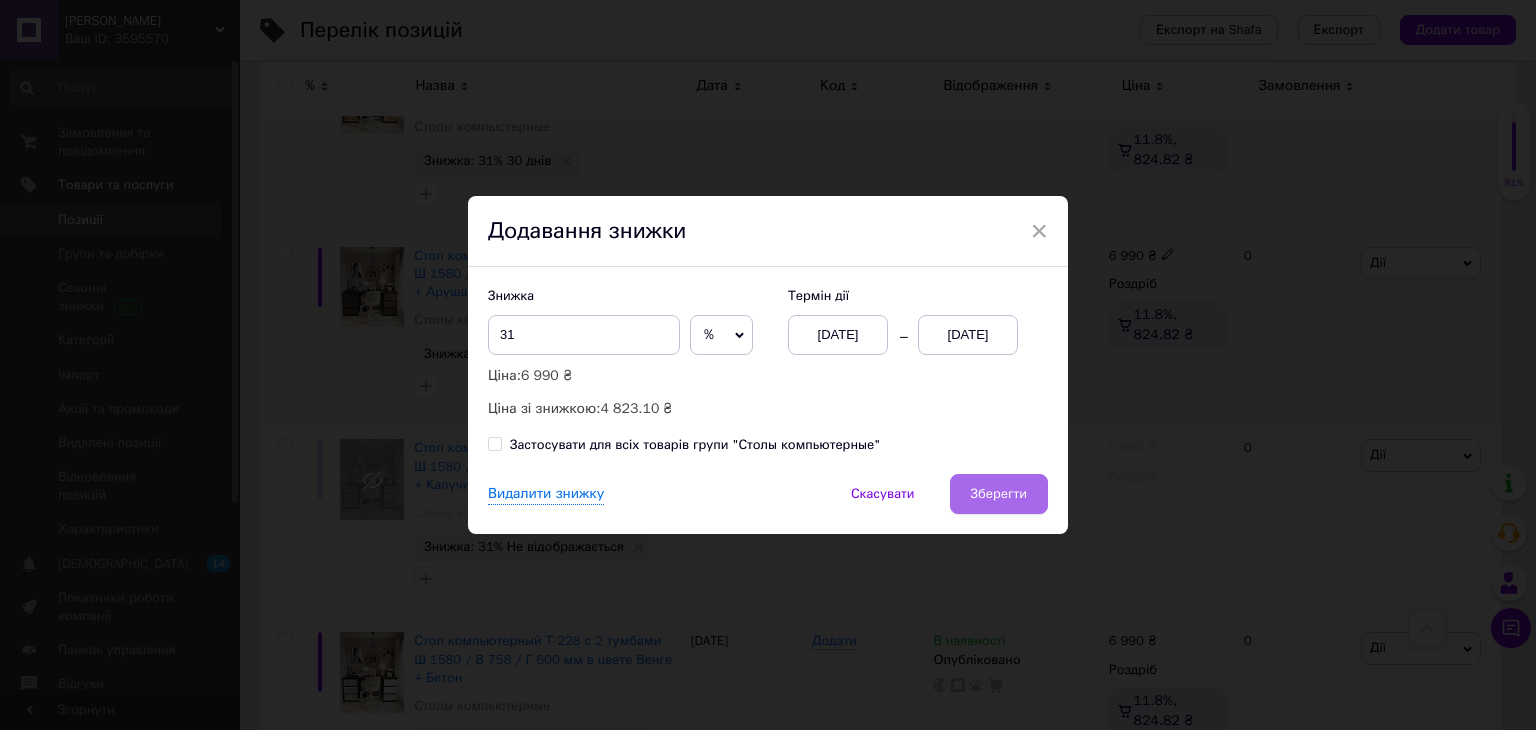click on "Зберегти" at bounding box center [999, 494] 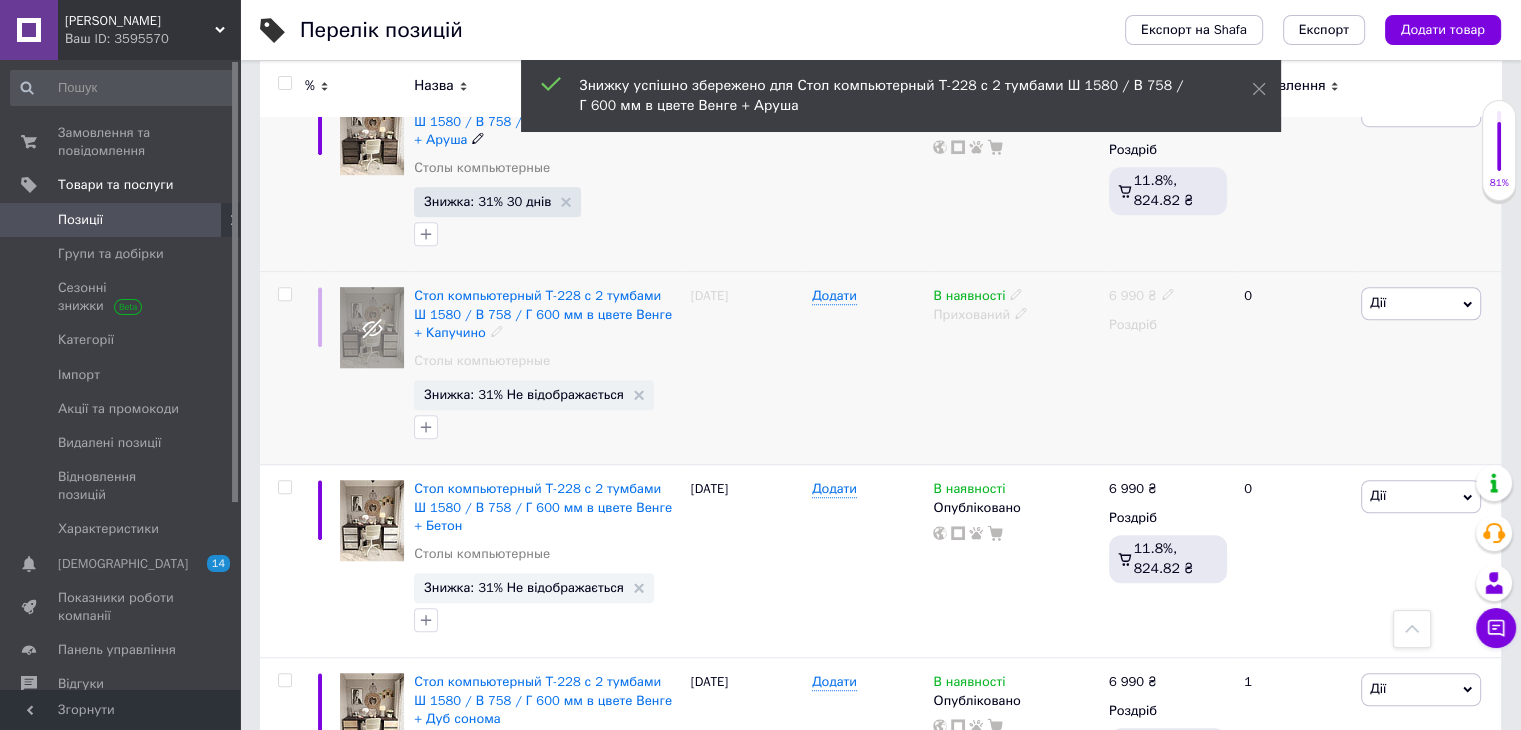 scroll, scrollTop: 1400, scrollLeft: 0, axis: vertical 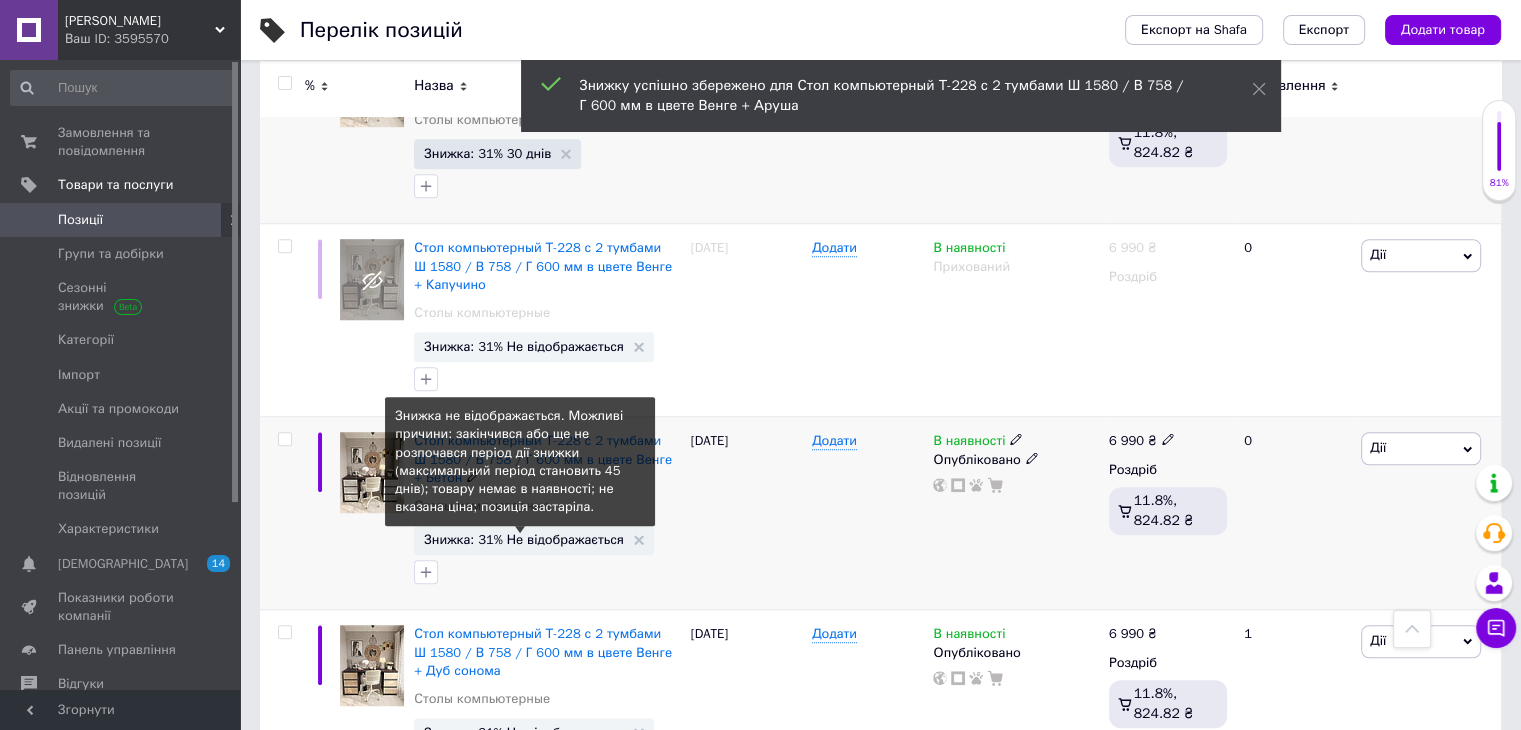 click on "Знижка: 31% Не відображається" at bounding box center (524, 539) 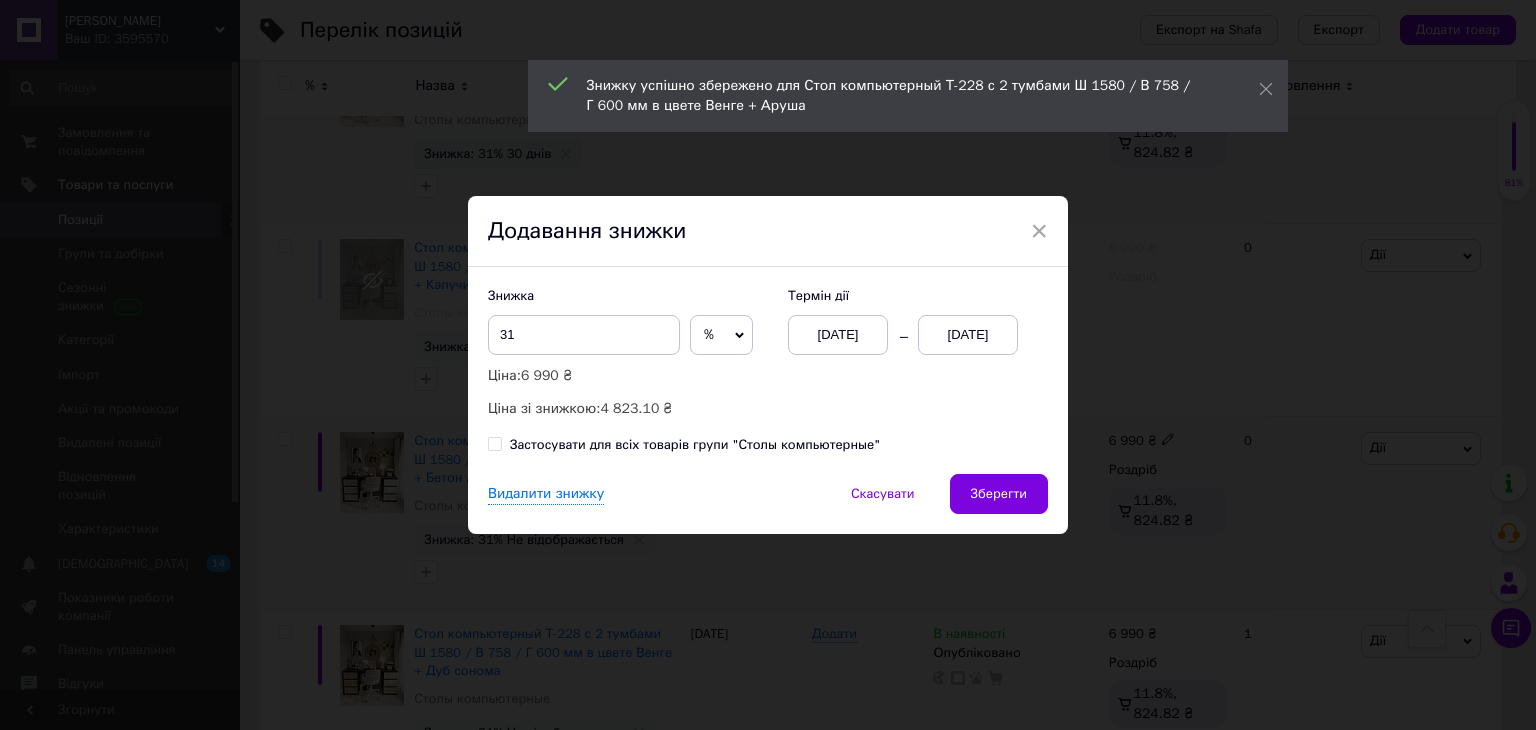 click on "01.07.2025" at bounding box center (968, 335) 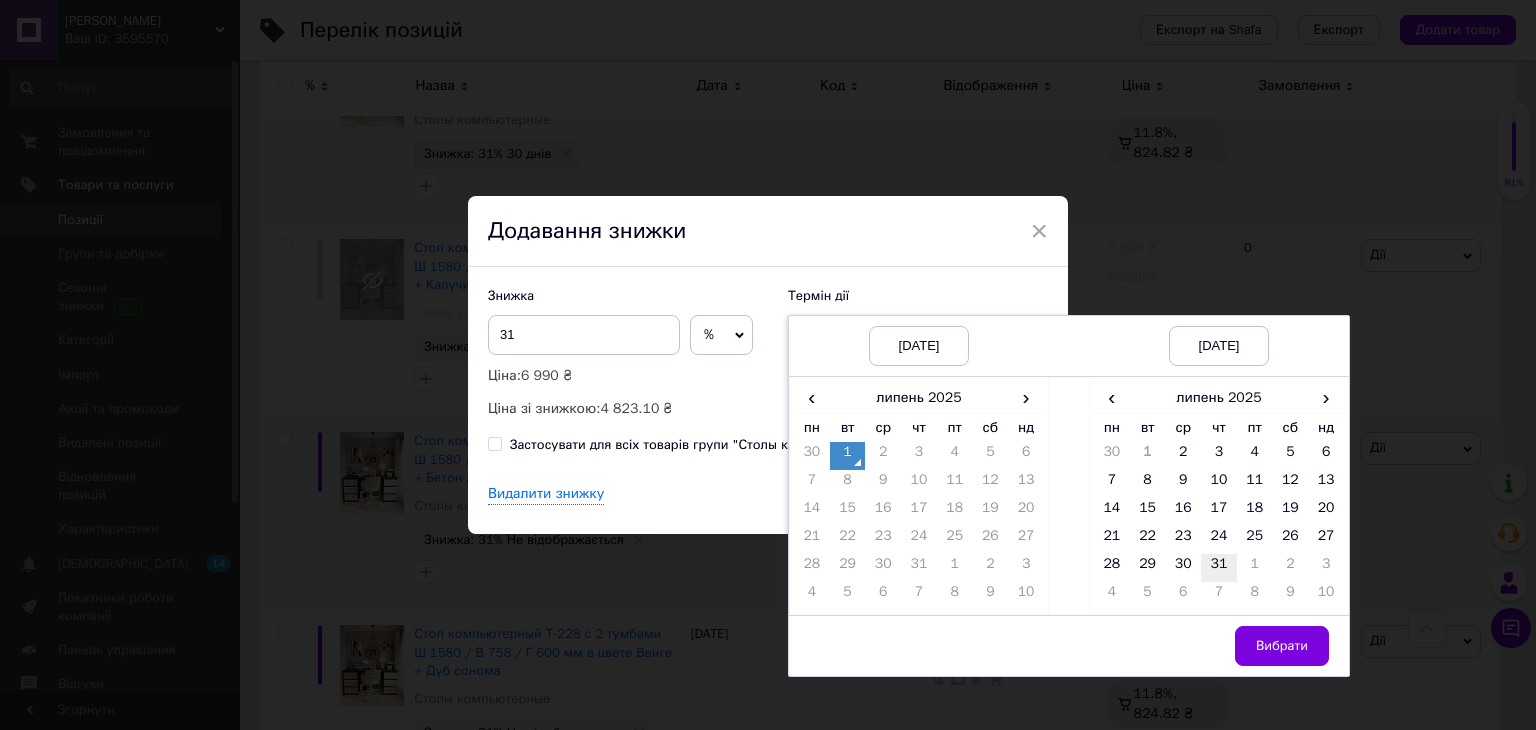 click on "31" at bounding box center [1219, 568] 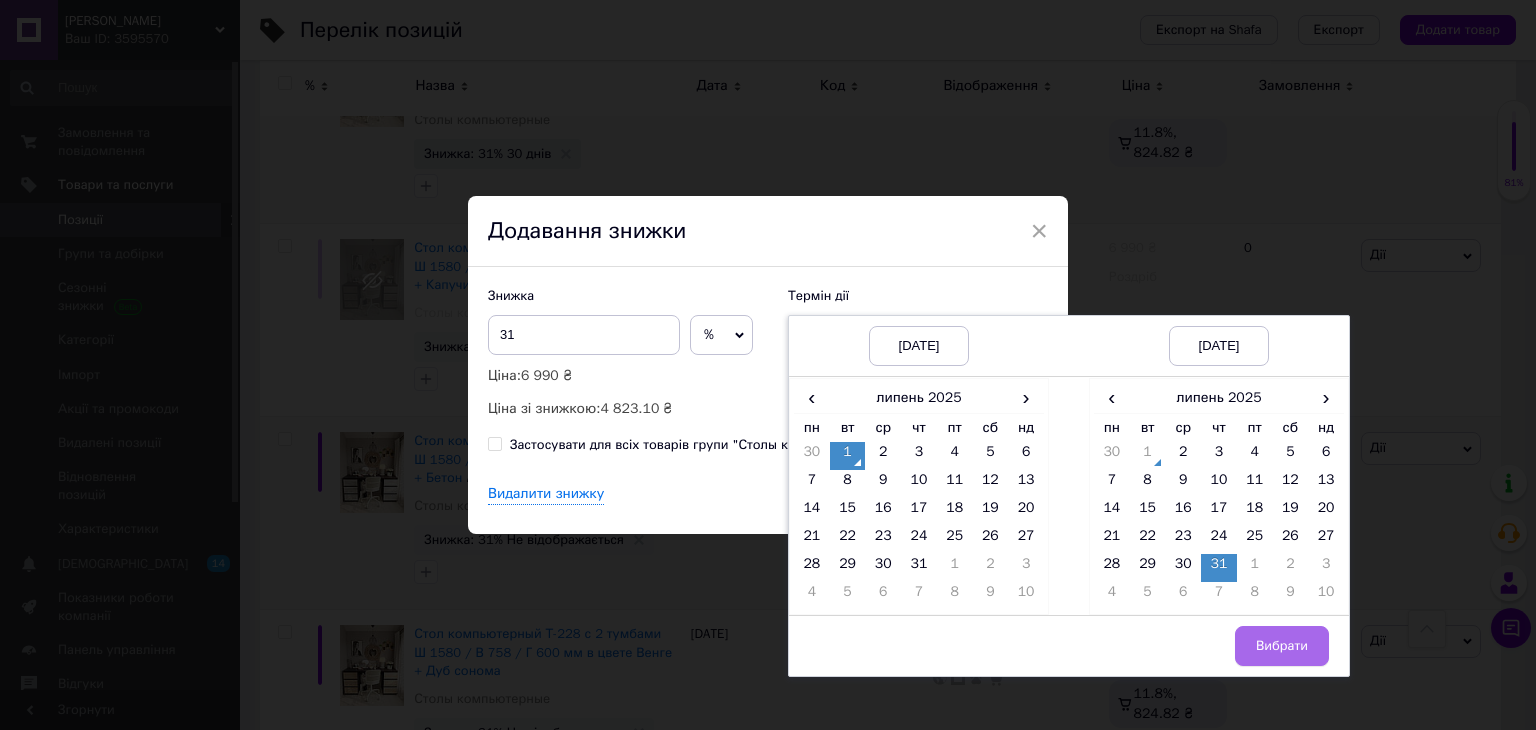 drag, startPoint x: 1268, startPoint y: 642, endPoint x: 1020, endPoint y: 477, distance: 297.87415 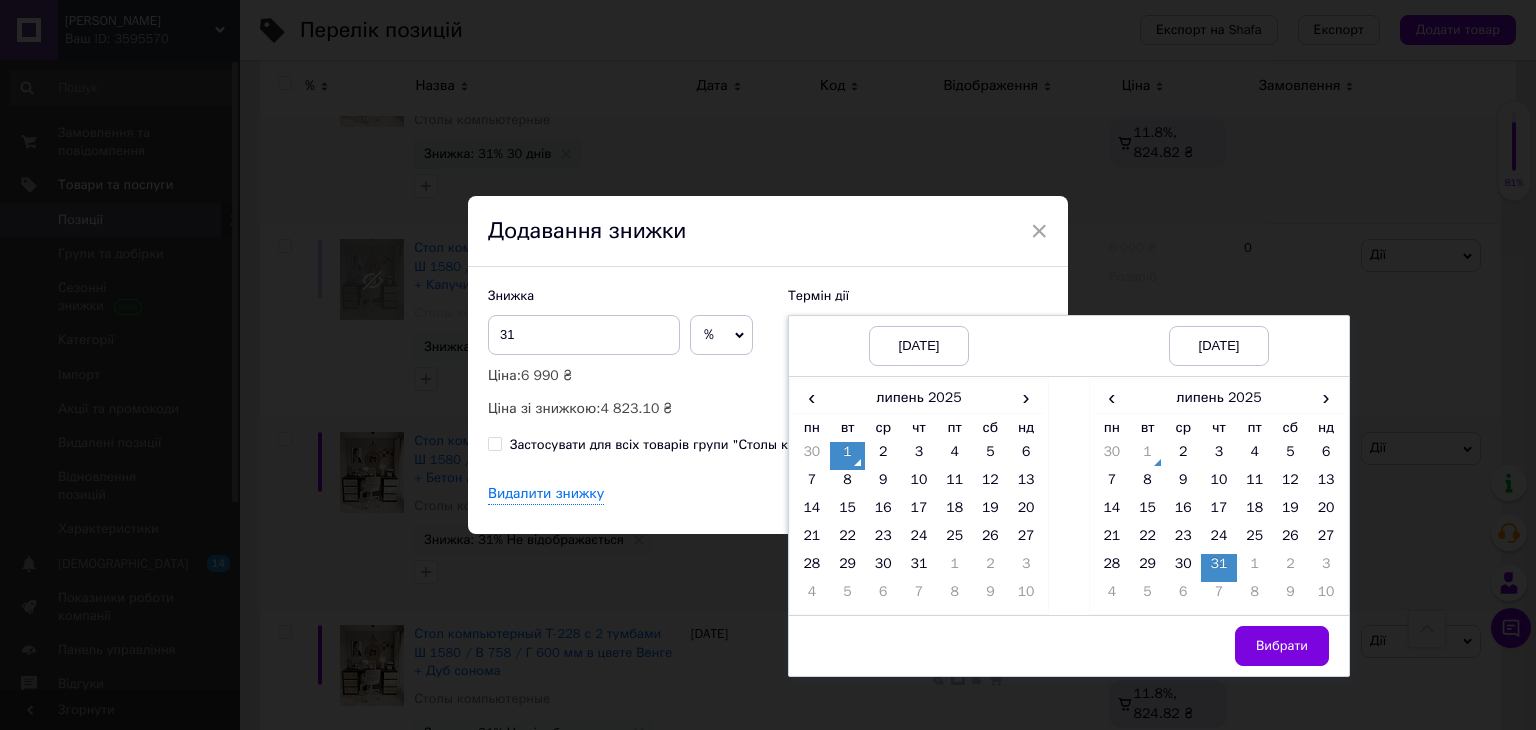 click on "Вибрати" at bounding box center (1282, 646) 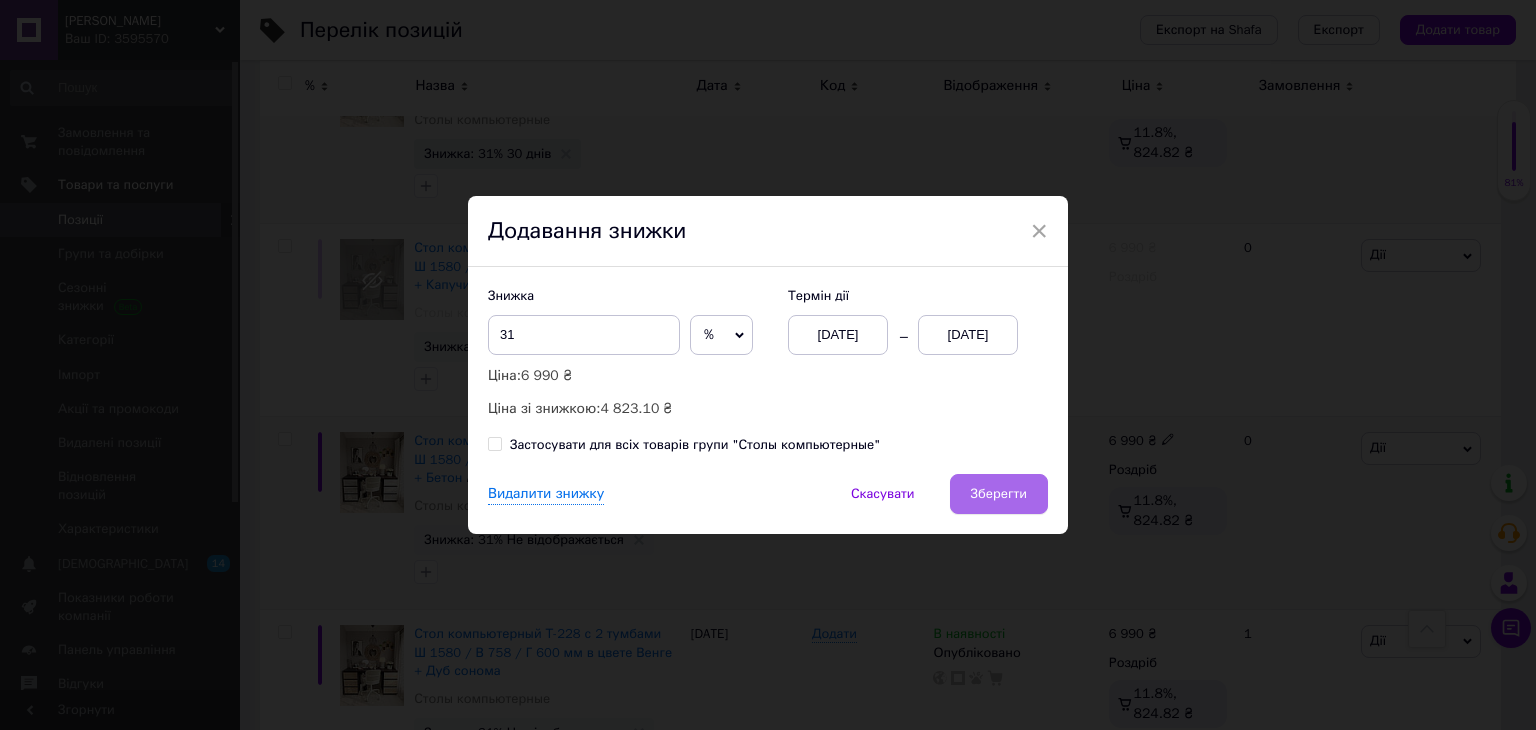 click on "Зберегти" at bounding box center (999, 494) 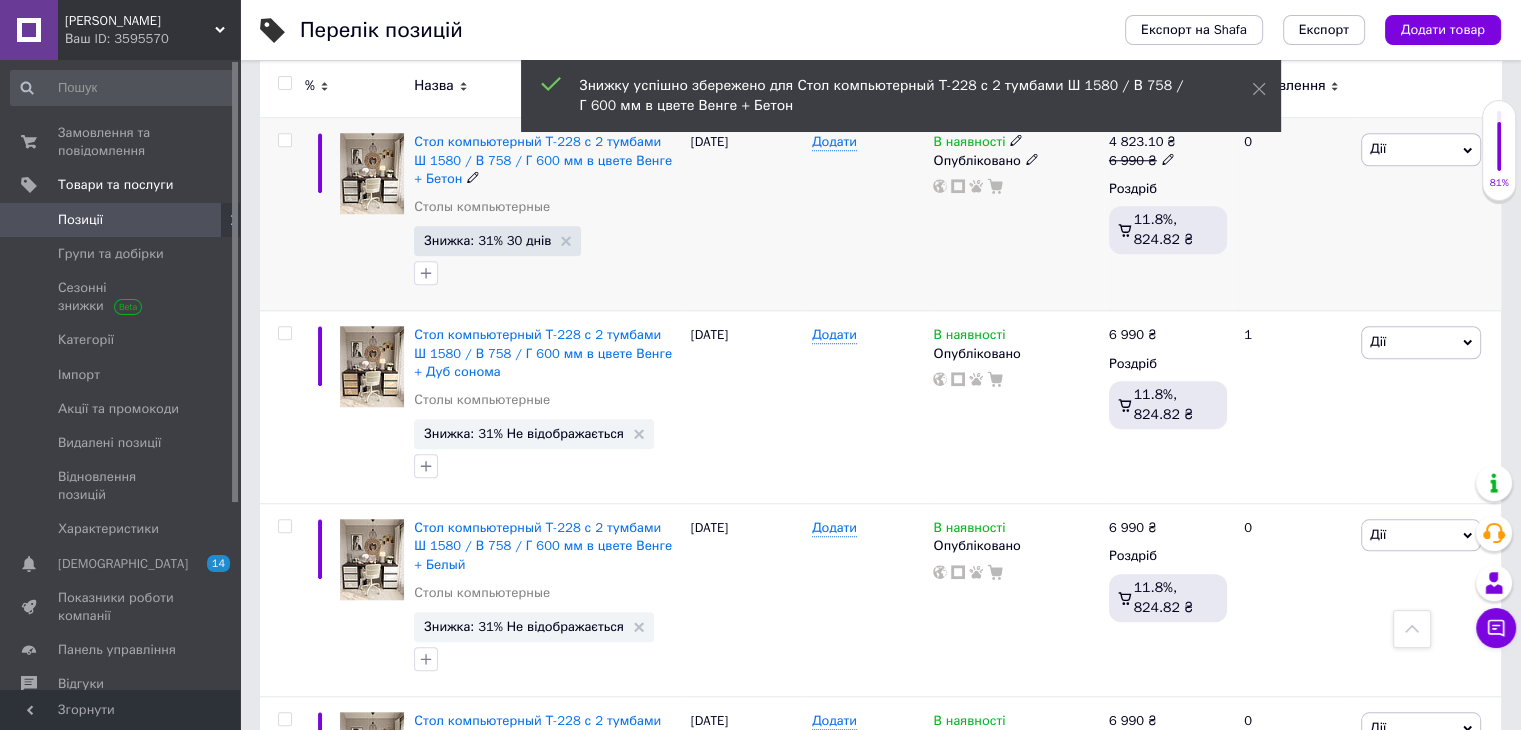 scroll, scrollTop: 1800, scrollLeft: 0, axis: vertical 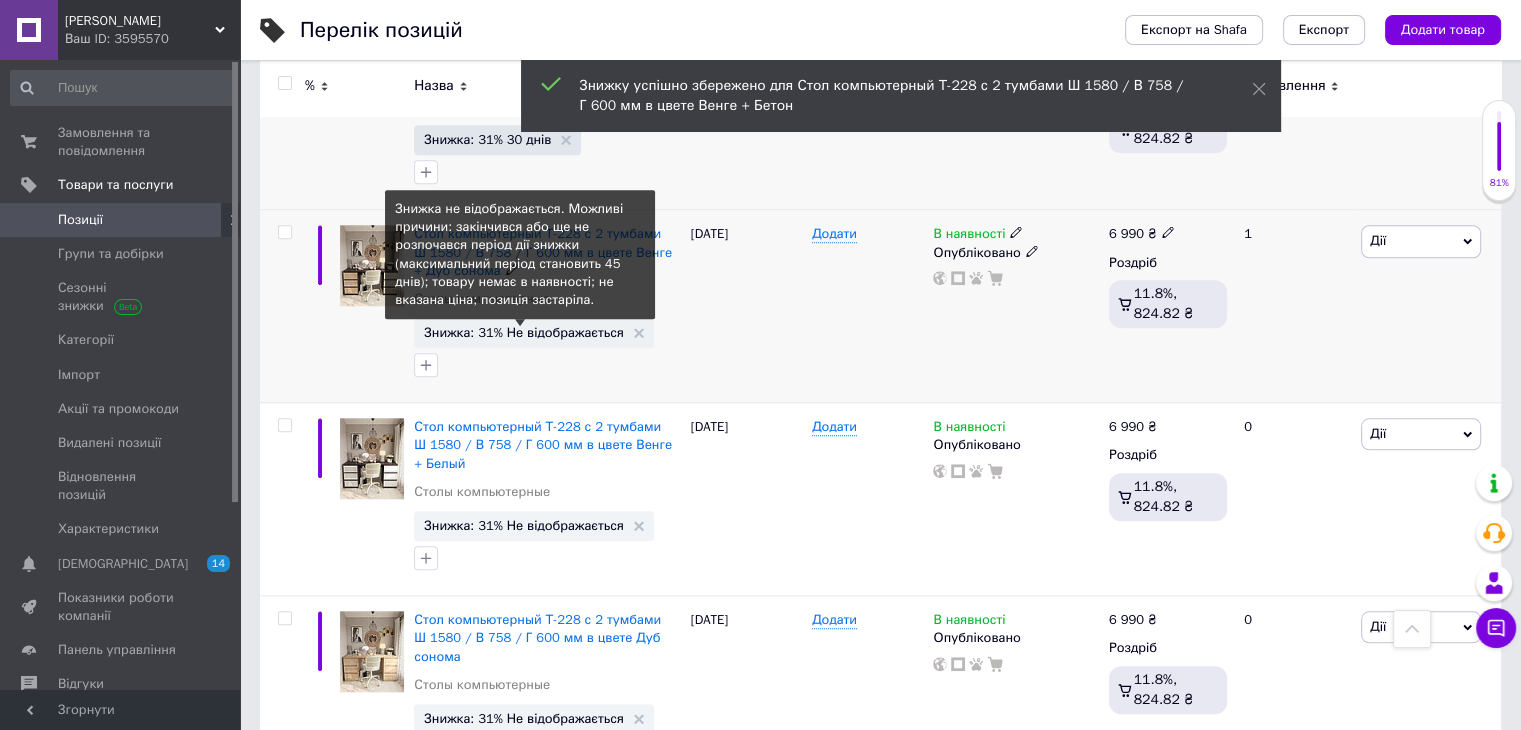 click on "Знижка: 31% Не відображається" at bounding box center [524, 332] 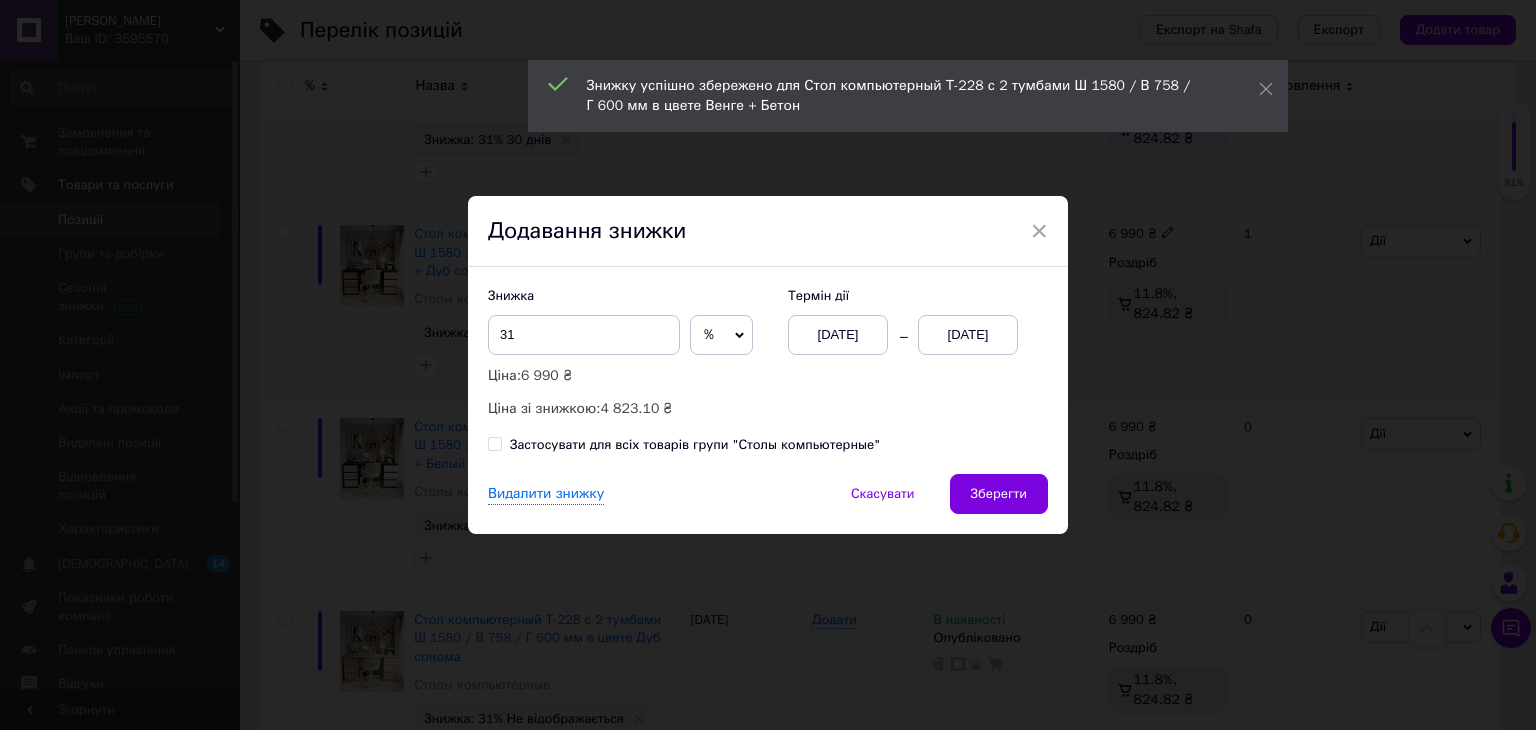 click on "01.07.2025" at bounding box center (968, 335) 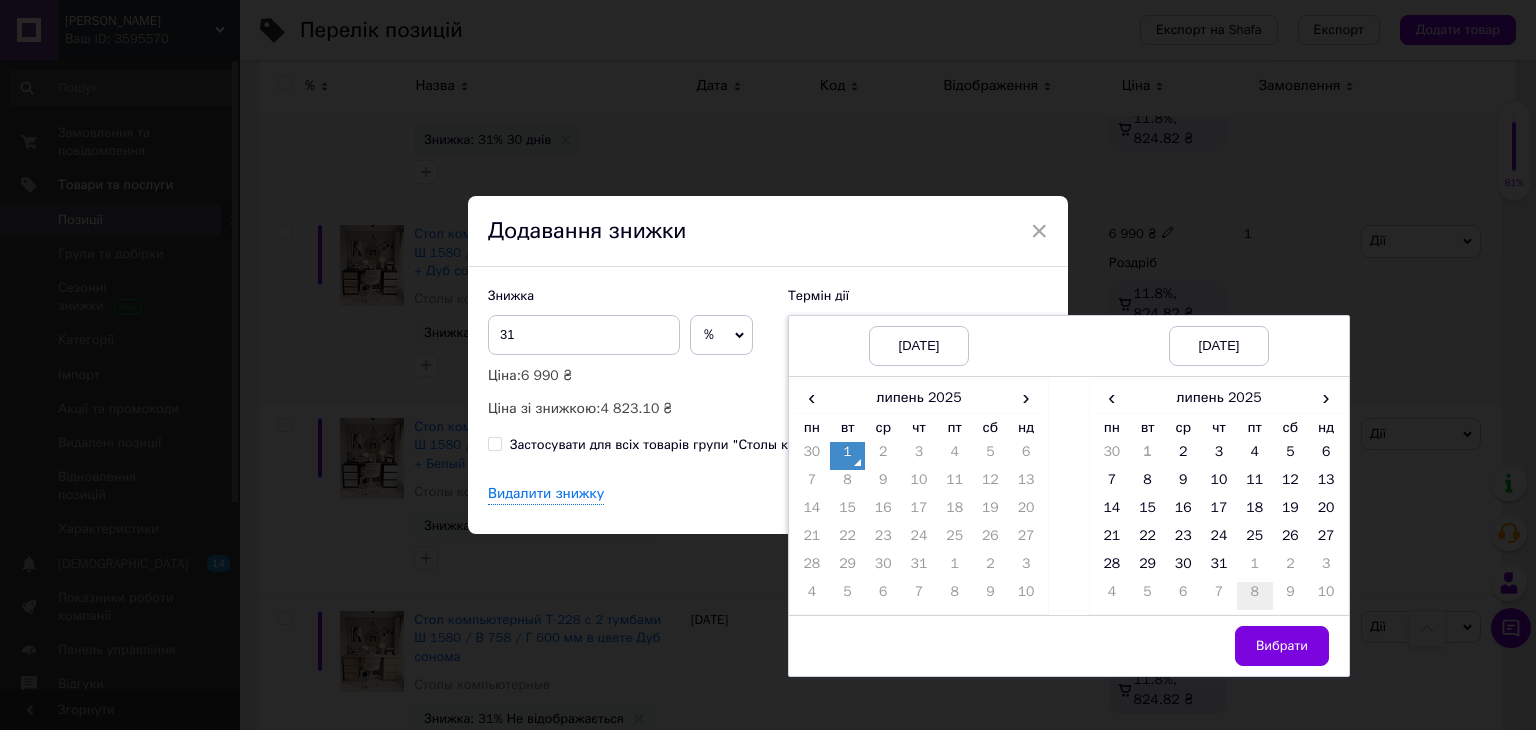 click on "31" at bounding box center (1219, 568) 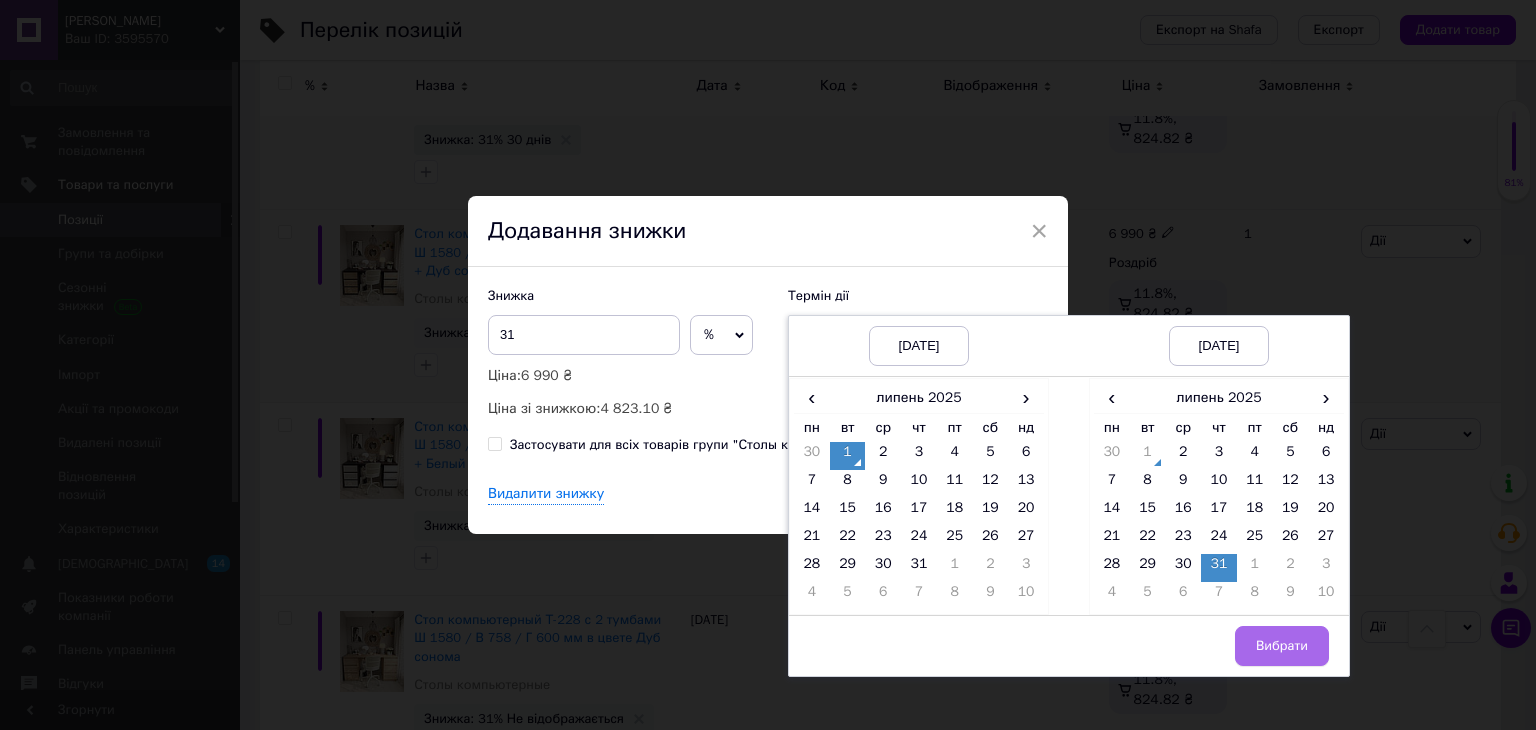 drag, startPoint x: 1279, startPoint y: 637, endPoint x: 1045, endPoint y: 493, distance: 274.7581 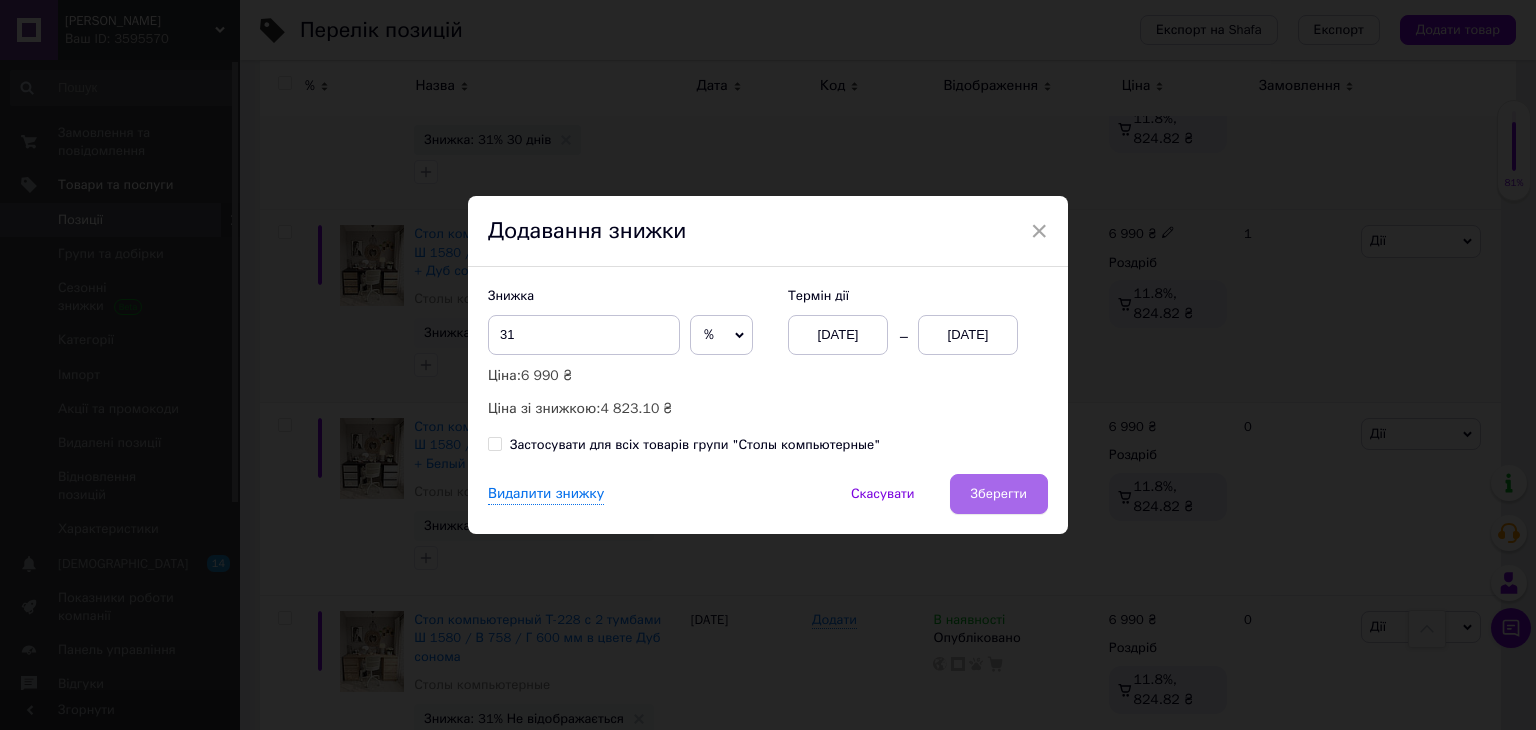 click on "Зберегти" at bounding box center (999, 494) 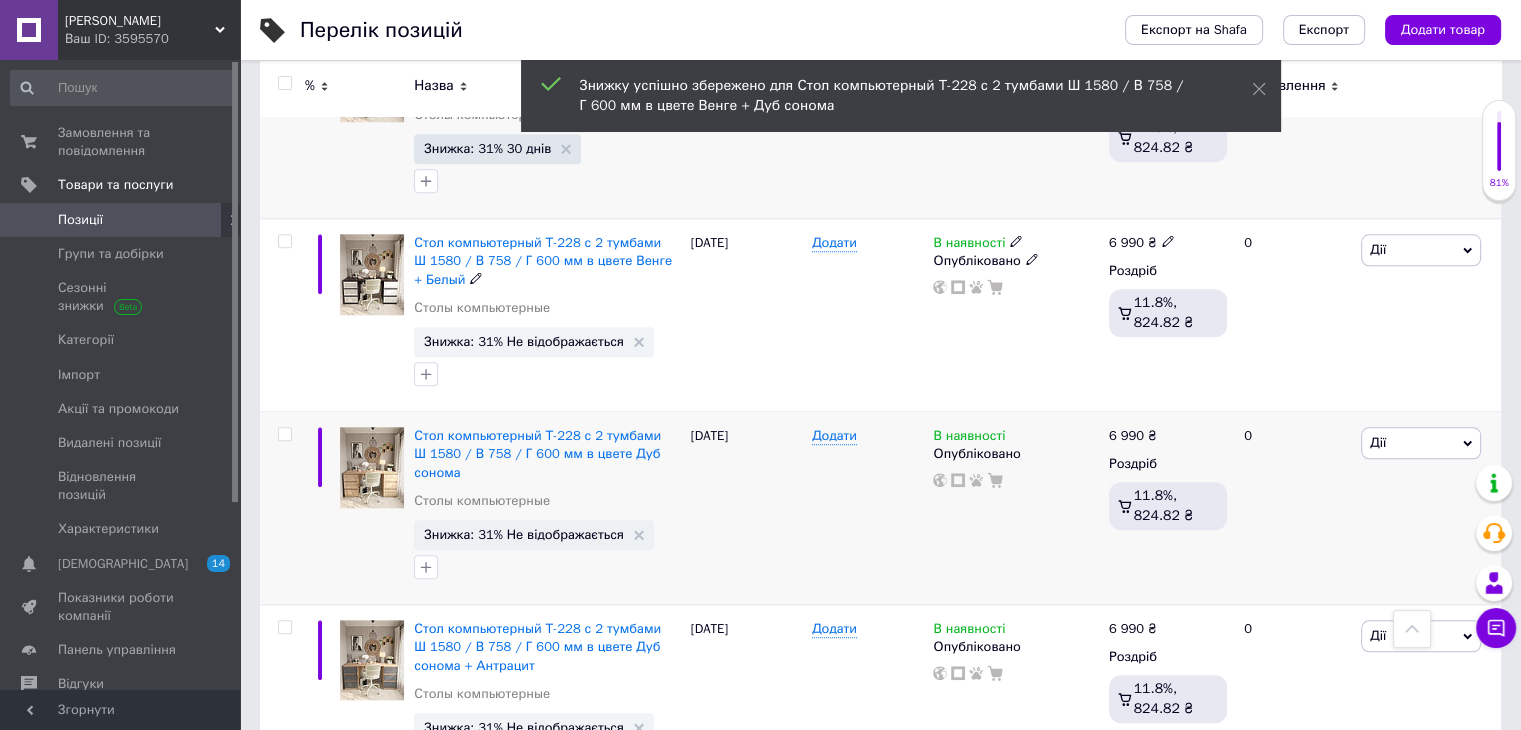 scroll, scrollTop: 2000, scrollLeft: 0, axis: vertical 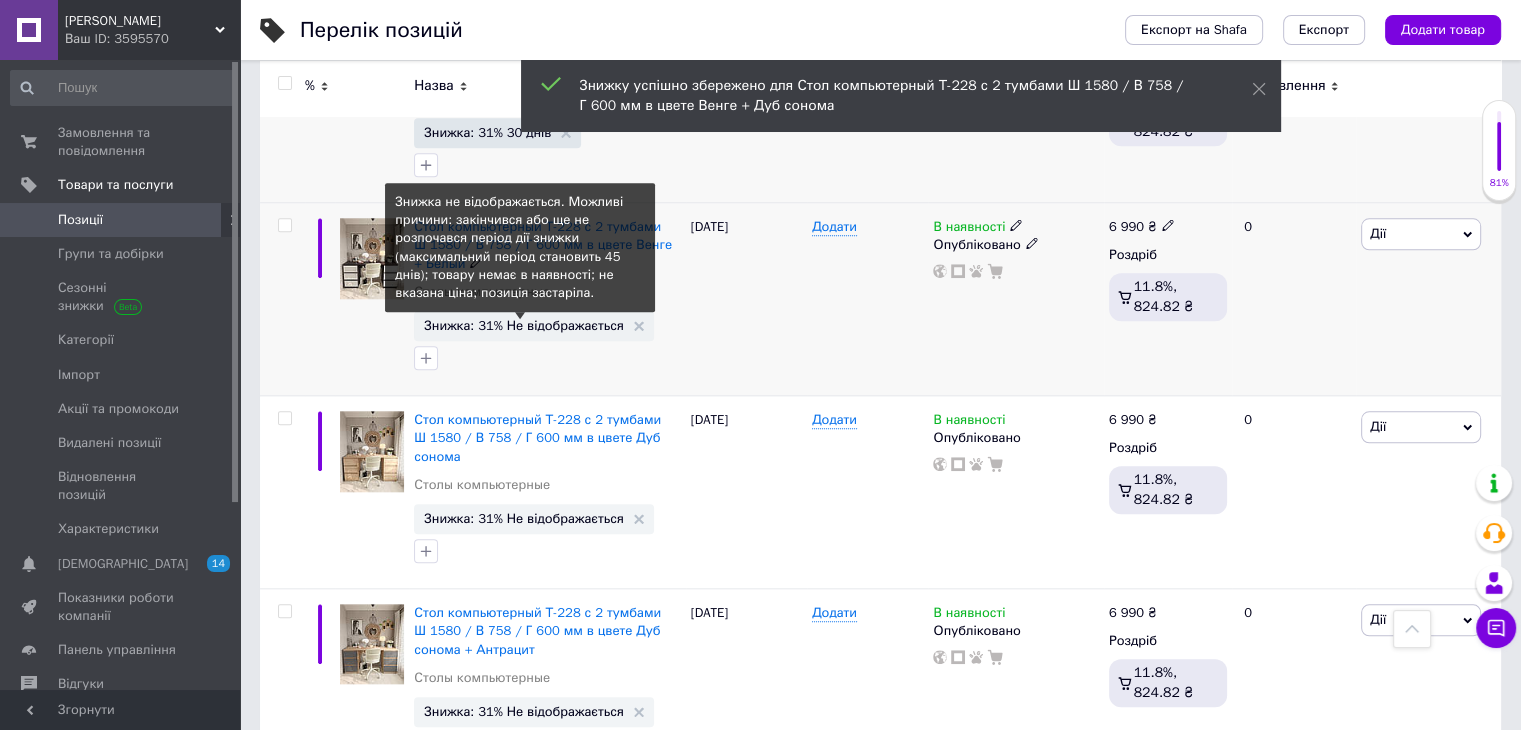 click on "Знижка: 31% Не відображається" at bounding box center (524, 325) 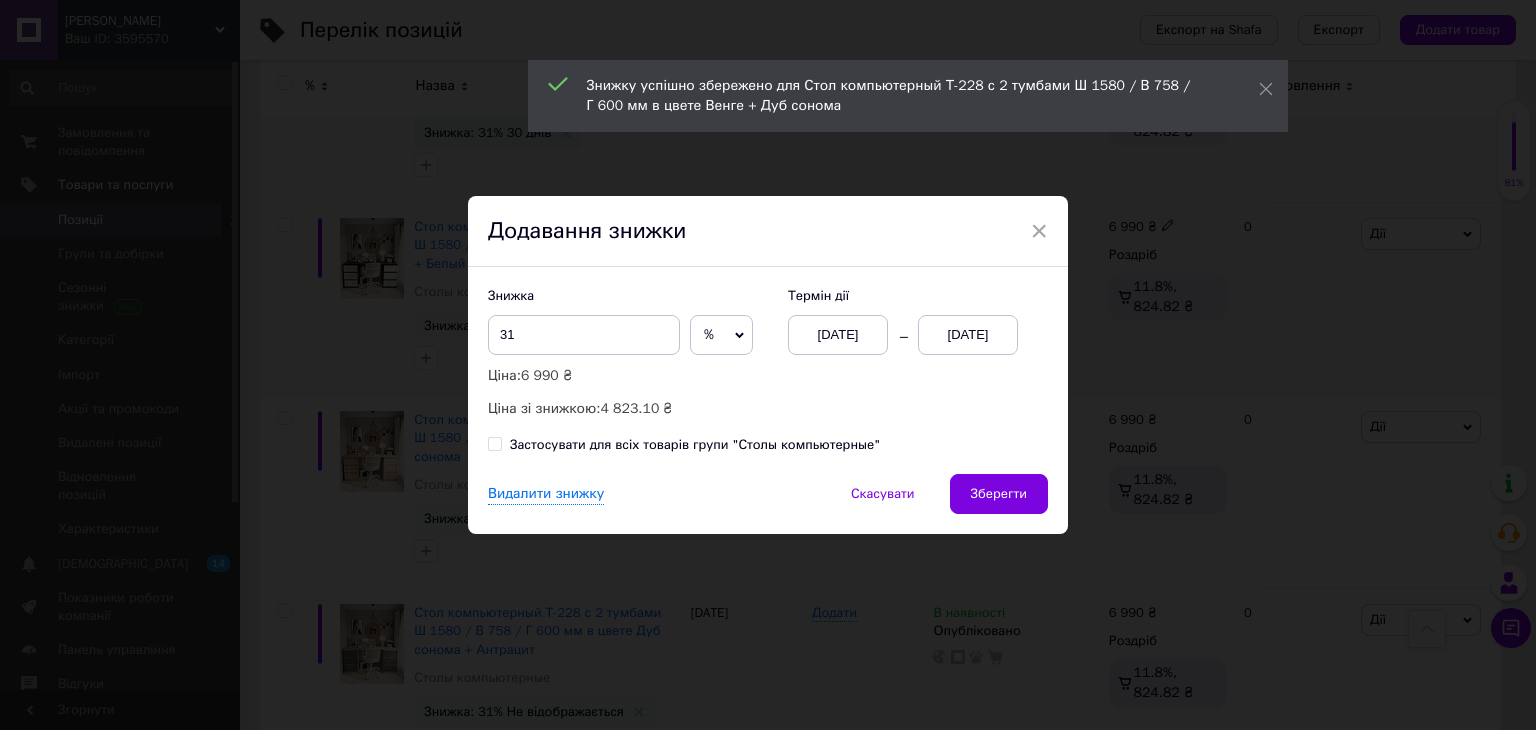 click on "01.07.2025 01.07.2025" at bounding box center [903, 335] 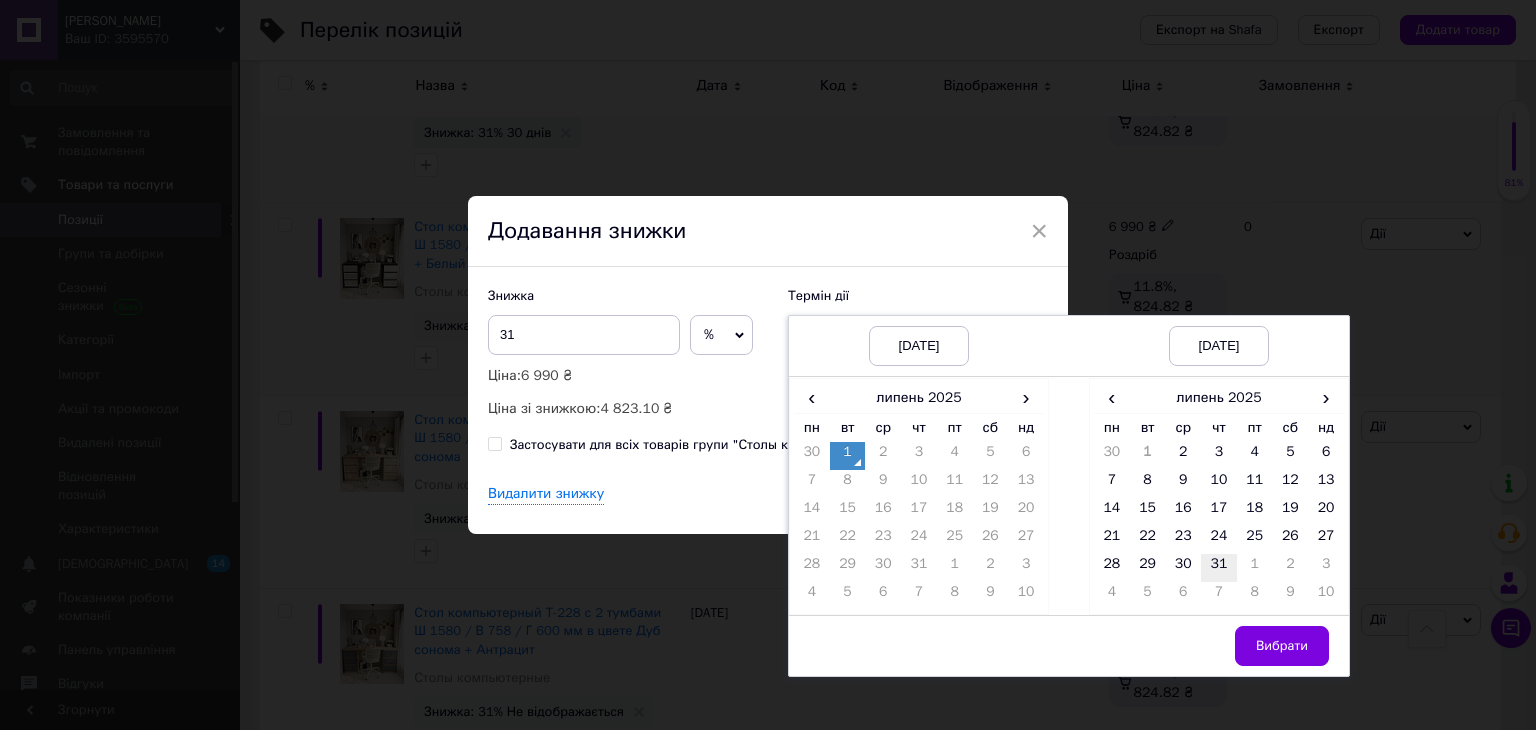 click on "31" at bounding box center [1219, 568] 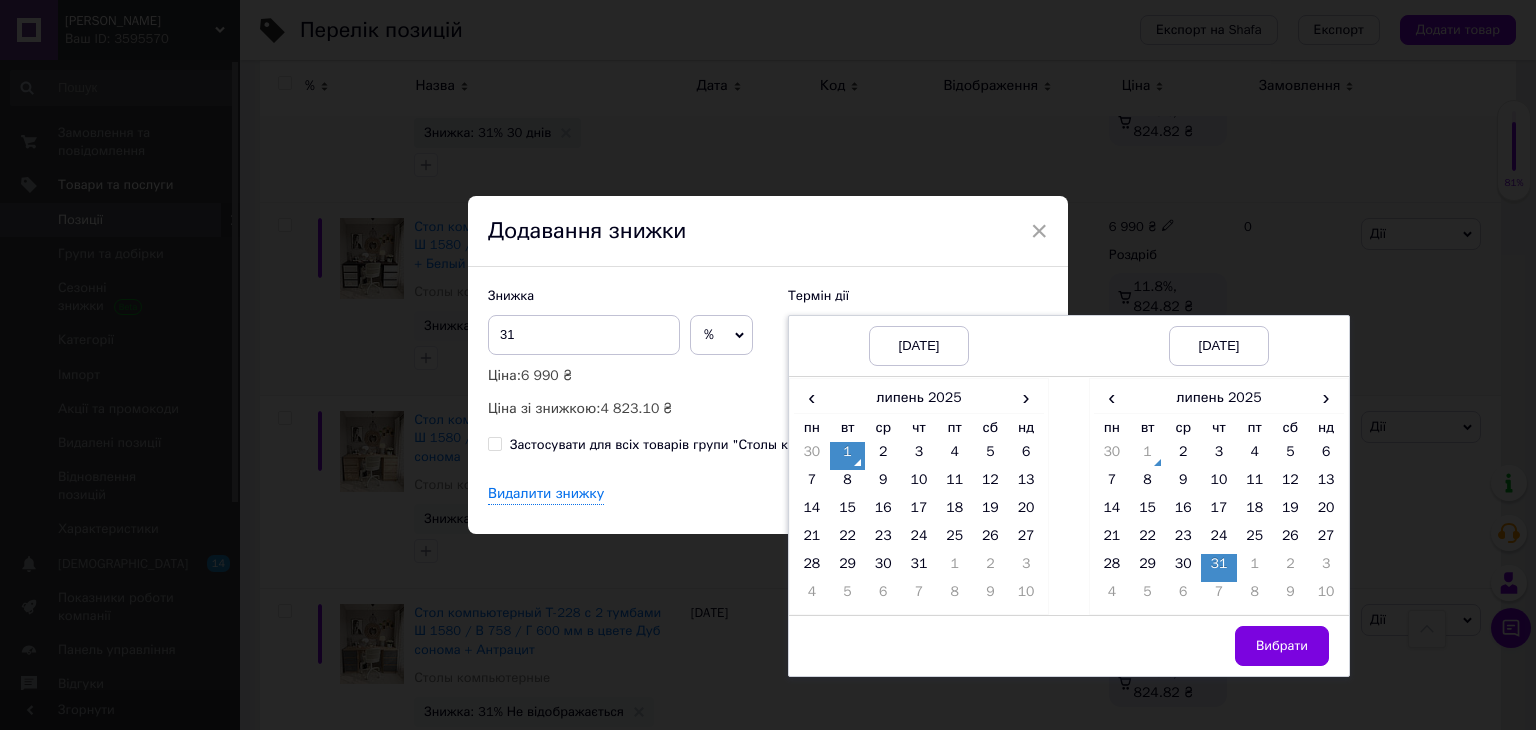 click on "Вибрати" at bounding box center [1282, 646] 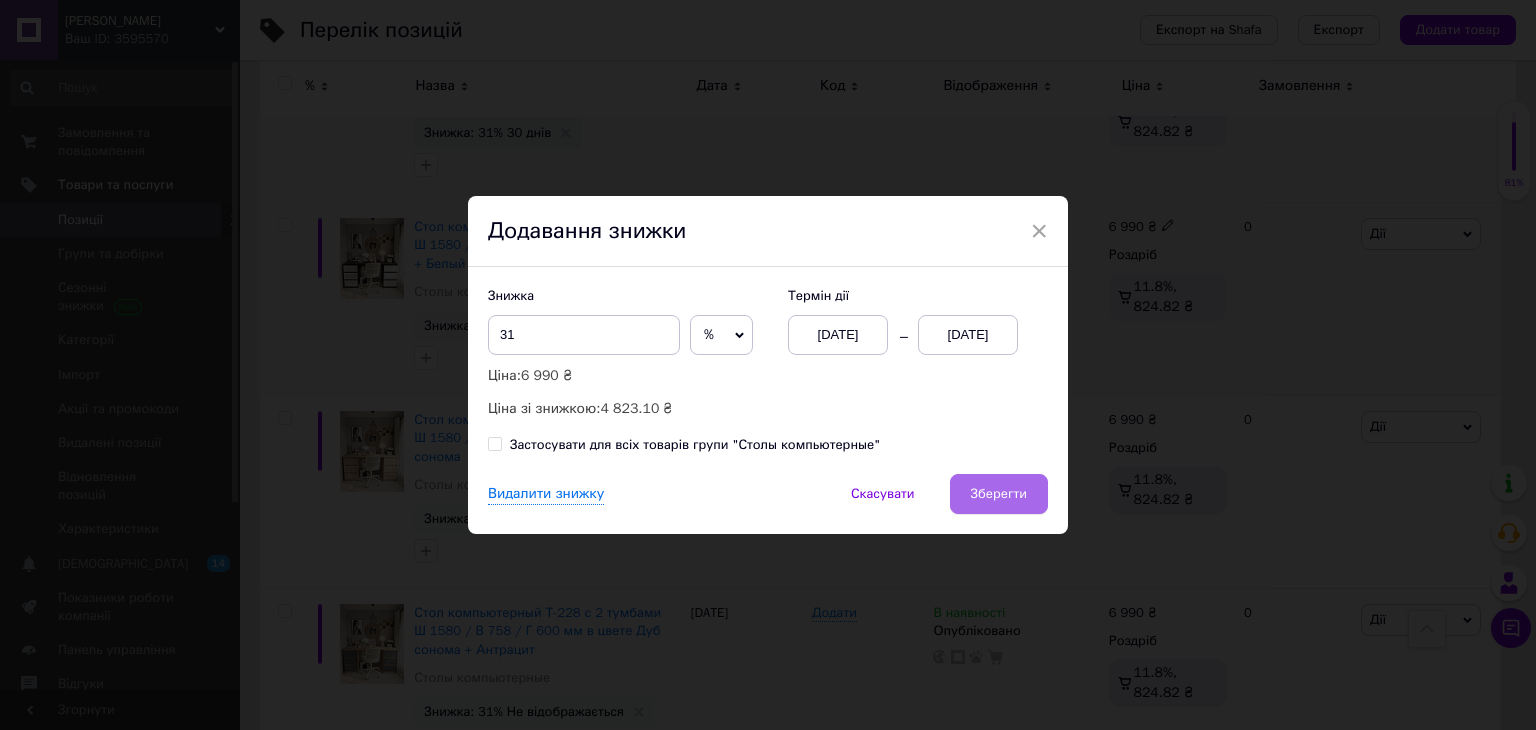 click on "Зберегти" at bounding box center [999, 494] 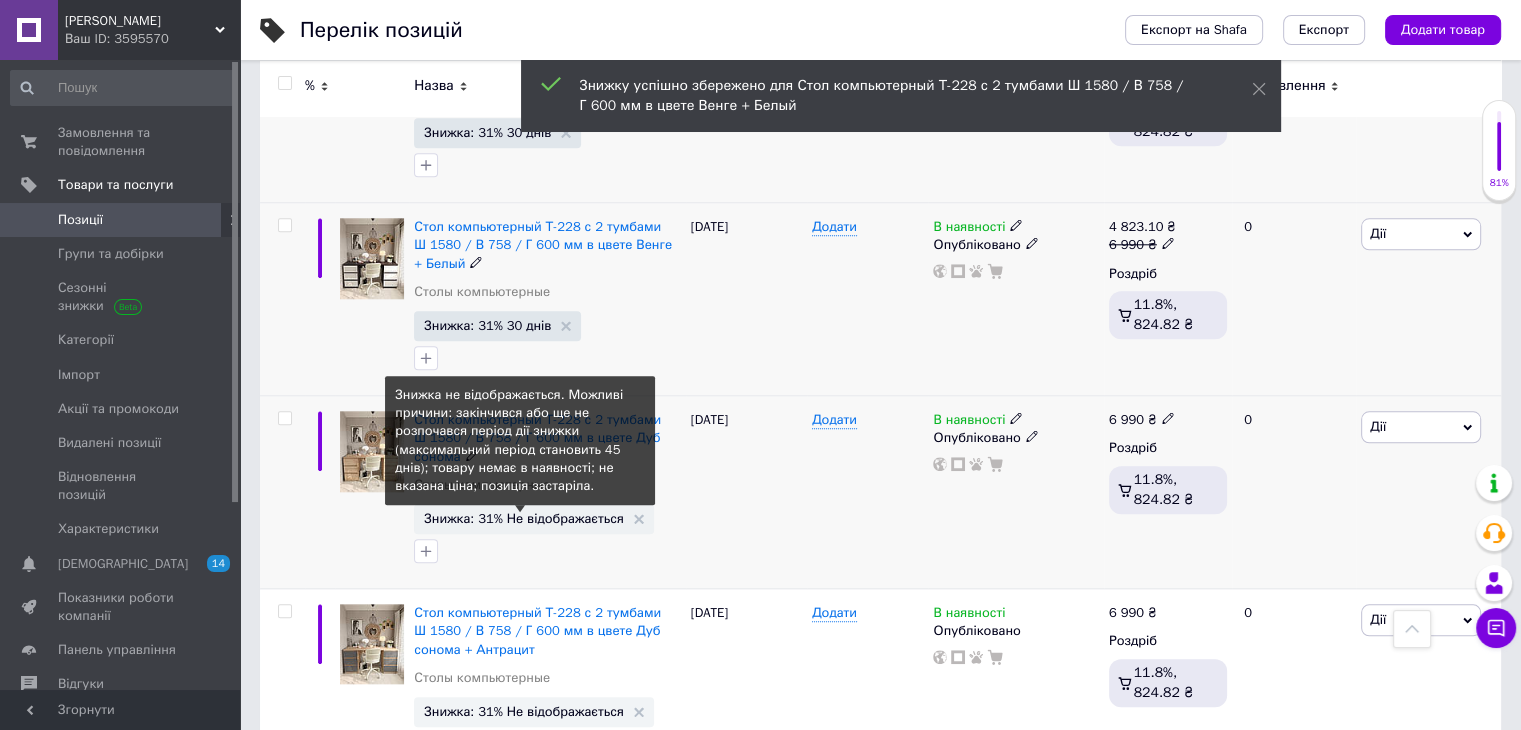 click on "Знижка: 31% Не відображається" at bounding box center (524, 518) 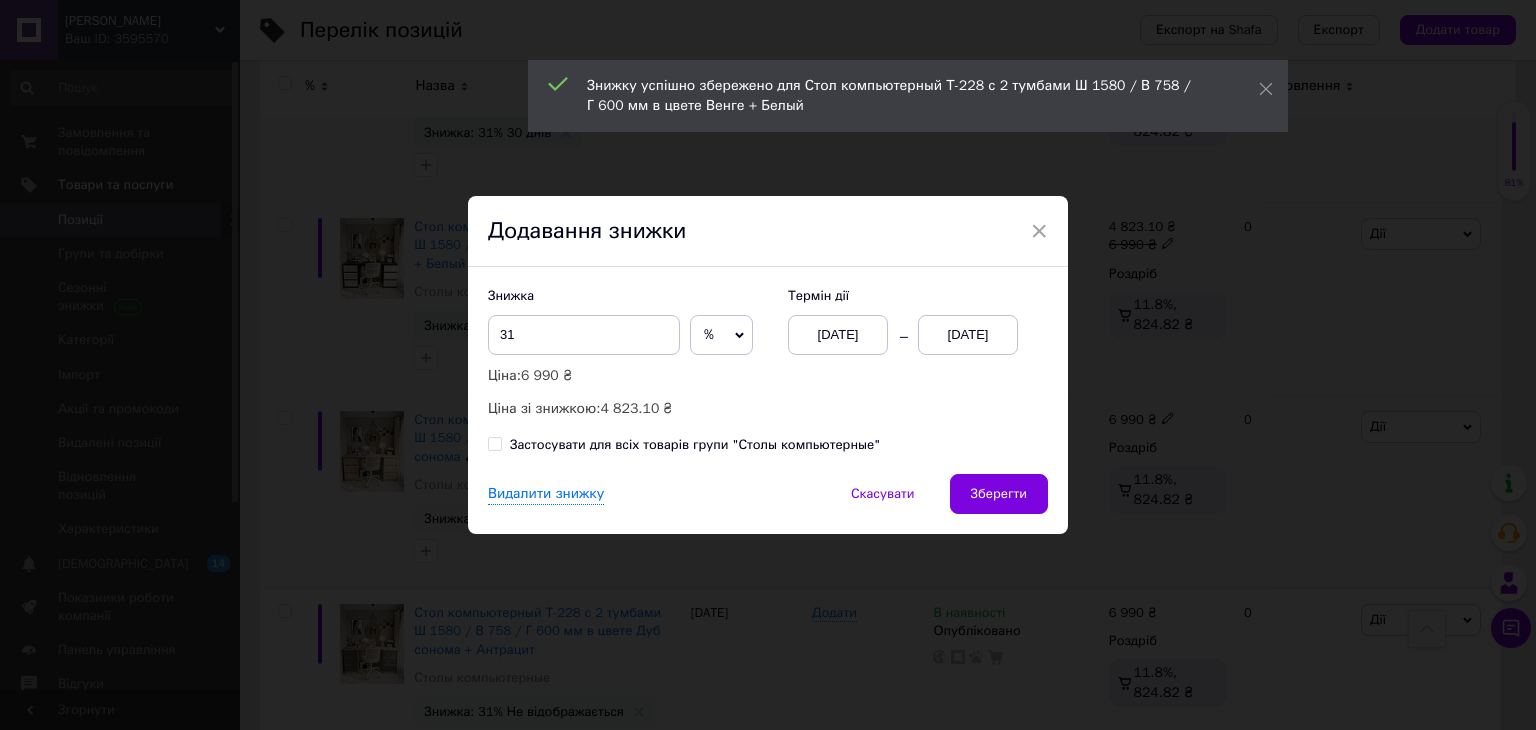 click on "01.07.2025" at bounding box center [968, 335] 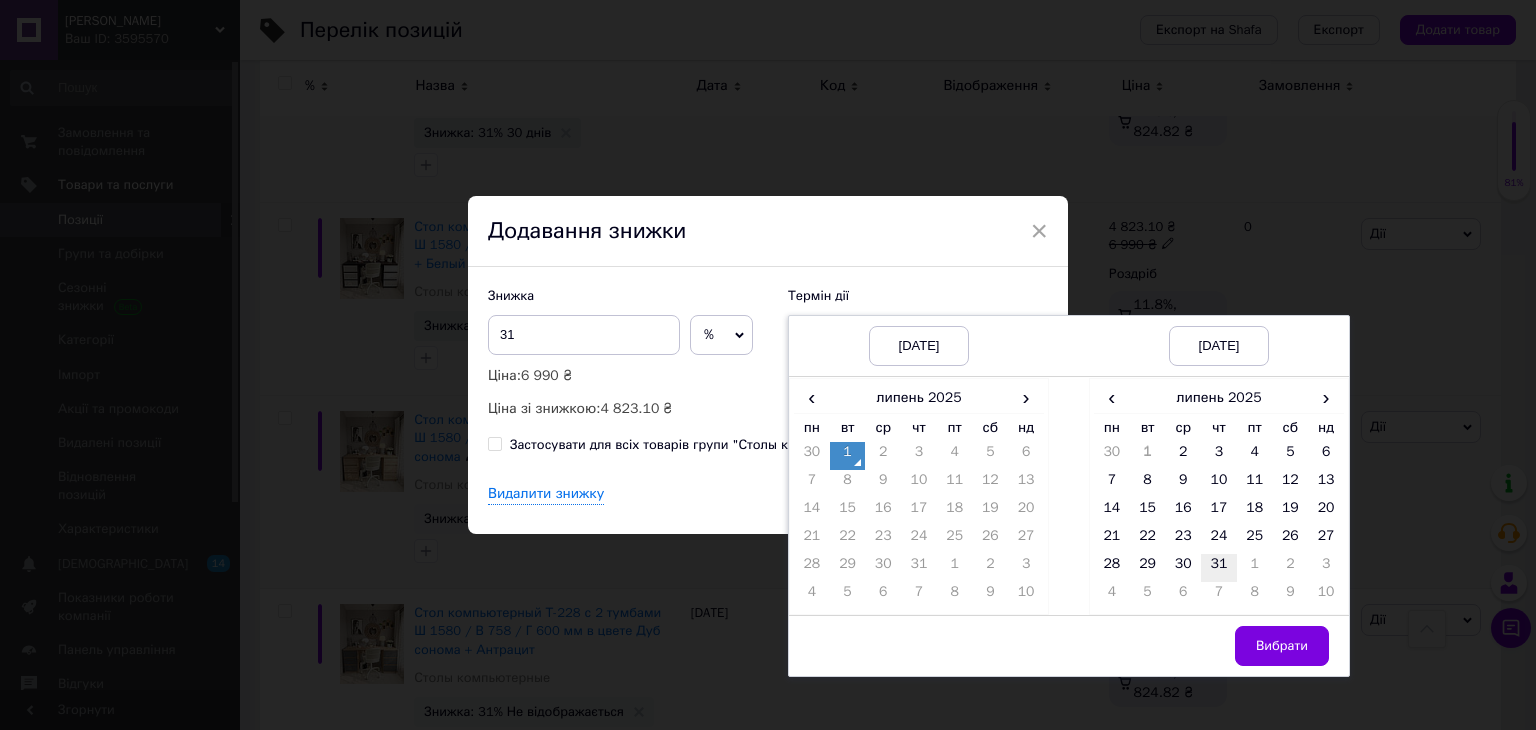 click on "31" at bounding box center (1219, 568) 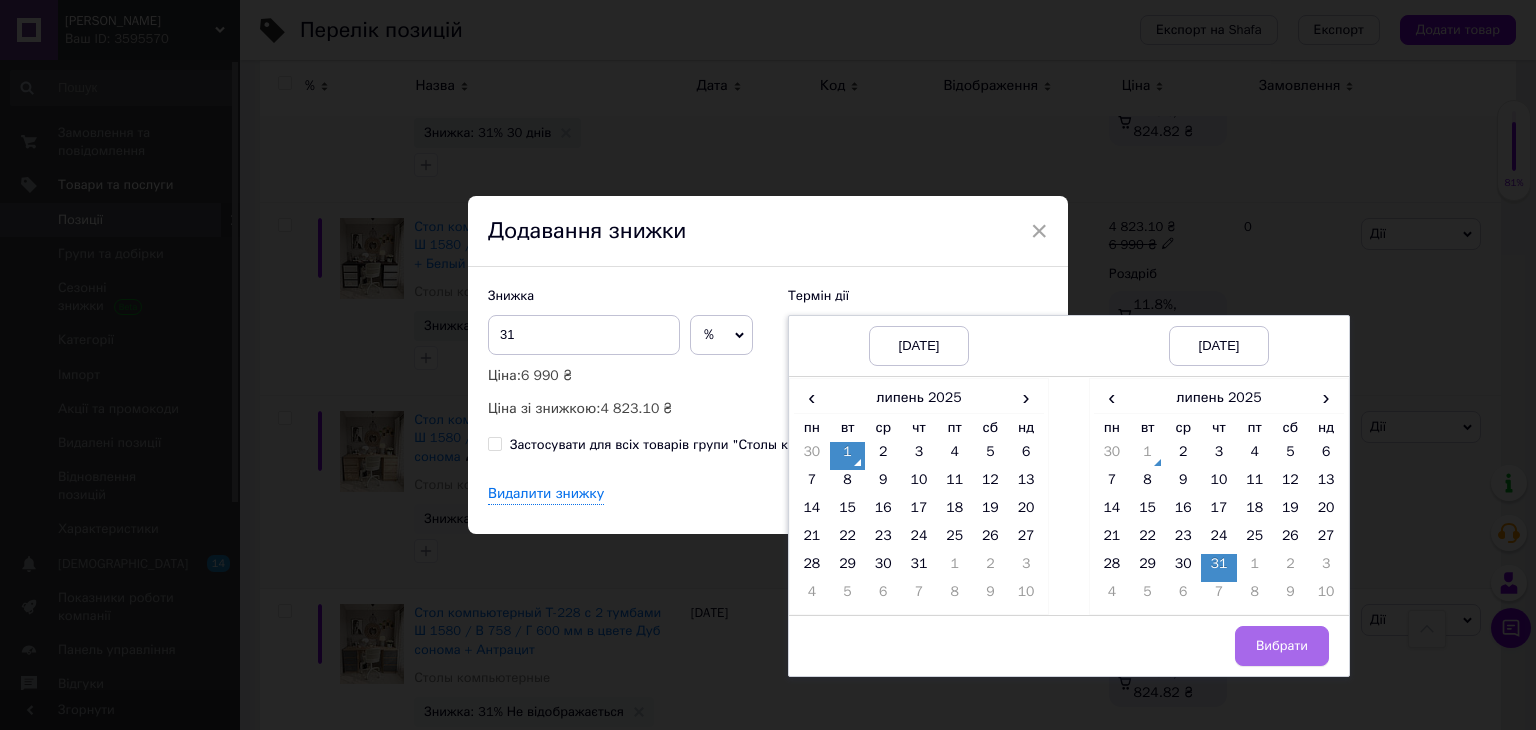 click on "Вибрати" at bounding box center (1282, 646) 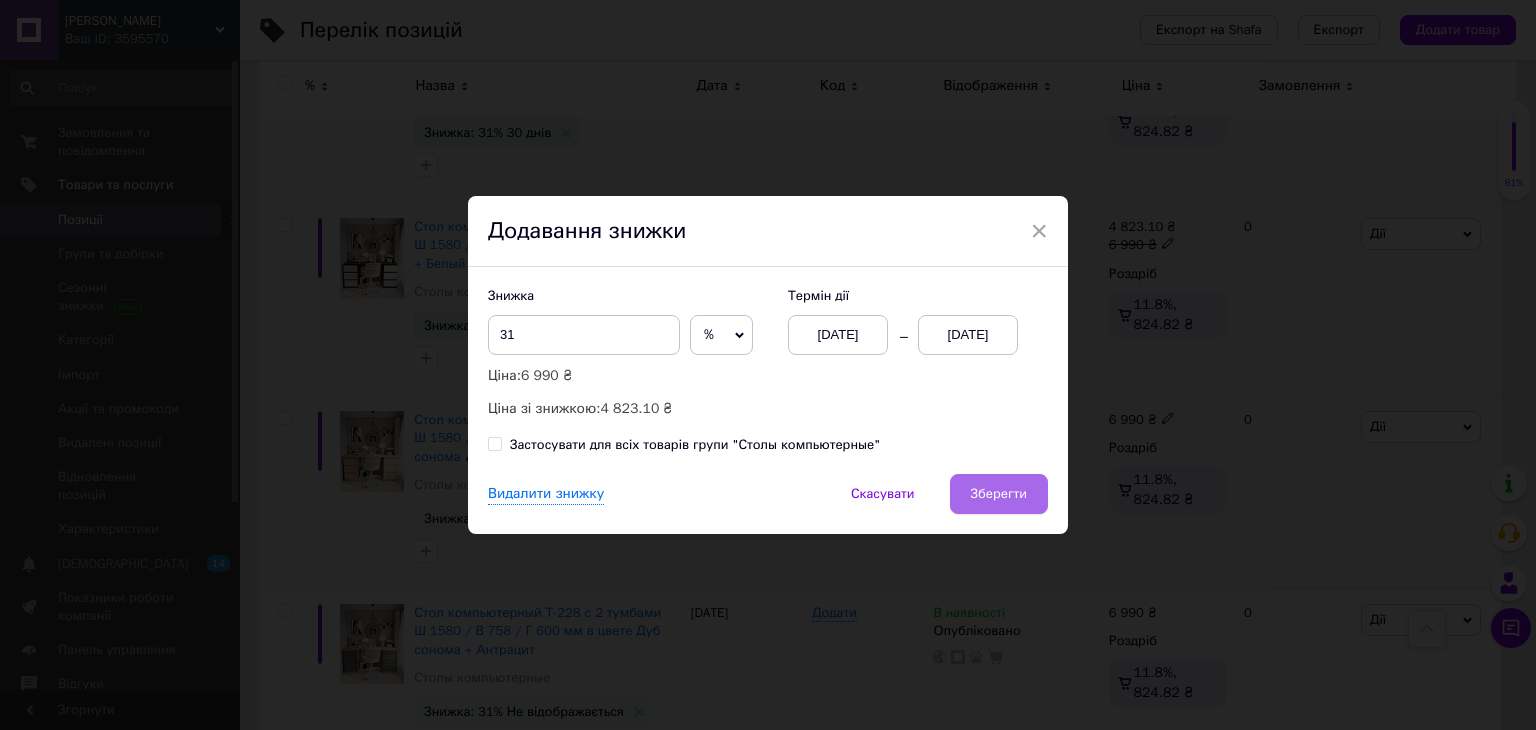 click on "Зберегти" at bounding box center [999, 494] 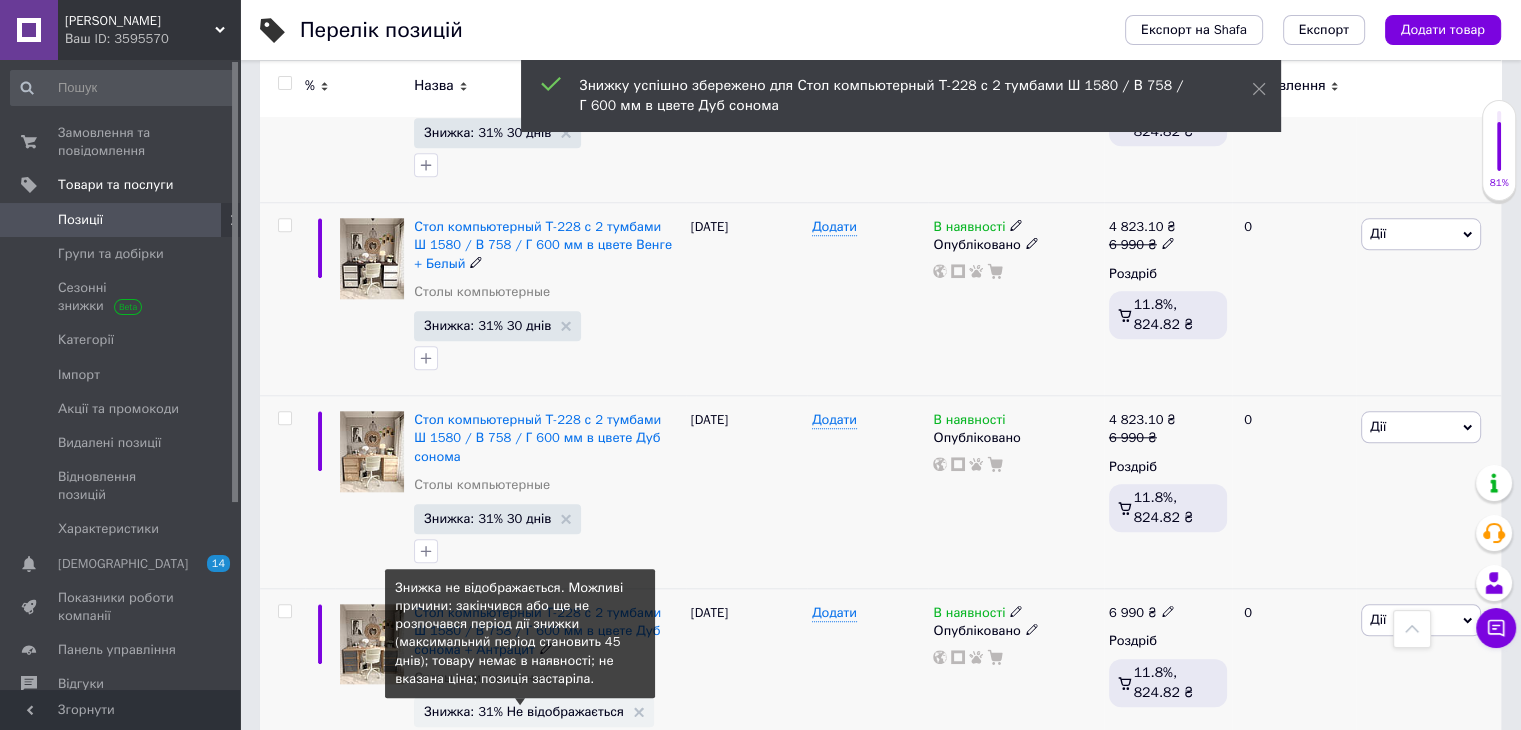 click on "Знижка: 31% Не відображається" at bounding box center (524, 711) 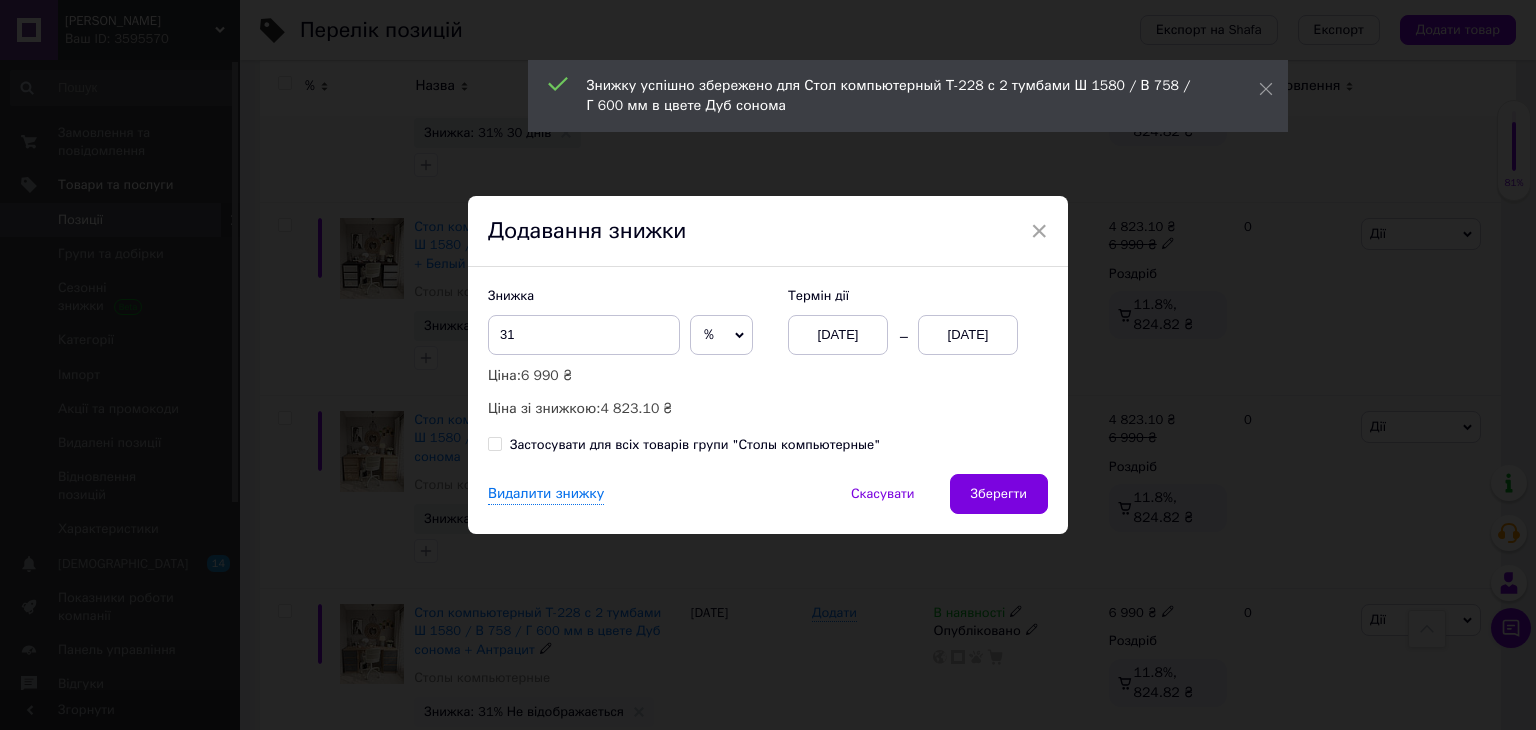 click on "01.07.2025" at bounding box center (968, 335) 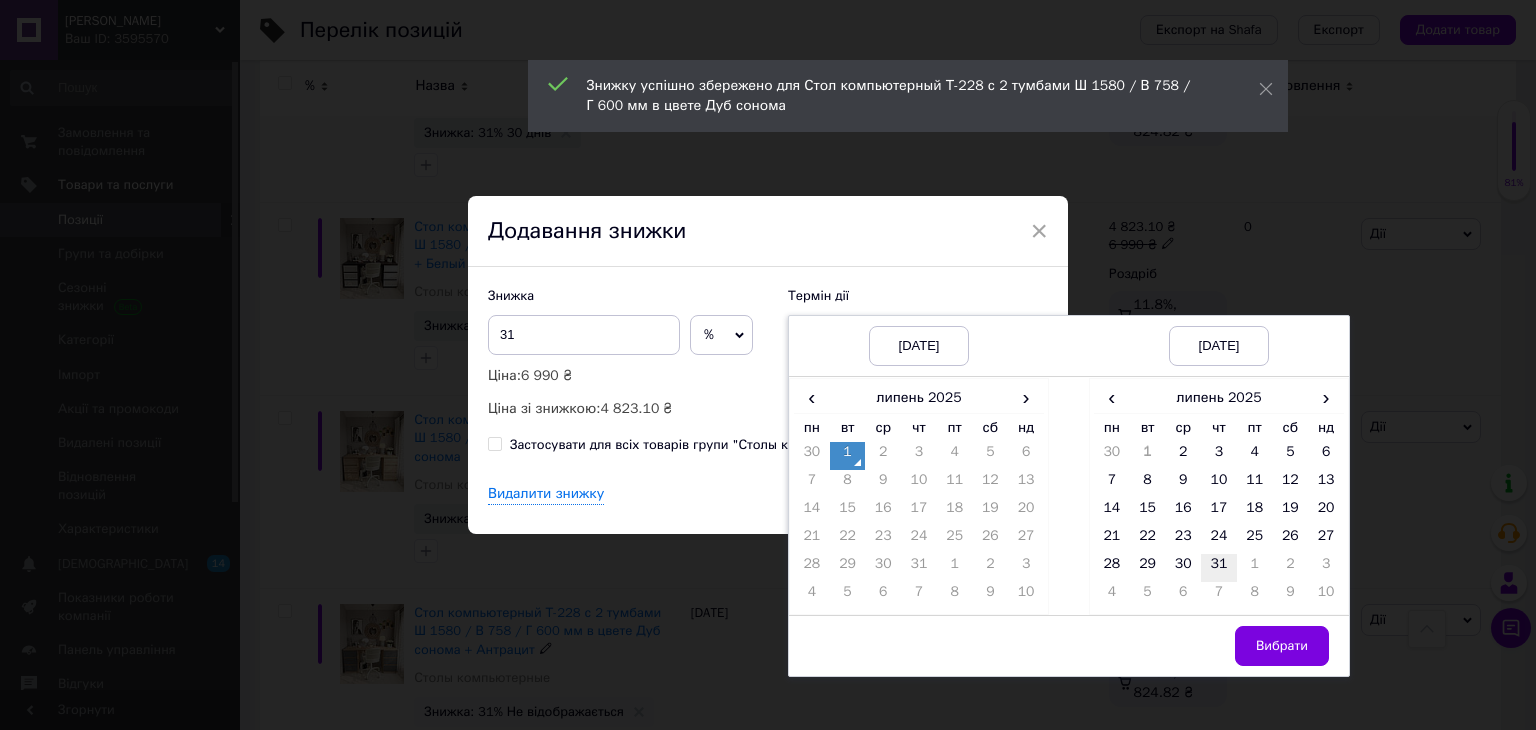 click on "31" at bounding box center (1219, 568) 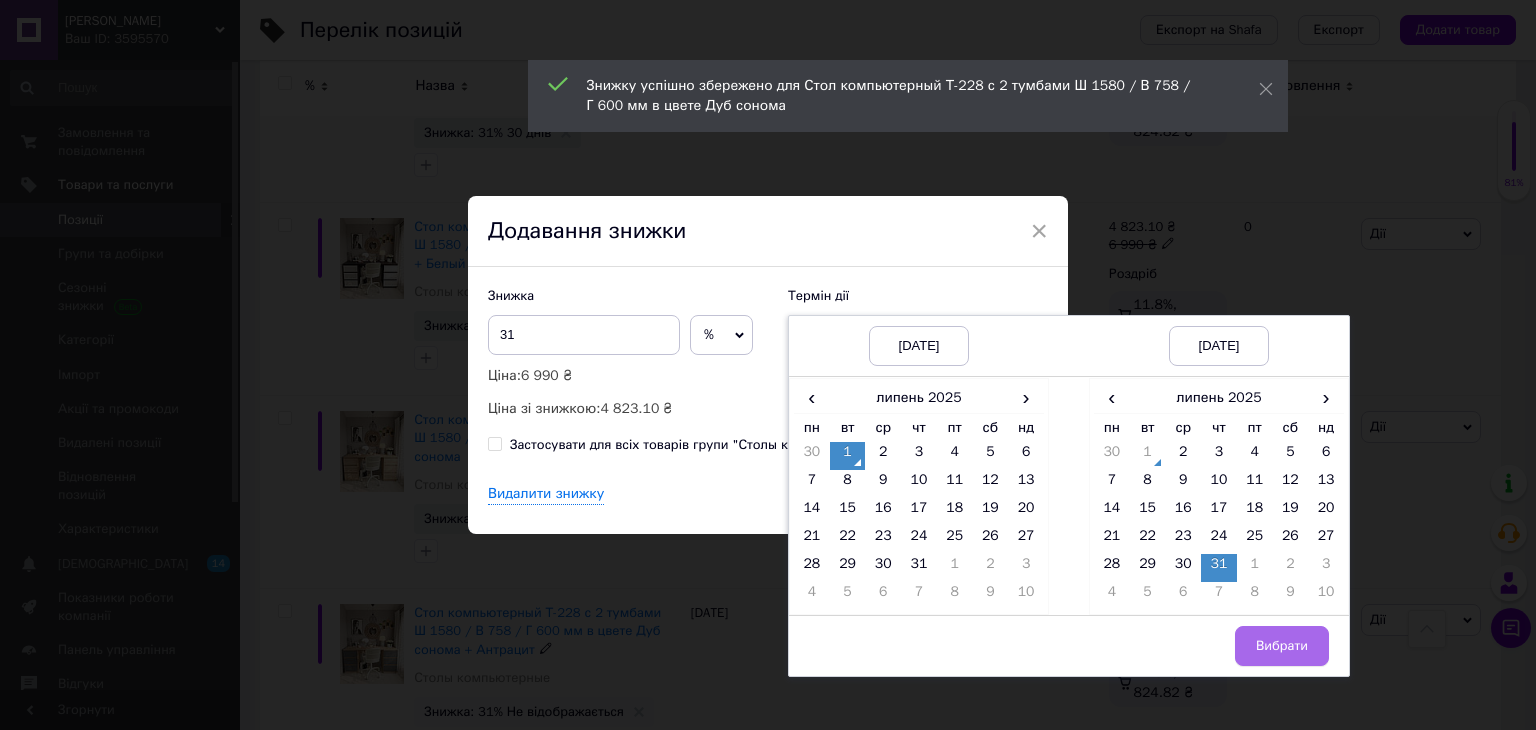 click on "Вибрати" at bounding box center (1282, 646) 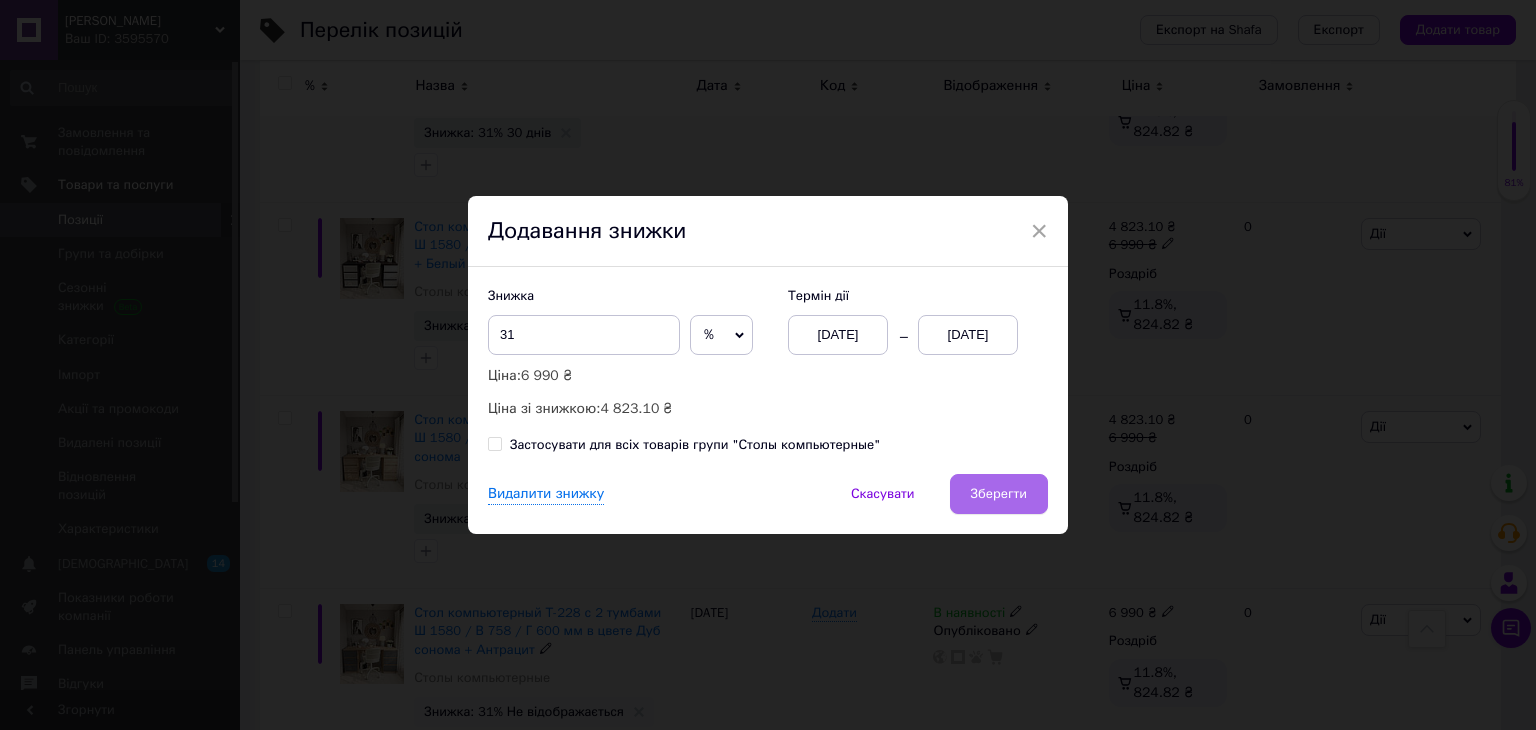 click on "Зберегти" at bounding box center (999, 494) 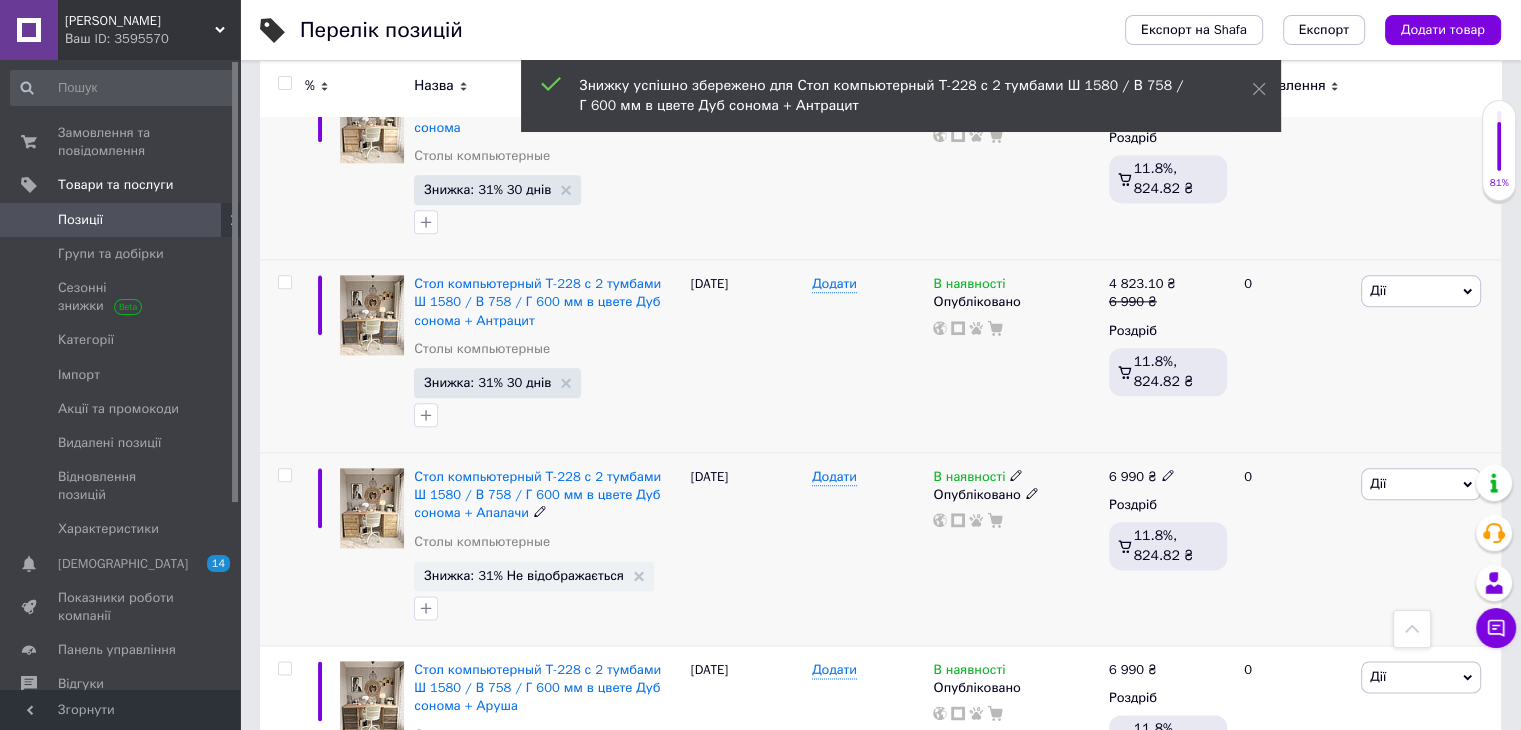 scroll, scrollTop: 2400, scrollLeft: 0, axis: vertical 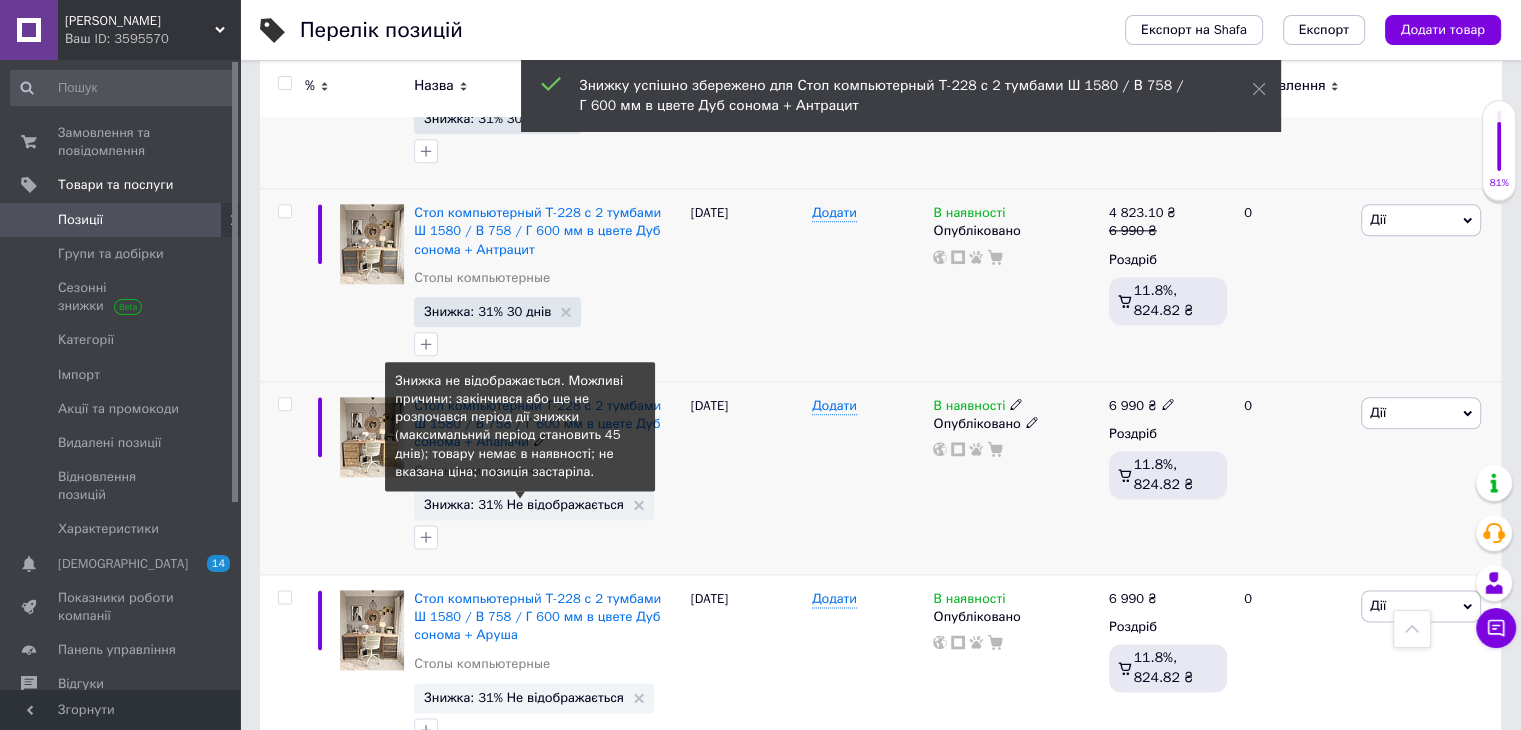 click on "Знижка: 31% Не відображається" at bounding box center [524, 504] 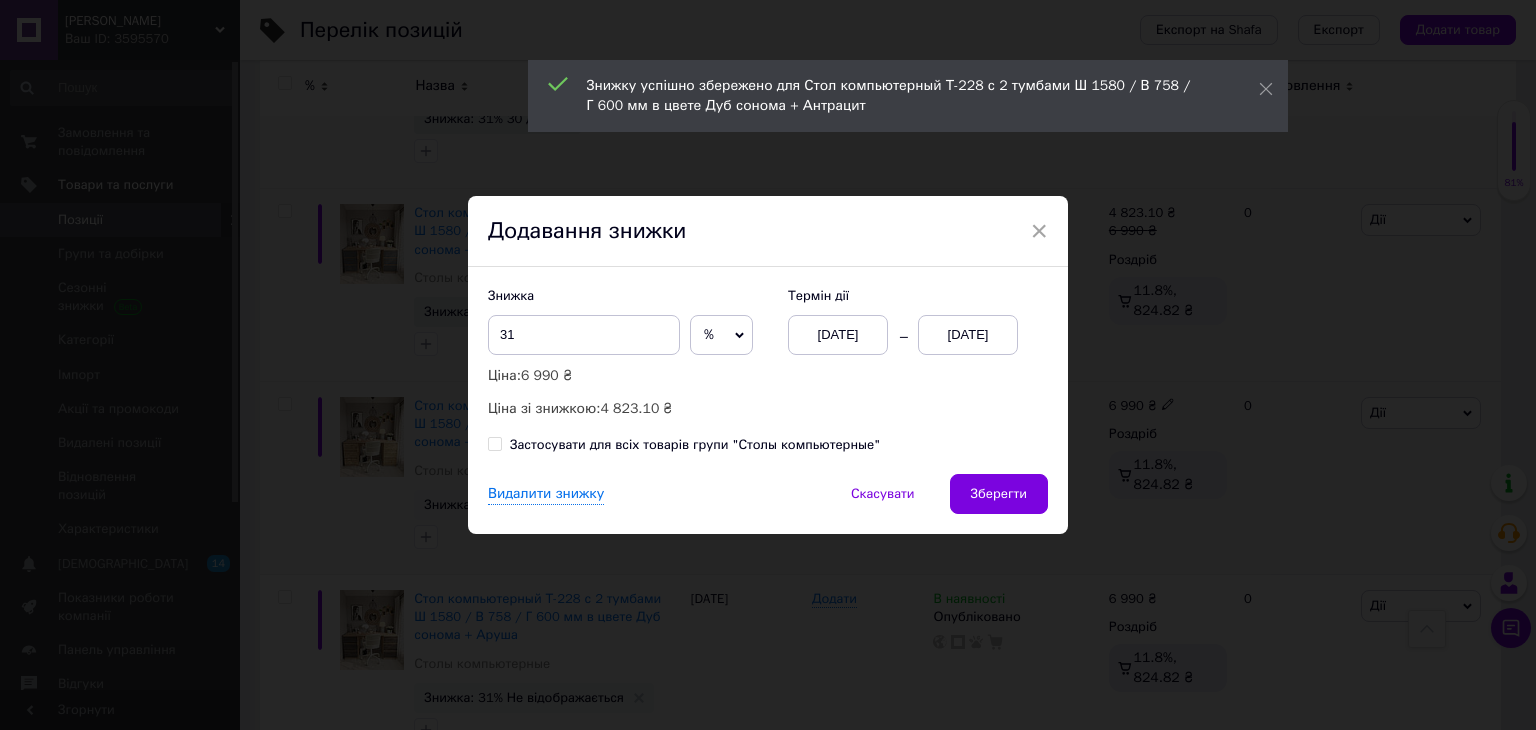 click on "01.07.2025" at bounding box center [968, 335] 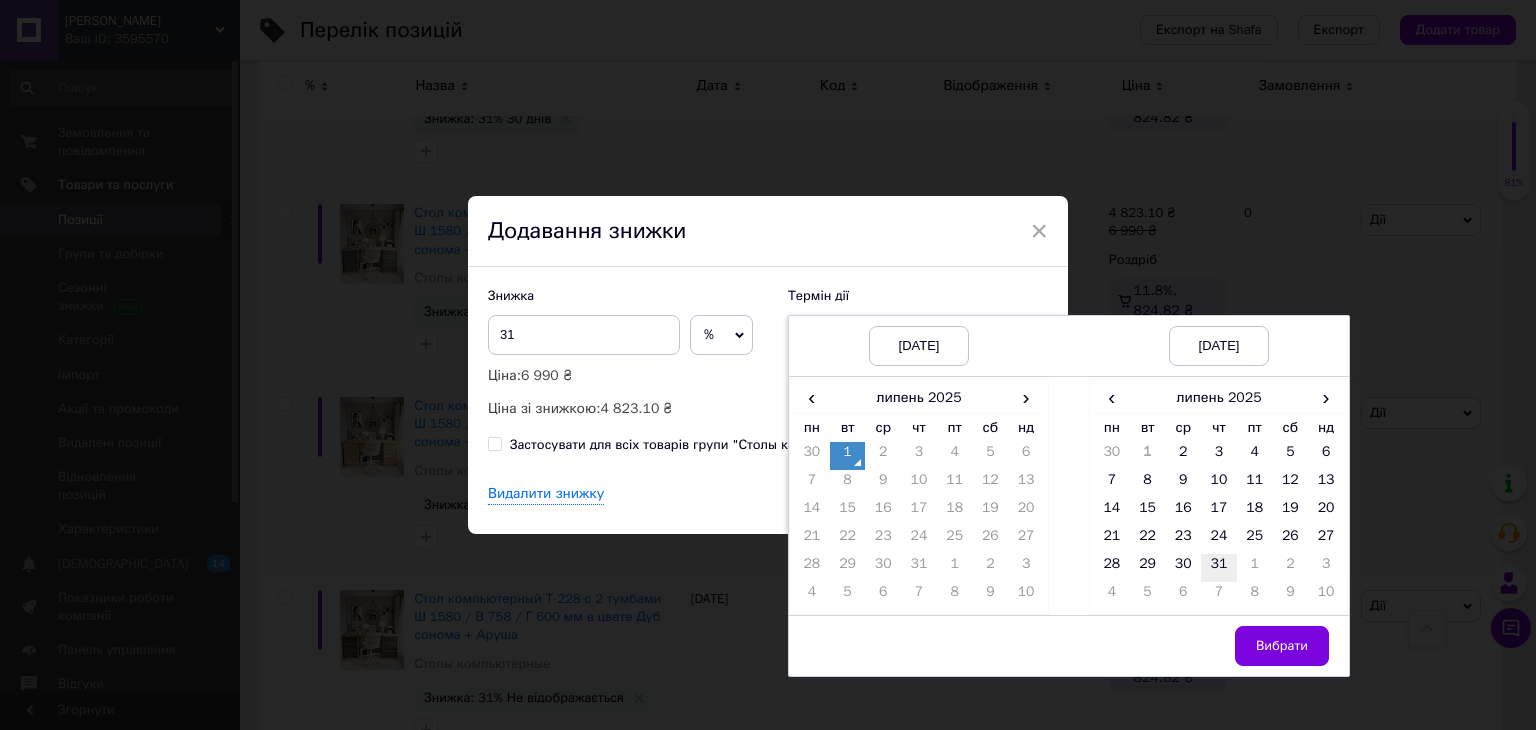 click on "31" at bounding box center (1219, 568) 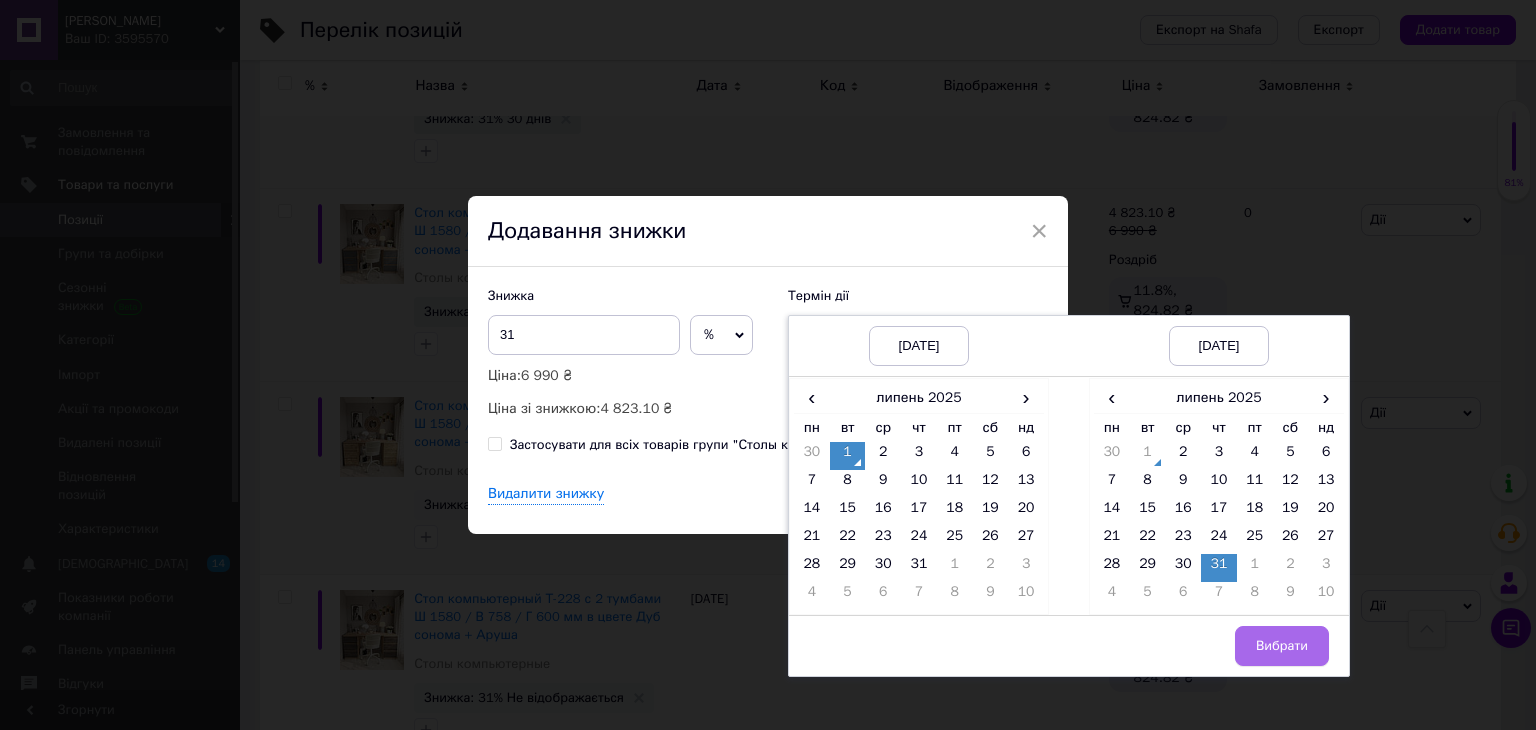 drag, startPoint x: 1261, startPoint y: 637, endPoint x: 1117, endPoint y: 525, distance: 182.42807 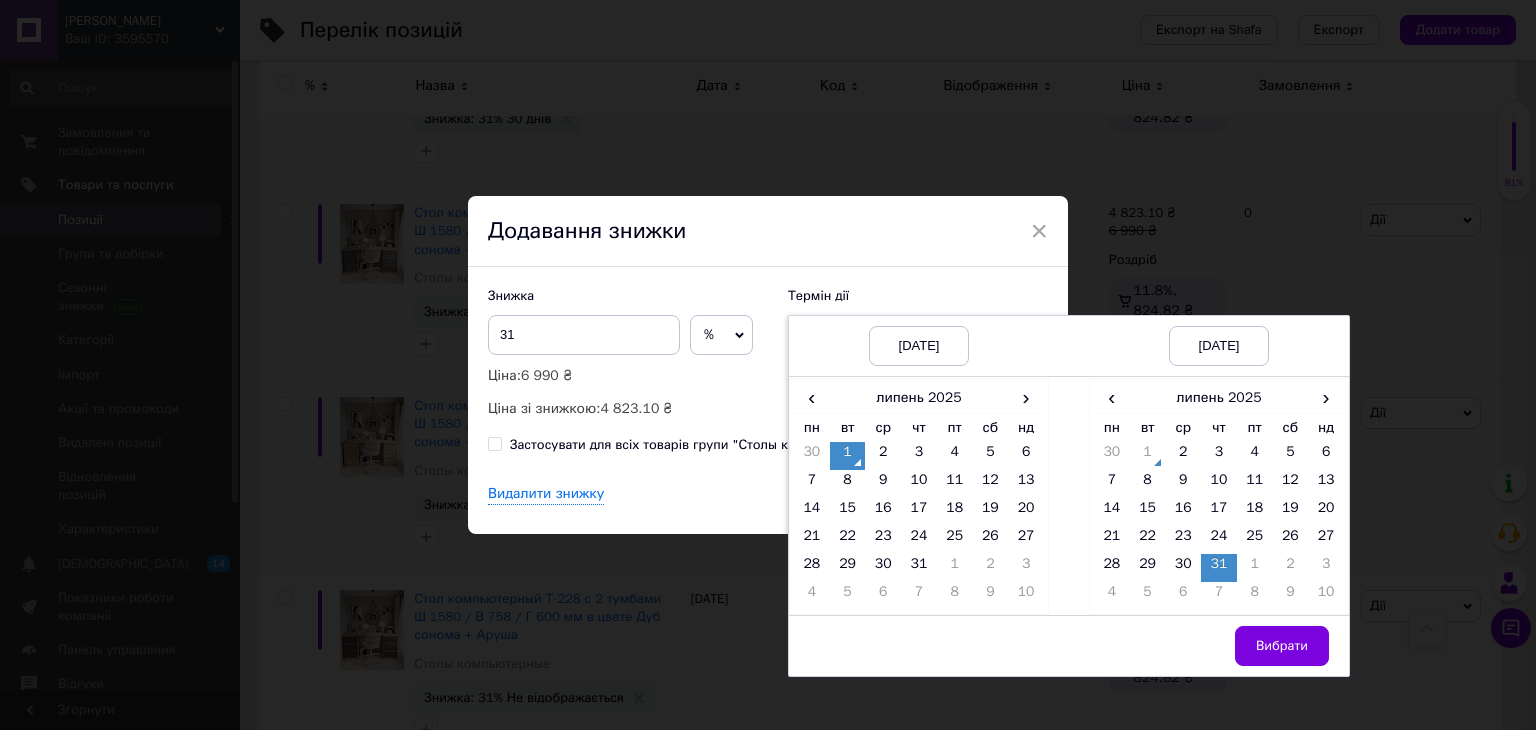 click on "Вибрати" at bounding box center [1282, 646] 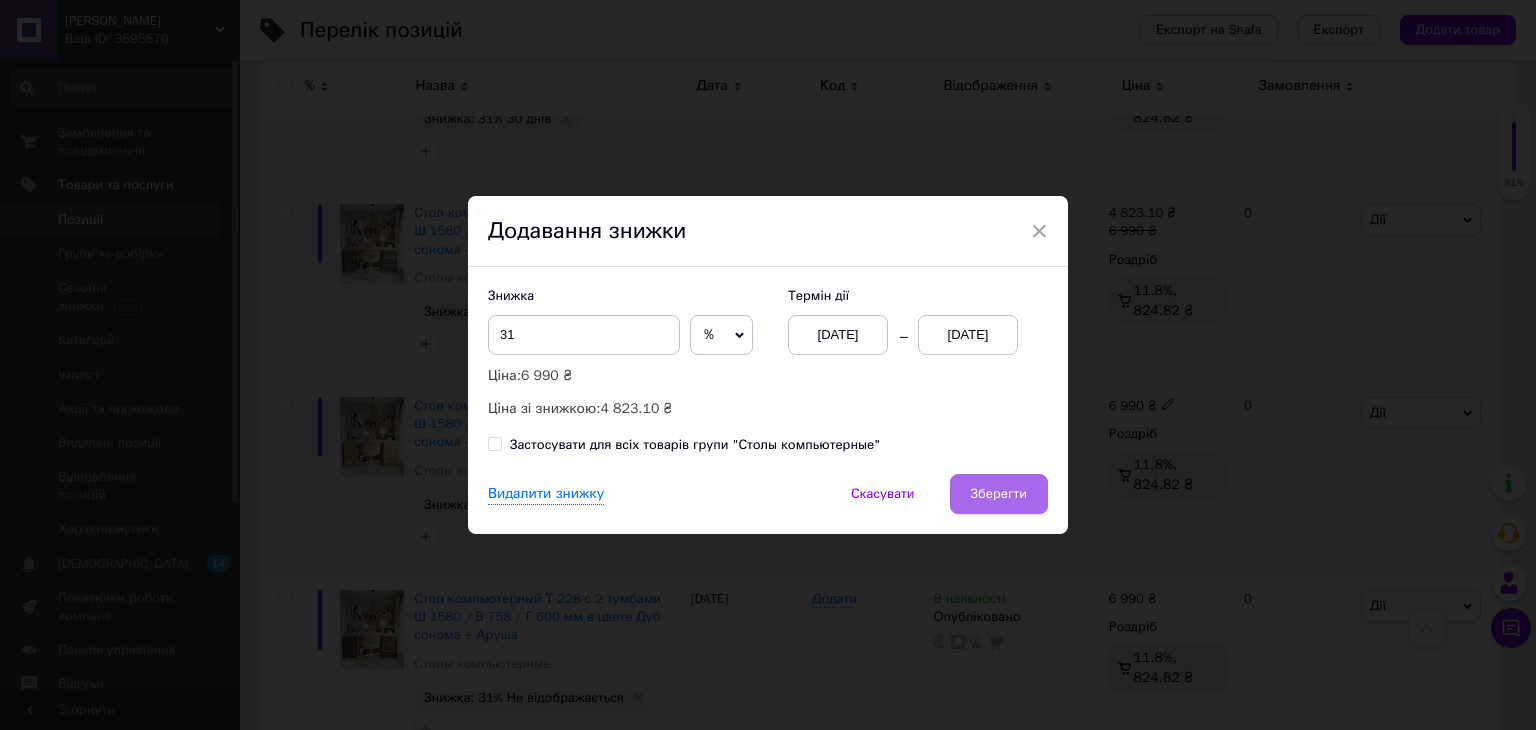 click on "Зберегти" at bounding box center (999, 494) 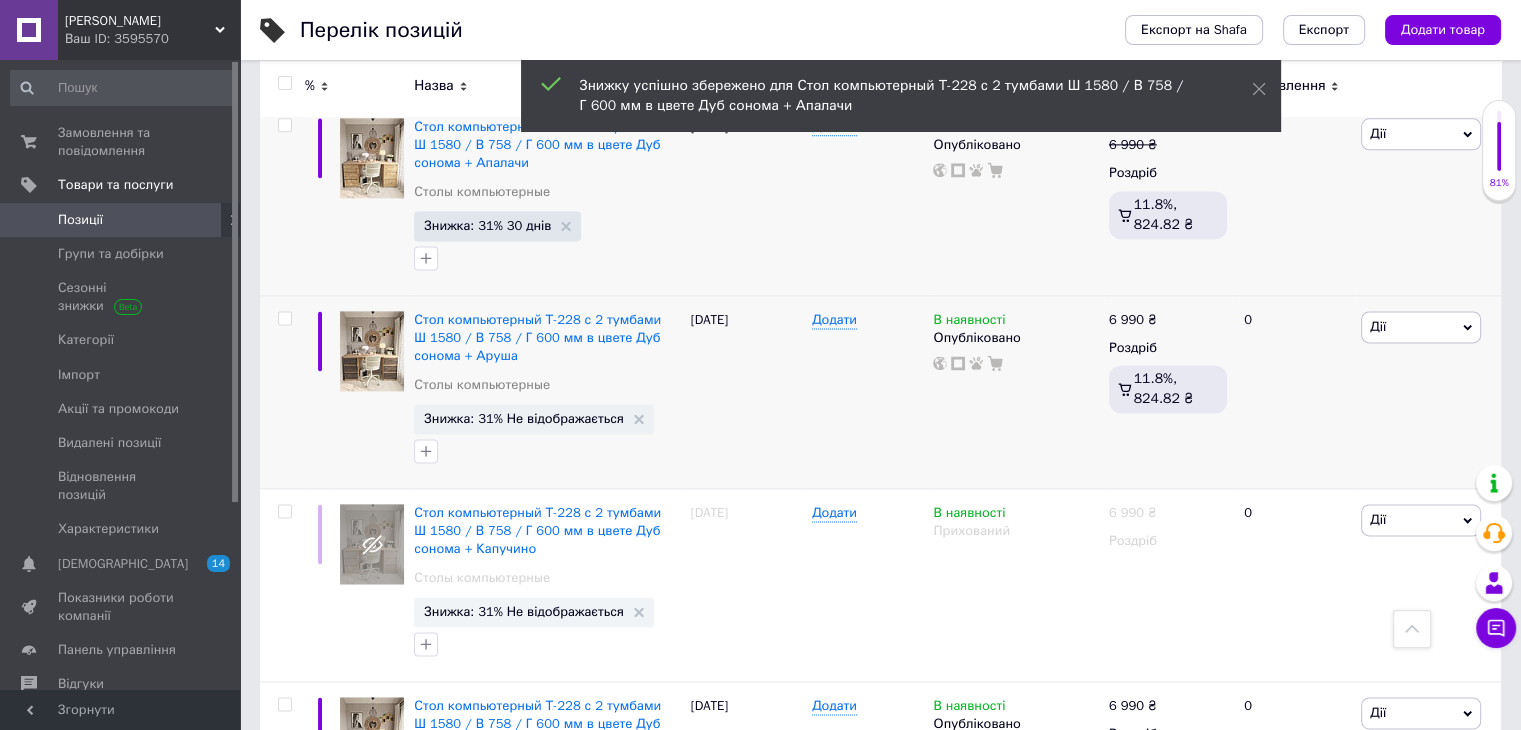 scroll, scrollTop: 2700, scrollLeft: 0, axis: vertical 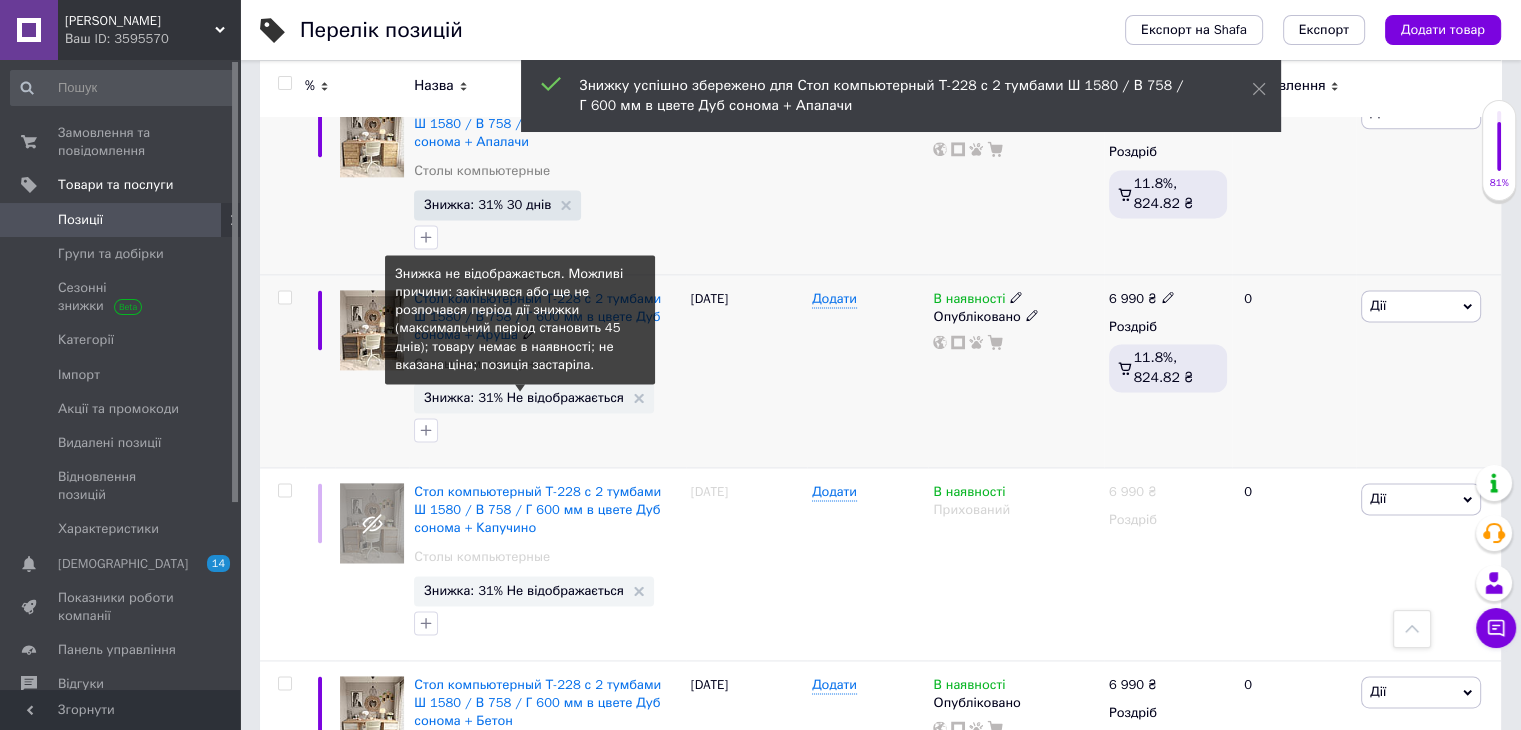 click on "Знижка: 31% Не відображається" at bounding box center [524, 397] 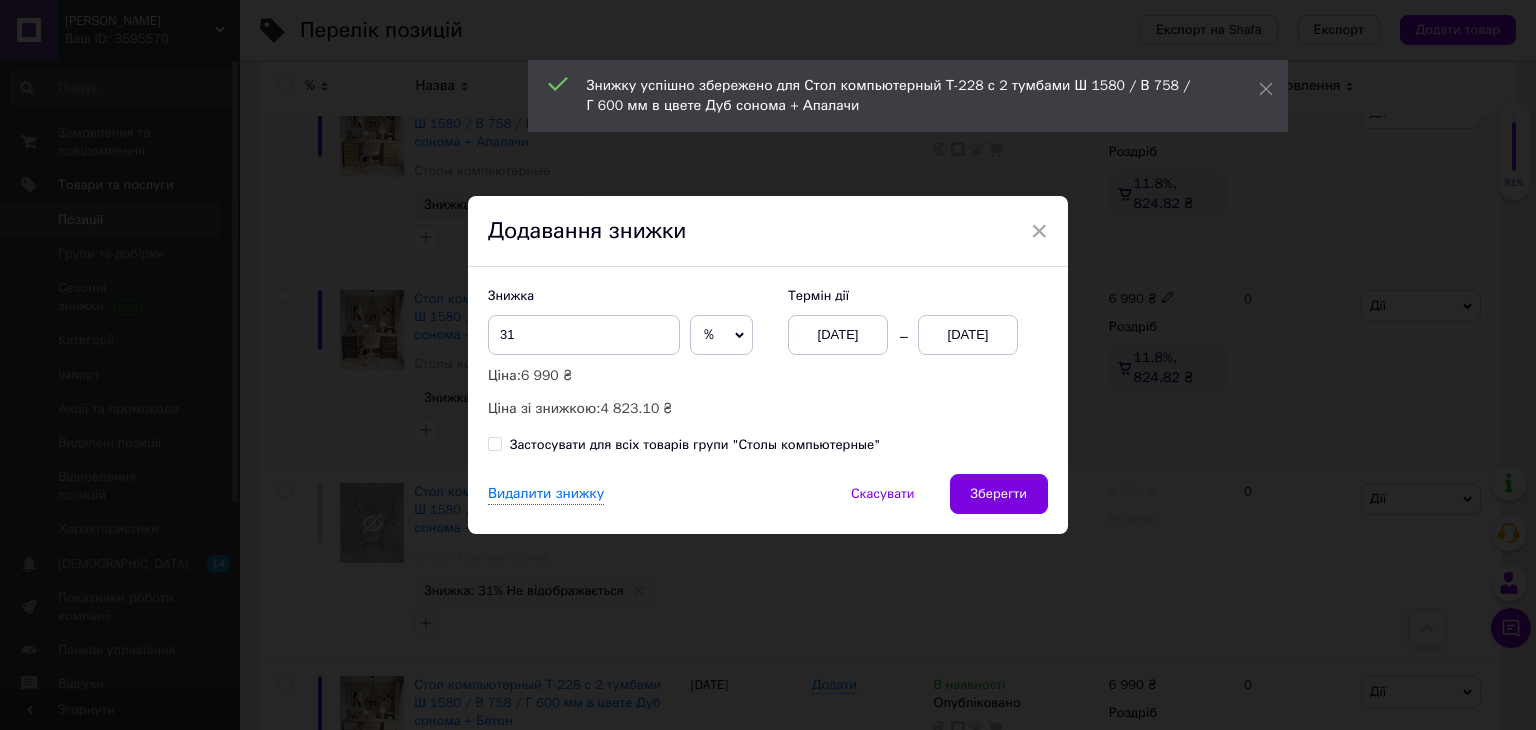 click on "01.07.2025" at bounding box center [968, 335] 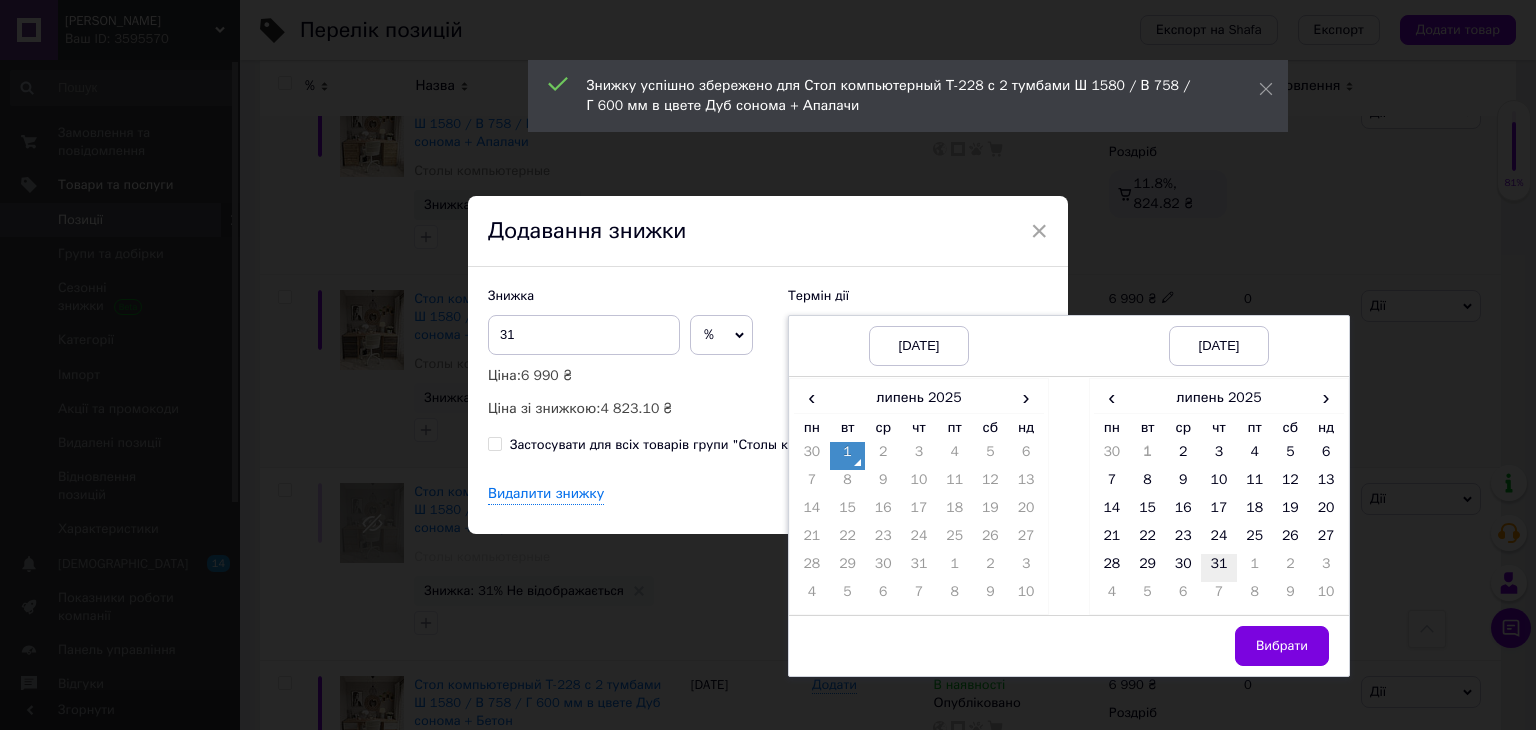 click on "31" at bounding box center [1219, 568] 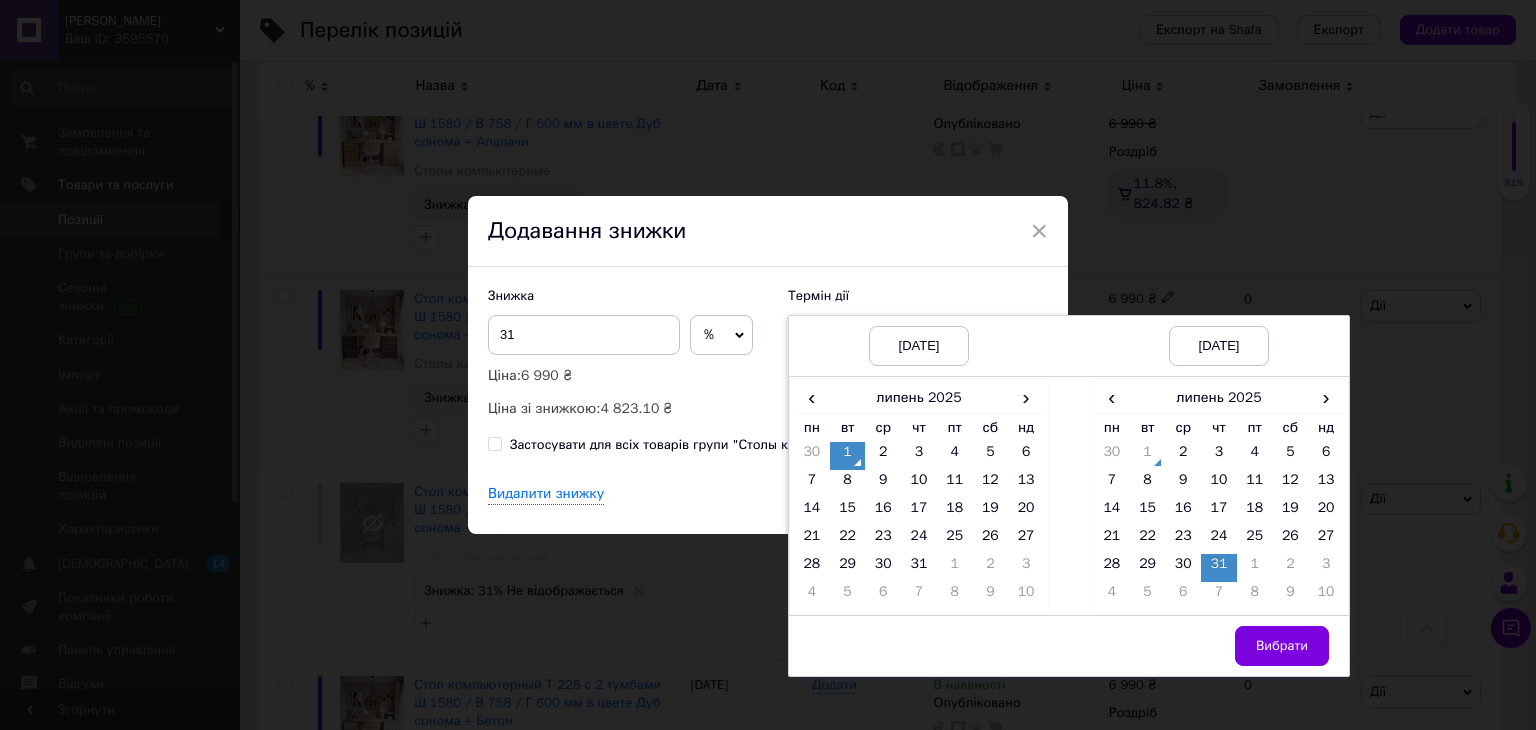 drag, startPoint x: 1300, startPoint y: 653, endPoint x: 1269, endPoint y: 631, distance: 38.013157 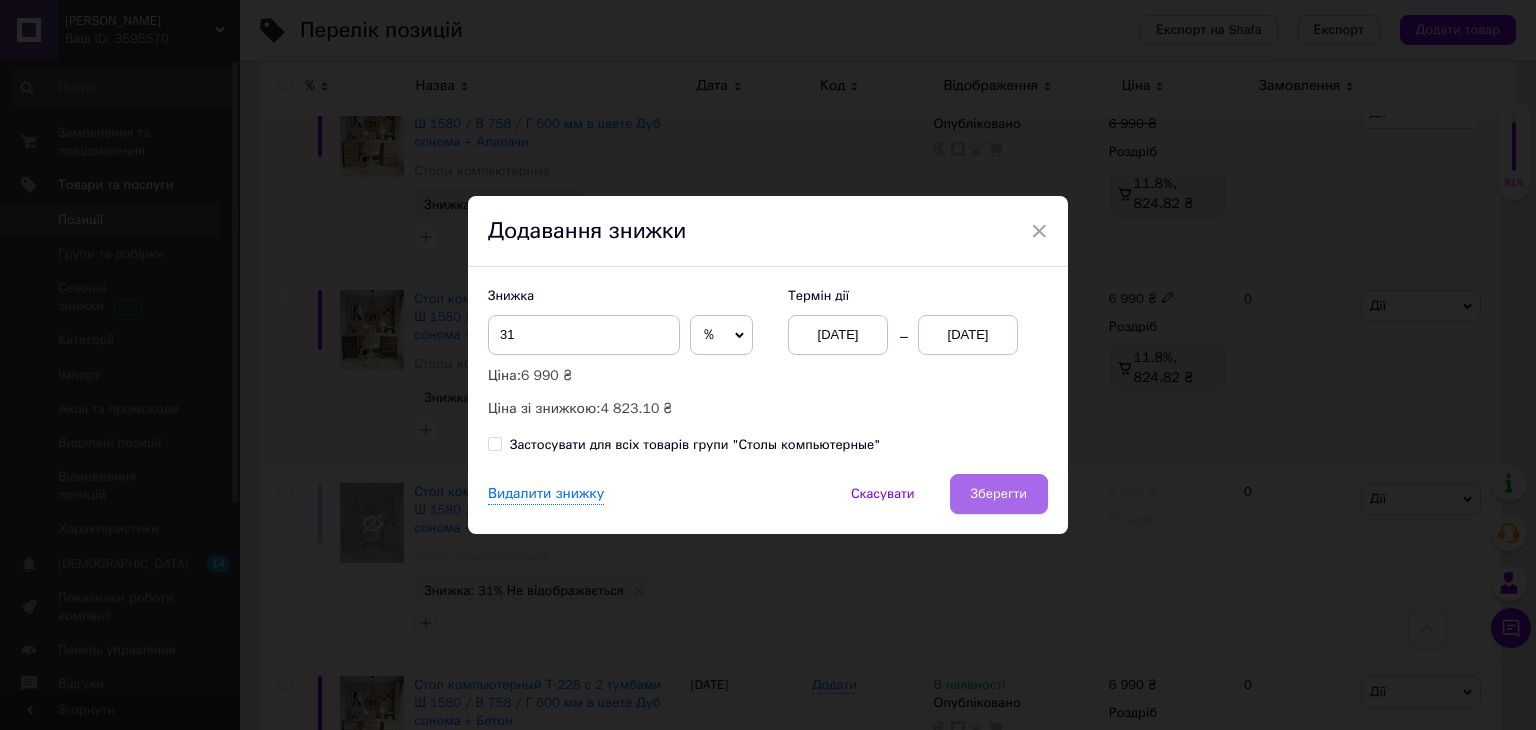 click on "Зберегти" at bounding box center [999, 494] 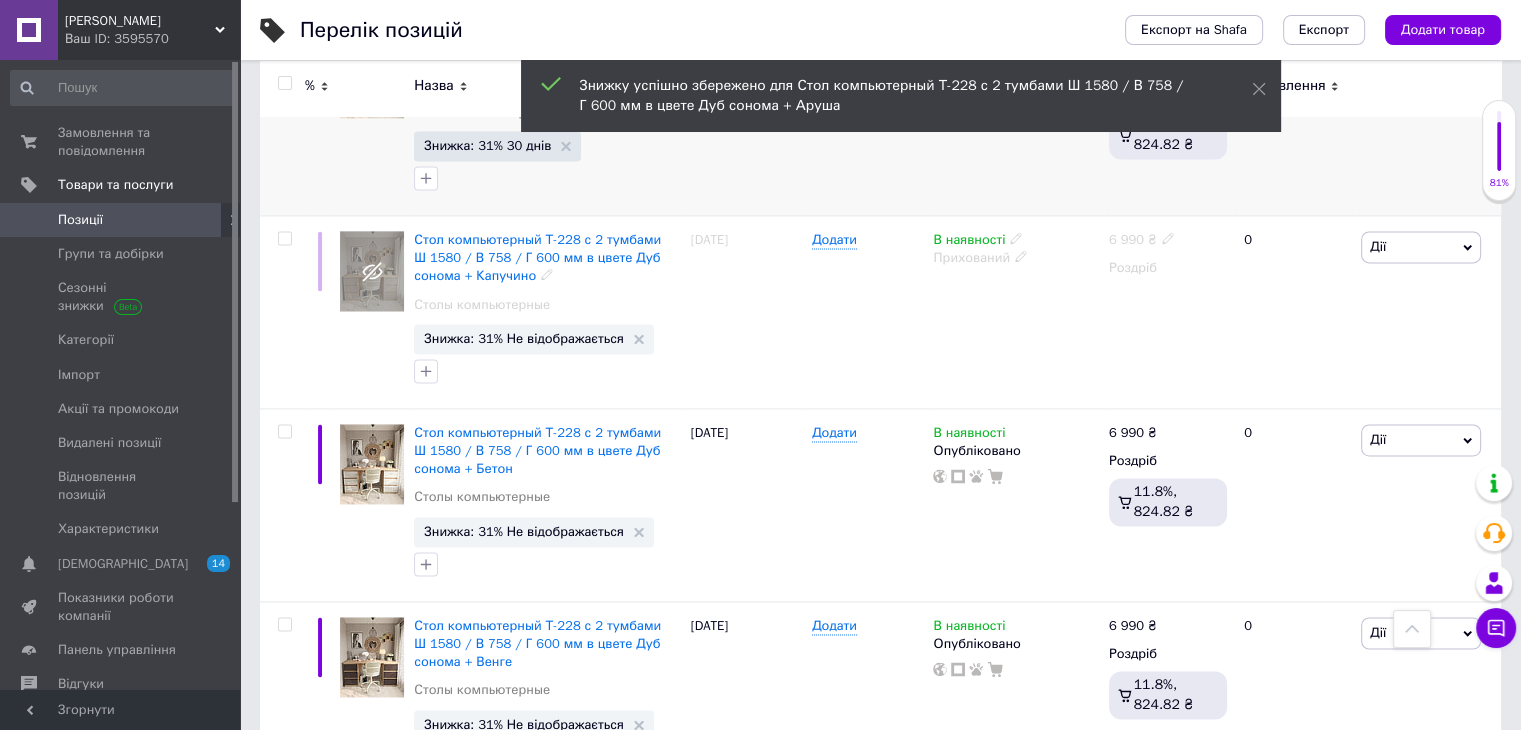 scroll, scrollTop: 3000, scrollLeft: 0, axis: vertical 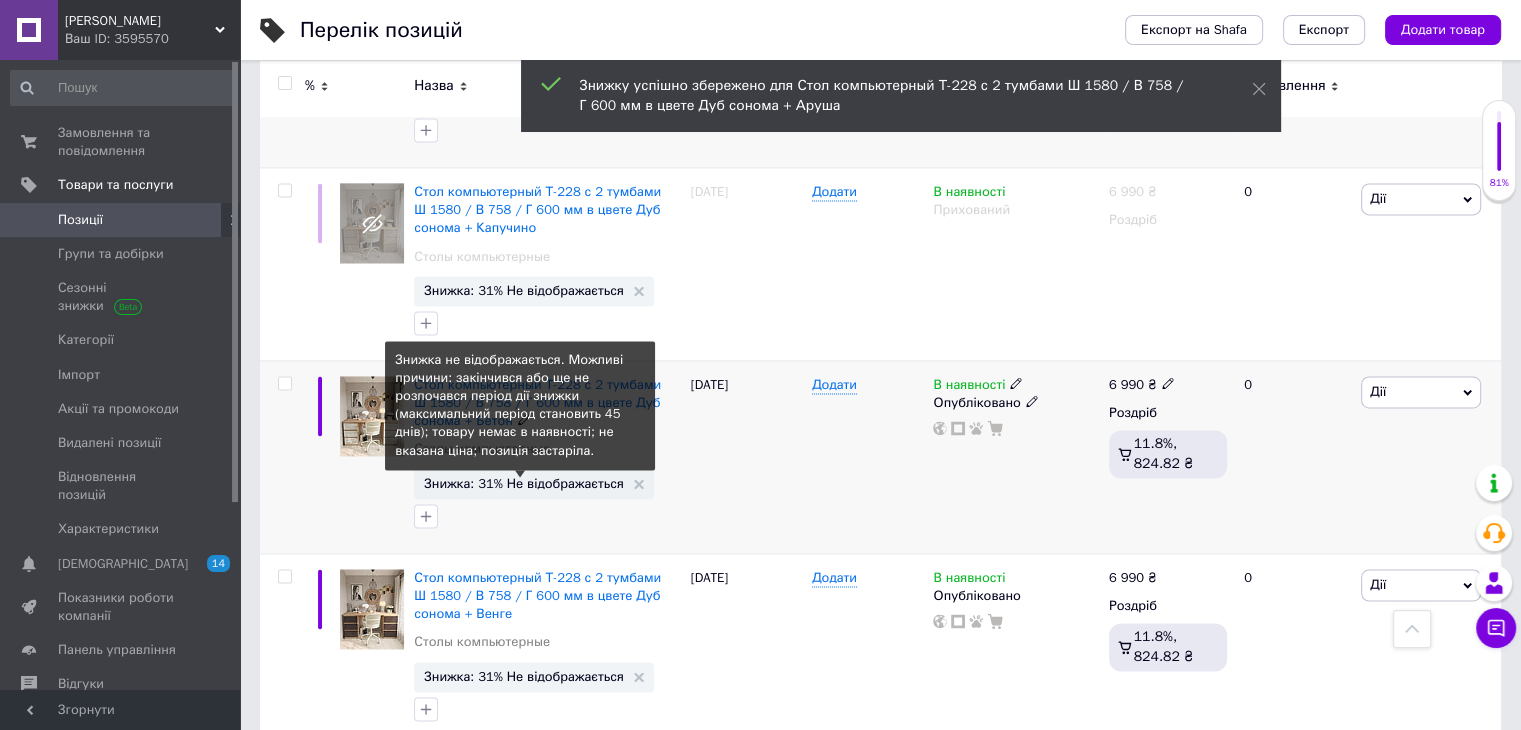 click on "Знижка: 31% Не відображається" at bounding box center [524, 483] 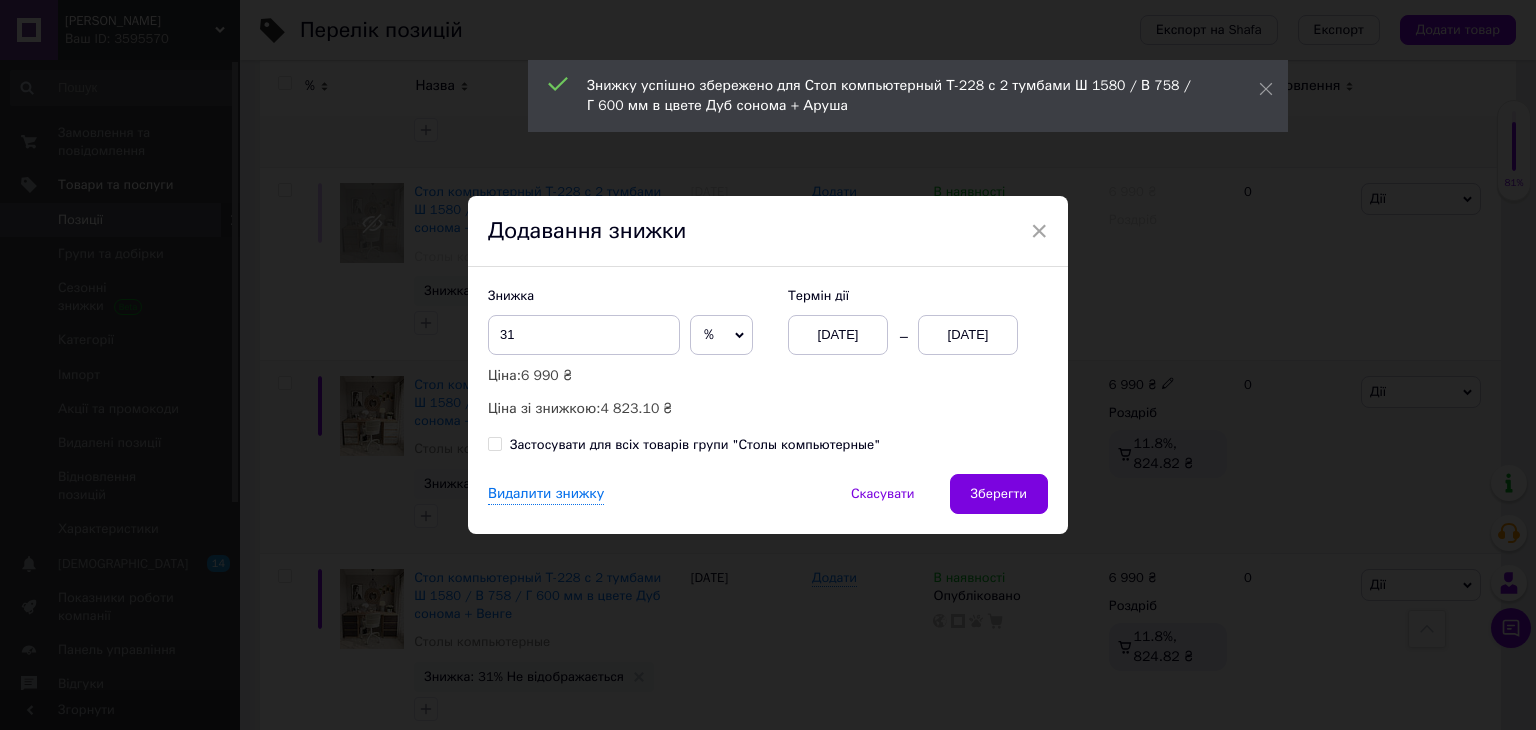 click on "01.07.2025" at bounding box center [968, 335] 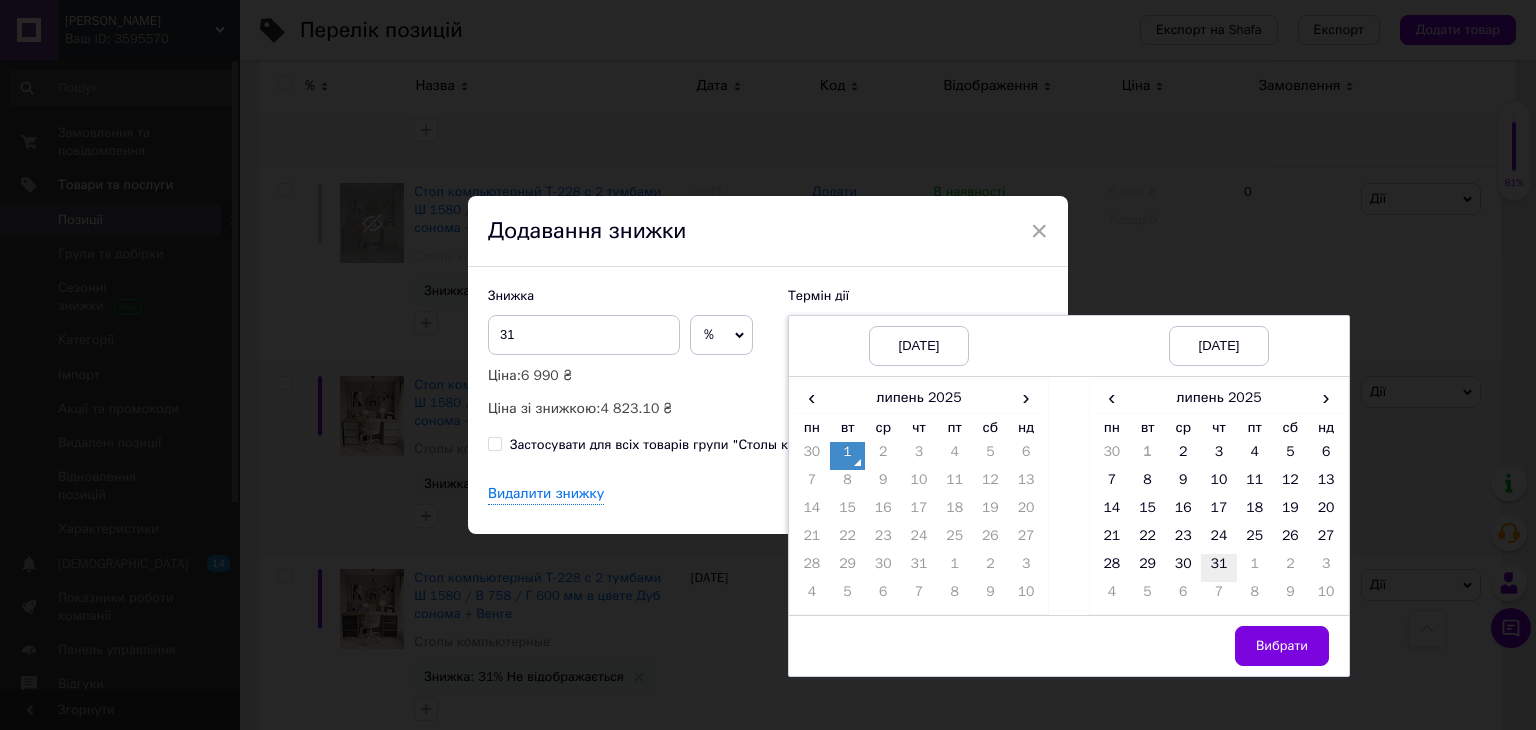 click on "31" at bounding box center [1219, 568] 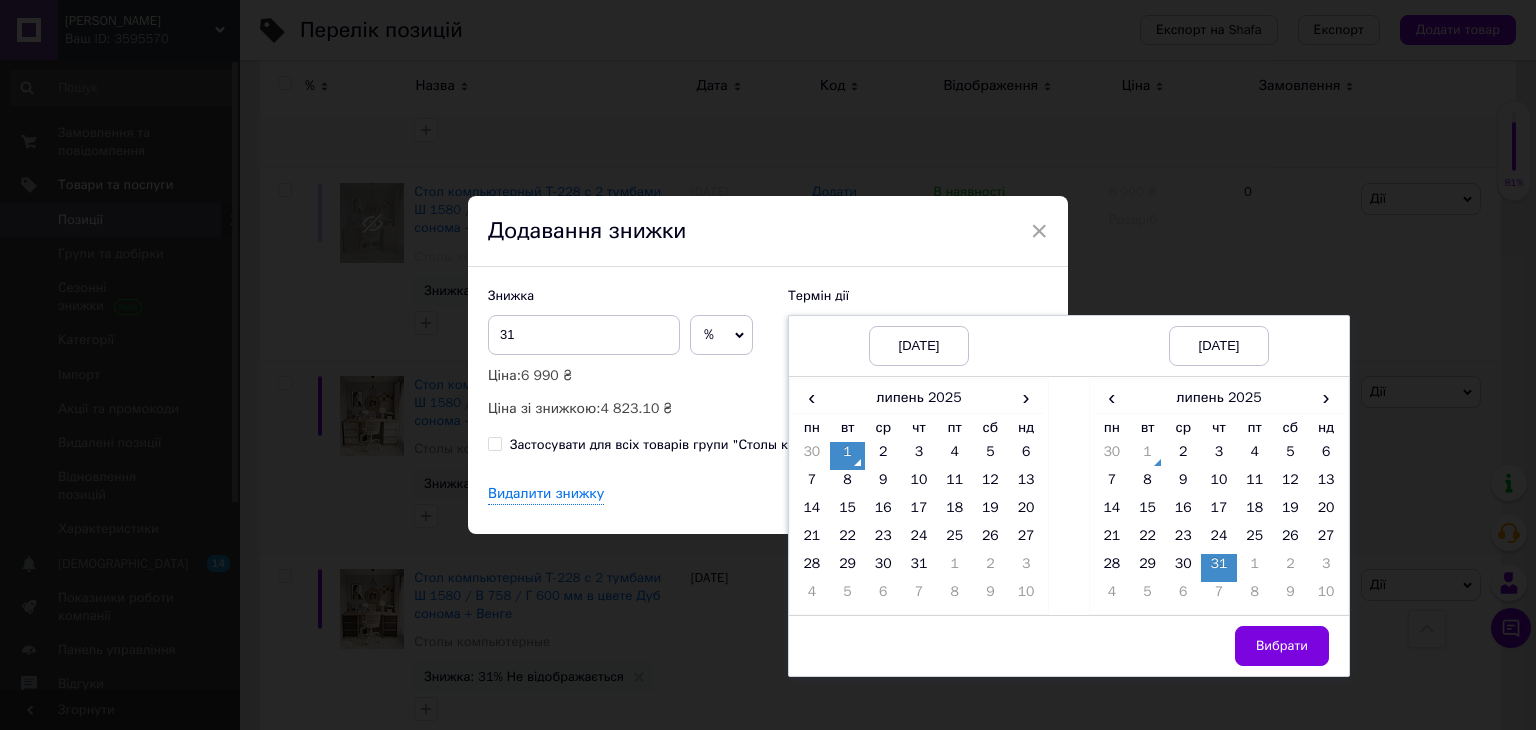 drag, startPoint x: 1252, startPoint y: 639, endPoint x: 1107, endPoint y: 509, distance: 194.74342 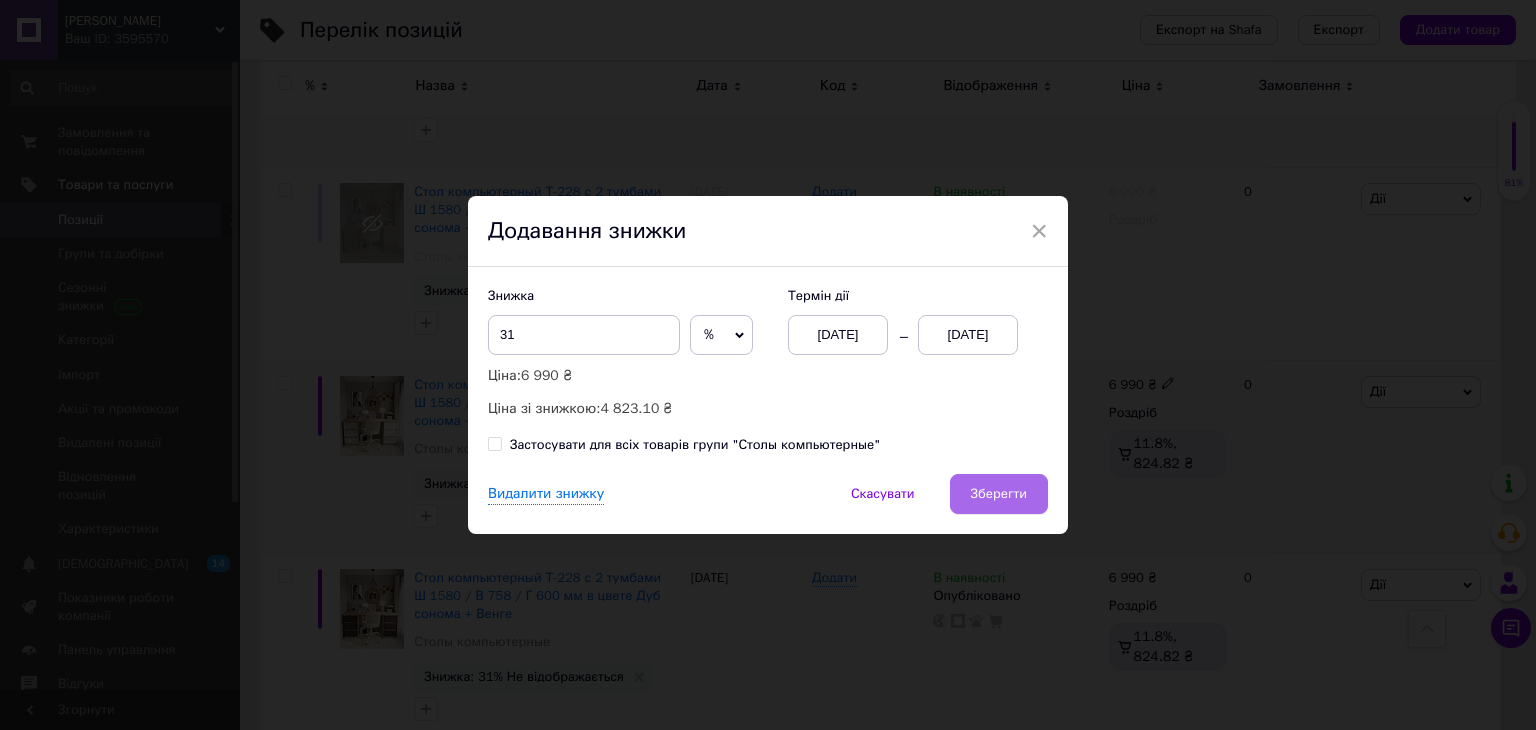 click on "Зберегти" at bounding box center [999, 494] 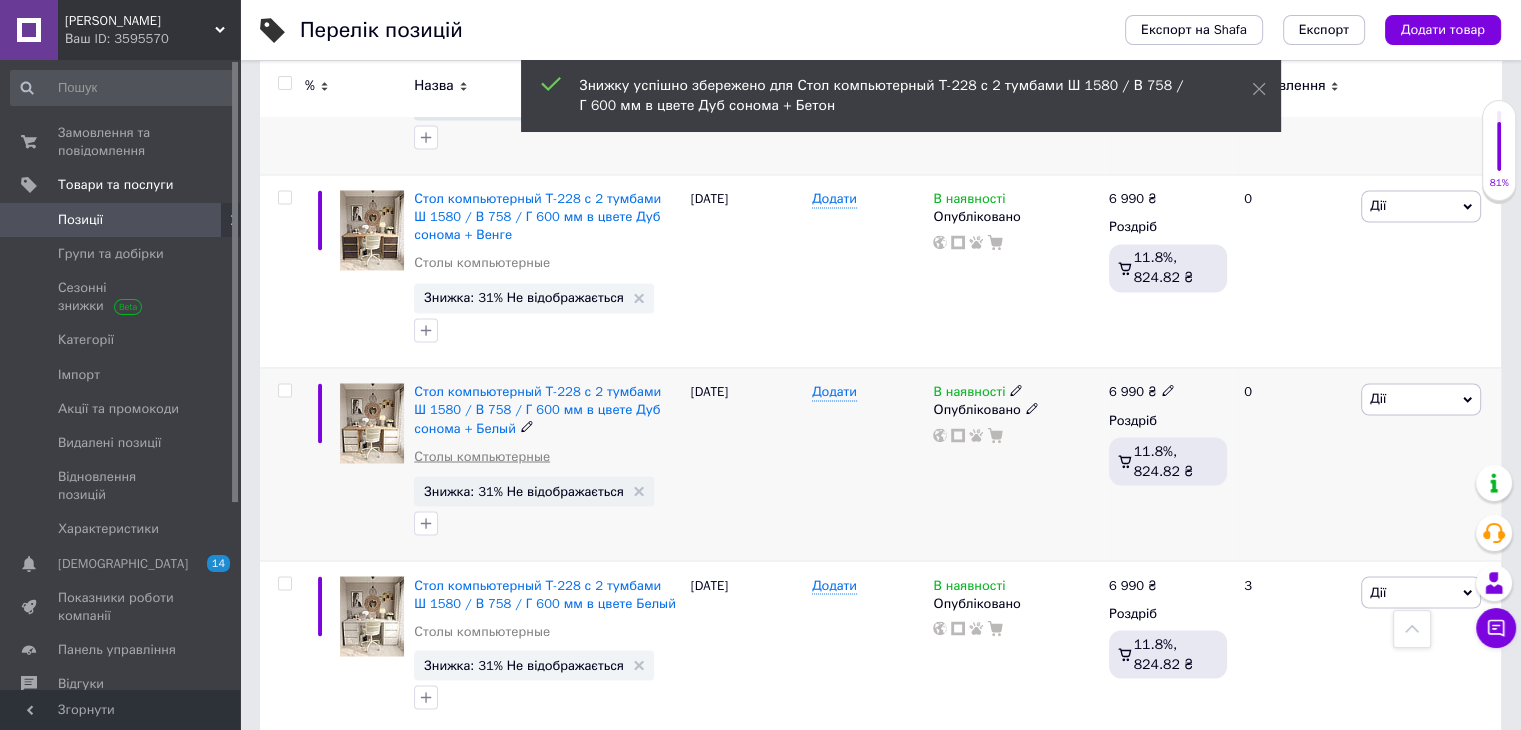 scroll, scrollTop: 3400, scrollLeft: 0, axis: vertical 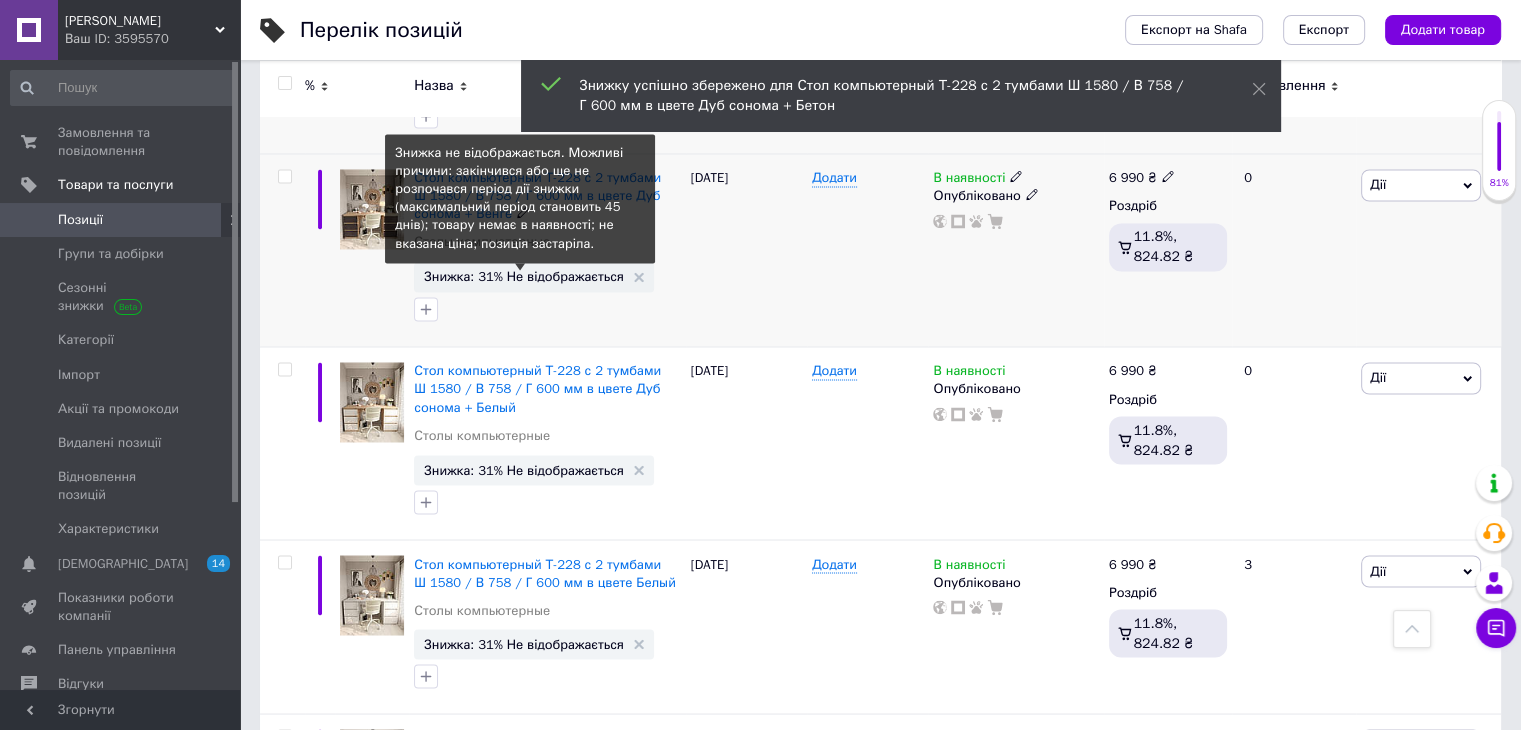 click on "Знижка: 31% Не відображається" at bounding box center [524, 276] 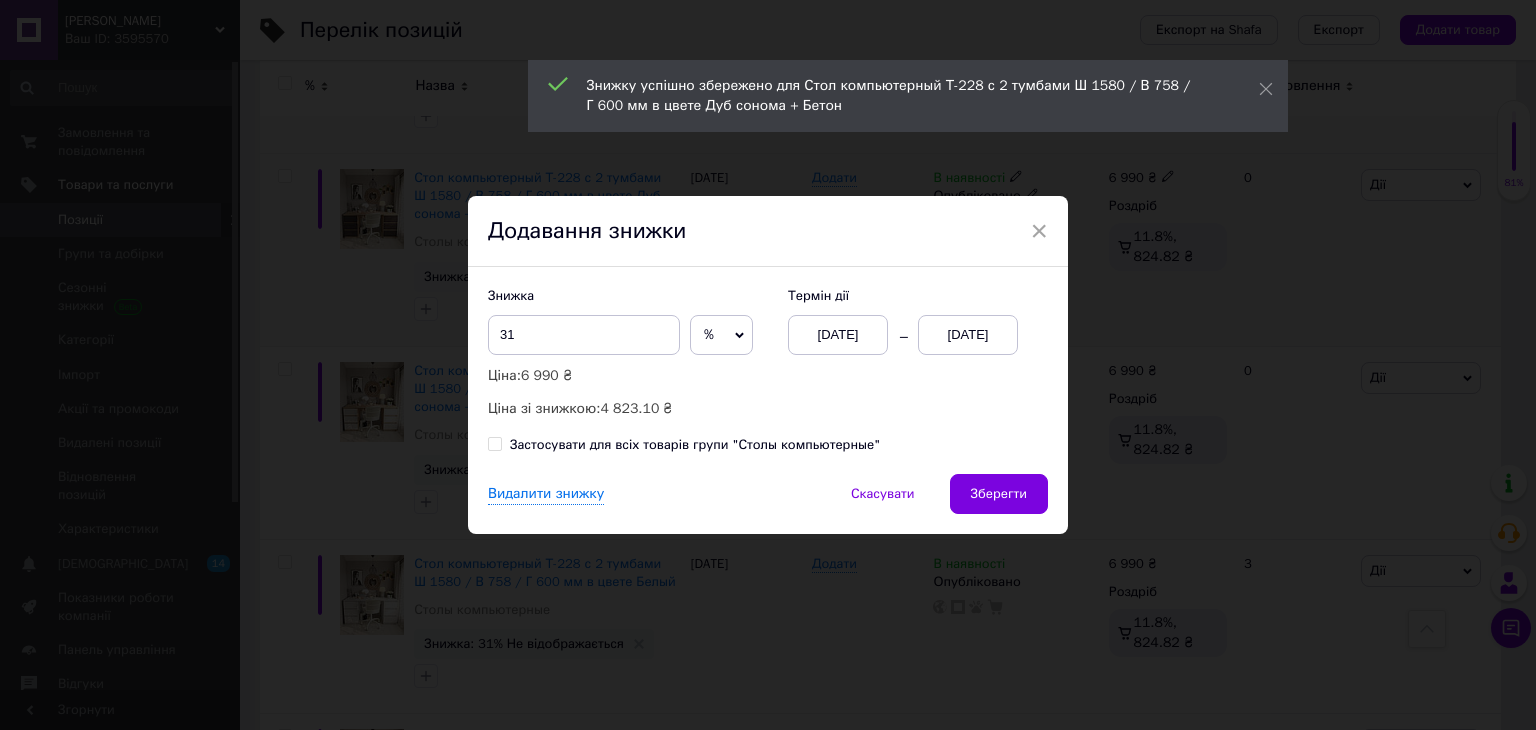 drag, startPoint x: 1017, startPoint y: 337, endPoint x: 987, endPoint y: 340, distance: 30.149628 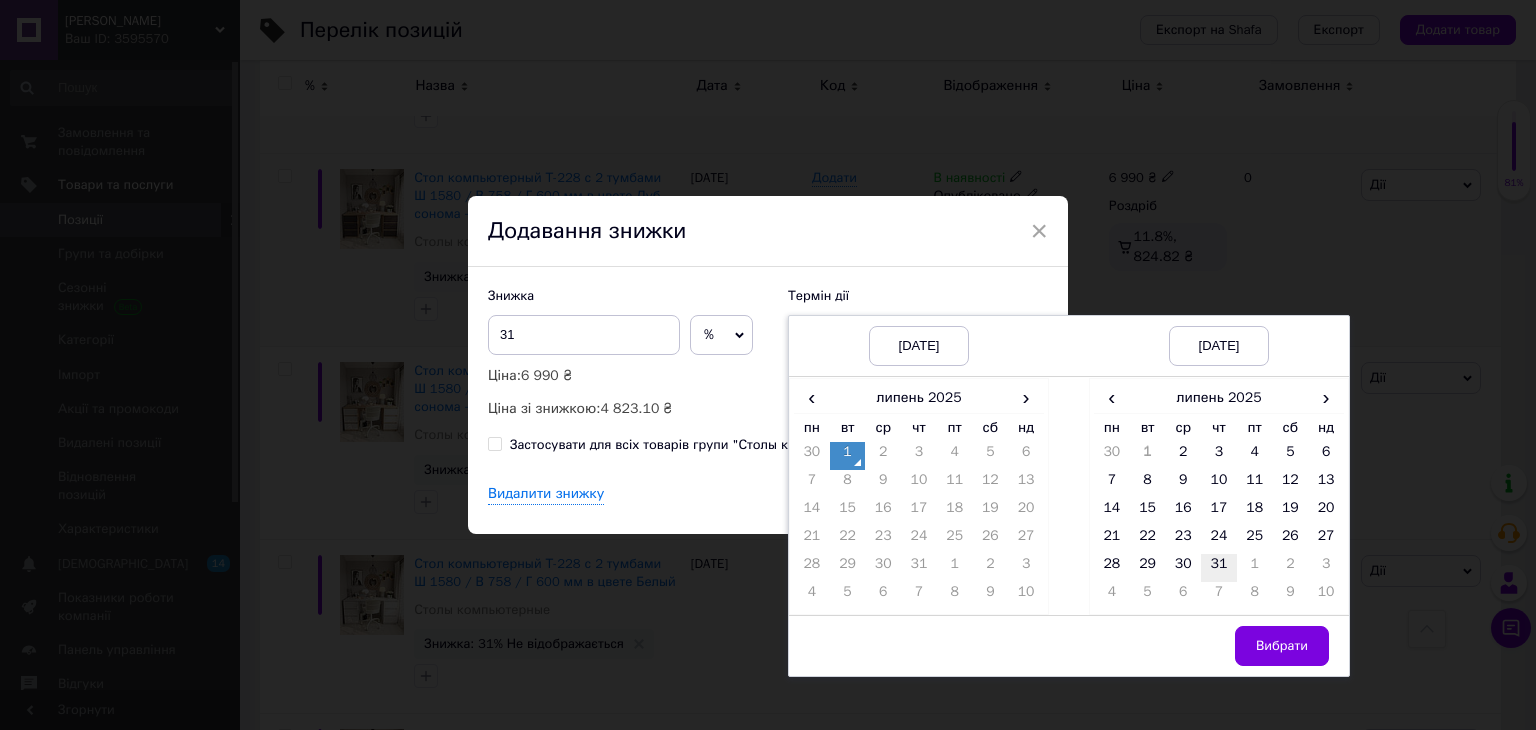drag, startPoint x: 1215, startPoint y: 560, endPoint x: 1252, endPoint y: 626, distance: 75.66373 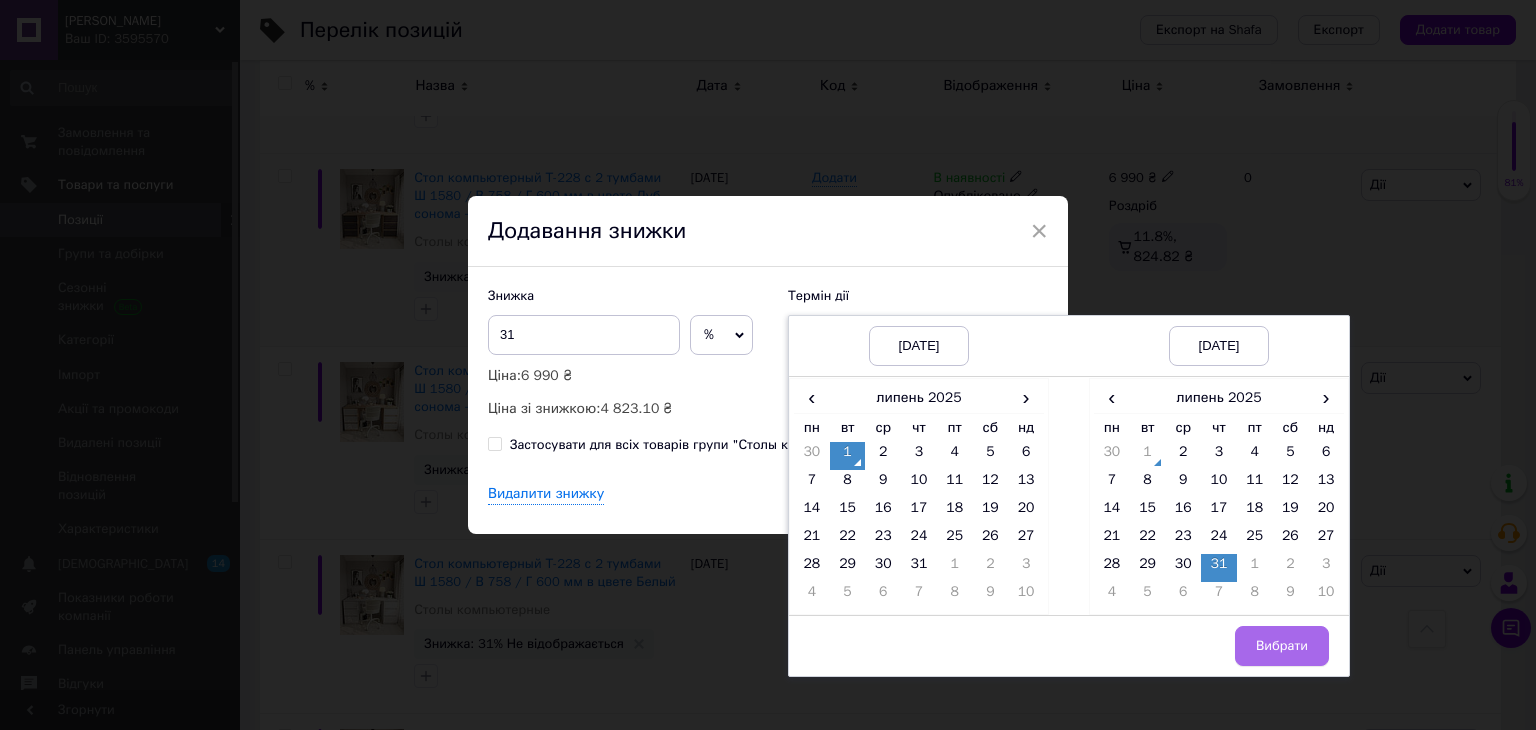 click on "Вибрати" at bounding box center [1282, 646] 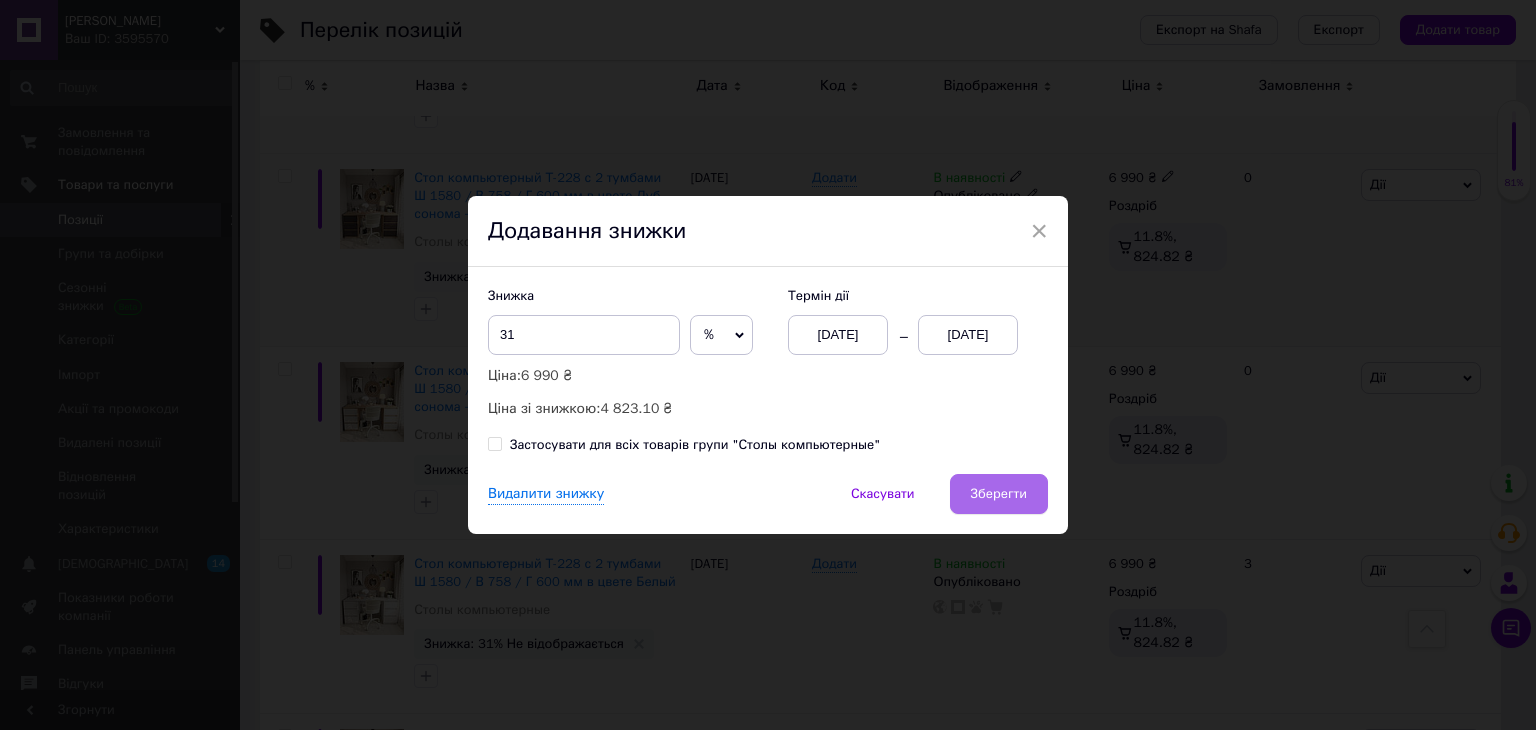 click on "Зберегти" at bounding box center [999, 494] 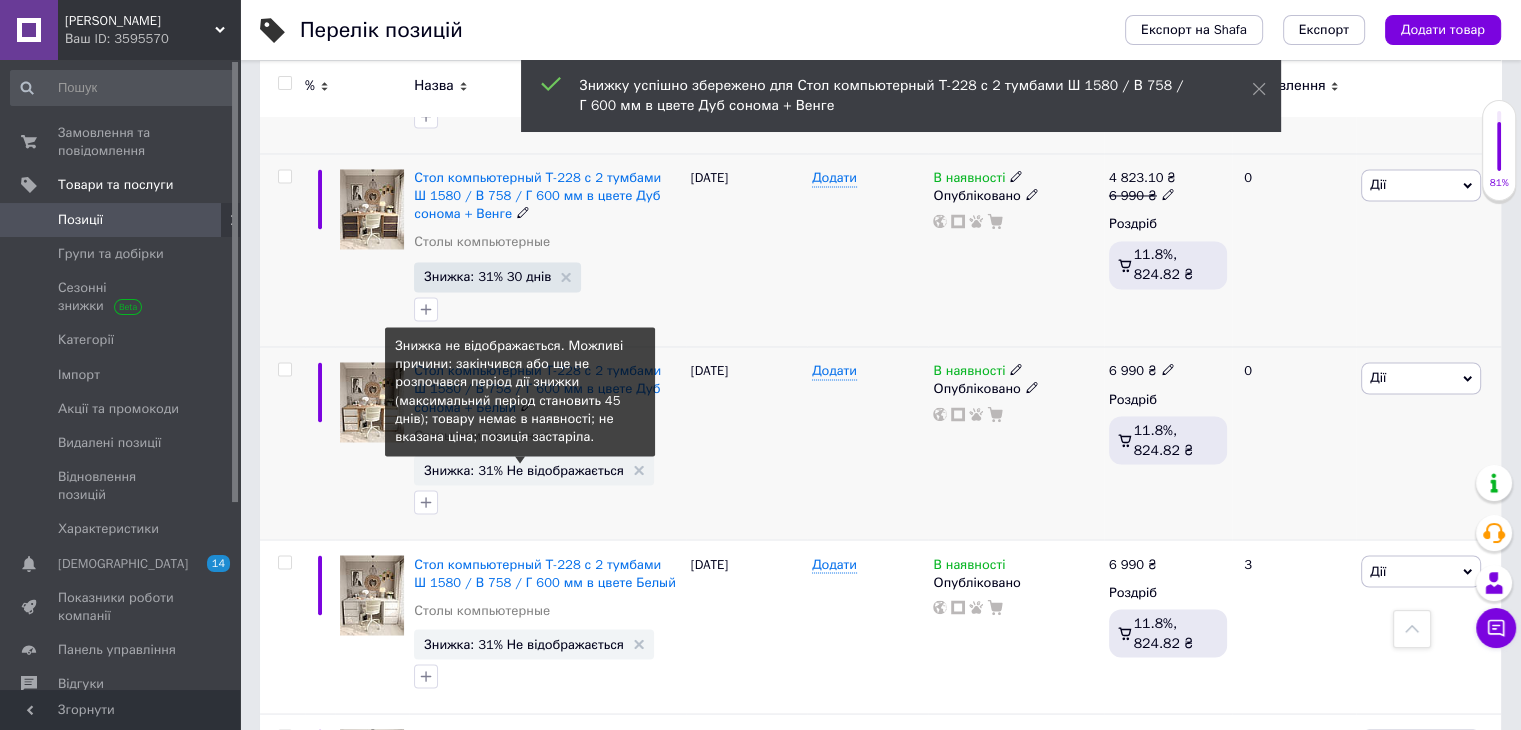 click on "Знижка: 31% Не відображається" at bounding box center [524, 469] 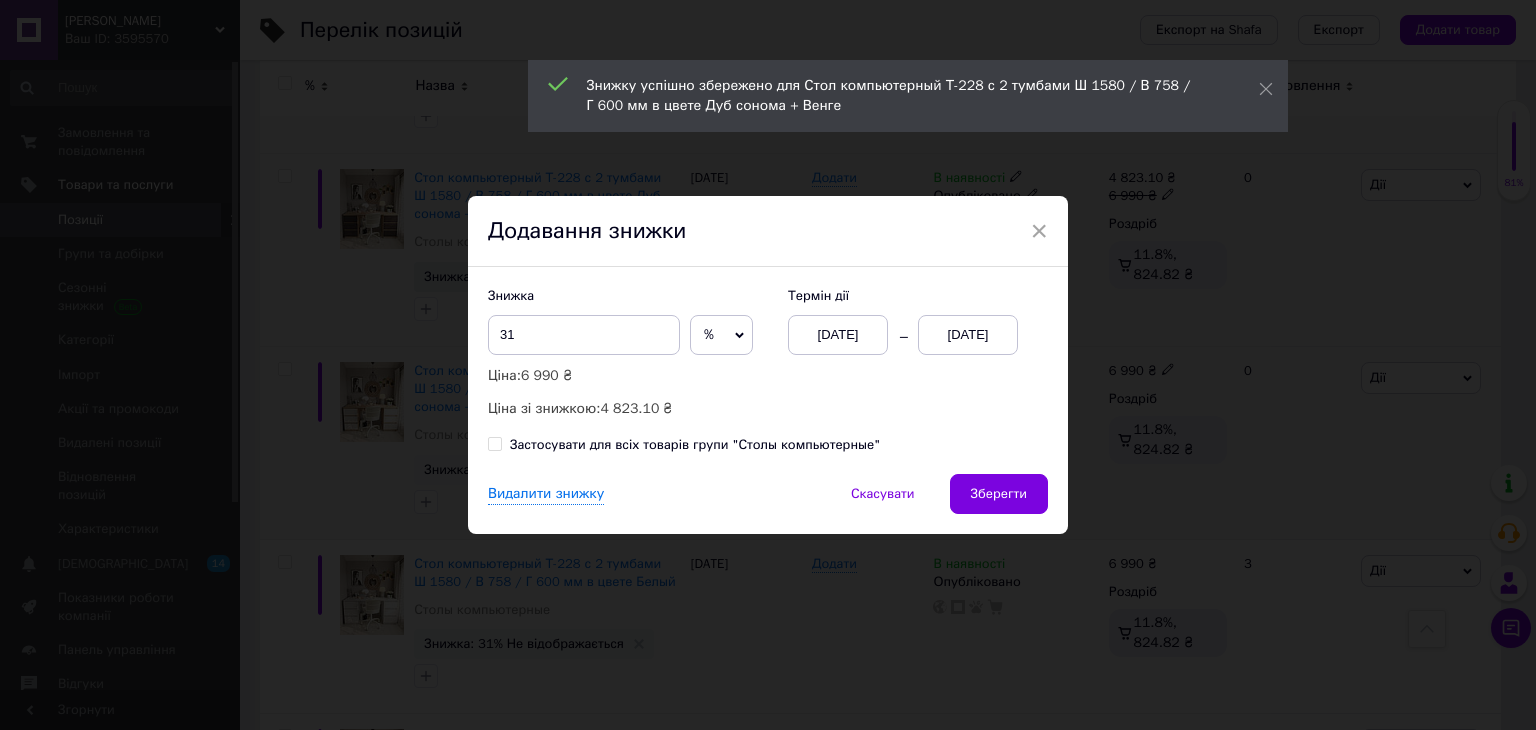 click on "01.07.2025" at bounding box center (968, 335) 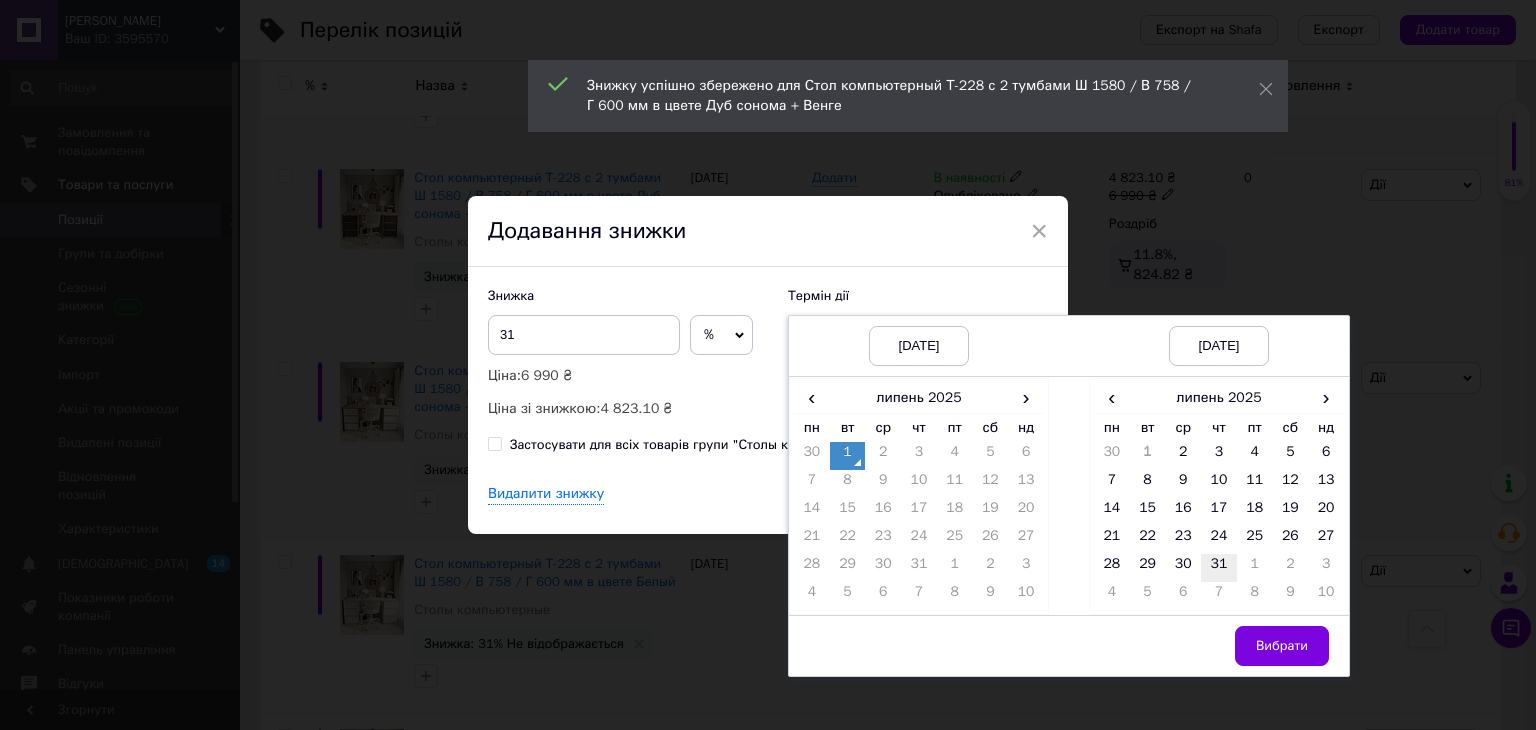 click on "31" at bounding box center [1219, 568] 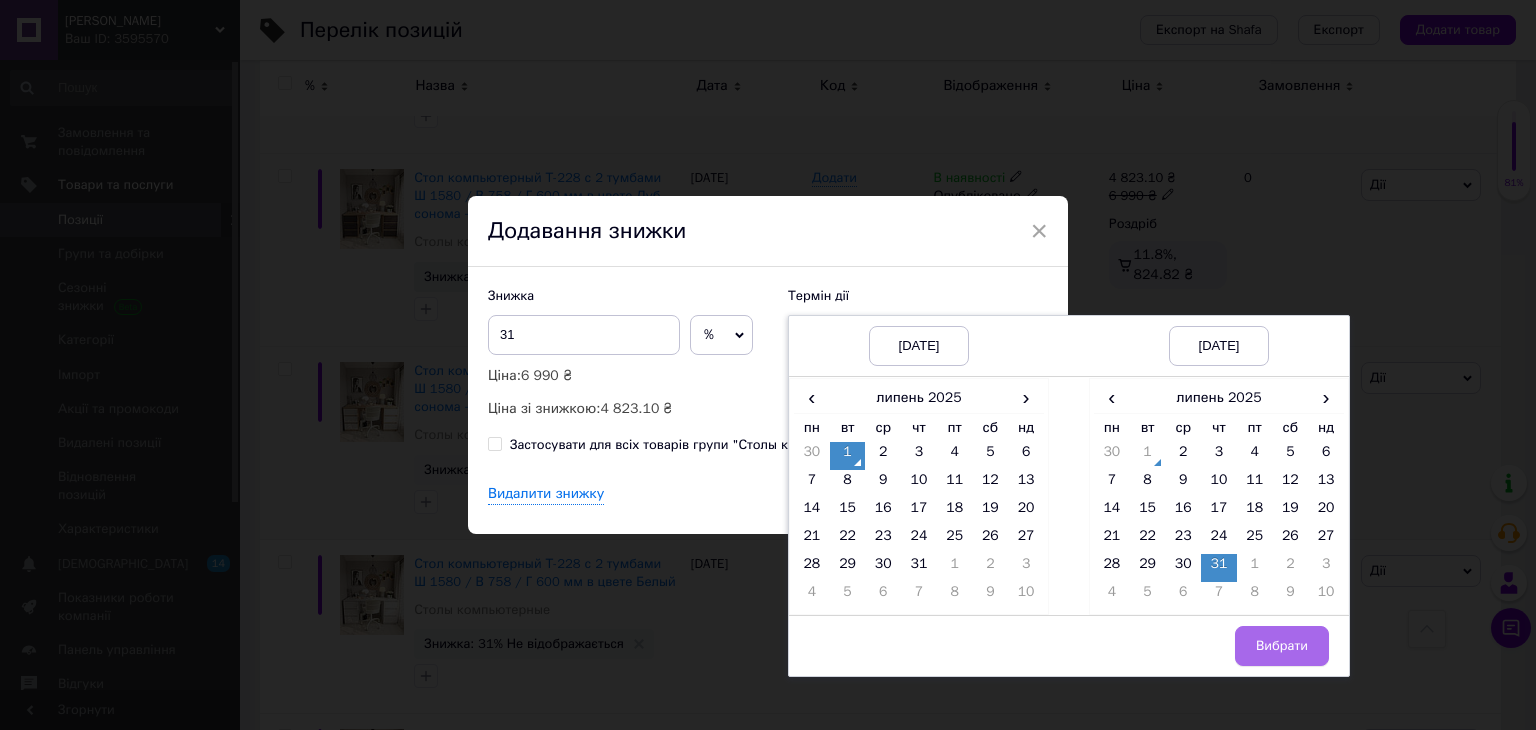drag, startPoint x: 1283, startPoint y: 637, endPoint x: 1259, endPoint y: 618, distance: 30.610456 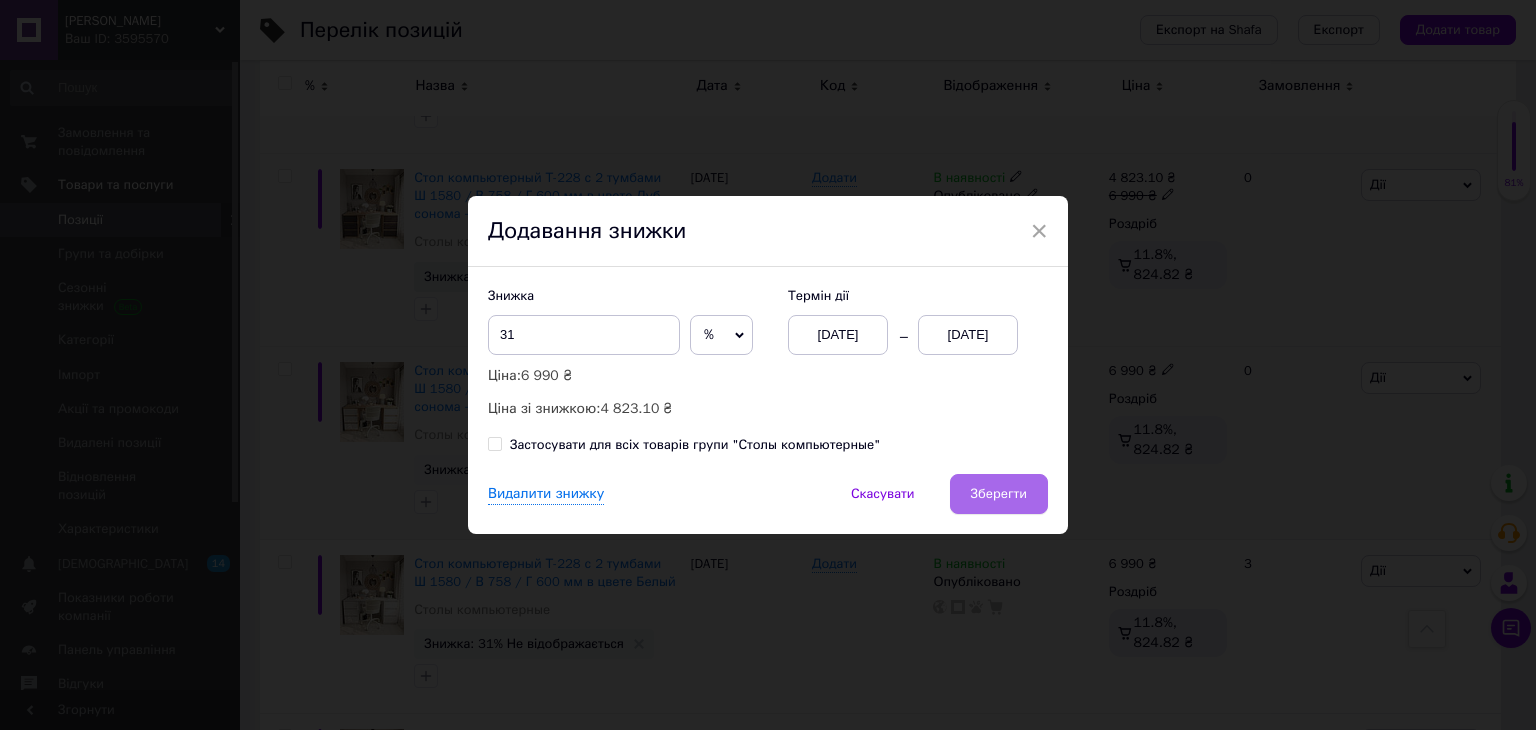 click on "Зберегти" at bounding box center (999, 494) 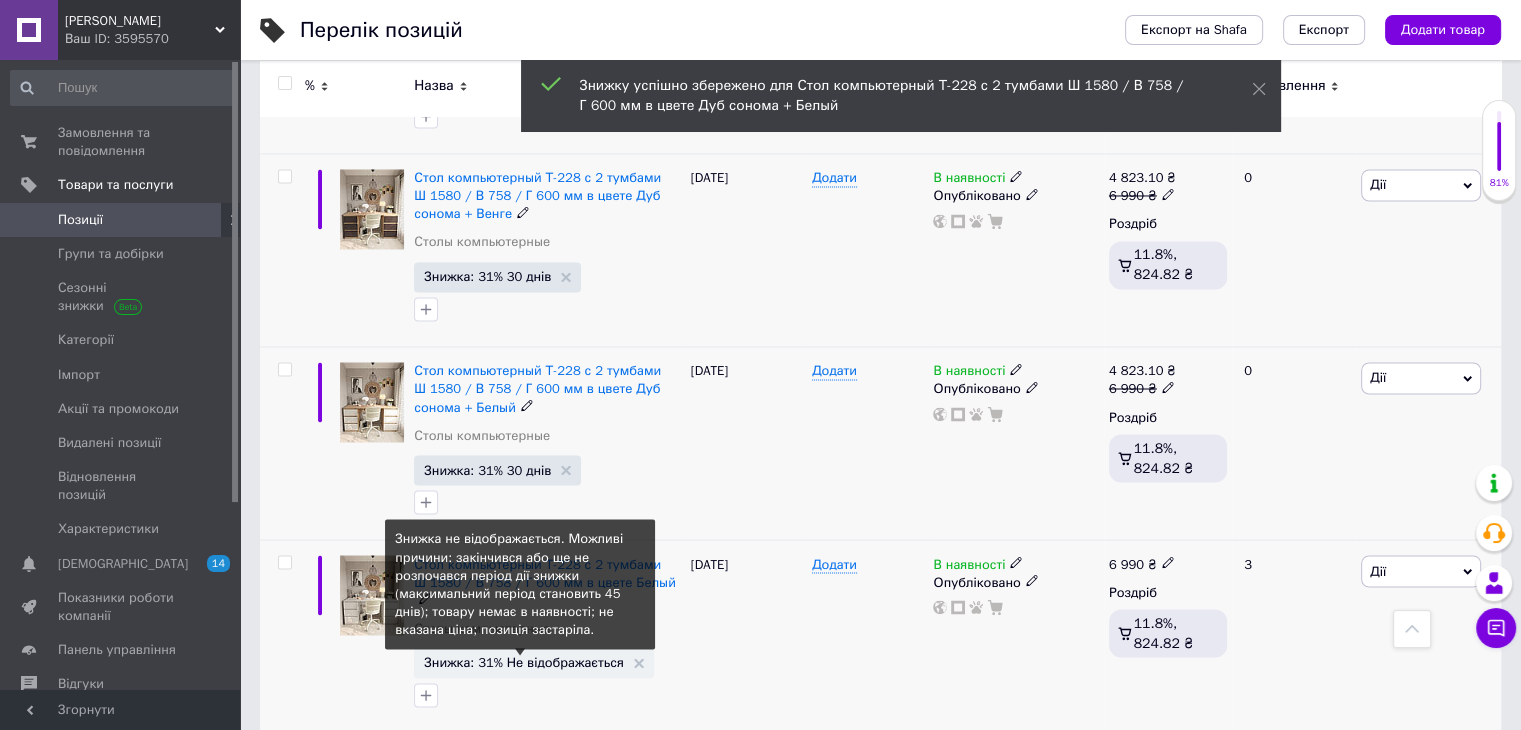 click on "Знижка: 31% Не відображається" at bounding box center (524, 661) 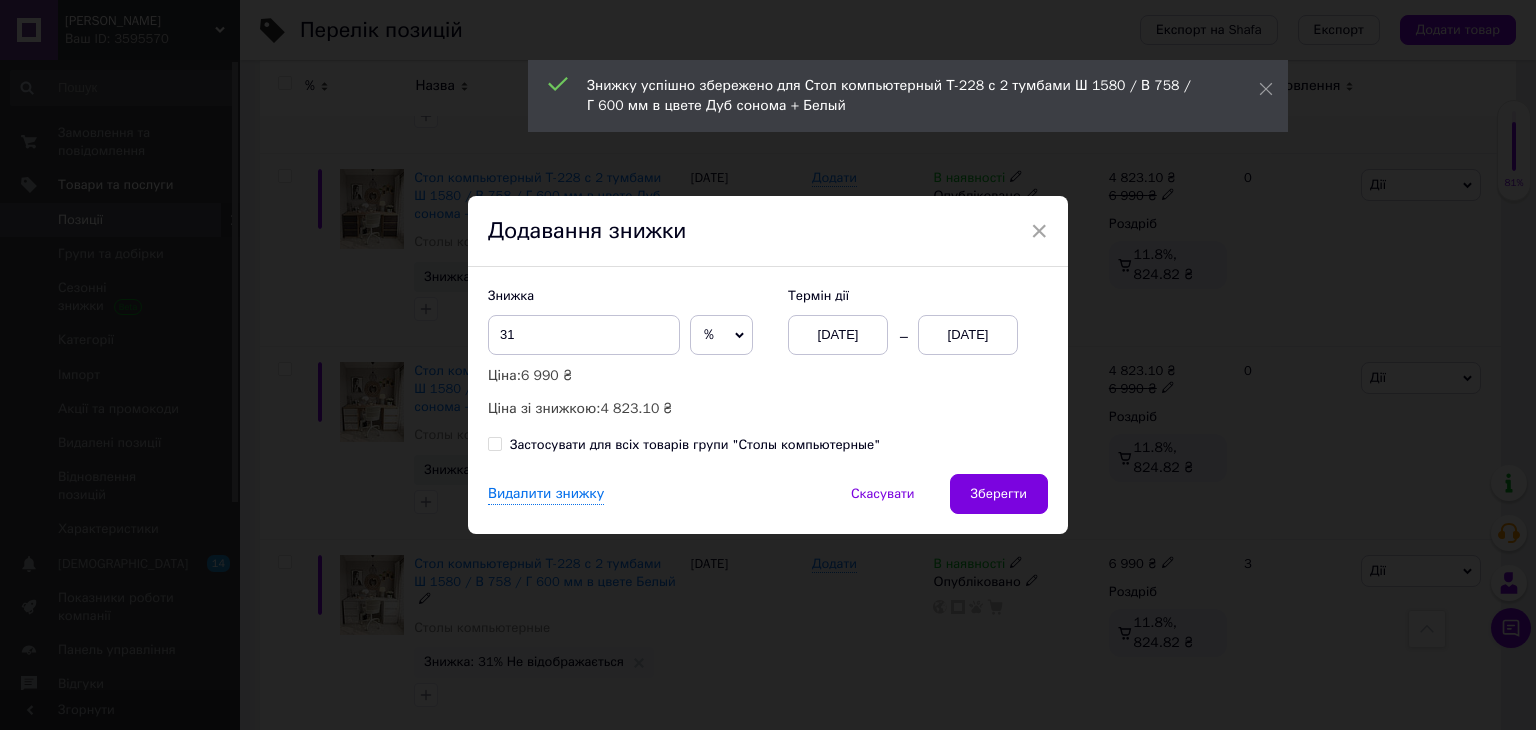 click on "01.07.2025" at bounding box center [968, 335] 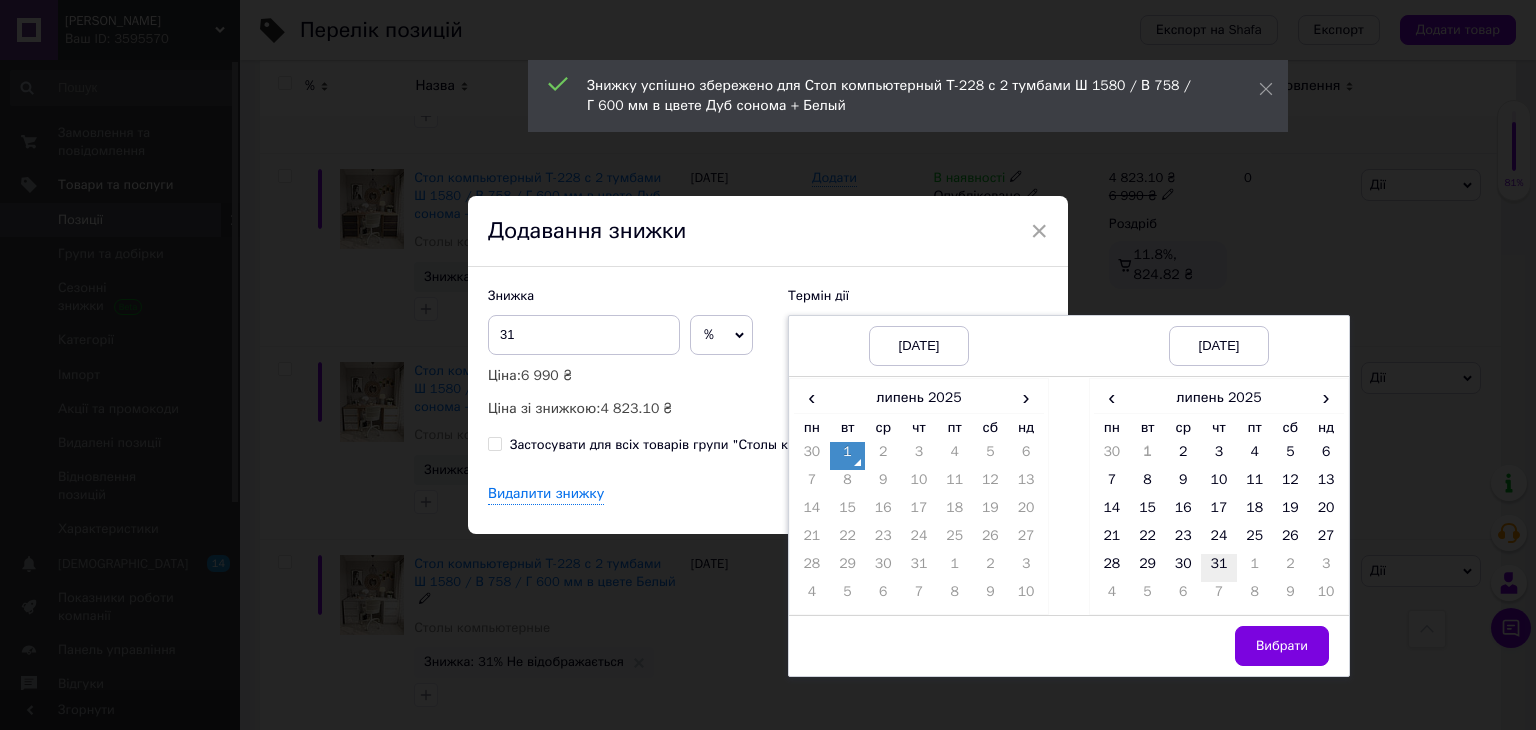 click on "31" at bounding box center (1219, 568) 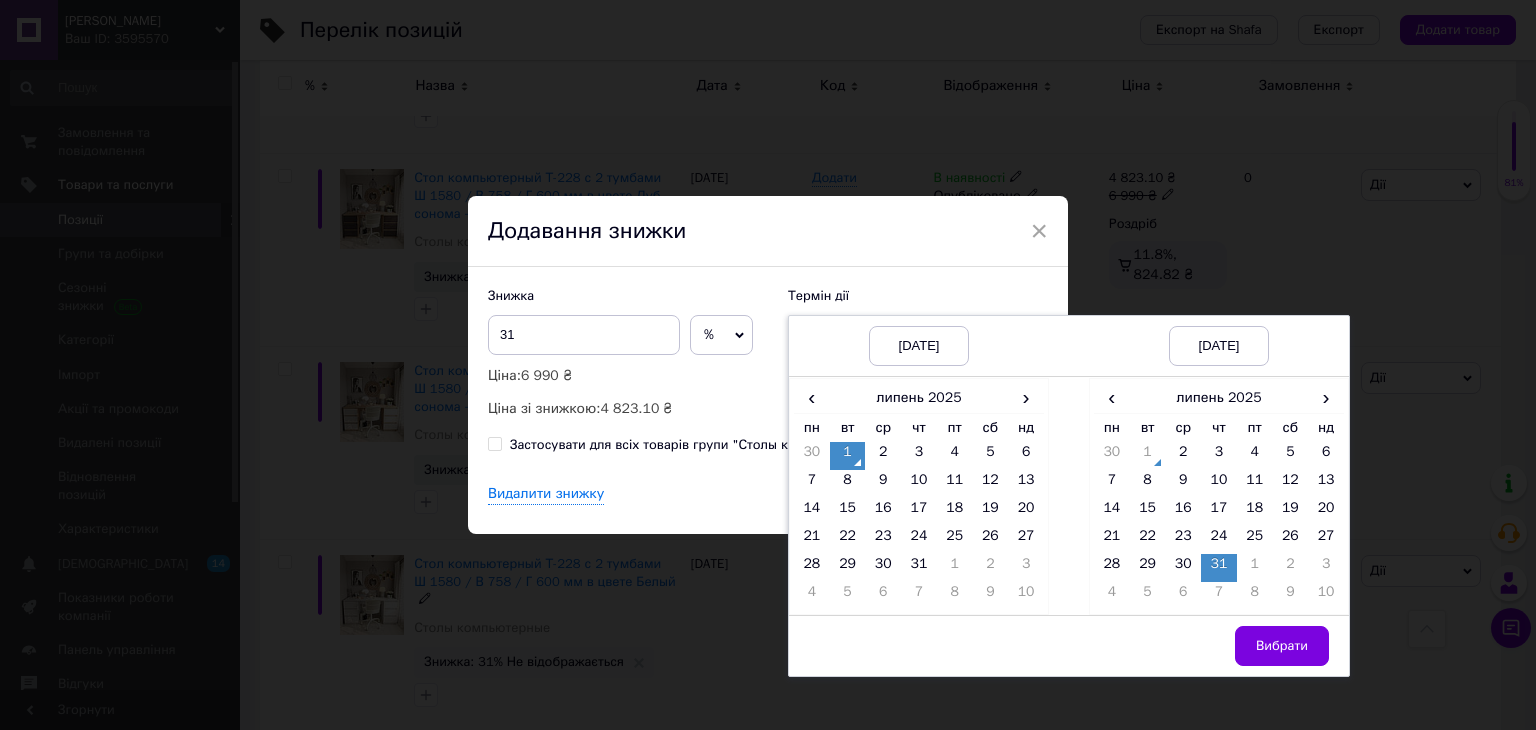 drag, startPoint x: 1276, startPoint y: 648, endPoint x: 1157, endPoint y: 597, distance: 129.46814 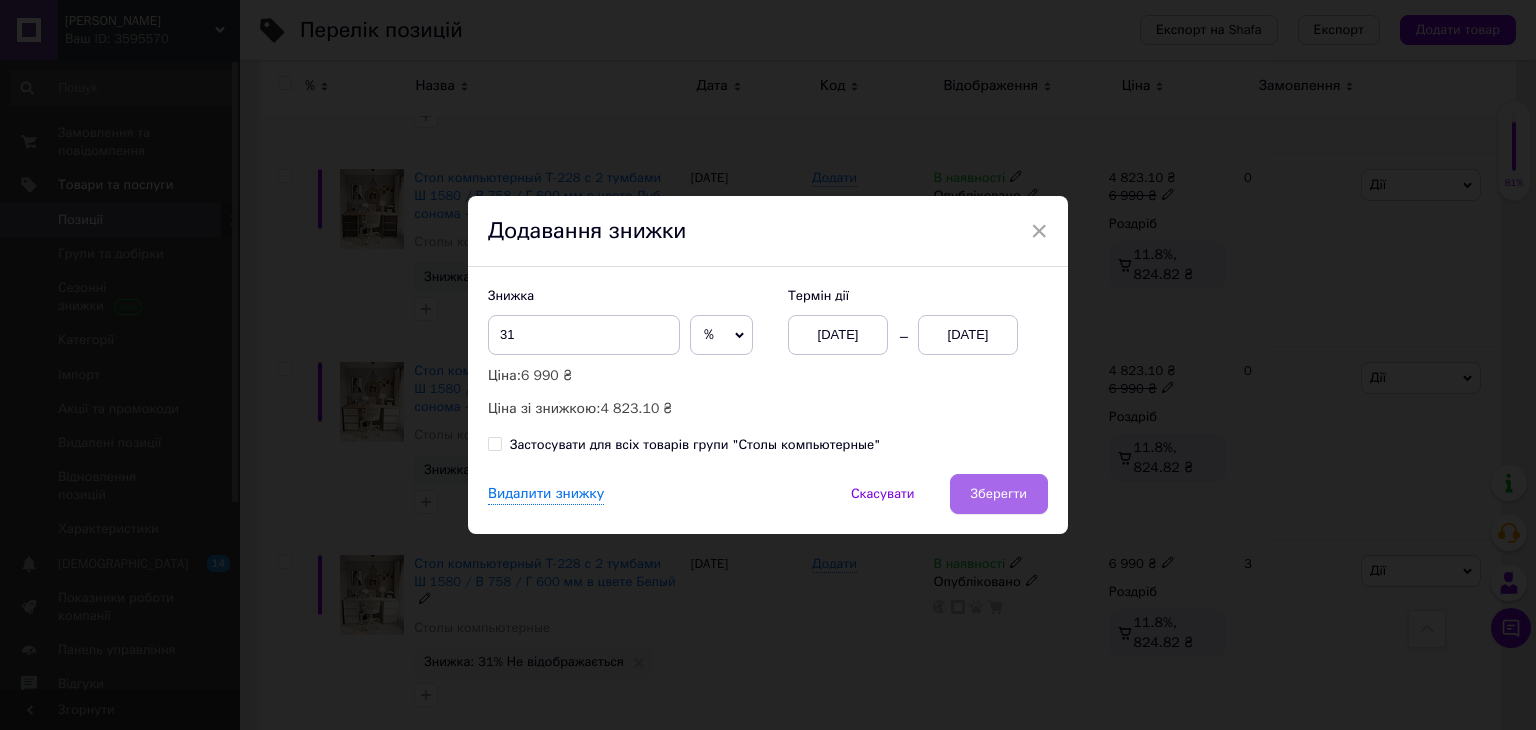 click on "Зберегти" at bounding box center [999, 494] 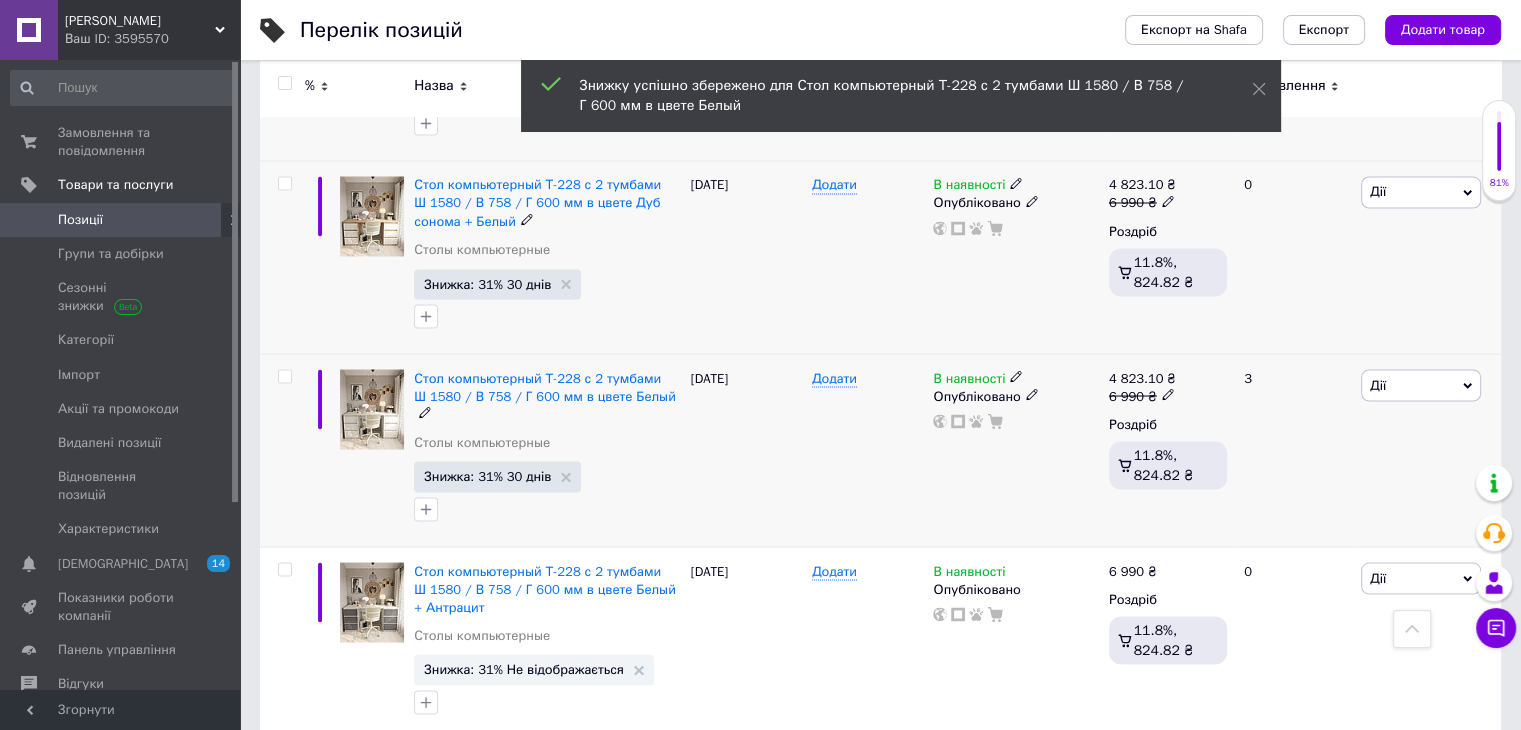 scroll, scrollTop: 3637, scrollLeft: 0, axis: vertical 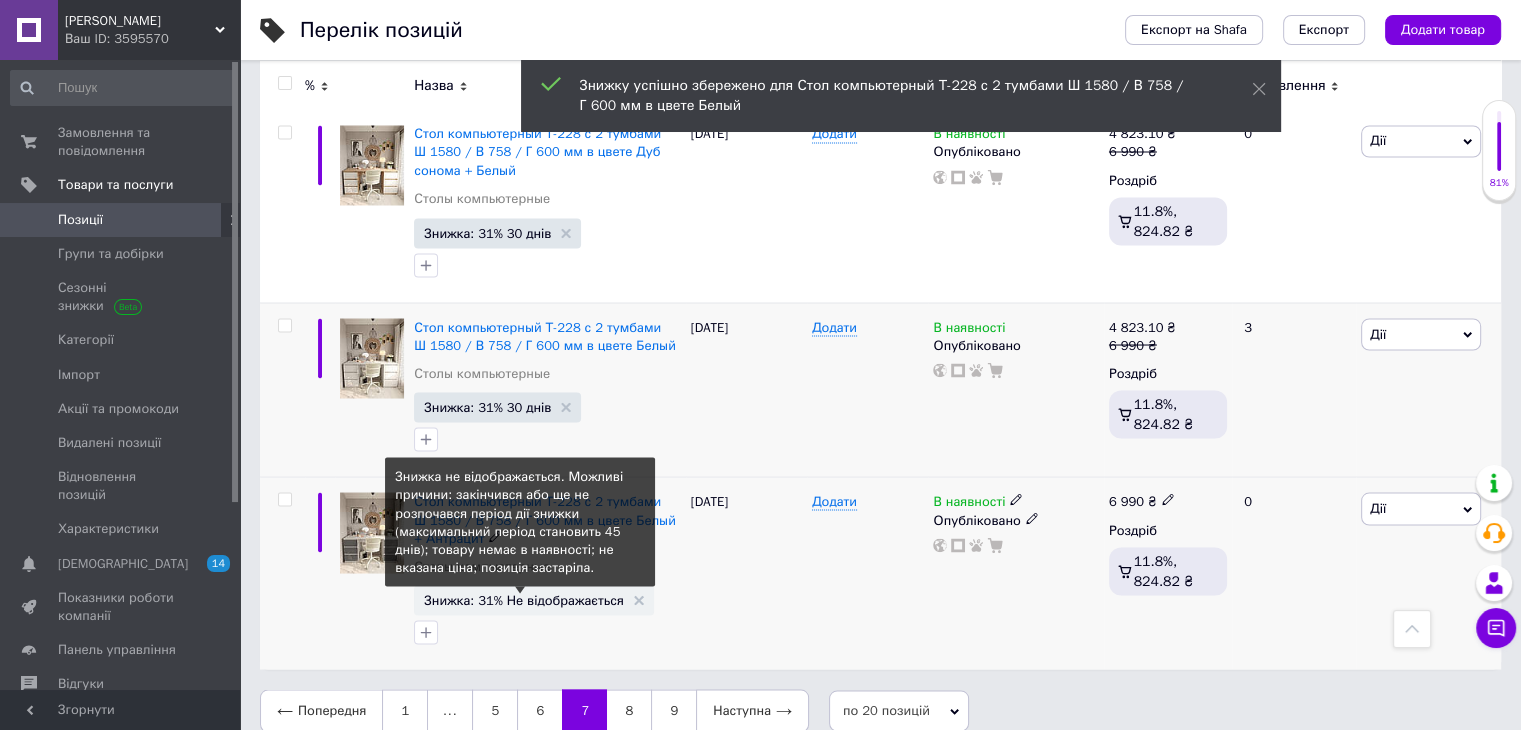 click on "Знижка: 31% Не відображається" at bounding box center [524, 599] 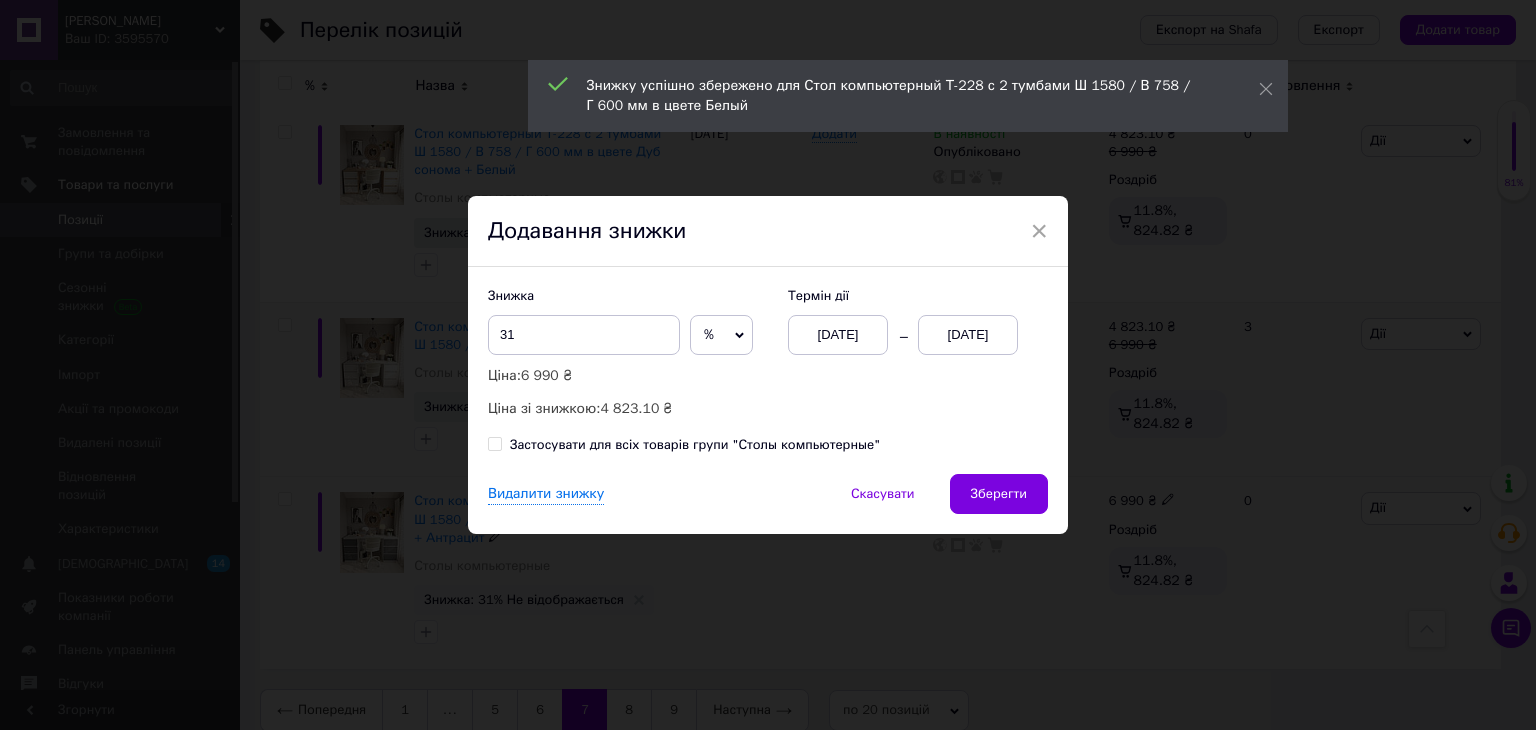 click on "01.07.2025" at bounding box center (968, 335) 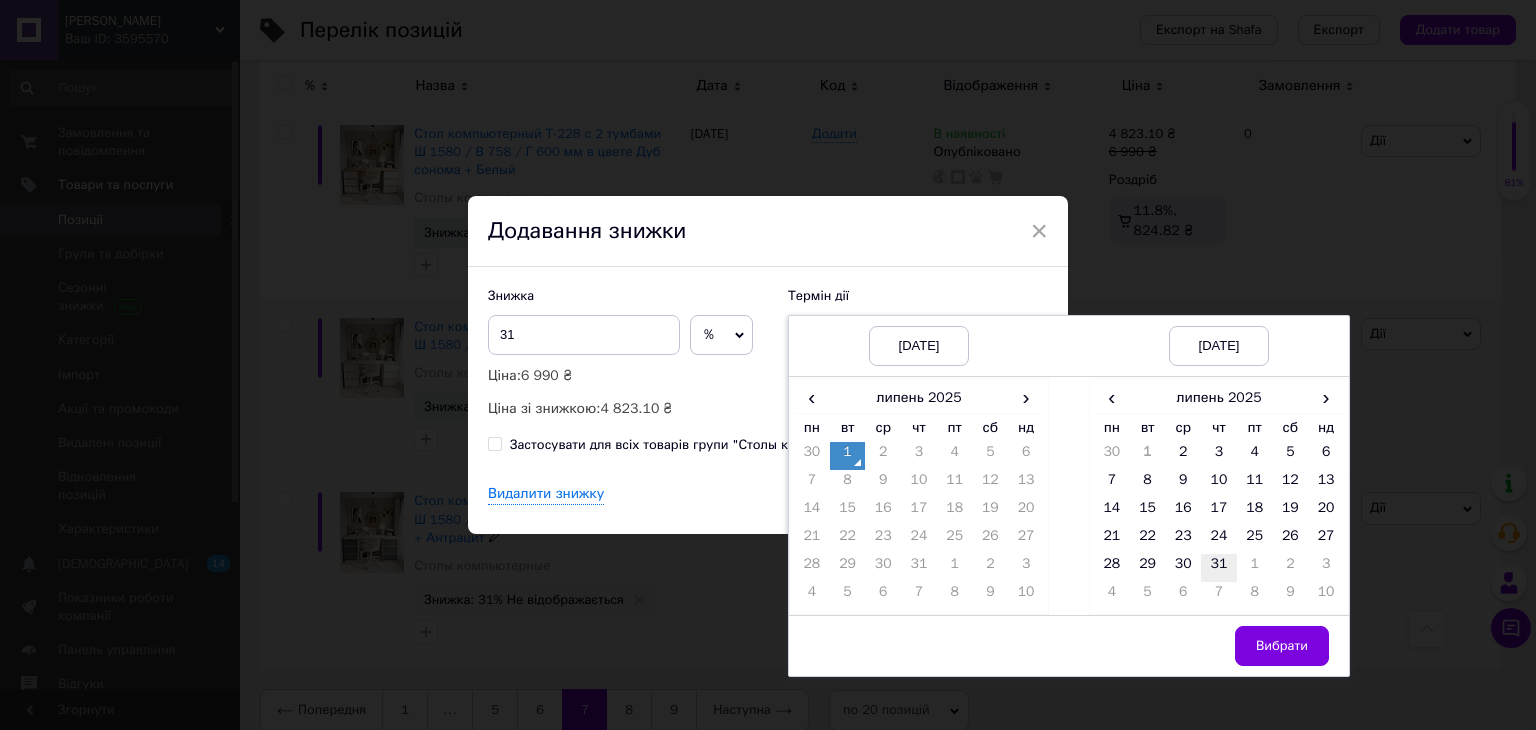 click on "31" at bounding box center [1219, 568] 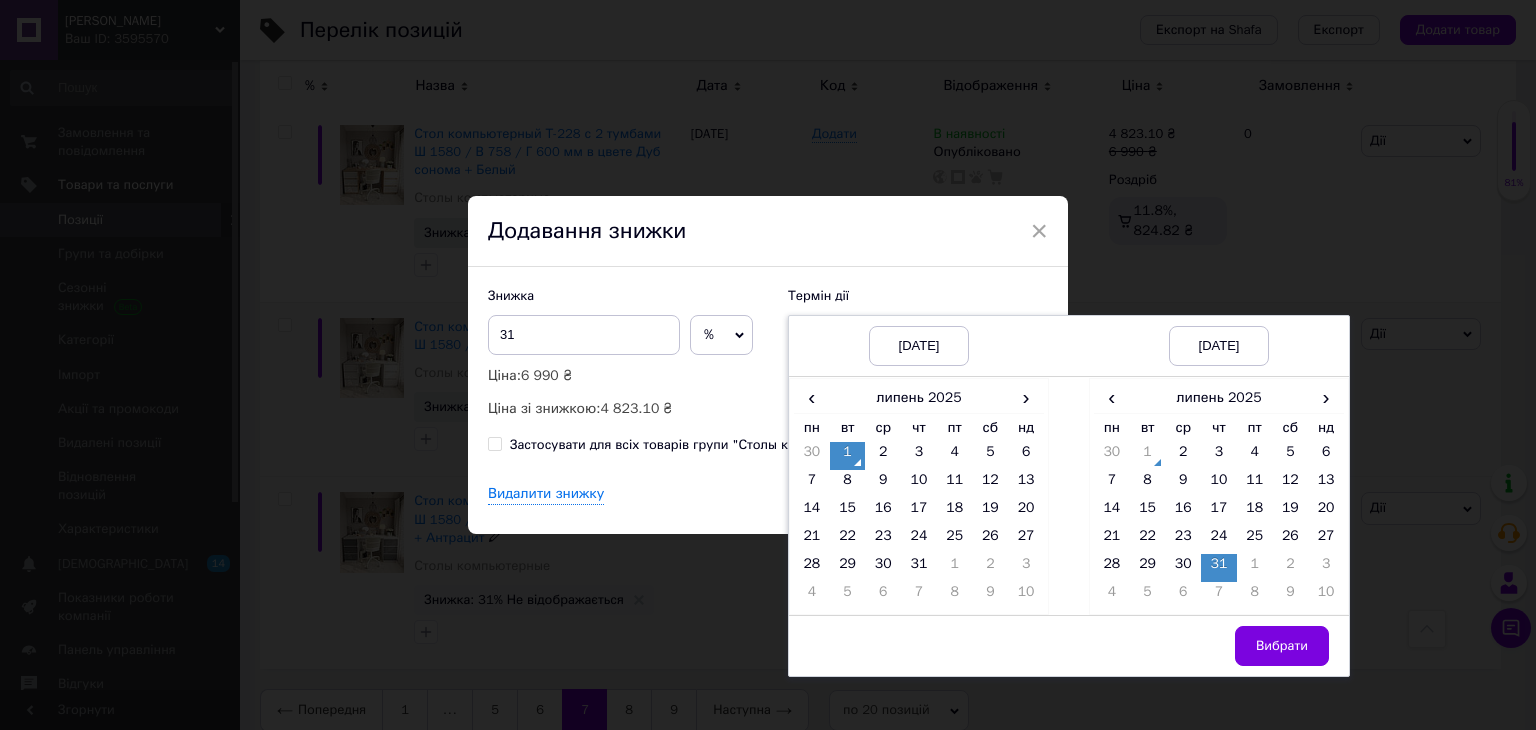 click on "Вибрати" at bounding box center (1282, 646) 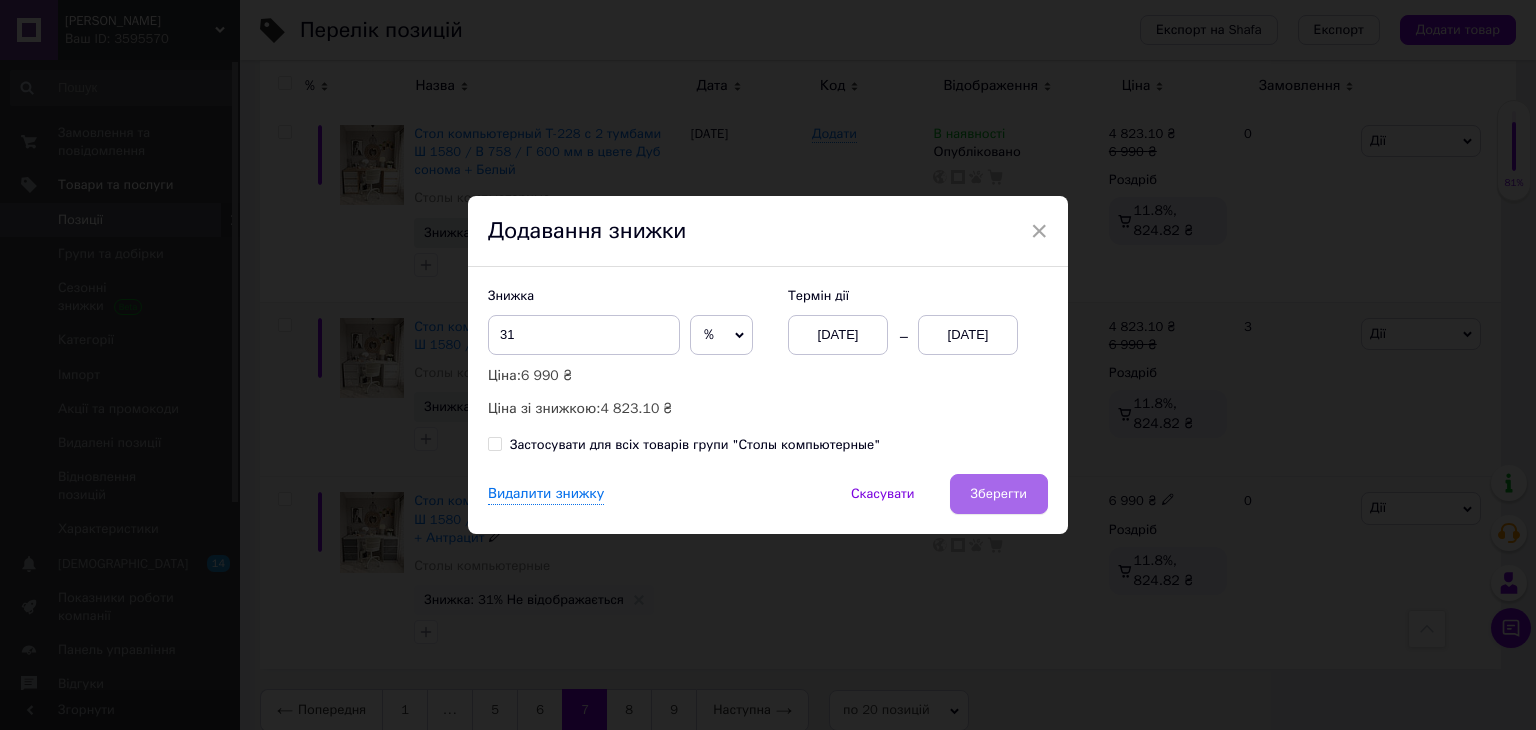 click on "Зберегти" at bounding box center (999, 494) 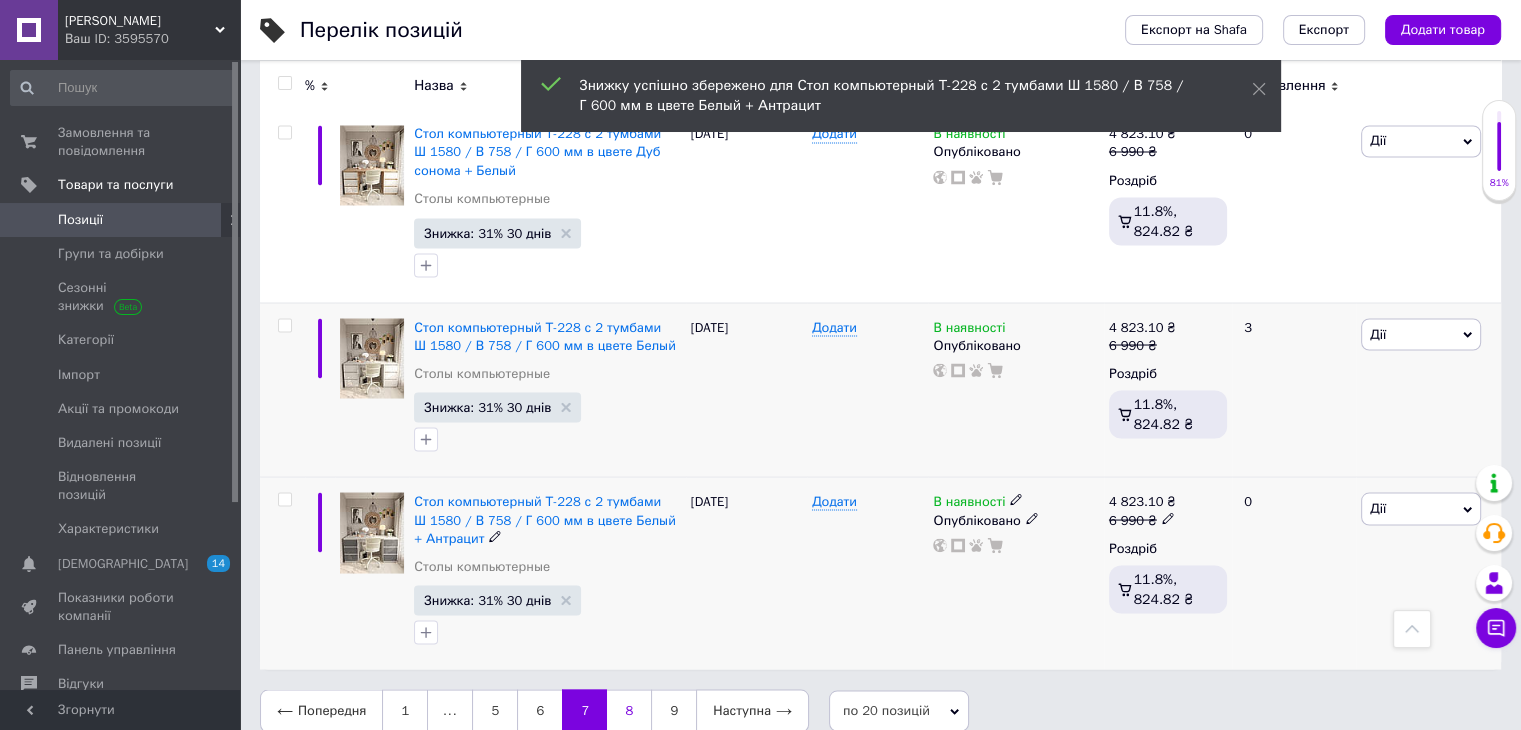 click on "8" at bounding box center (629, 710) 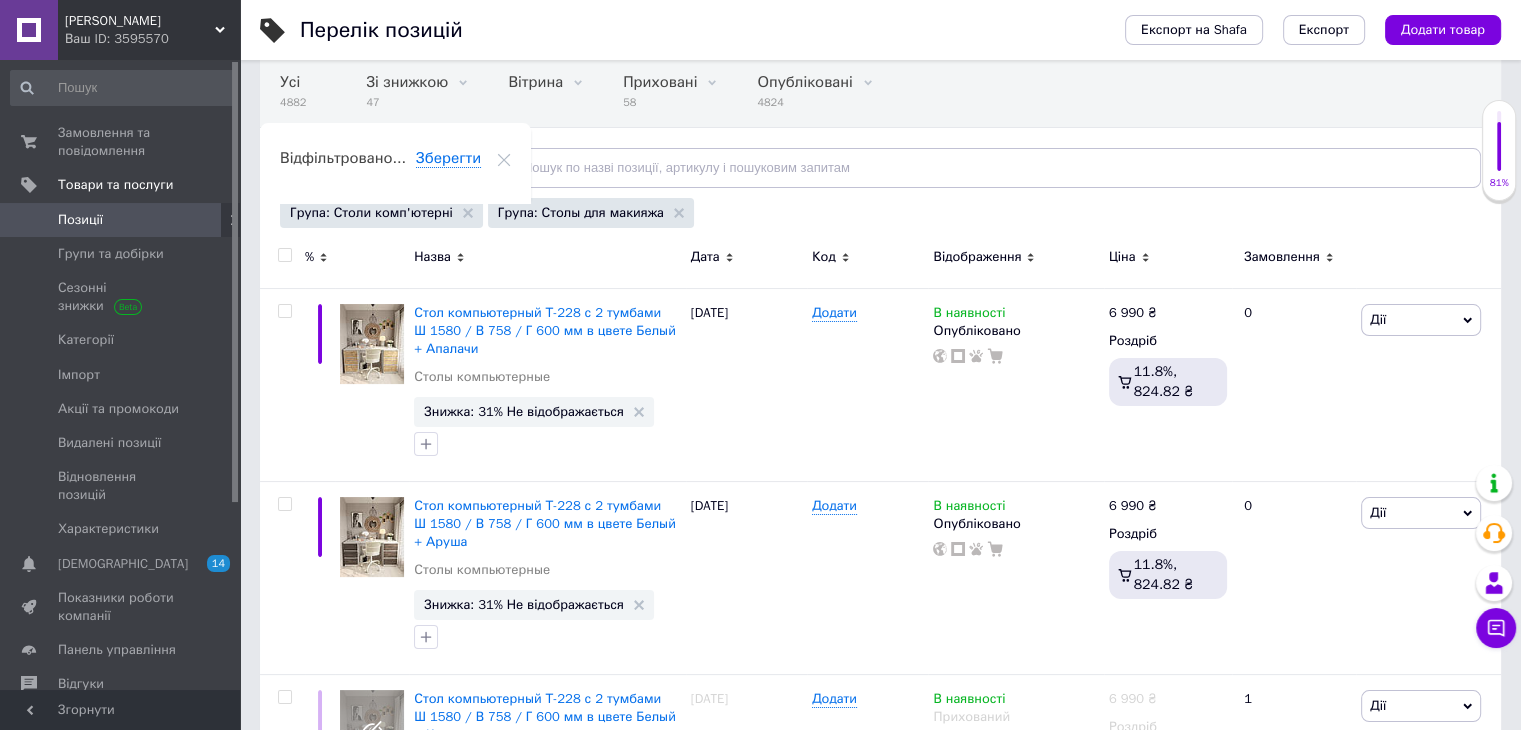 scroll, scrollTop: 300, scrollLeft: 0, axis: vertical 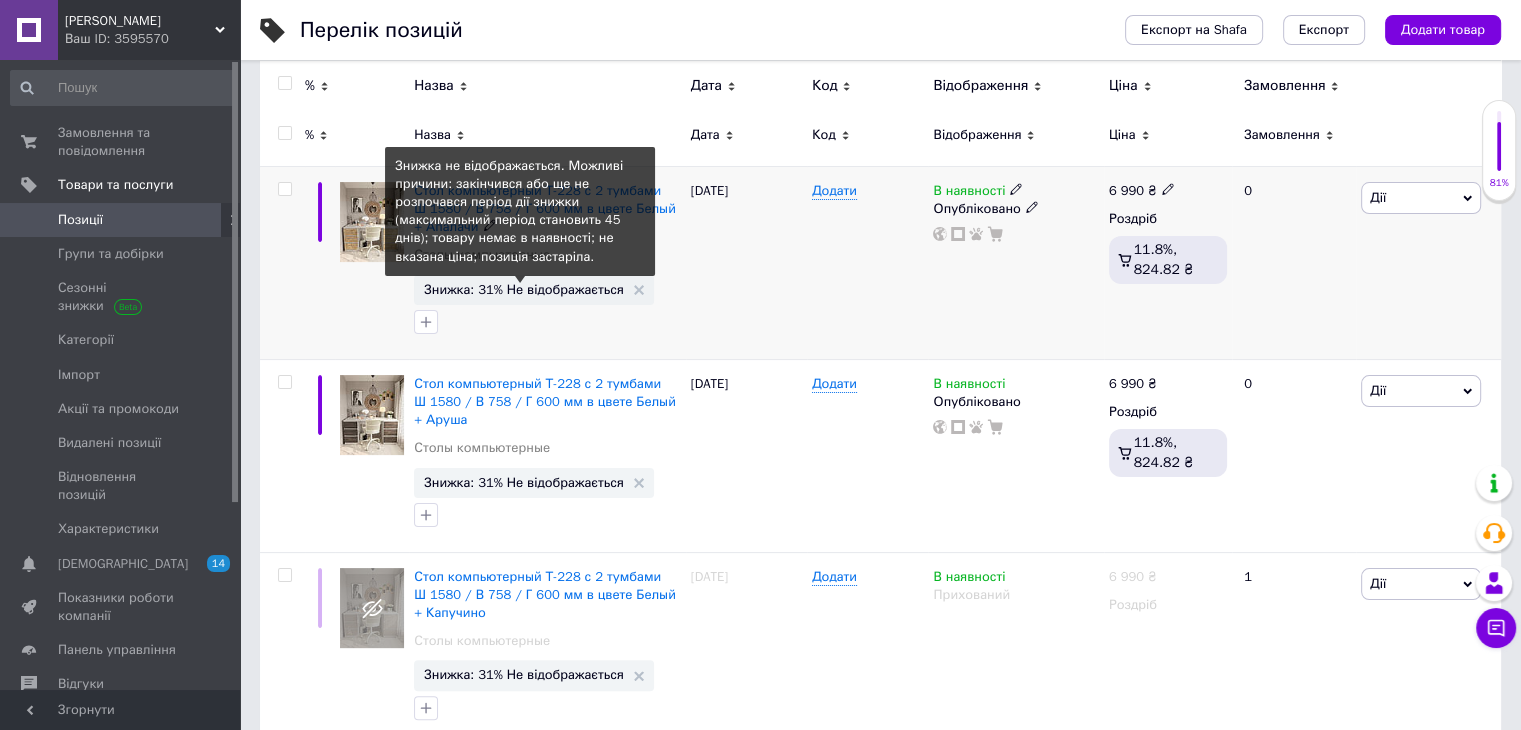 click on "Знижка: 31% Не відображається" at bounding box center (524, 289) 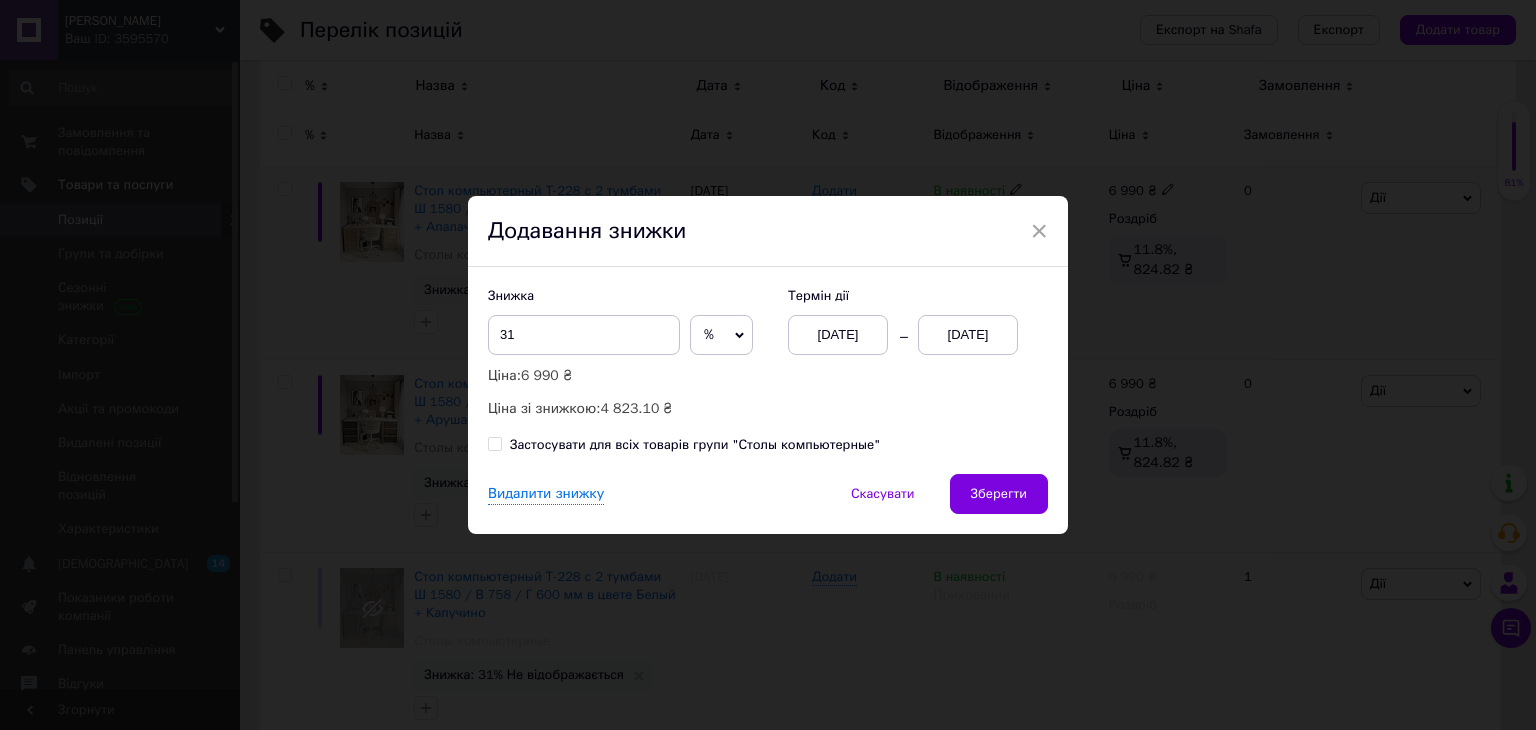 click on "01.07.2025" at bounding box center (968, 335) 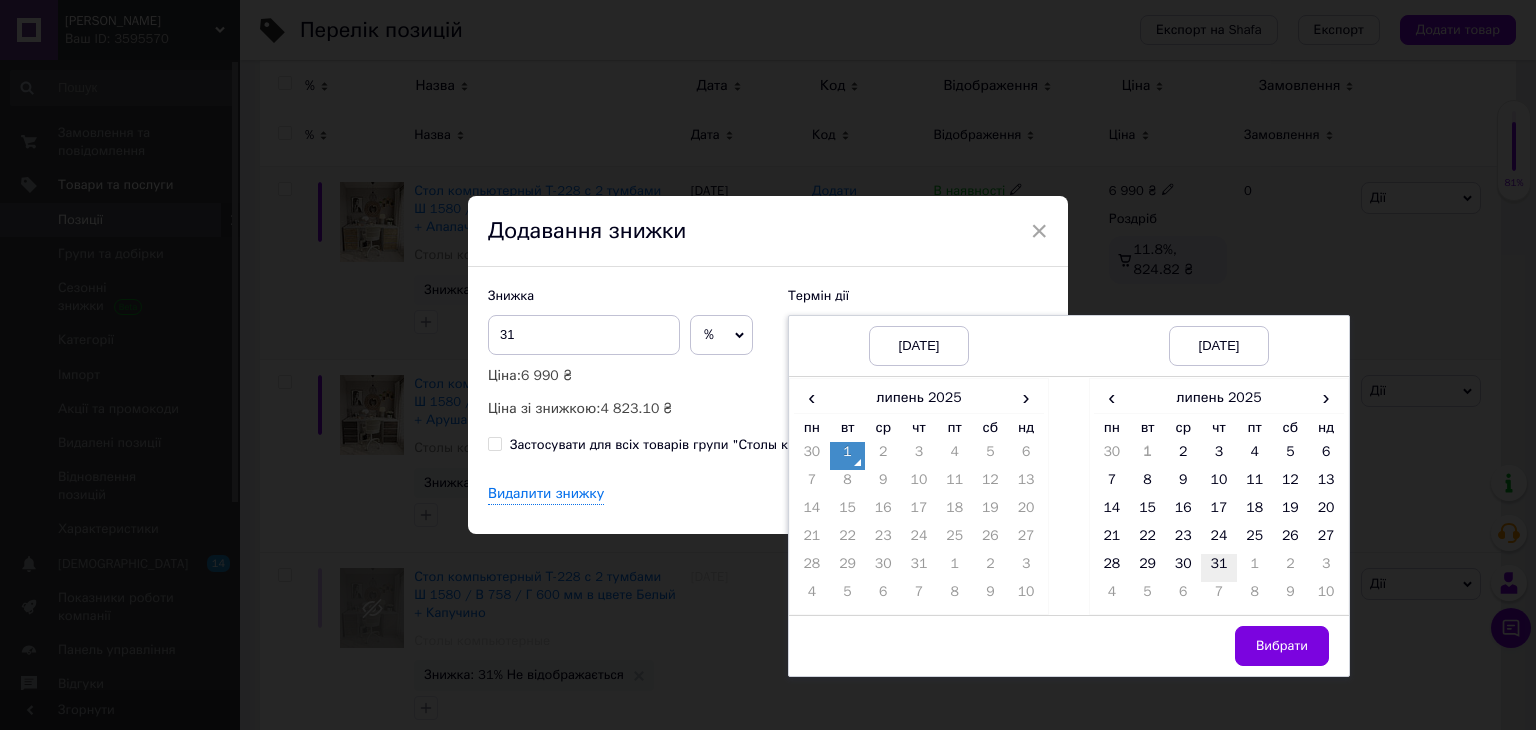 click on "31" at bounding box center (1219, 568) 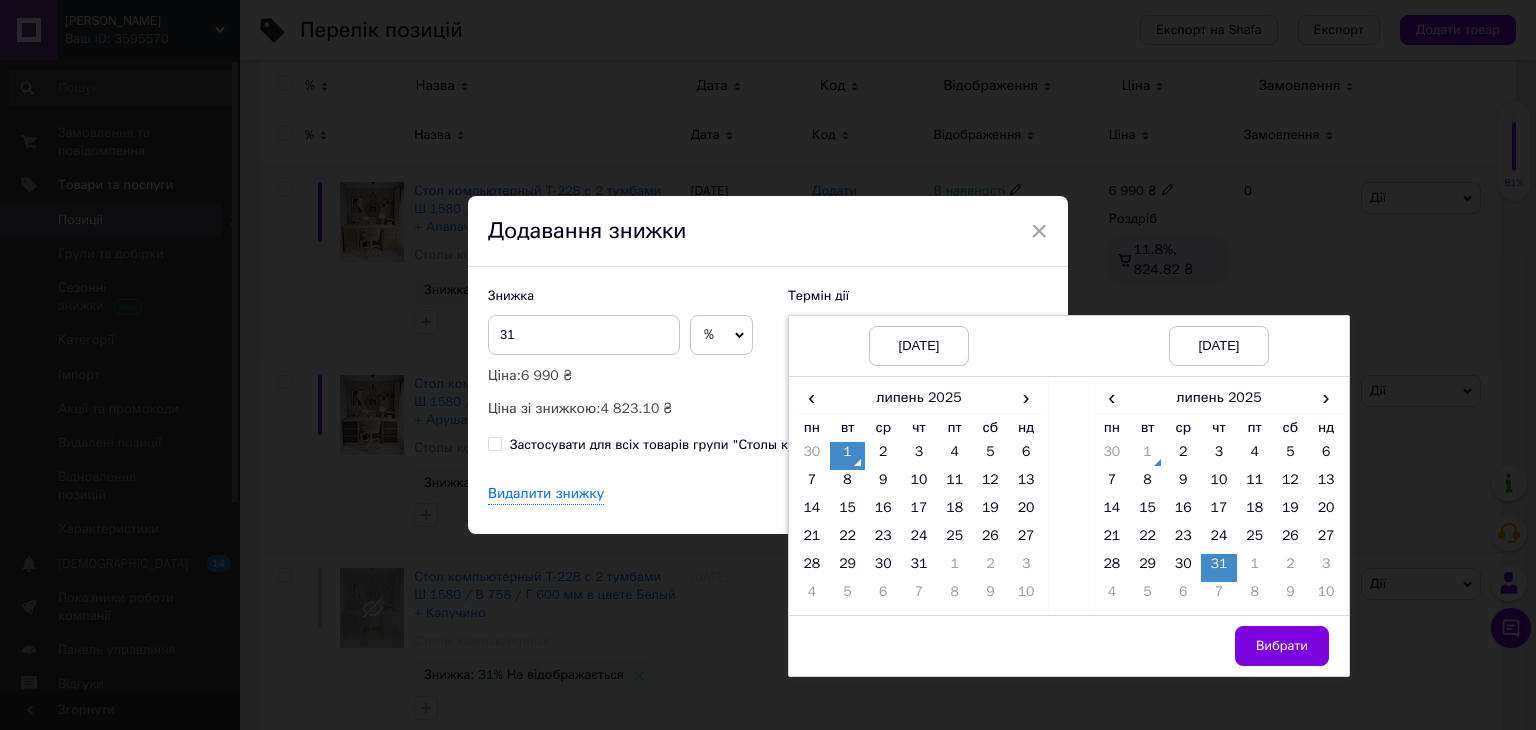 drag, startPoint x: 1279, startPoint y: 642, endPoint x: 1229, endPoint y: 618, distance: 55.461697 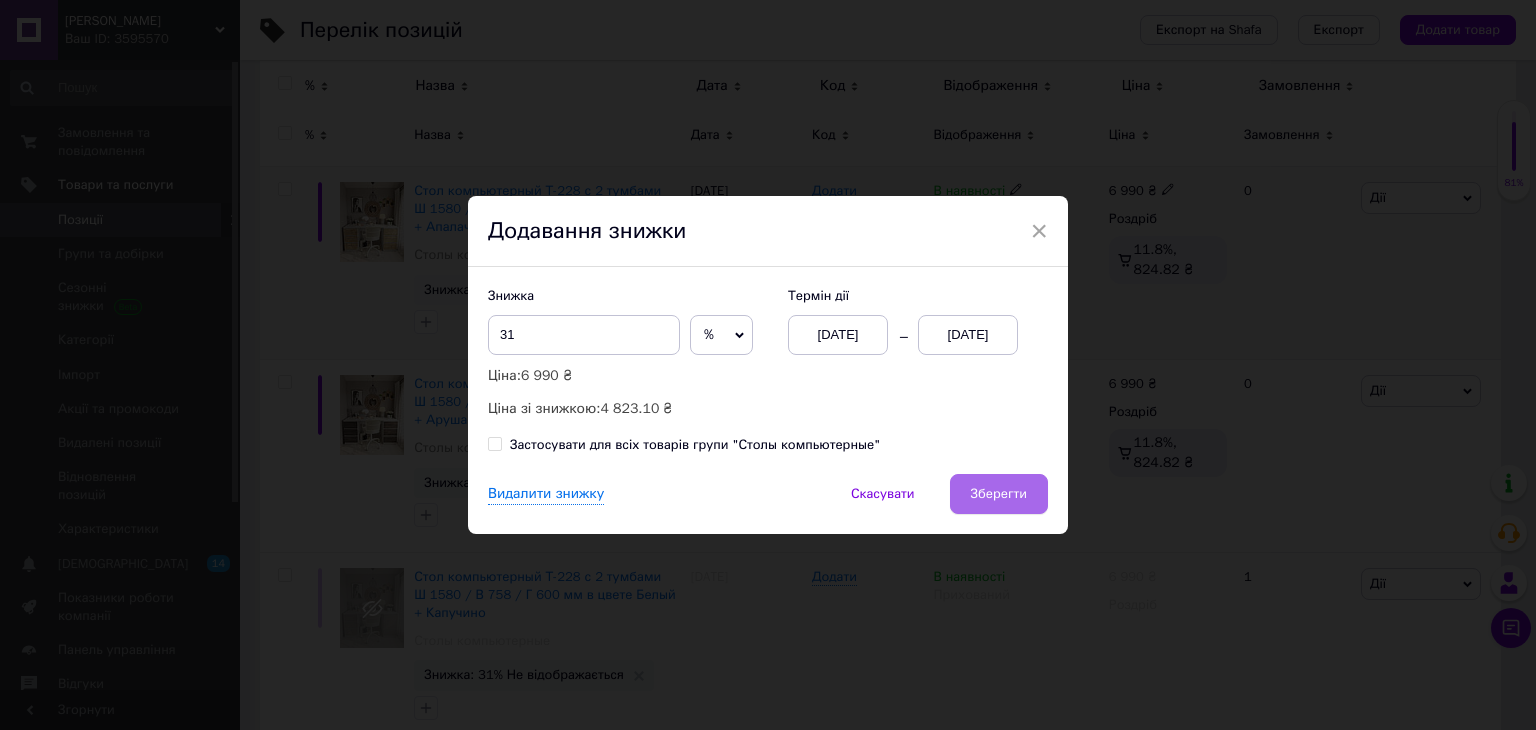 click on "Зберегти" at bounding box center [999, 494] 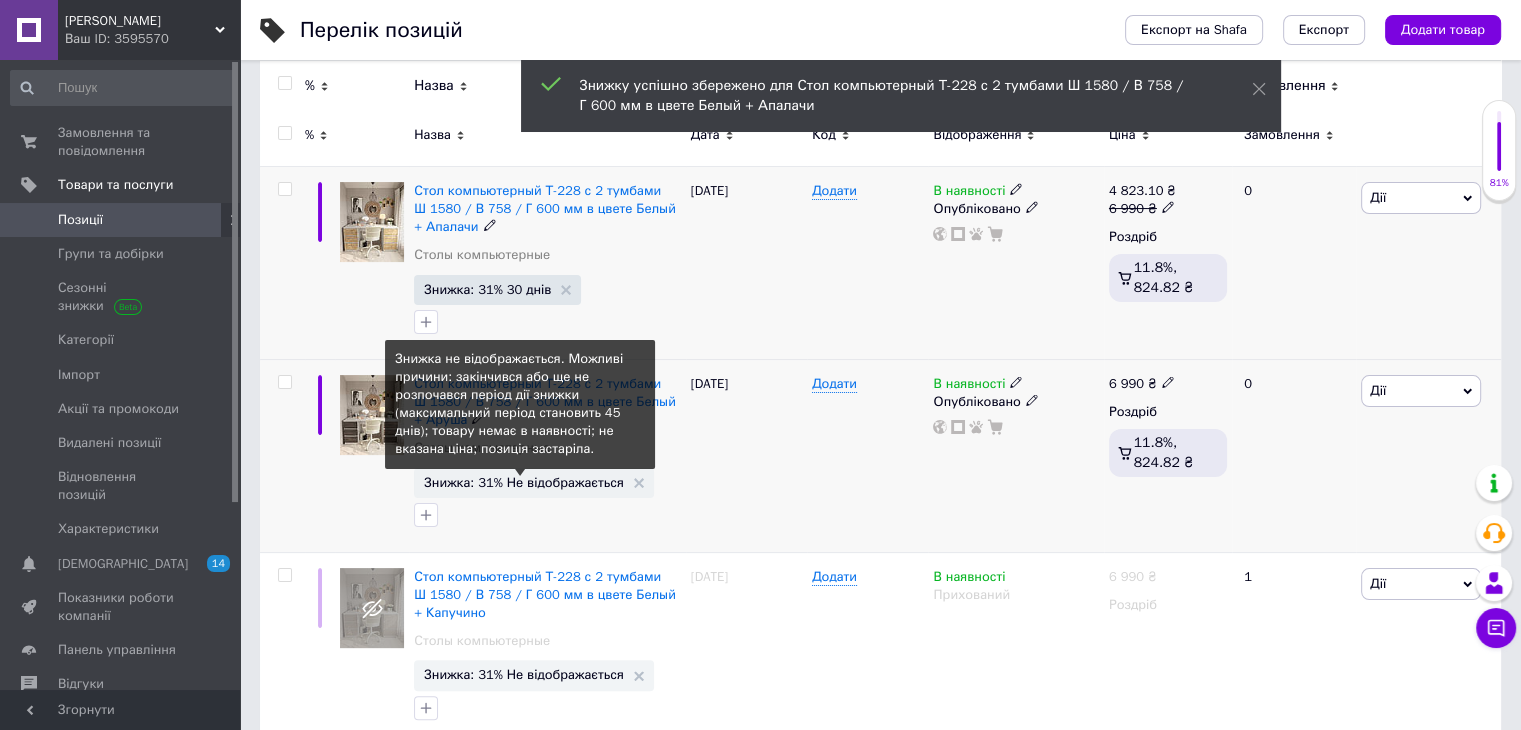 click on "Знижка: 31% Не відображається" at bounding box center (524, 482) 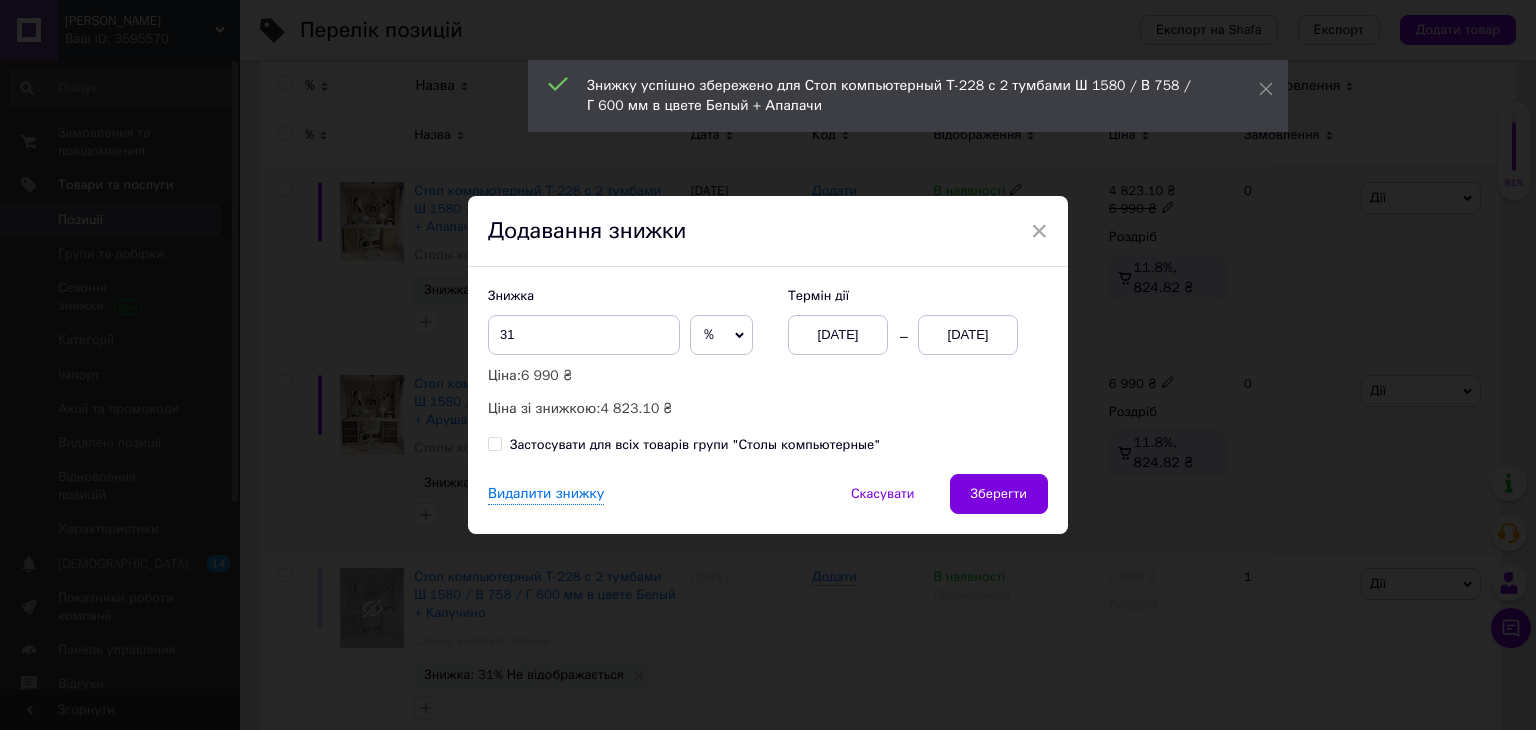 click on "01.07.2025" at bounding box center (968, 335) 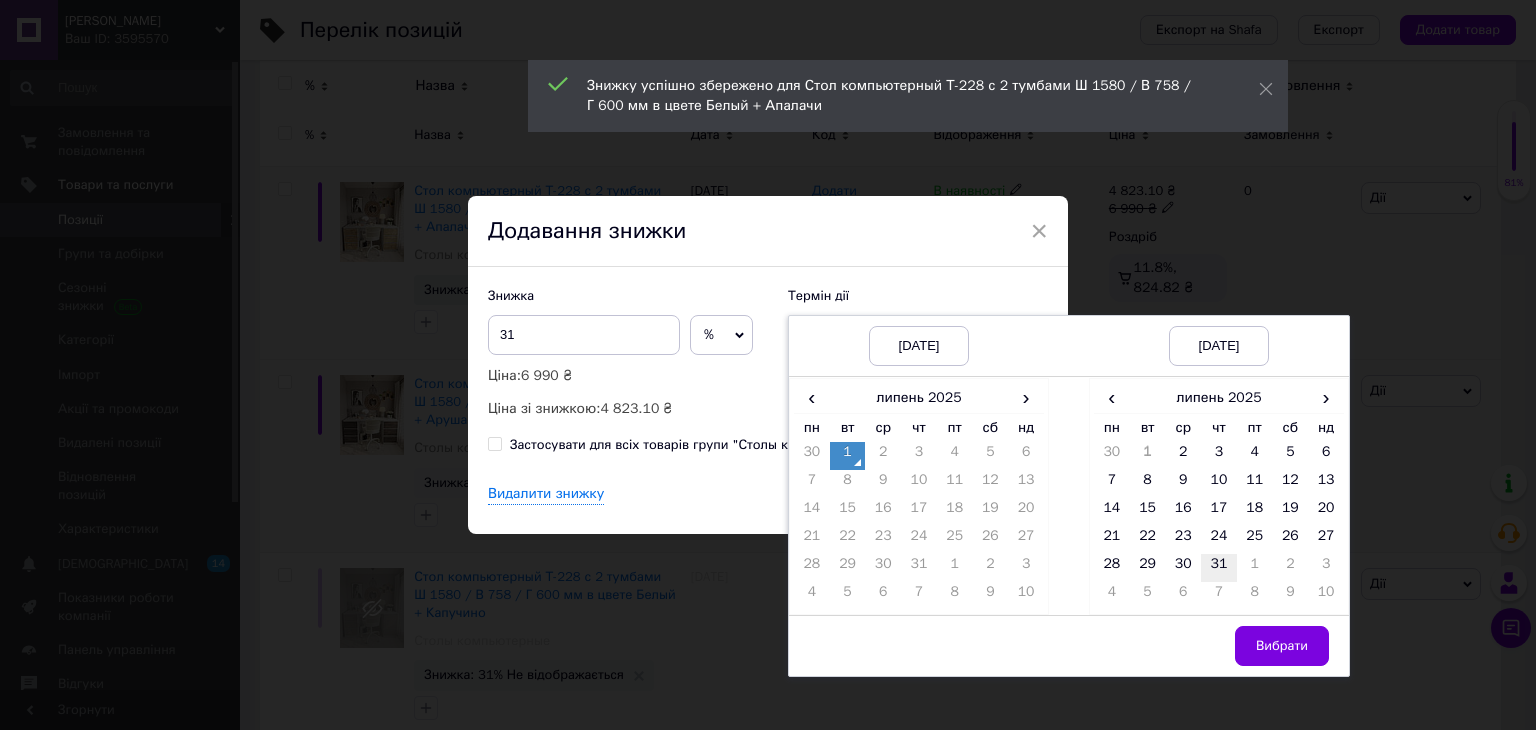 click on "31" at bounding box center [1219, 568] 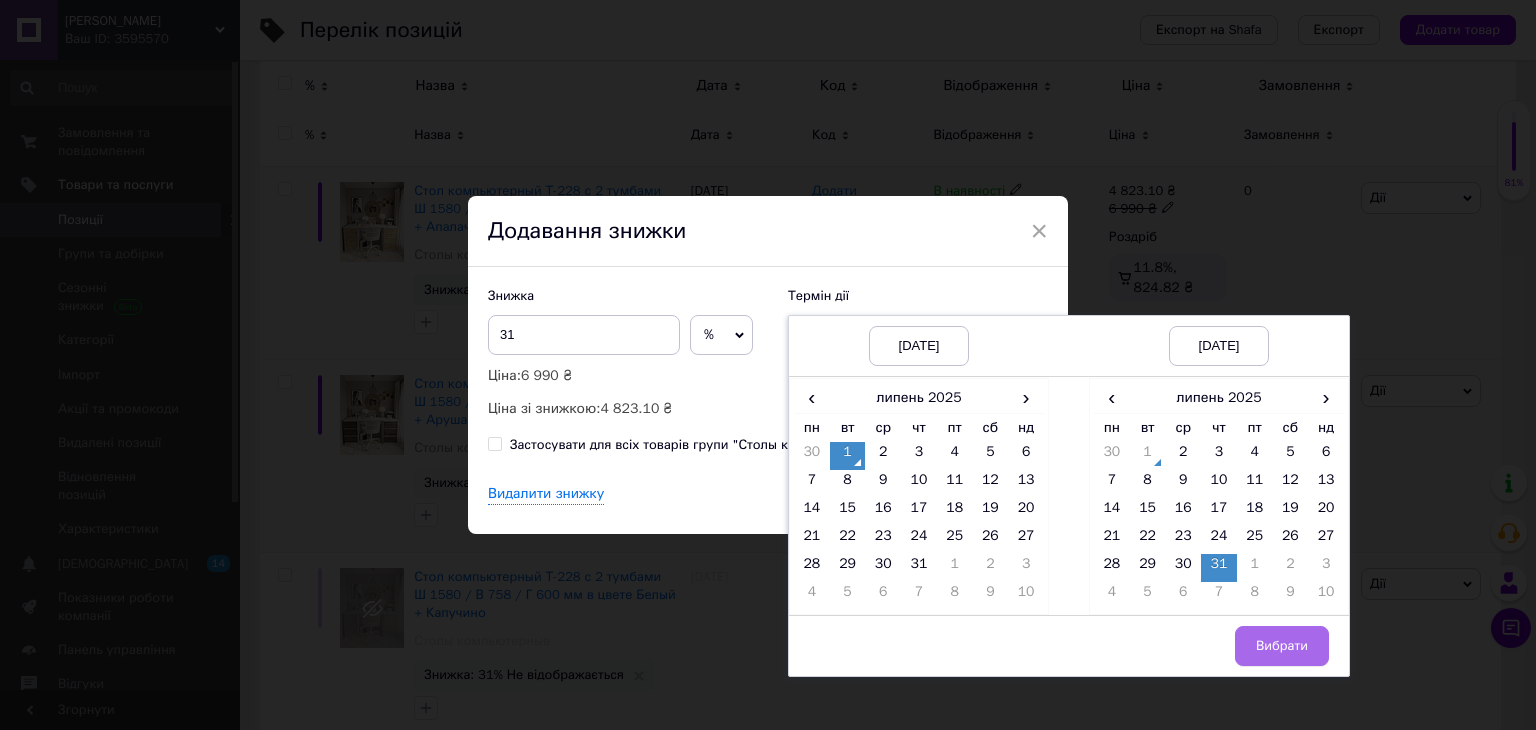 click on "Вибрати" at bounding box center (1282, 646) 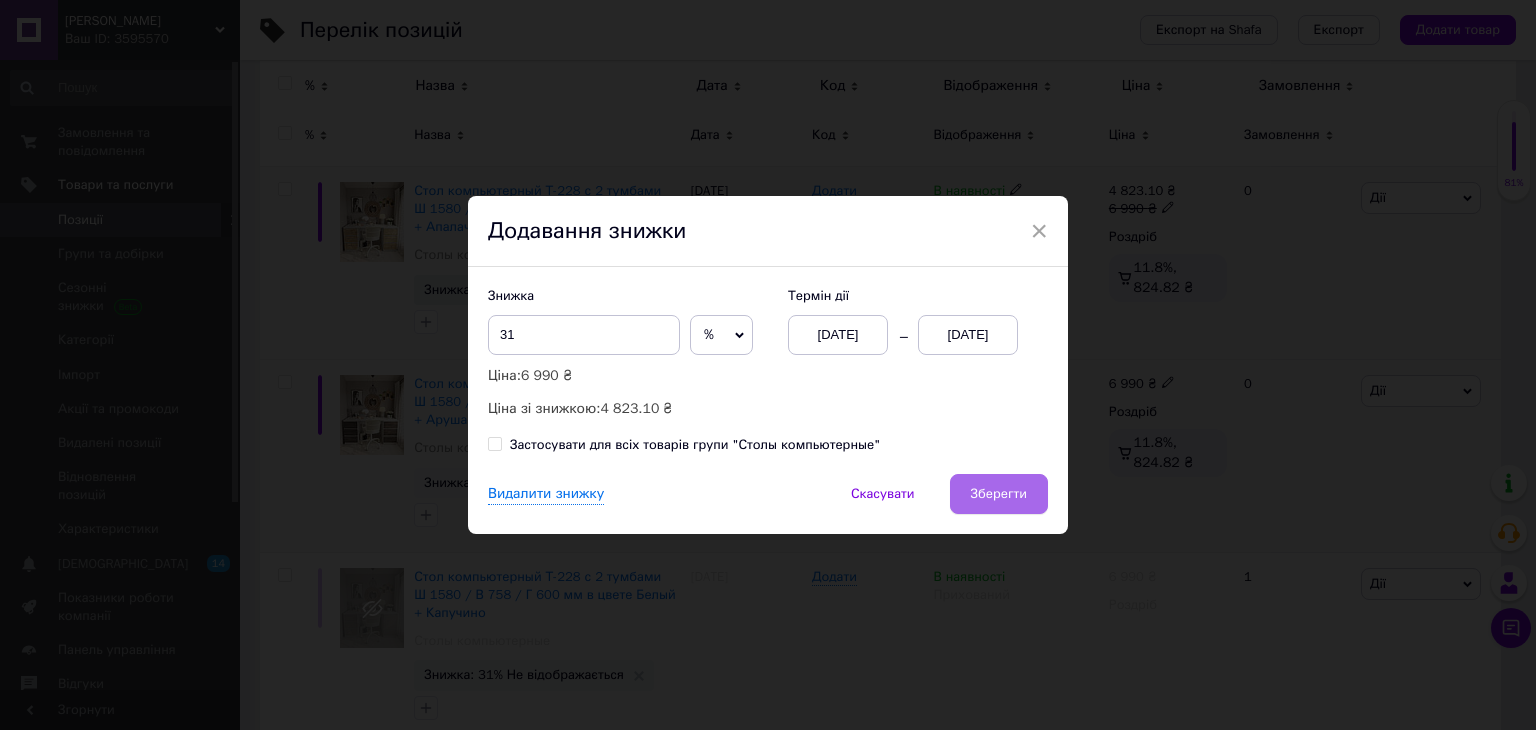 click on "Зберегти" at bounding box center (999, 494) 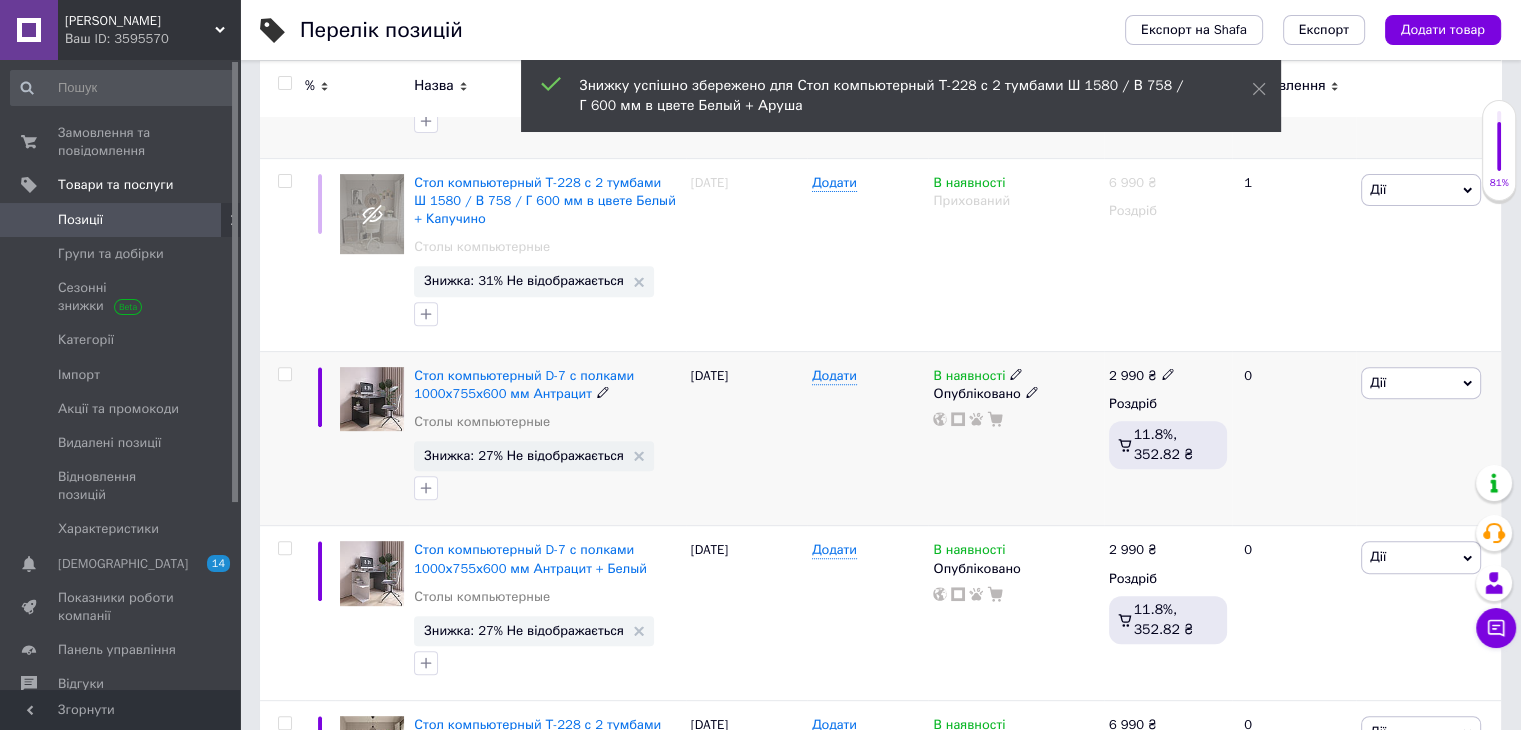 scroll, scrollTop: 700, scrollLeft: 0, axis: vertical 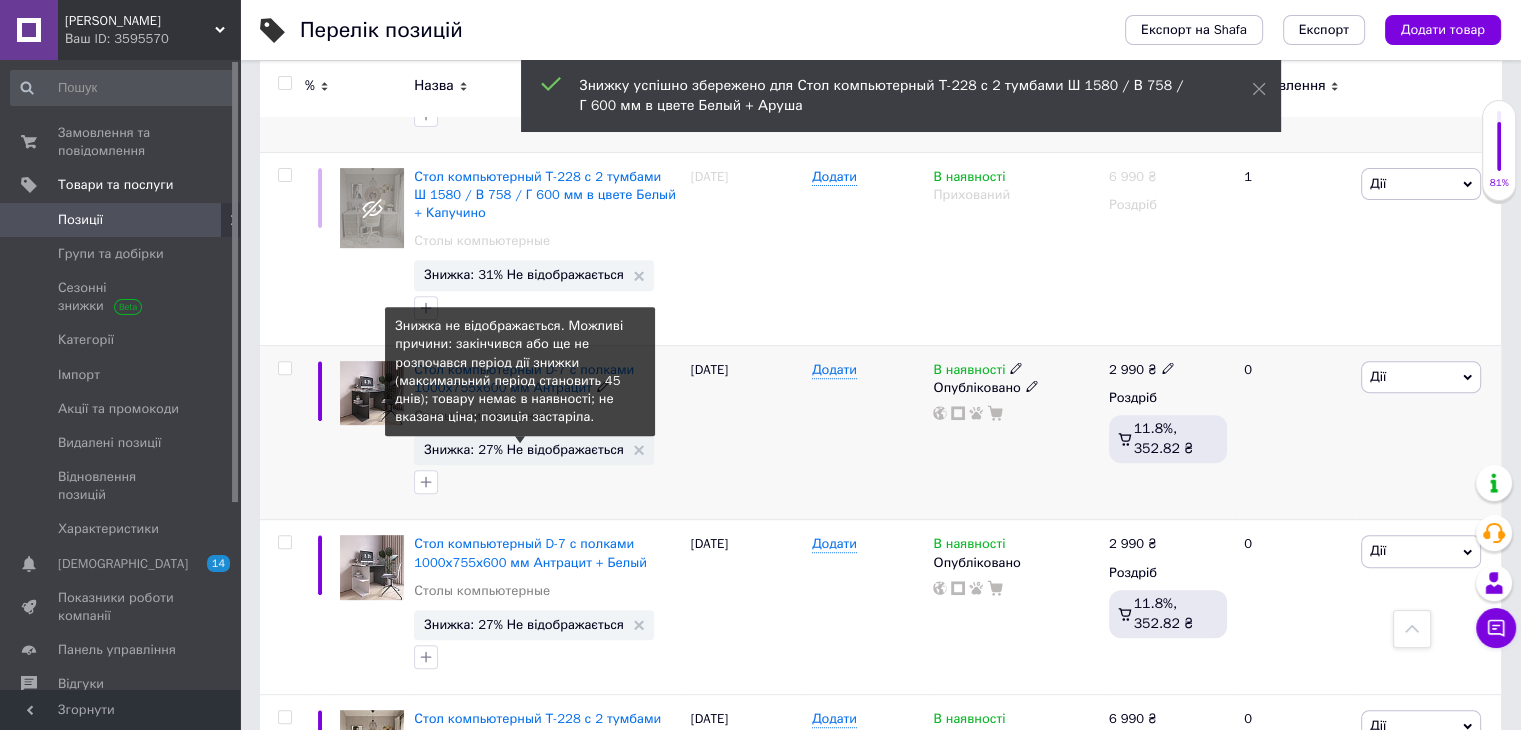 click on "Знижка: 27% Не відображається" at bounding box center (524, 449) 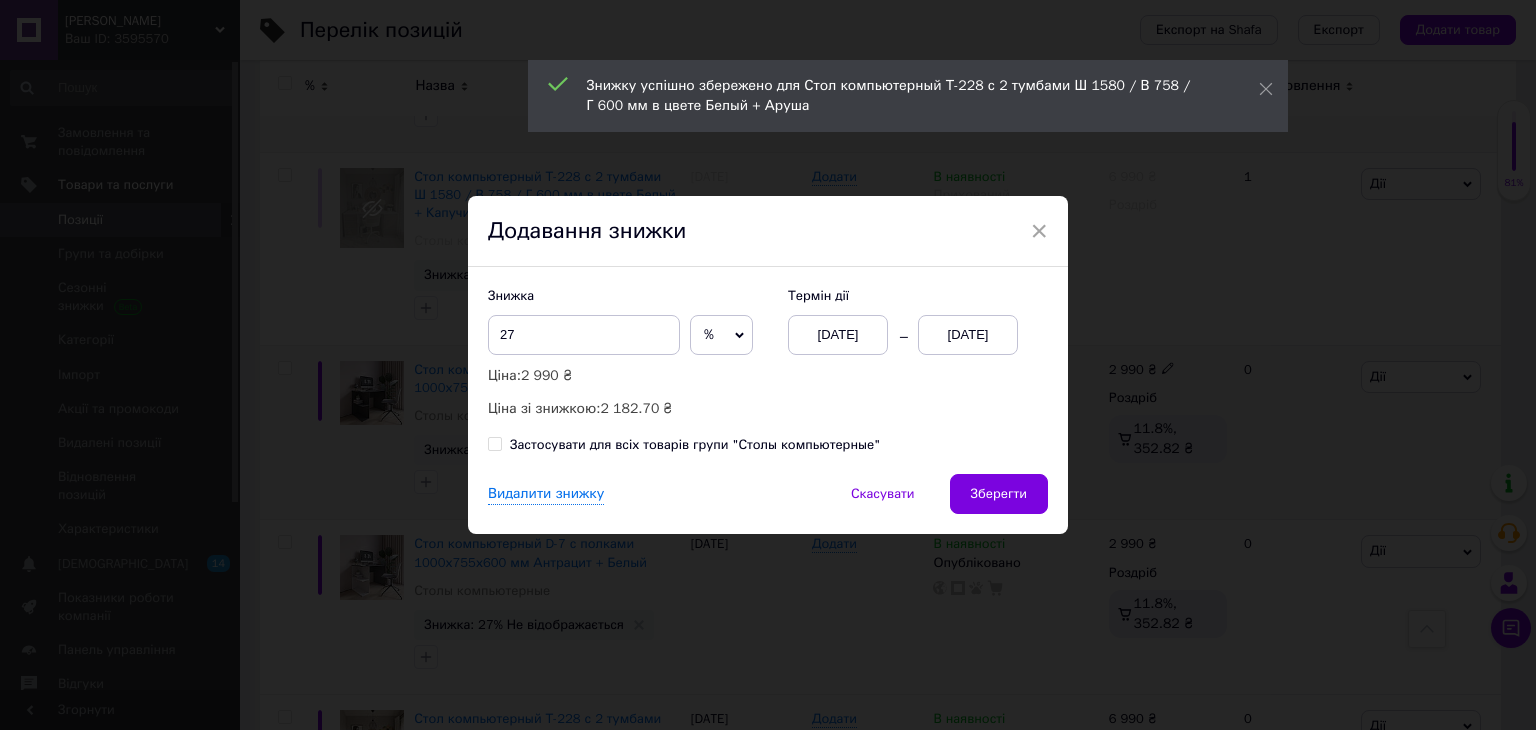 click on "01.07.2025" at bounding box center [968, 335] 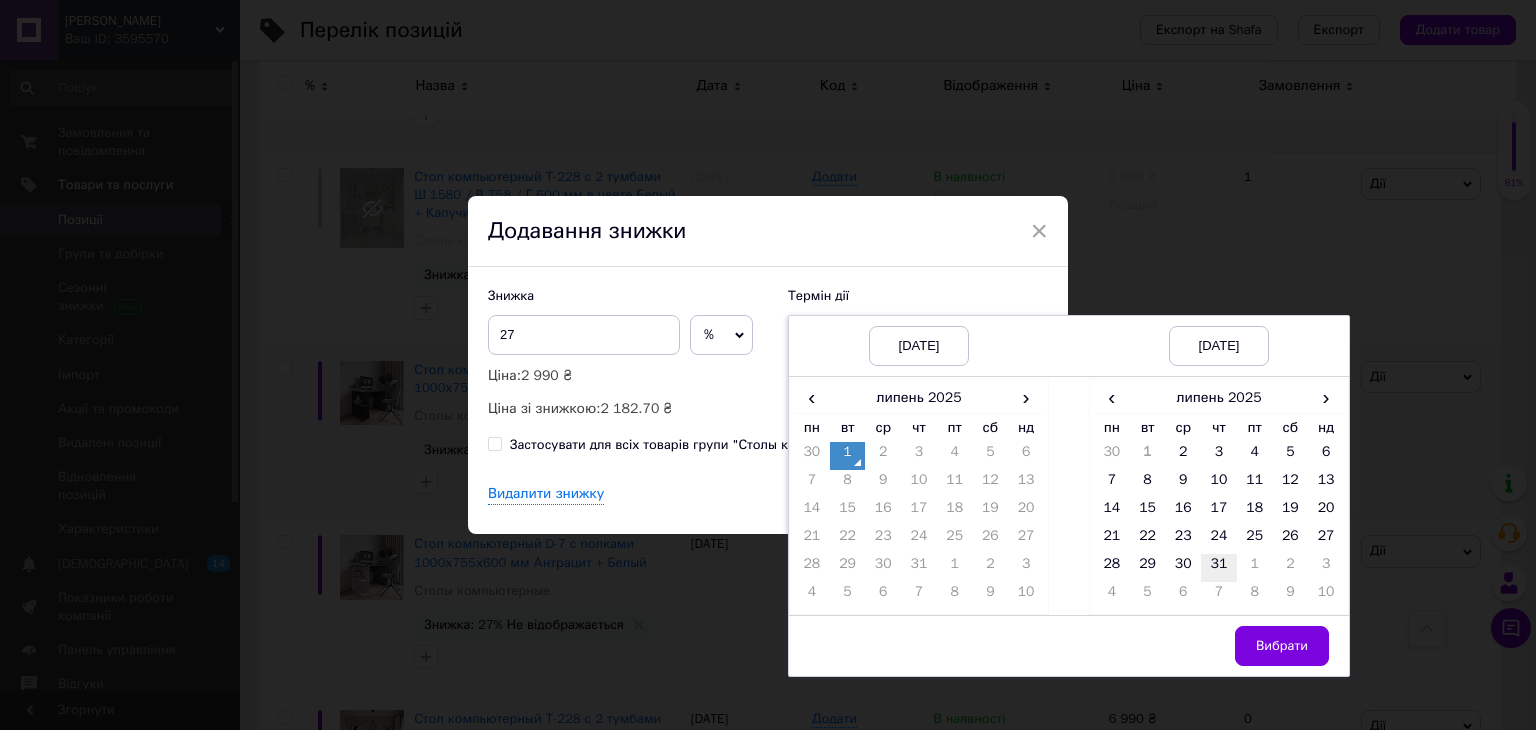 click on "31" at bounding box center [1219, 568] 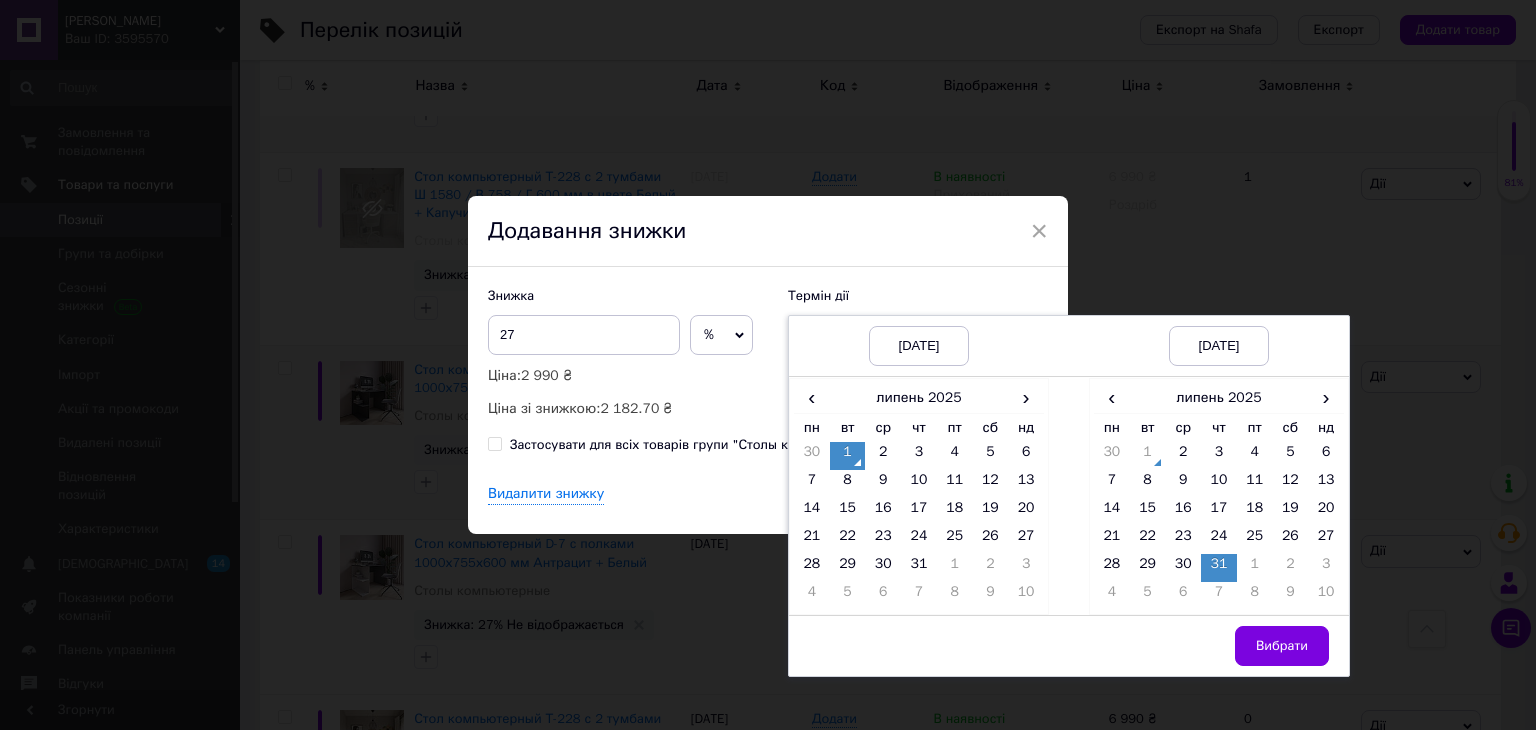 drag, startPoint x: 1289, startPoint y: 645, endPoint x: 1180, endPoint y: 579, distance: 127.424484 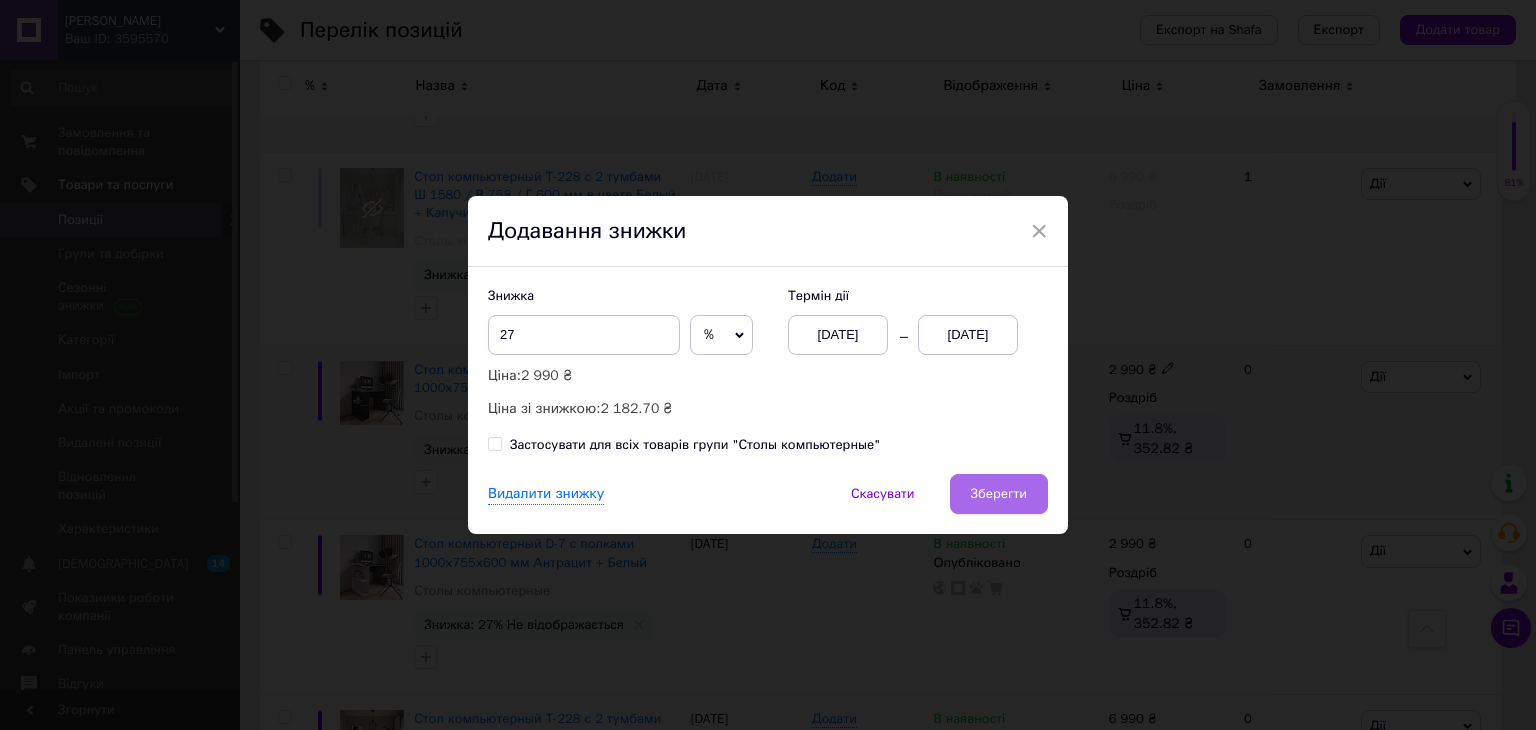 click on "Зберегти" at bounding box center [999, 494] 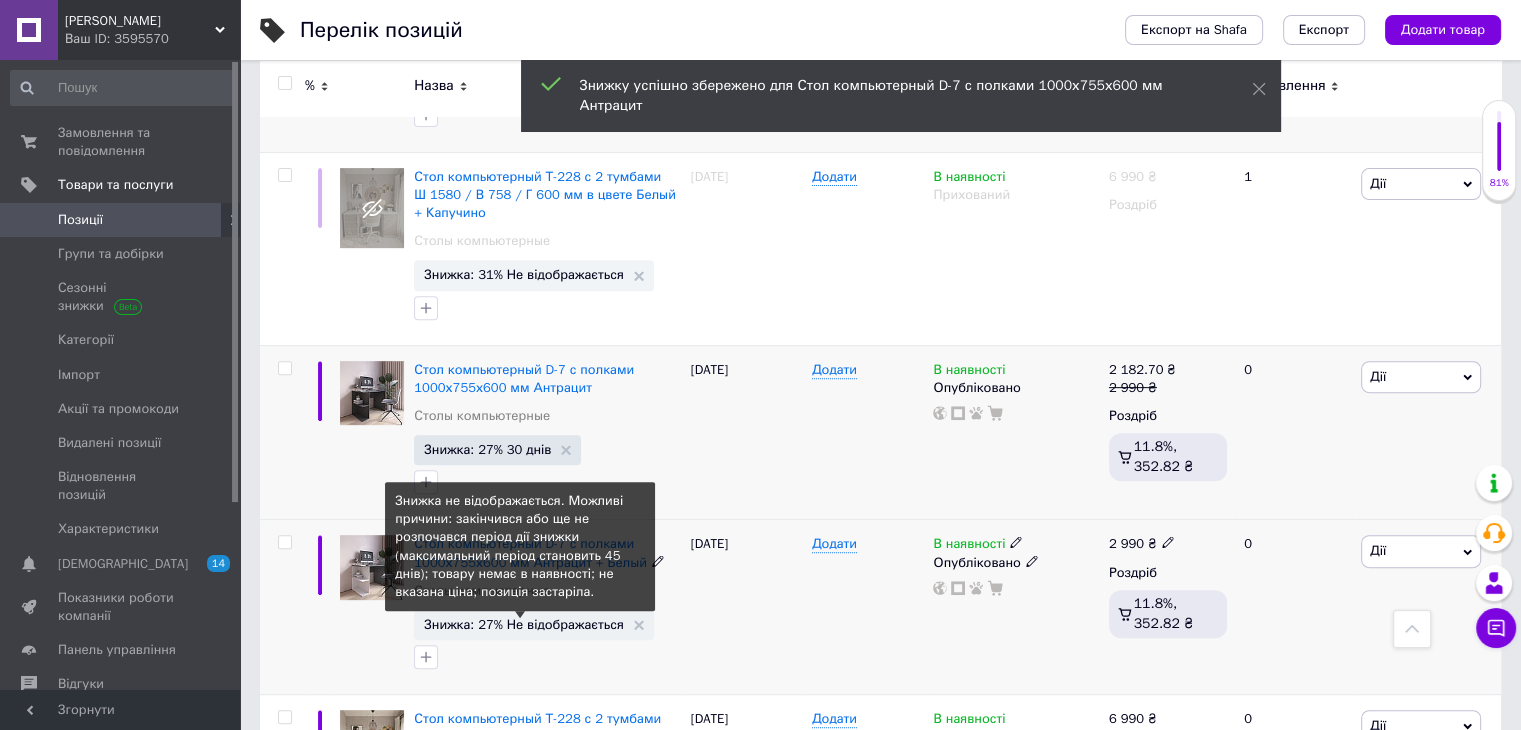 click on "Знижка: 27% Не відображається" at bounding box center [524, 624] 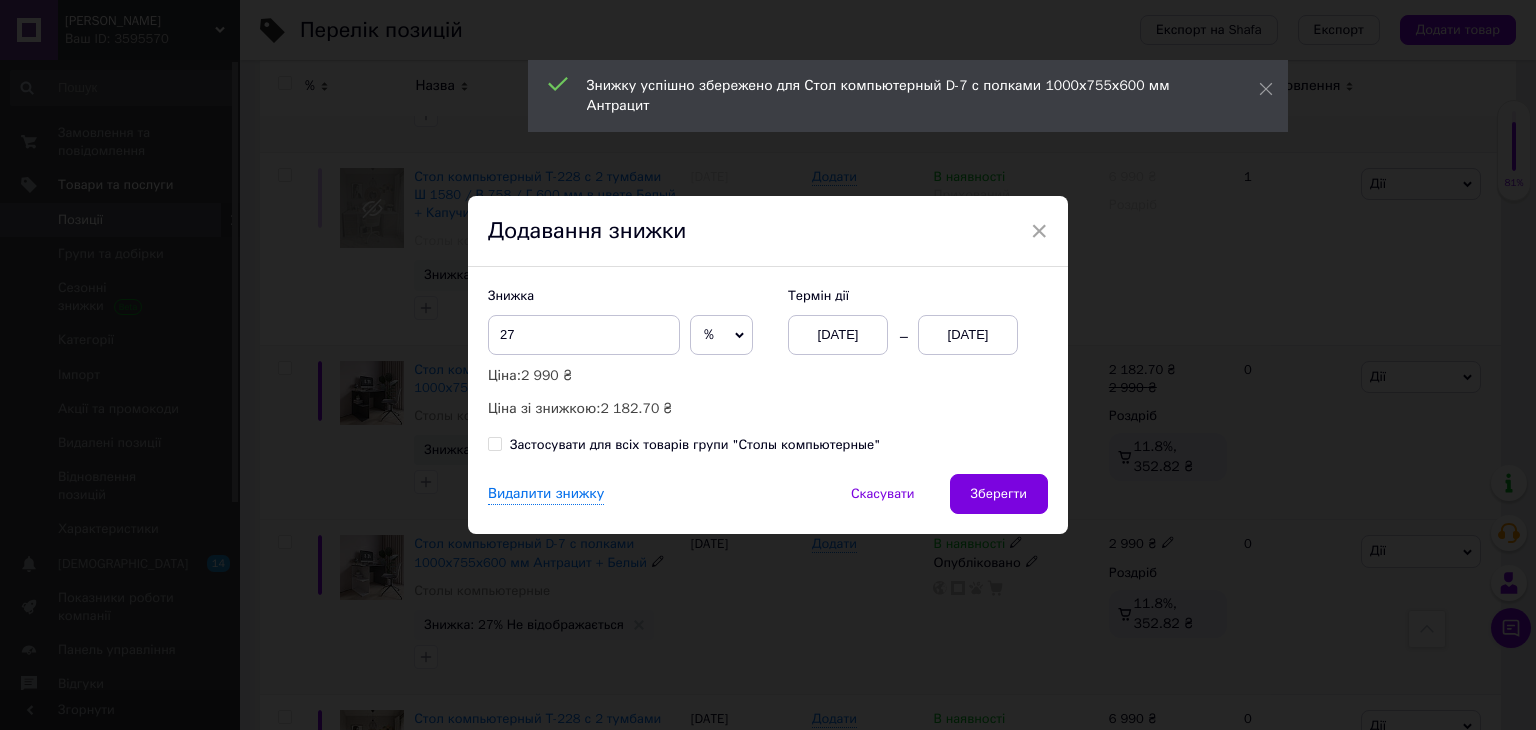 click on "01.07.2025" at bounding box center [968, 335] 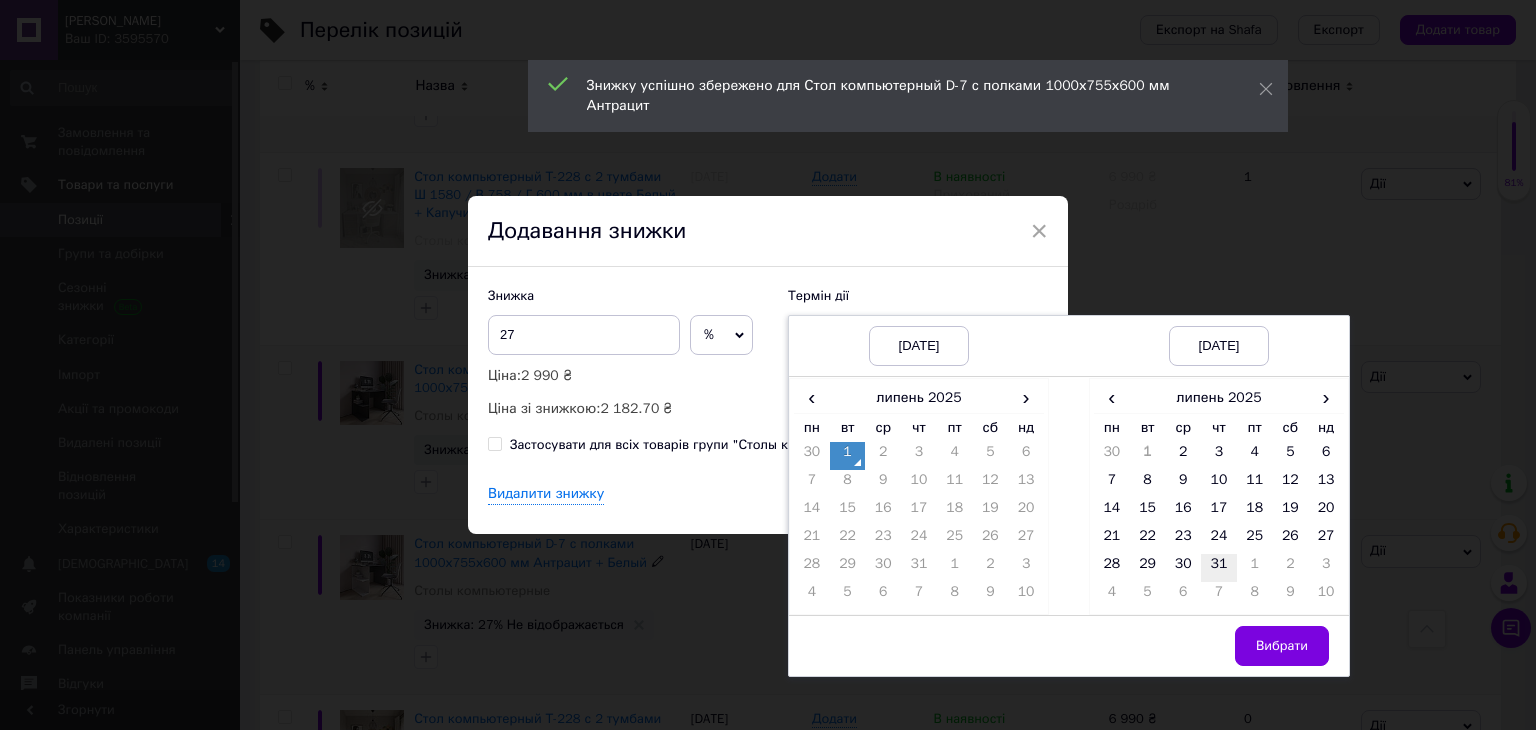 click on "31" at bounding box center [1219, 568] 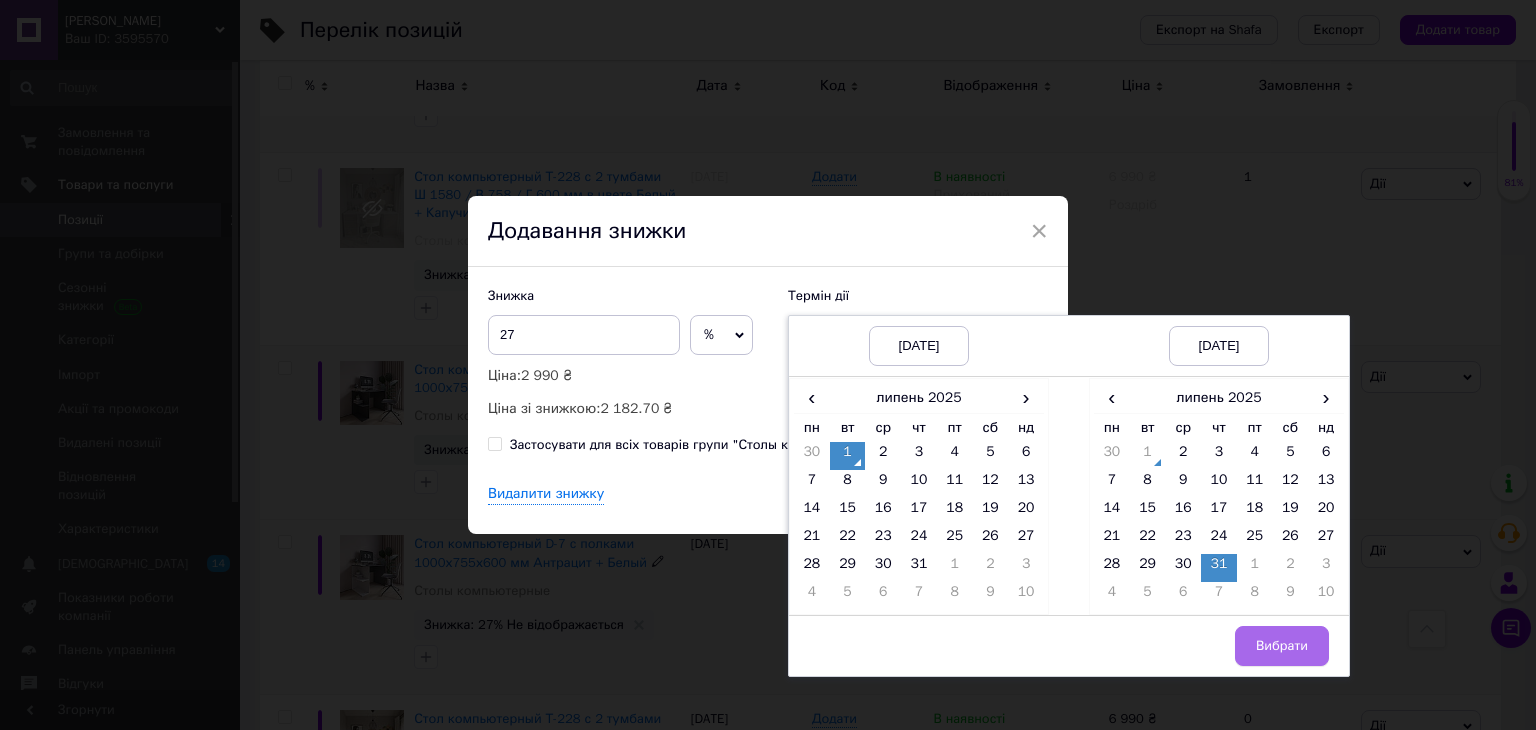 click on "Вибрати" at bounding box center (1282, 646) 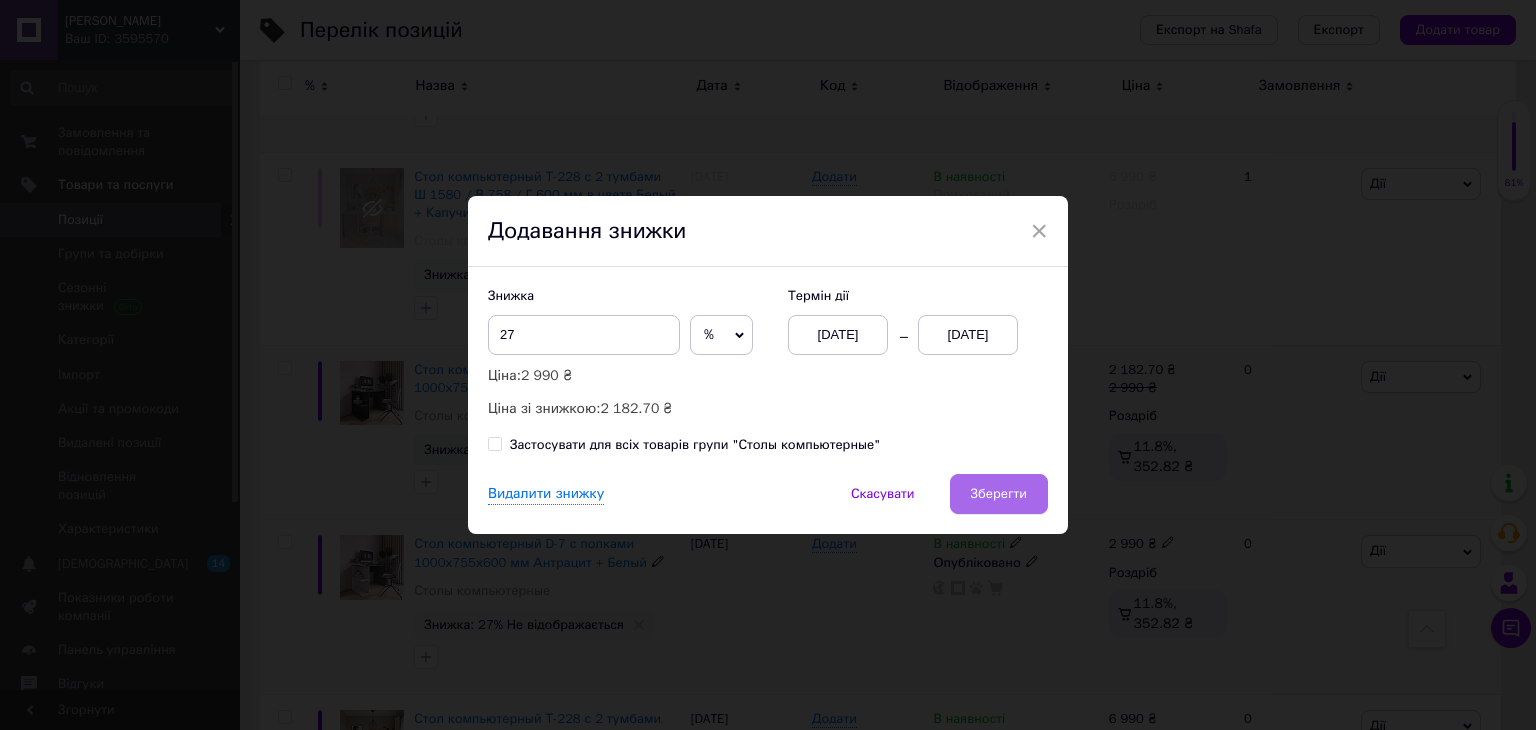 click on "Зберегти" at bounding box center (999, 494) 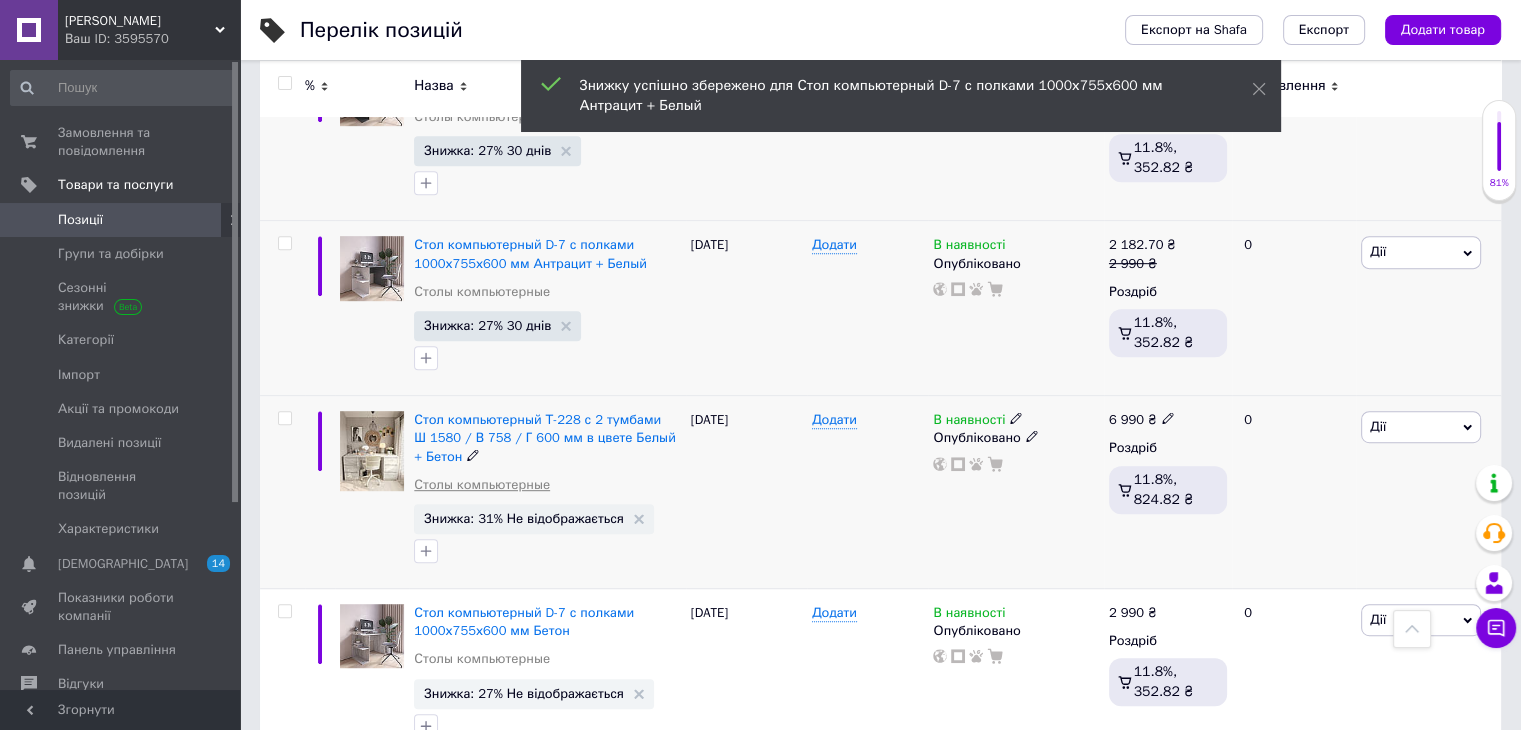 scroll, scrollTop: 1000, scrollLeft: 0, axis: vertical 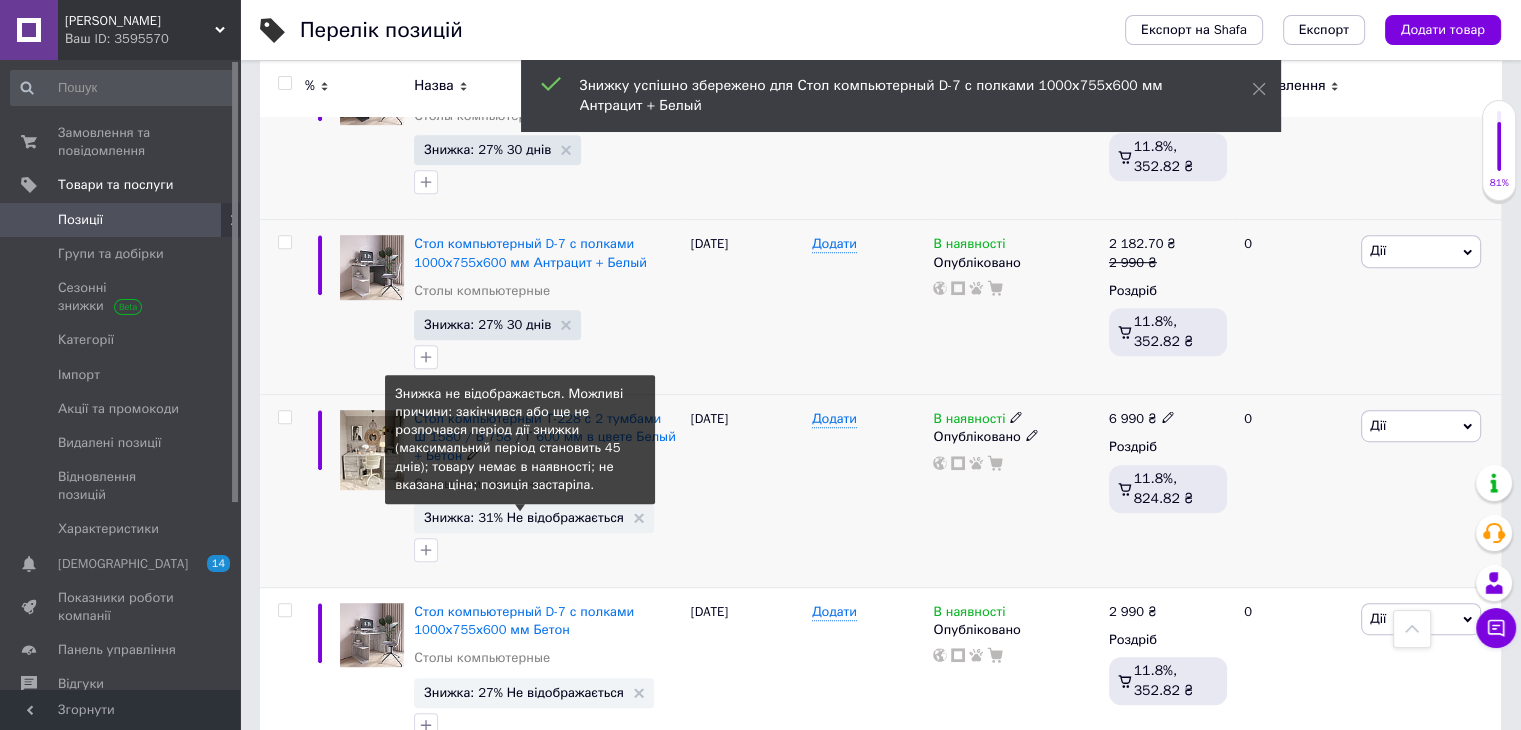 click on "Знижка: 31% Не відображається" at bounding box center (524, 517) 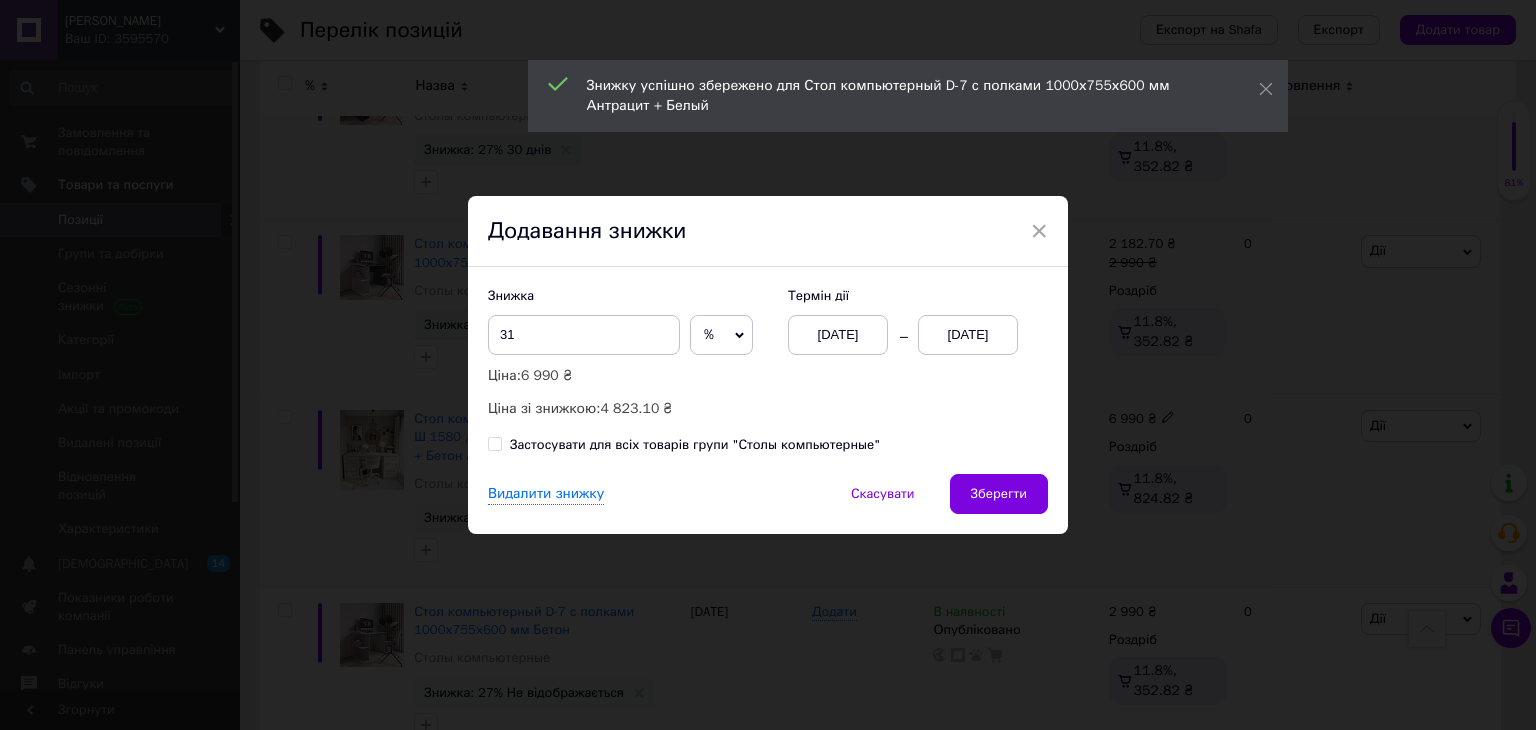 click on "Термін дії 01.07.2025 01.07.2025" at bounding box center [908, 321] 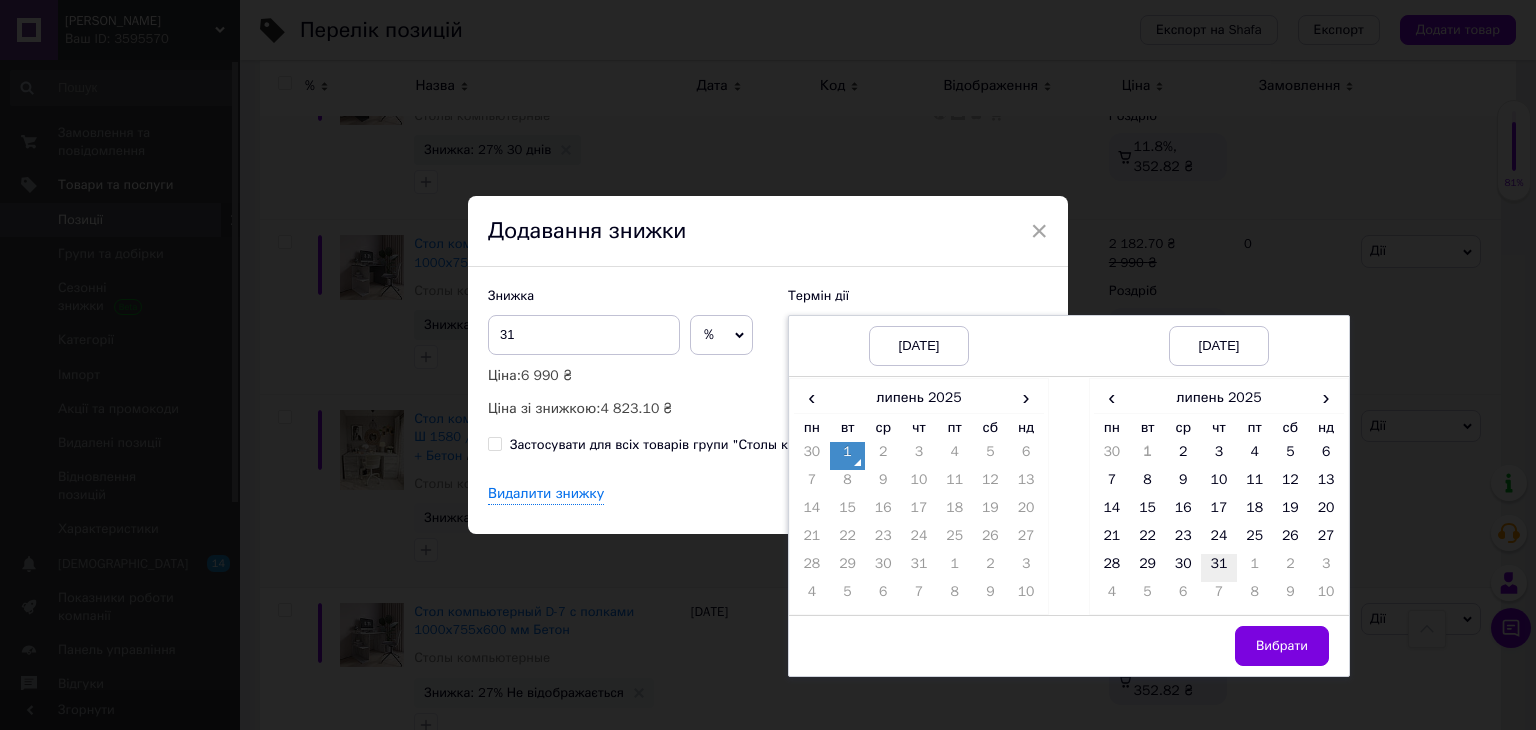 click on "30 1 2 3 4 5 6 7 8 9 10 11 12 13 14 15 16 17 18 19 20 21 22 23 24 25 26 27 28 29 30 31 1 2 3 4 5 6 7 8 9 10" at bounding box center (1219, 526) 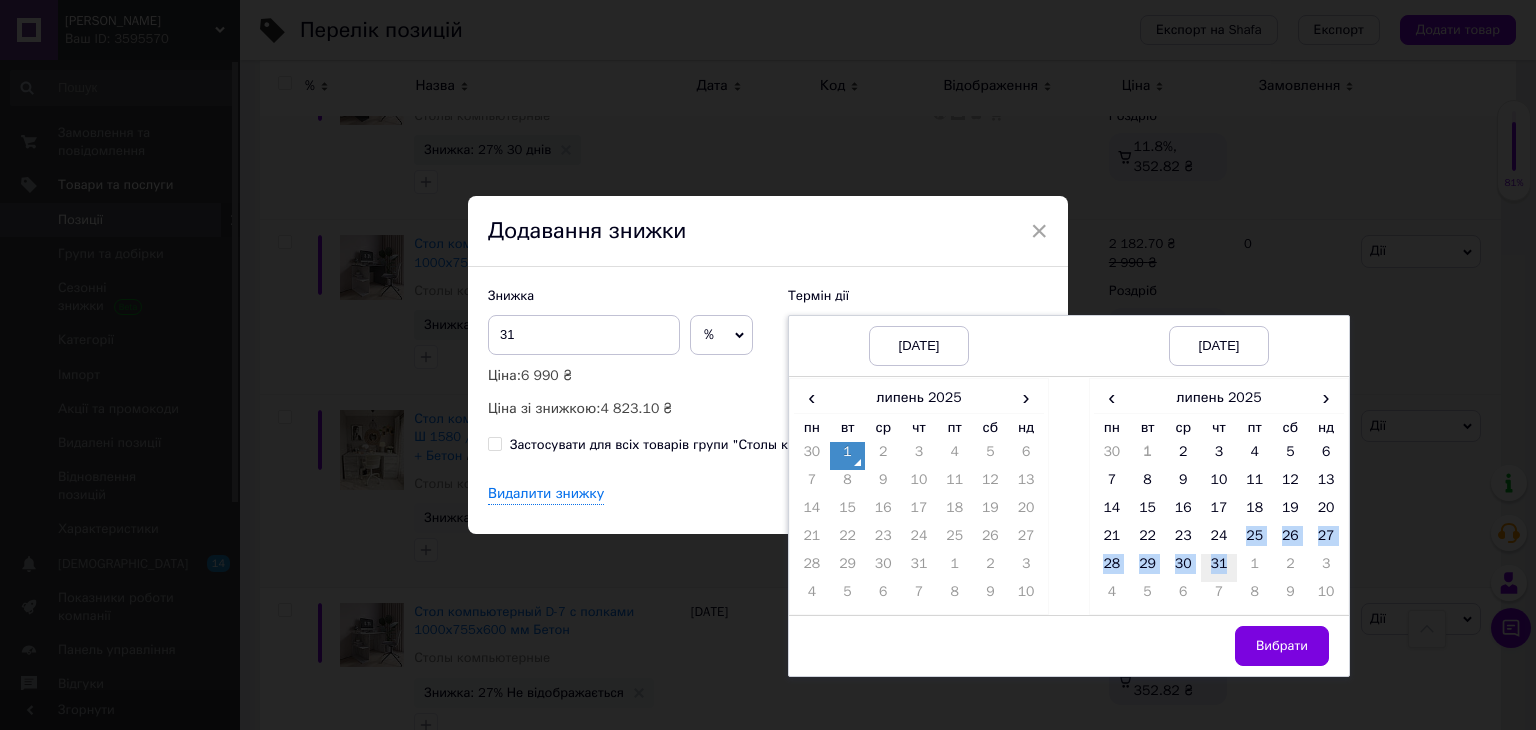 click on "31" at bounding box center [1219, 568] 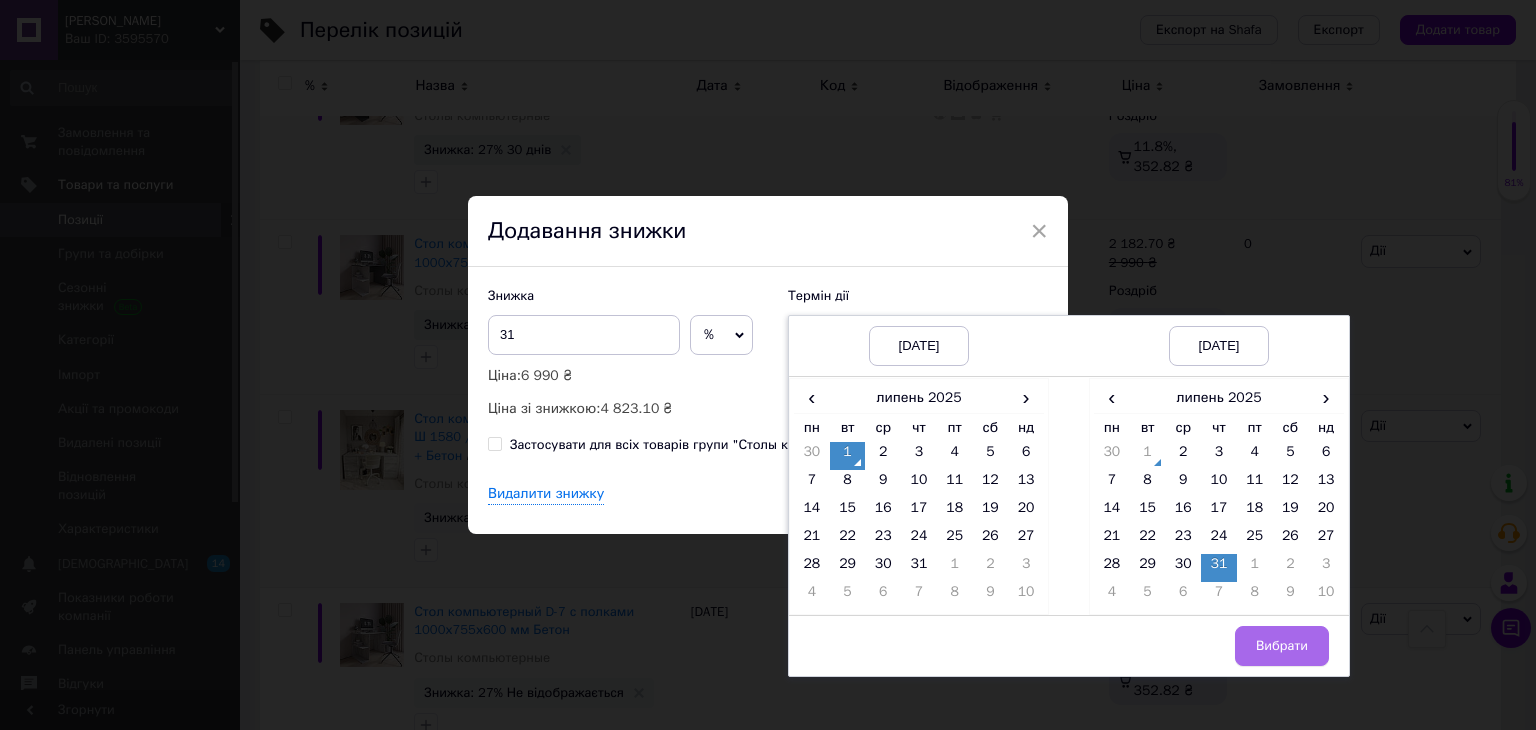 click on "Вибрати" at bounding box center [1282, 646] 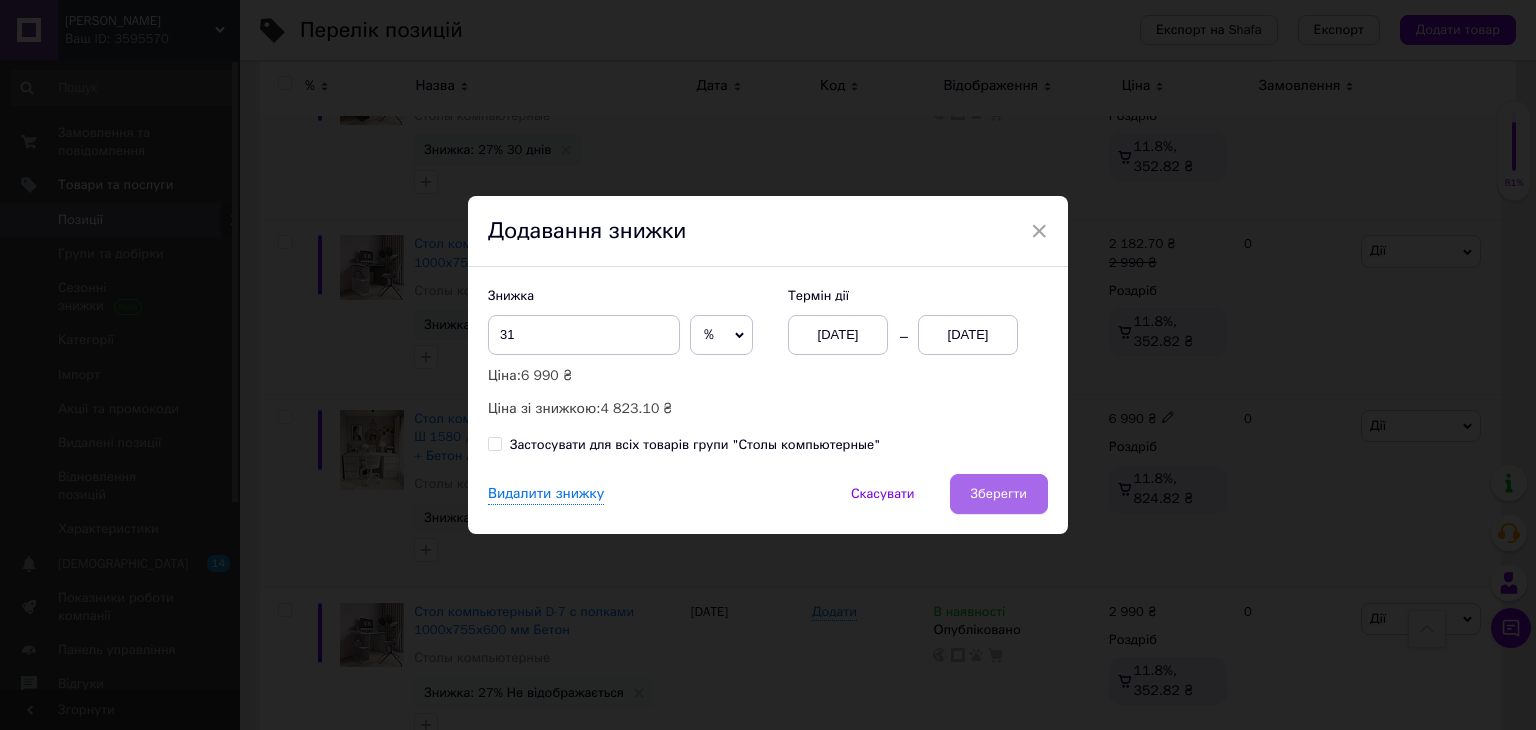 click on "Зберегти" at bounding box center (999, 494) 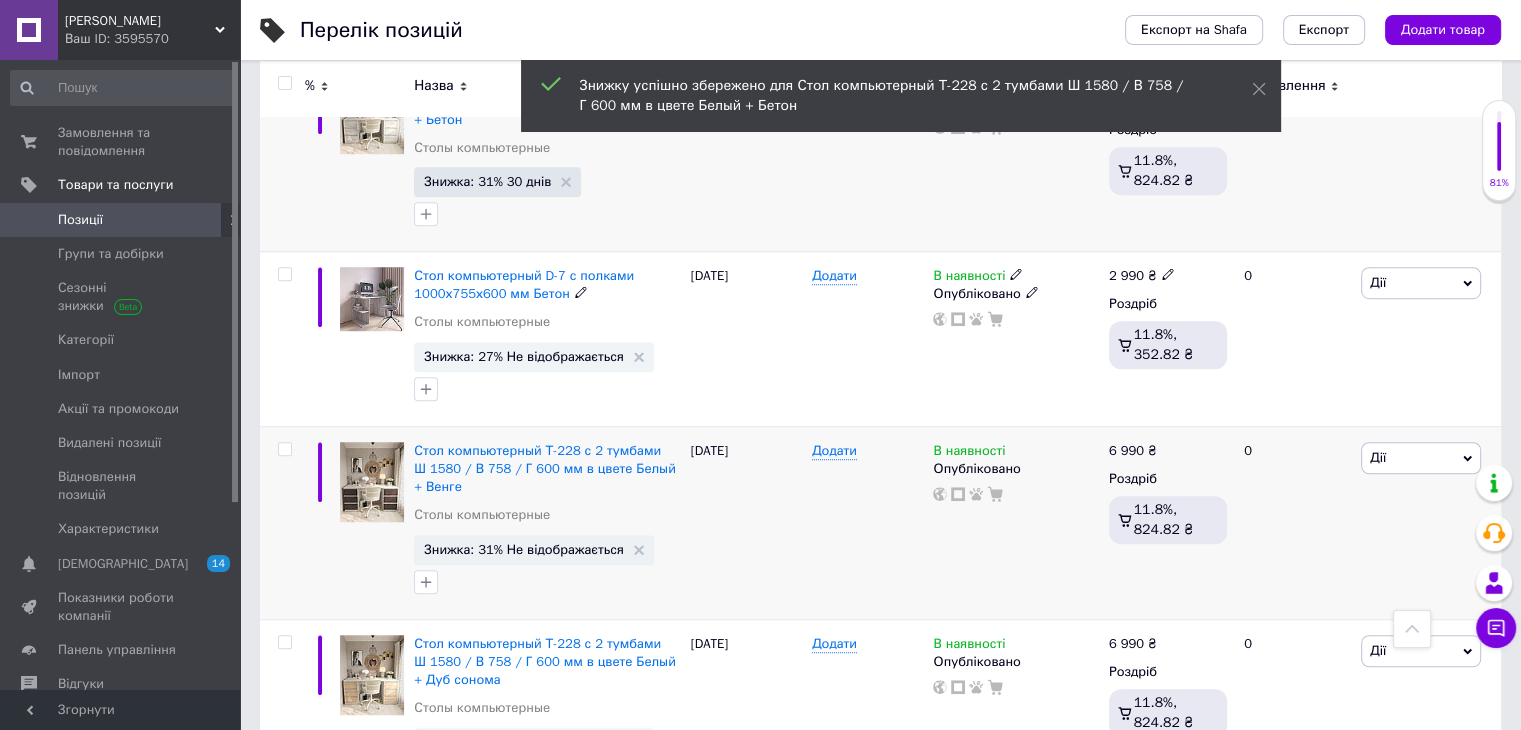 scroll, scrollTop: 1400, scrollLeft: 0, axis: vertical 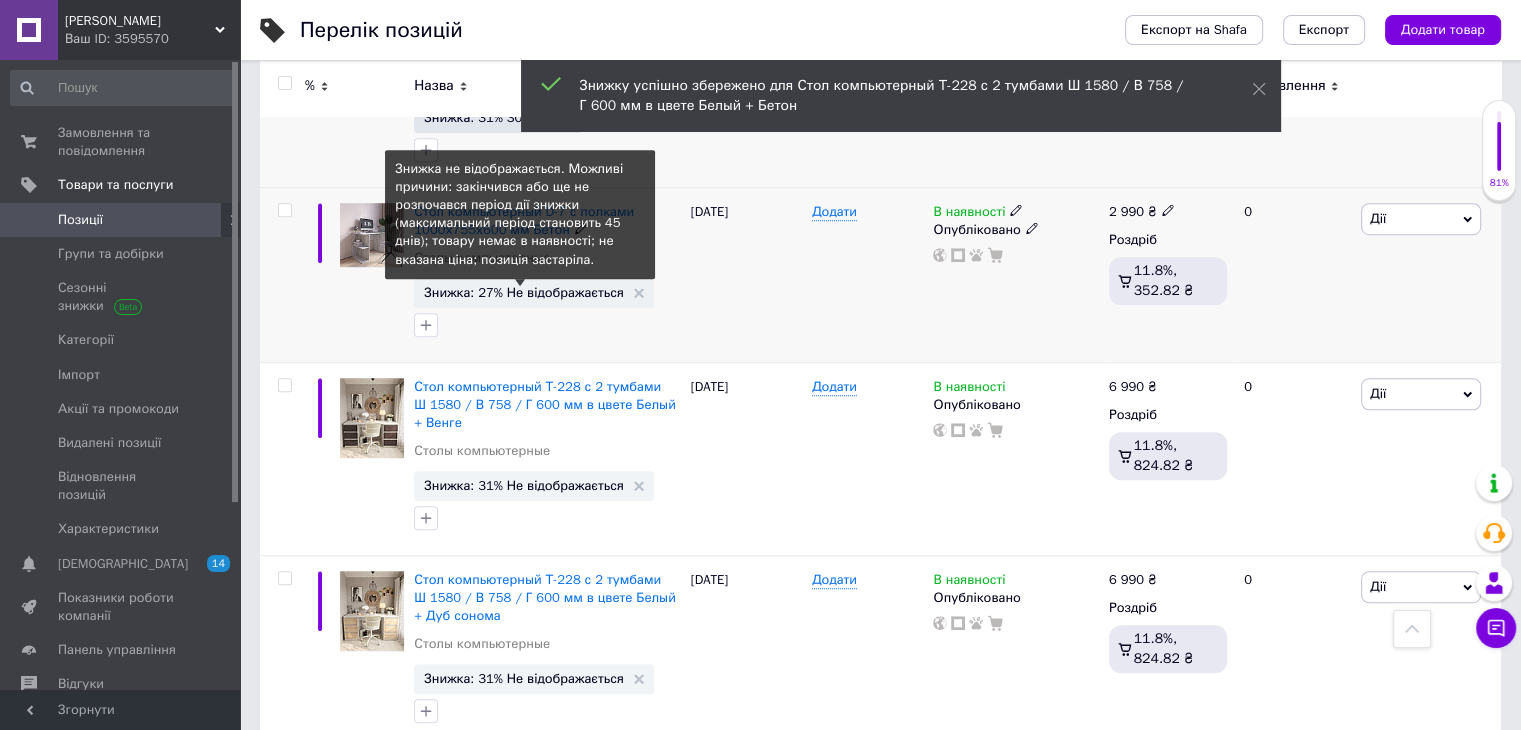 click on "Знижка: 27% Не відображається" at bounding box center (524, 292) 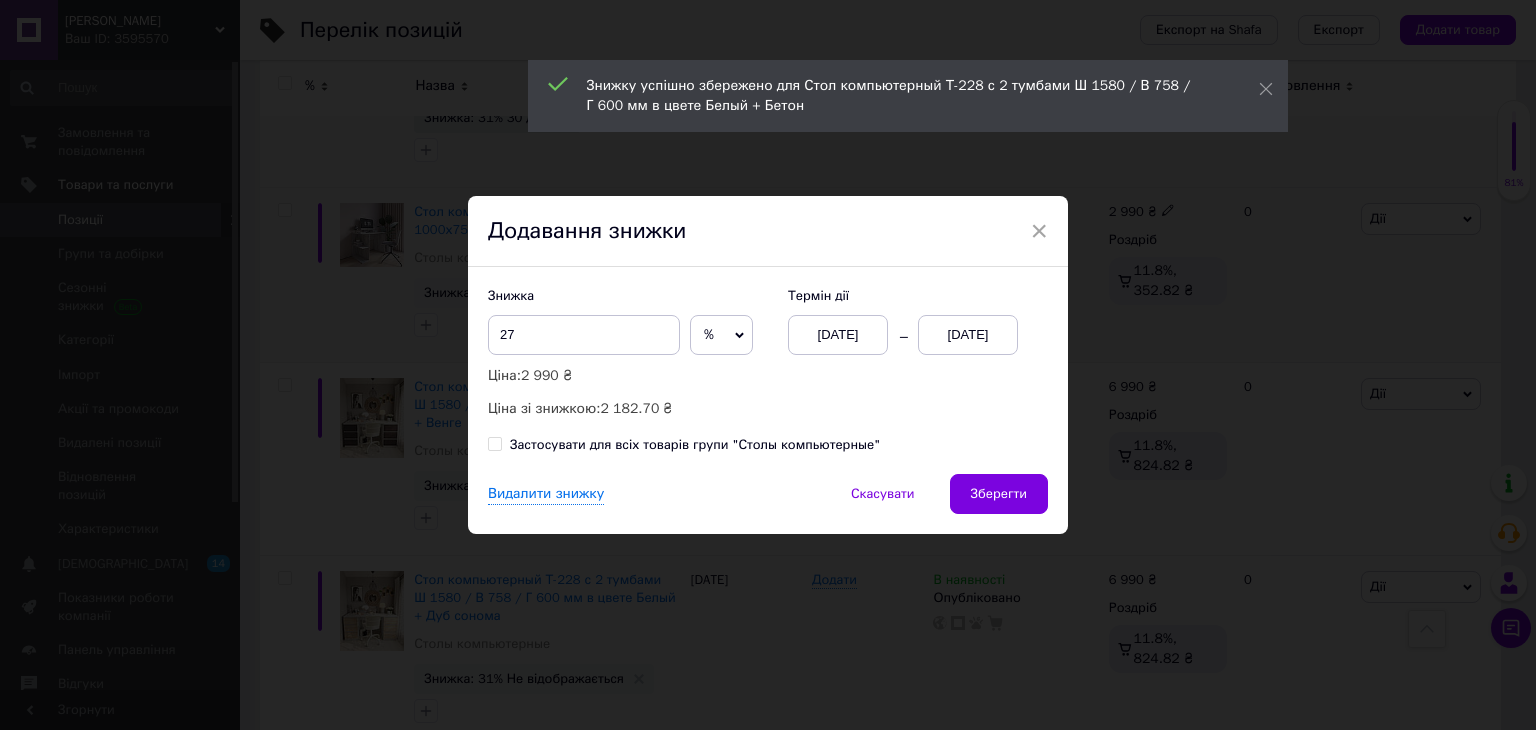 click on "01.07.2025" at bounding box center [968, 335] 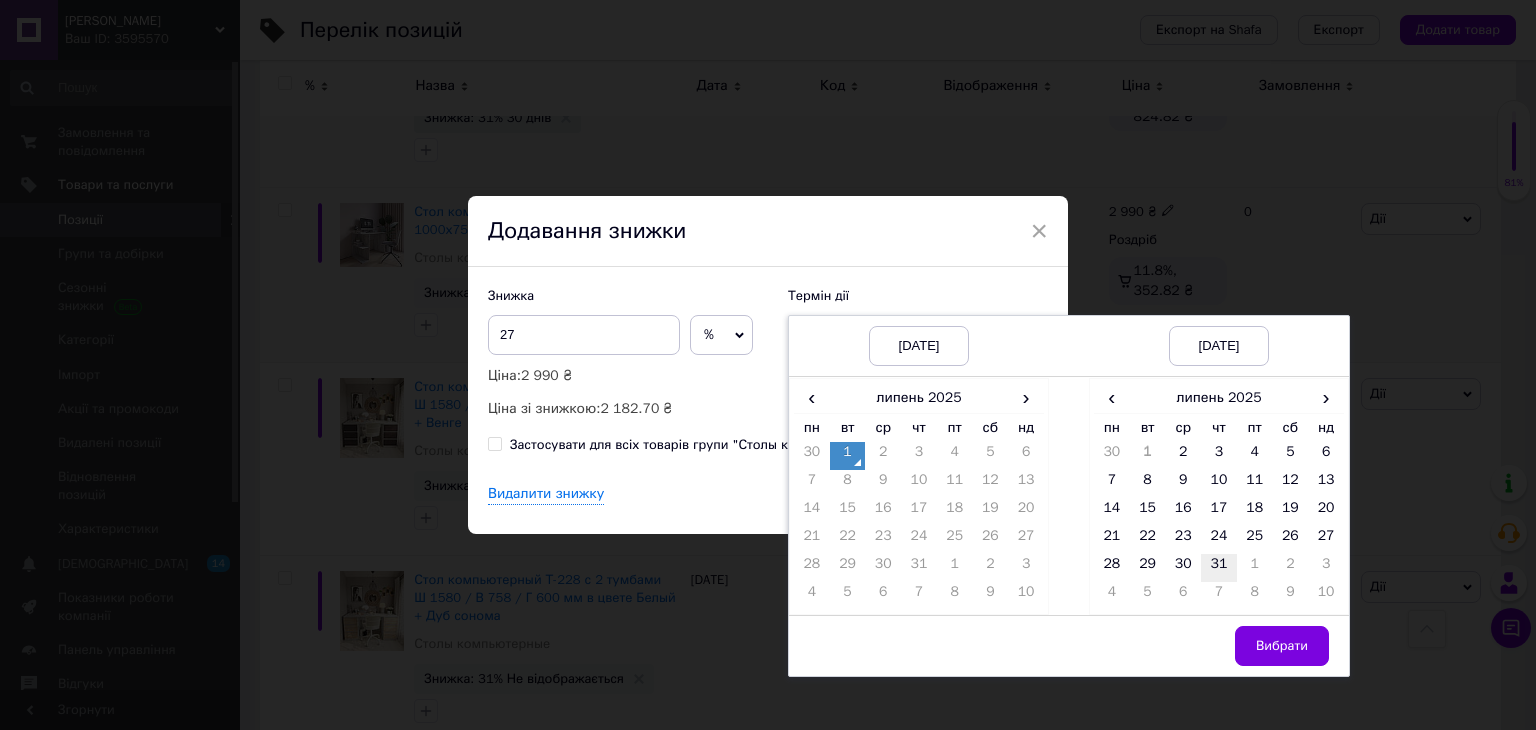 click on "31" at bounding box center (1219, 568) 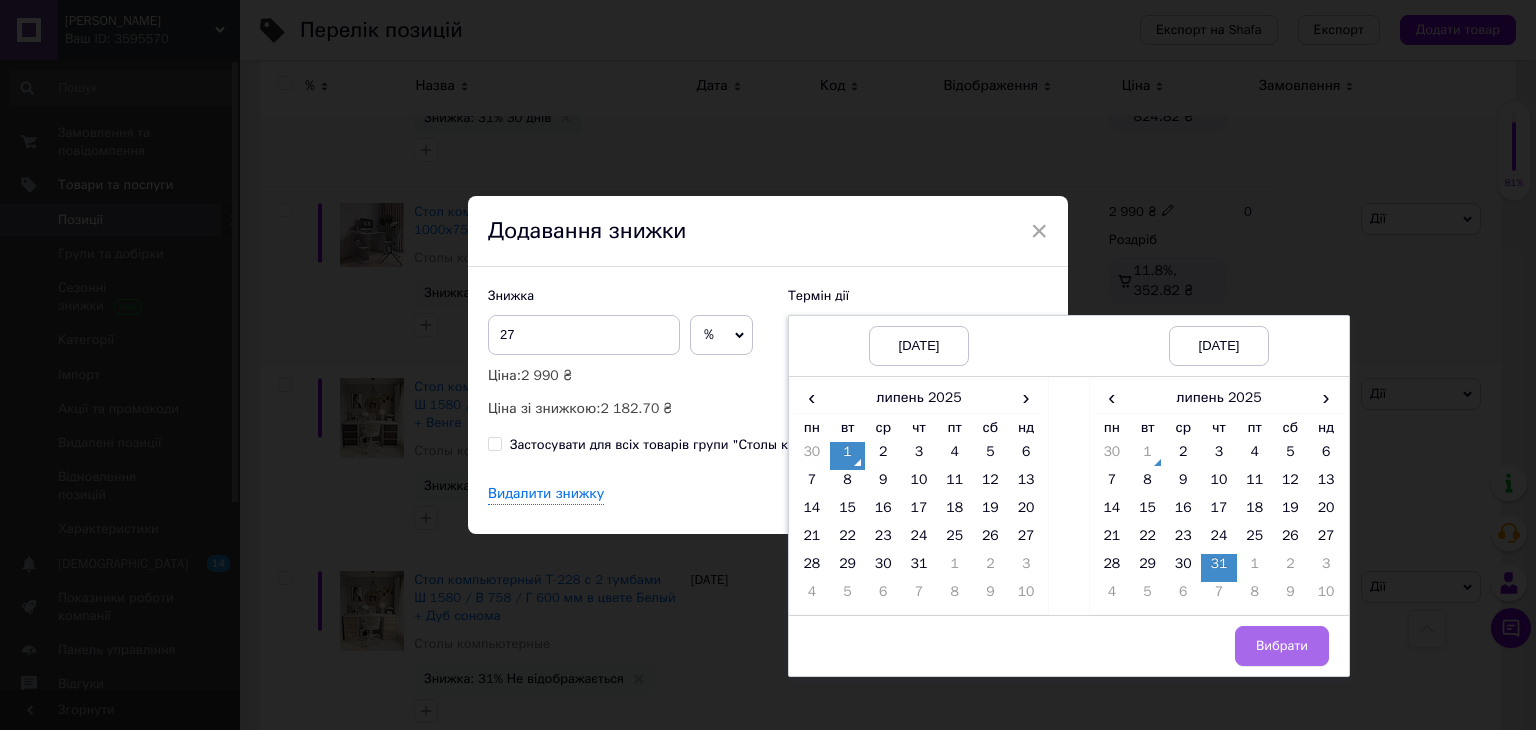click on "Вибрати" at bounding box center [1282, 646] 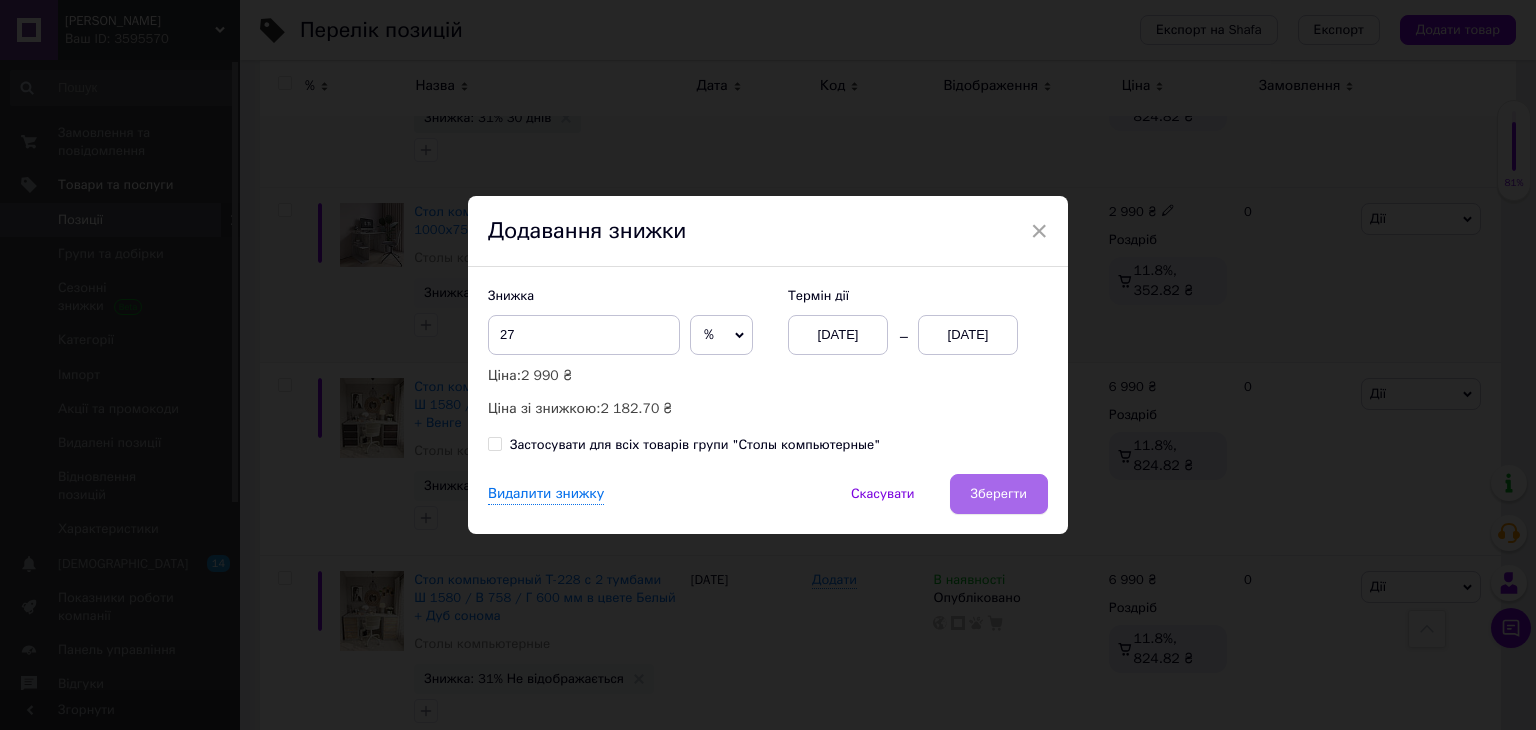 click on "Видалити знижку   Скасувати   Зберегти" at bounding box center (768, 504) 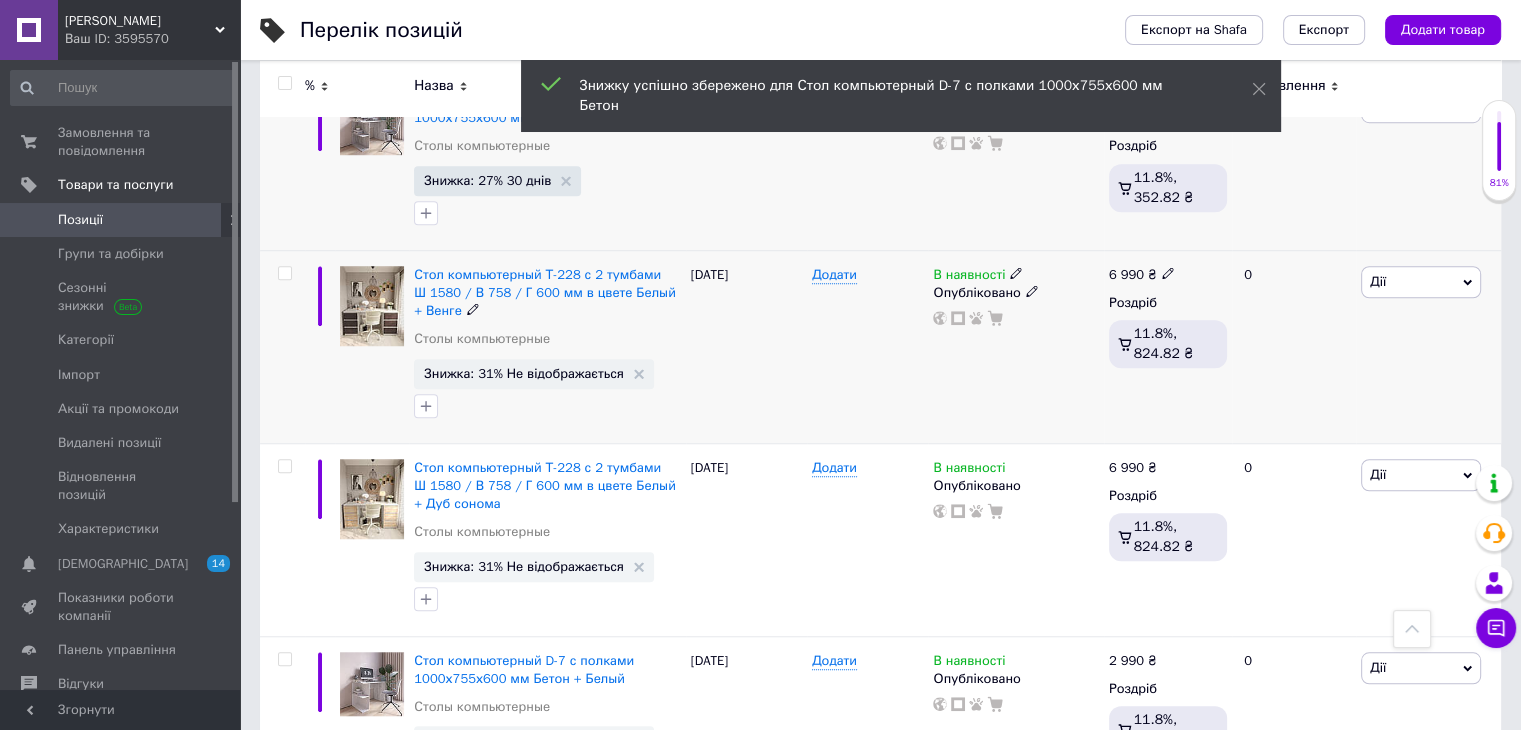 scroll, scrollTop: 1500, scrollLeft: 0, axis: vertical 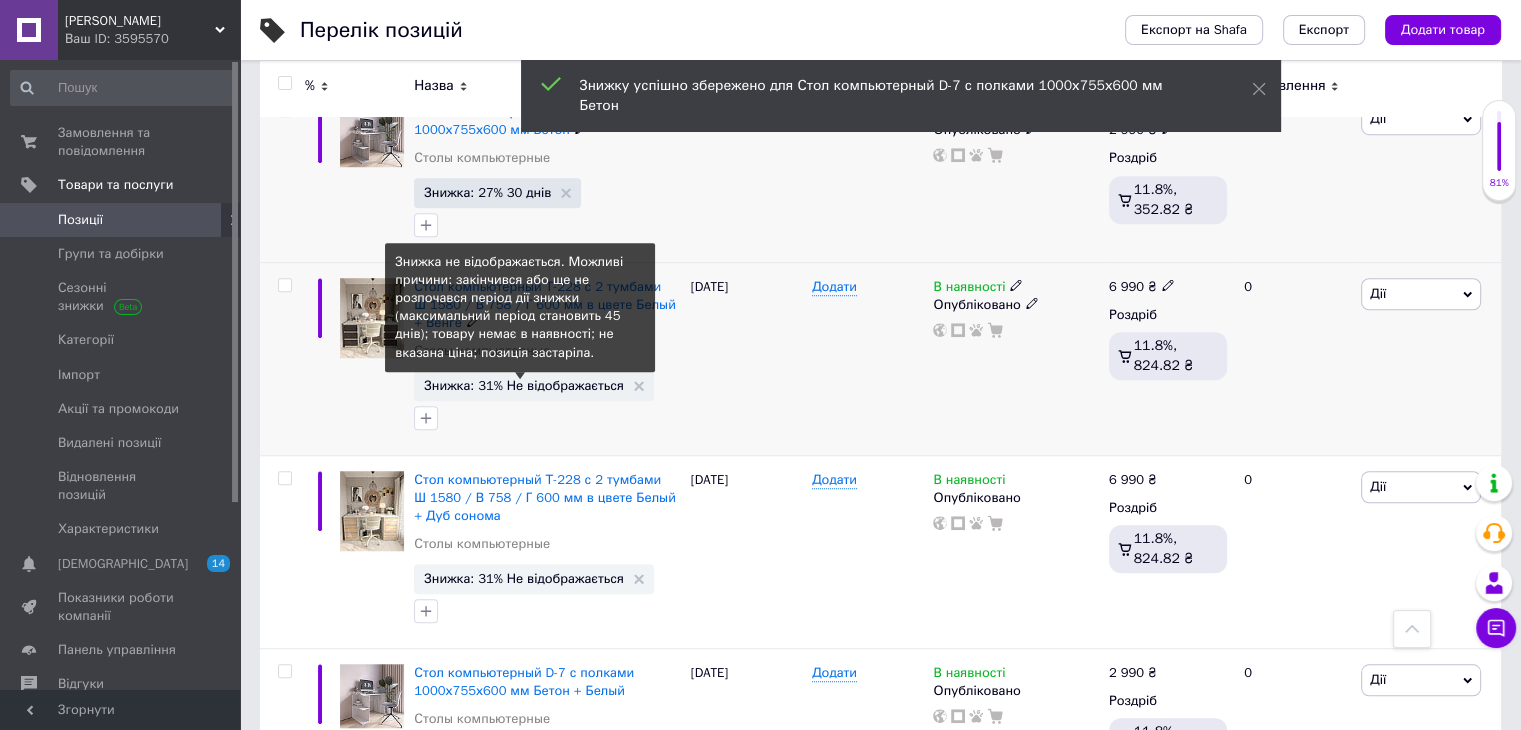 click on "Знижка: 31% Не відображається" at bounding box center (524, 385) 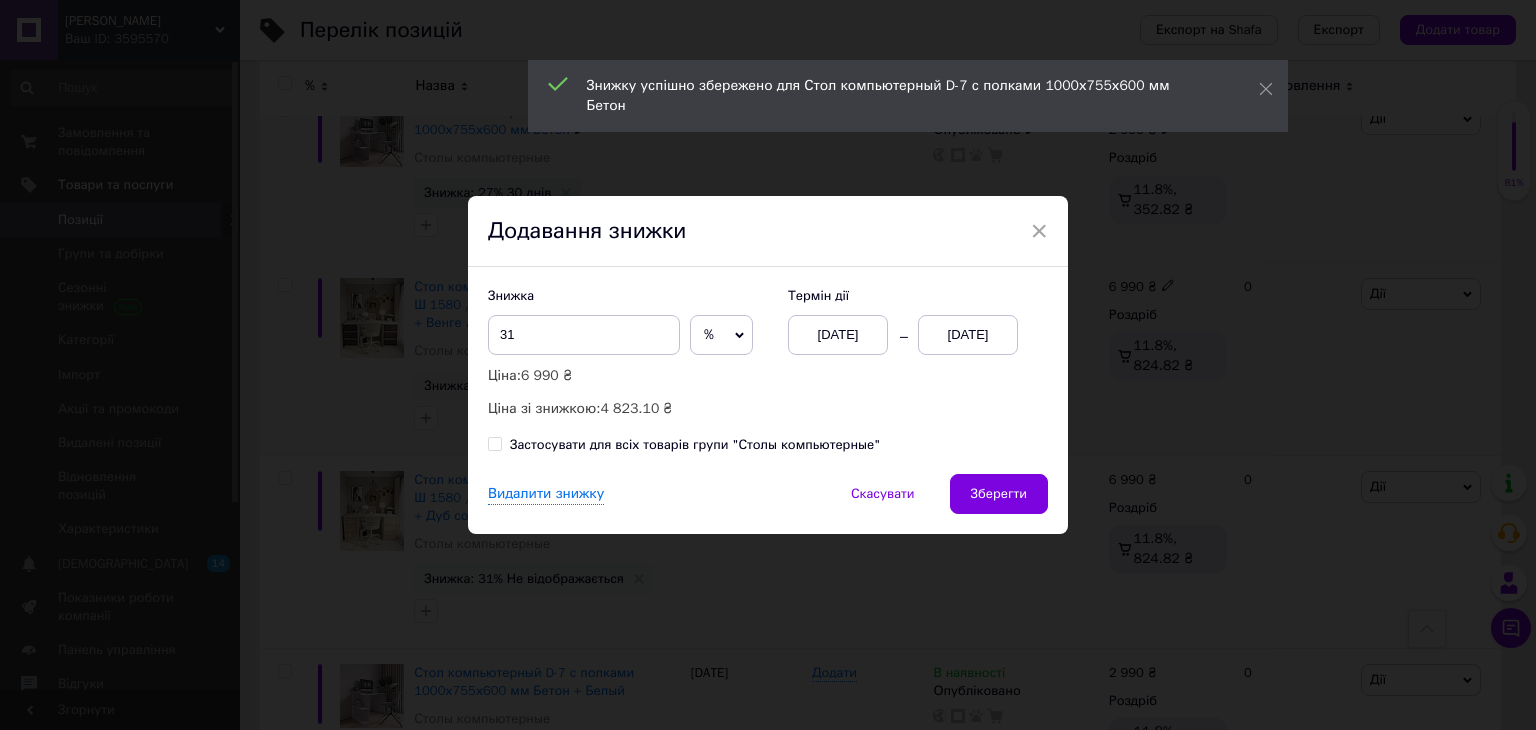 click on "01.07.2025" at bounding box center (968, 335) 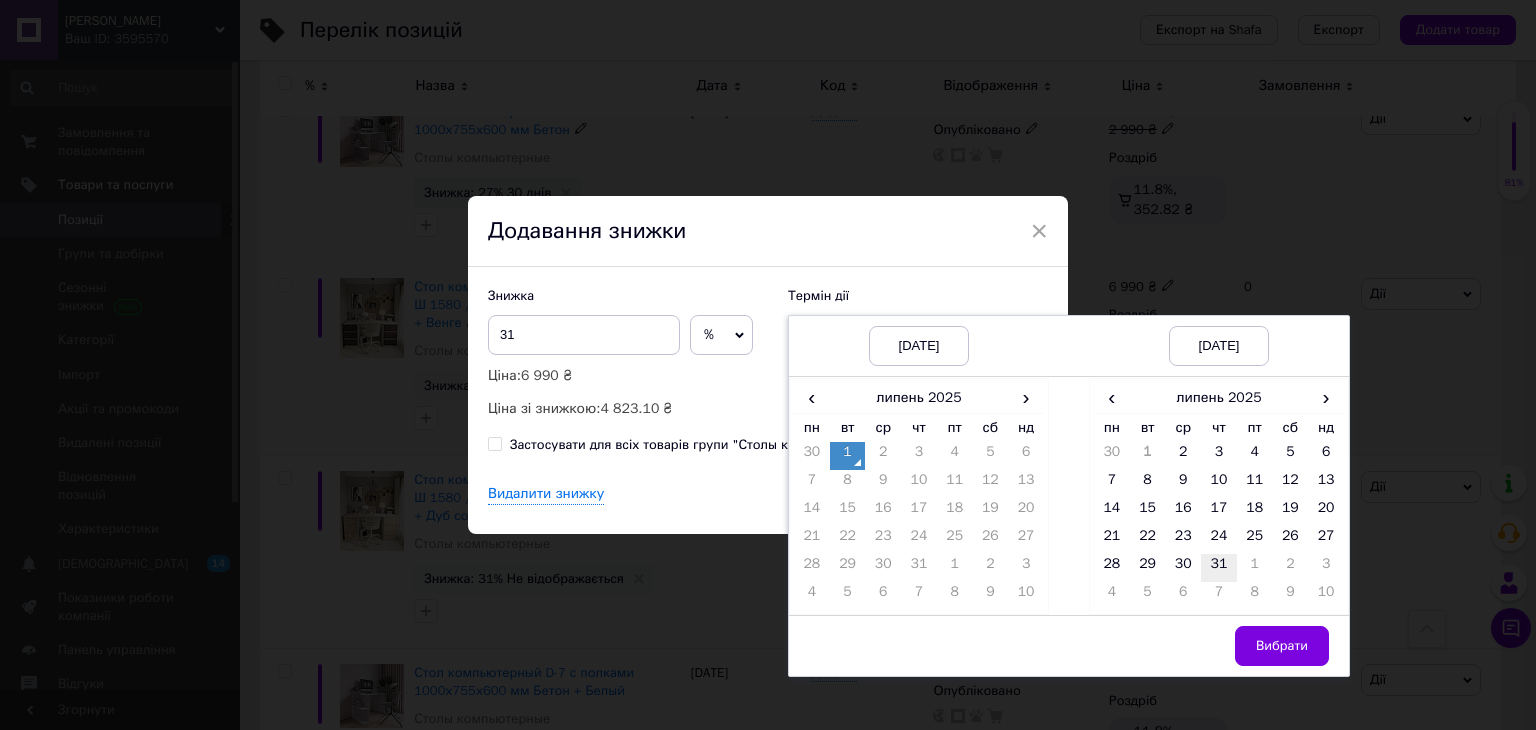 click on "31" at bounding box center (1219, 568) 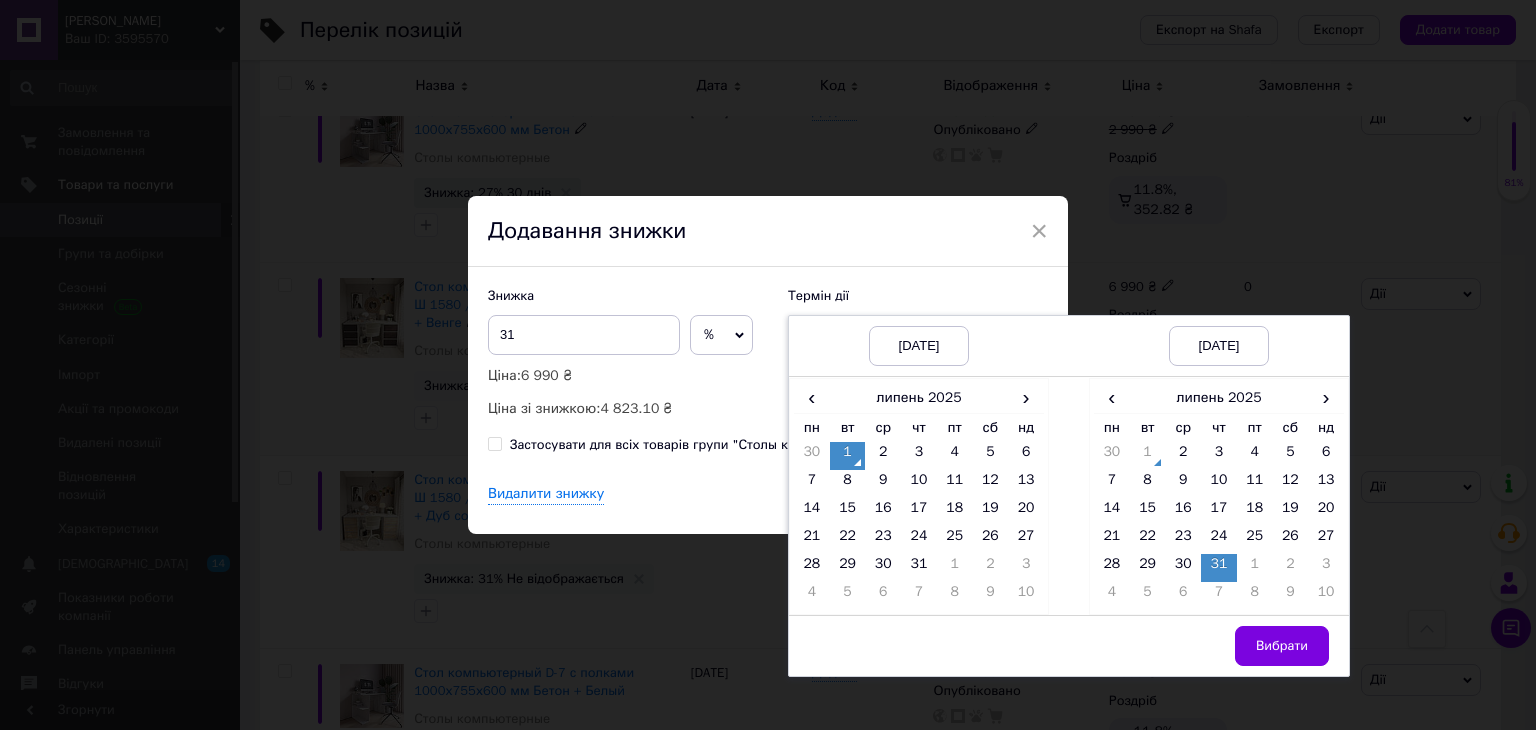 drag, startPoint x: 1274, startPoint y: 647, endPoint x: 1078, endPoint y: 519, distance: 234.094 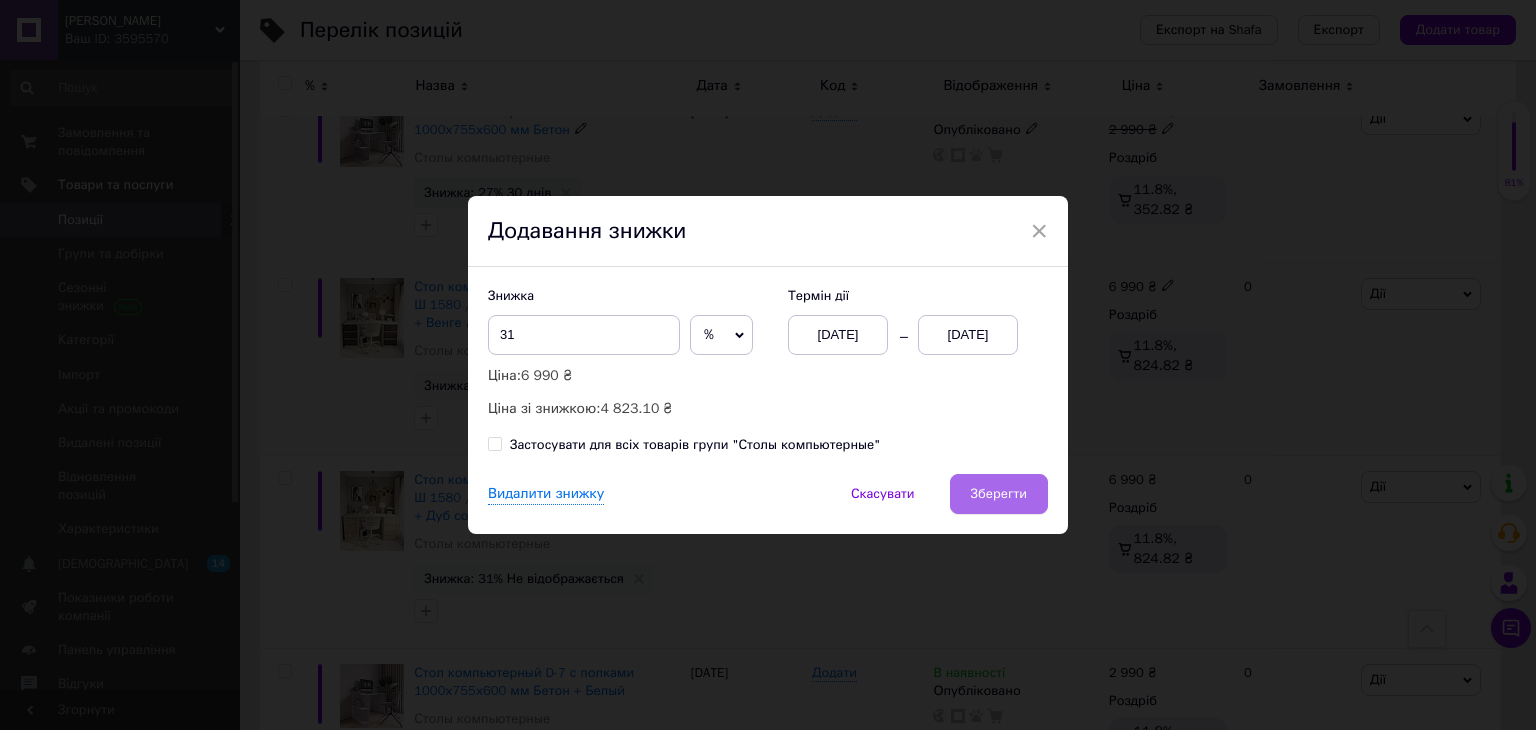 click on "Зберегти" at bounding box center [999, 494] 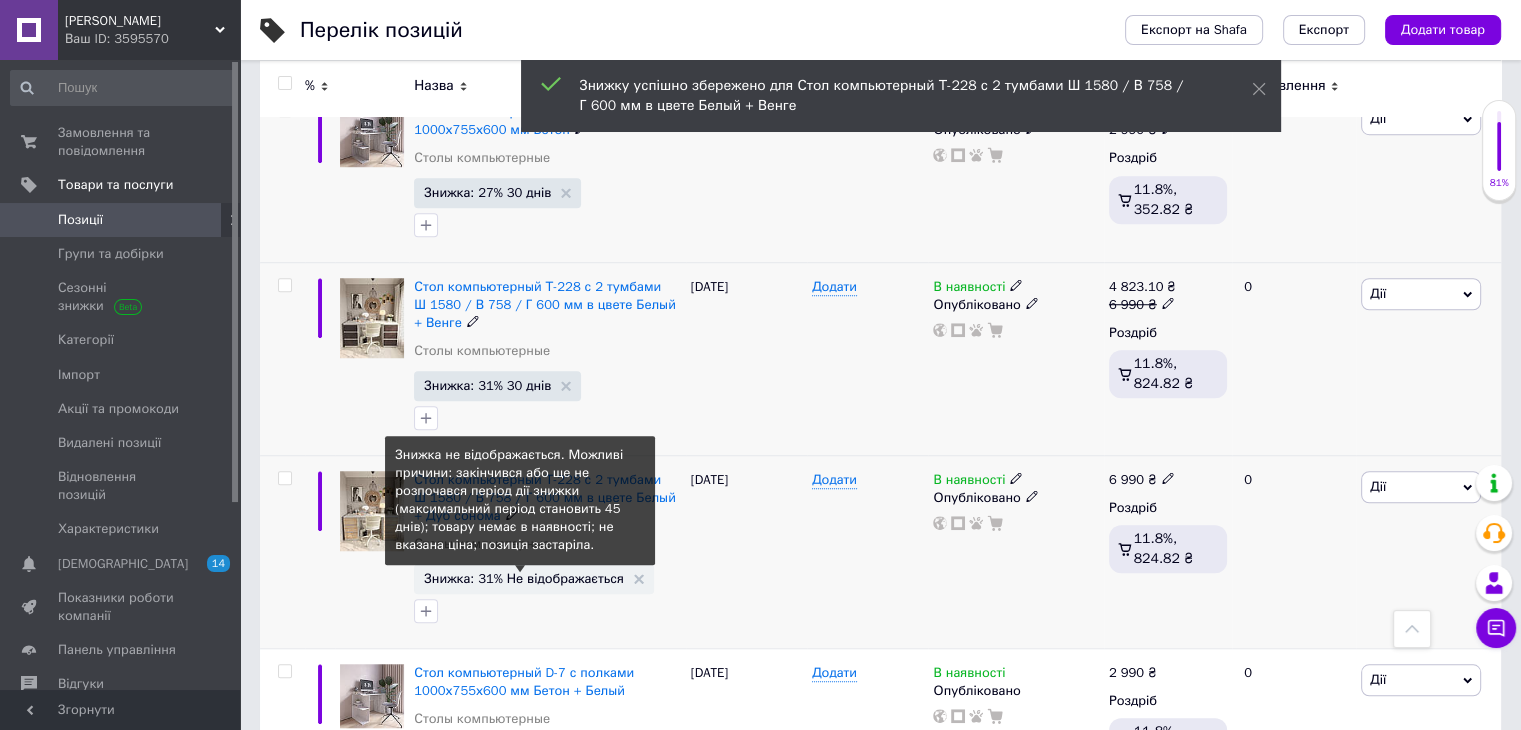 click on "Знижка: 31% Не відображається" at bounding box center (524, 578) 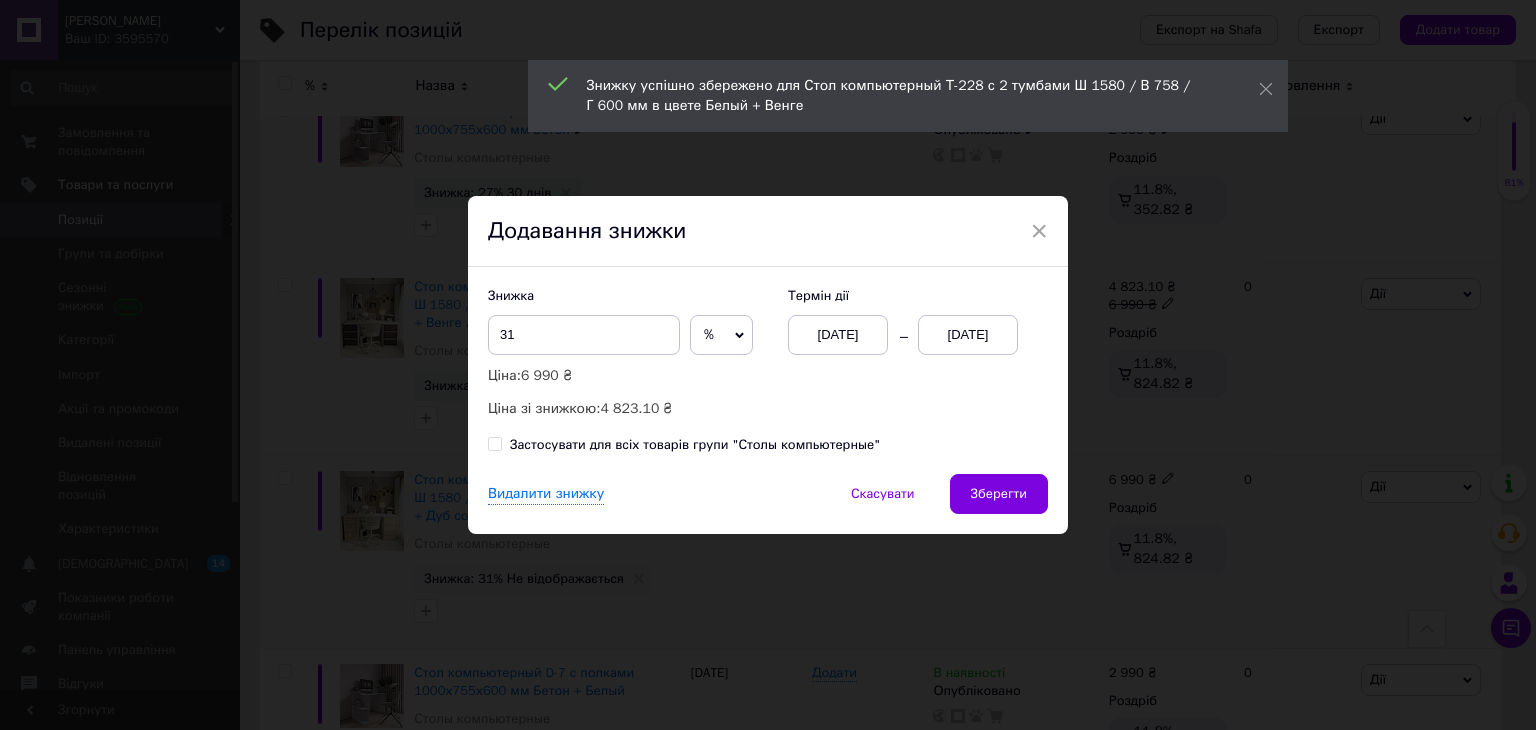 click on "01.07.2025" at bounding box center (968, 335) 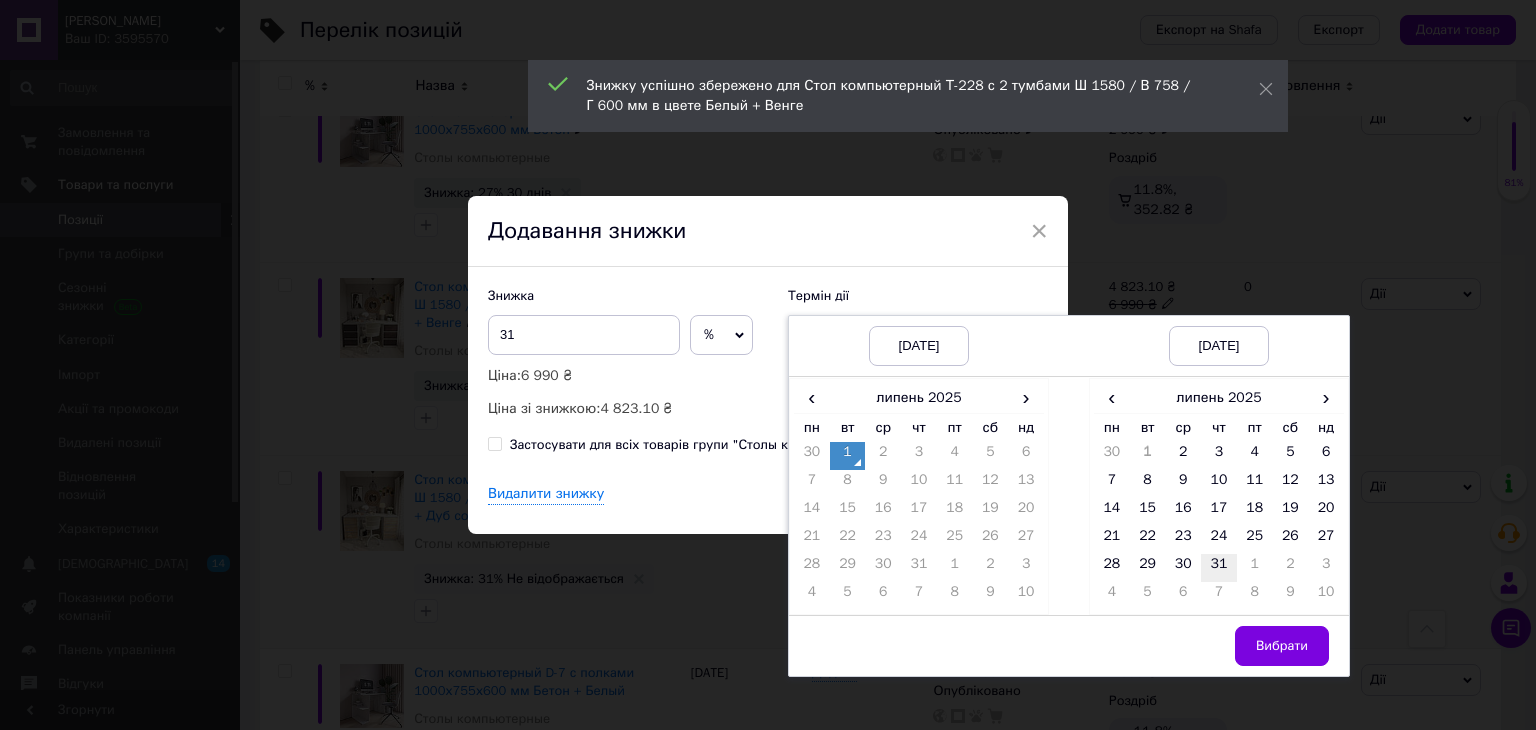 click on "31" at bounding box center [1219, 568] 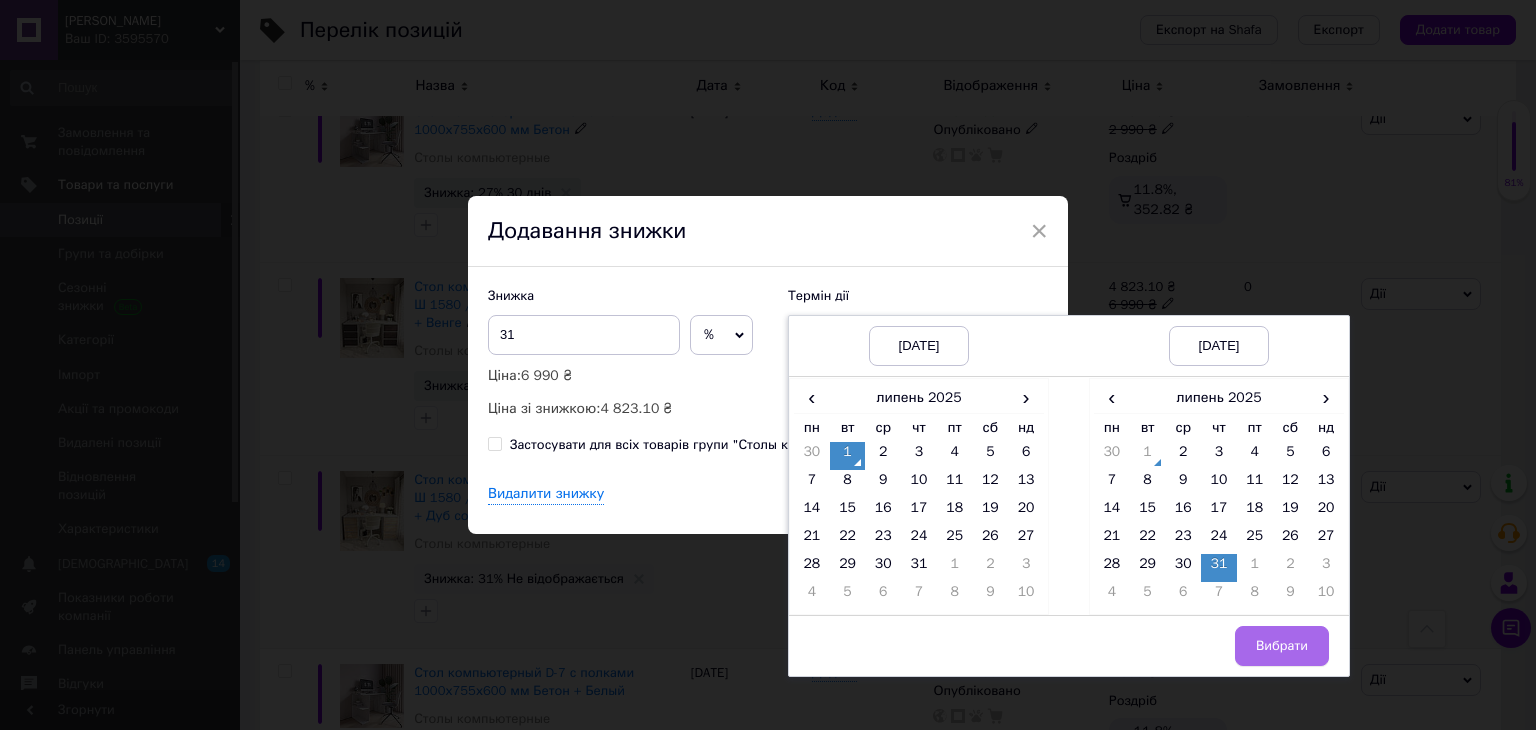 click on "Вибрати" at bounding box center (1282, 646) 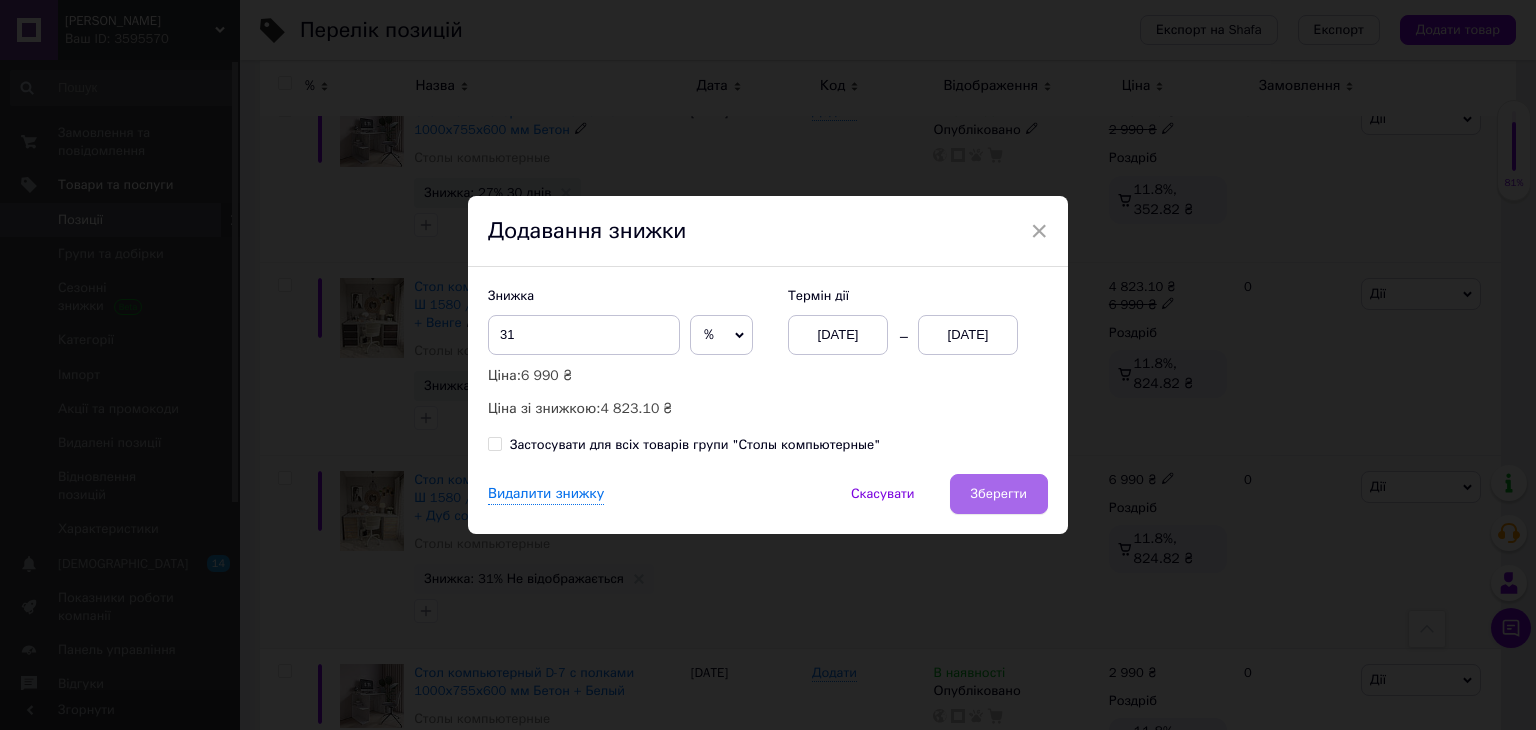 click on "Зберегти" at bounding box center (999, 494) 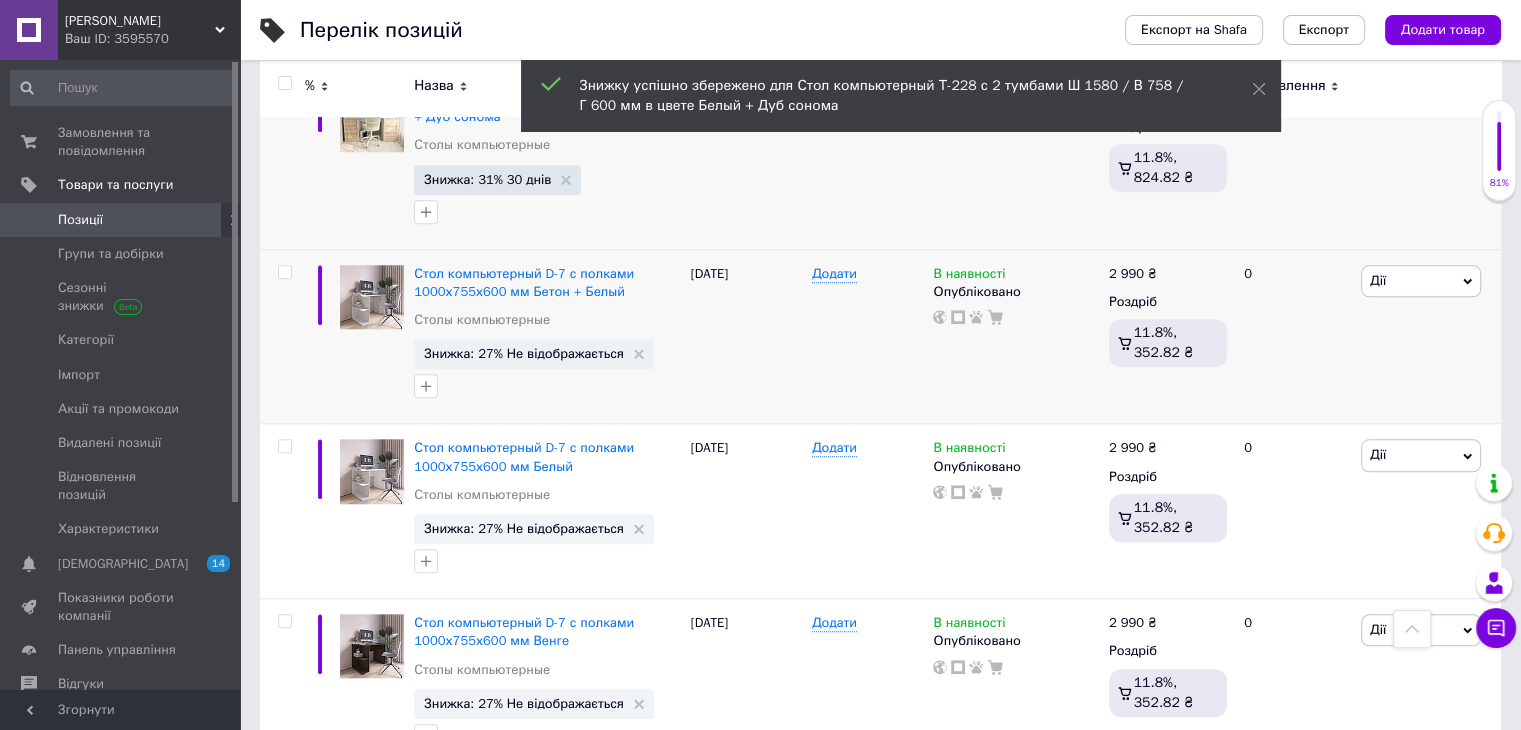 scroll, scrollTop: 1900, scrollLeft: 0, axis: vertical 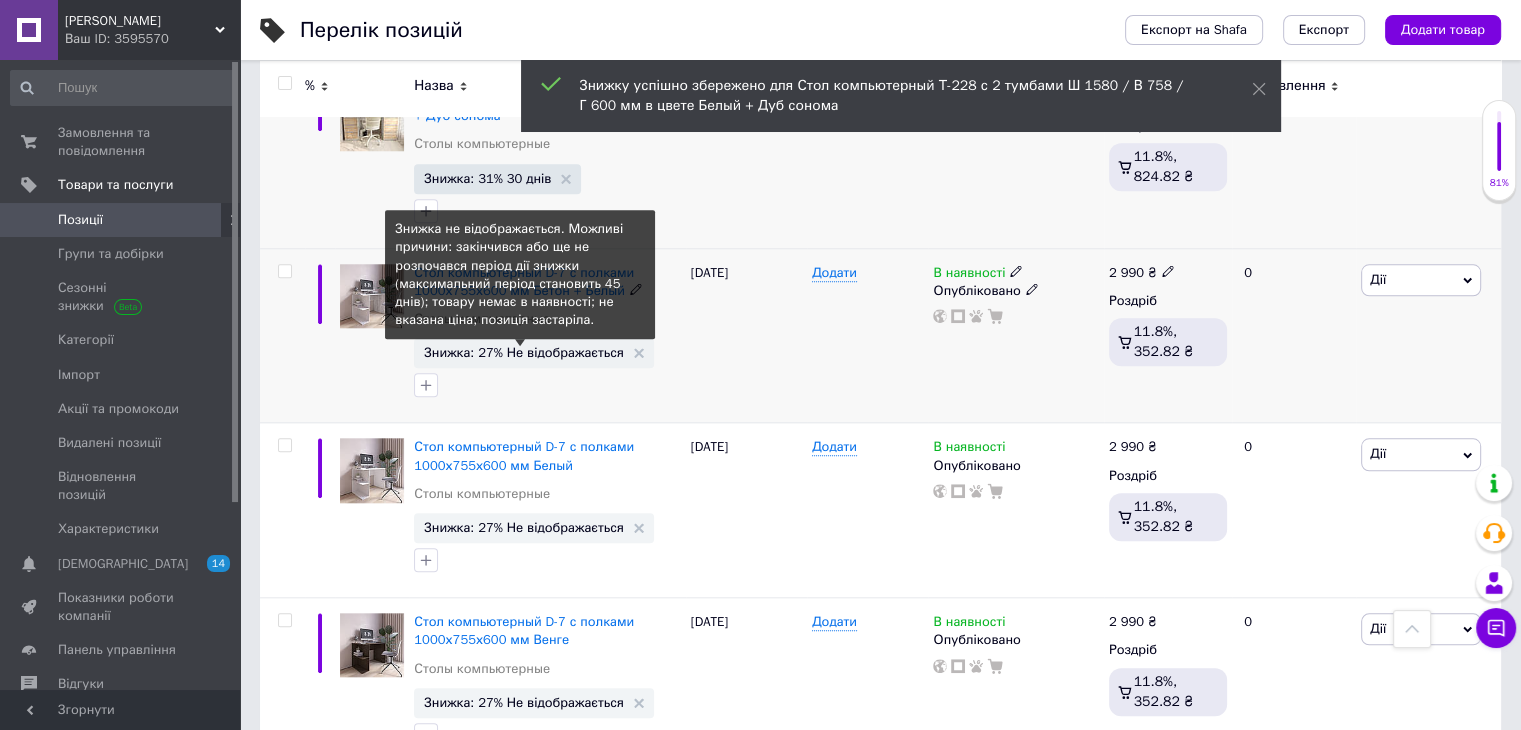 click on "Знижка: 27% Не відображається" at bounding box center (524, 352) 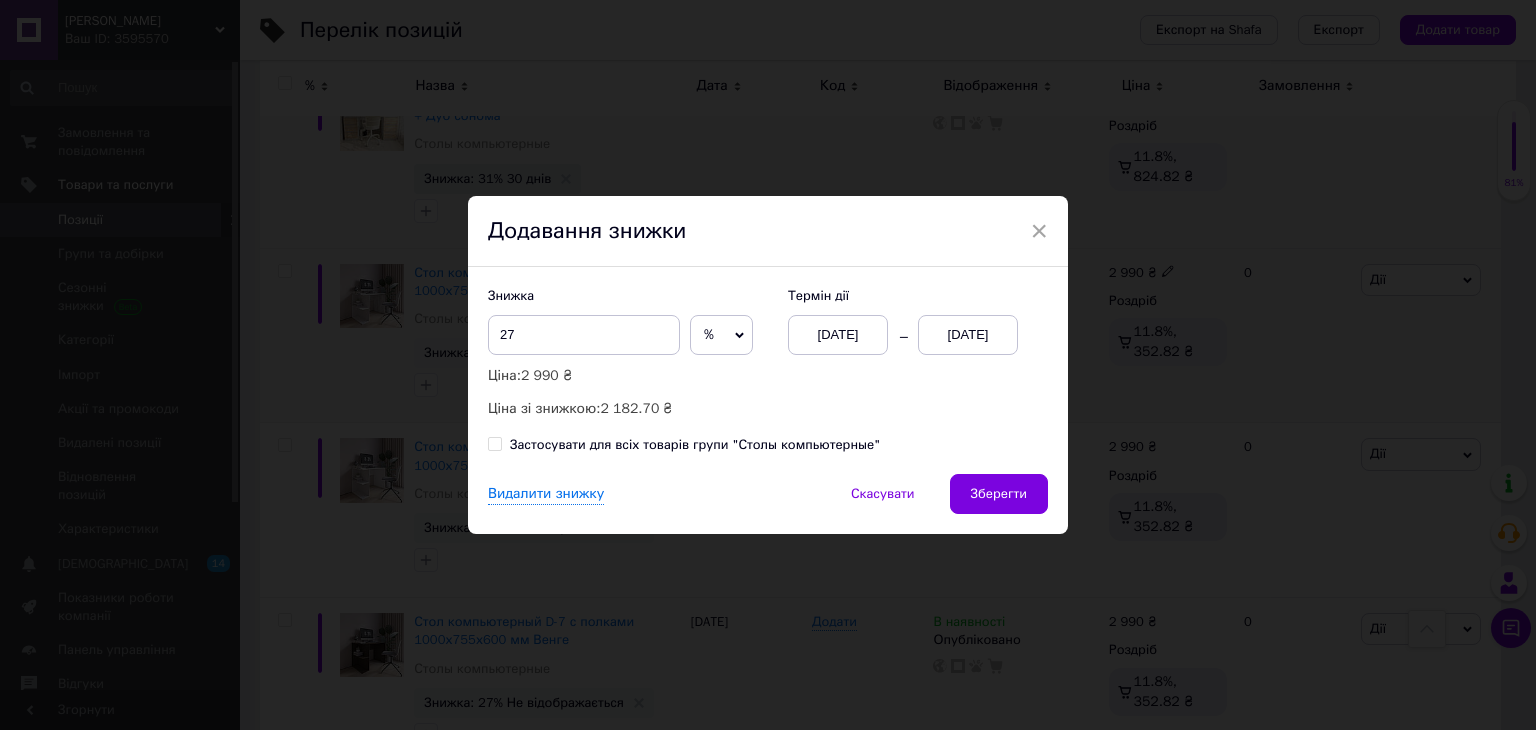 click on "01.07.2025" at bounding box center [968, 335] 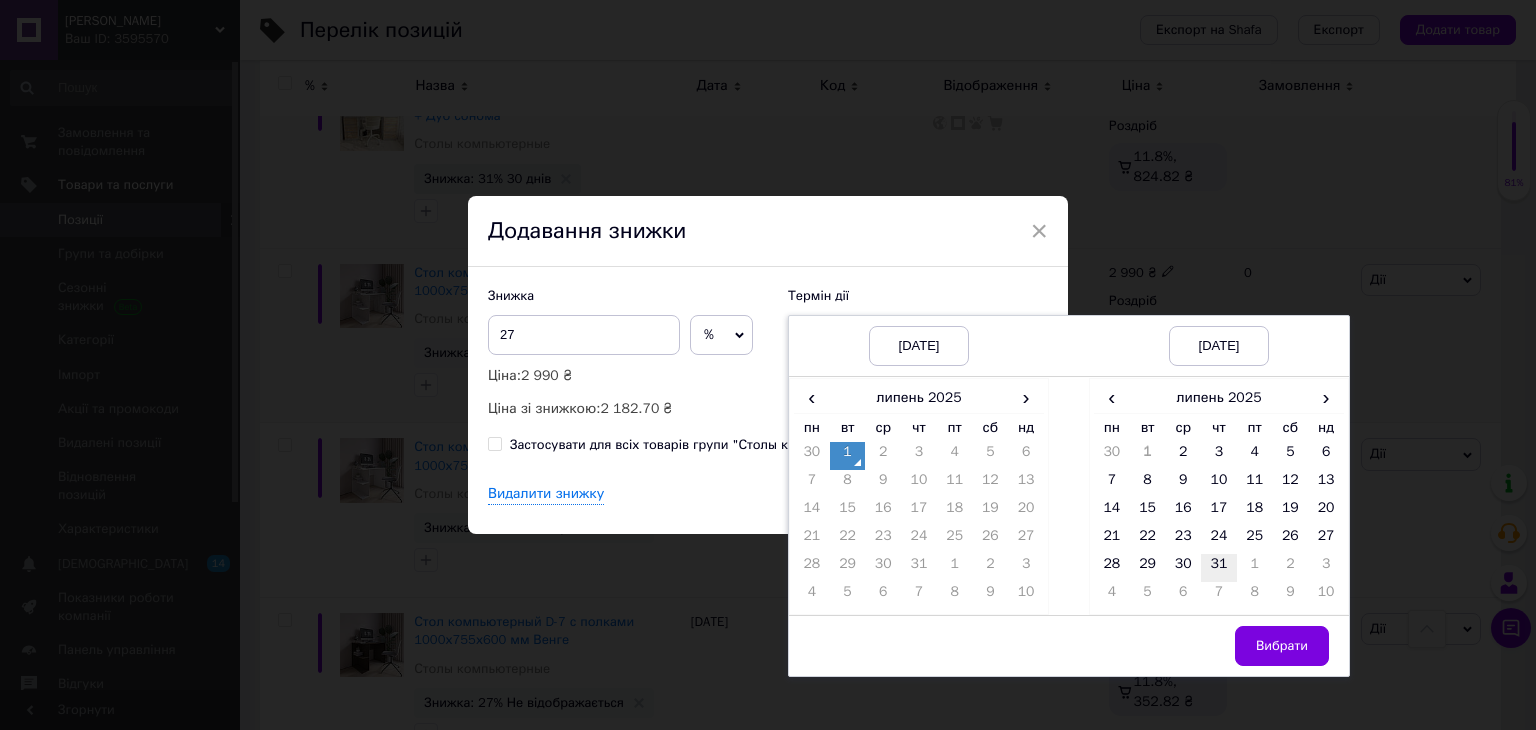 click on "31" at bounding box center (1219, 568) 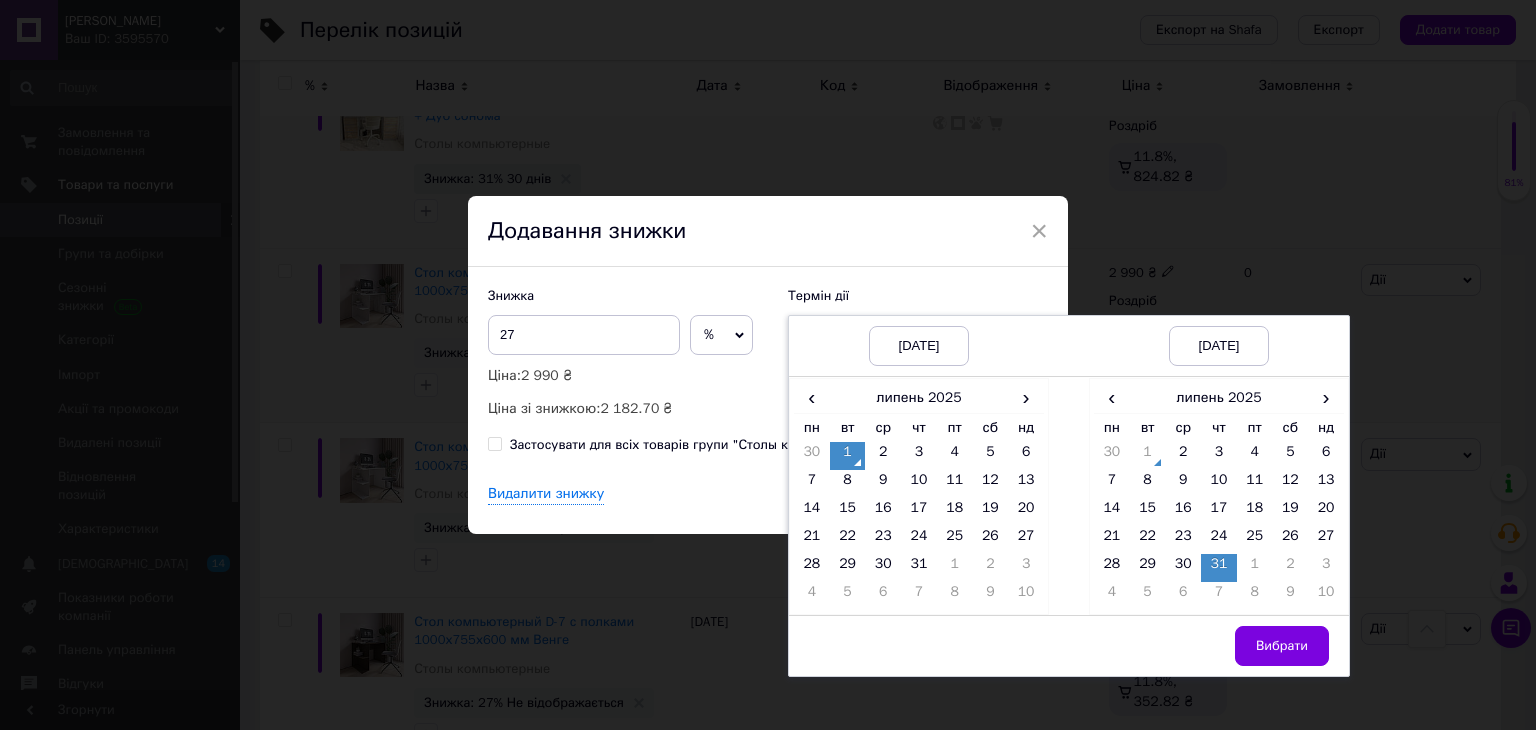 click on "Вибрати" at bounding box center (1282, 646) 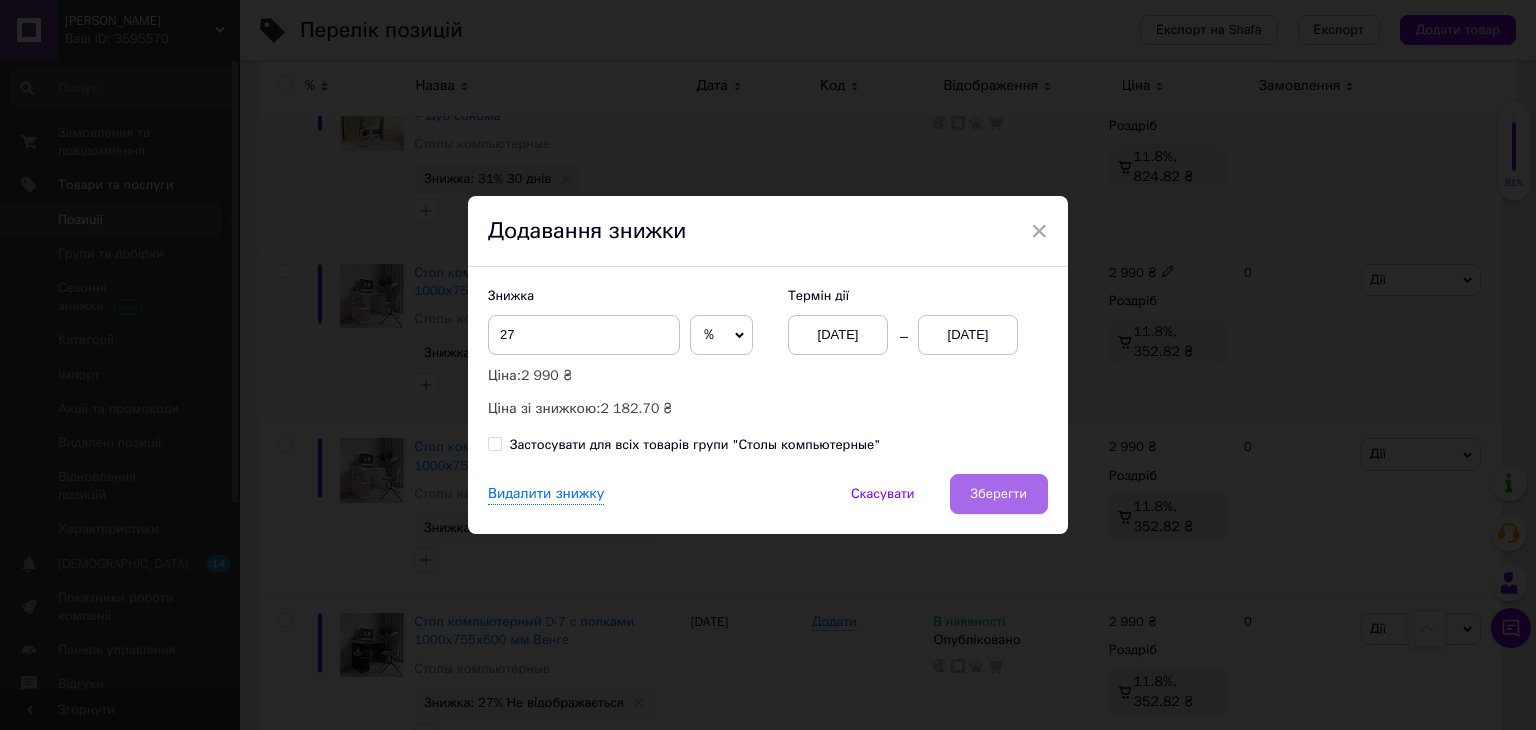 click on "Зберегти" at bounding box center (999, 494) 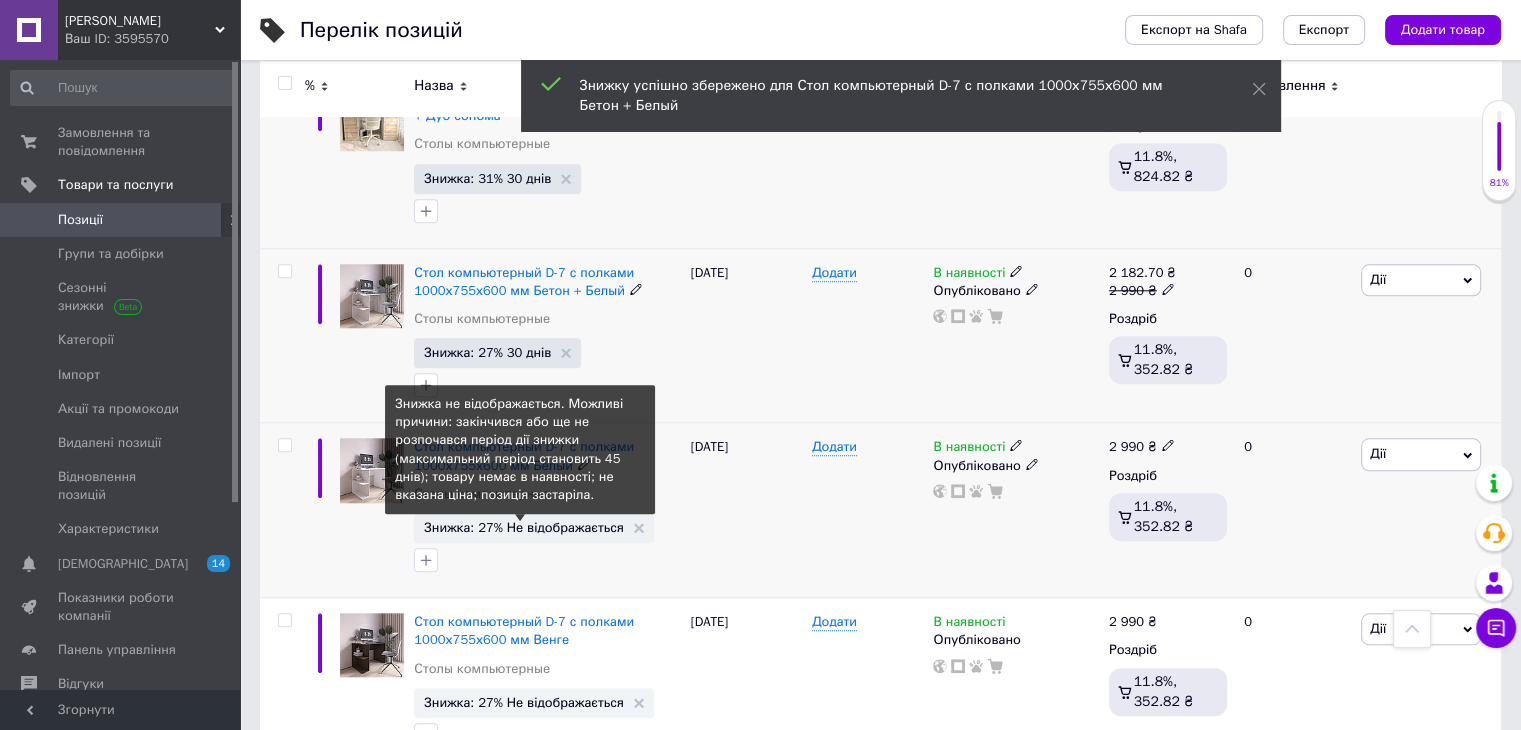 click on "Знижка: 27% Не відображається" at bounding box center [524, 527] 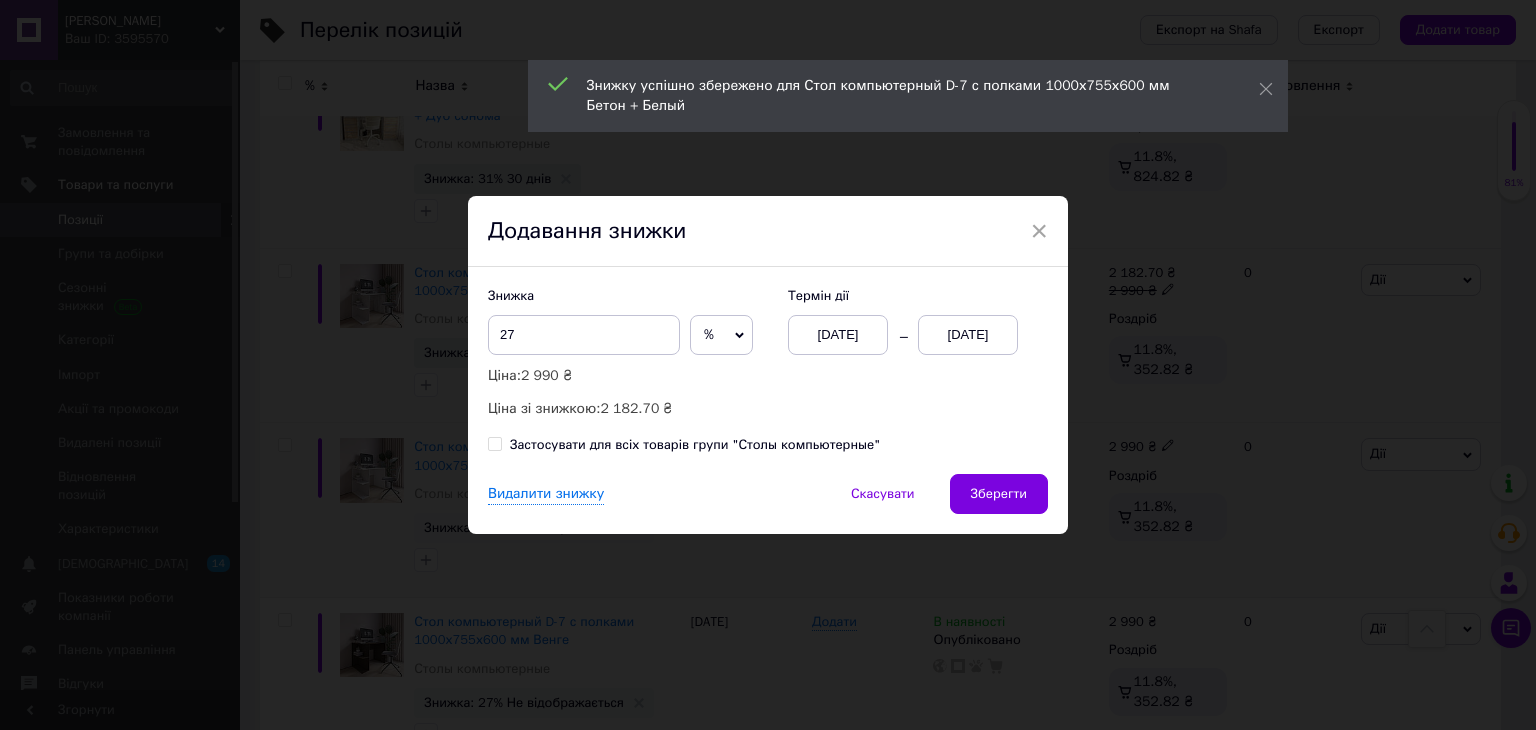 click on "01.07.2025" at bounding box center (968, 335) 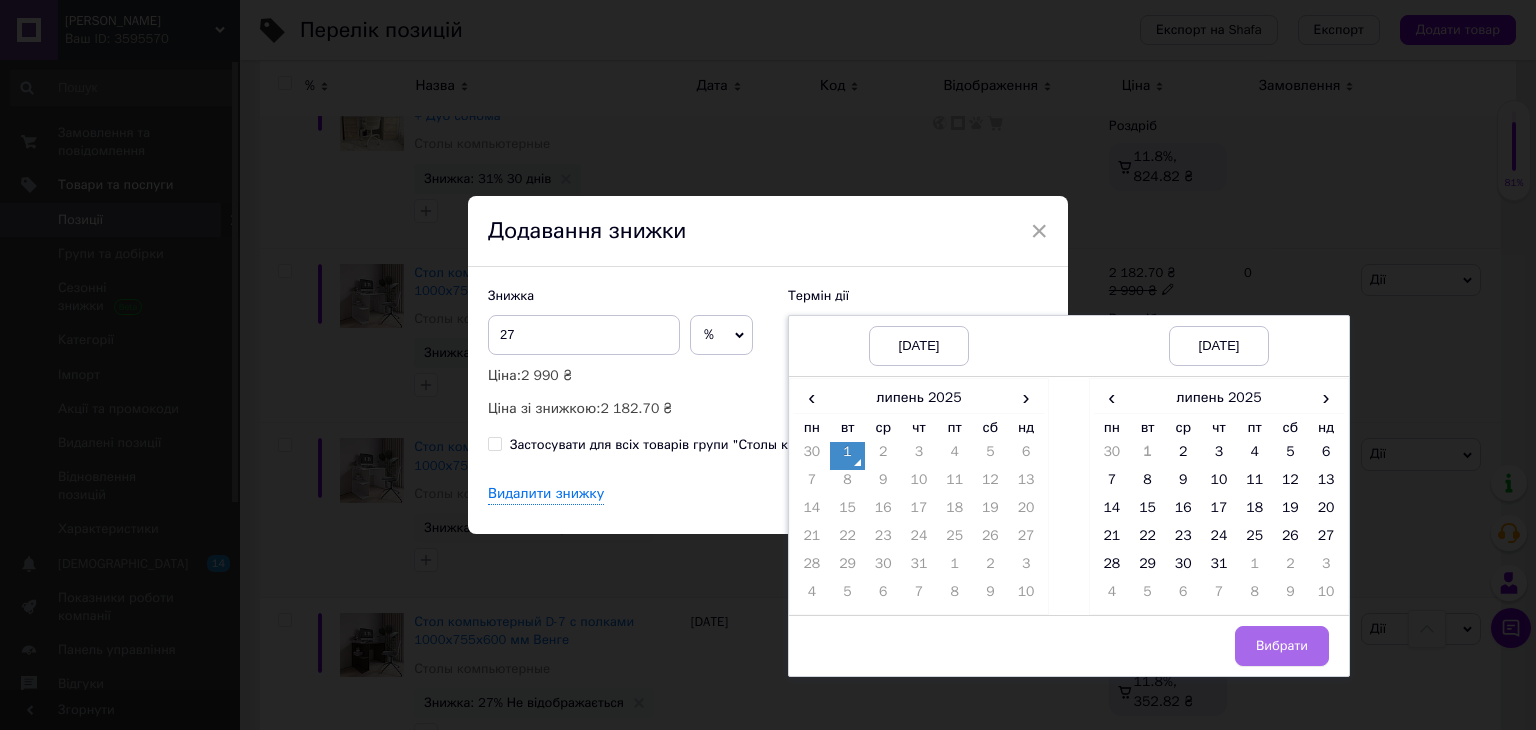 drag, startPoint x: 1211, startPoint y: 565, endPoint x: 1266, endPoint y: 636, distance: 89.81091 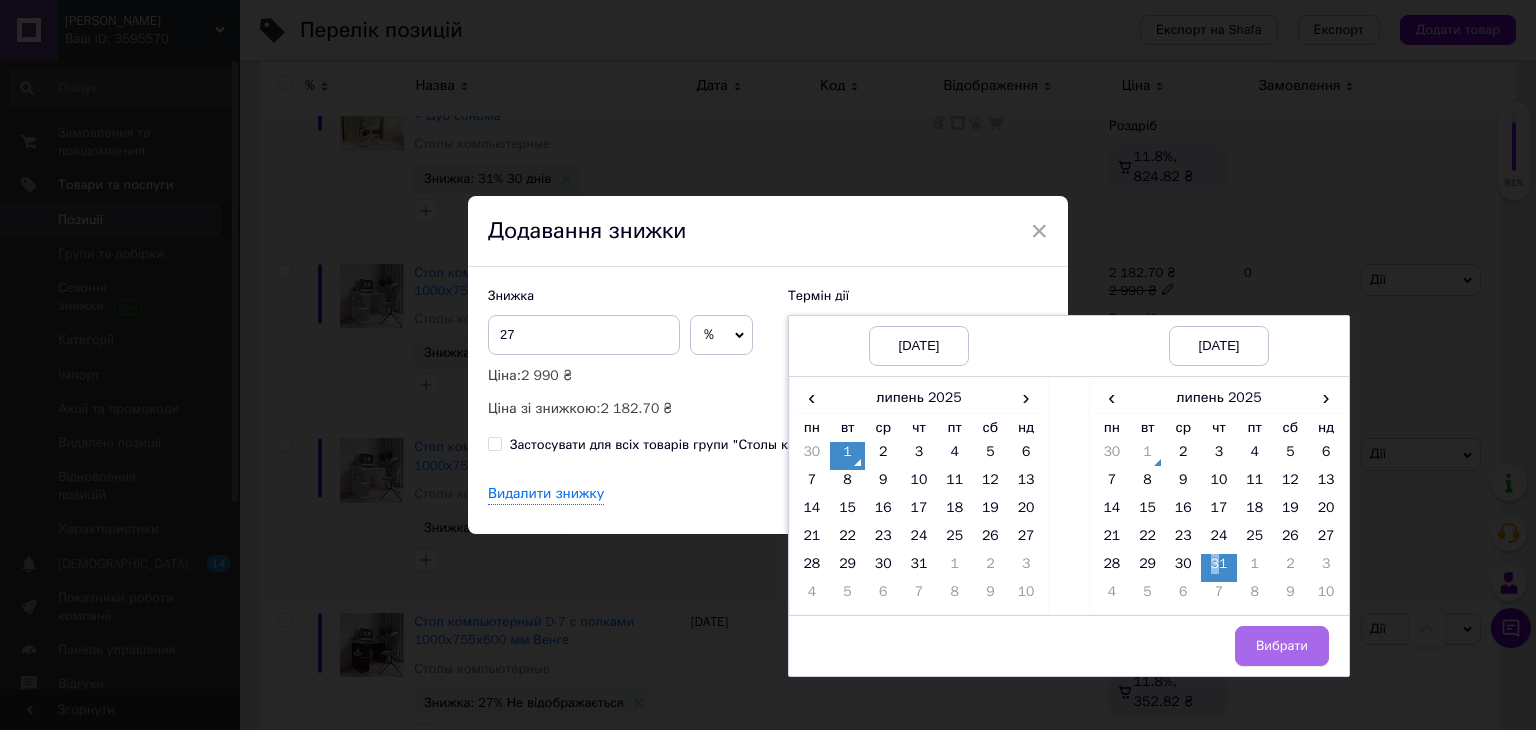 click on "Вибрати" at bounding box center [1282, 646] 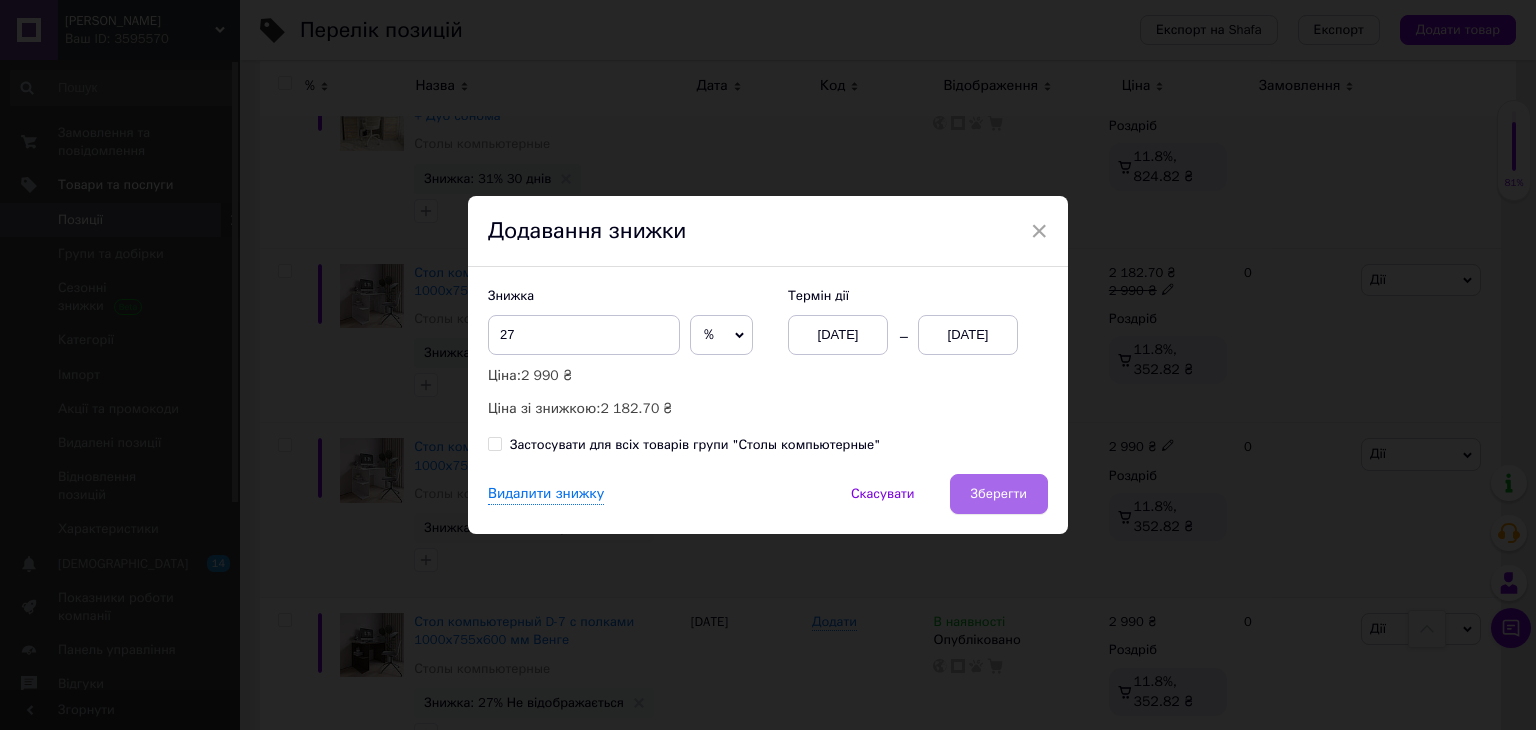 click on "Зберегти" at bounding box center (999, 494) 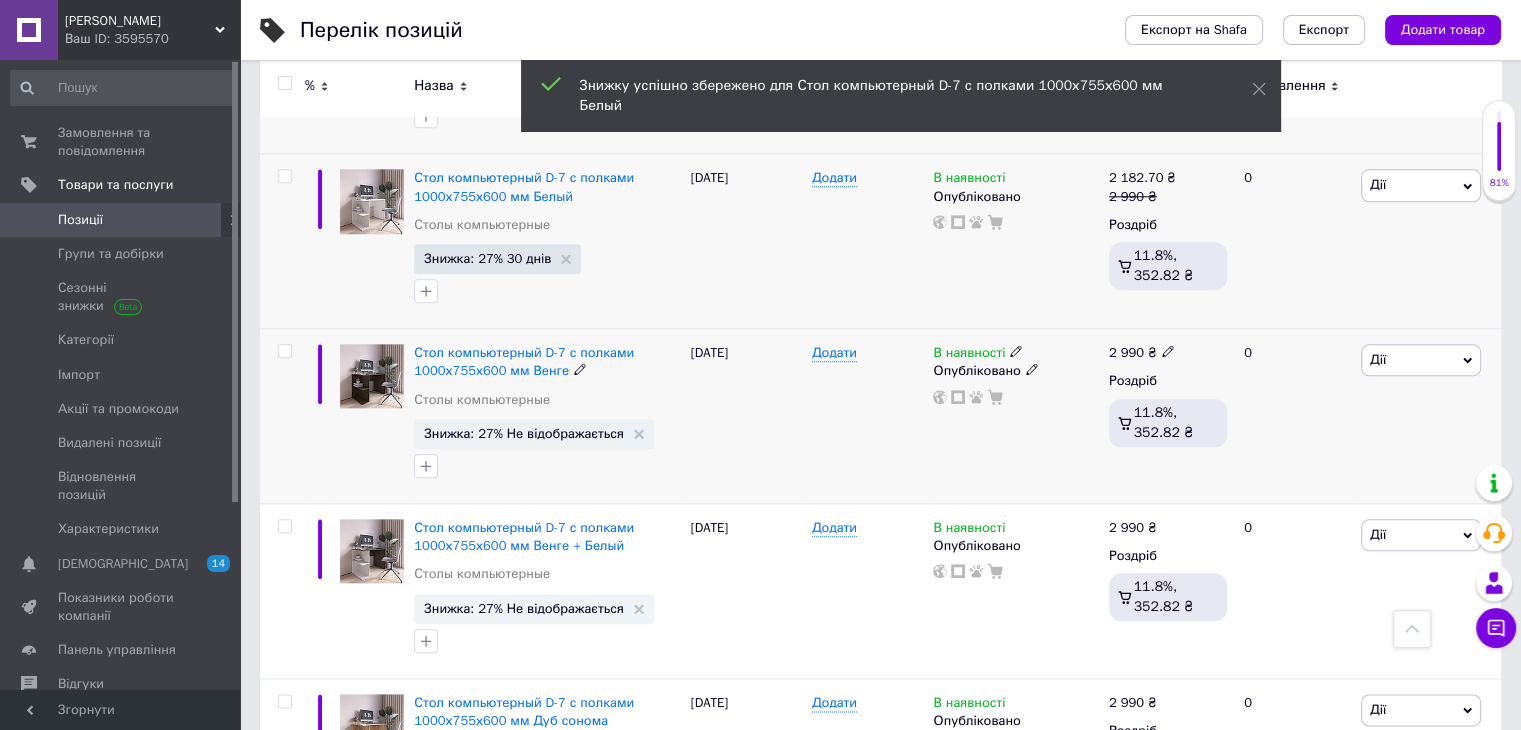 scroll, scrollTop: 2200, scrollLeft: 0, axis: vertical 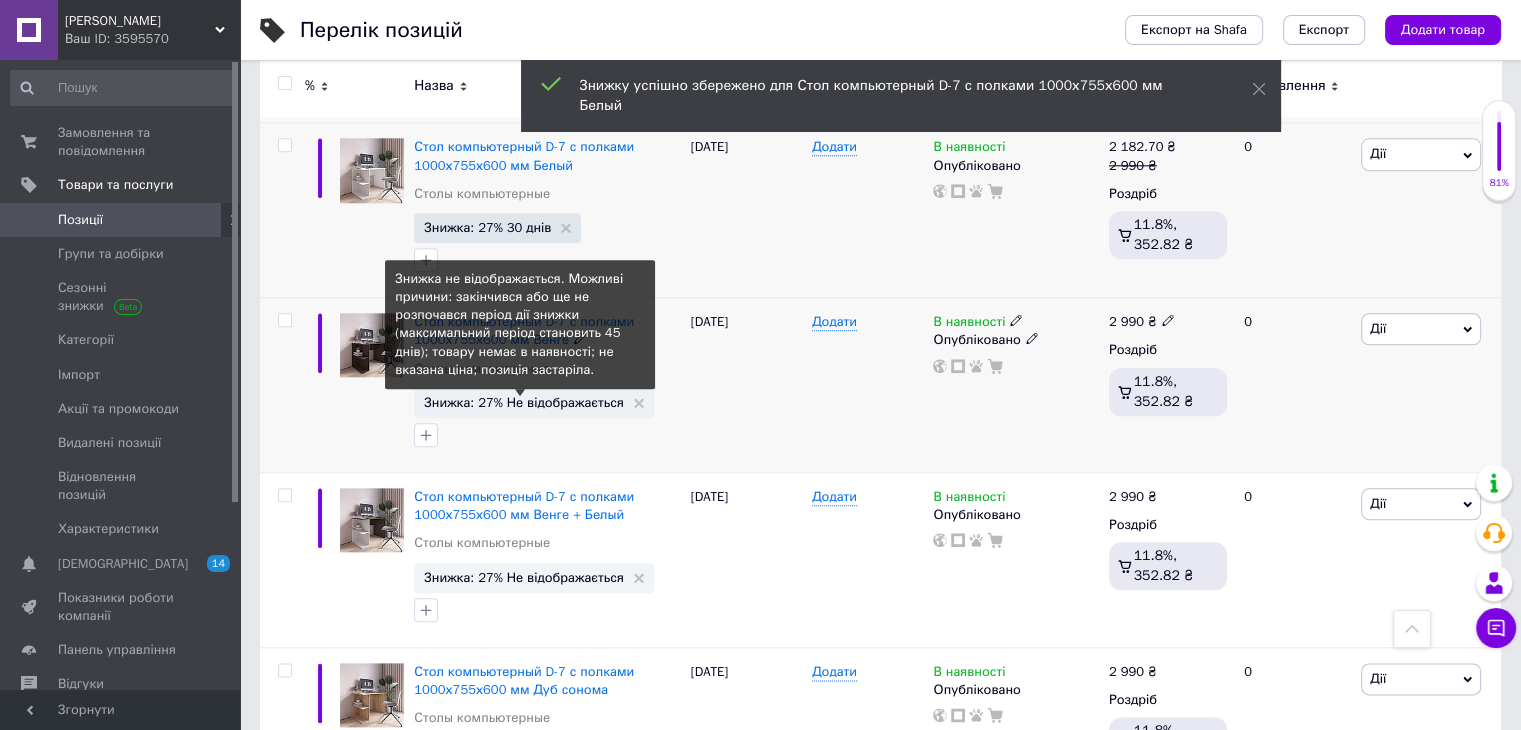 click on "Знижка: 27% Не відображається" at bounding box center [524, 402] 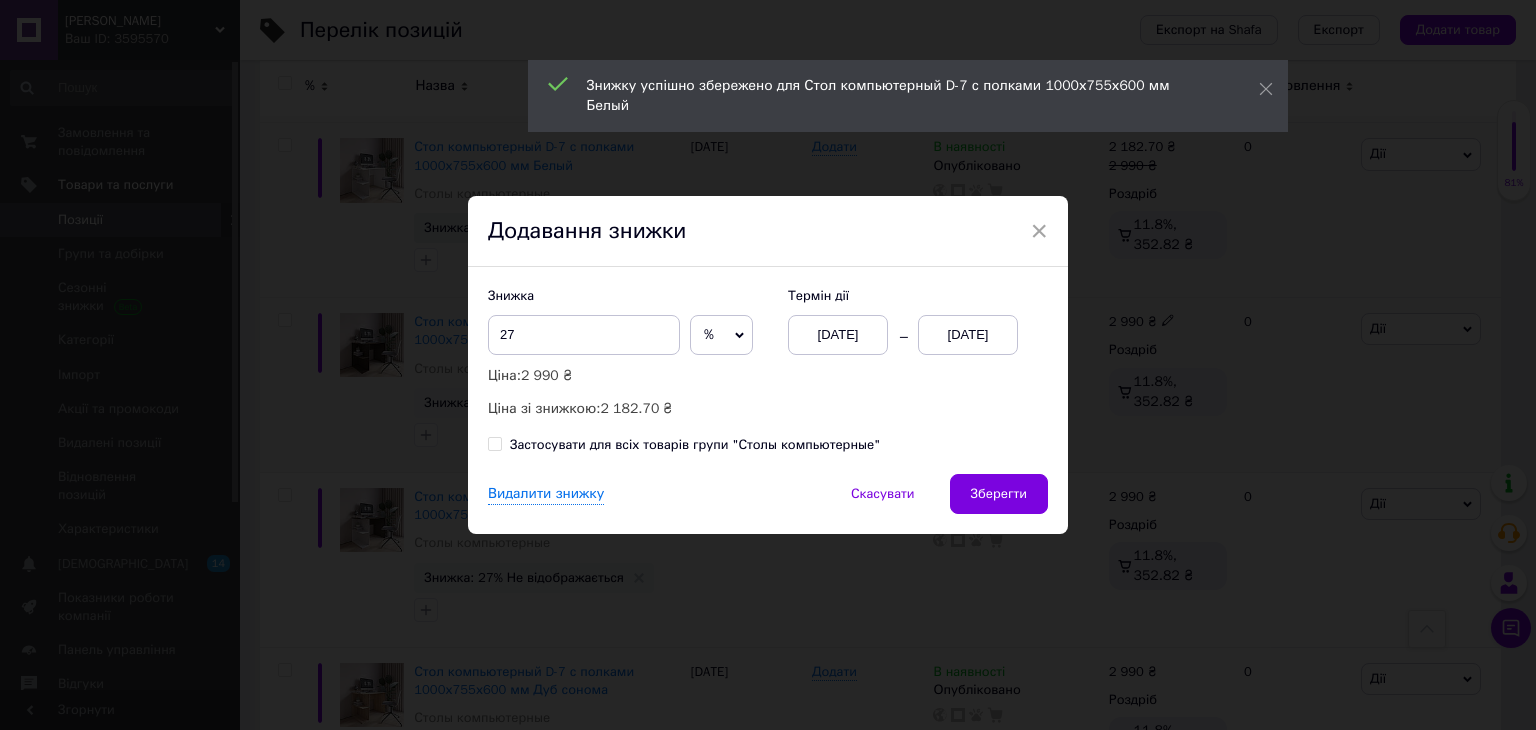 click on "01.07.2025" at bounding box center (968, 335) 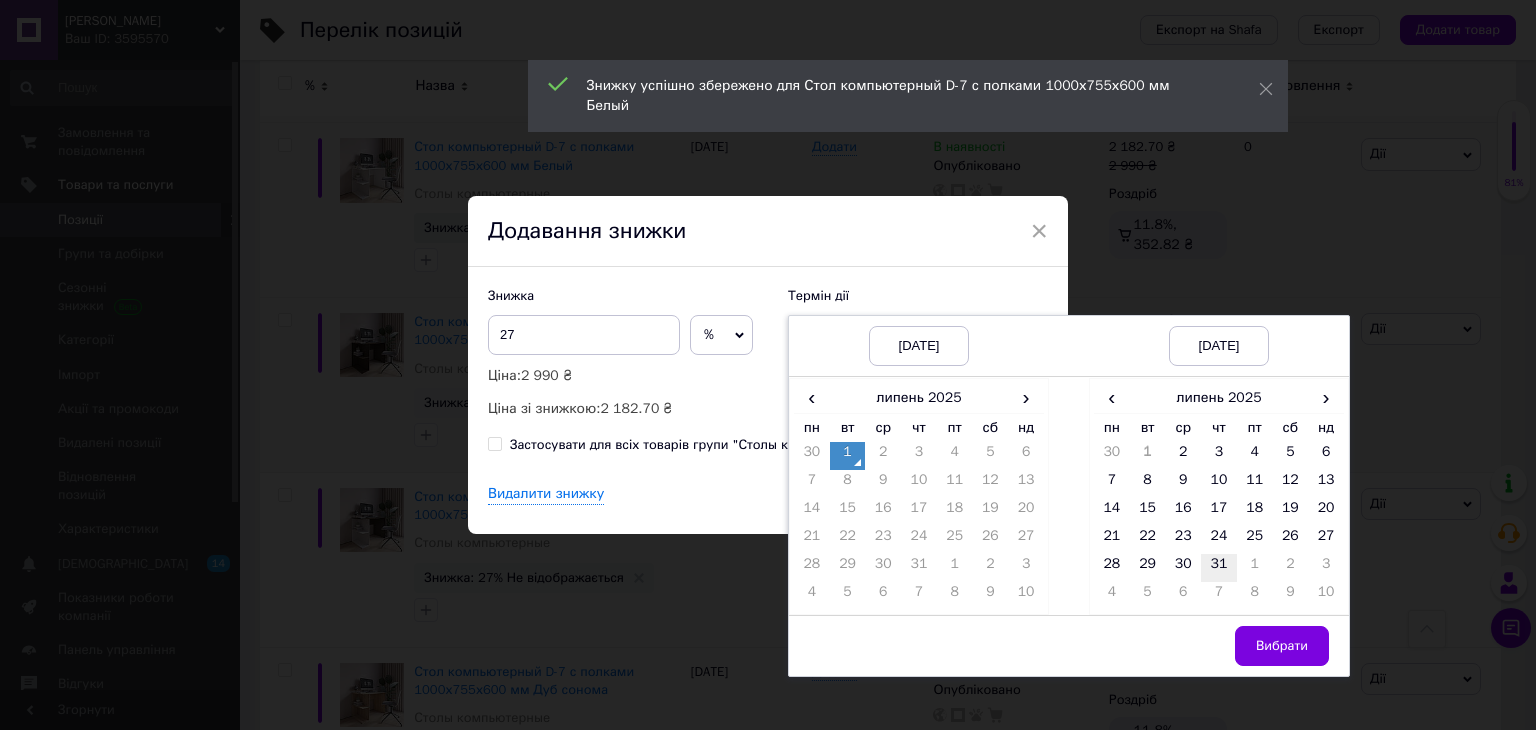 click on "31" at bounding box center [1219, 568] 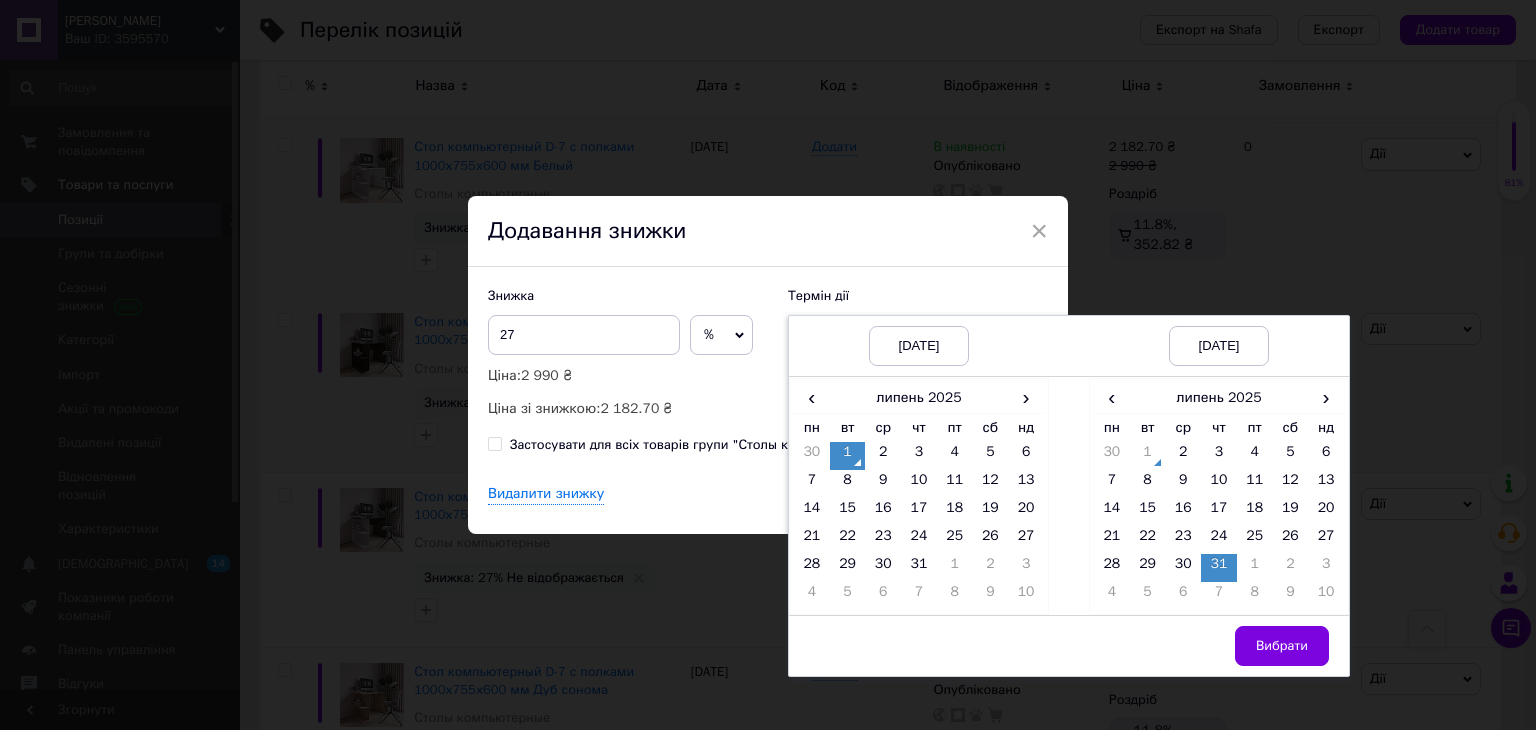 drag, startPoint x: 1276, startPoint y: 649, endPoint x: 1161, endPoint y: 549, distance: 152.3975 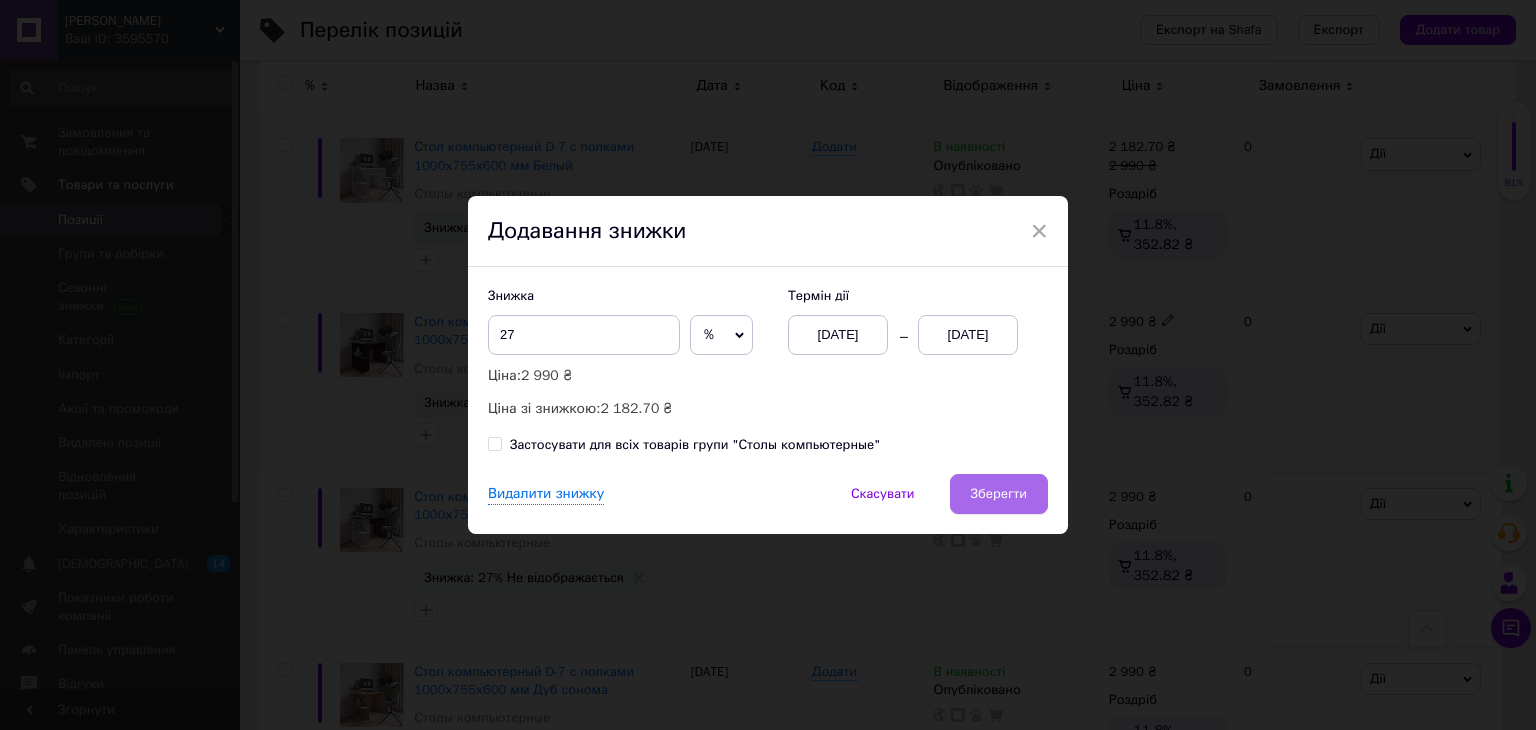 click on "Зберегти" at bounding box center [999, 494] 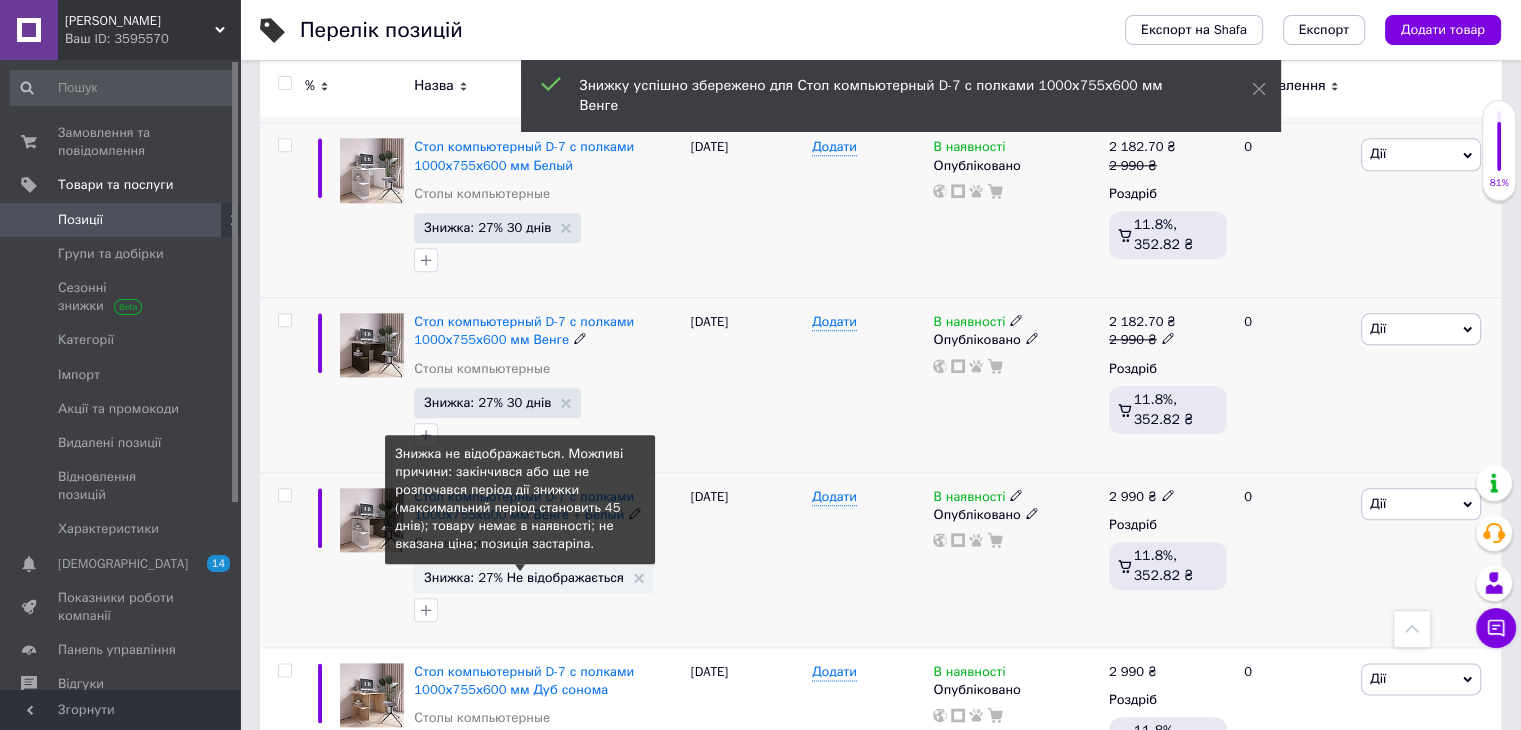 click on "Знижка: 27% Не відображається" at bounding box center (524, 577) 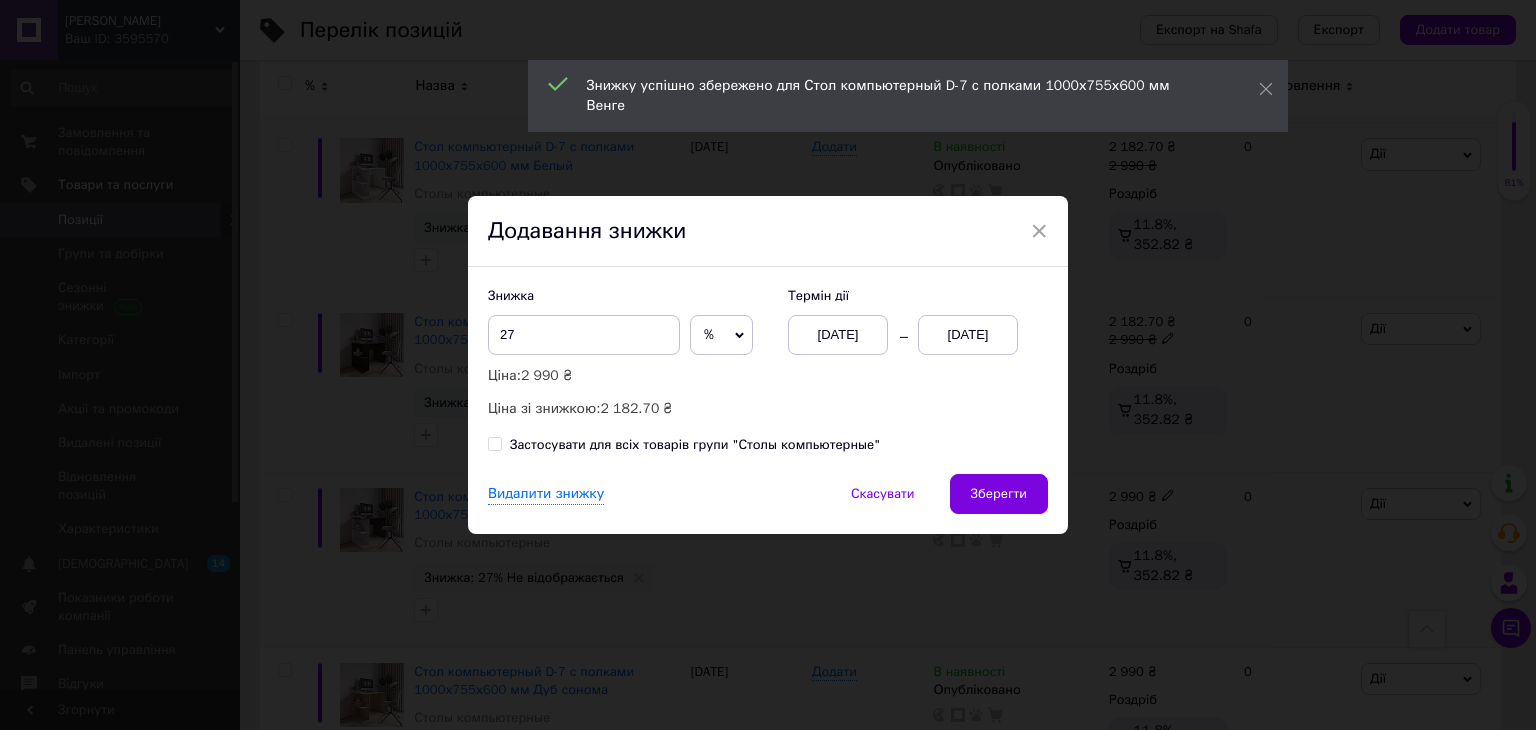 click on "01.07.2025" at bounding box center (968, 335) 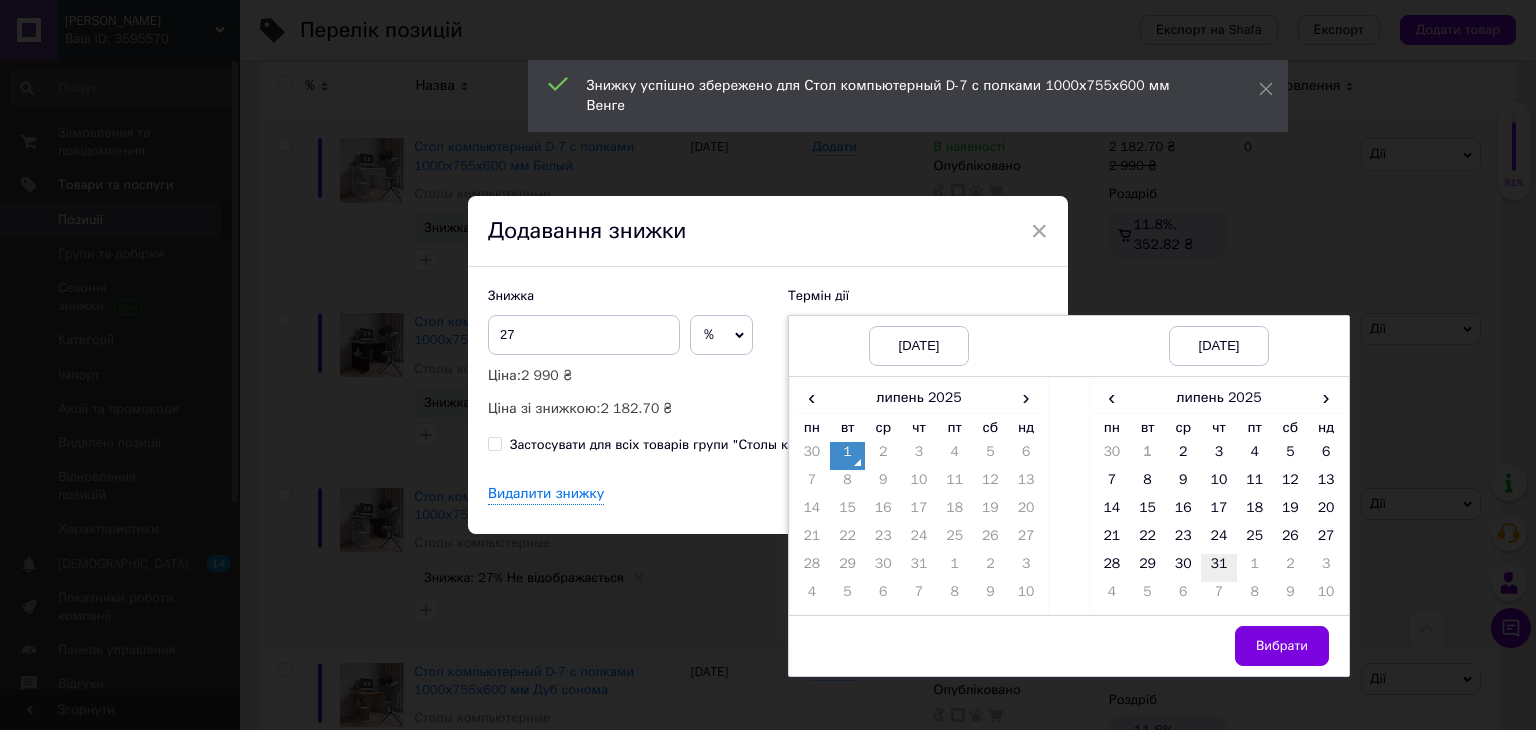 click on "31" at bounding box center [1219, 568] 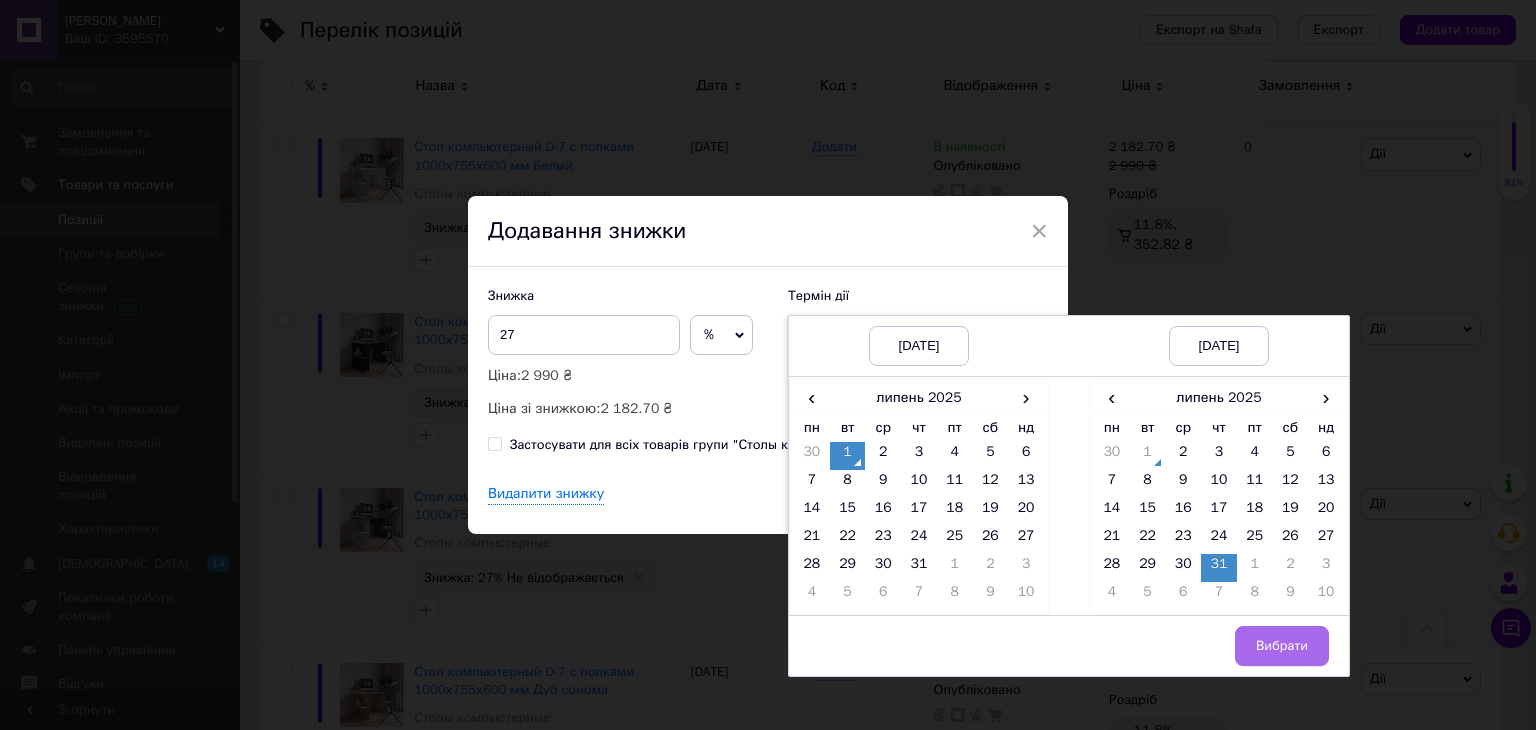 drag, startPoint x: 1288, startPoint y: 656, endPoint x: 1092, endPoint y: 523, distance: 236.86494 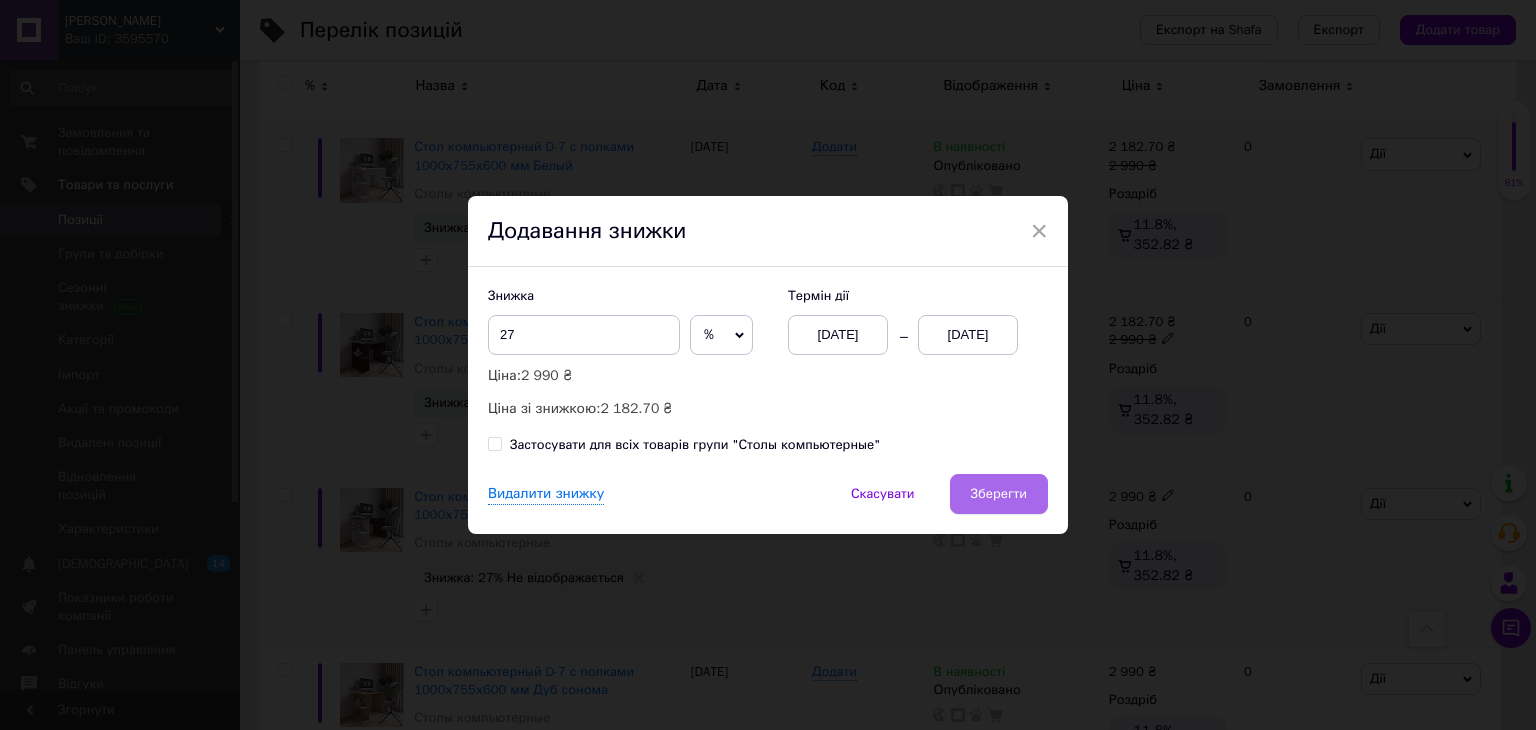 click on "Зберегти" at bounding box center [999, 494] 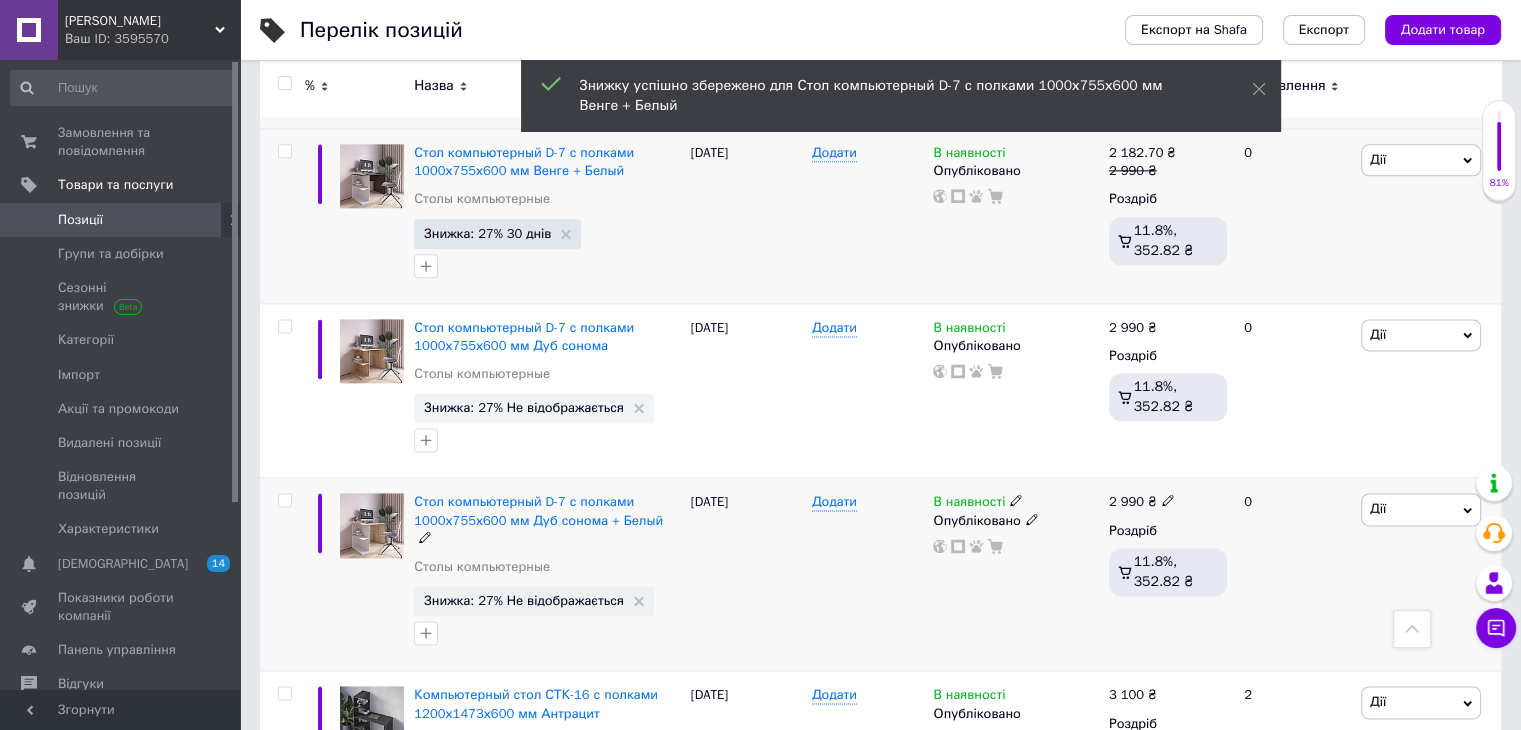 scroll, scrollTop: 2600, scrollLeft: 0, axis: vertical 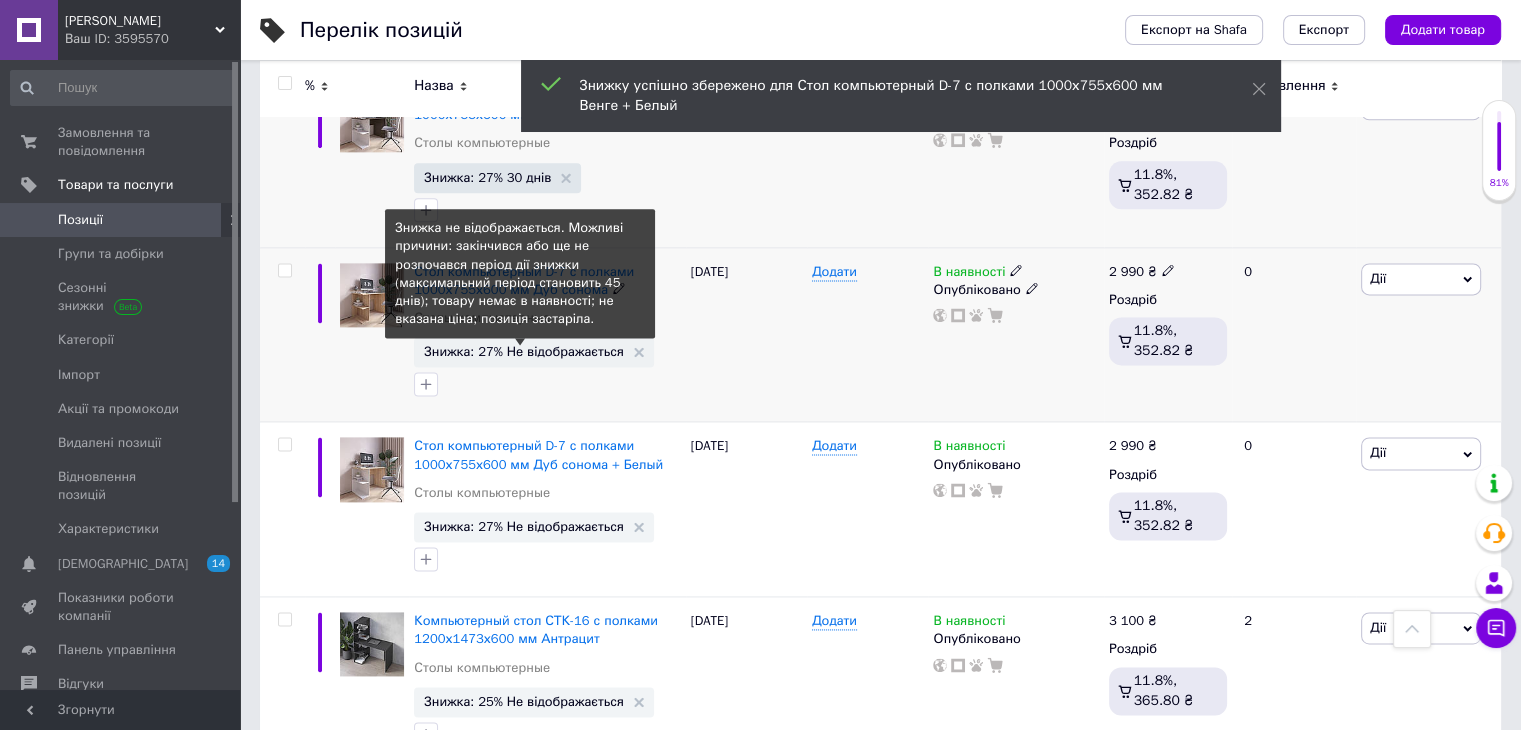 click on "Знижка: 27% Не відображається" at bounding box center (524, 351) 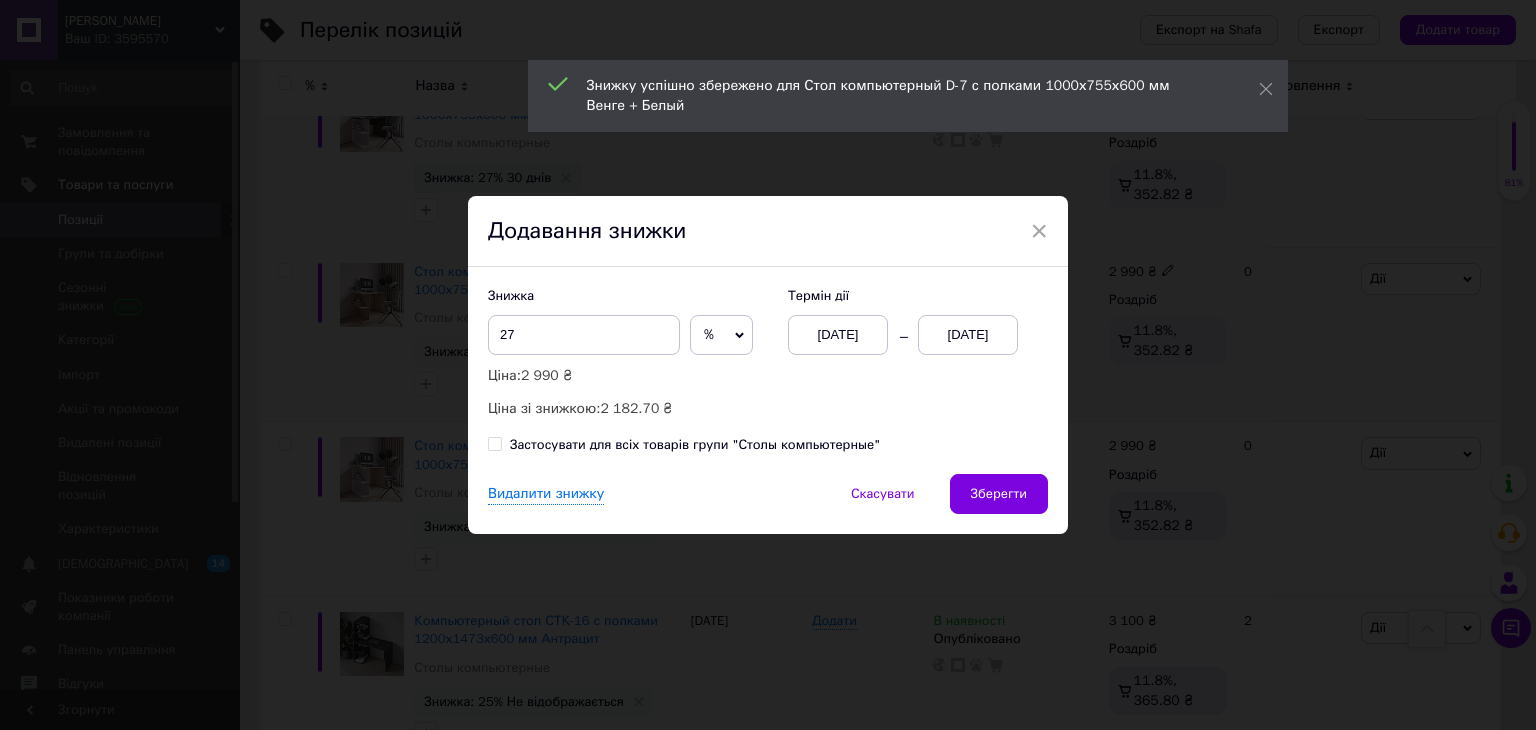 click on "01.07.2025" at bounding box center [968, 335] 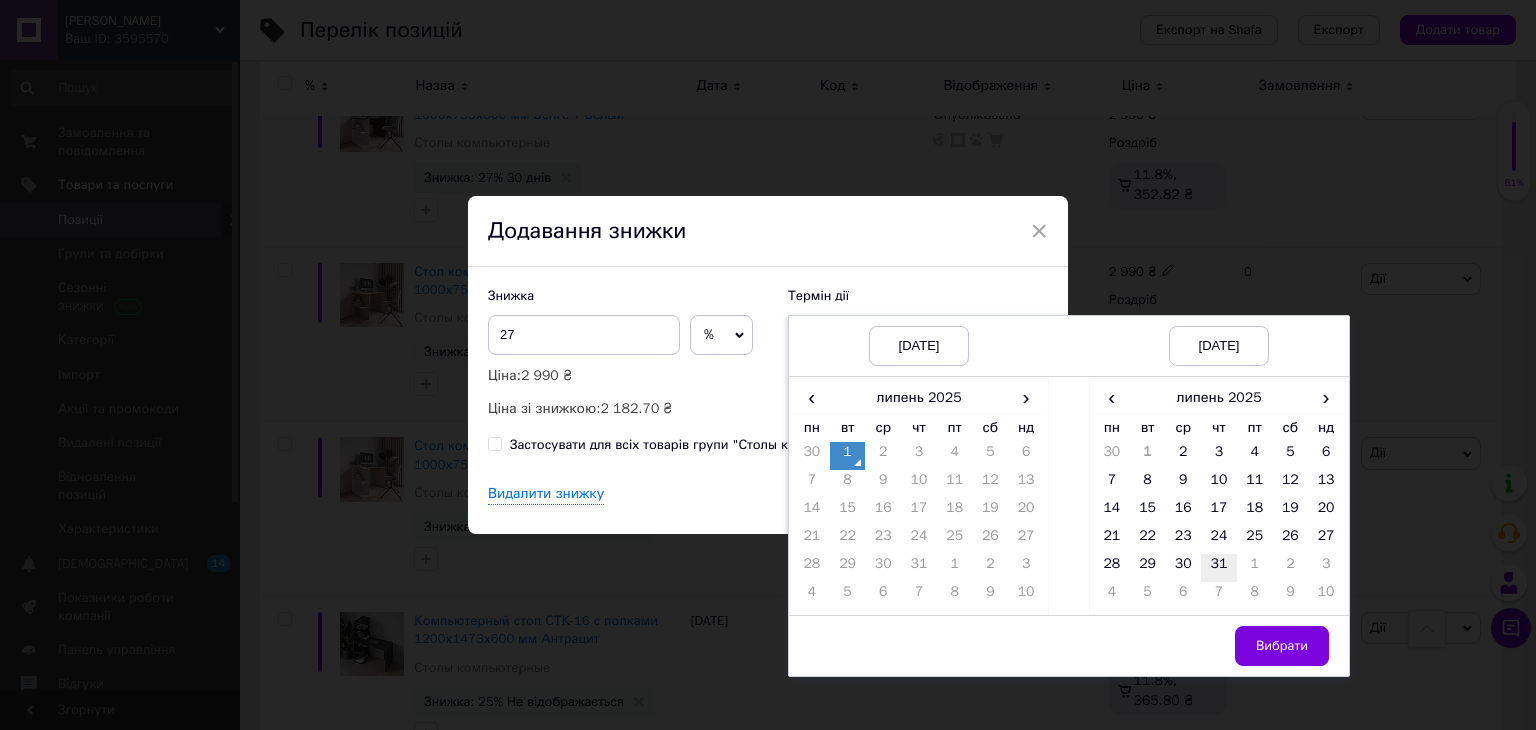 click on "31" at bounding box center [1219, 568] 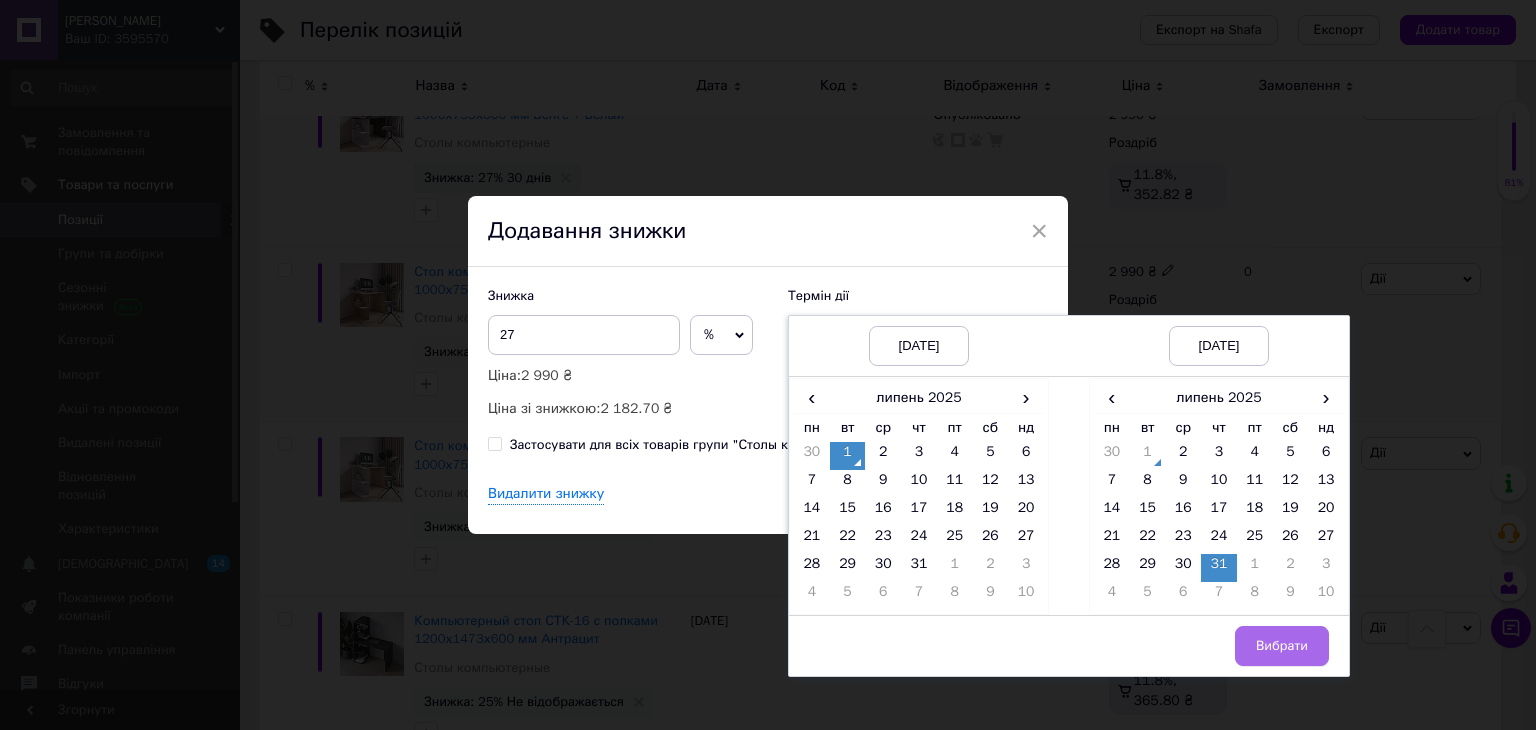 drag, startPoint x: 1278, startPoint y: 643, endPoint x: 1037, endPoint y: 483, distance: 289.27667 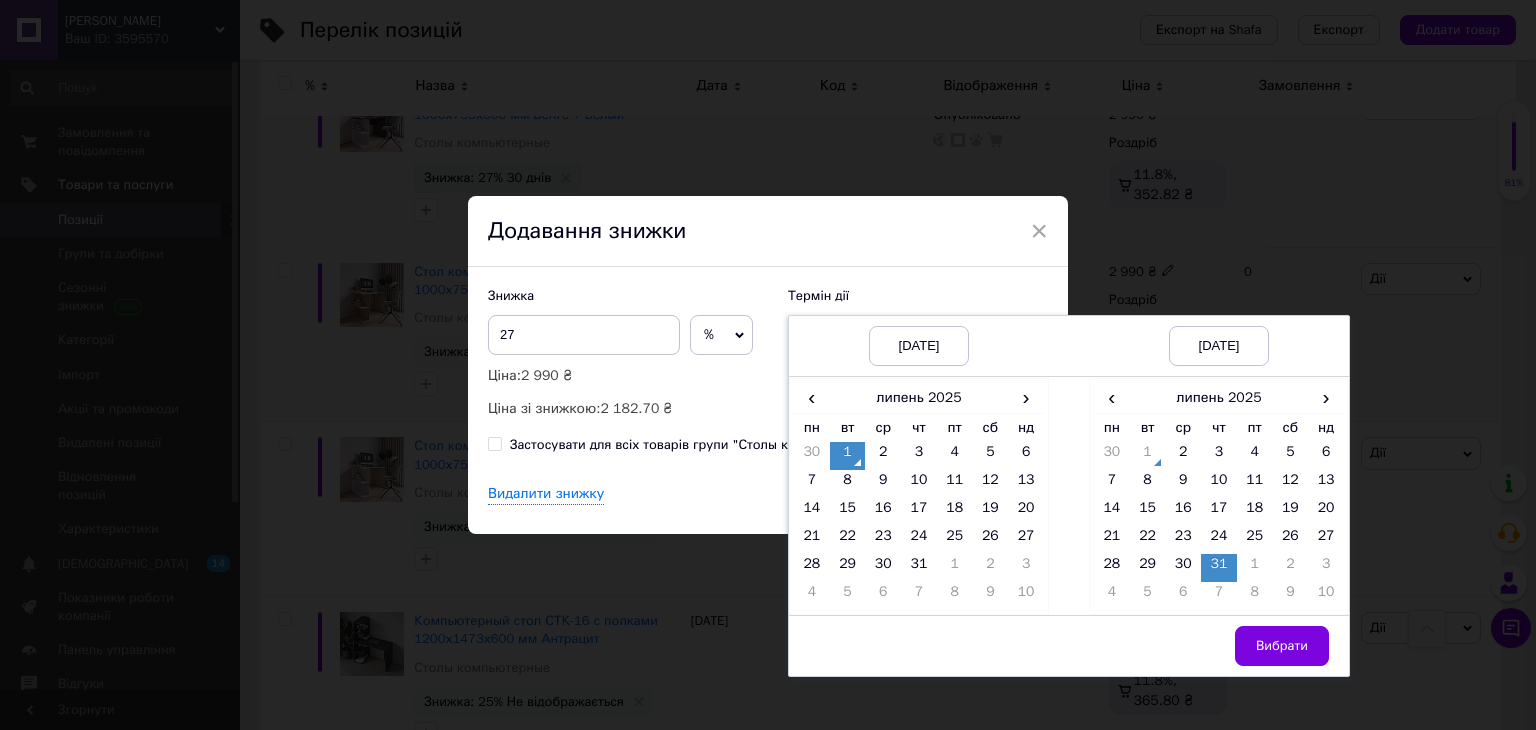click on "Вибрати" at bounding box center [1282, 646] 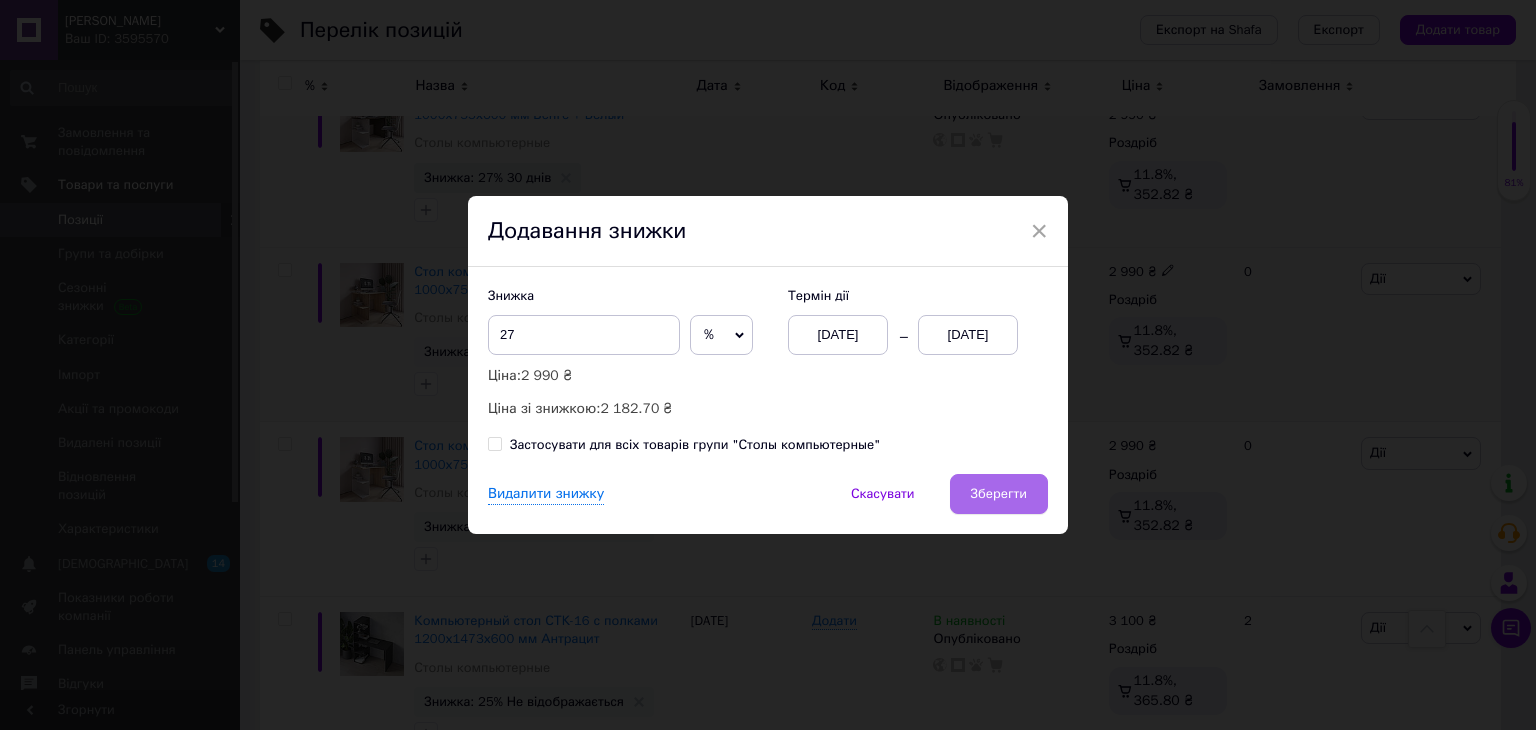 click on "Зберегти" at bounding box center (999, 494) 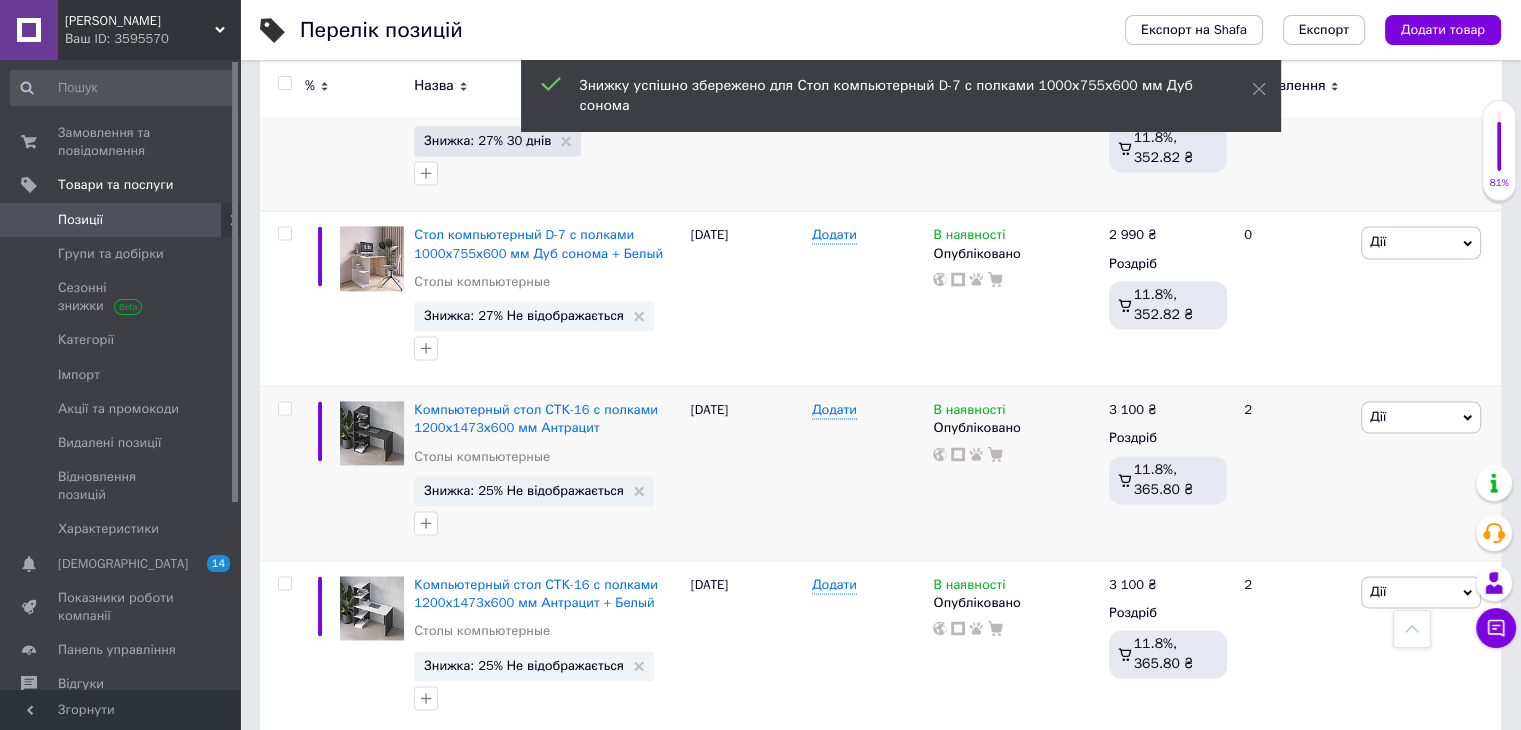 scroll, scrollTop: 2900, scrollLeft: 0, axis: vertical 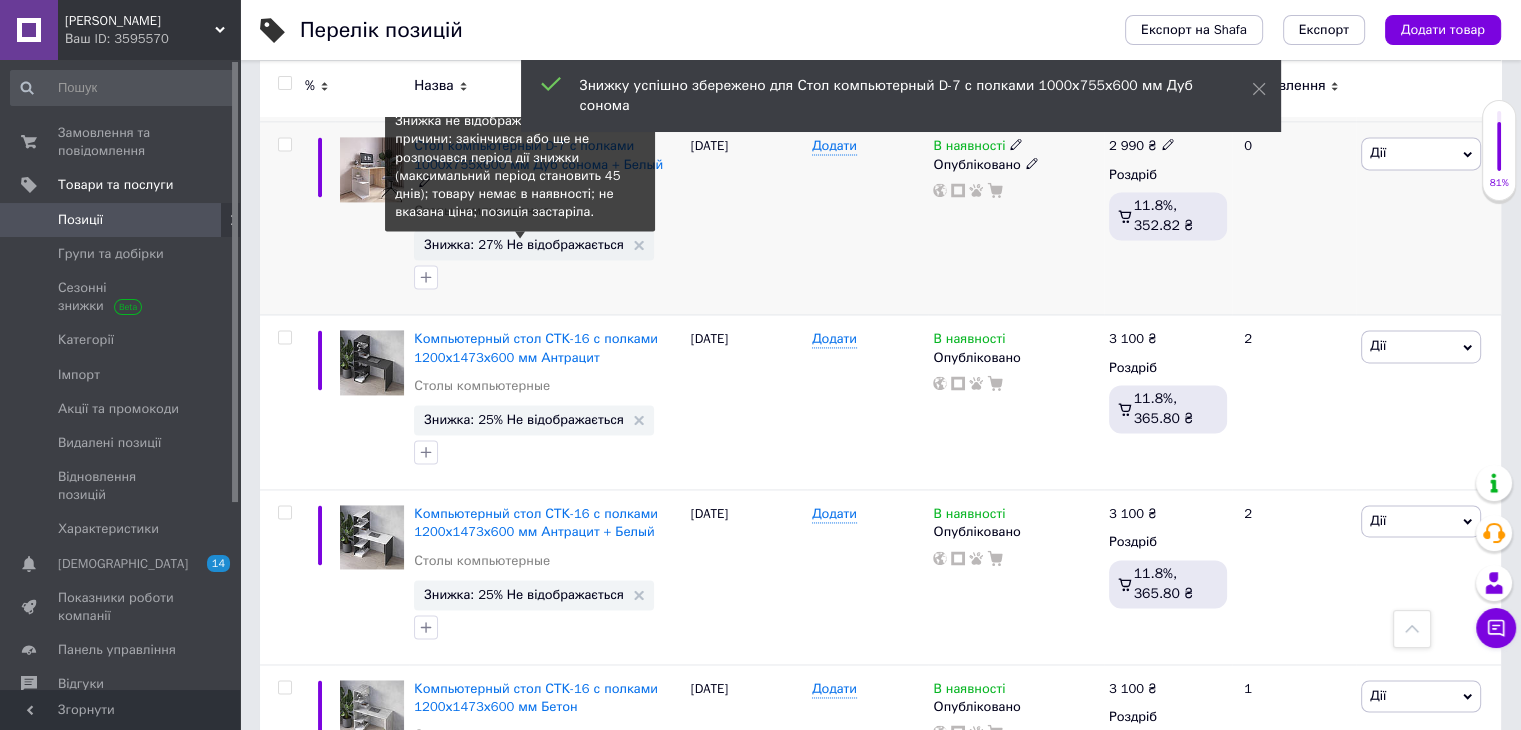 click on "Знижка: 27% Не відображається" at bounding box center [524, 244] 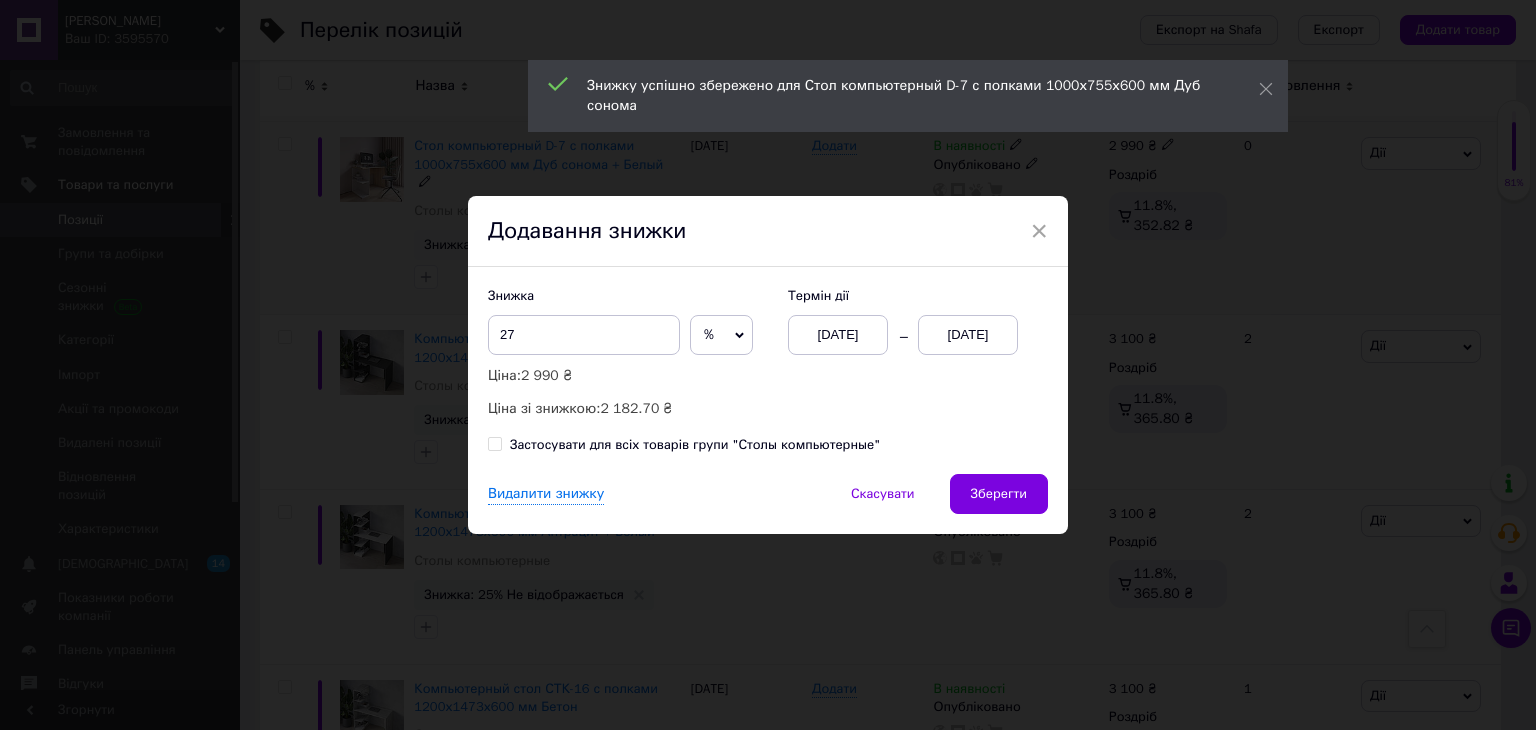 click on "01.07.2025" at bounding box center (968, 335) 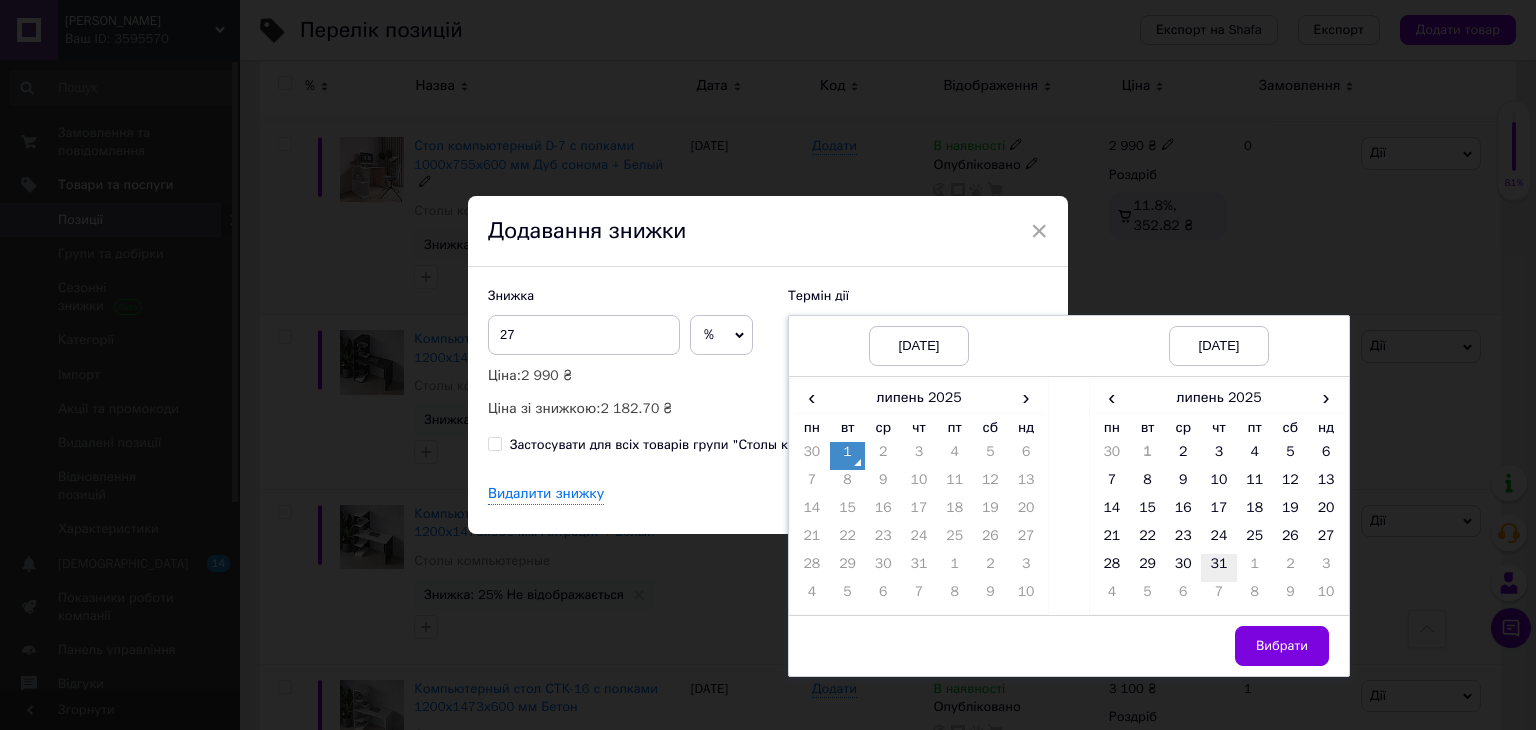 click on "31" at bounding box center (1219, 568) 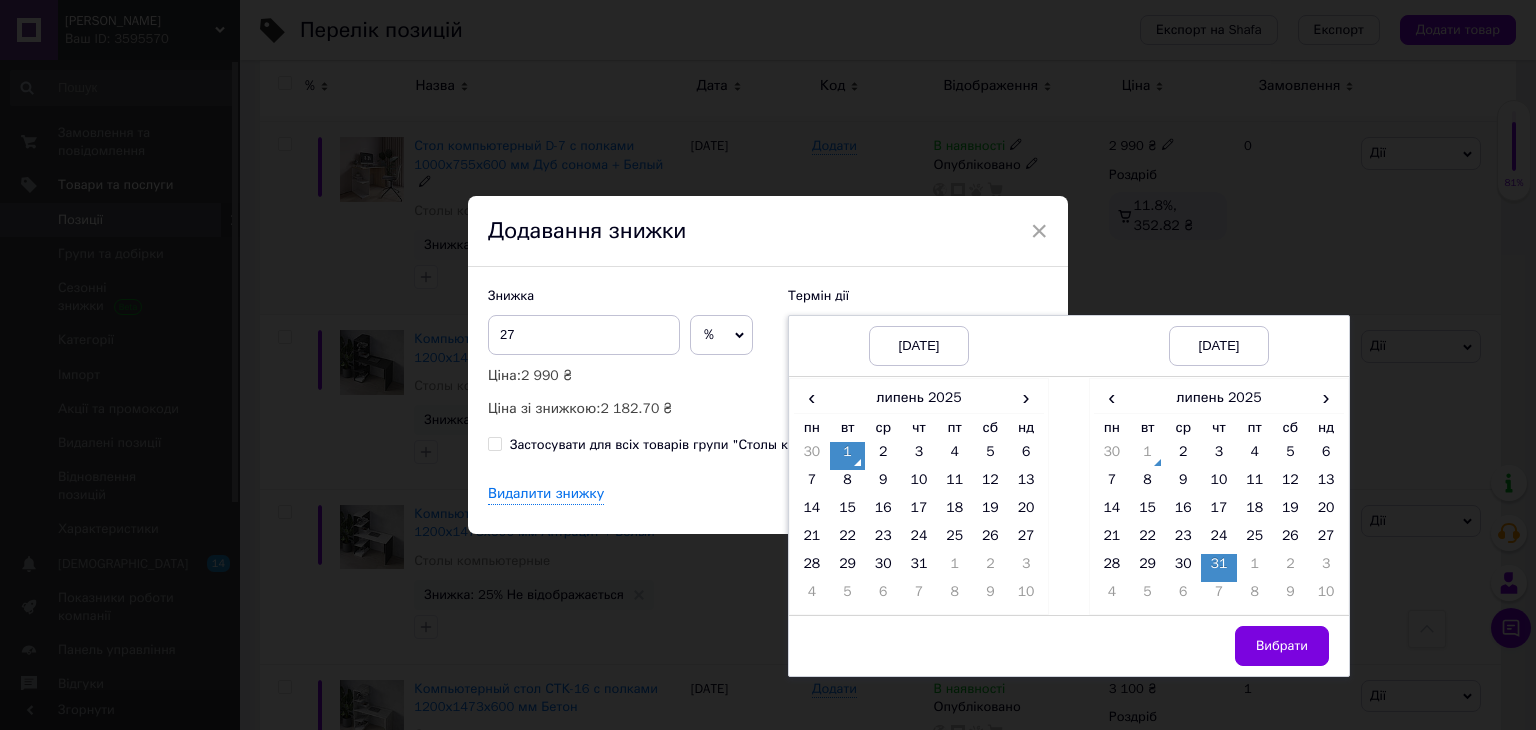 drag, startPoint x: 1277, startPoint y: 630, endPoint x: 1074, endPoint y: 525, distance: 228.54759 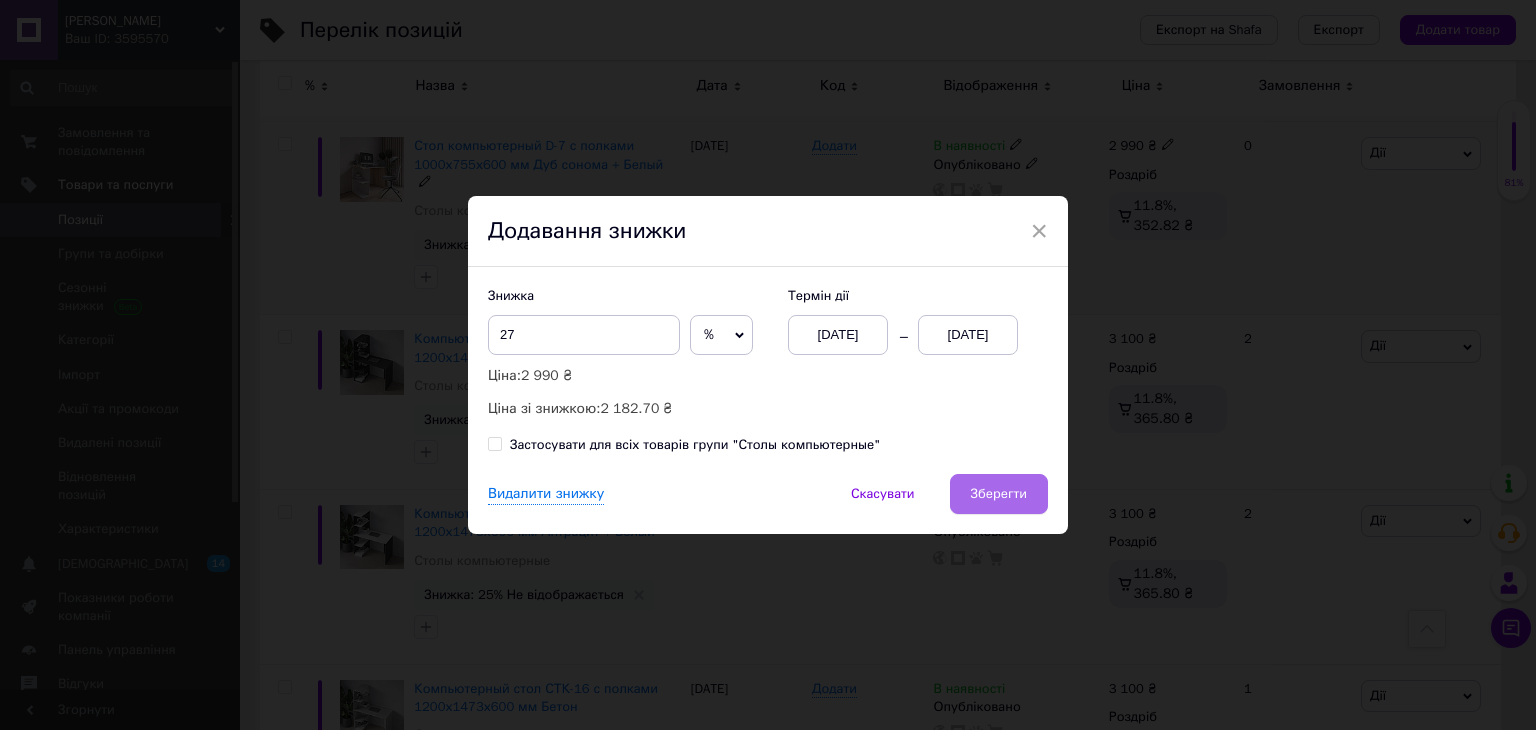 click on "Зберегти" at bounding box center (999, 494) 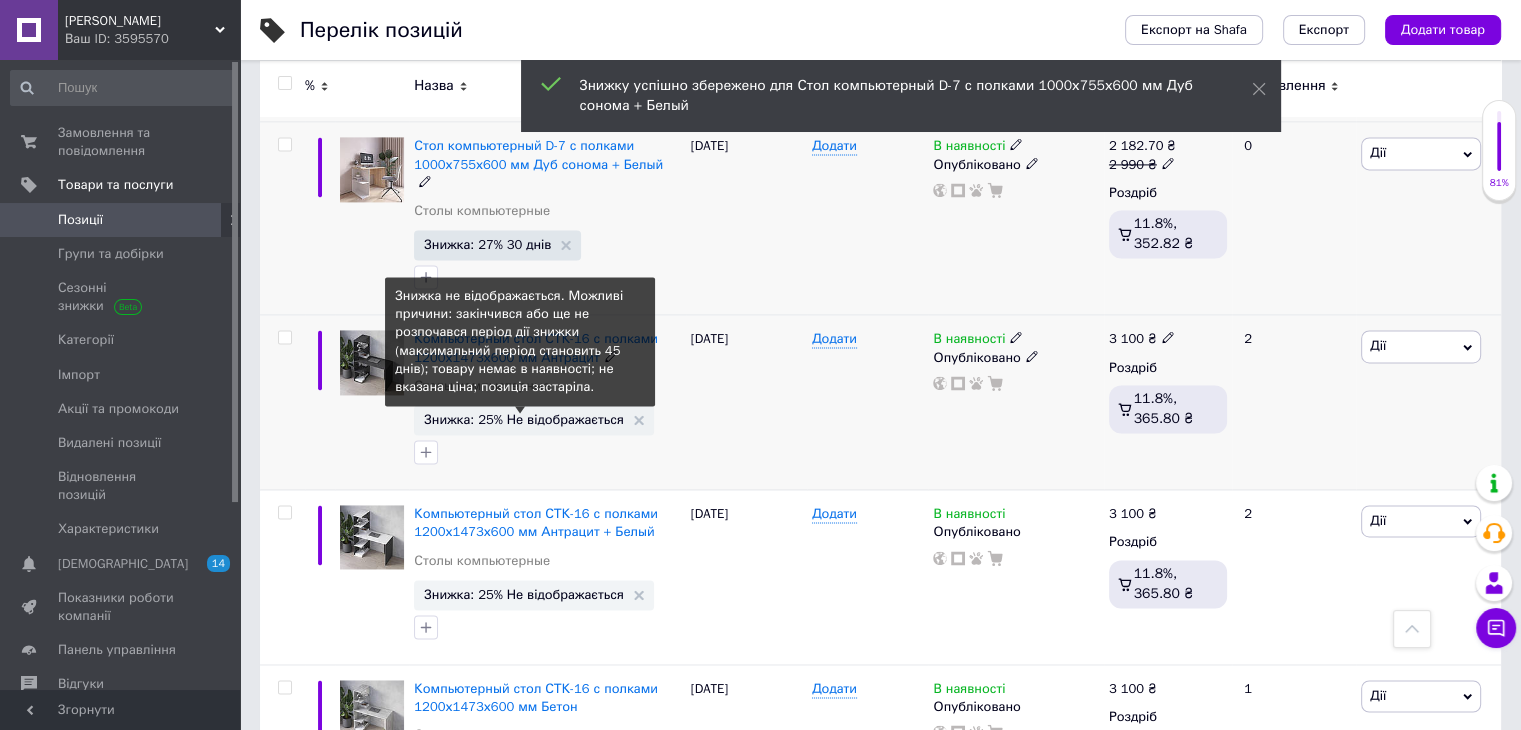 click on "Знижка: 25% Не відображається" at bounding box center (524, 419) 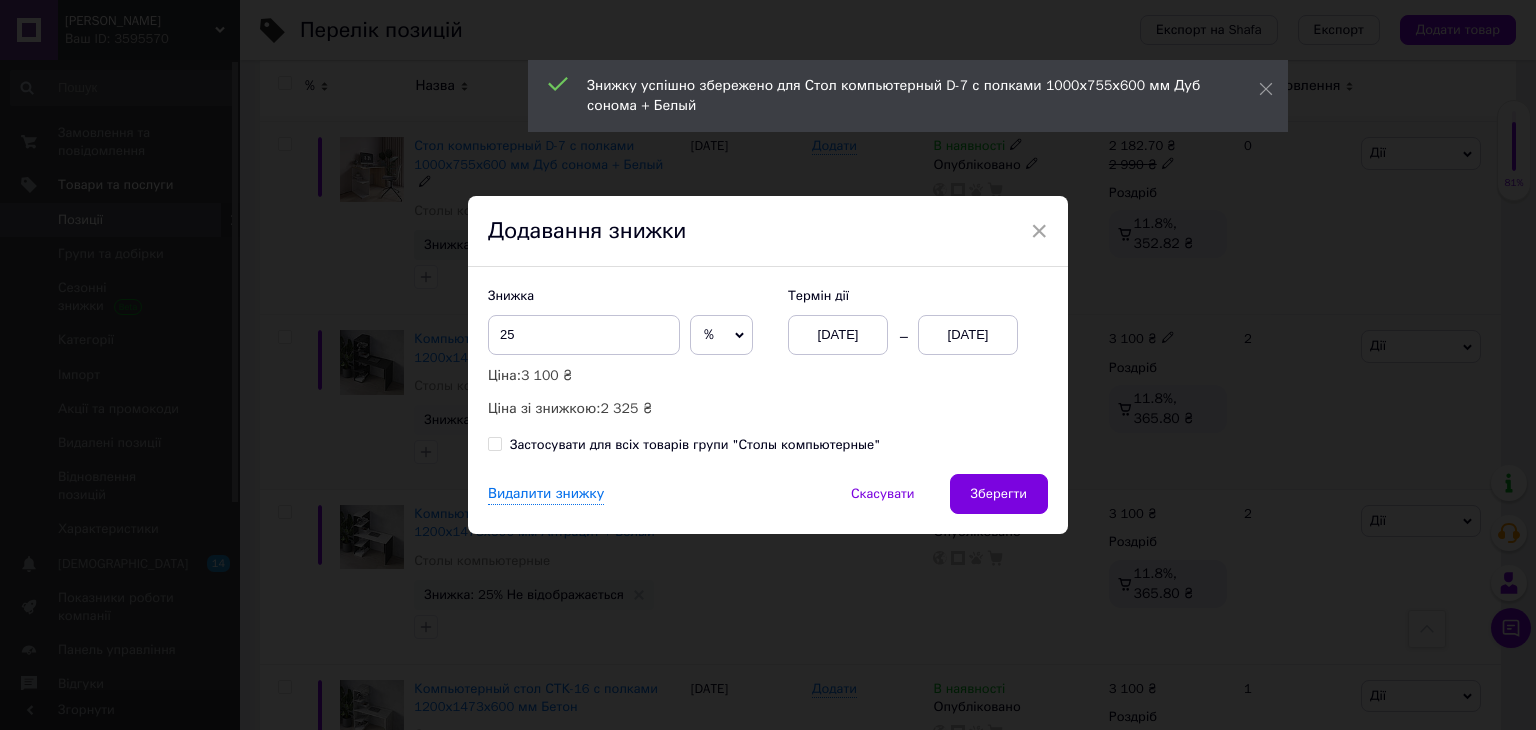 click on "01.07.2025" at bounding box center [968, 335] 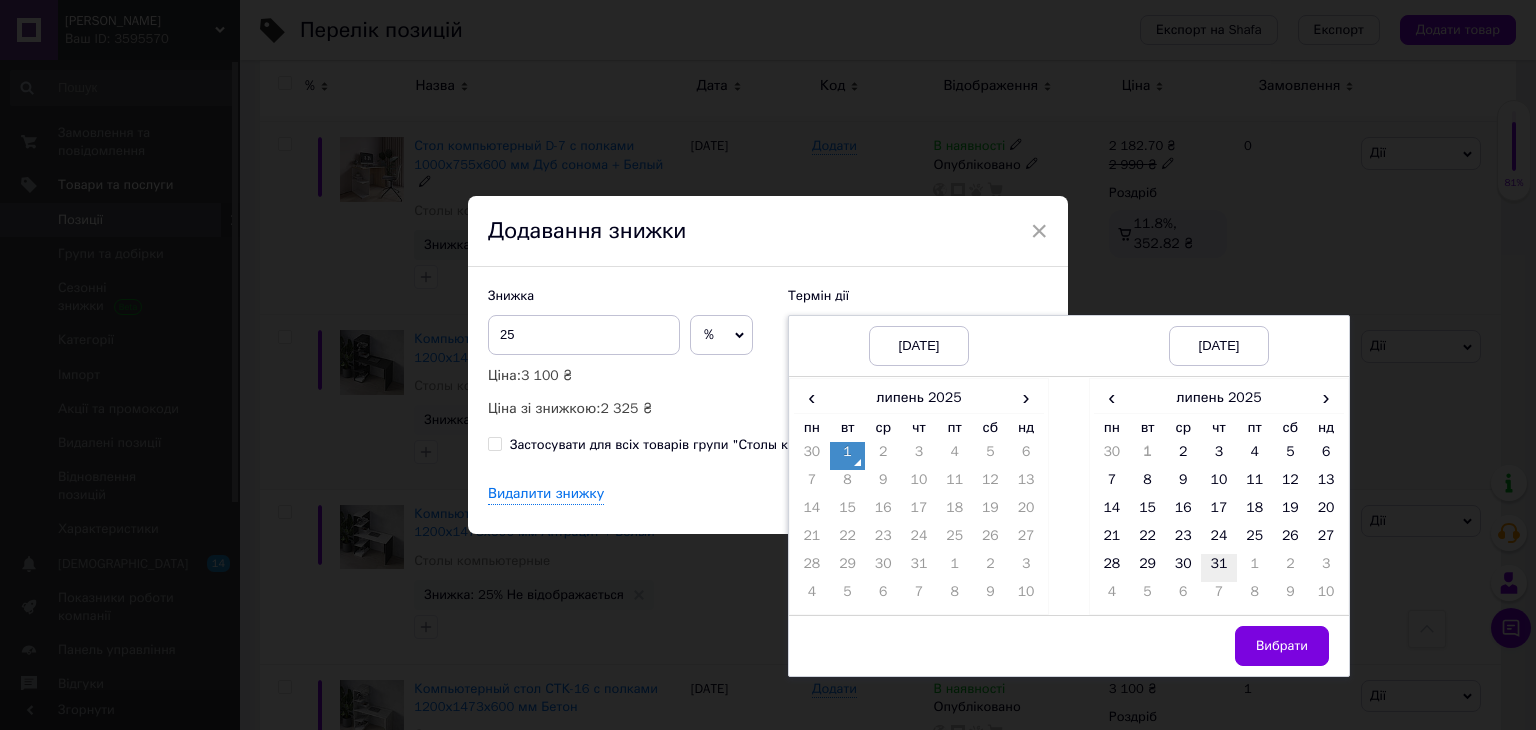 click on "31" at bounding box center [1219, 568] 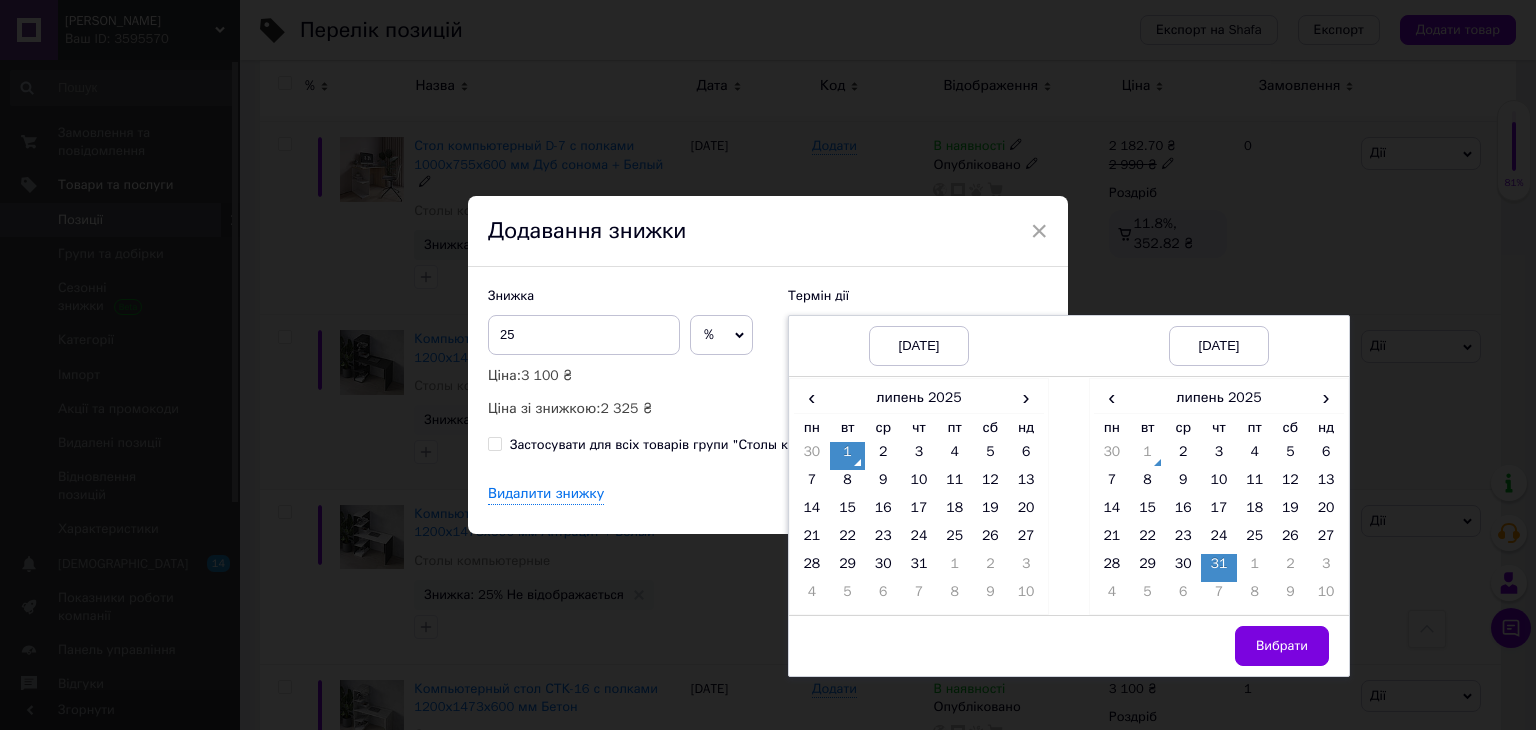 drag, startPoint x: 1289, startPoint y: 659, endPoint x: 1271, endPoint y: 634, distance: 30.805843 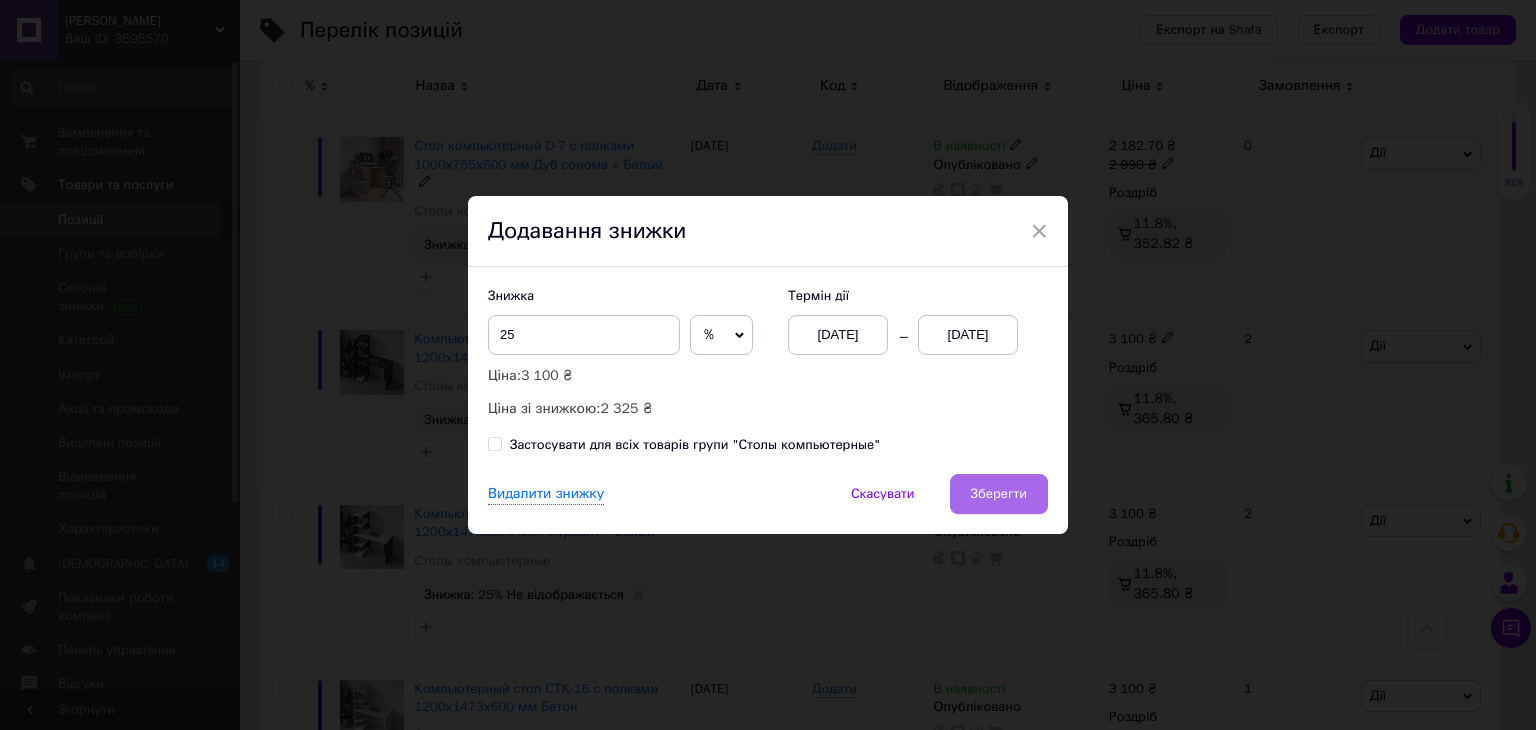 click on "Зберегти" at bounding box center [999, 494] 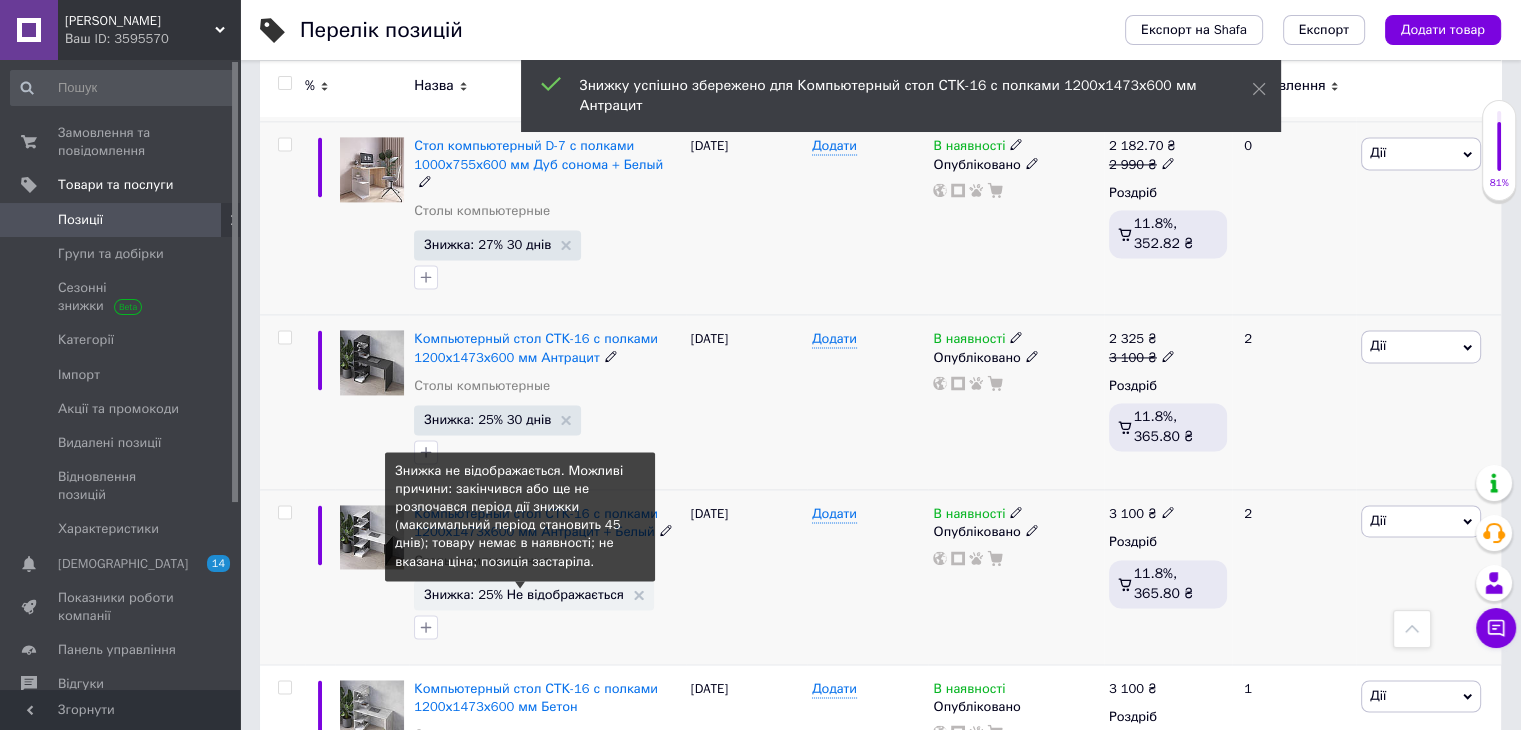 click on "Знижка: 25% Не відображається" at bounding box center (524, 594) 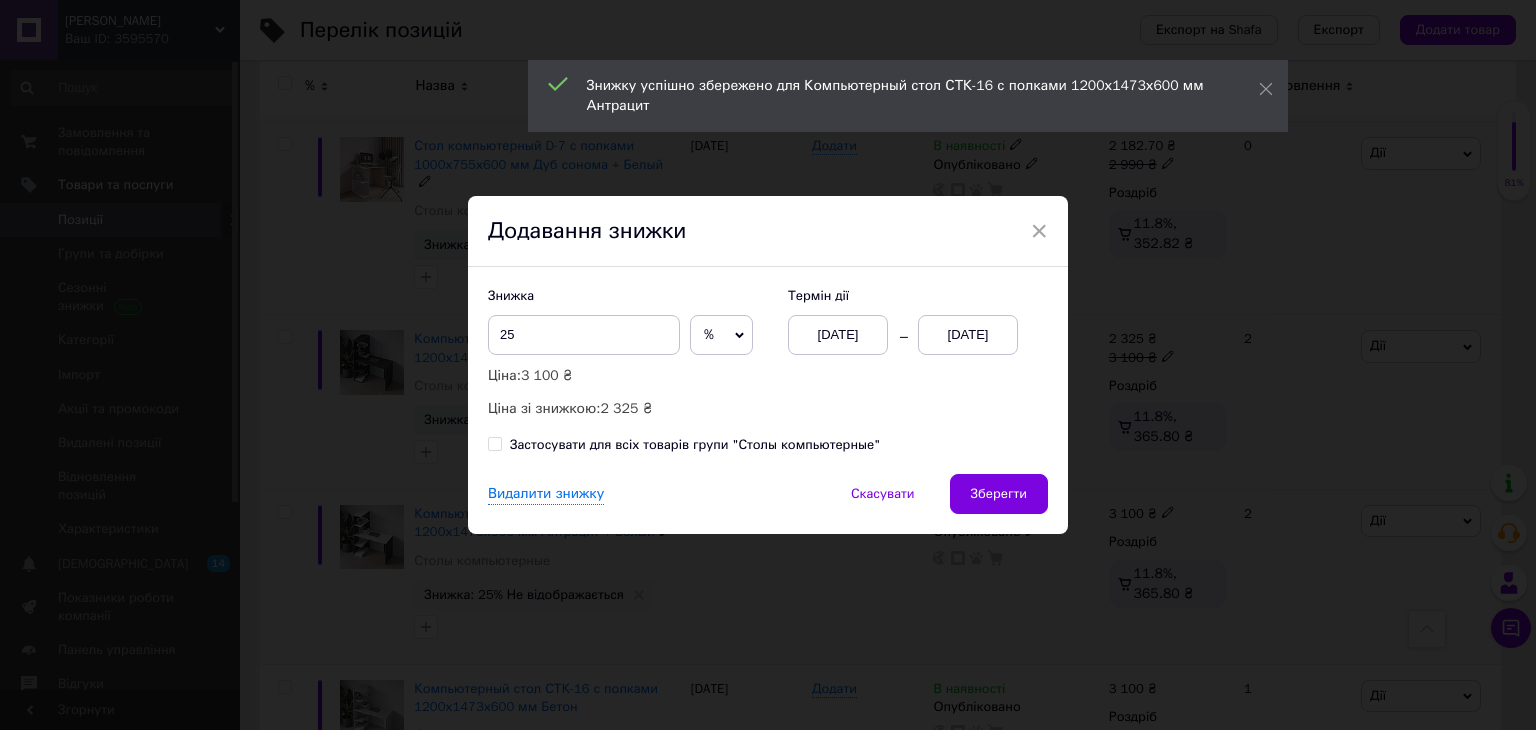 click on "01.07.2025" at bounding box center [968, 335] 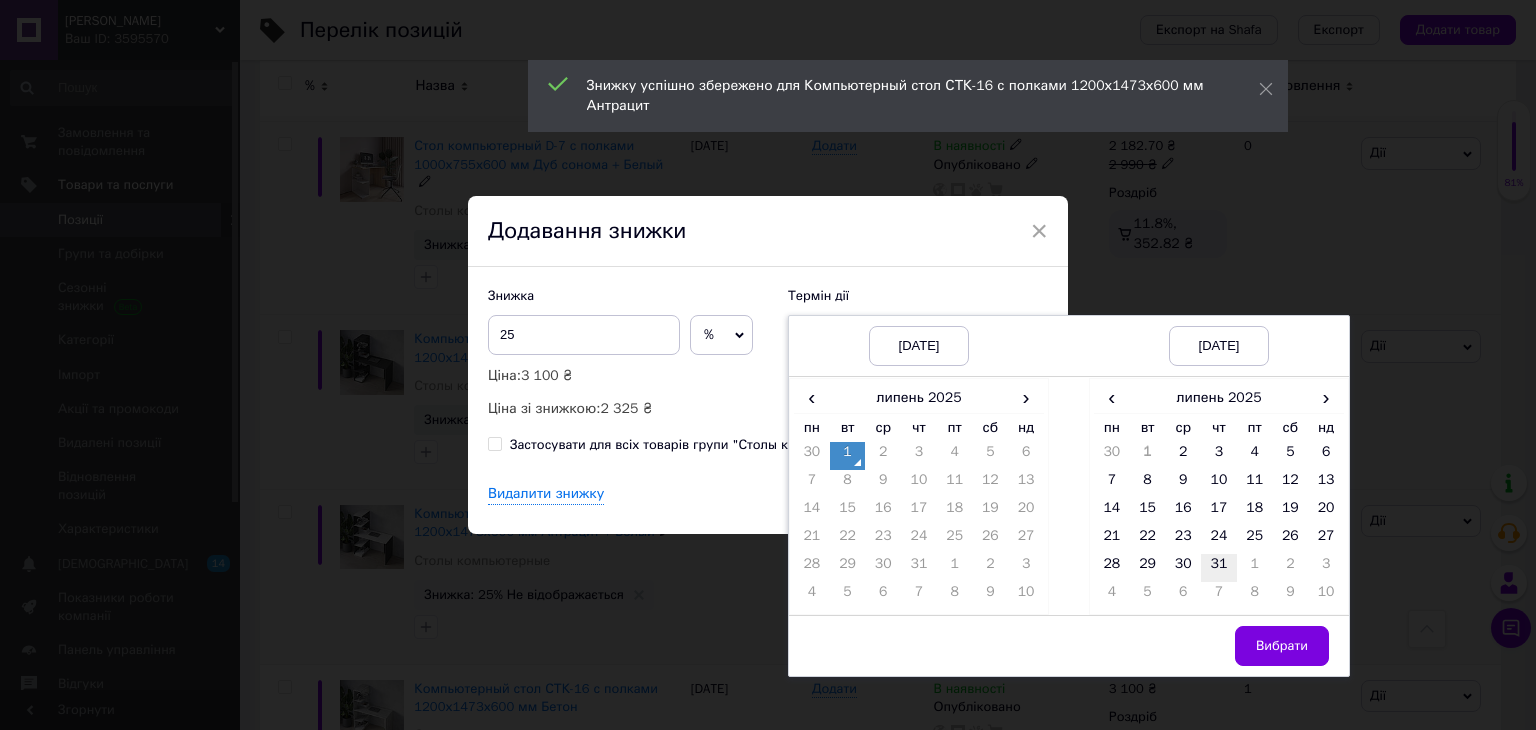 click on "31" at bounding box center [1219, 568] 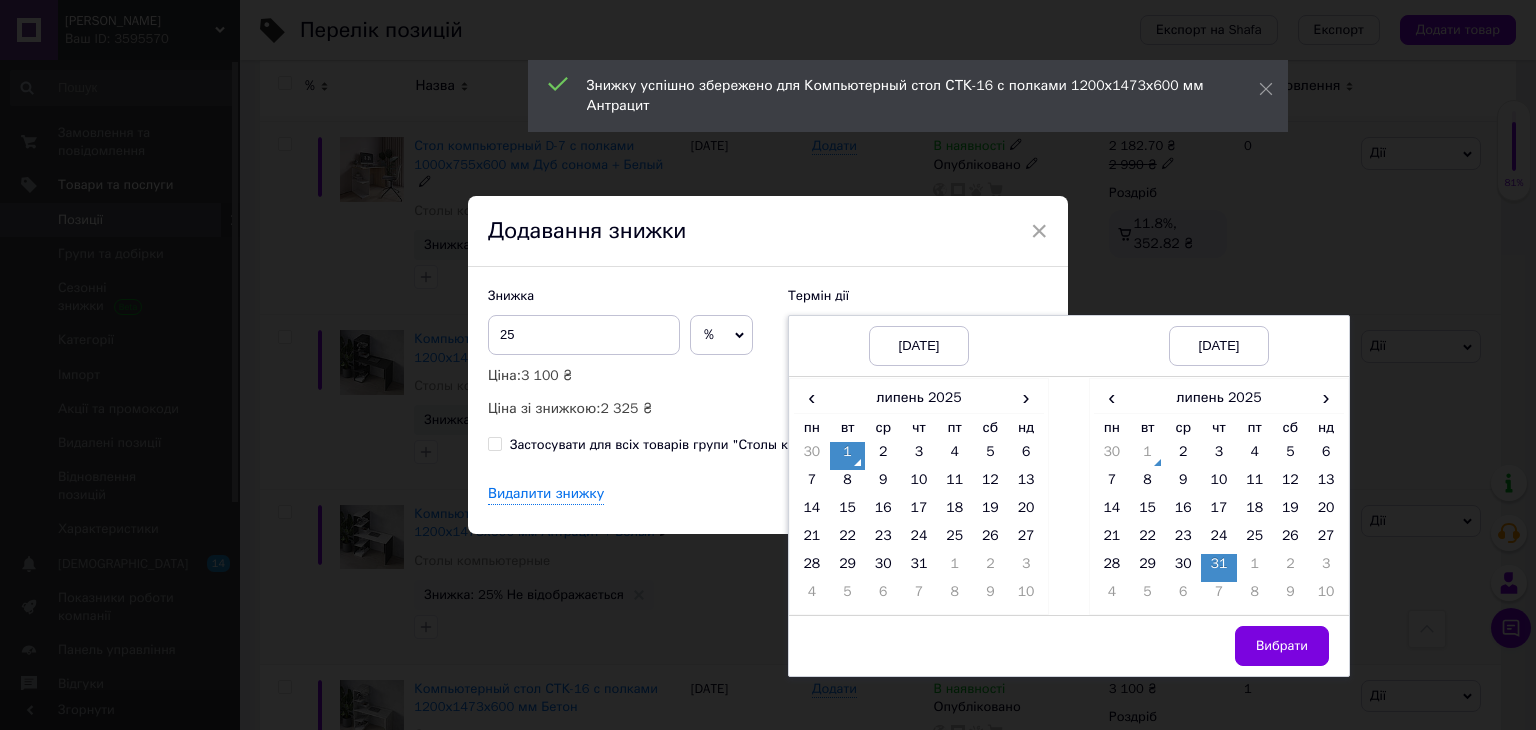 drag, startPoint x: 1280, startPoint y: 659, endPoint x: 1249, endPoint y: 629, distance: 43.13931 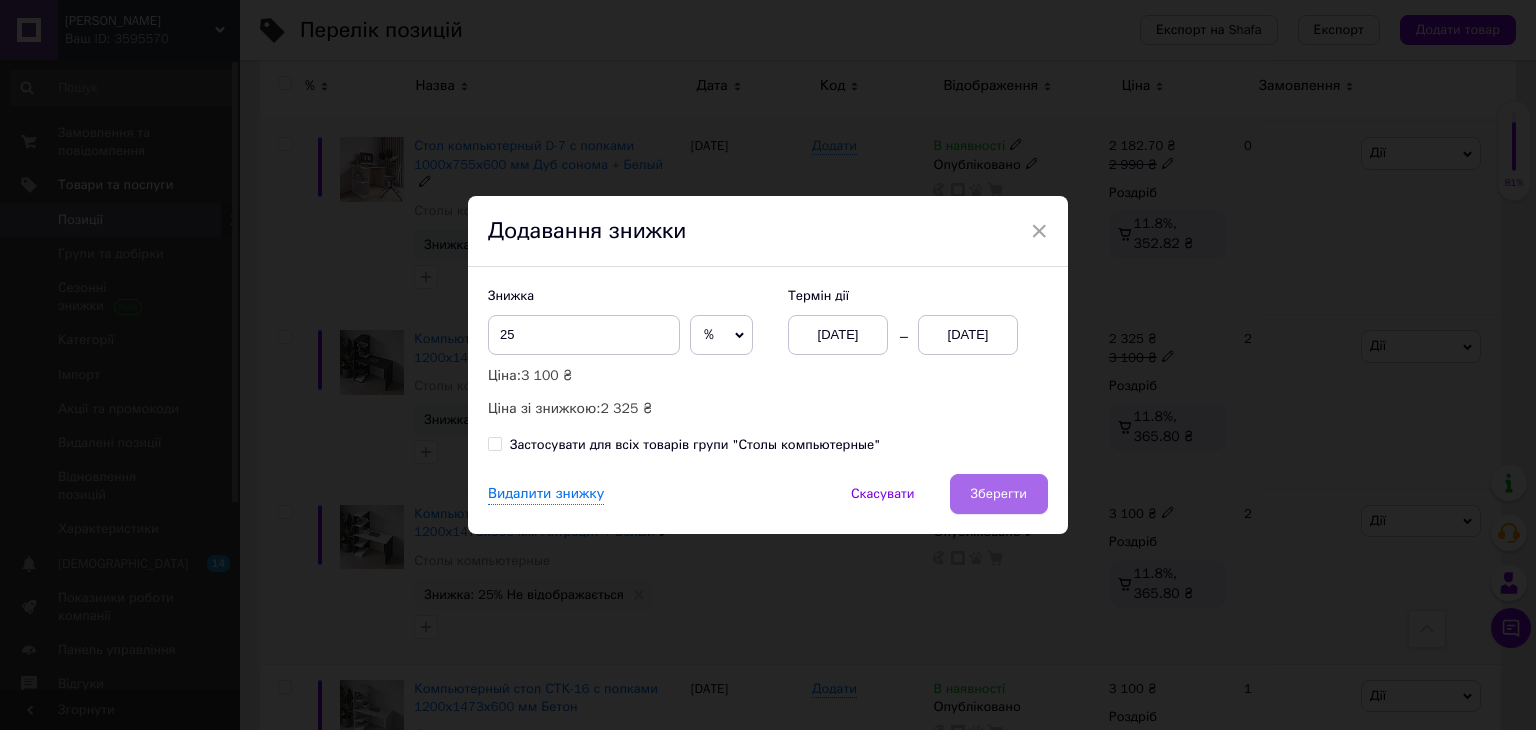 click on "Зберегти" at bounding box center (999, 494) 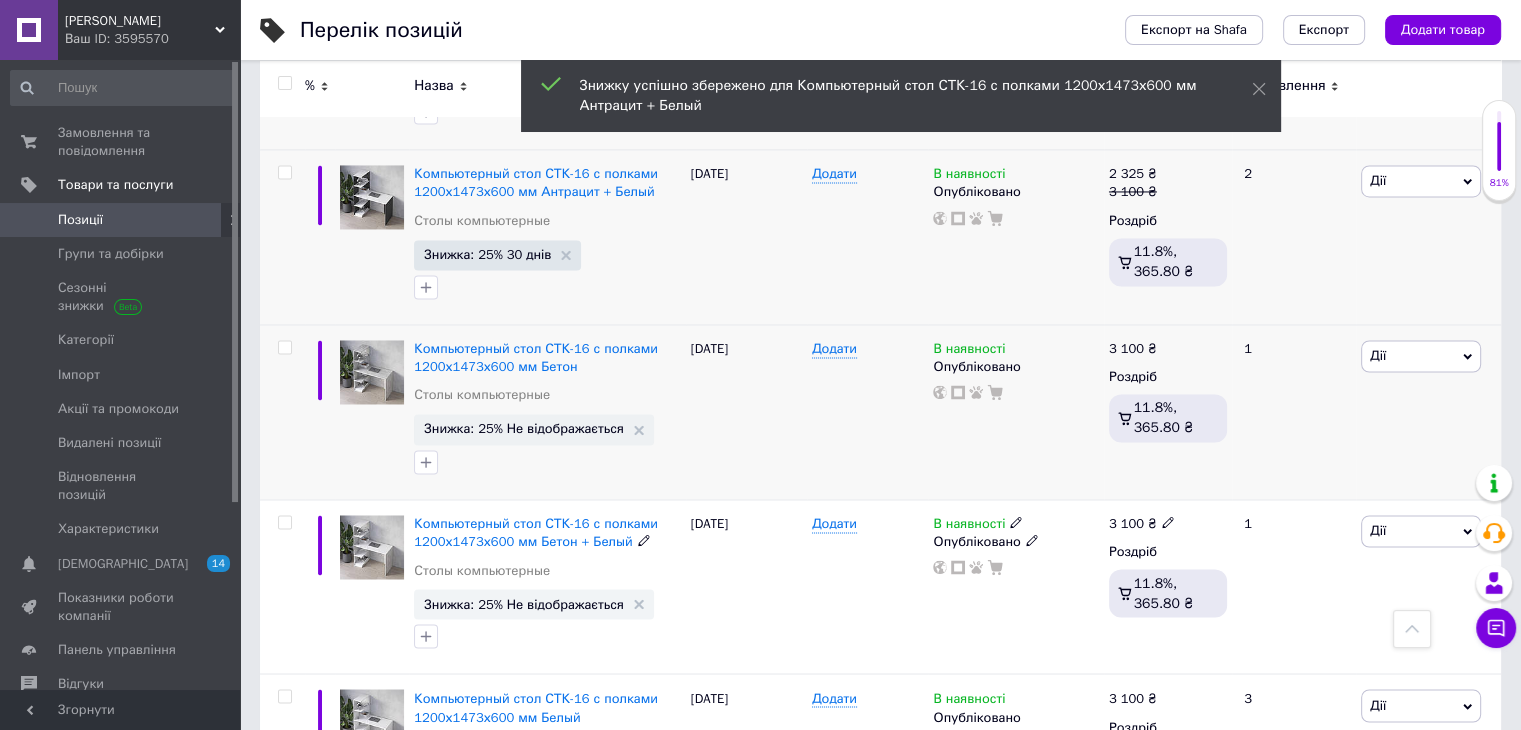 scroll, scrollTop: 3300, scrollLeft: 0, axis: vertical 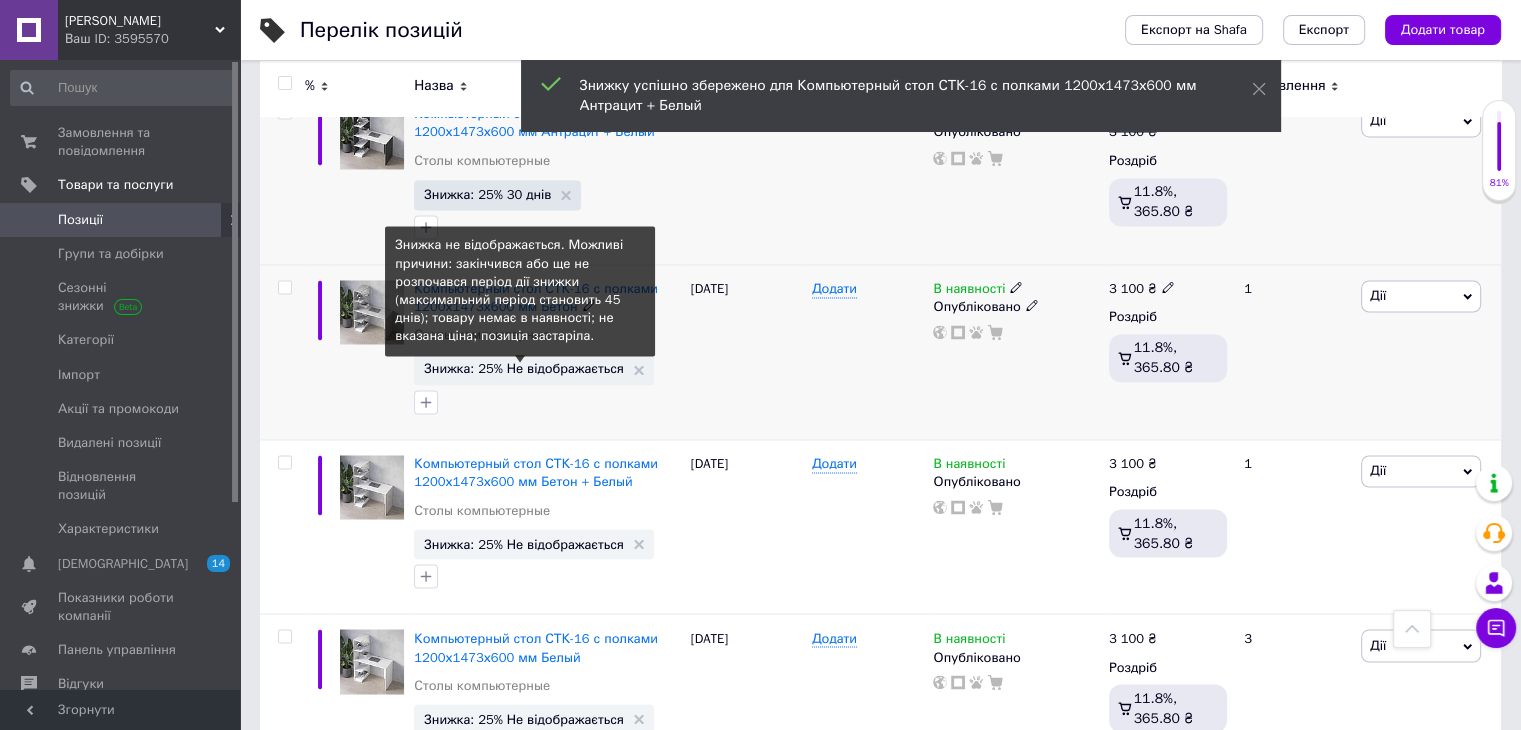 click on "Знижка: 25% Не відображається" at bounding box center [524, 368] 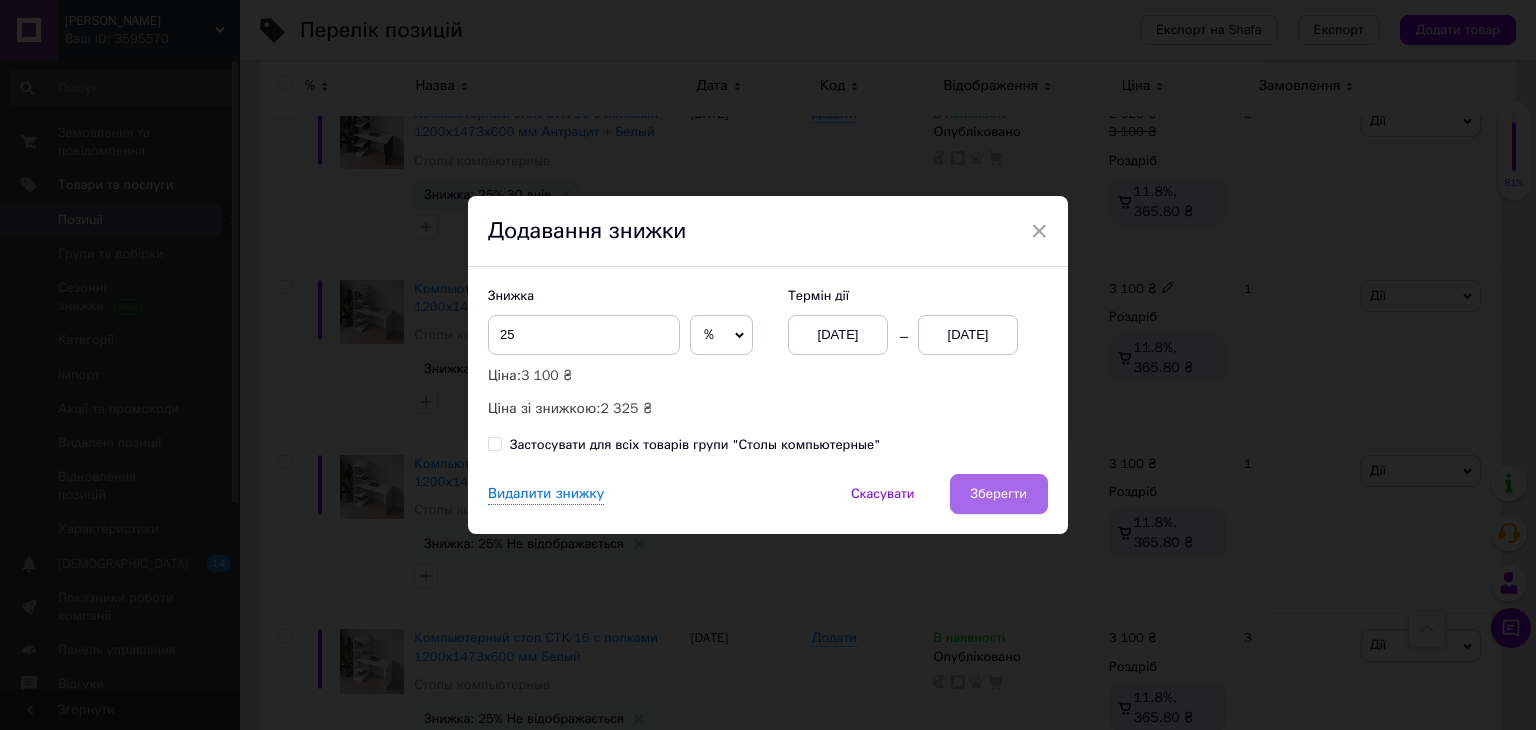 click on "Зберегти" at bounding box center (999, 494) 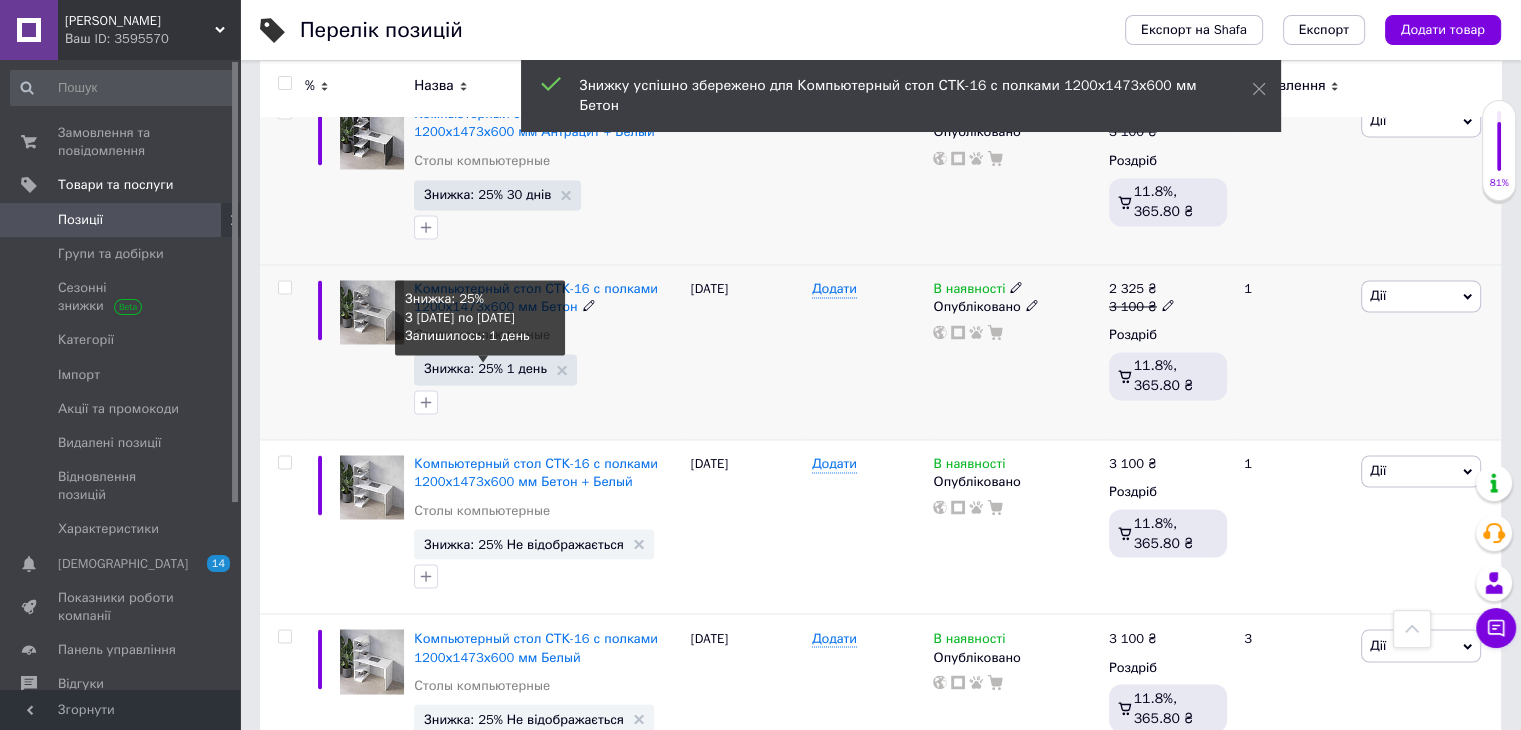 click on "Знижка: 25% 1 день" at bounding box center [485, 368] 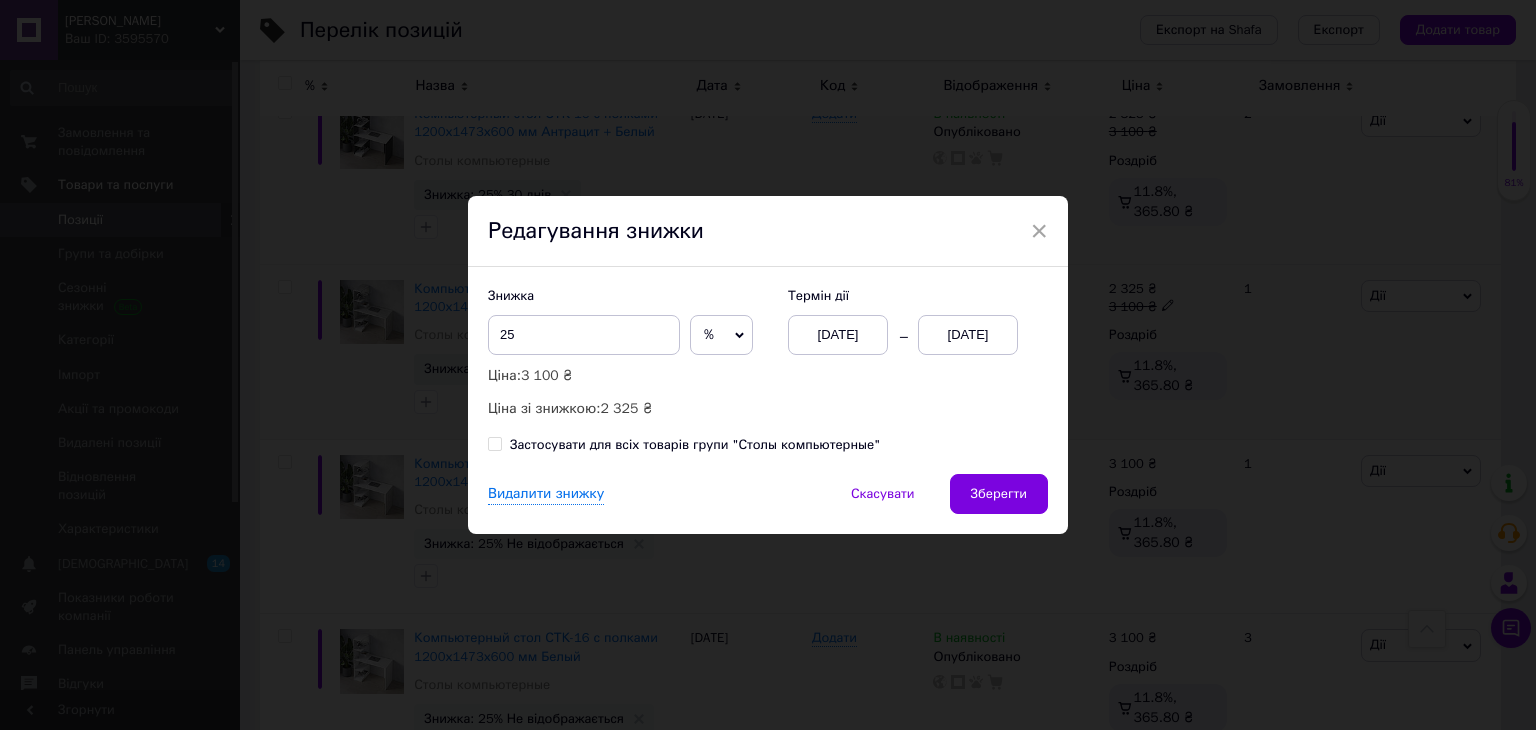 click on "01.07.2025" at bounding box center [968, 335] 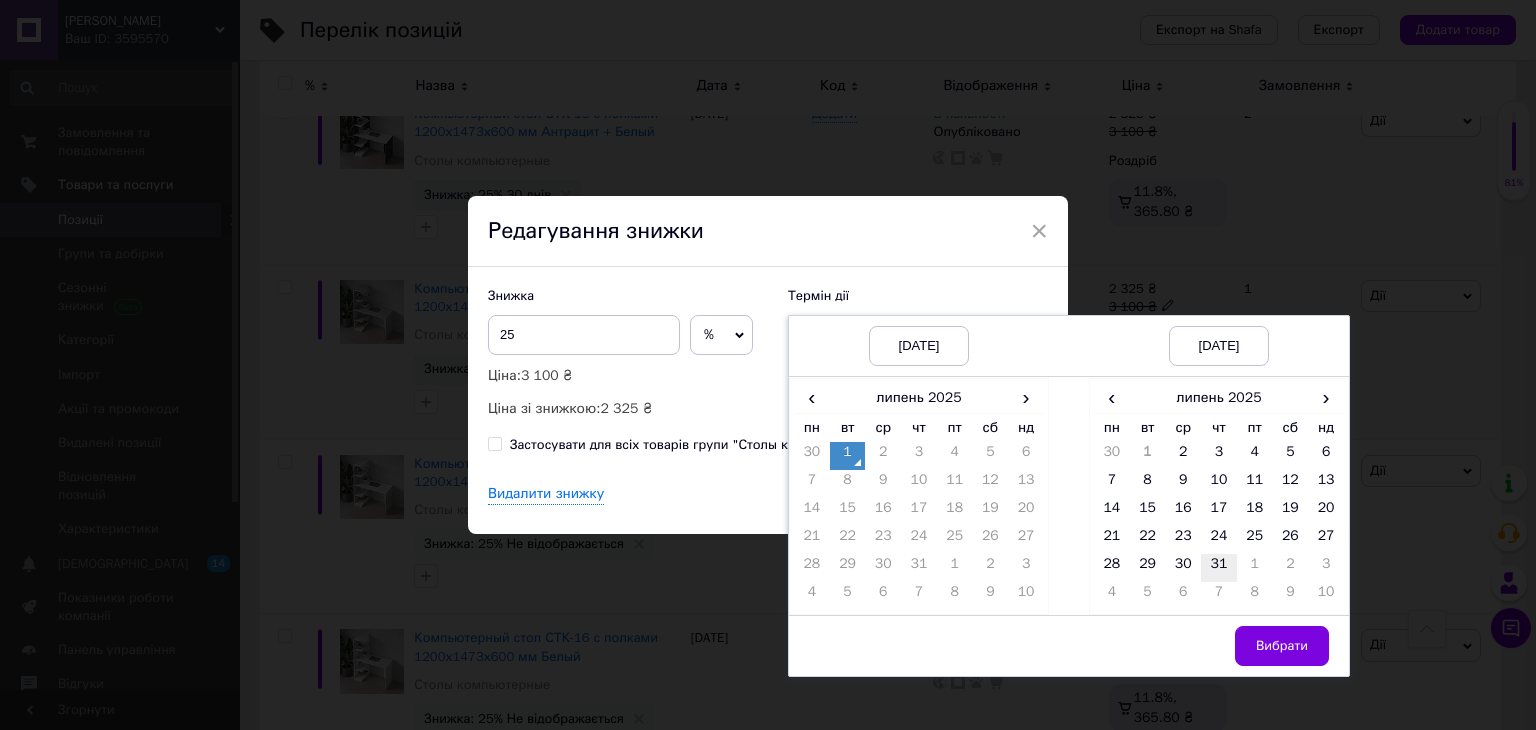 click on "31" at bounding box center (1219, 568) 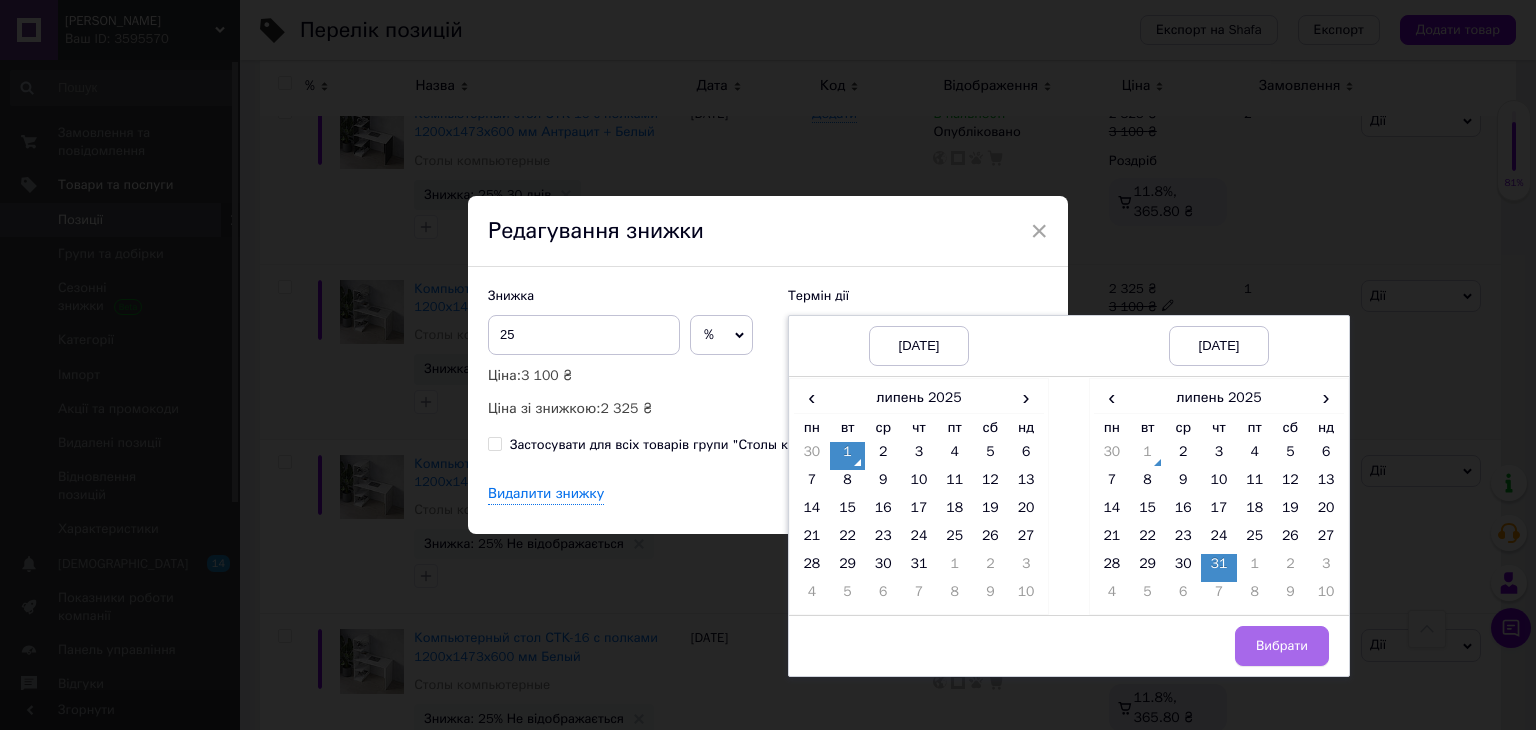 drag, startPoint x: 1285, startPoint y: 644, endPoint x: 1259, endPoint y: 624, distance: 32.80244 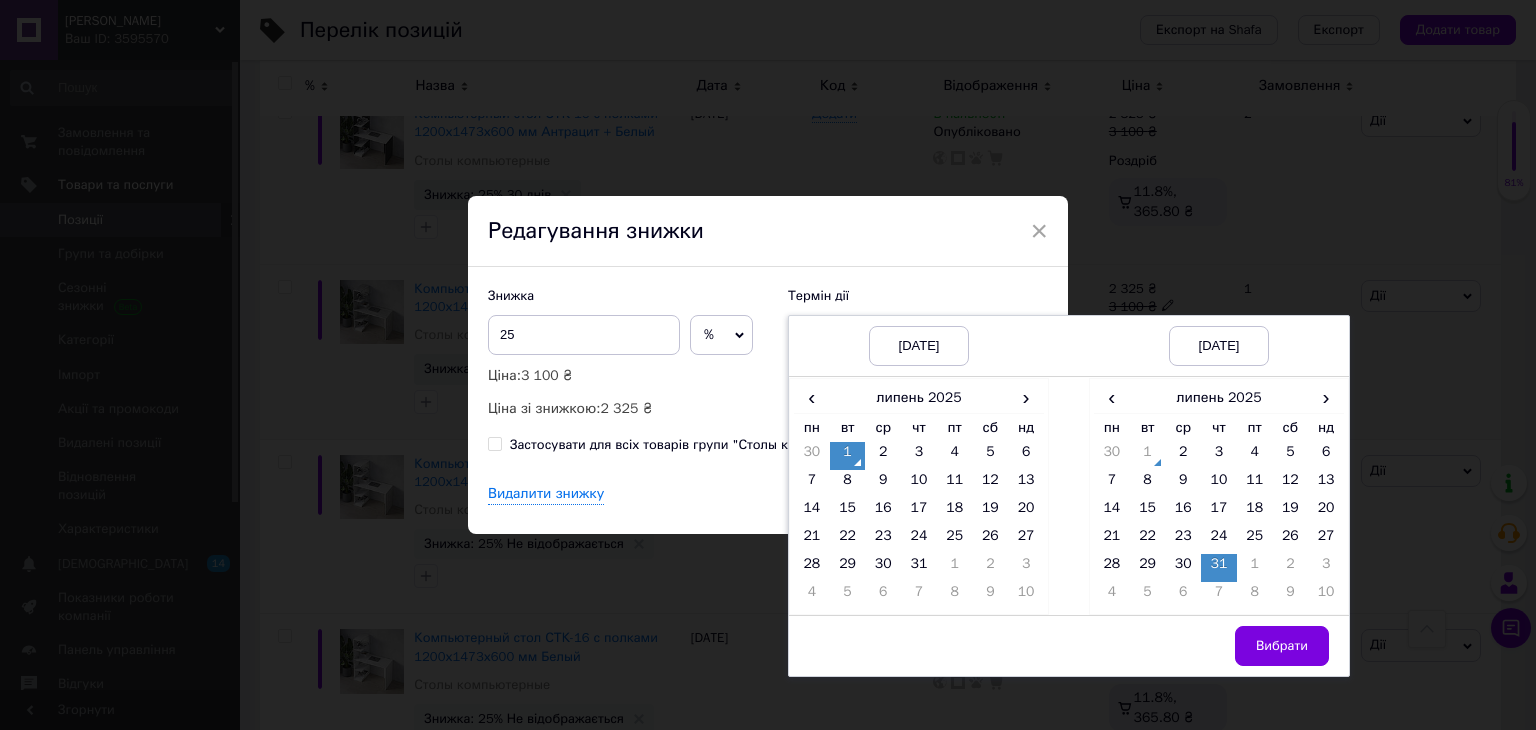 click on "Вибрати" at bounding box center [1282, 646] 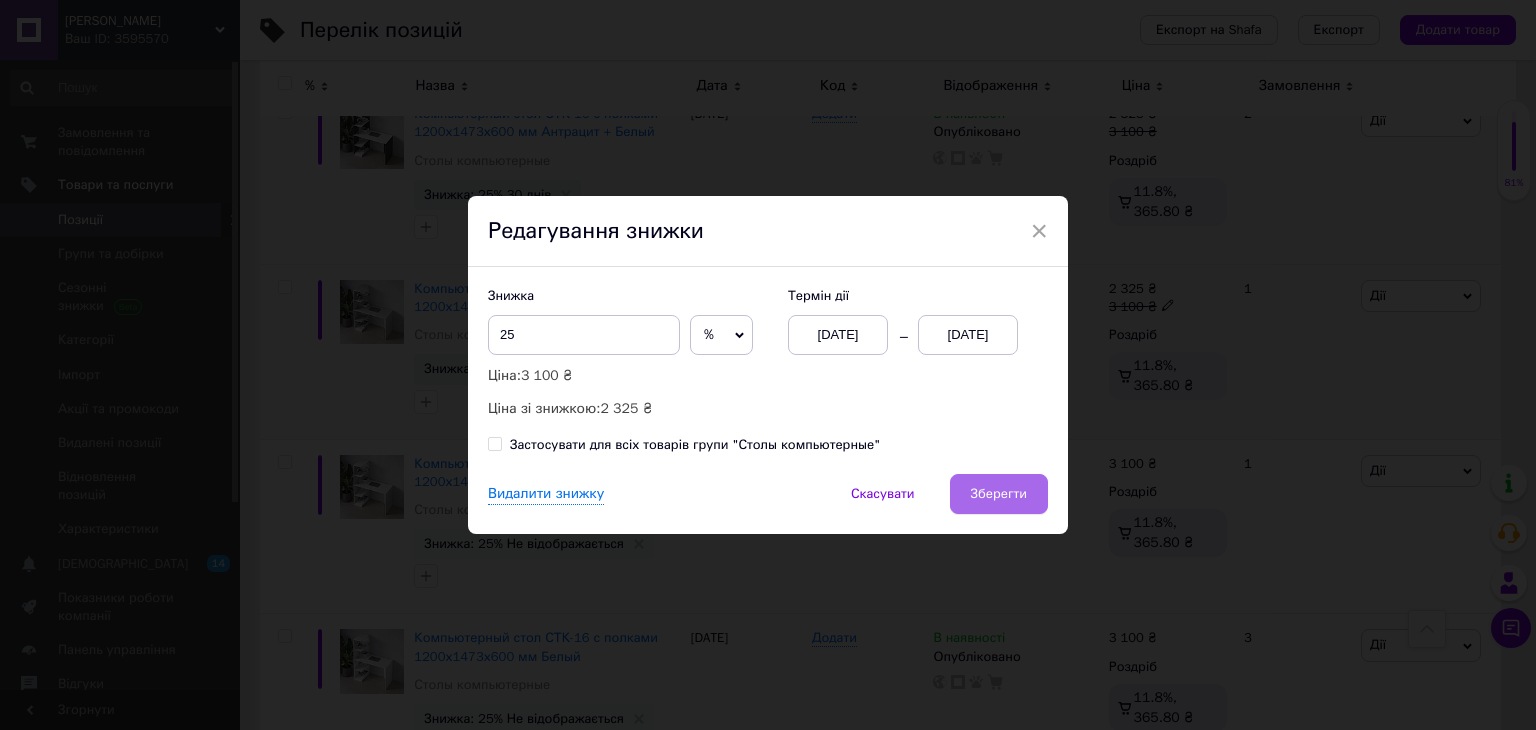 click on "Зберегти" at bounding box center [999, 494] 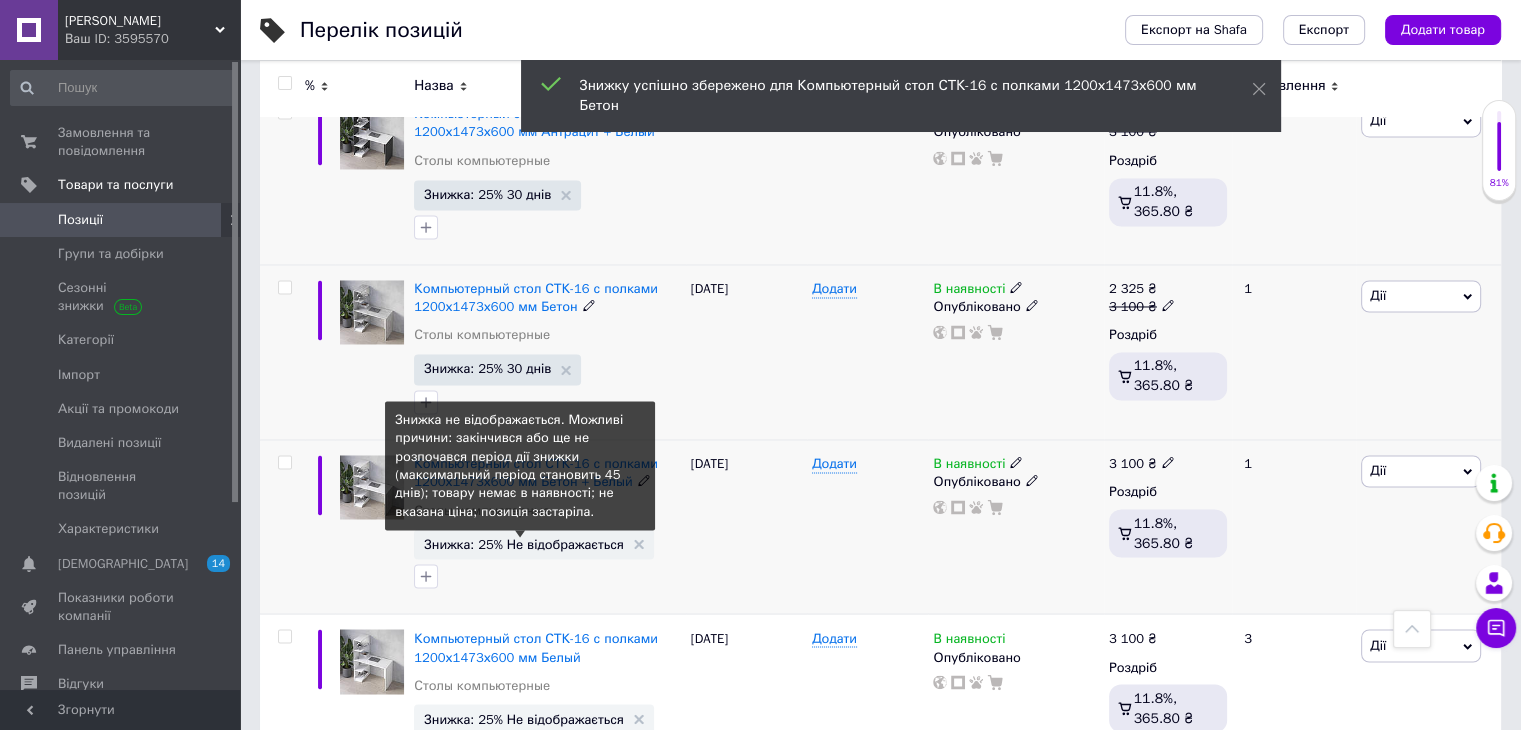 click on "Знижка: 25% Не відображається" at bounding box center [524, 543] 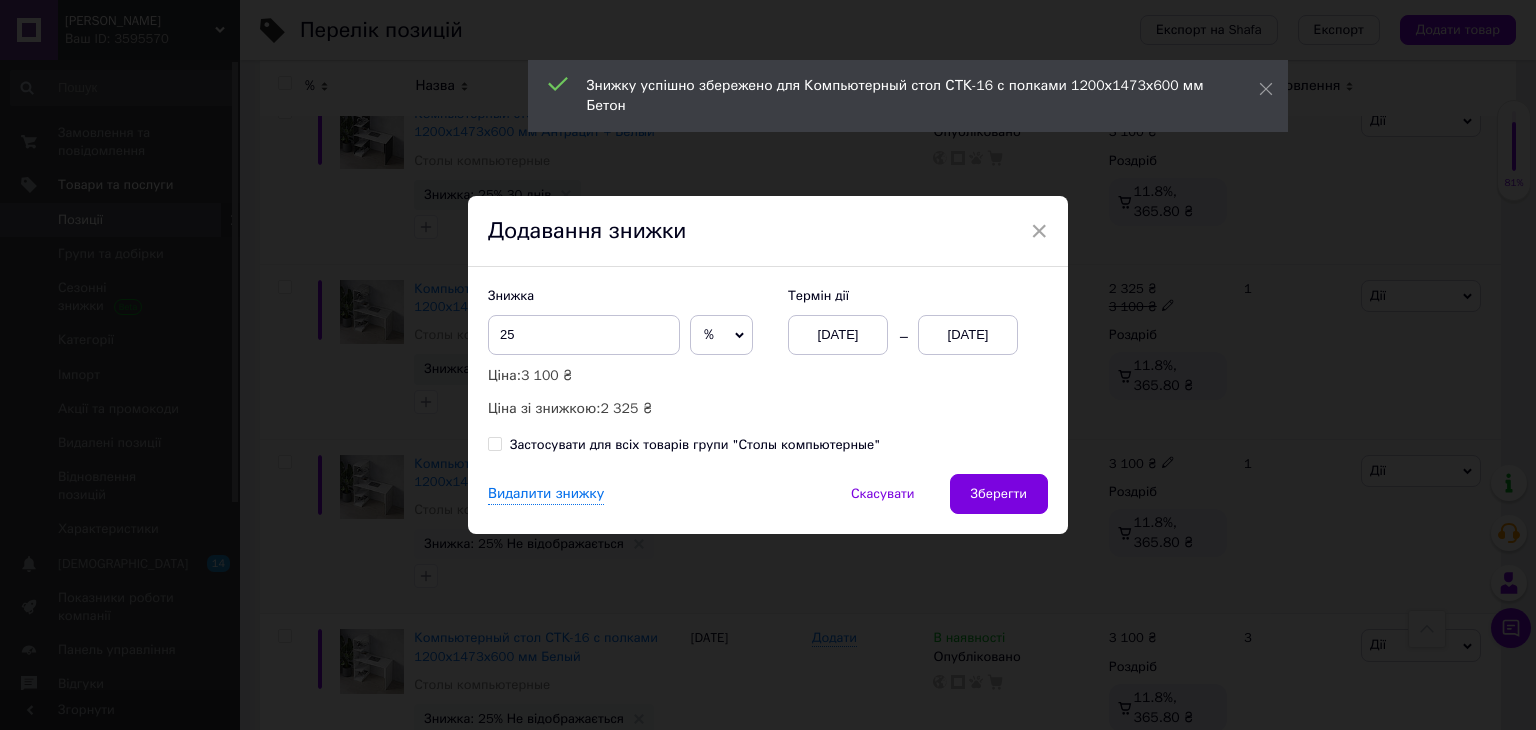click on "01.07.2025" at bounding box center [968, 335] 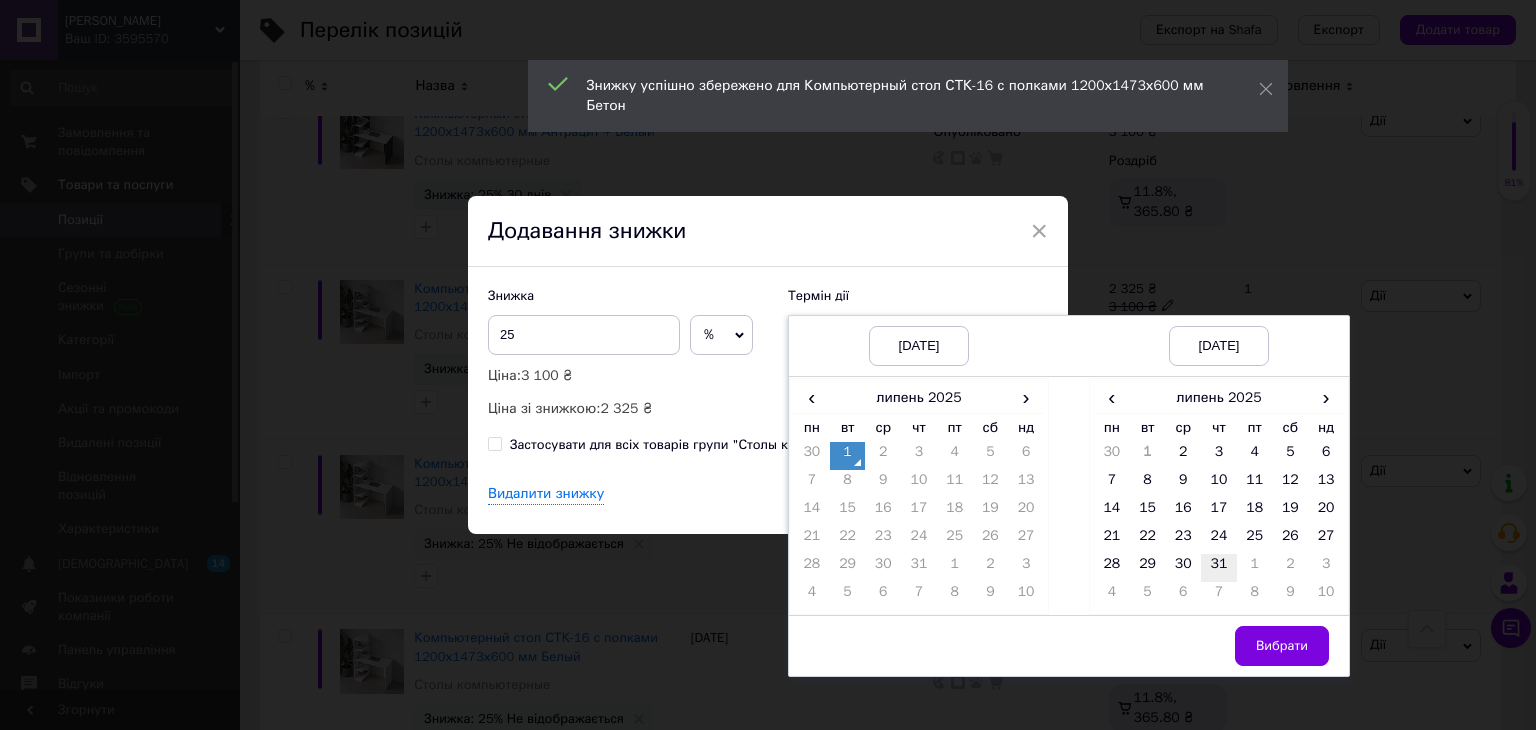 click on "31" at bounding box center [1219, 568] 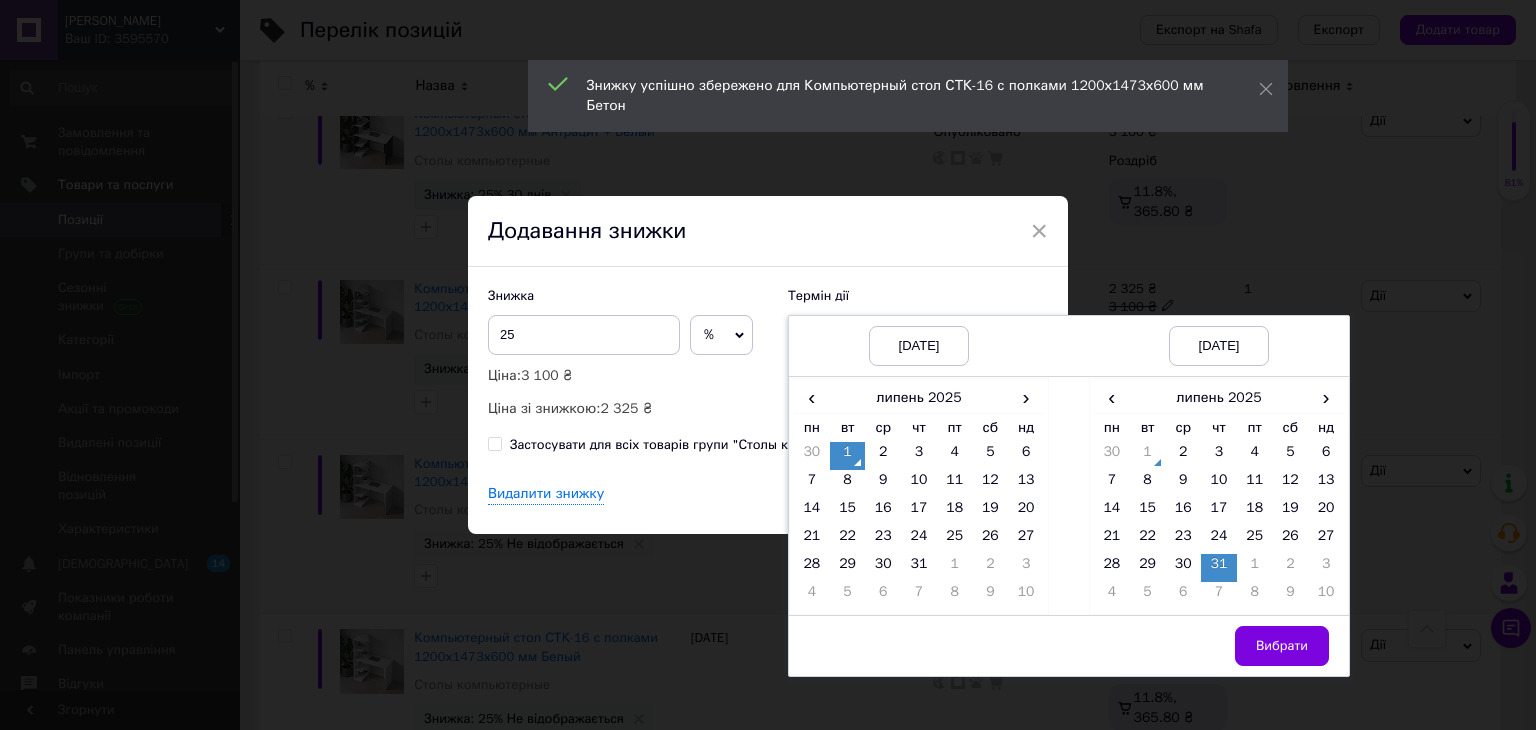click on "Вибрати" at bounding box center (1282, 646) 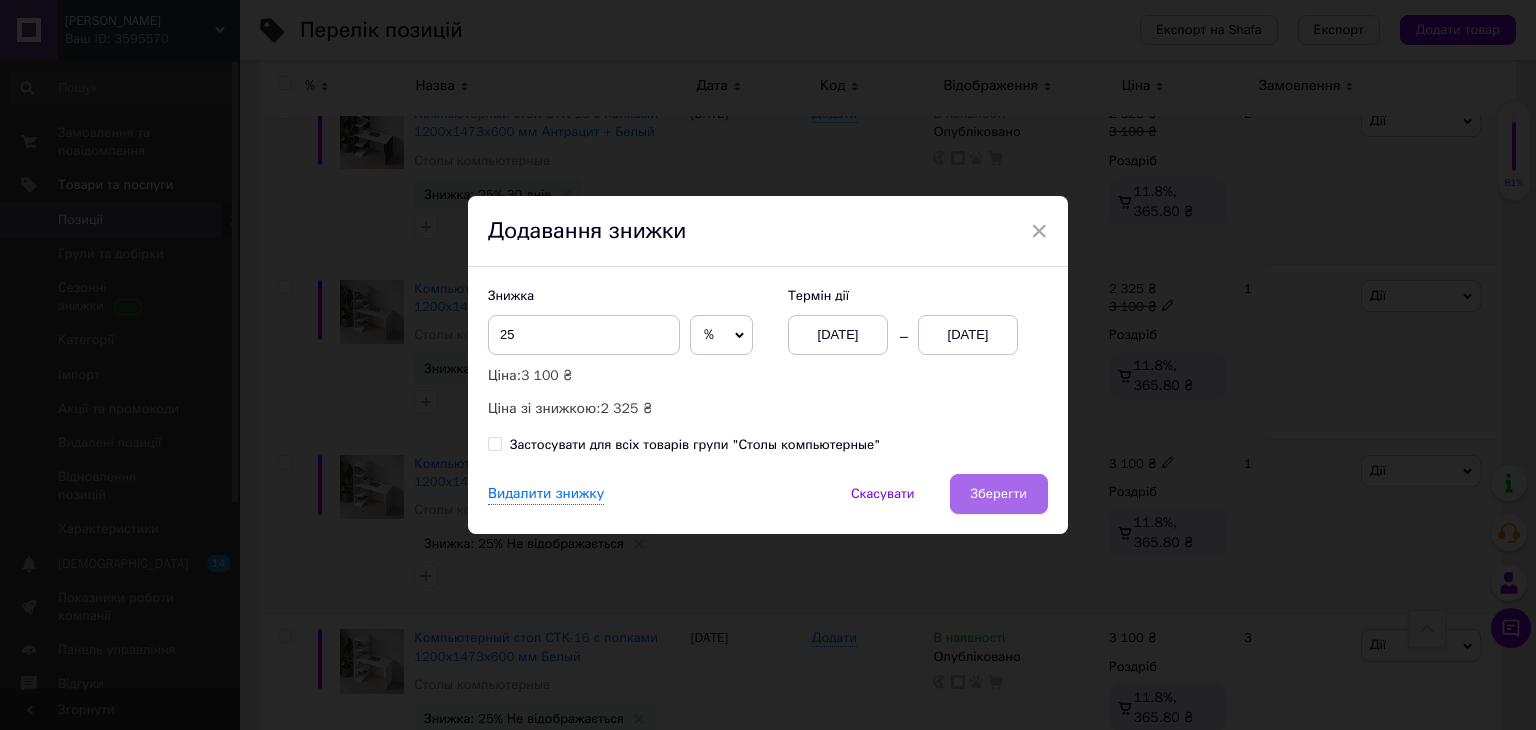 click on "Зберегти" at bounding box center (999, 494) 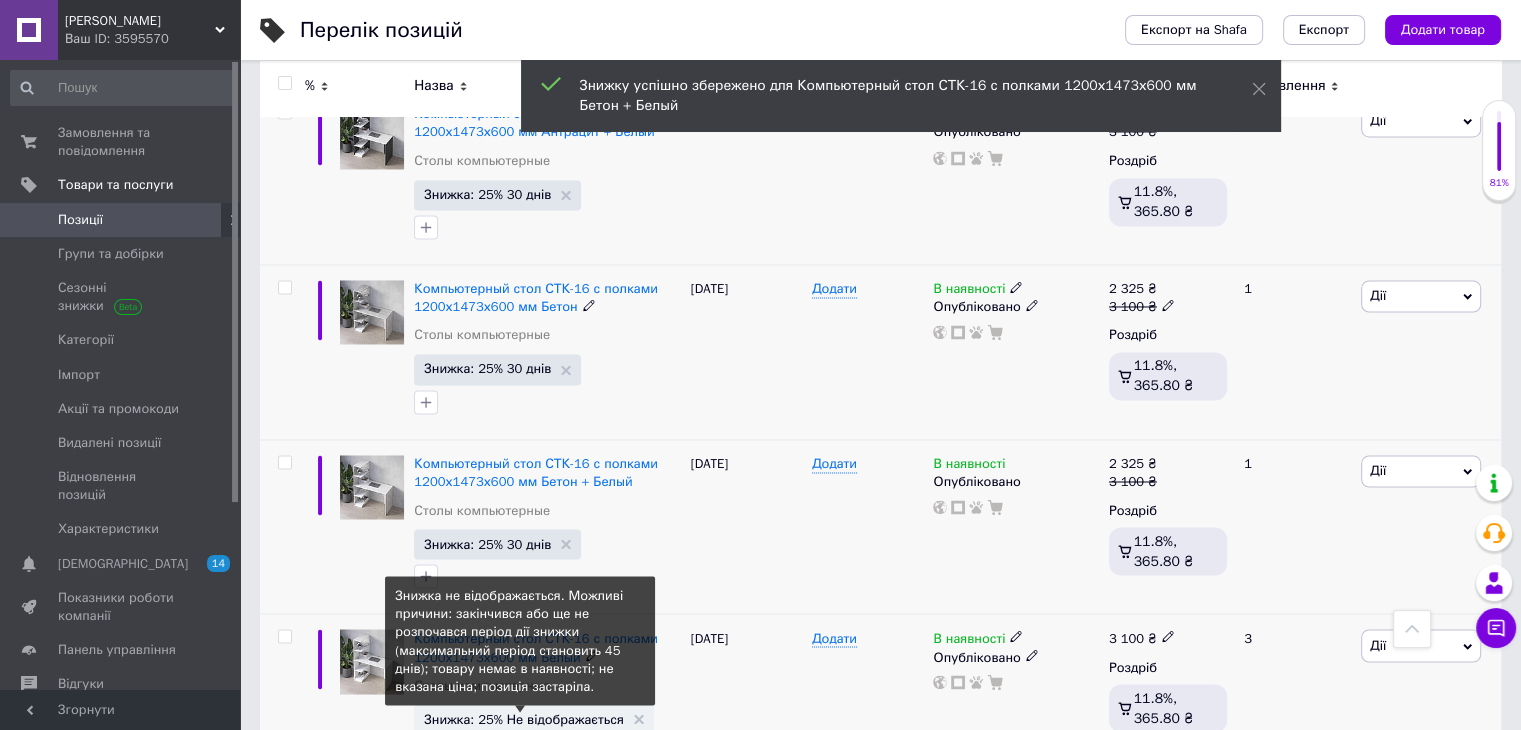 click on "Знижка: 25% Не відображається" at bounding box center (524, 718) 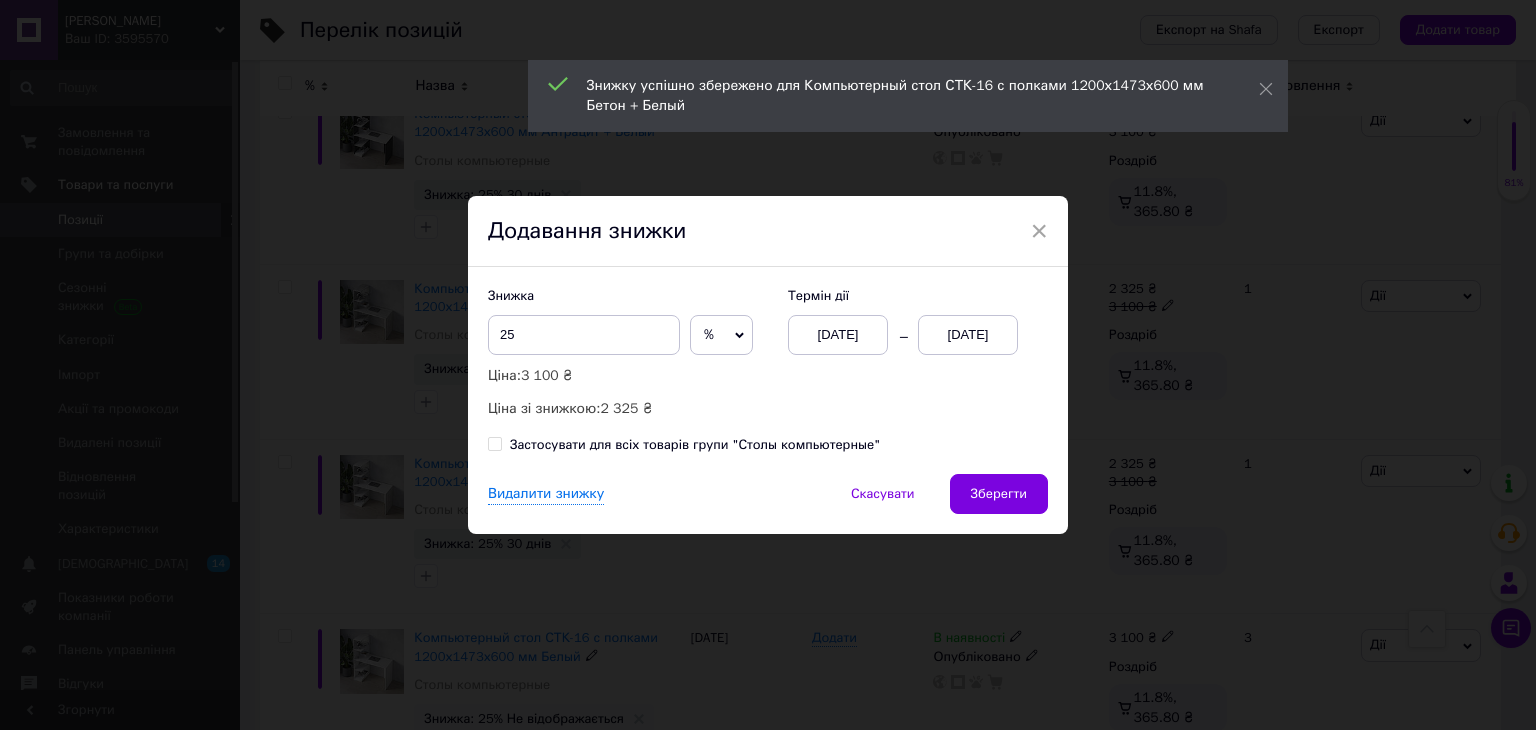 click on "01.07.2025" at bounding box center [968, 335] 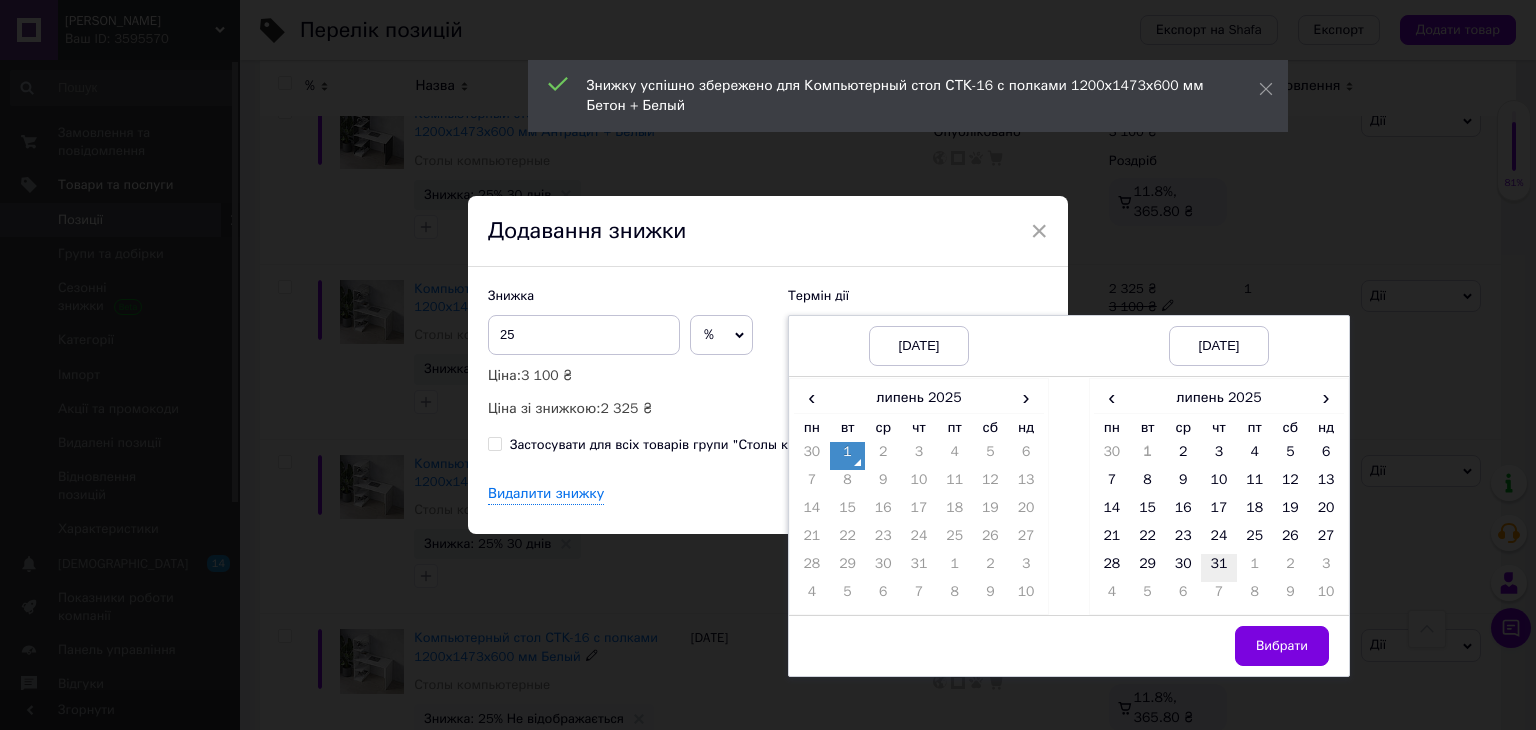 click on "31" at bounding box center [1219, 568] 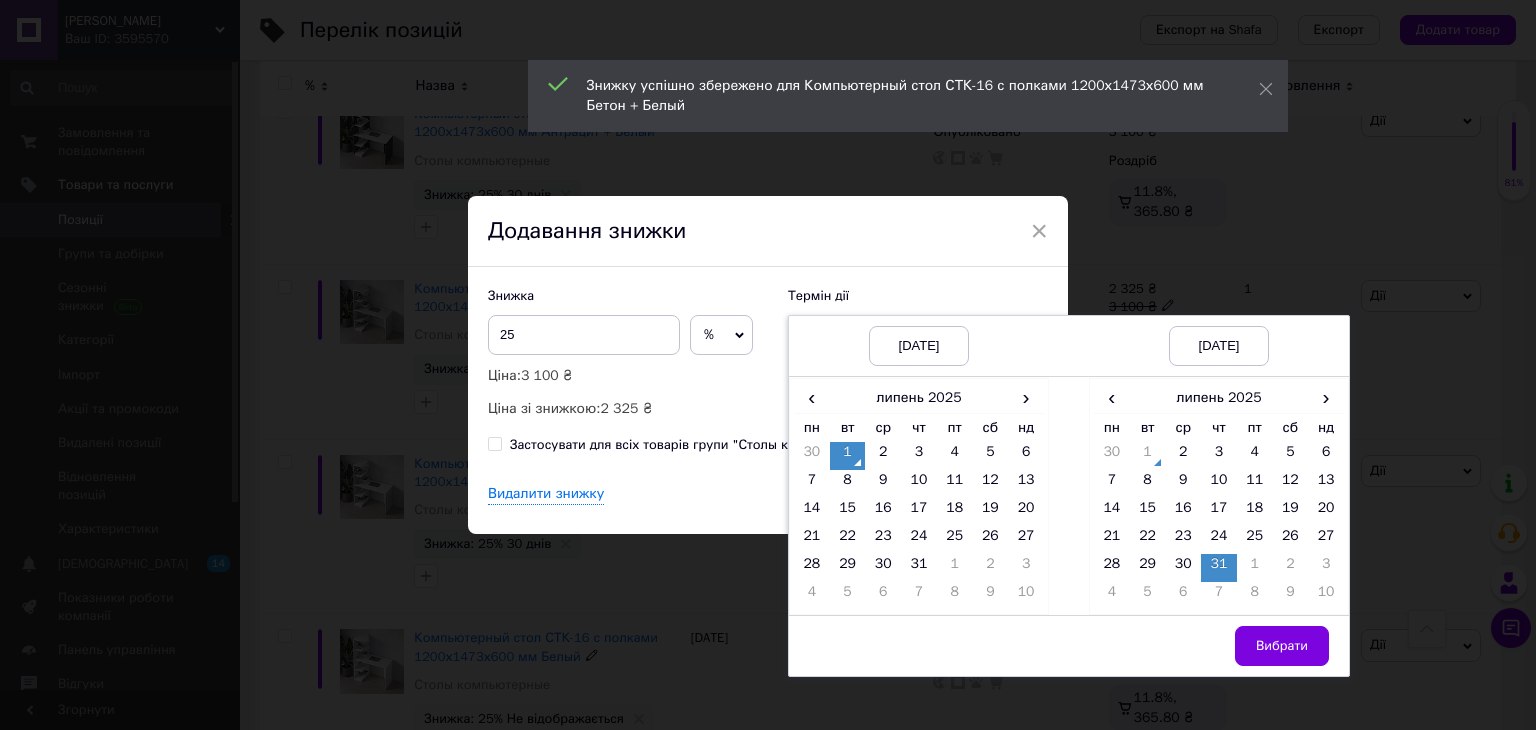 click on "Вибрати" at bounding box center (1282, 646) 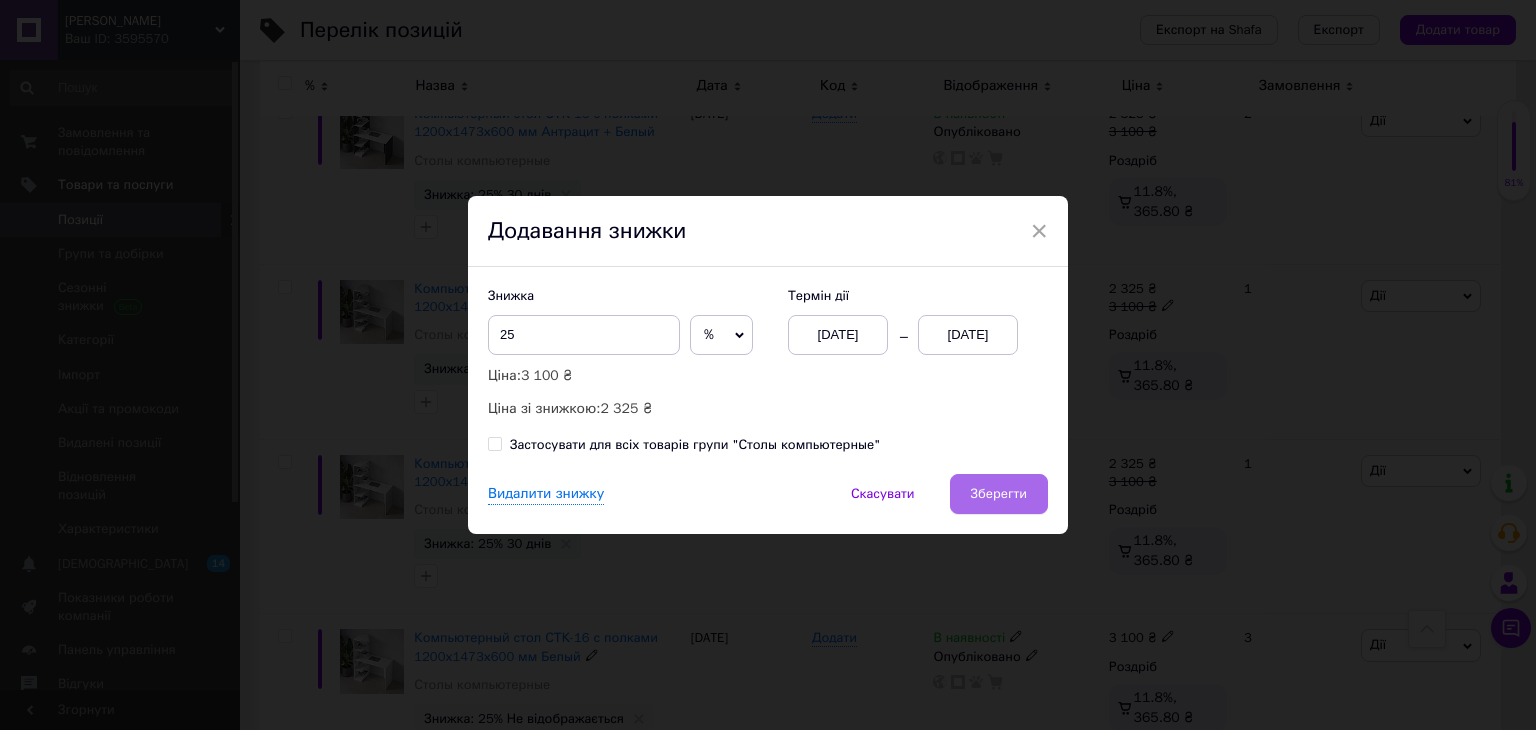 click on "Зберегти" at bounding box center [999, 494] 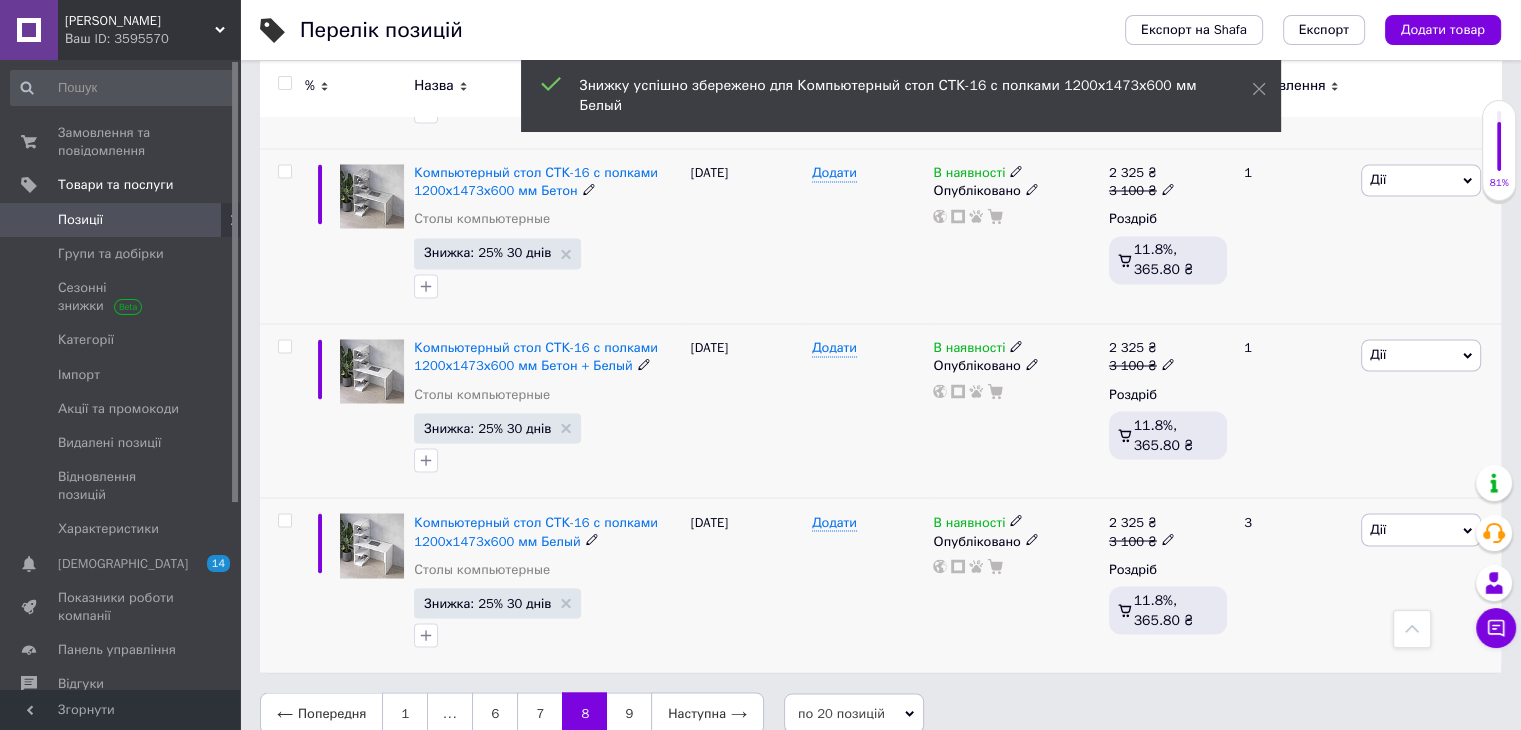 scroll, scrollTop: 3419, scrollLeft: 0, axis: vertical 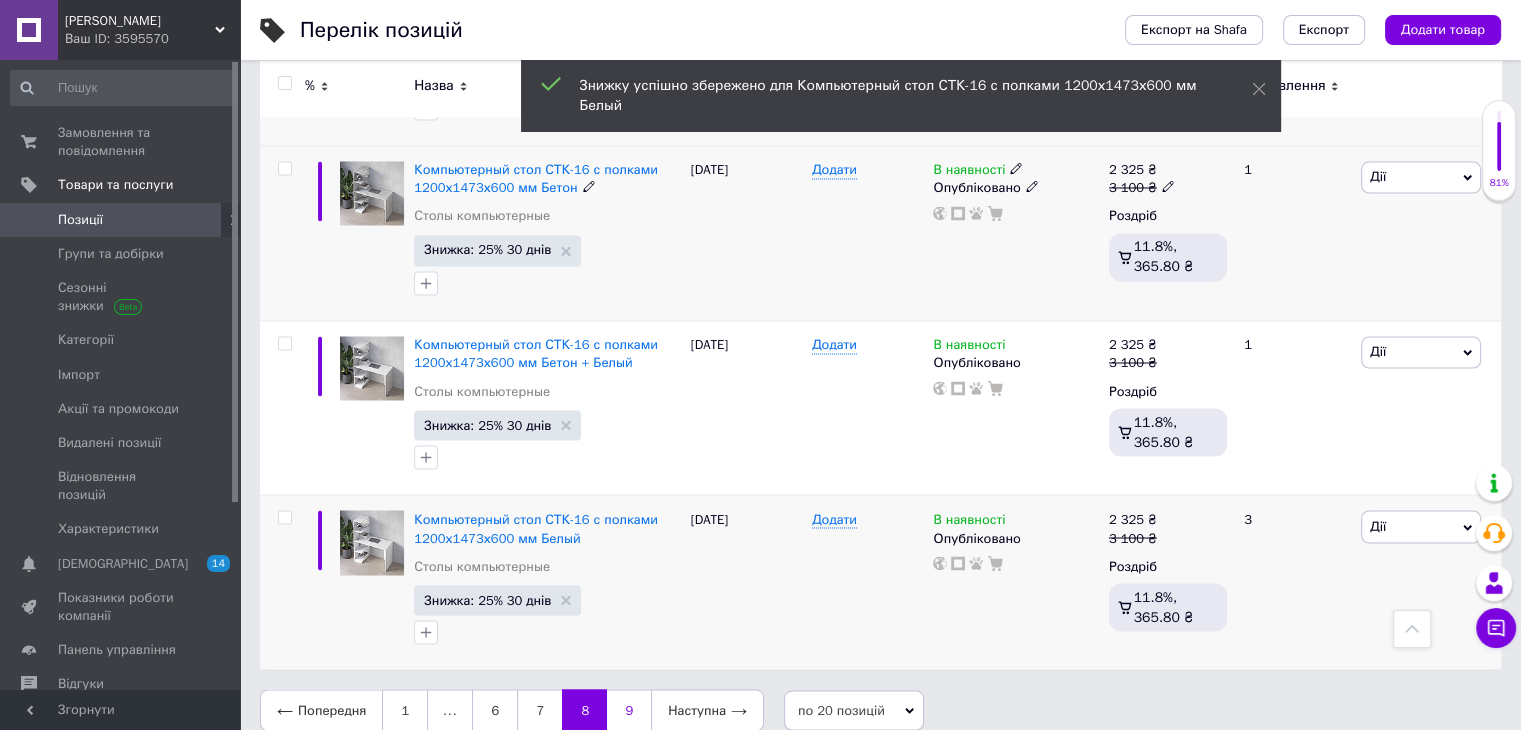 click on "9" at bounding box center (629, 710) 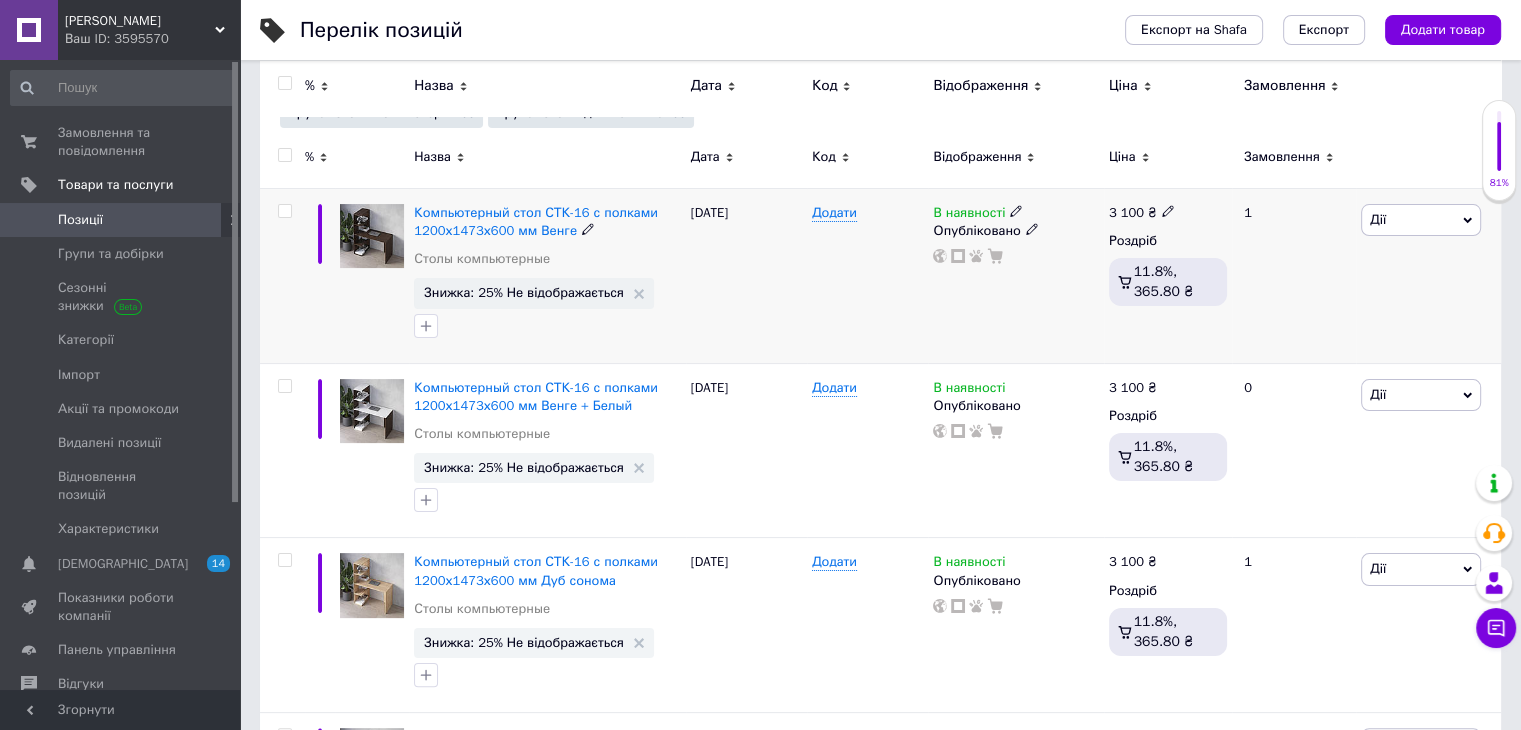 scroll, scrollTop: 300, scrollLeft: 0, axis: vertical 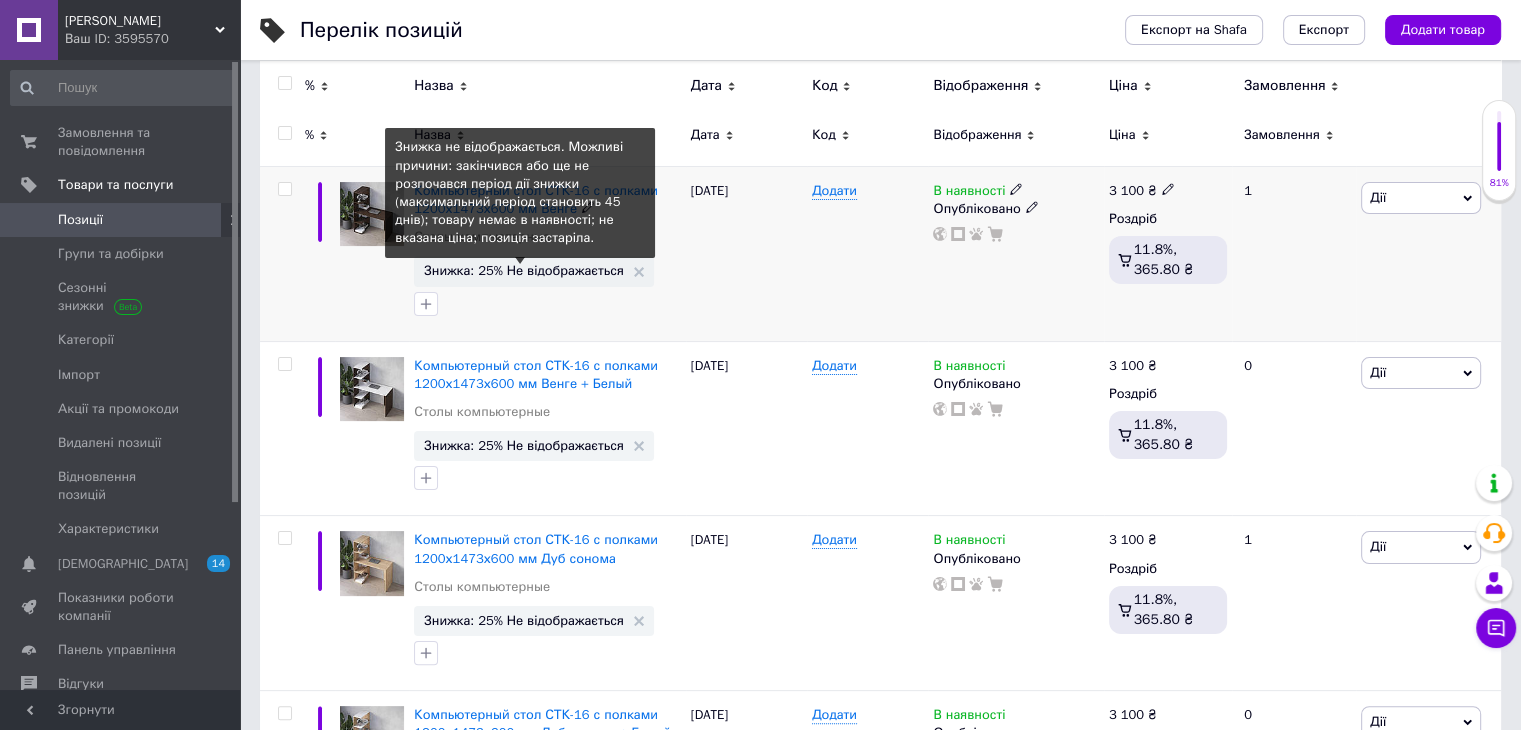 click on "Знижка: 25% Не відображається" at bounding box center (524, 270) 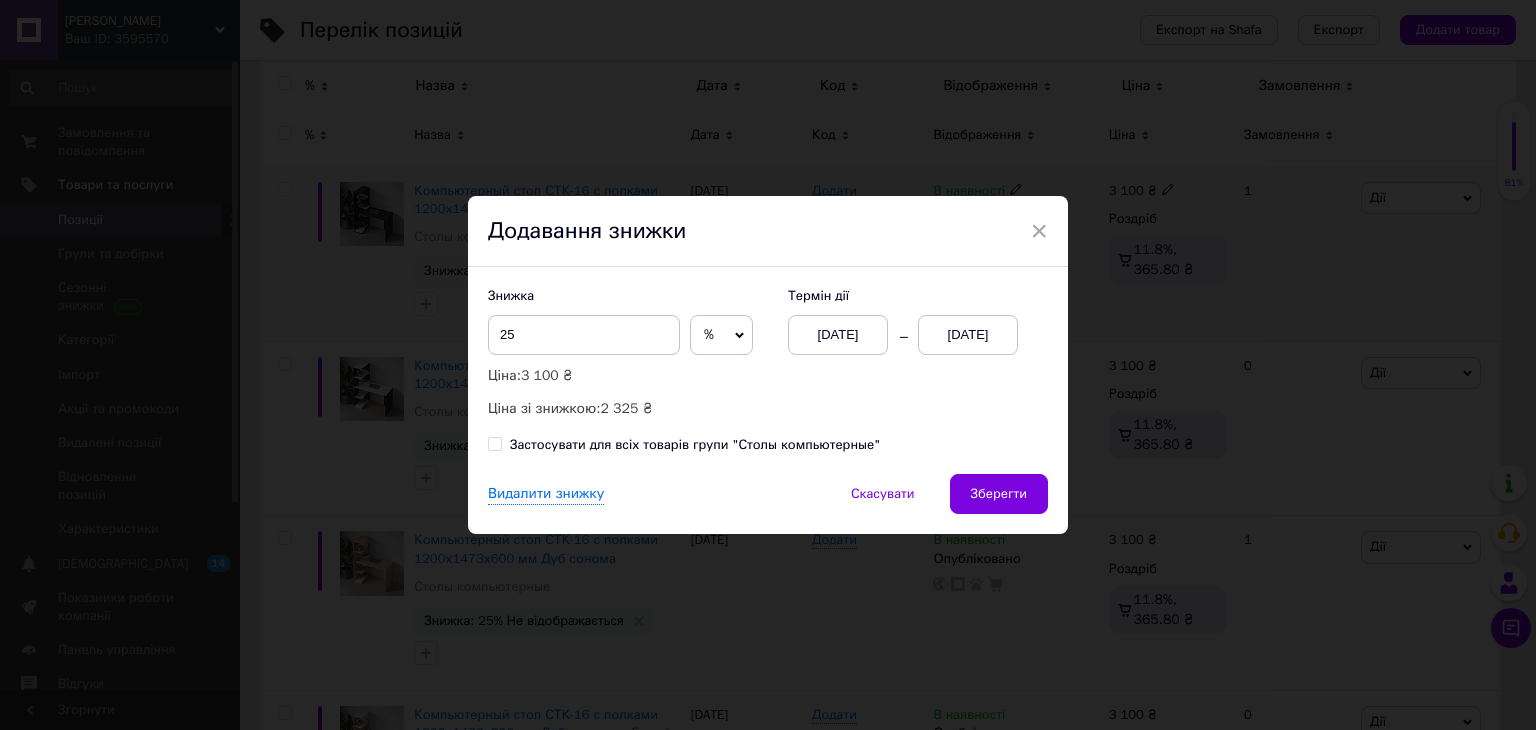 click on "01.07.2025" at bounding box center [968, 335] 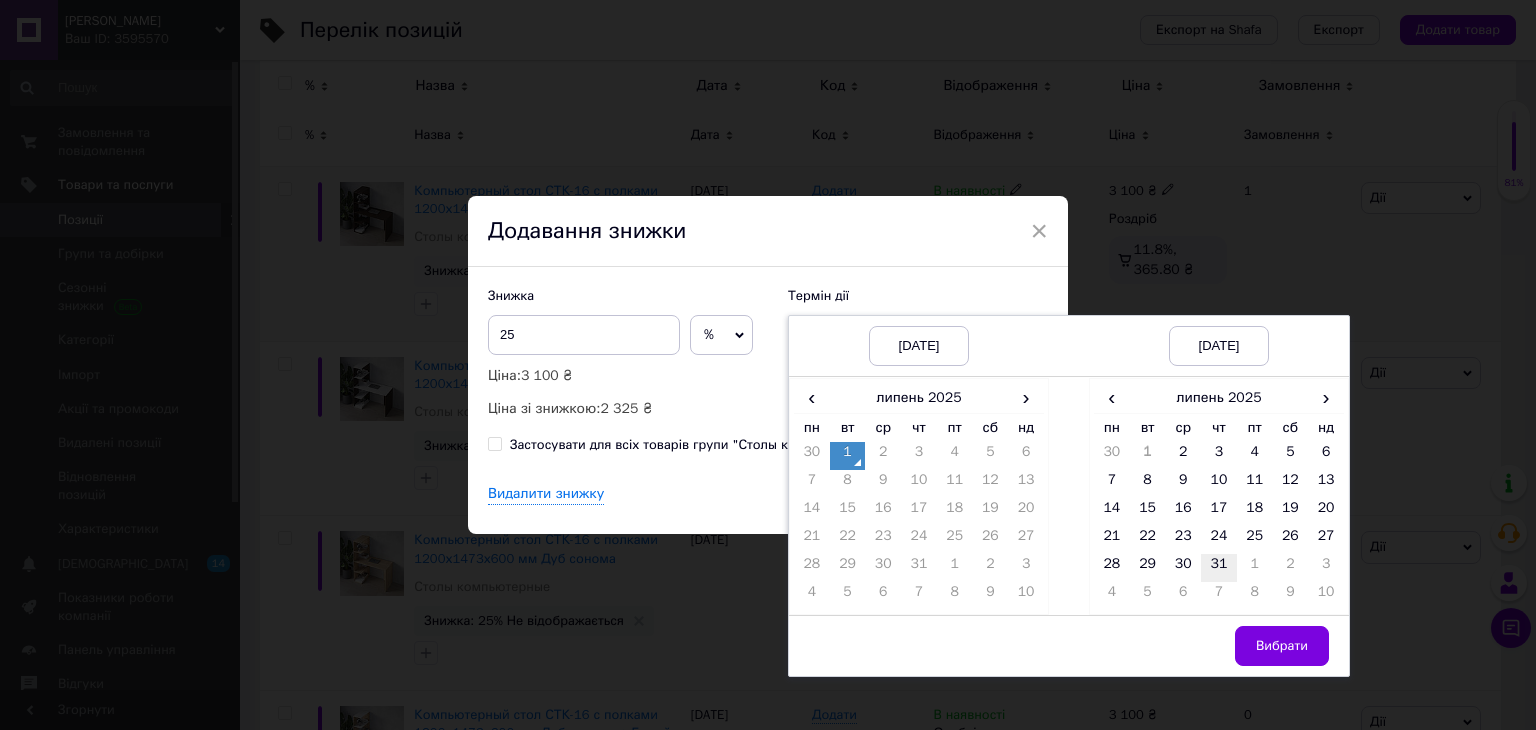 click on "31" at bounding box center [1219, 568] 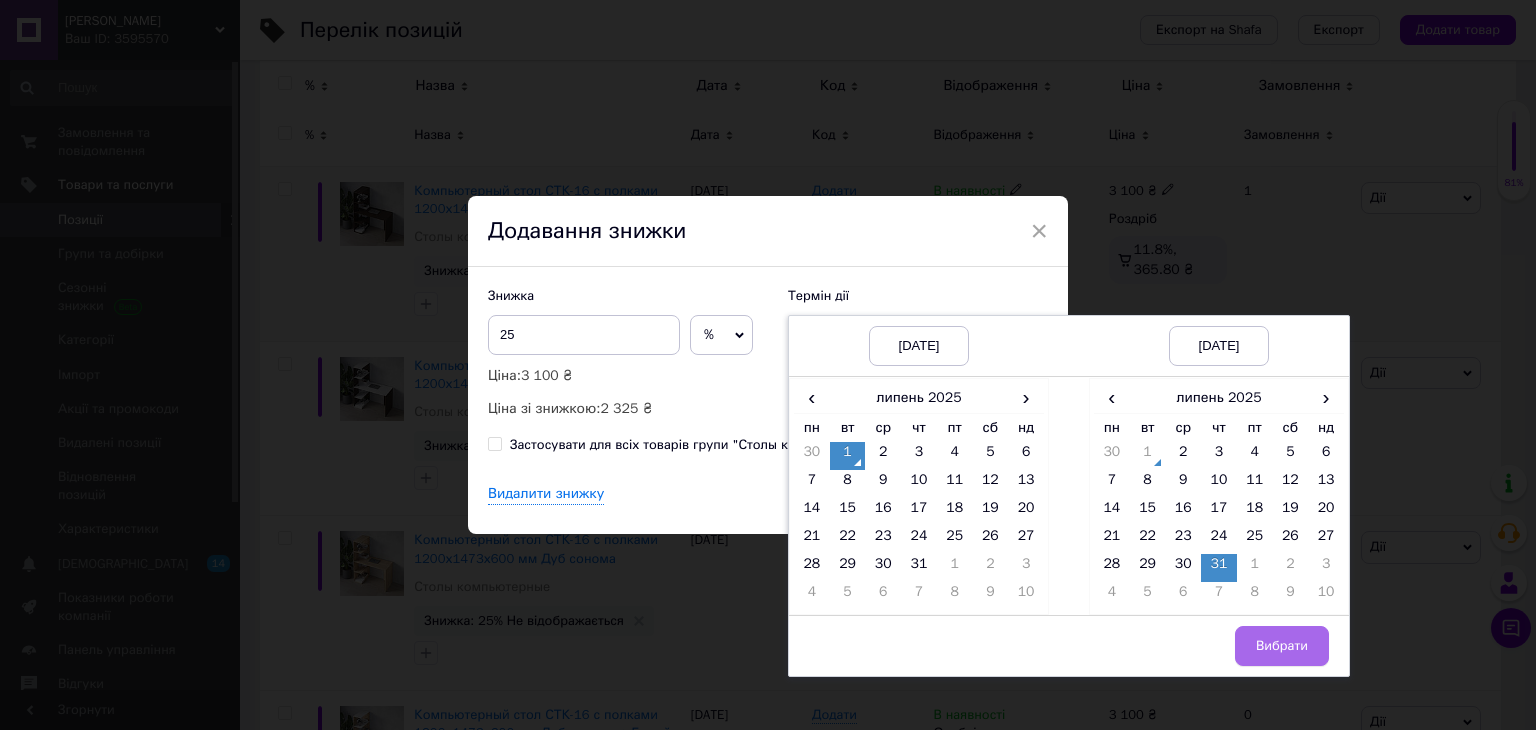 click on "Вибрати" at bounding box center (1282, 646) 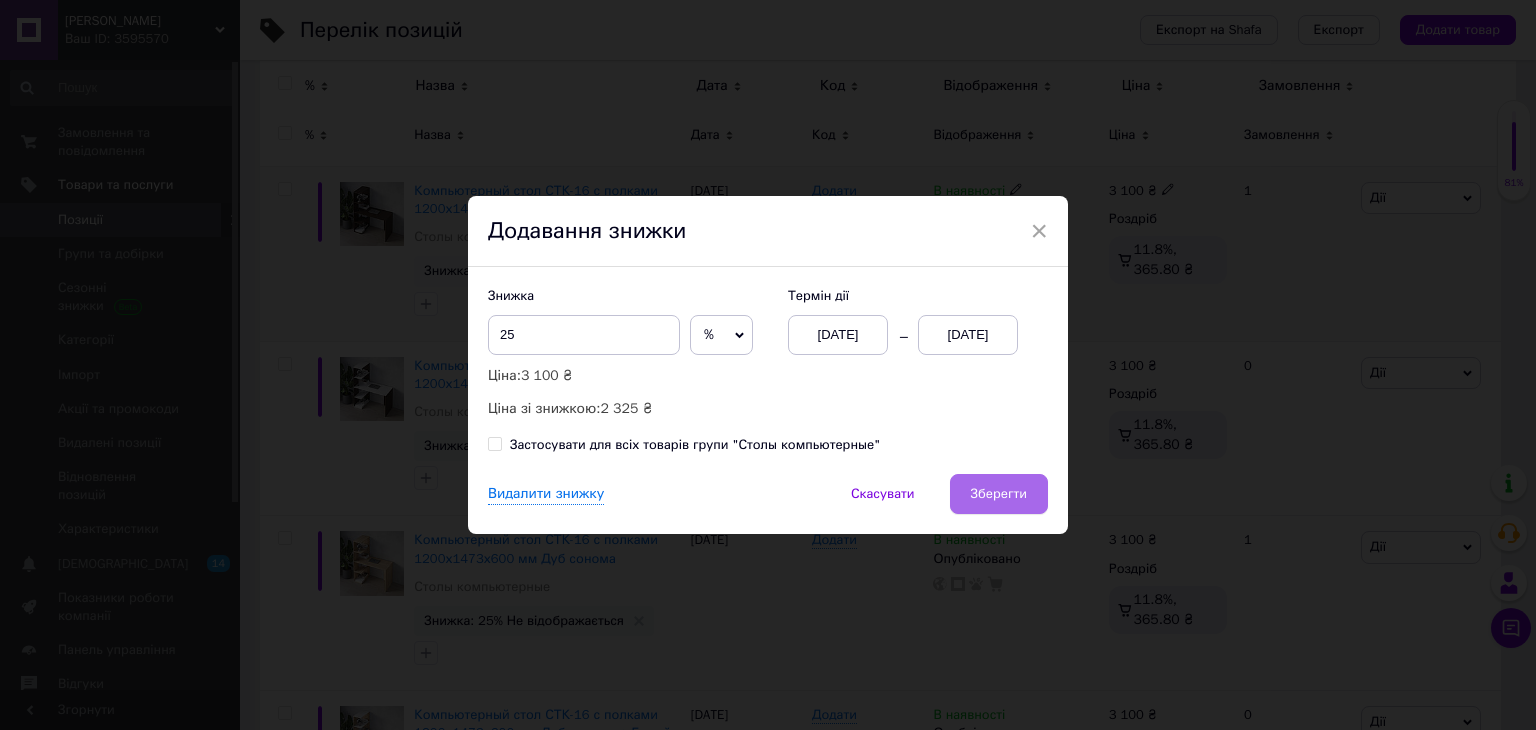 click on "Зберегти" at bounding box center (999, 494) 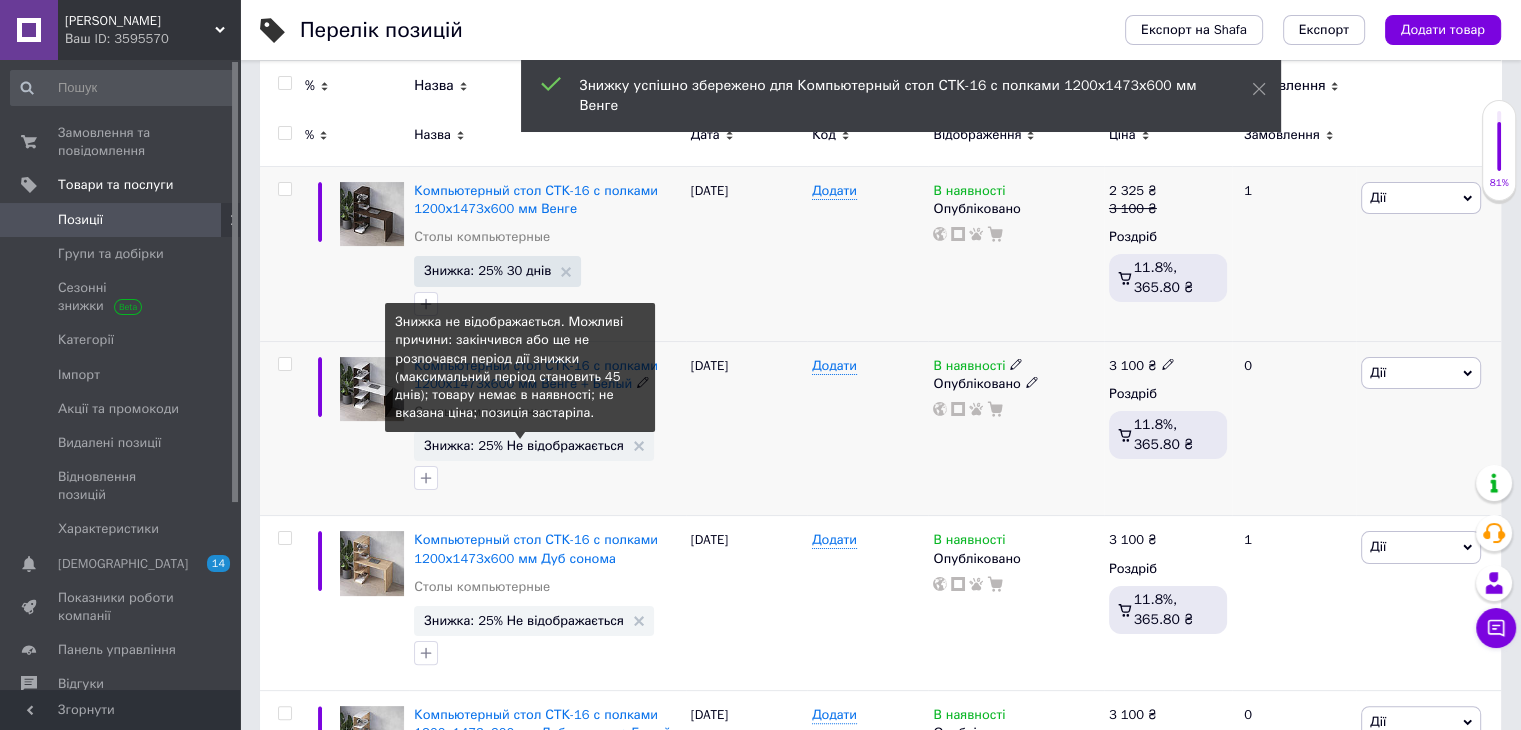 click on "Знижка: 25% Не відображається" at bounding box center (524, 445) 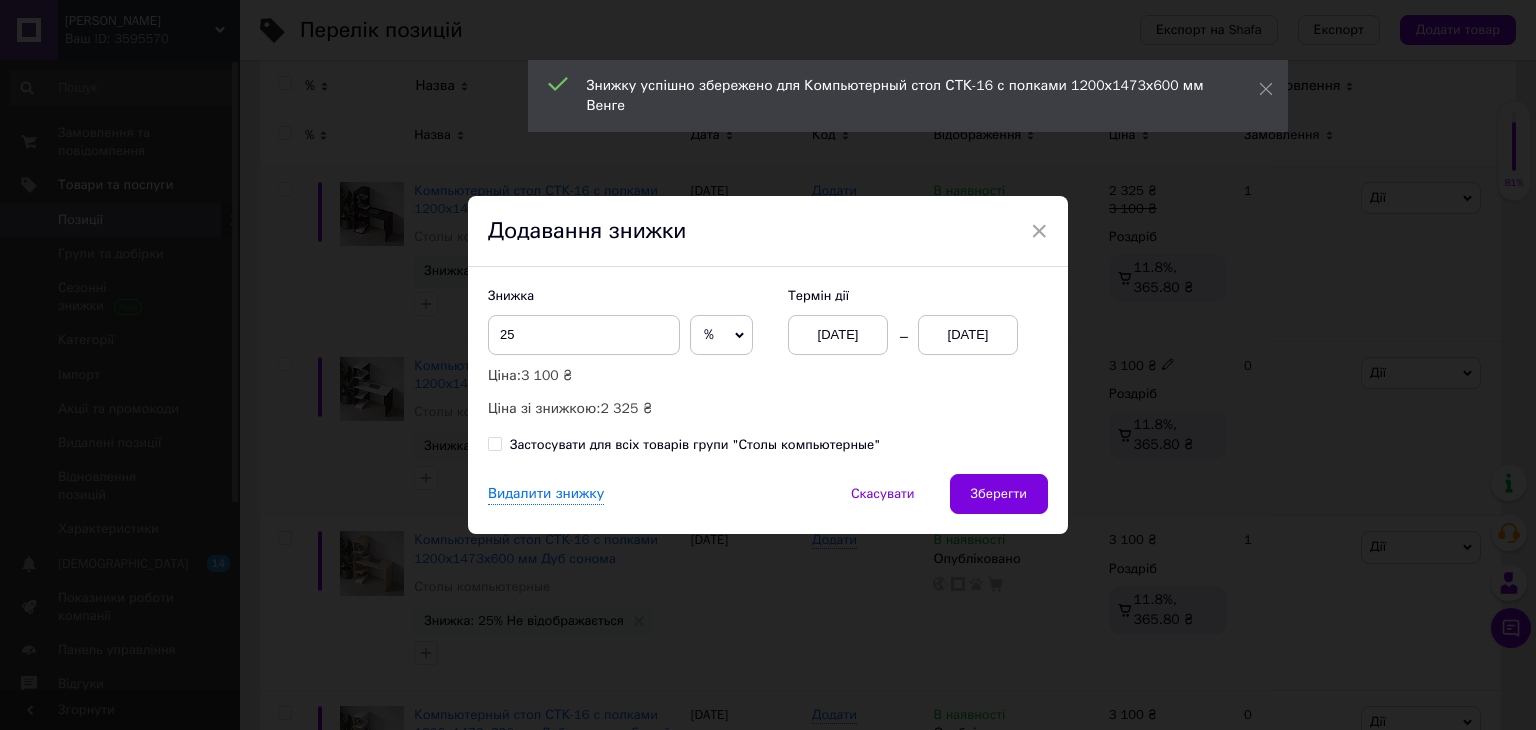 click on "01.07.2025" at bounding box center (968, 335) 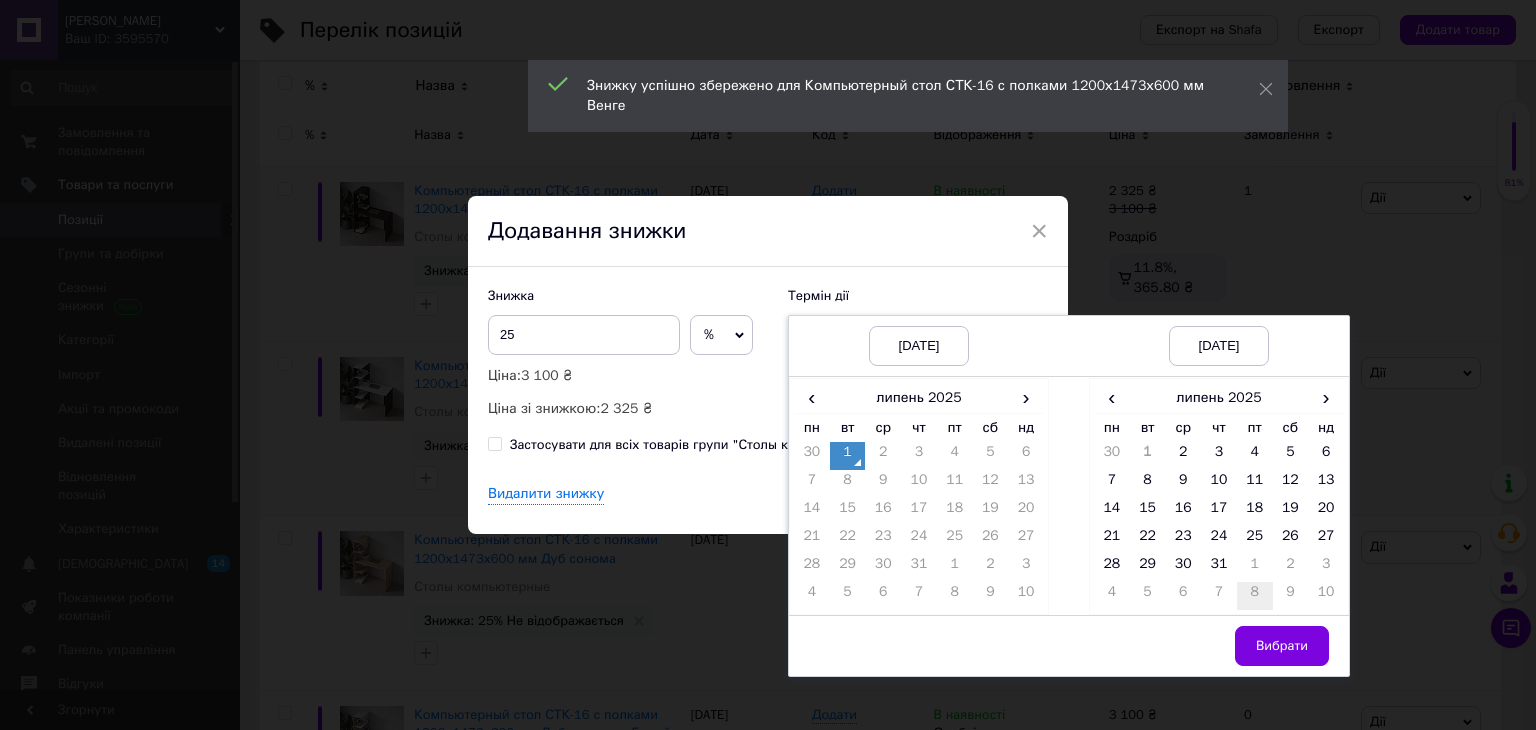 click on "31" at bounding box center [1219, 568] 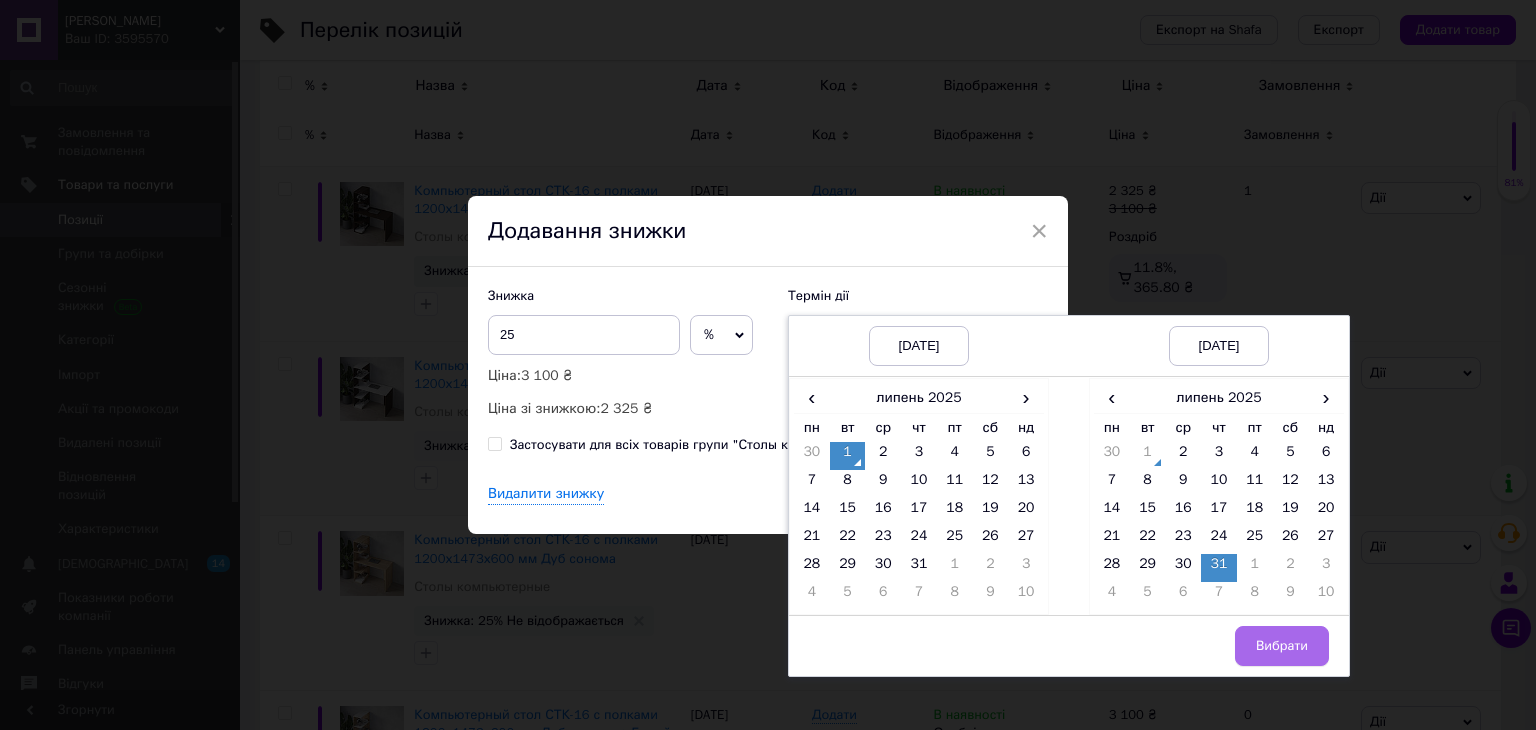 click on "Вибрати" at bounding box center [1282, 646] 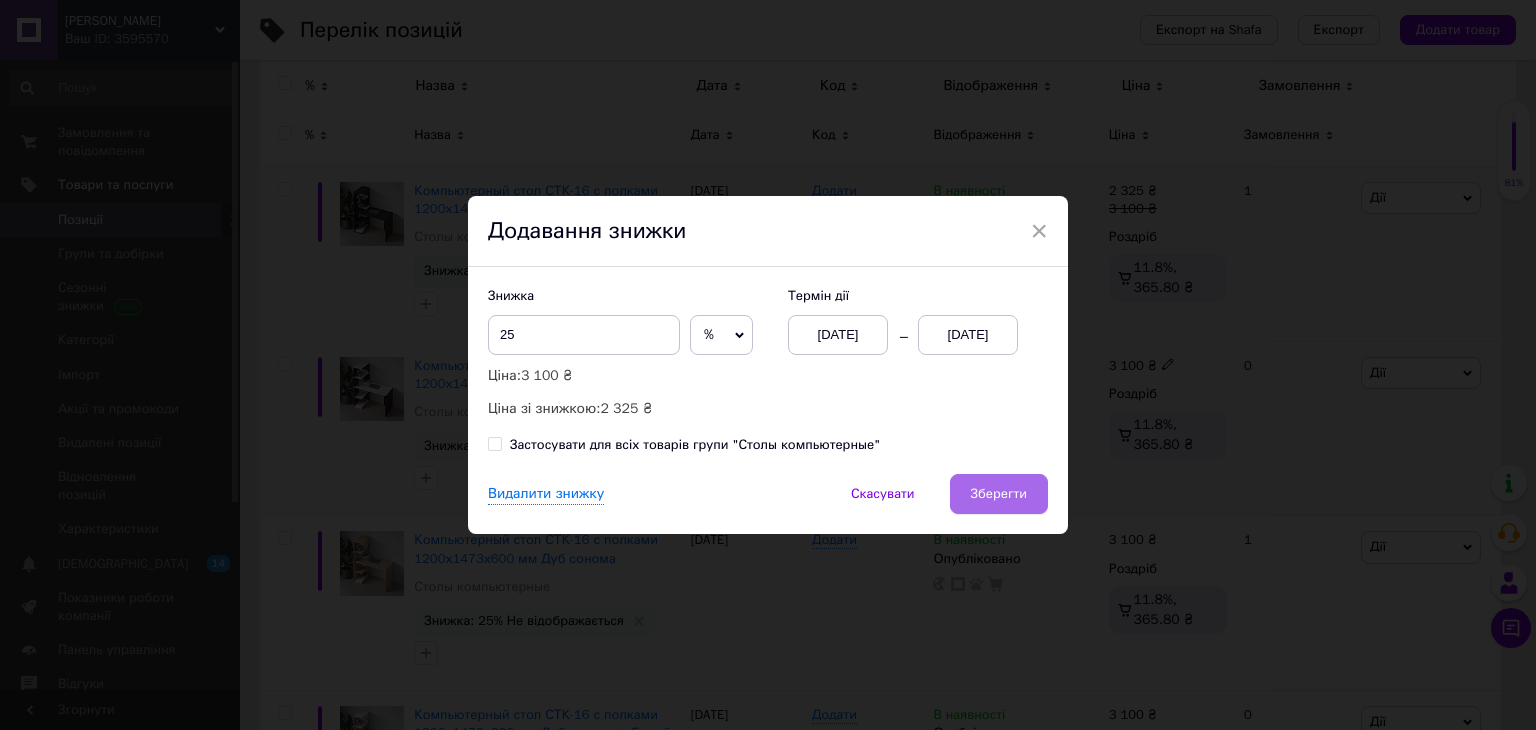 click on "Зберегти" at bounding box center (999, 494) 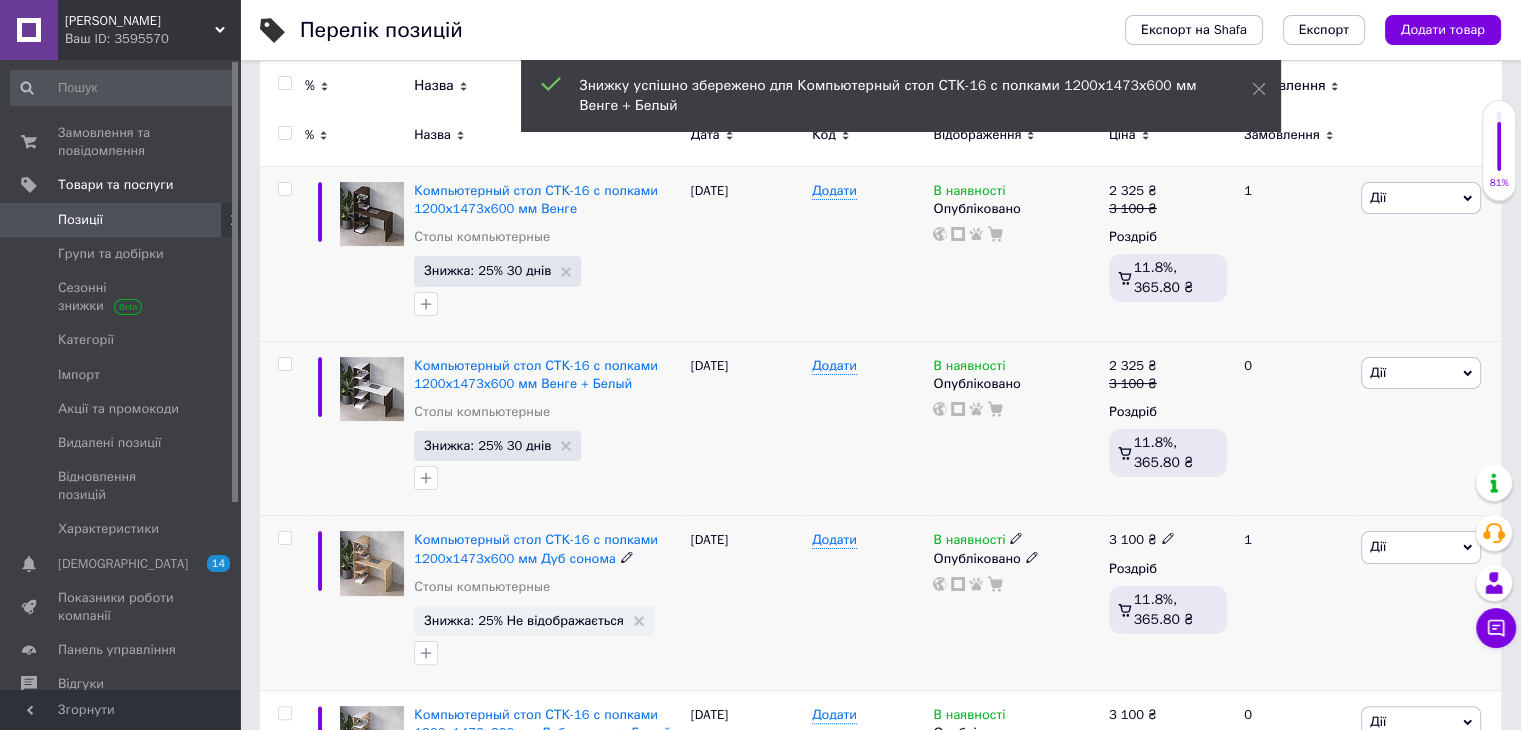click on "Знижка: 25% Не відображається" at bounding box center (534, 621) 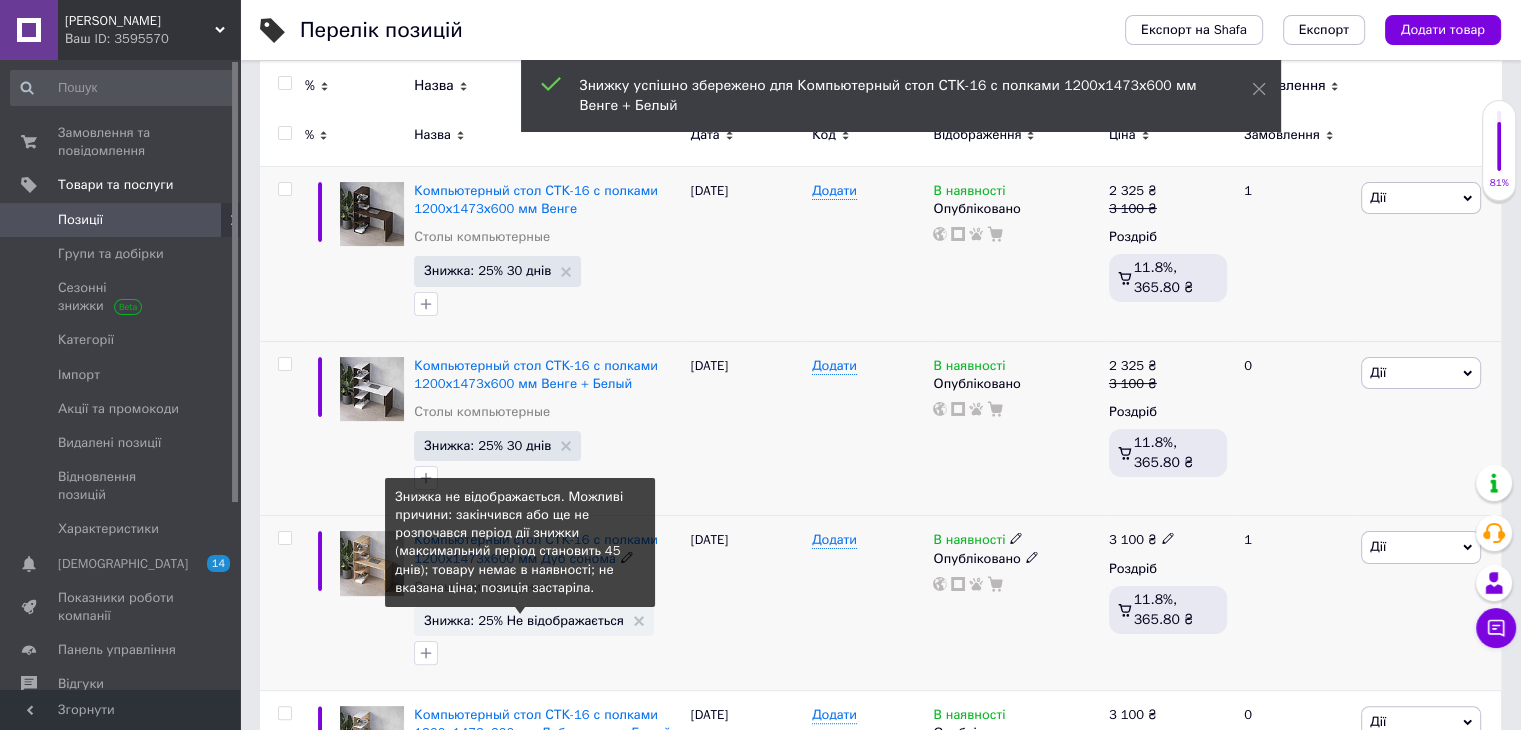 click on "Знижка: 25% Не відображається" at bounding box center (524, 620) 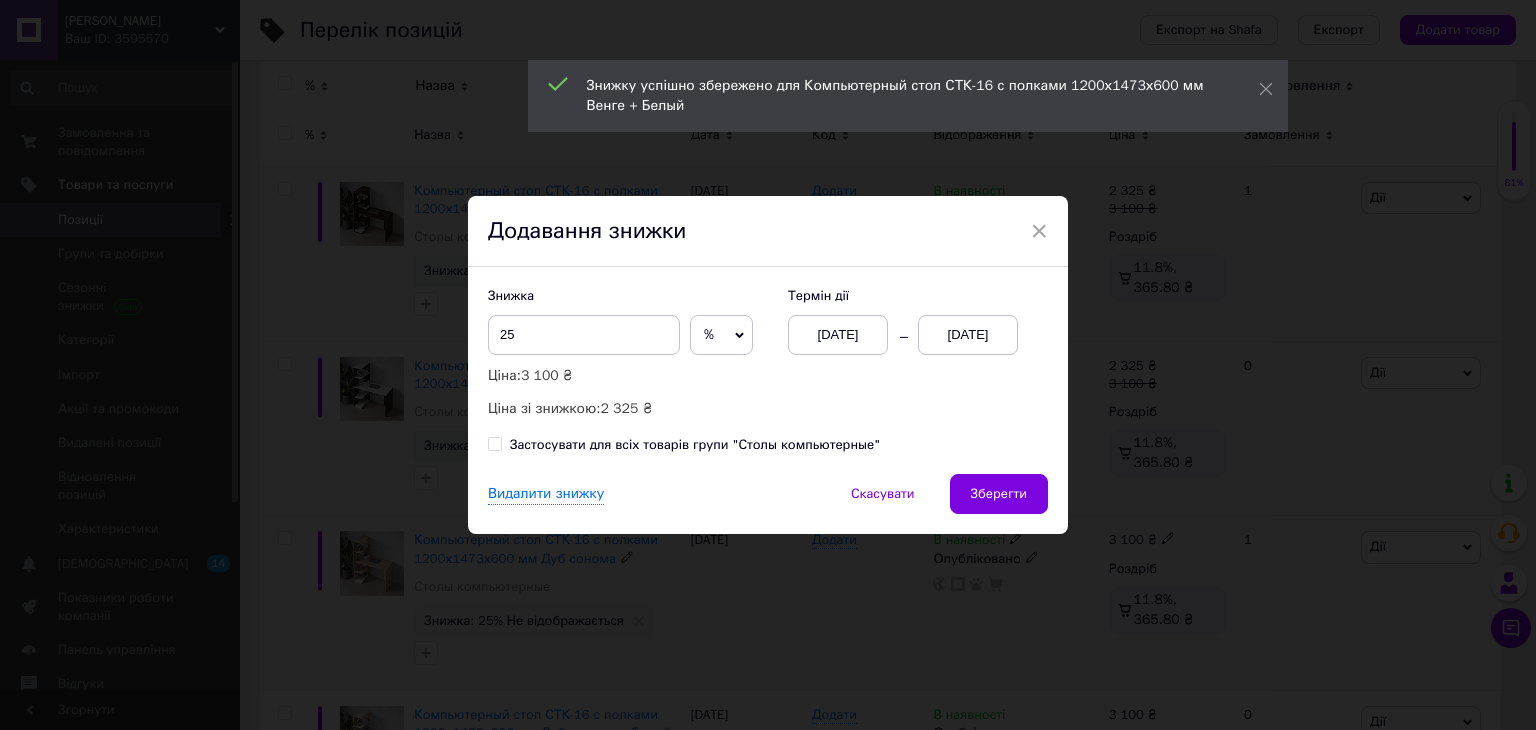 click on "01.07.2025" at bounding box center [968, 335] 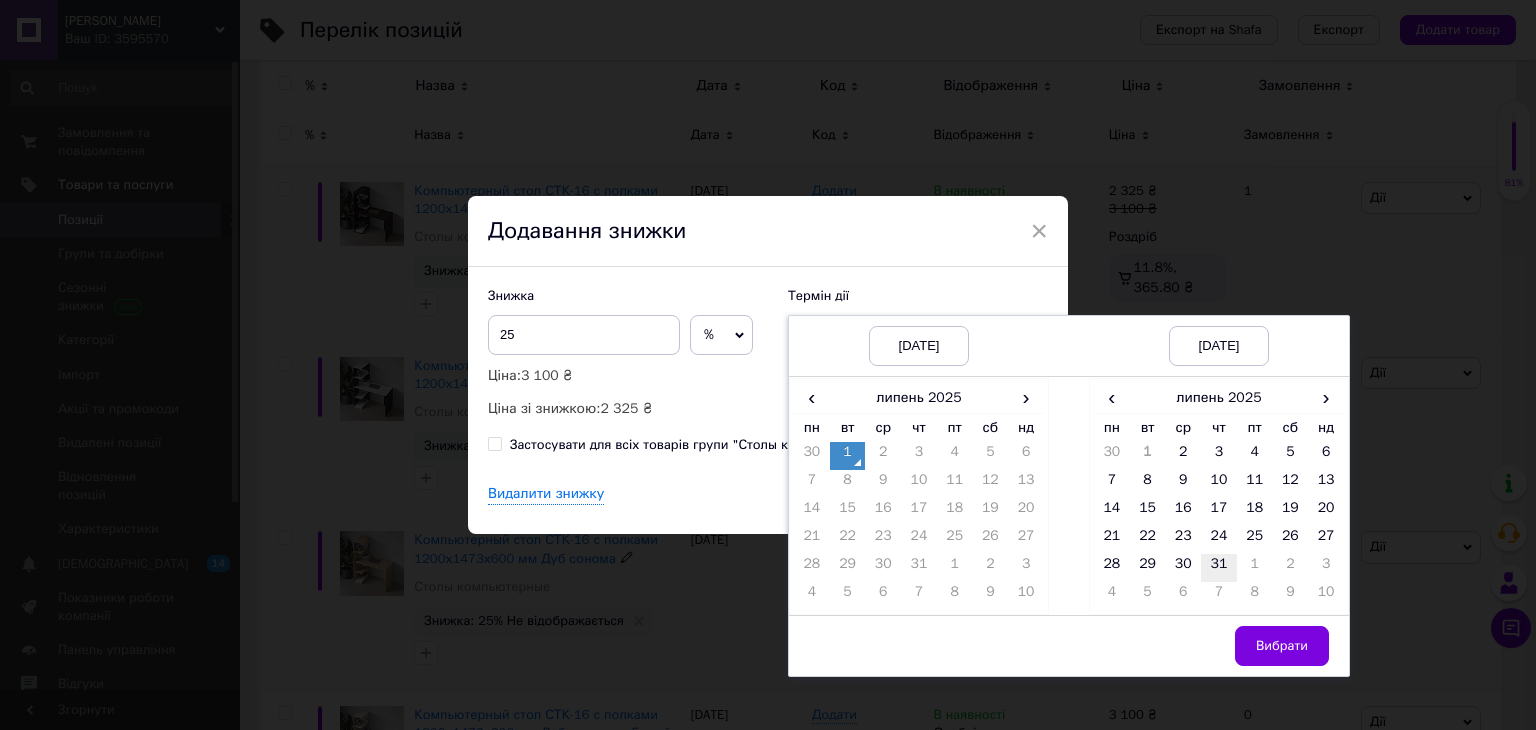 click on "31" at bounding box center (1219, 568) 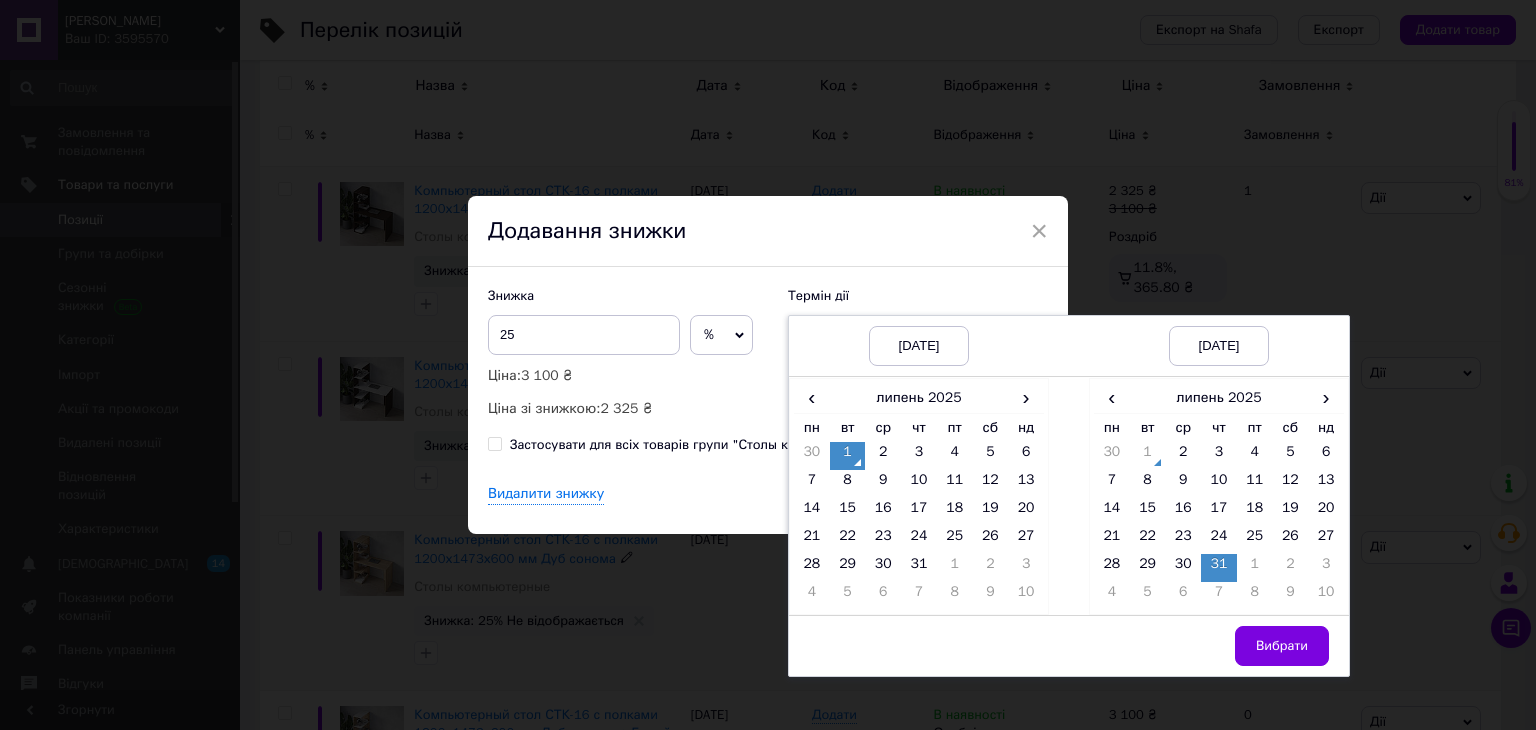 click on "Вибрати" at bounding box center [1282, 646] 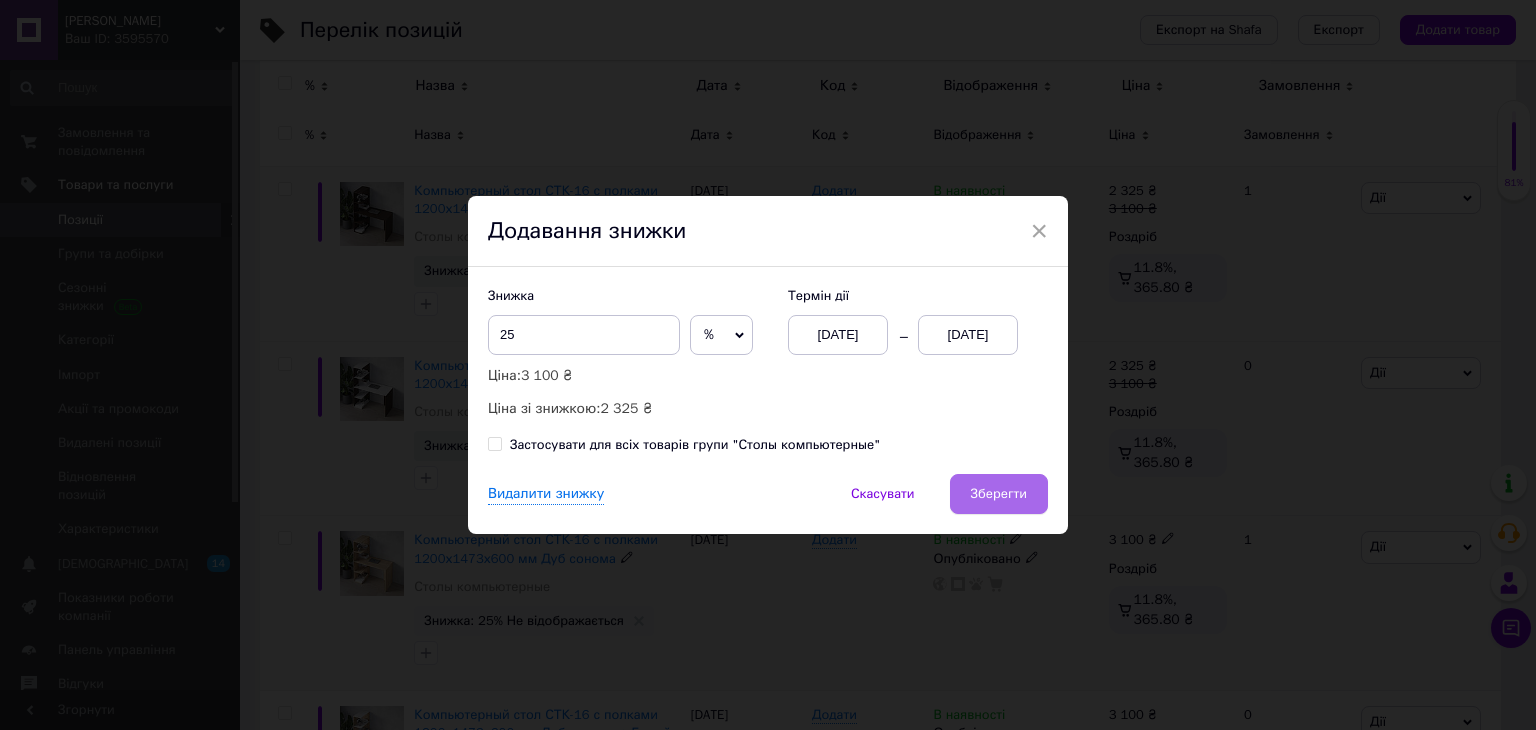 click on "Зберегти" at bounding box center (999, 494) 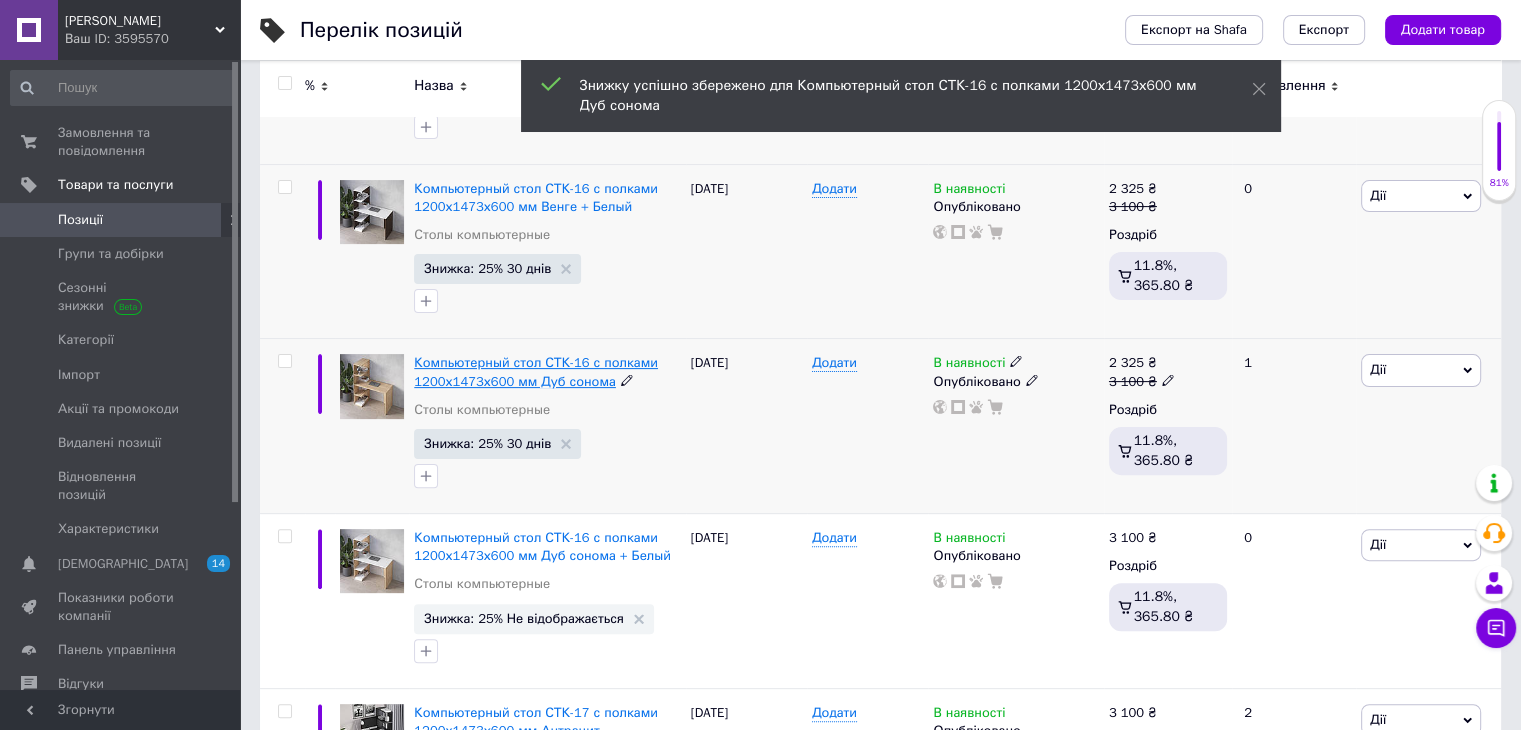 scroll, scrollTop: 600, scrollLeft: 0, axis: vertical 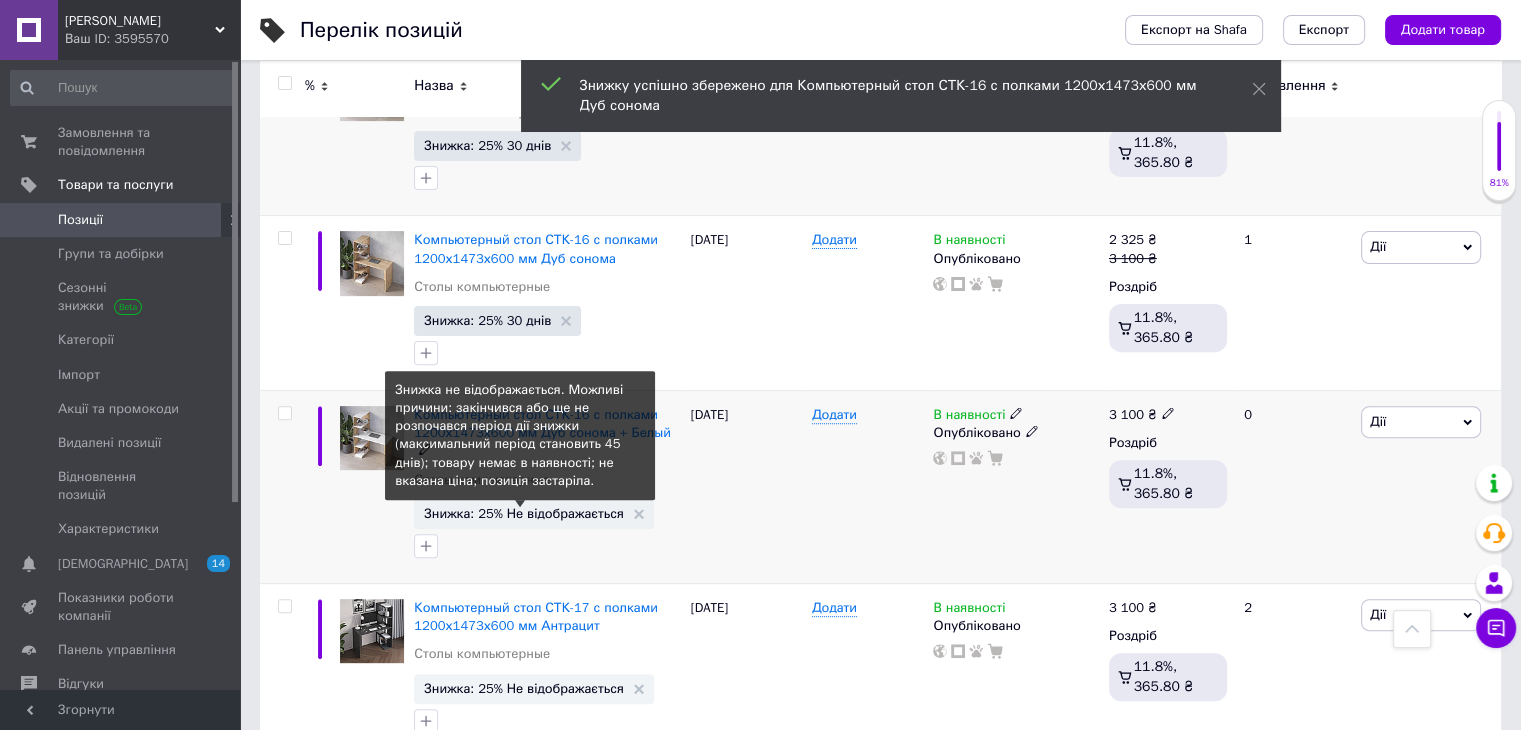 click on "Знижка: 25% Не відображається" at bounding box center [524, 513] 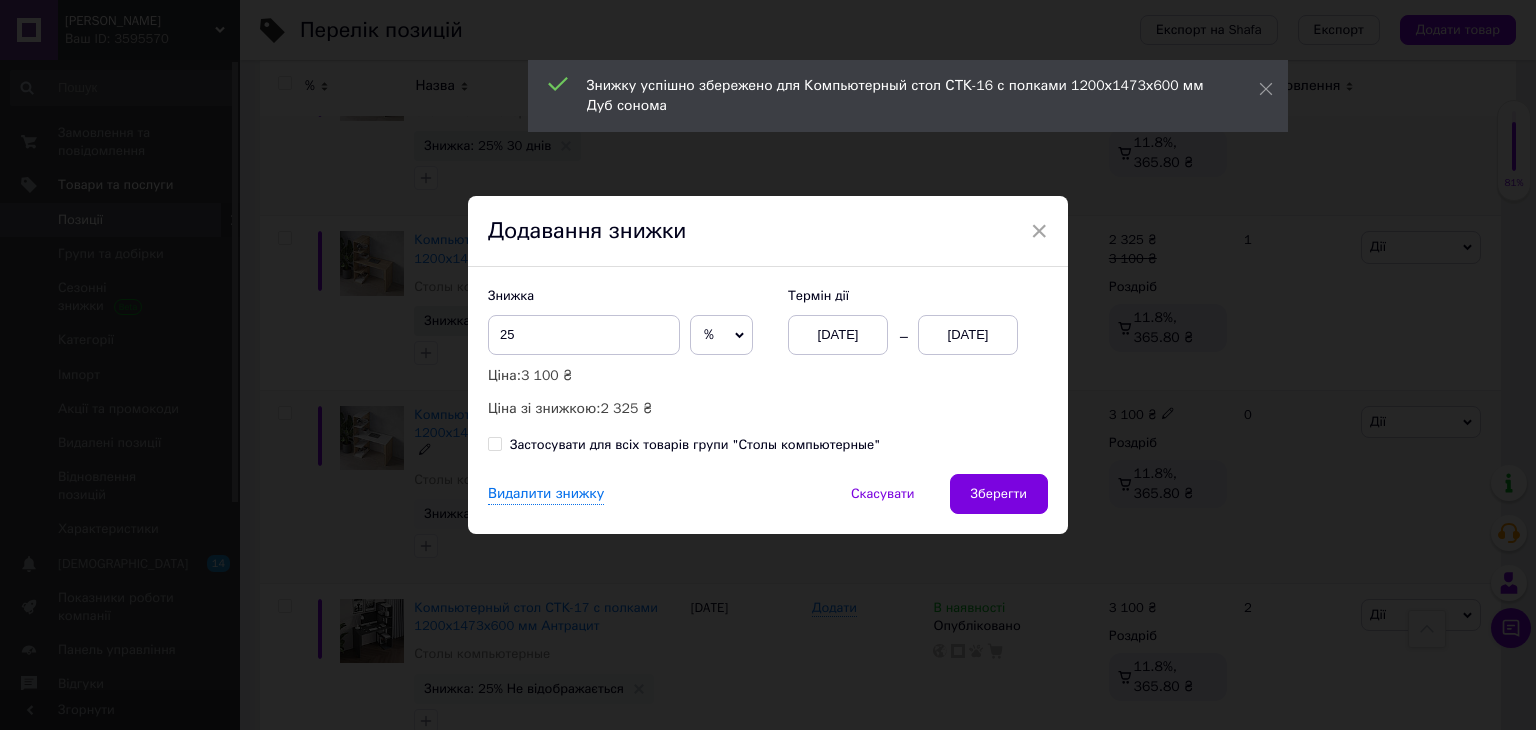 click on "01.07.2025" at bounding box center [968, 335] 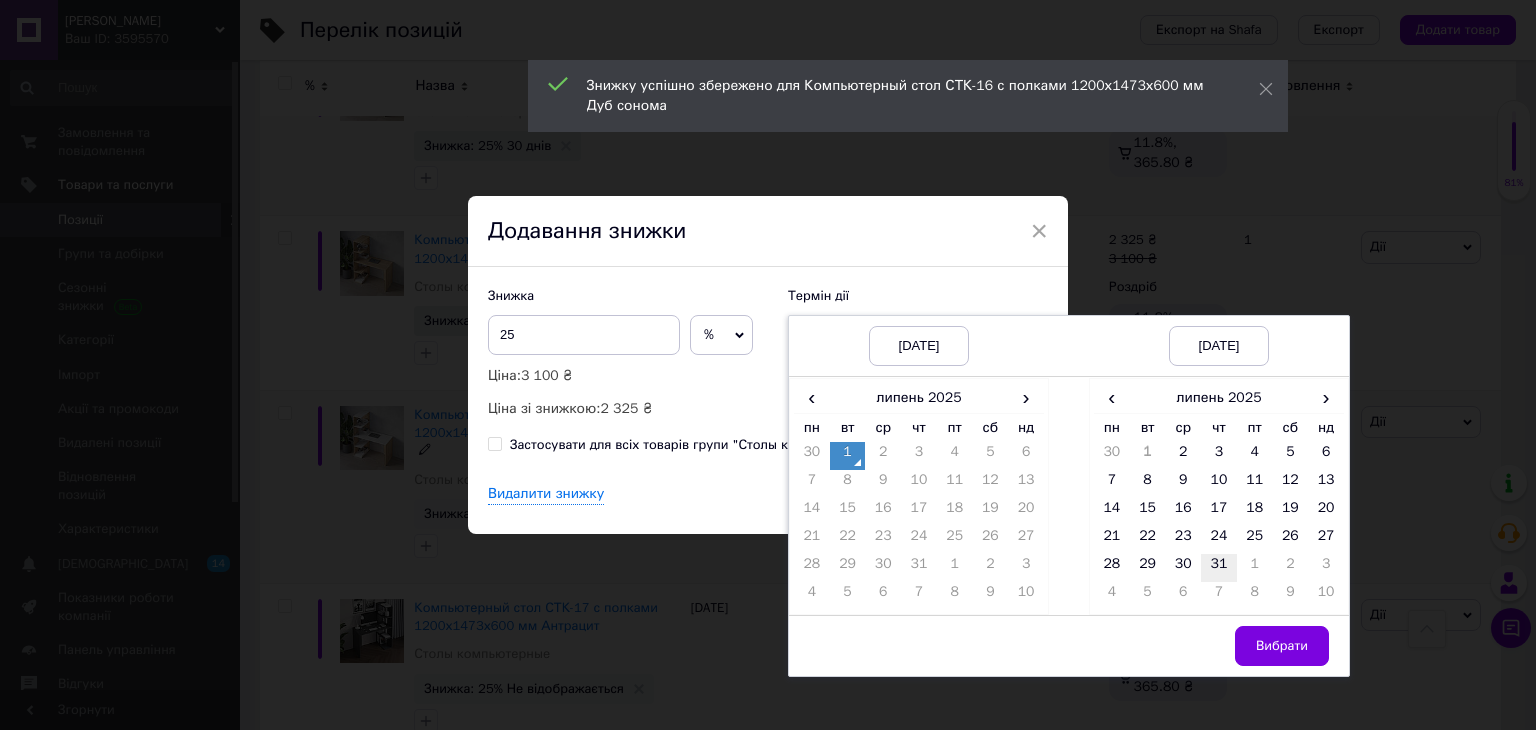 click on "31" at bounding box center (1219, 568) 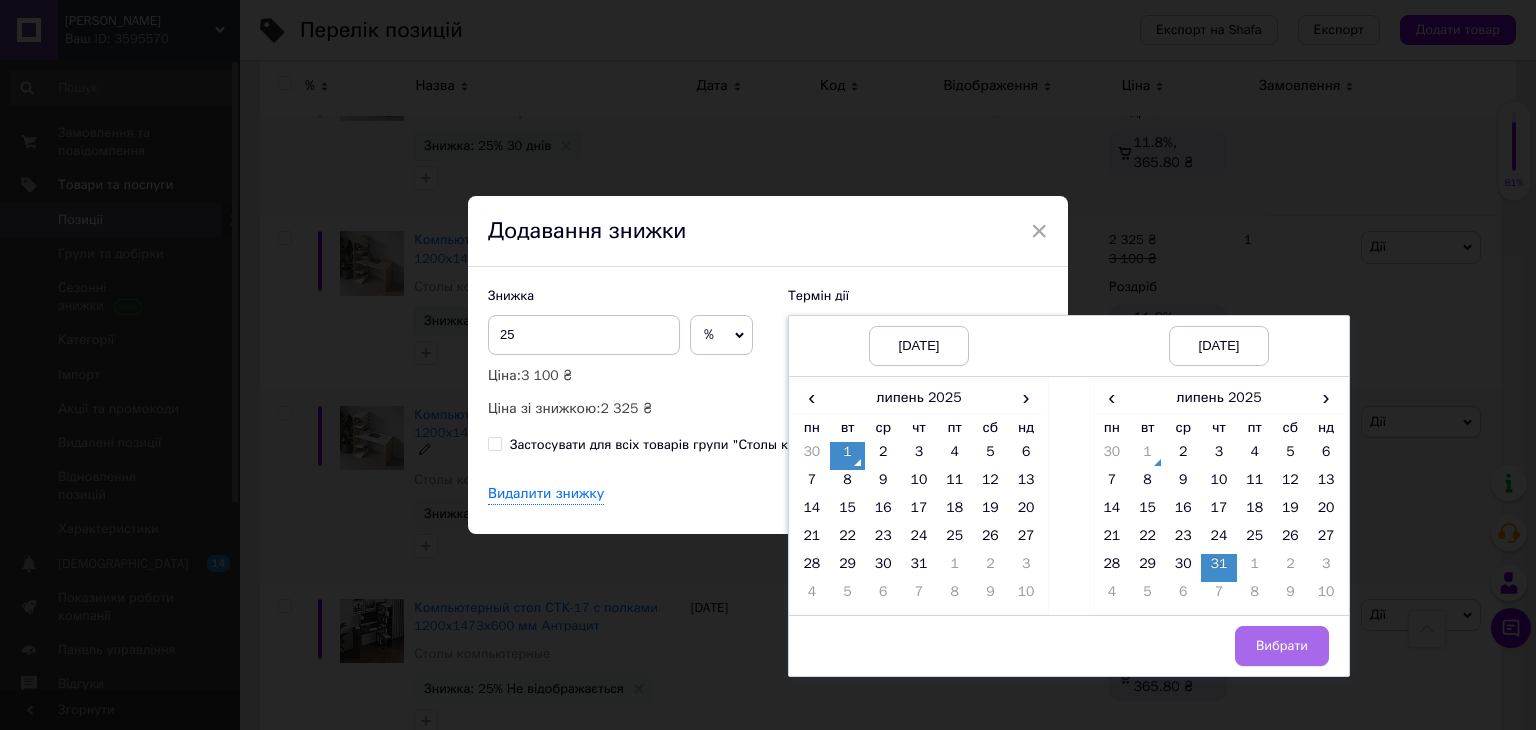 click on "Вибрати" at bounding box center [1282, 646] 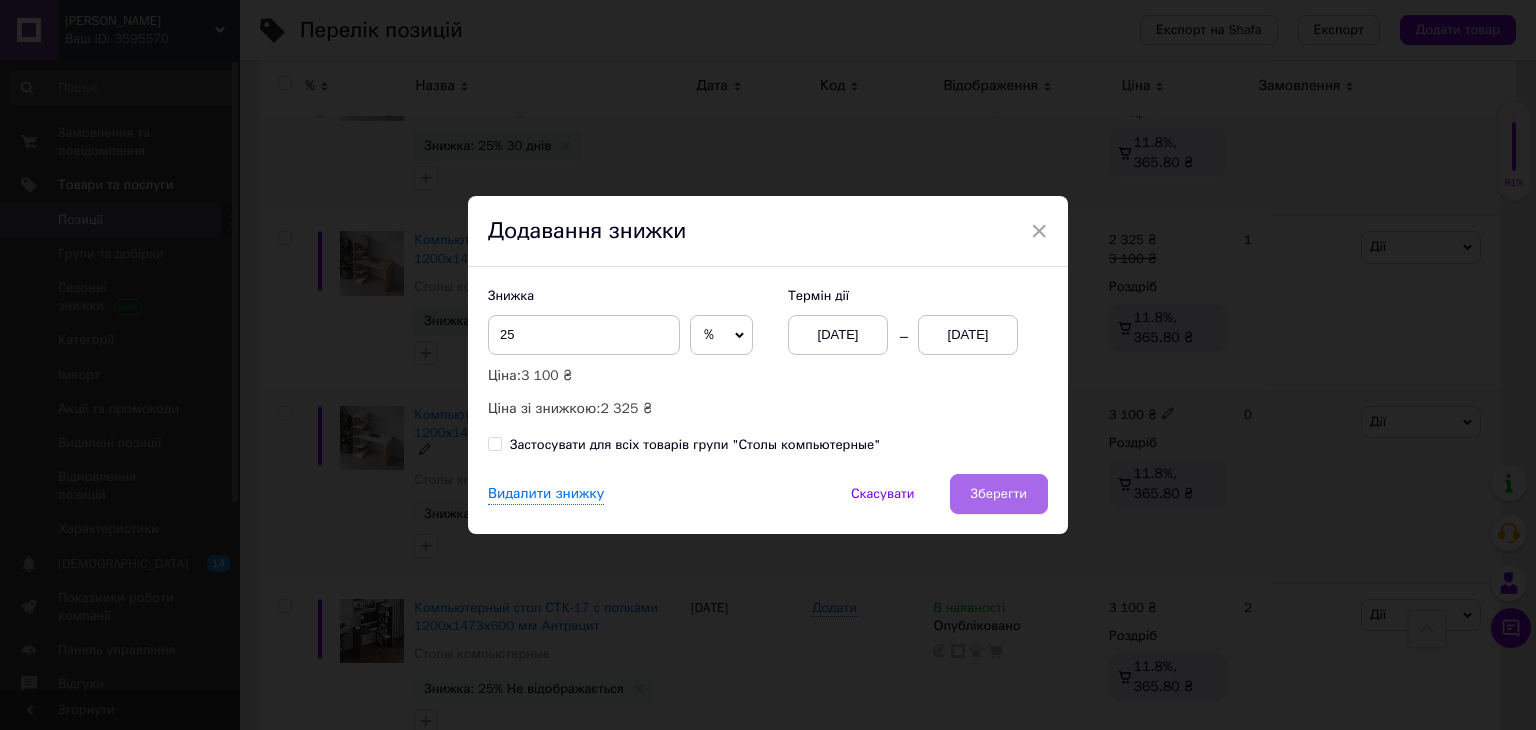 click on "Зберегти" at bounding box center (999, 494) 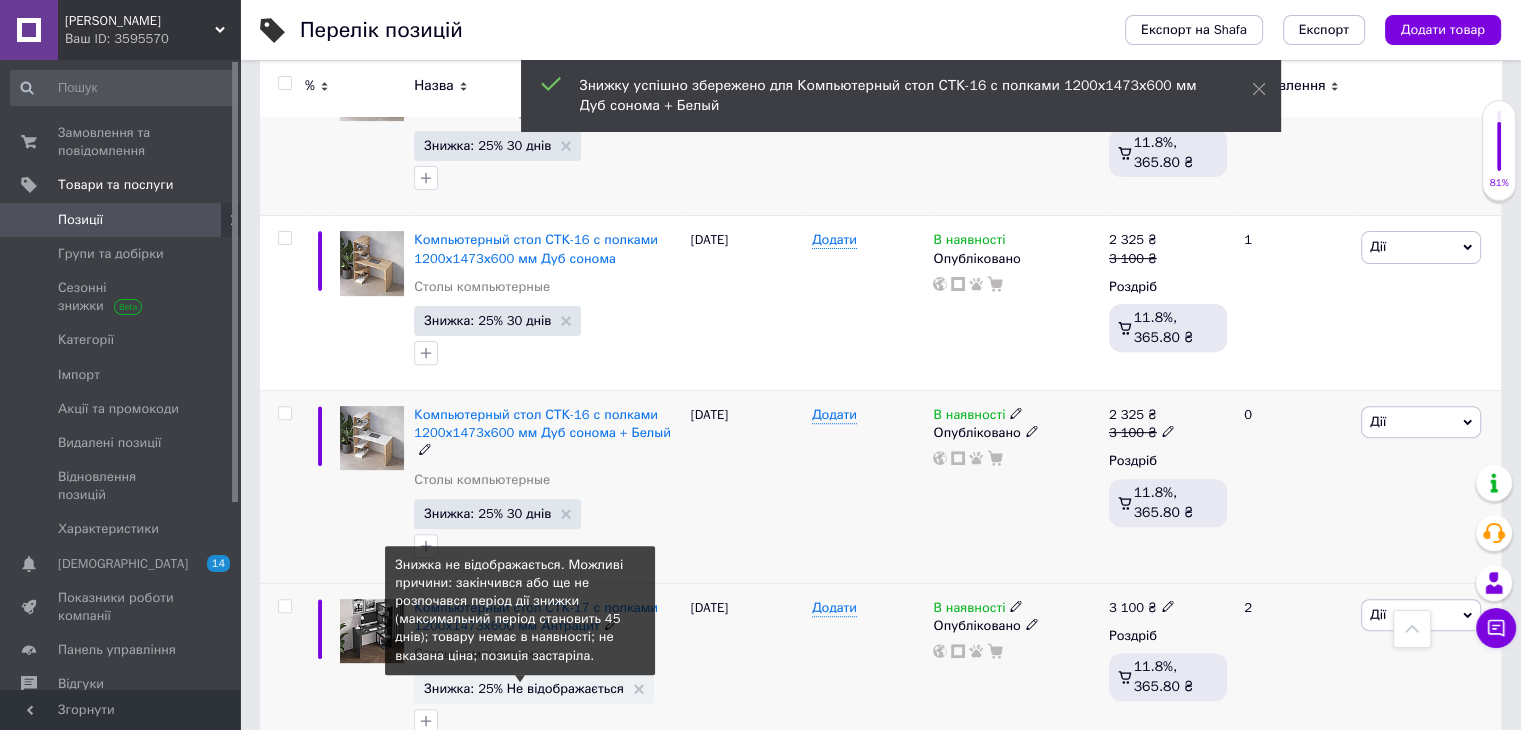click on "Знижка: 25% Не відображається" at bounding box center (524, 688) 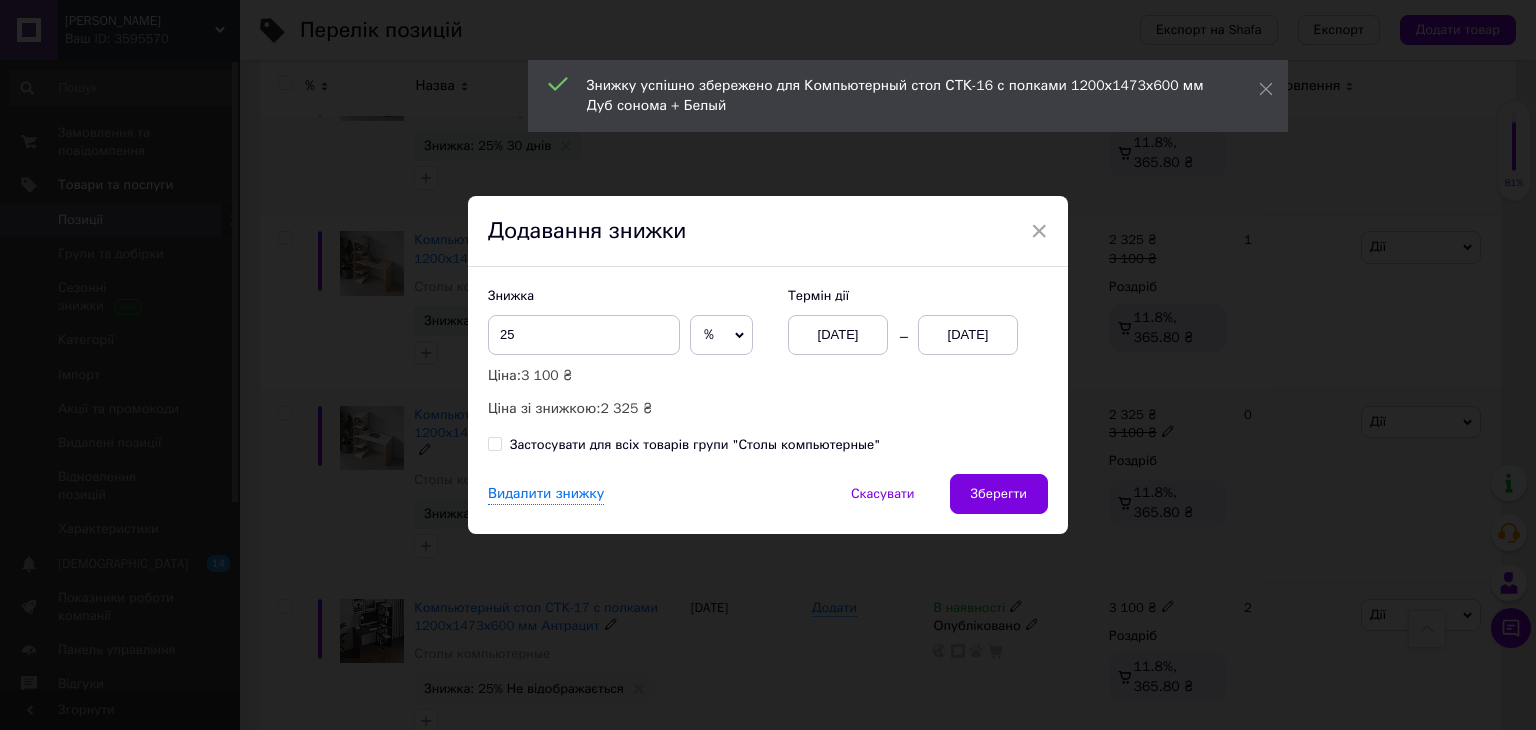click on "01.07.2025" at bounding box center (968, 335) 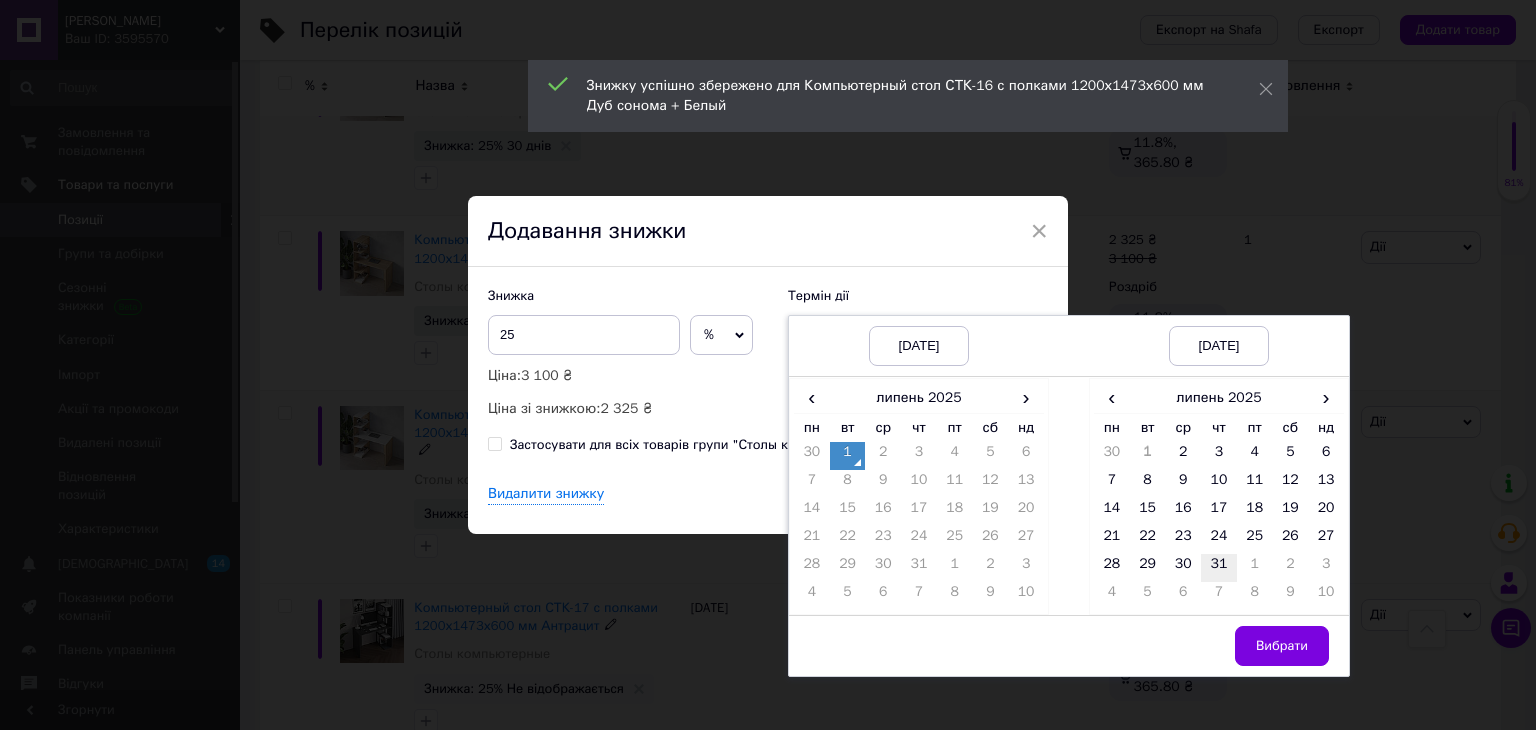 click on "31" at bounding box center (1219, 568) 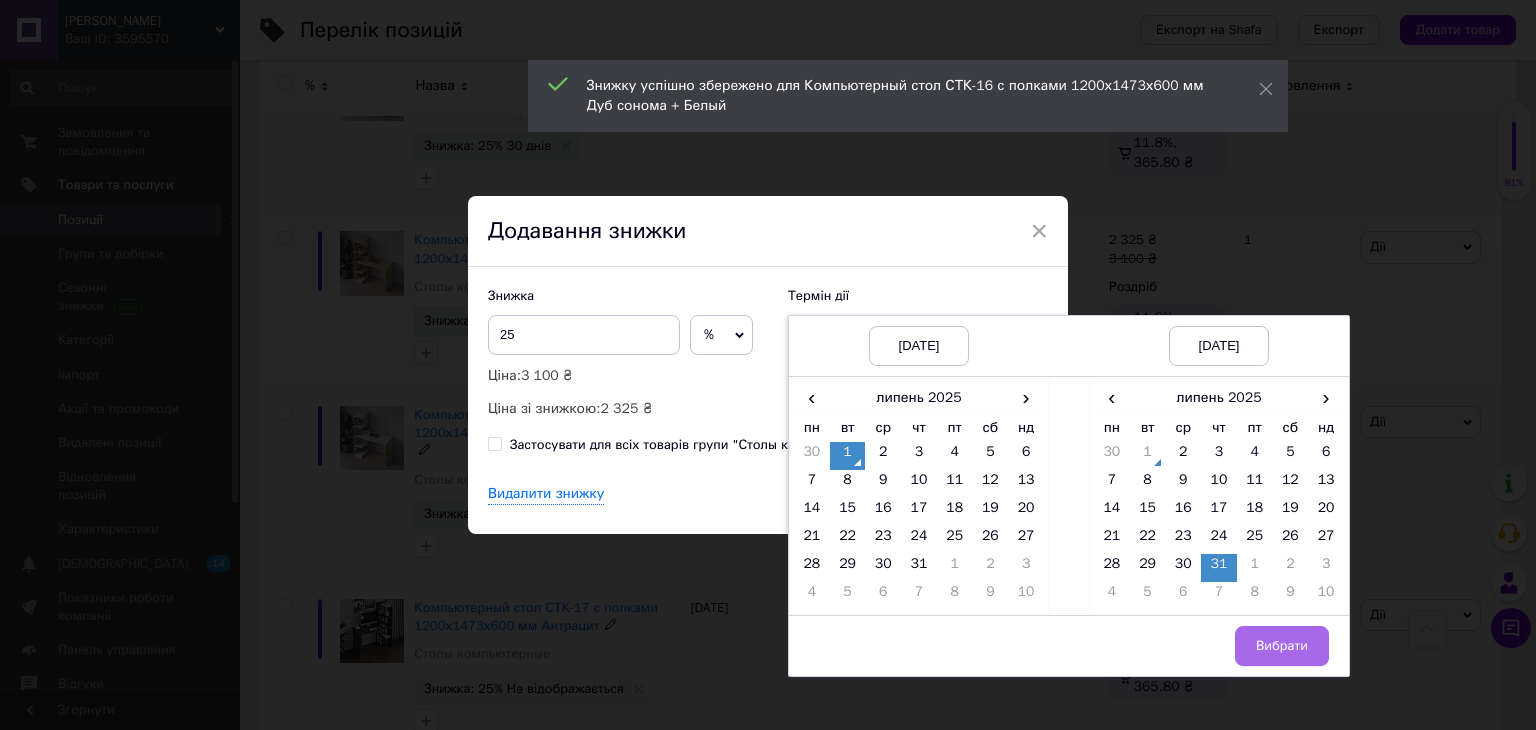 click on "Вибрати" at bounding box center (1282, 646) 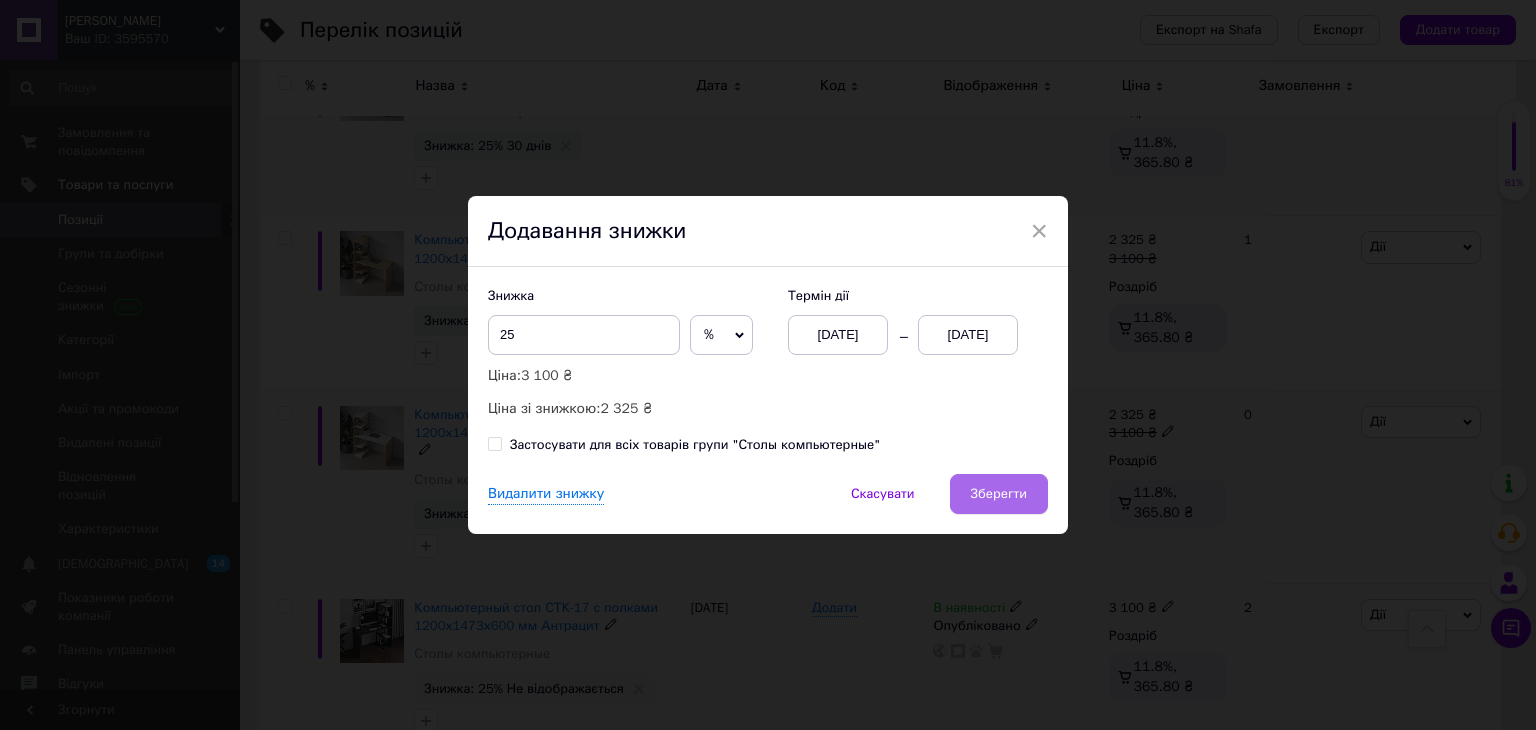 click on "Зберегти" at bounding box center [999, 494] 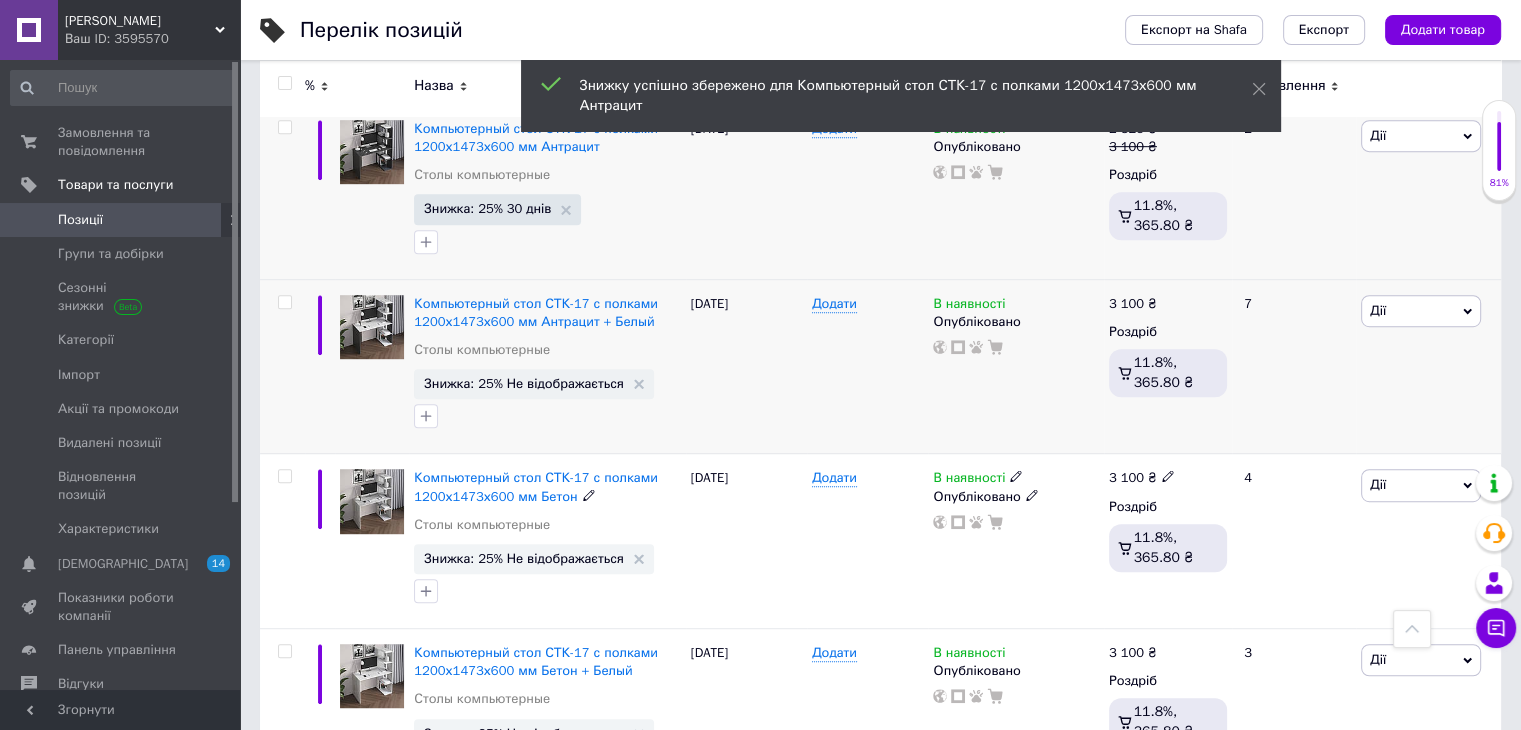 scroll, scrollTop: 1100, scrollLeft: 0, axis: vertical 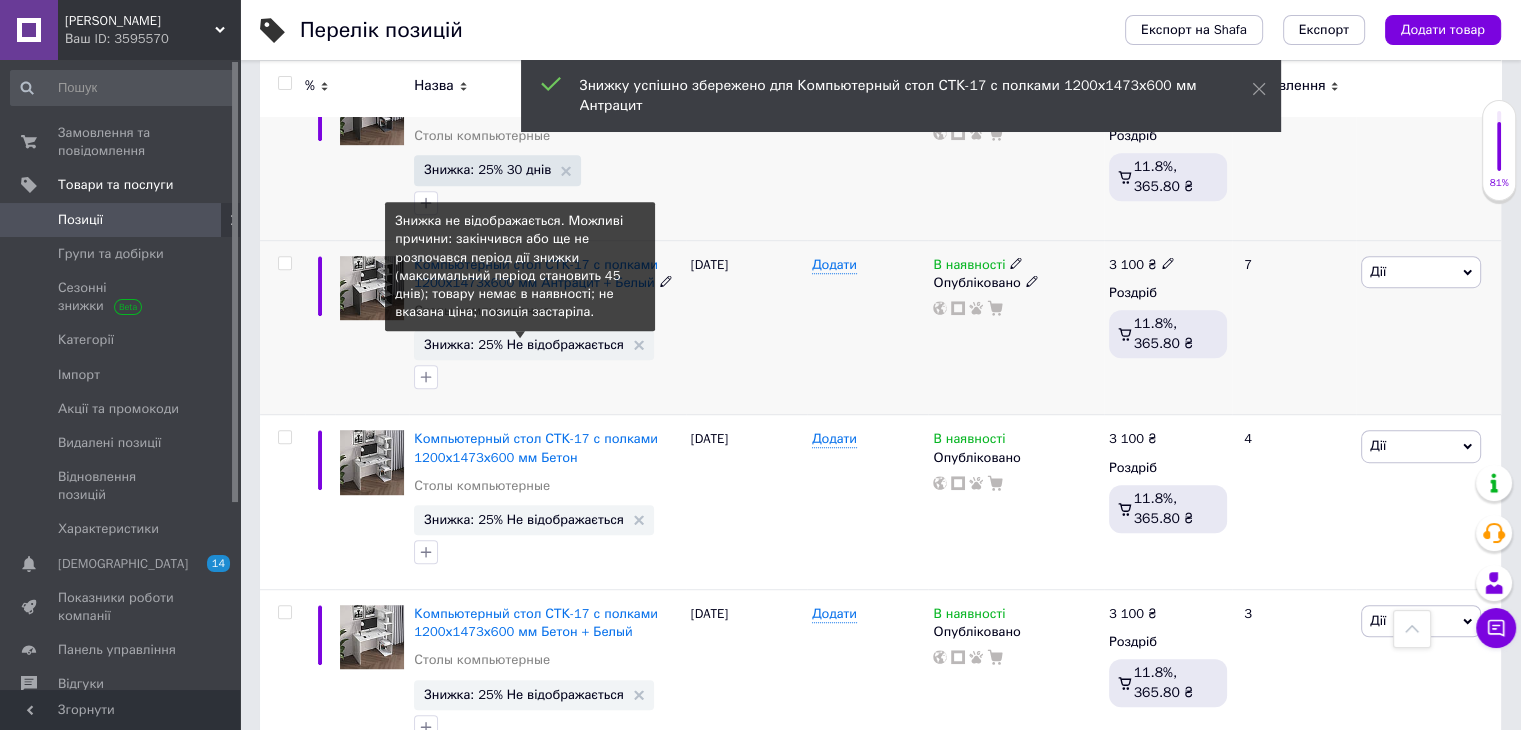 click on "Знижка: 25% Не відображається" at bounding box center [524, 344] 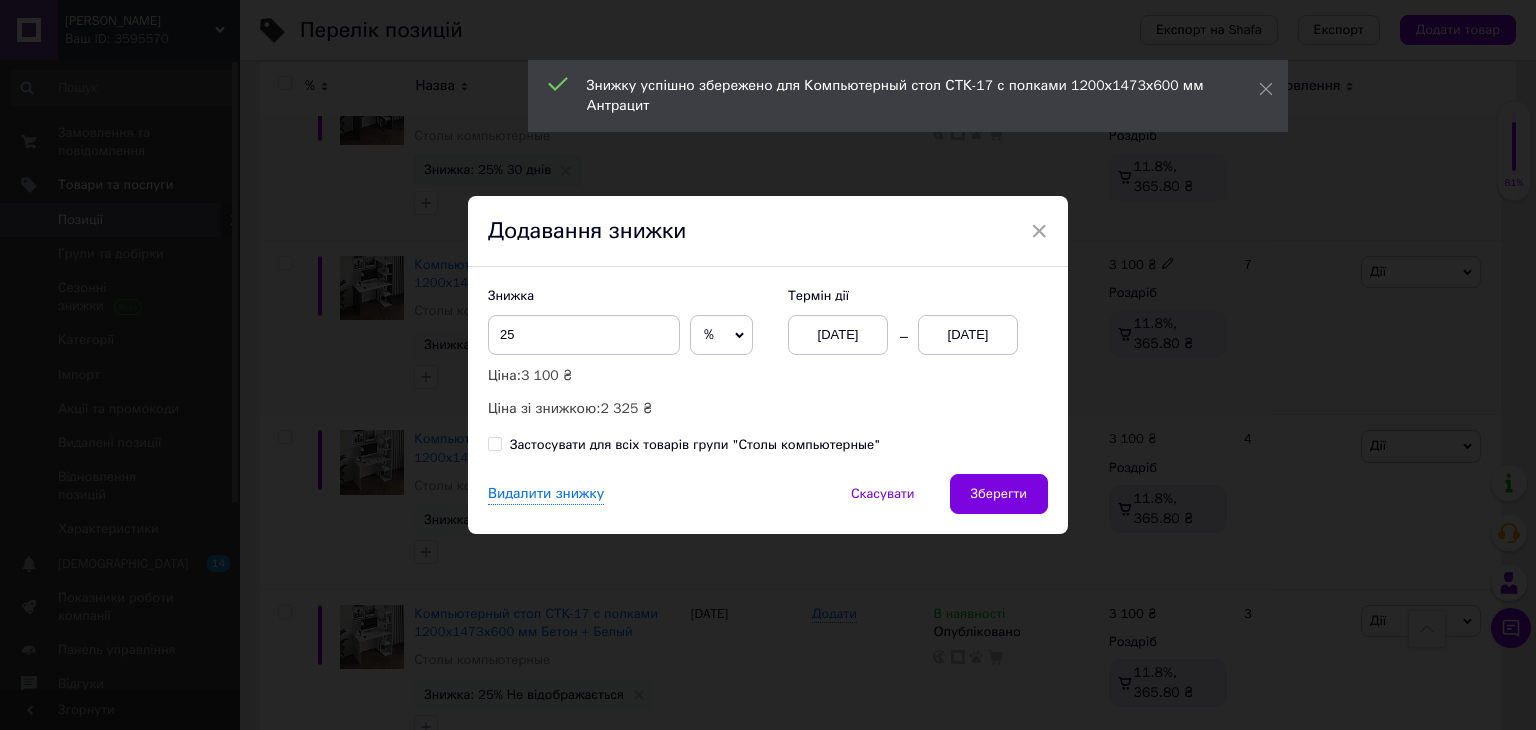 click on "01.07.2025" at bounding box center [968, 335] 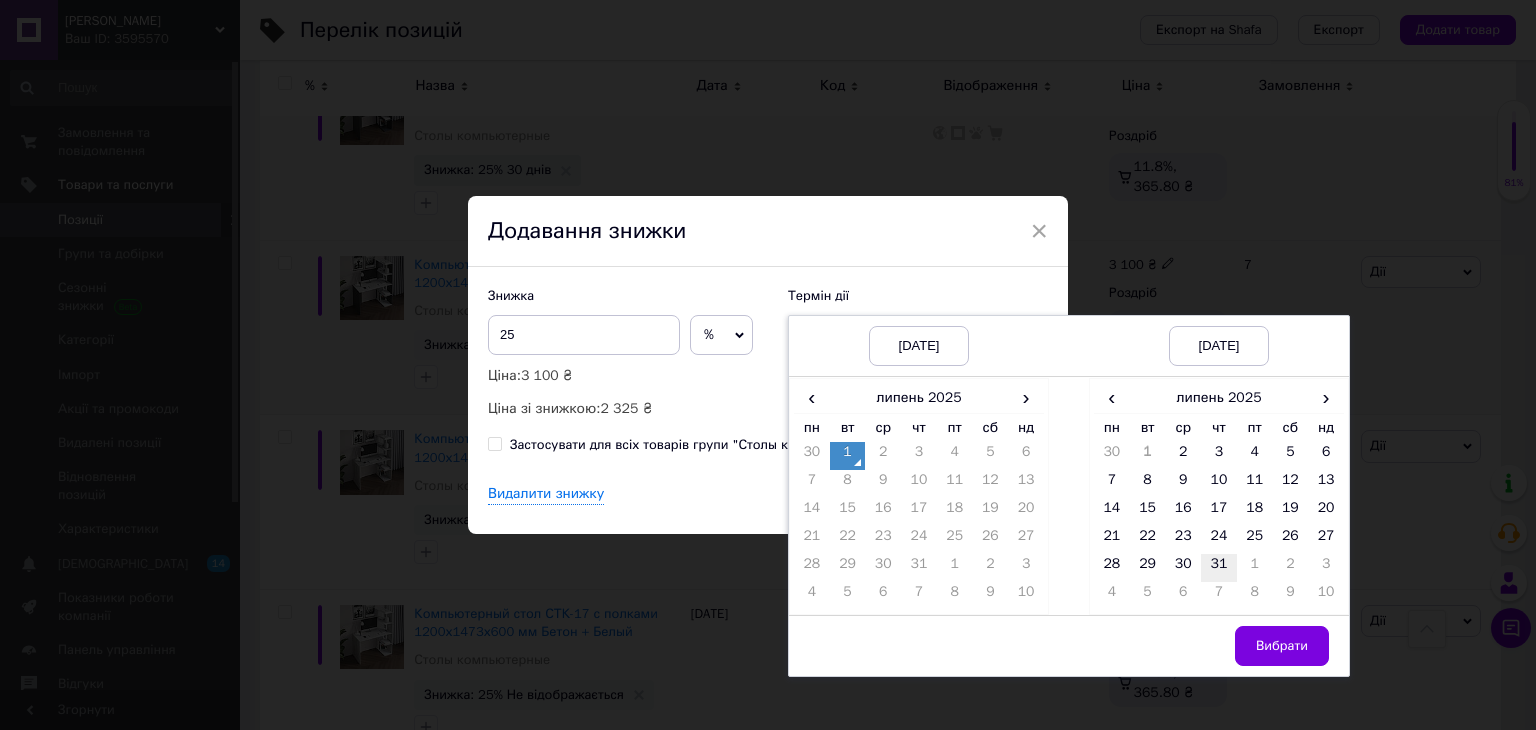 click on "31" at bounding box center [1219, 568] 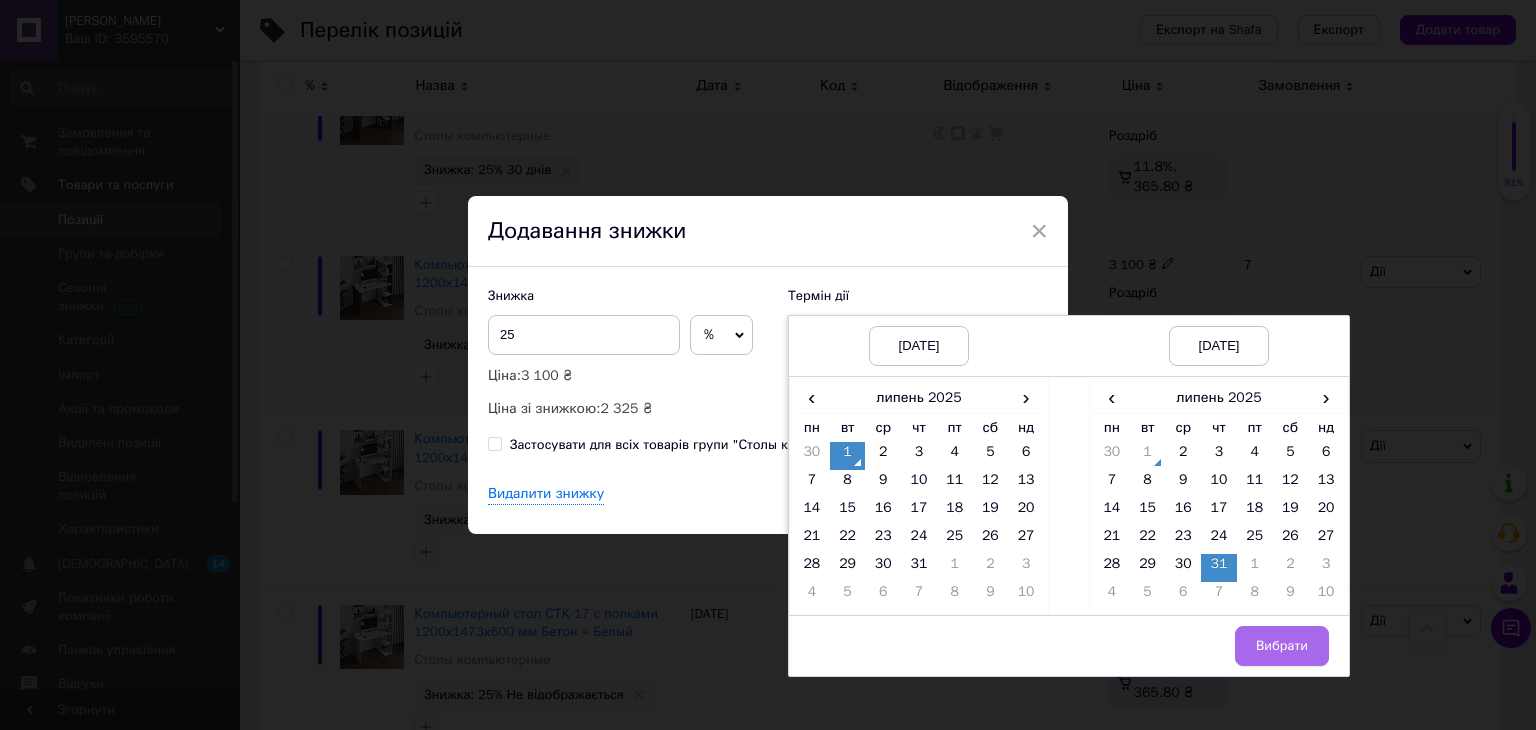 click on "Вибрати" at bounding box center (1282, 646) 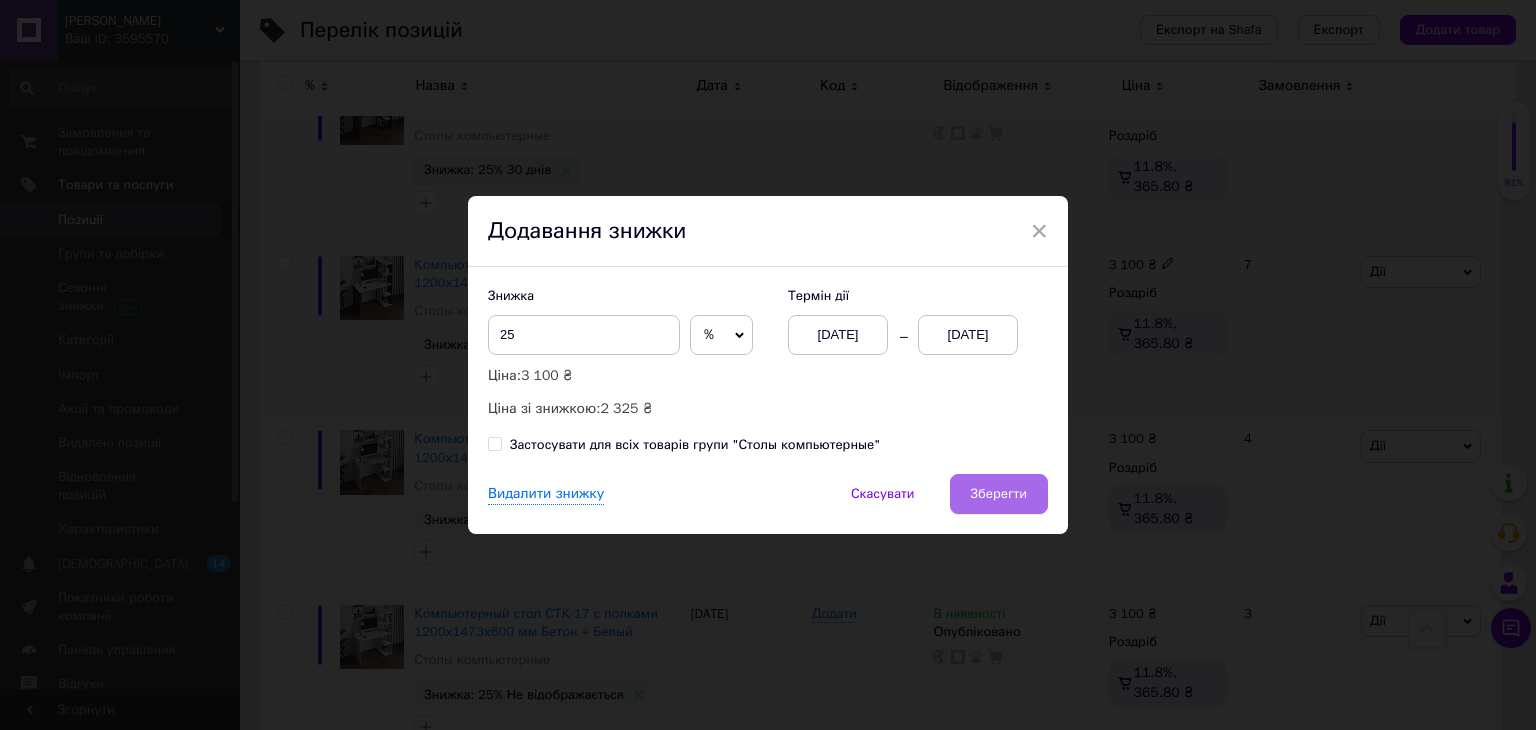 click on "Зберегти" at bounding box center (999, 494) 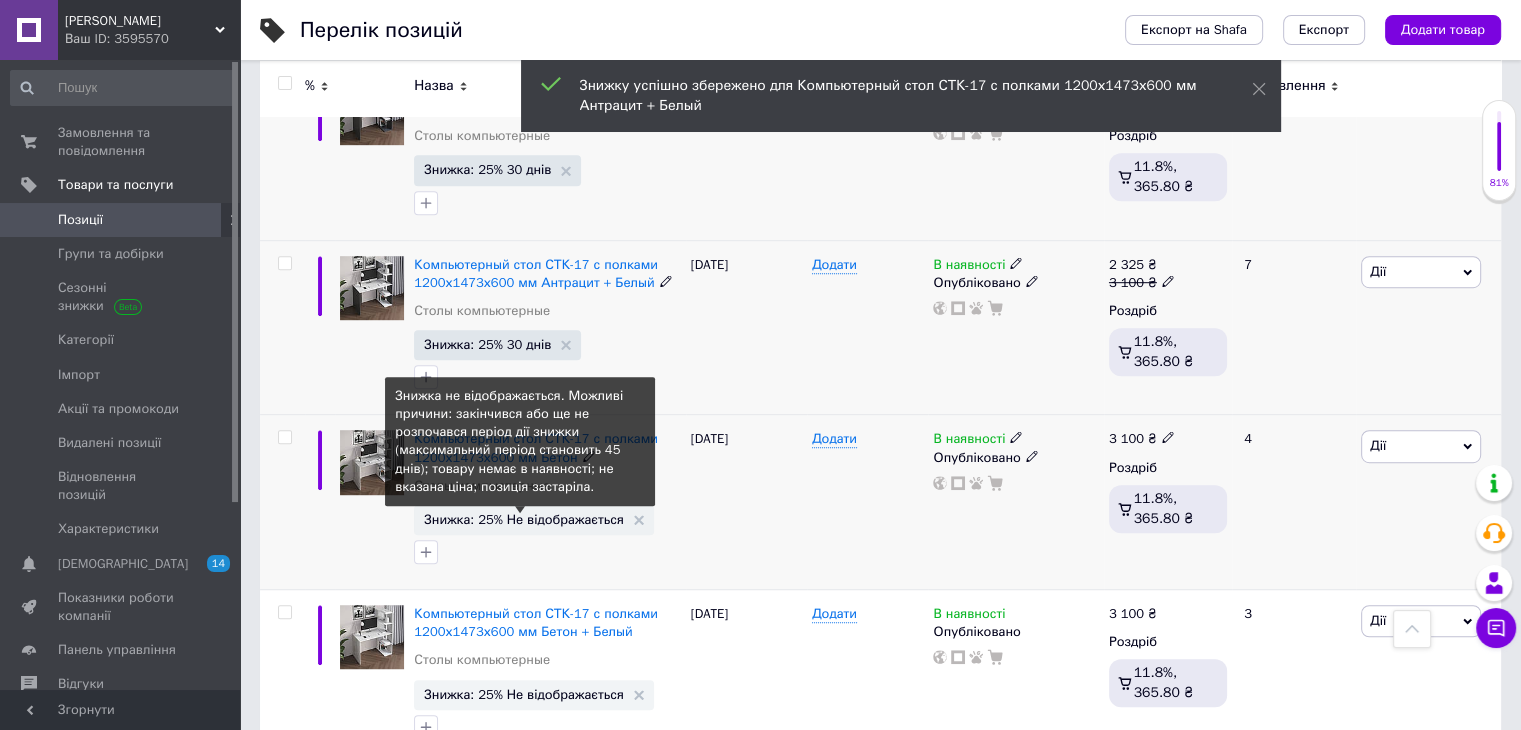 click on "Знижка: 25% Не відображається" at bounding box center [524, 519] 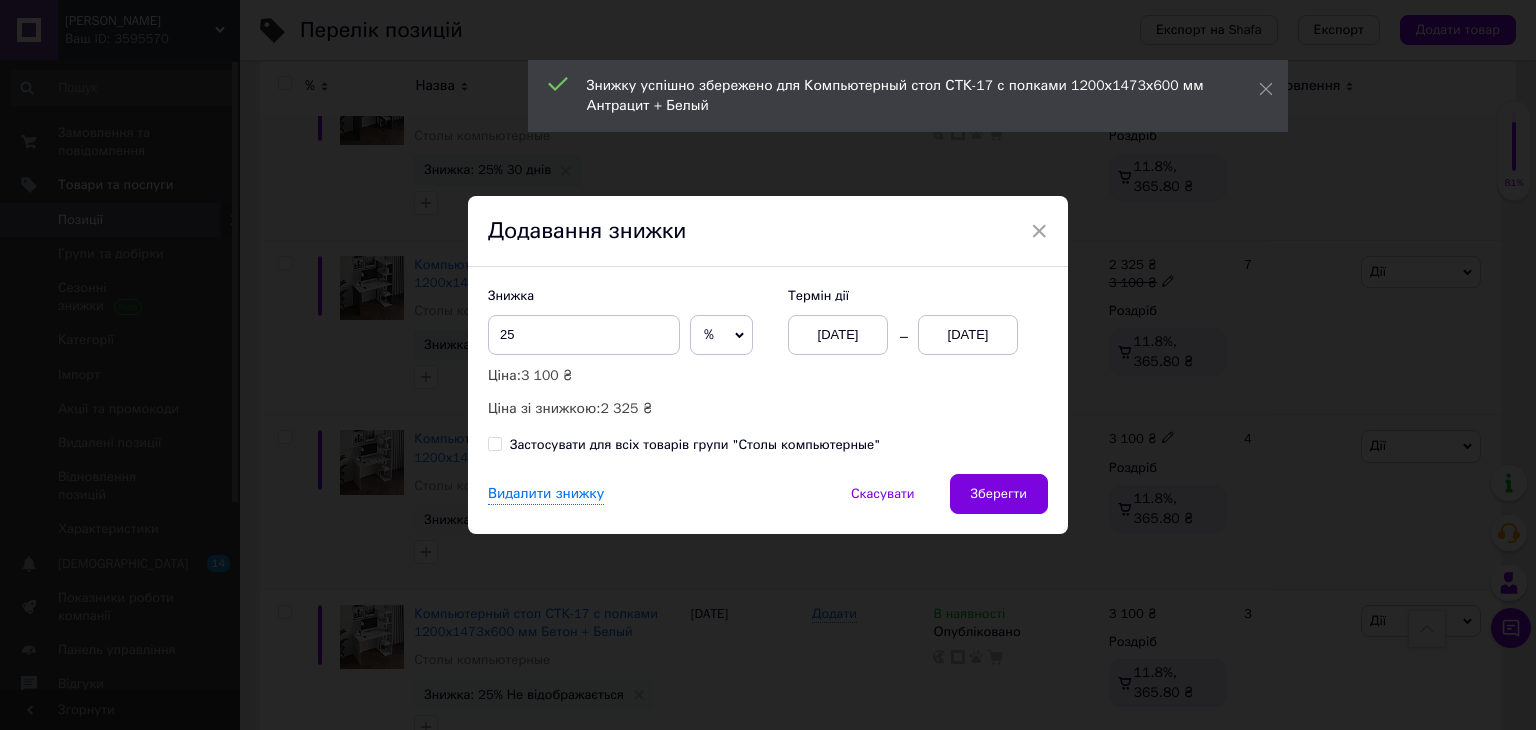 click on "01.07.2025" at bounding box center (968, 335) 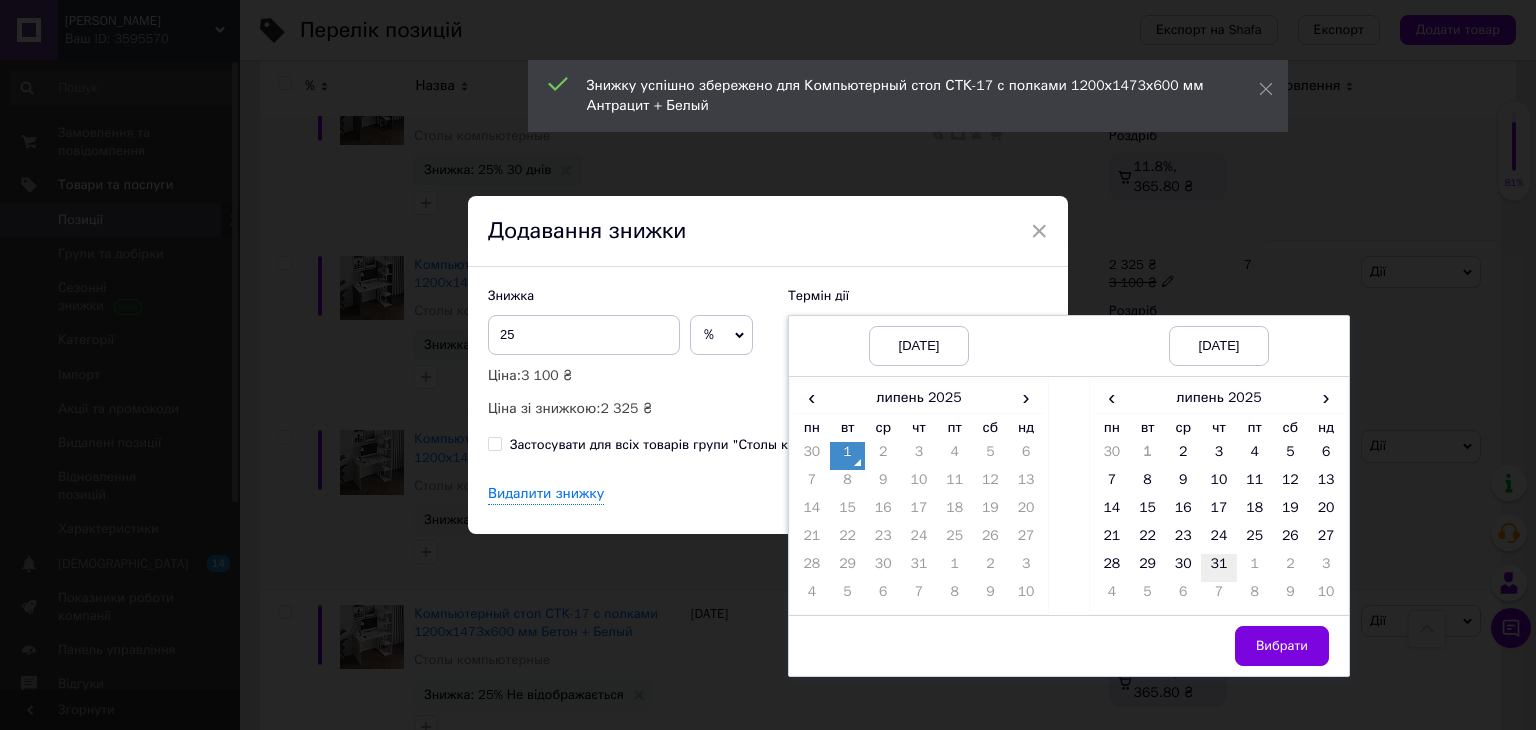 click on "31" at bounding box center [1219, 568] 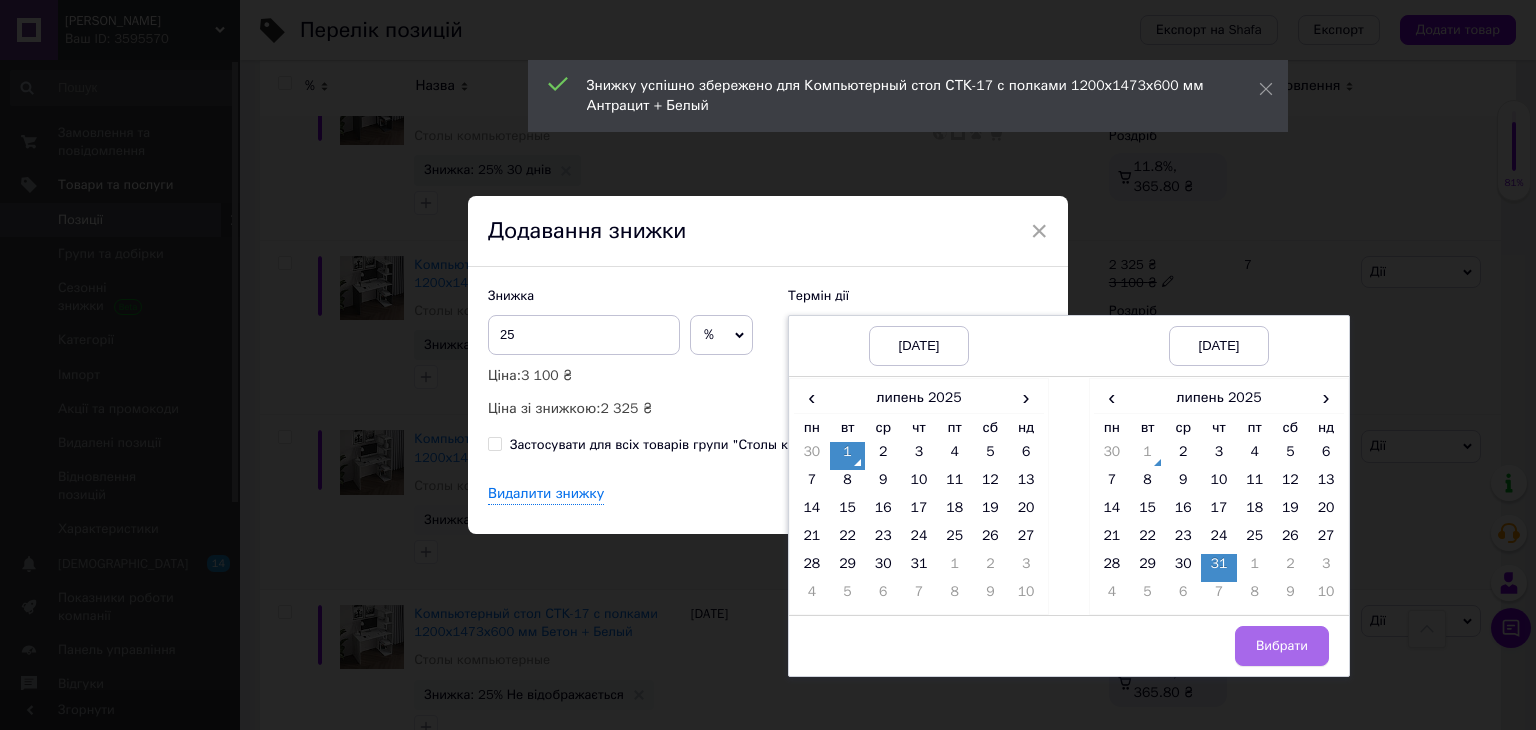 click on "Вибрати" at bounding box center [1282, 646] 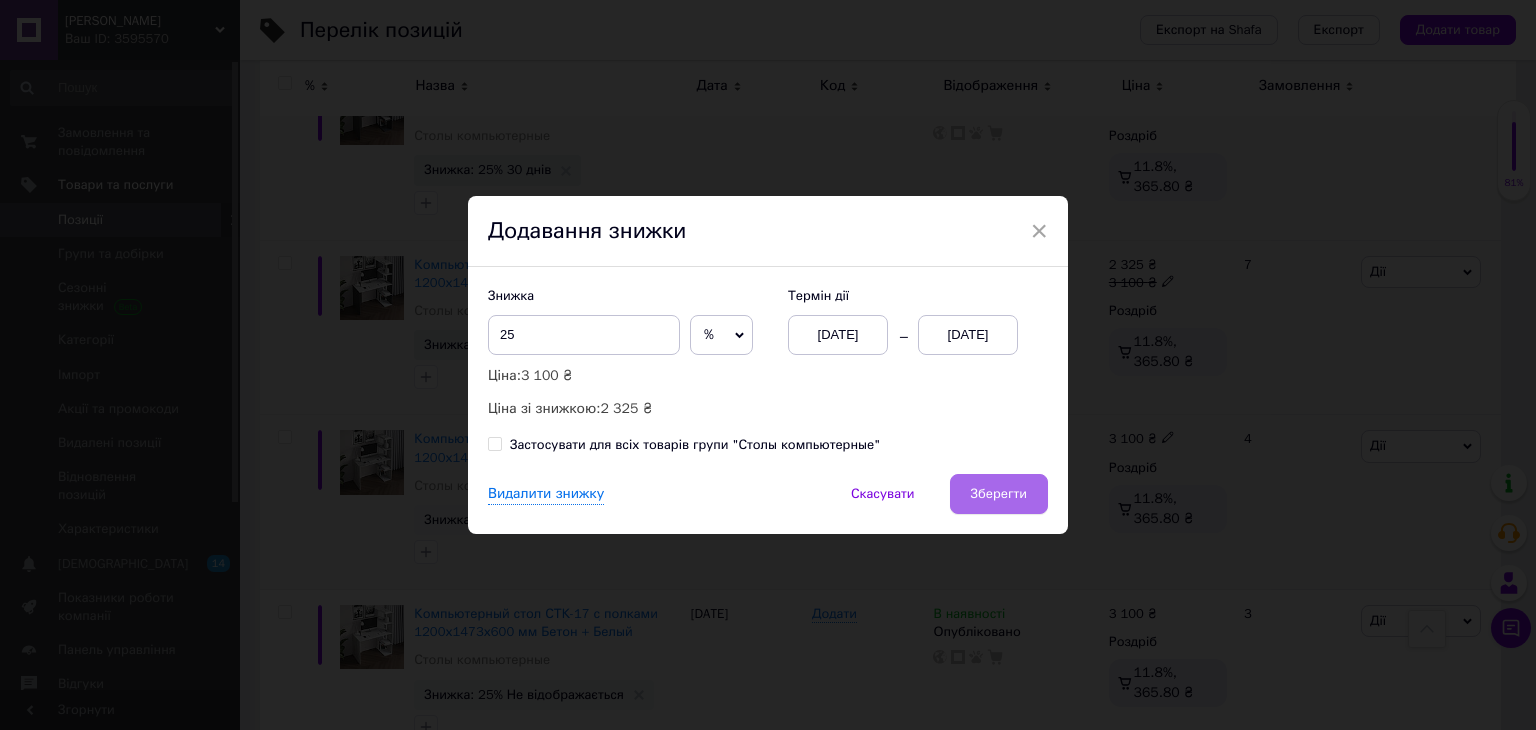 click on "Зберегти" at bounding box center [999, 494] 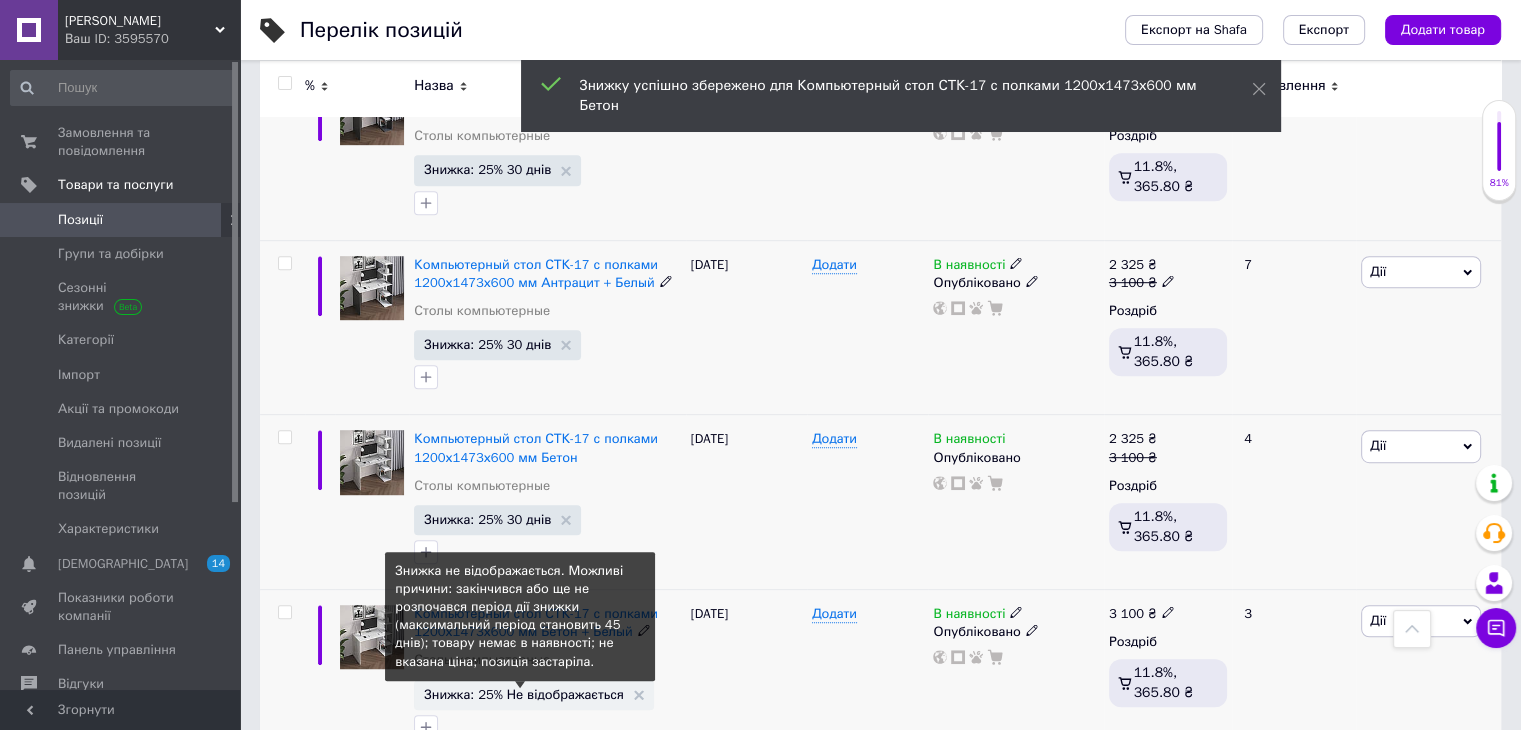 click on "Знижка: 25% Не відображається" at bounding box center [524, 694] 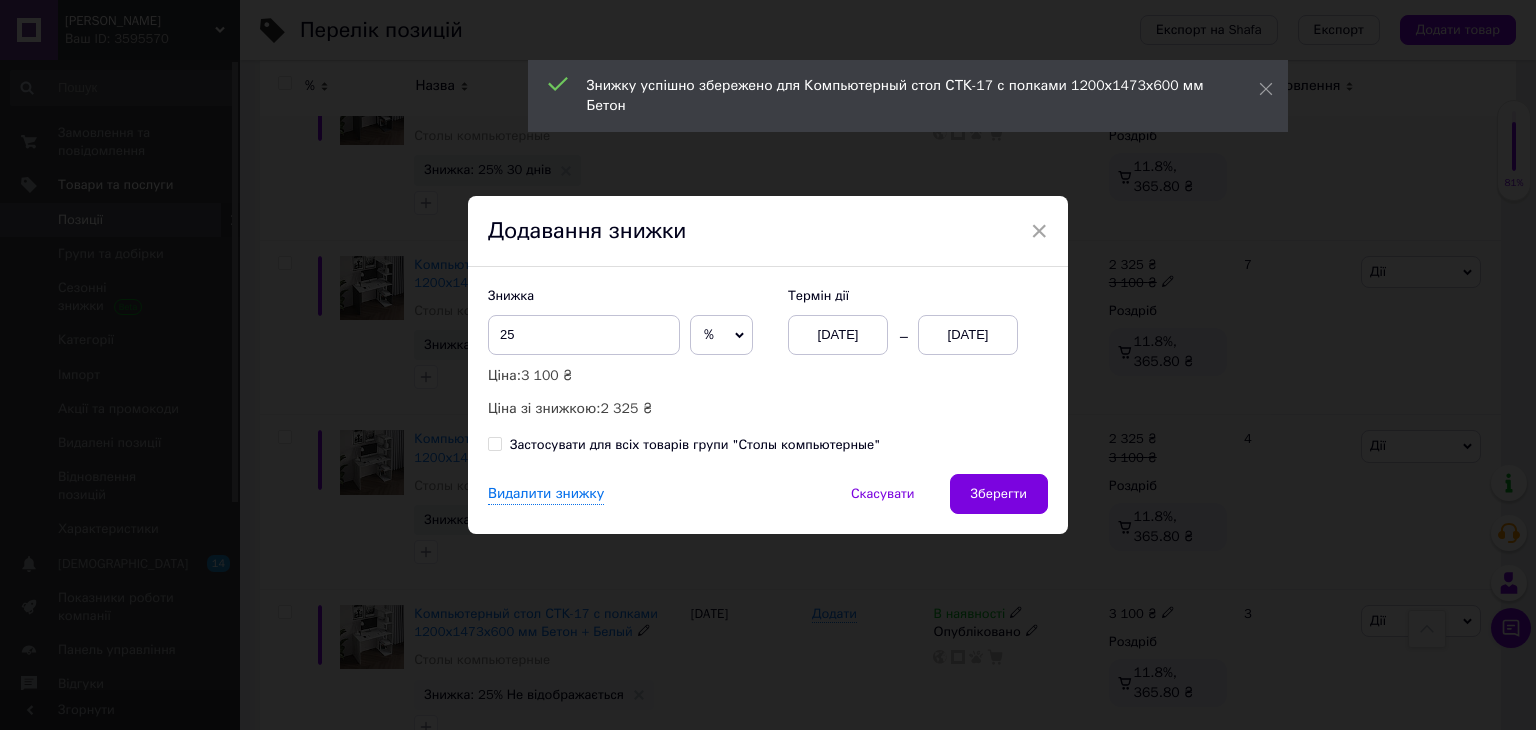 click on "01.07.2025" at bounding box center (968, 335) 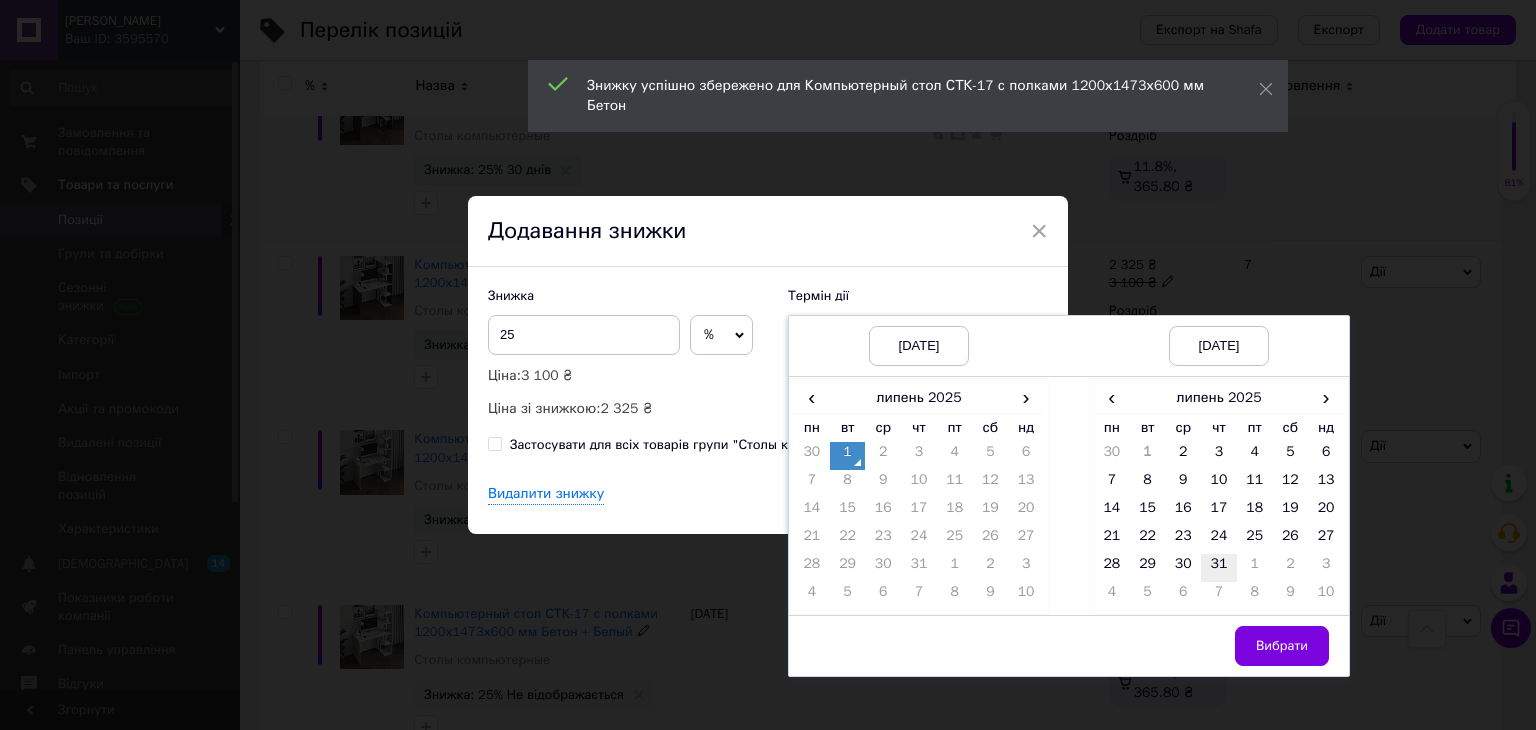 click on "31" at bounding box center (1219, 568) 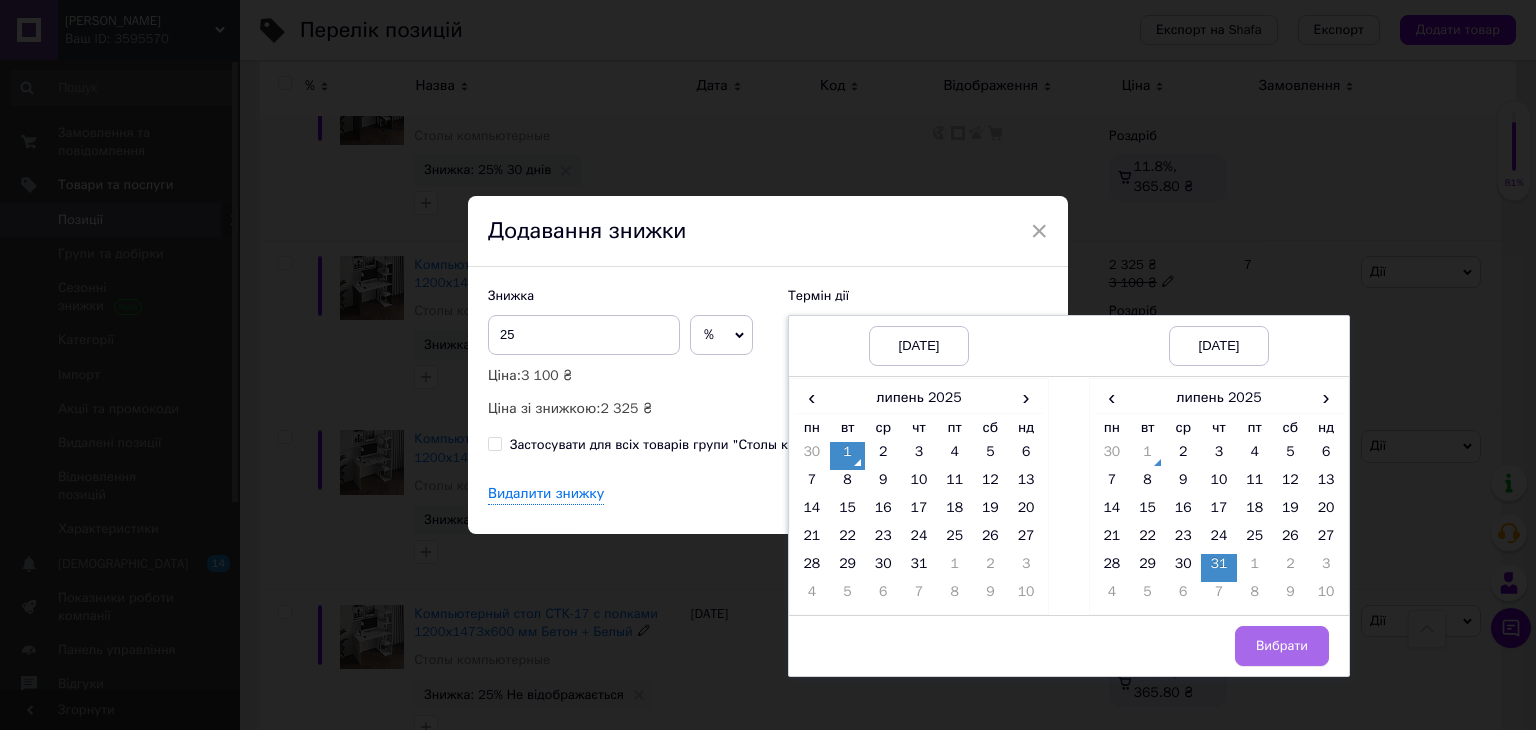 click on "Вибрати" at bounding box center (1282, 646) 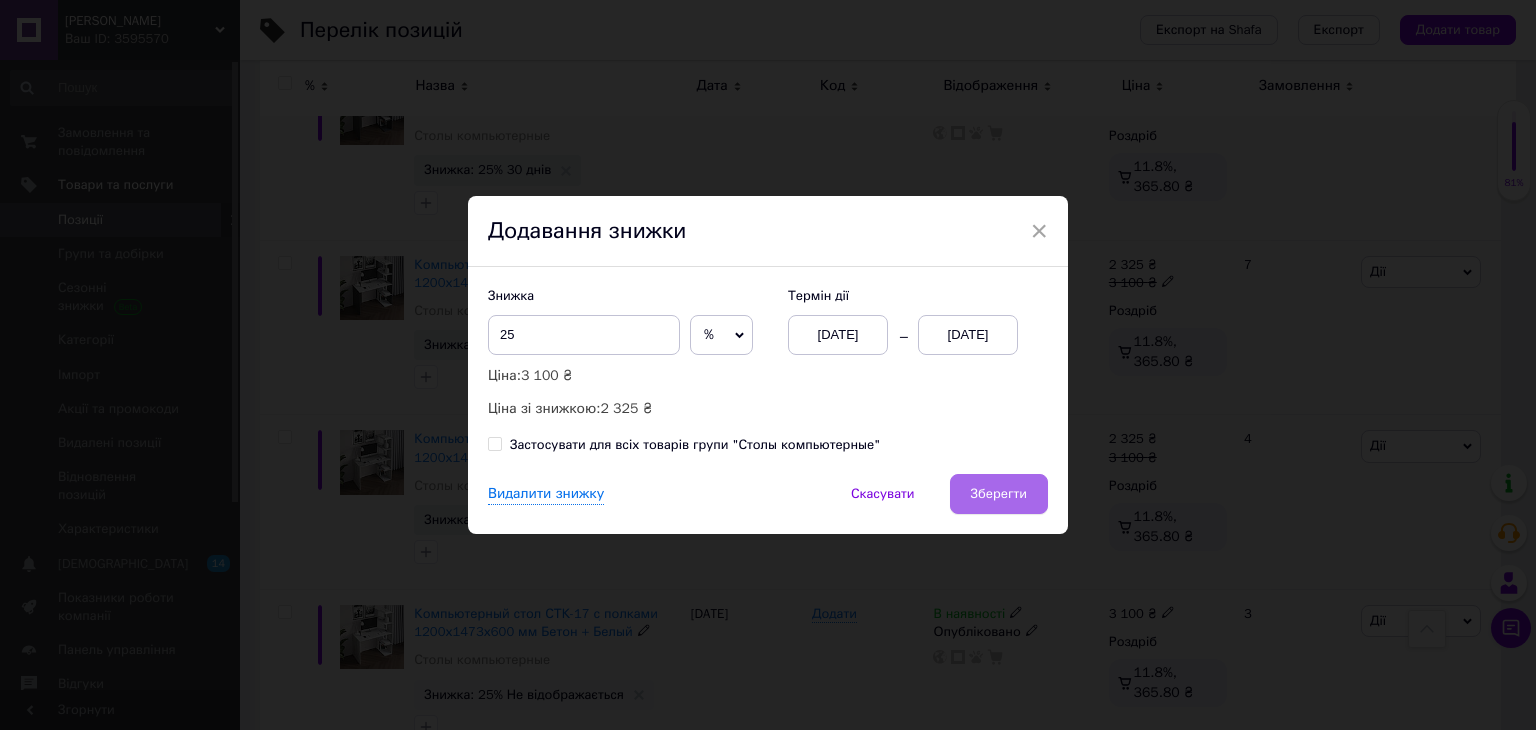 click on "Зберегти" at bounding box center (999, 494) 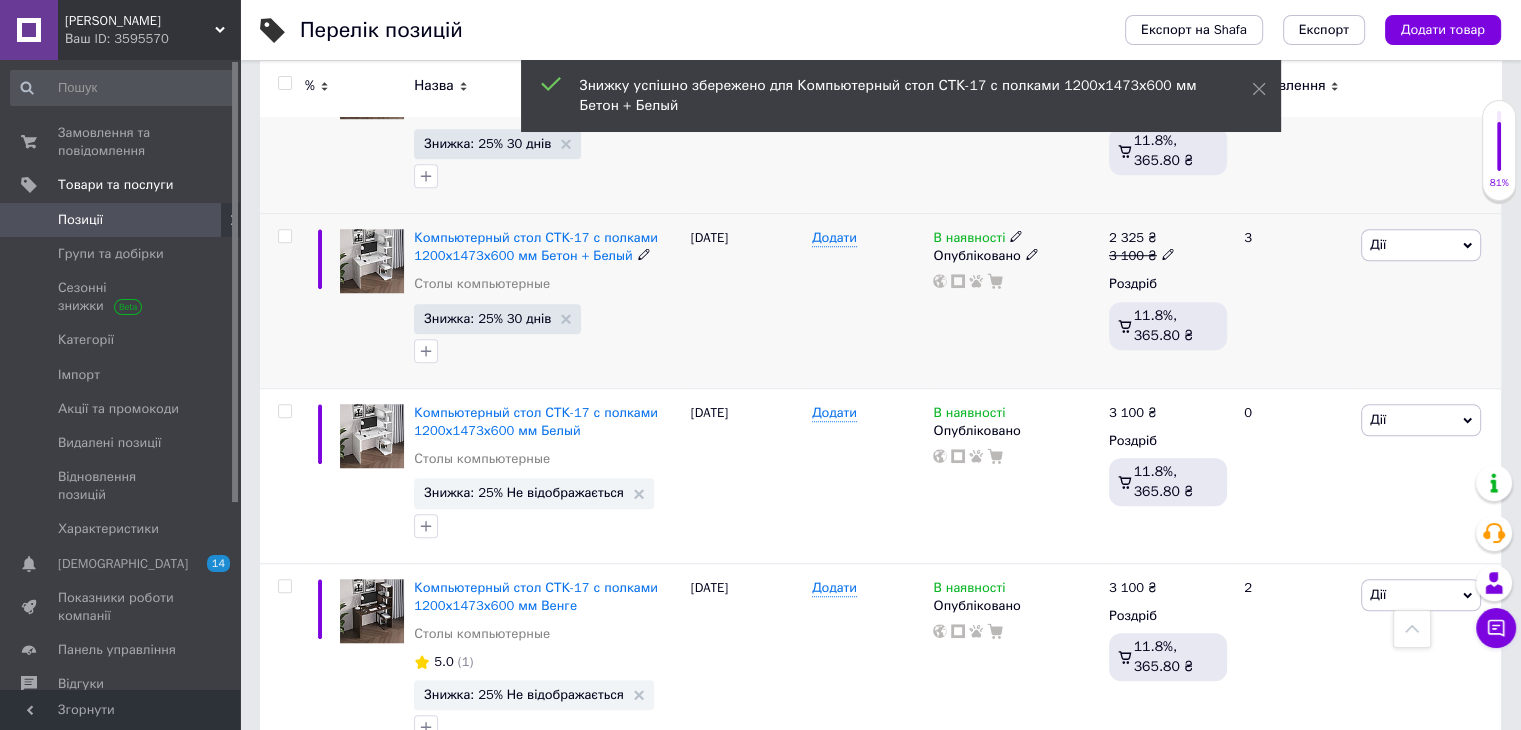 scroll, scrollTop: 1600, scrollLeft: 0, axis: vertical 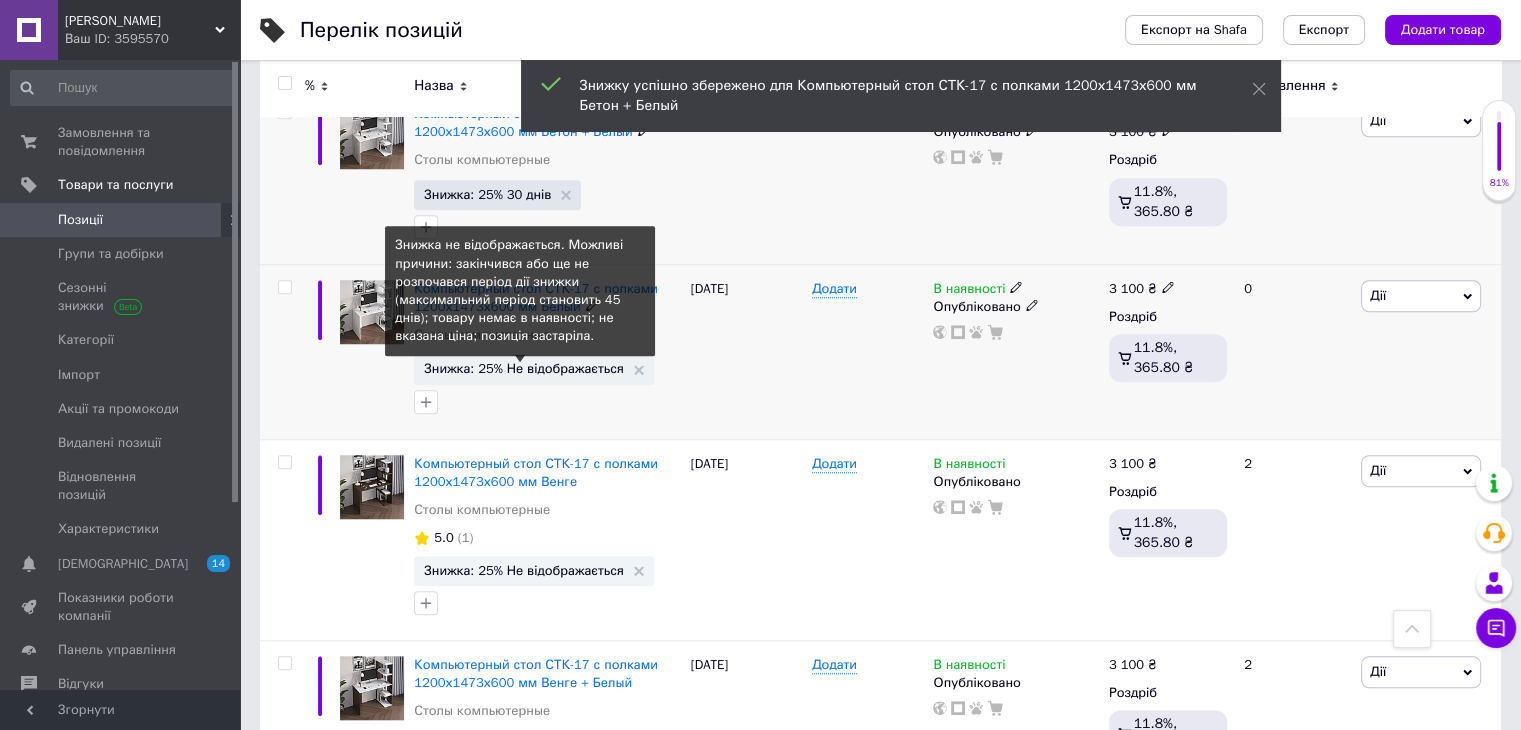 click on "Знижка: 25% Не відображається" at bounding box center [524, 368] 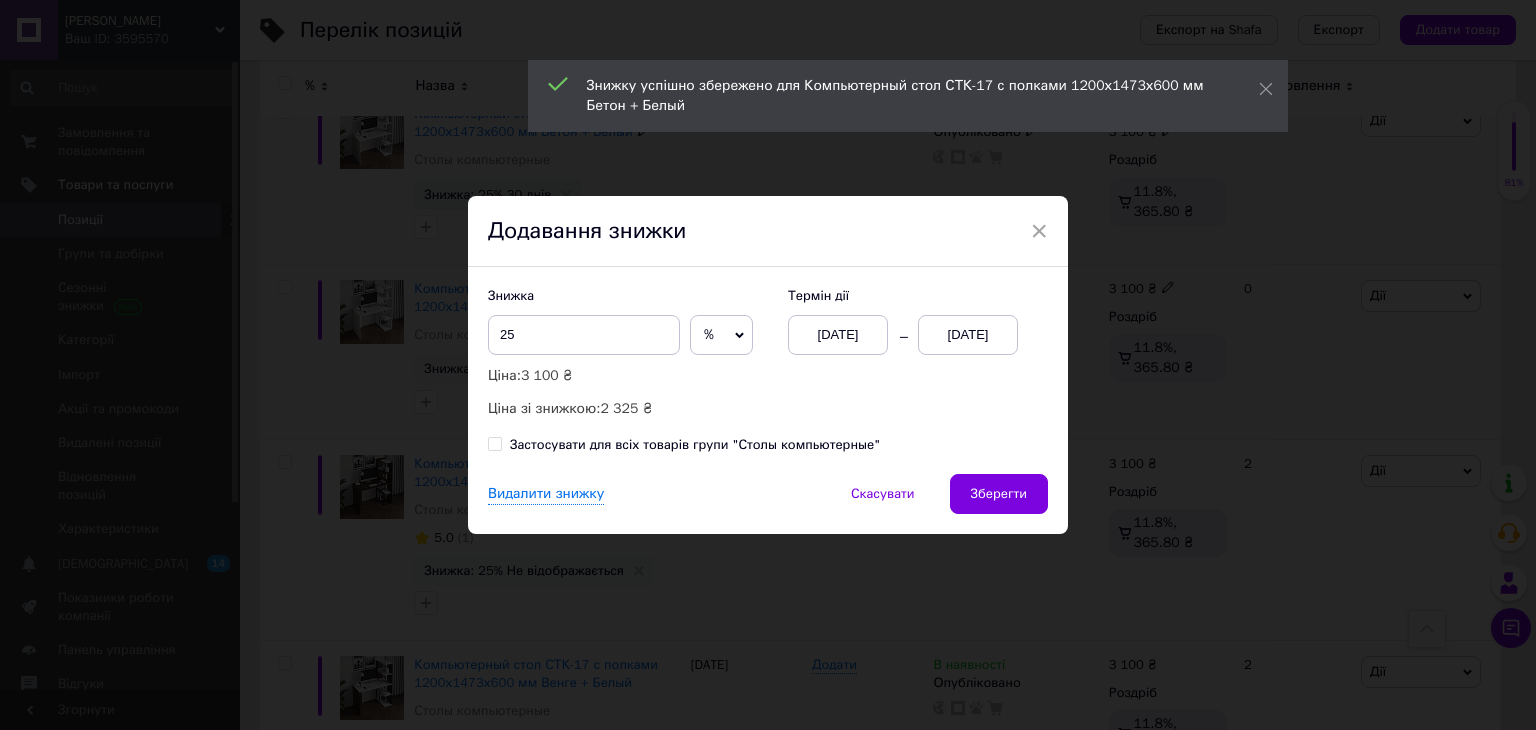 click on "01.07.2025" at bounding box center (968, 335) 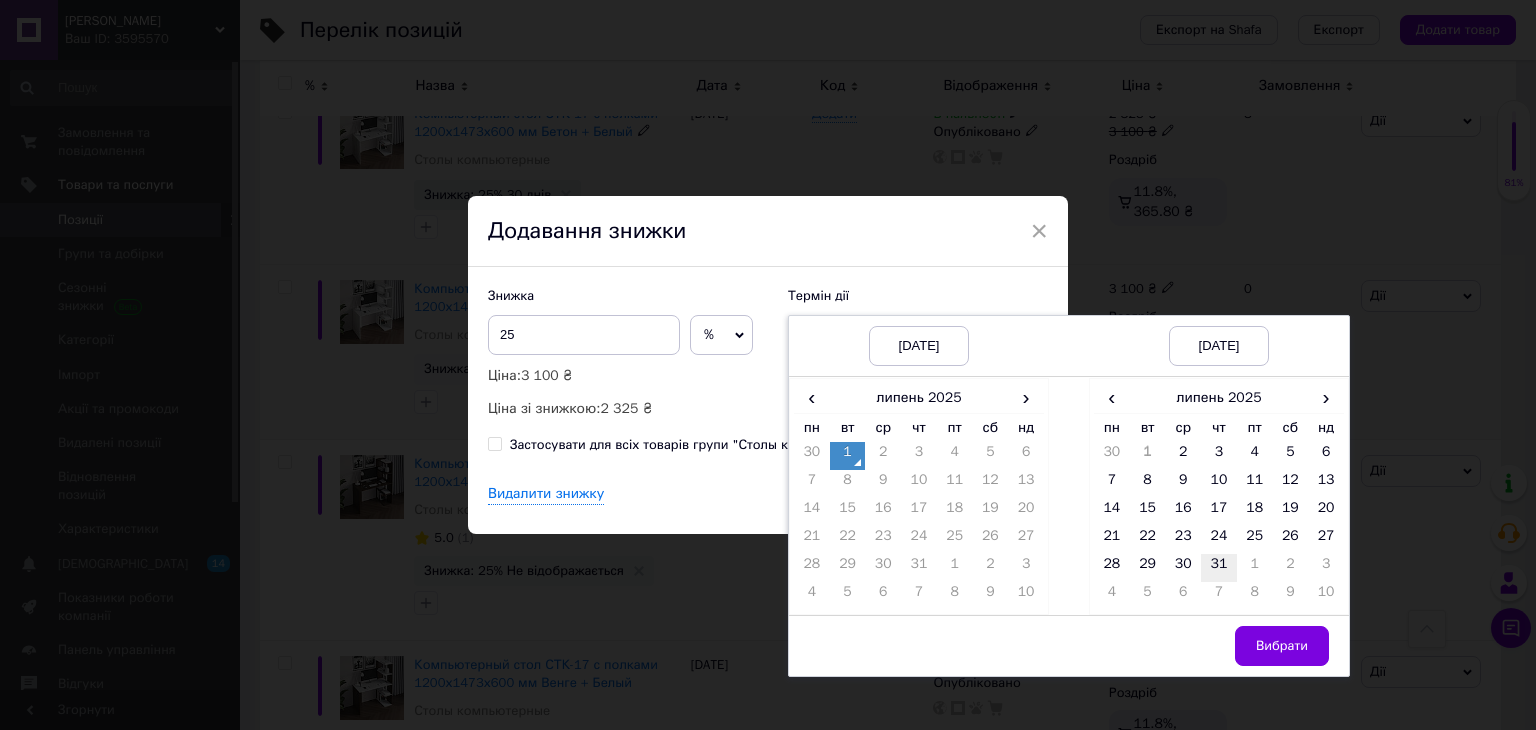 click on "31" at bounding box center (1219, 568) 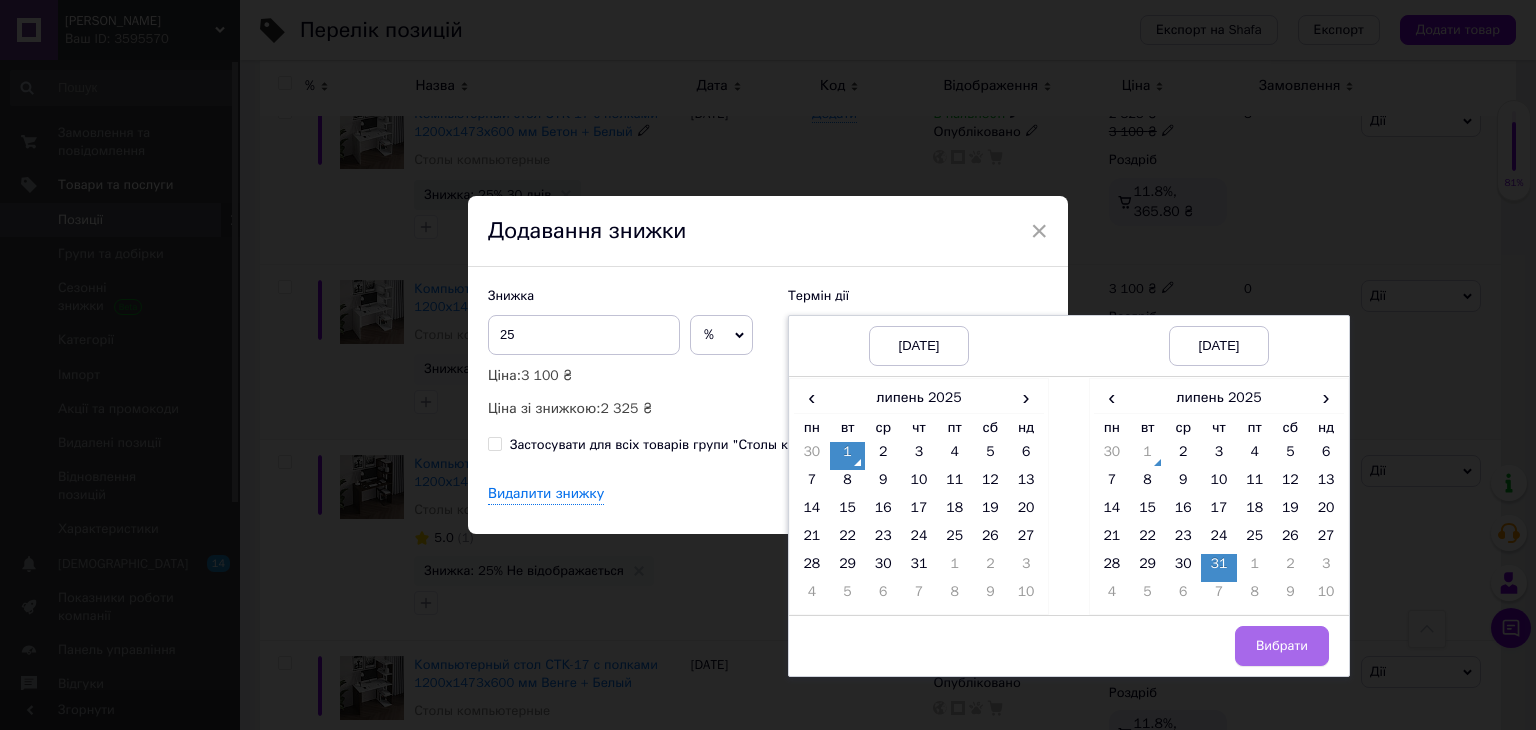 click on "Вибрати" at bounding box center (1282, 646) 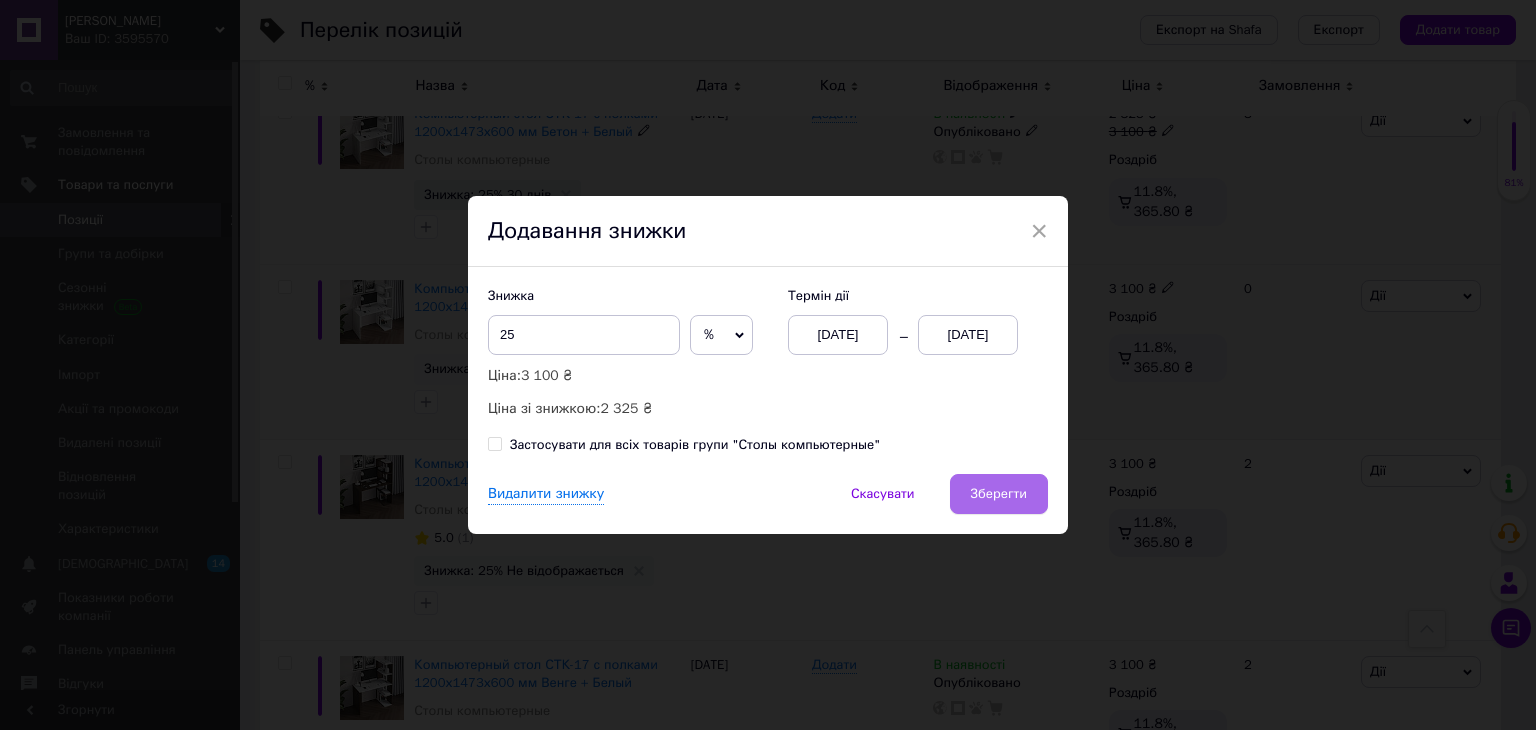click on "Зберегти" at bounding box center (999, 494) 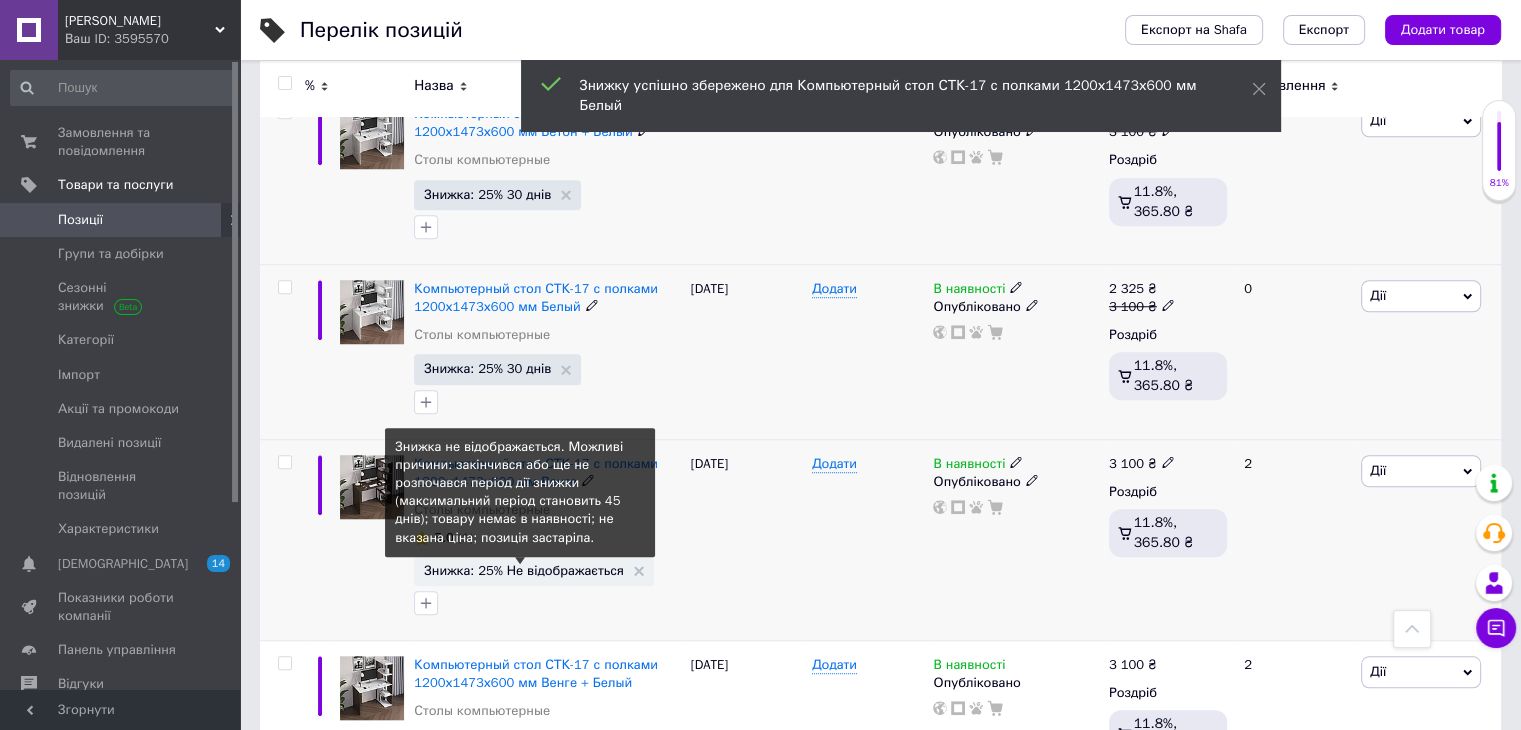 click on "Знижка: 25% Не відображається" at bounding box center (524, 570) 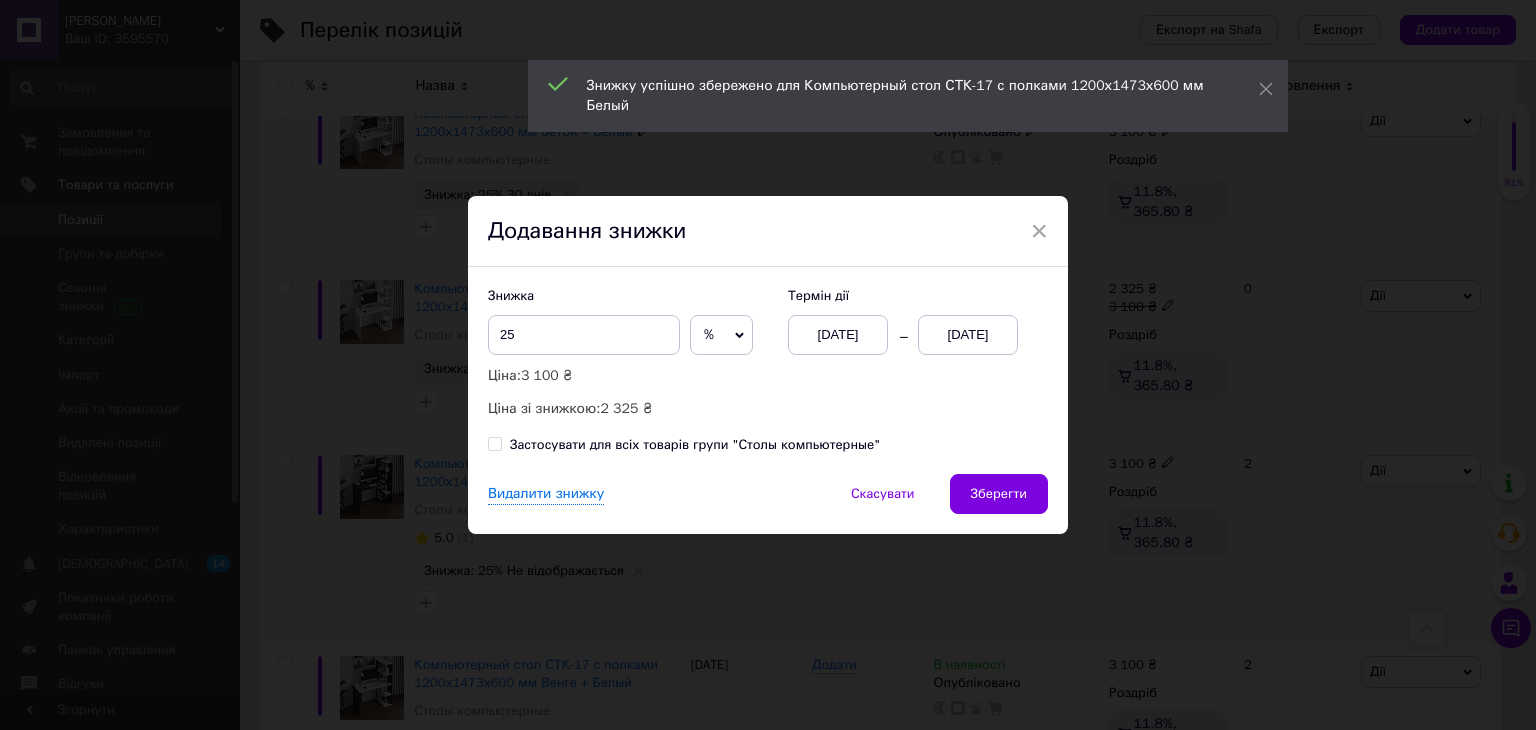 click on "01.07.2025" at bounding box center [968, 335] 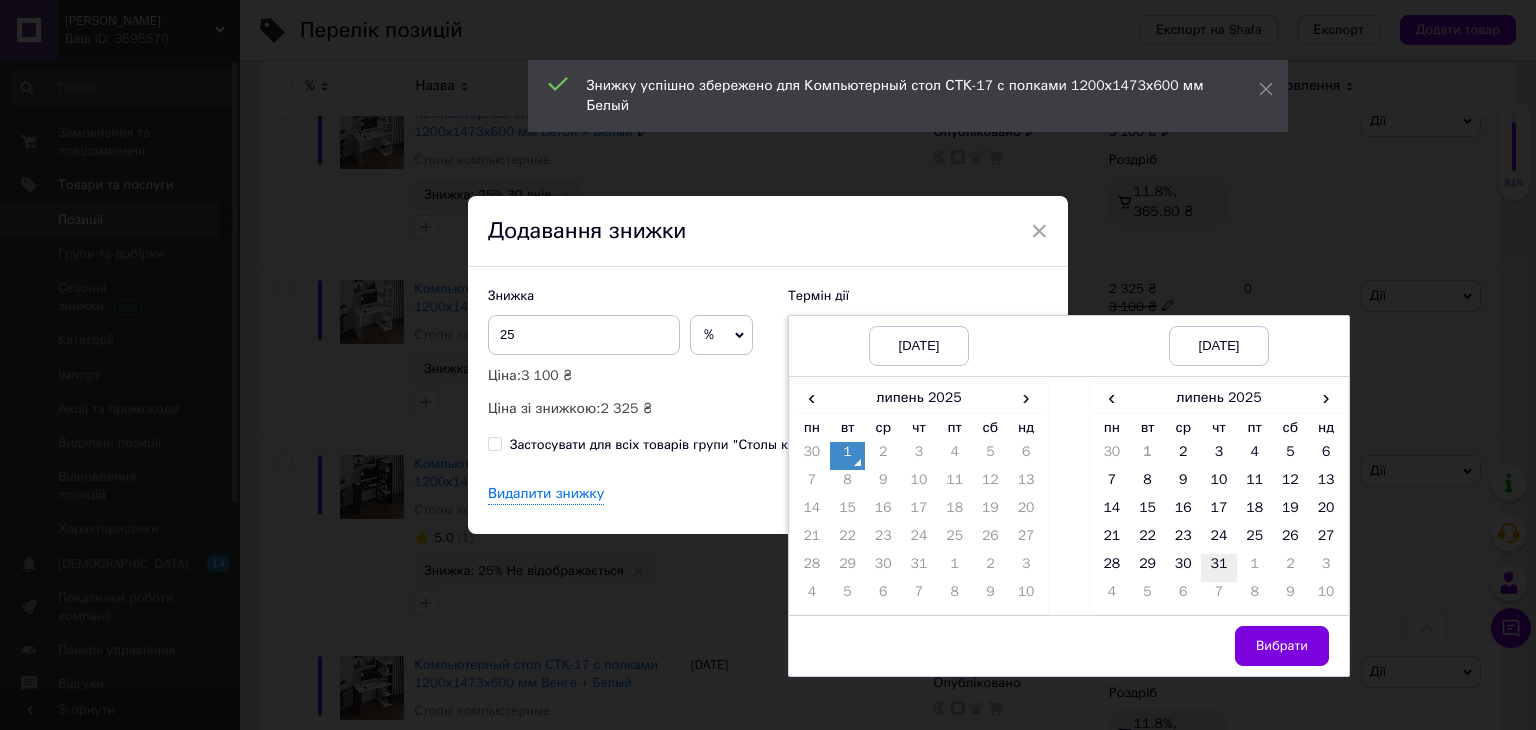 click on "31" at bounding box center [1219, 568] 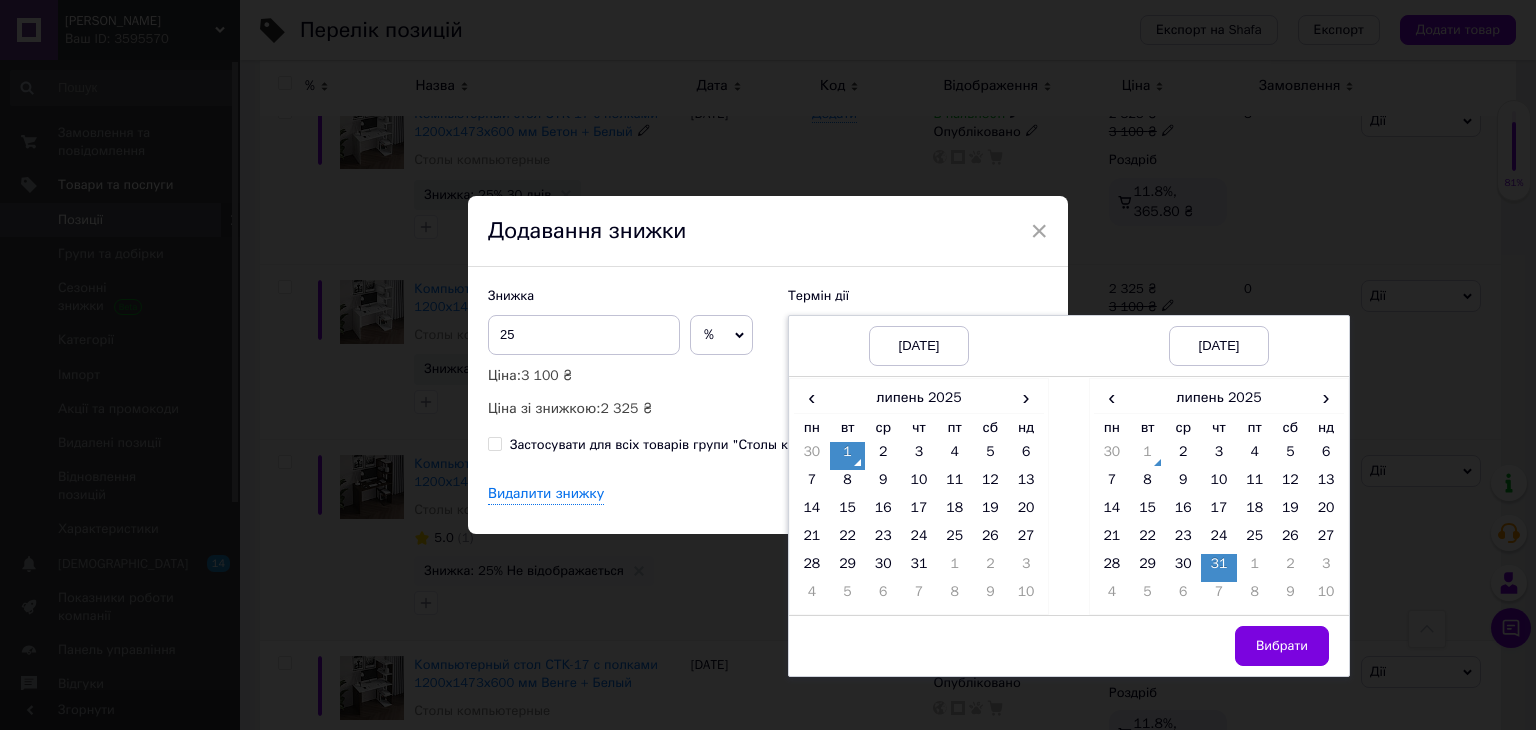 click on "Вибрати" at bounding box center [1282, 646] 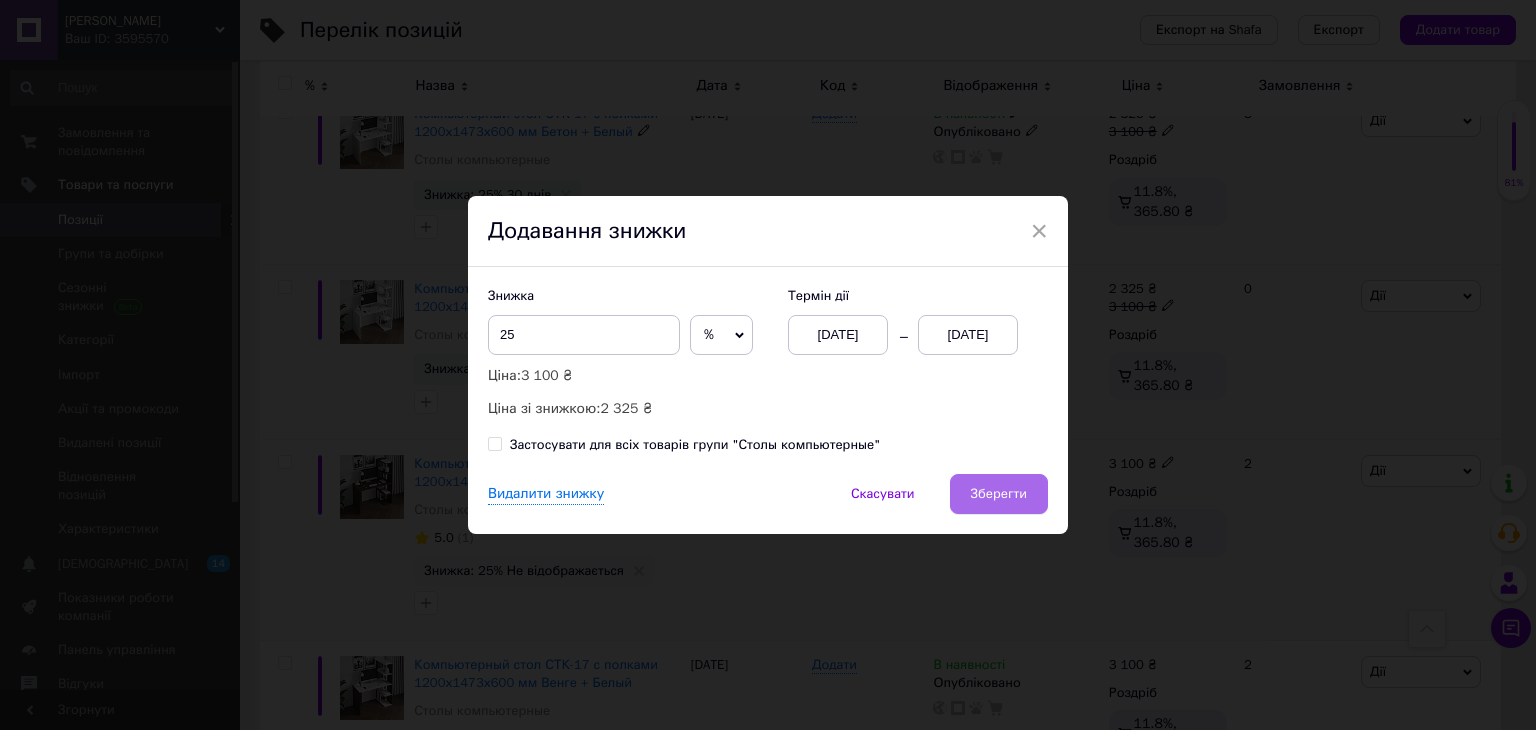 click on "Зберегти" at bounding box center (999, 494) 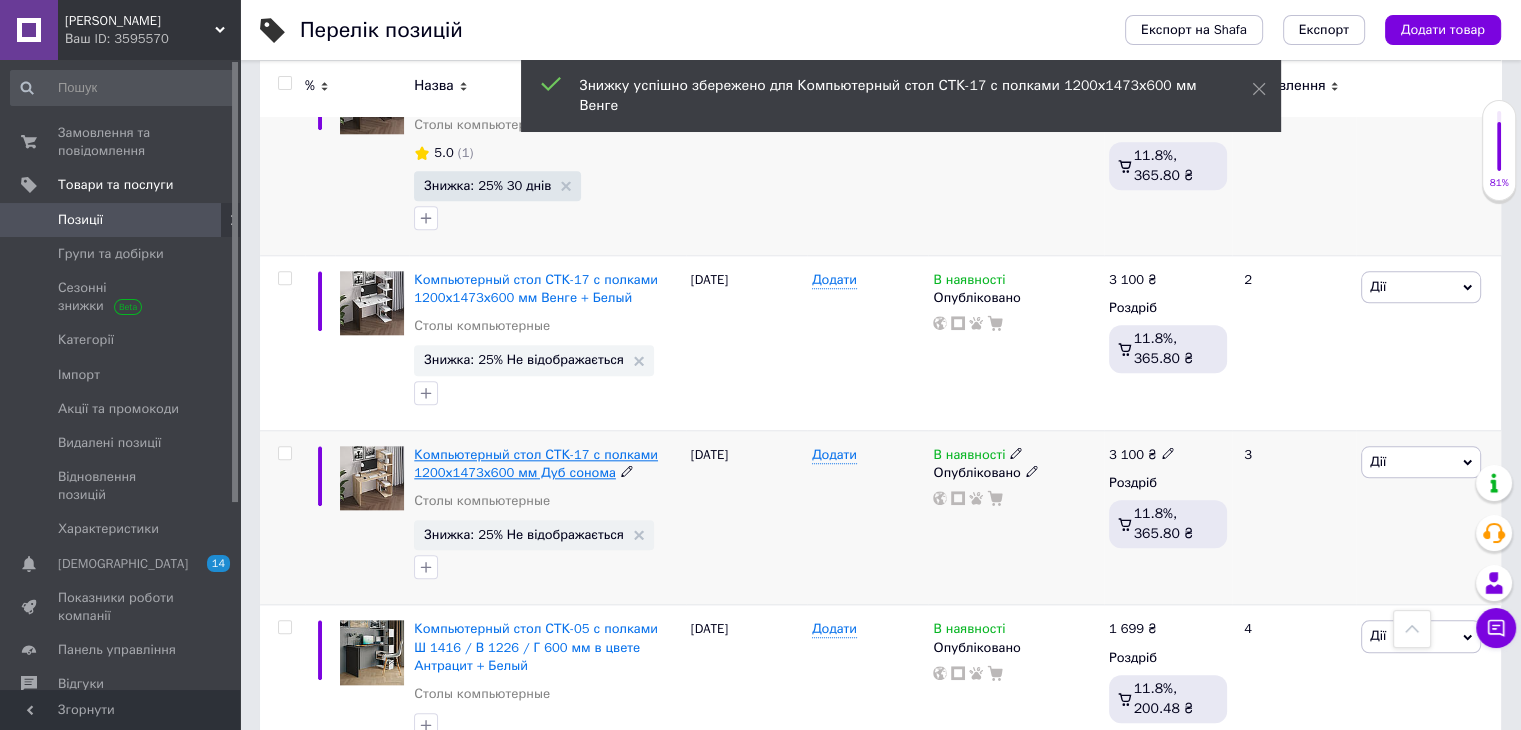scroll, scrollTop: 2000, scrollLeft: 0, axis: vertical 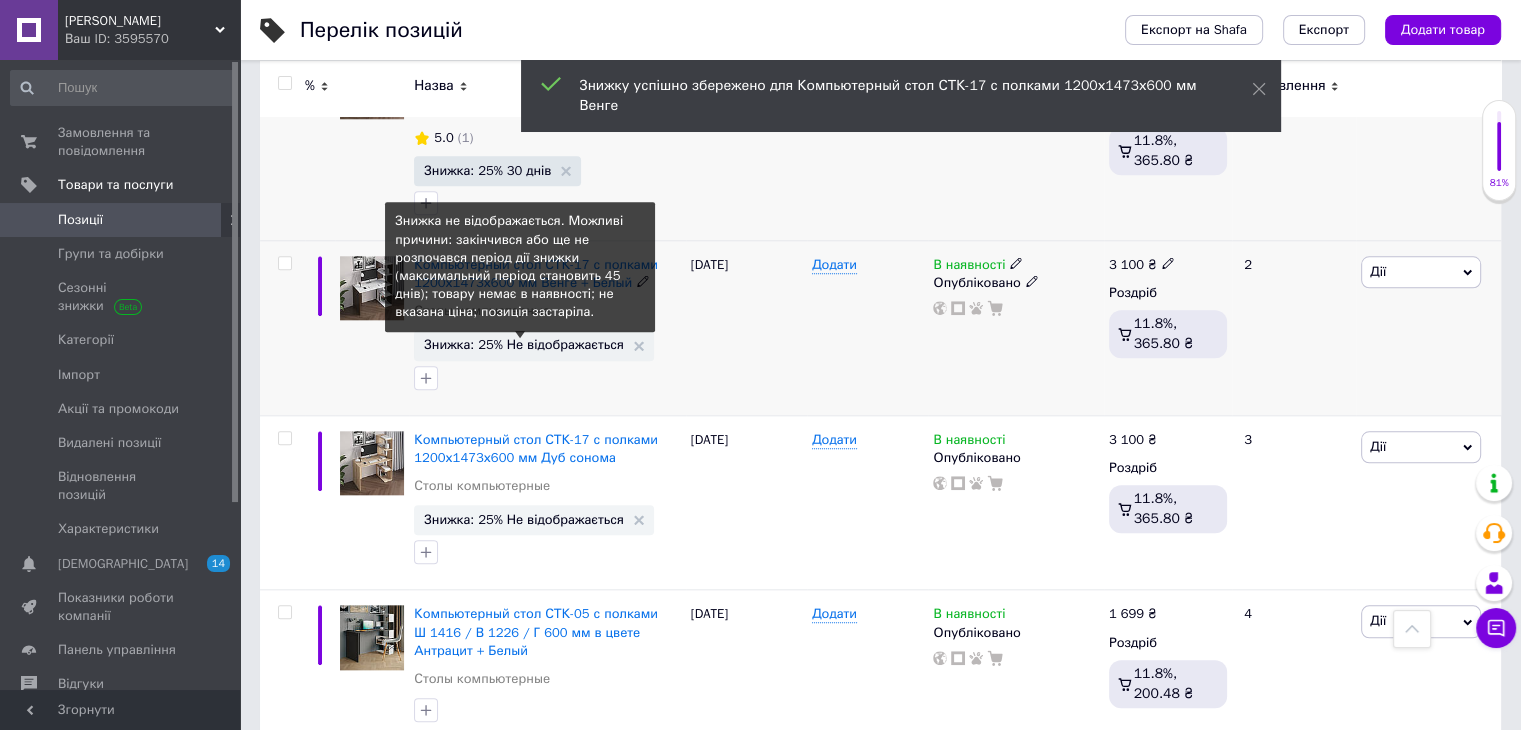 click on "Знижка: 25% Не відображається" at bounding box center [524, 344] 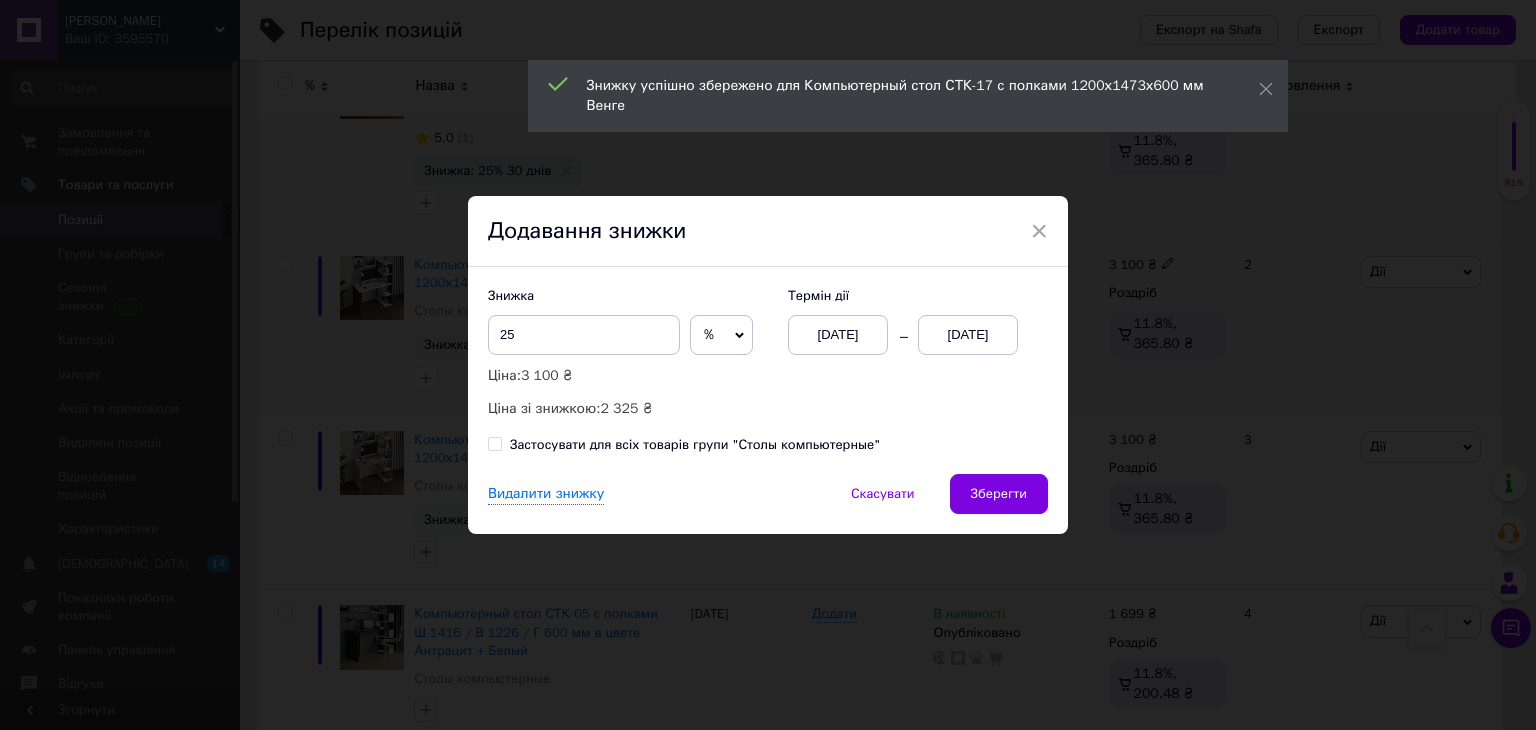 click on "01.07.2025" at bounding box center [968, 335] 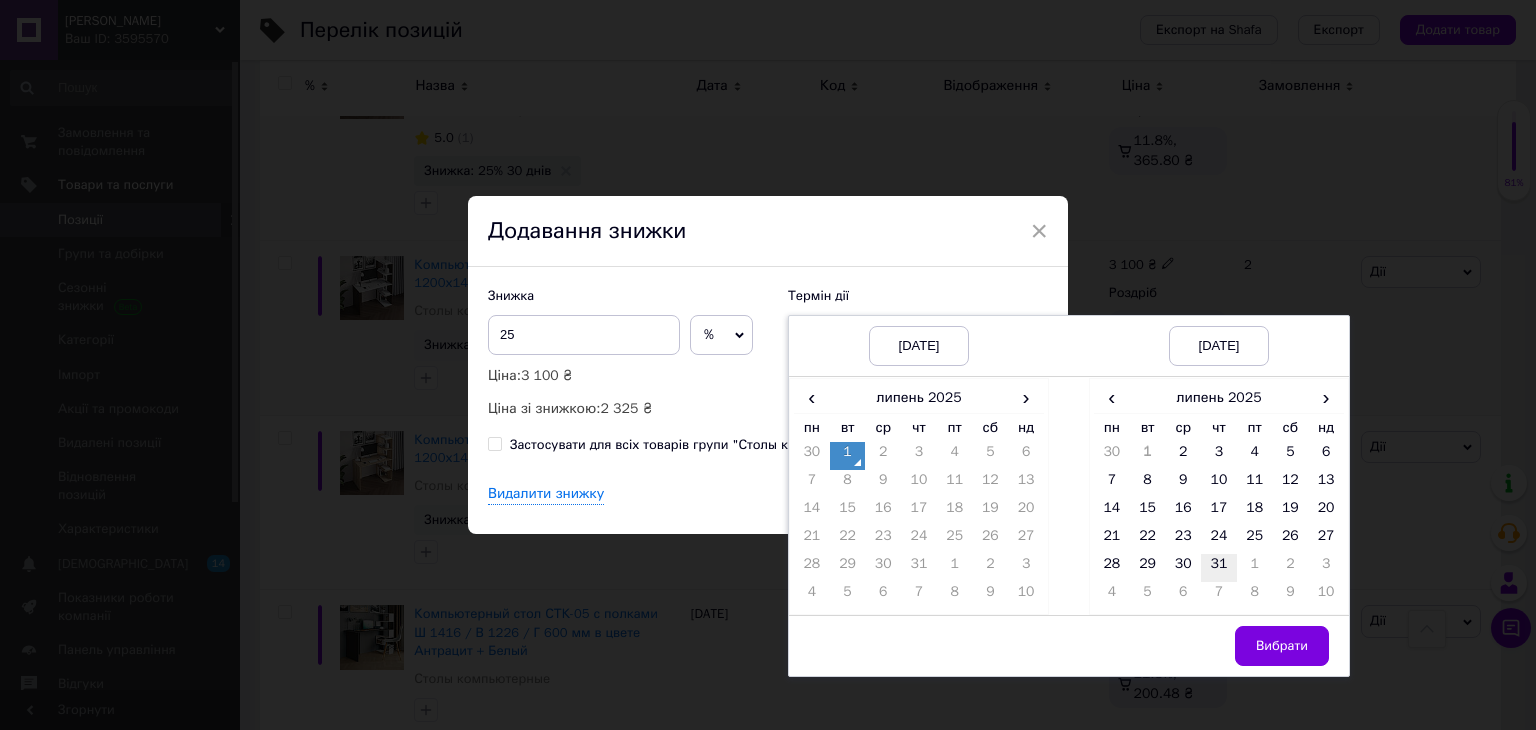 click on "31" at bounding box center (1219, 568) 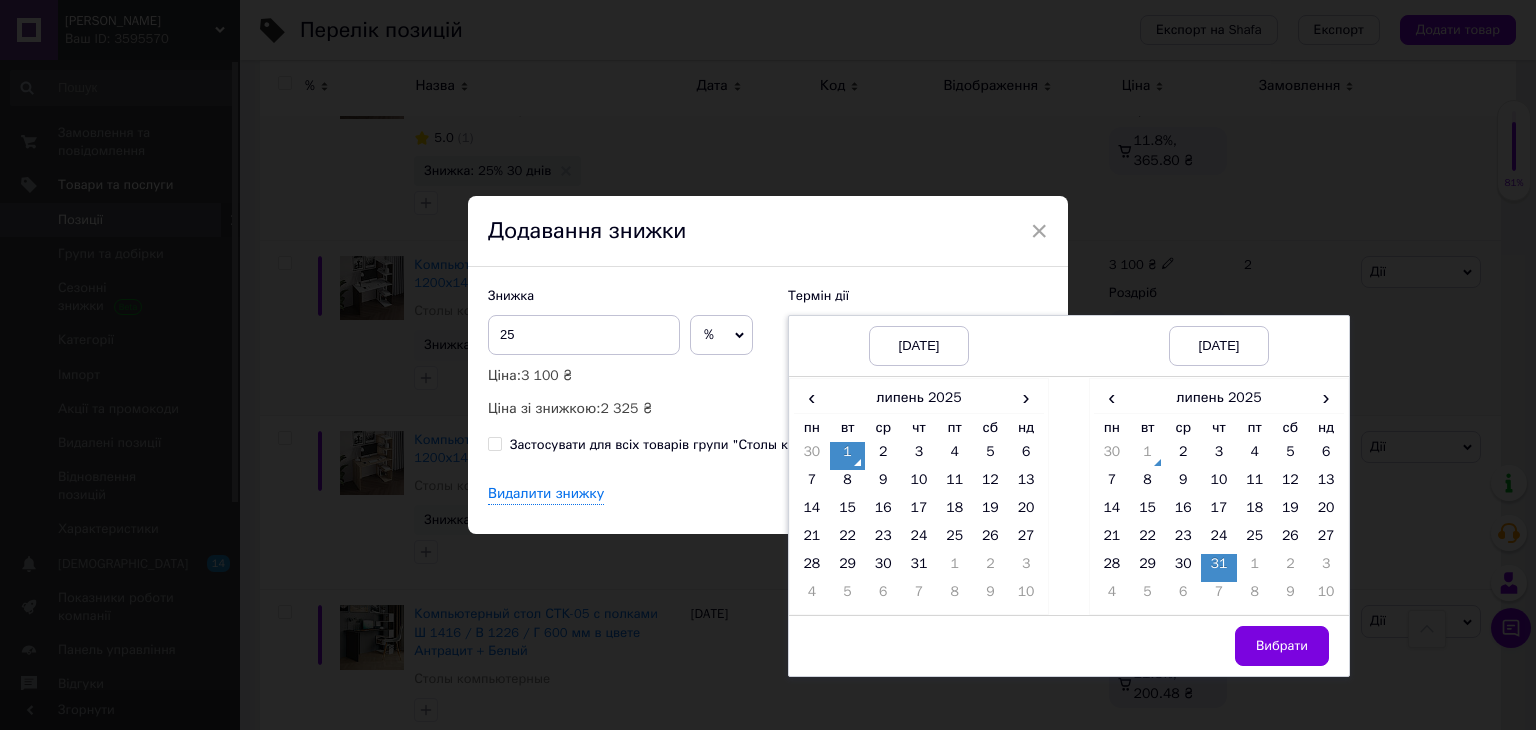 drag, startPoint x: 1286, startPoint y: 637, endPoint x: 1136, endPoint y: 561, distance: 168.1547 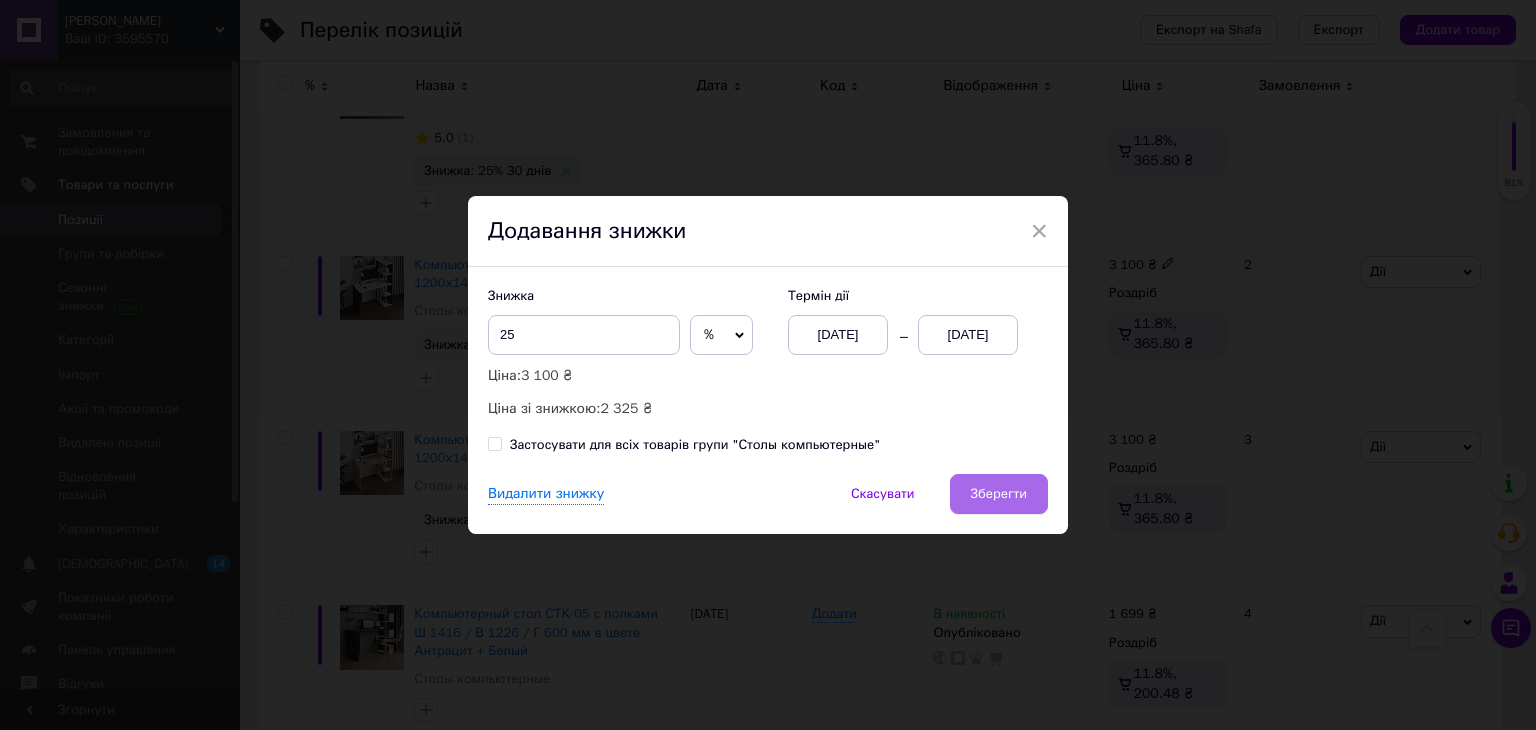click on "Зберегти" at bounding box center [999, 494] 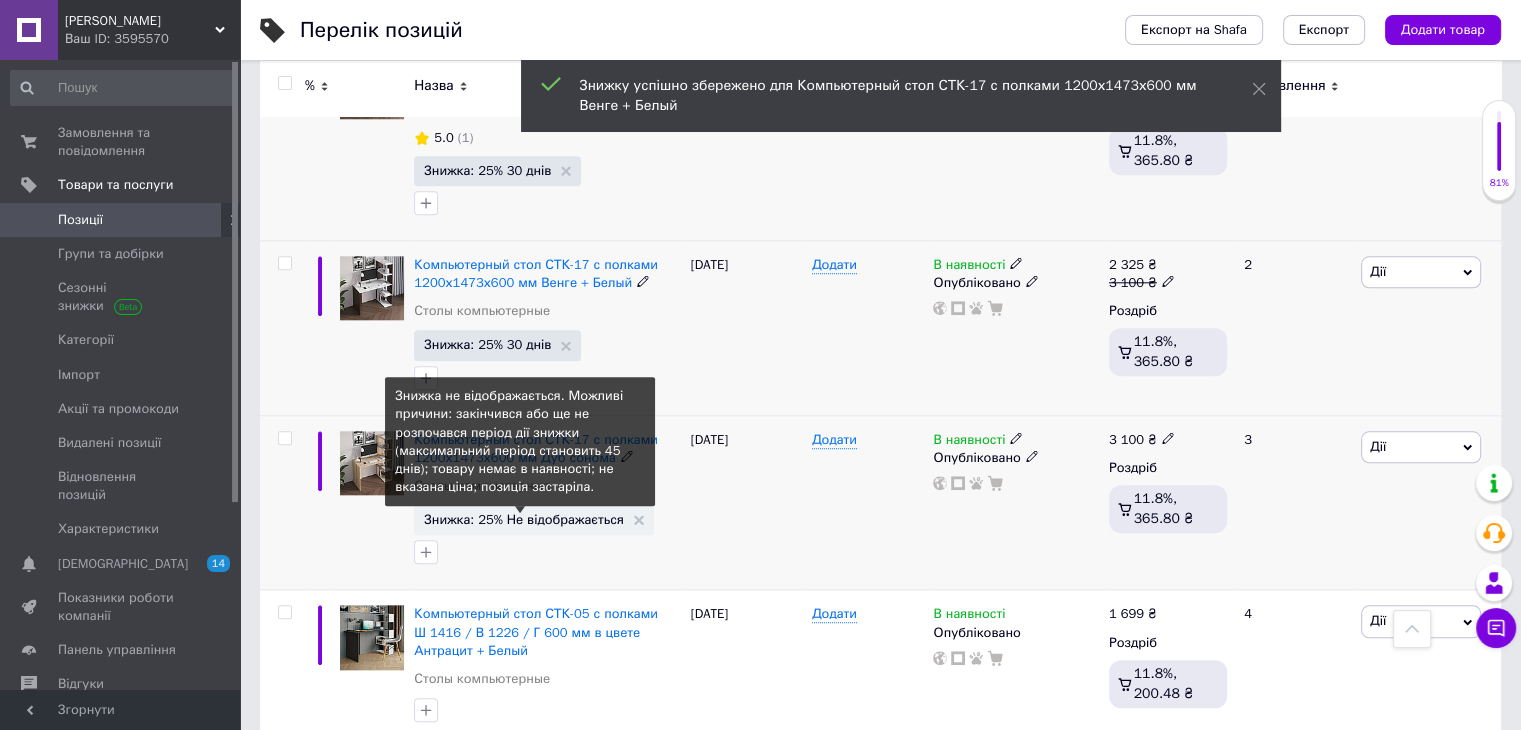 click on "Знижка: 25% Не відображається" at bounding box center (524, 519) 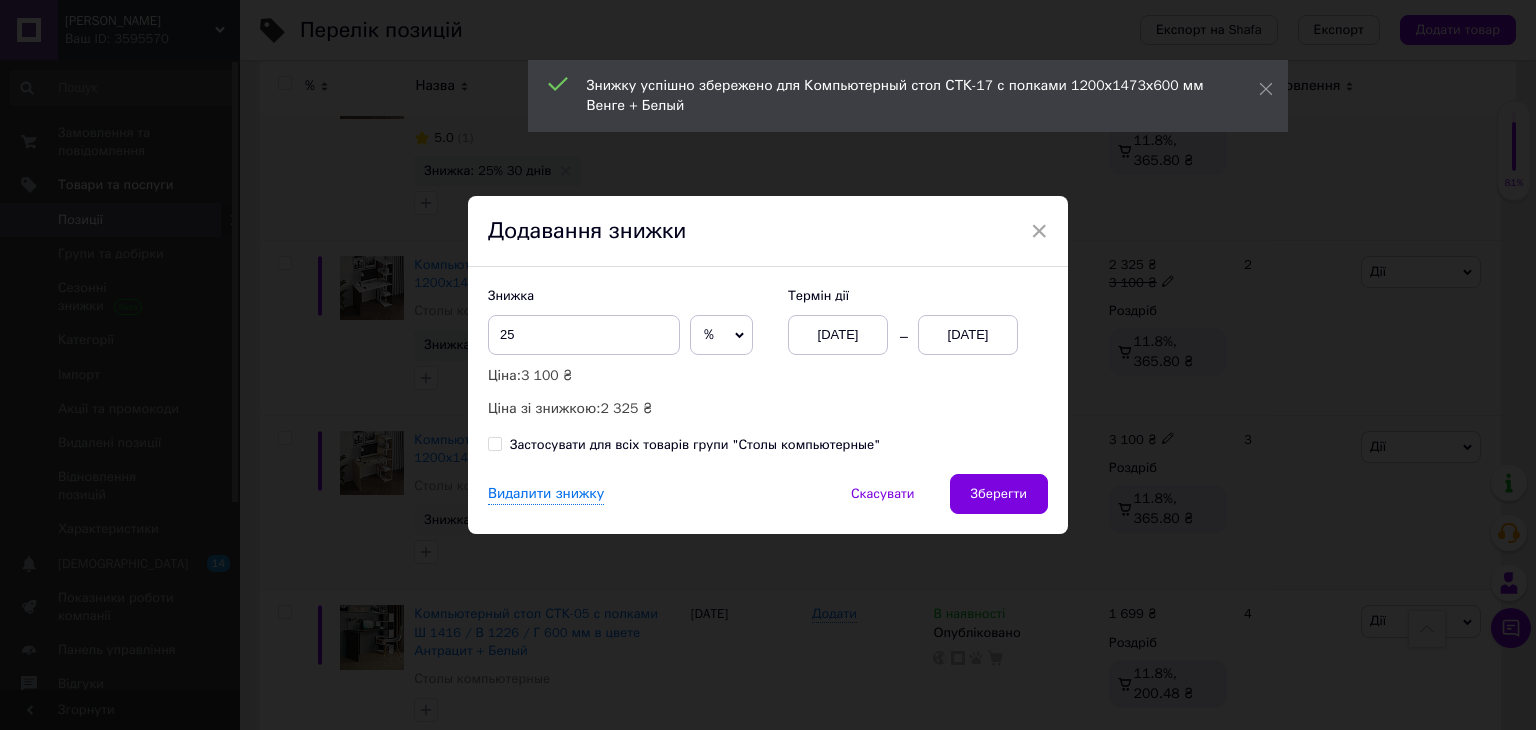 click on "01.07.2025" at bounding box center (968, 335) 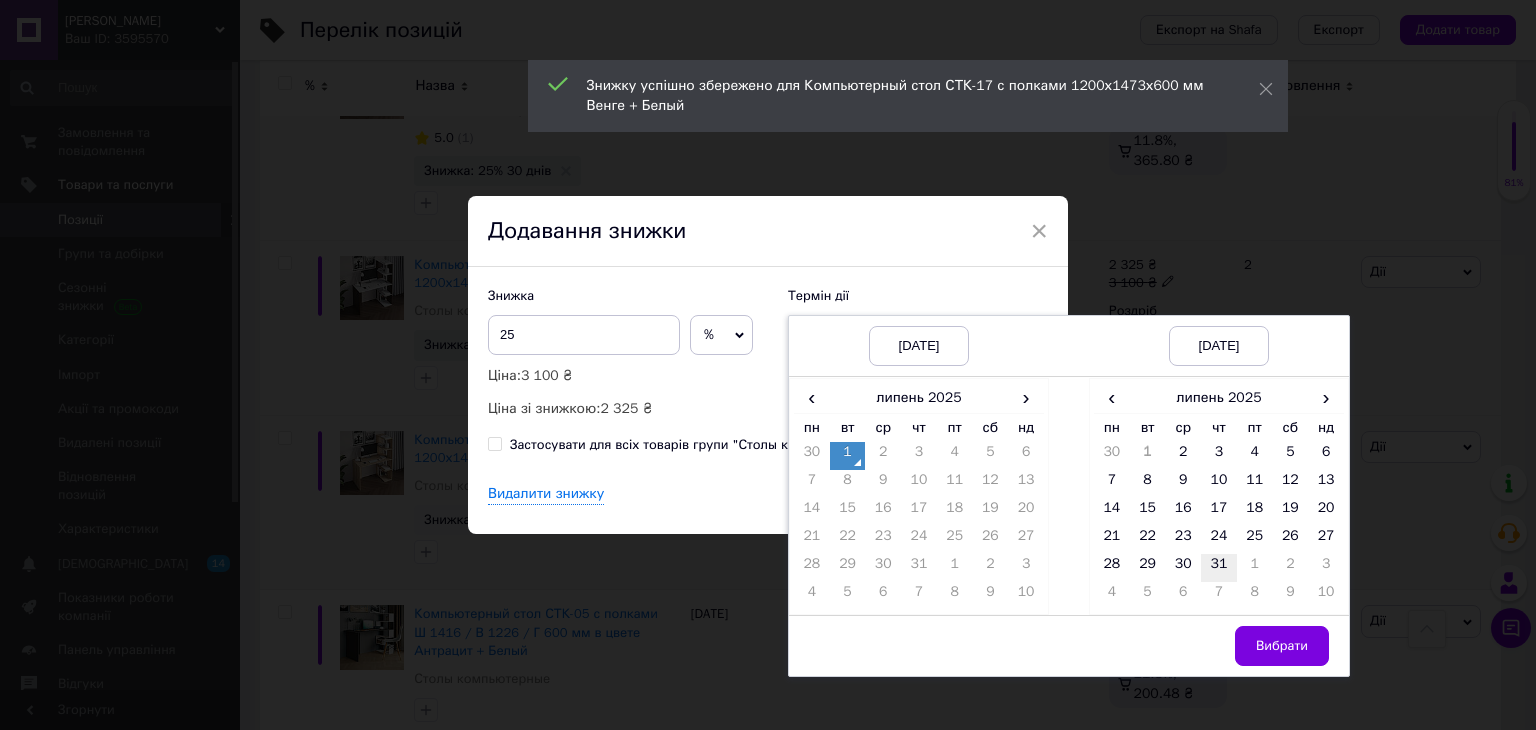click on "31" at bounding box center [1219, 568] 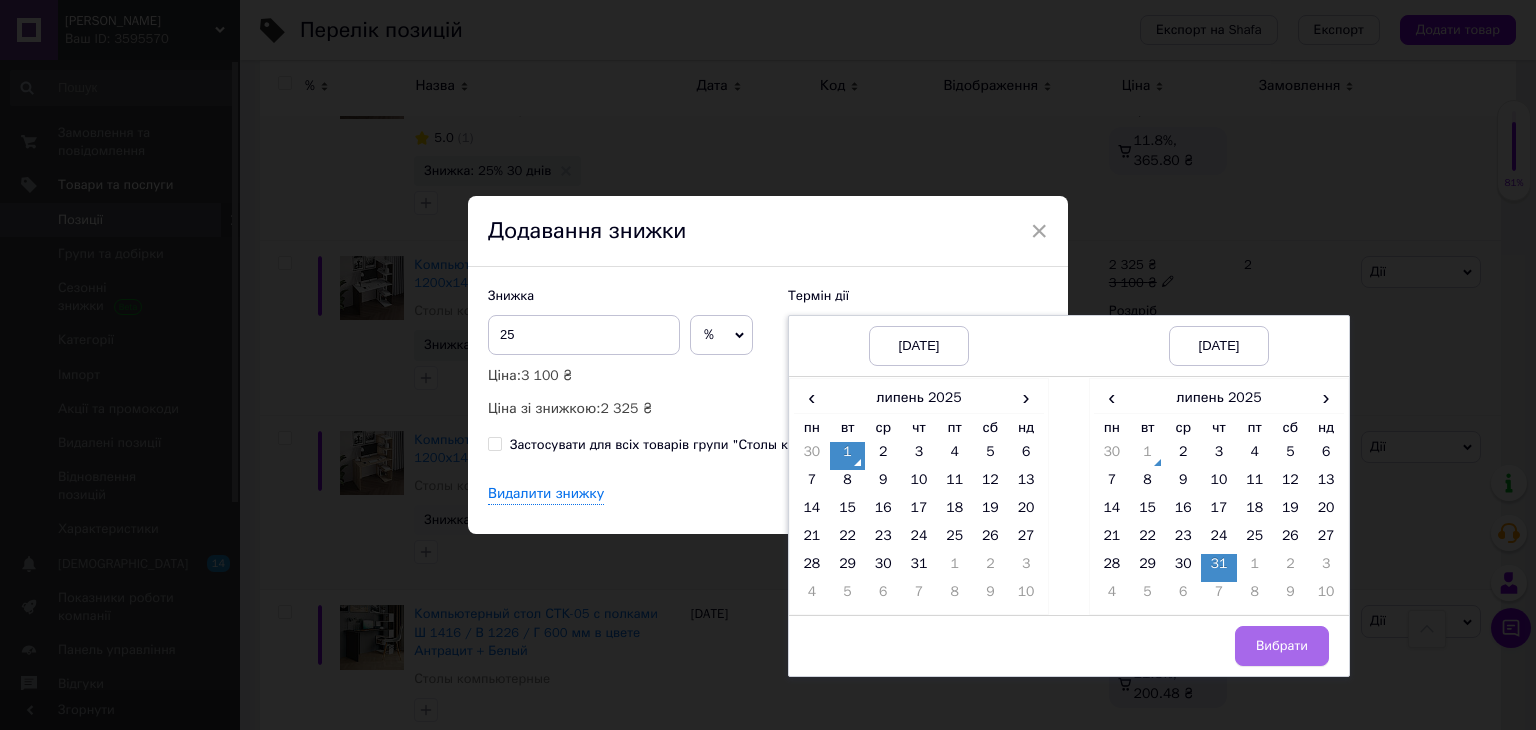 drag, startPoint x: 1262, startPoint y: 634, endPoint x: 1209, endPoint y: 586, distance: 71.50524 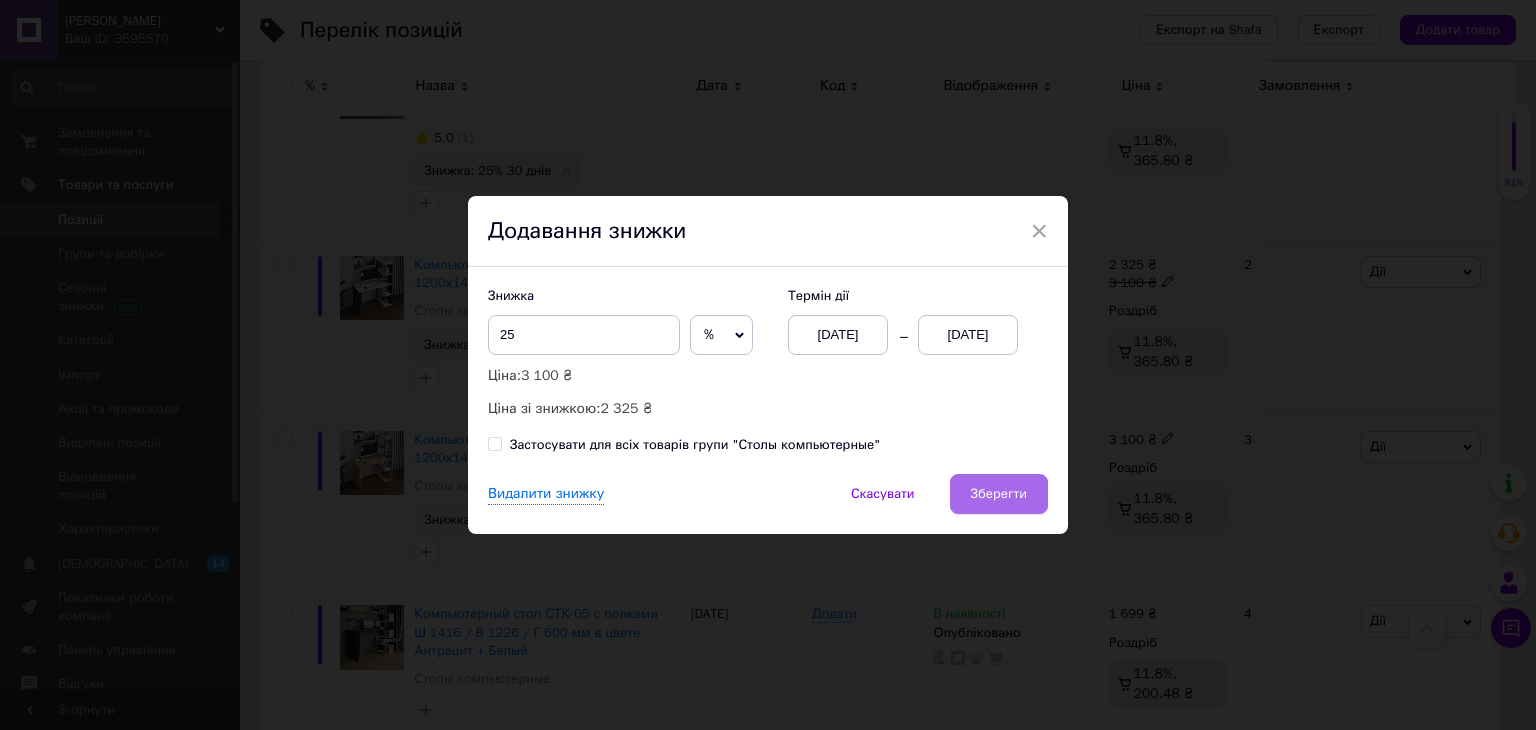 click on "Зберегти" at bounding box center [999, 494] 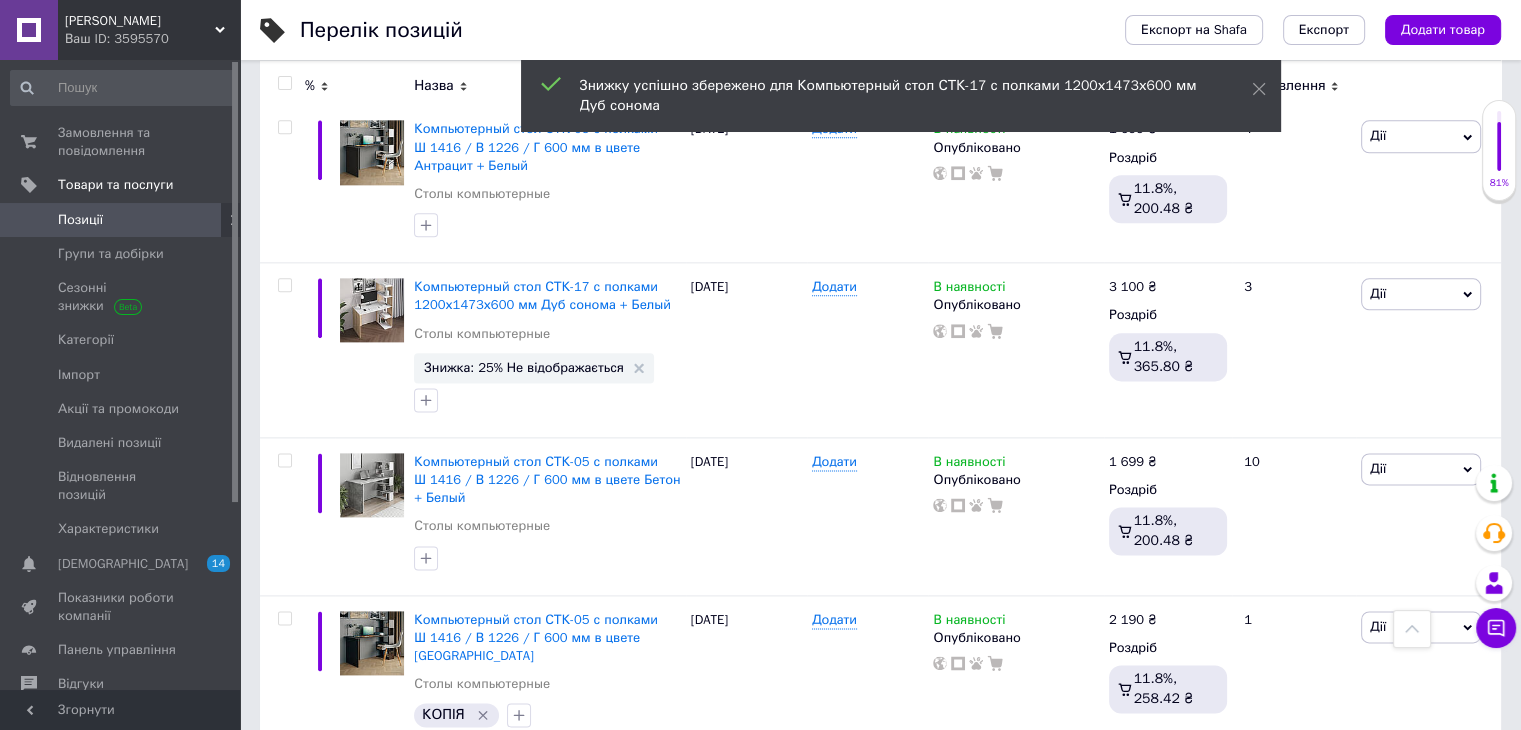 scroll, scrollTop: 2500, scrollLeft: 0, axis: vertical 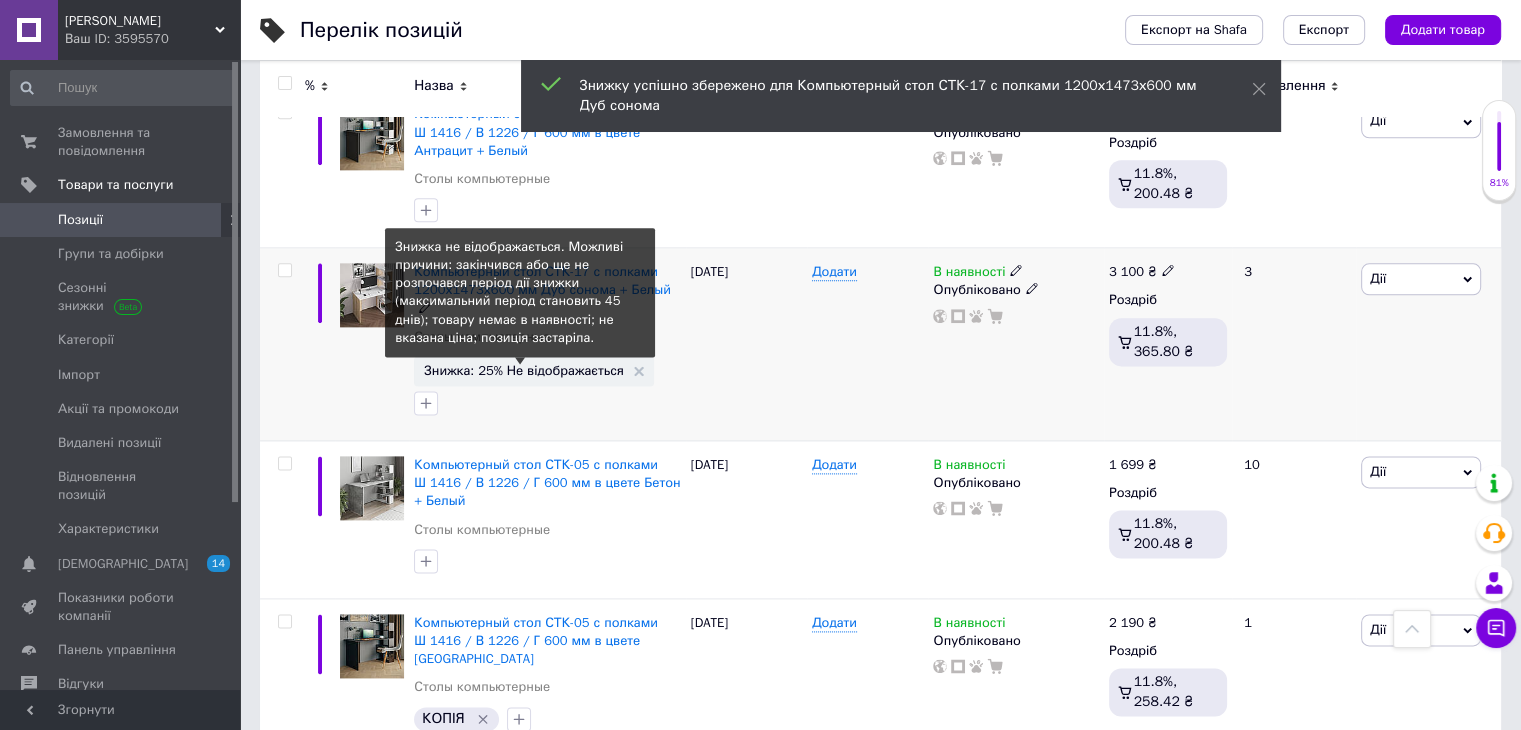 click on "Знижка: 25% Не відображається" at bounding box center [524, 370] 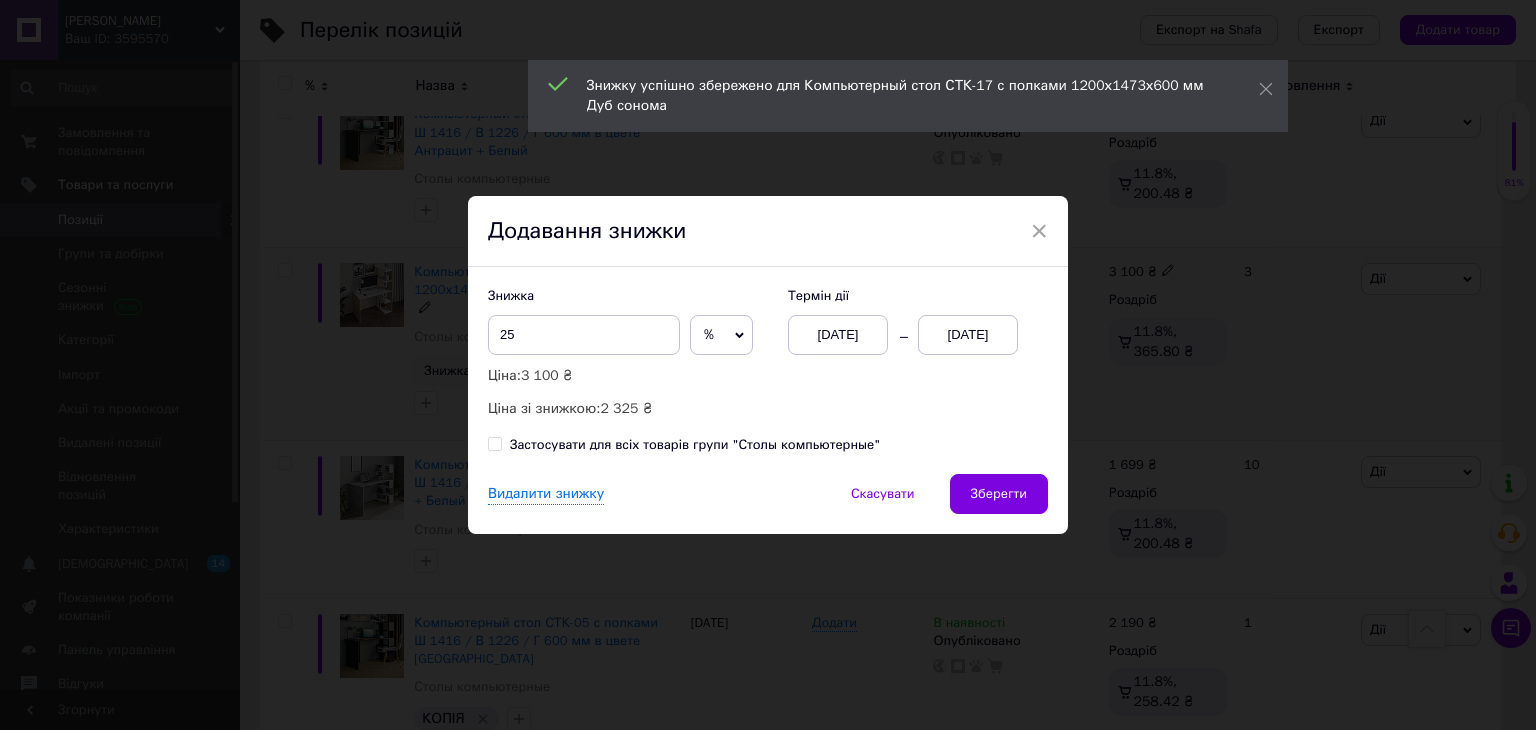click on "01.07.2025" at bounding box center [968, 335] 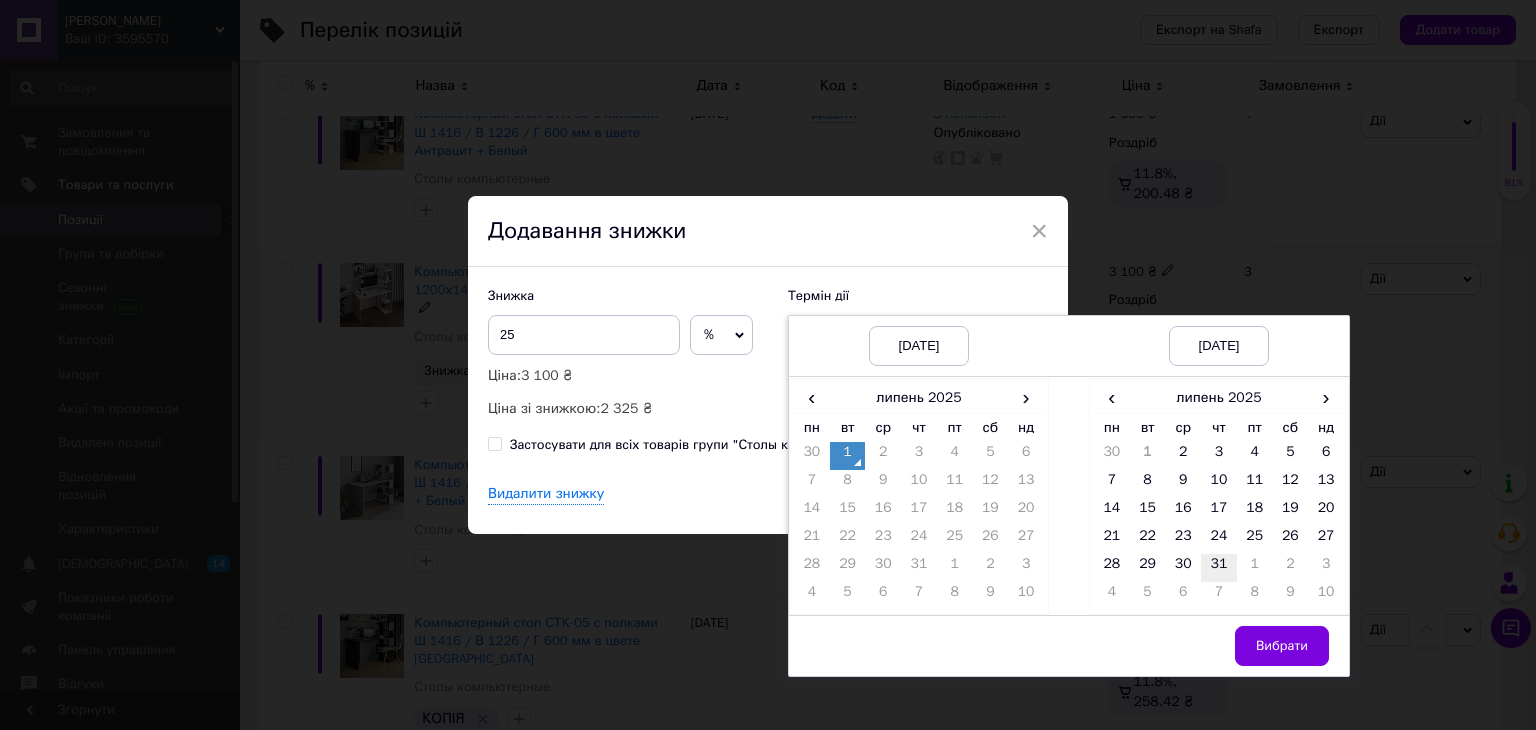 click on "31" at bounding box center (1219, 568) 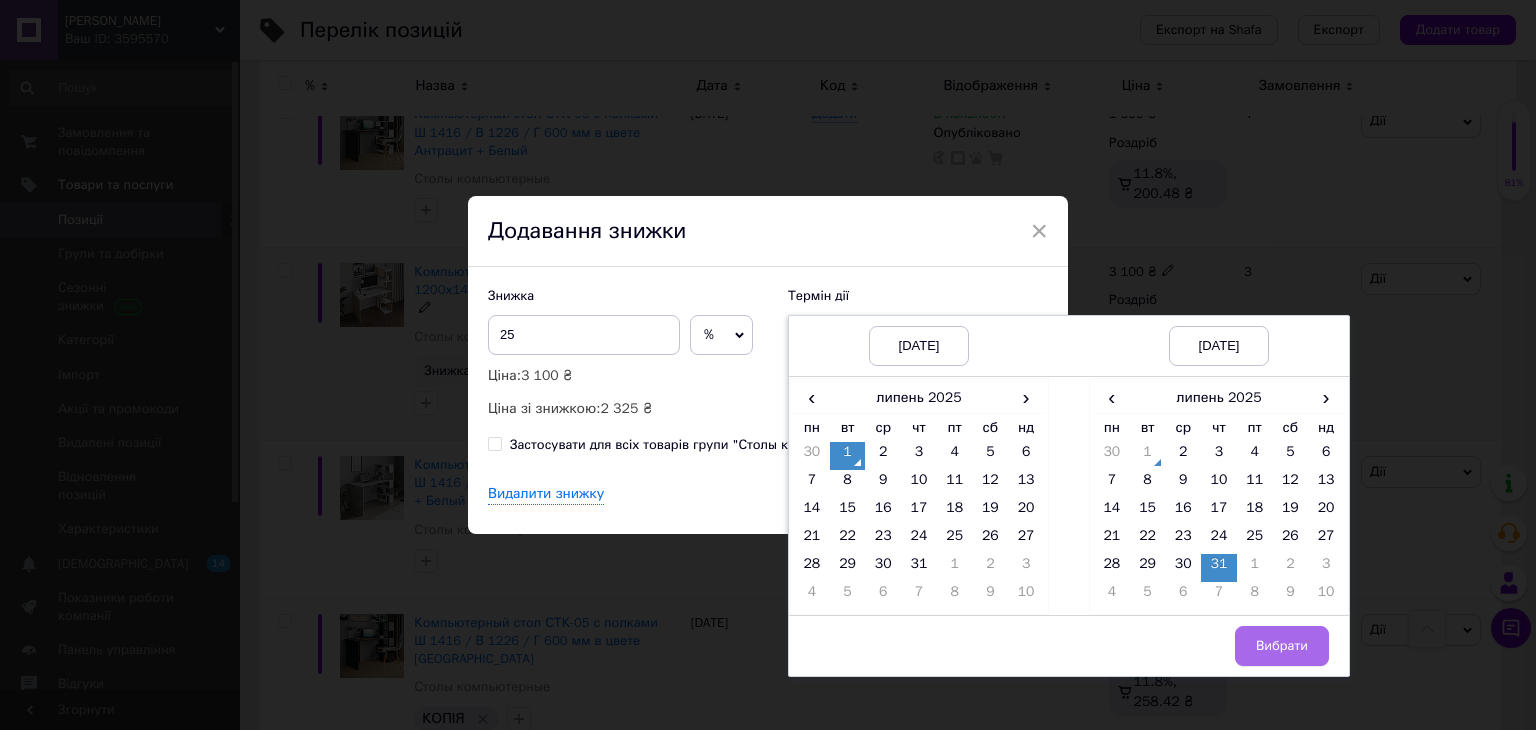 drag, startPoint x: 1283, startPoint y: 633, endPoint x: 1192, endPoint y: 560, distance: 116.6619 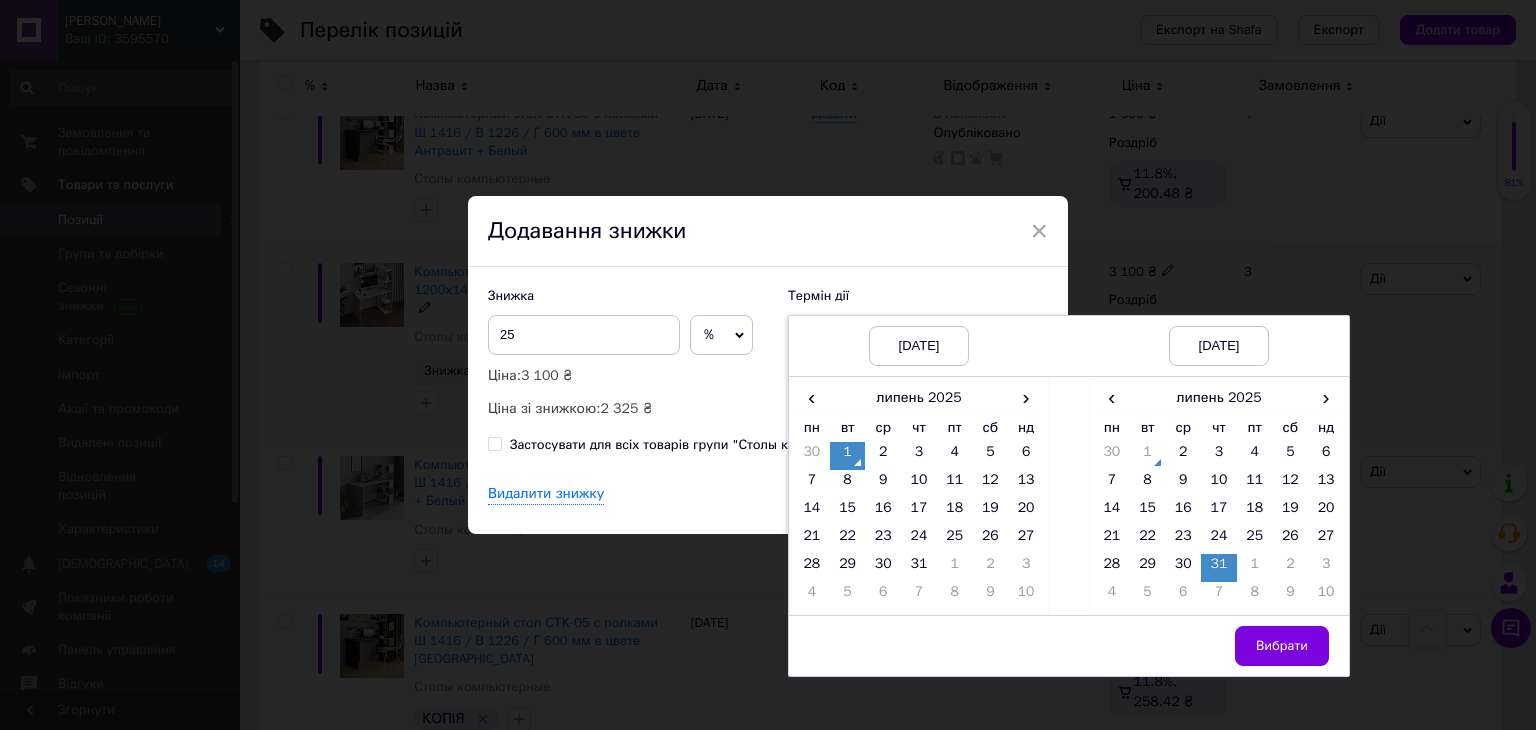 click on "Вибрати" at bounding box center (1282, 646) 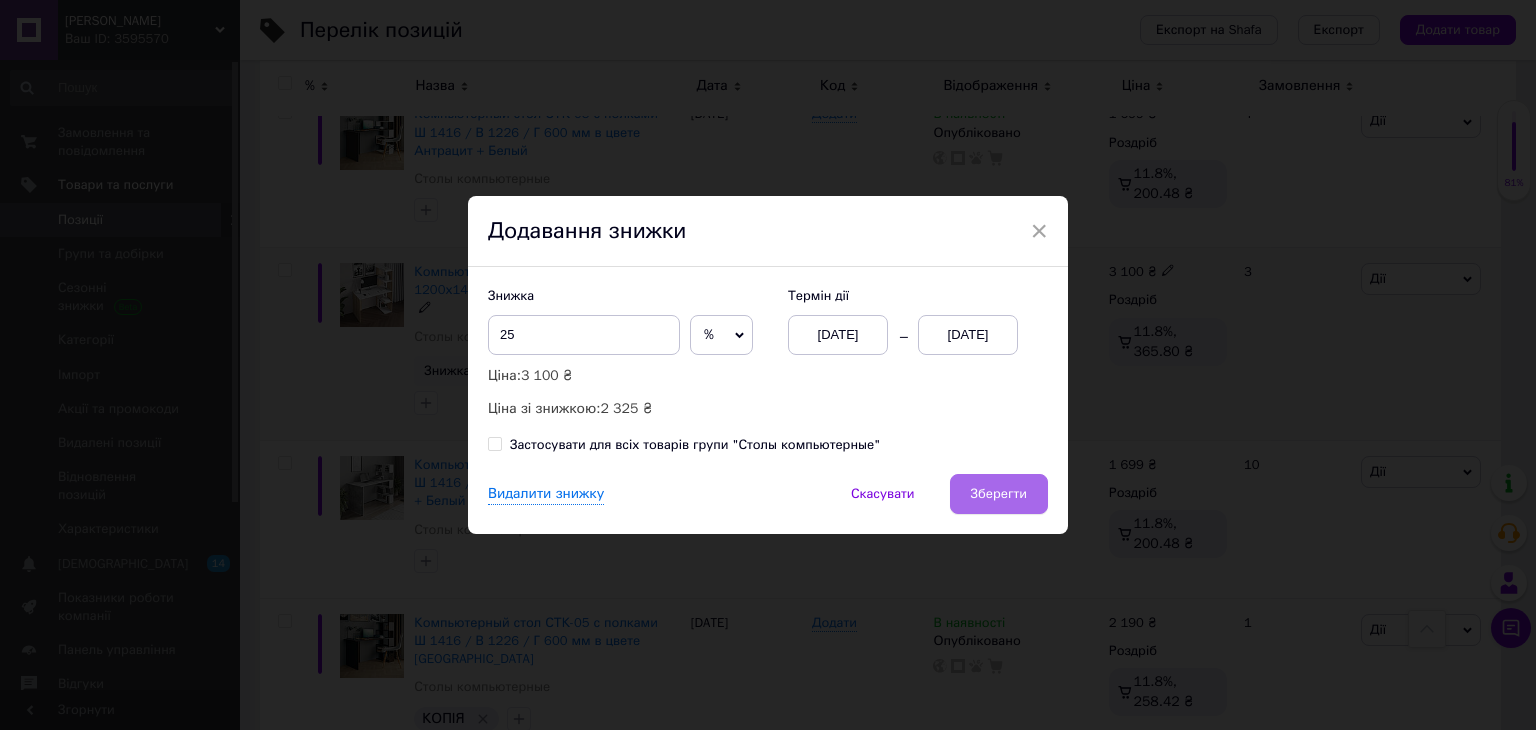click on "Зберегти" at bounding box center [999, 494] 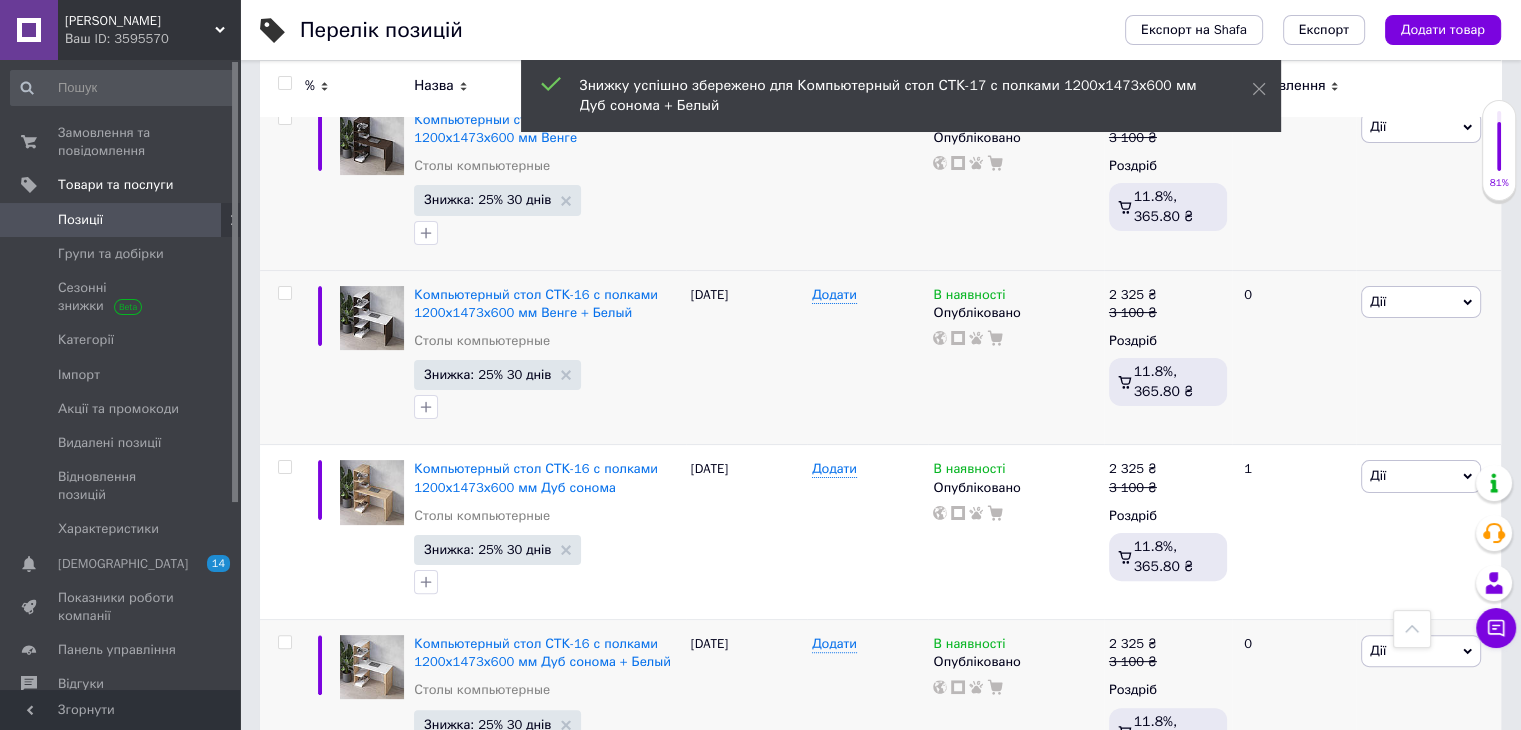 scroll, scrollTop: 0, scrollLeft: 0, axis: both 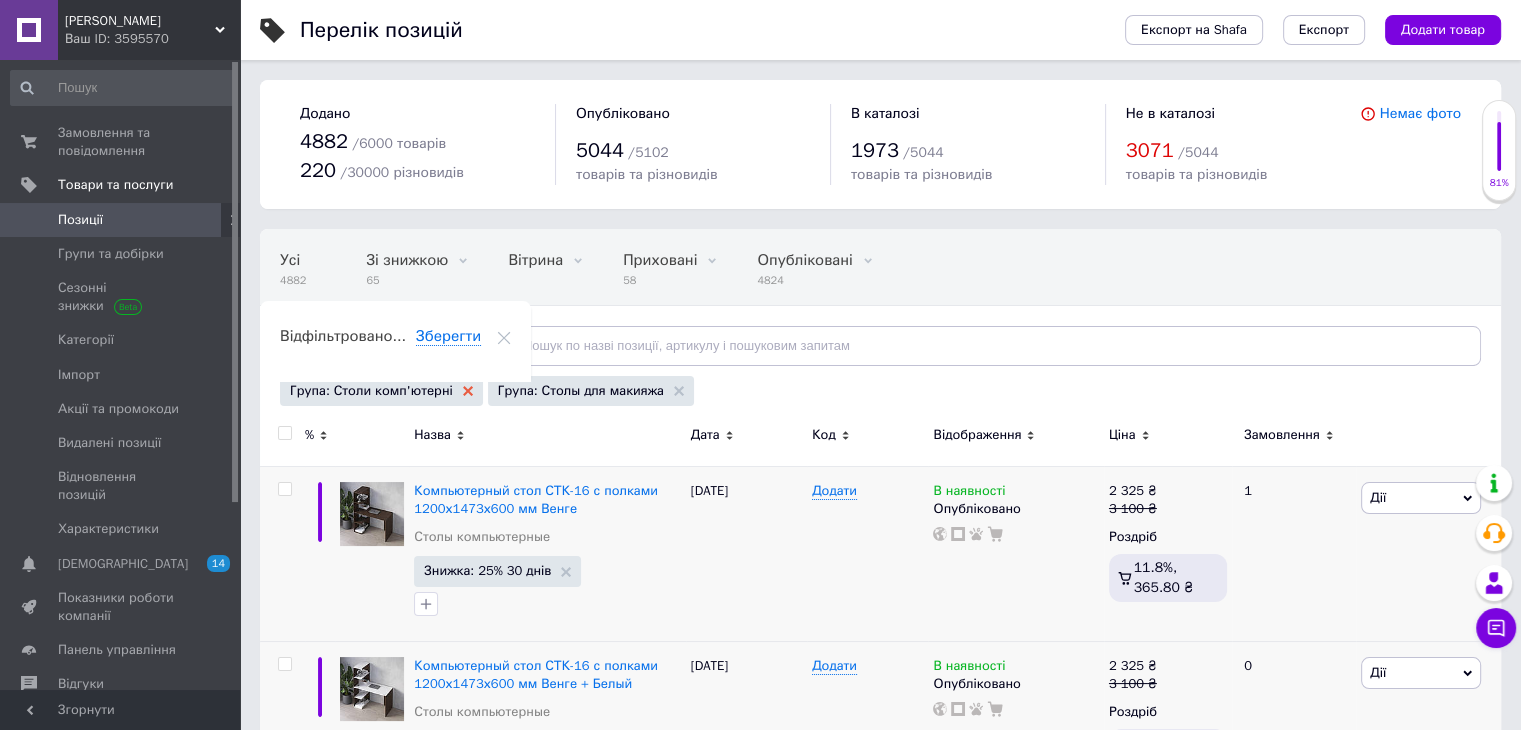 click 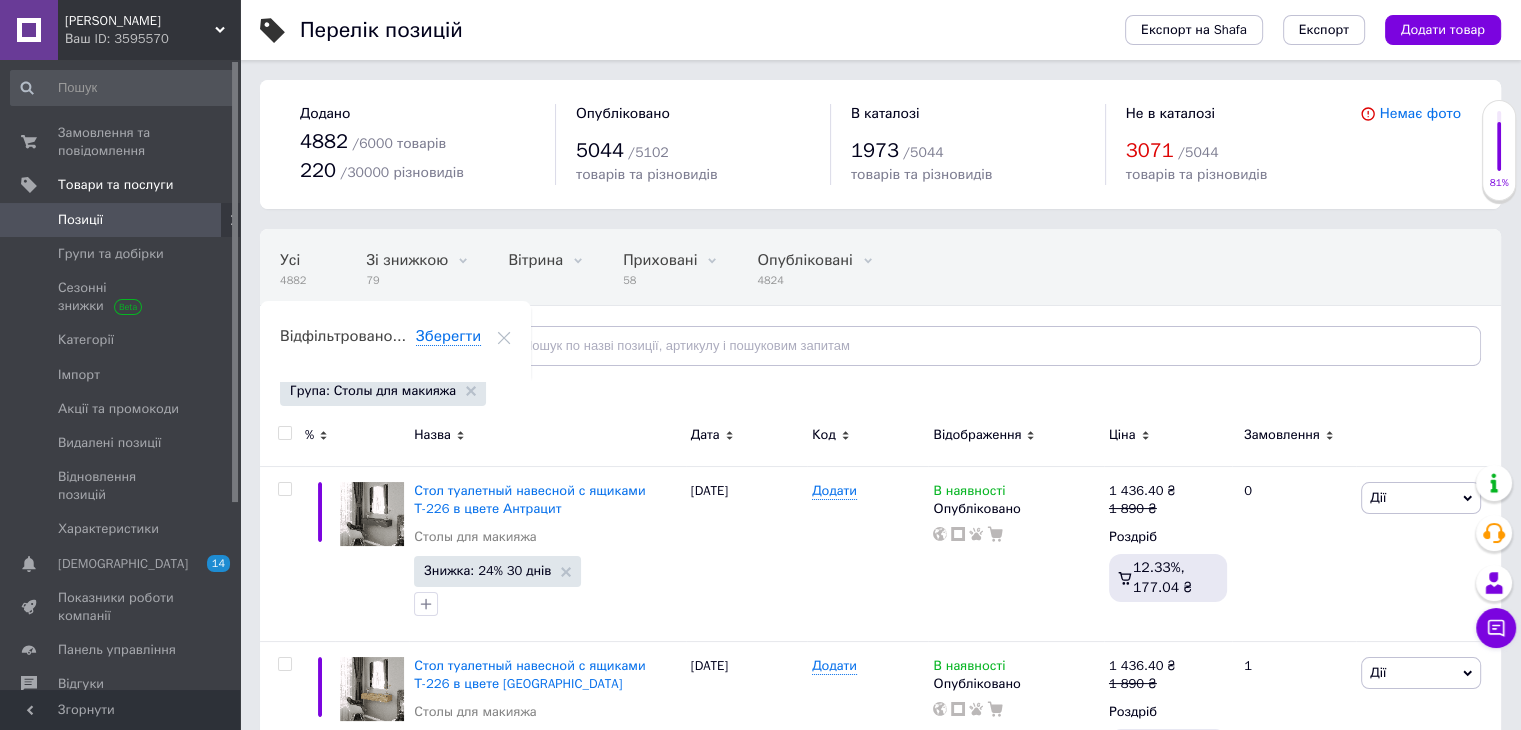 click 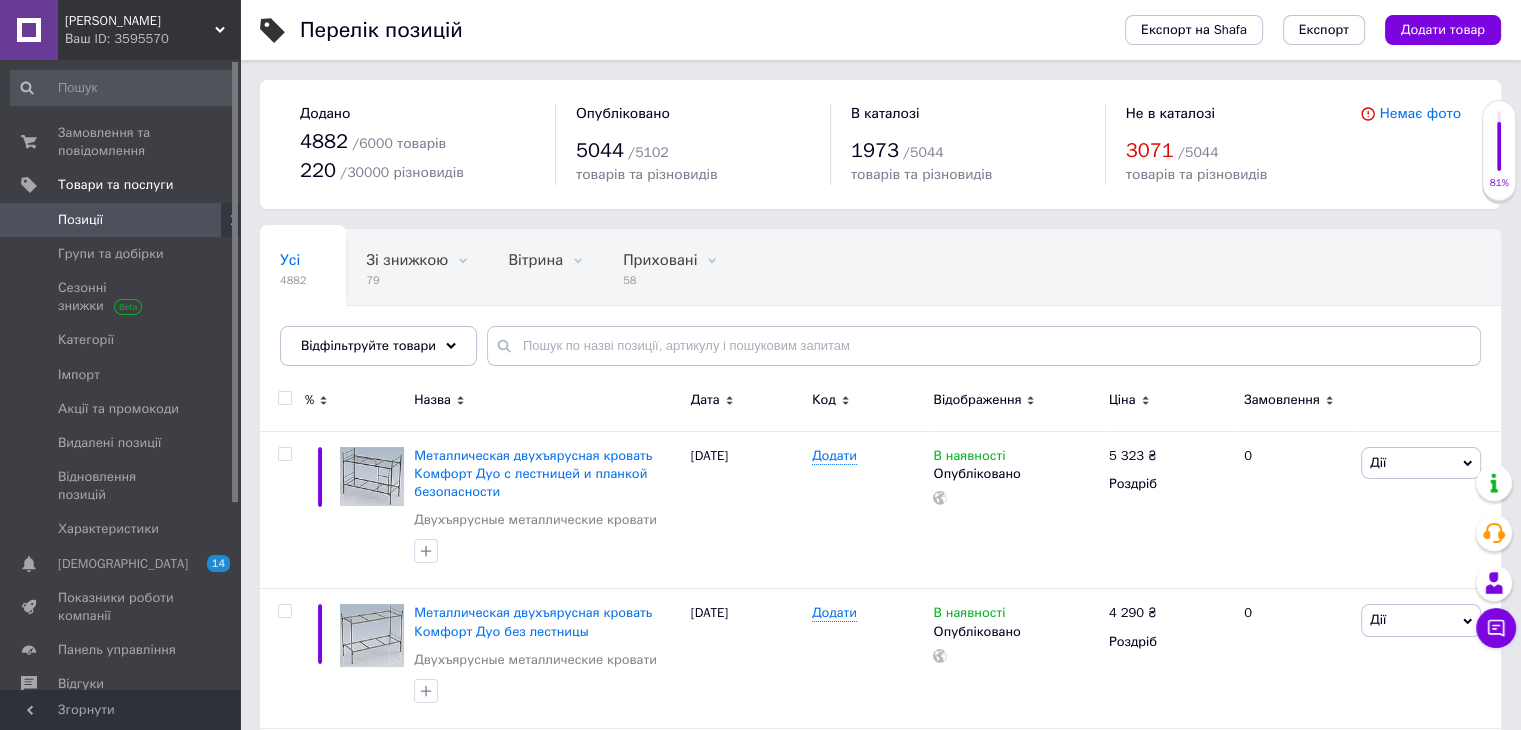 click on "Відфільтруйте товари" at bounding box center [378, 346] 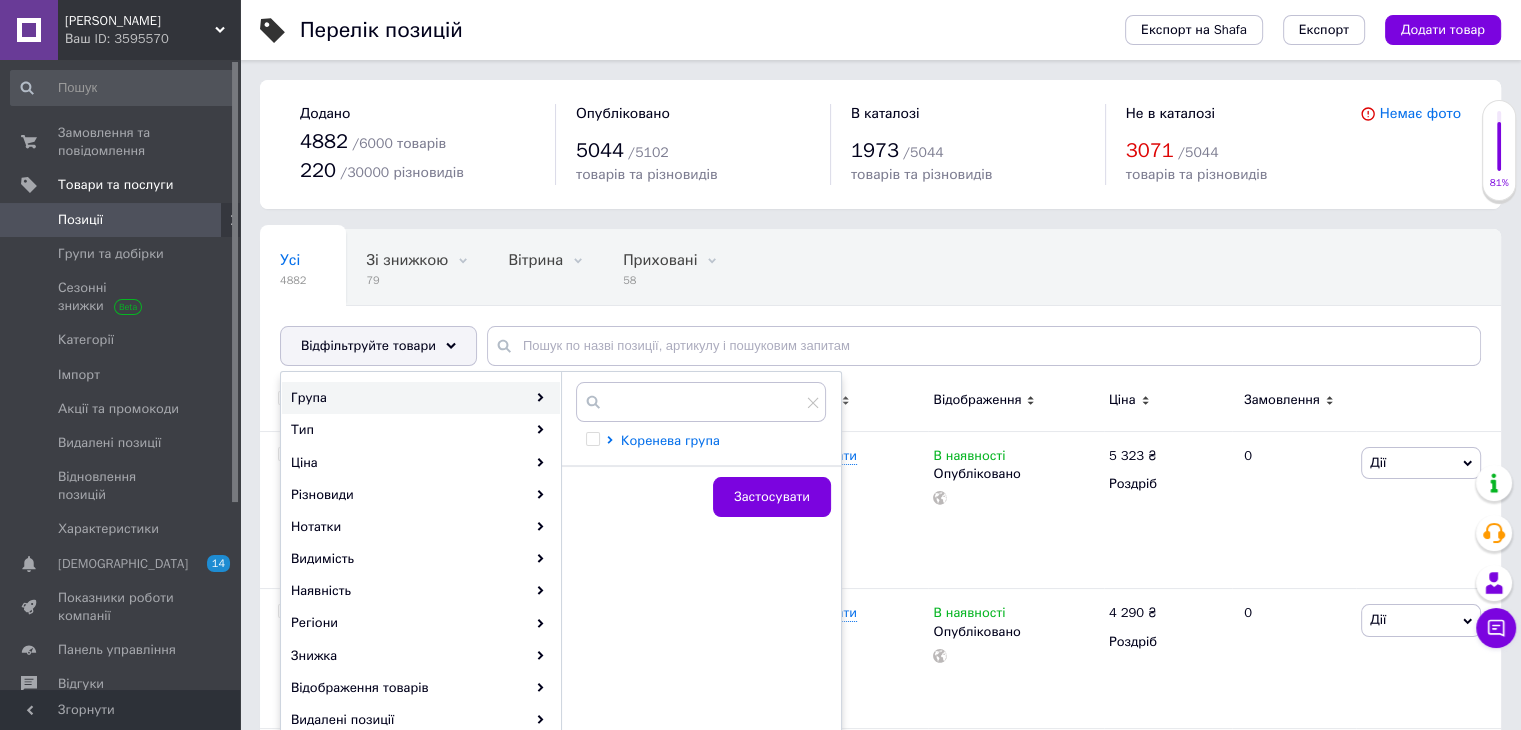 click on "Коренева група" at bounding box center (670, 440) 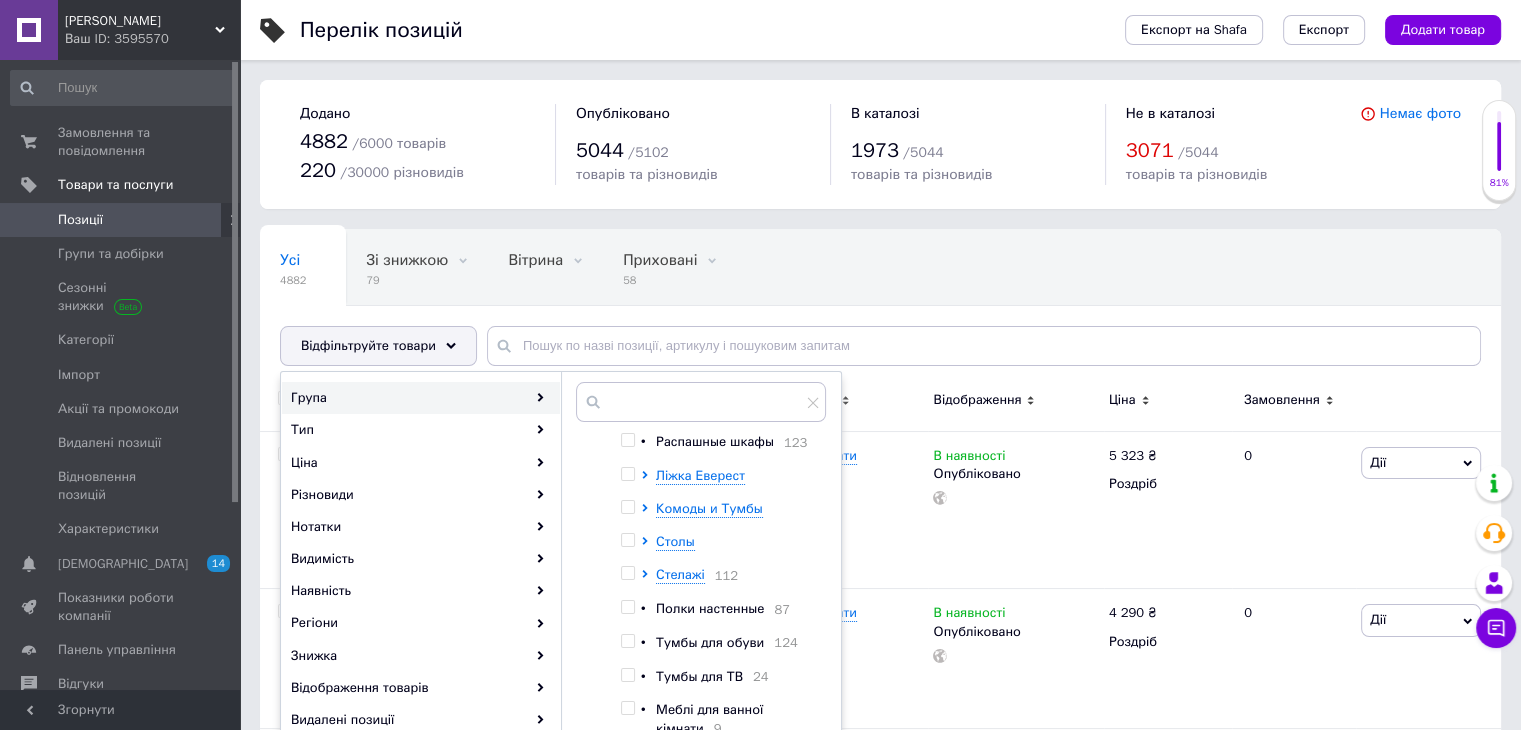 scroll, scrollTop: 100, scrollLeft: 0, axis: vertical 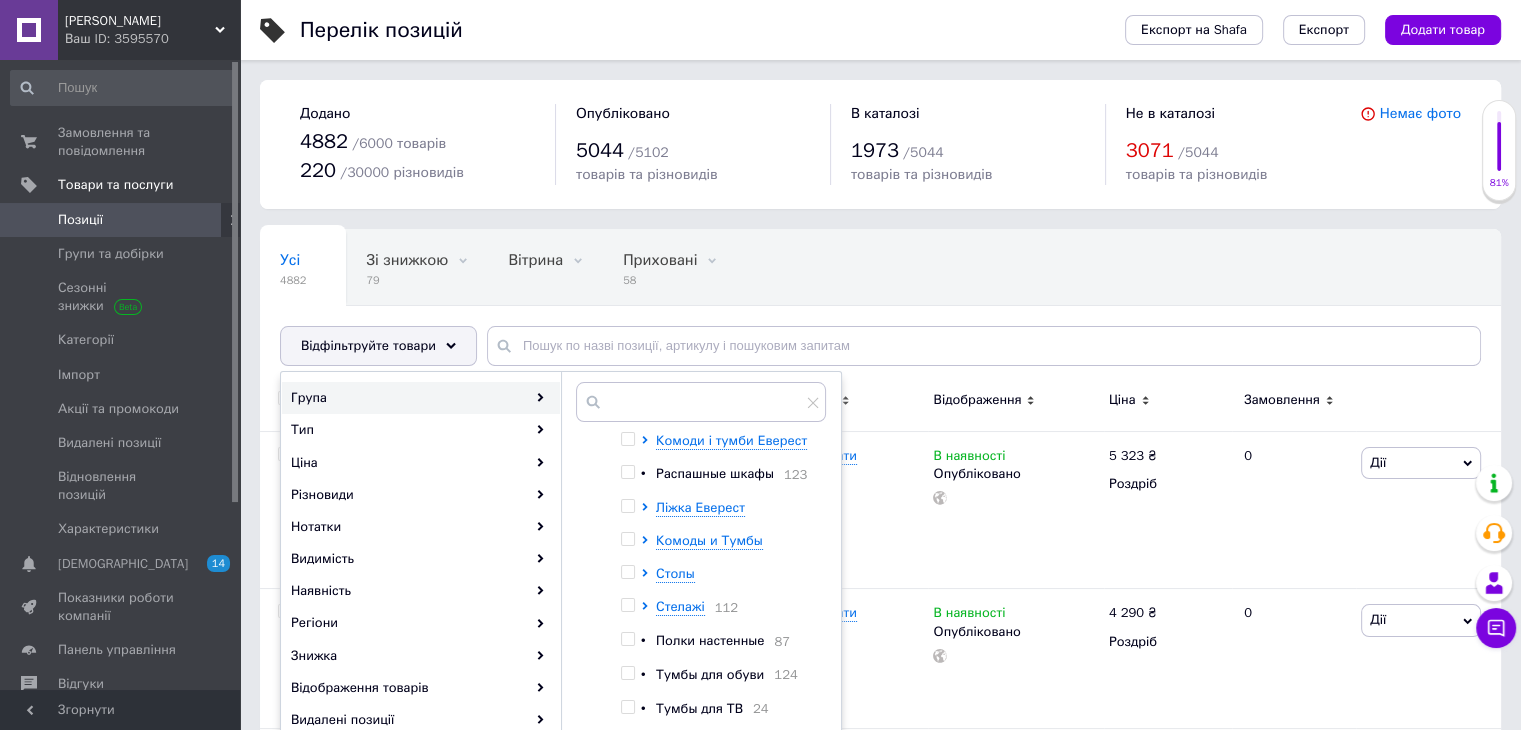 click at bounding box center [613, 685] 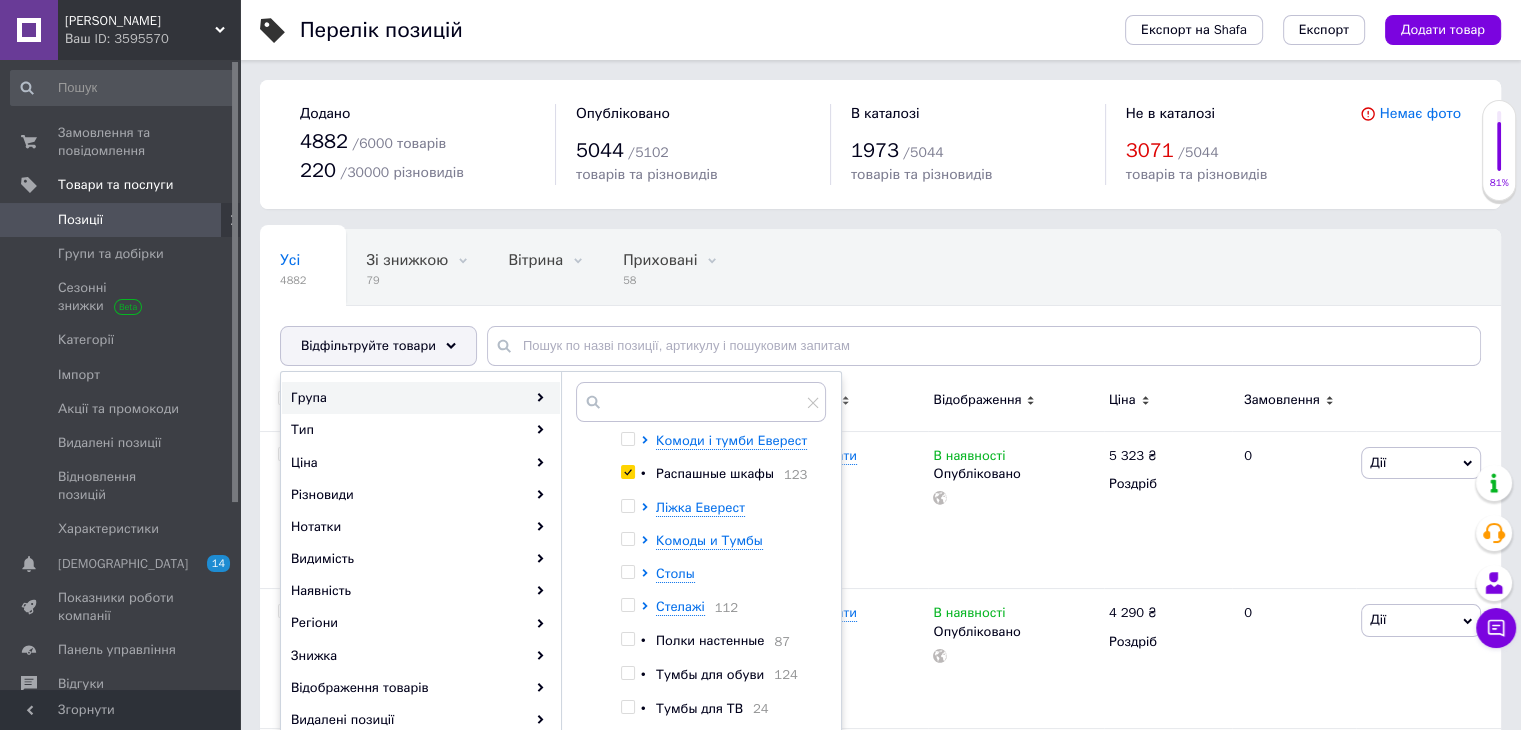 checkbox on "true" 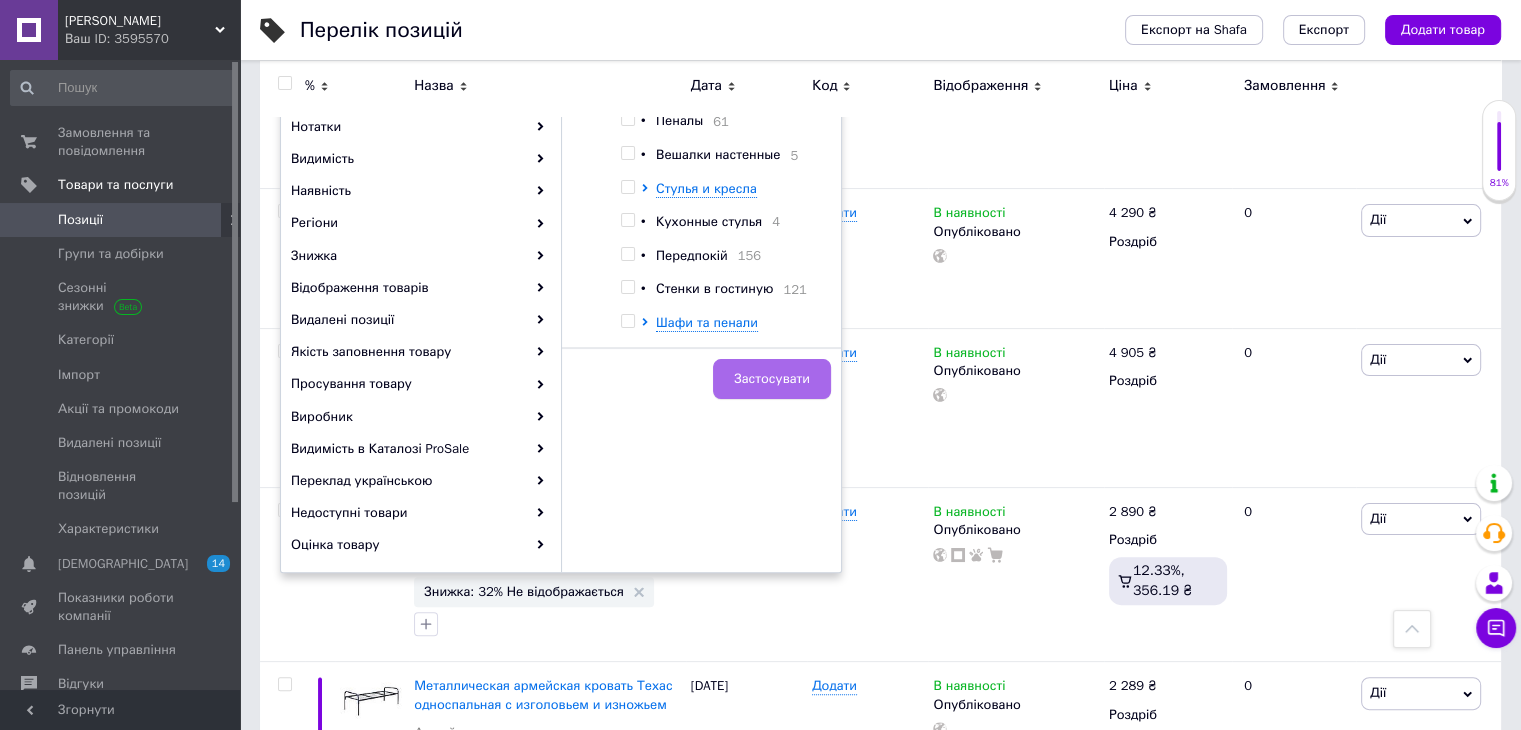click on "Застосувати" at bounding box center (772, 379) 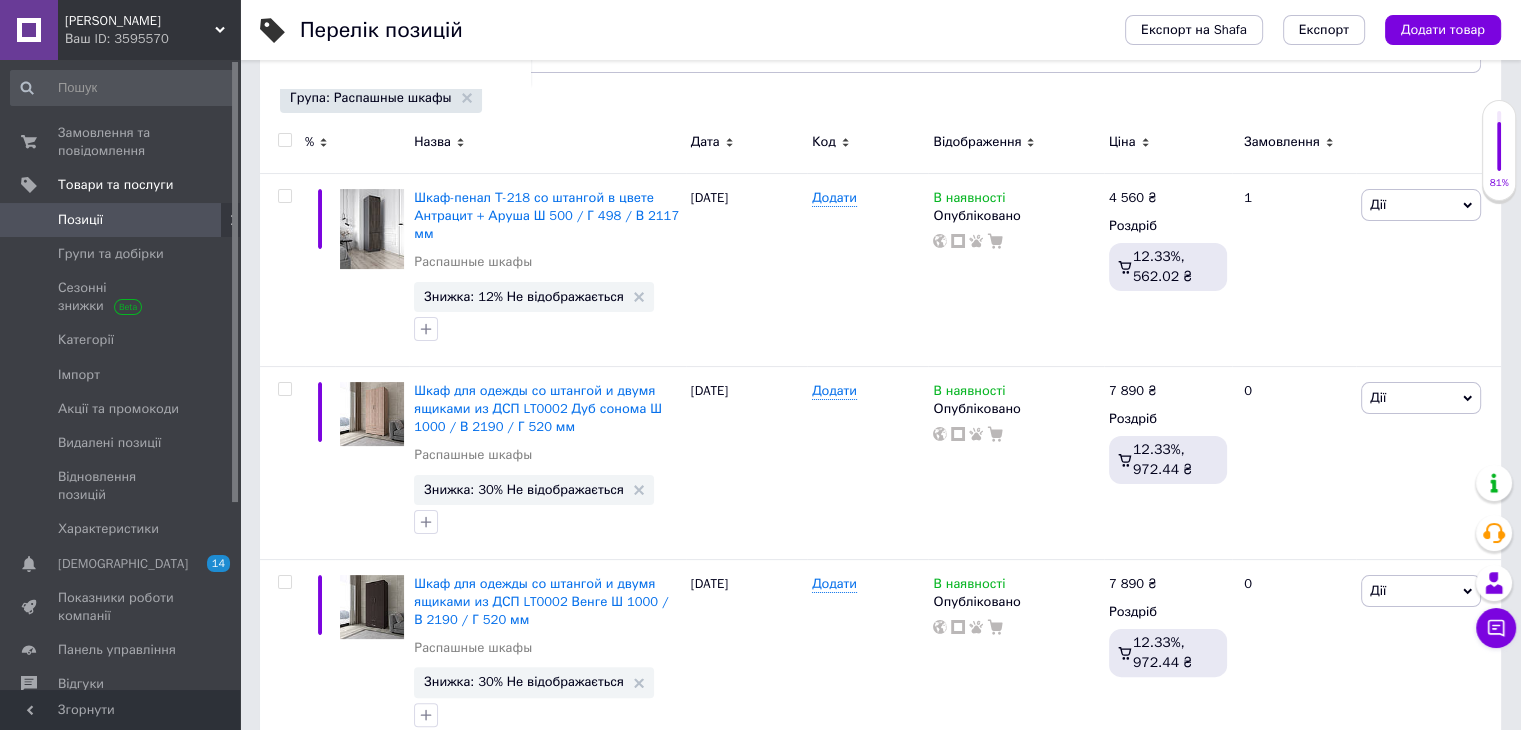 scroll, scrollTop: 300, scrollLeft: 0, axis: vertical 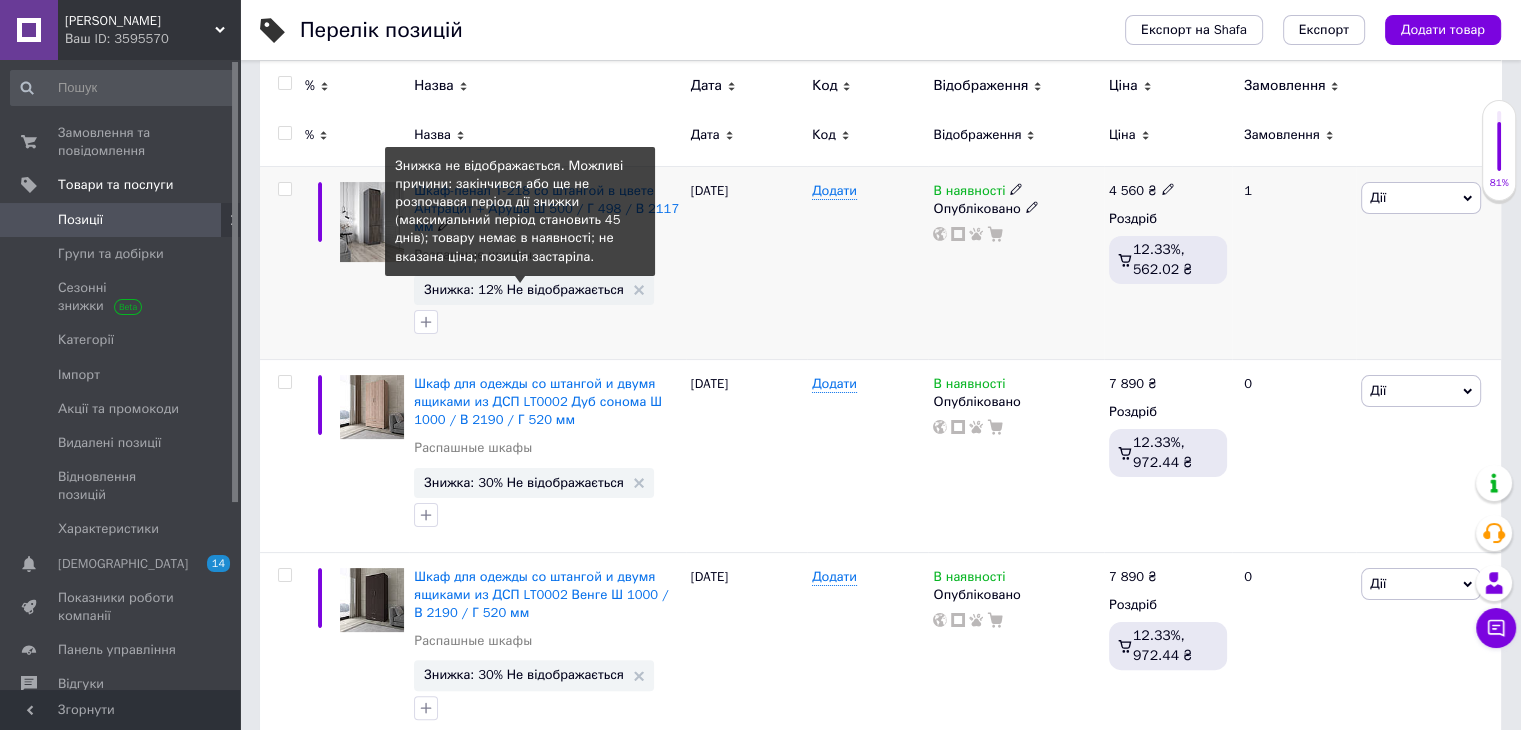 click on "Знижка: 12% Не відображається" at bounding box center [524, 289] 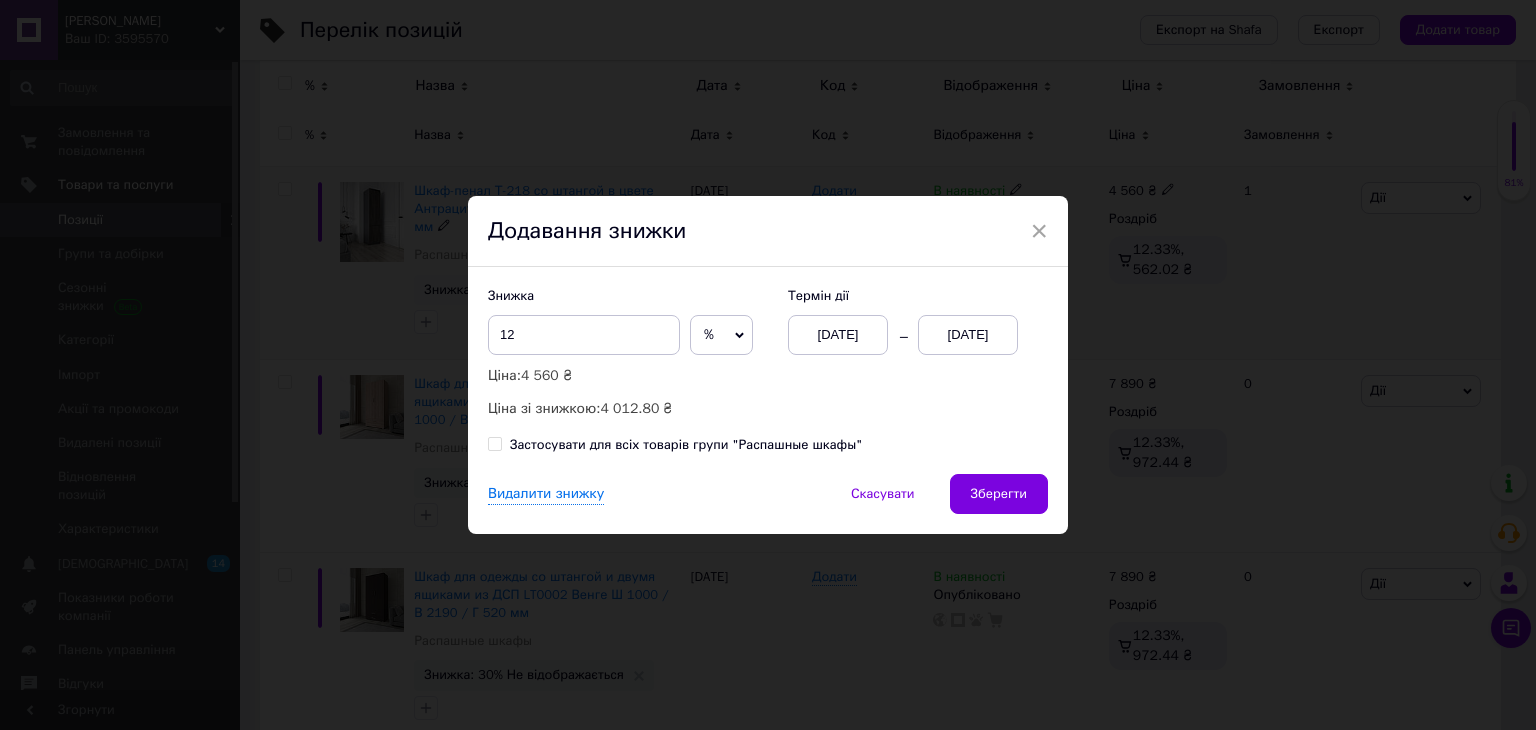 click on "01.07.2025" at bounding box center [968, 335] 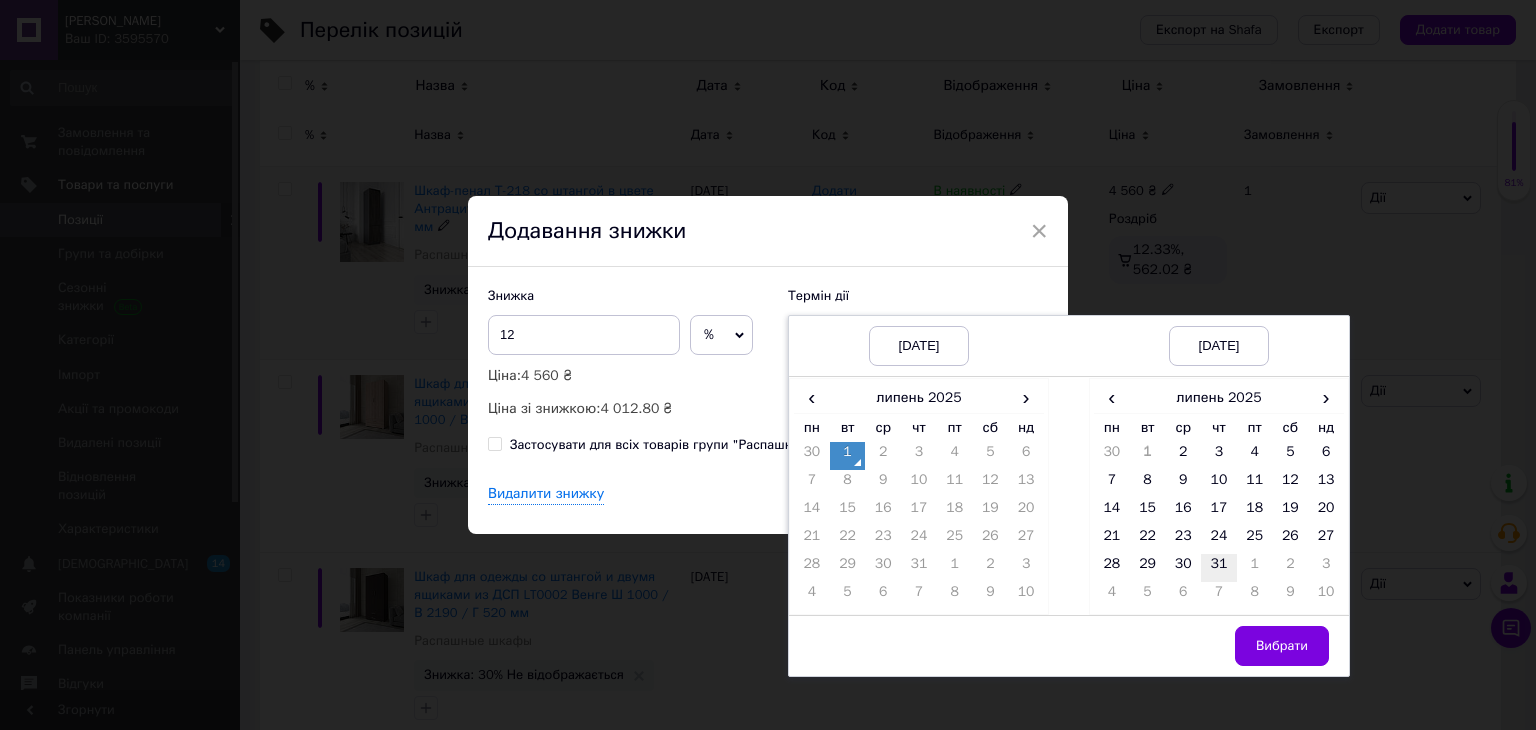 click on "31" at bounding box center (1219, 568) 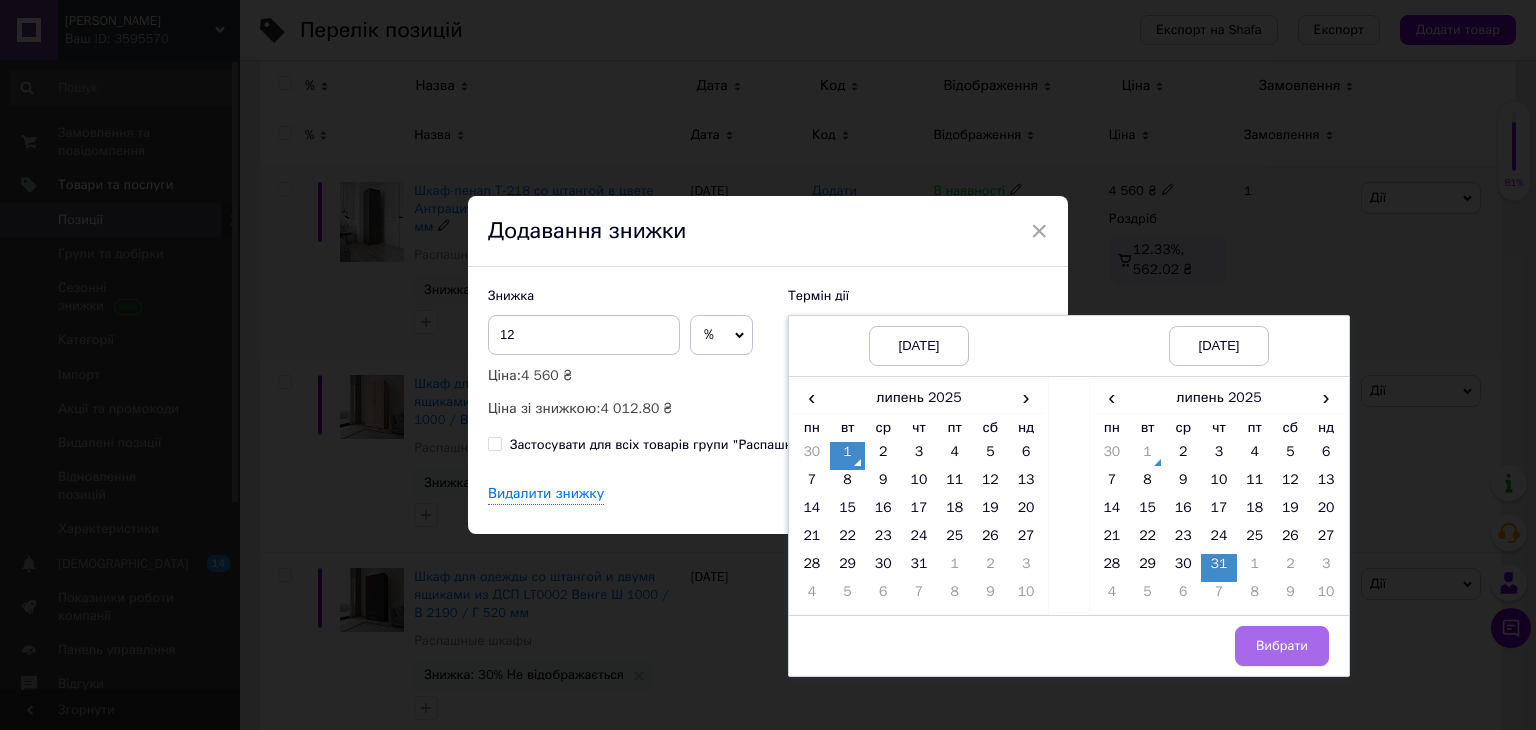 click on "Вибрати" at bounding box center [1282, 646] 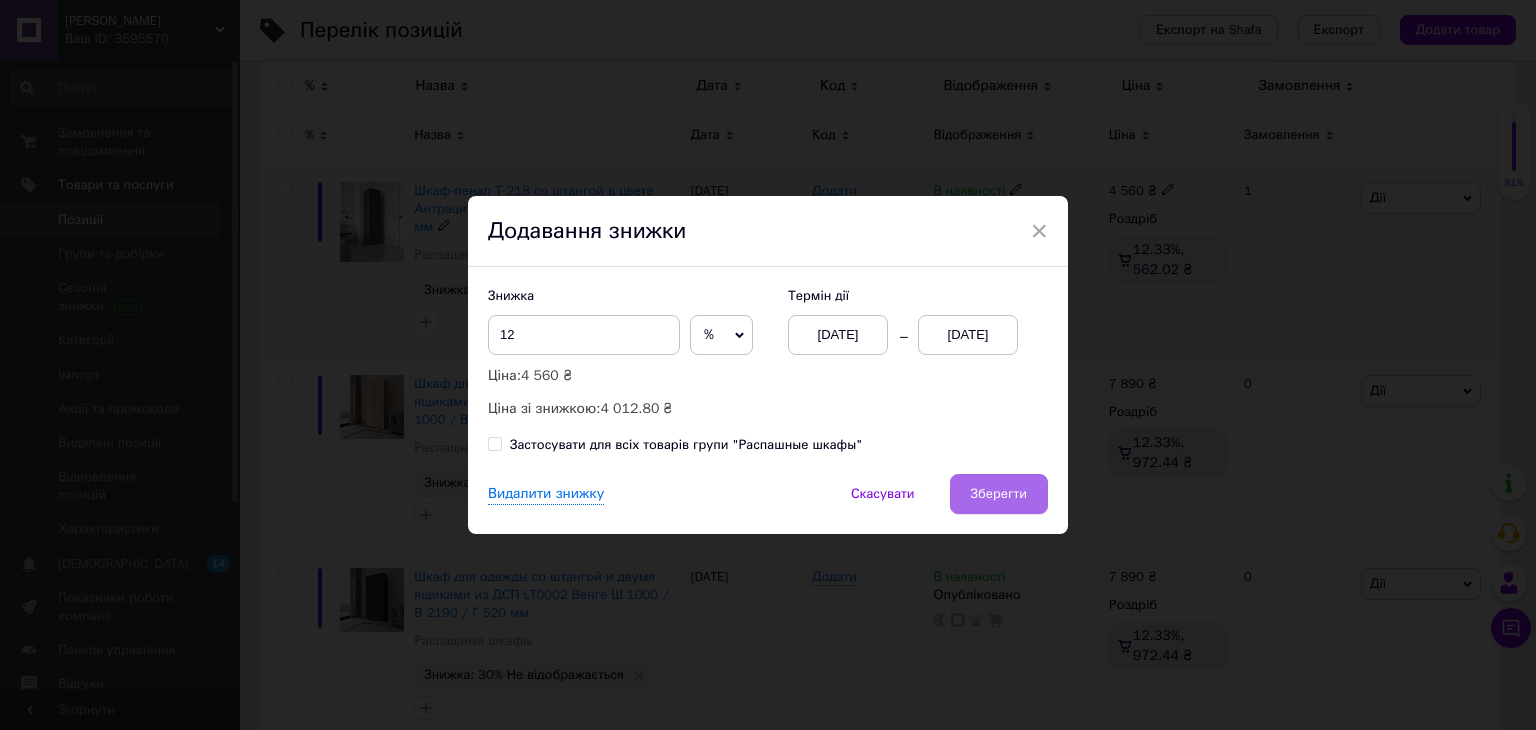 click on "Зберегти" at bounding box center [999, 494] 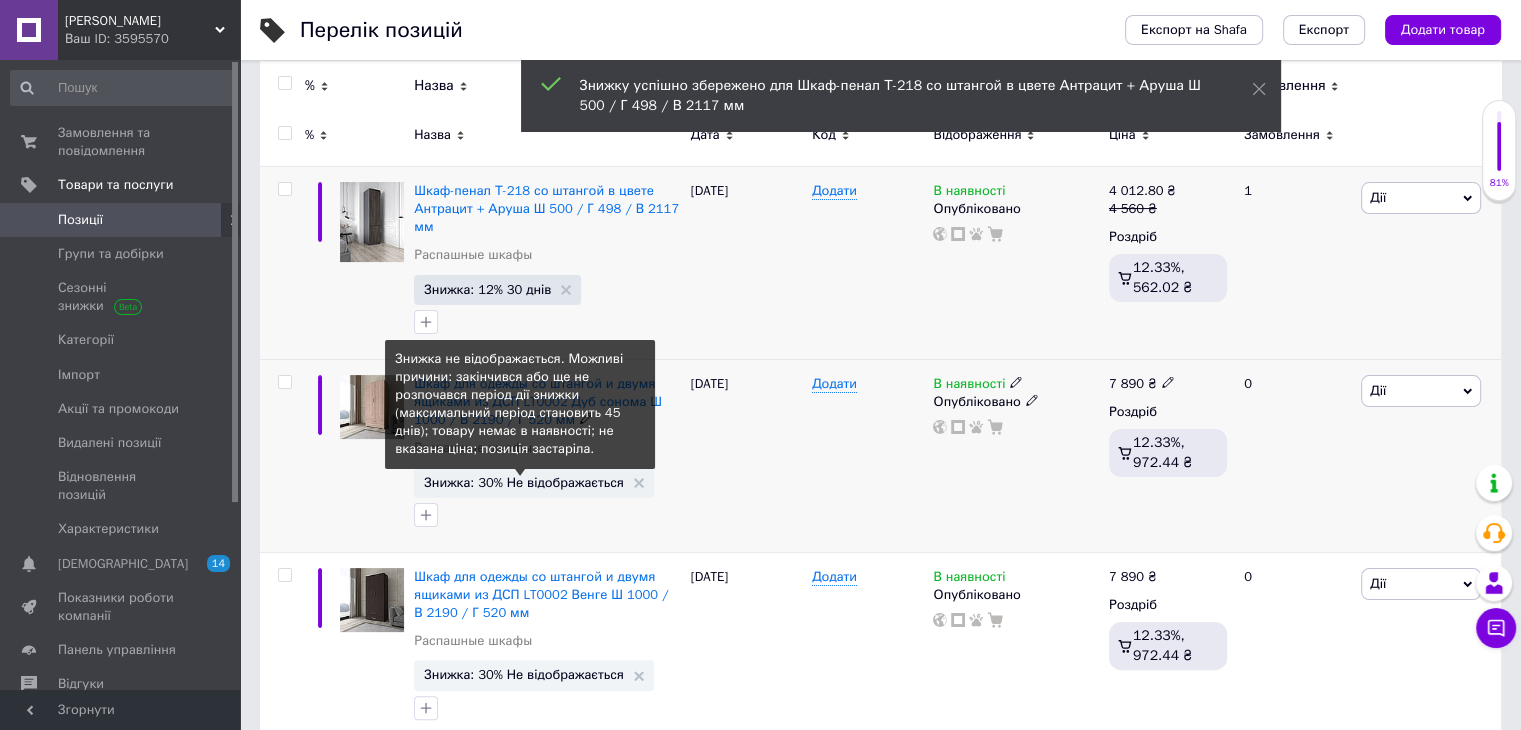click on "Знижка: 30% Не відображається" at bounding box center [524, 482] 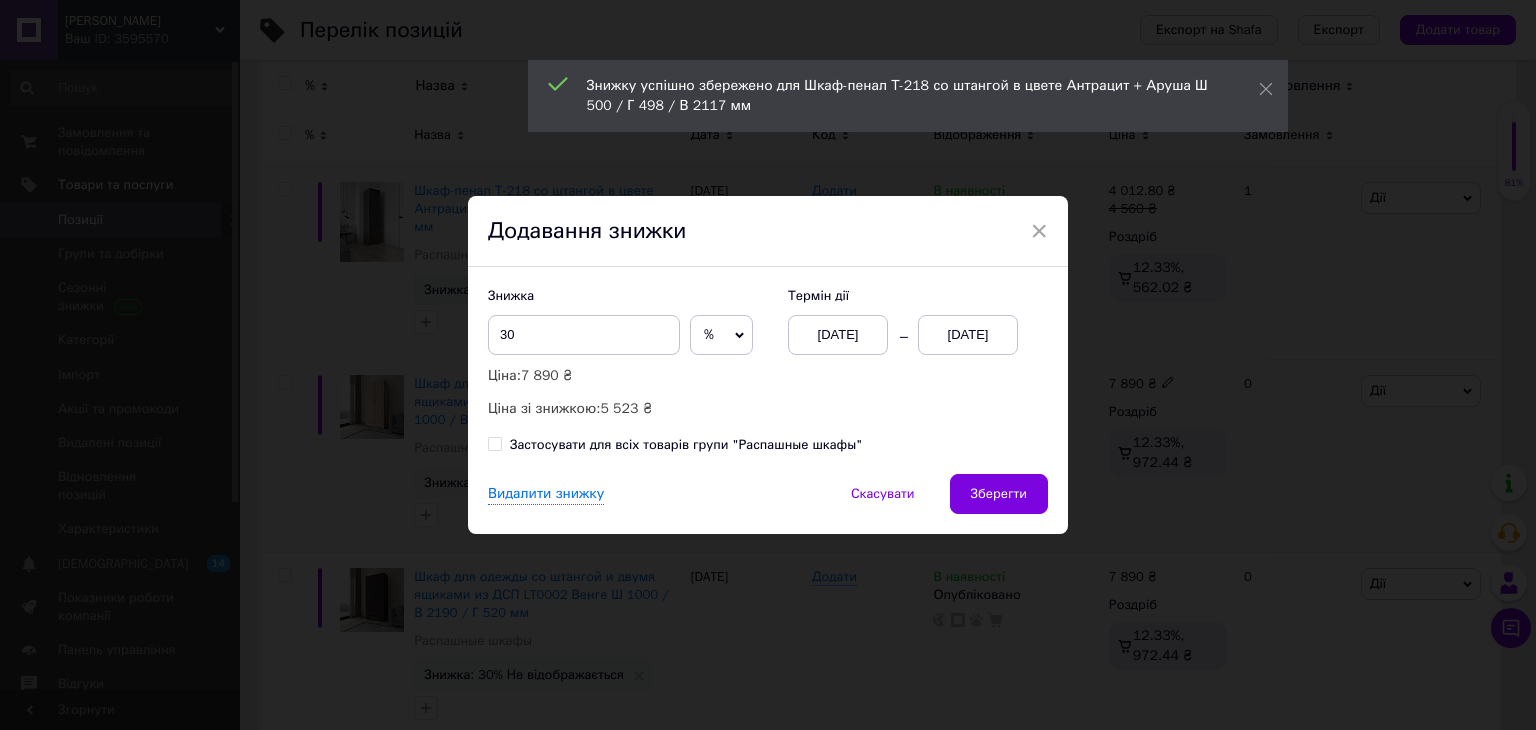 click on "01.07.2025" at bounding box center (968, 335) 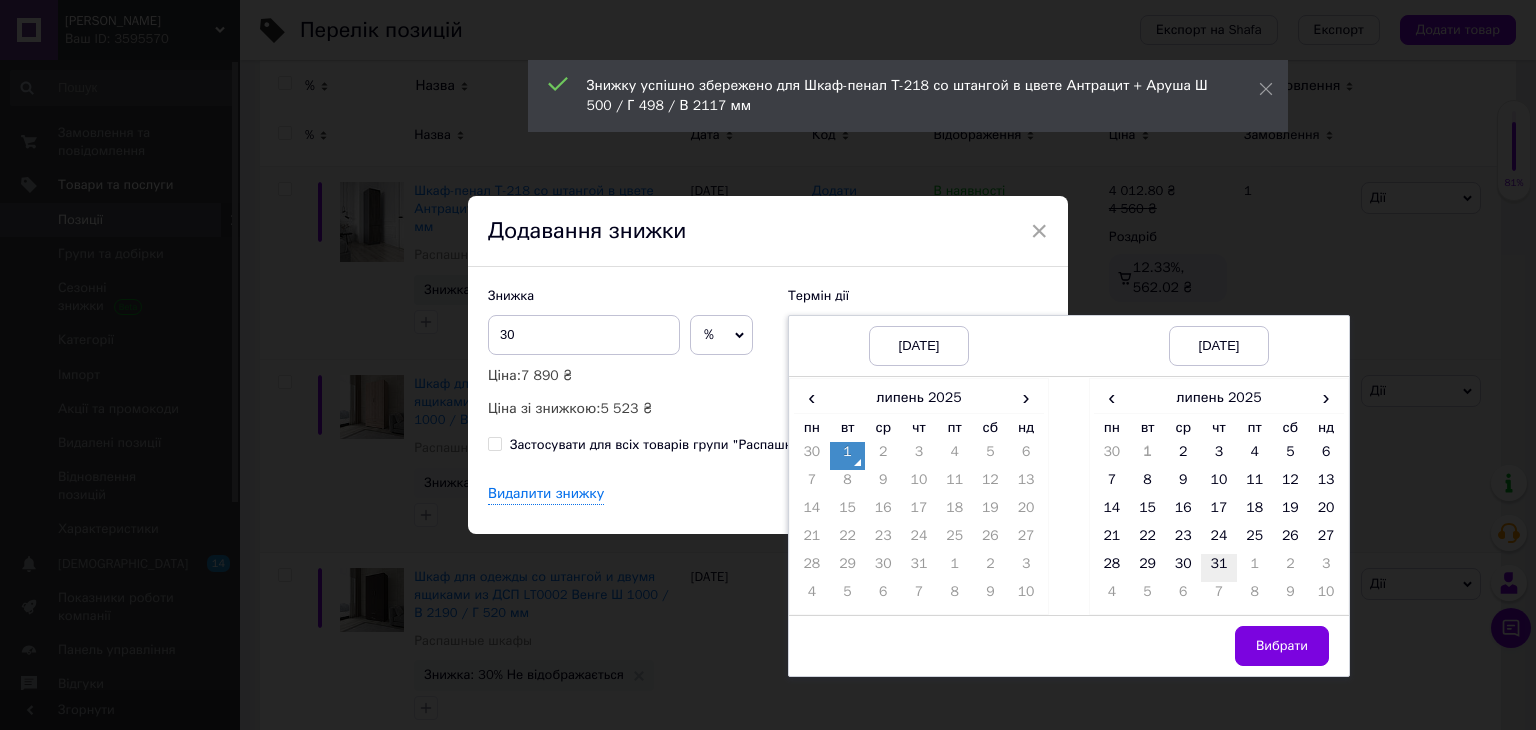 click on "31" at bounding box center (1219, 568) 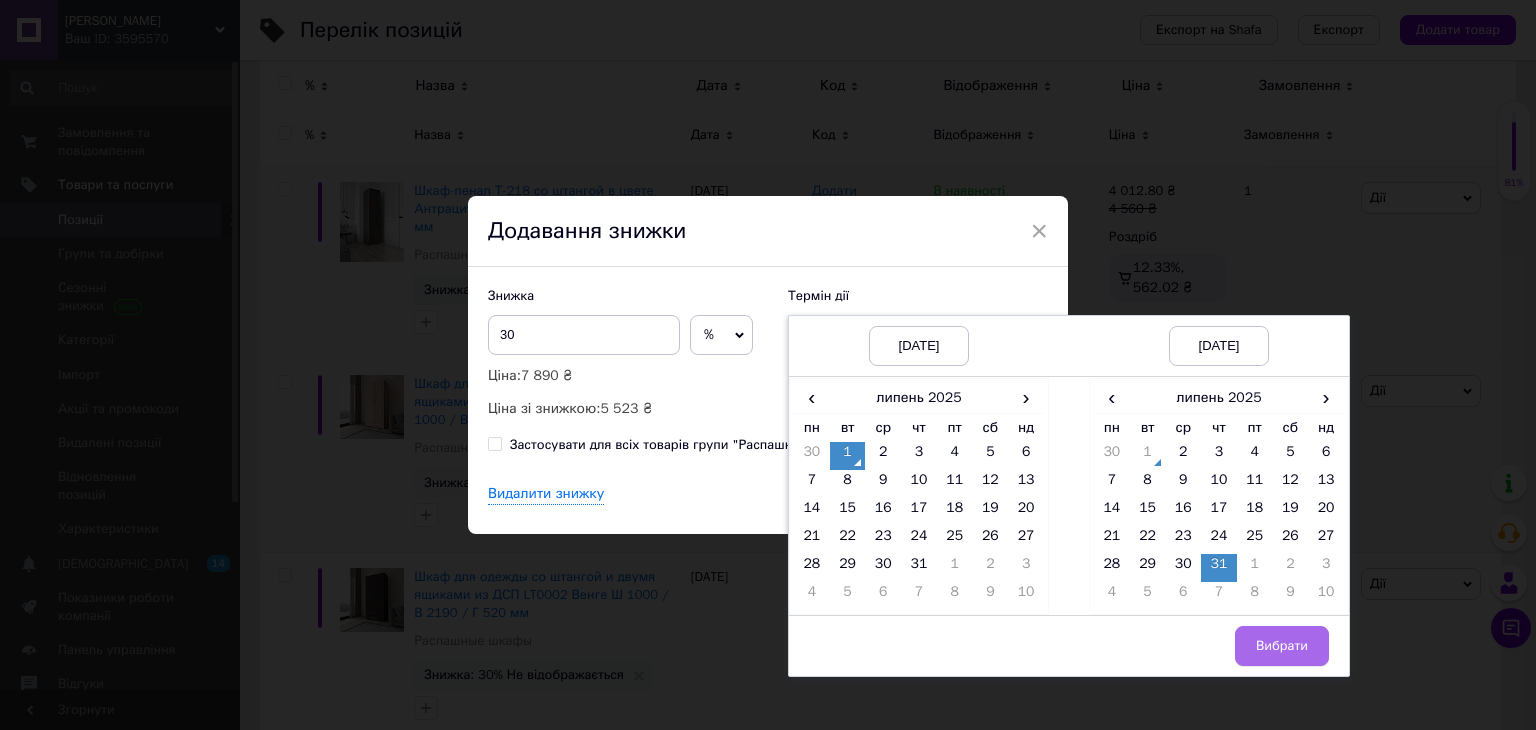 click on "Вибрати" at bounding box center [1282, 646] 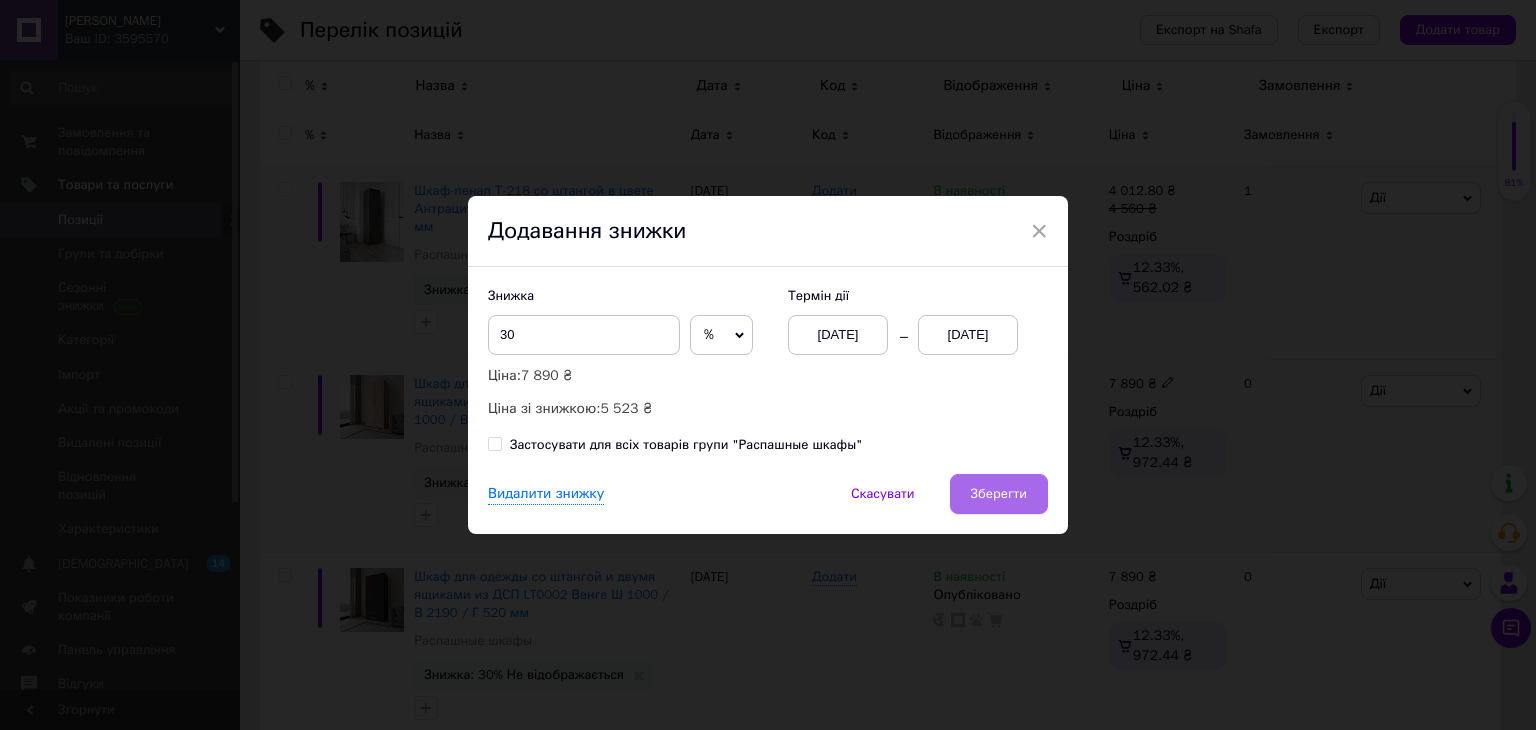 click on "Зберегти" at bounding box center (999, 494) 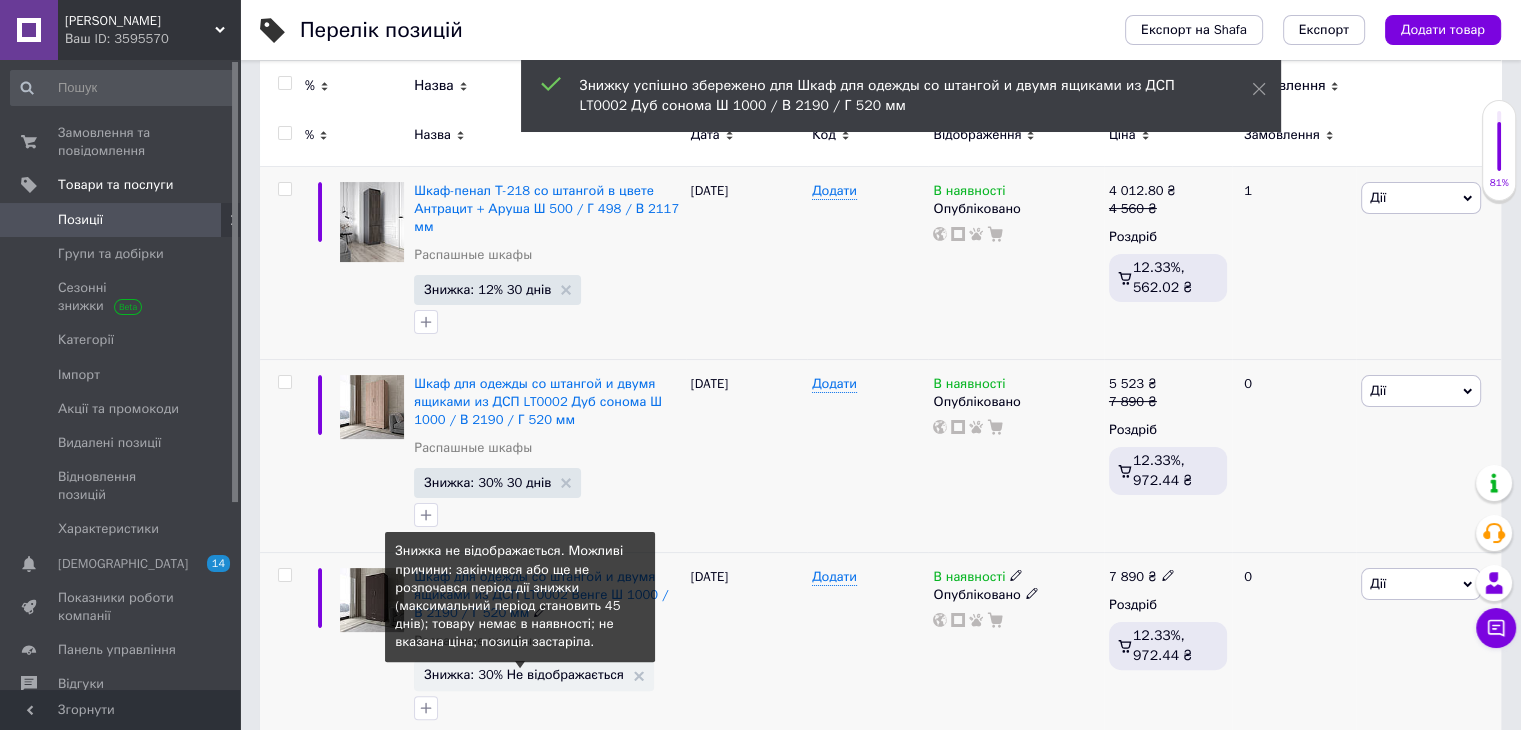 click on "Знижка: 30% Не відображається" at bounding box center [524, 674] 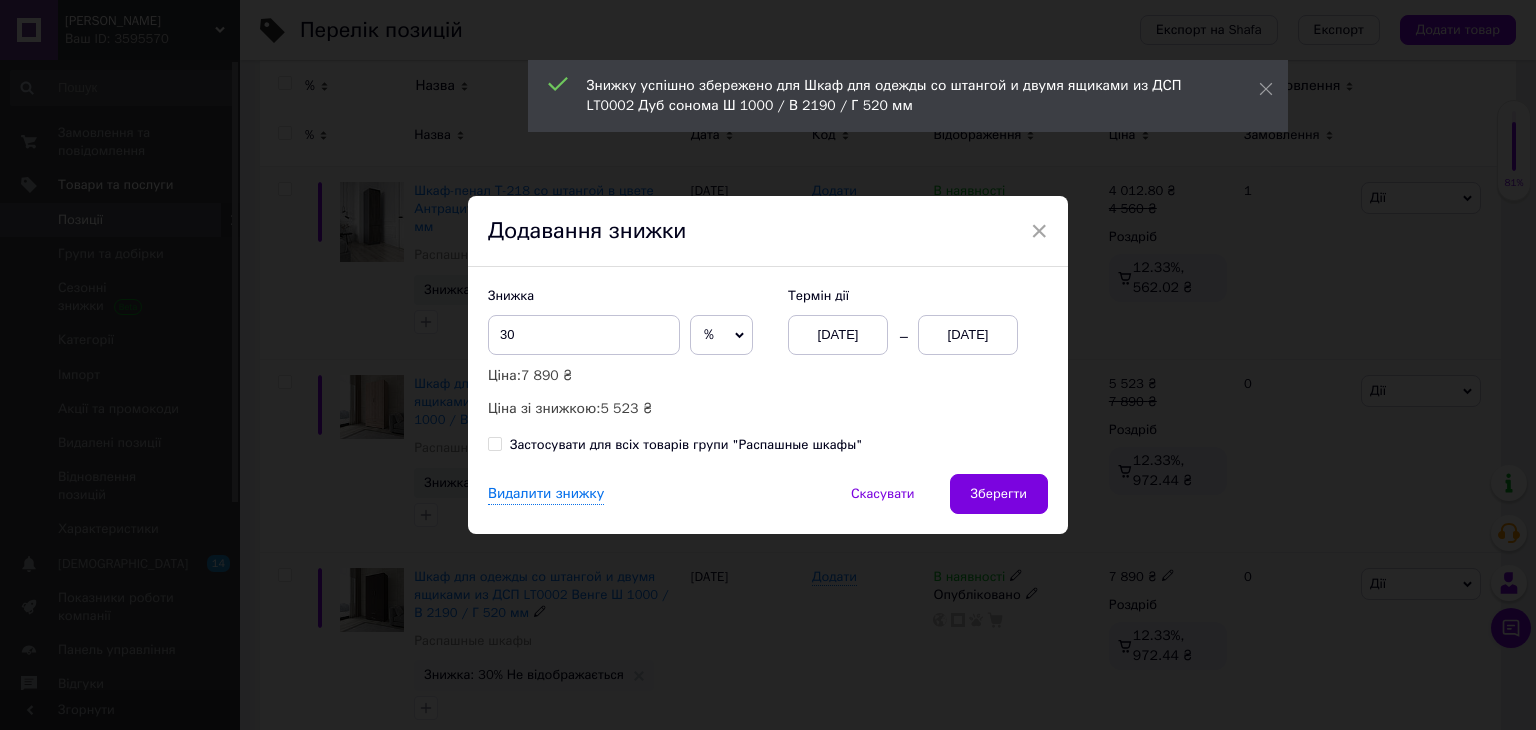 click on "01.07.2025" at bounding box center [968, 335] 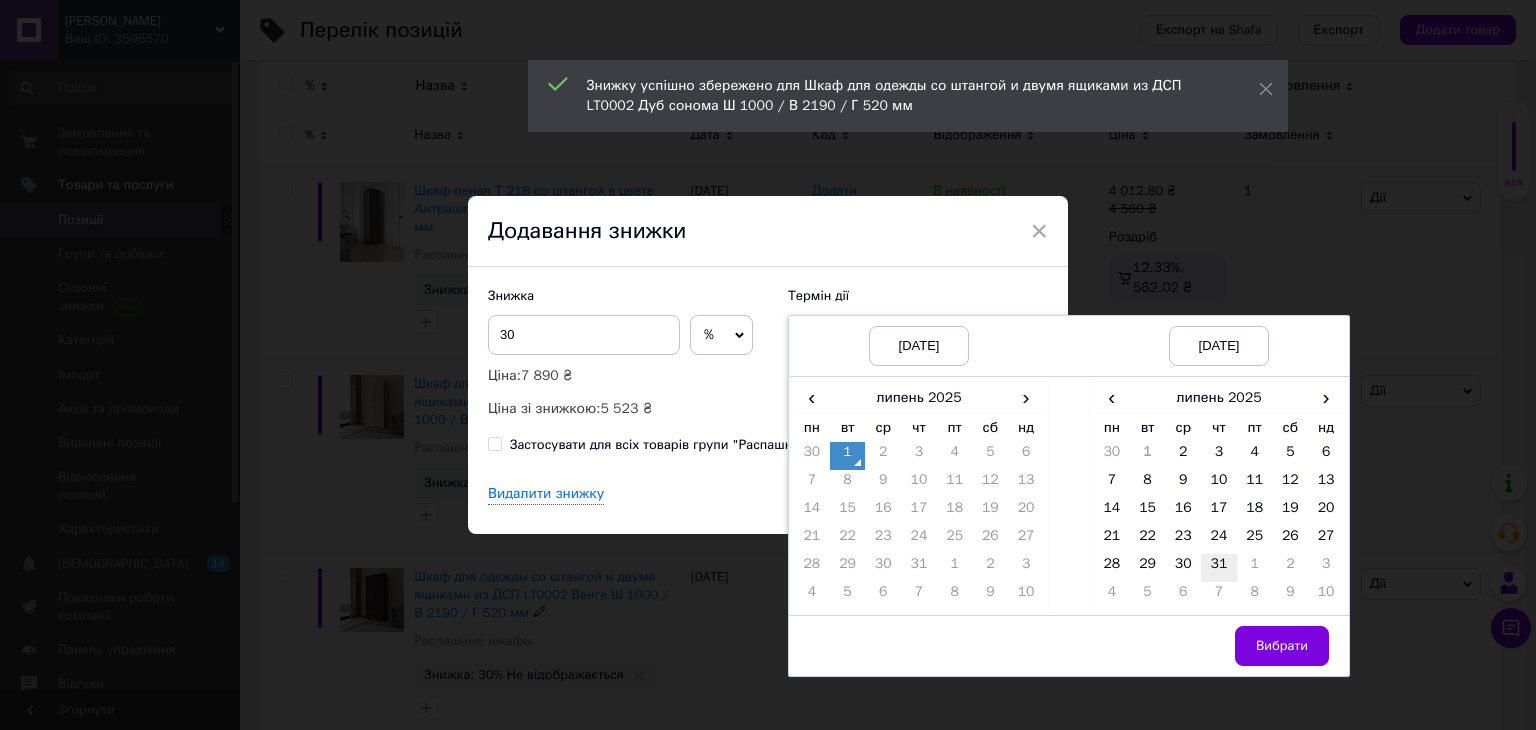 click on "31" at bounding box center [1219, 568] 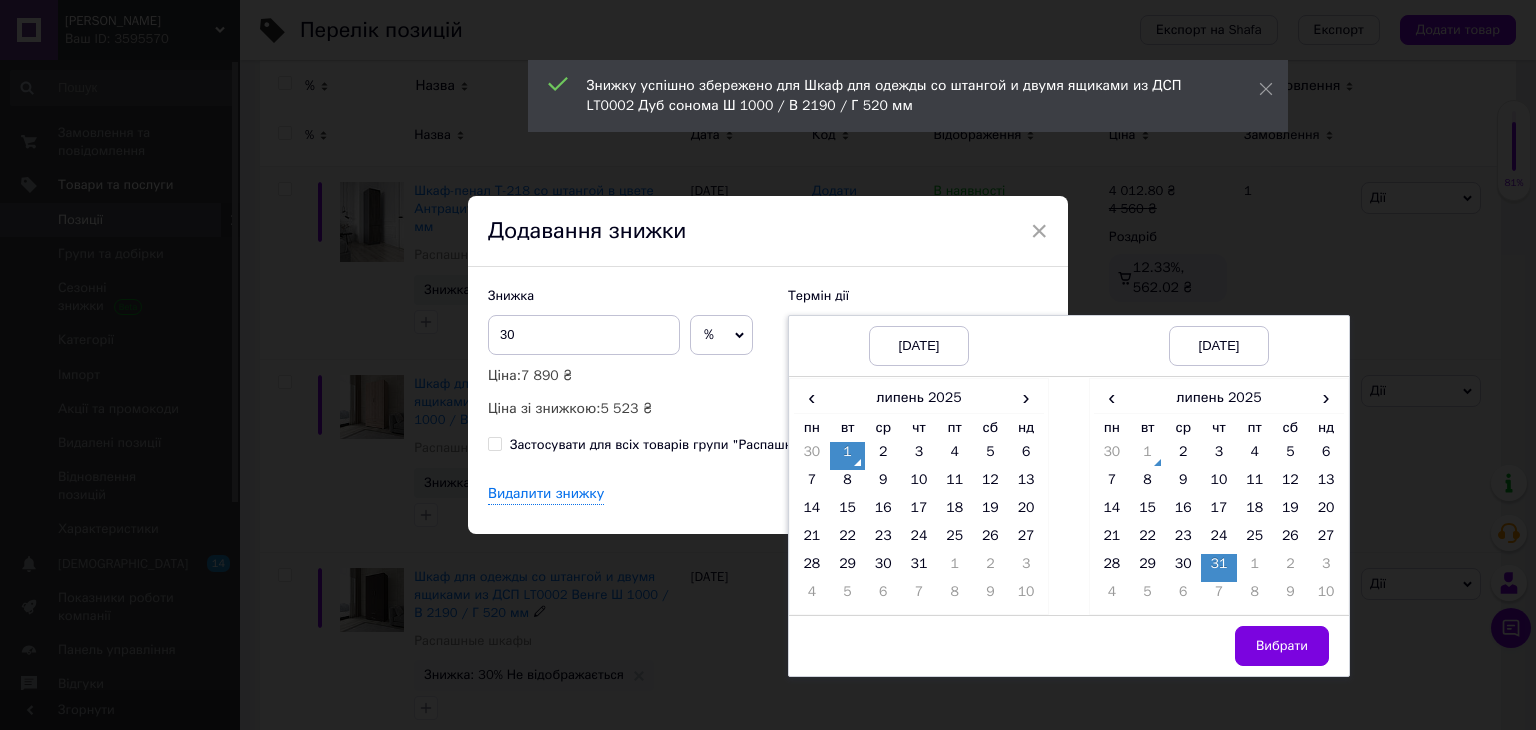 click on "Вибрати" at bounding box center (1282, 646) 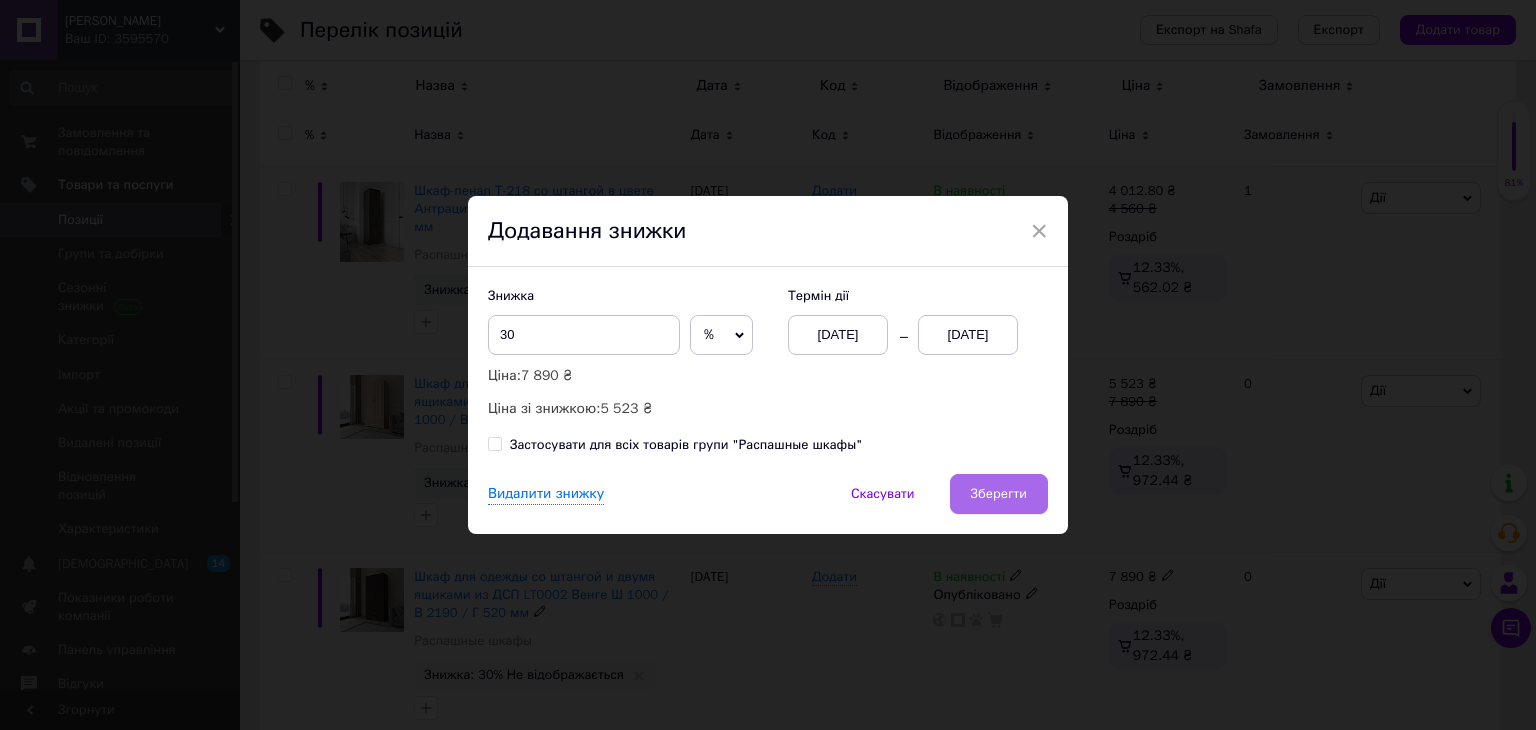 click on "Зберегти" at bounding box center (999, 494) 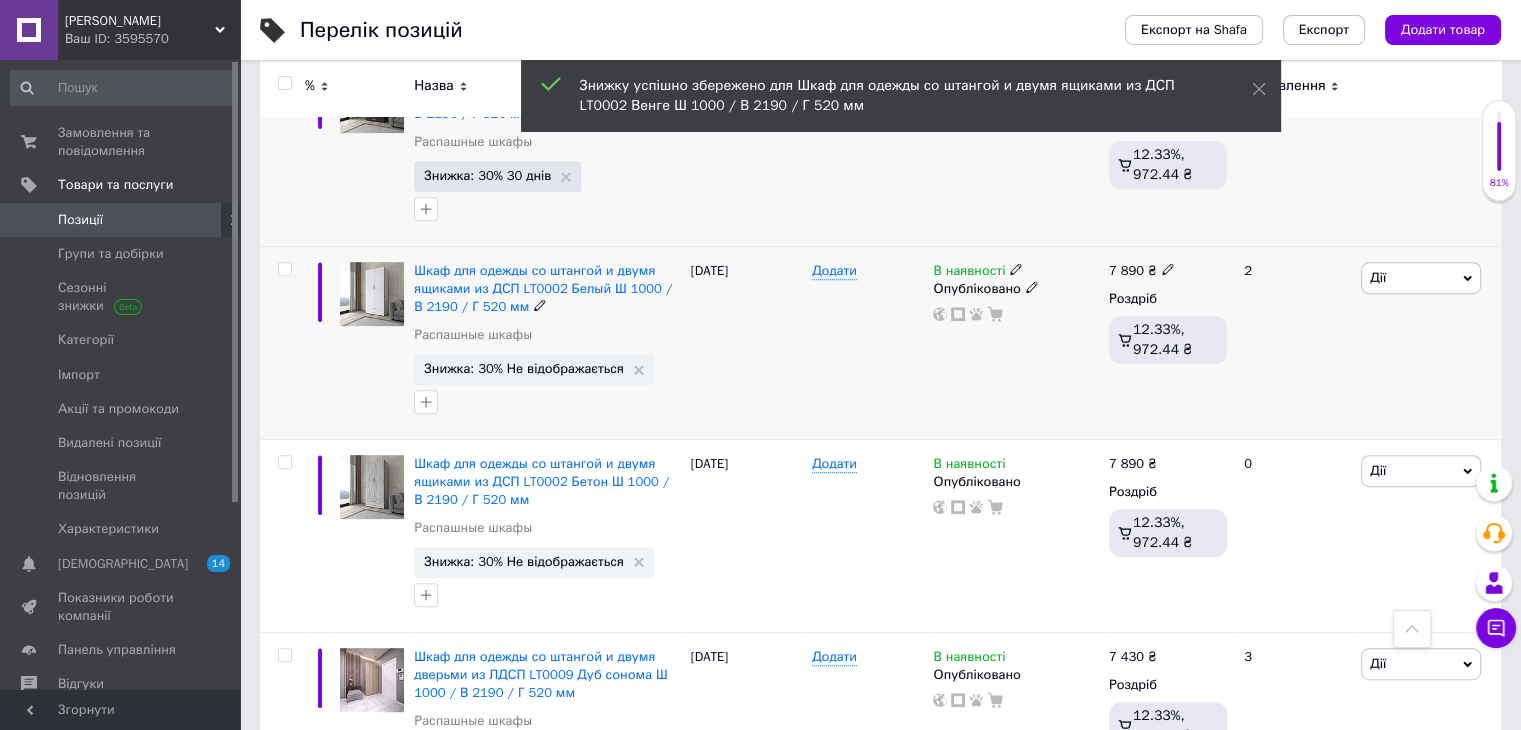 scroll, scrollTop: 800, scrollLeft: 0, axis: vertical 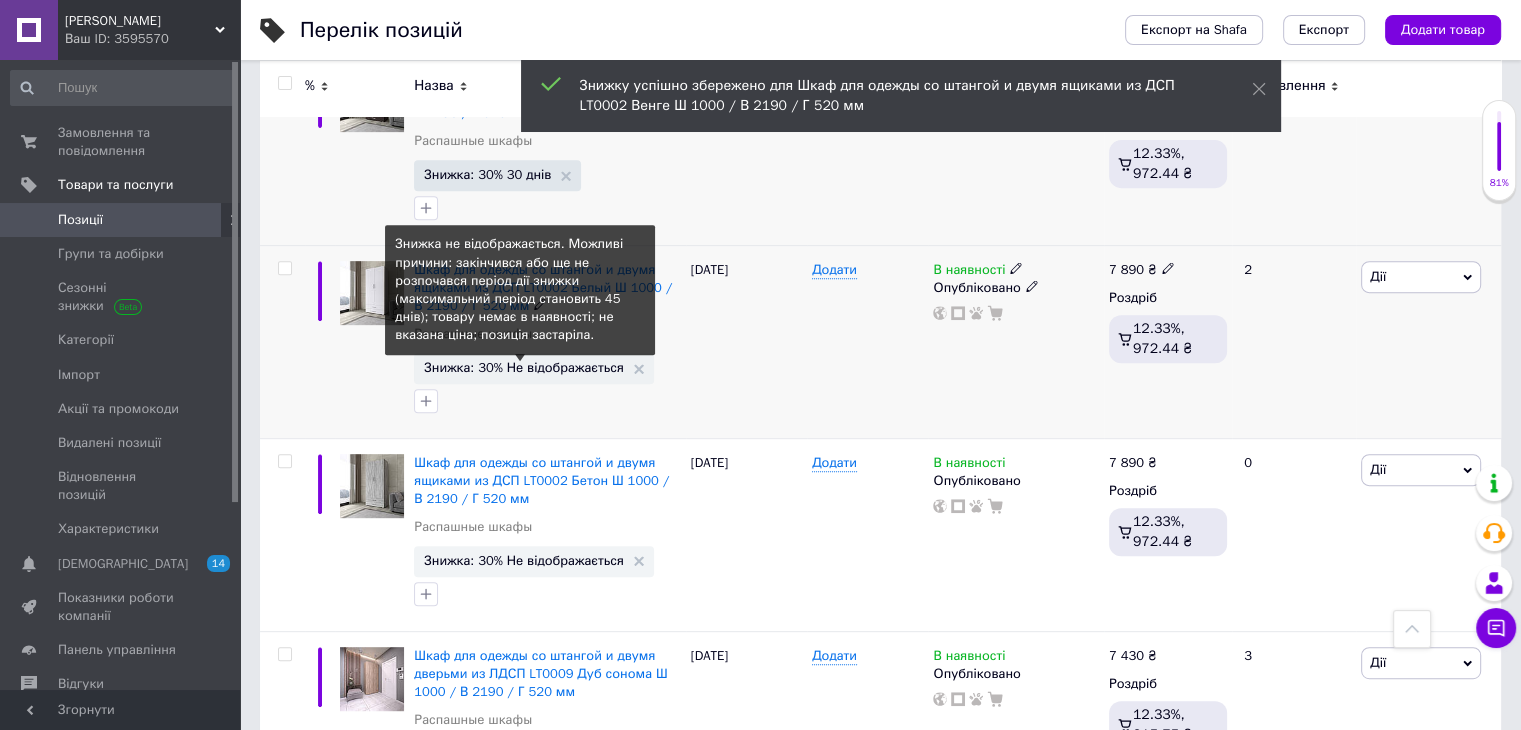 click on "Знижка: 30% Не відображається" at bounding box center [524, 367] 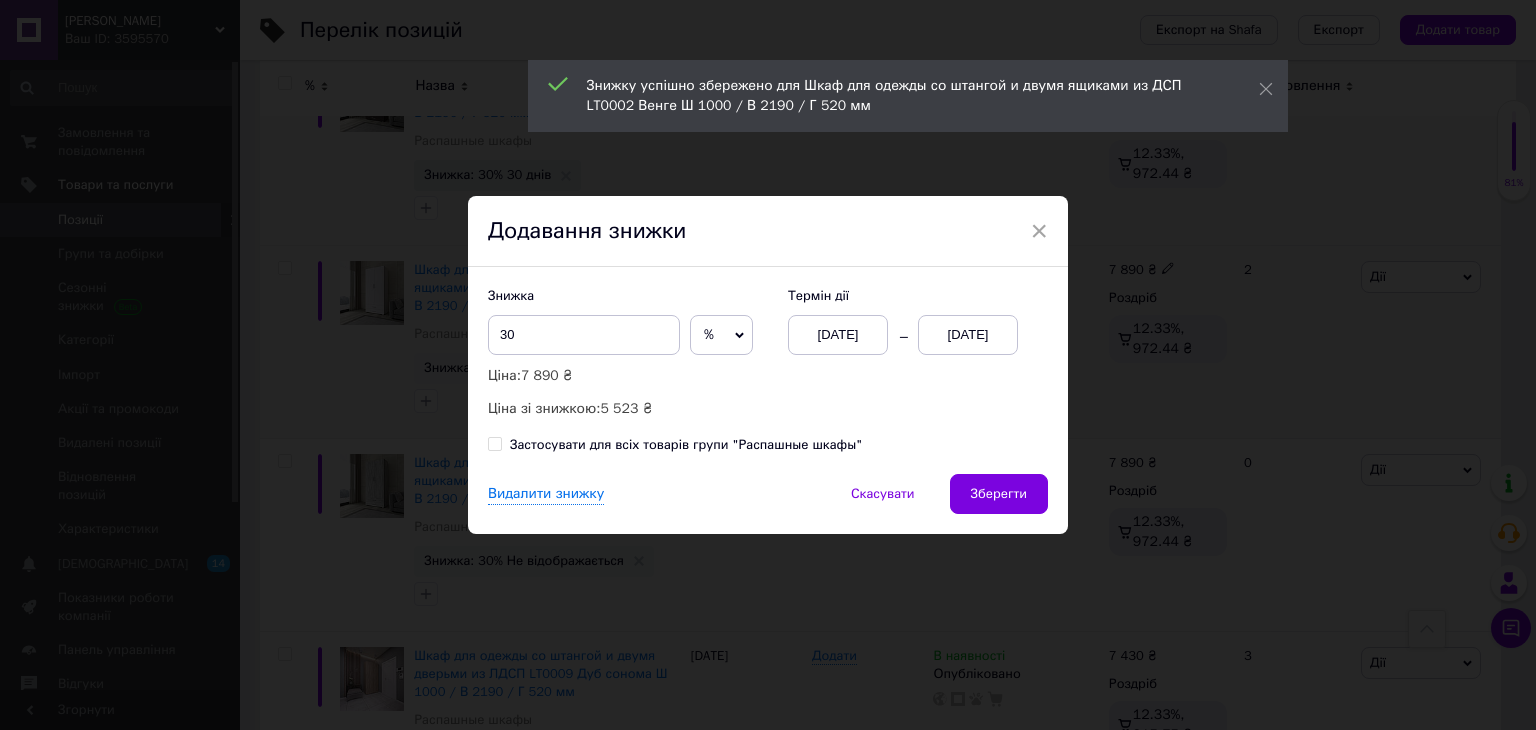 click on "01.07.2025" at bounding box center (968, 335) 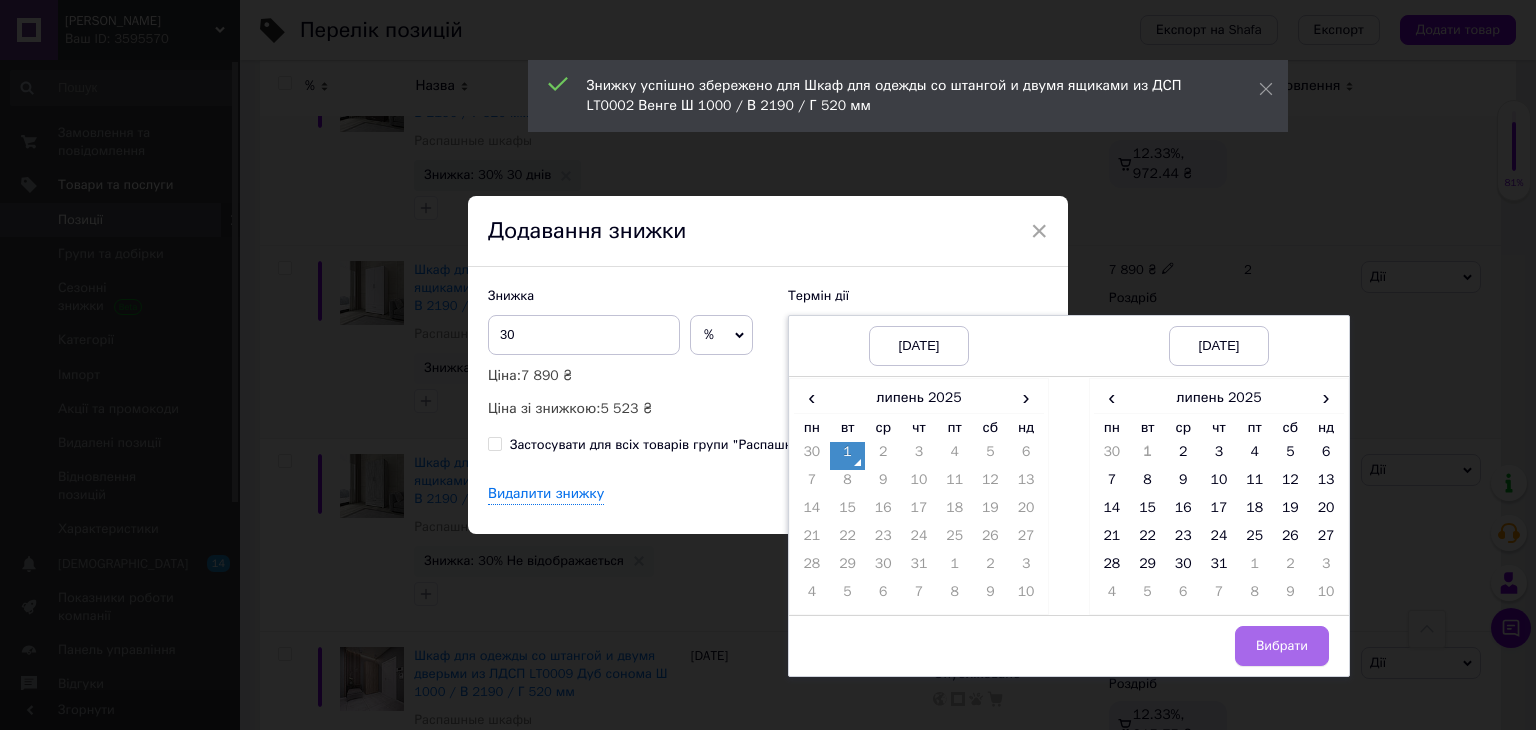 drag, startPoint x: 1213, startPoint y: 569, endPoint x: 1260, endPoint y: 637, distance: 82.661964 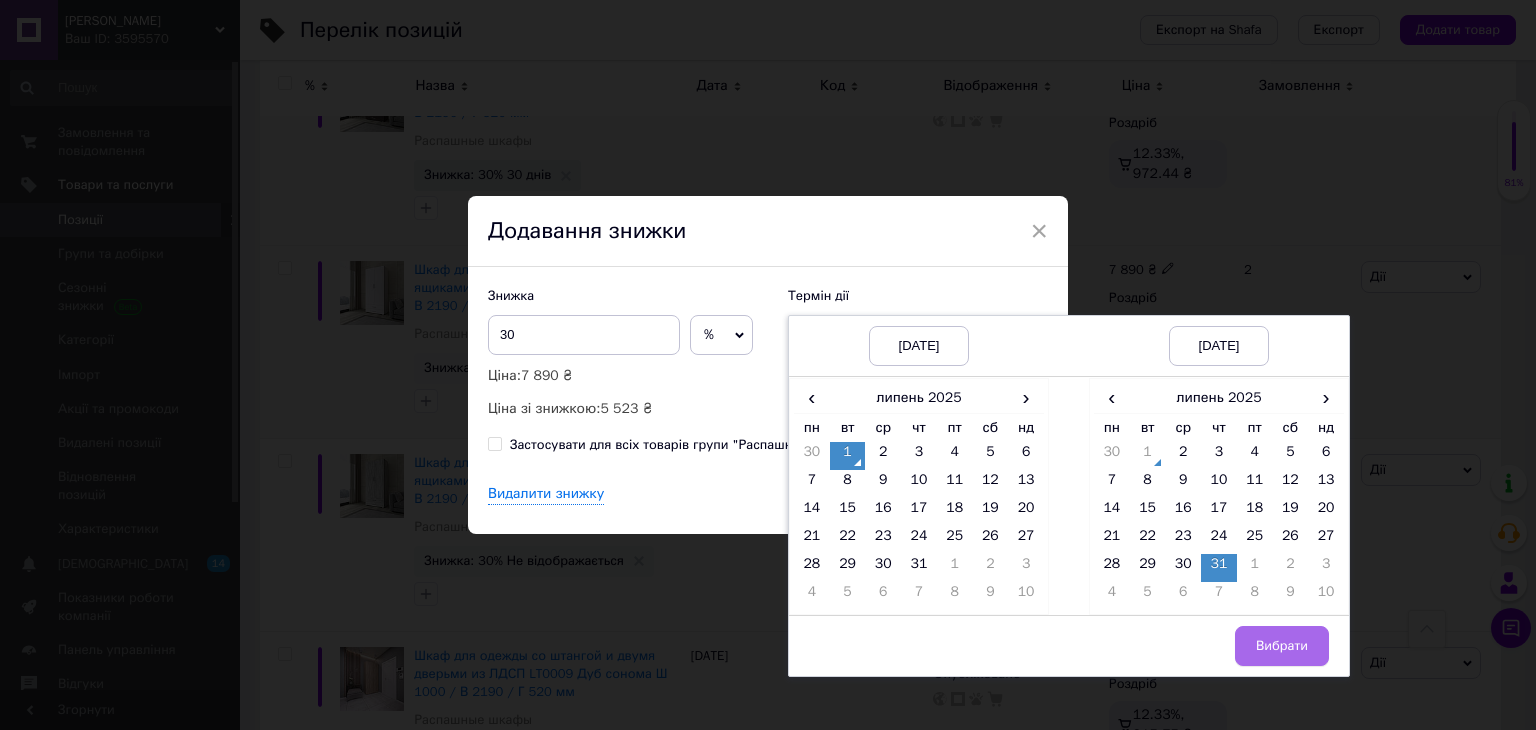 click on "Вибрати" at bounding box center (1282, 646) 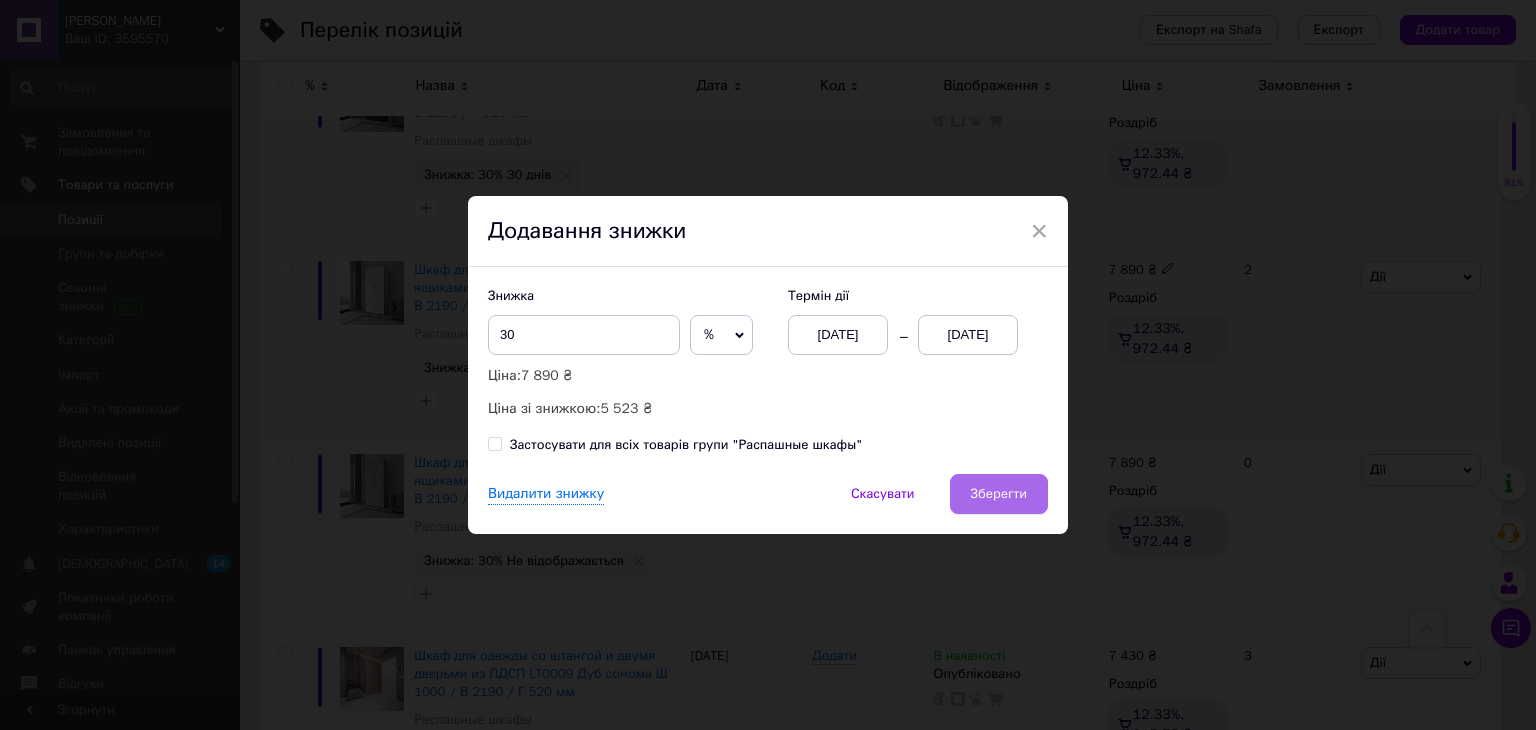 click on "Зберегти" at bounding box center (999, 494) 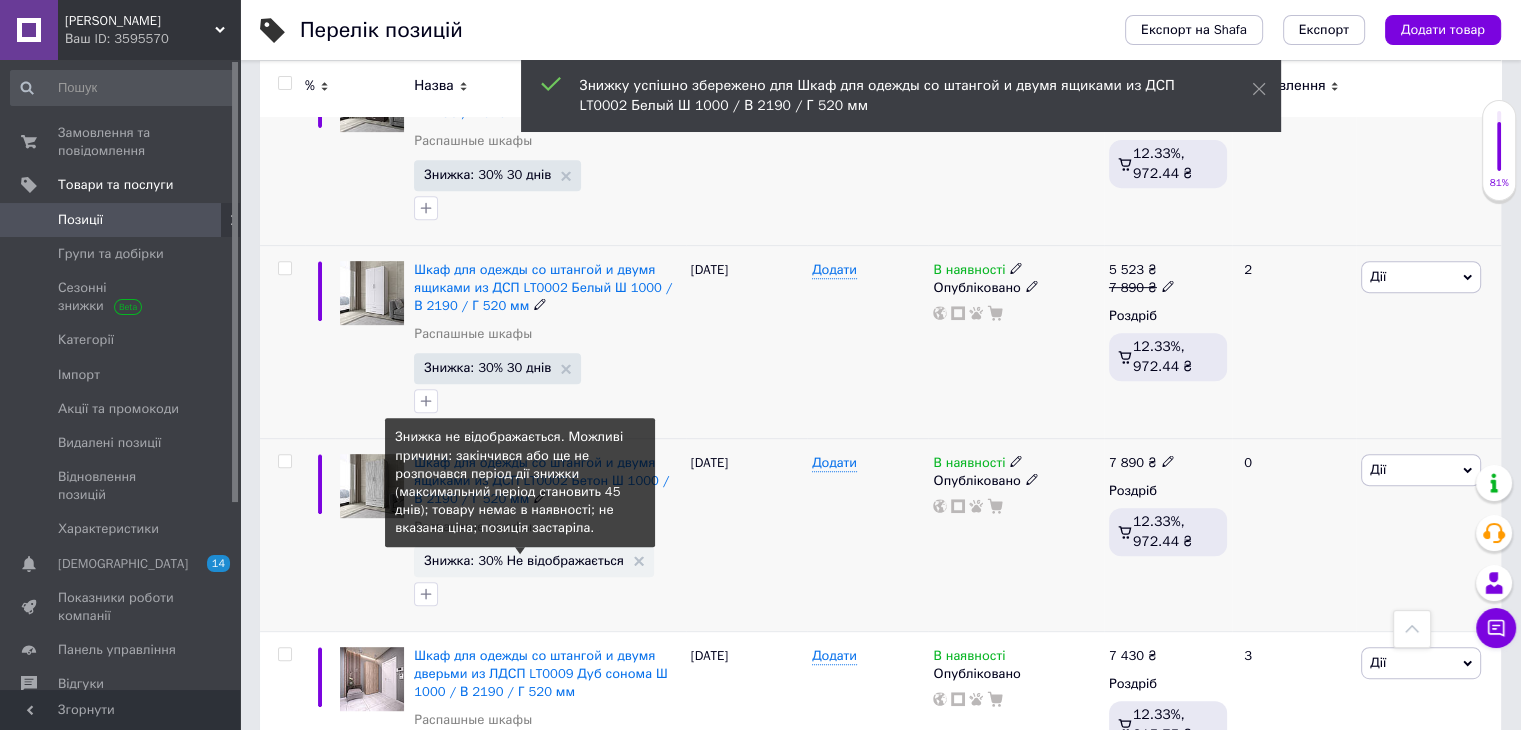 click on "Знижка: 30% Не відображається" at bounding box center (524, 560) 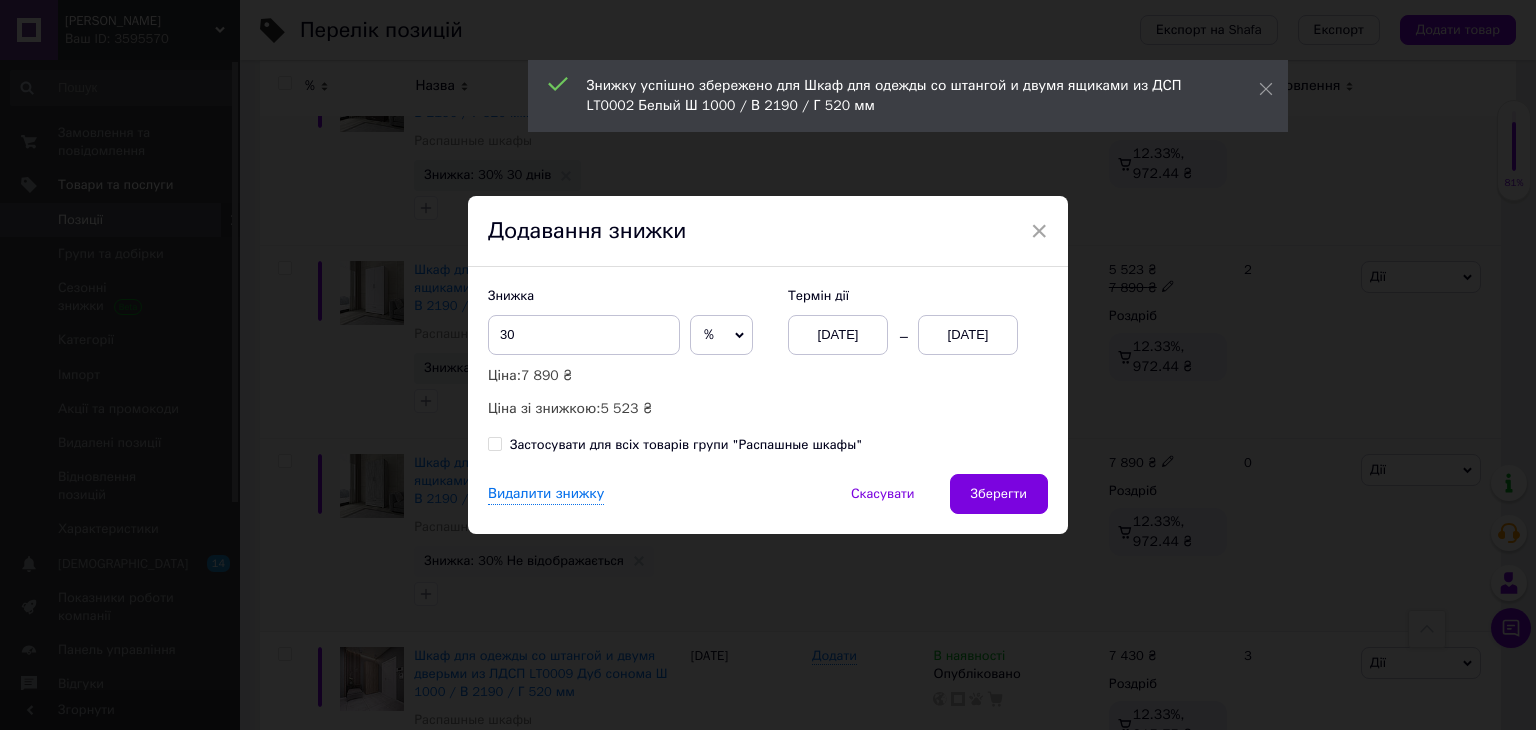 click on "01.07.2025" at bounding box center (968, 335) 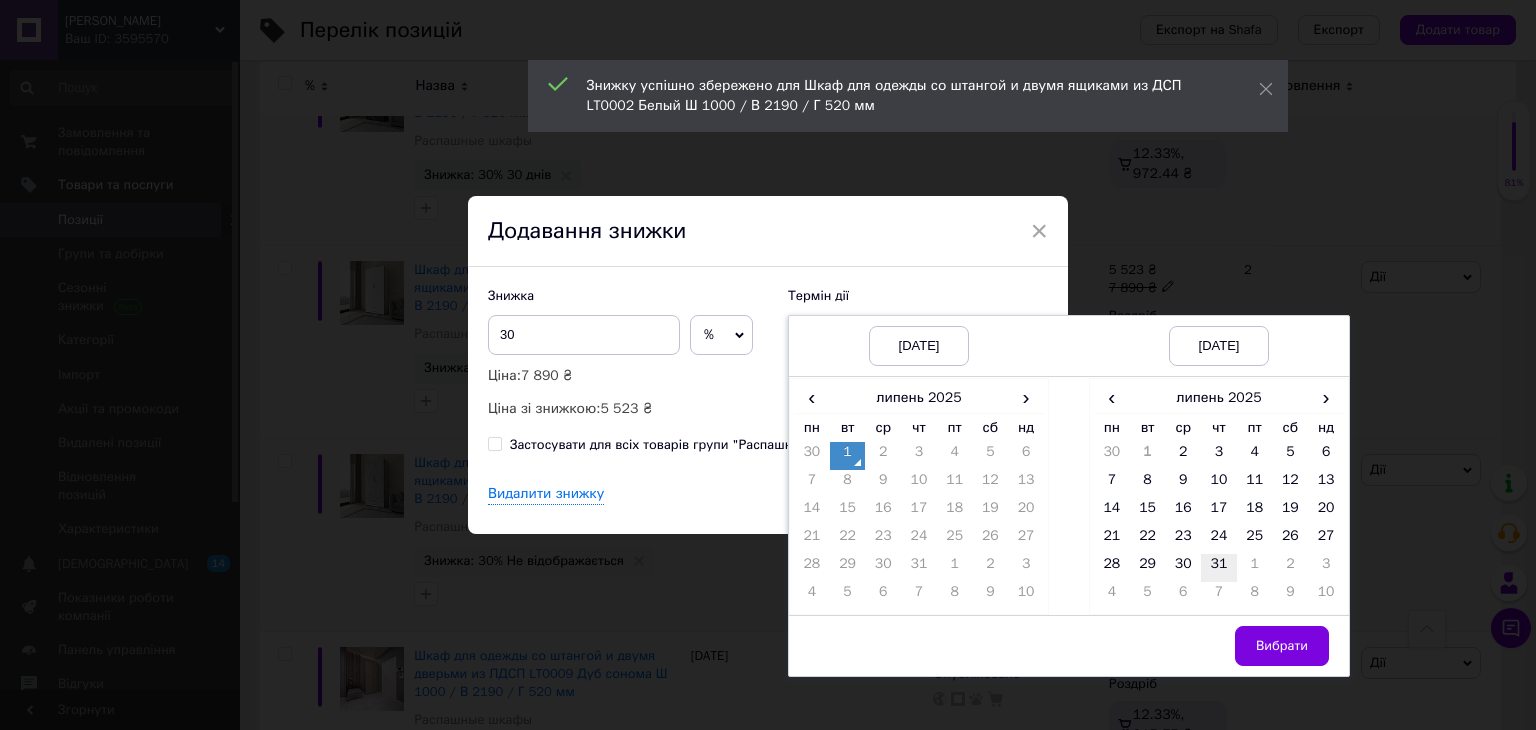 click on "31" at bounding box center (1219, 568) 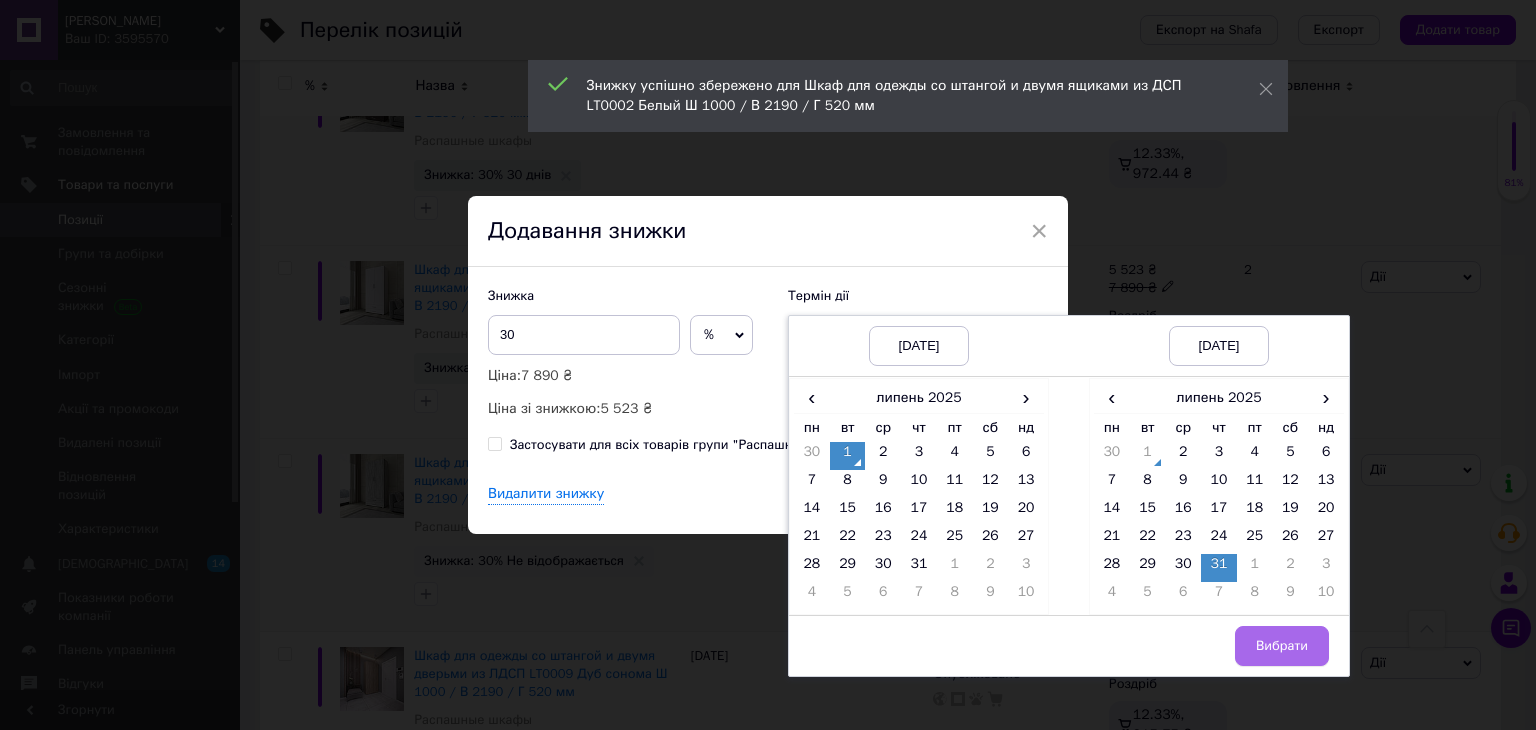 click on "Вибрати" at bounding box center (1282, 646) 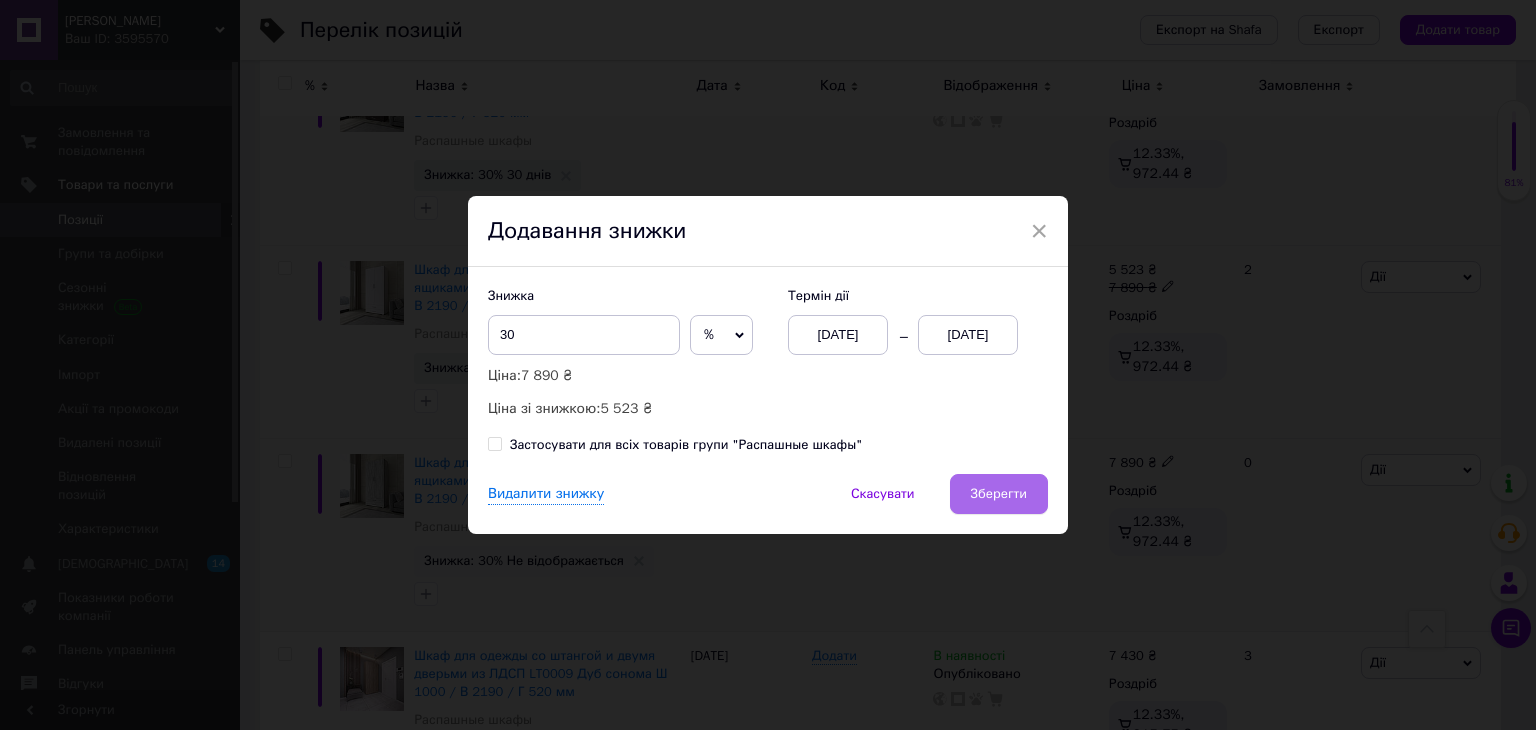click on "Зберегти" at bounding box center [999, 494] 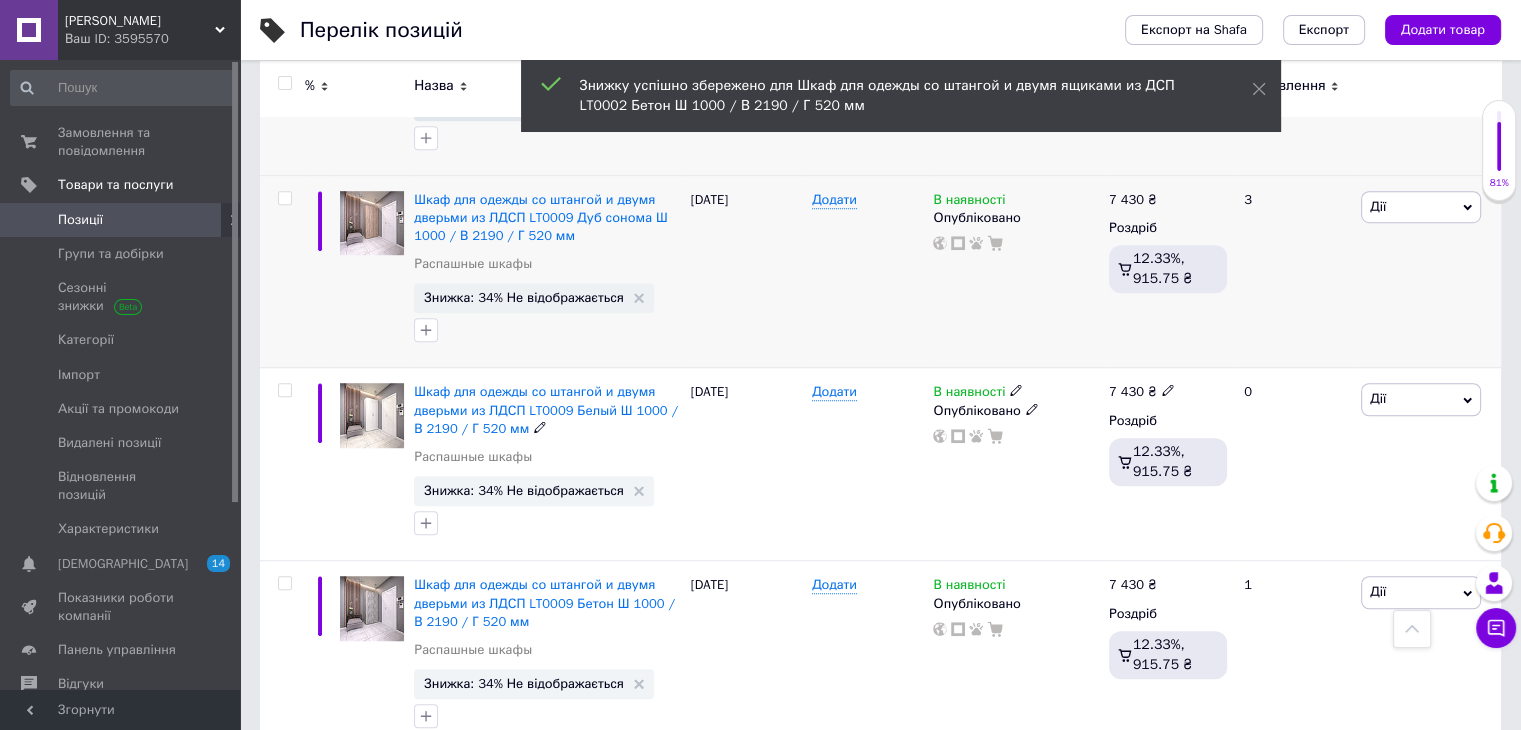 scroll, scrollTop: 1300, scrollLeft: 0, axis: vertical 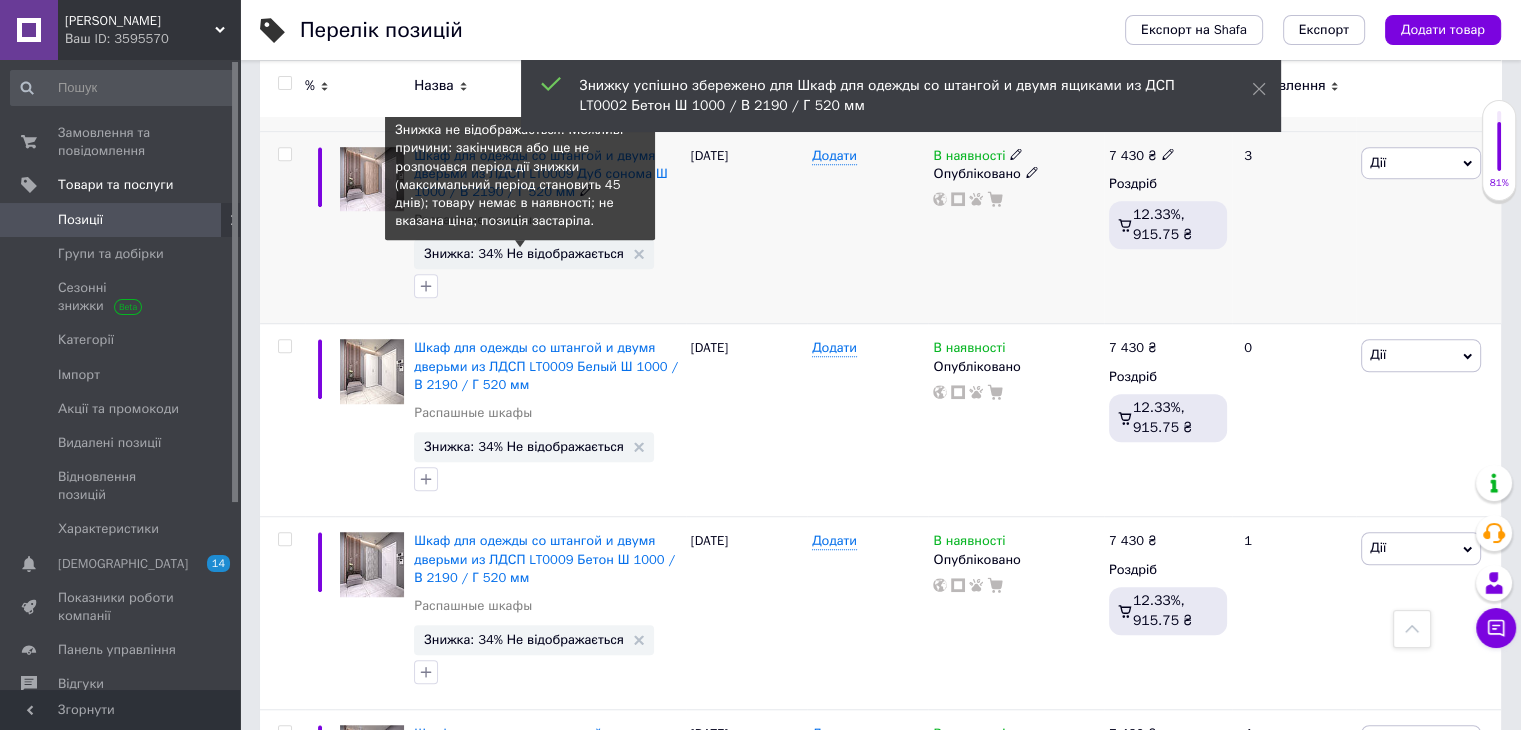 click on "Знижка: 34% Не відображається" at bounding box center [524, 253] 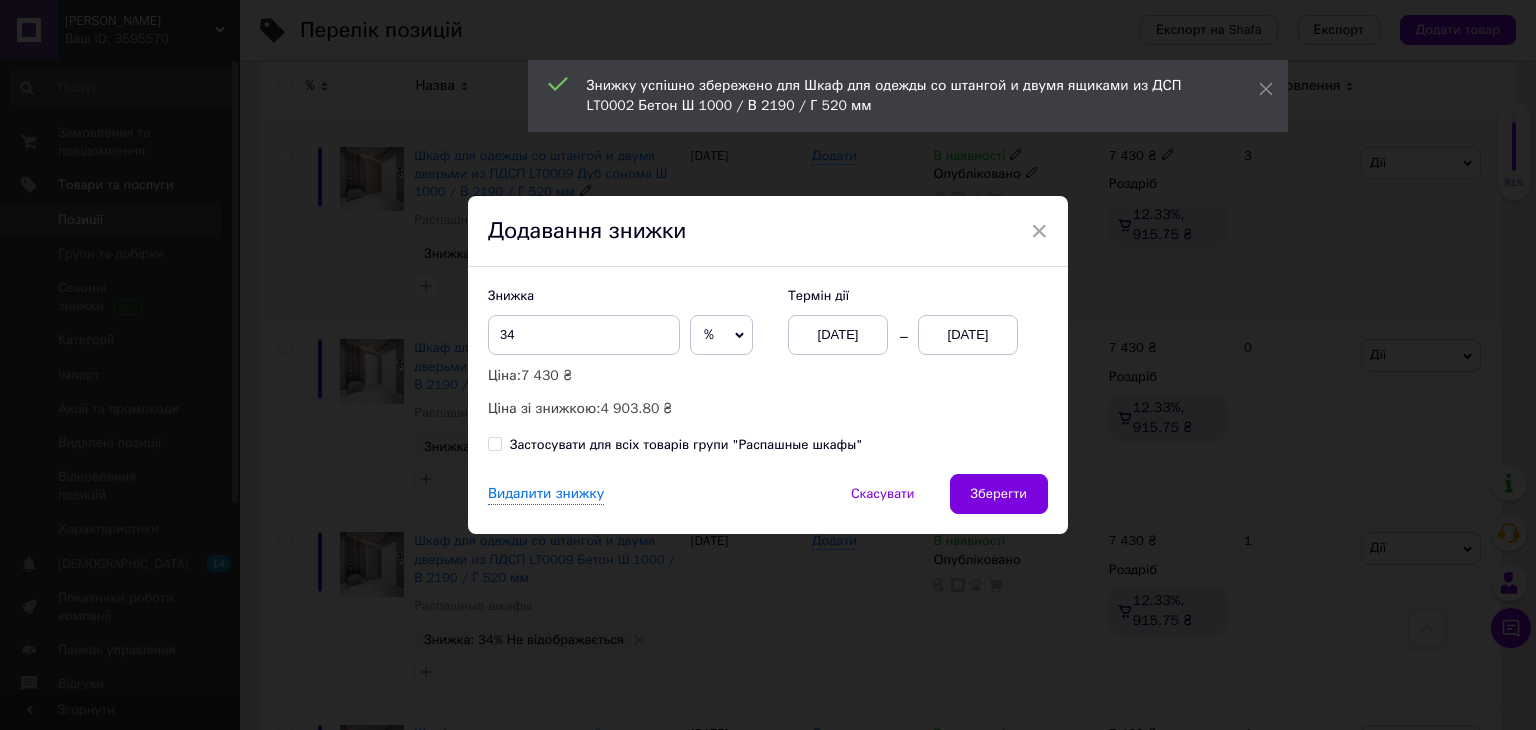click on "01.07.2025" at bounding box center (968, 335) 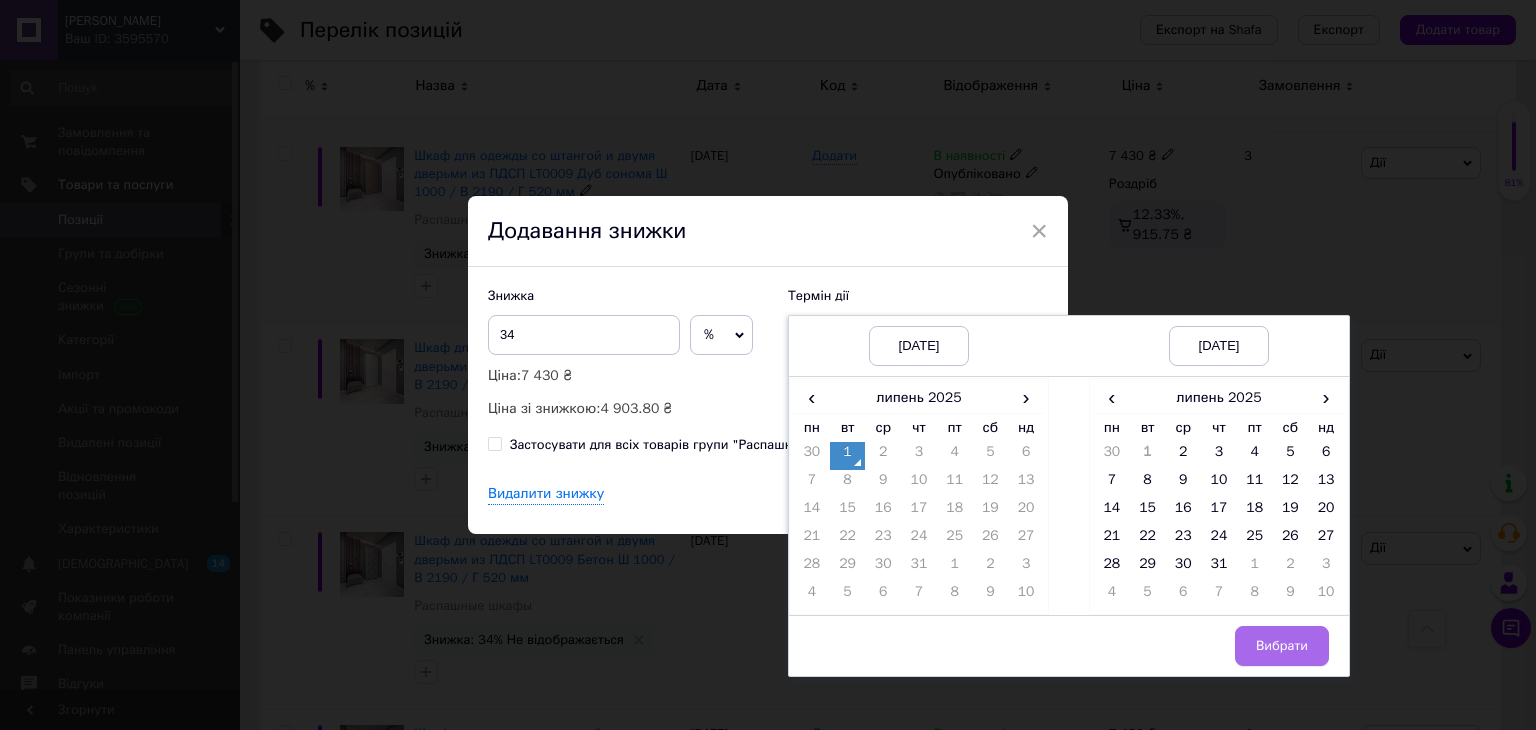 drag, startPoint x: 1211, startPoint y: 569, endPoint x: 1276, endPoint y: 637, distance: 94.06912 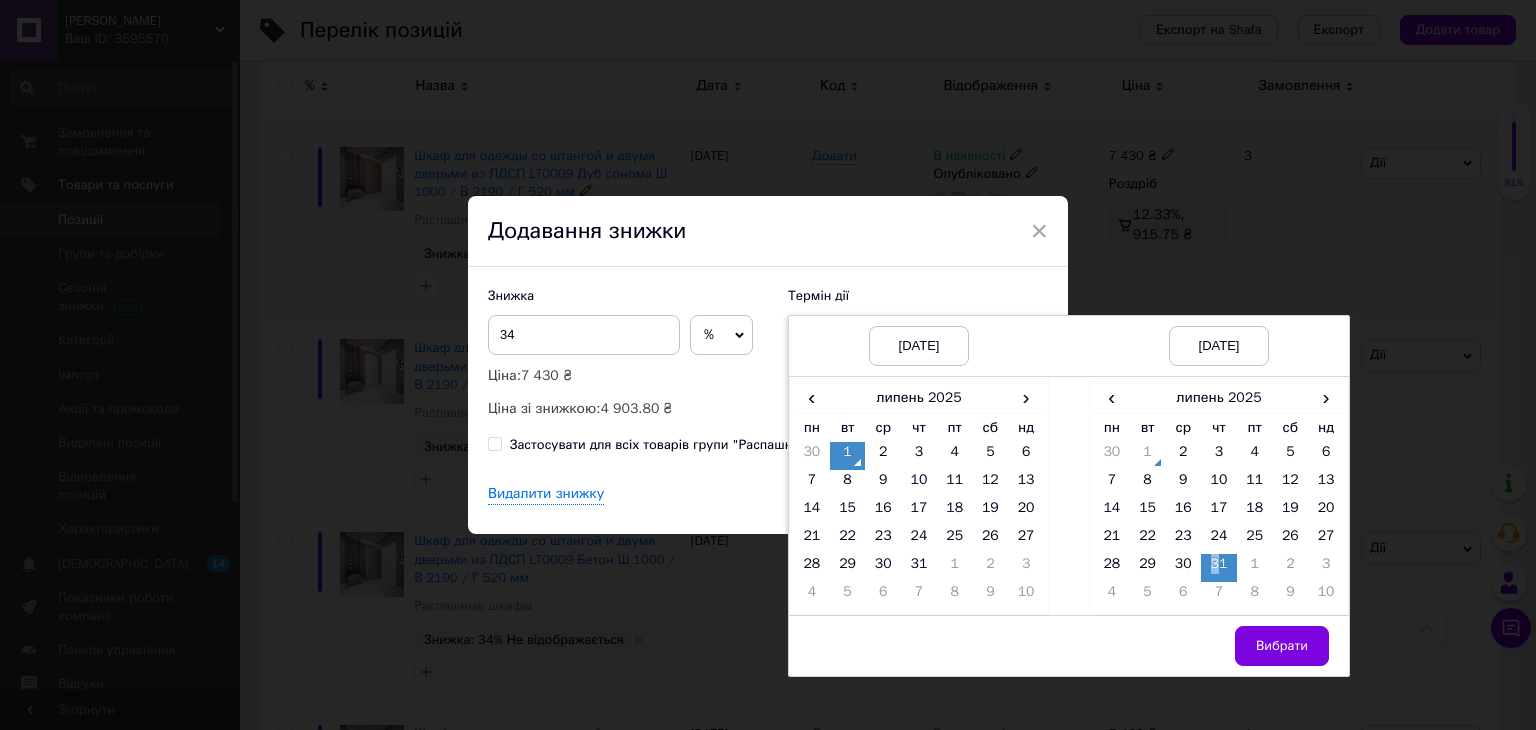 drag, startPoint x: 1291, startPoint y: 645, endPoint x: 1263, endPoint y: 625, distance: 34.4093 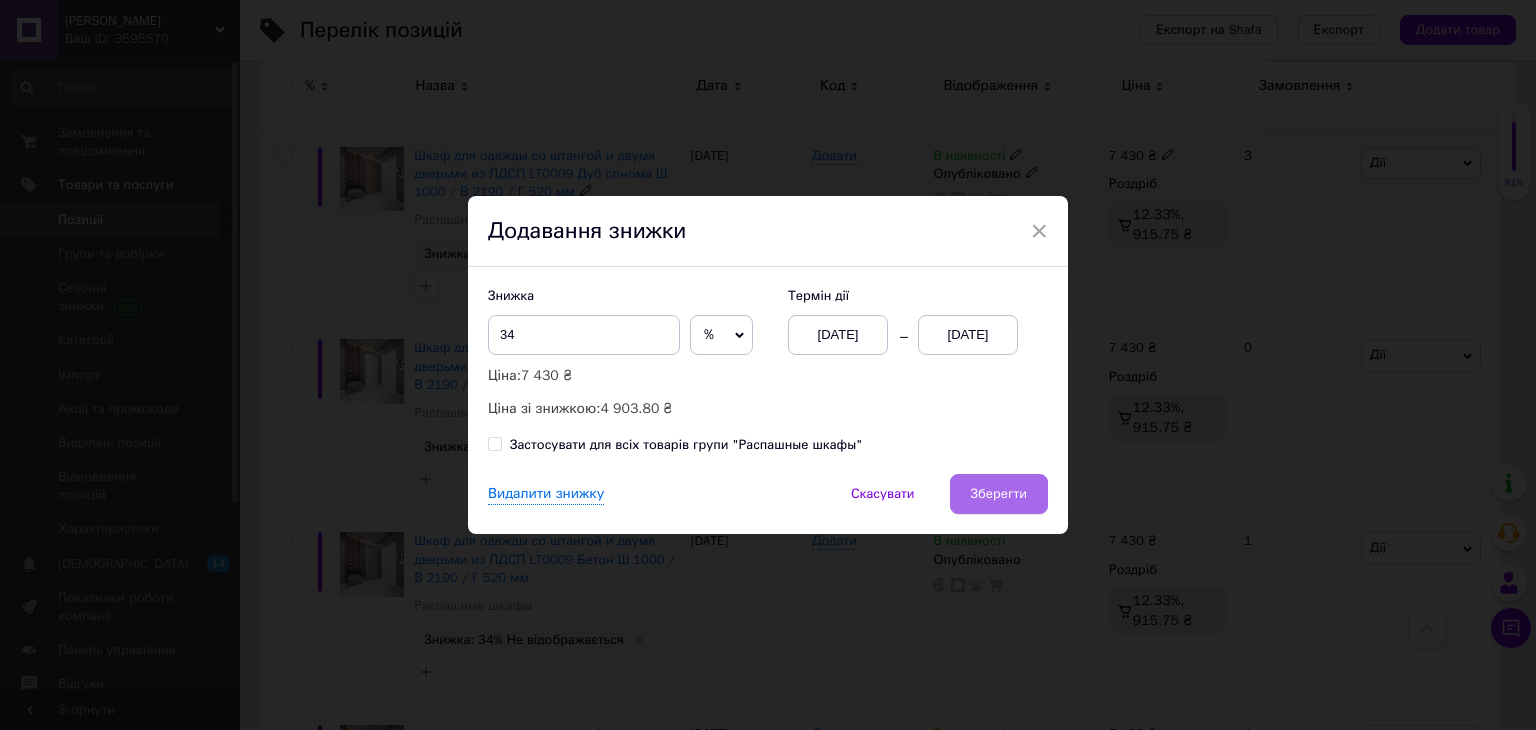 click on "Зберегти" at bounding box center [999, 494] 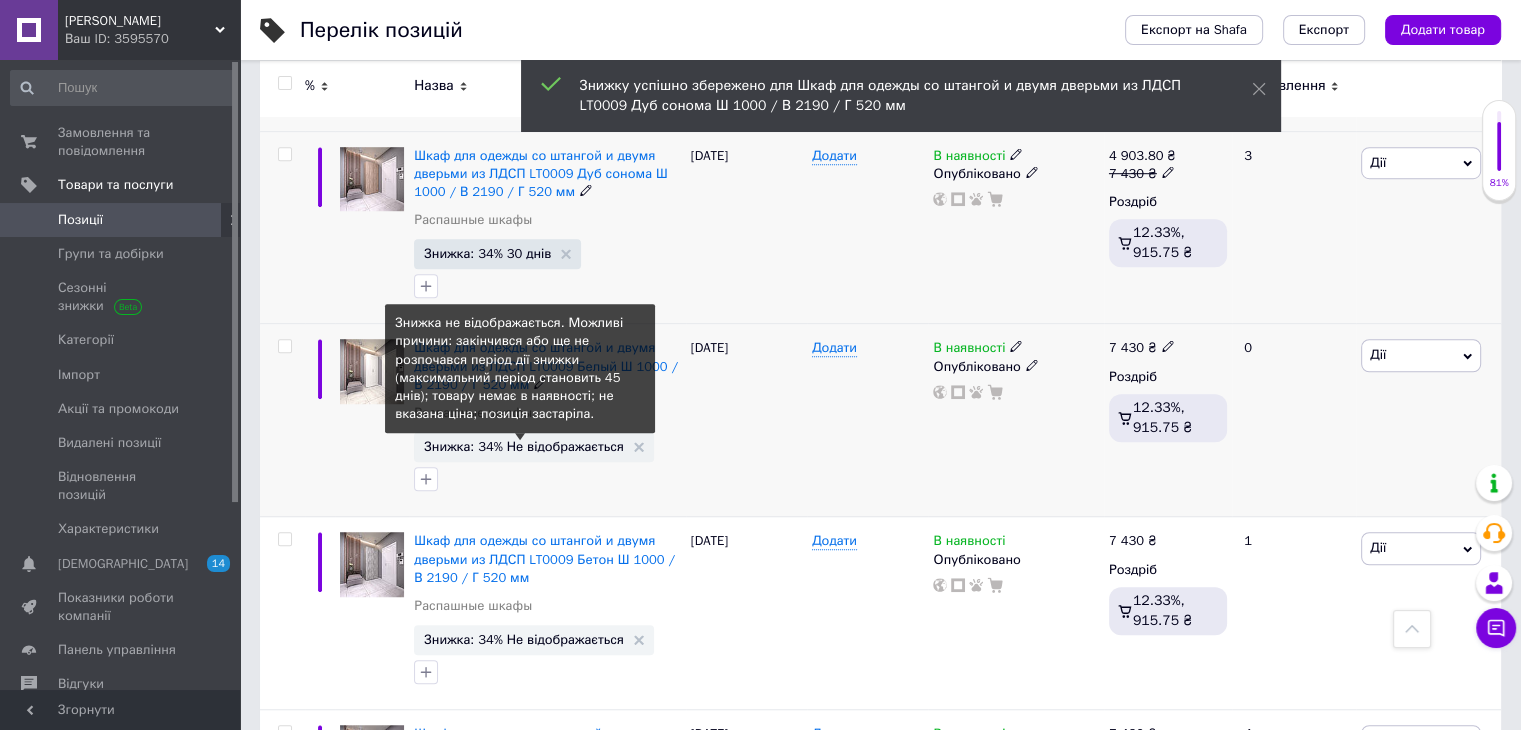 click on "Знижка: 34% Не відображається" at bounding box center (524, 446) 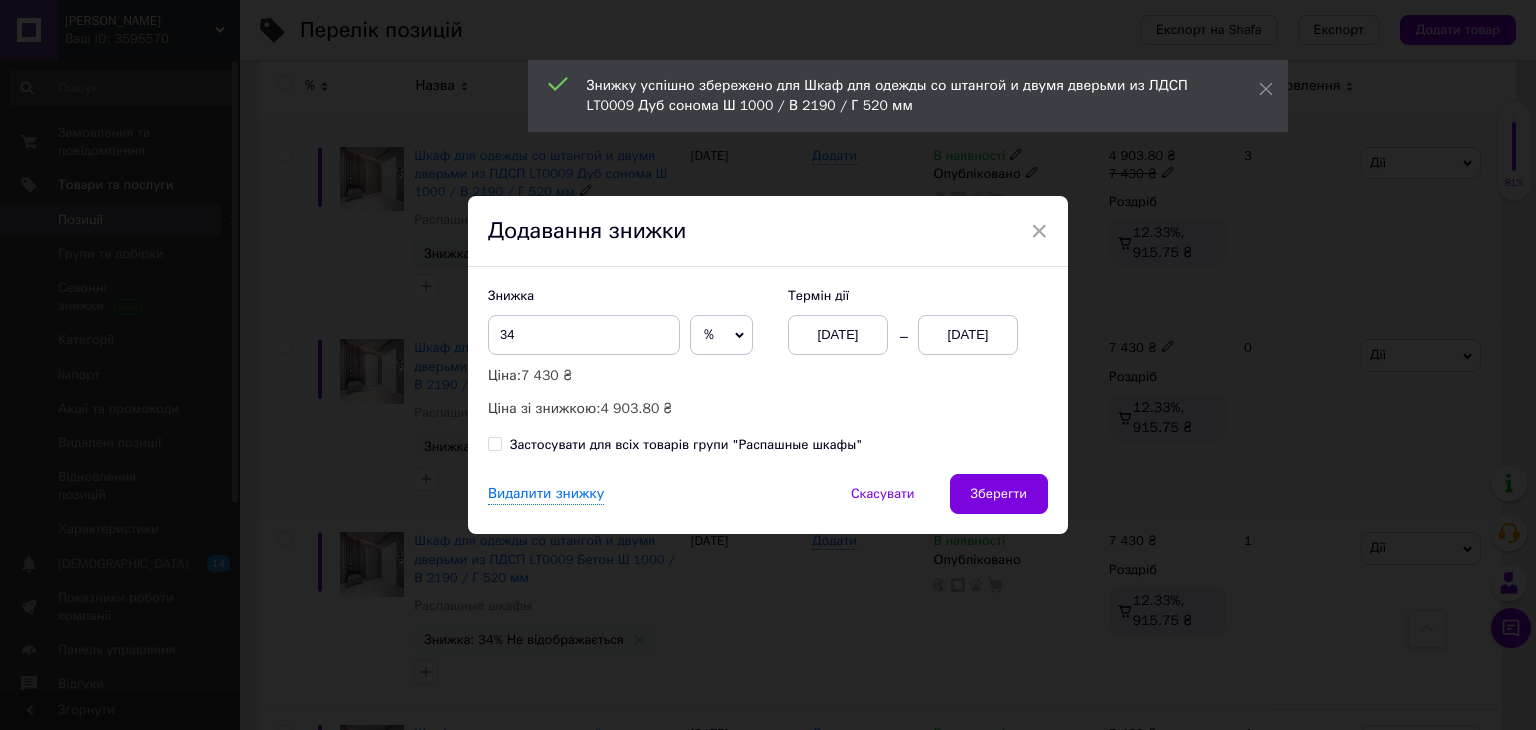 click on "01.07.2025" at bounding box center [968, 335] 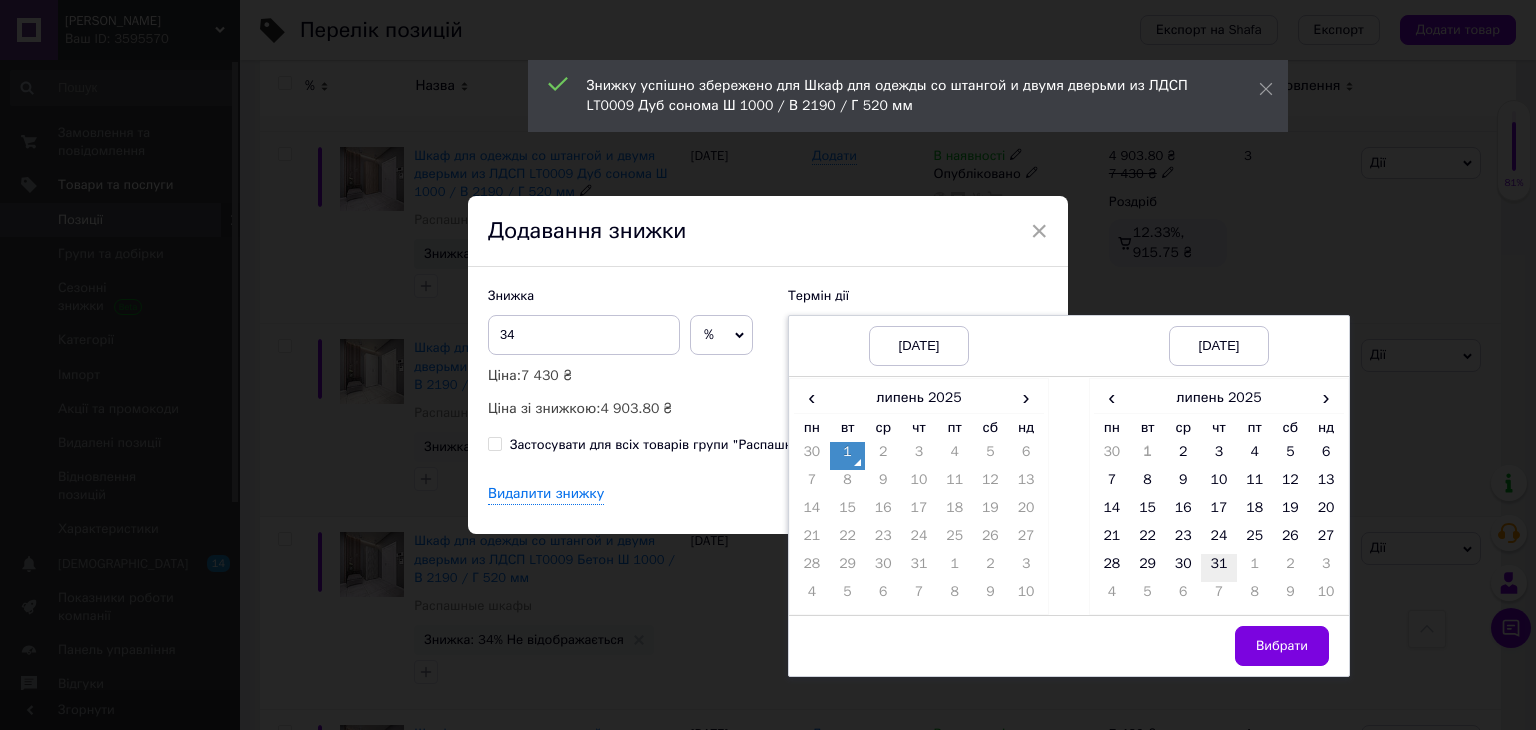click on "31" at bounding box center [1219, 568] 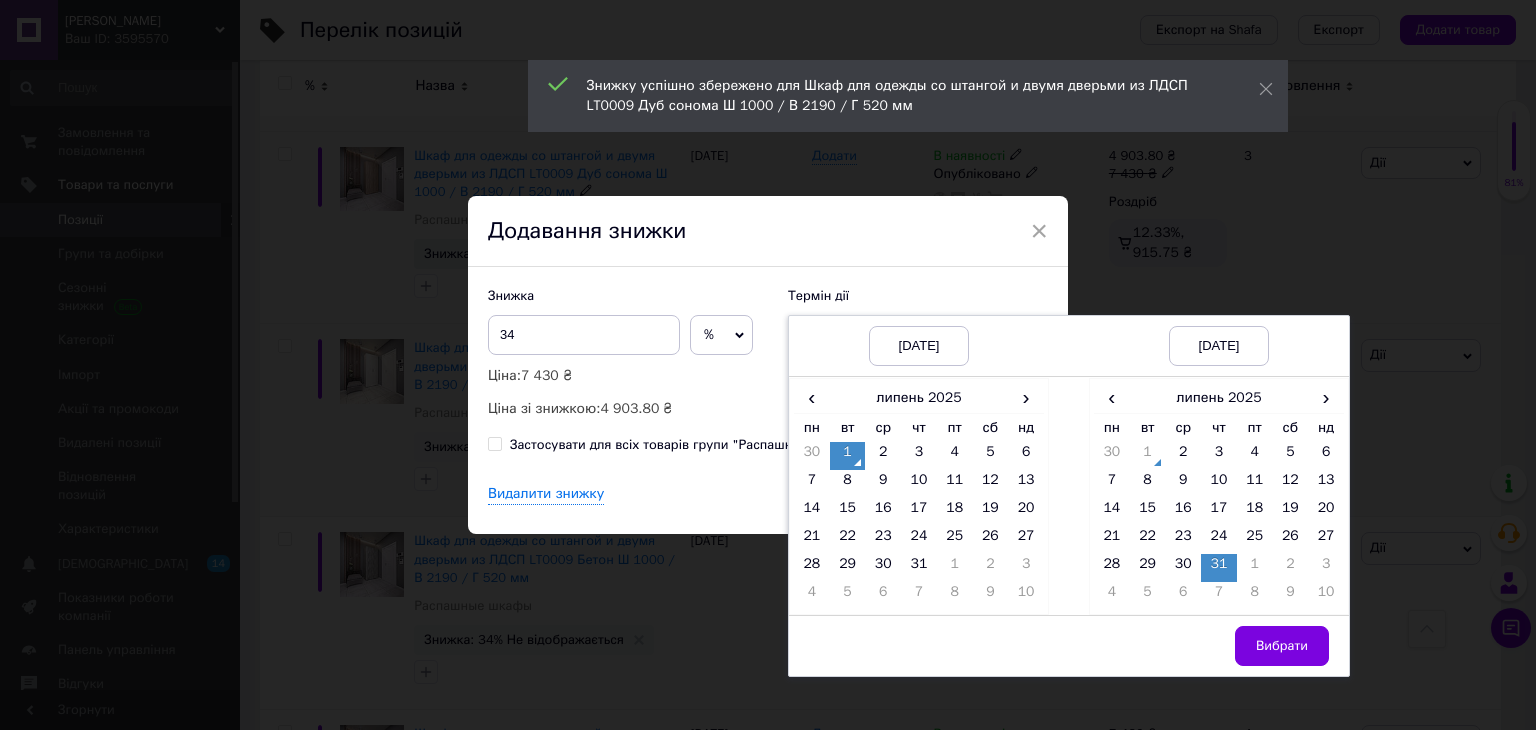 click on "Вибрати" at bounding box center (1282, 646) 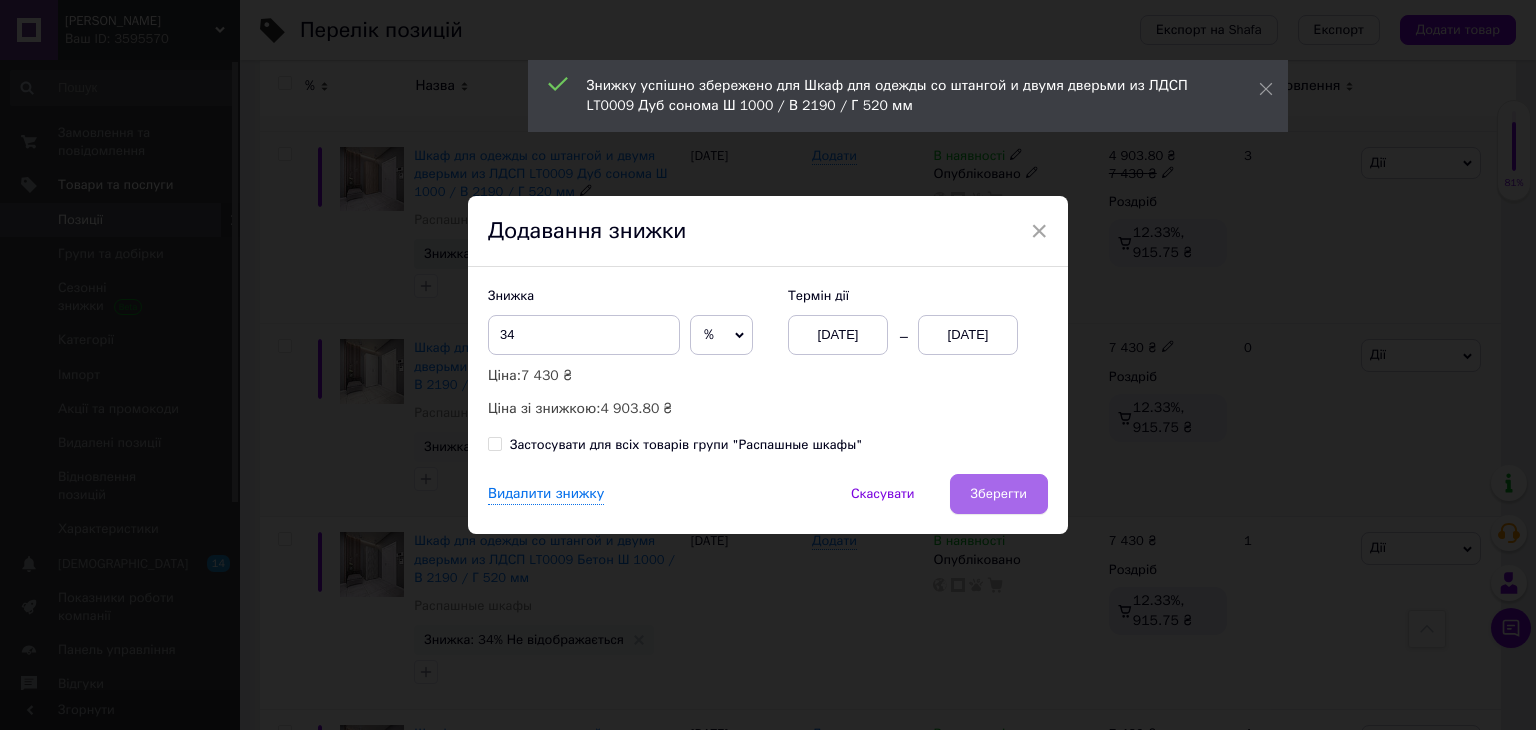 click on "Зберегти" at bounding box center [999, 494] 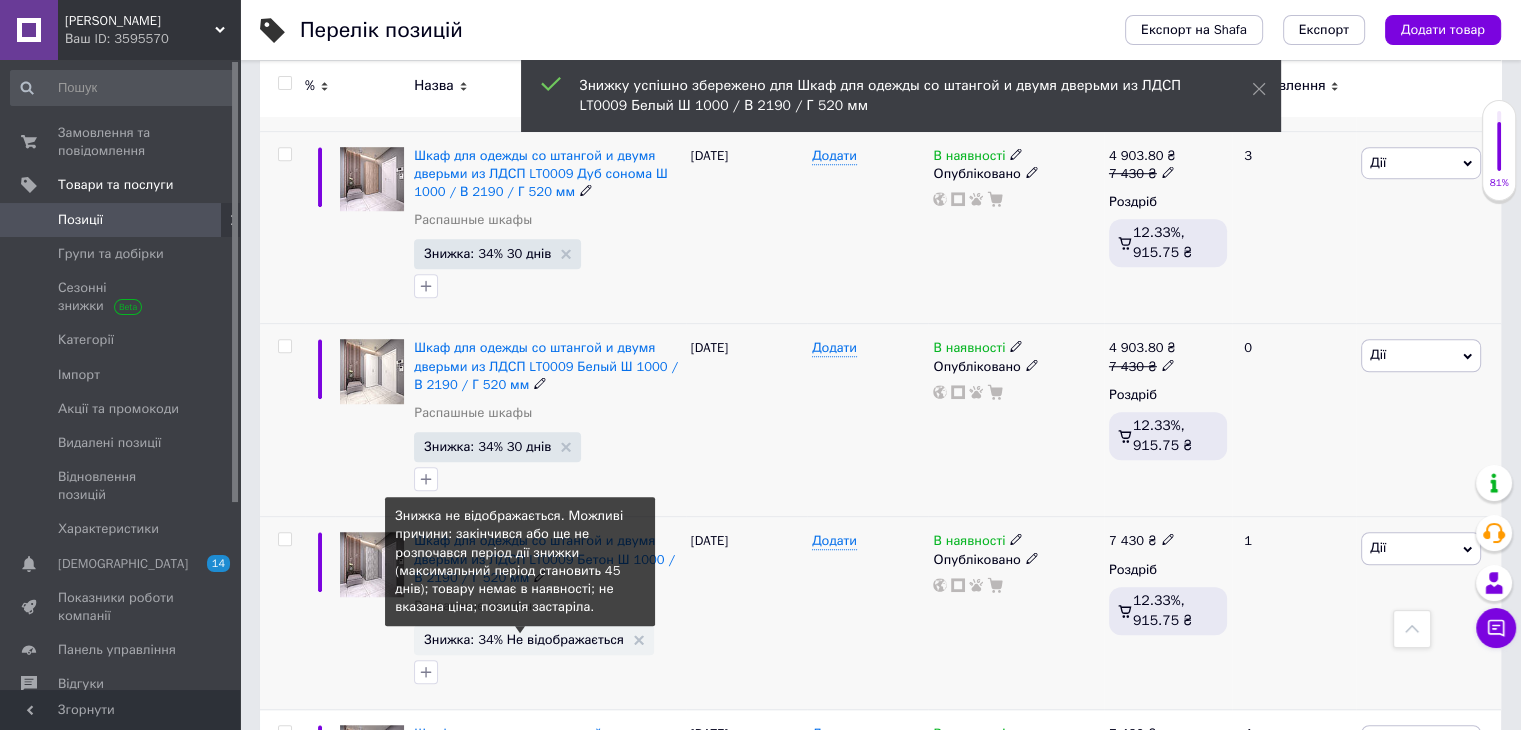 click on "Знижка: 34% Не відображається" at bounding box center [524, 639] 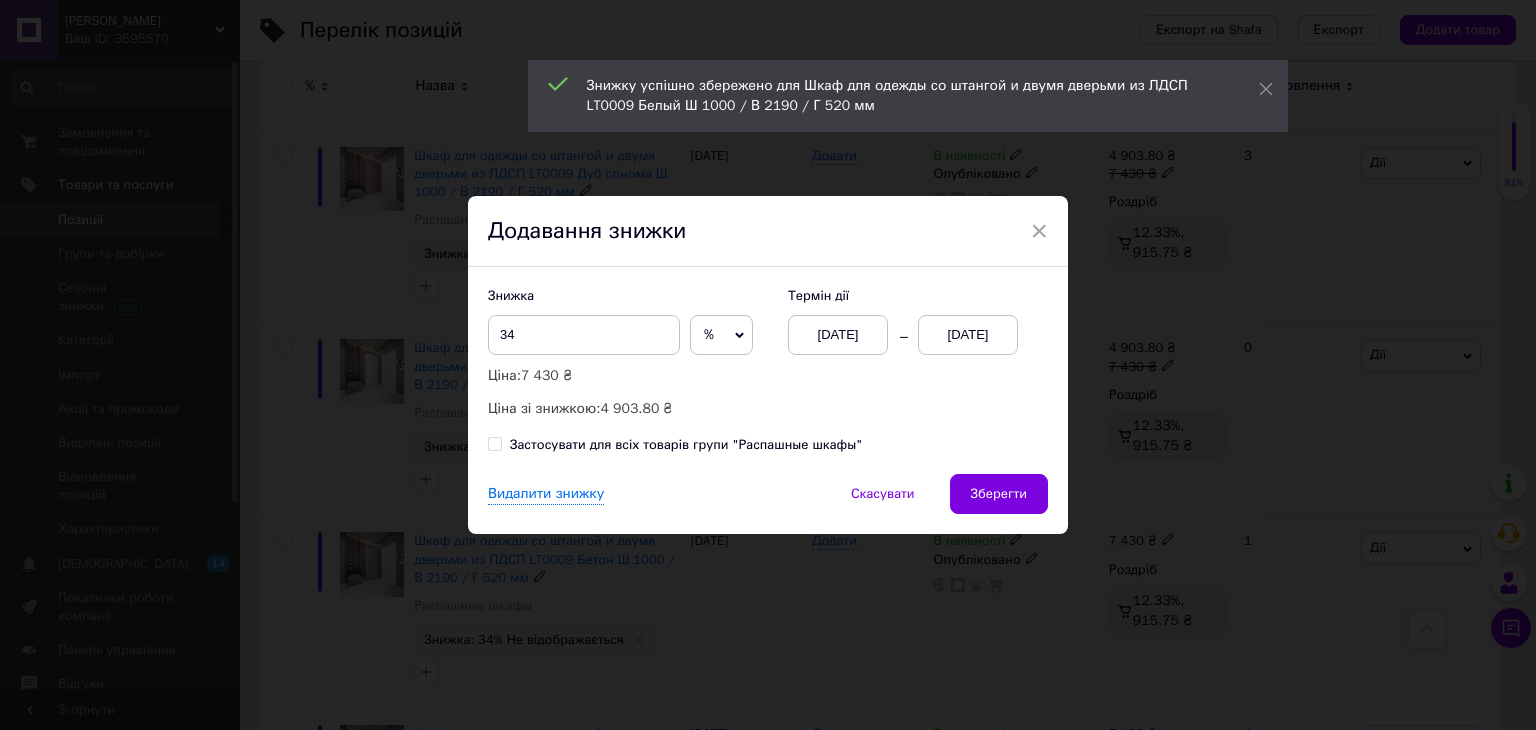 click on "01.07.2025" at bounding box center [968, 335] 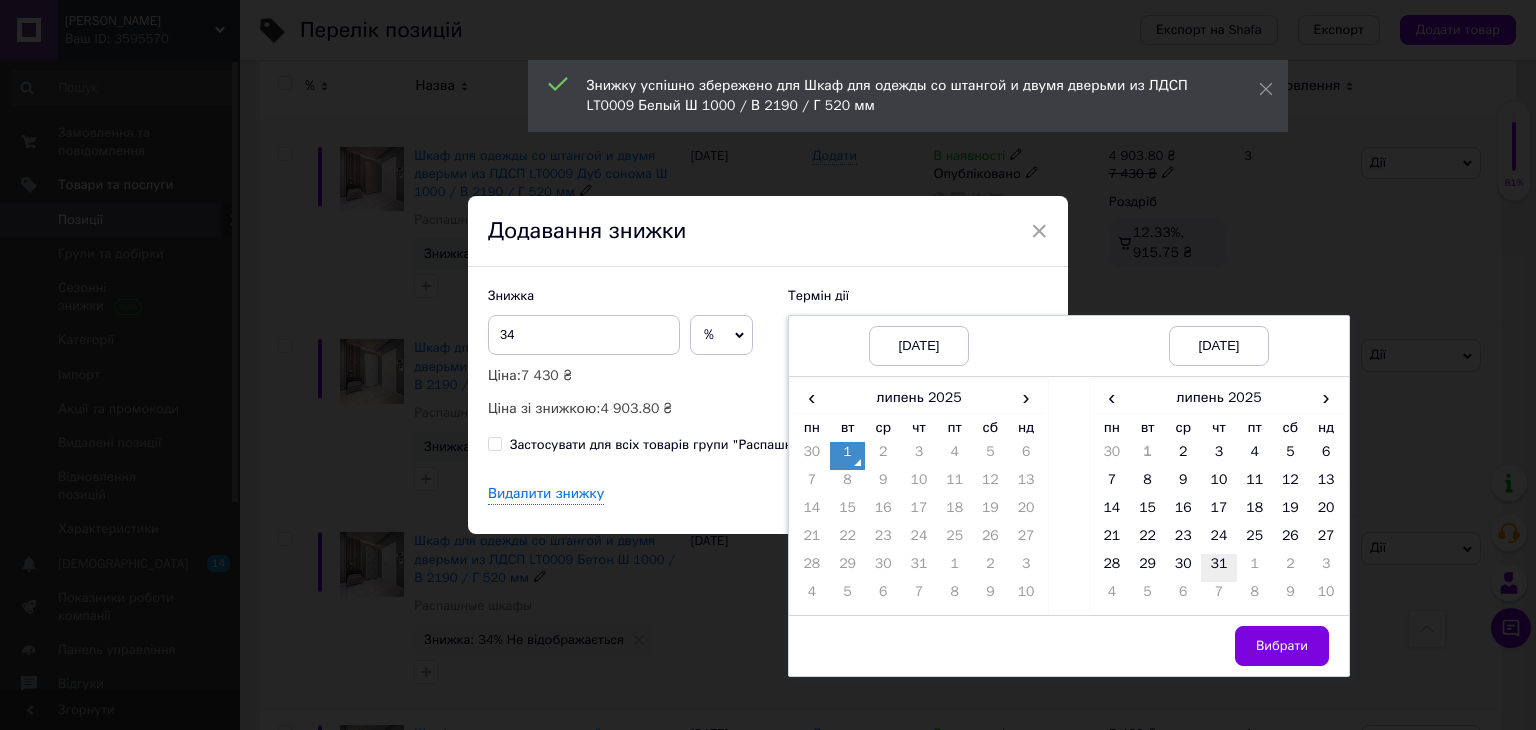 click on "31" at bounding box center [1219, 568] 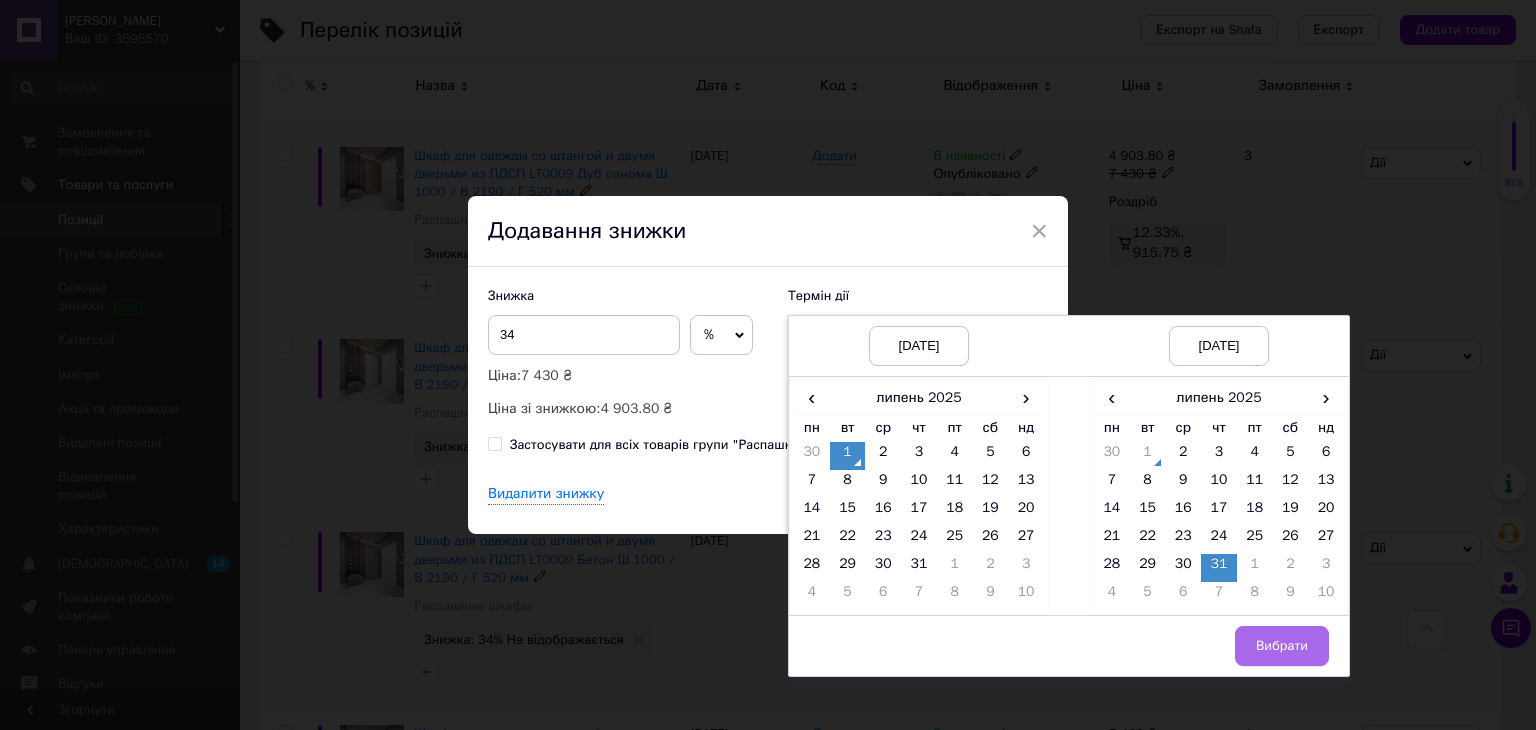 click on "Вибрати" at bounding box center [1282, 646] 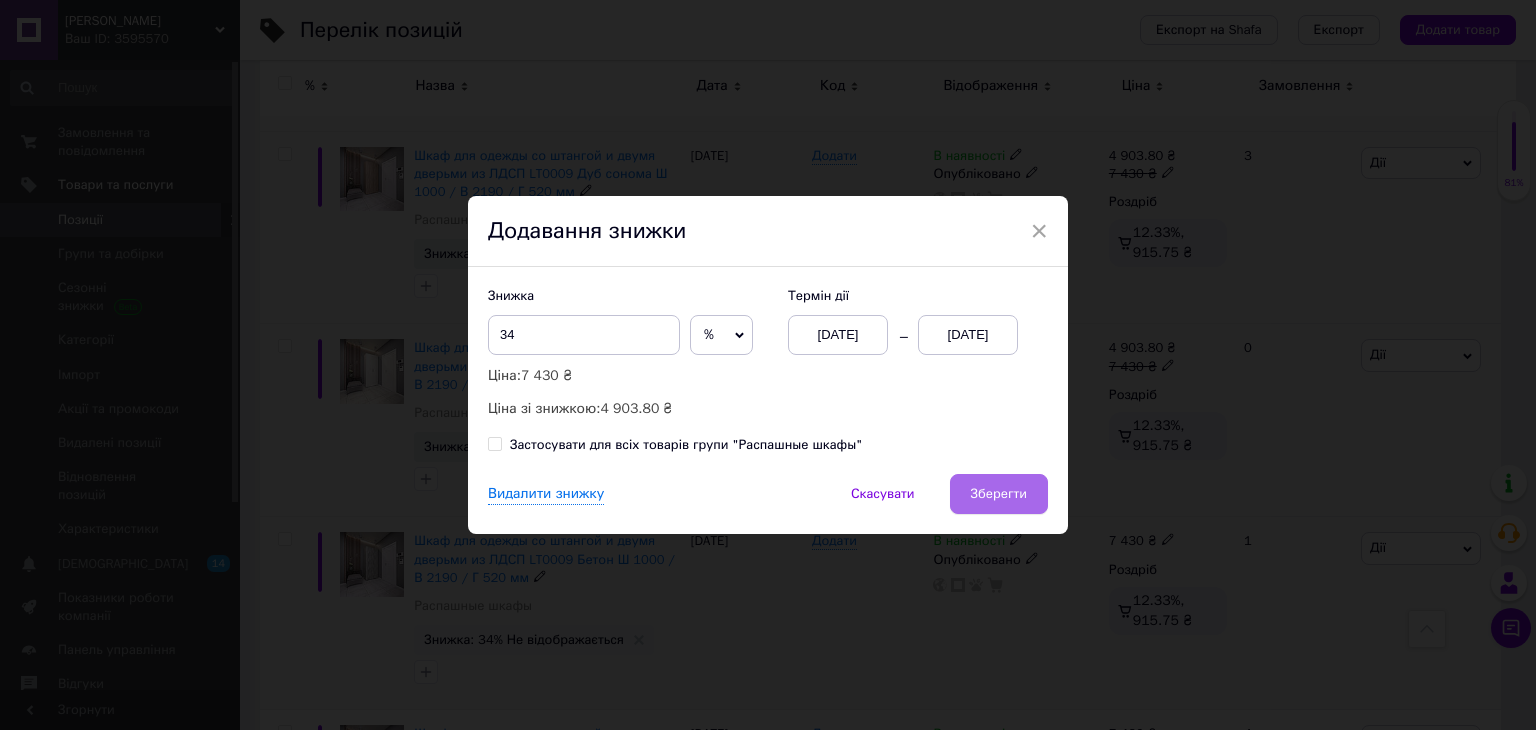 click on "Зберегти" at bounding box center (999, 494) 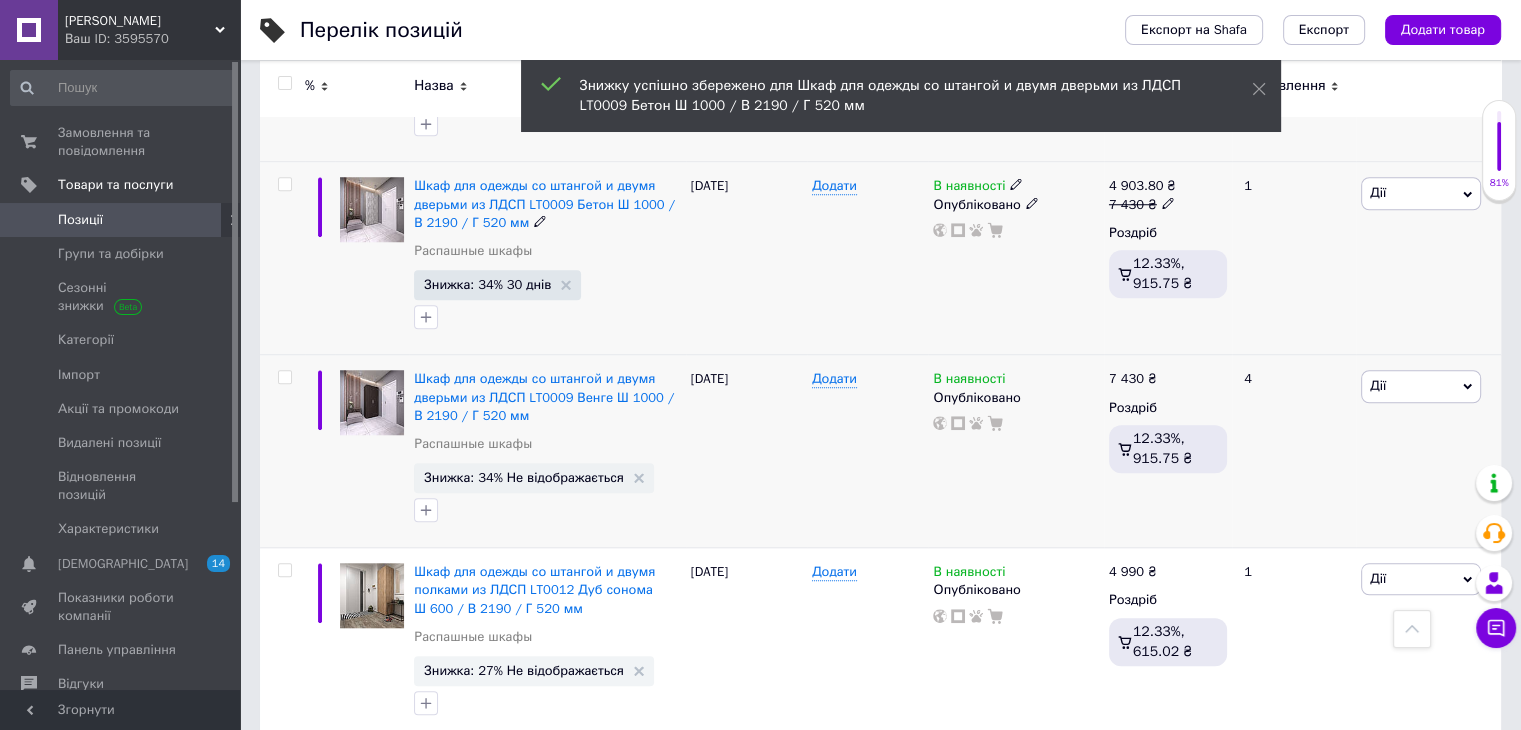 scroll, scrollTop: 1700, scrollLeft: 0, axis: vertical 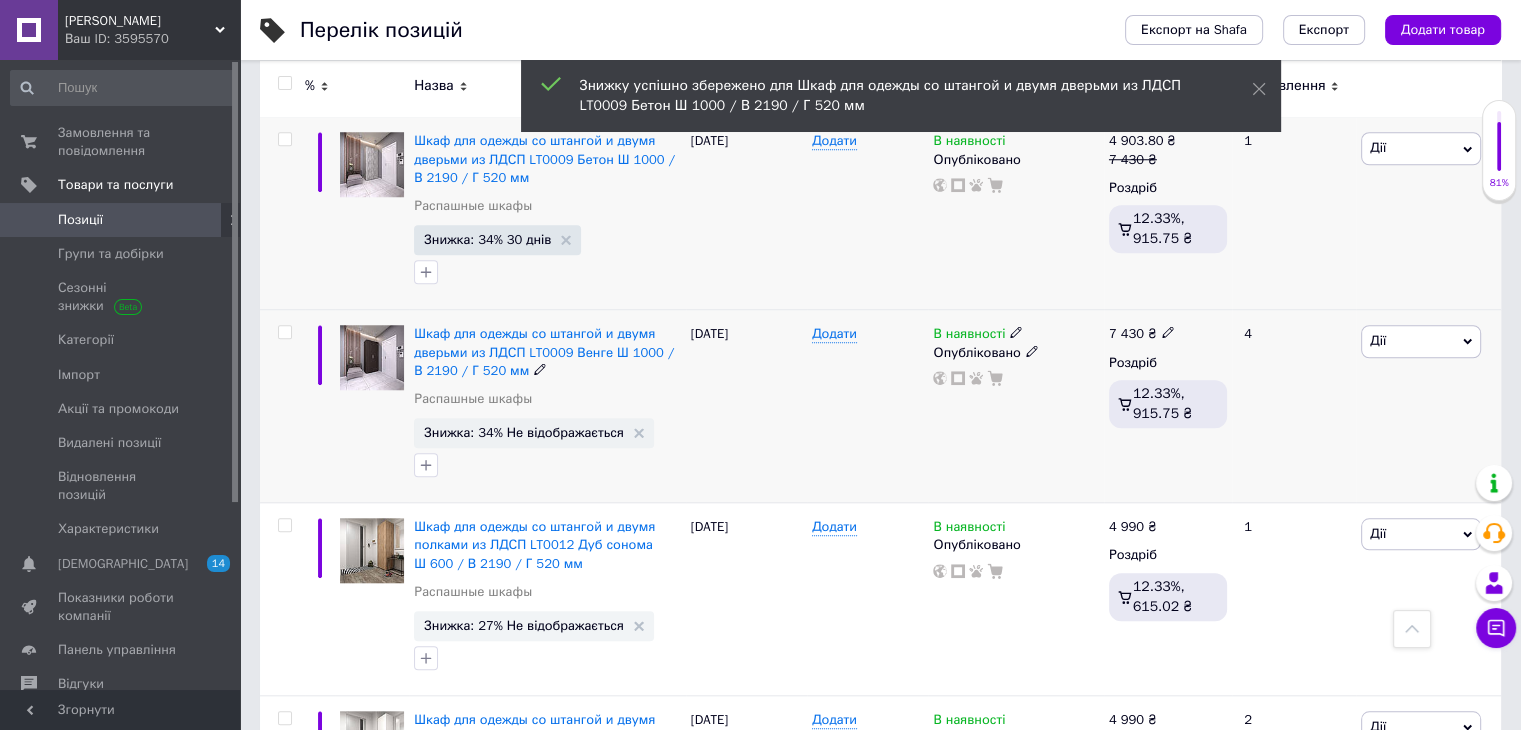 click on "Знижка: 34% Не відображається" at bounding box center (524, 432) 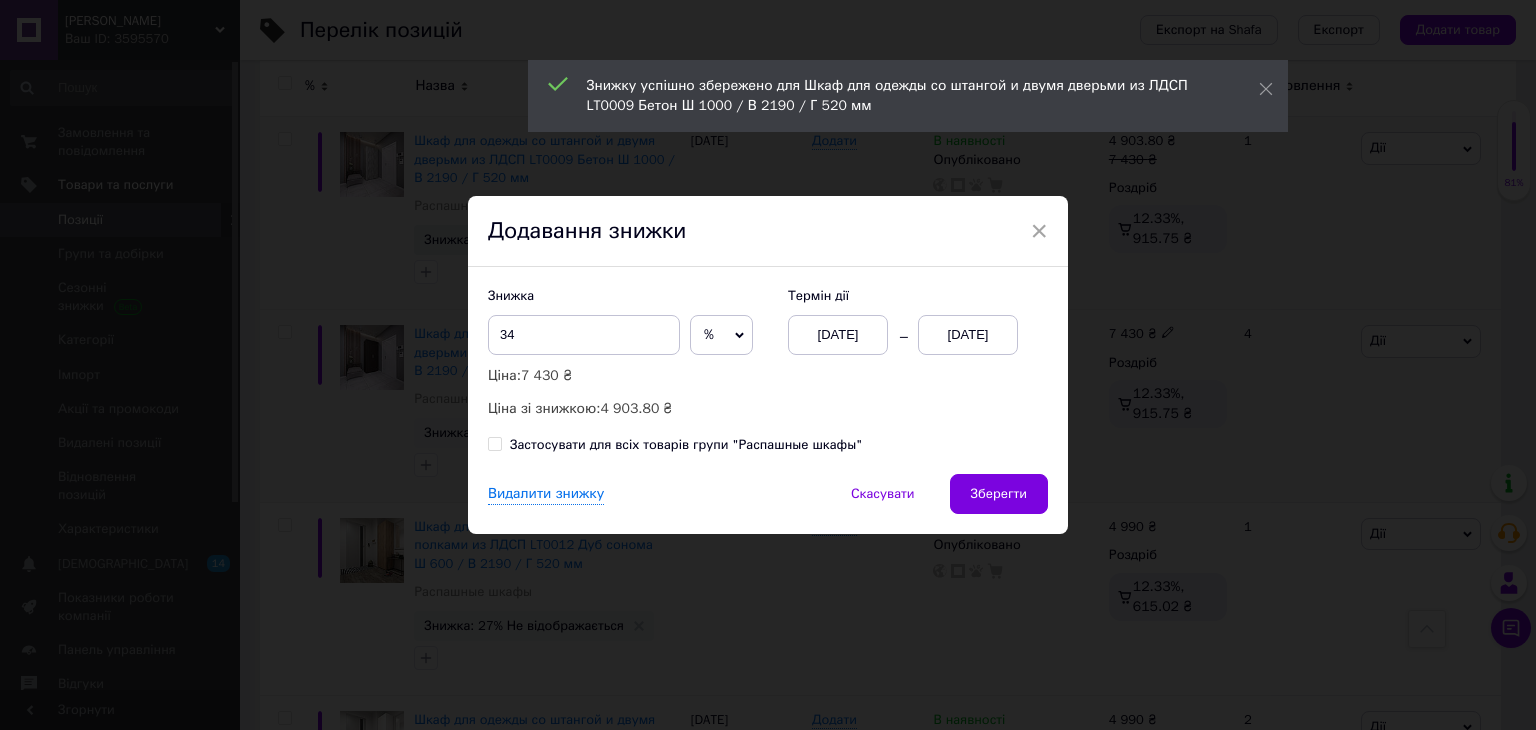 click on "01.07.2025" at bounding box center [968, 335] 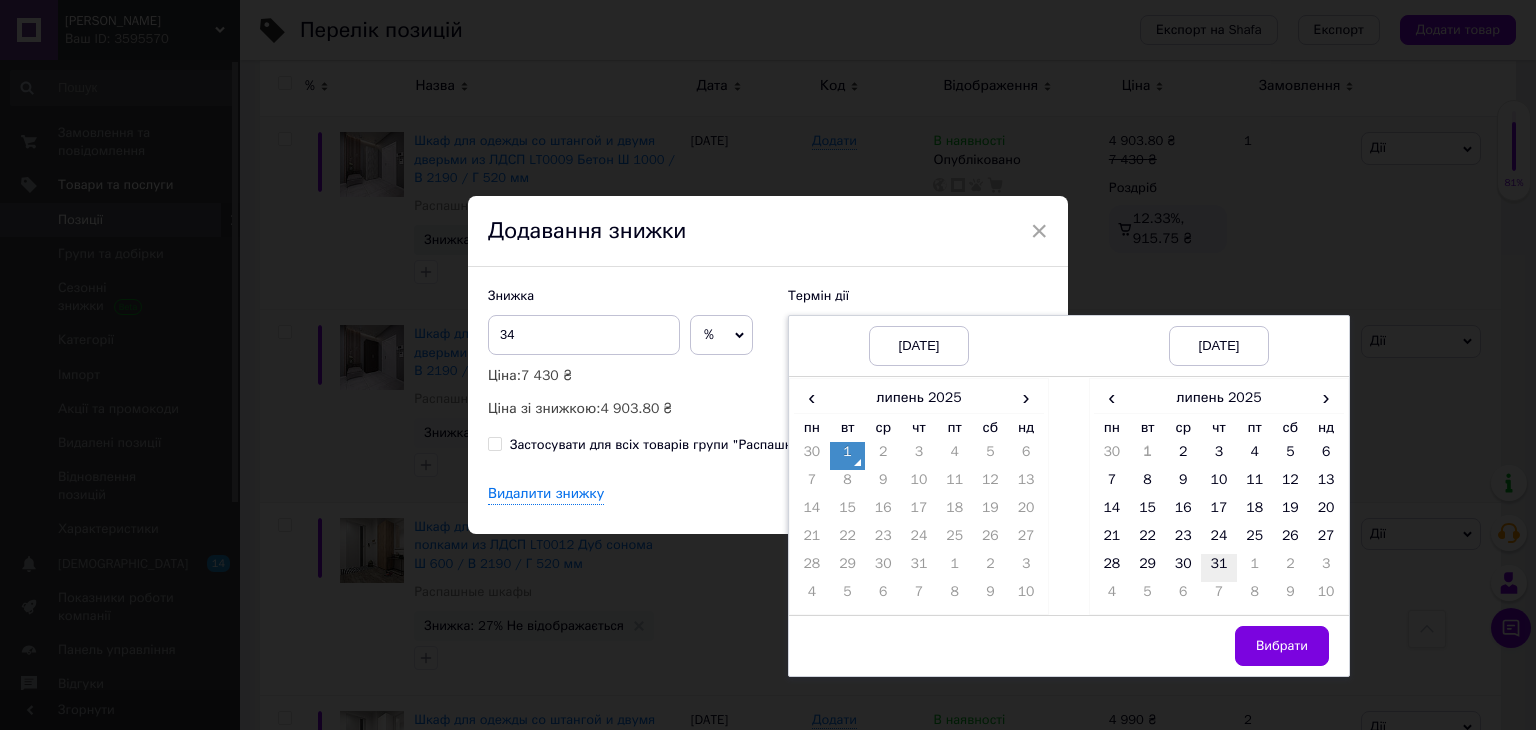 click on "31" at bounding box center [1219, 568] 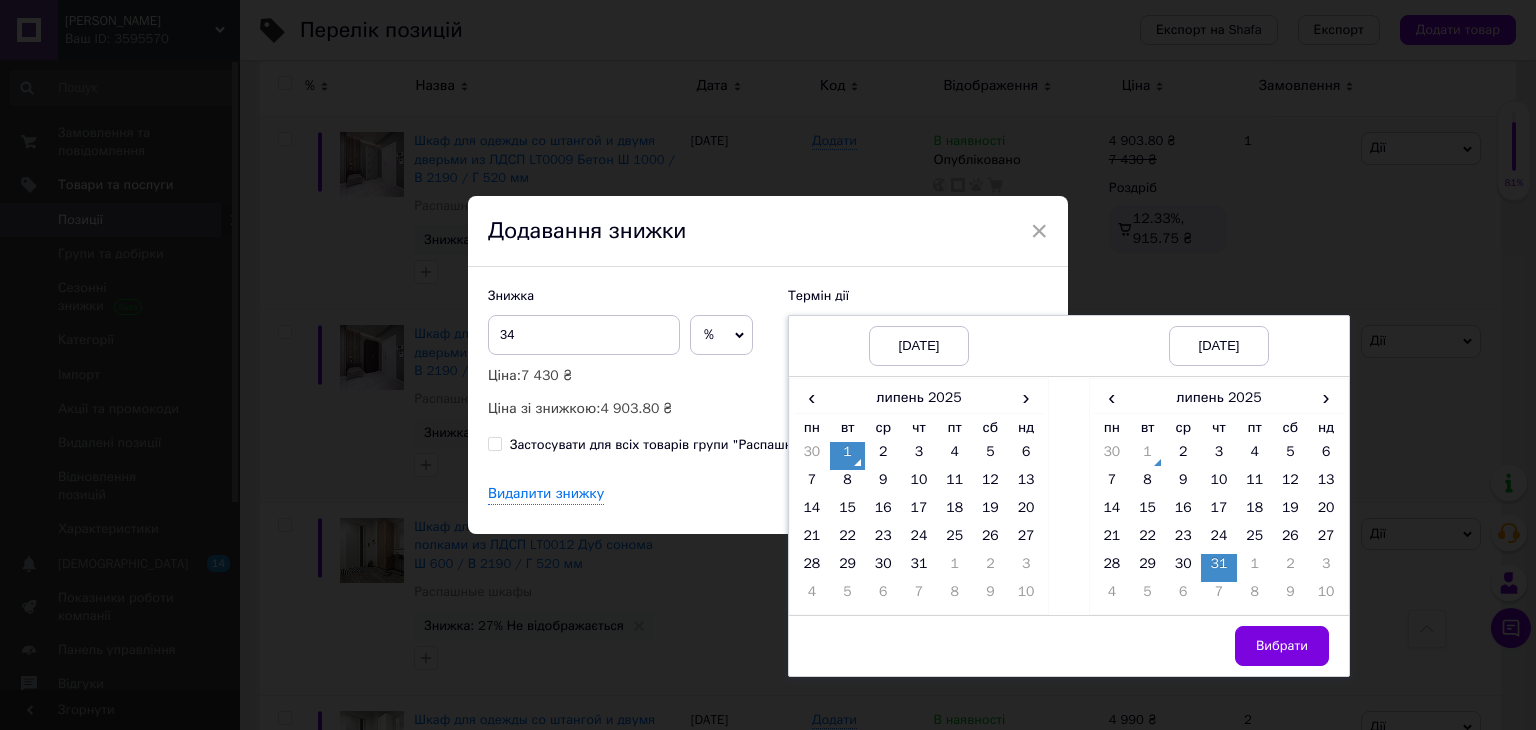 click on "Вибрати" at bounding box center [1282, 646] 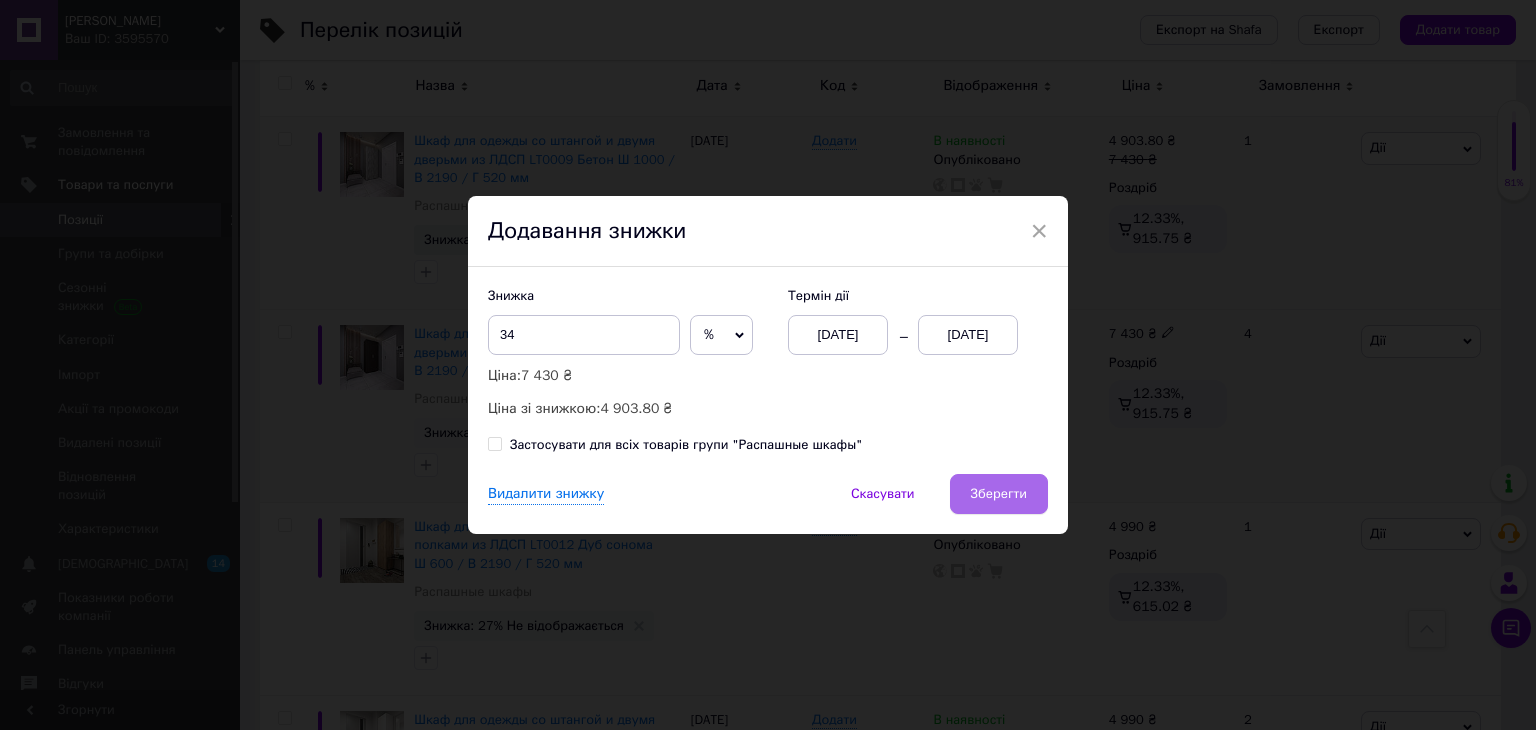click on "Зберегти" at bounding box center [999, 494] 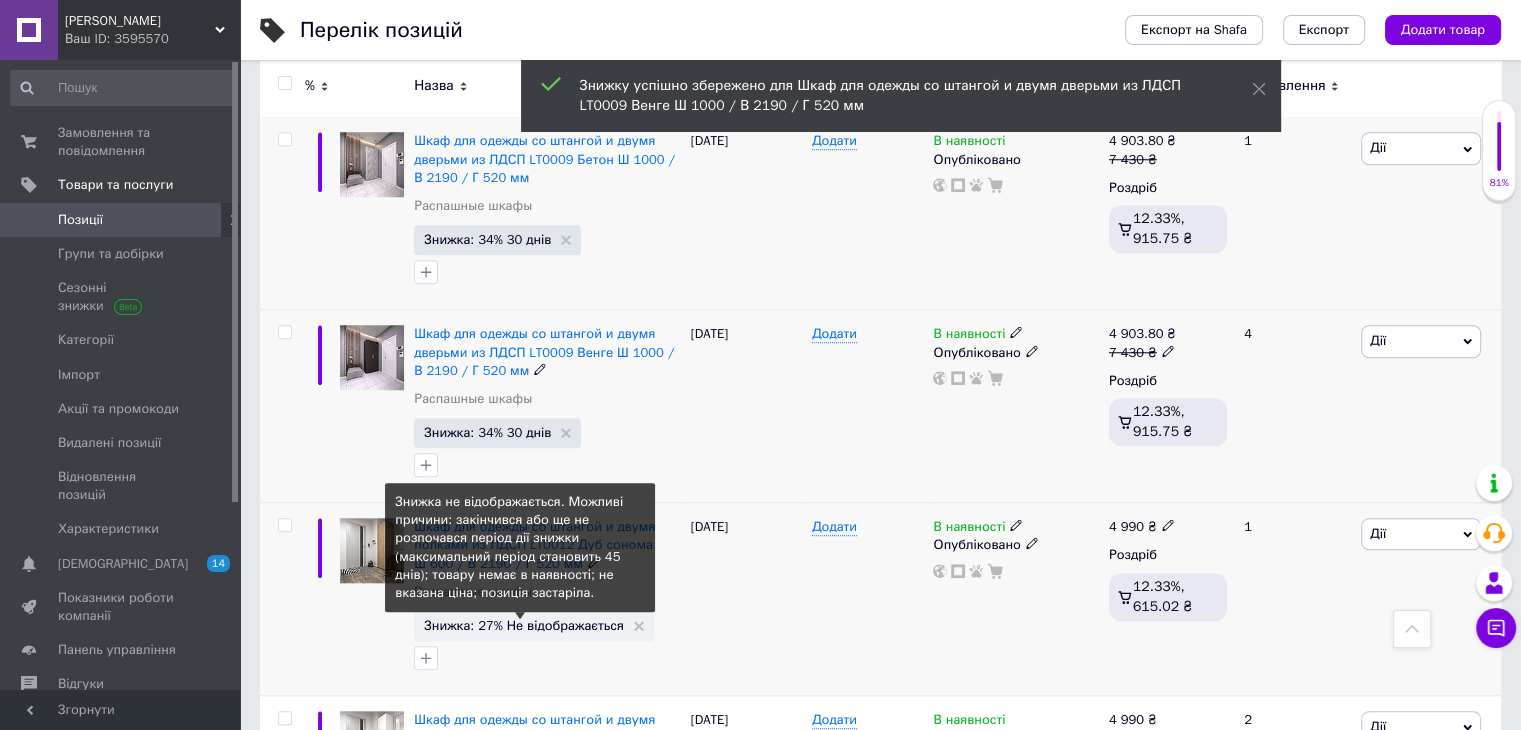 click on "Знижка: 27% Не відображається" at bounding box center (524, 625) 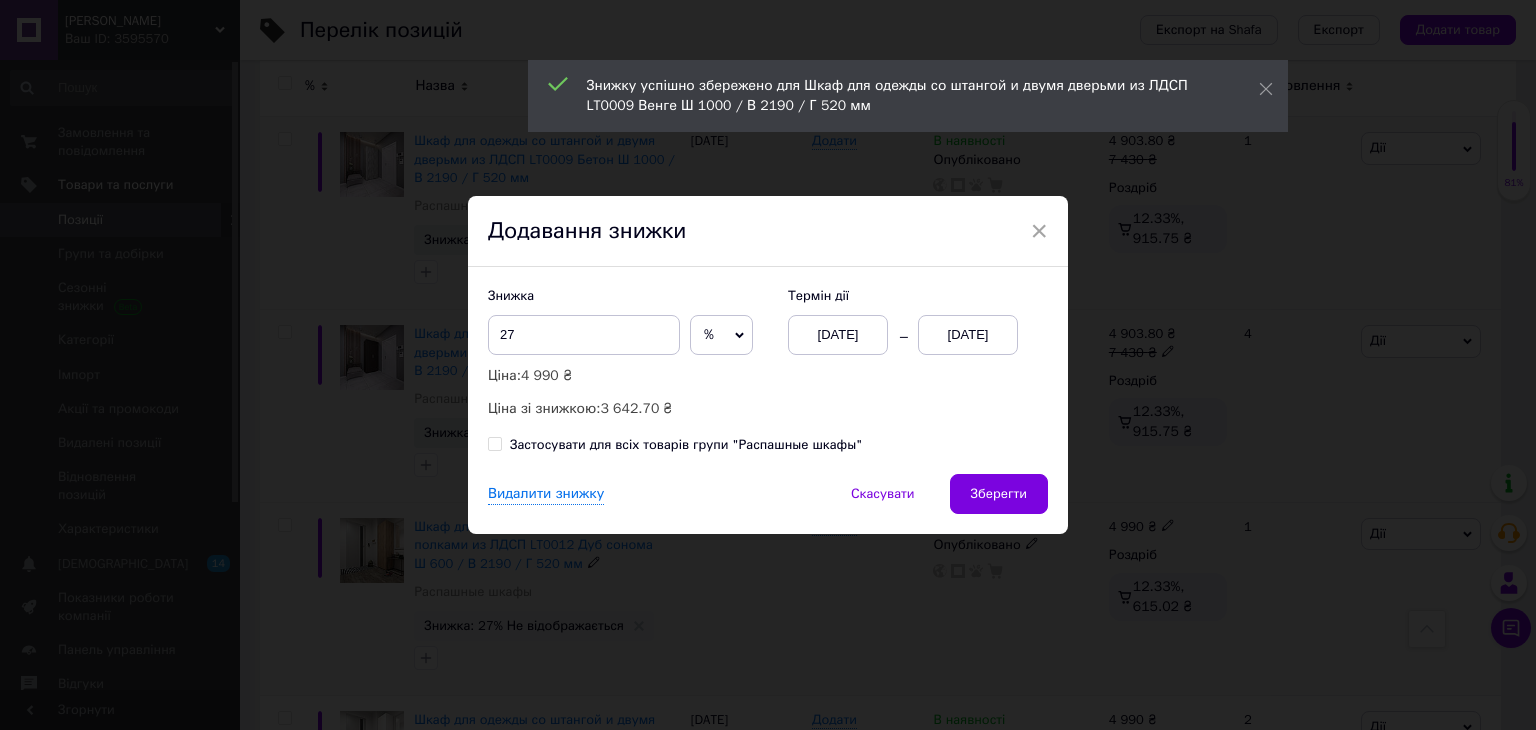 click on "01.07.2025" at bounding box center (968, 335) 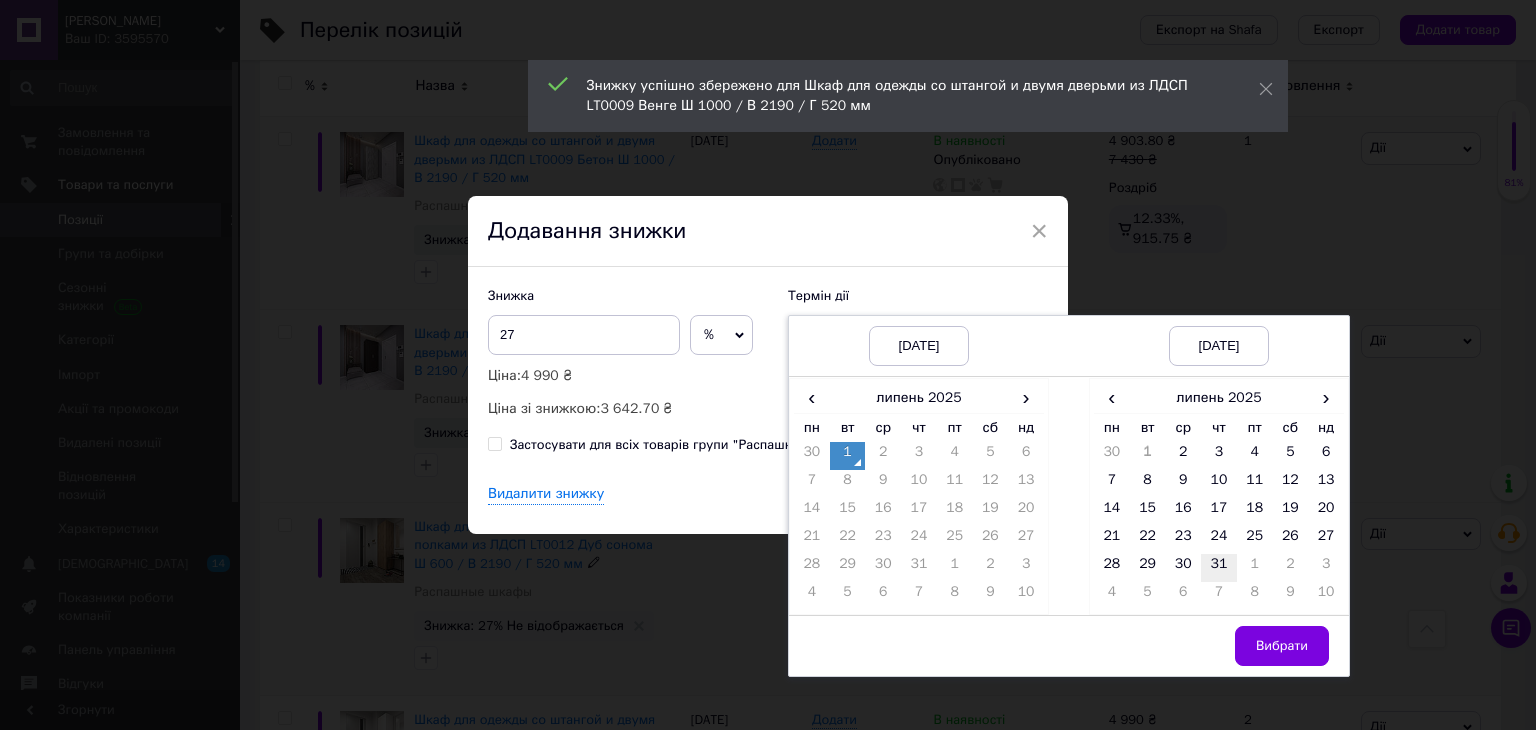 click on "31" at bounding box center [1219, 568] 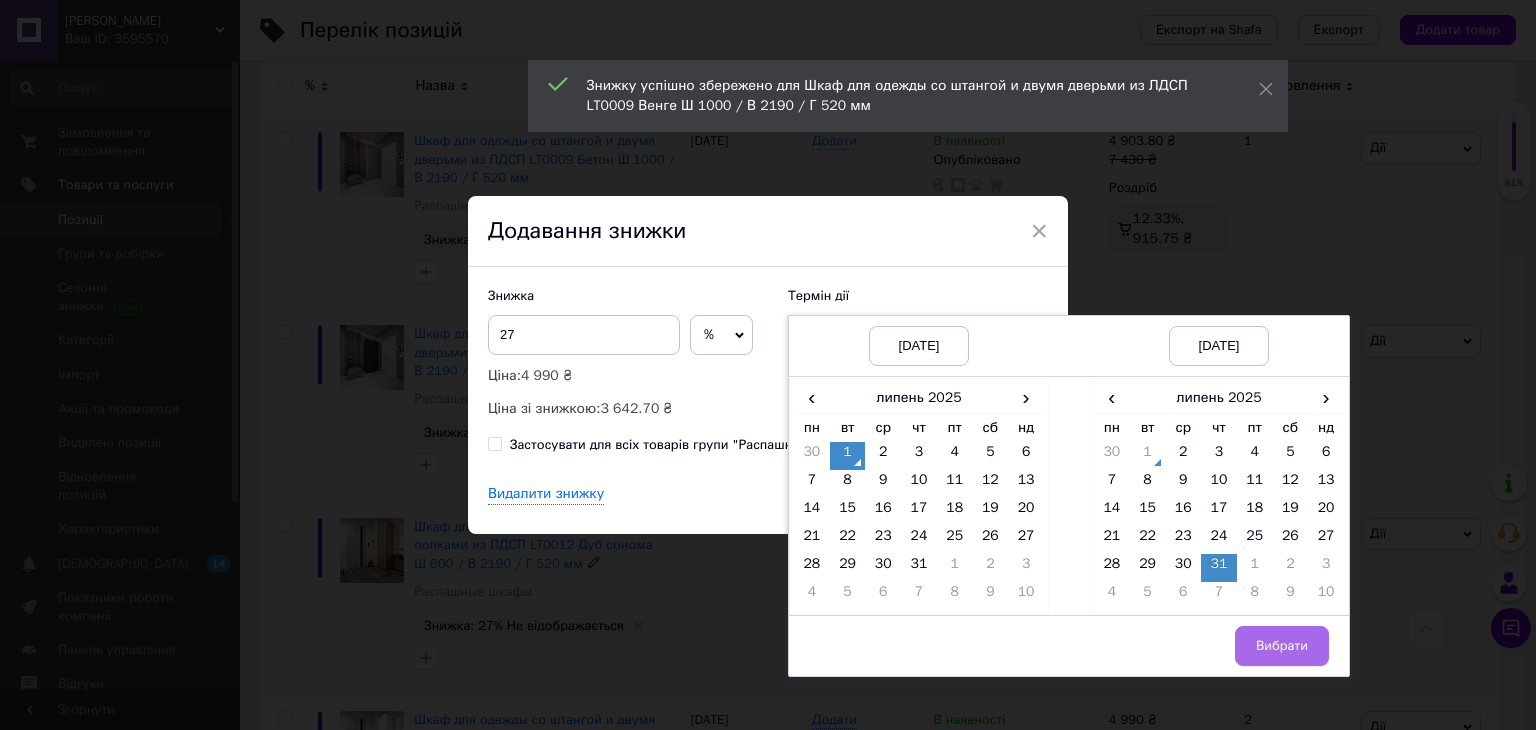 click on "Вибрати" at bounding box center (1282, 646) 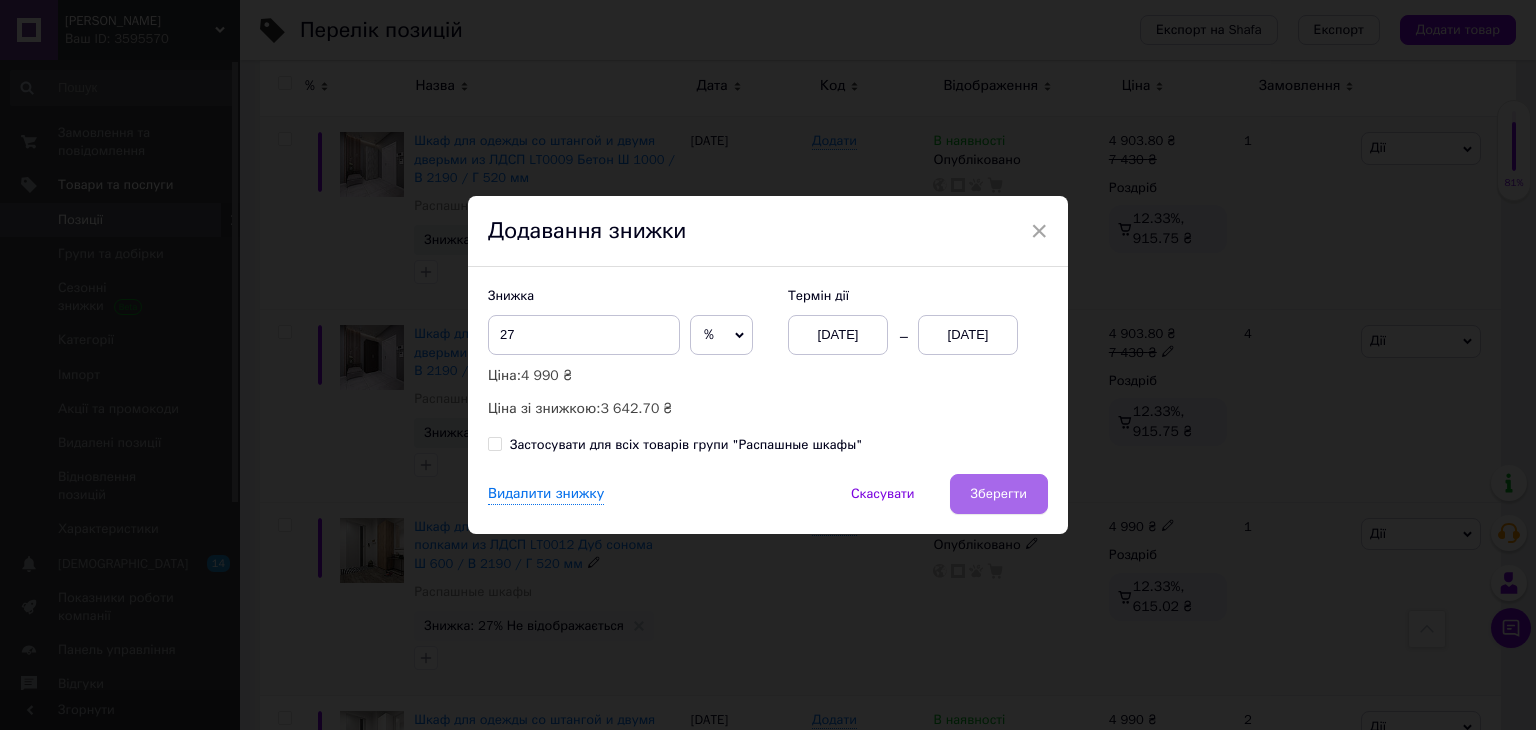 click on "Зберегти" at bounding box center [999, 494] 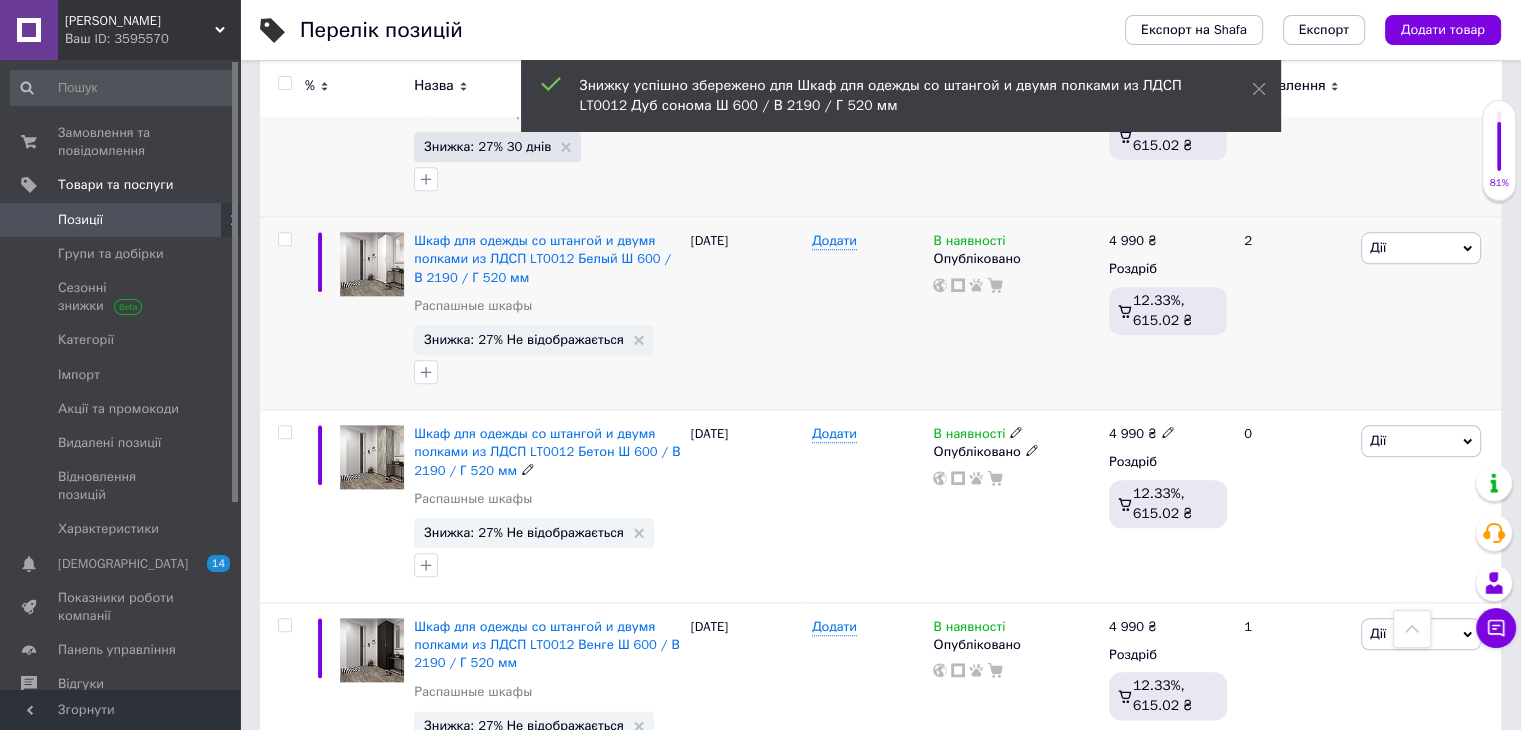 scroll, scrollTop: 2200, scrollLeft: 0, axis: vertical 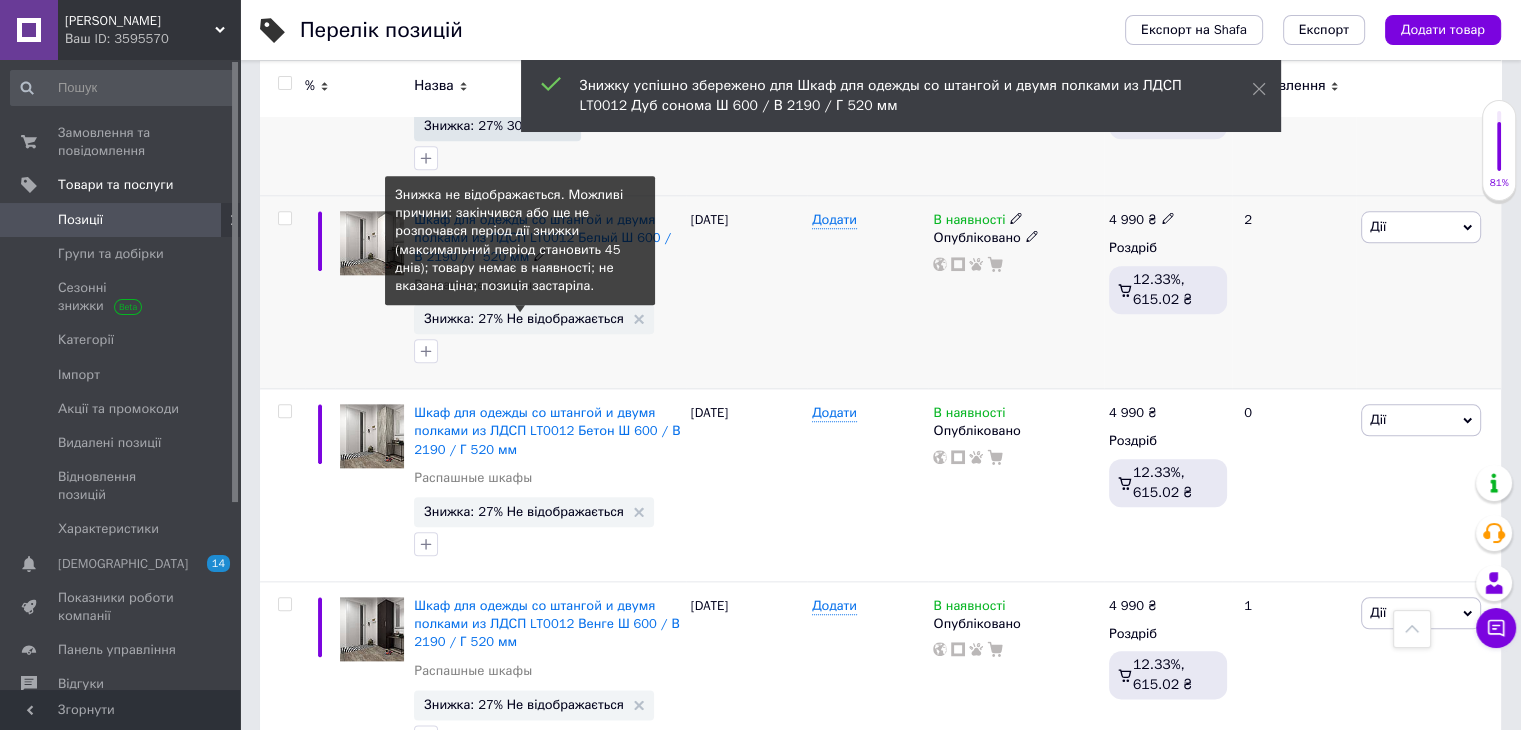 click on "Знижка: 27% Не відображається" at bounding box center (524, 318) 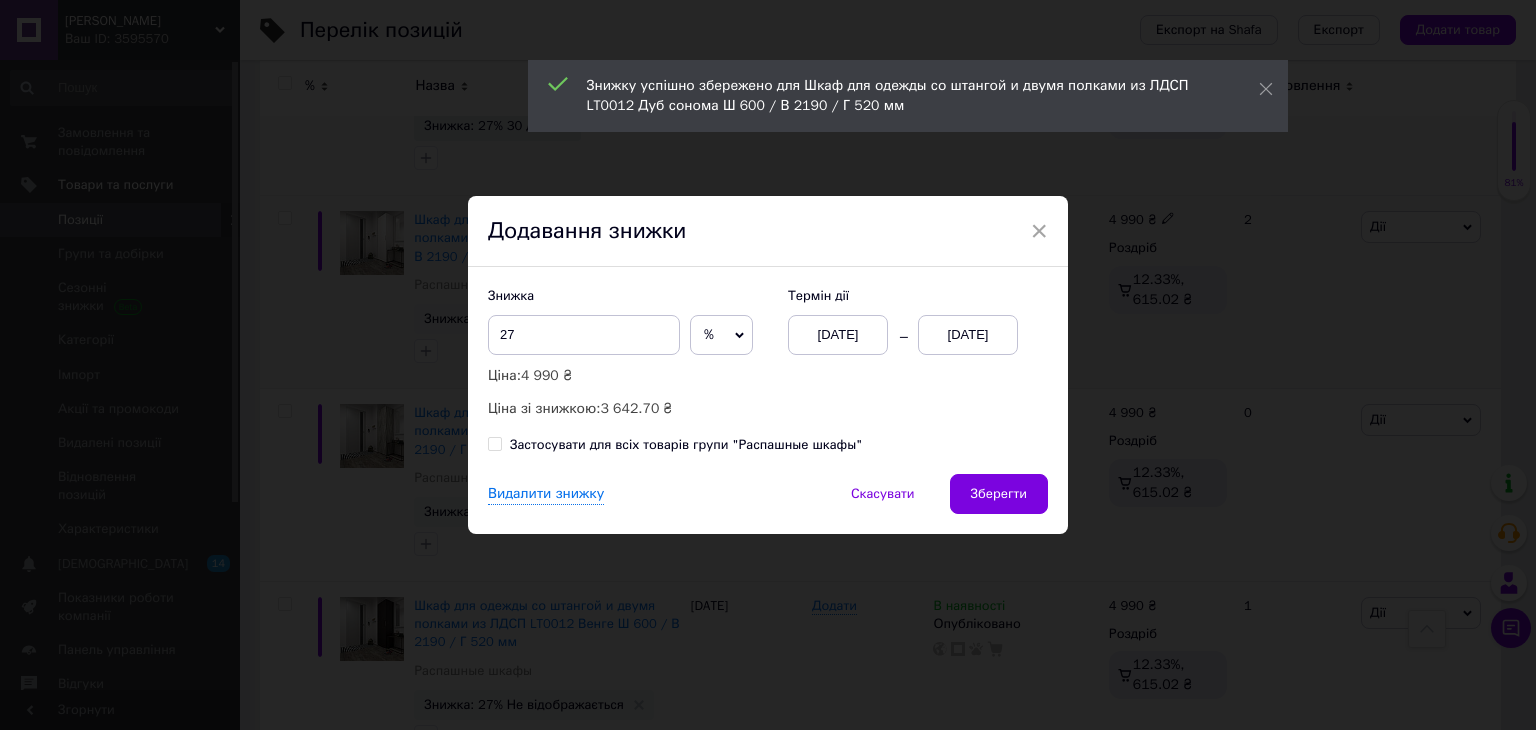 click on "01.07.2025" at bounding box center (968, 335) 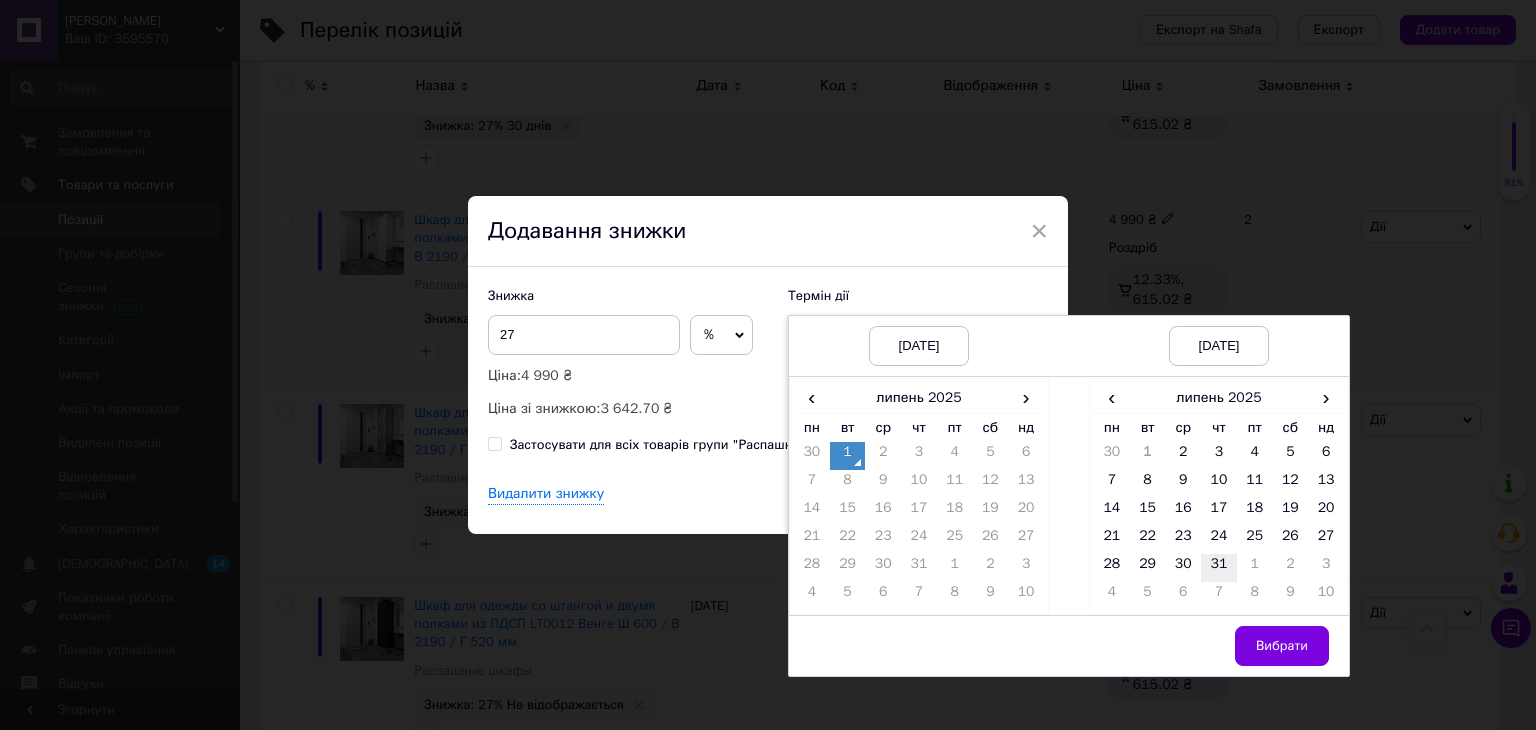 click on "31" at bounding box center [1219, 568] 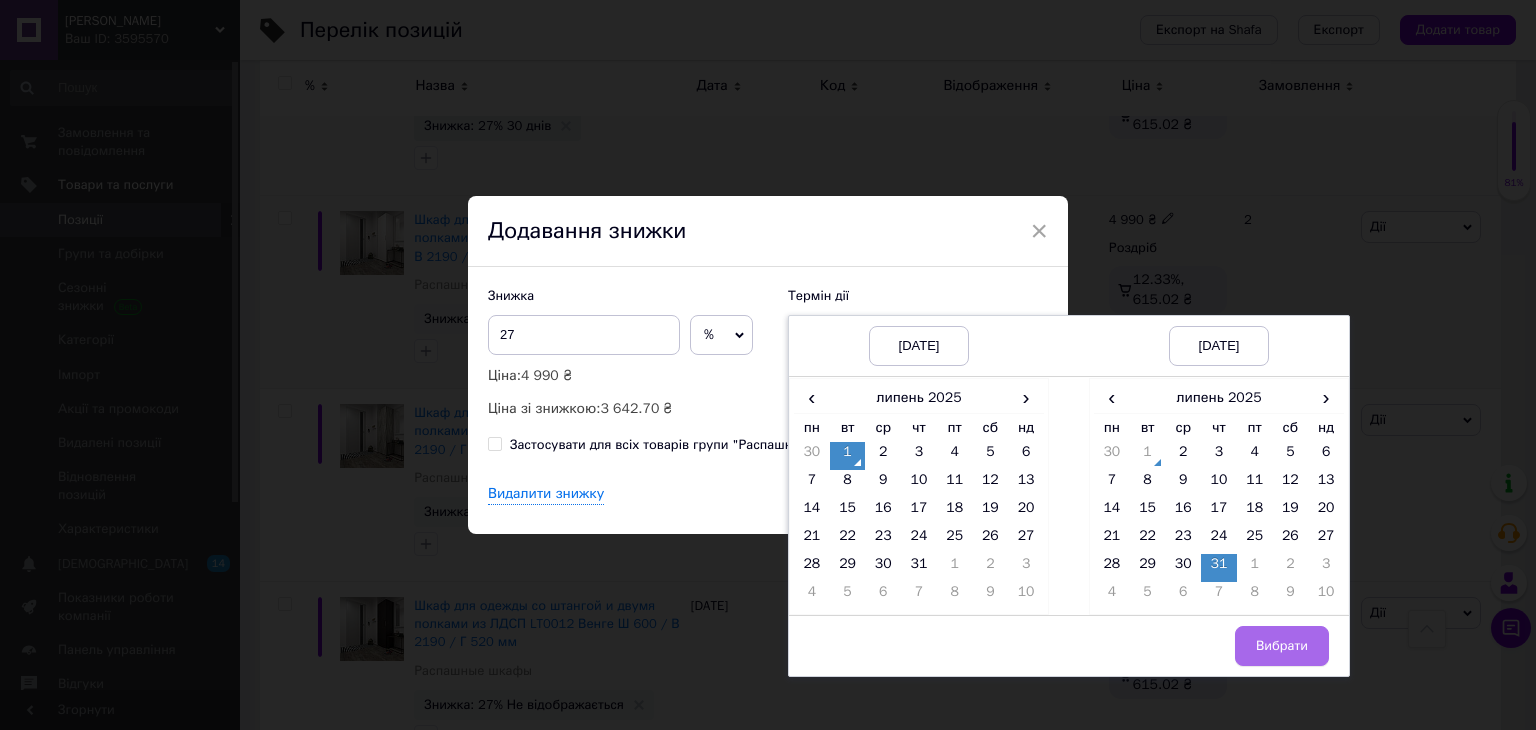 drag, startPoint x: 1277, startPoint y: 643, endPoint x: 1167, endPoint y: 571, distance: 131.46863 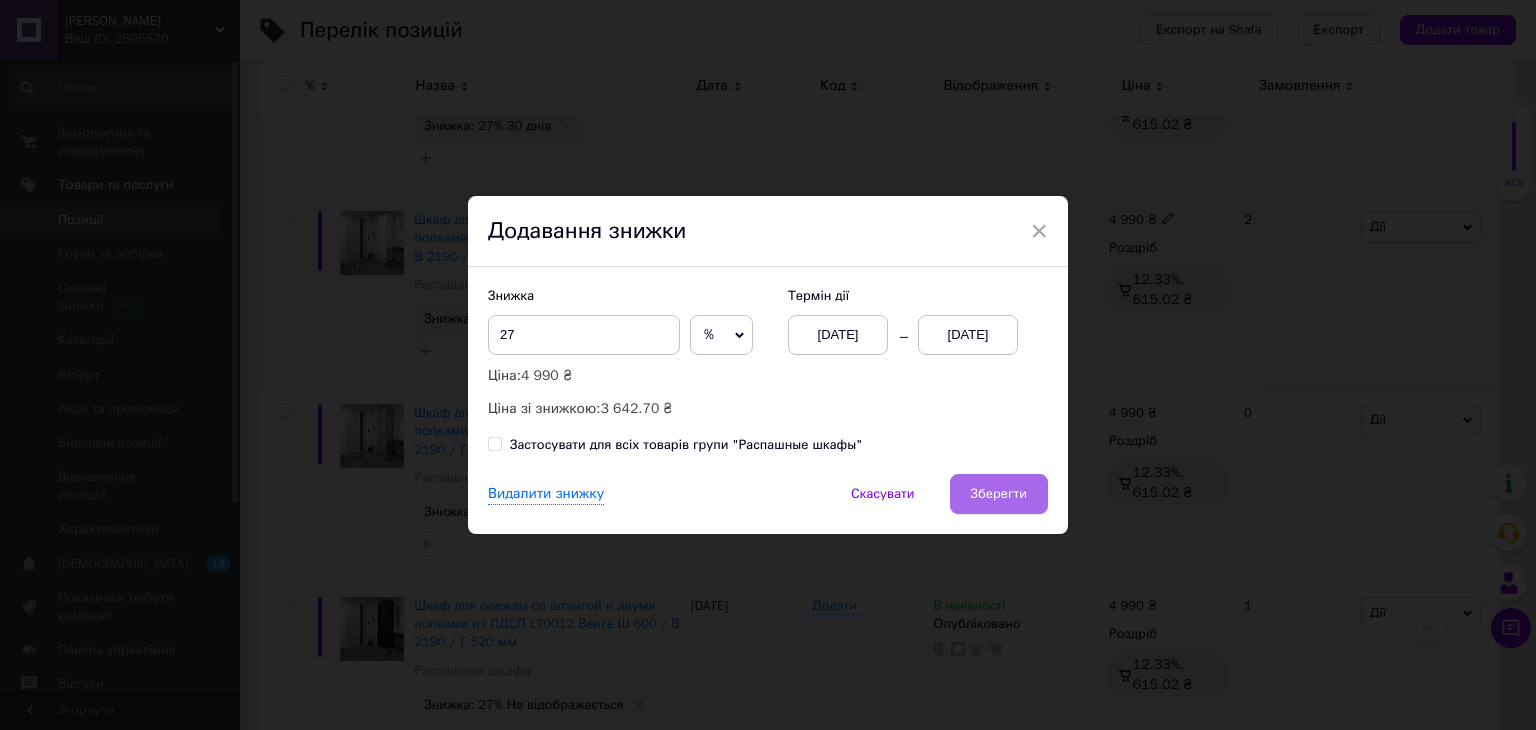 click on "Зберегти" at bounding box center [999, 494] 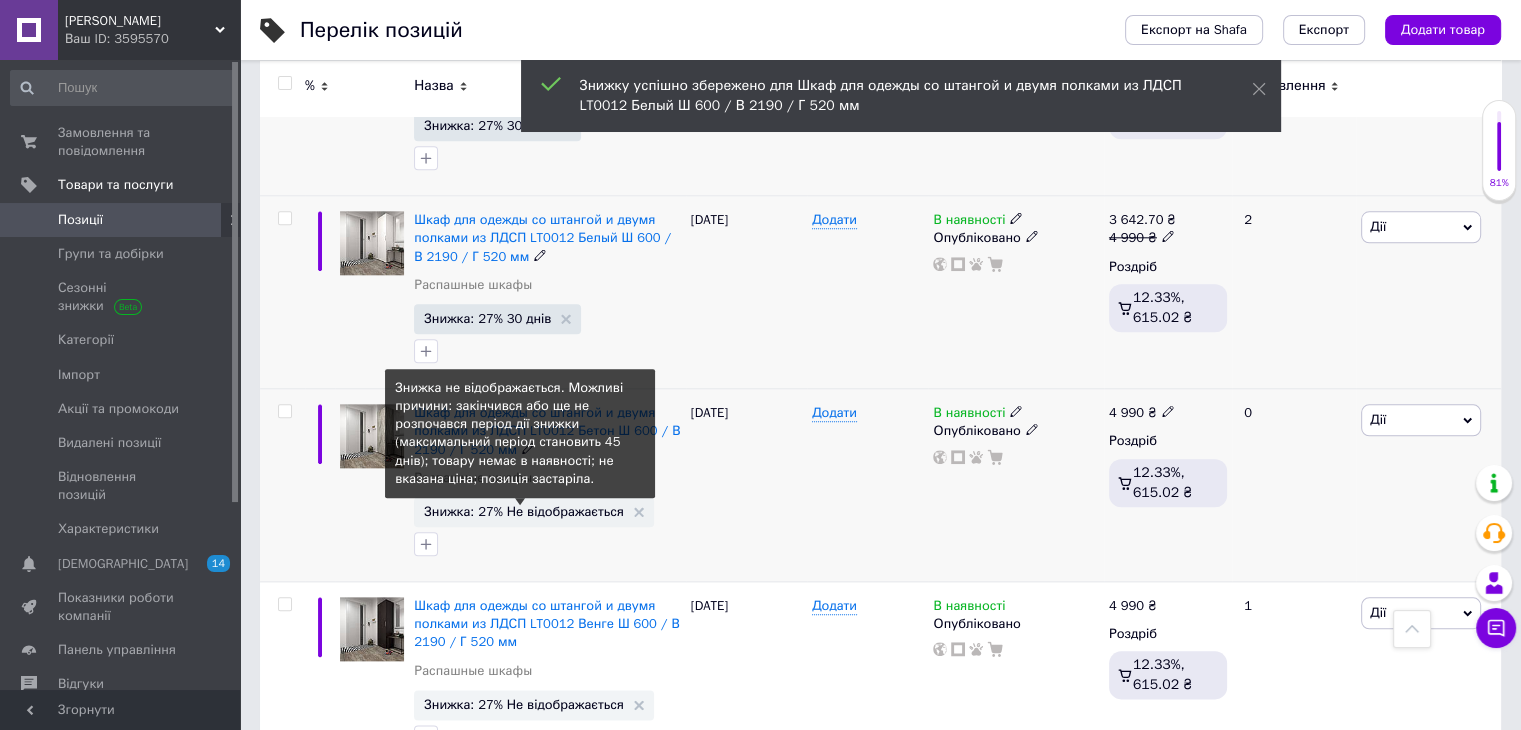 click on "Знижка: 27% Не відображається" at bounding box center (524, 511) 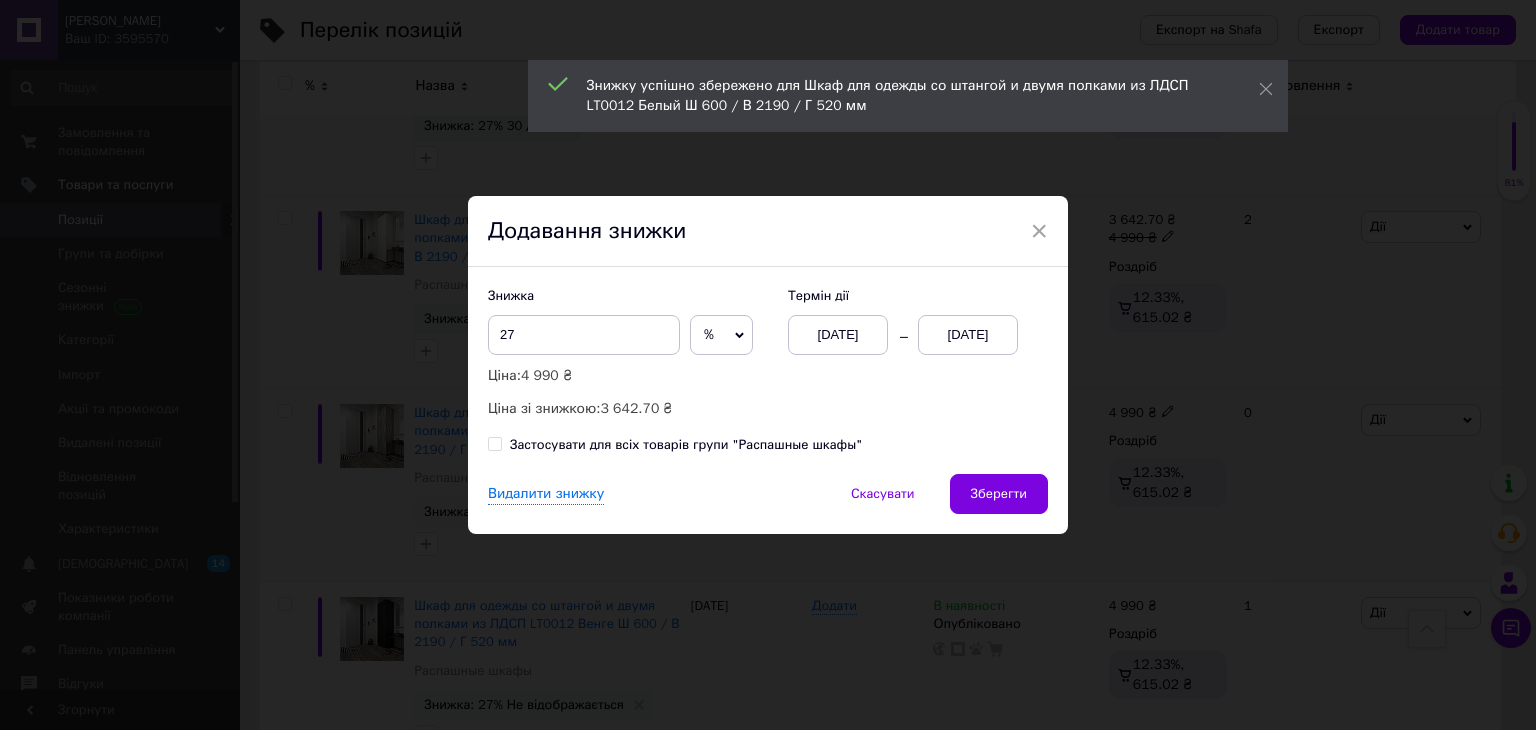 click on "01.07.2025" at bounding box center [968, 335] 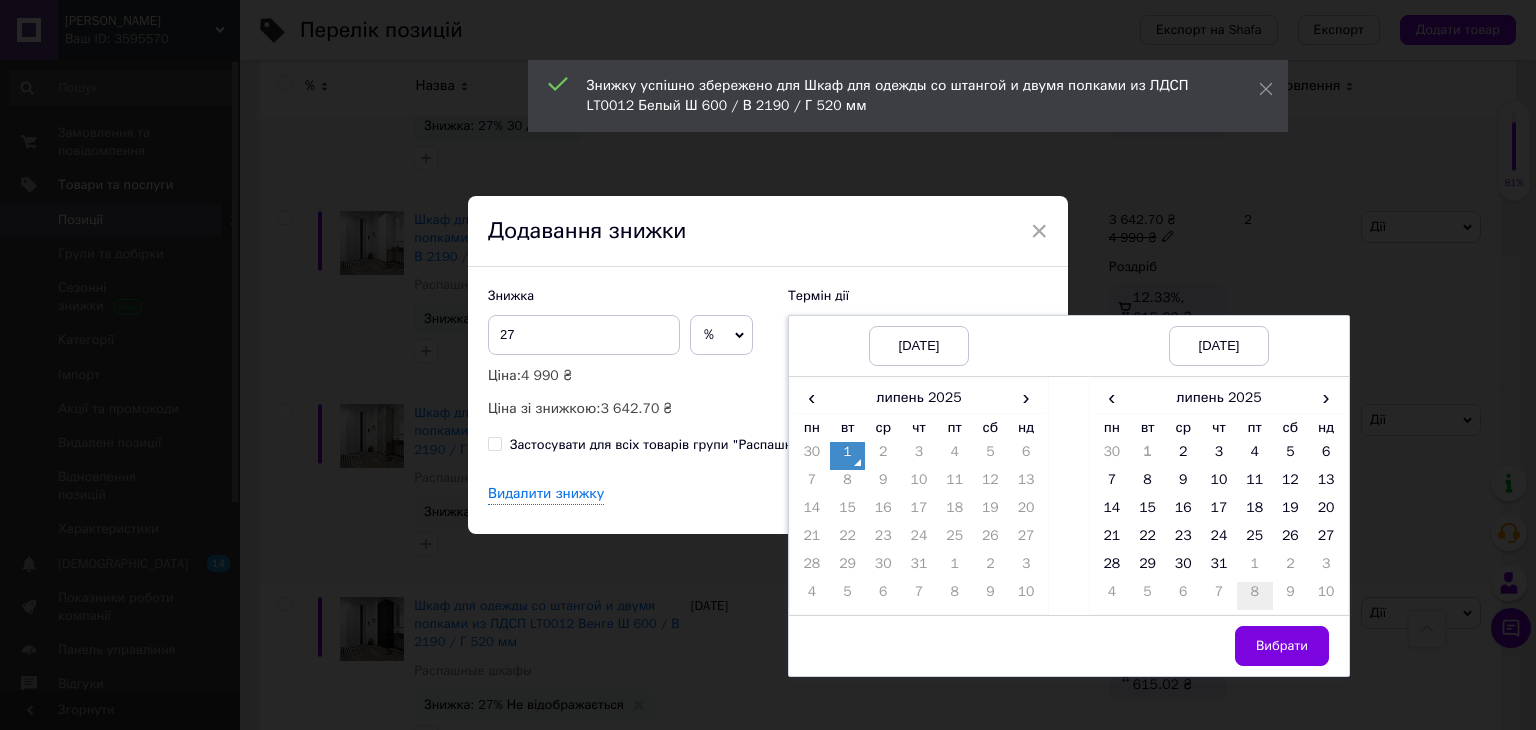 click on "31" at bounding box center [1219, 568] 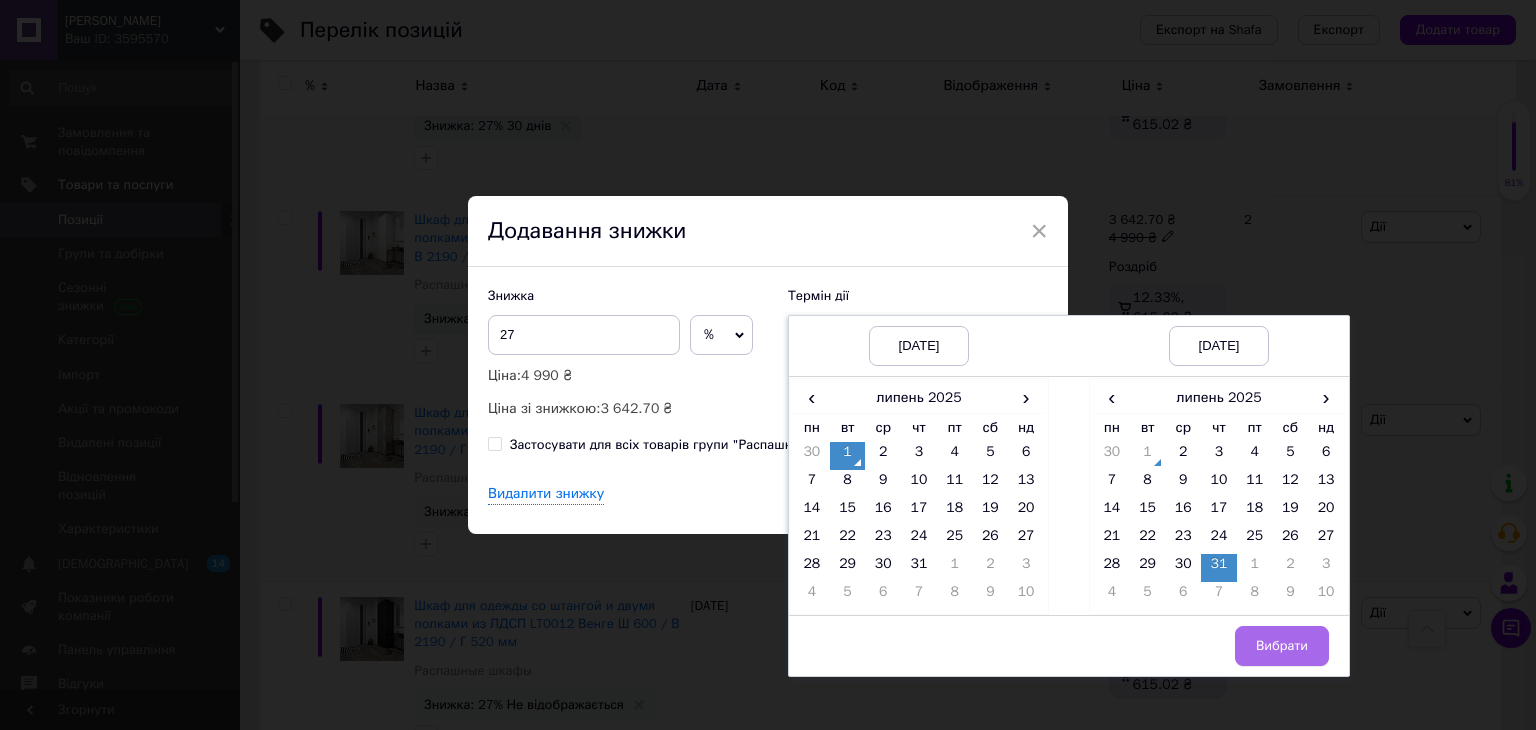 click on "Вибрати" at bounding box center (1282, 646) 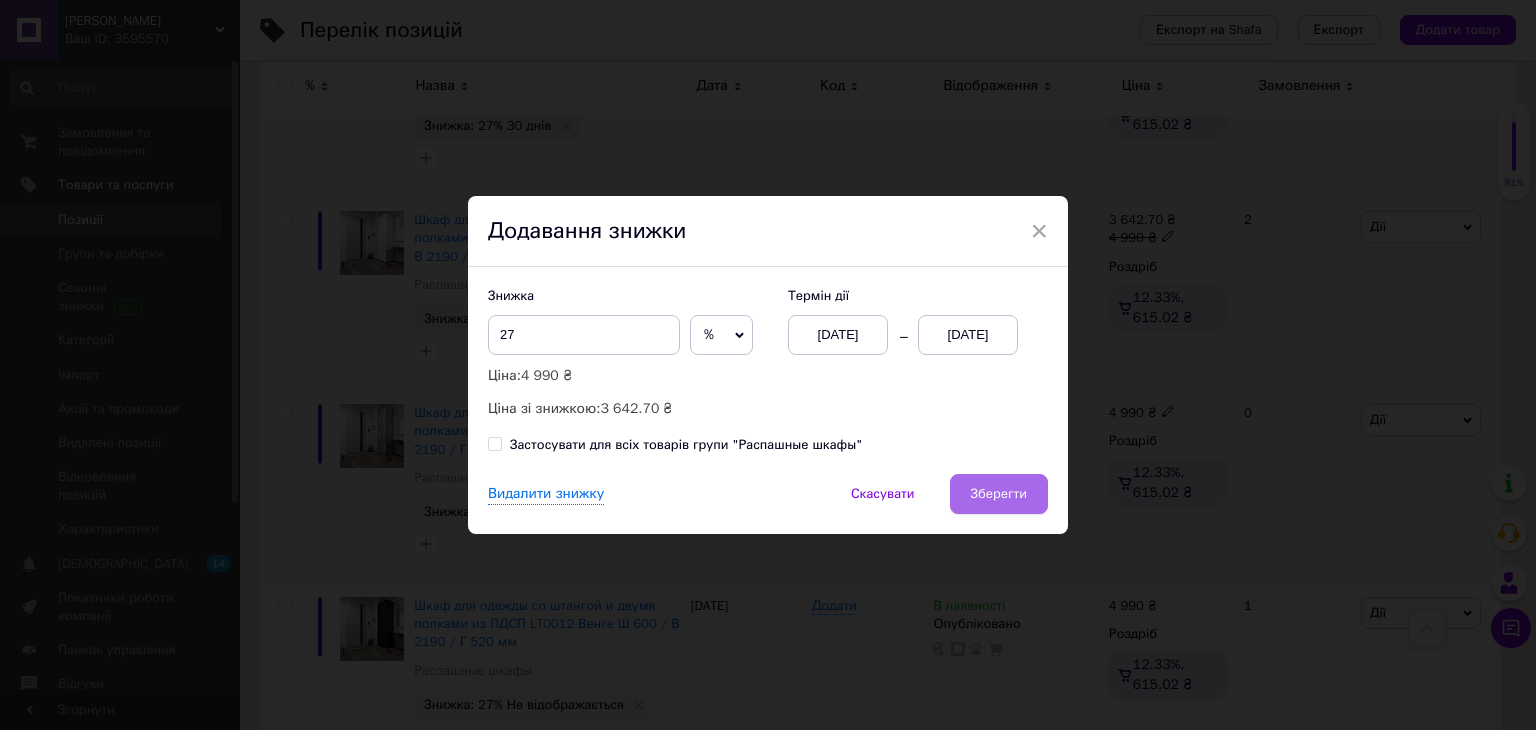 click on "Зберегти" at bounding box center (999, 494) 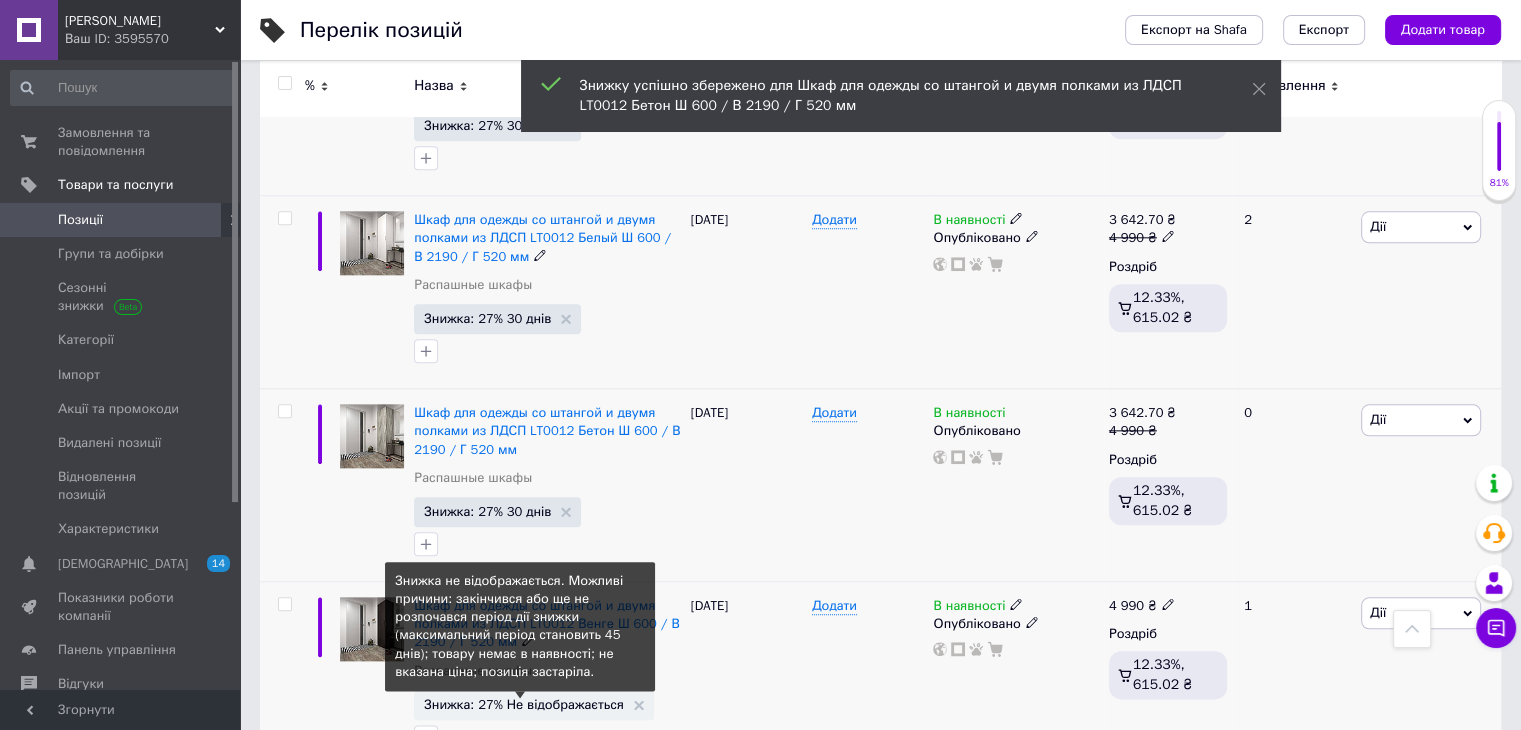 click on "Знижка: 27% Не відображається" at bounding box center [524, 704] 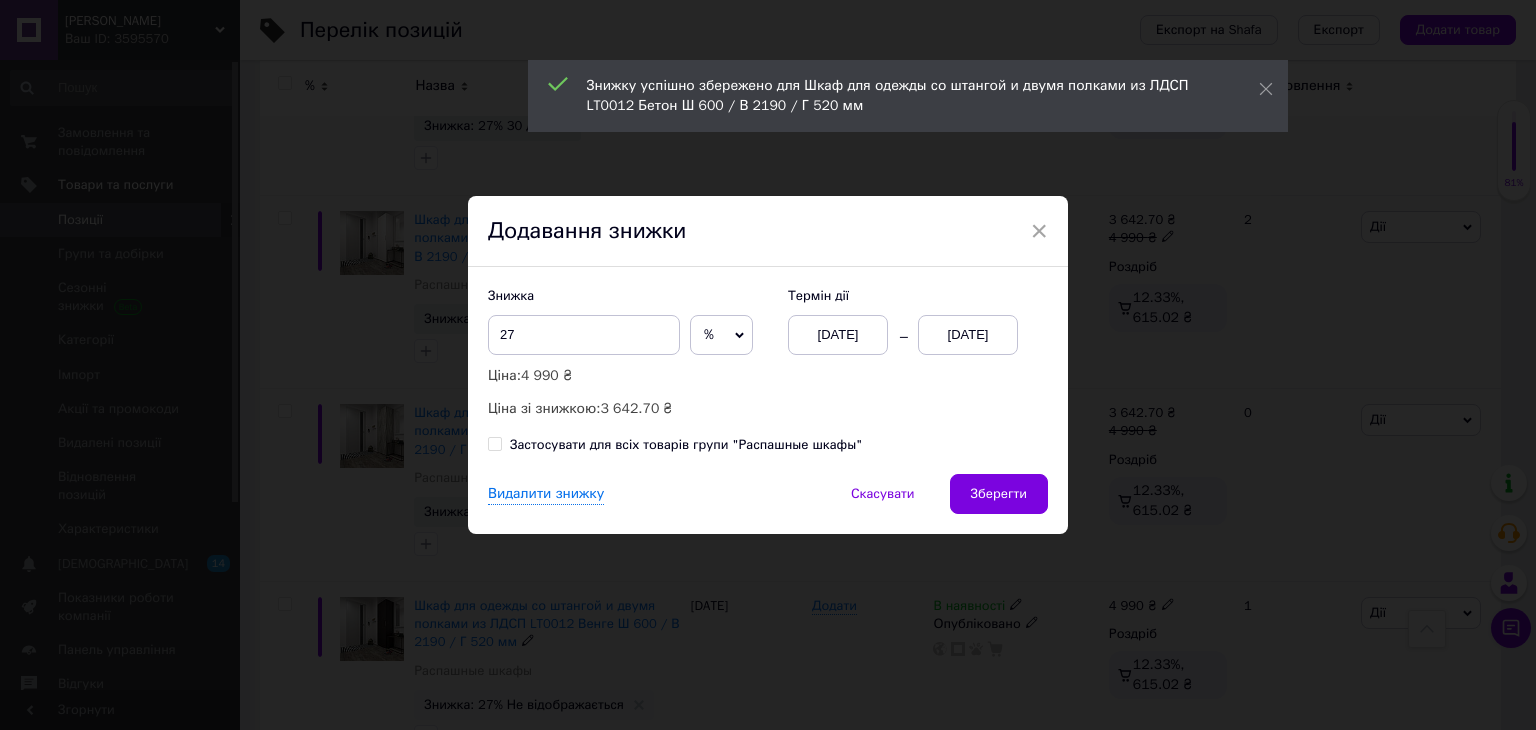 click on "01.07.2025" at bounding box center (968, 335) 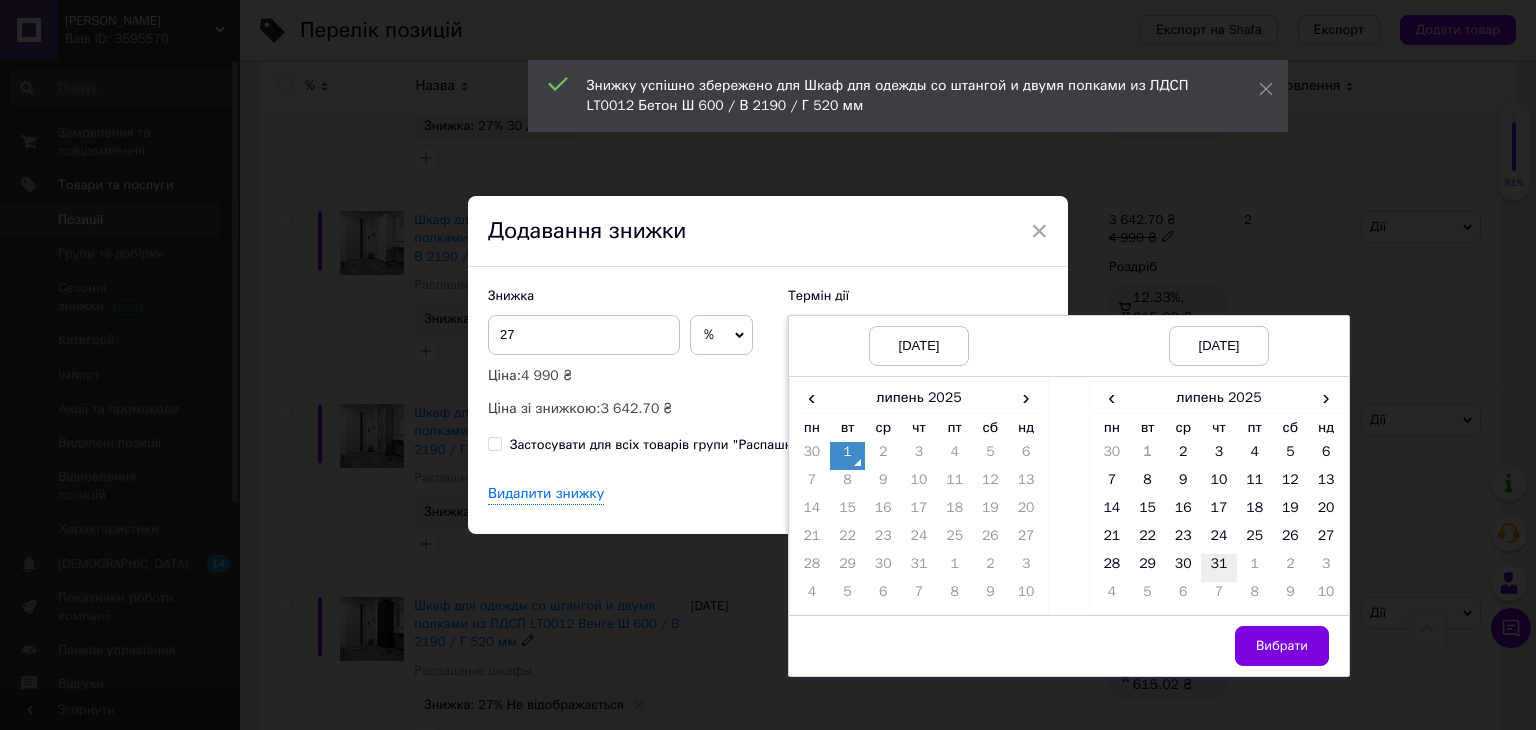 click on "31" at bounding box center (1219, 568) 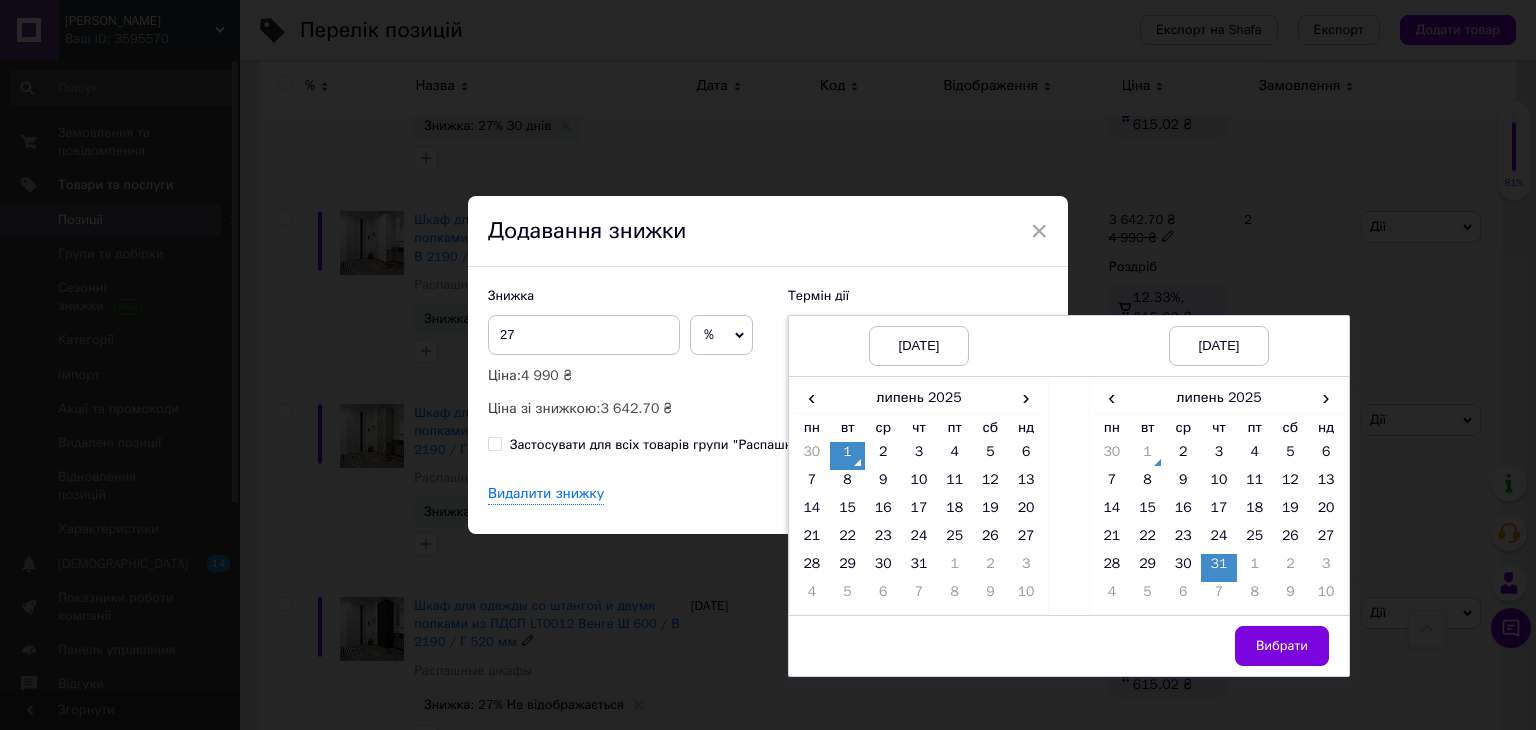 drag, startPoint x: 1298, startPoint y: 634, endPoint x: 1088, endPoint y: 520, distance: 238.9477 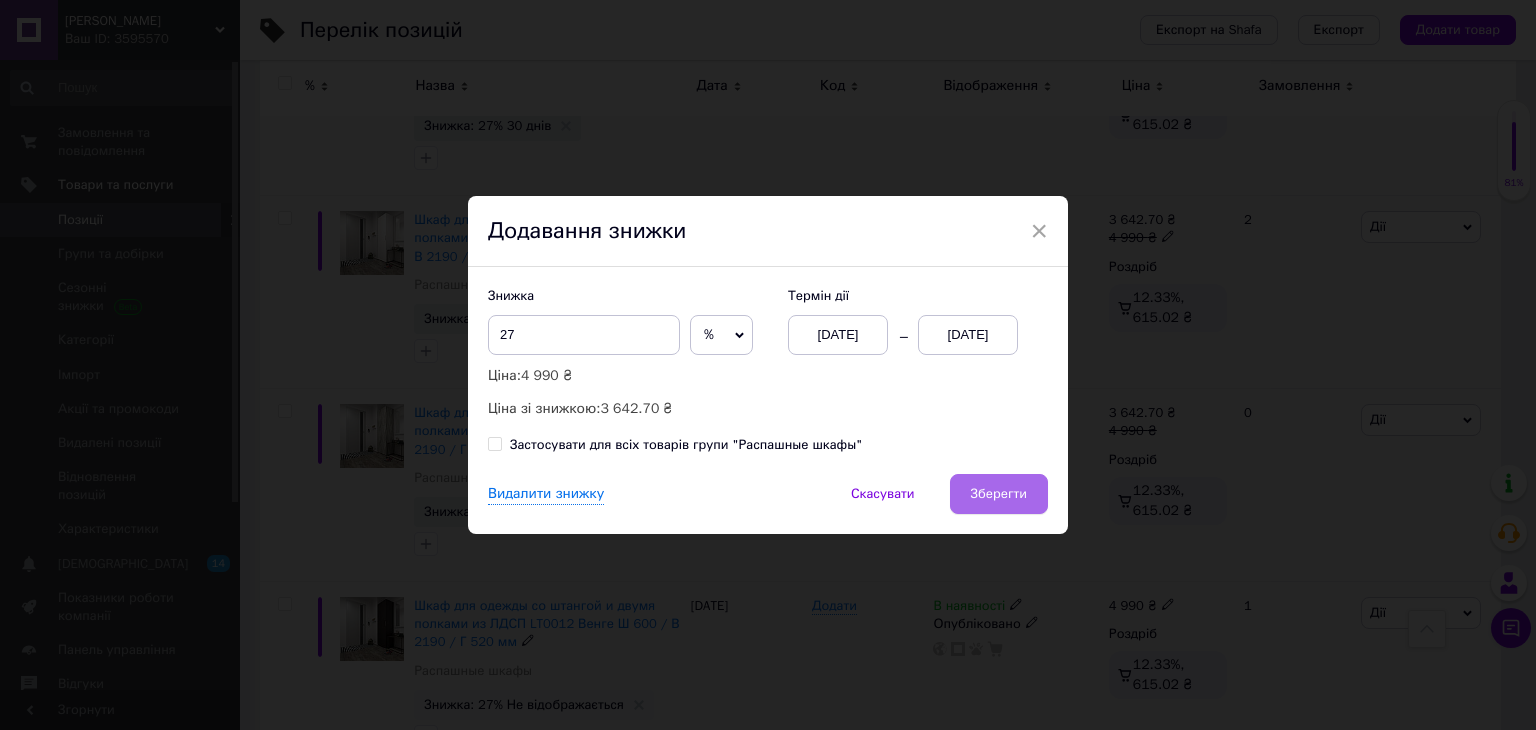 click on "Зберегти" at bounding box center [999, 494] 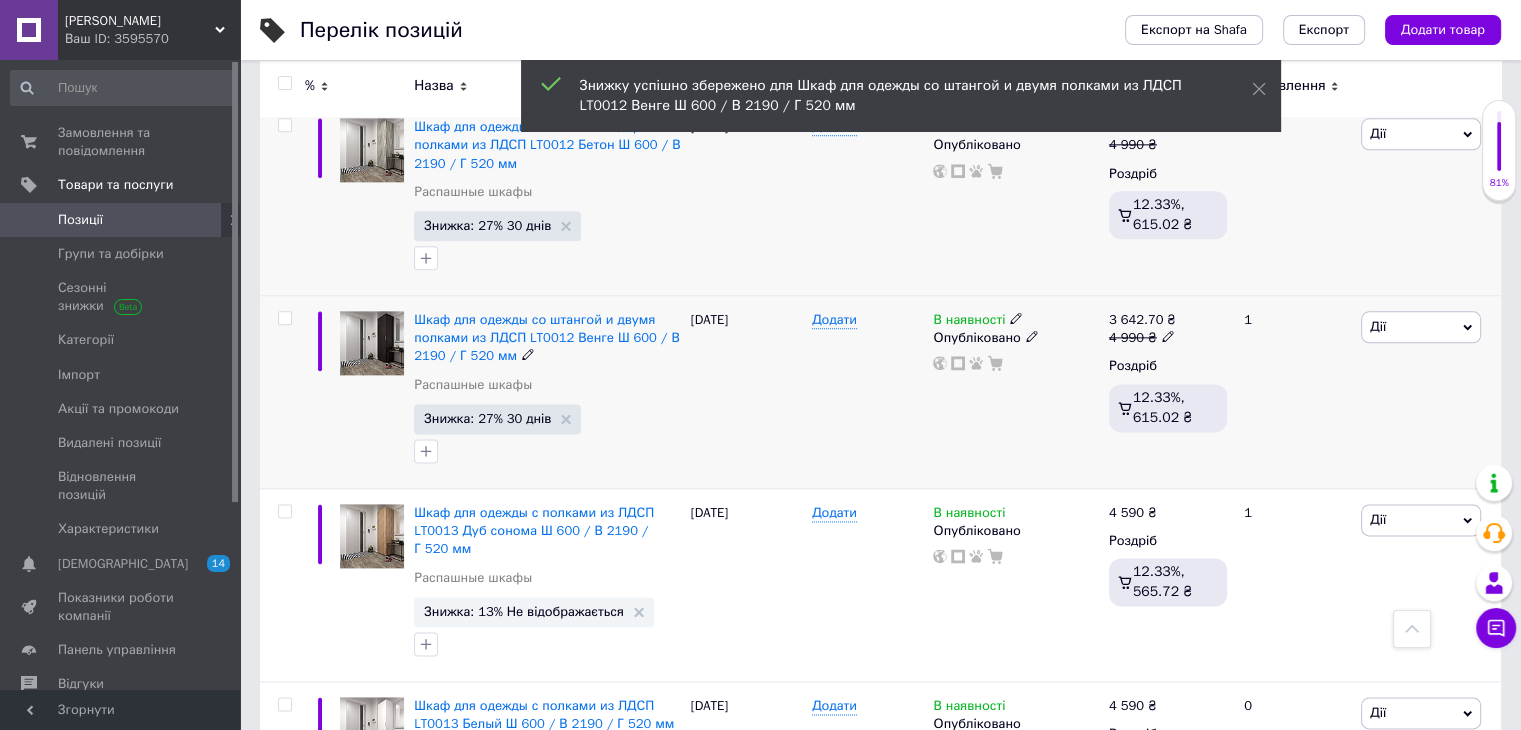 scroll, scrollTop: 2600, scrollLeft: 0, axis: vertical 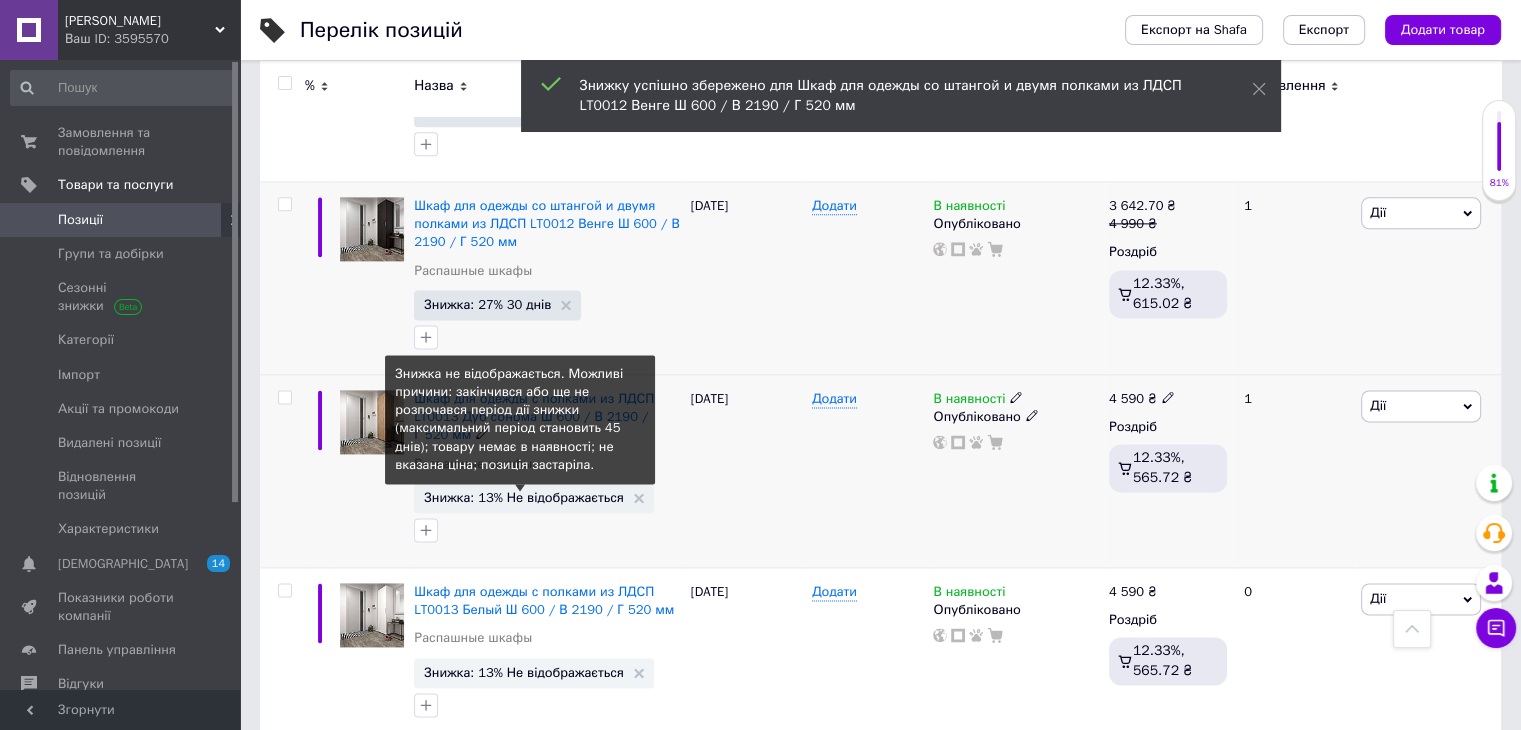 click on "Знижка: 13% Не відображається" at bounding box center [524, 497] 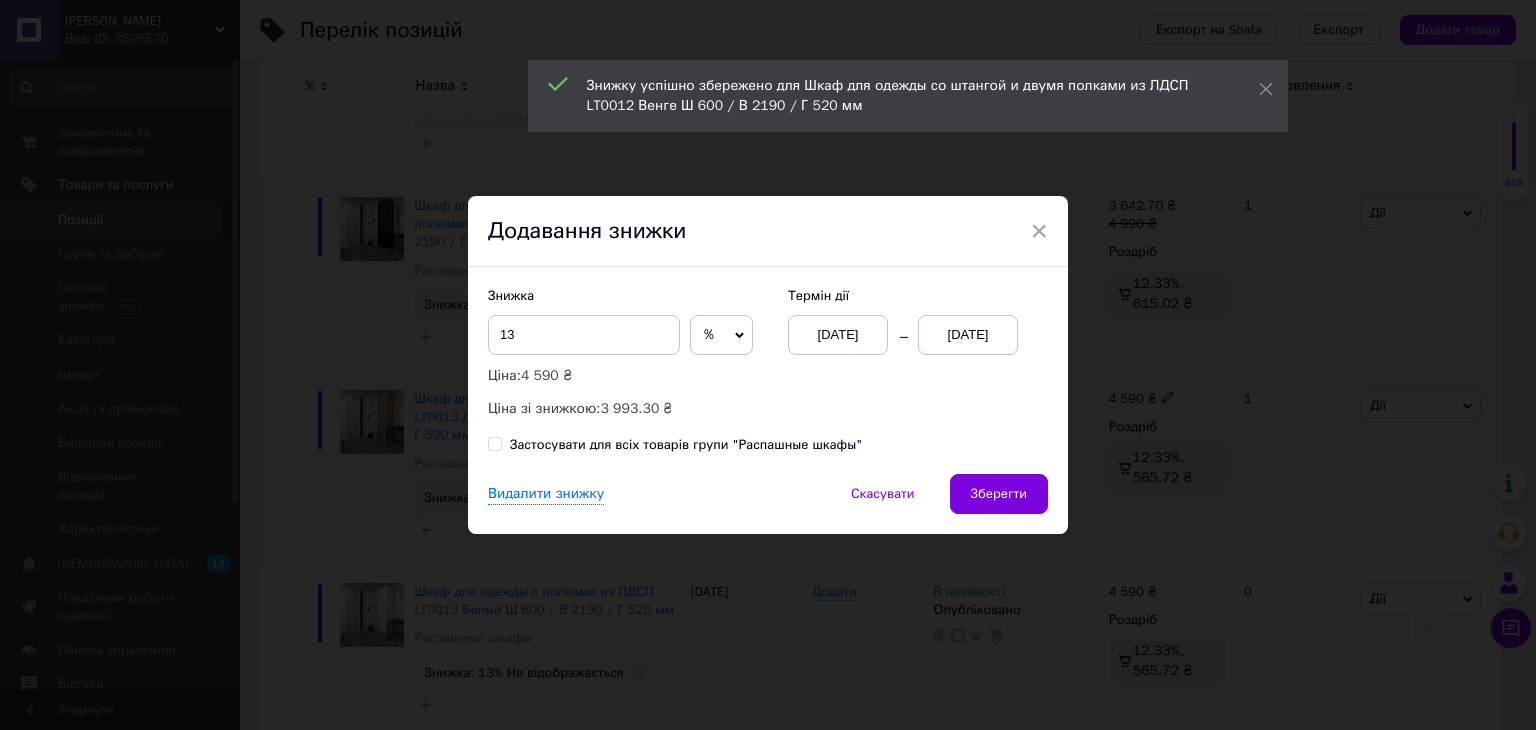 click on "01.07.2025" at bounding box center [968, 335] 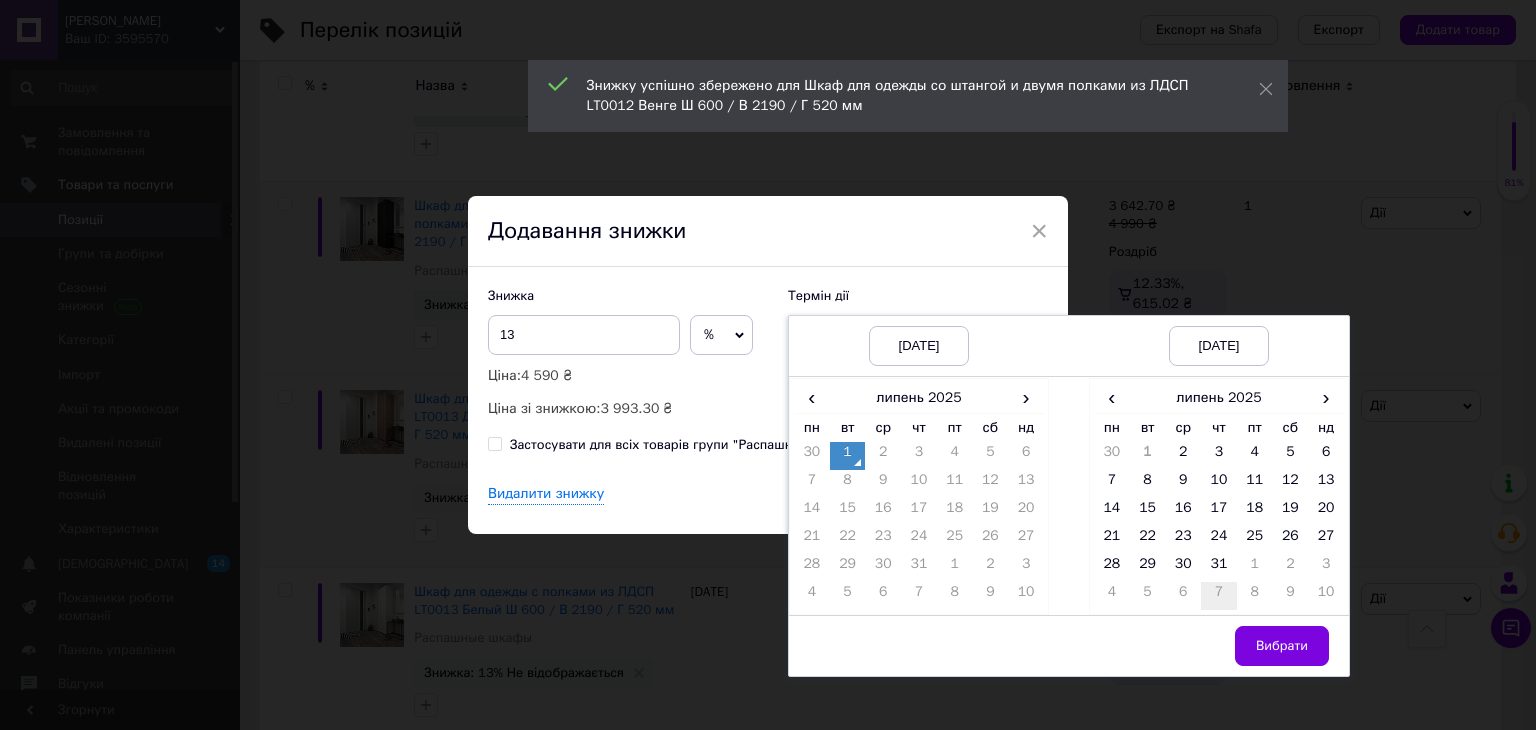 click on "31" at bounding box center (1219, 568) 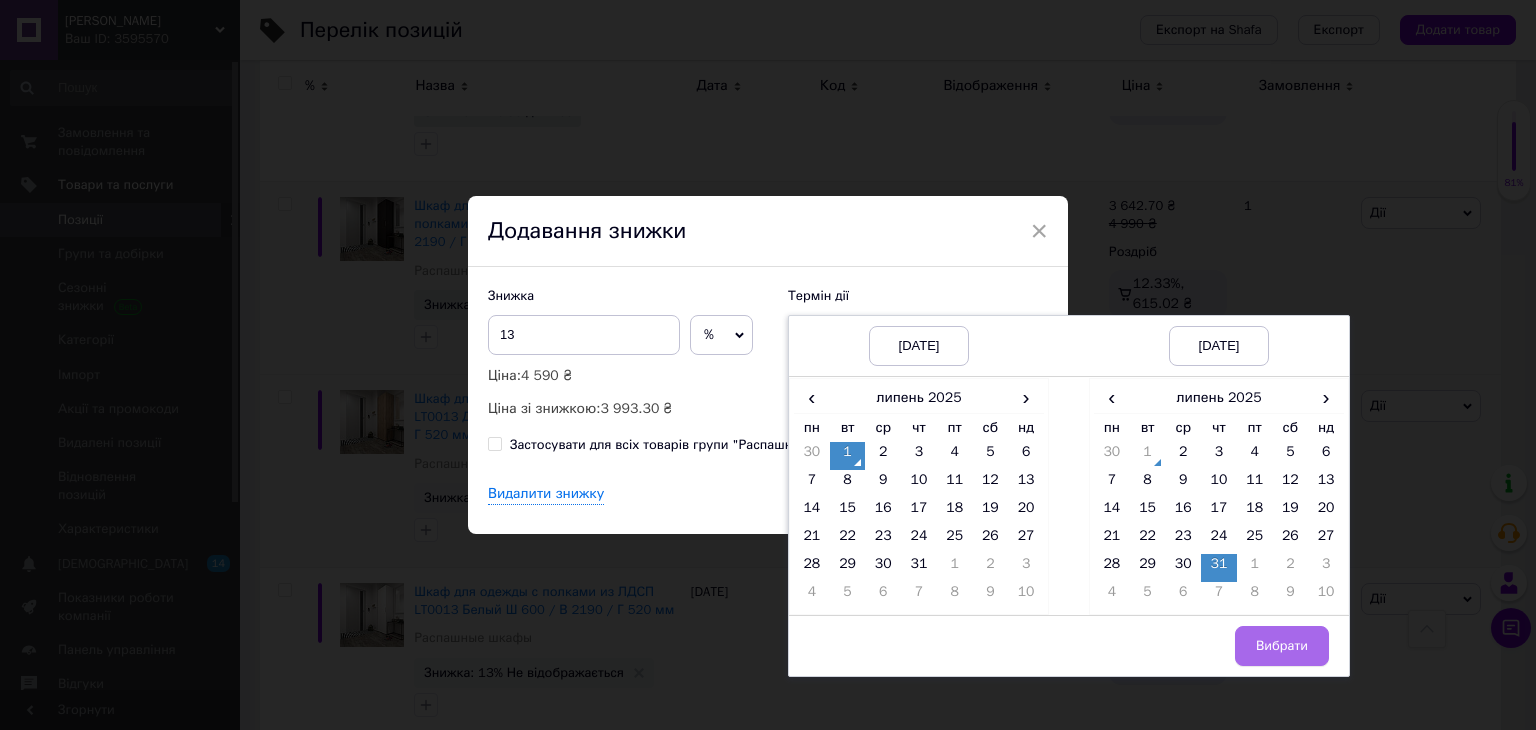 drag, startPoint x: 1273, startPoint y: 644, endPoint x: 1242, endPoint y: 614, distance: 43.13931 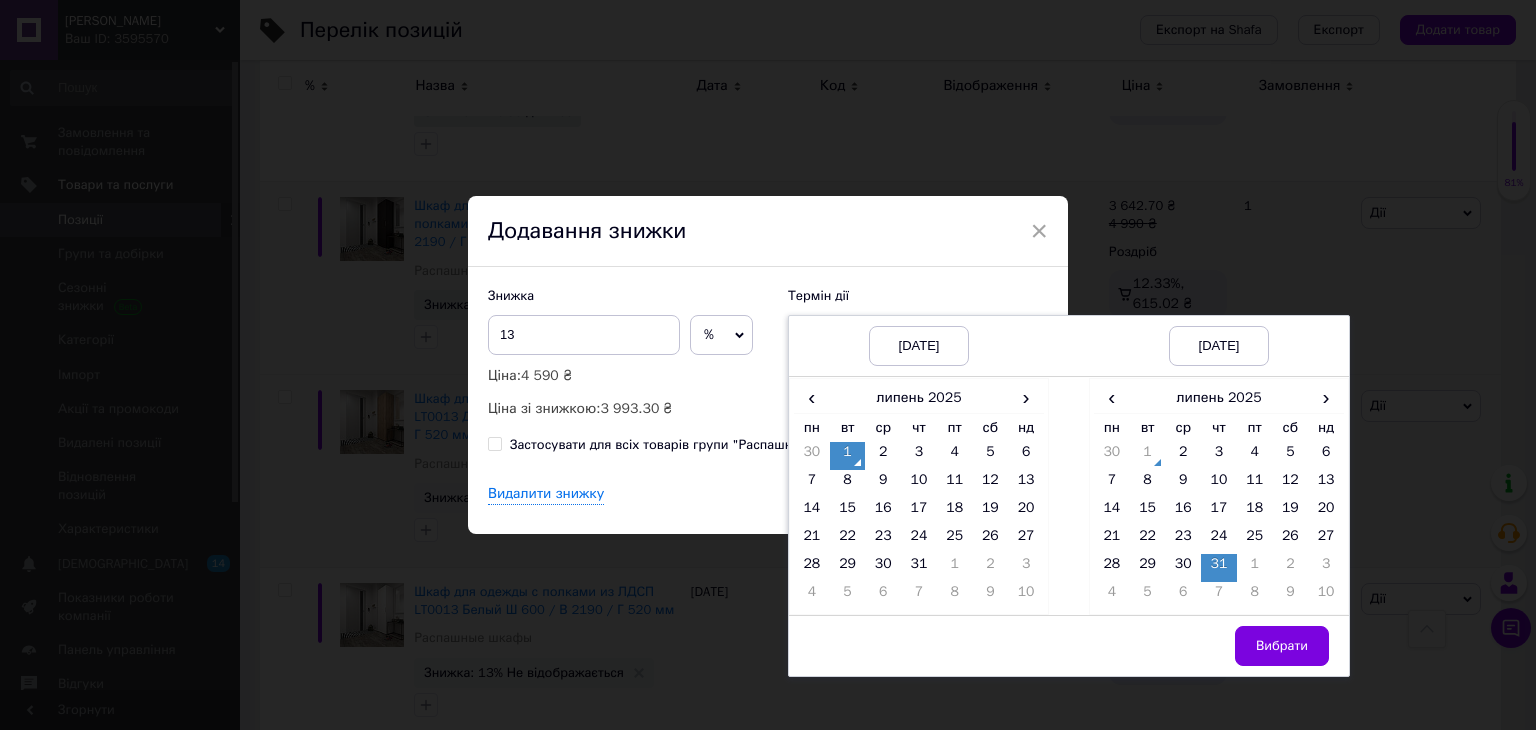 click on "Вибрати" at bounding box center [1282, 646] 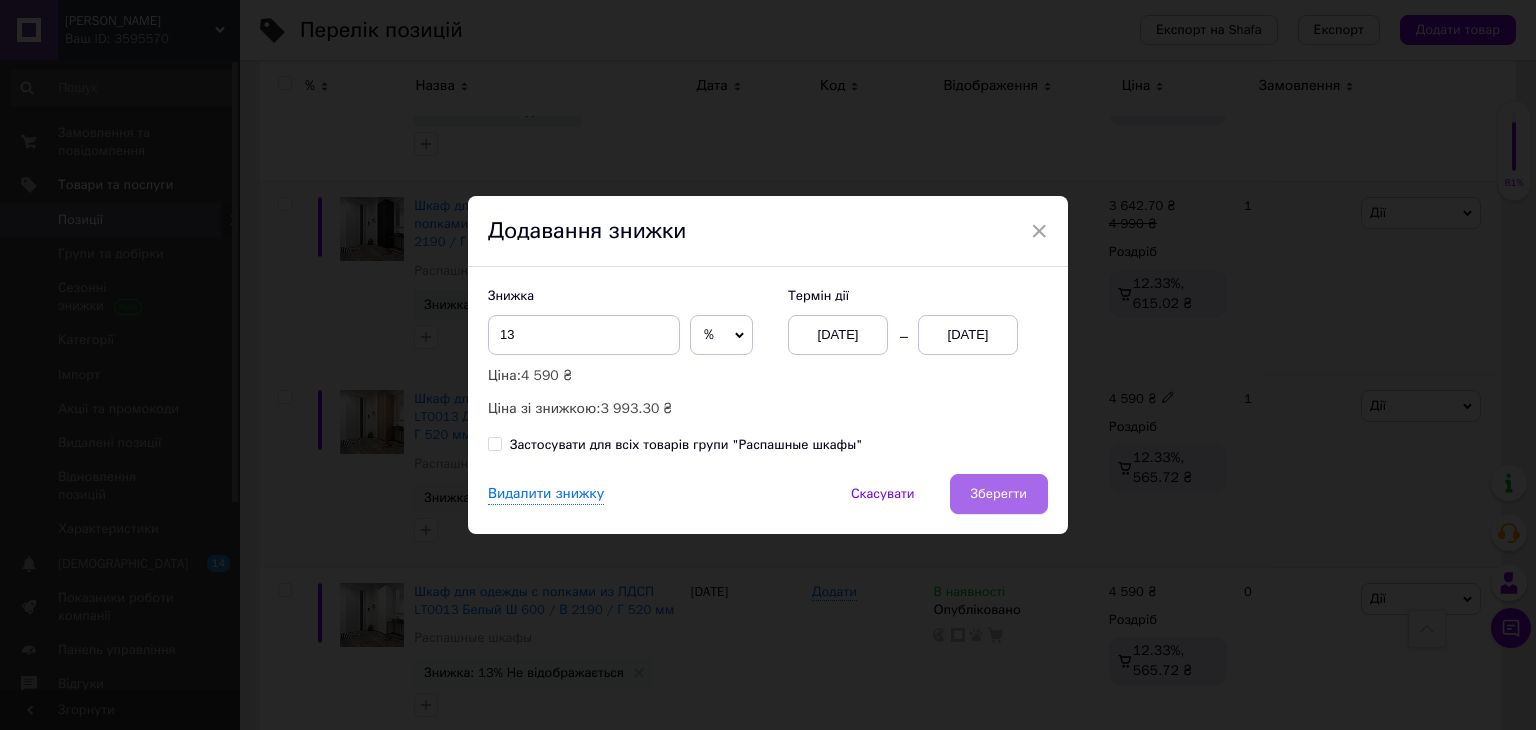 click on "Зберегти" at bounding box center [999, 494] 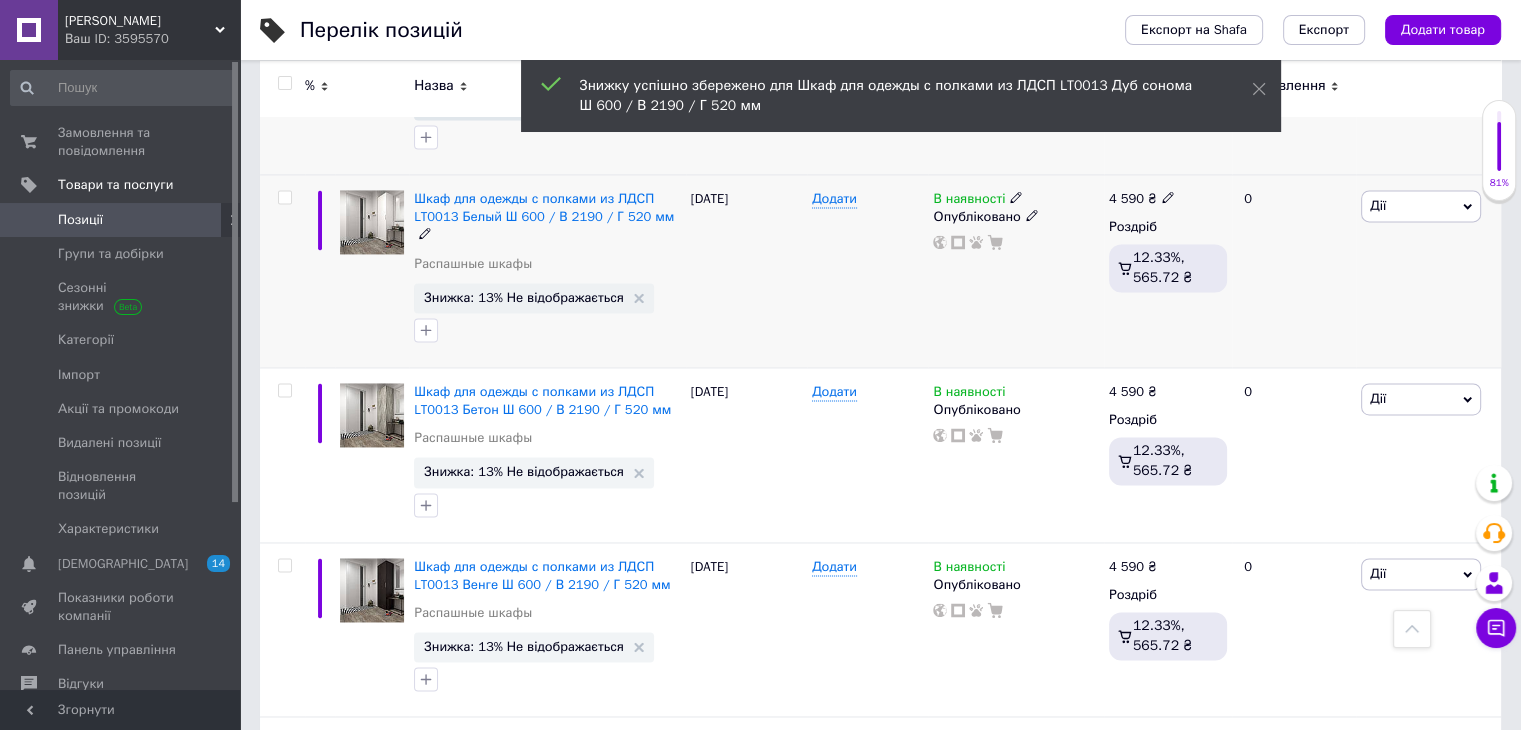 scroll, scrollTop: 3000, scrollLeft: 0, axis: vertical 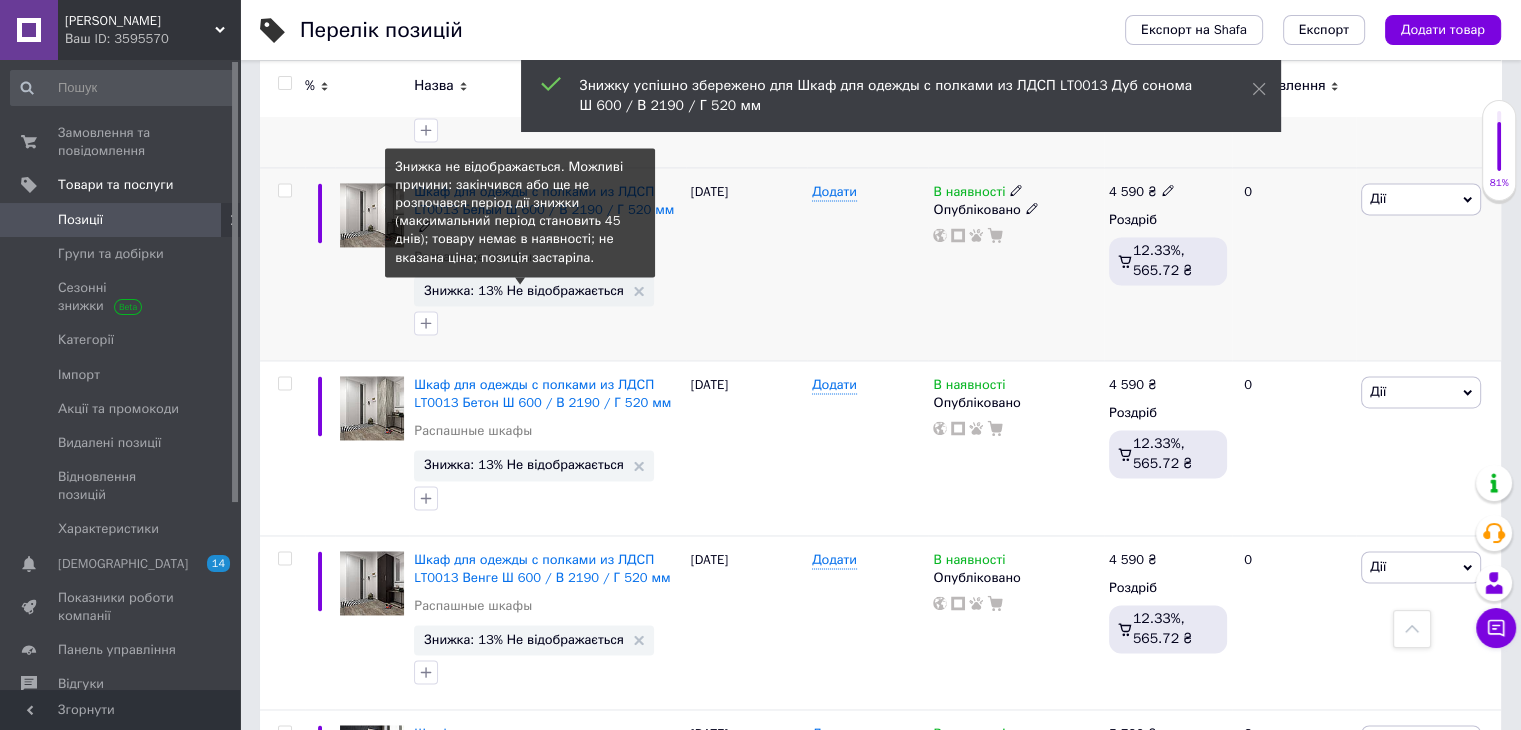 click on "Знижка: 13% Не відображається" at bounding box center [524, 290] 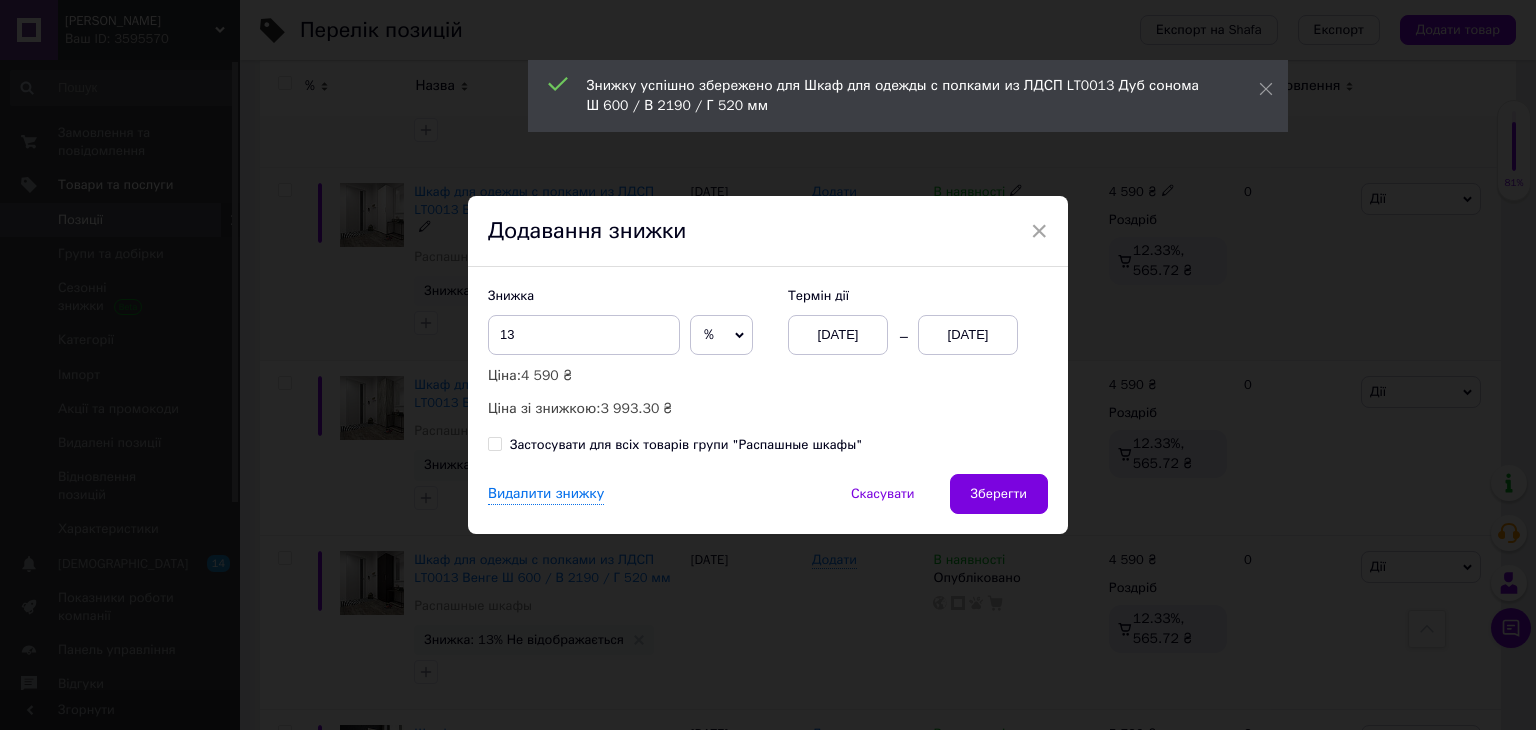 click on "01.07.2025" at bounding box center (968, 335) 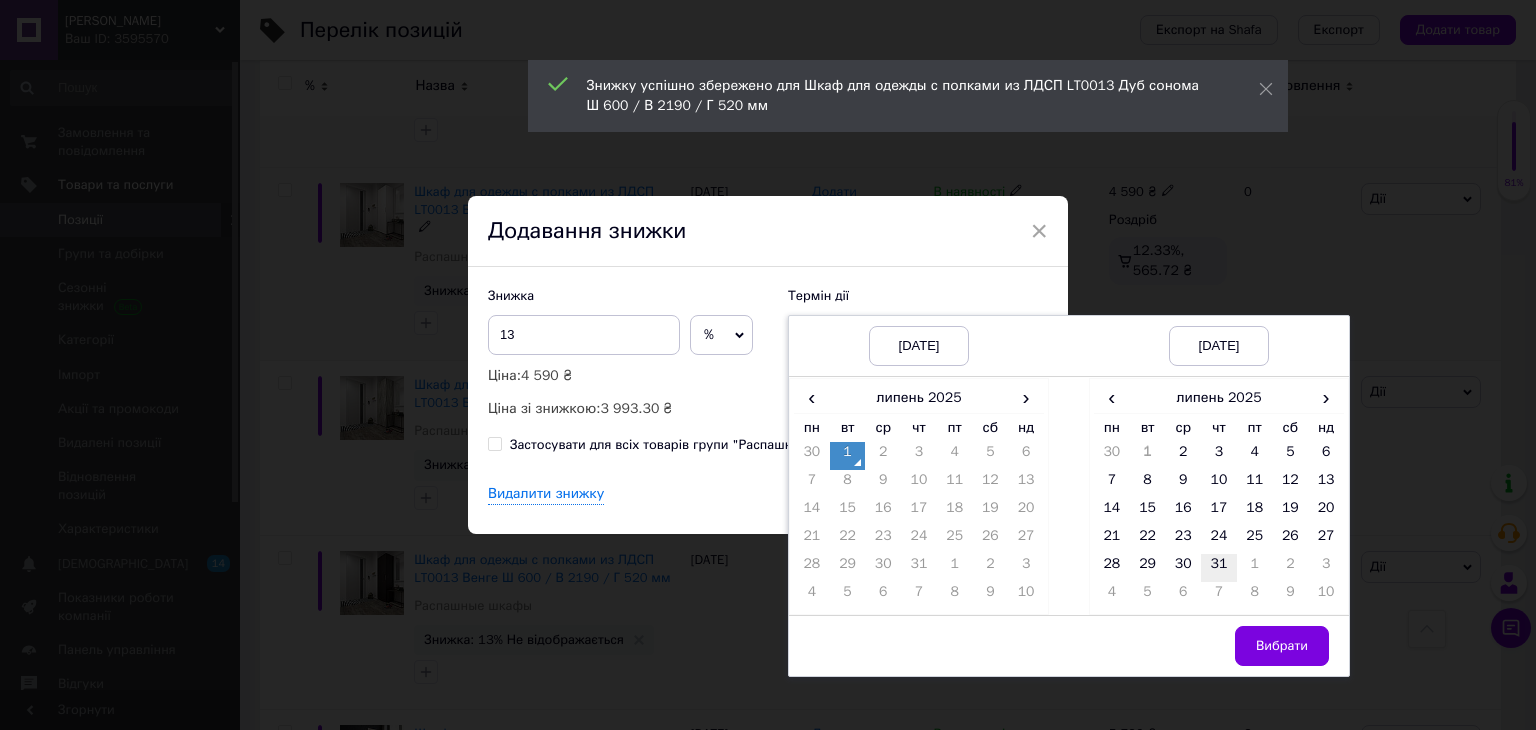click on "31" at bounding box center (1219, 568) 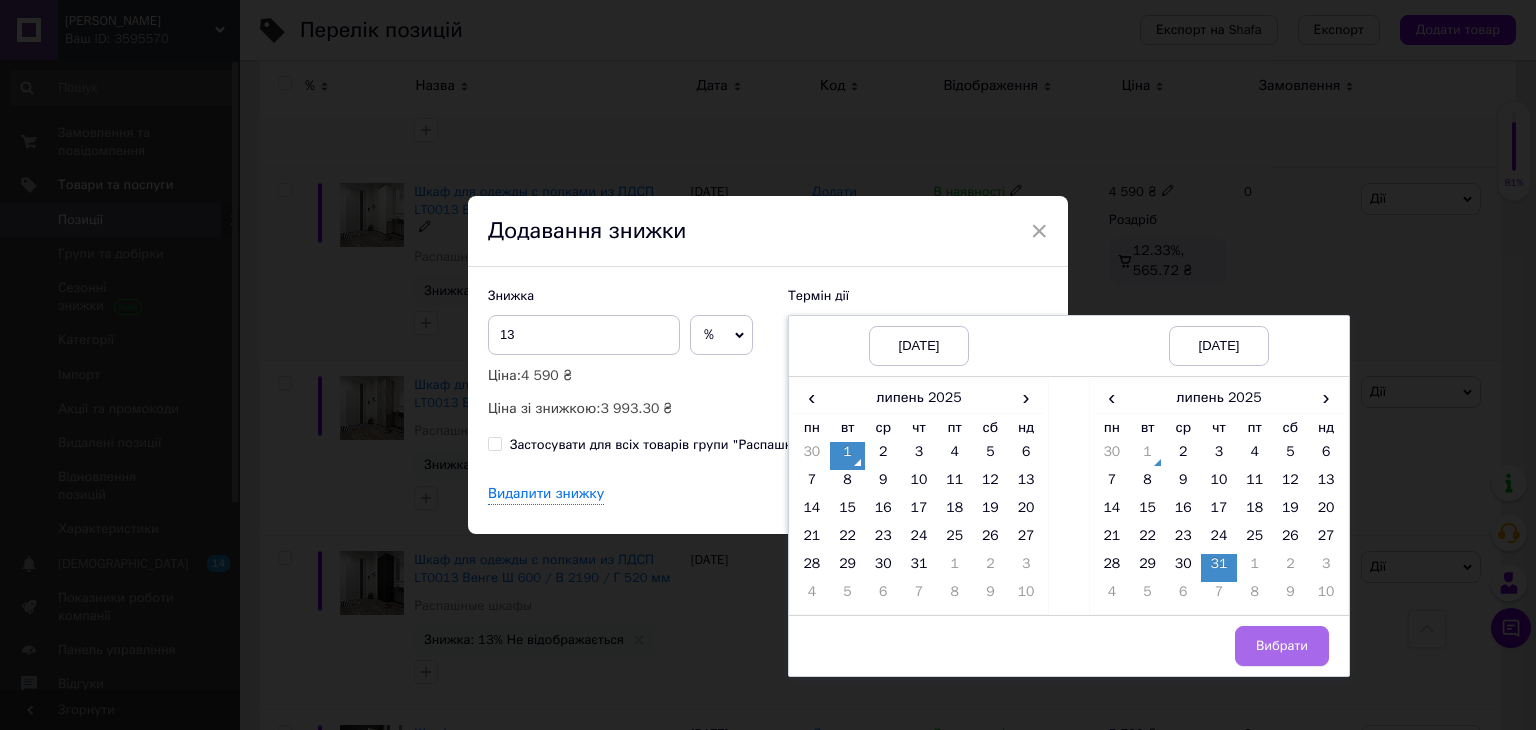 click on "Вибрати" at bounding box center (1282, 646) 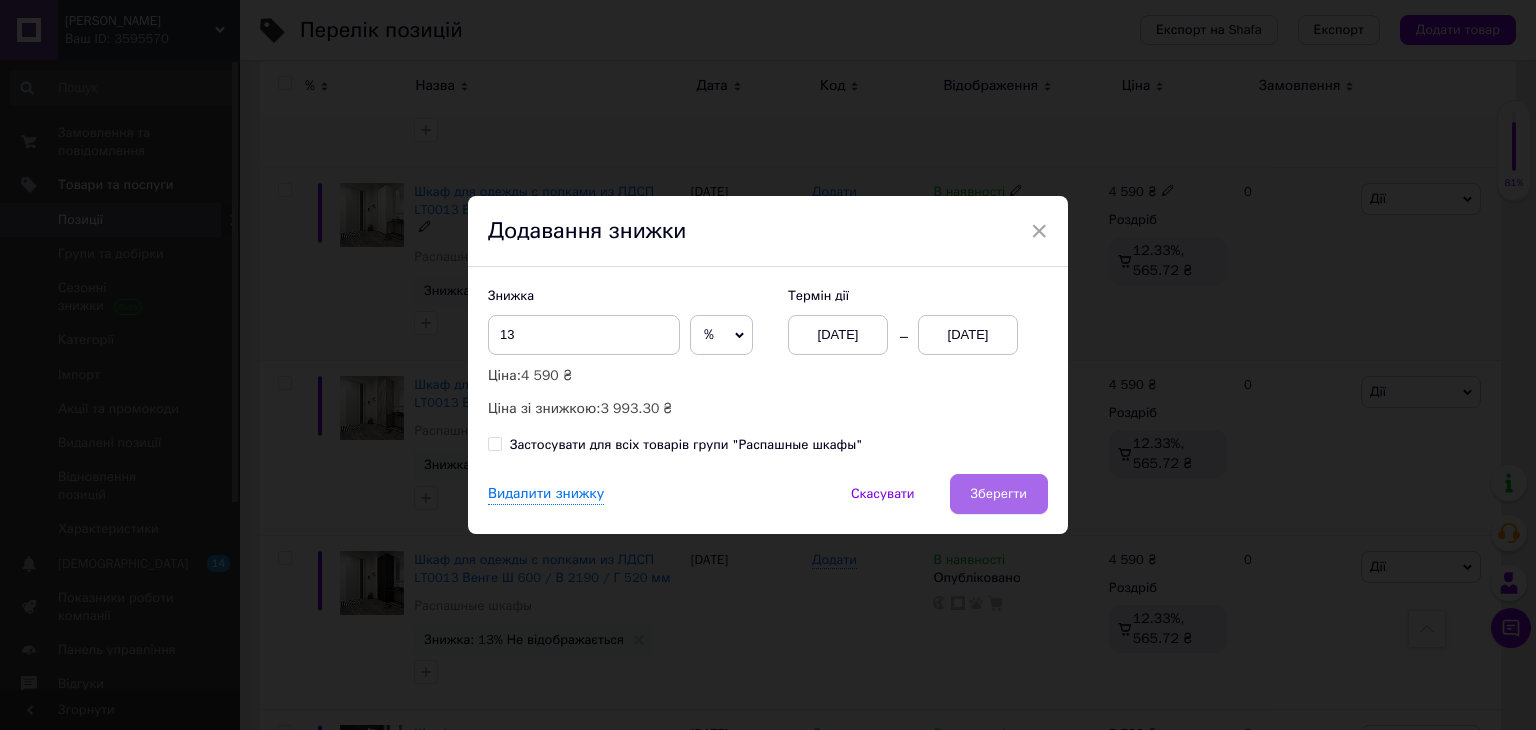 click on "Зберегти" at bounding box center (999, 494) 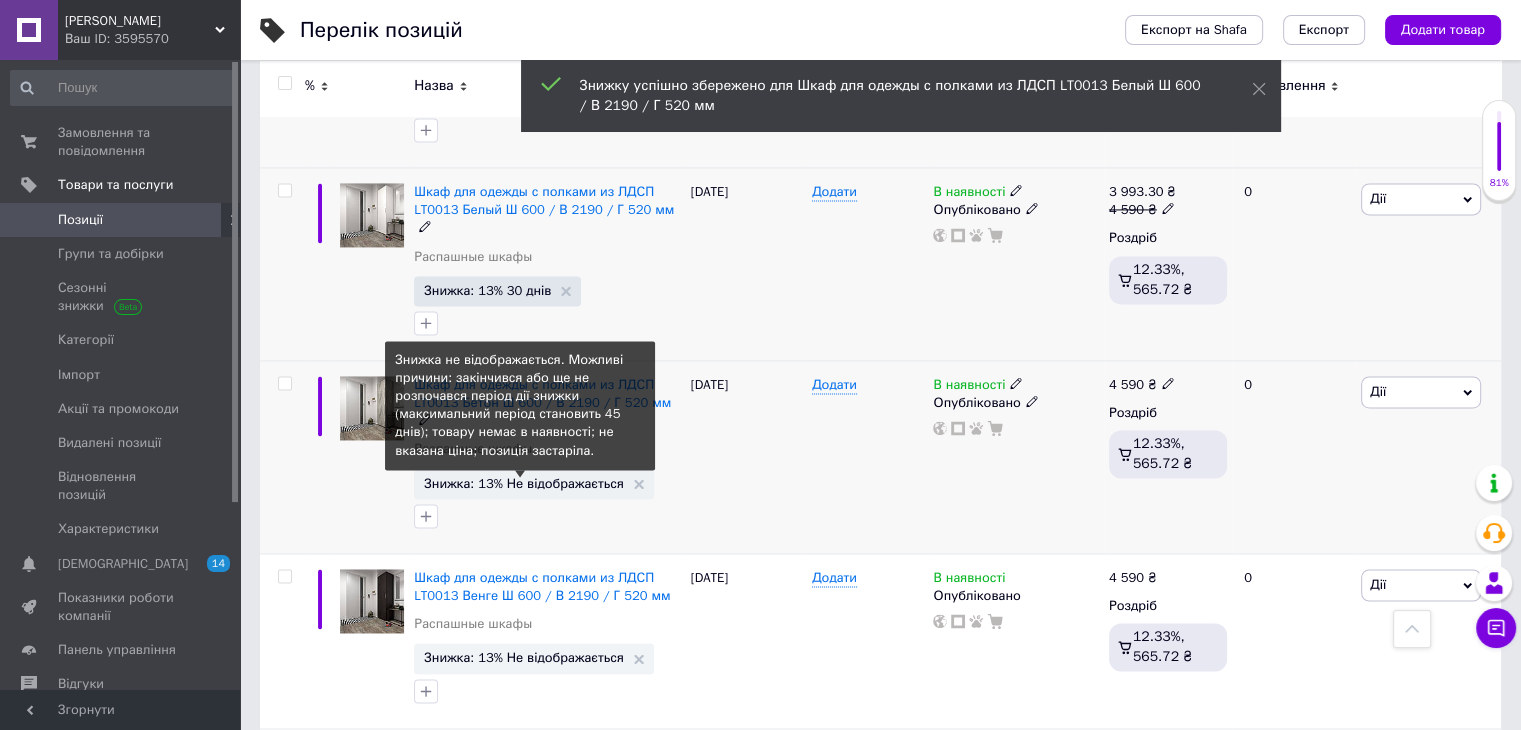 click on "Знижка: 13% Не відображається" at bounding box center (524, 483) 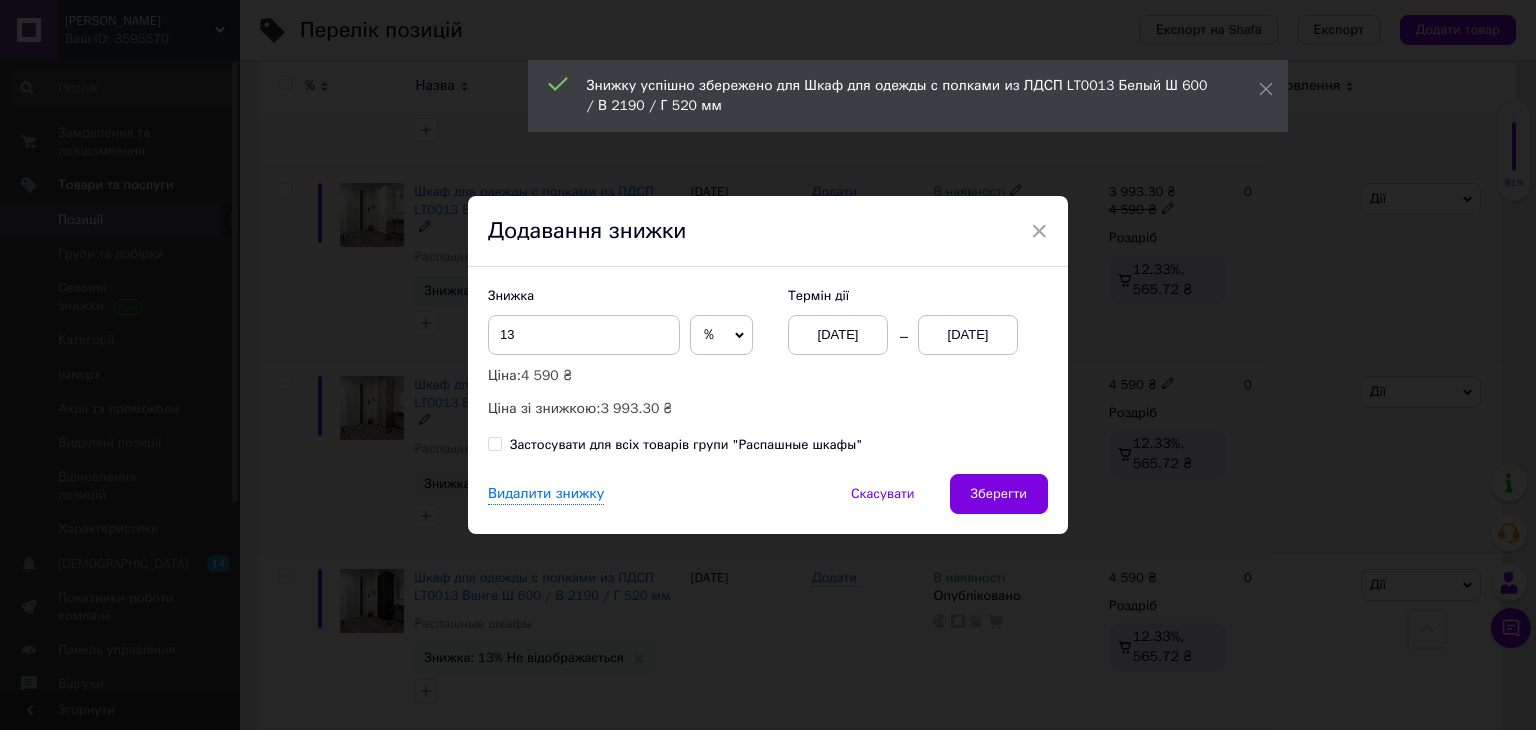 click on "01.07.2025" at bounding box center [968, 335] 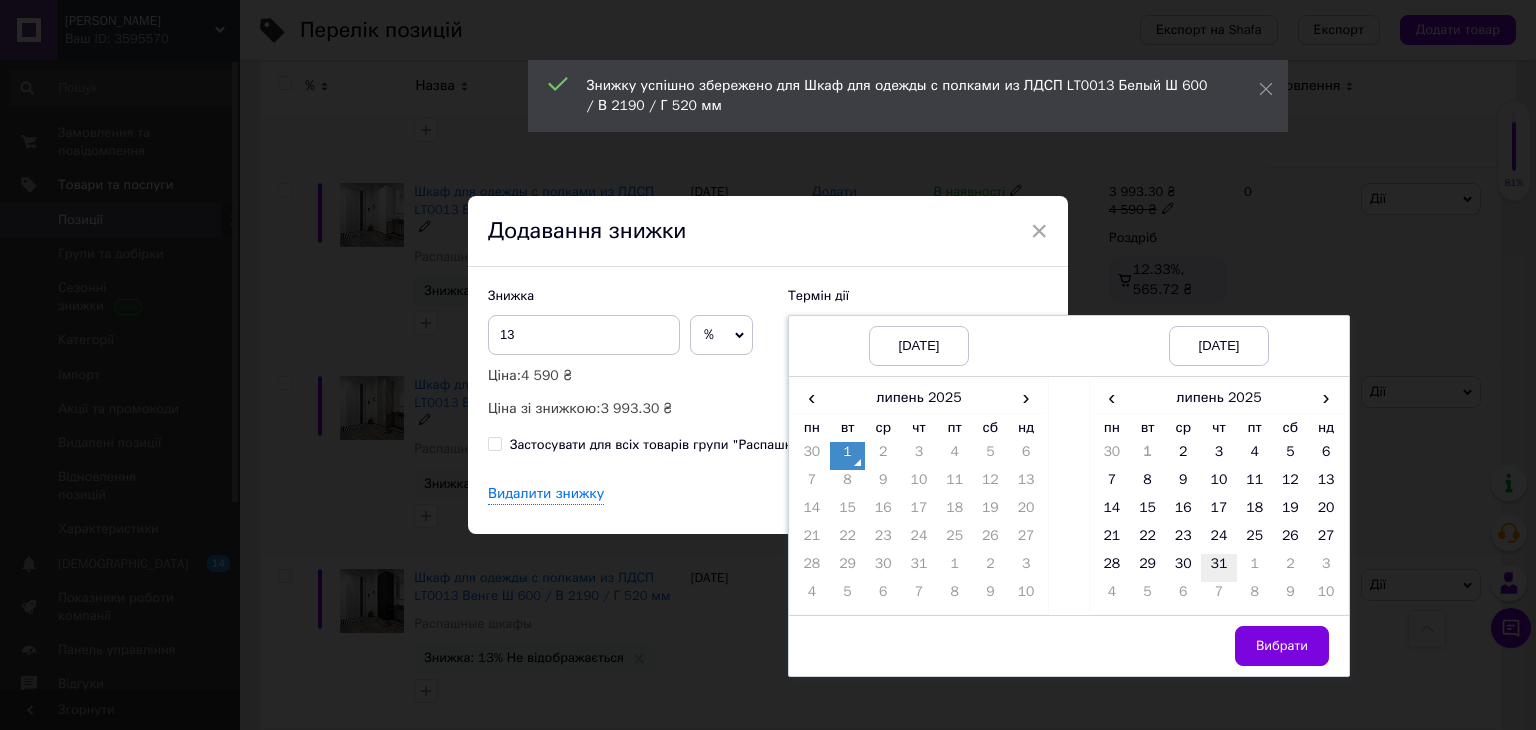 click on "31" at bounding box center [1219, 568] 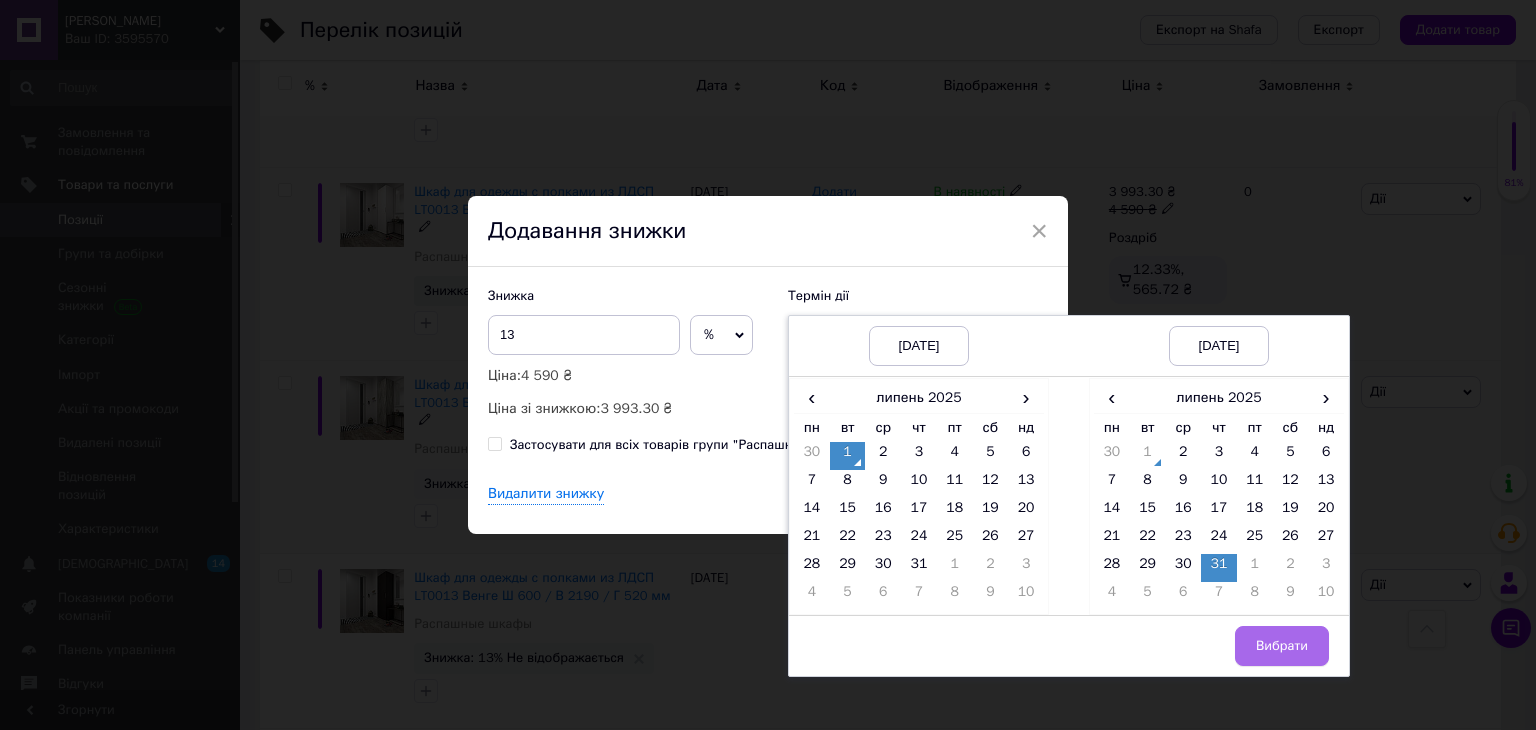 click on "Вибрати" at bounding box center (1282, 646) 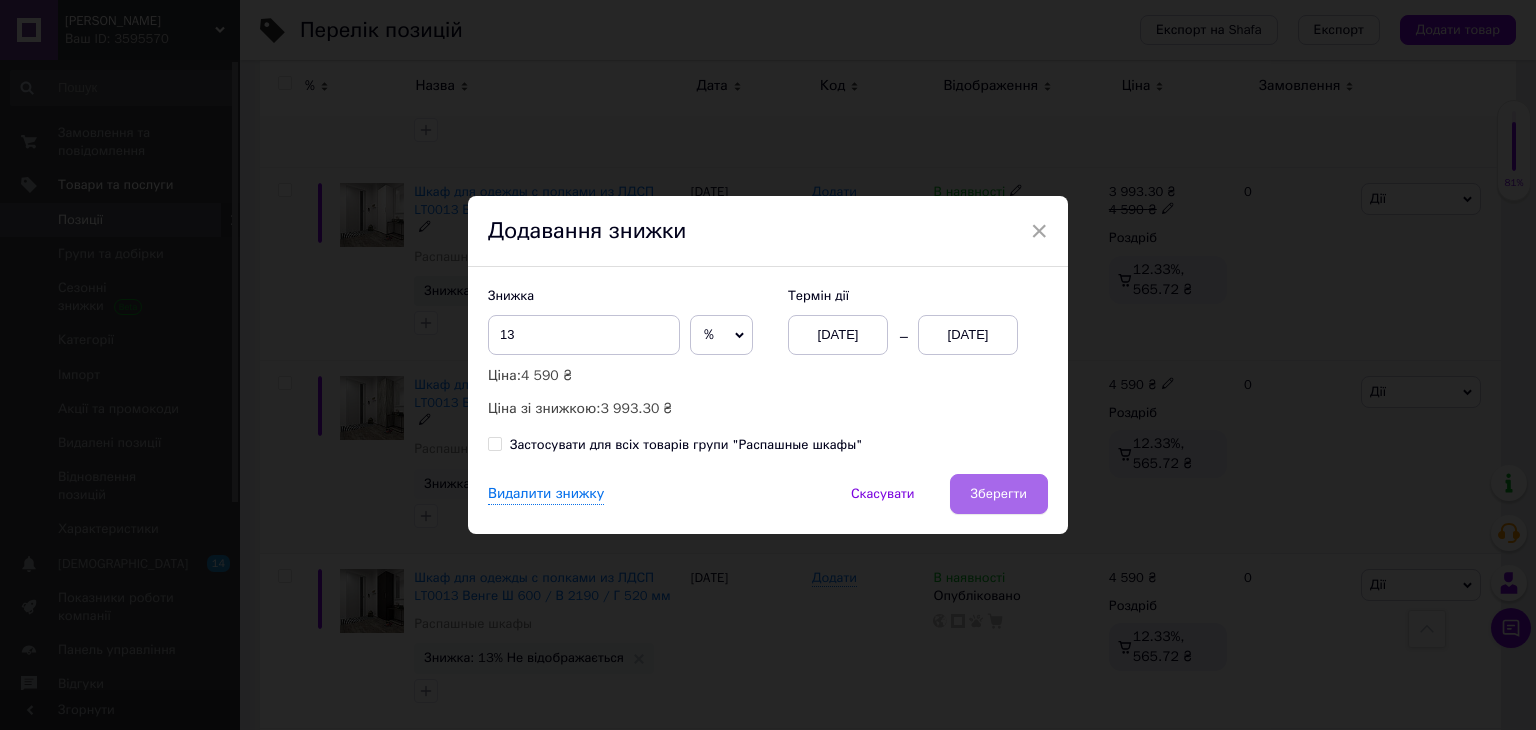 click on "Зберегти" at bounding box center [999, 494] 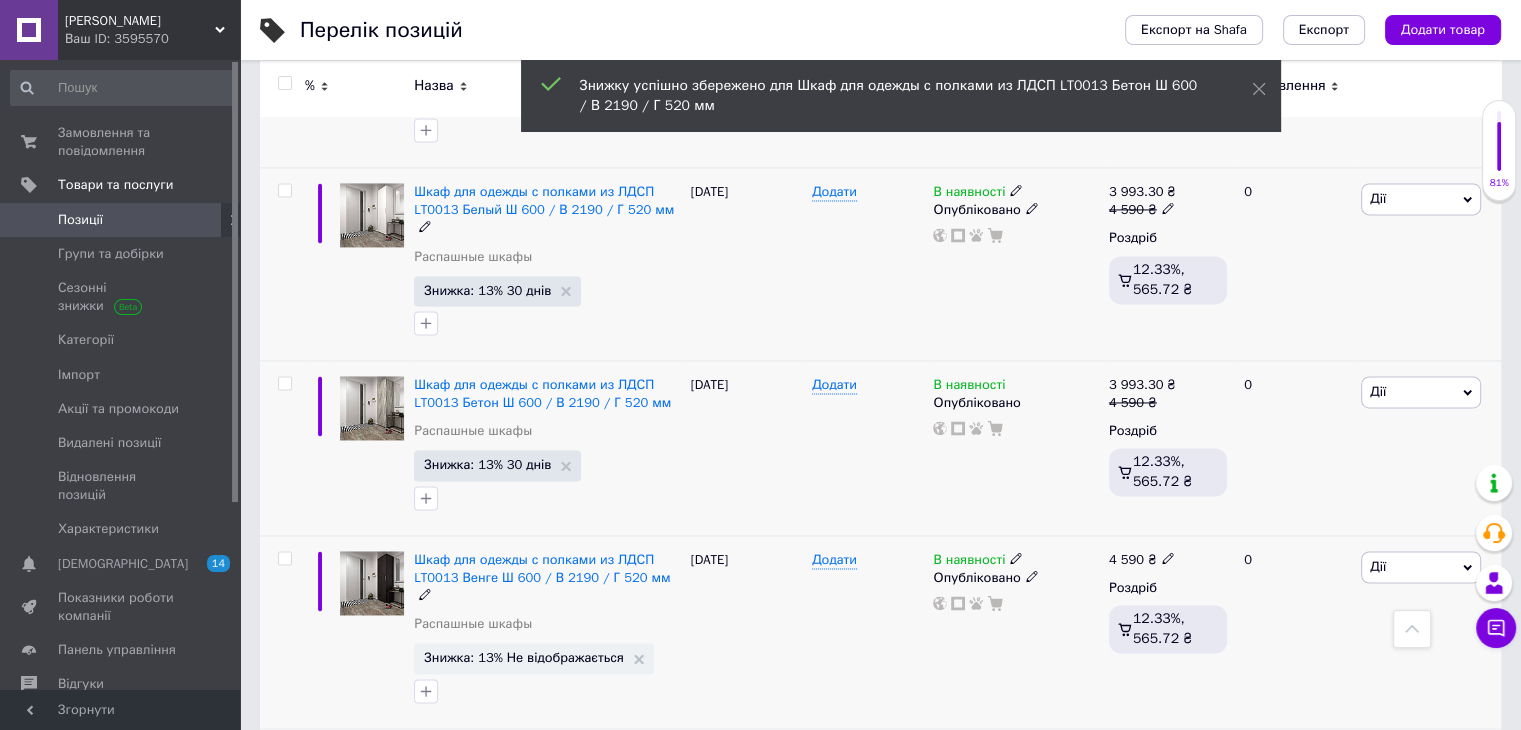 click on "Знижка: 13% Не відображається" at bounding box center [524, 657] 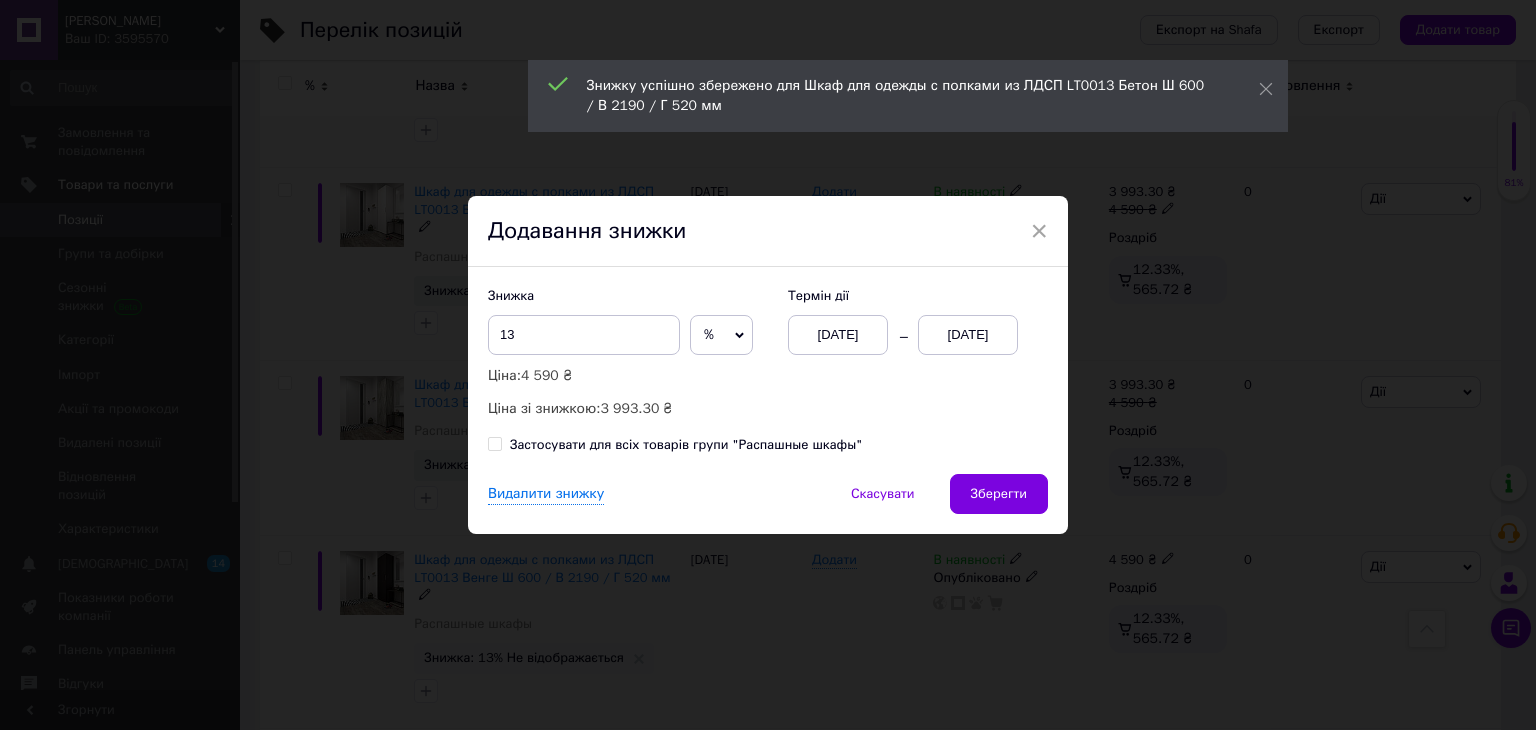 click on "01.07.2025" at bounding box center (968, 335) 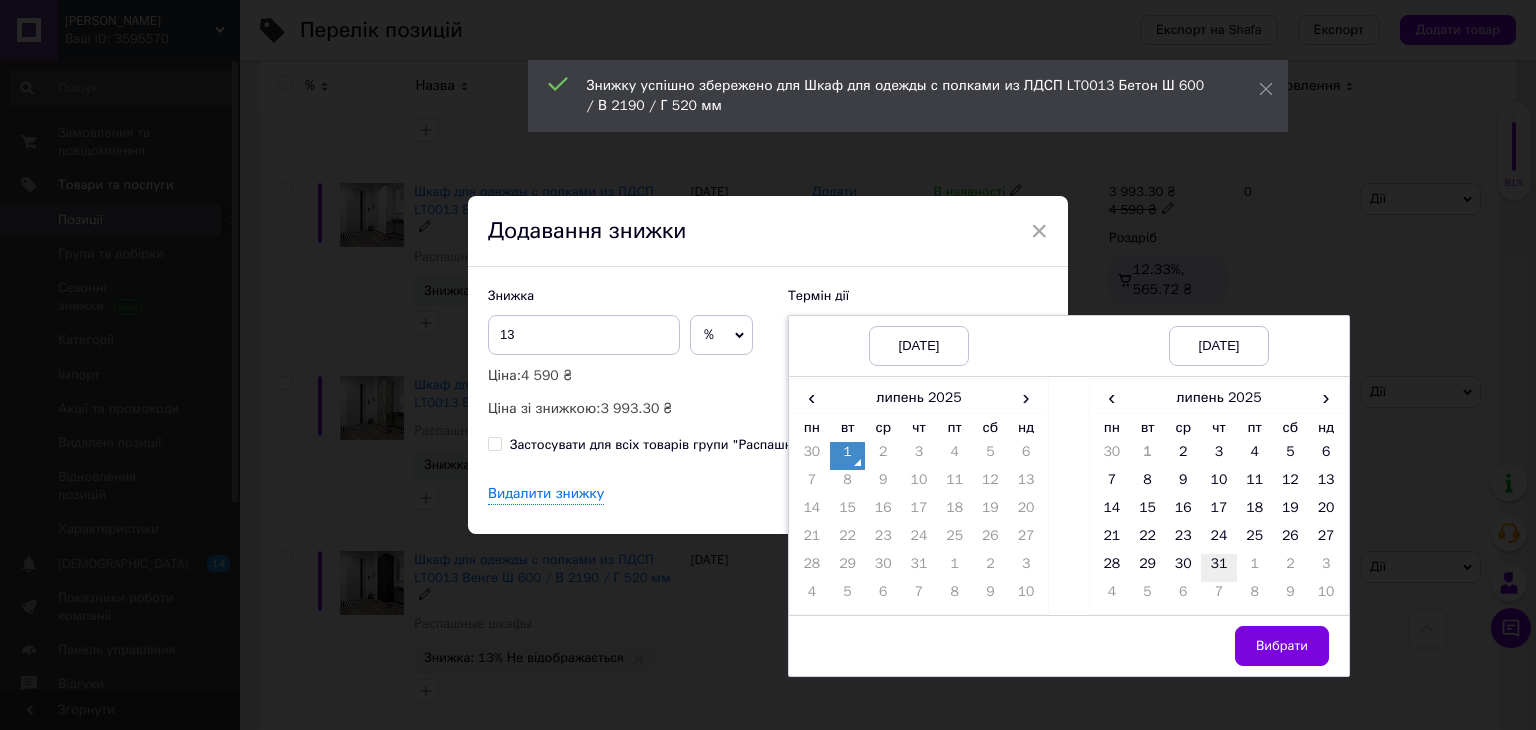 click on "31" at bounding box center (1219, 568) 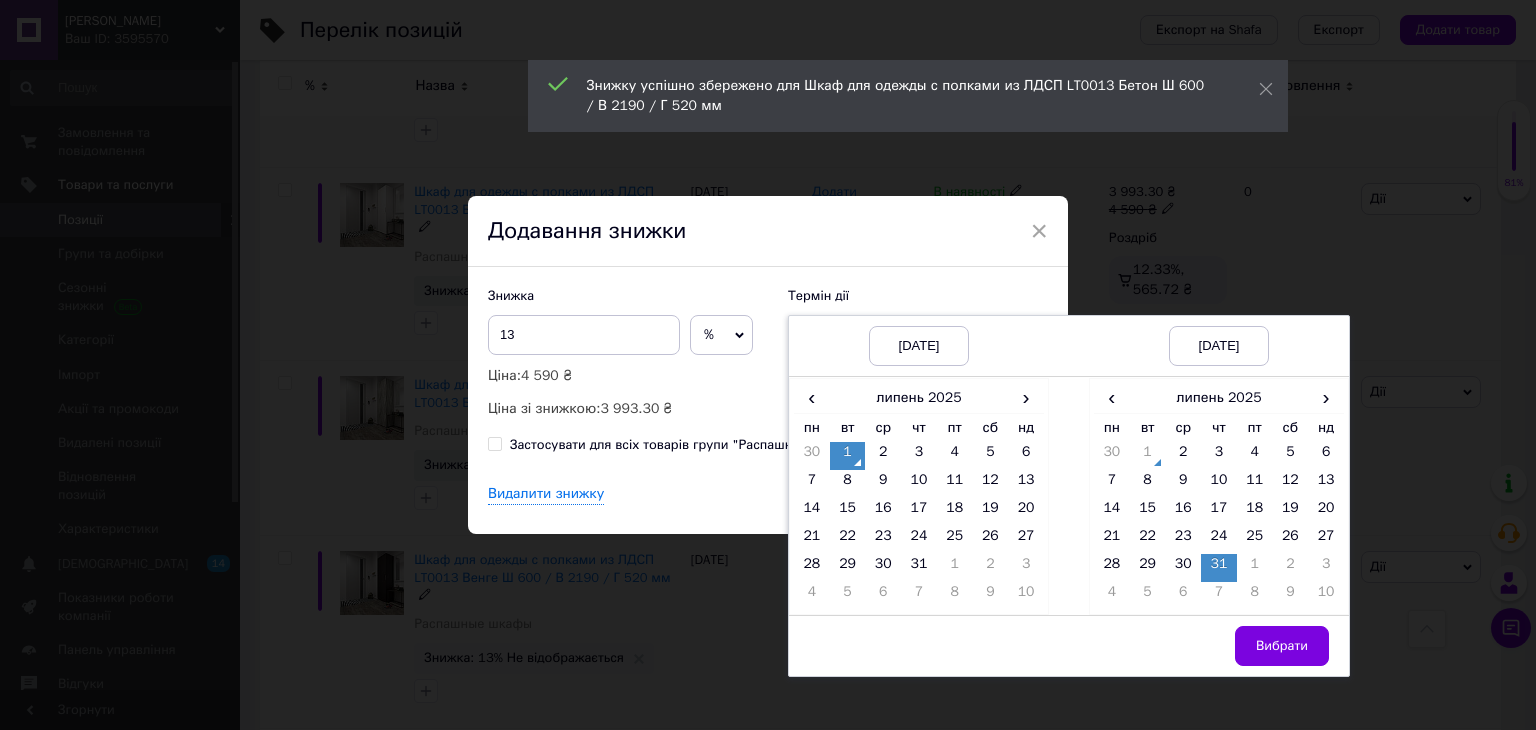 drag, startPoint x: 1273, startPoint y: 641, endPoint x: 1221, endPoint y: 604, distance: 63.82006 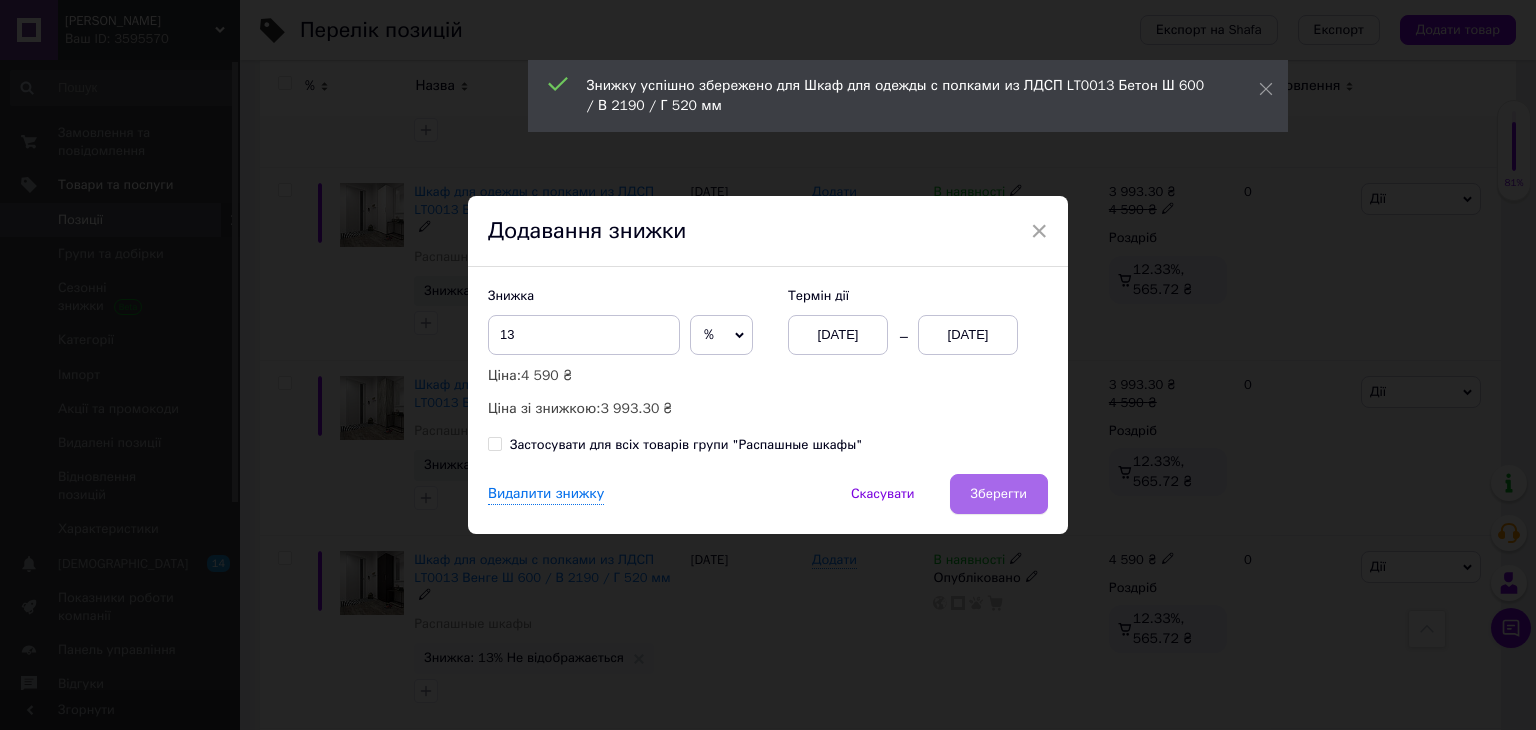 click on "Зберегти" at bounding box center (999, 494) 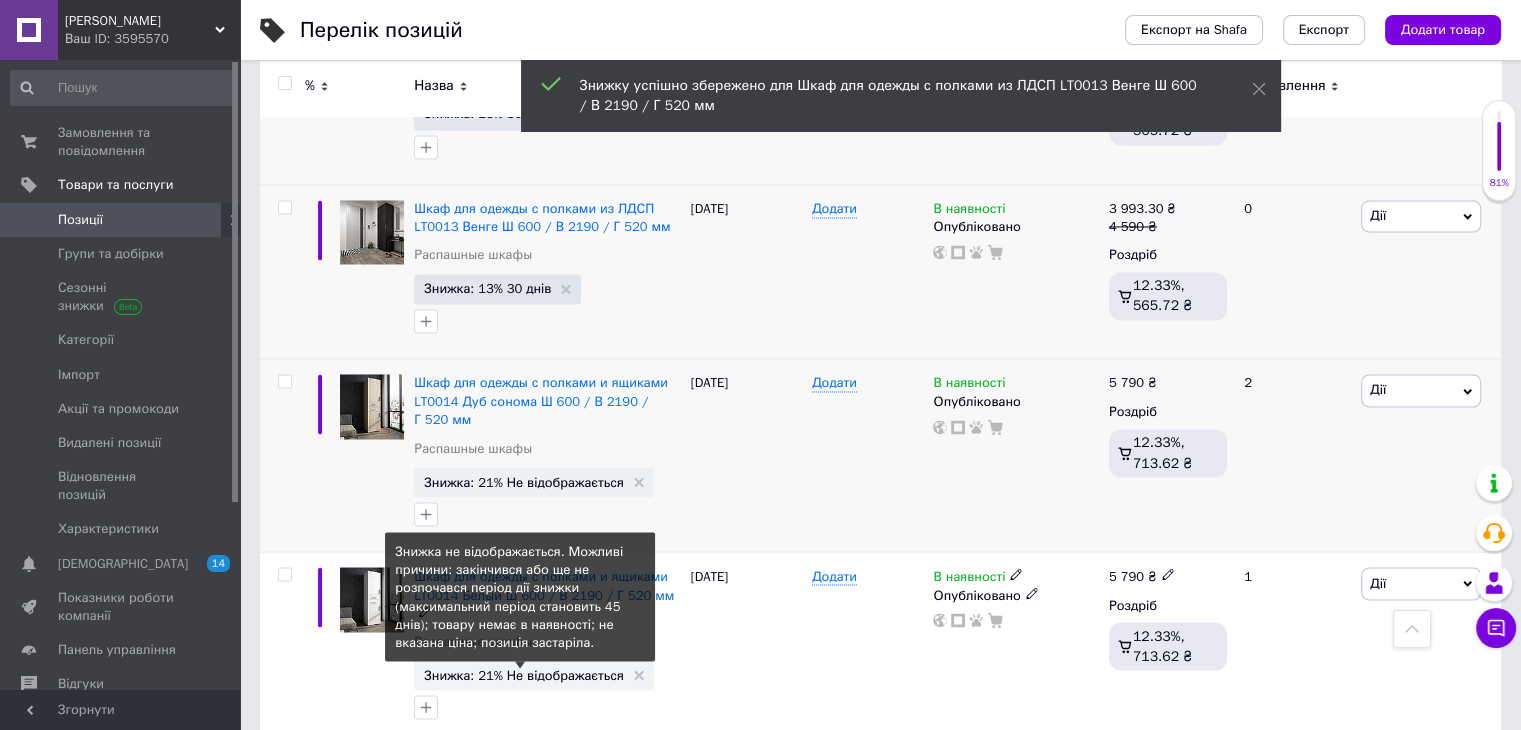 scroll, scrollTop: 3400, scrollLeft: 0, axis: vertical 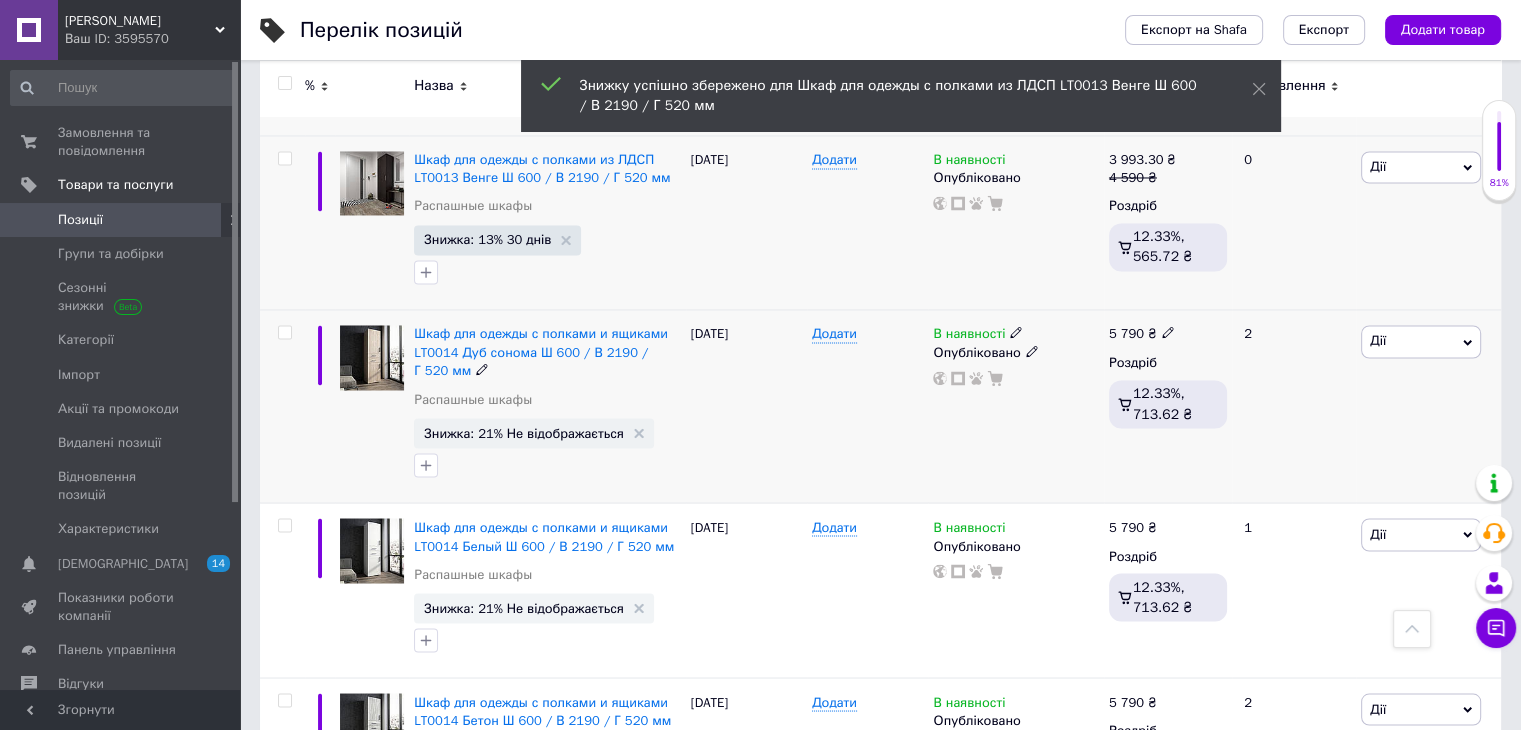 click on "Знижка: 21% Не відображається" at bounding box center (524, 432) 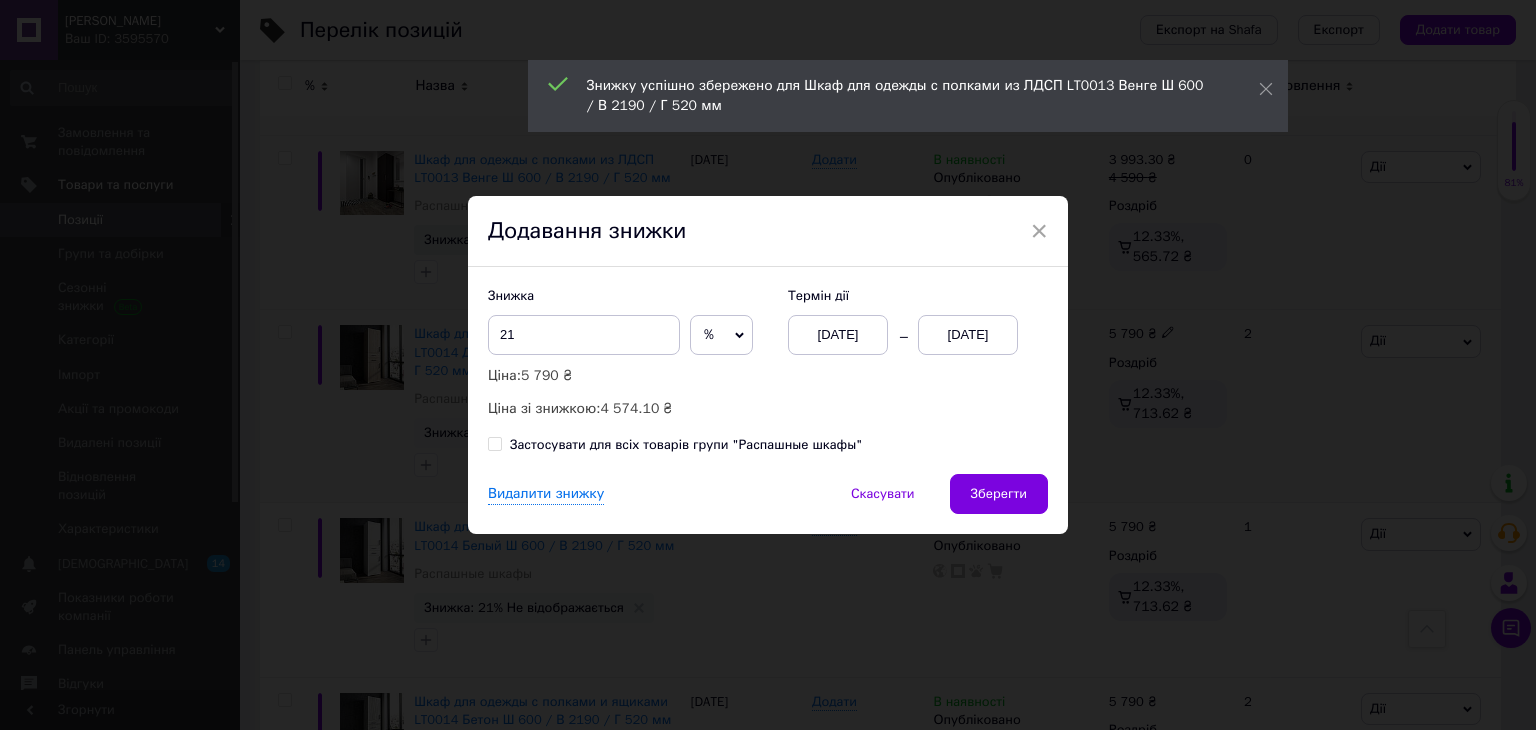 click on "01.07.2025" at bounding box center (968, 335) 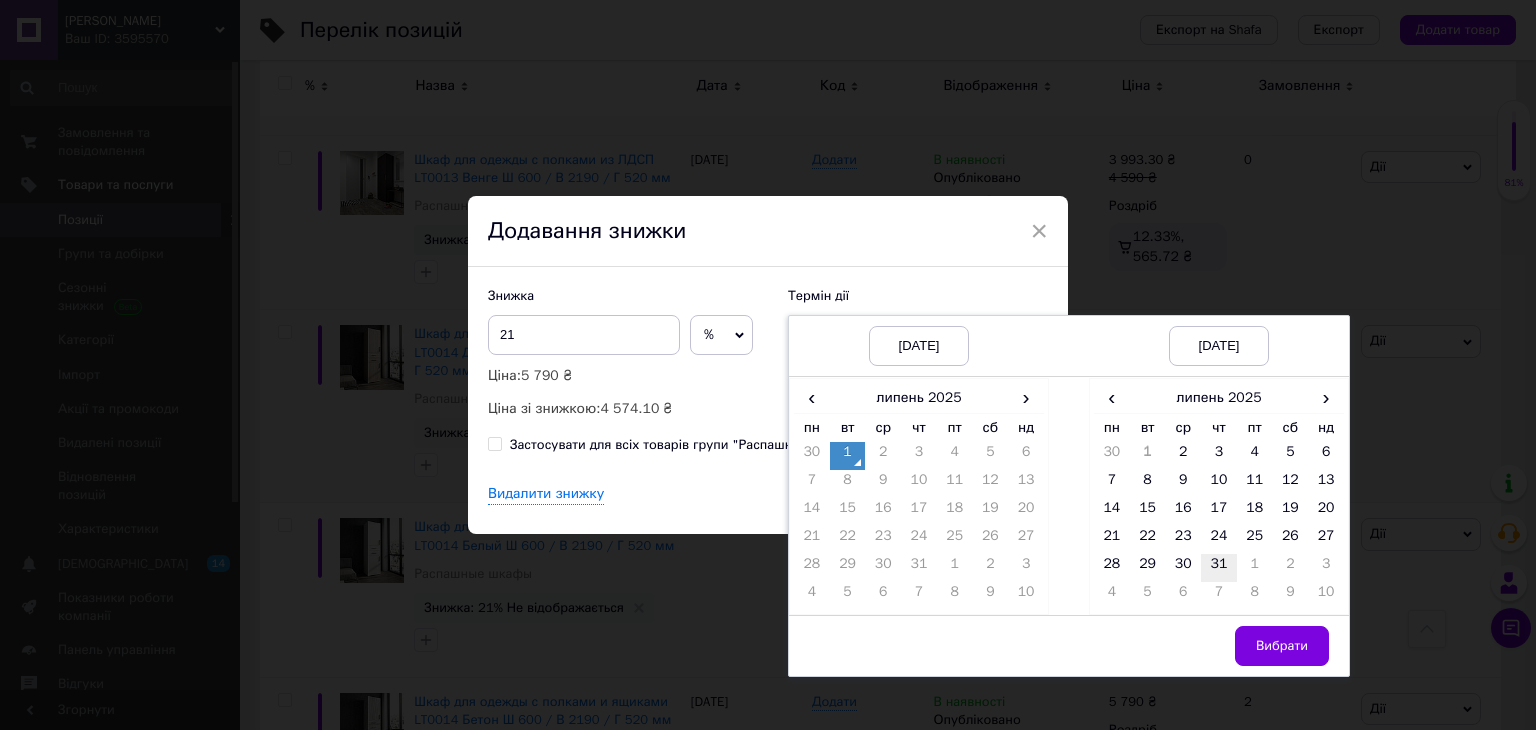click on "31" at bounding box center (1219, 568) 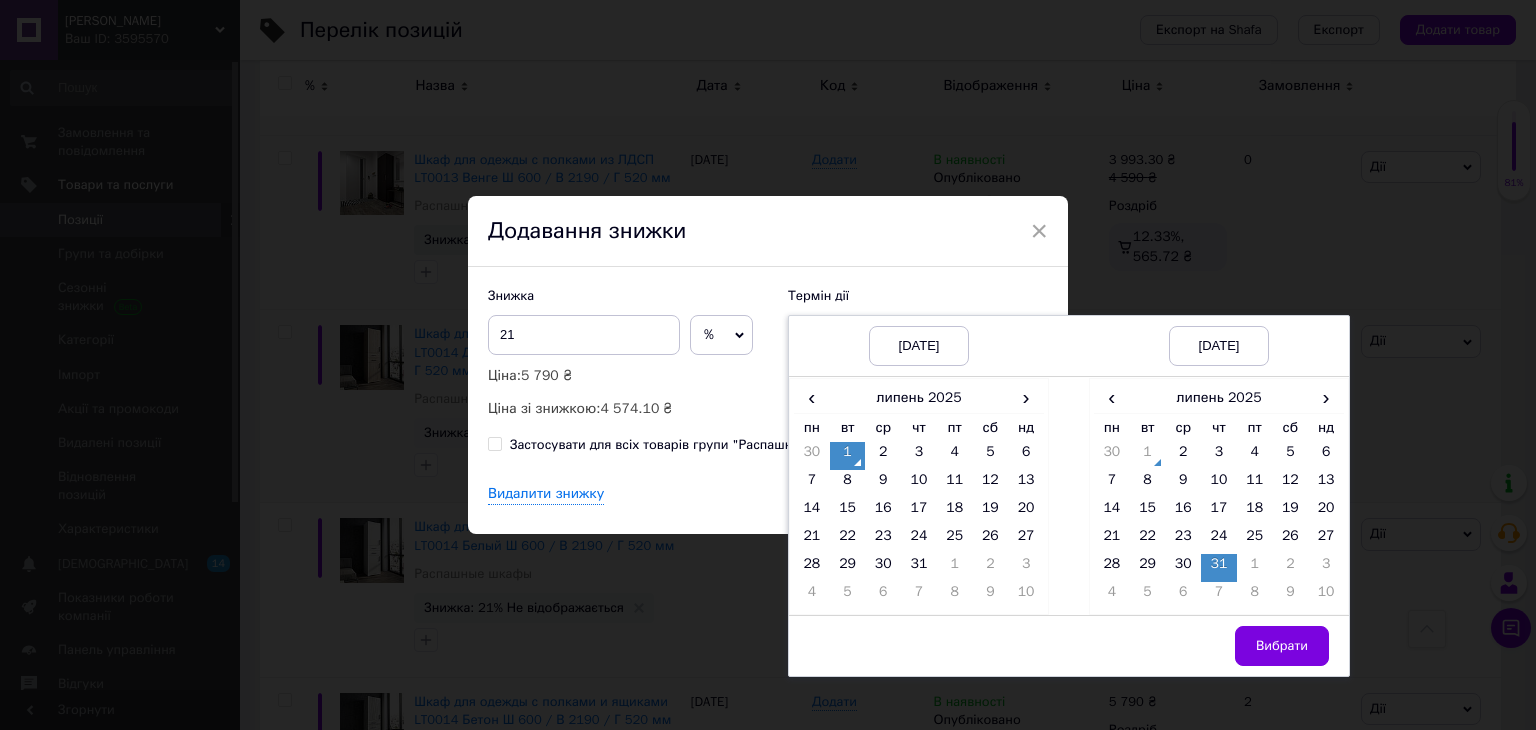 drag, startPoint x: 1282, startPoint y: 654, endPoint x: 1183, endPoint y: 578, distance: 124.80785 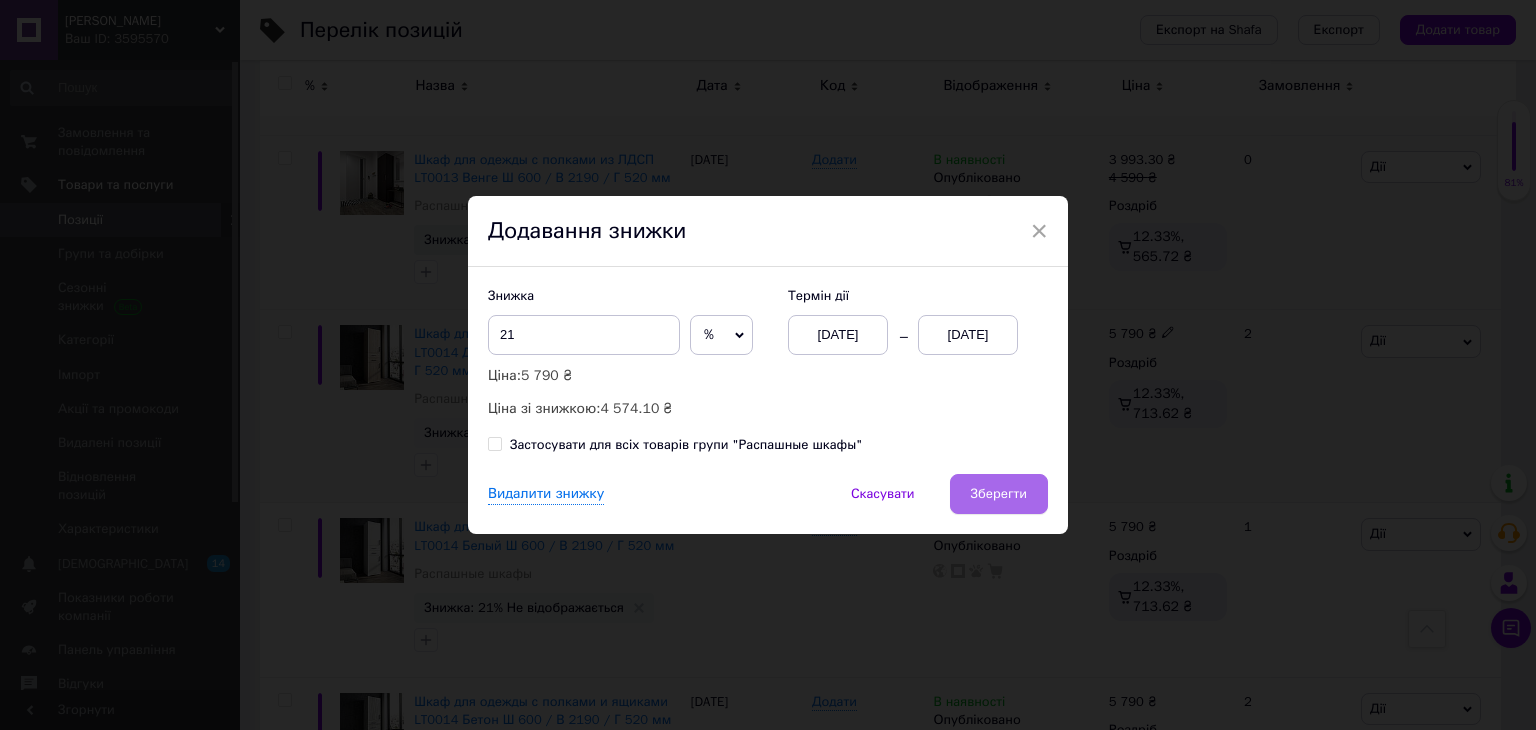 click on "Зберегти" at bounding box center (999, 494) 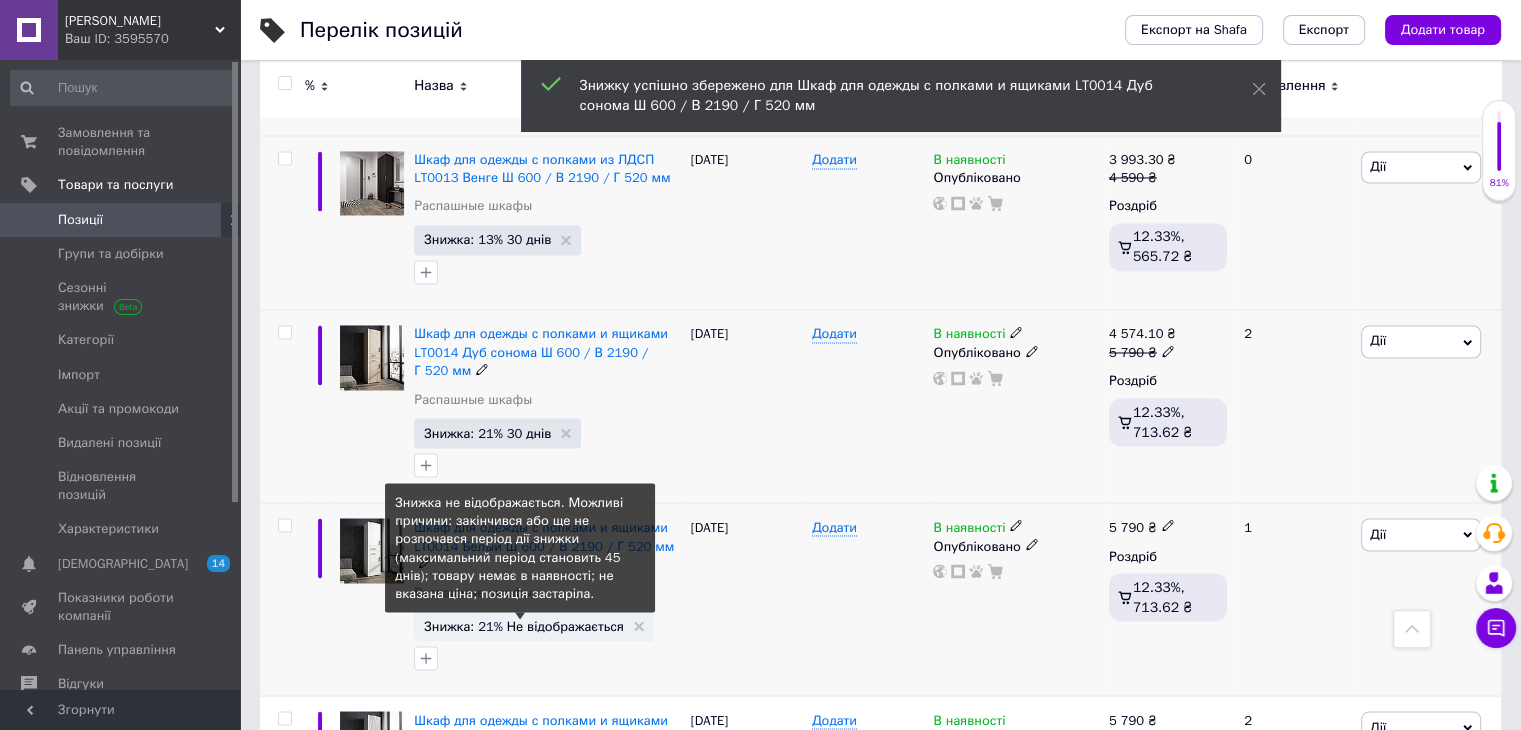 click on "Знижка: 21% Не відображається" at bounding box center [524, 625] 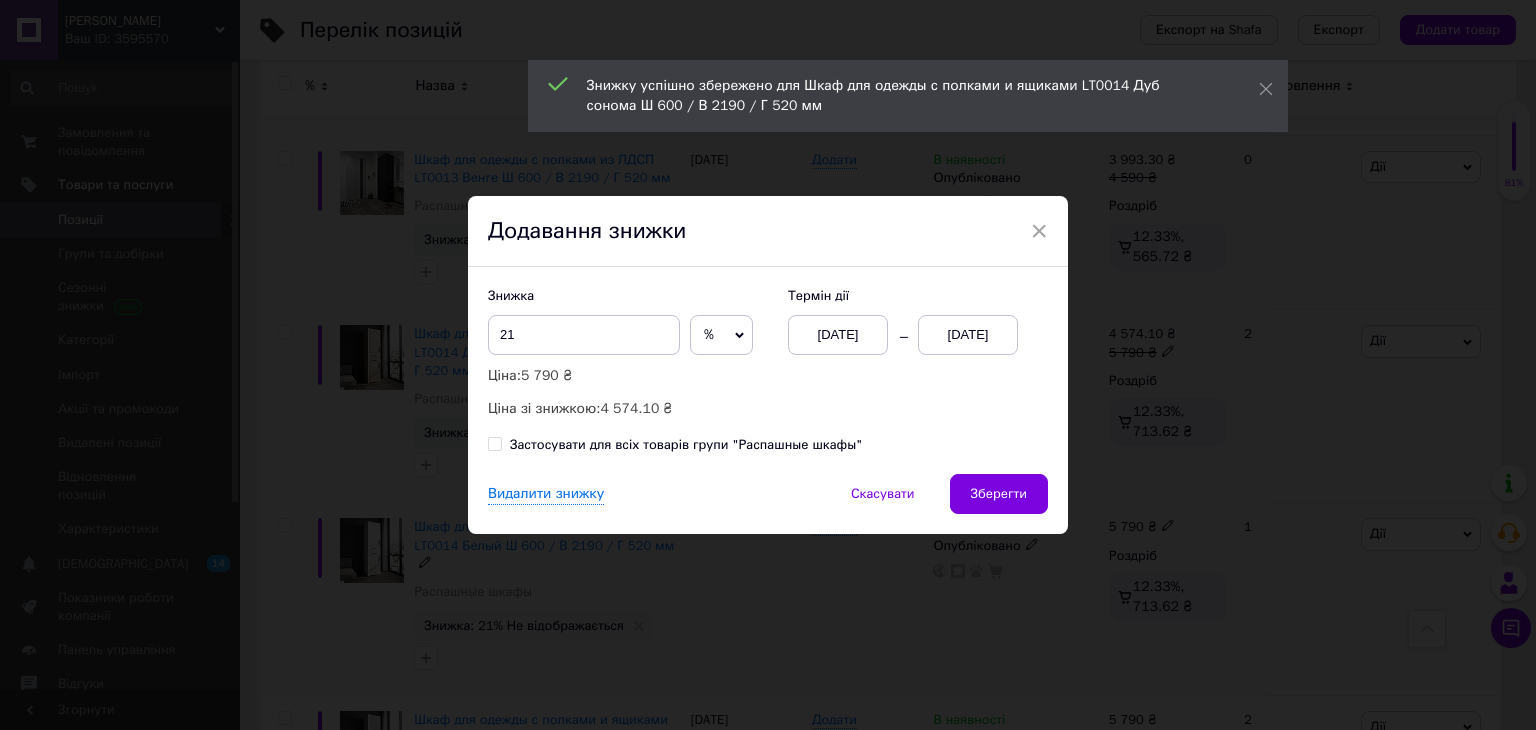 click on "01.07.2025" at bounding box center (968, 335) 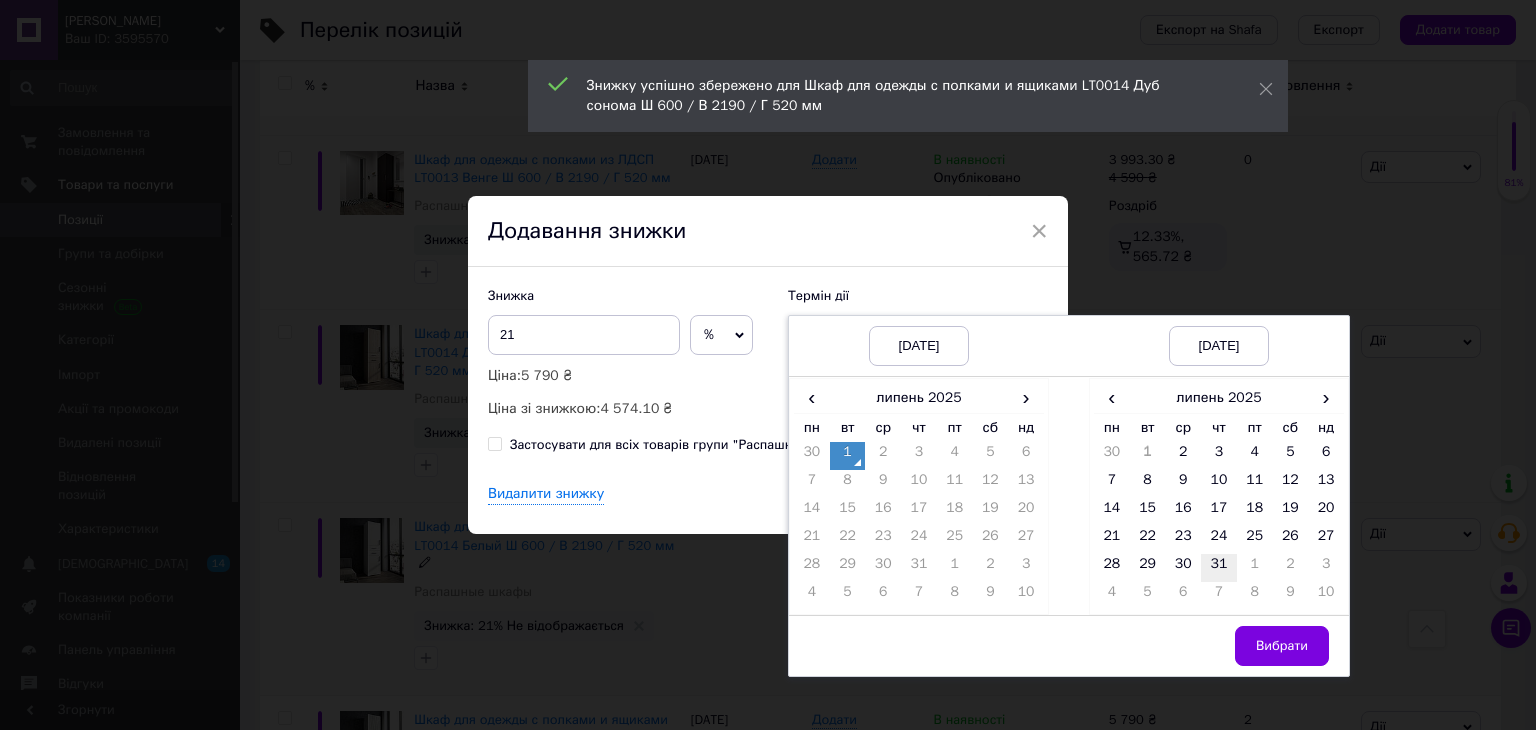 click on "31" at bounding box center [1219, 568] 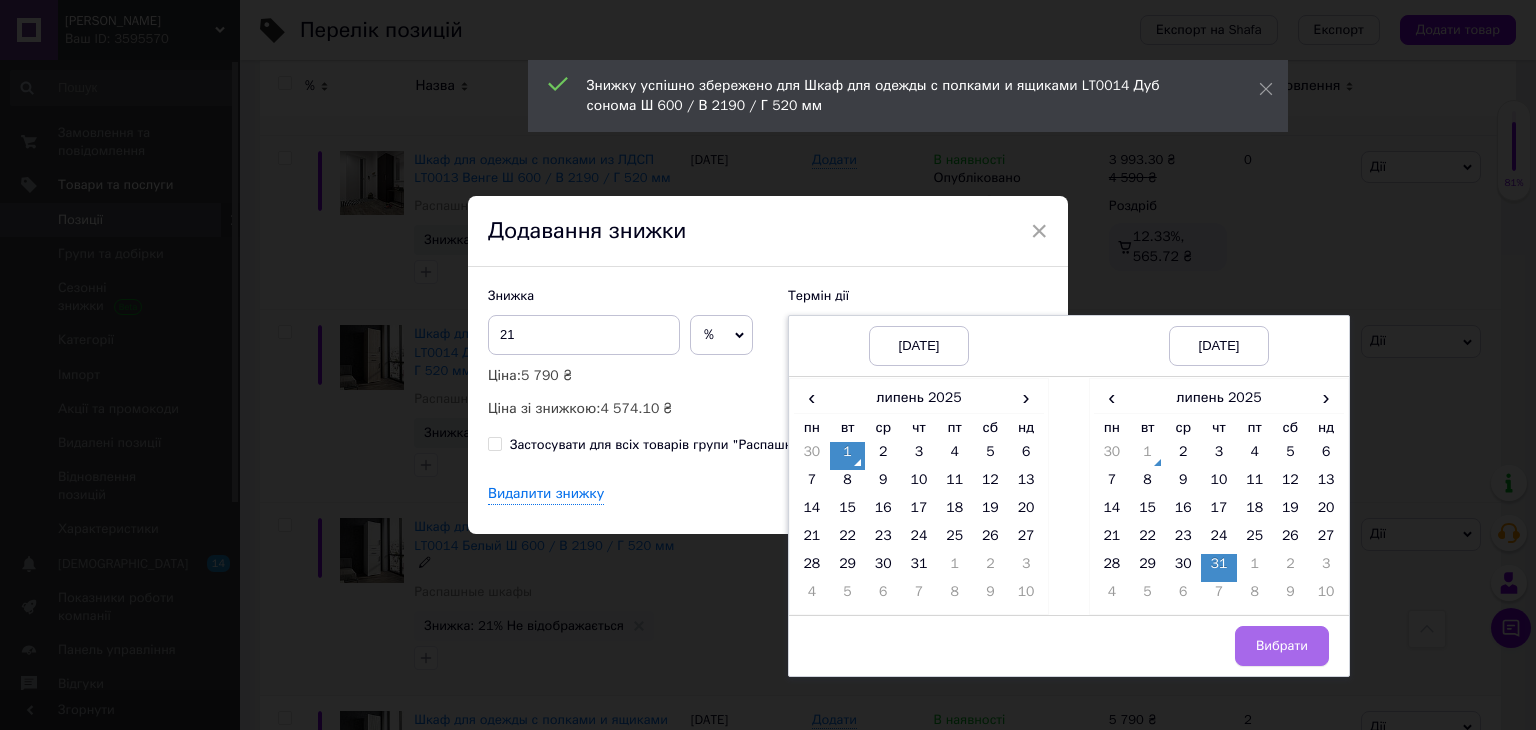 drag, startPoint x: 1301, startPoint y: 657, endPoint x: 1200, endPoint y: 583, distance: 125.207825 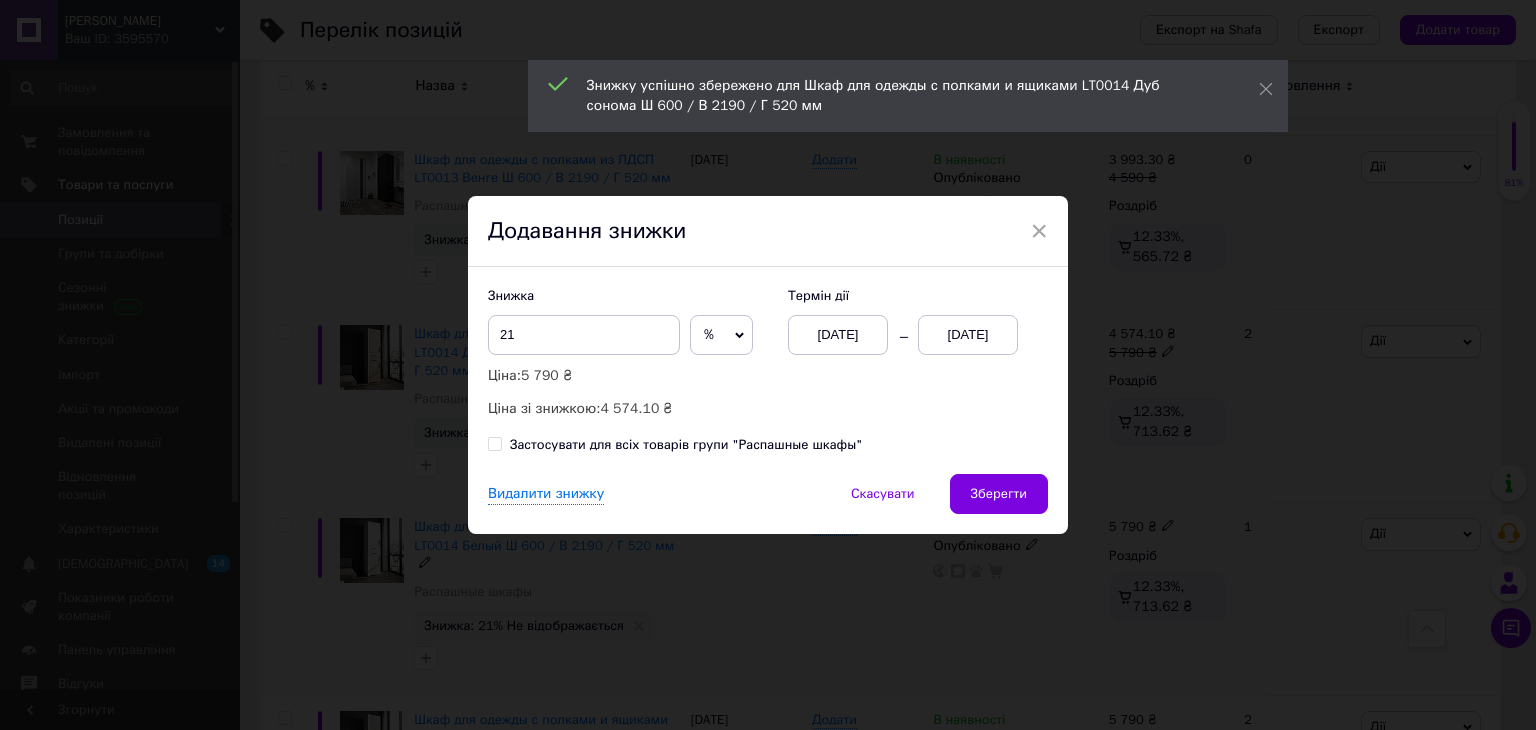 click on "Видалити знижку   Скасувати   Зберегти" at bounding box center [768, 504] 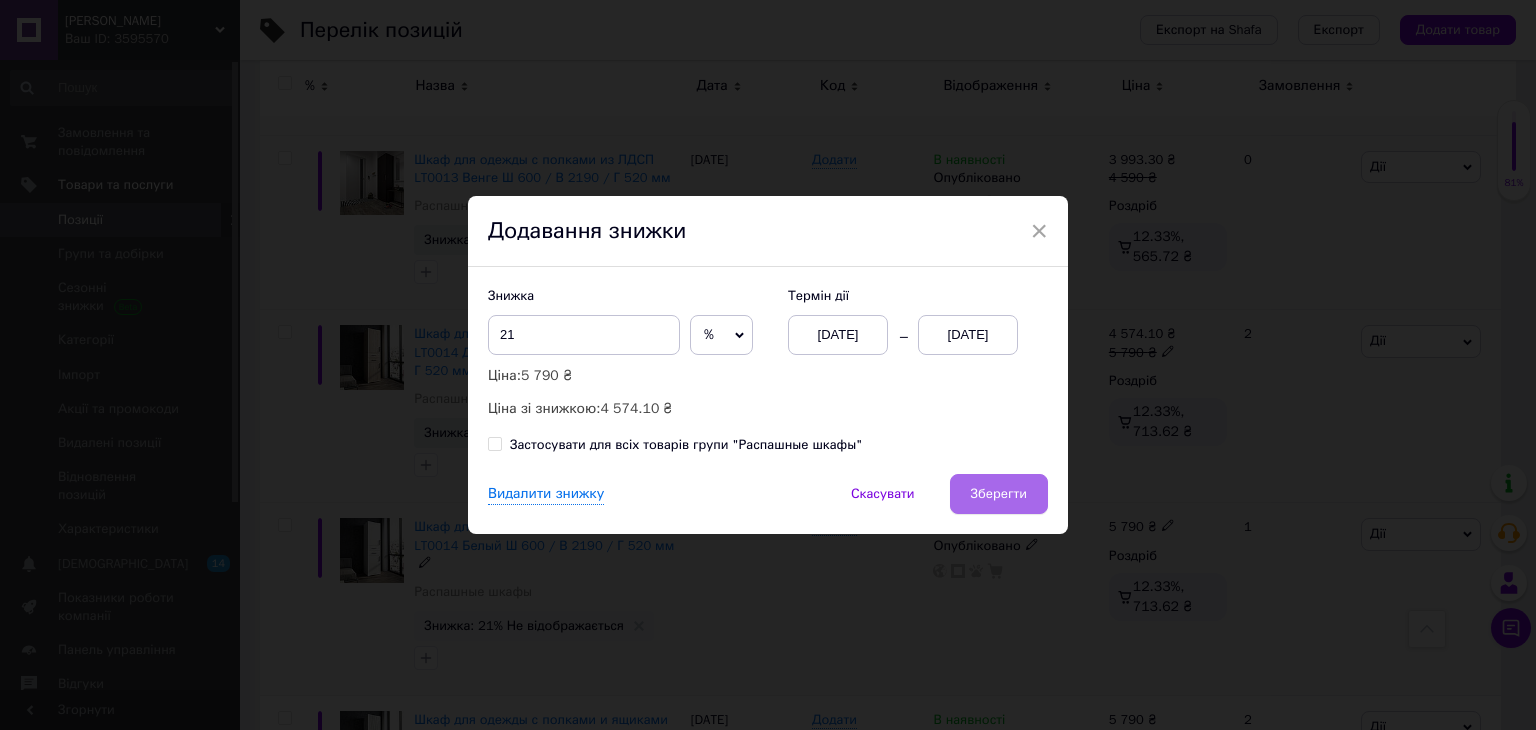 click on "Зберегти" at bounding box center [999, 494] 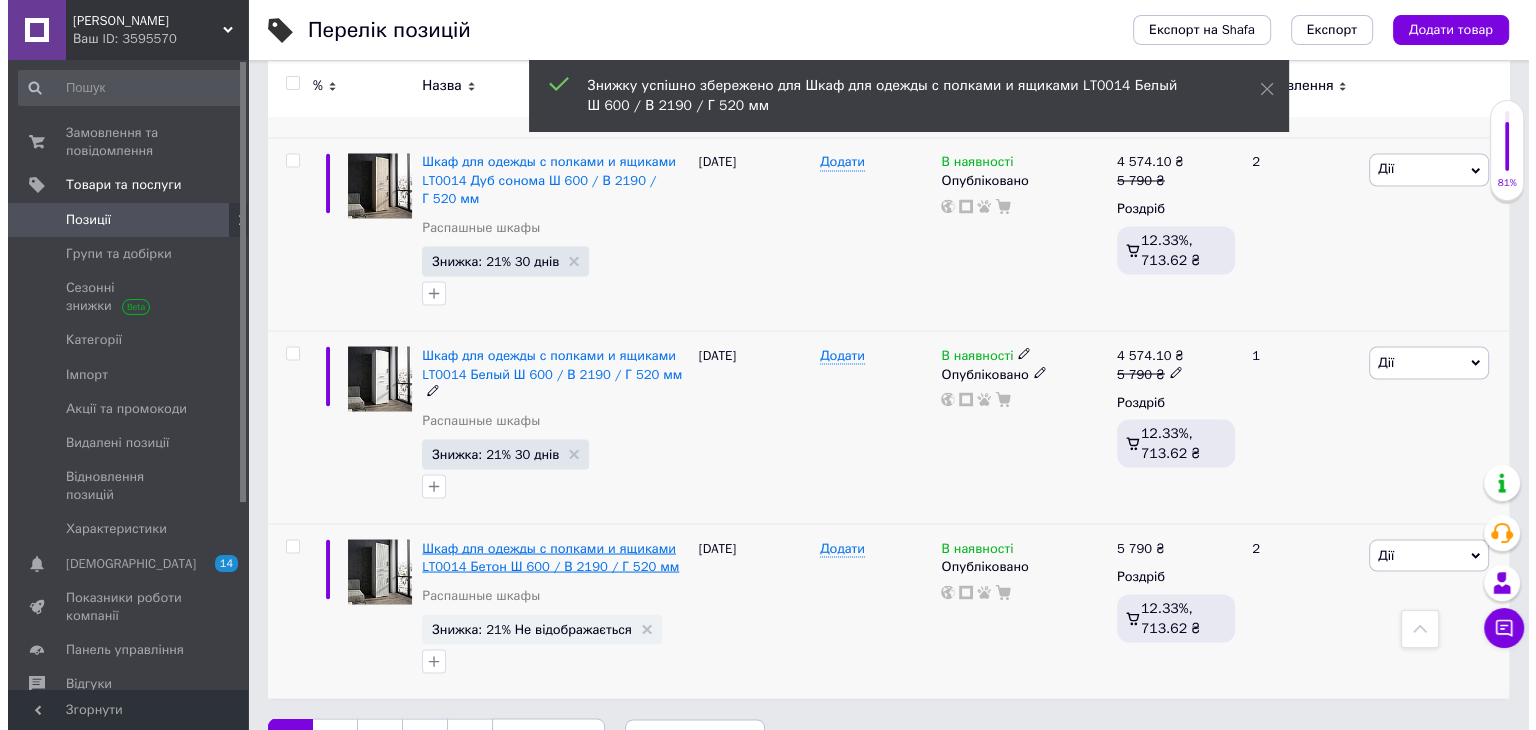 scroll, scrollTop: 3583, scrollLeft: 0, axis: vertical 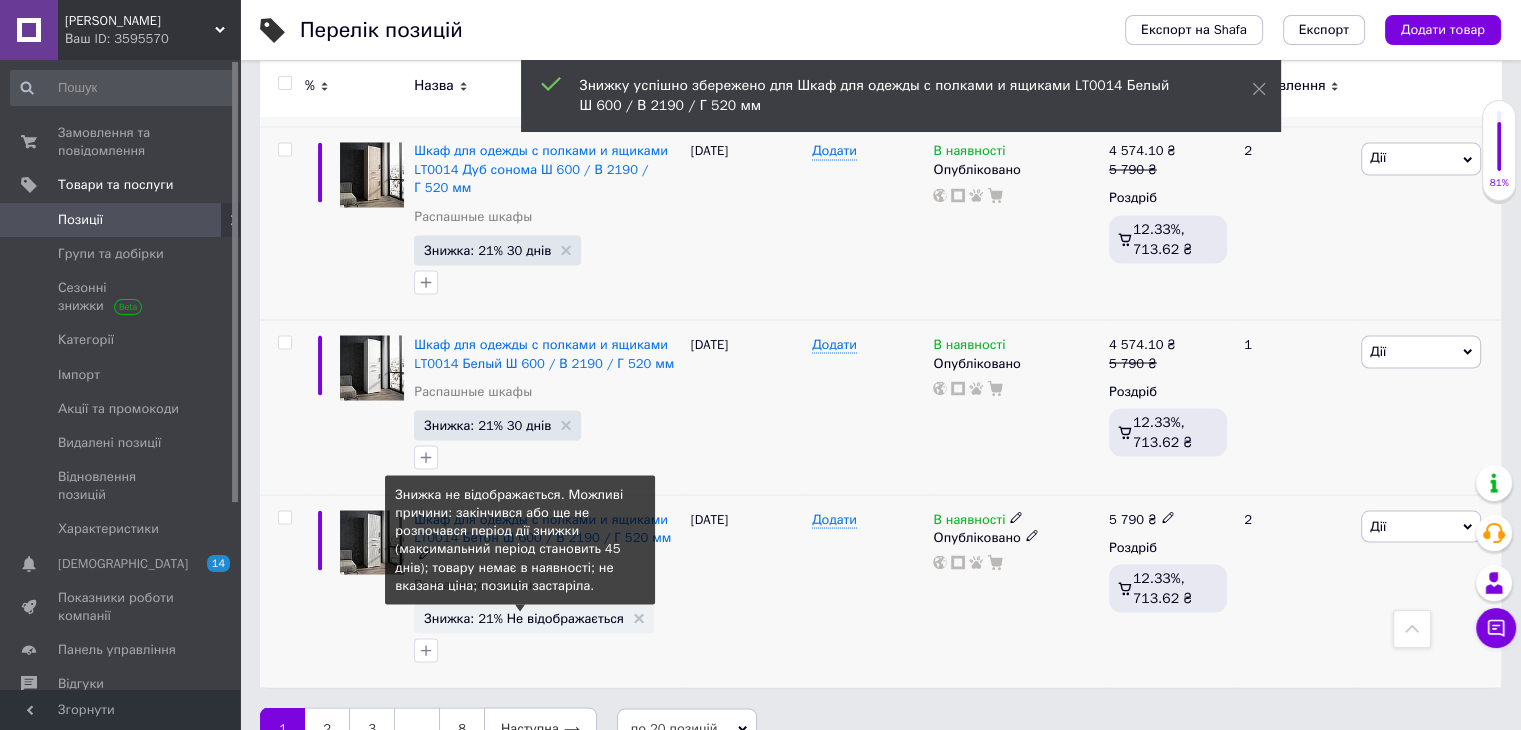 click on "Знижка: 21% Не відображається" at bounding box center (524, 617) 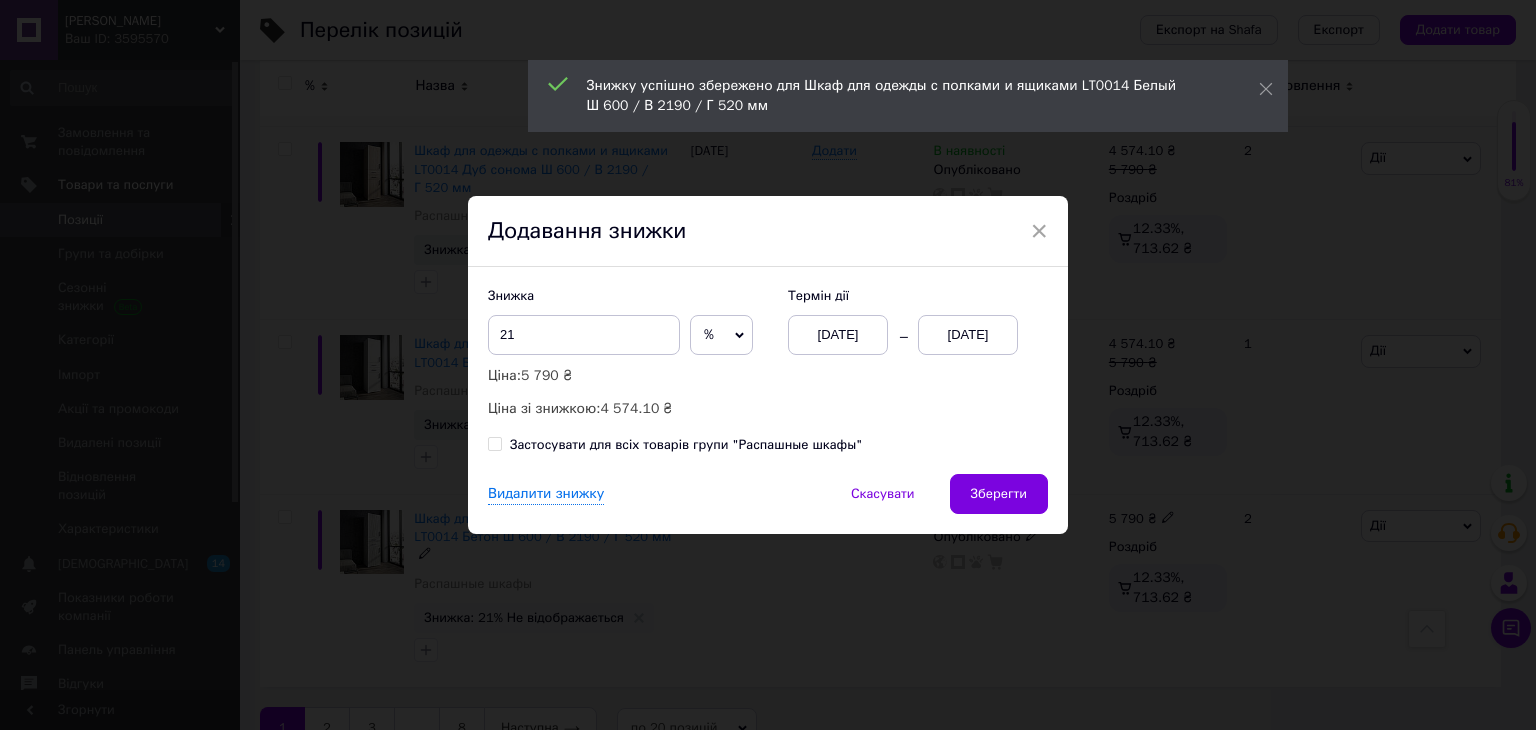 click on "01.07.2025" at bounding box center [968, 335] 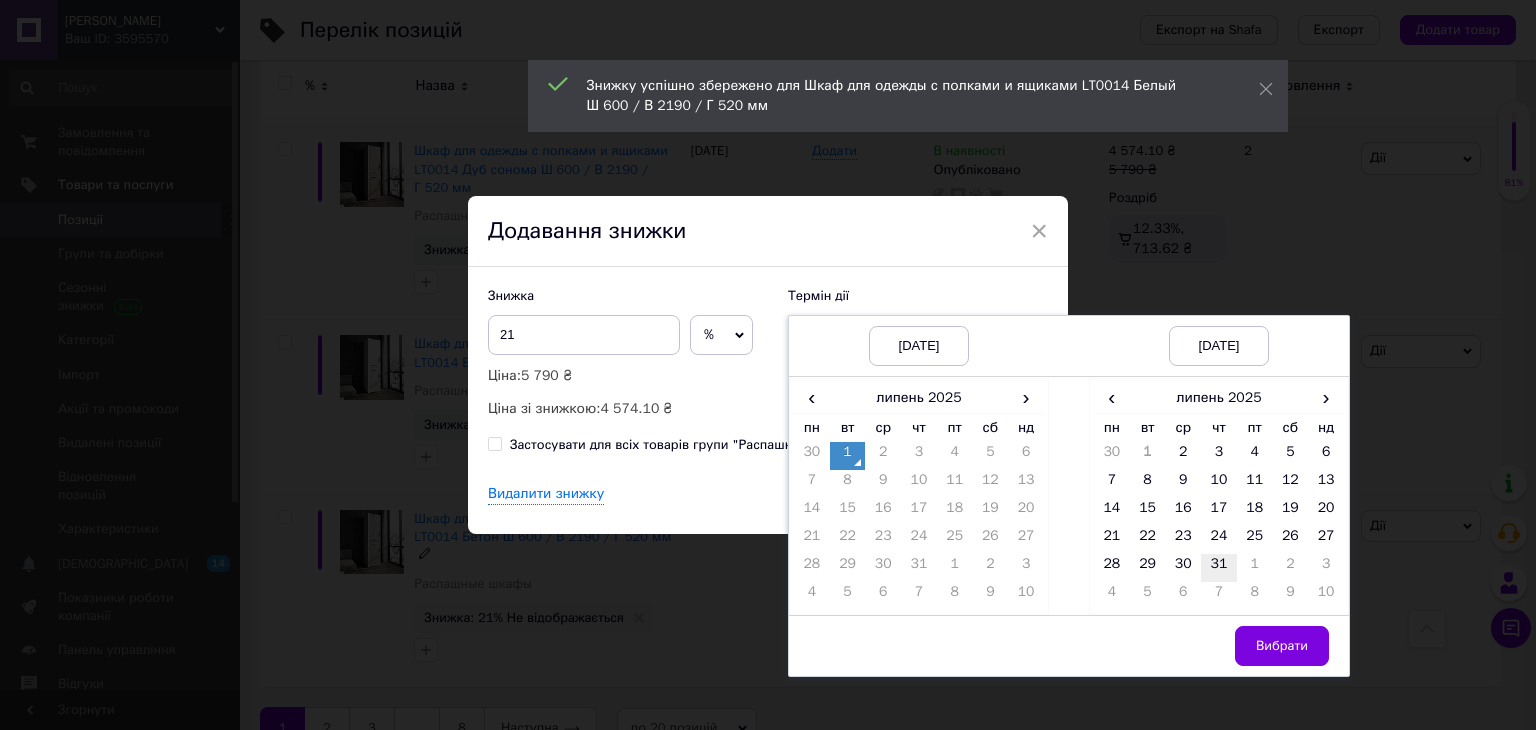 click on "31" at bounding box center (1219, 568) 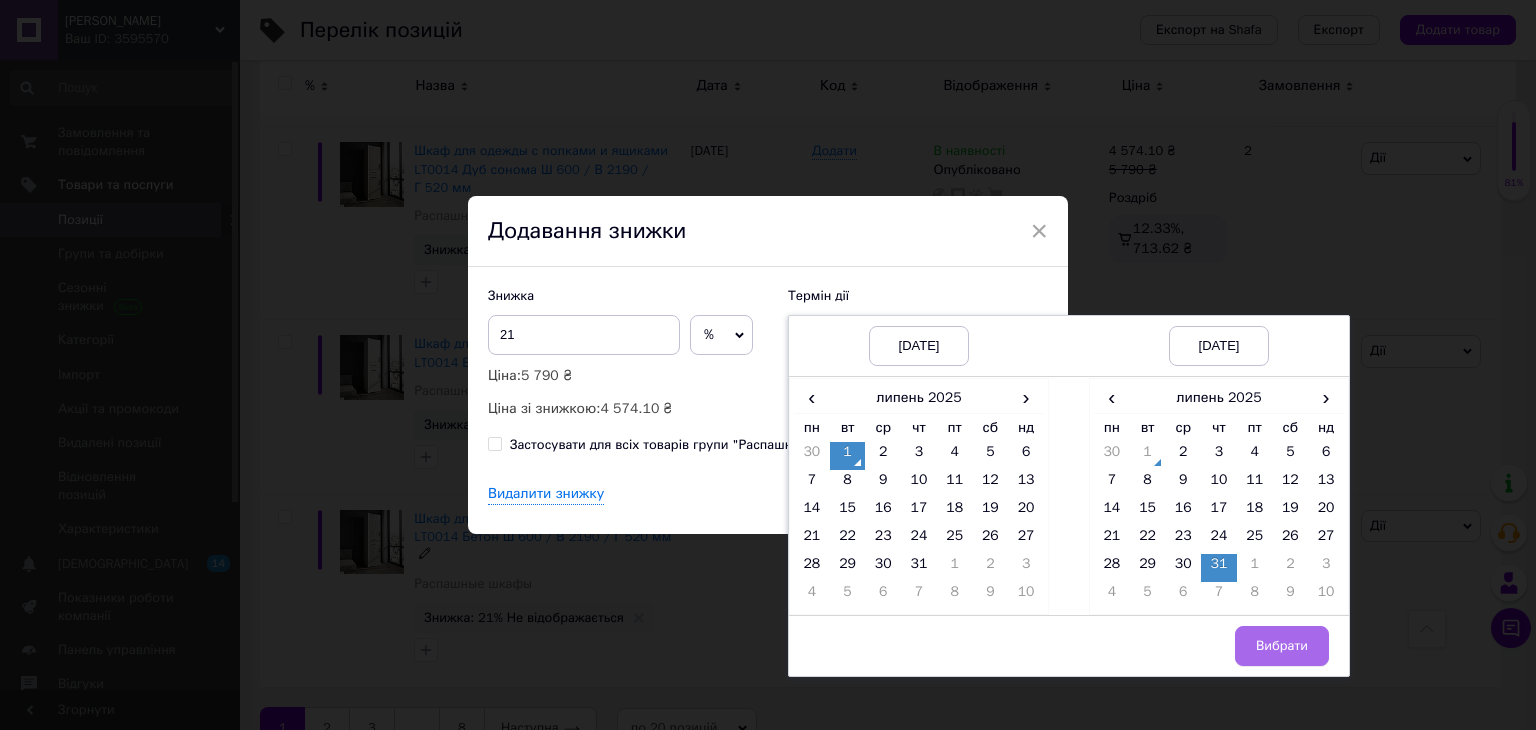 click on "Вибрати" at bounding box center (1282, 646) 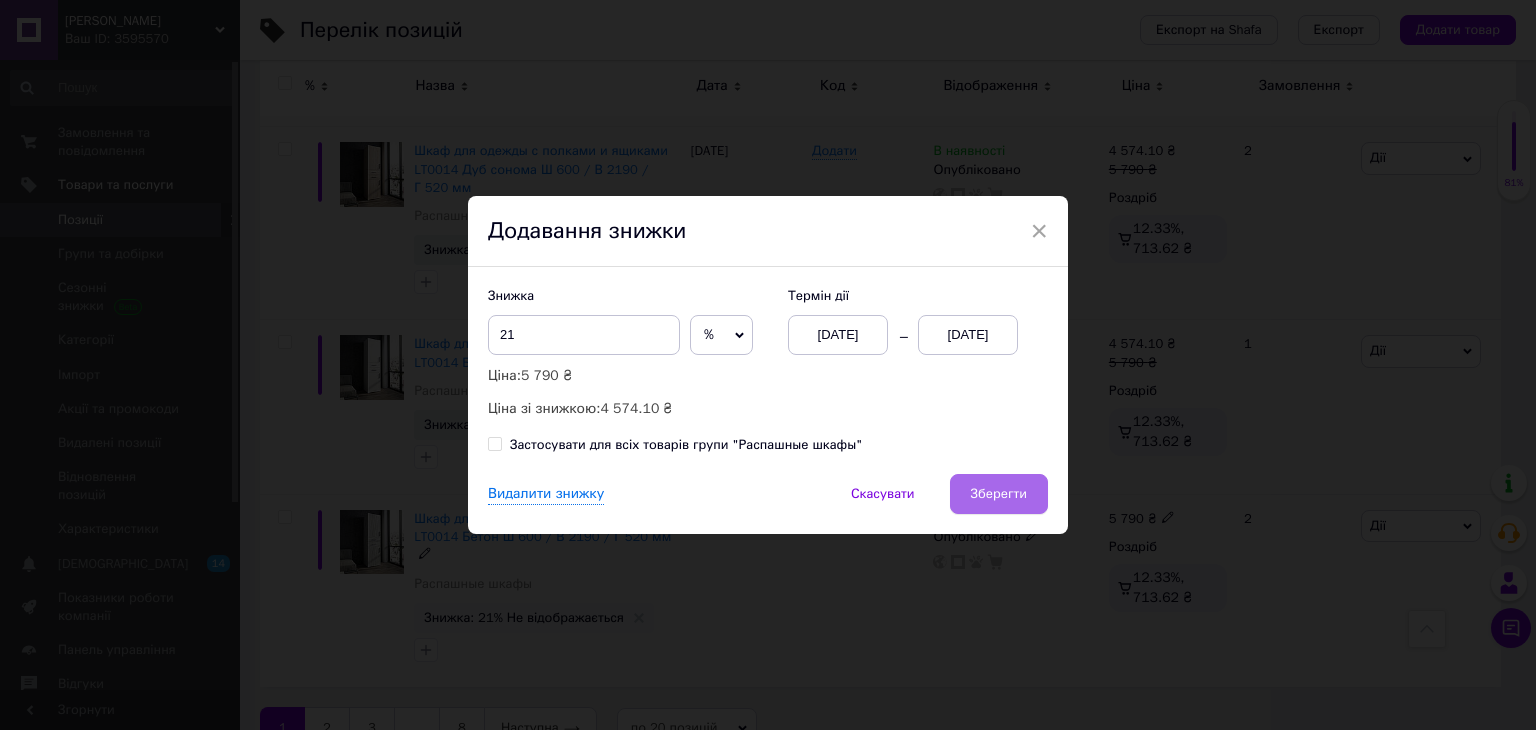 click on "Зберегти" at bounding box center (999, 494) 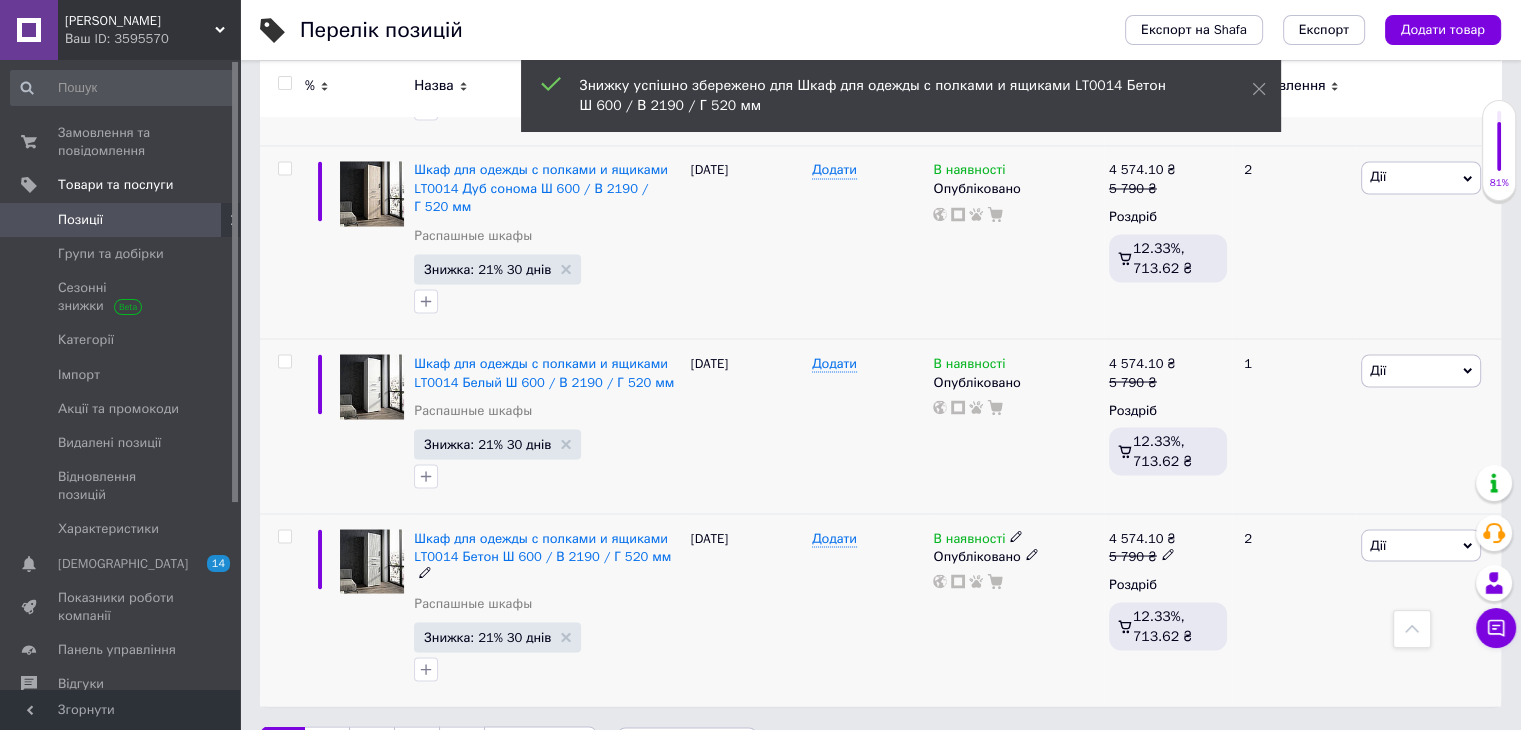 scroll, scrollTop: 3583, scrollLeft: 0, axis: vertical 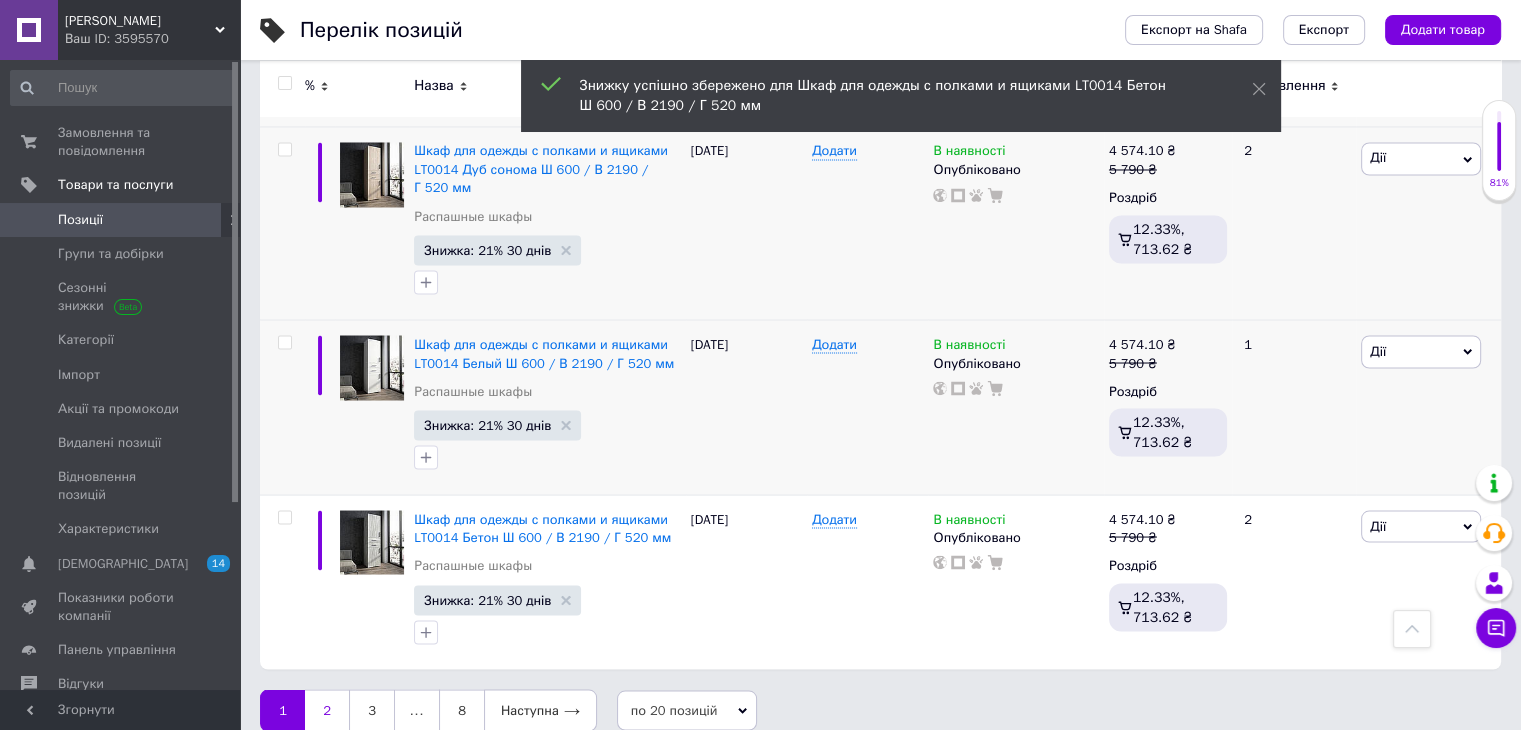 click on "2" at bounding box center (327, 710) 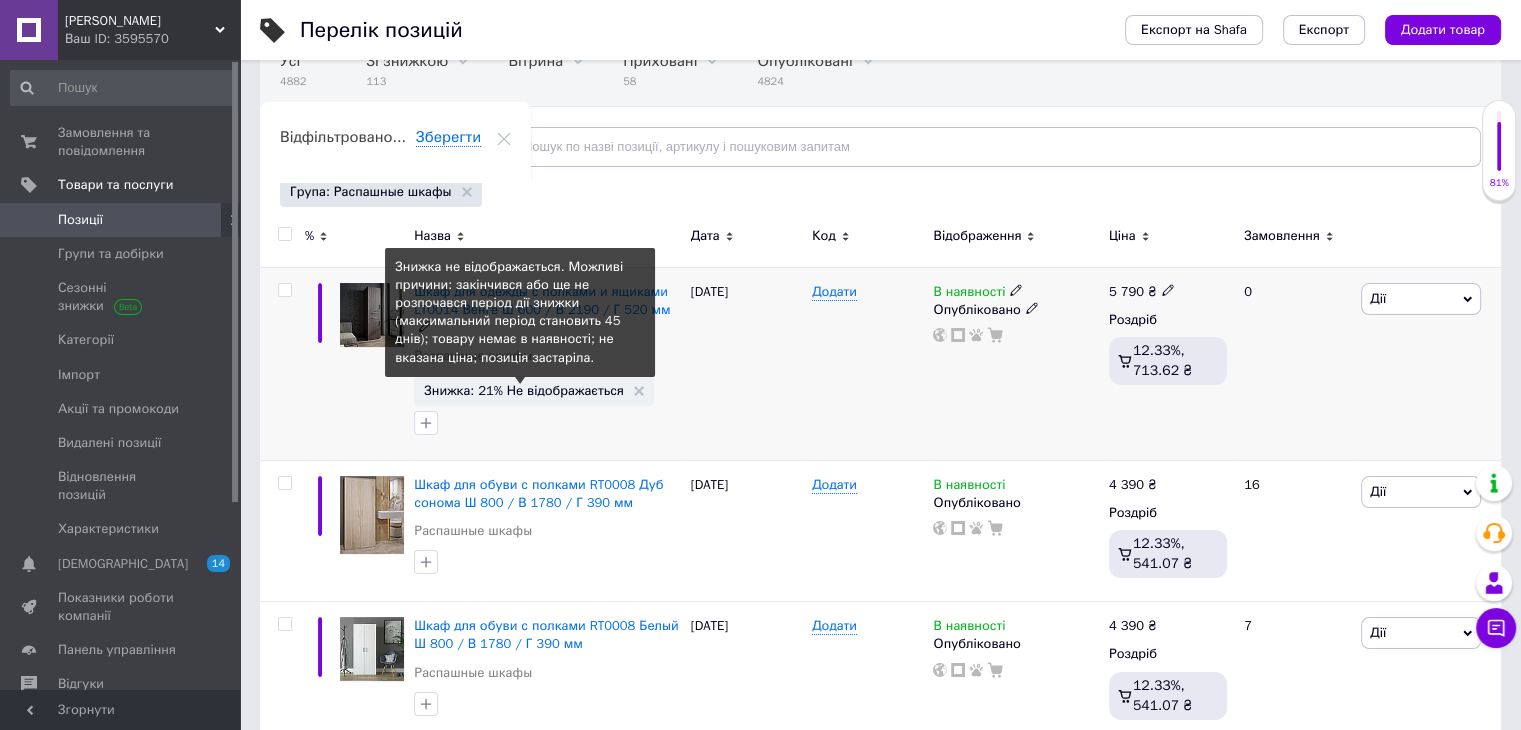 scroll, scrollTop: 200, scrollLeft: 0, axis: vertical 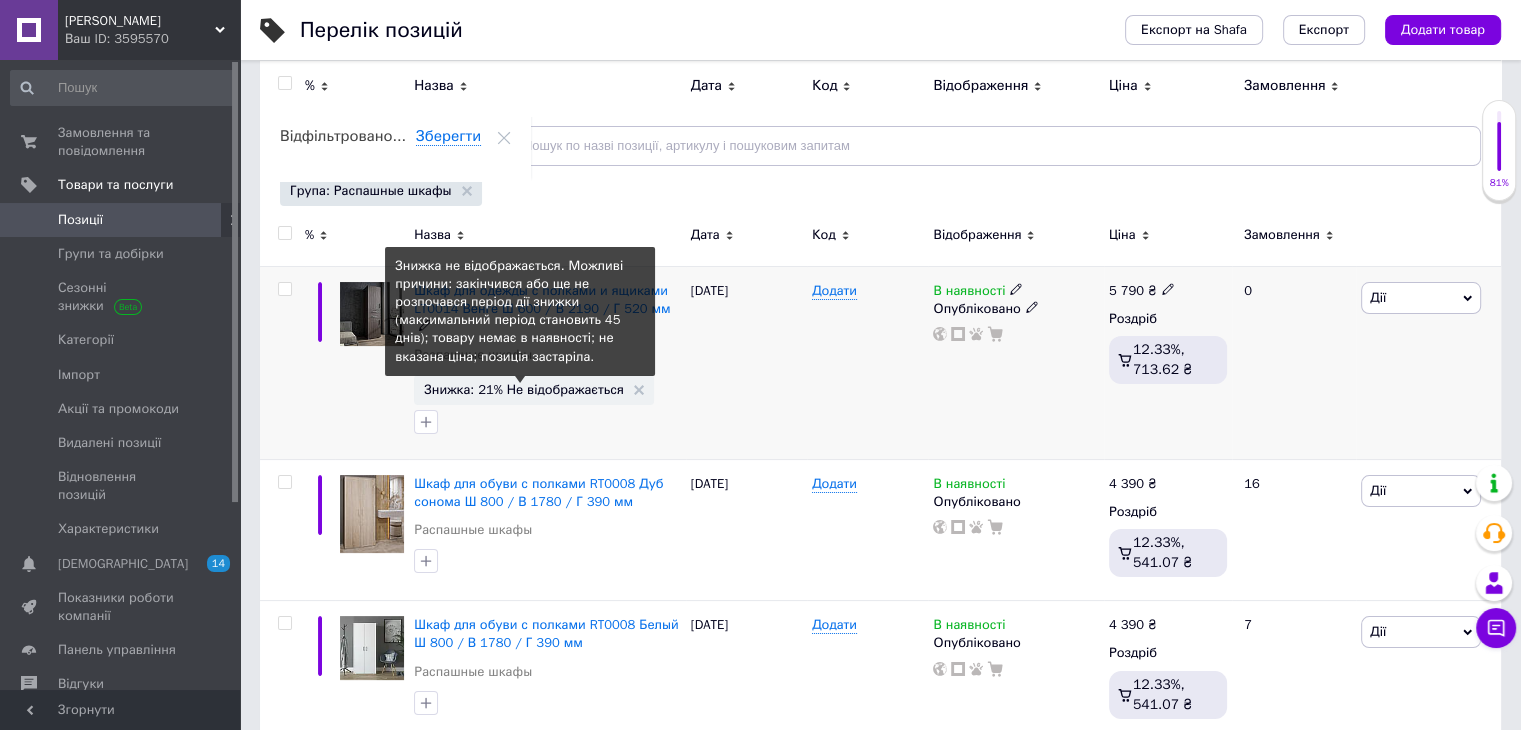 click on "Знижка: 21% Не відображається" at bounding box center [524, 389] 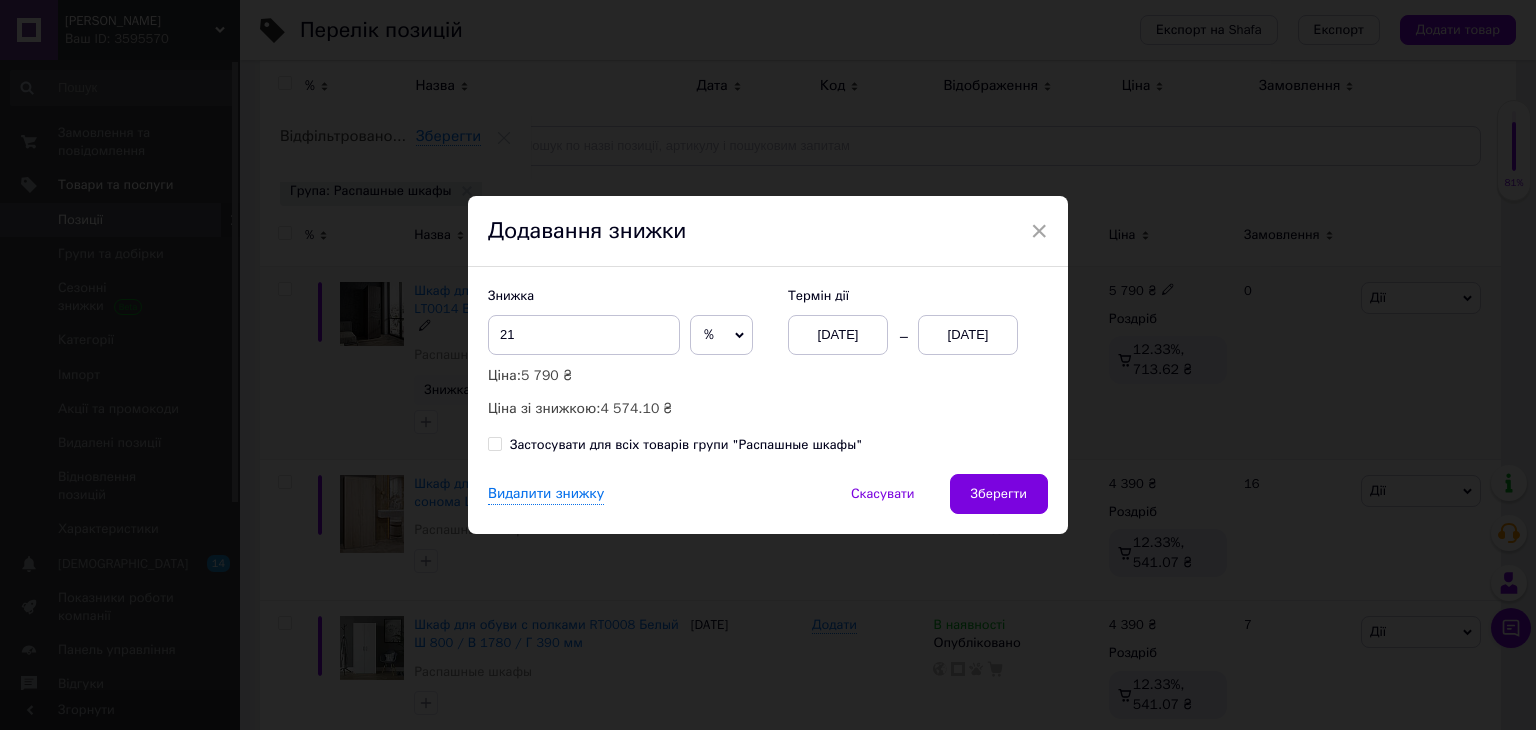 click on "01.07.2025" at bounding box center (968, 335) 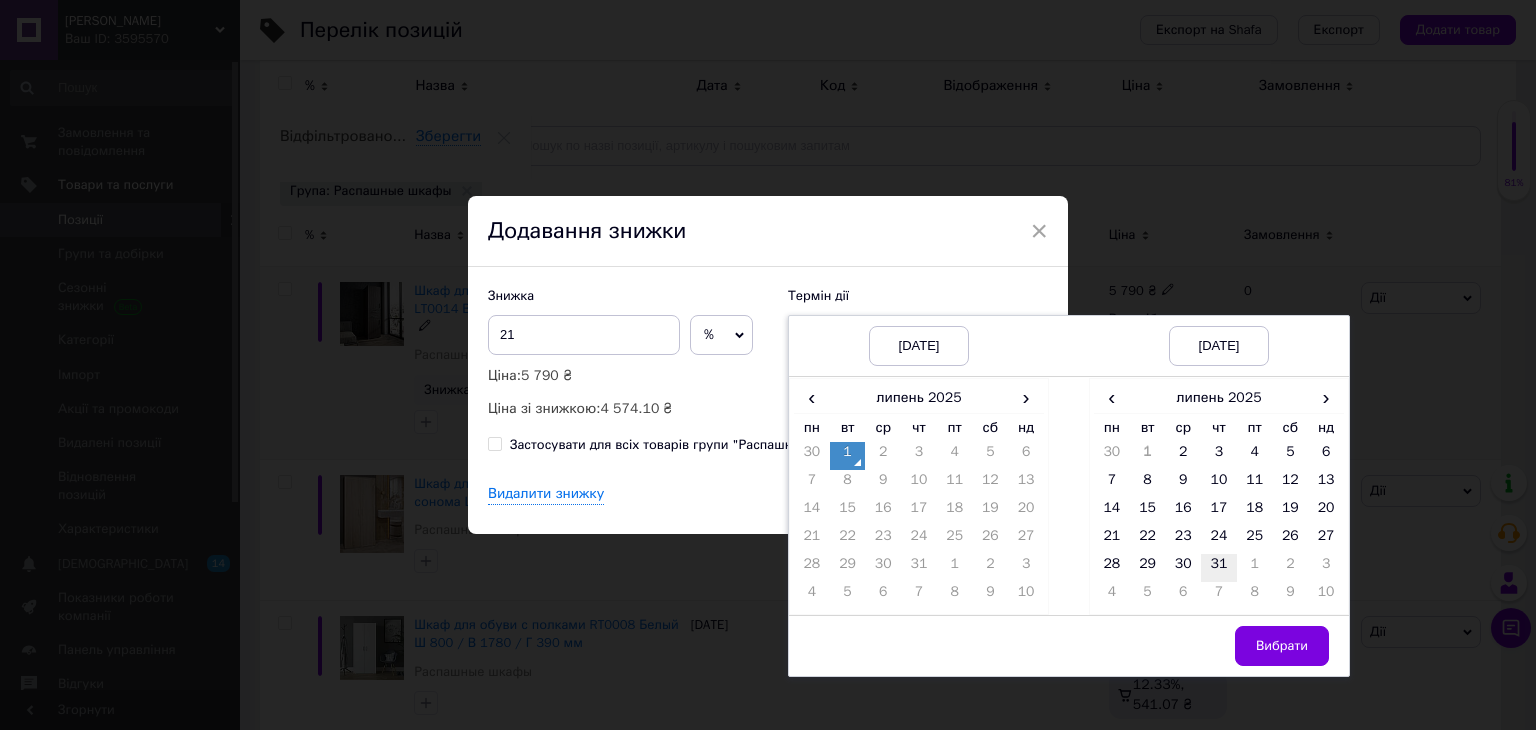 click on "31" at bounding box center [1219, 568] 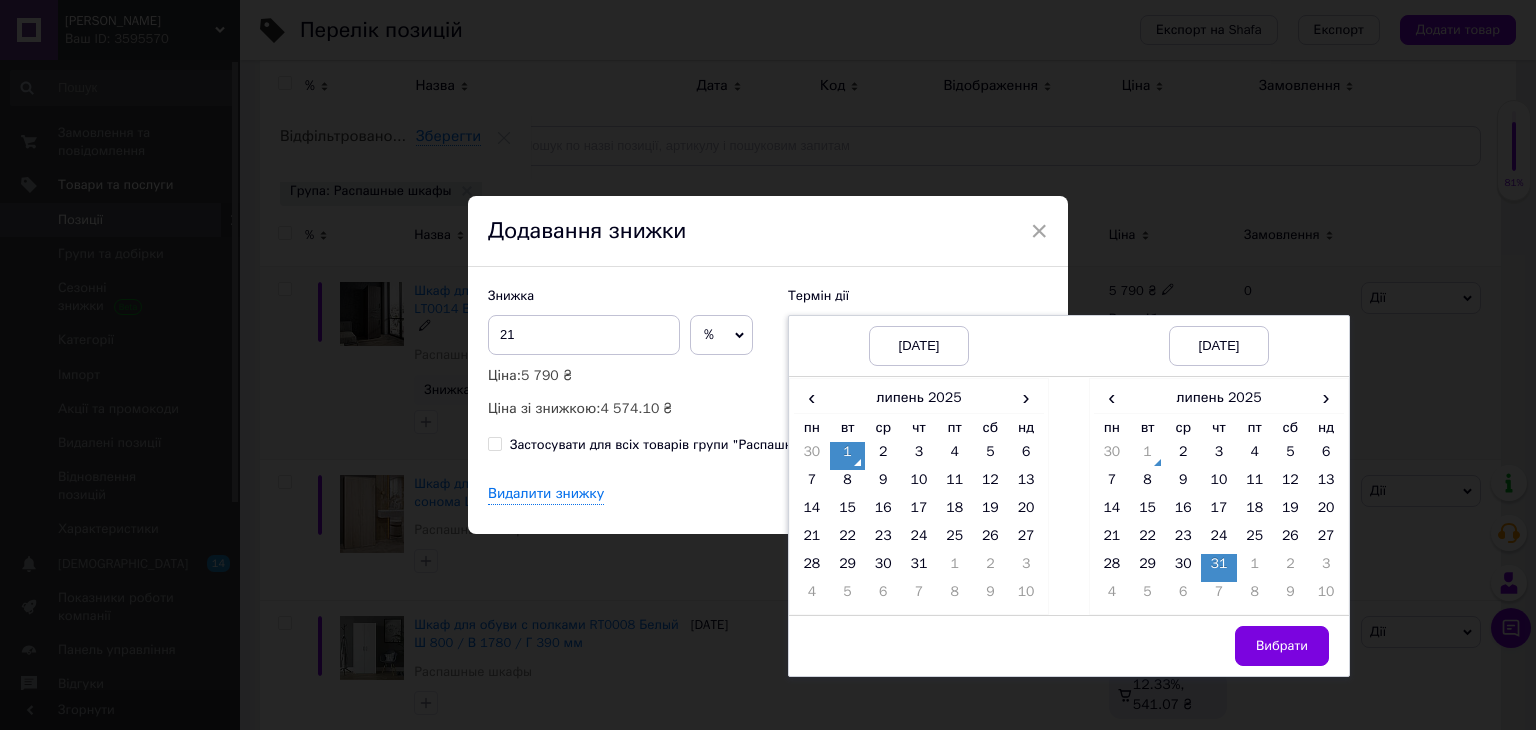 drag, startPoint x: 1306, startPoint y: 636, endPoint x: 1233, endPoint y: 581, distance: 91.400215 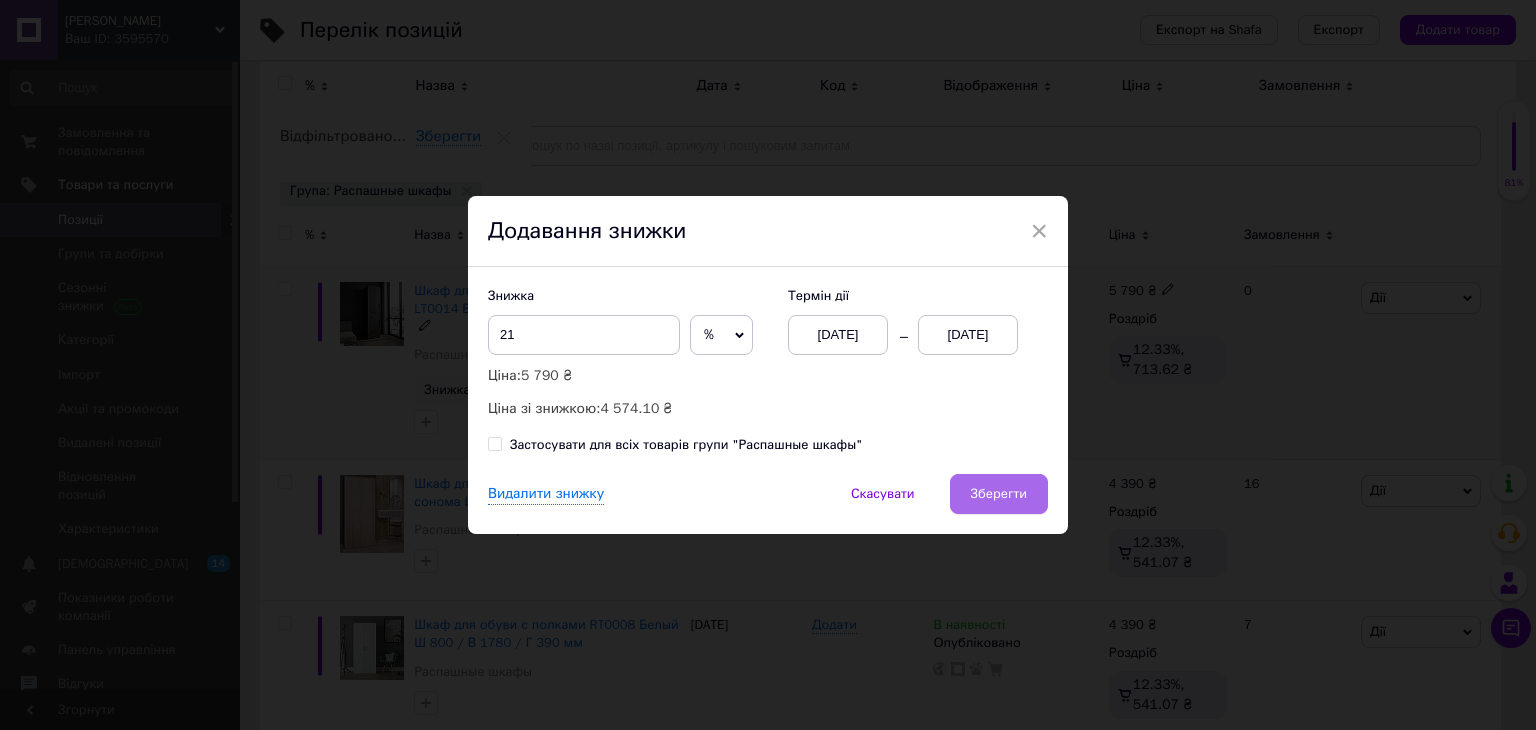 click on "Зберегти" at bounding box center (999, 494) 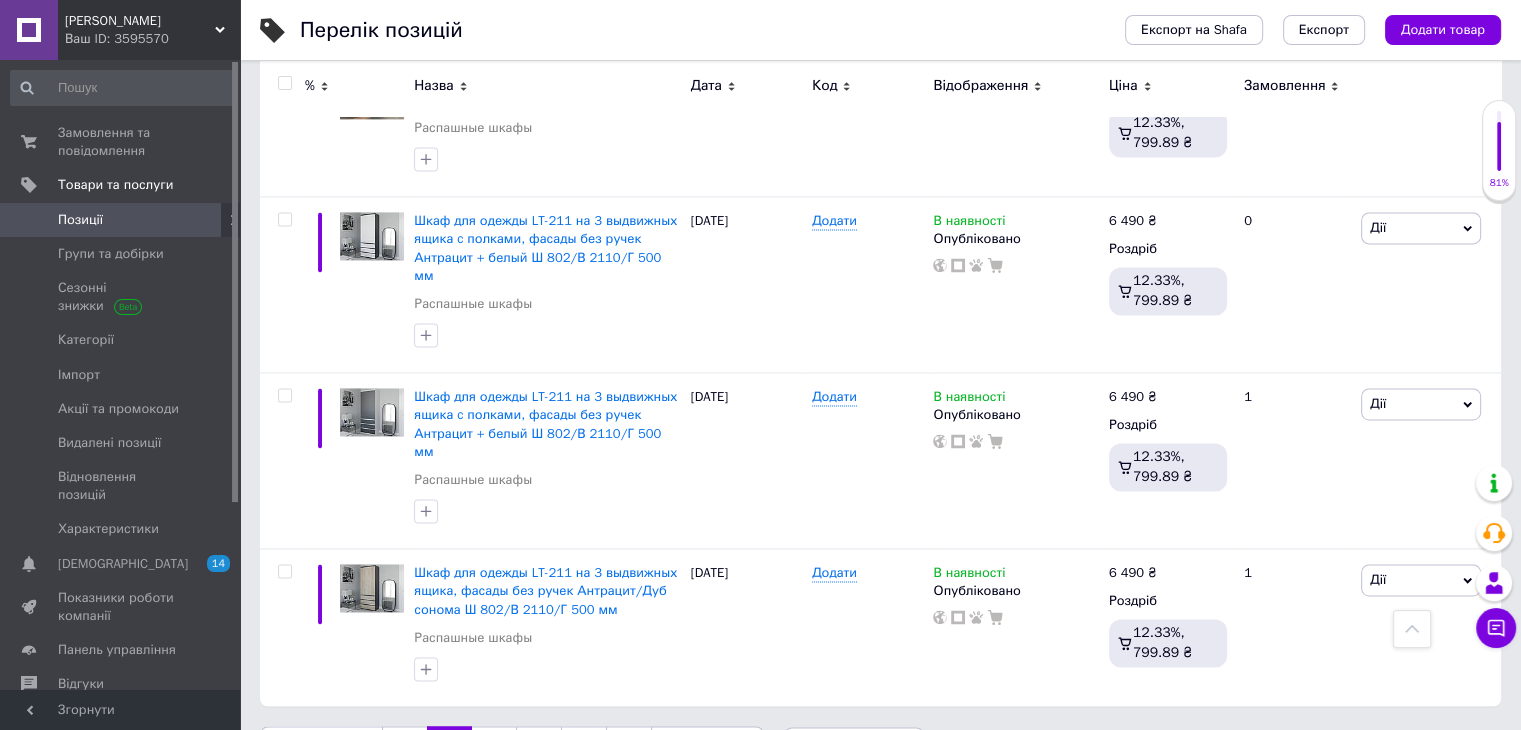 click on "3" at bounding box center (494, 747) 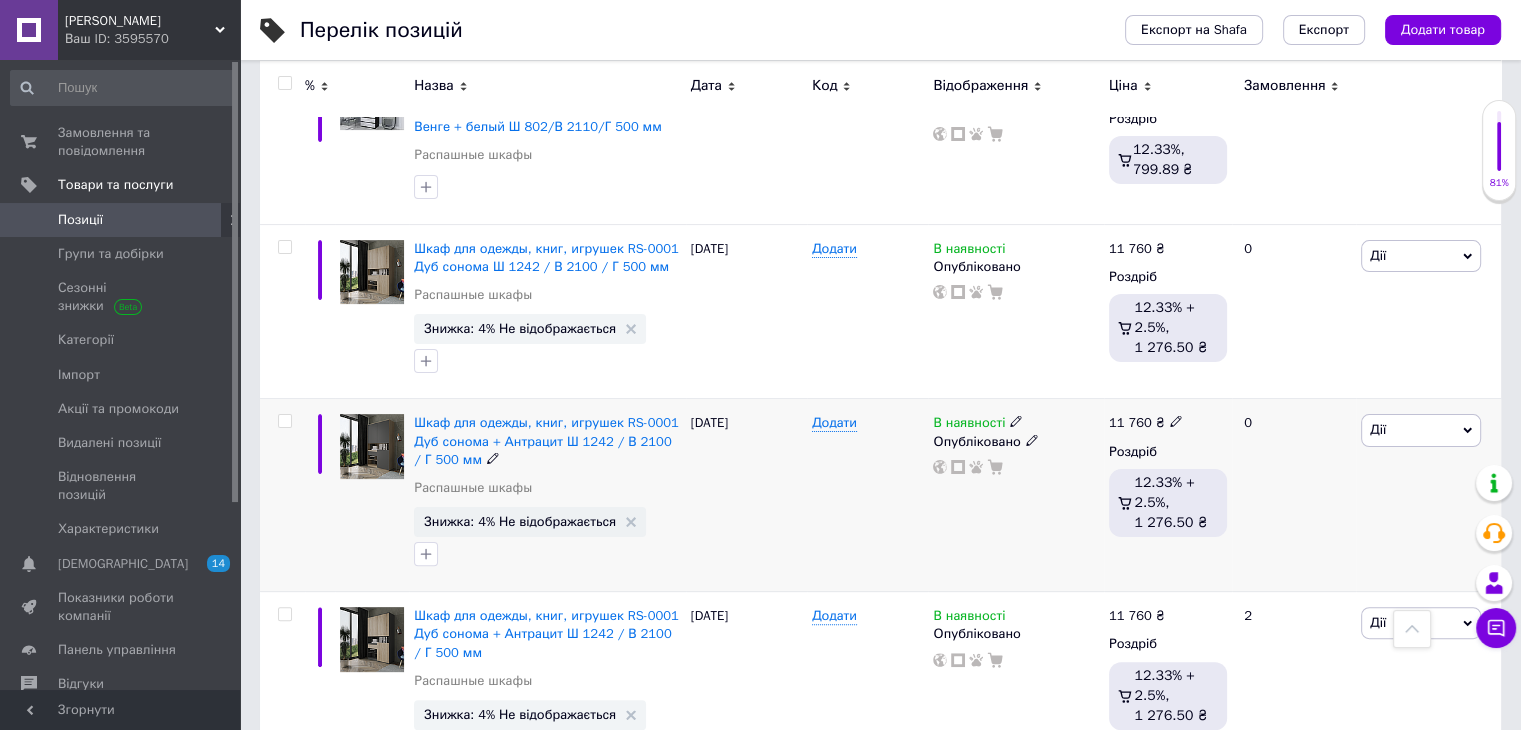 scroll, scrollTop: 0, scrollLeft: 0, axis: both 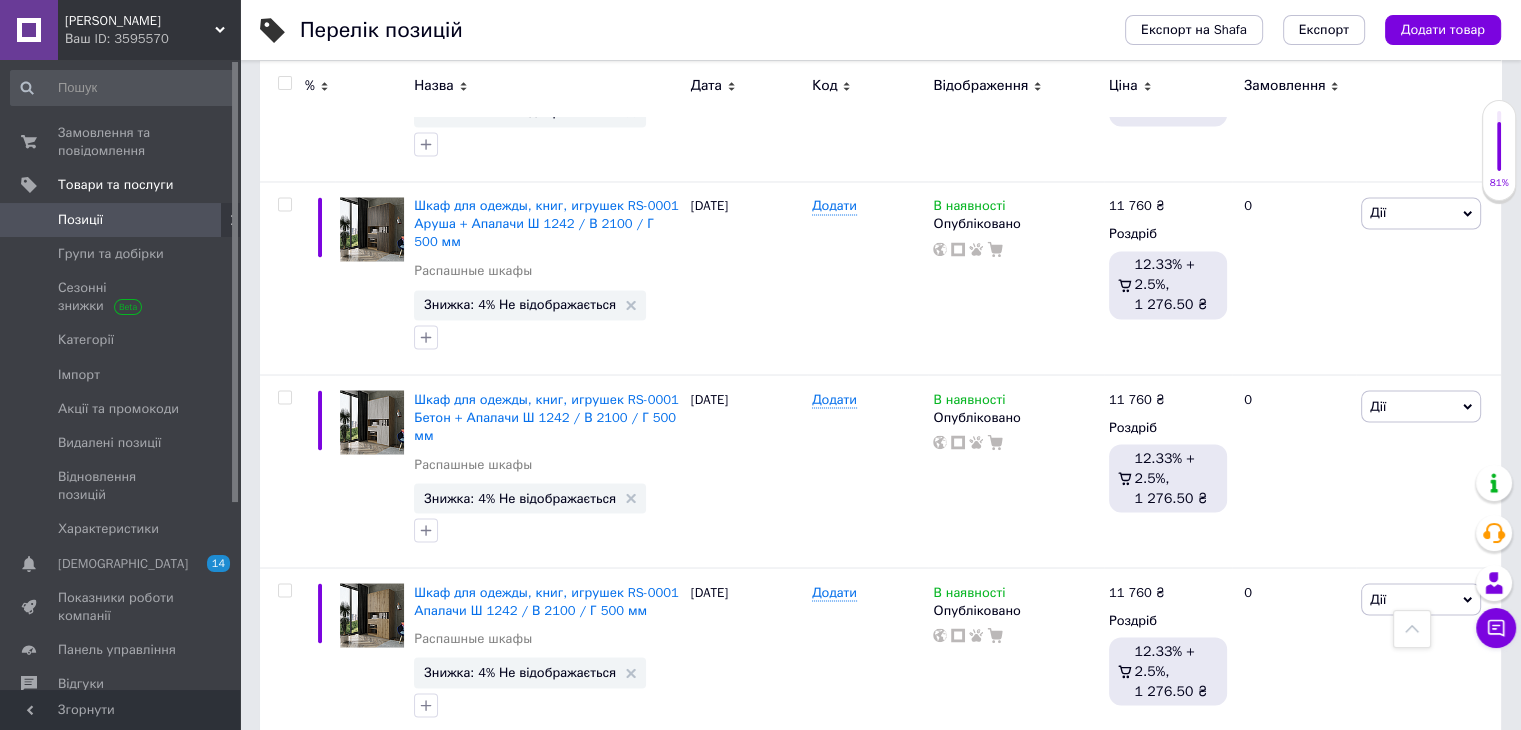 click on "4" at bounding box center [539, 783] 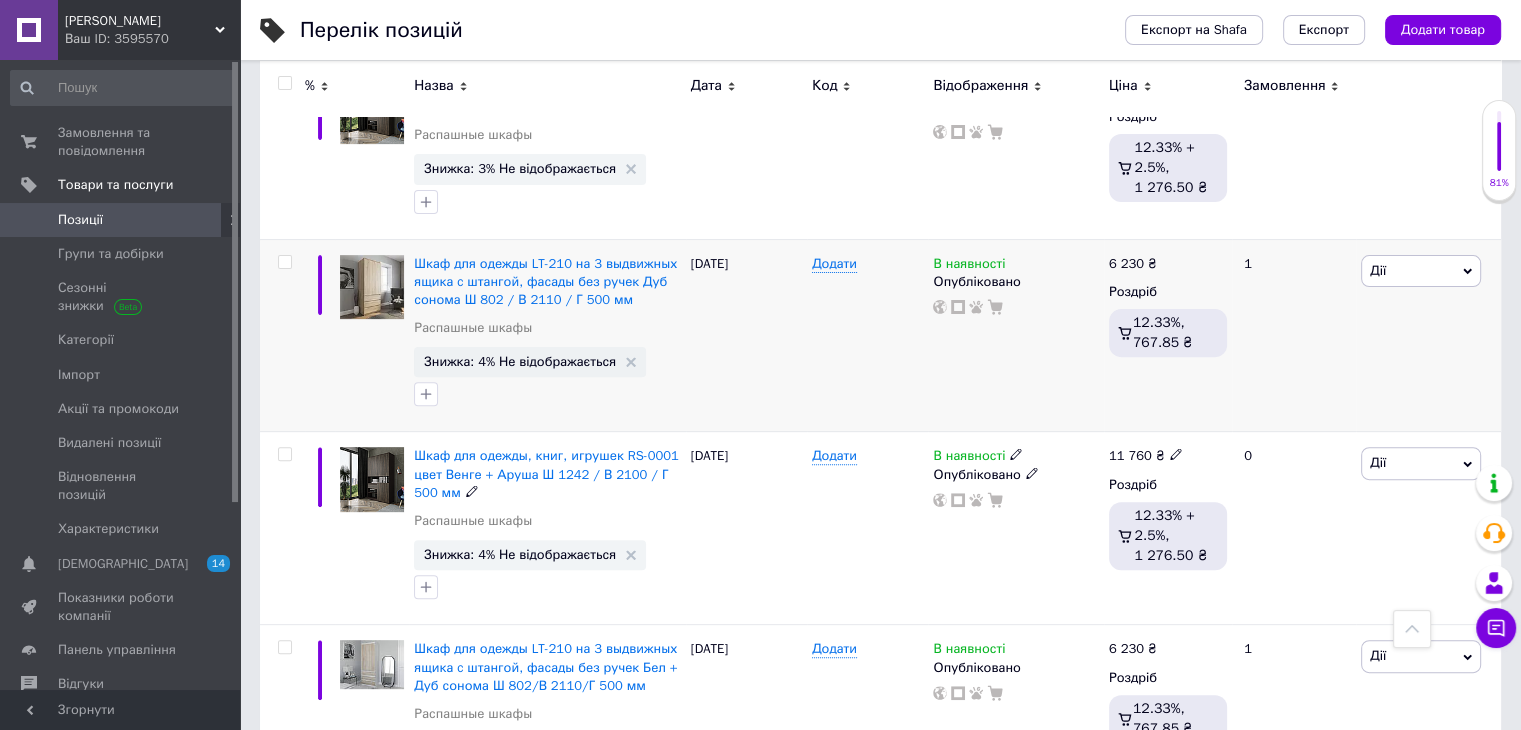 scroll, scrollTop: 600, scrollLeft: 0, axis: vertical 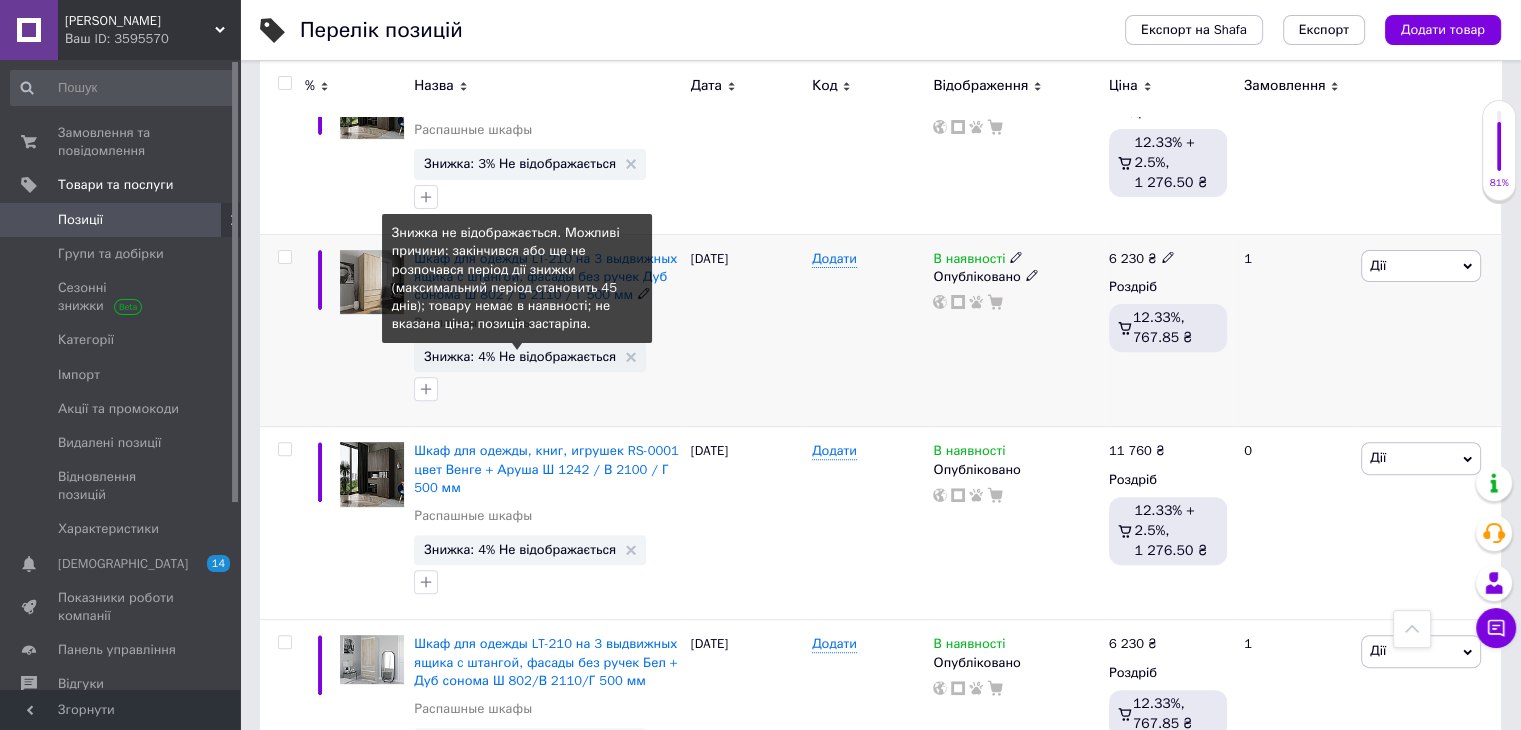 click on "Знижка: 4% Не відображається" at bounding box center (520, 356) 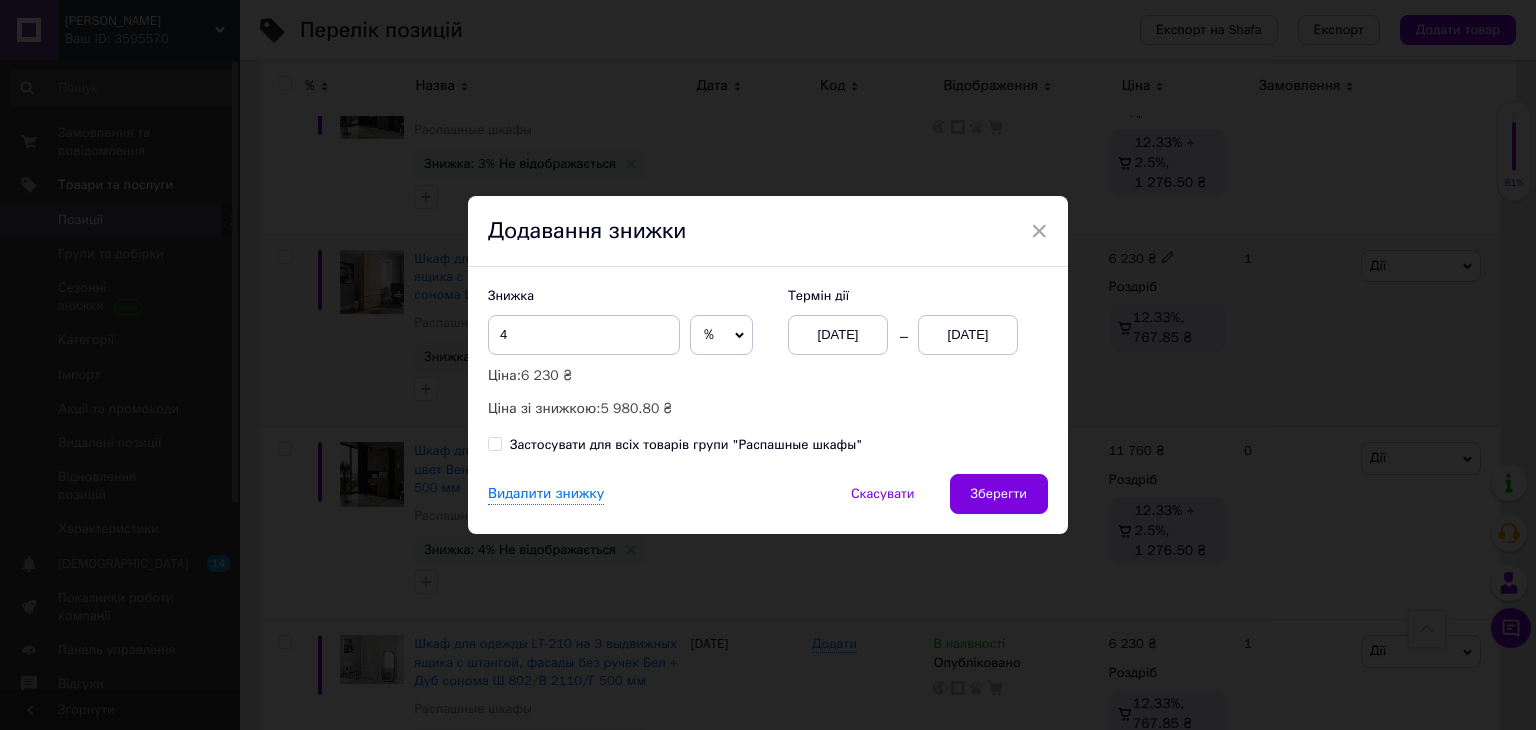 click on "01.07.2025" at bounding box center (968, 335) 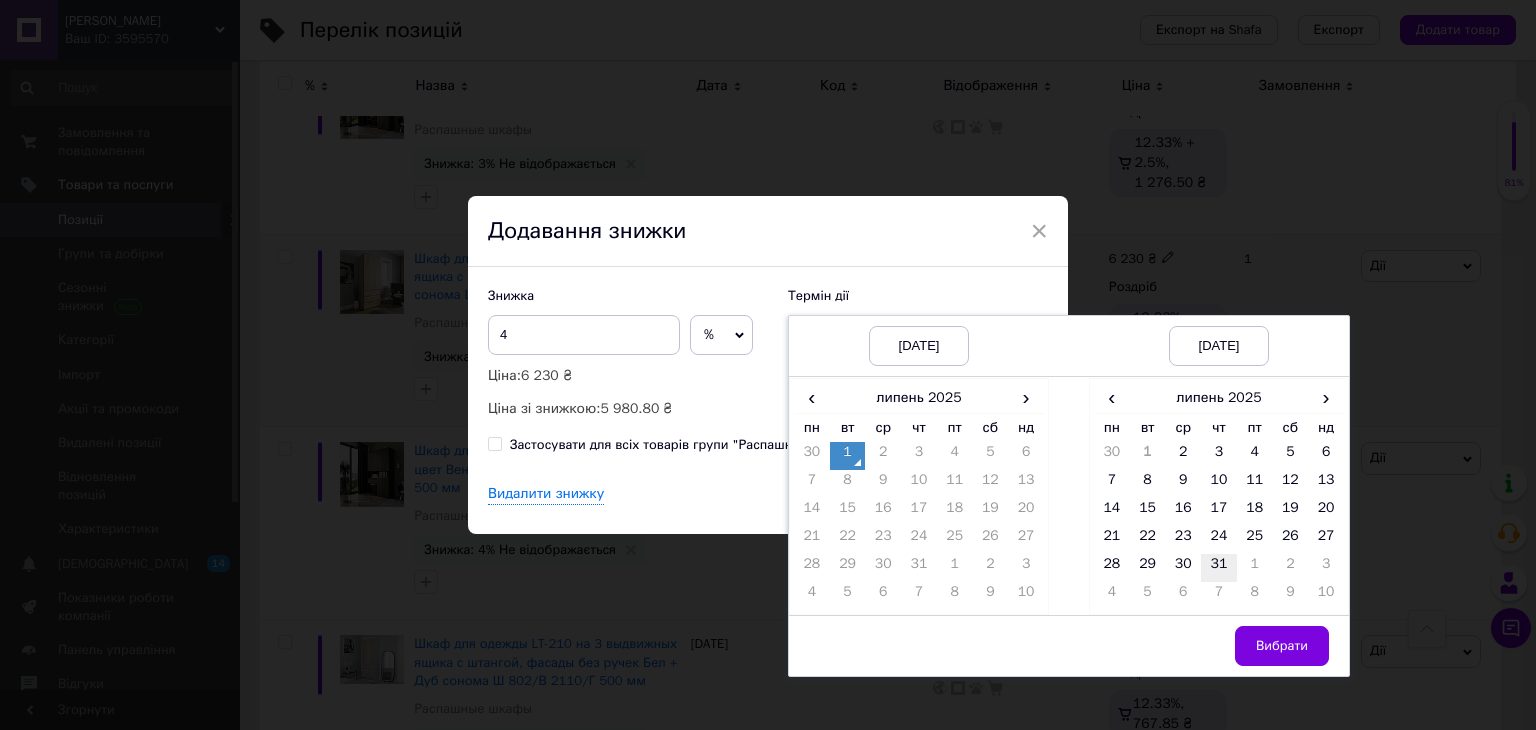 click on "31" at bounding box center [1219, 568] 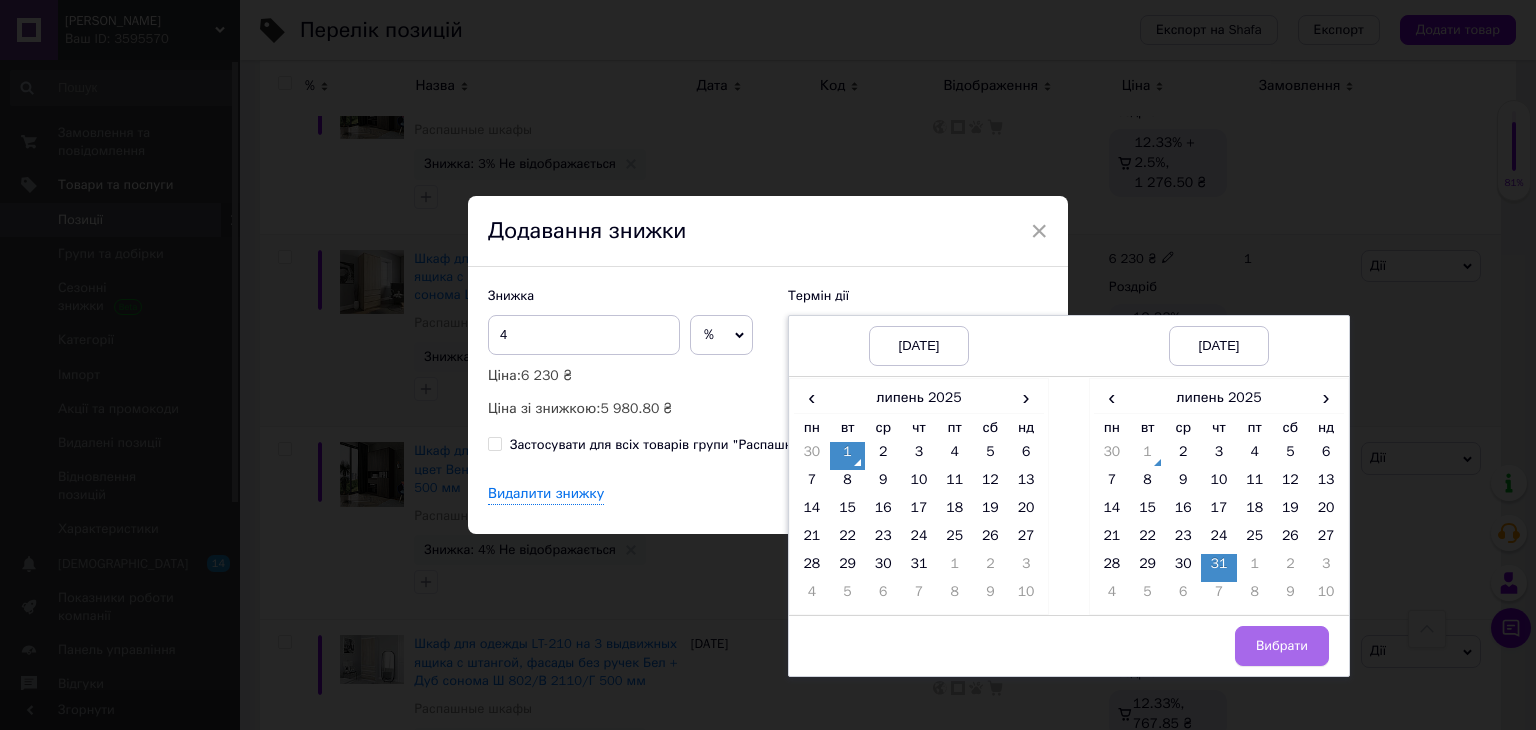 drag, startPoint x: 1276, startPoint y: 633, endPoint x: 1082, endPoint y: 521, distance: 224.00893 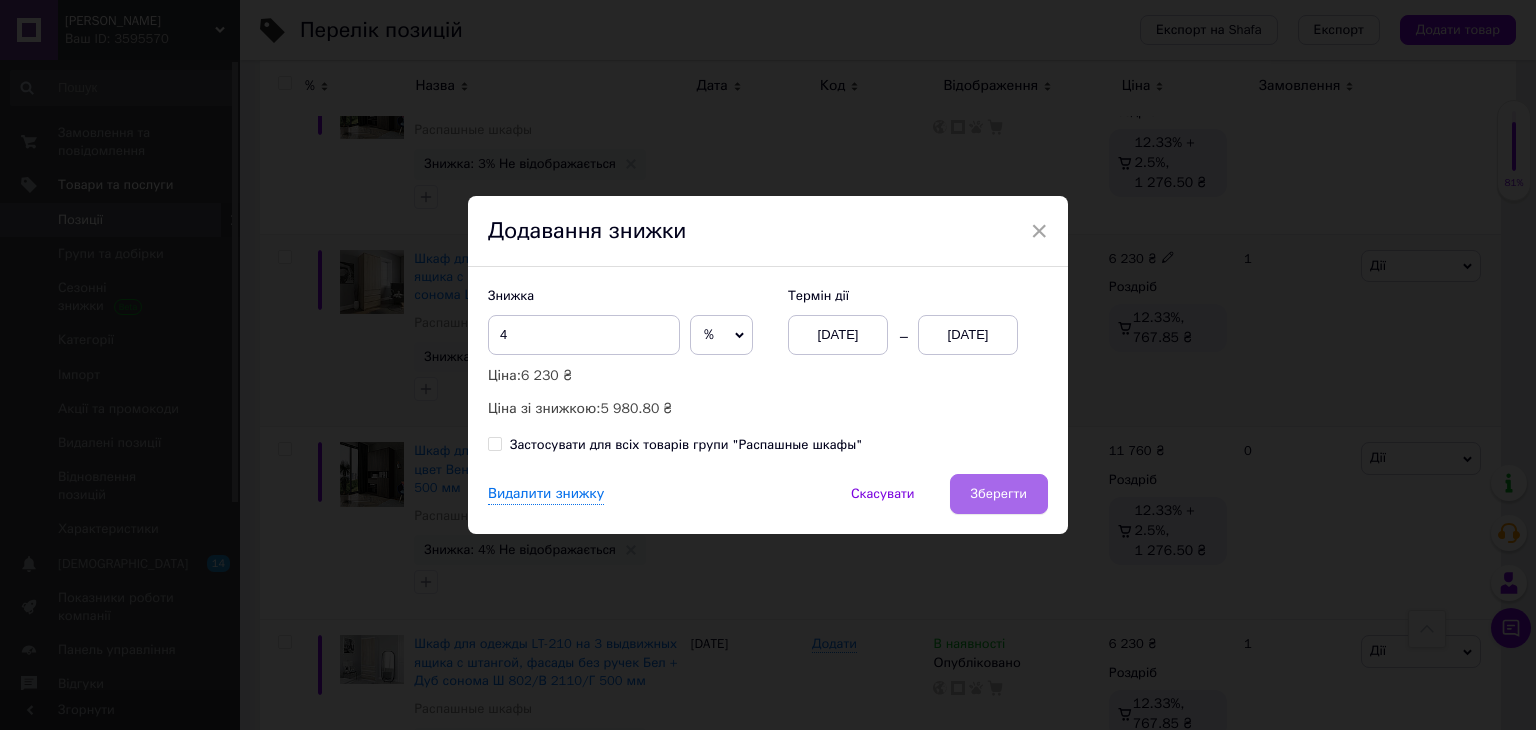 click on "Зберегти" at bounding box center (999, 494) 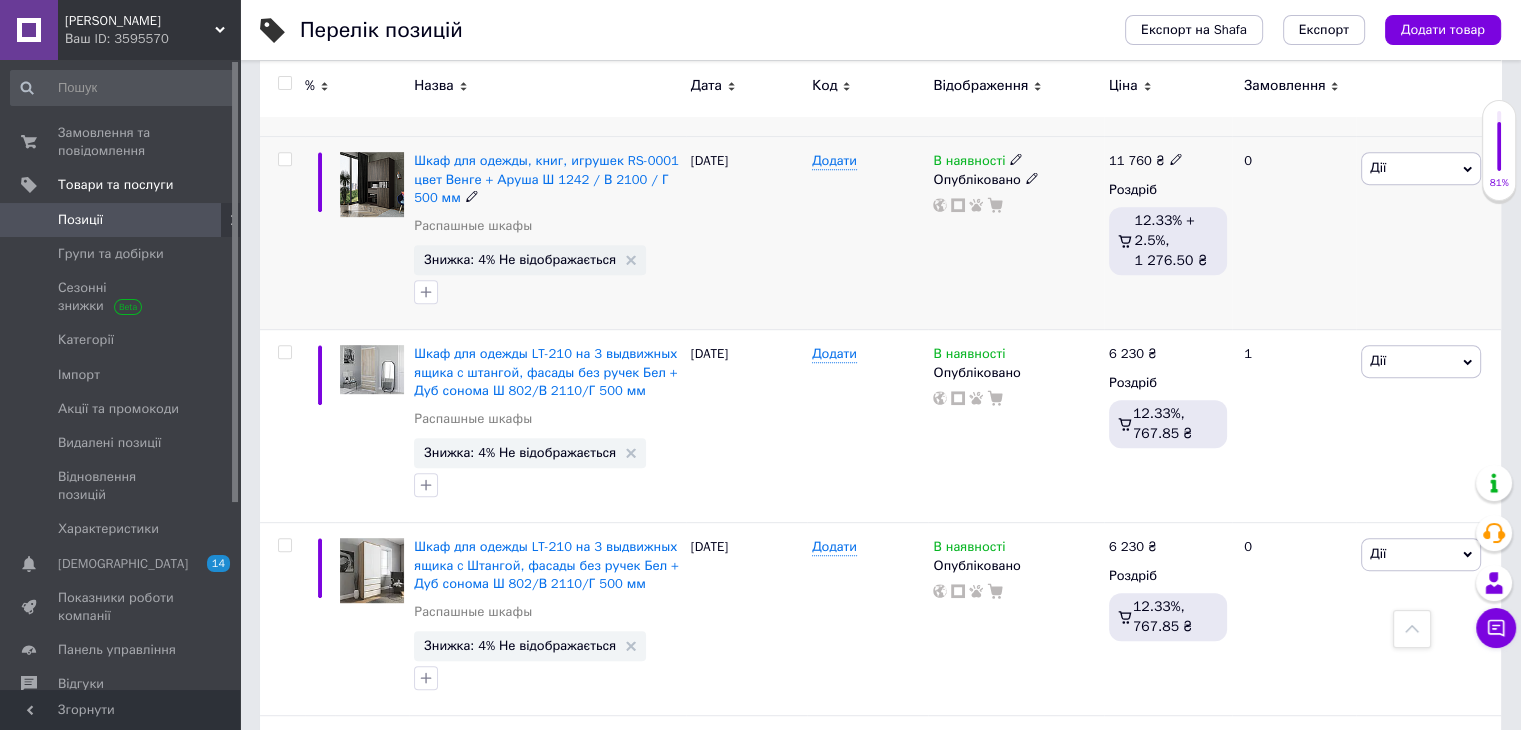 scroll, scrollTop: 900, scrollLeft: 0, axis: vertical 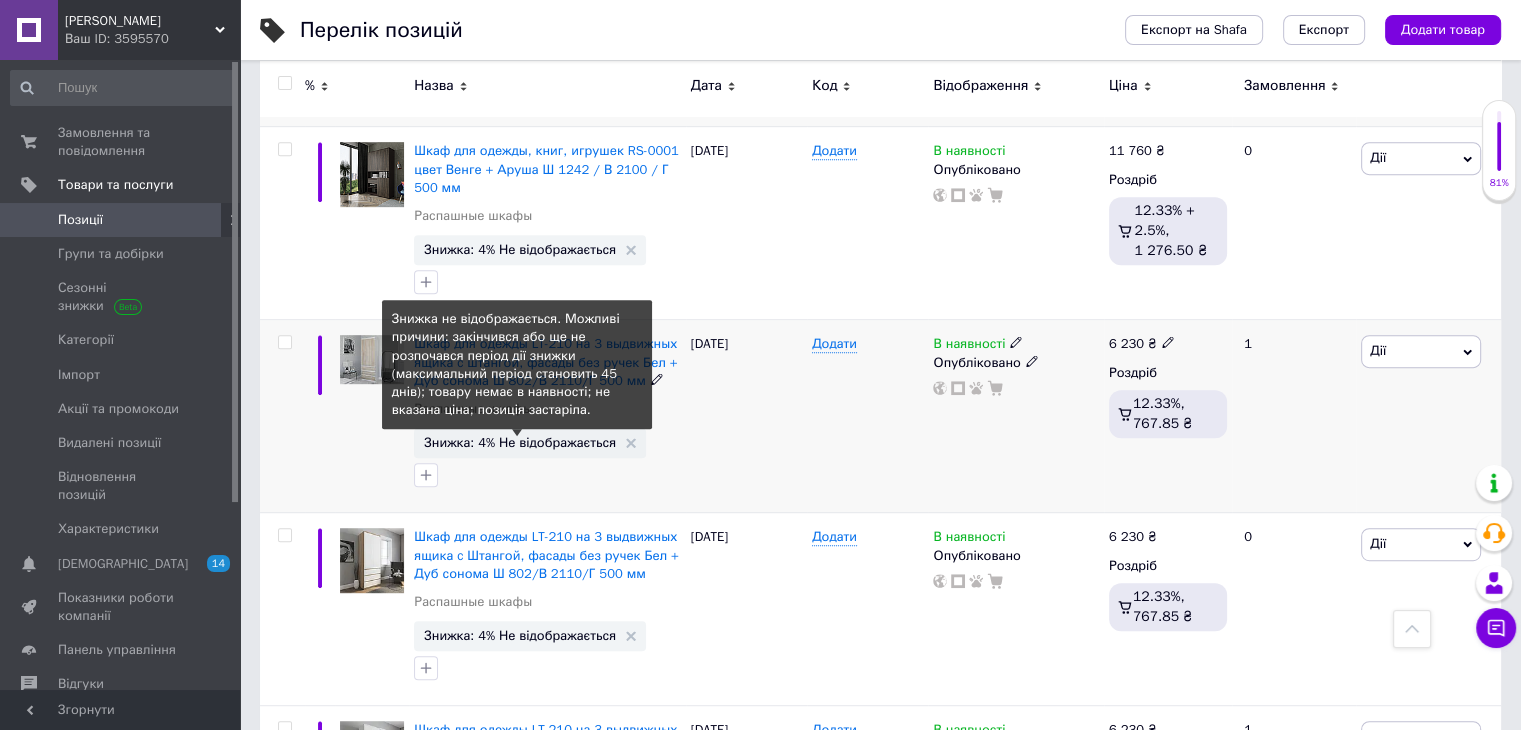 click on "Знижка: 4% Не відображається" at bounding box center (520, 442) 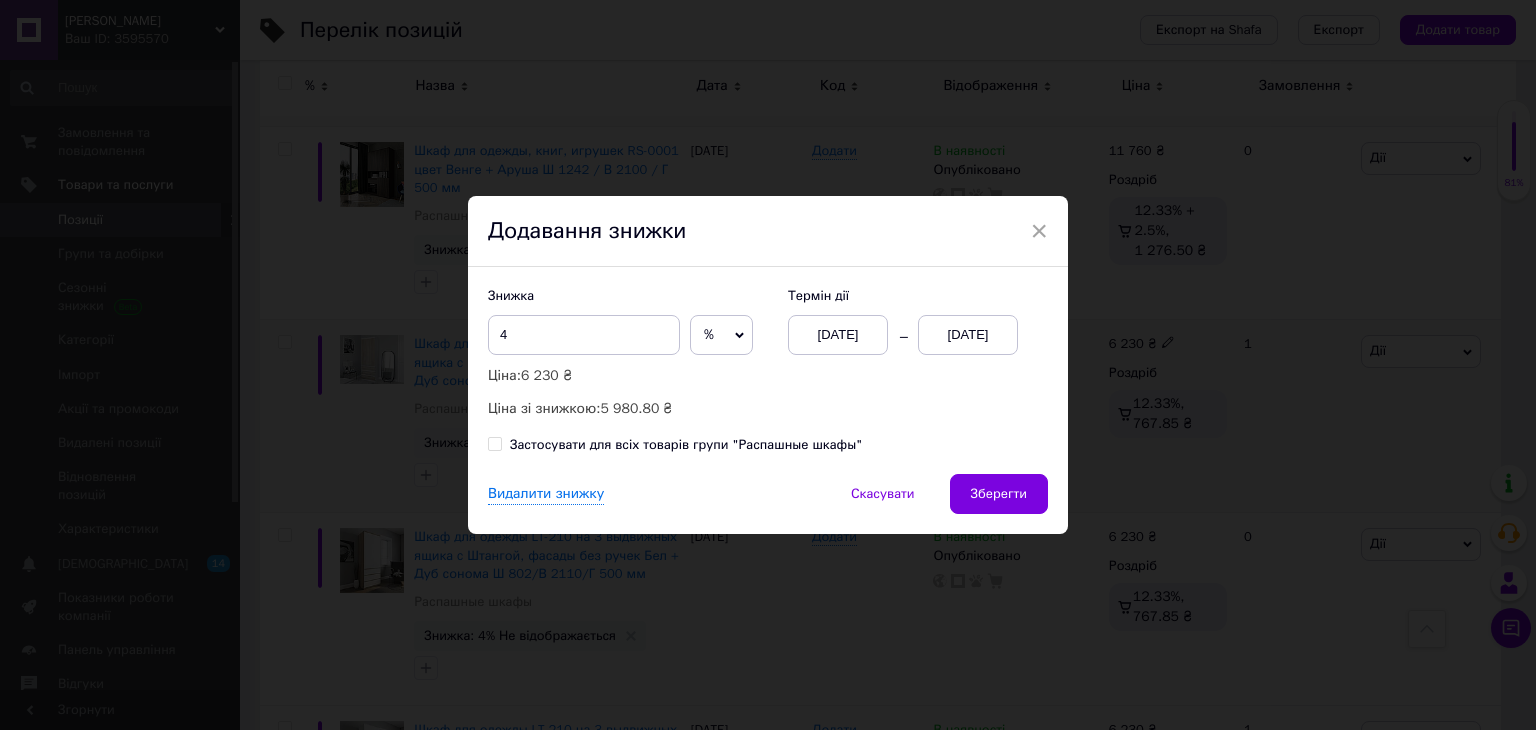 click on "01.07.2025" at bounding box center (968, 335) 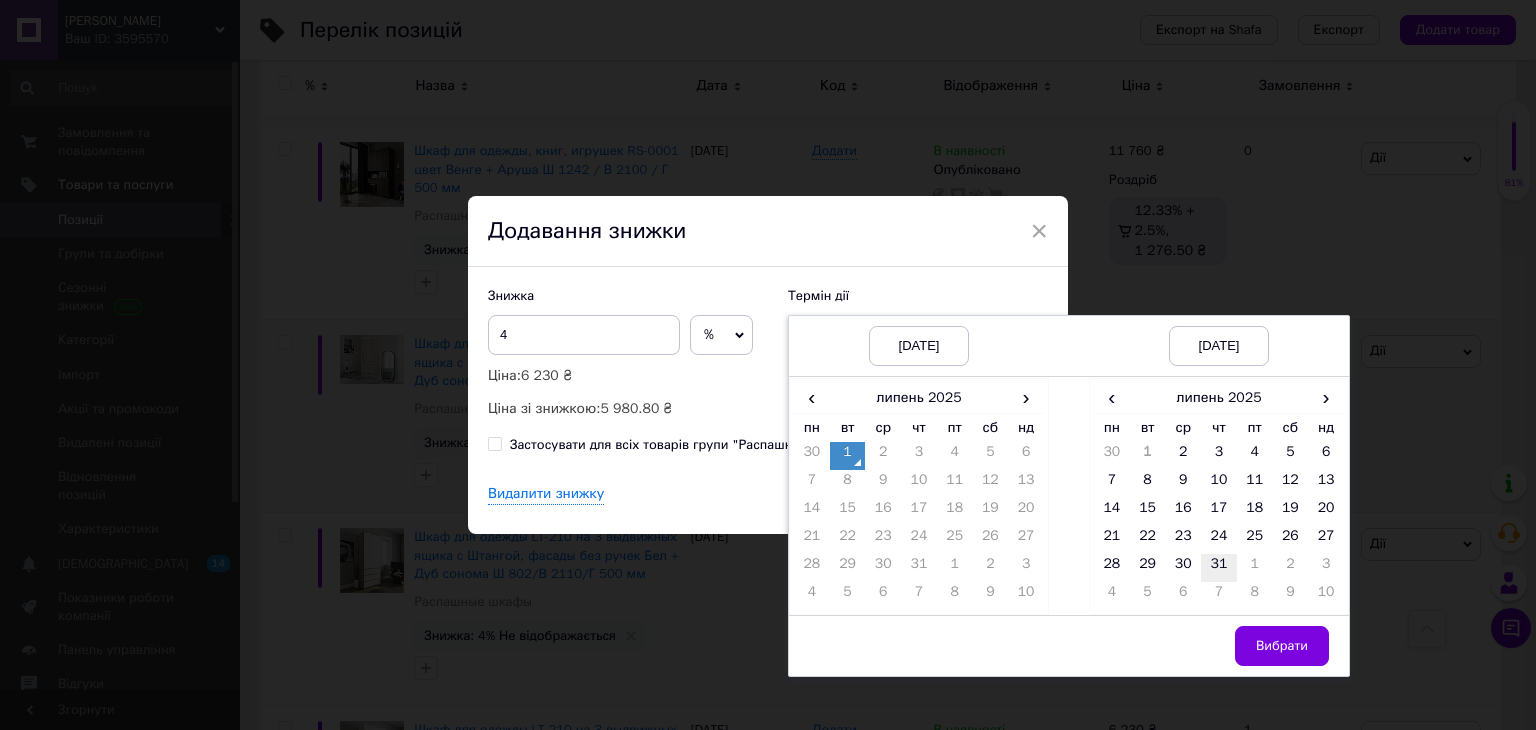 click on "31" at bounding box center (1219, 568) 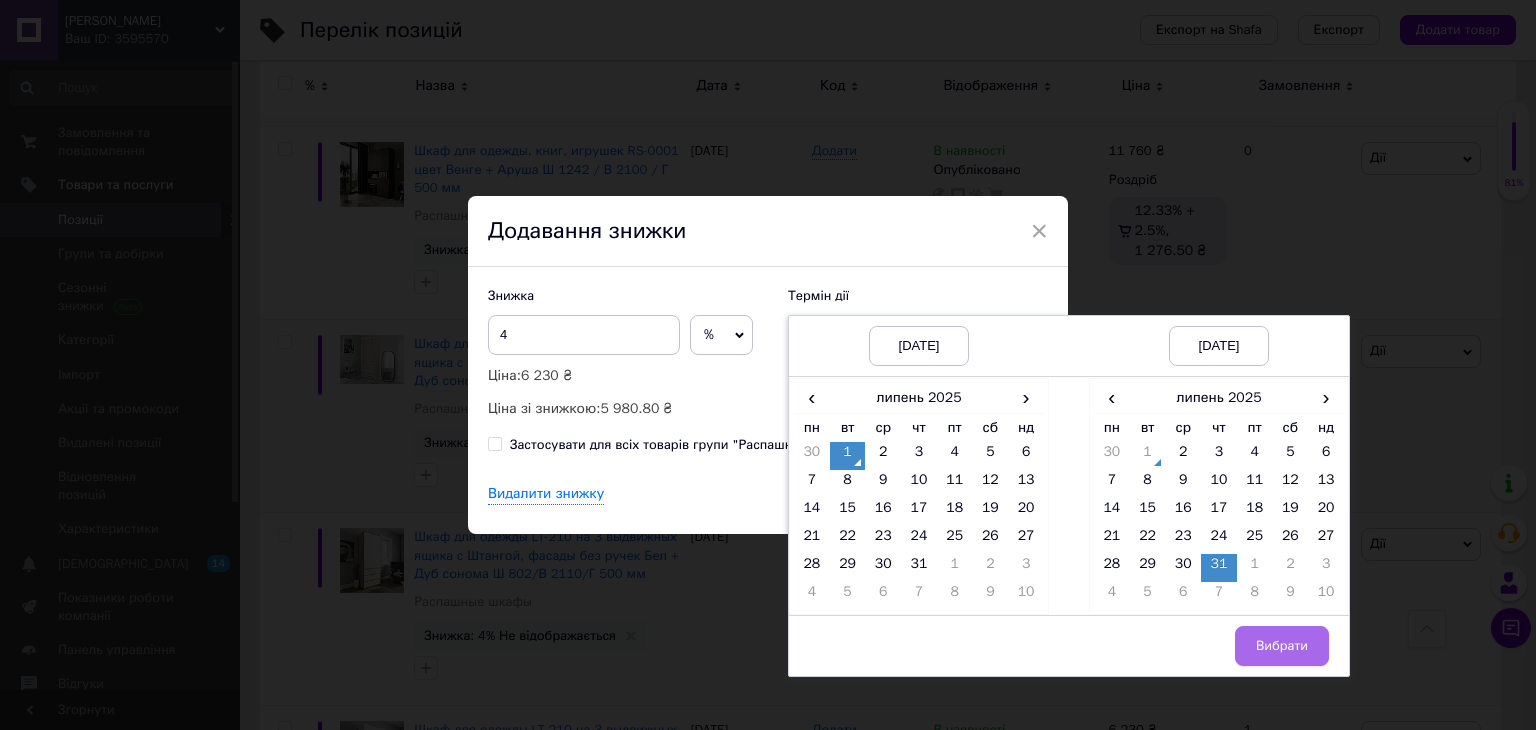 click on "Вибрати" at bounding box center [1282, 646] 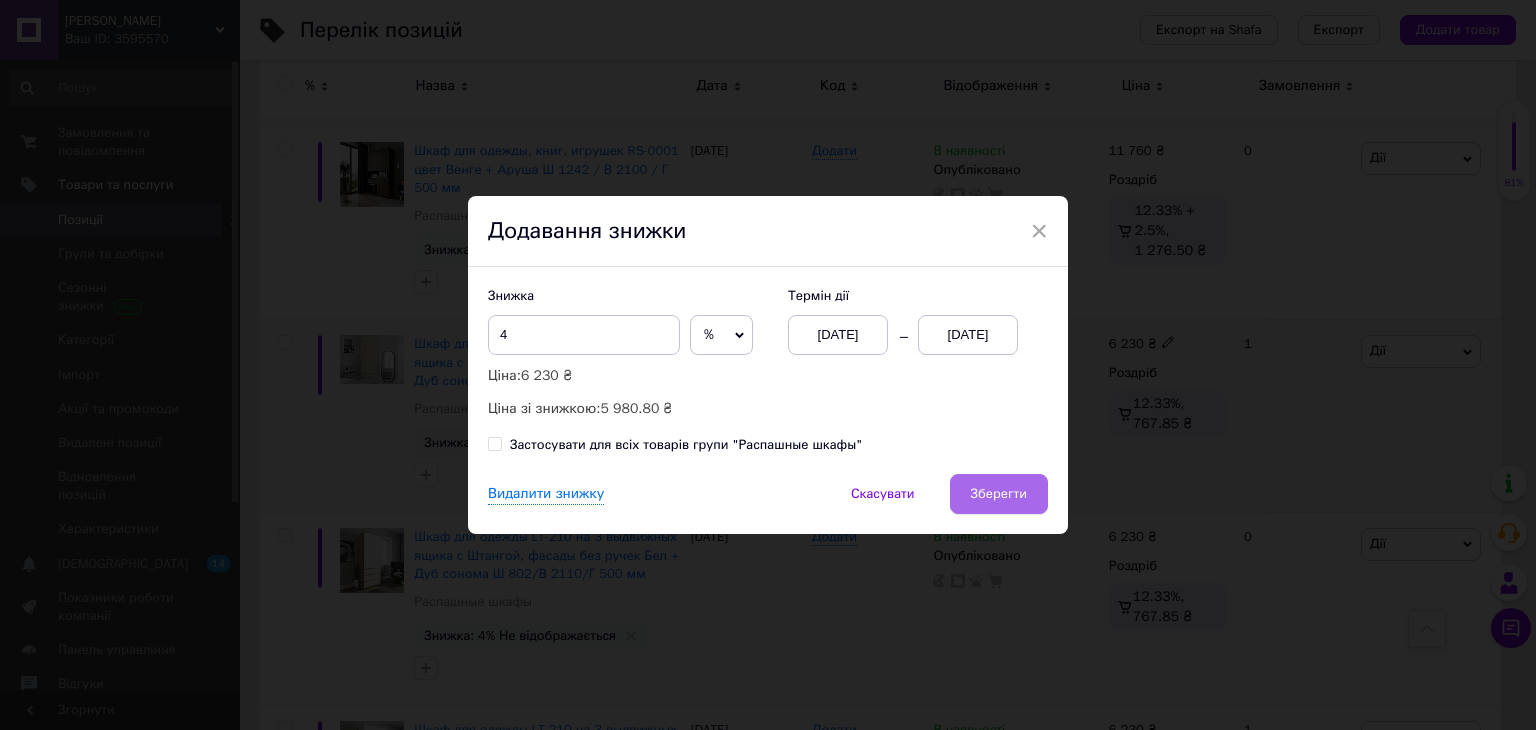 click on "Зберегти" at bounding box center (999, 494) 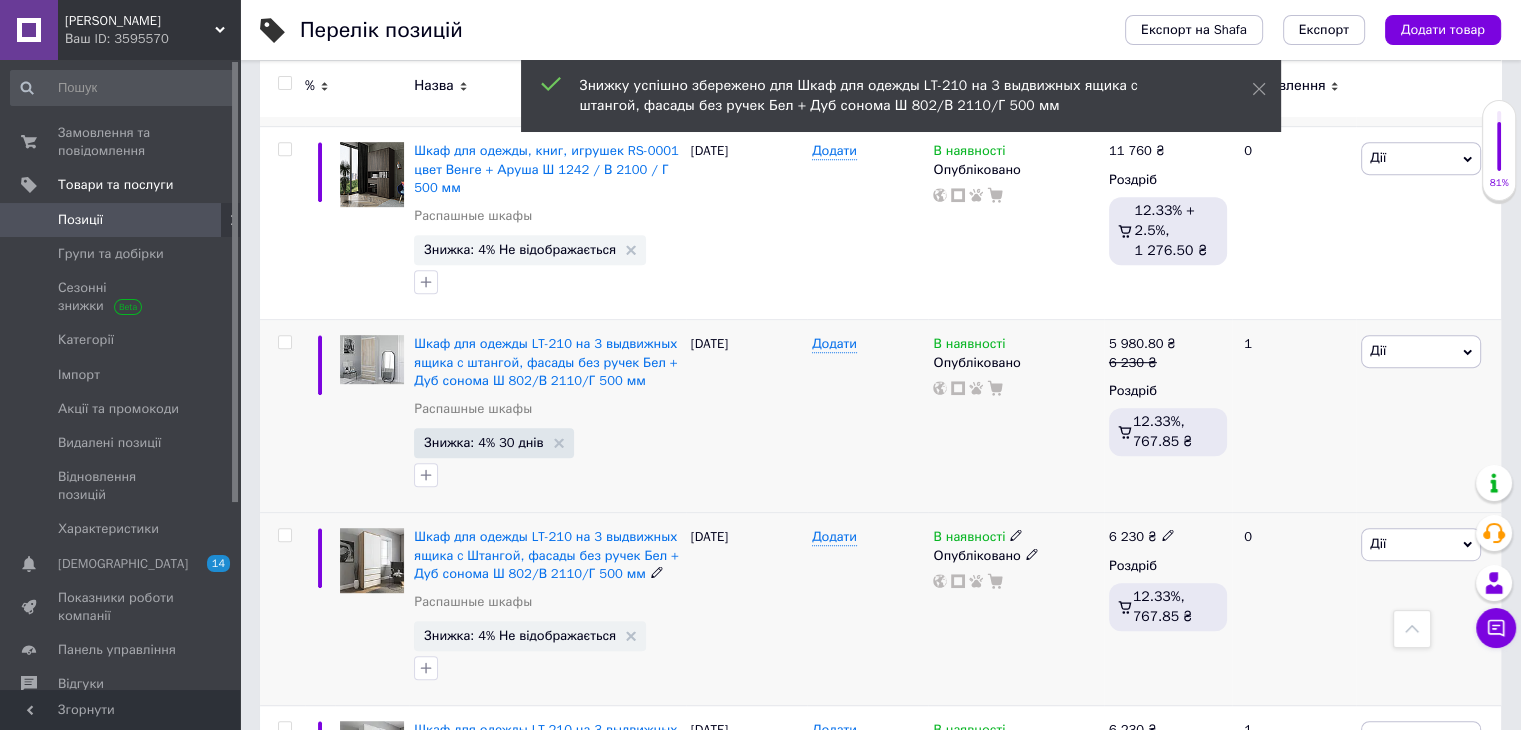 click on "Знижка: 4% Не відображається" at bounding box center (520, 635) 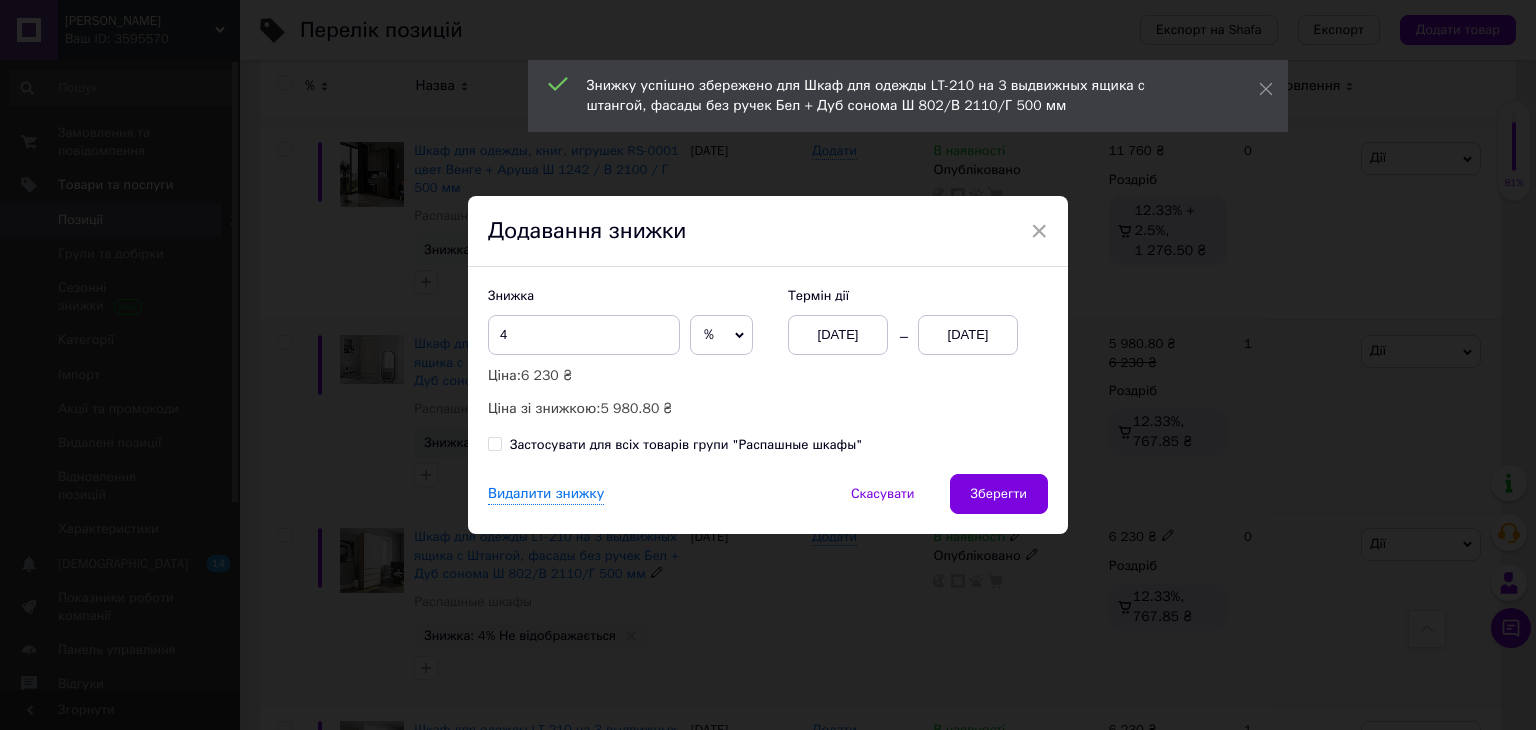 click on "01.07.2025" at bounding box center (968, 335) 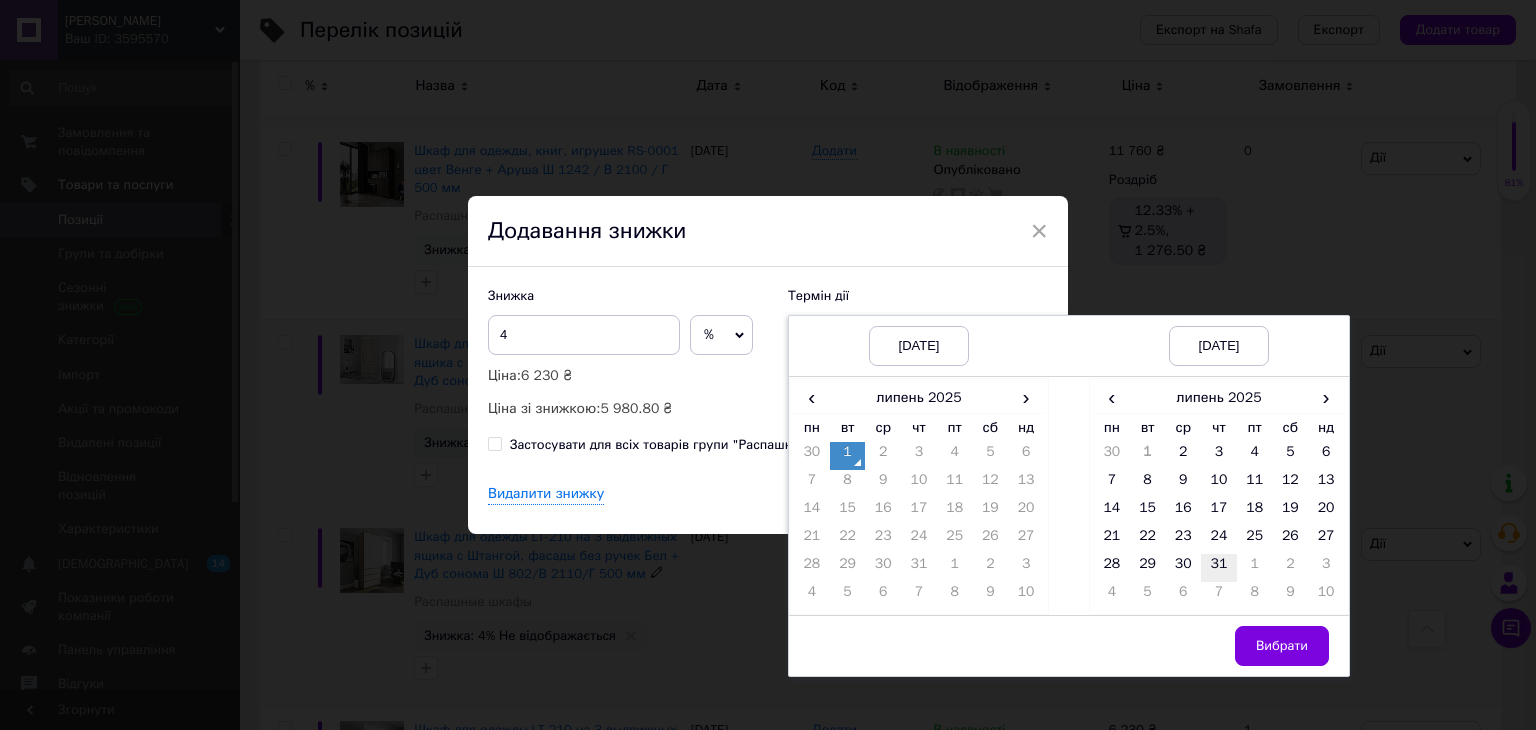click on "31" at bounding box center [1219, 568] 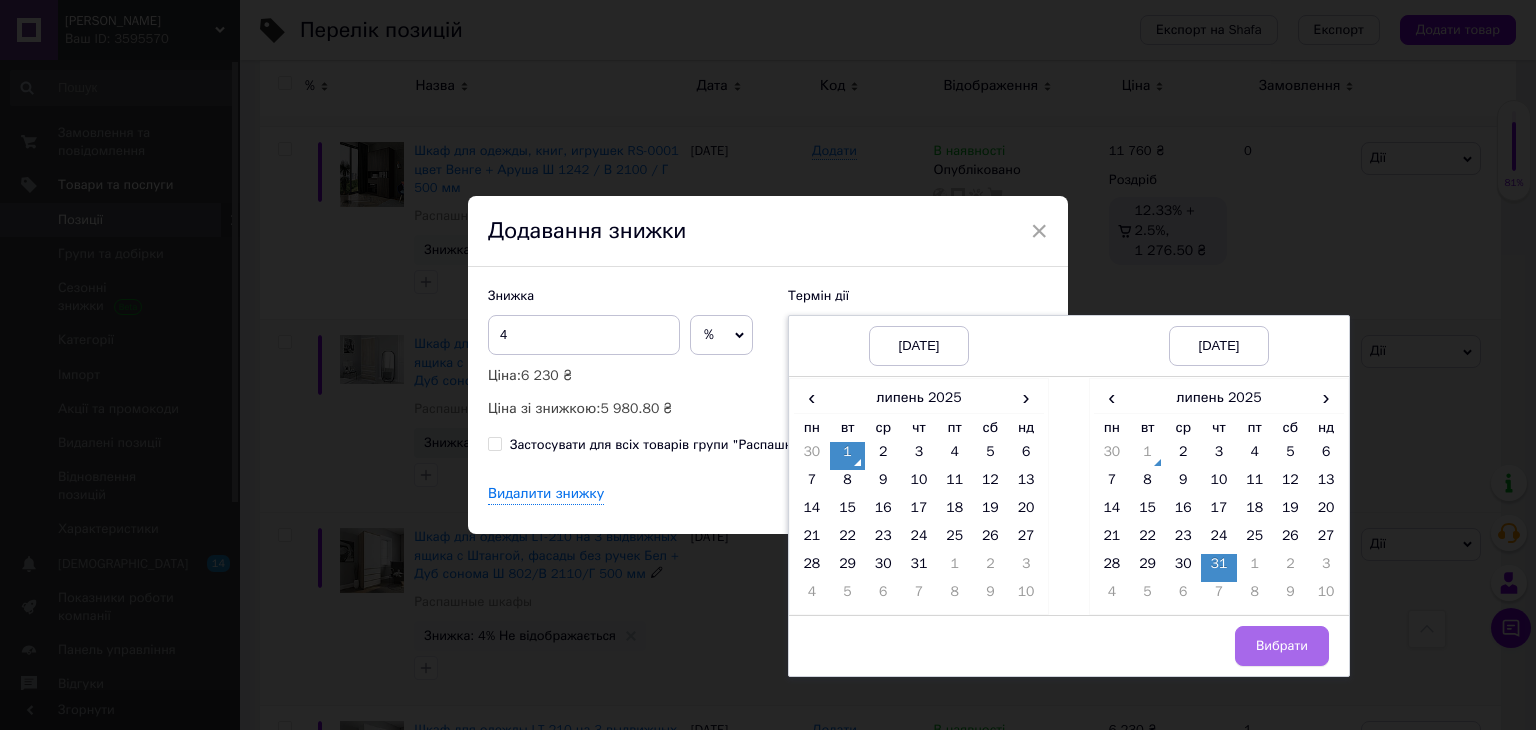 click on "Вибрати" at bounding box center (1282, 646) 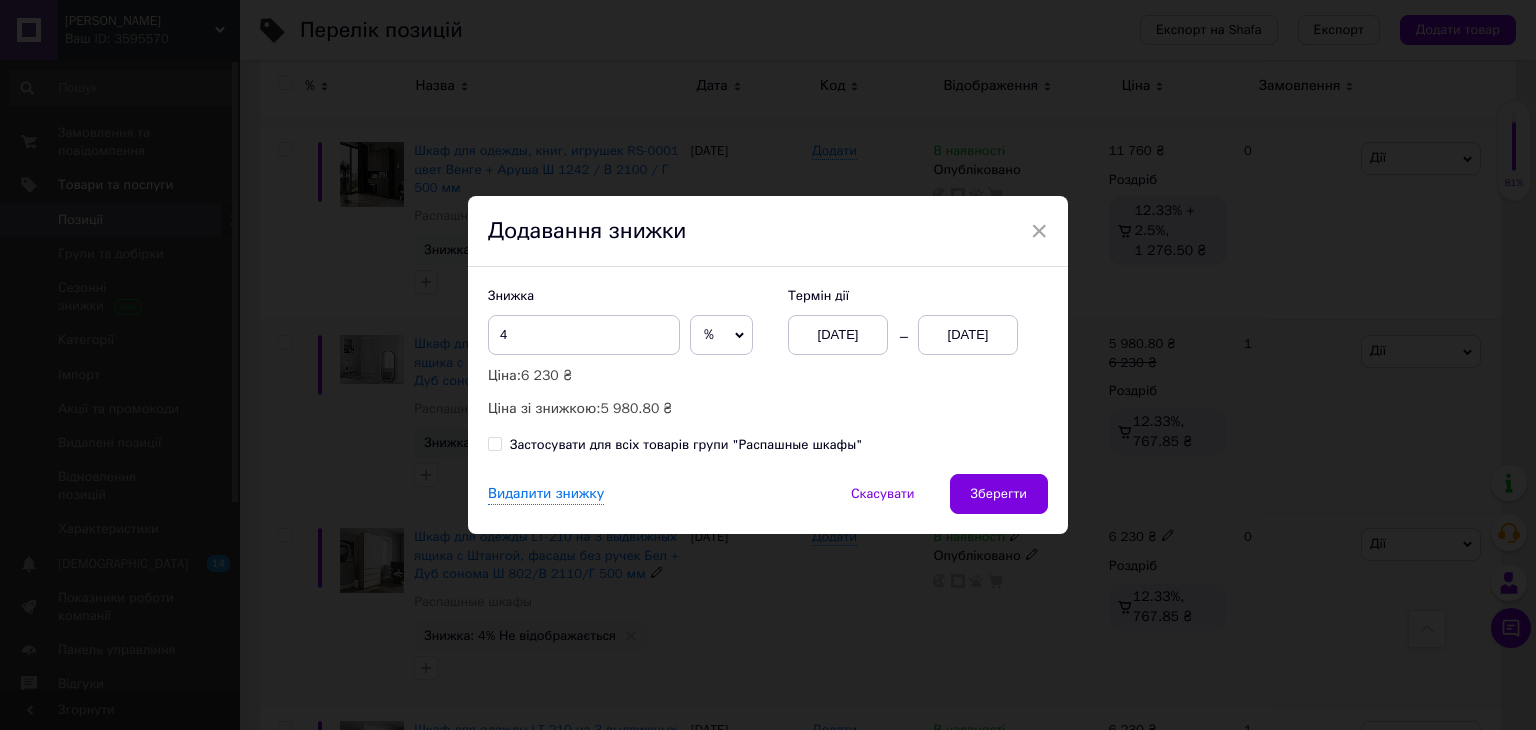 drag, startPoint x: 999, startPoint y: 476, endPoint x: 984, endPoint y: 482, distance: 16.155495 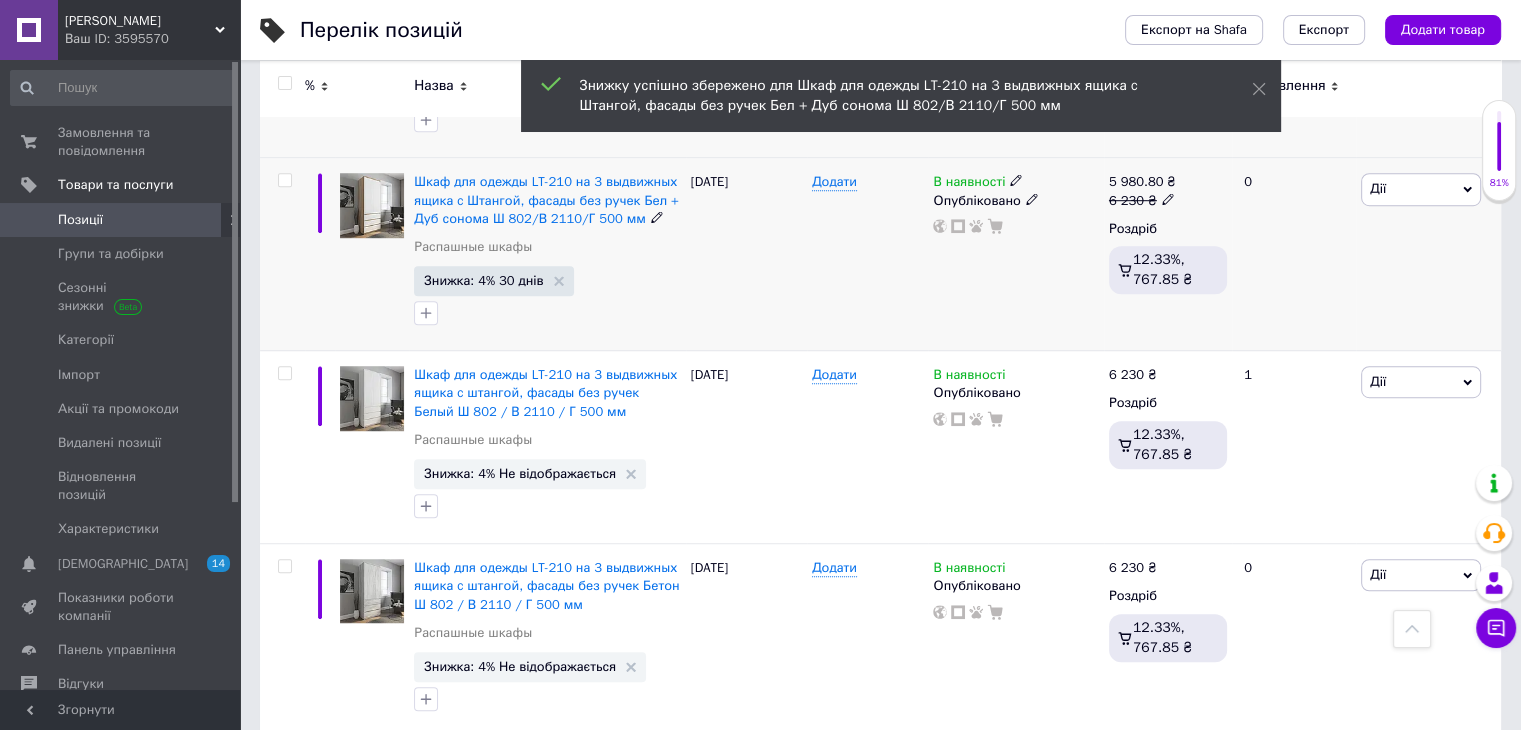 scroll, scrollTop: 1300, scrollLeft: 0, axis: vertical 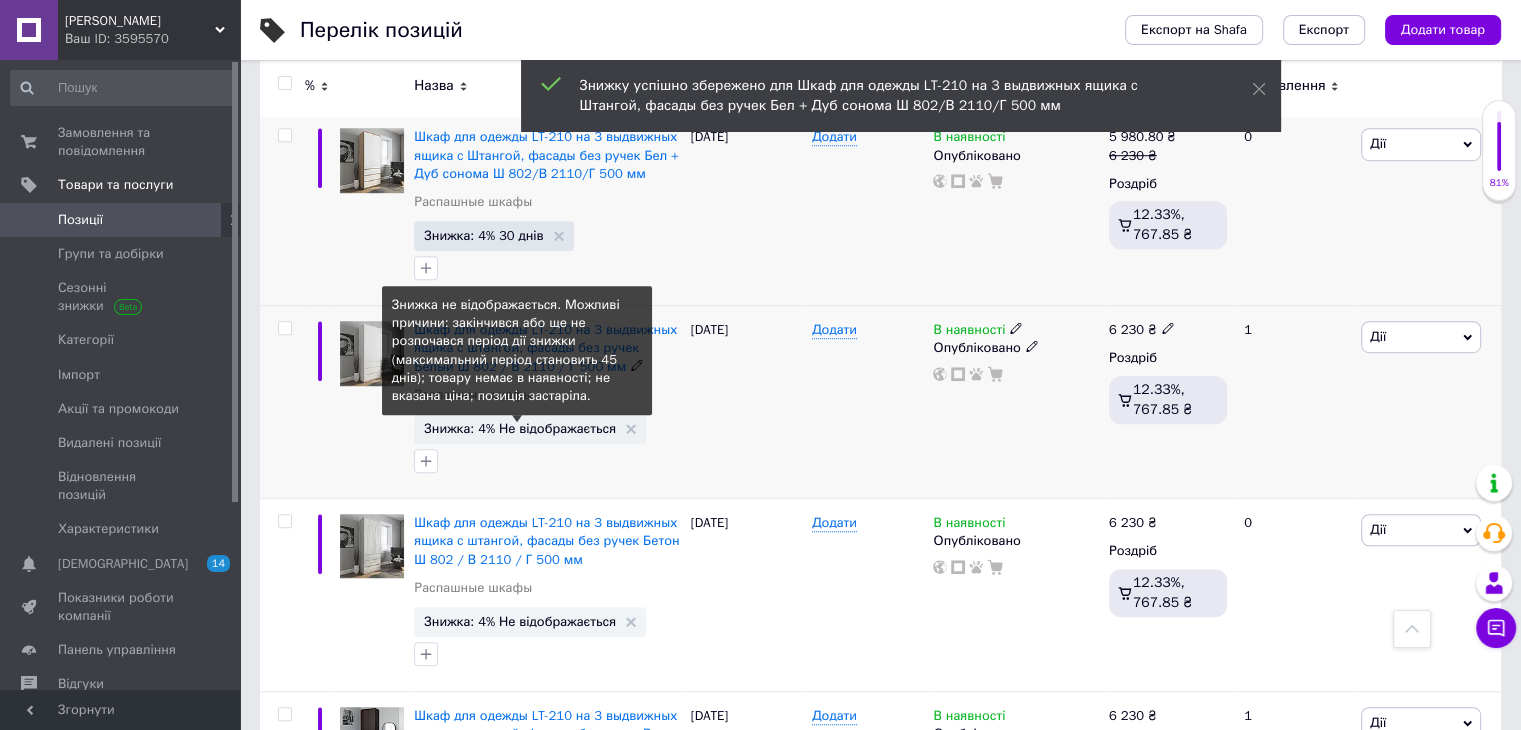 click on "Знижка: 4% Не відображається" at bounding box center (520, 428) 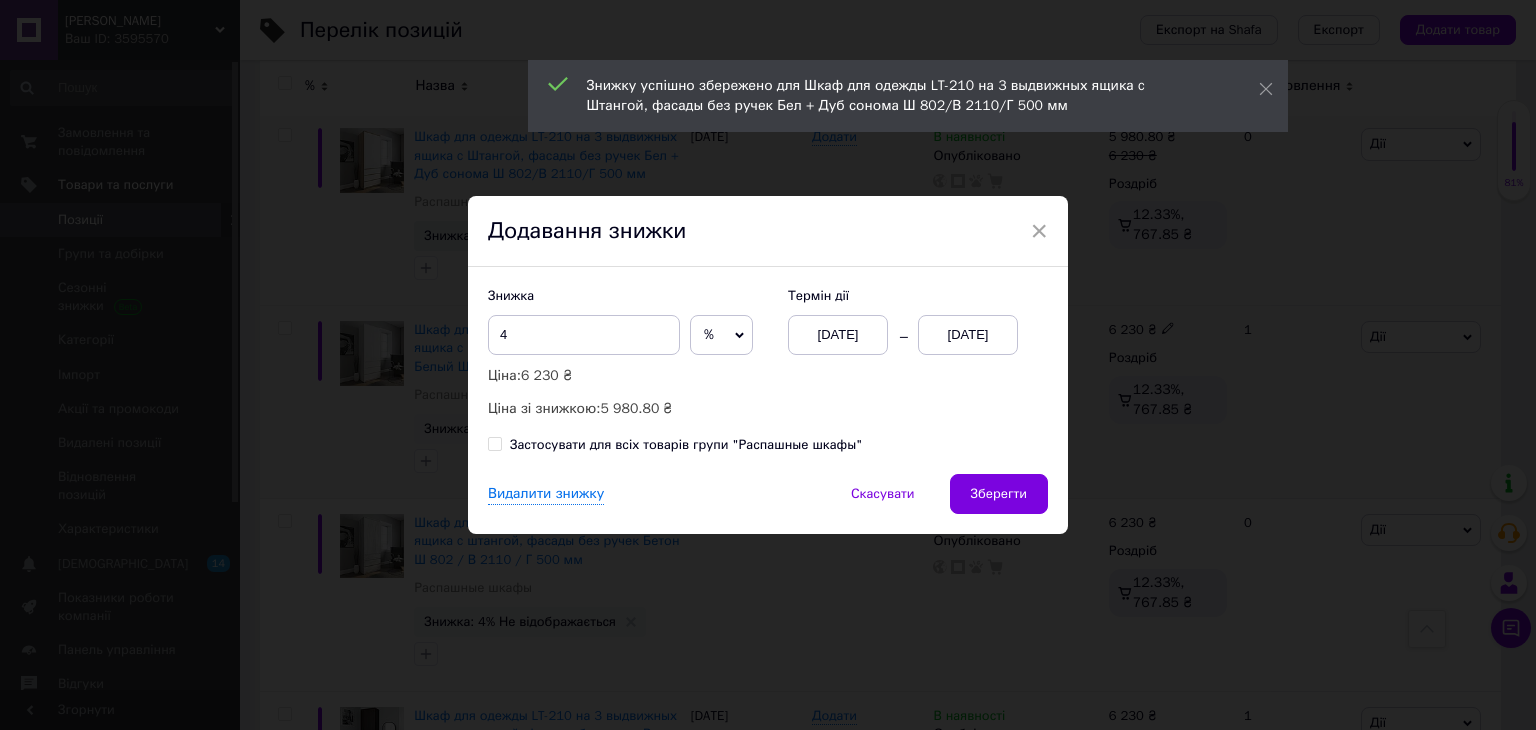 click on "01.07.2025" at bounding box center [968, 335] 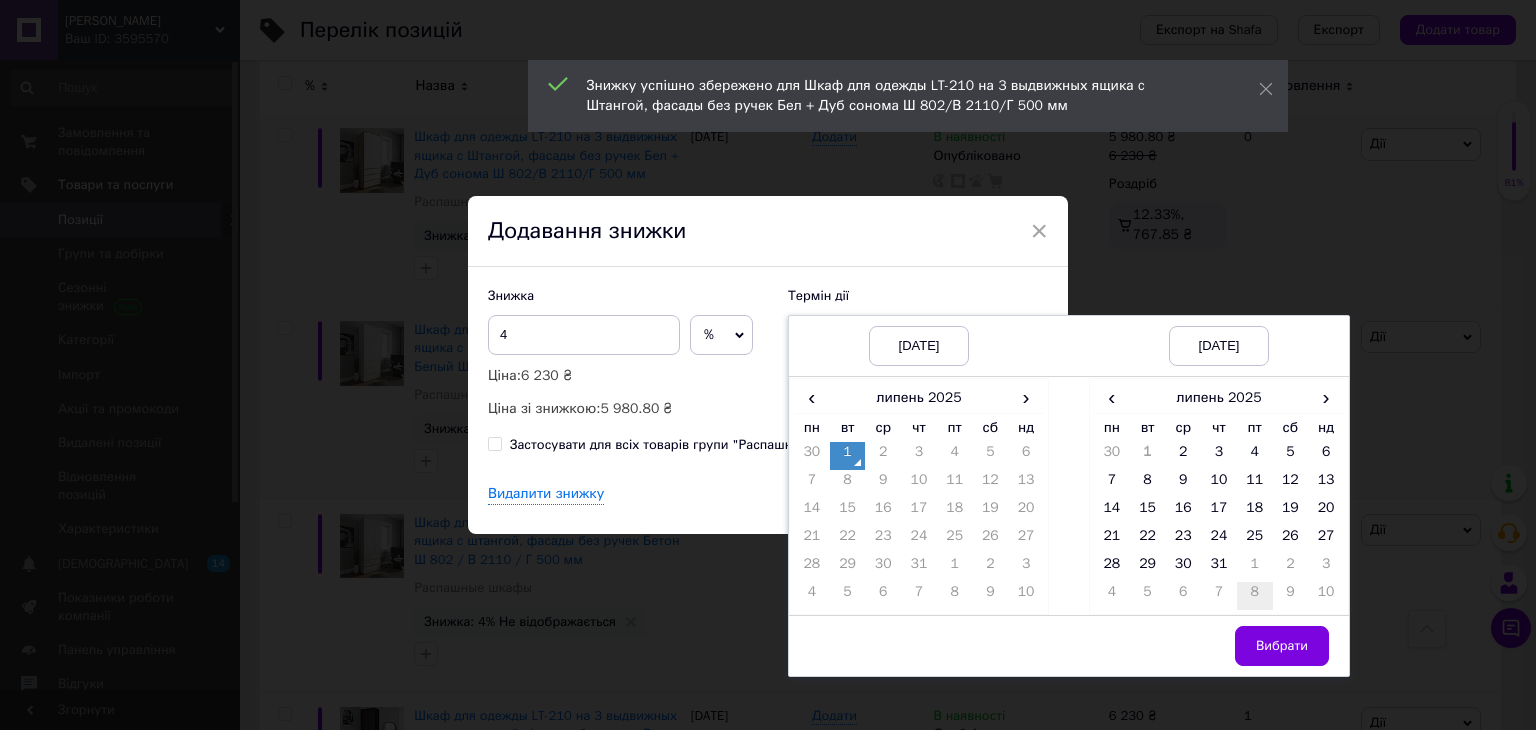 click on "31" at bounding box center [1219, 568] 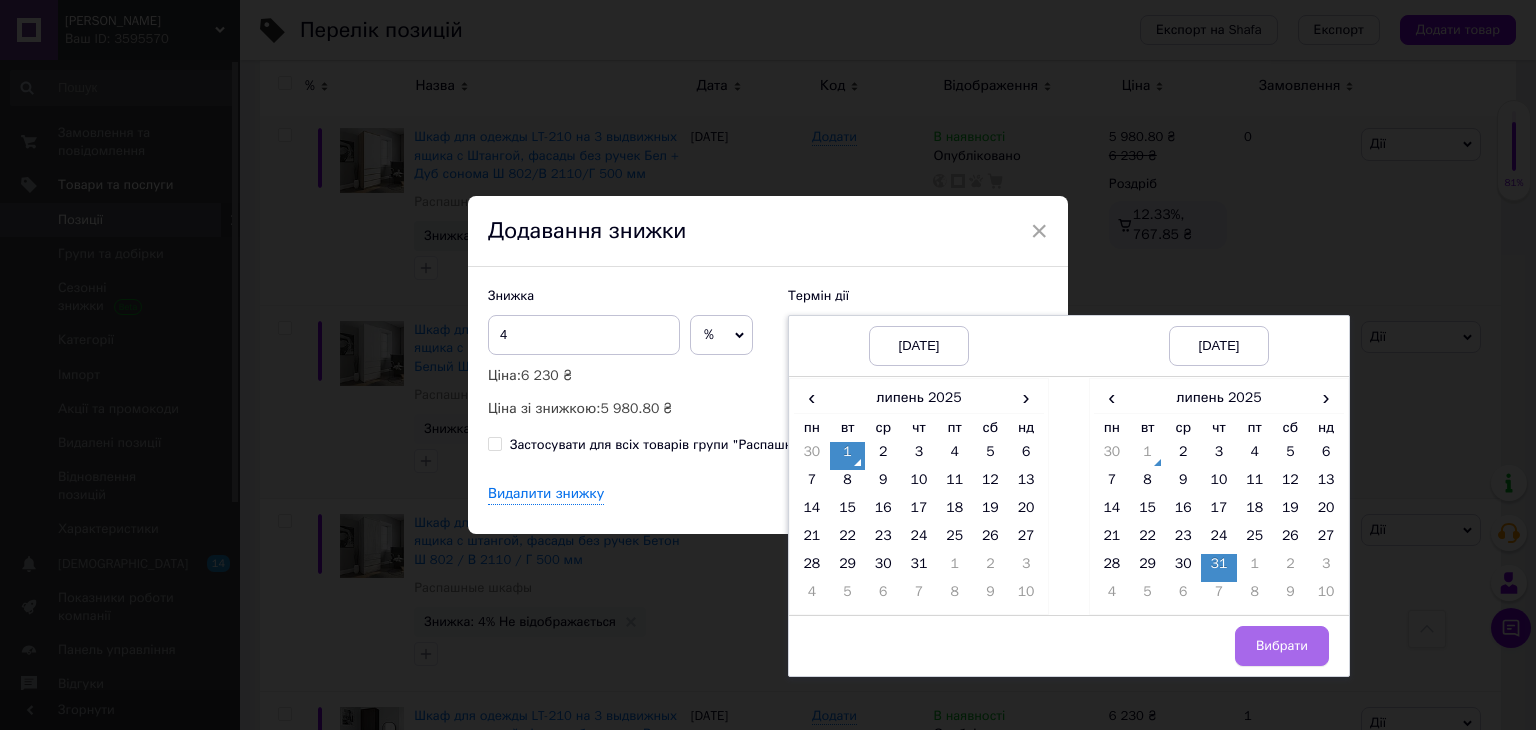 click on "Вибрати" at bounding box center [1282, 646] 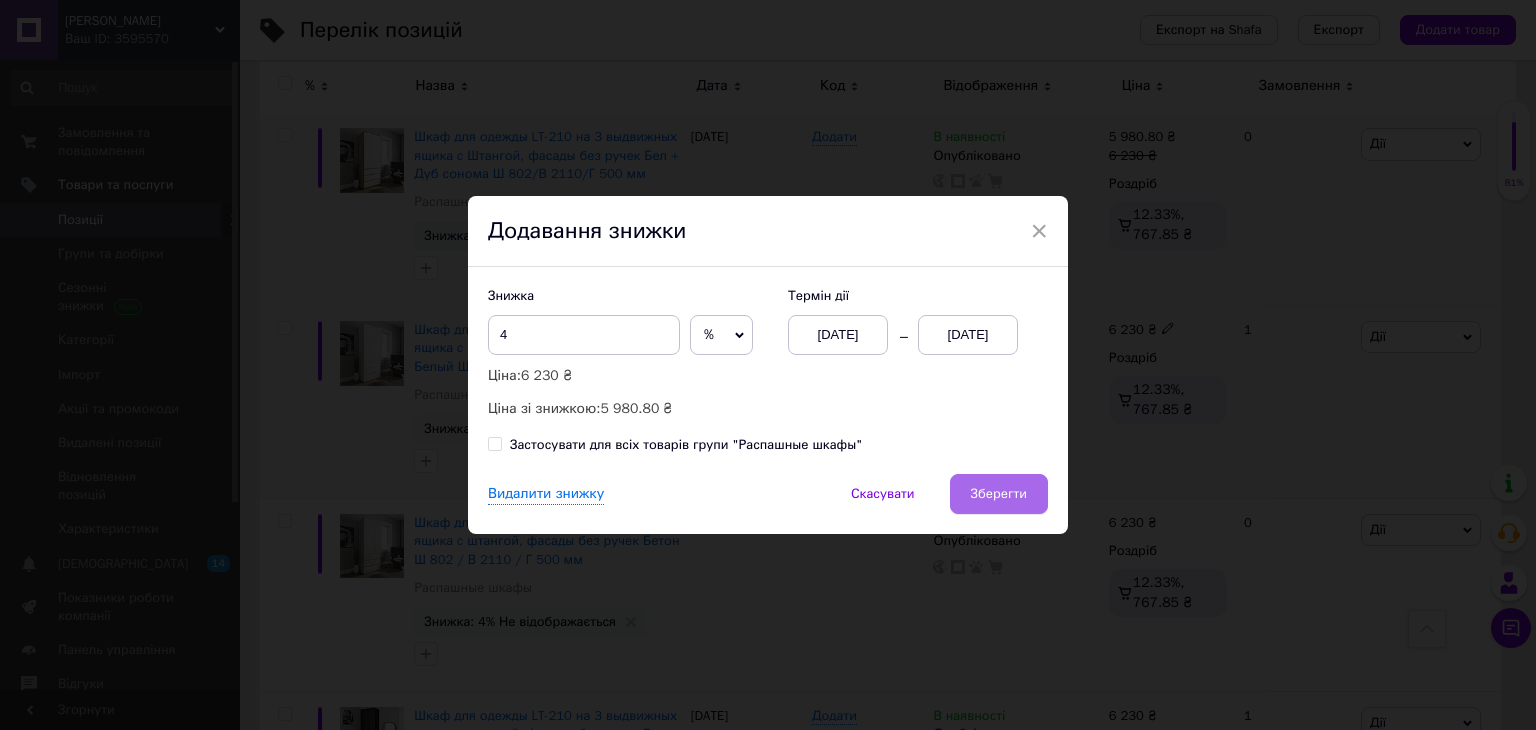 click on "Зберегти" at bounding box center [999, 494] 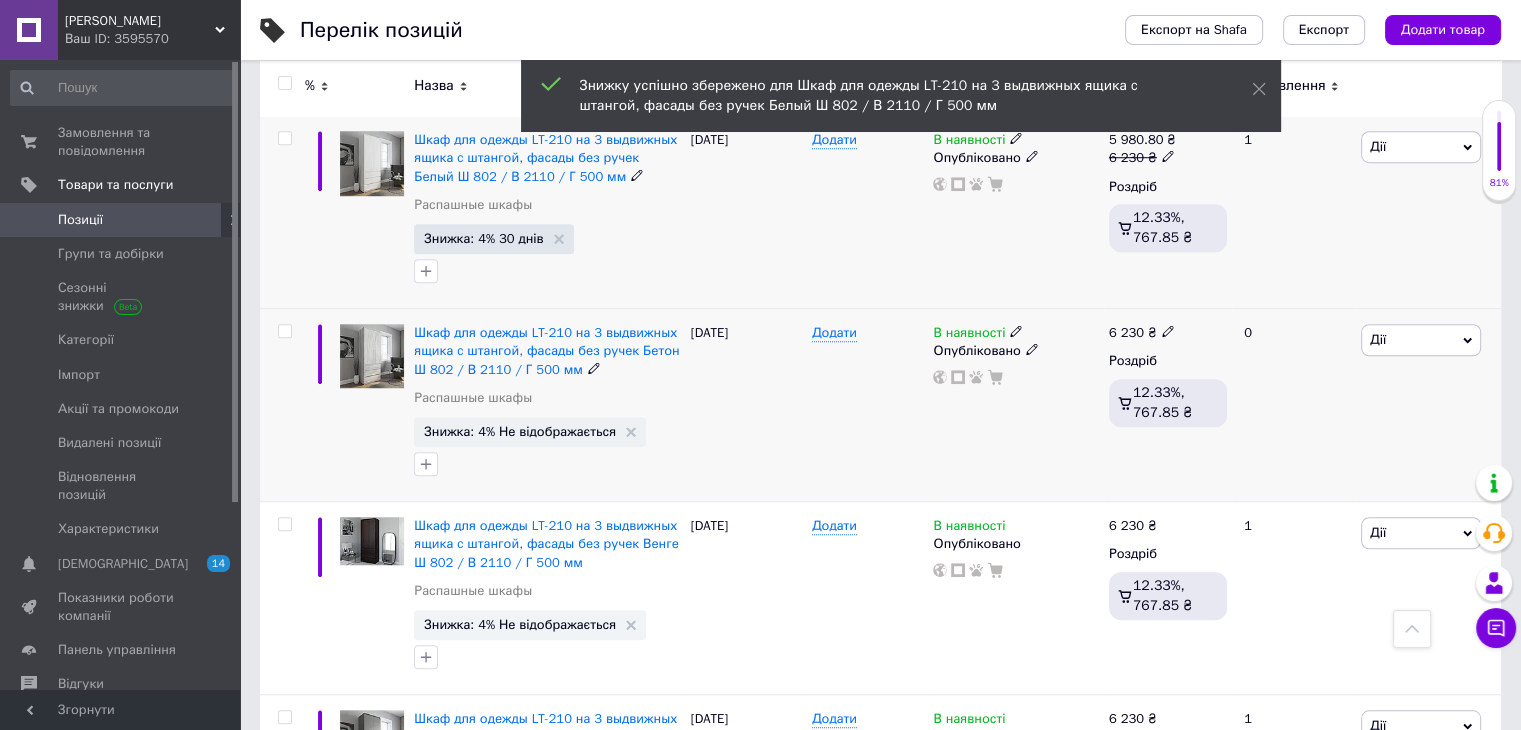 scroll, scrollTop: 1500, scrollLeft: 0, axis: vertical 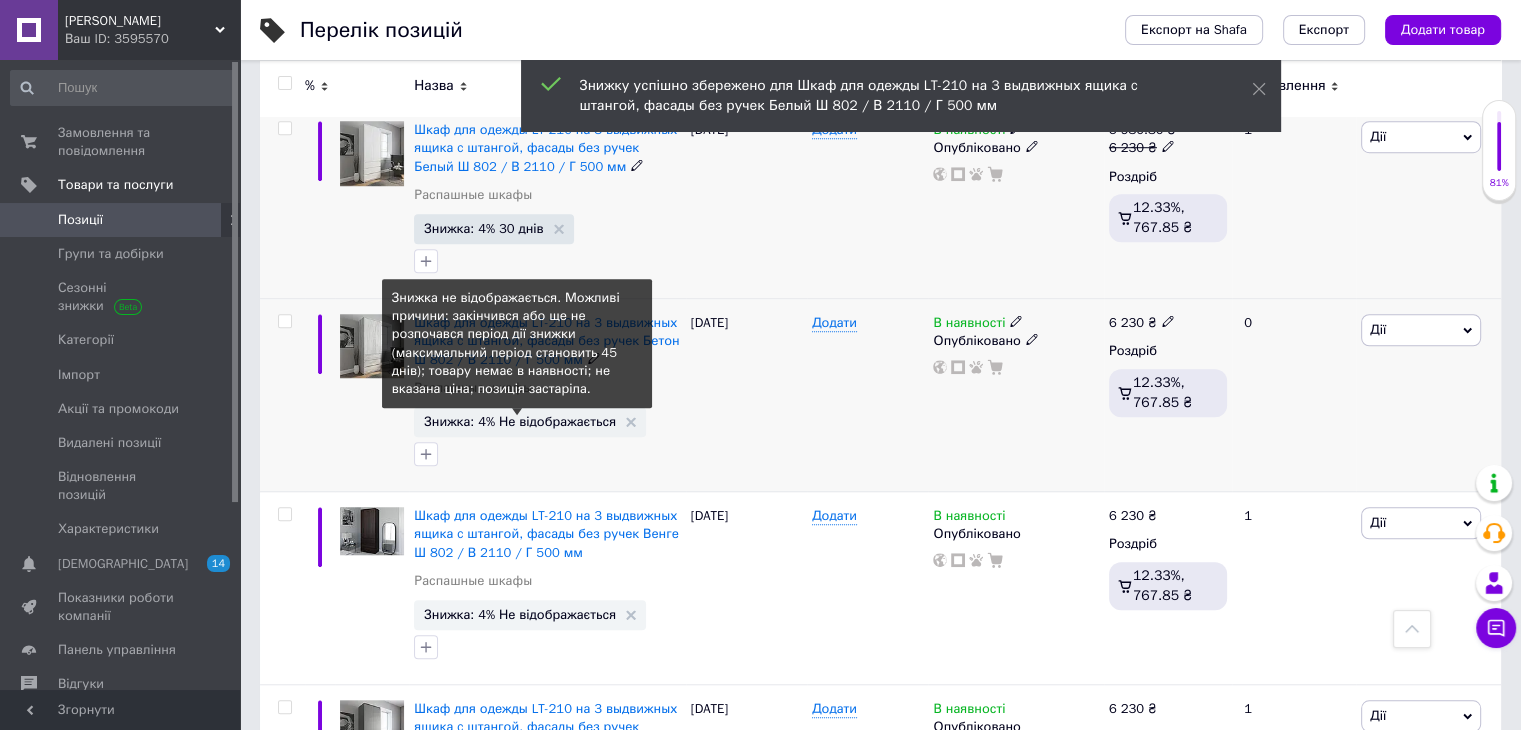 click on "Знижка: 4% Не відображається" at bounding box center (520, 421) 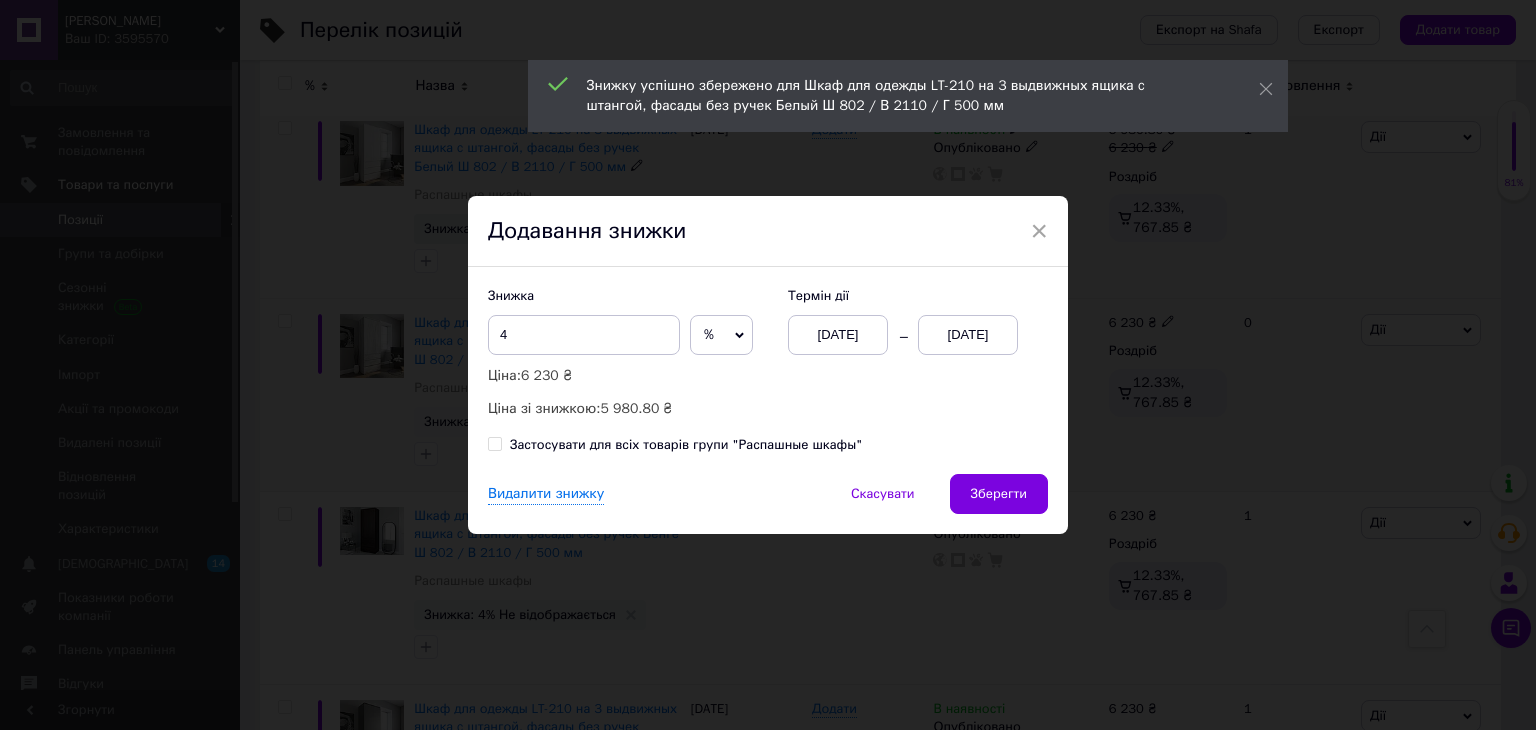 click on "01.07.2025" at bounding box center (968, 335) 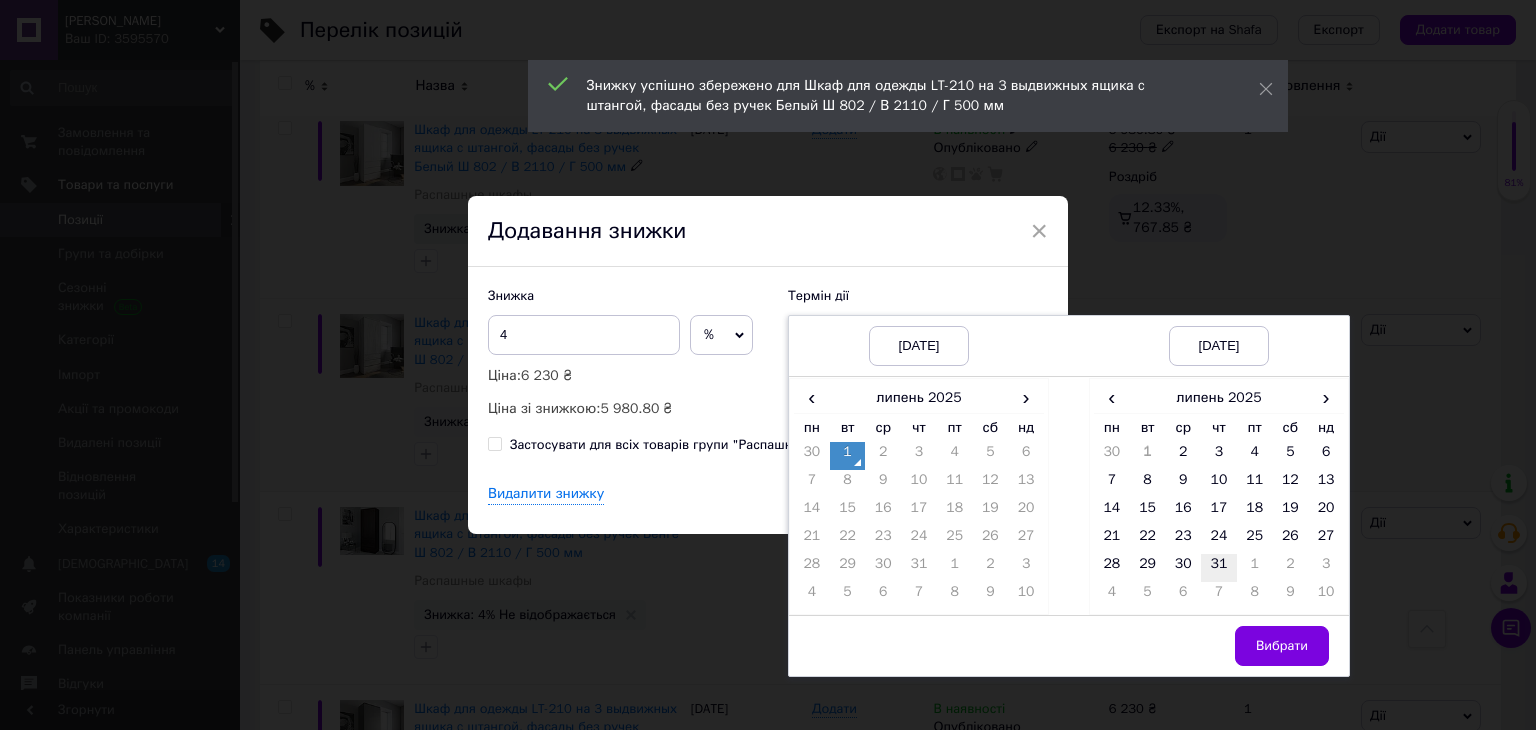 click on "31" at bounding box center (1219, 568) 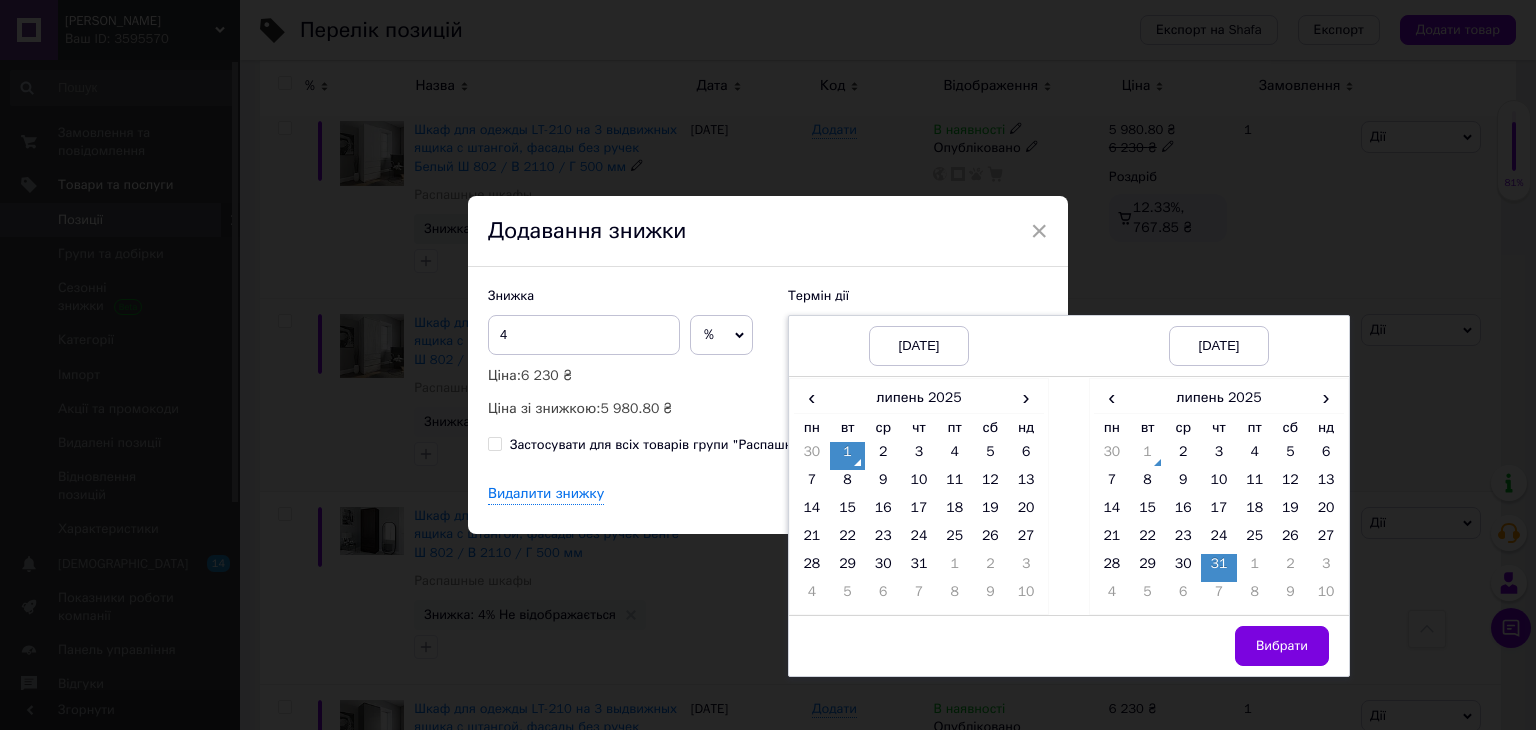 drag, startPoint x: 1253, startPoint y: 645, endPoint x: 1208, endPoint y: 608, distance: 58.258045 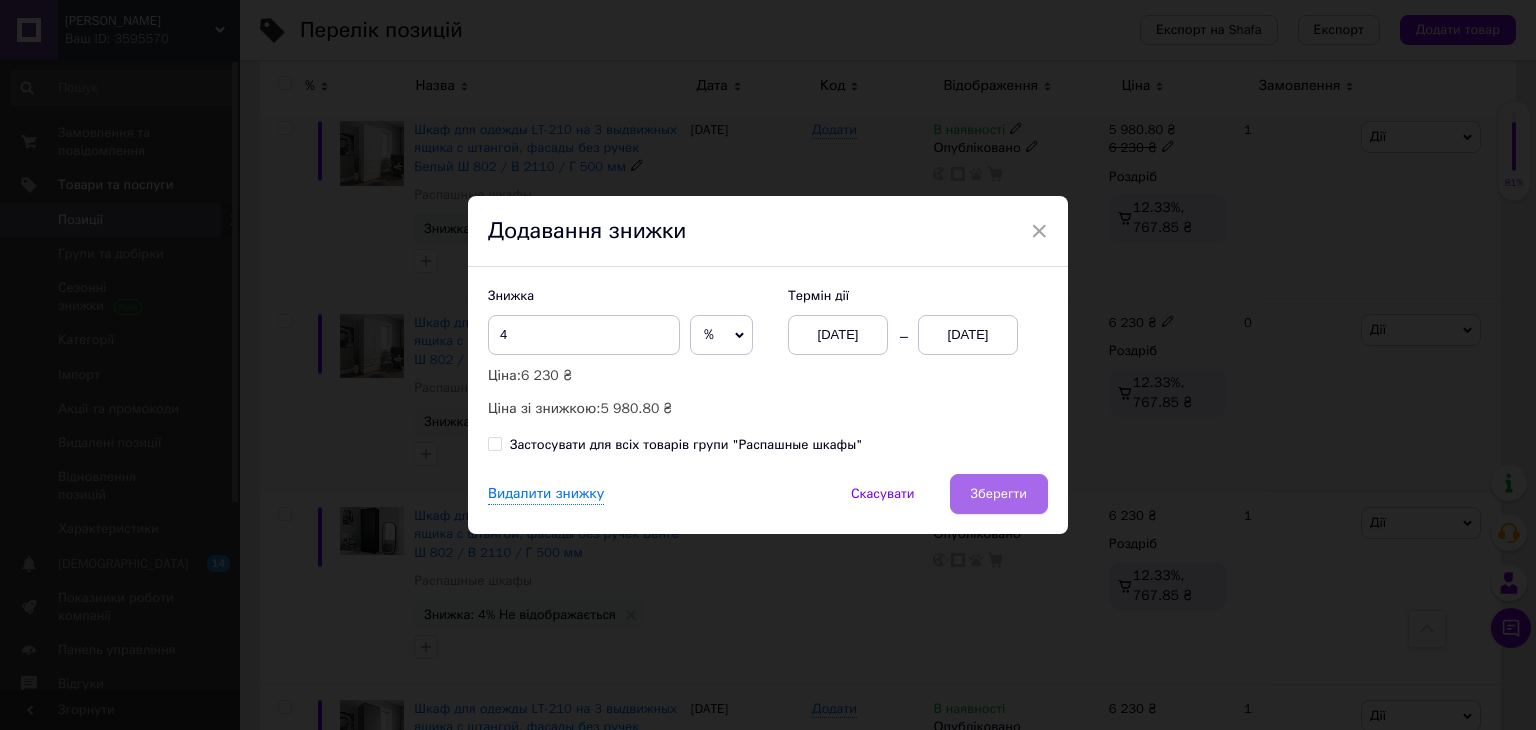 click on "Зберегти" at bounding box center (999, 494) 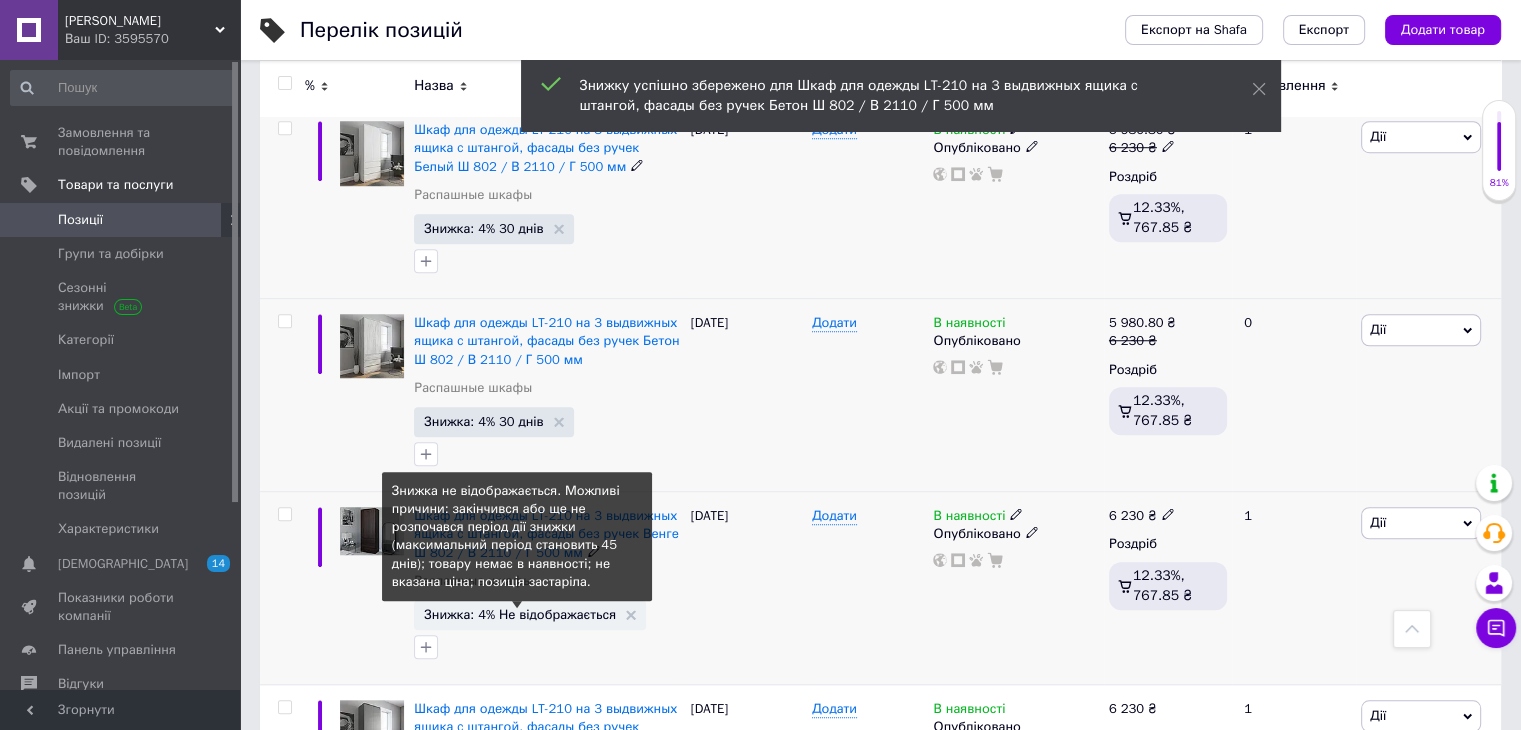 click on "Знижка: 4% Не відображається" at bounding box center [520, 614] 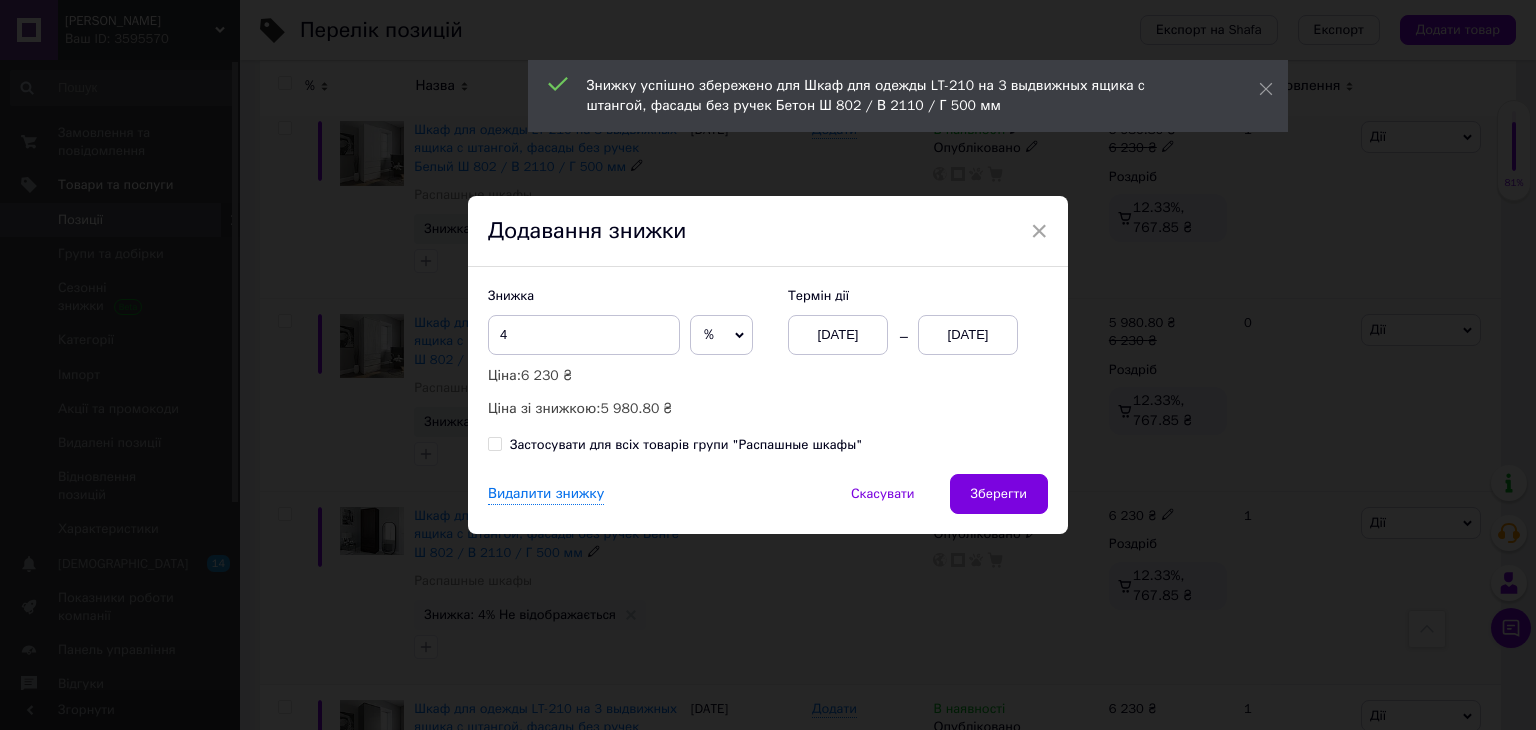 click on "01.07.2025" at bounding box center (968, 335) 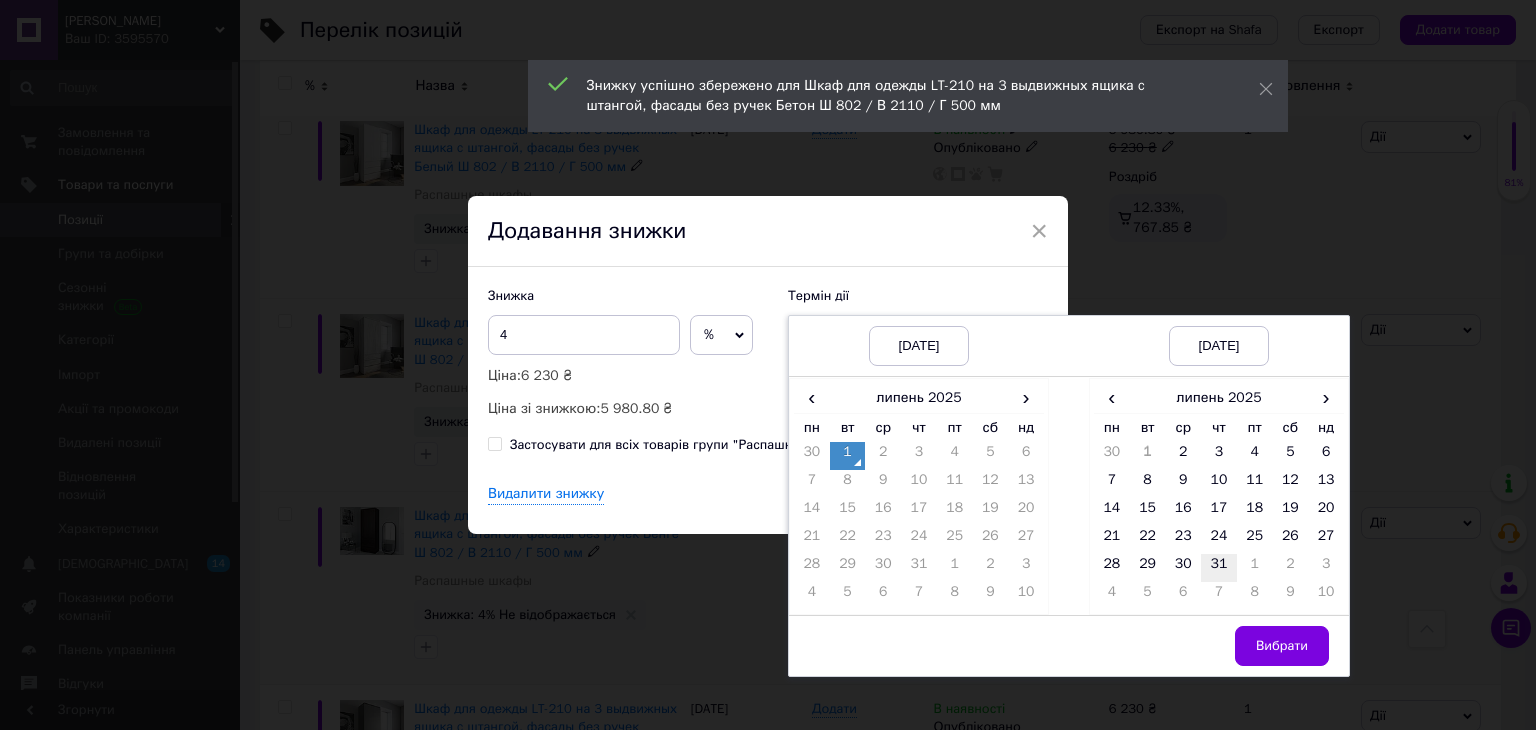 click on "31" at bounding box center (1219, 568) 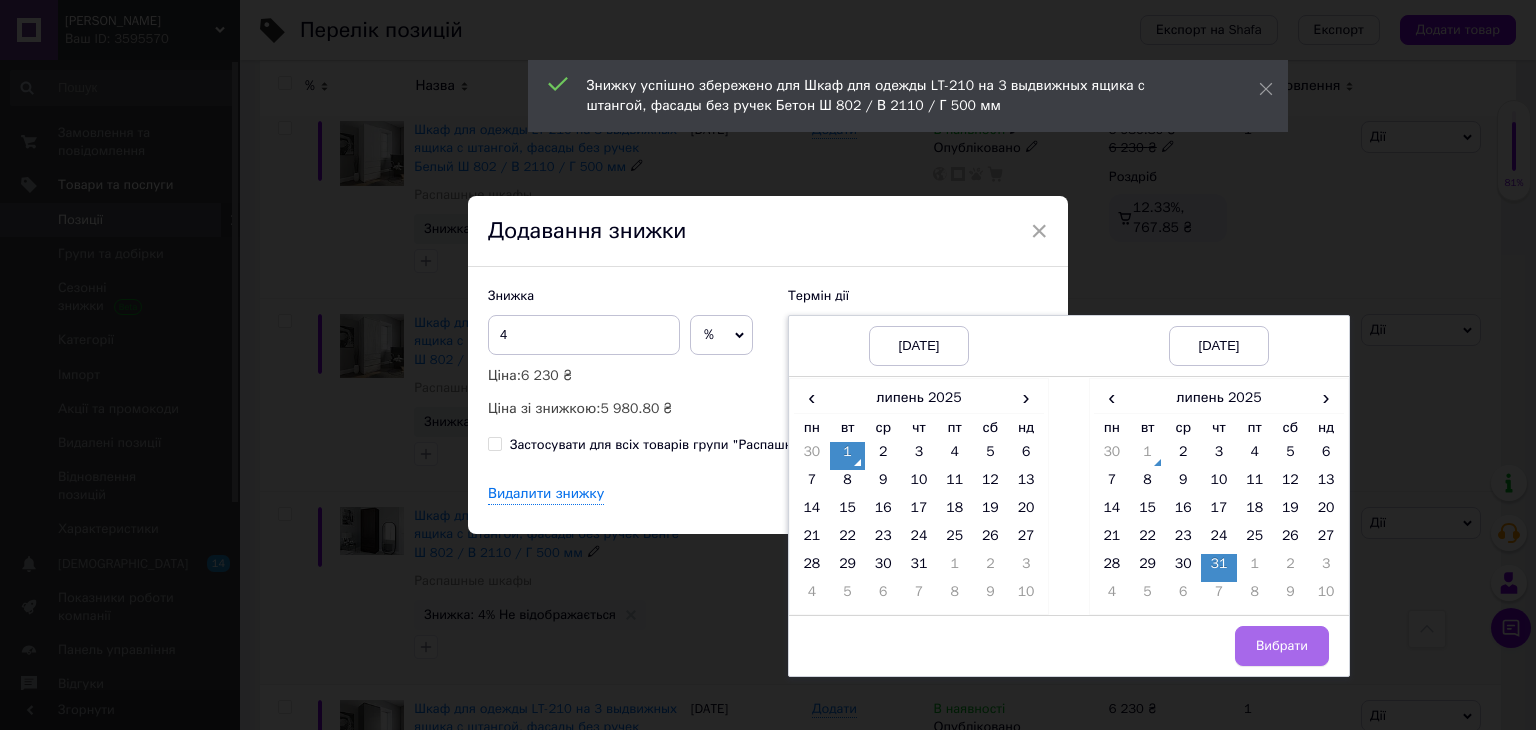 drag, startPoint x: 1293, startPoint y: 639, endPoint x: 1104, endPoint y: 516, distance: 225.49945 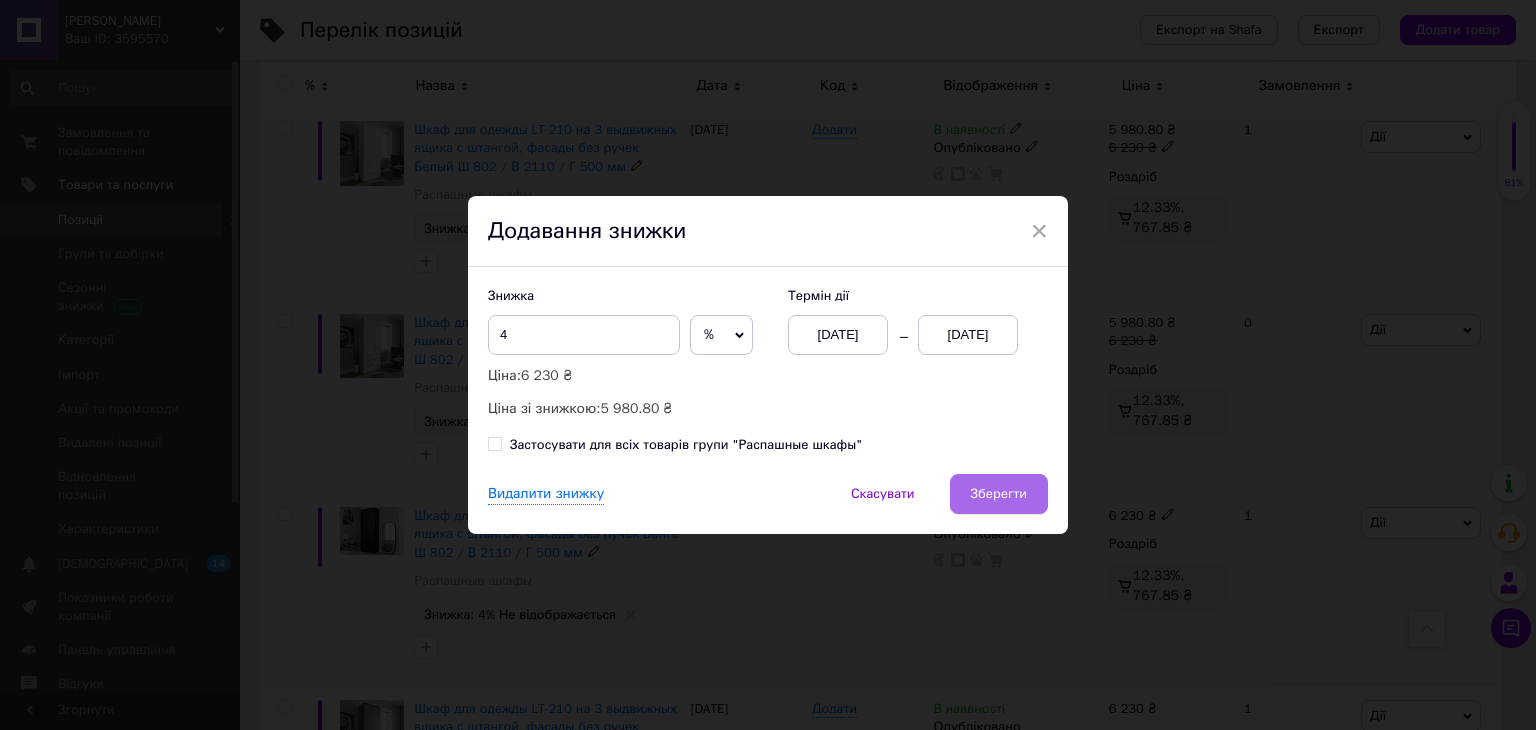click on "Зберегти" at bounding box center [999, 494] 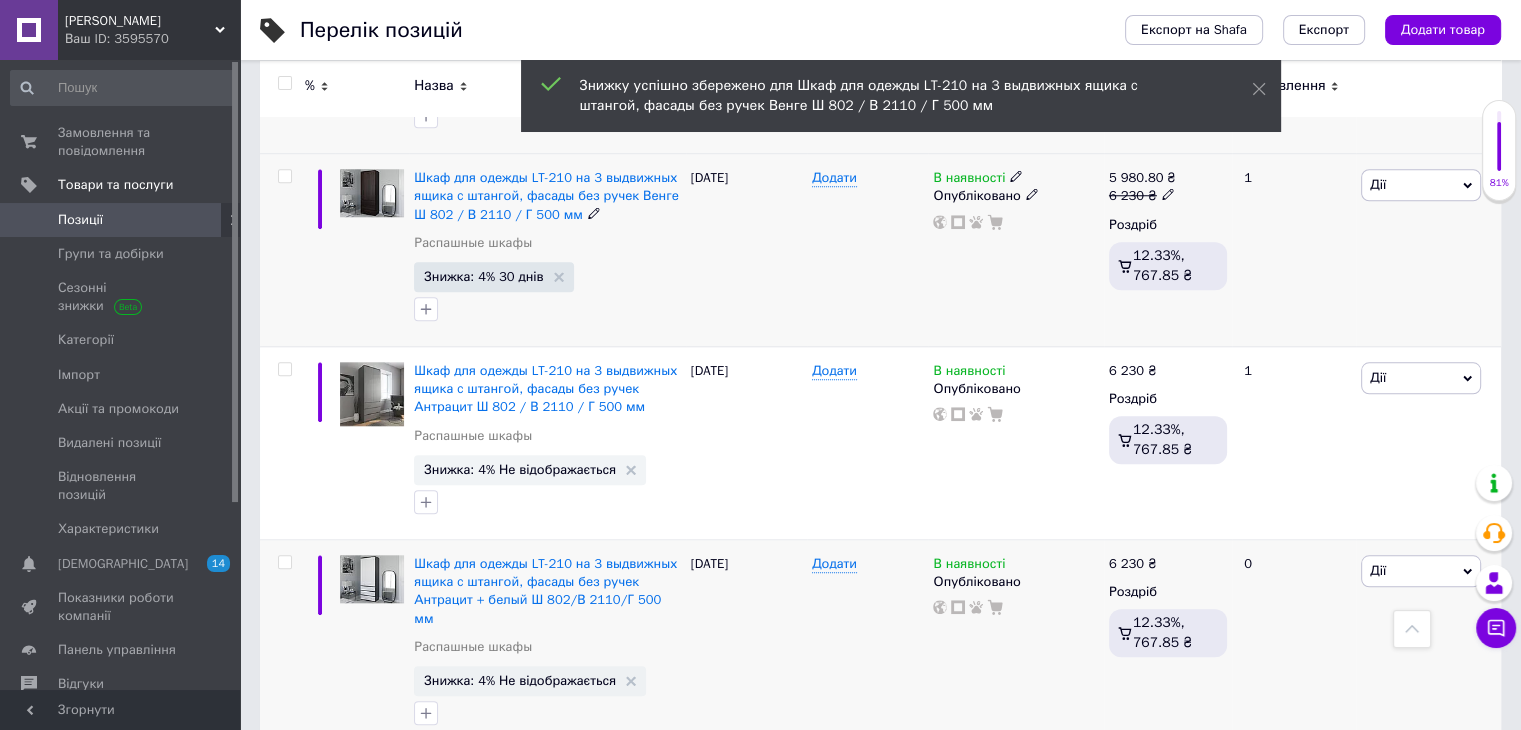 scroll, scrollTop: 1900, scrollLeft: 0, axis: vertical 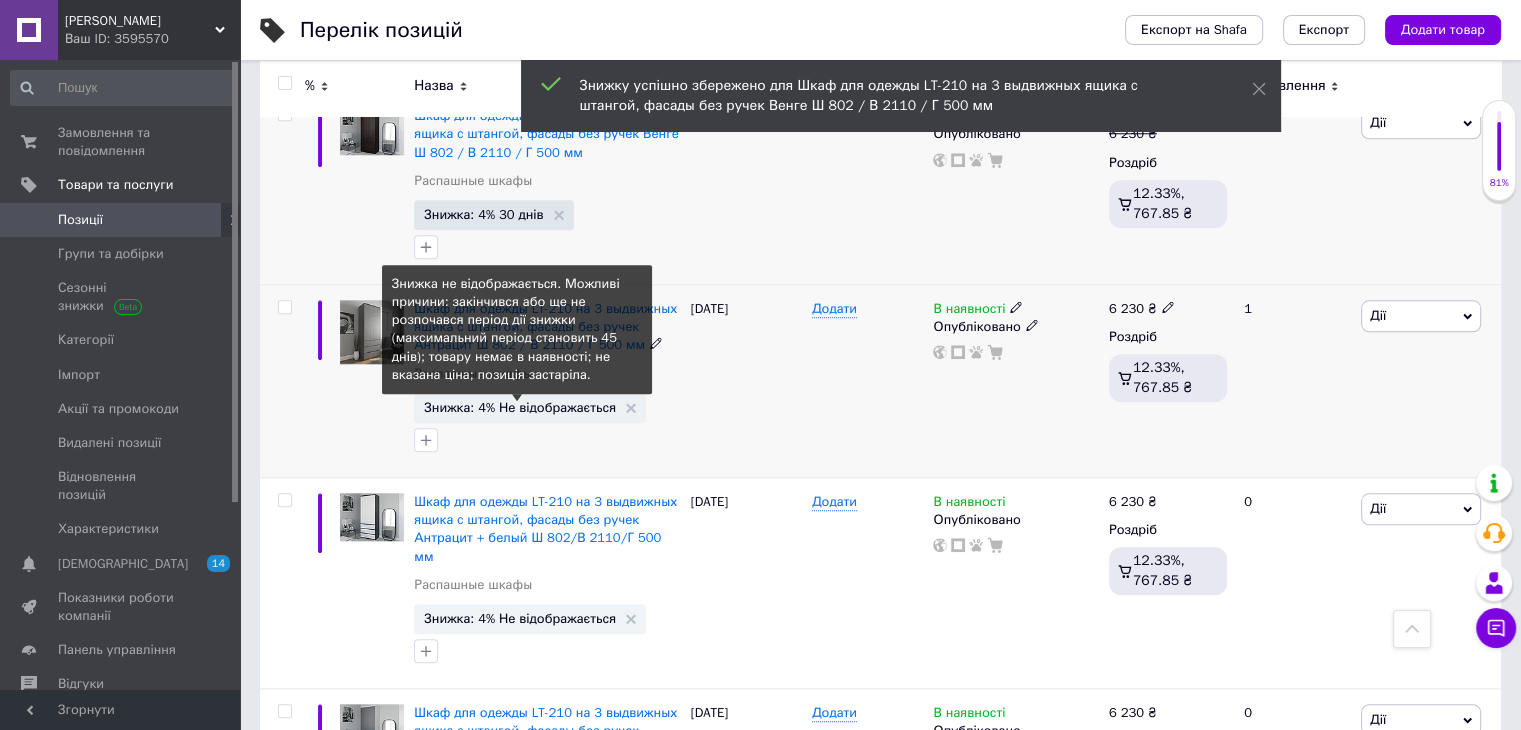 click on "Знижка: 4% Не відображається" at bounding box center (520, 407) 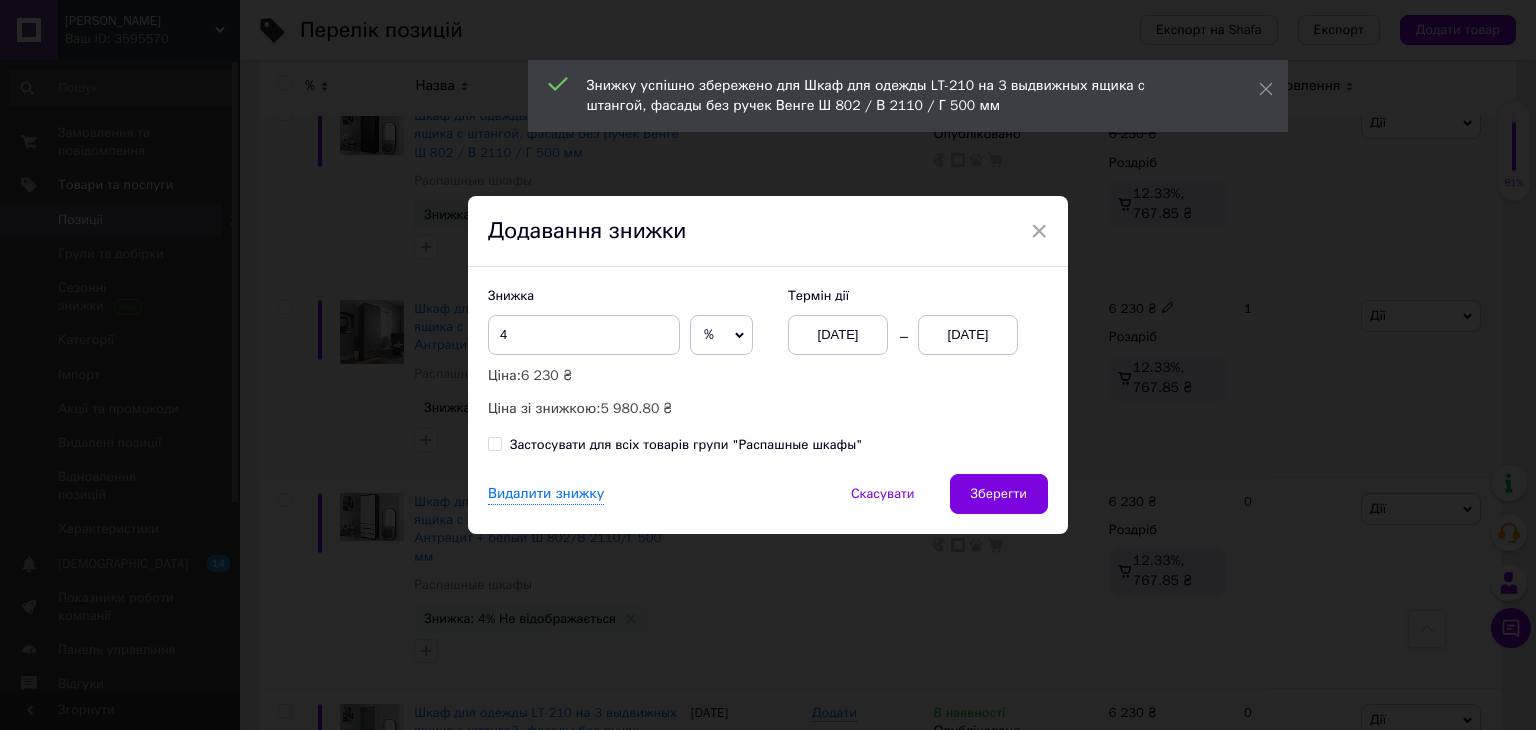 click on "01.07.2025" at bounding box center (968, 335) 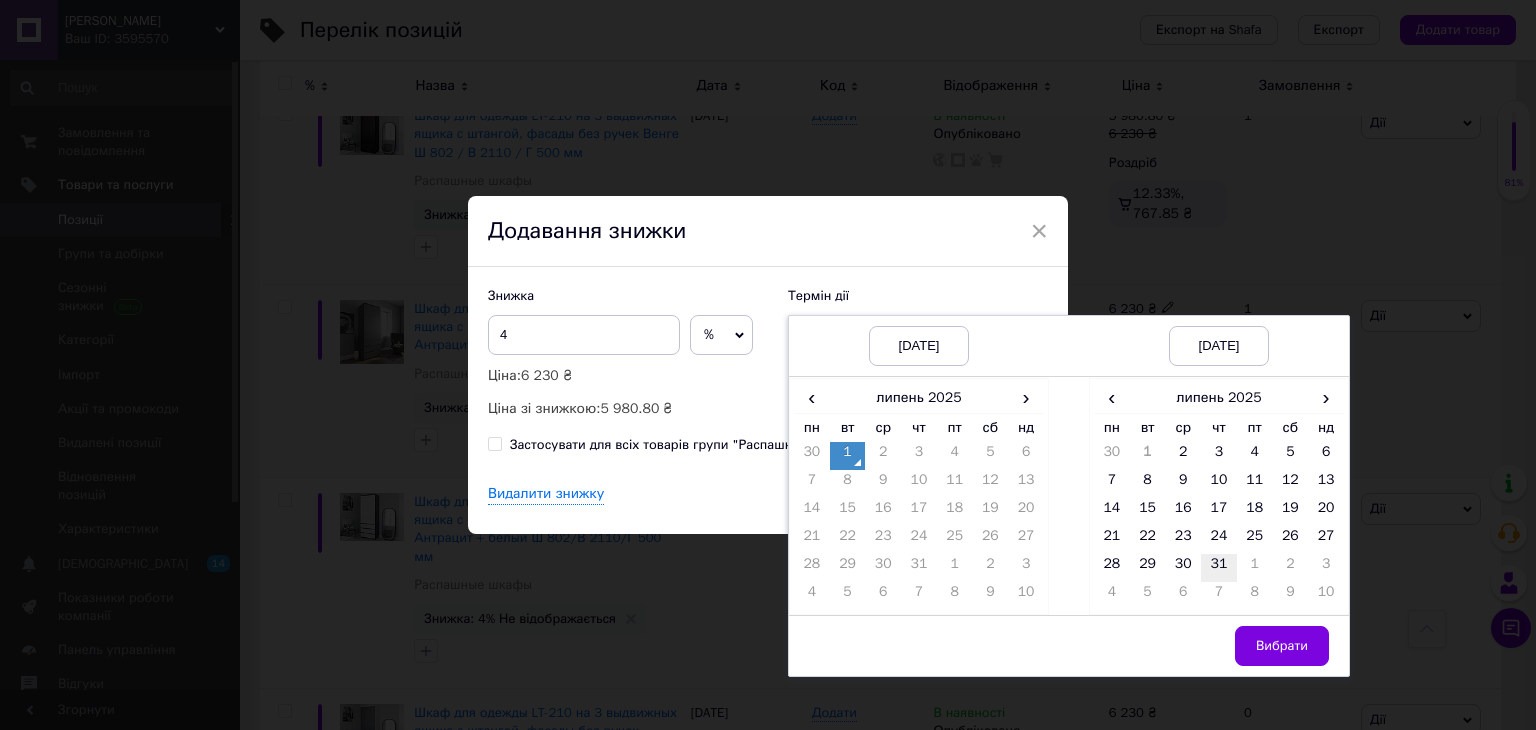 click on "31" at bounding box center [1219, 568] 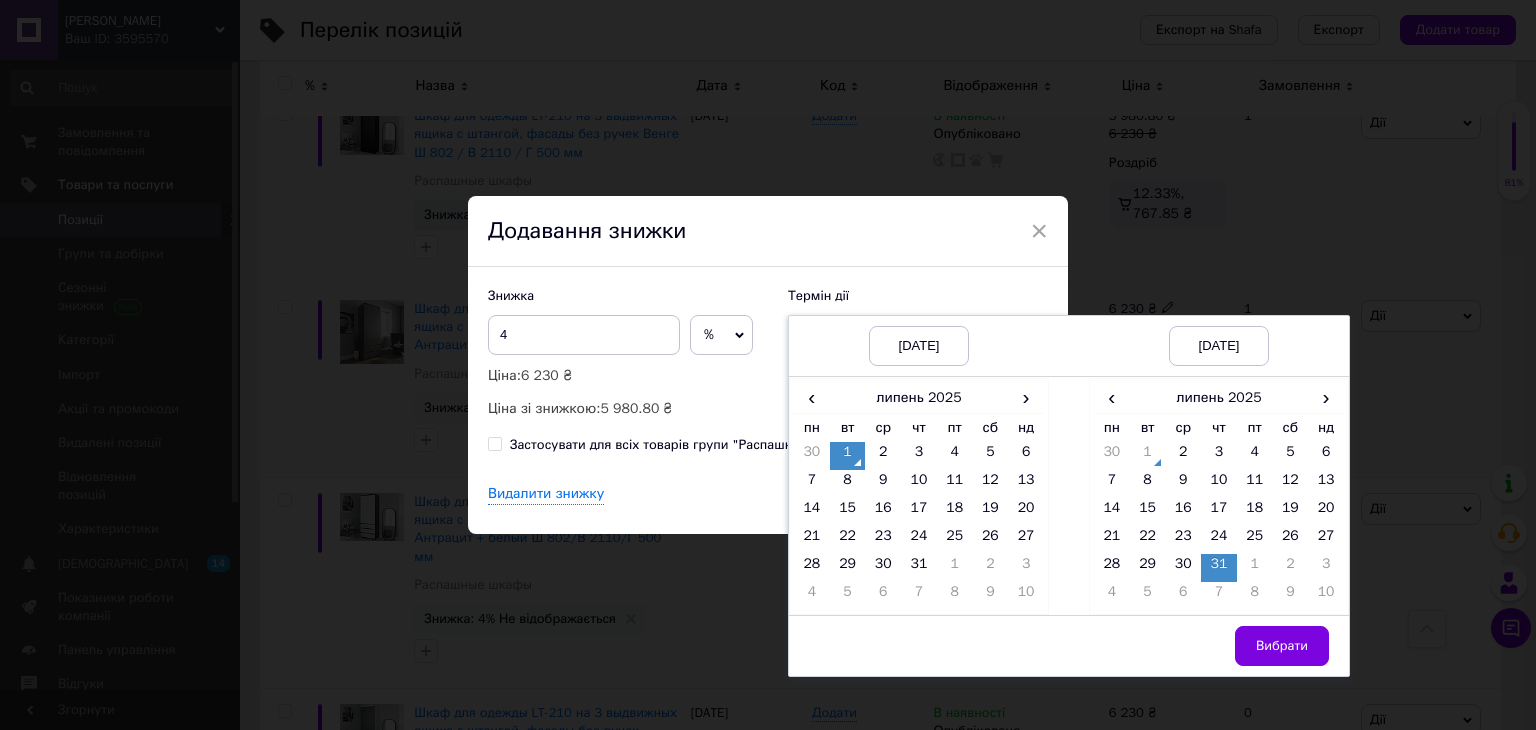drag, startPoint x: 1284, startPoint y: 632, endPoint x: 1270, endPoint y: 621, distance: 17.804493 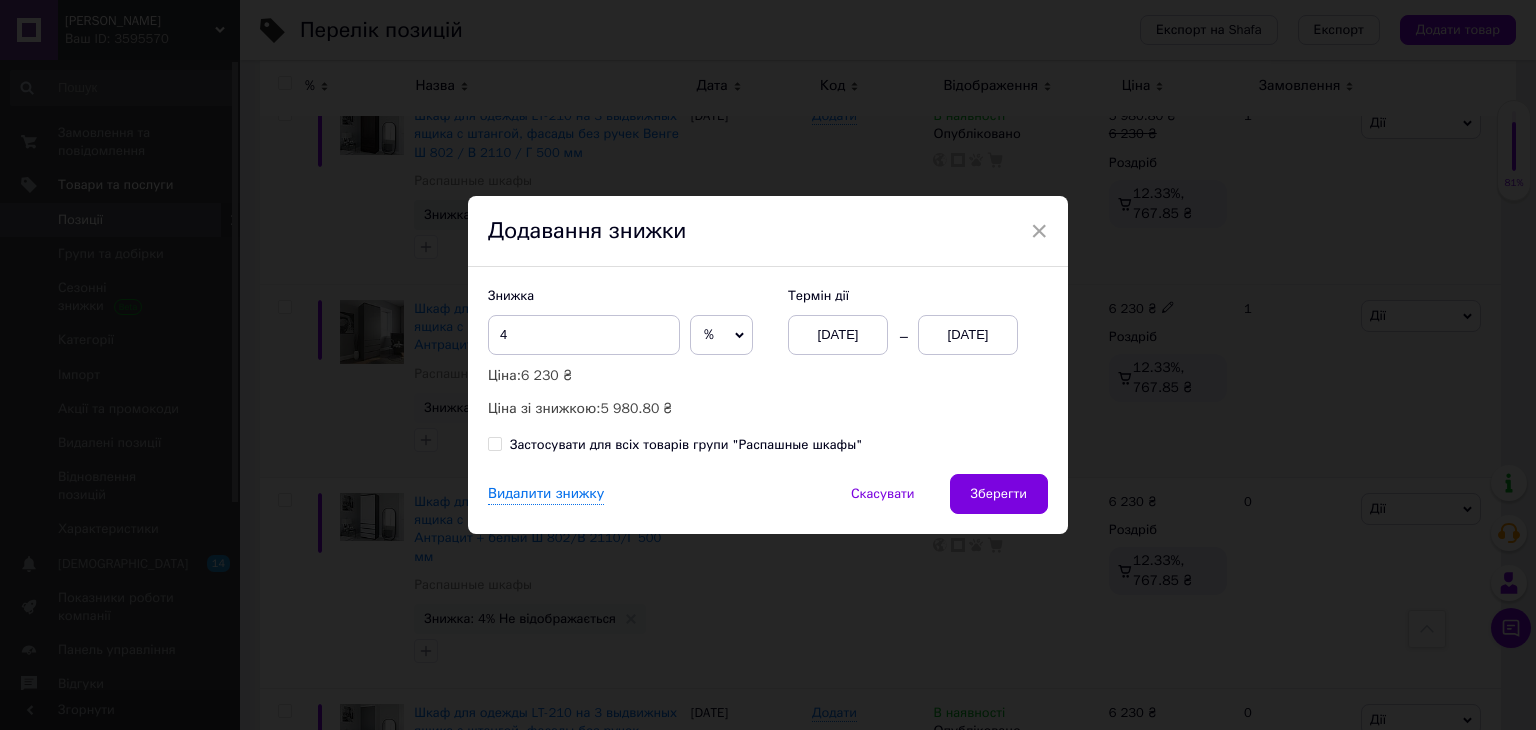 click on "Видалити знижку   Скасувати   Зберегти" at bounding box center [768, 504] 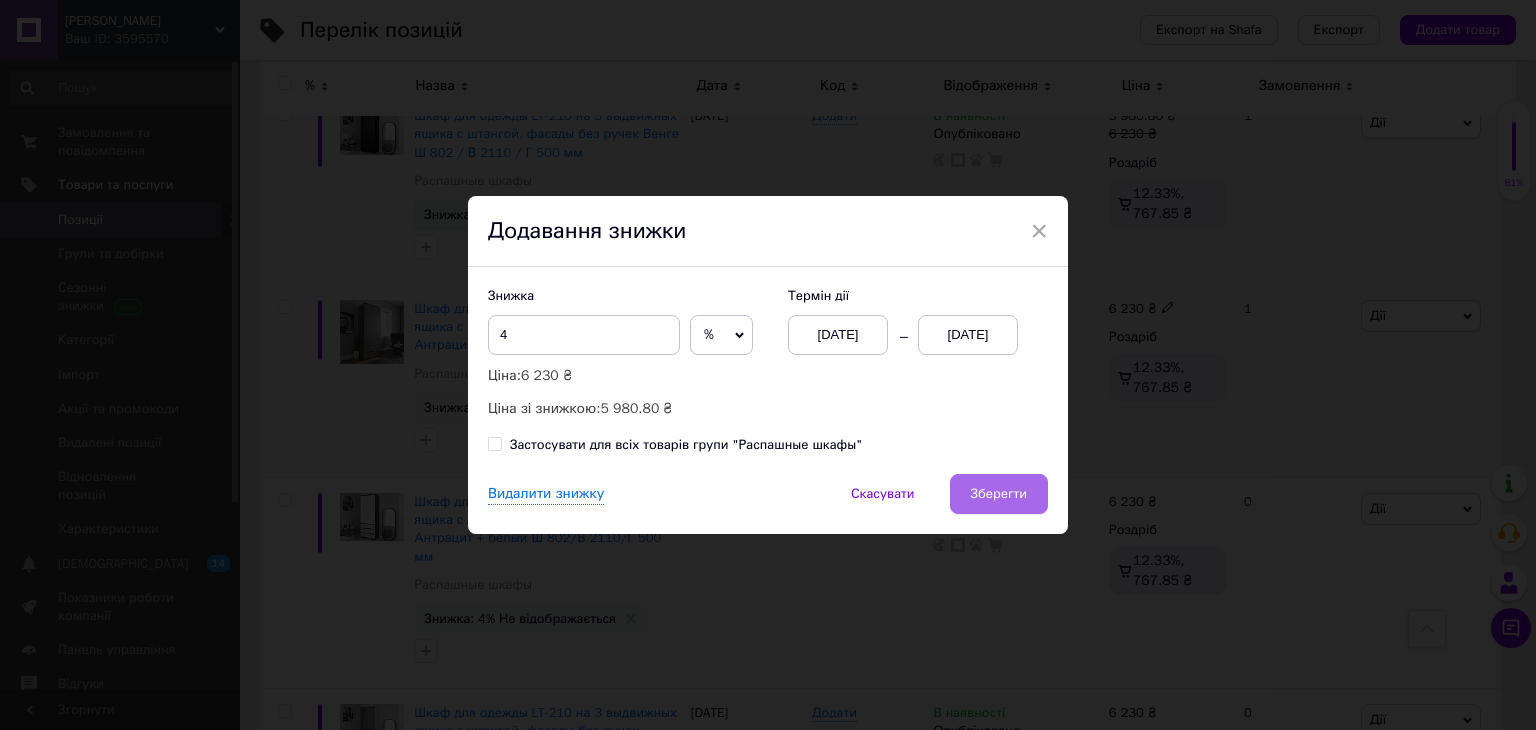 click on "Зберегти" at bounding box center (999, 494) 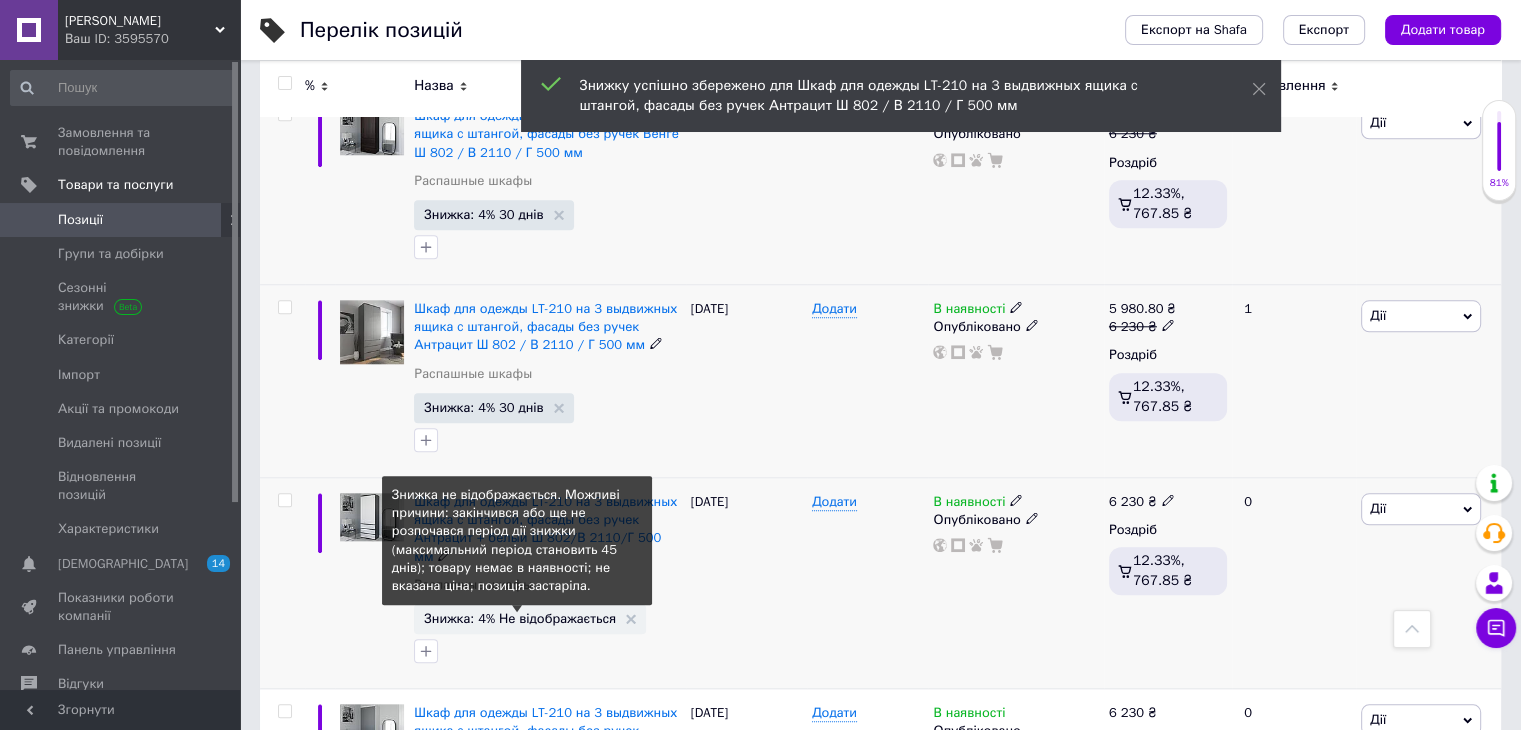 click on "Знижка: 4% Не відображається" at bounding box center (520, 618) 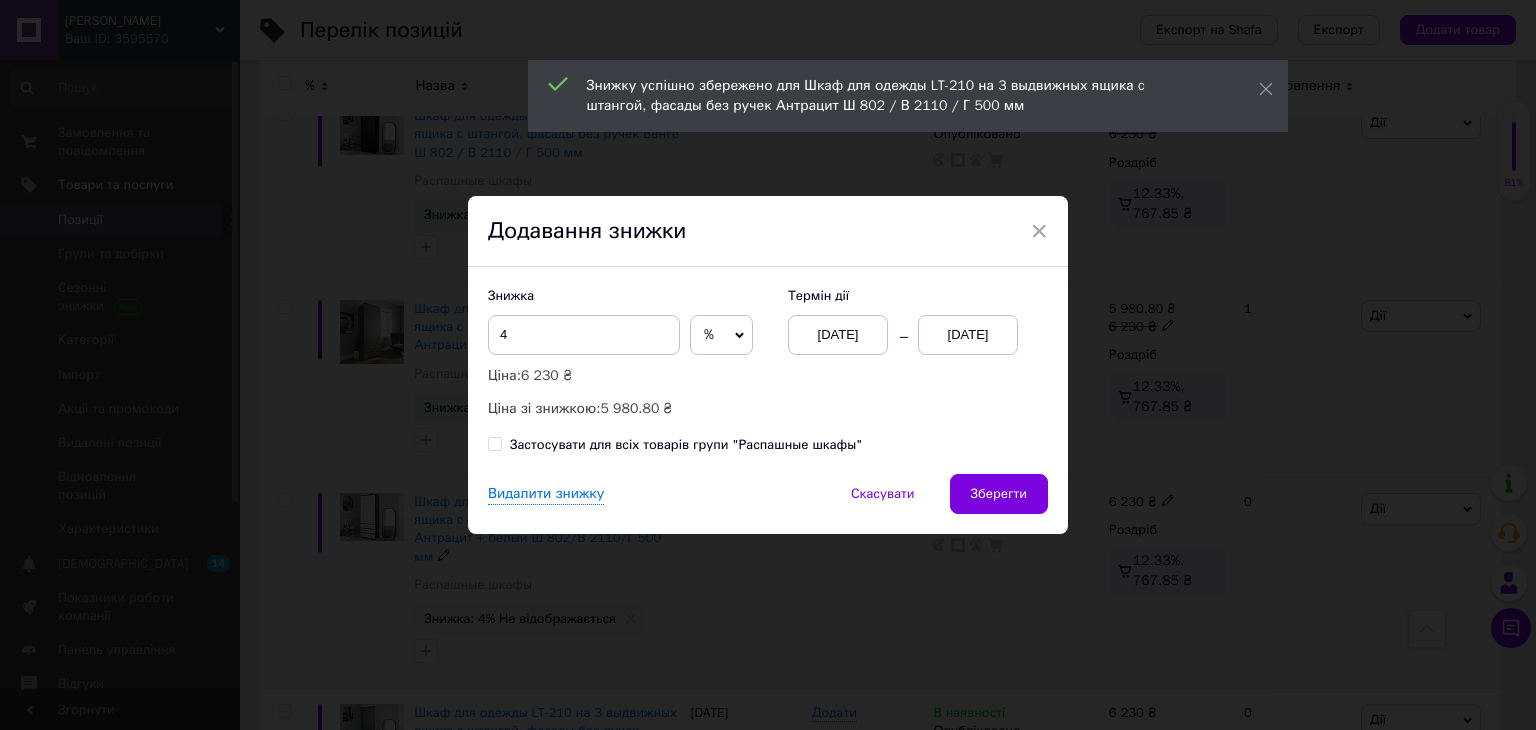 click on "01.07.2025" at bounding box center (968, 335) 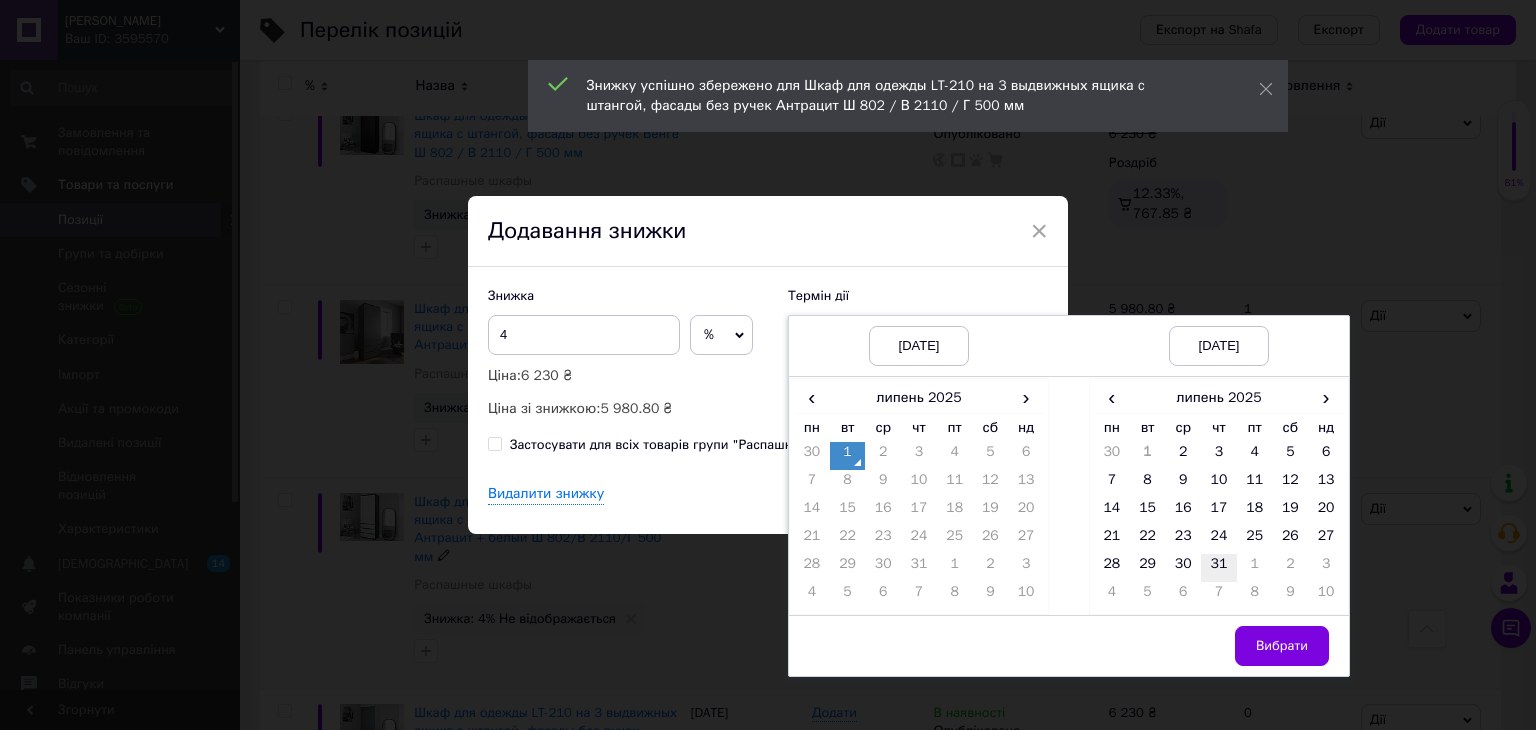 click on "31" at bounding box center [1219, 568] 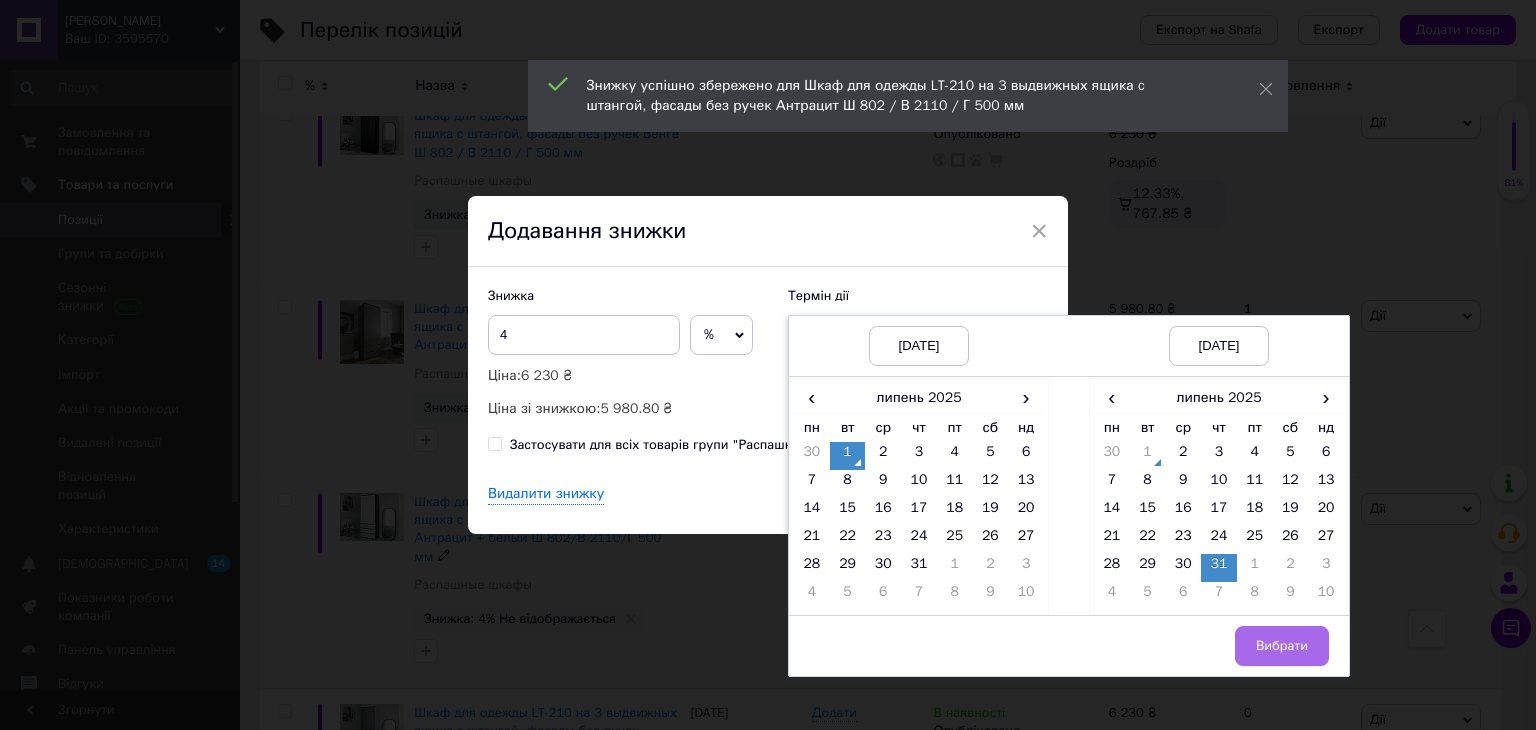 drag, startPoint x: 1264, startPoint y: 652, endPoint x: 1080, endPoint y: 536, distance: 217.51321 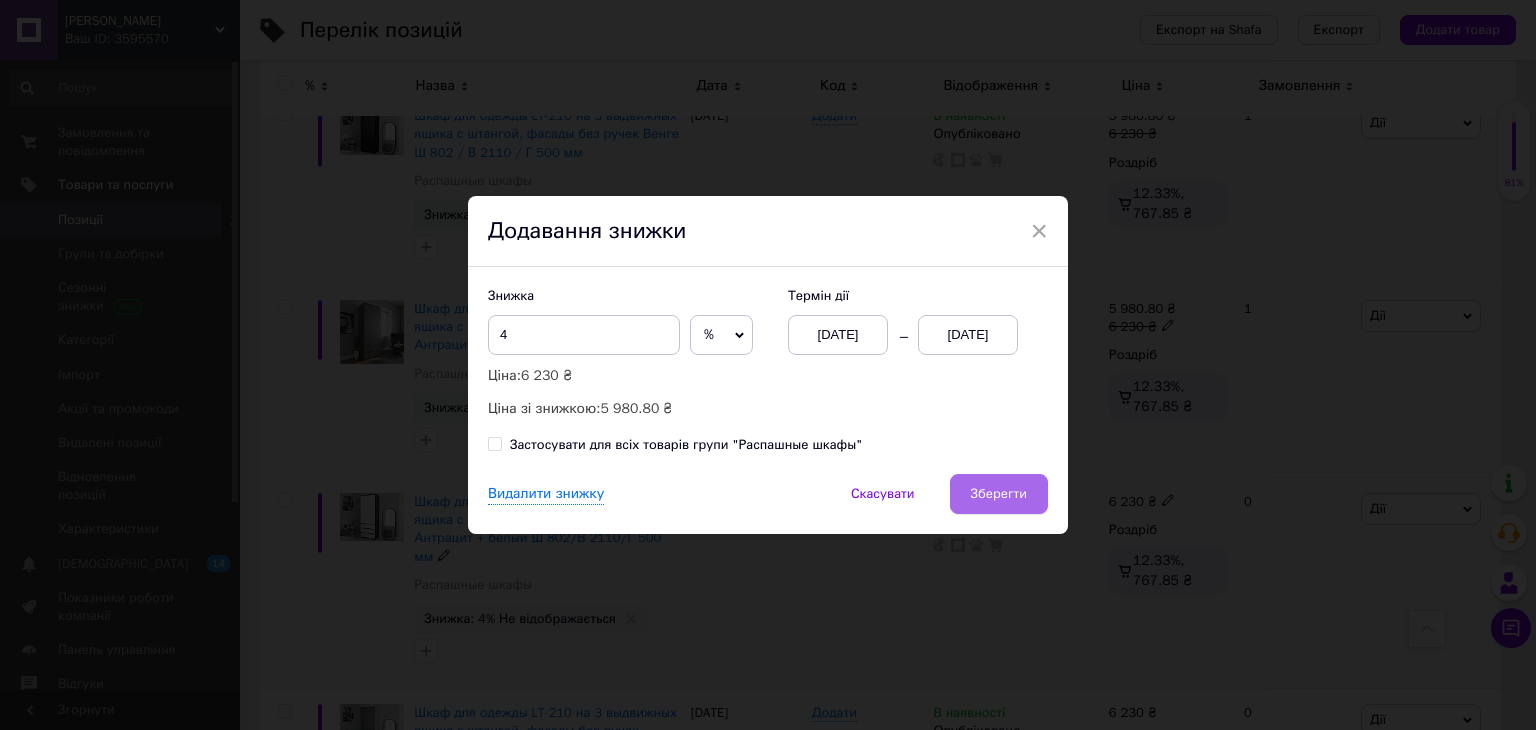 click on "Зберегти" at bounding box center (999, 494) 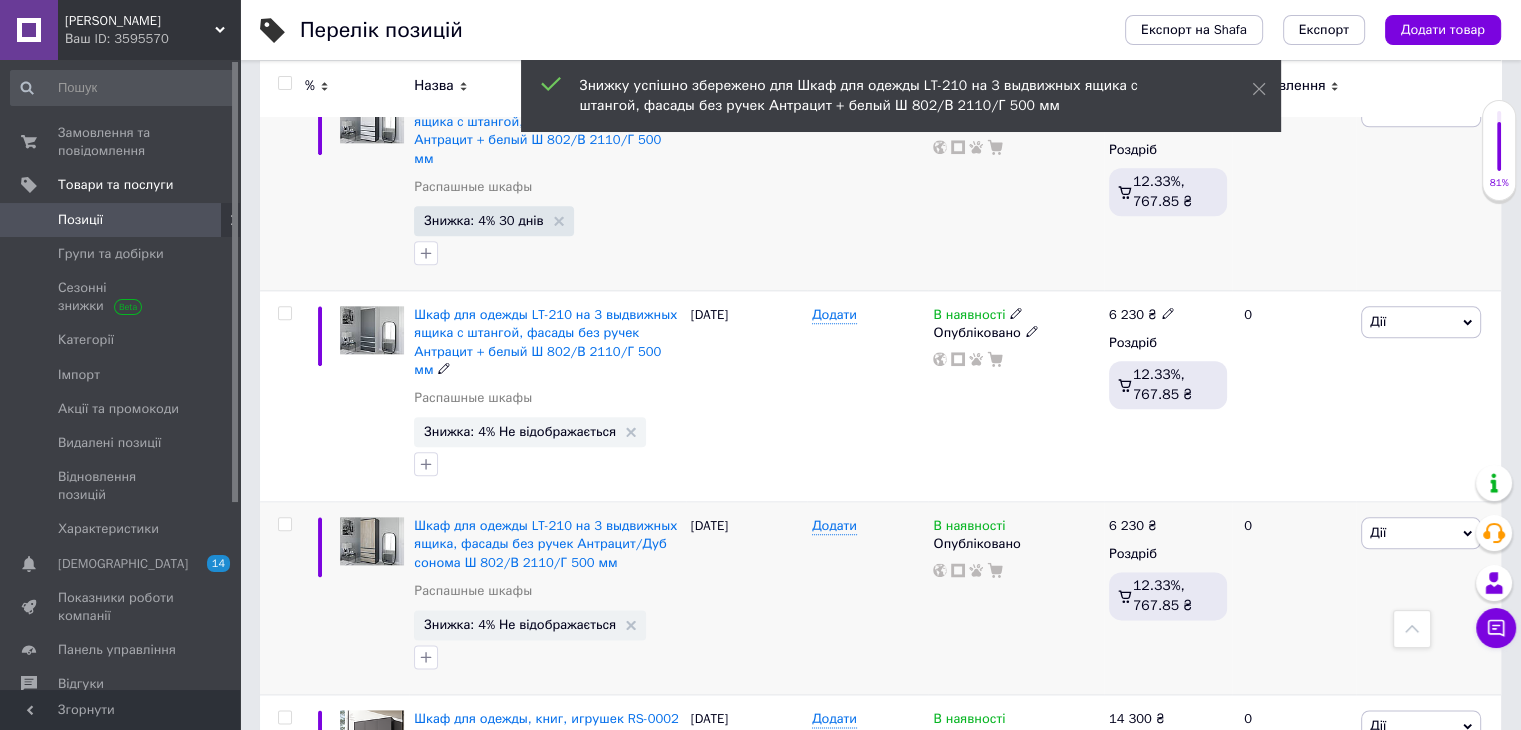 scroll, scrollTop: 2300, scrollLeft: 0, axis: vertical 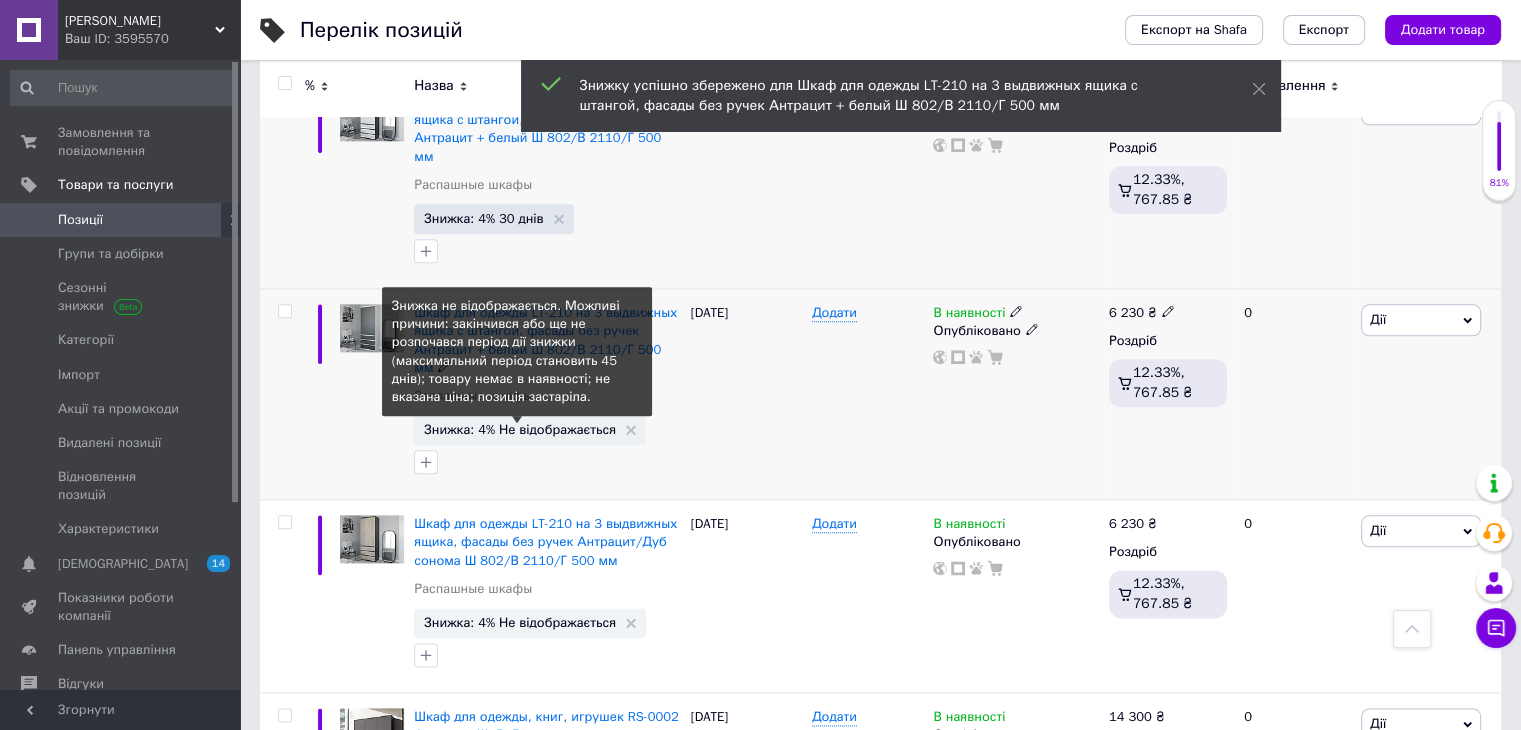 click on "Знижка: 4% Не відображається" at bounding box center [520, 429] 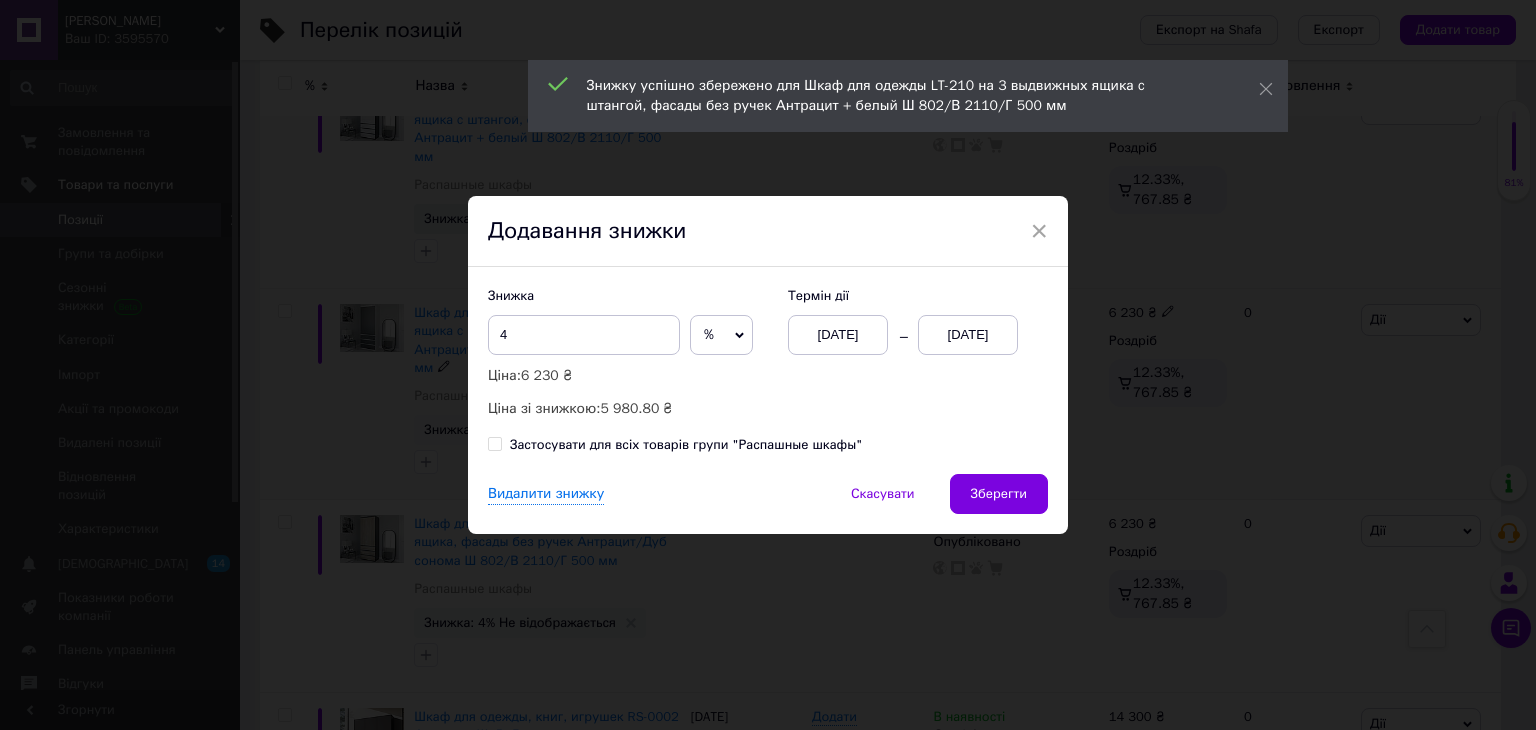 click on "01.07.2025" at bounding box center [968, 335] 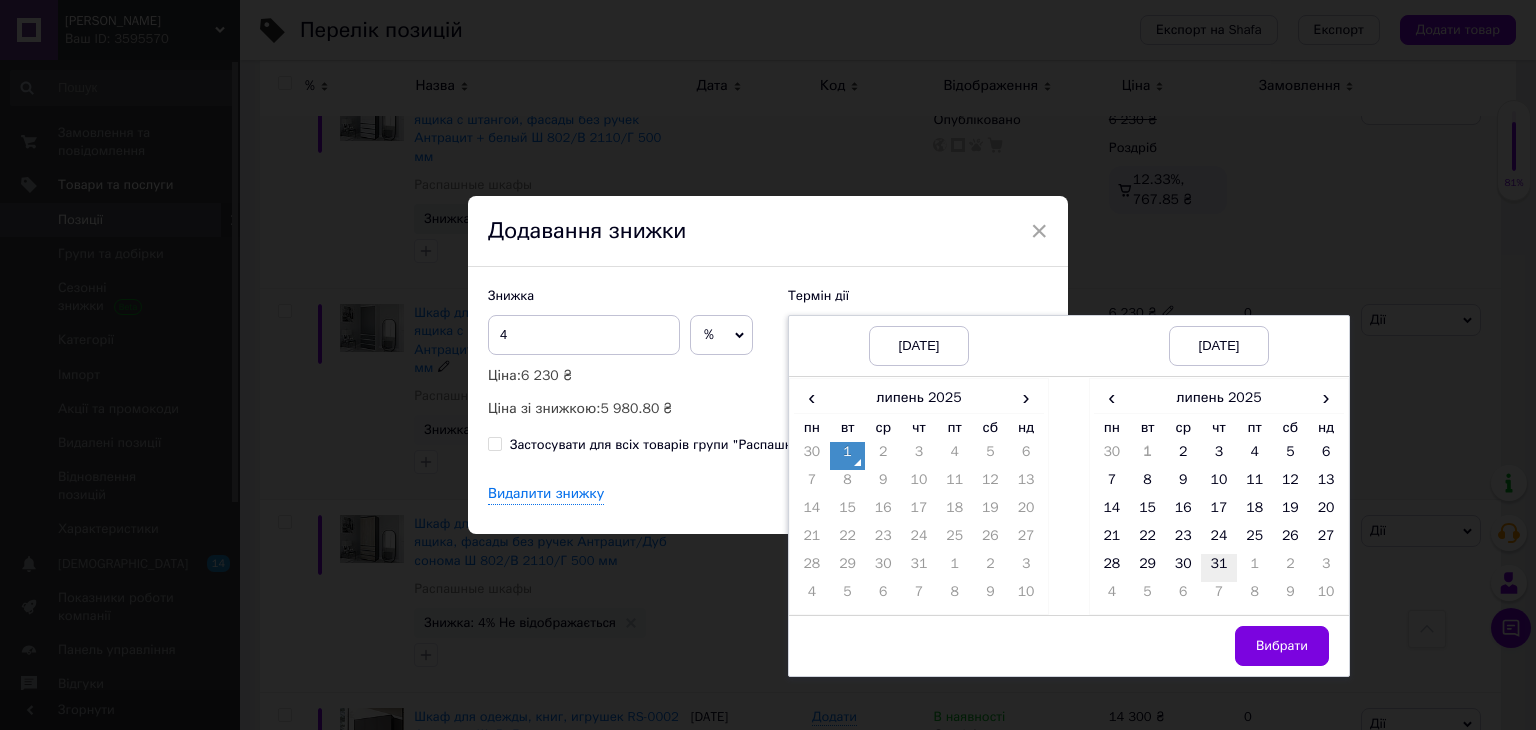 click on "31" at bounding box center [1219, 568] 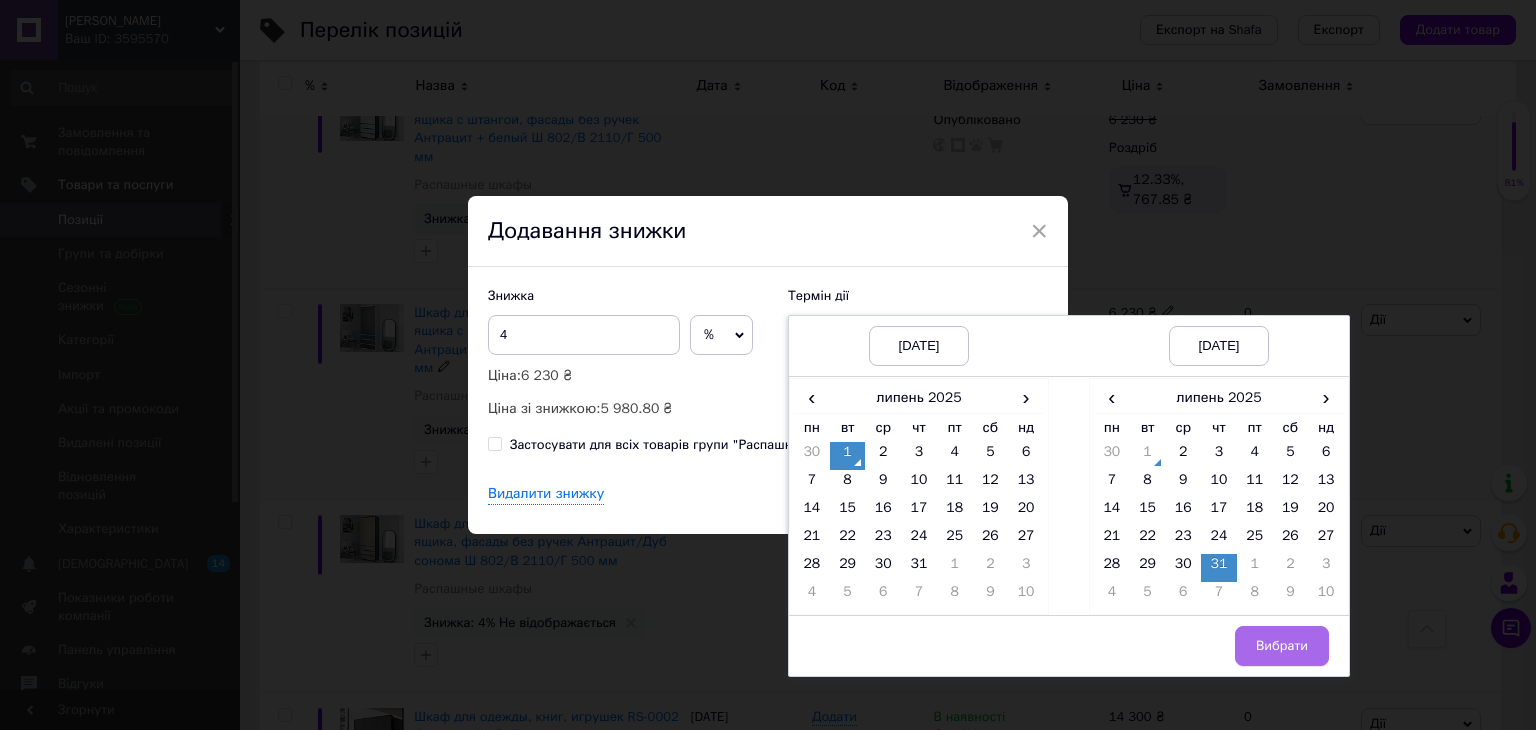 click on "Вибрати" at bounding box center [1282, 646] 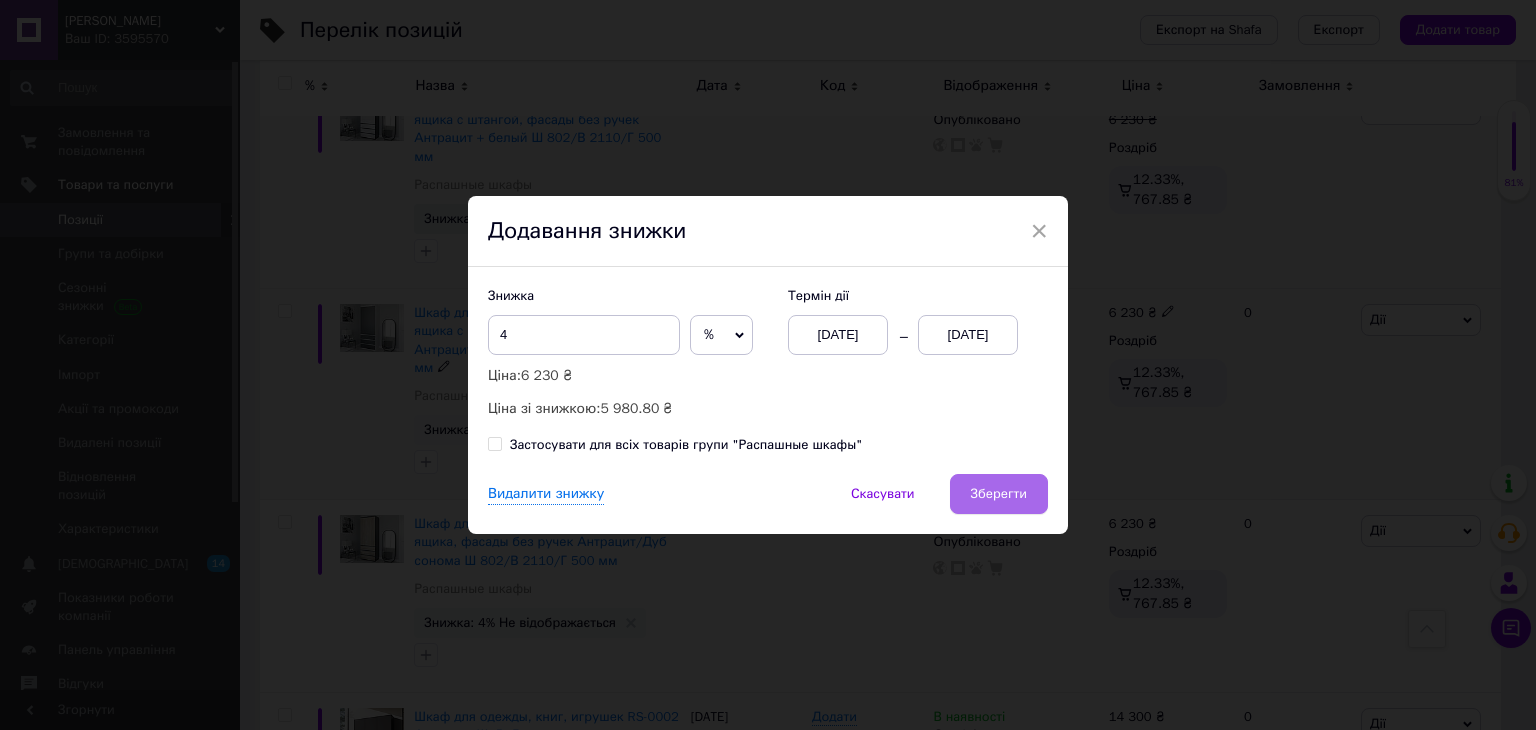 click on "Зберегти" at bounding box center [999, 494] 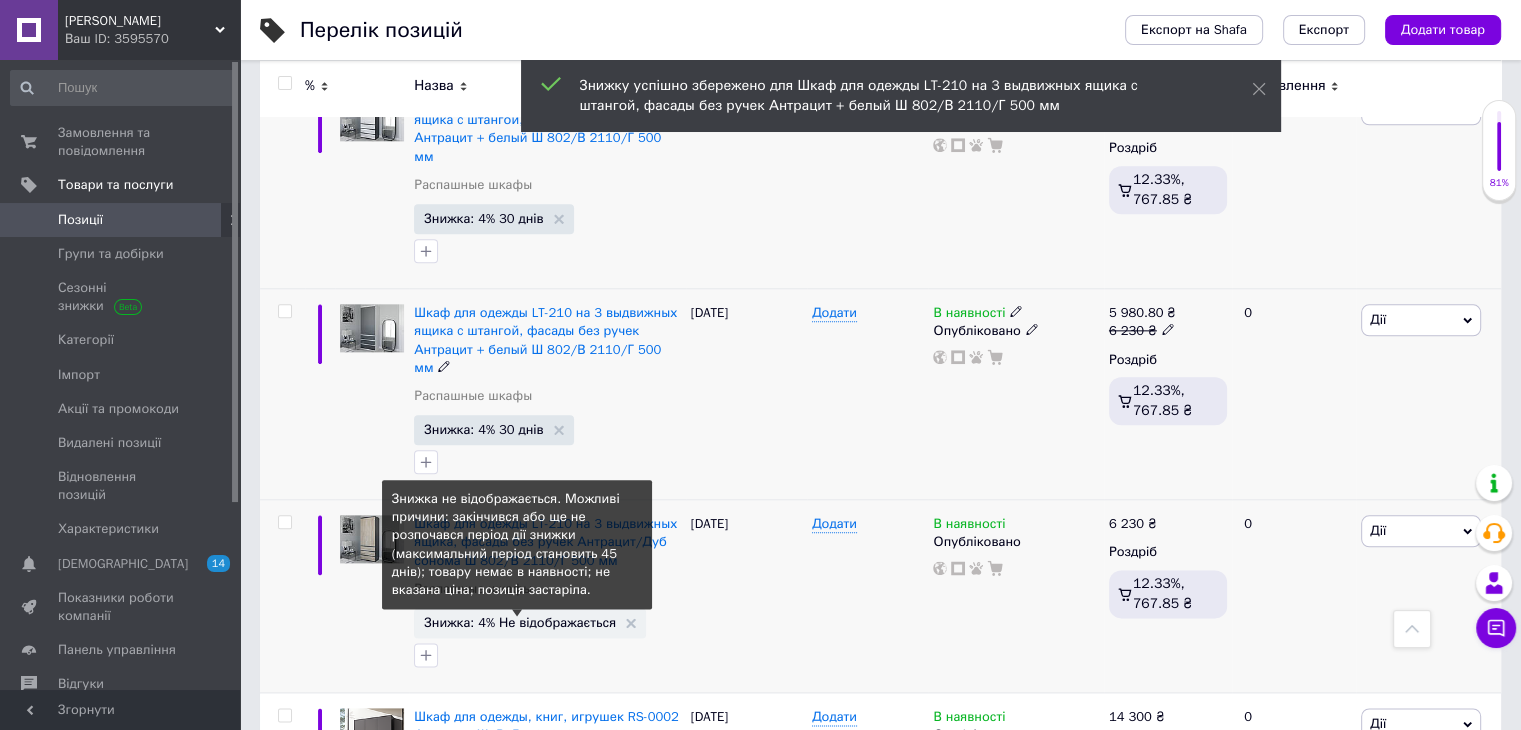 click on "Знижка: 4% Не відображається" at bounding box center (520, 622) 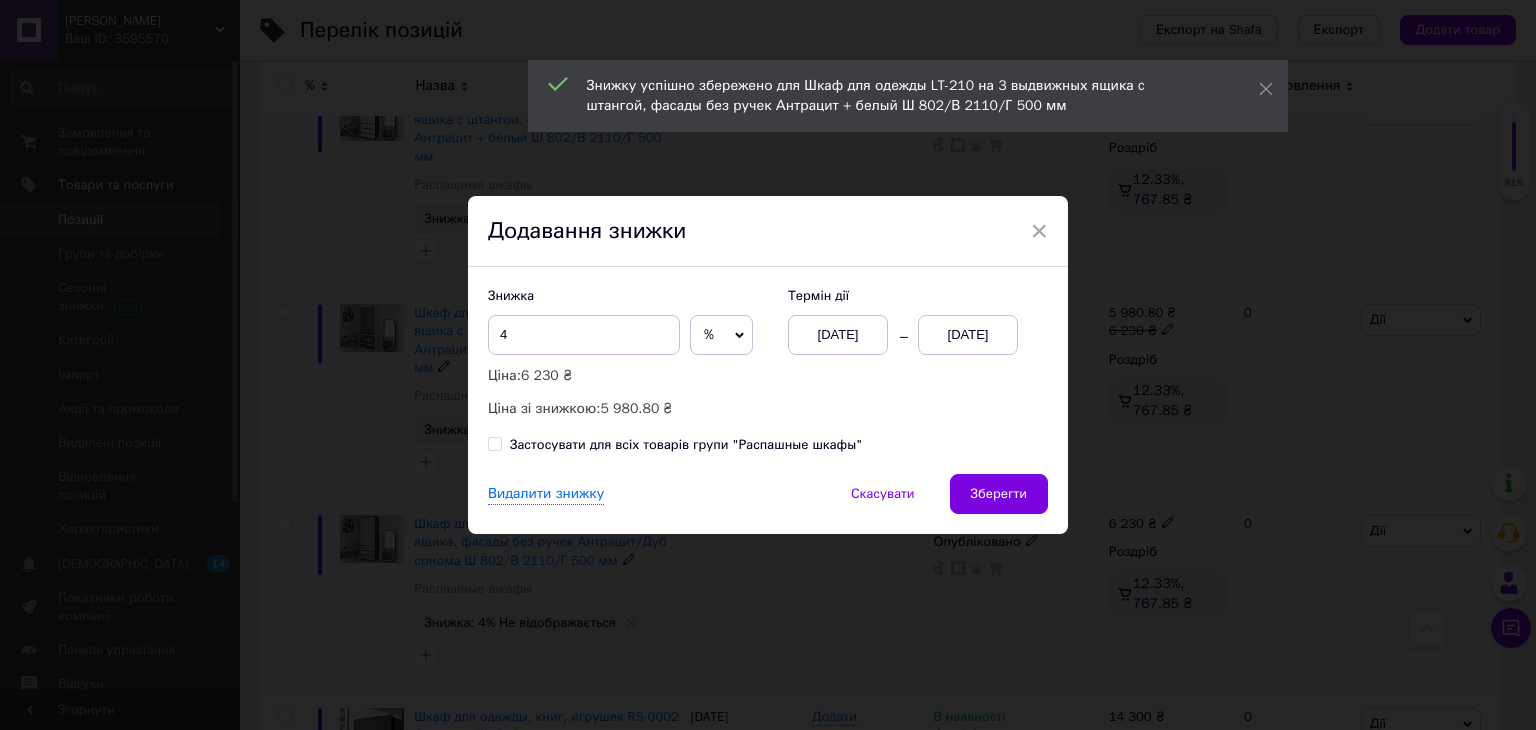 click on "01.07.2025" at bounding box center [968, 335] 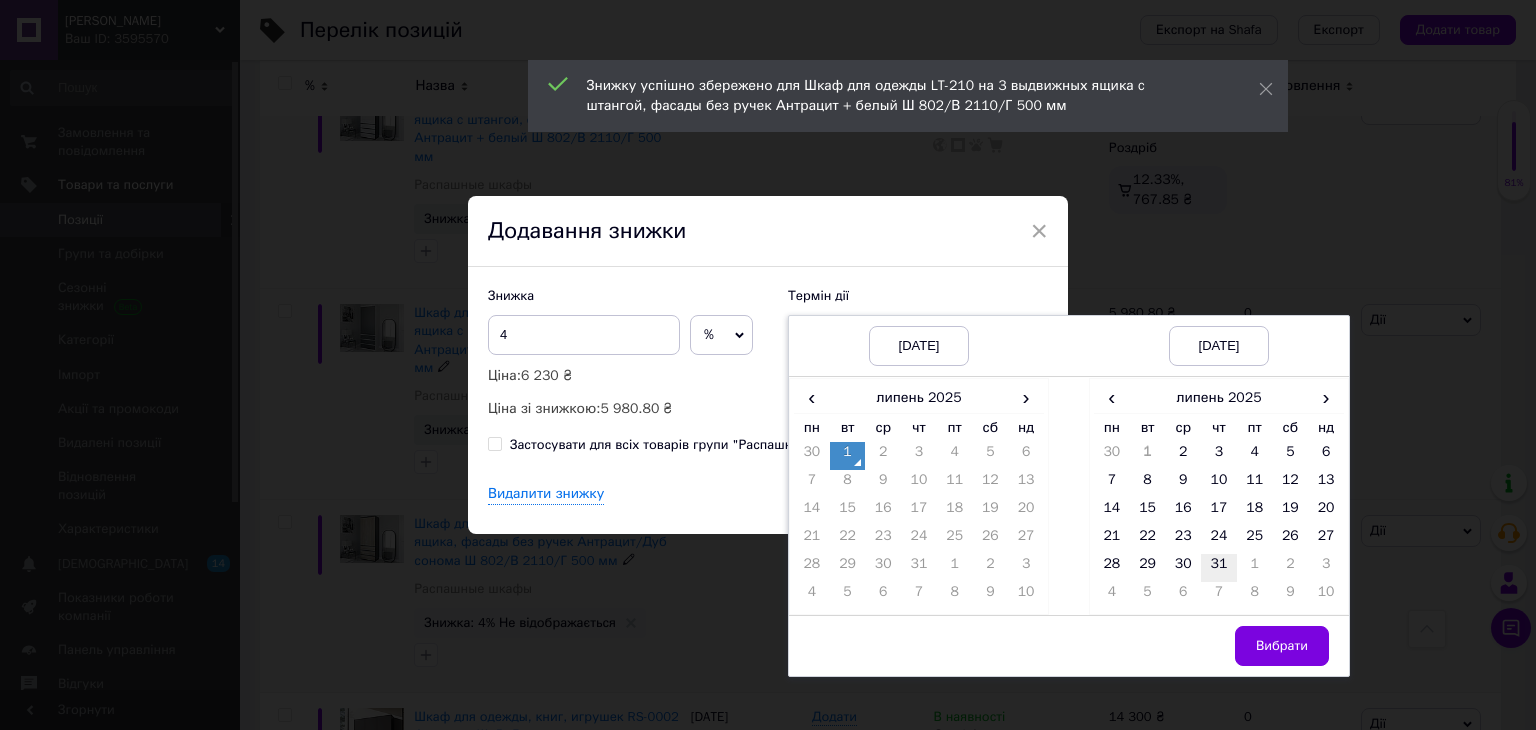 click on "31" at bounding box center (1219, 568) 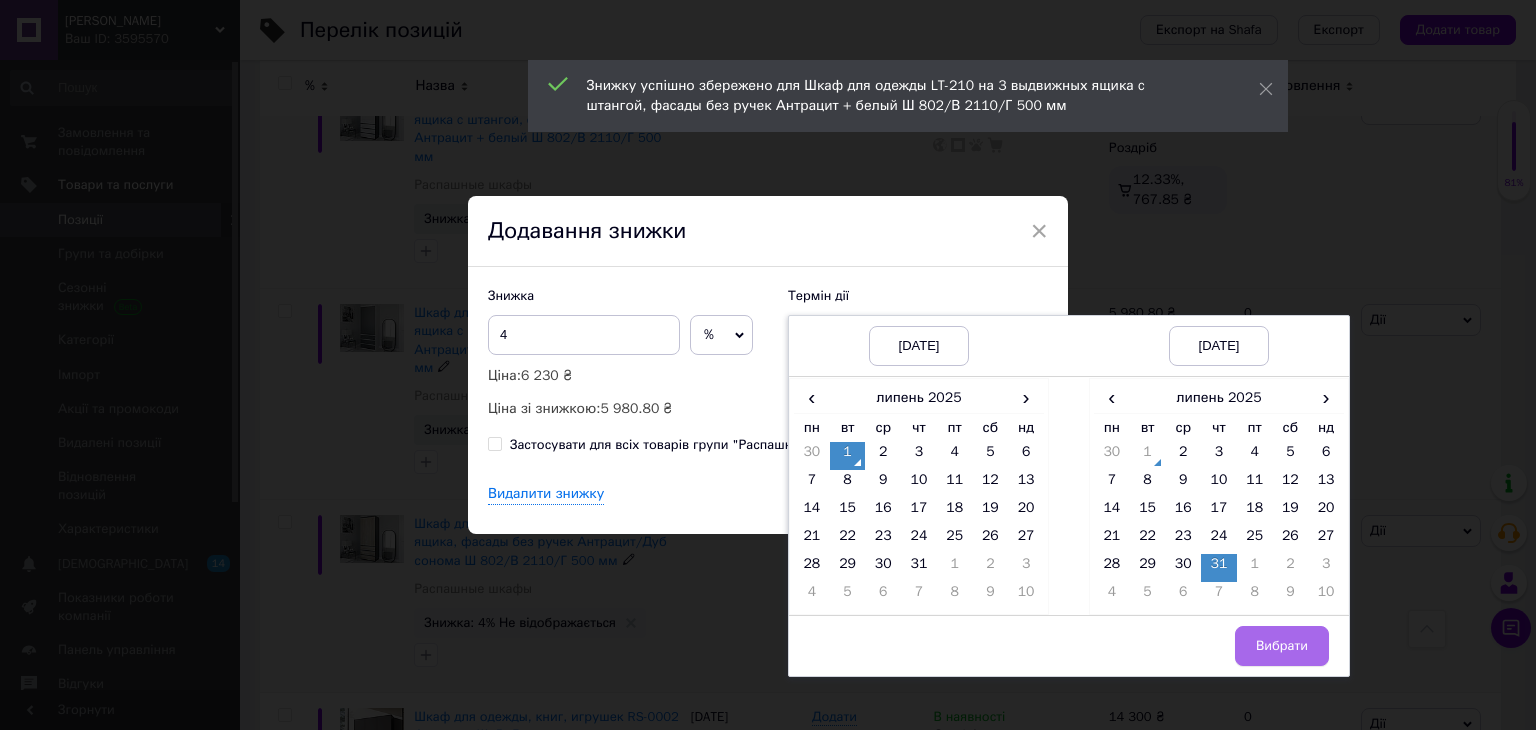 click on "Вибрати" at bounding box center (1282, 646) 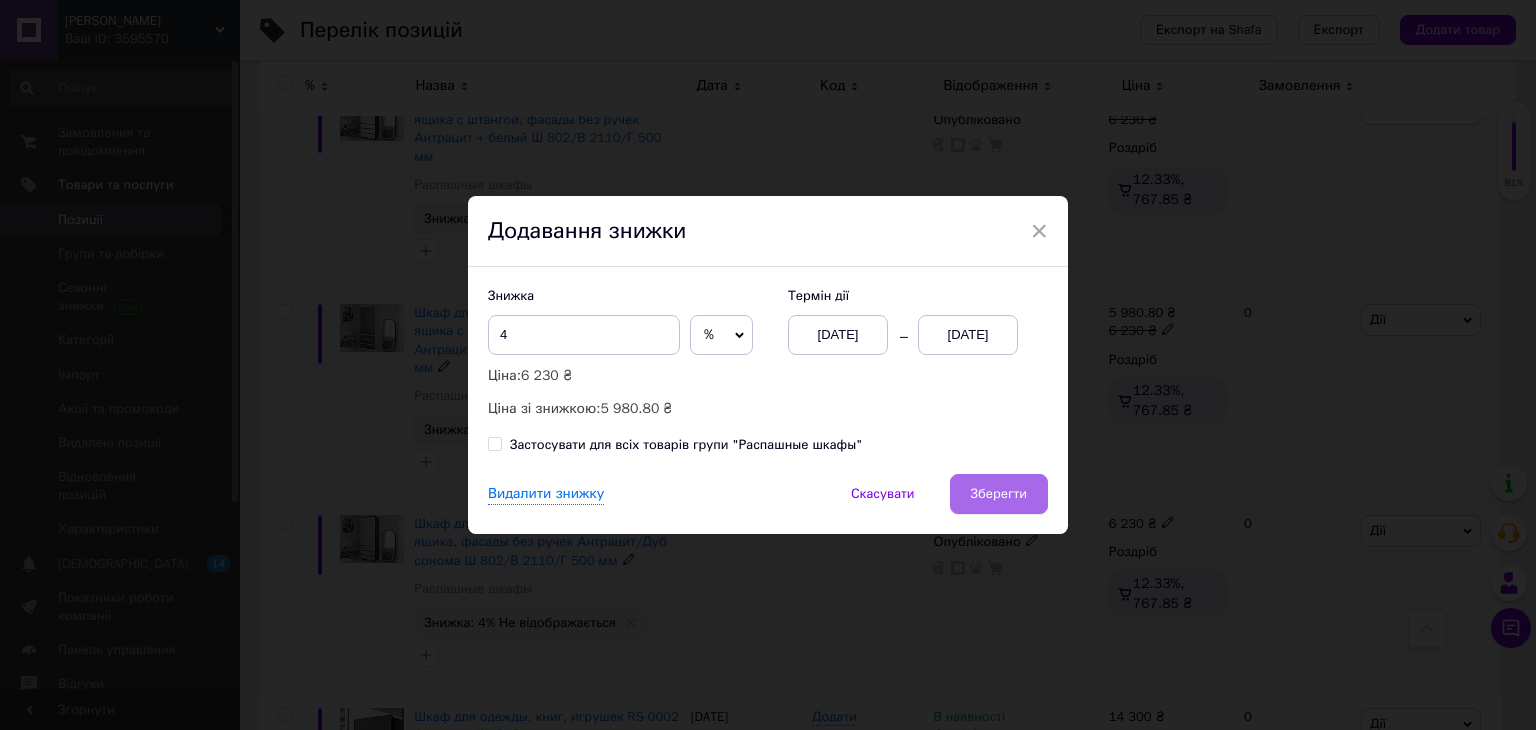 click on "Зберегти" at bounding box center (999, 494) 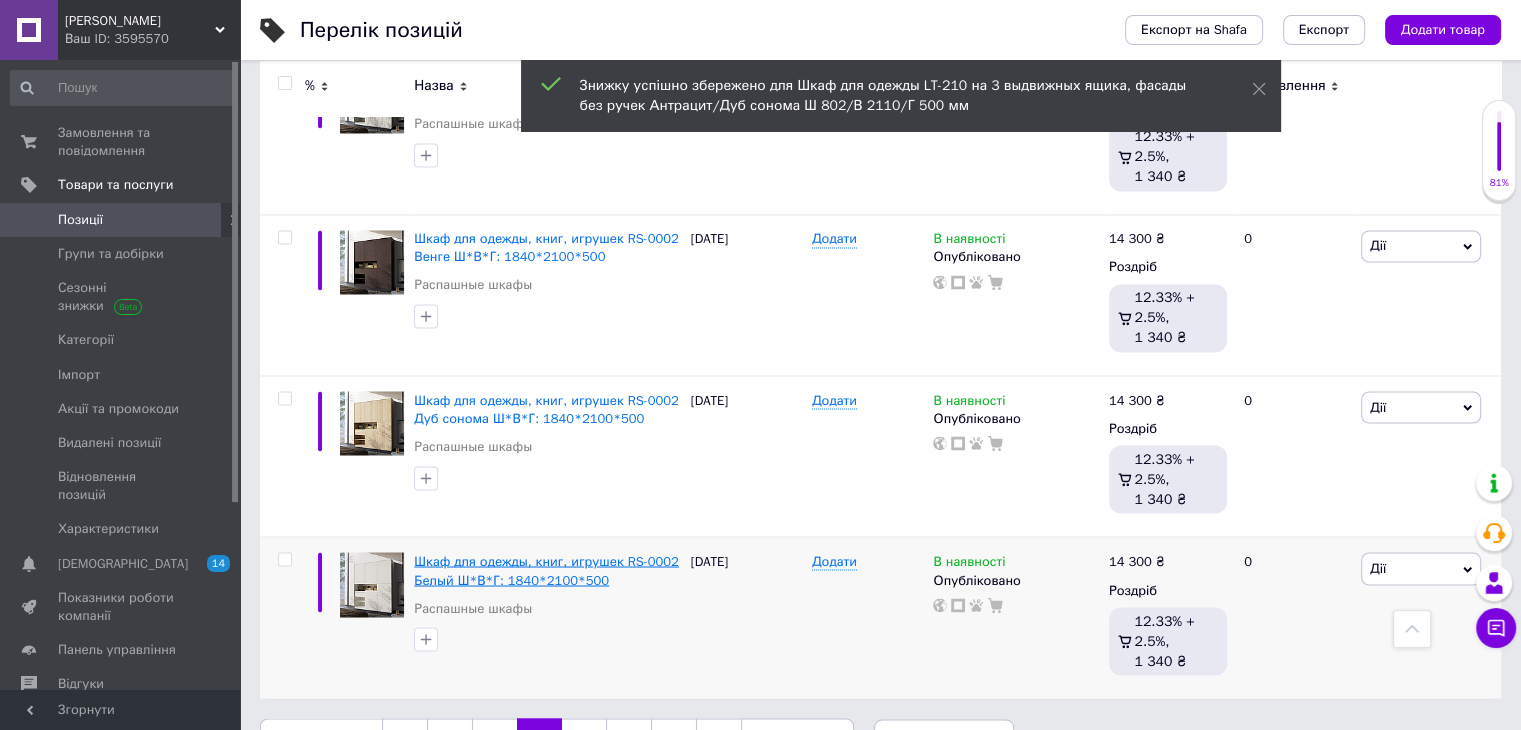 scroll, scrollTop: 3435, scrollLeft: 0, axis: vertical 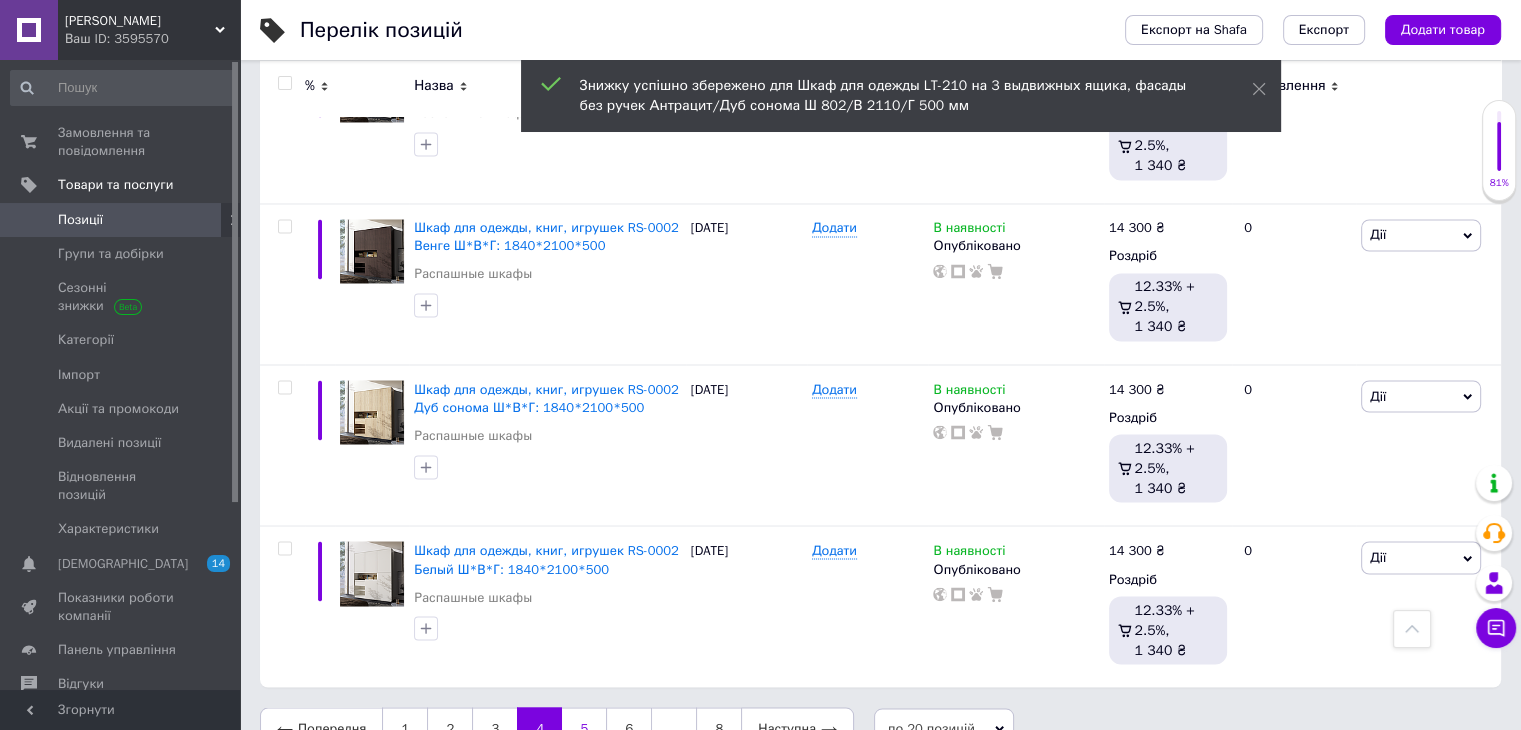 click on "5" at bounding box center (584, 728) 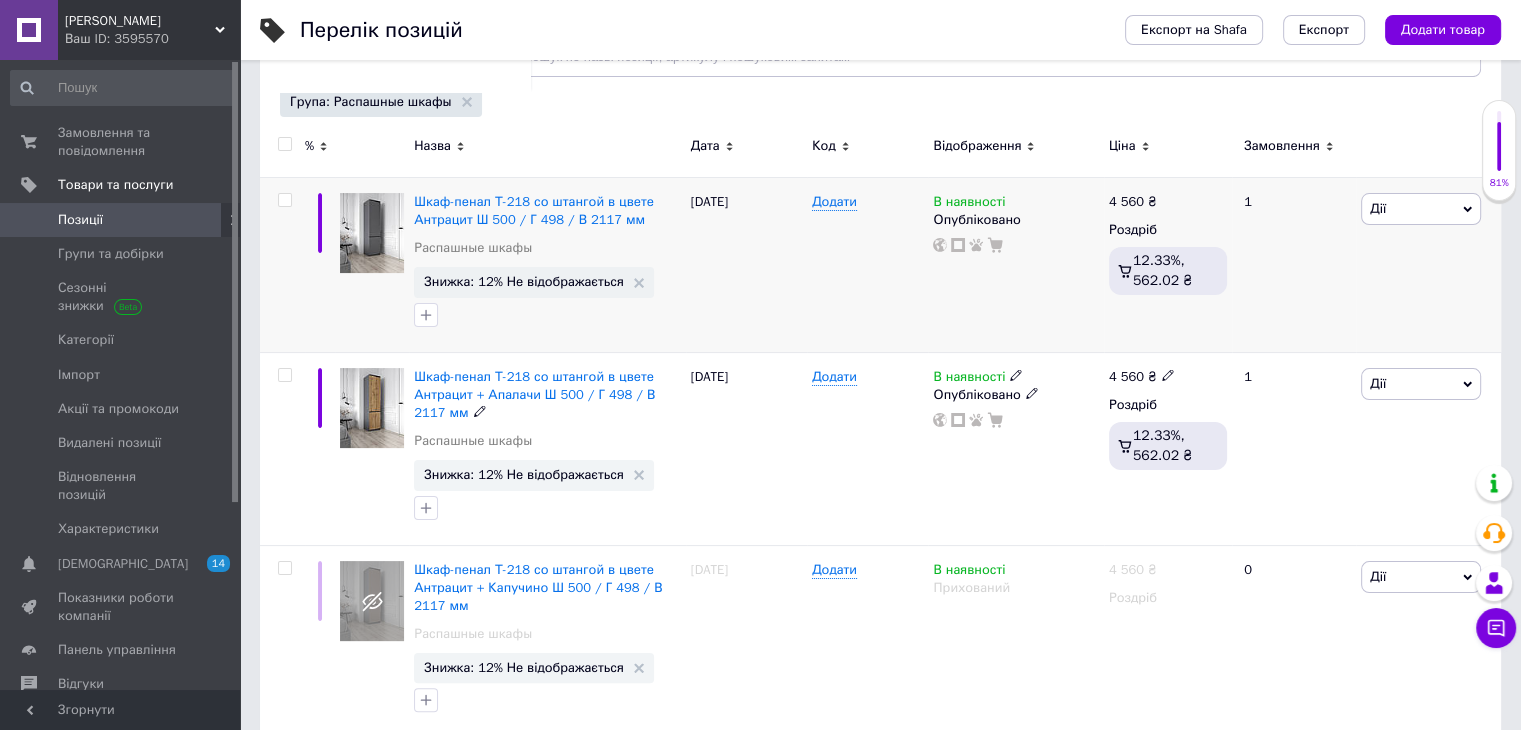 scroll, scrollTop: 300, scrollLeft: 0, axis: vertical 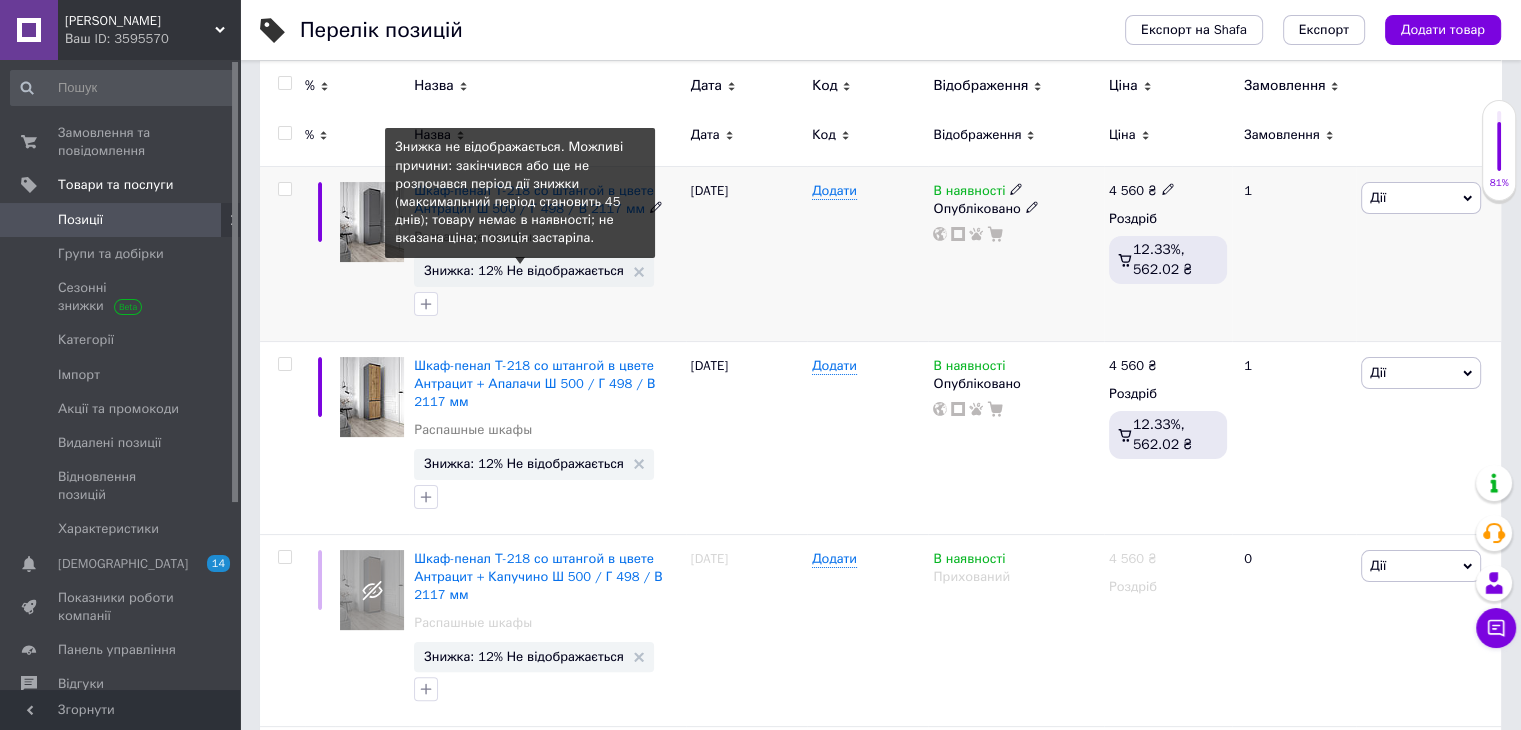 click on "Знижка: 12% Не відображається" at bounding box center (524, 270) 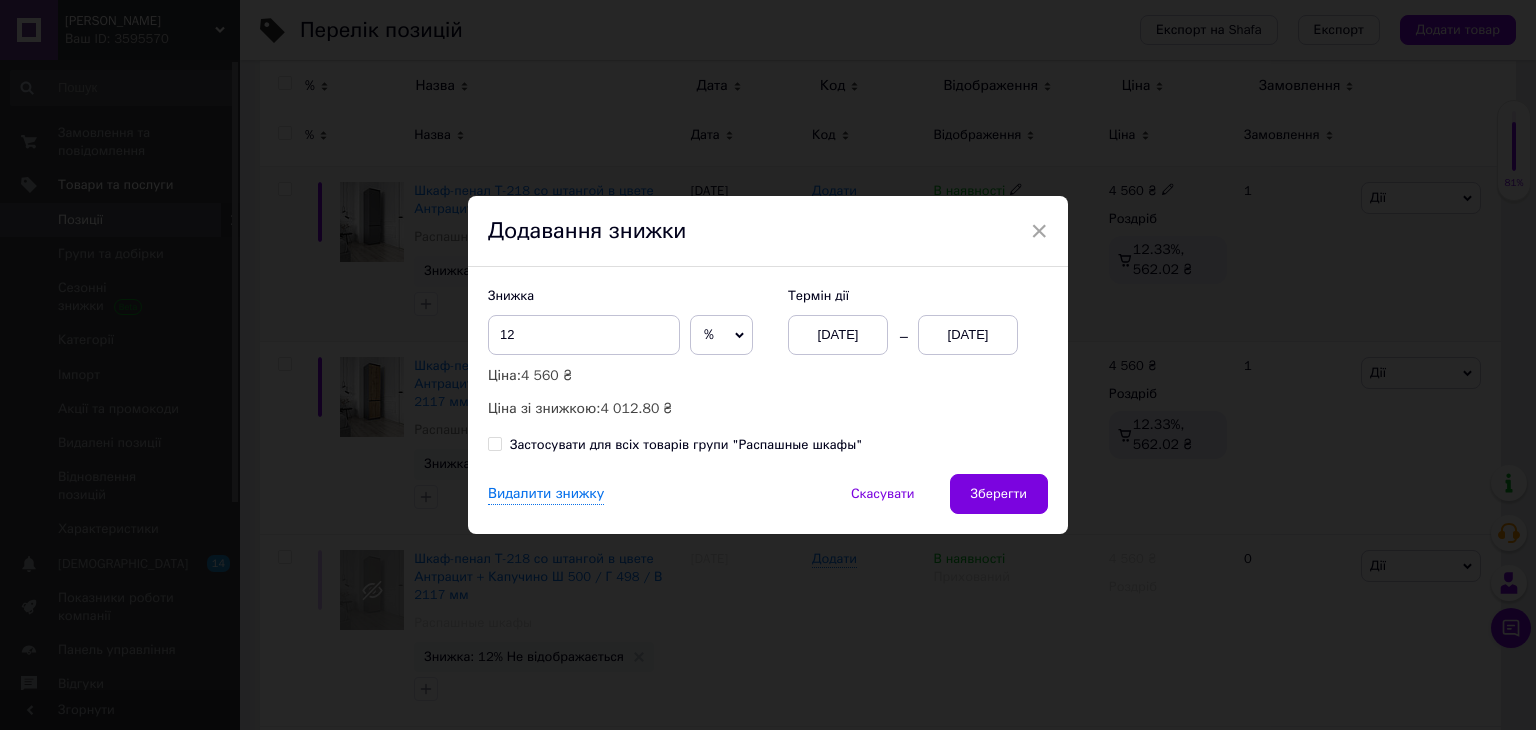 click on "01.07.2025" at bounding box center [968, 335] 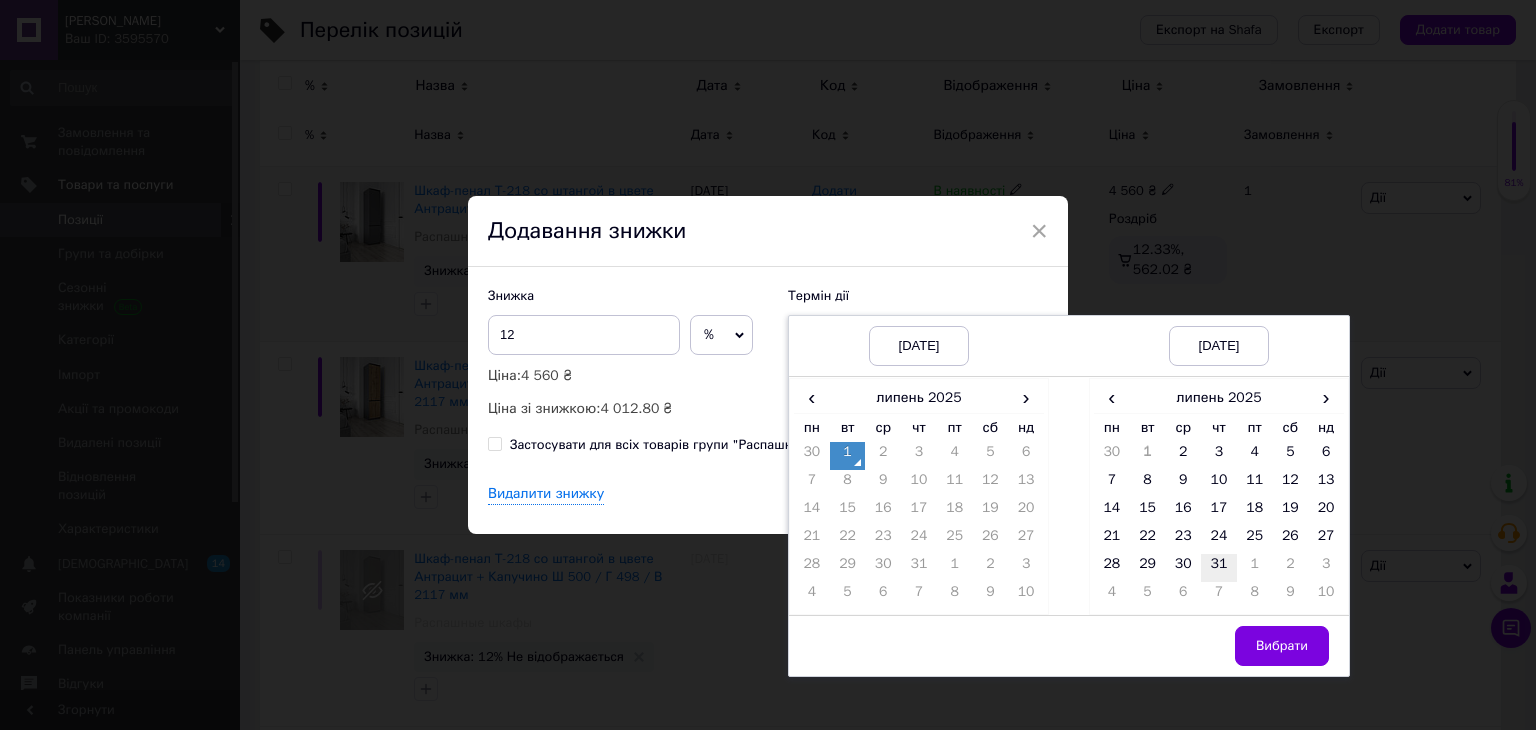 click on "31" at bounding box center [1219, 568] 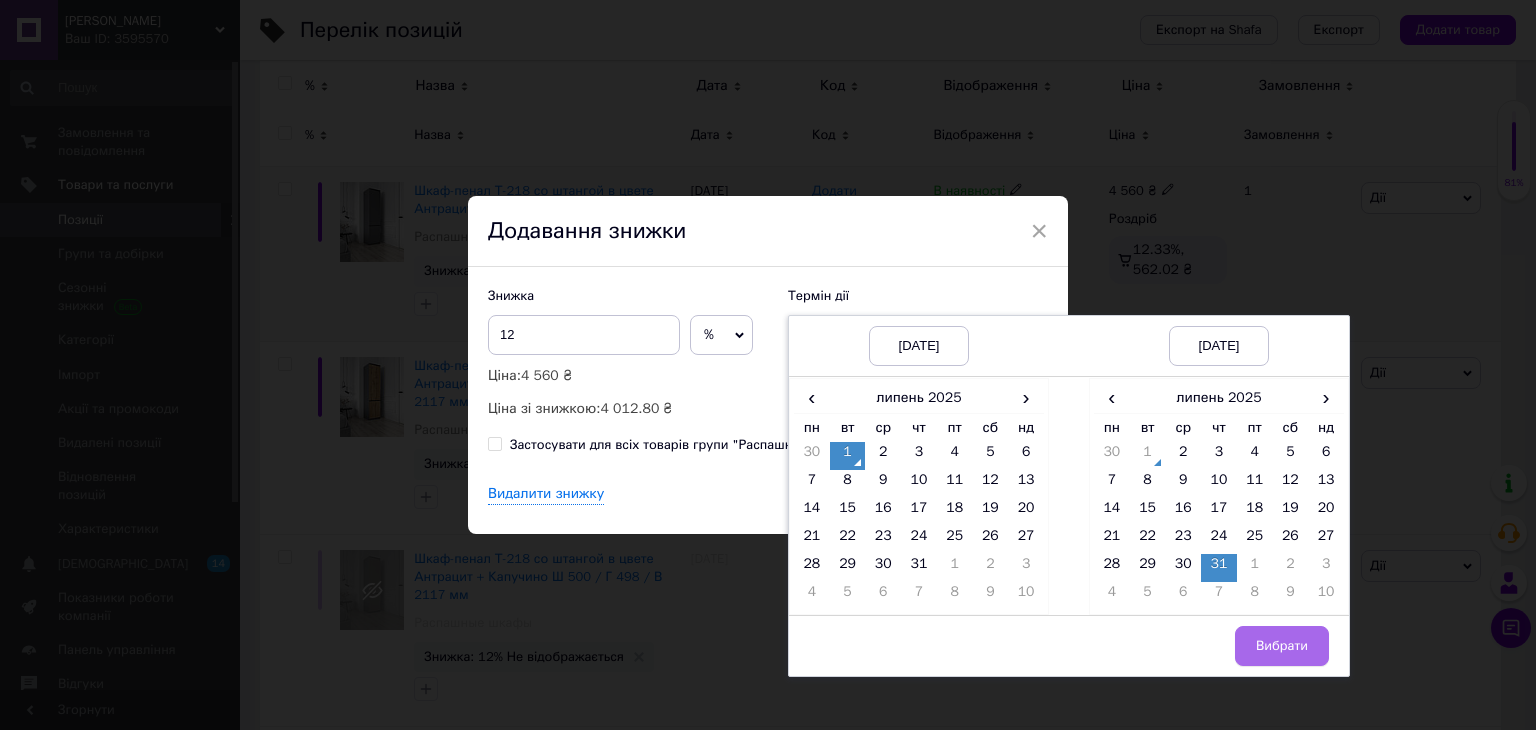drag, startPoint x: 1276, startPoint y: 645, endPoint x: 1154, endPoint y: 553, distance: 152.80052 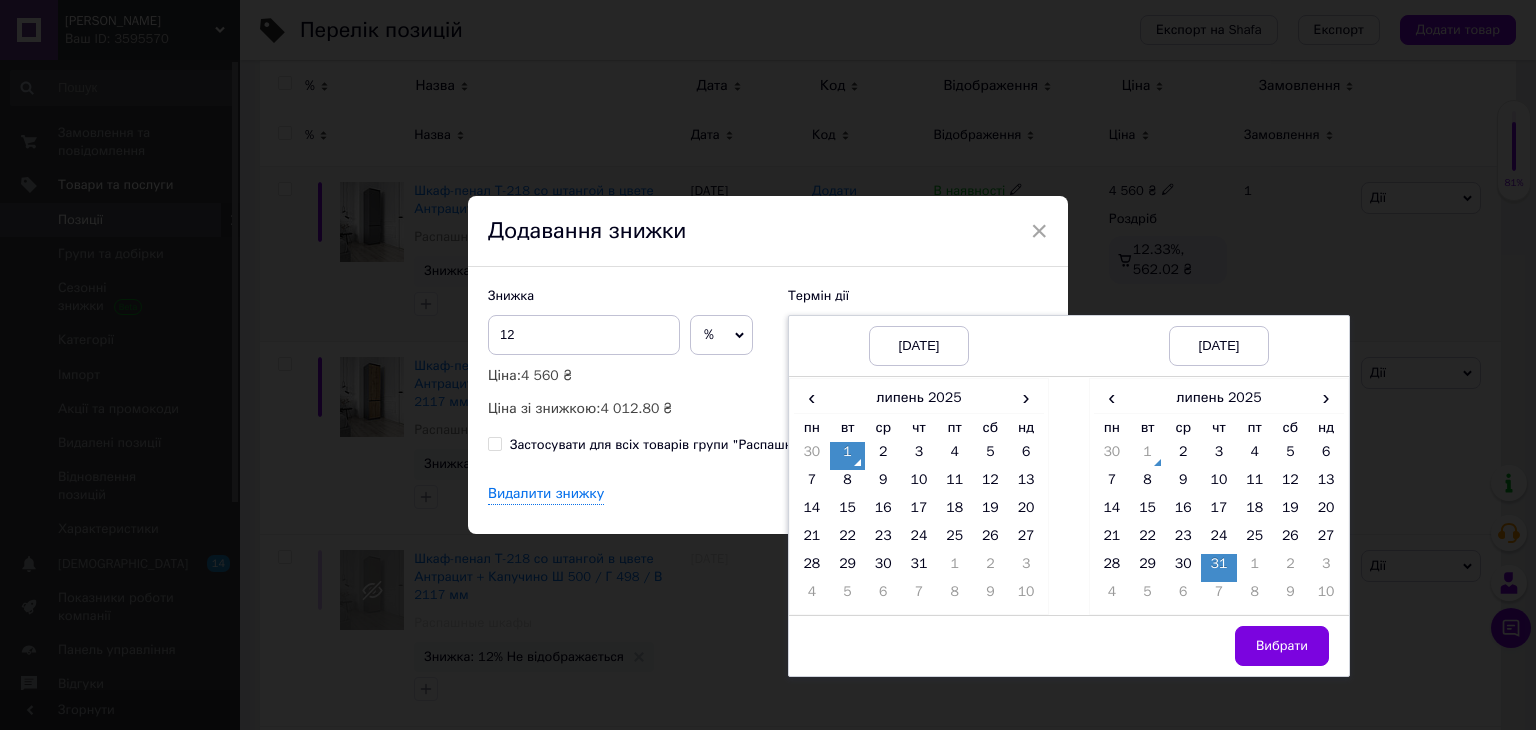 click on "Вибрати" at bounding box center (1282, 646) 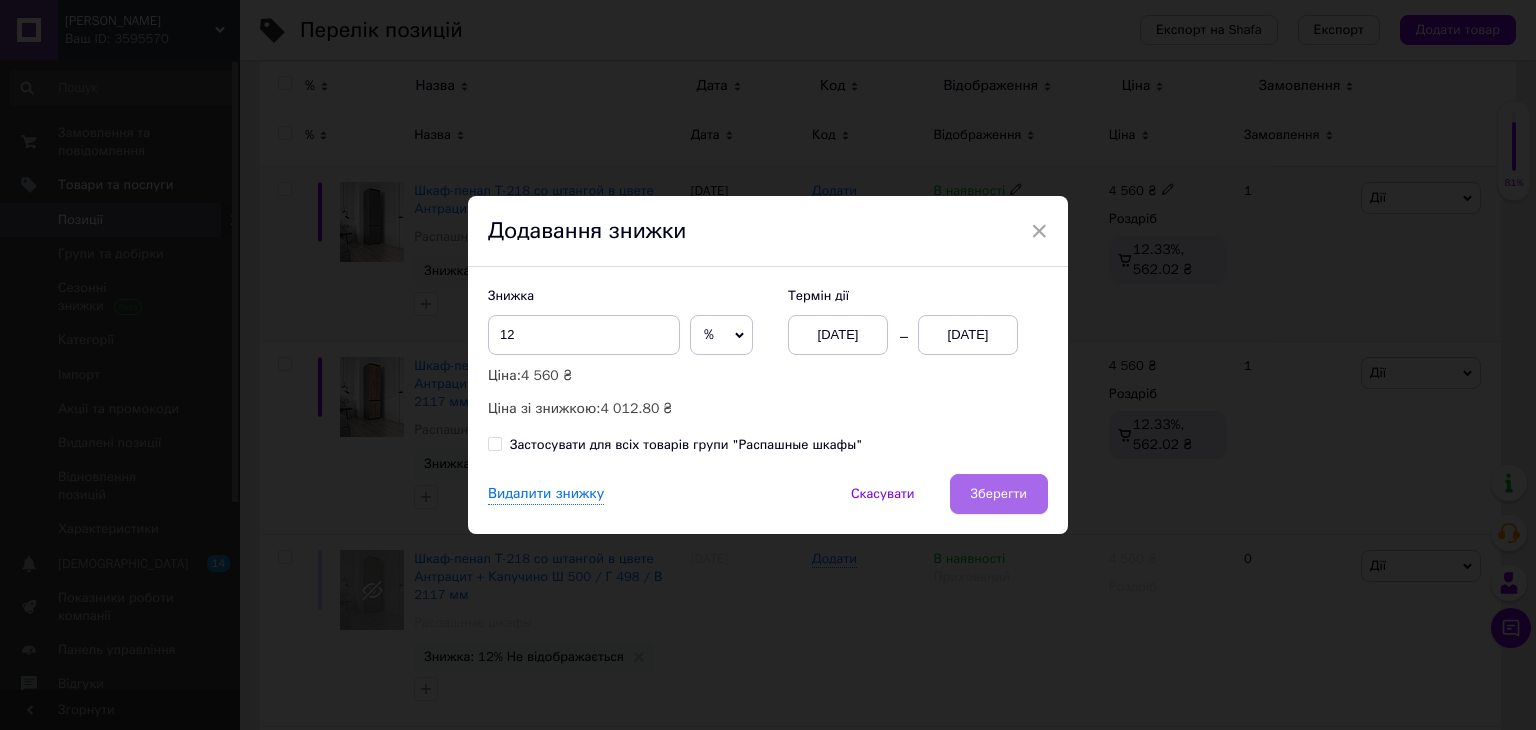 click on "Зберегти" at bounding box center (999, 494) 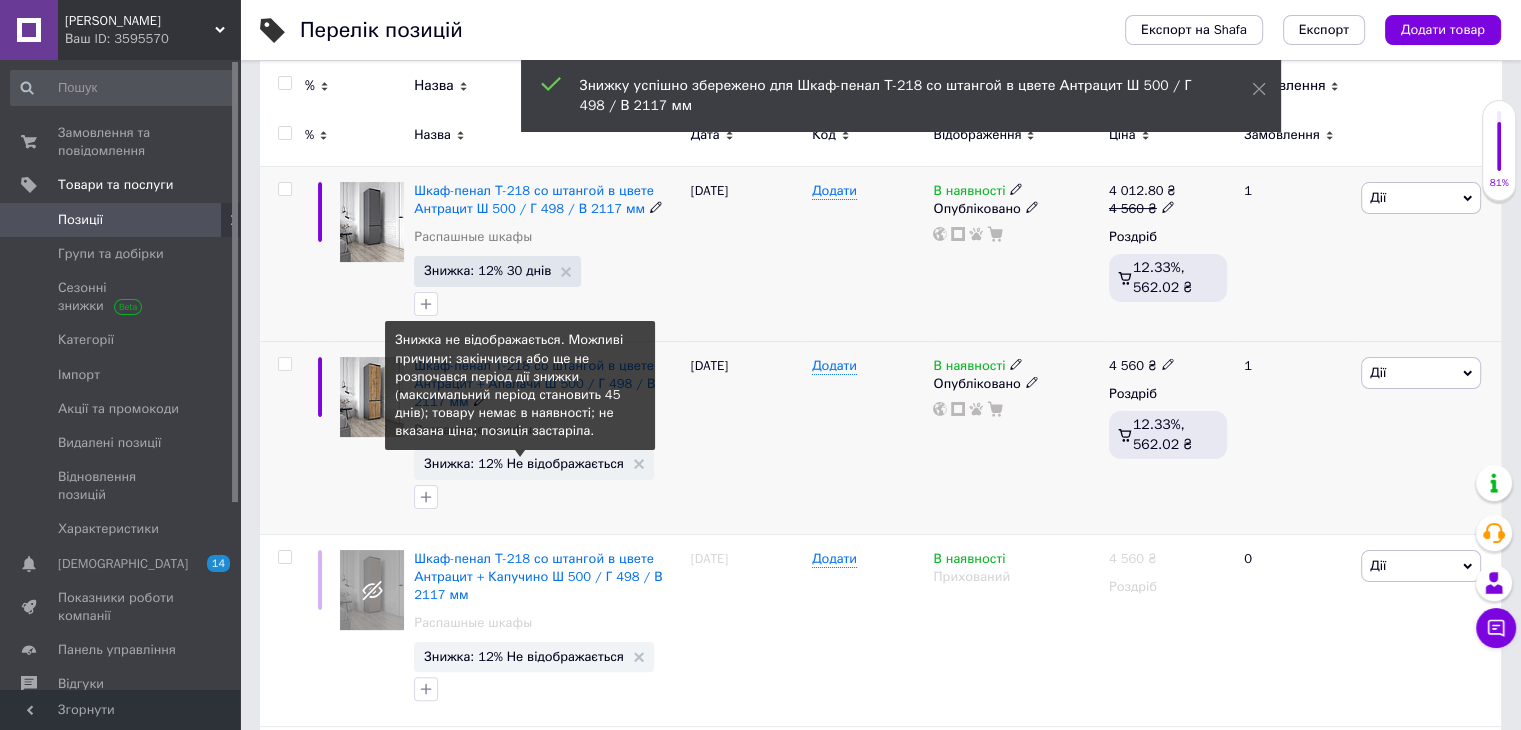 click on "Знижка: 12% Не відображається" at bounding box center (524, 463) 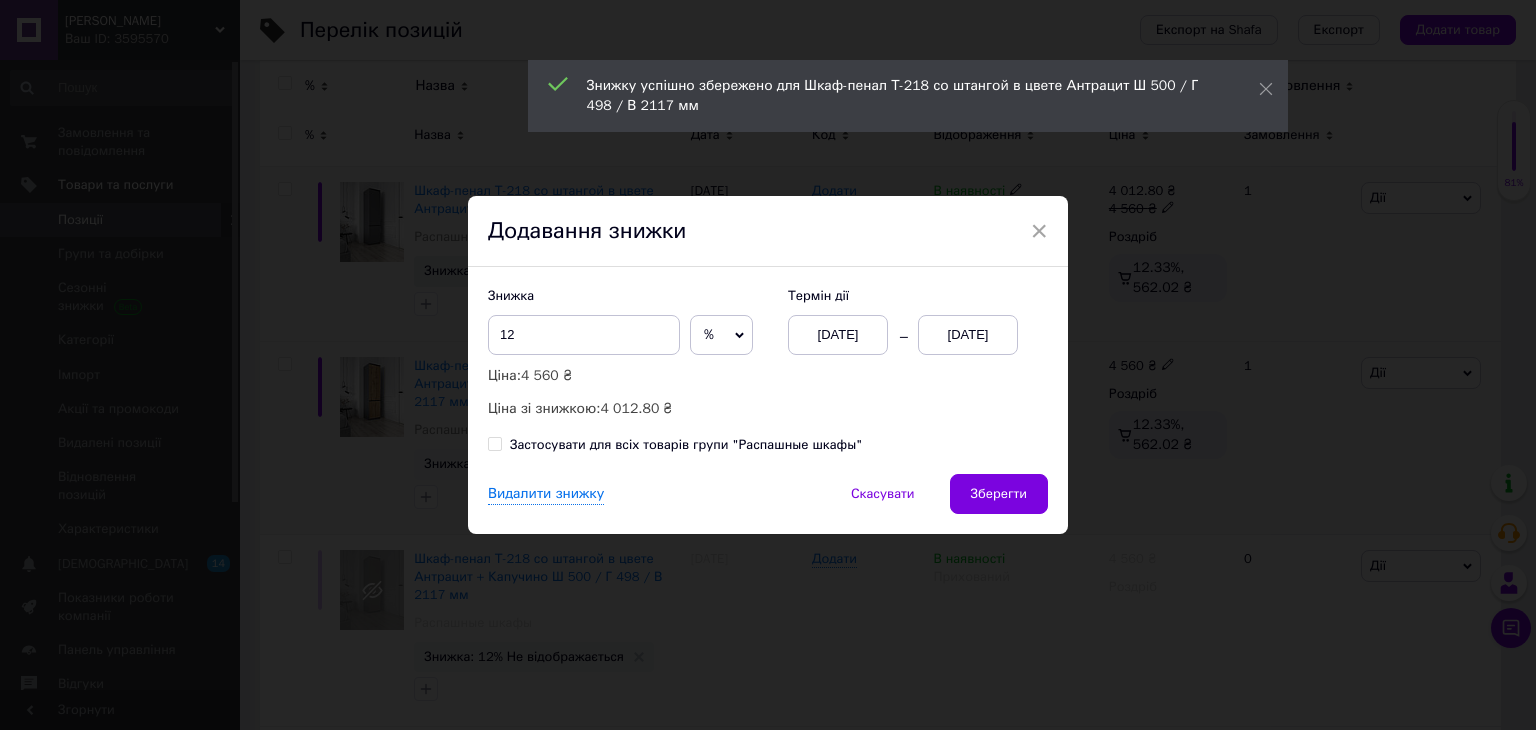 click on "01.07.2025" at bounding box center (968, 335) 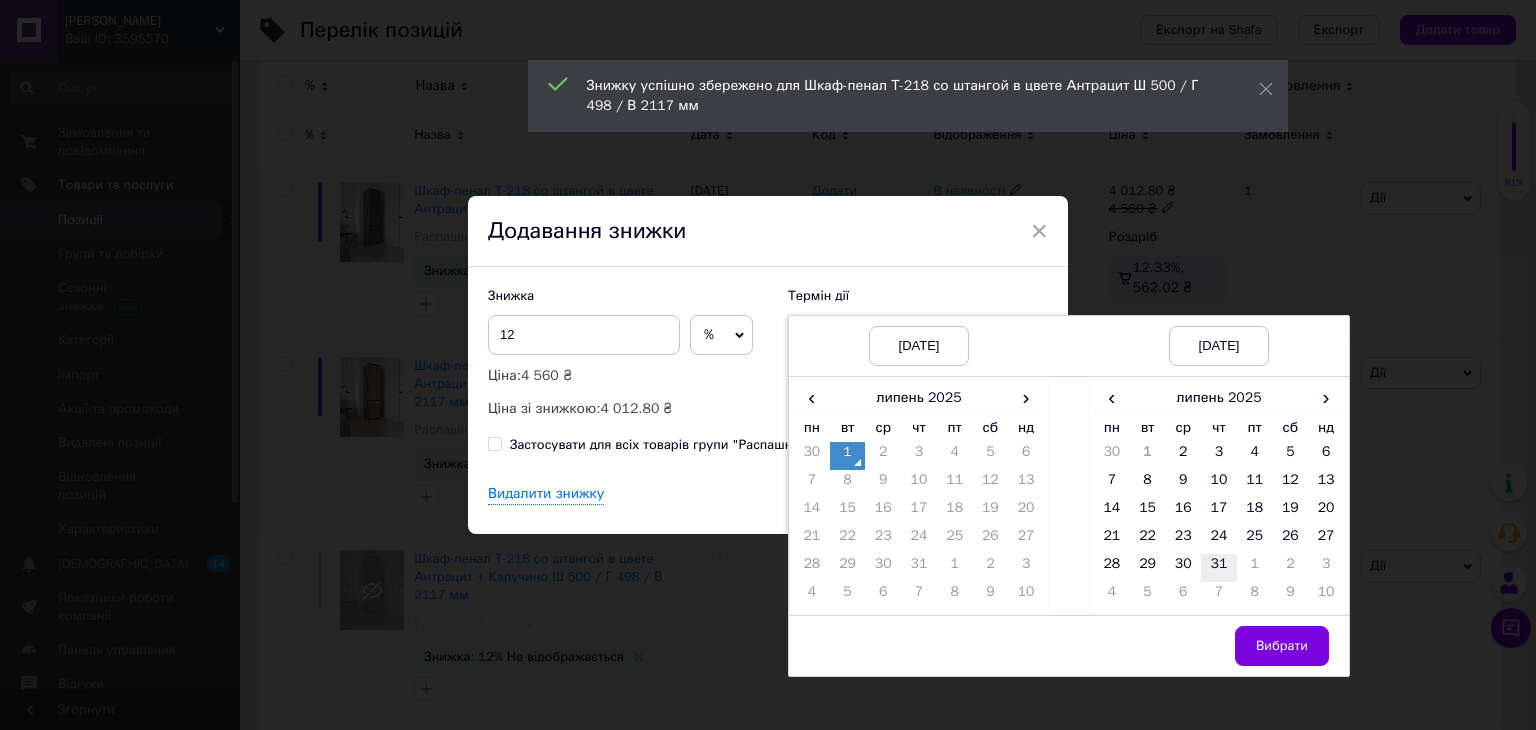 click on "31" at bounding box center [1219, 568] 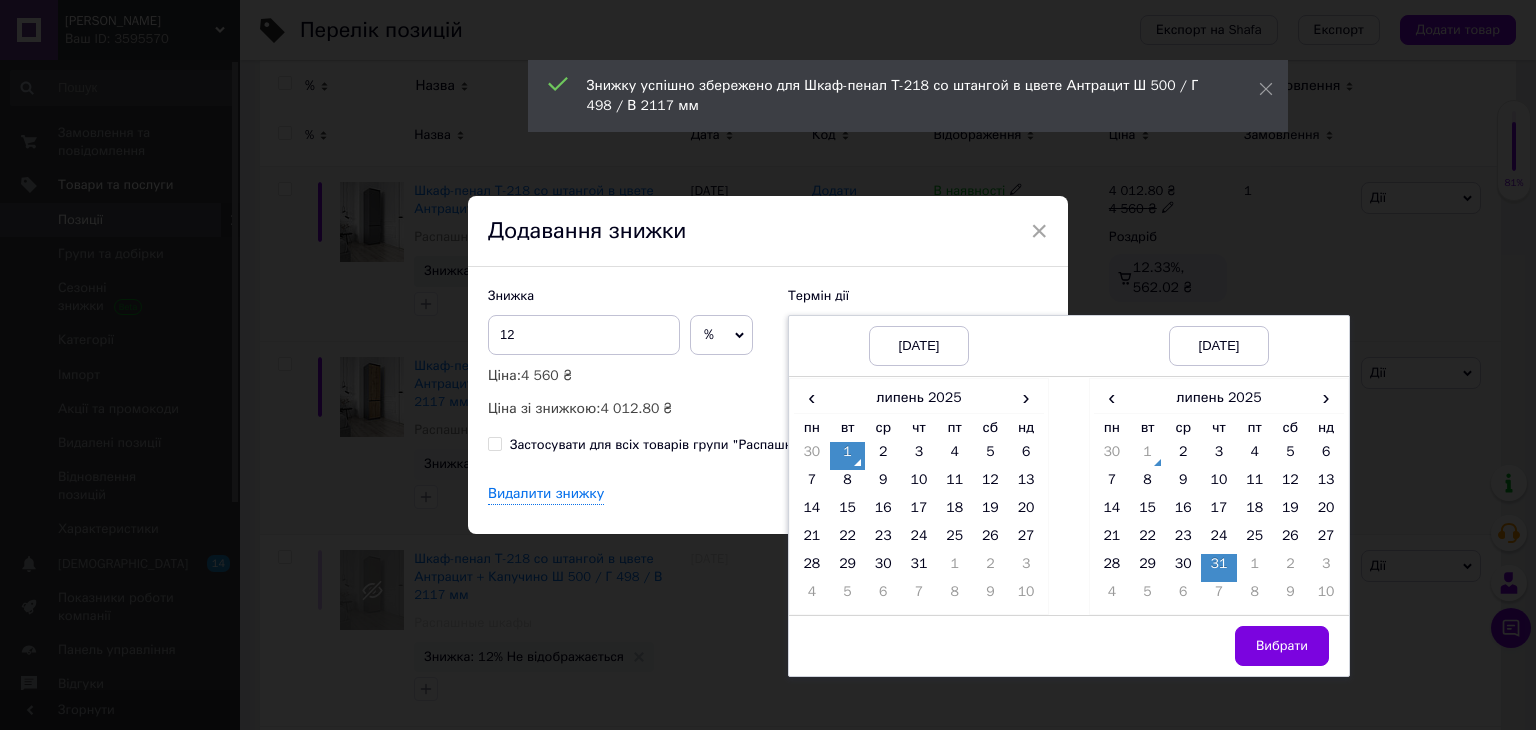 drag, startPoint x: 1286, startPoint y: 639, endPoint x: 1264, endPoint y: 629, distance: 24.166092 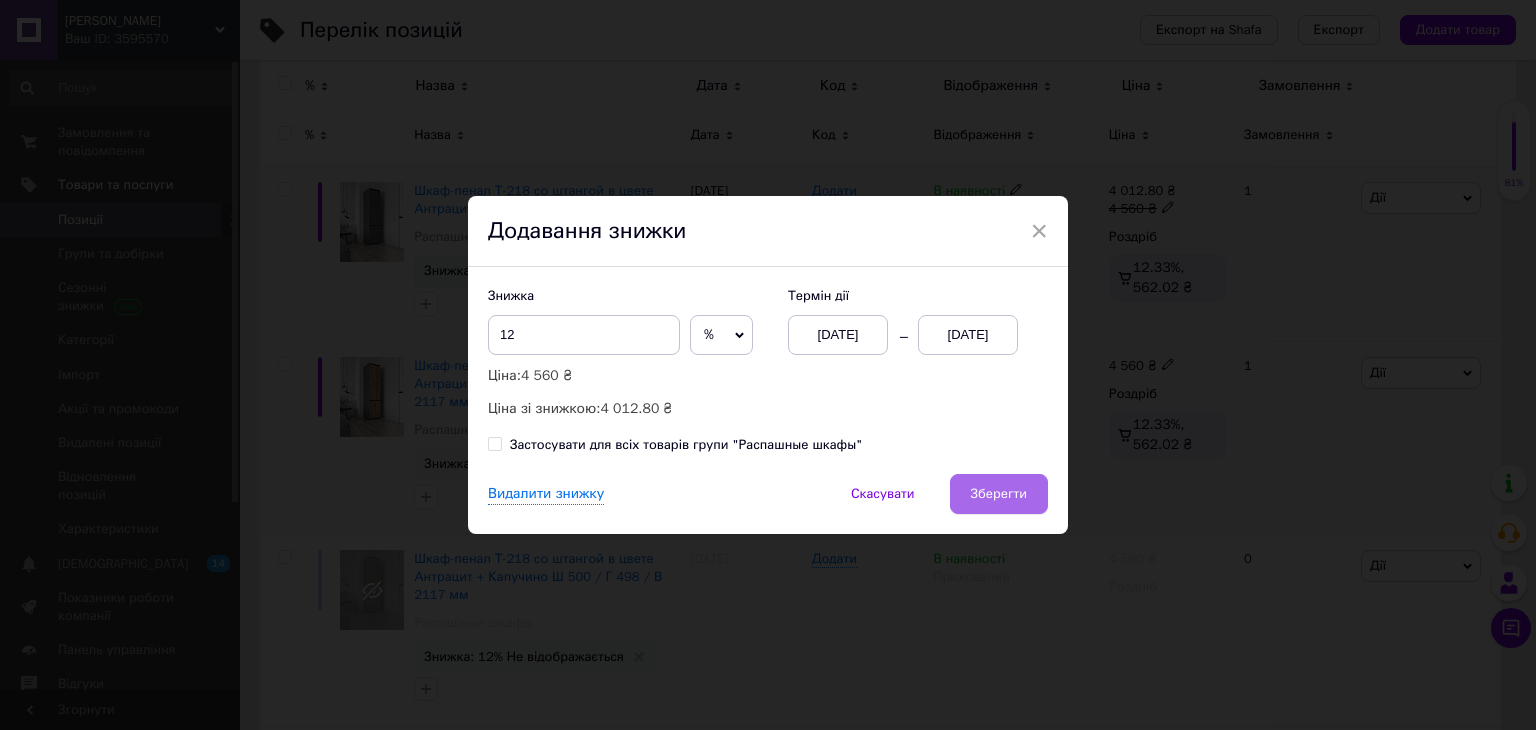 click on "Зберегти" at bounding box center [999, 494] 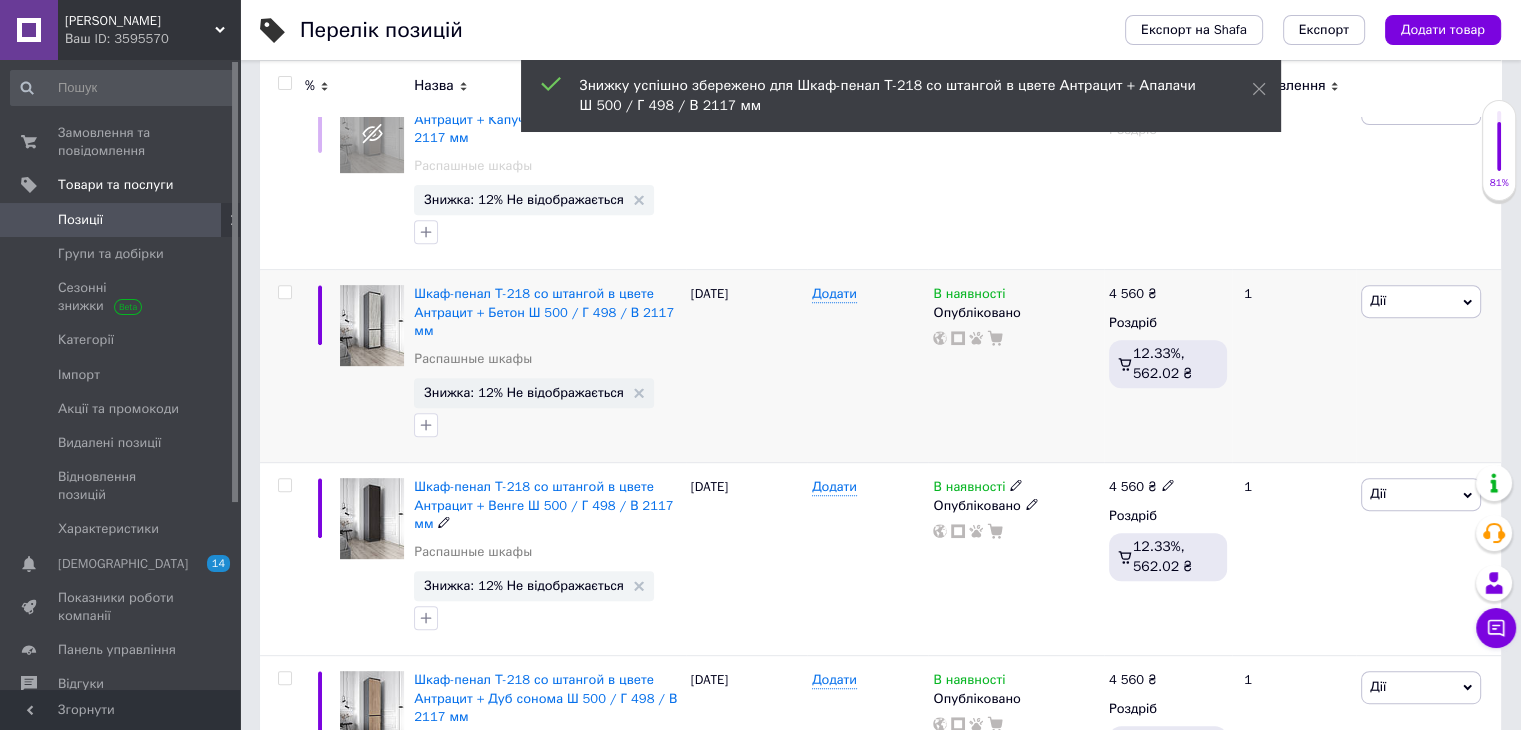 scroll, scrollTop: 800, scrollLeft: 0, axis: vertical 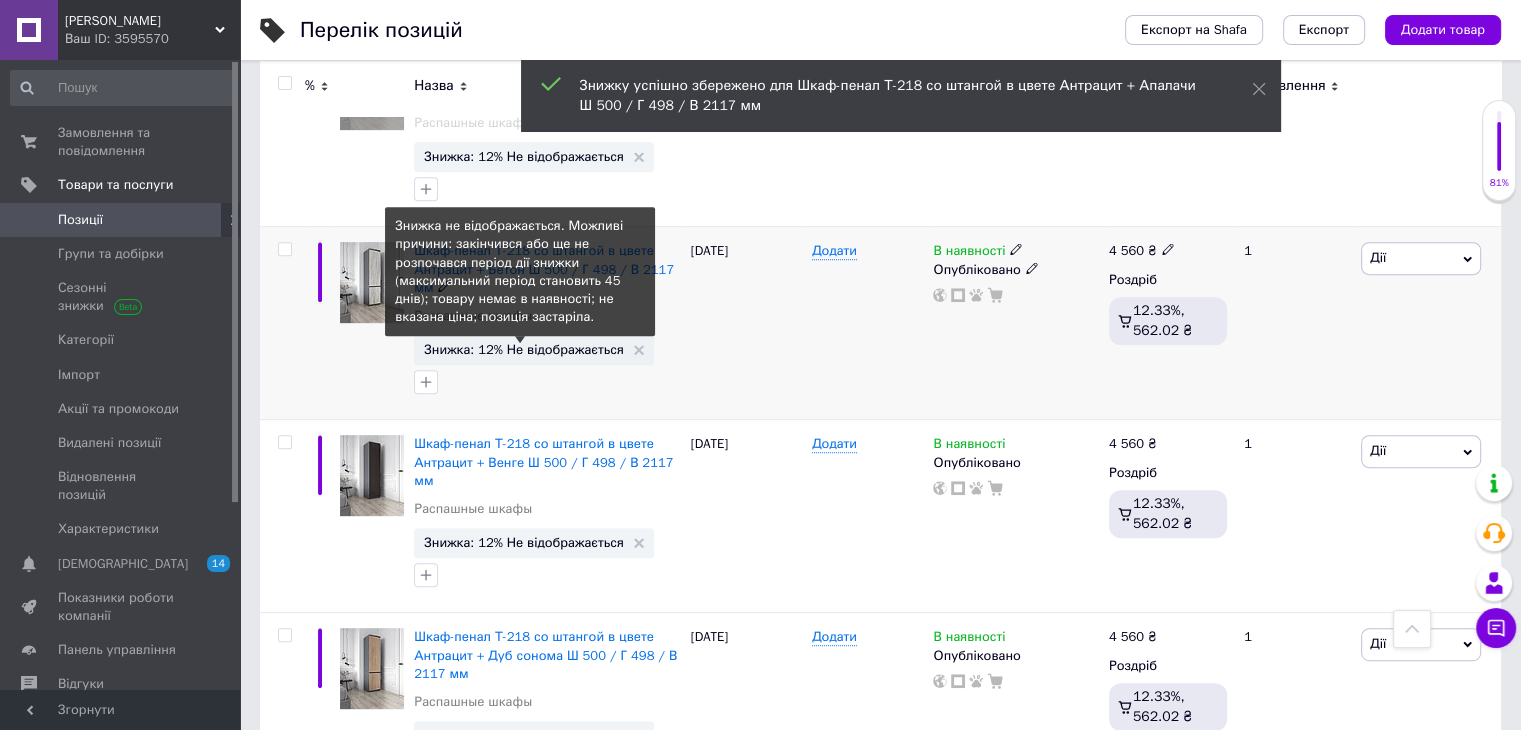 click on "Знижка: 12% Не відображається" at bounding box center [524, 349] 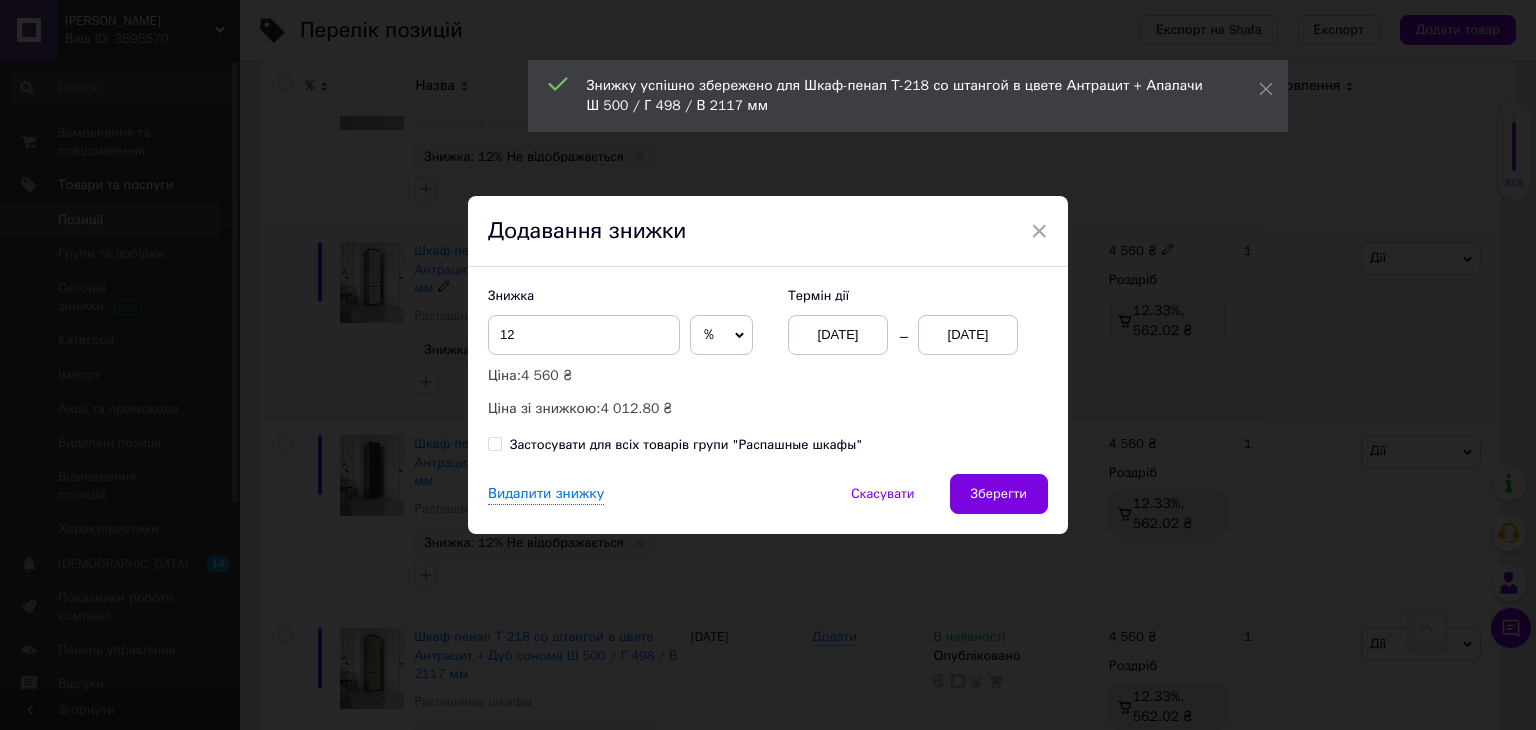 click 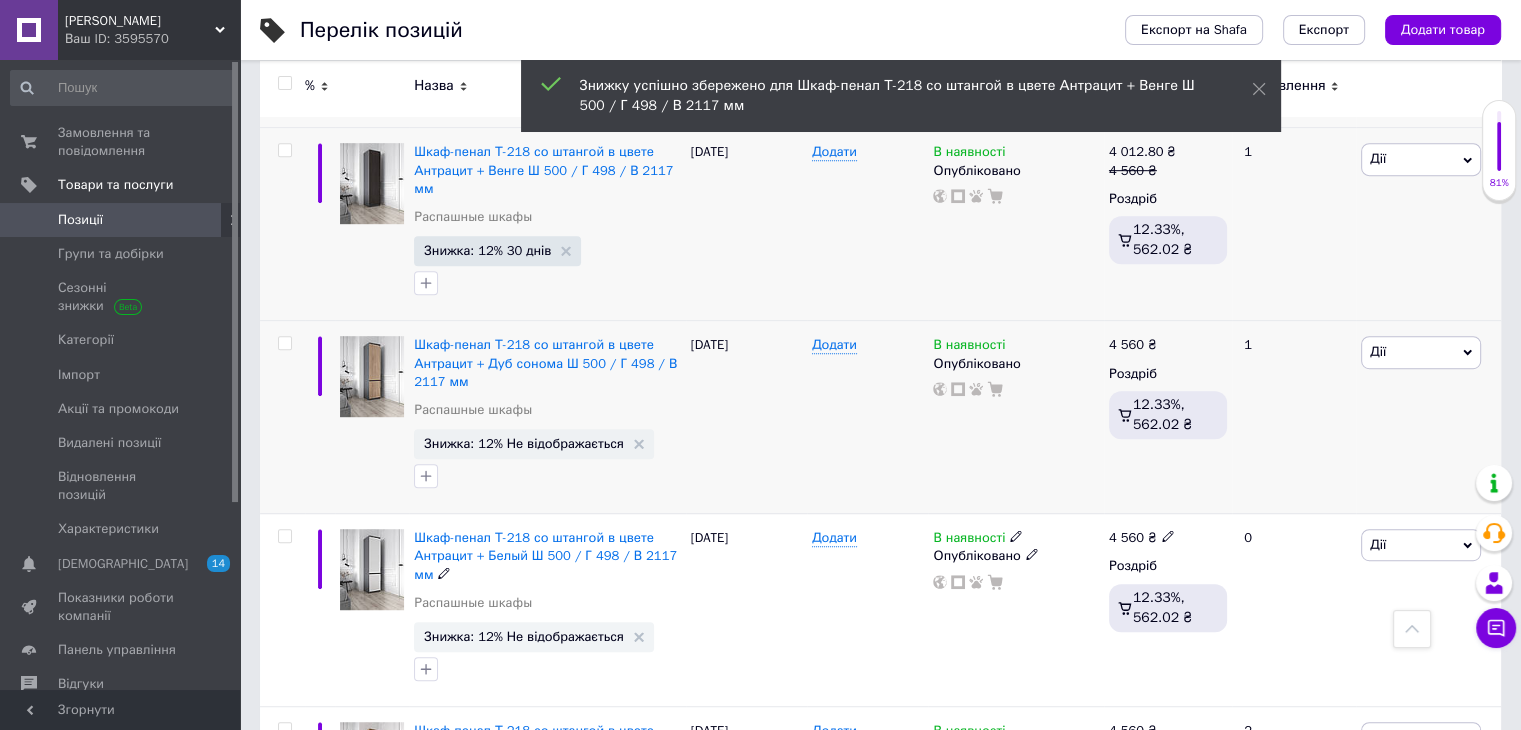scroll, scrollTop: 1100, scrollLeft: 0, axis: vertical 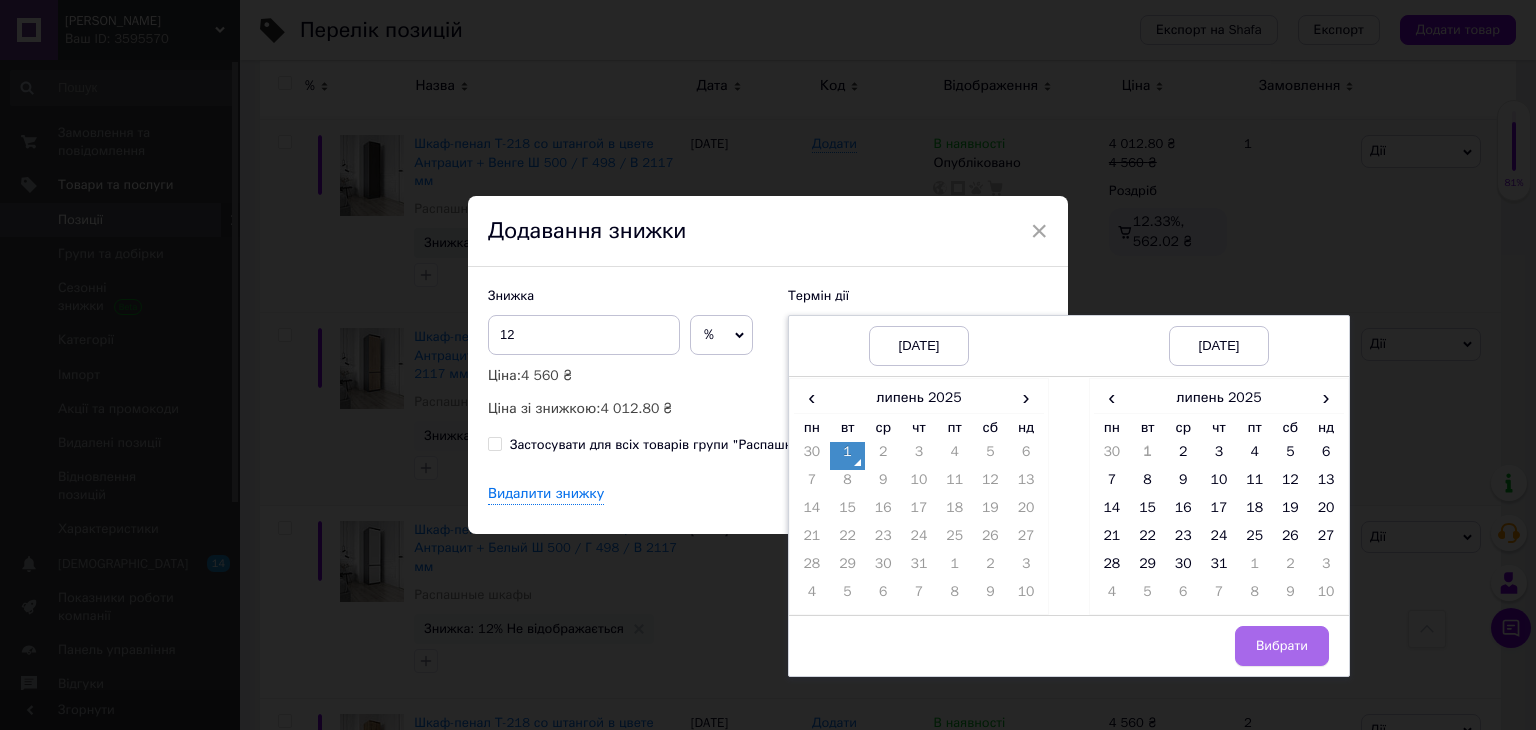 drag, startPoint x: 1210, startPoint y: 559, endPoint x: 1250, endPoint y: 626, distance: 78.03204 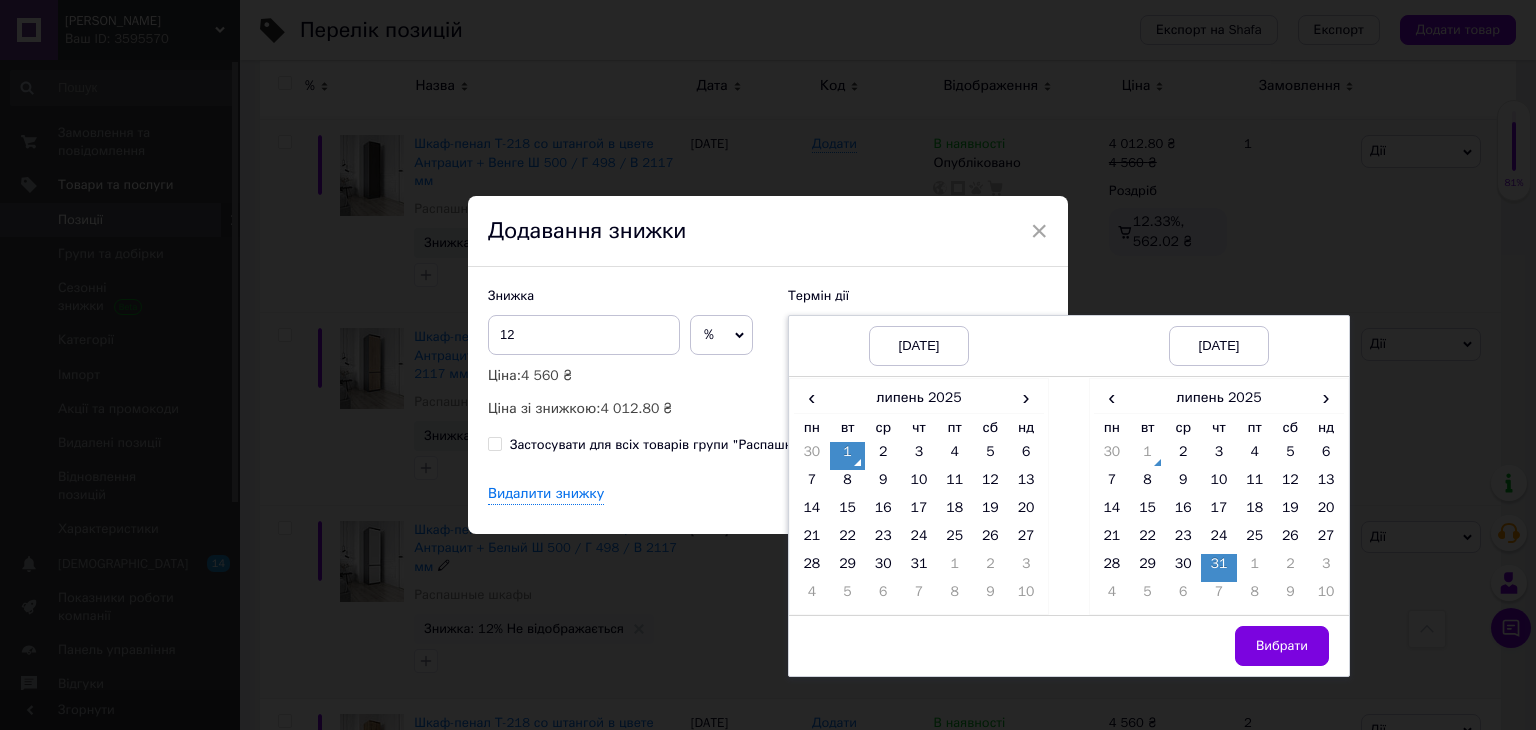 drag, startPoint x: 1235, startPoint y: 629, endPoint x: 1243, endPoint y: 638, distance: 12.0415945 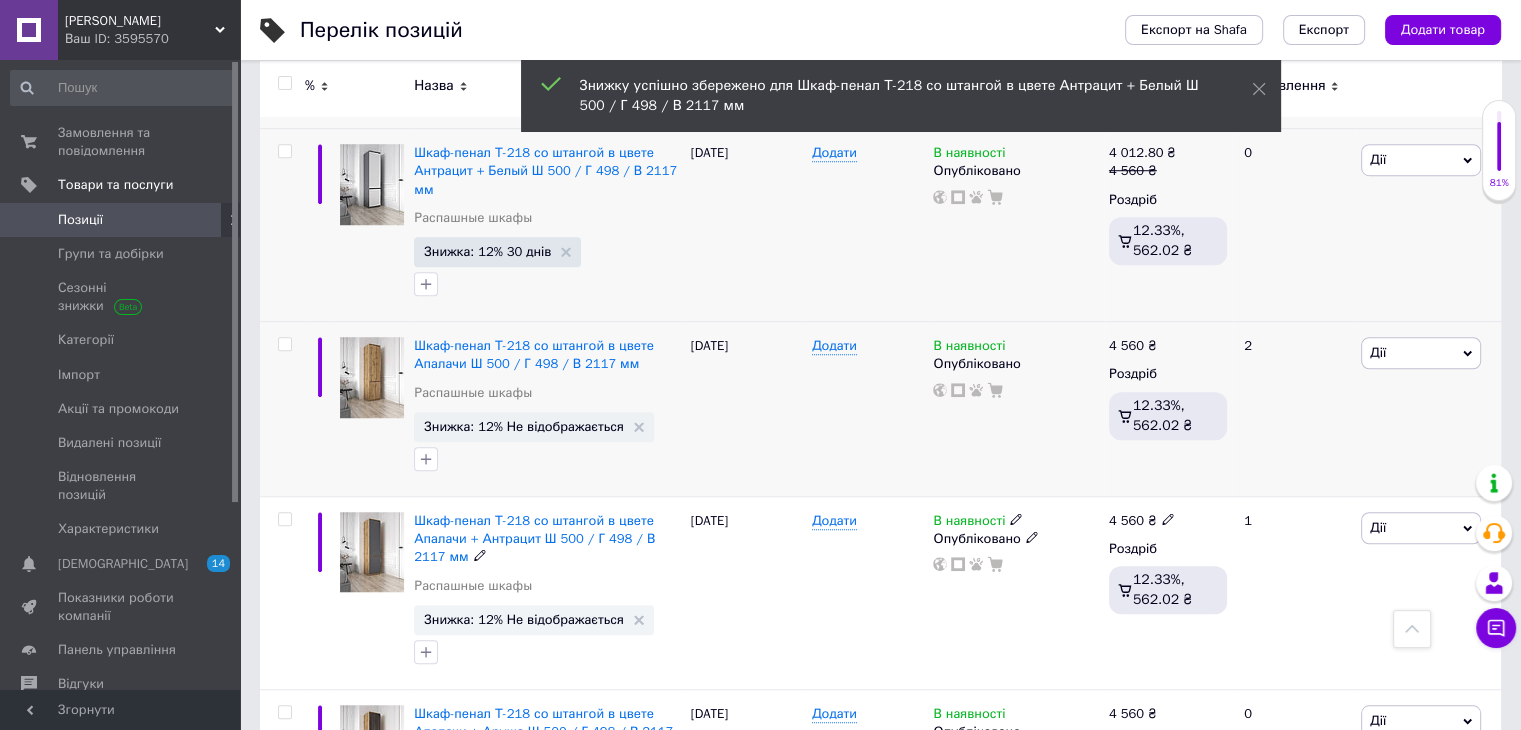 scroll, scrollTop: 1500, scrollLeft: 0, axis: vertical 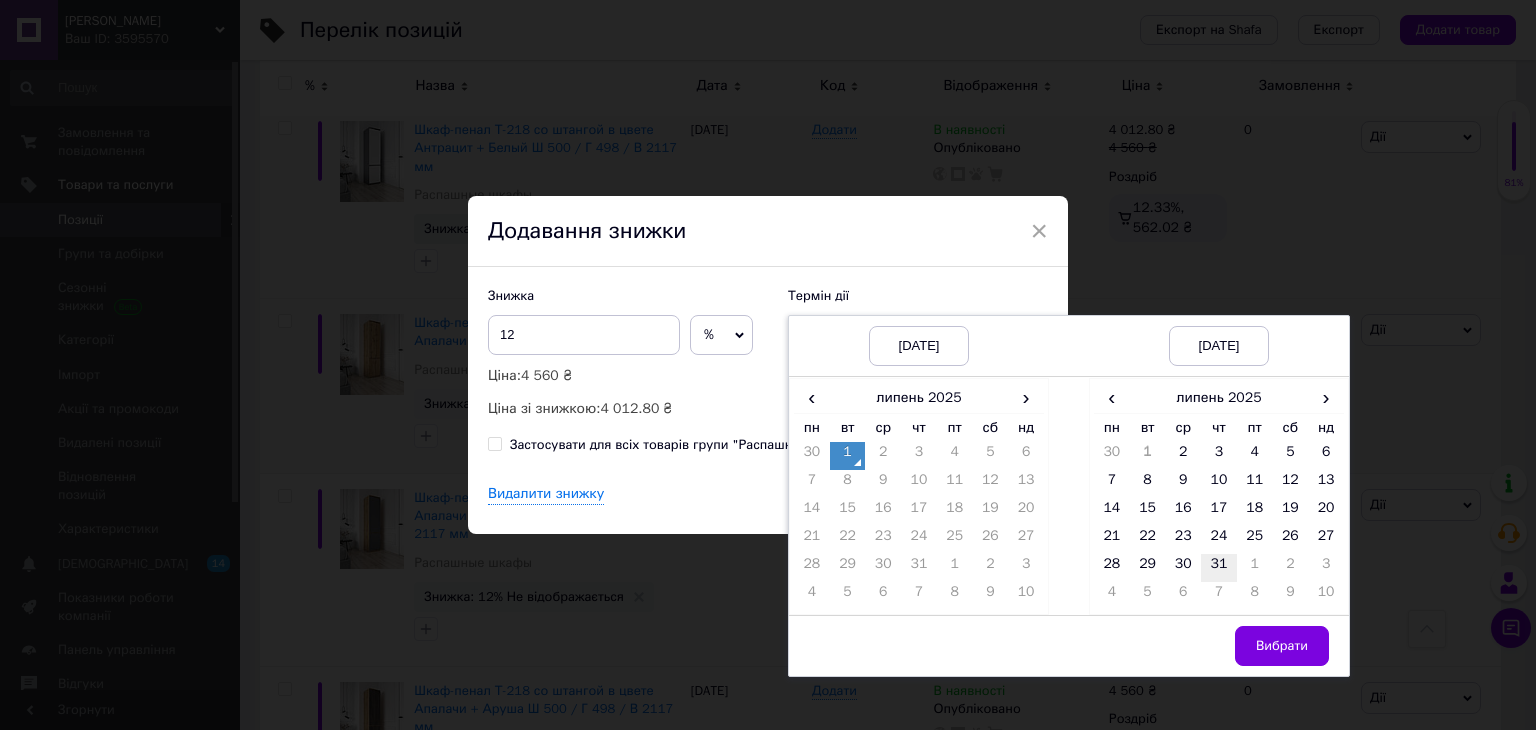 drag, startPoint x: 1213, startPoint y: 565, endPoint x: 1222, endPoint y: 577, distance: 15 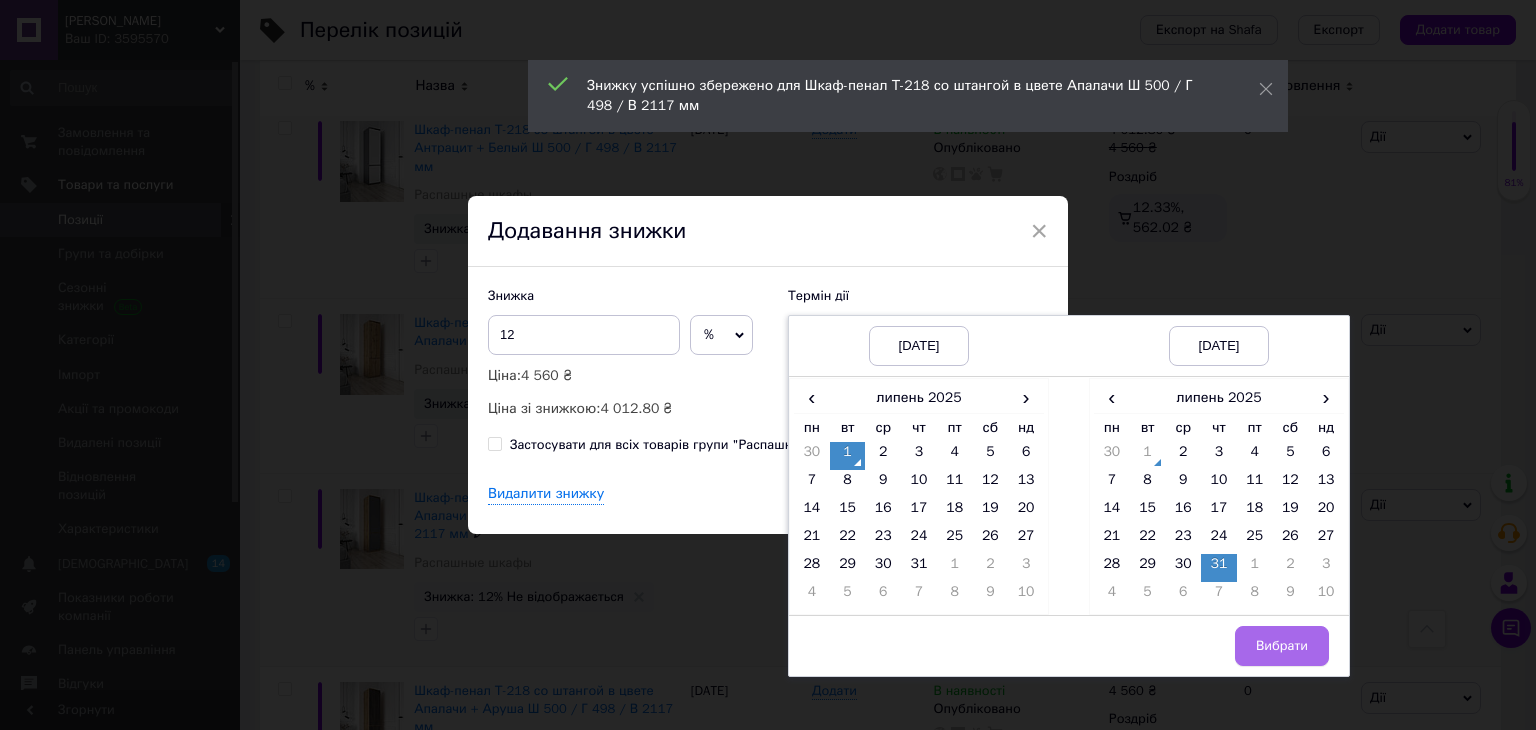 drag, startPoint x: 1271, startPoint y: 645, endPoint x: 1097, endPoint y: 534, distance: 206.39041 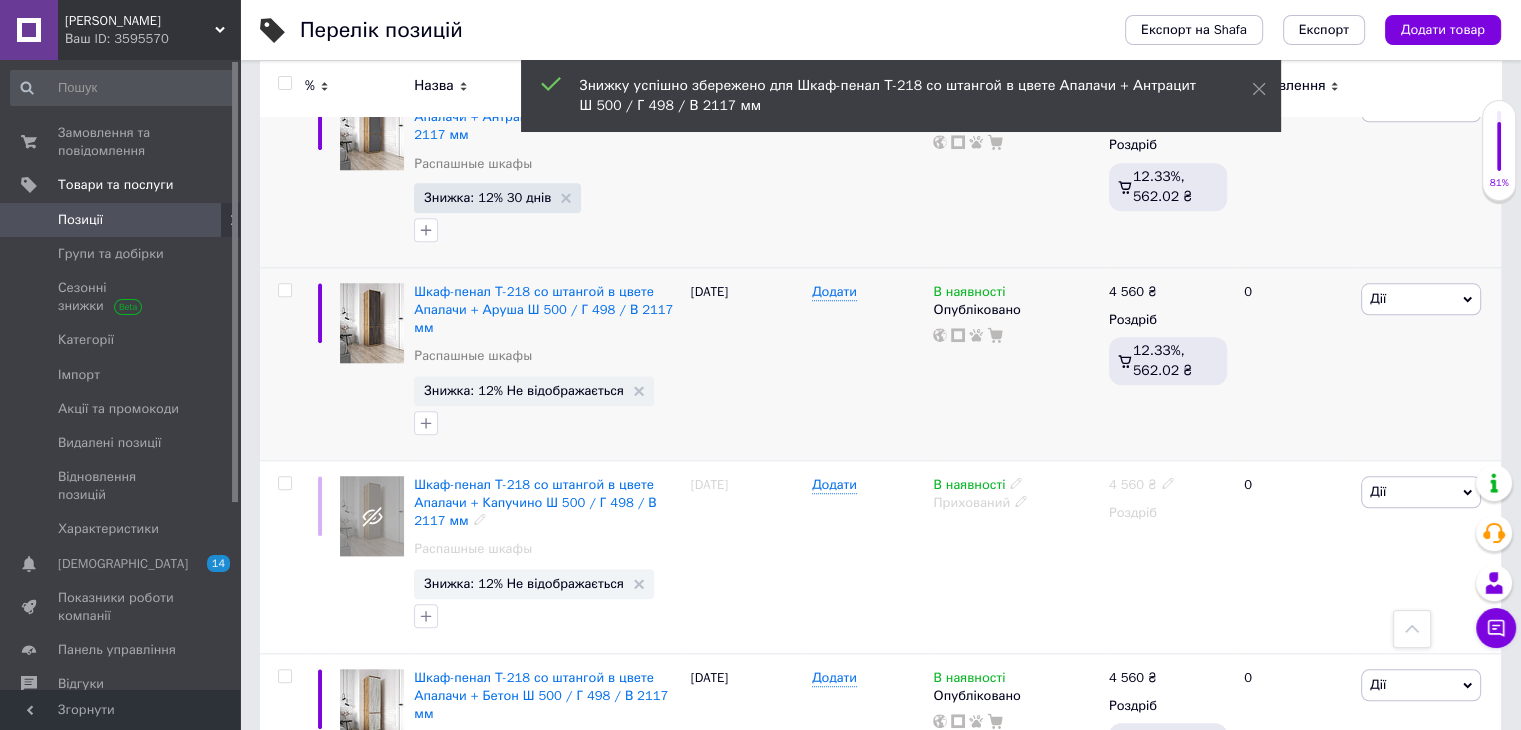 scroll, scrollTop: 1900, scrollLeft: 0, axis: vertical 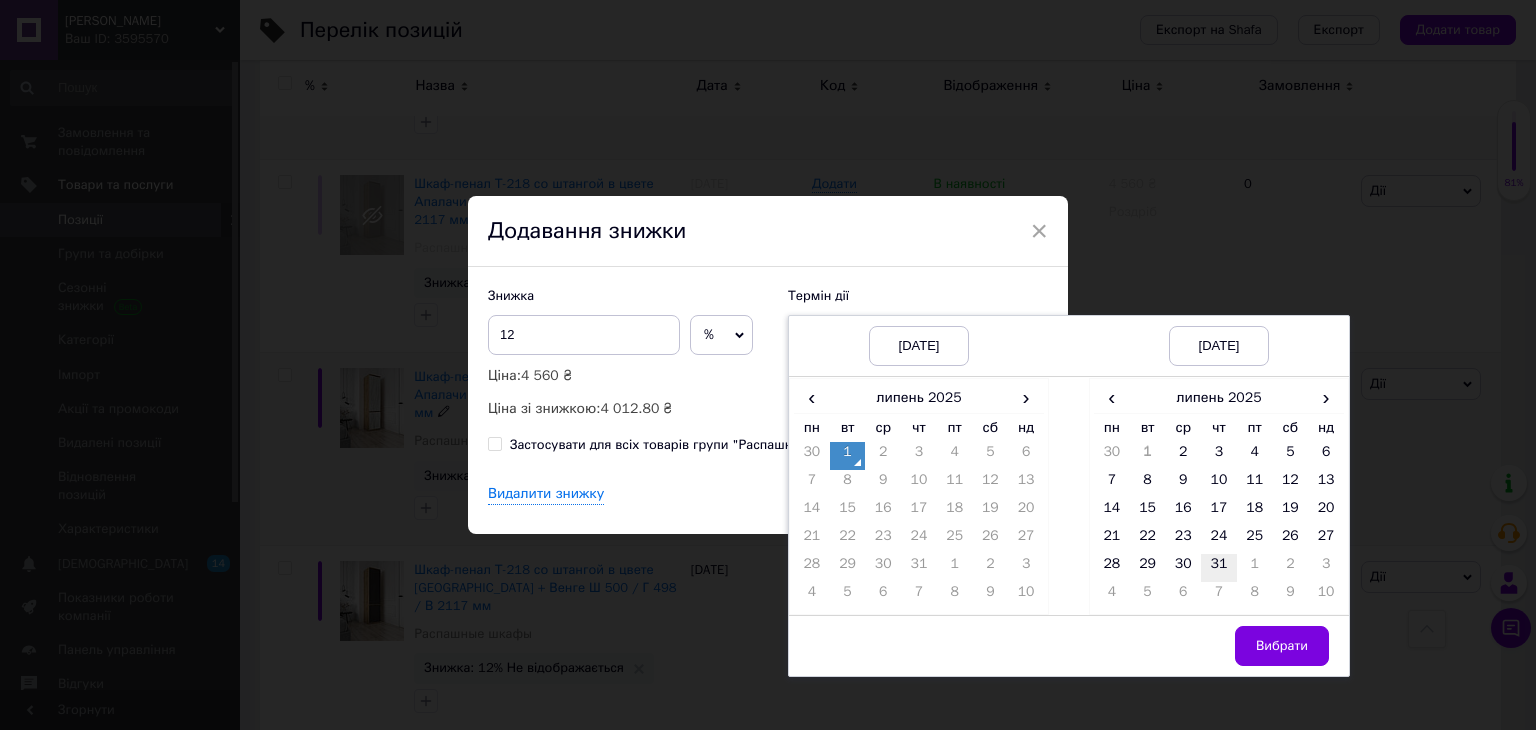 drag, startPoint x: 1216, startPoint y: 554, endPoint x: 1259, endPoint y: 642, distance: 97.94386 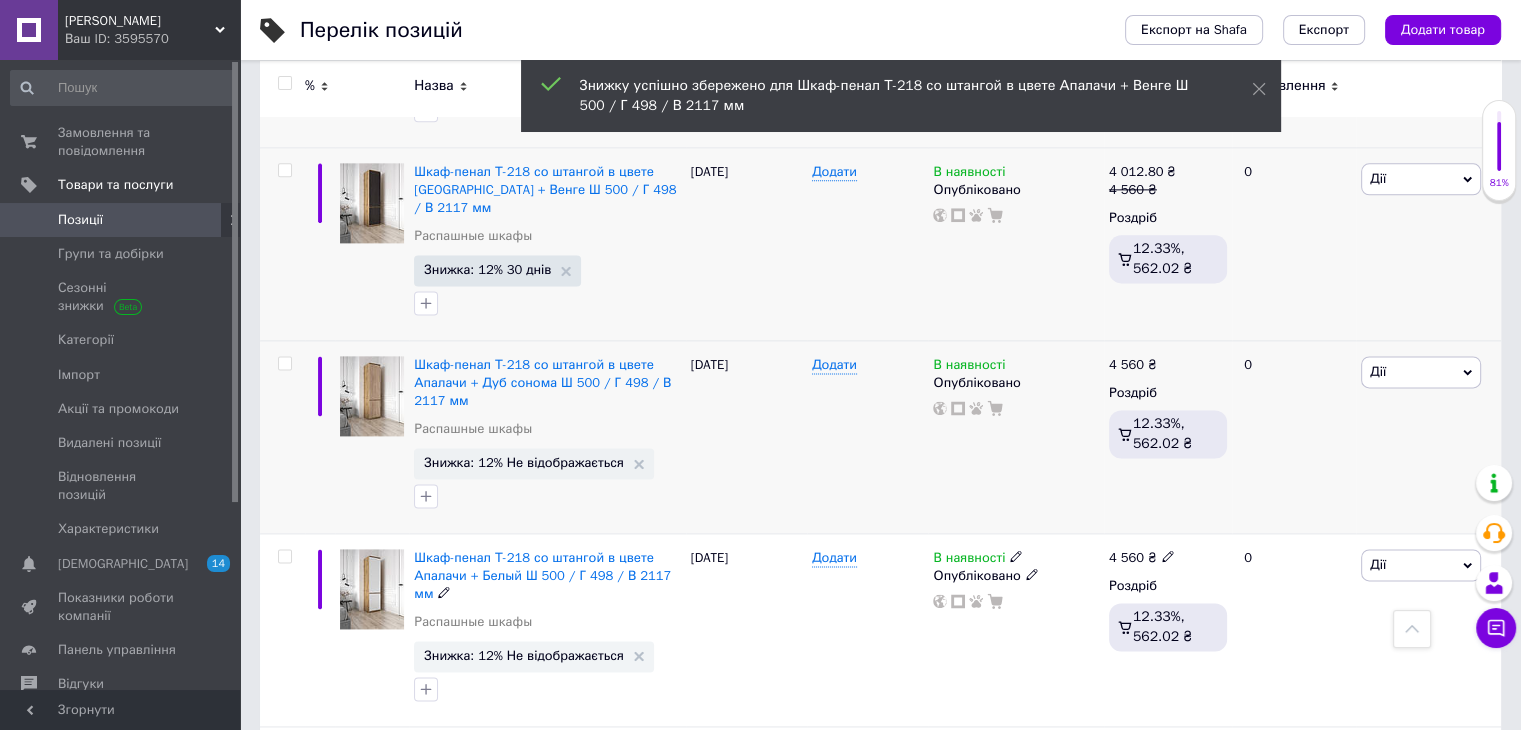 scroll, scrollTop: 2600, scrollLeft: 0, axis: vertical 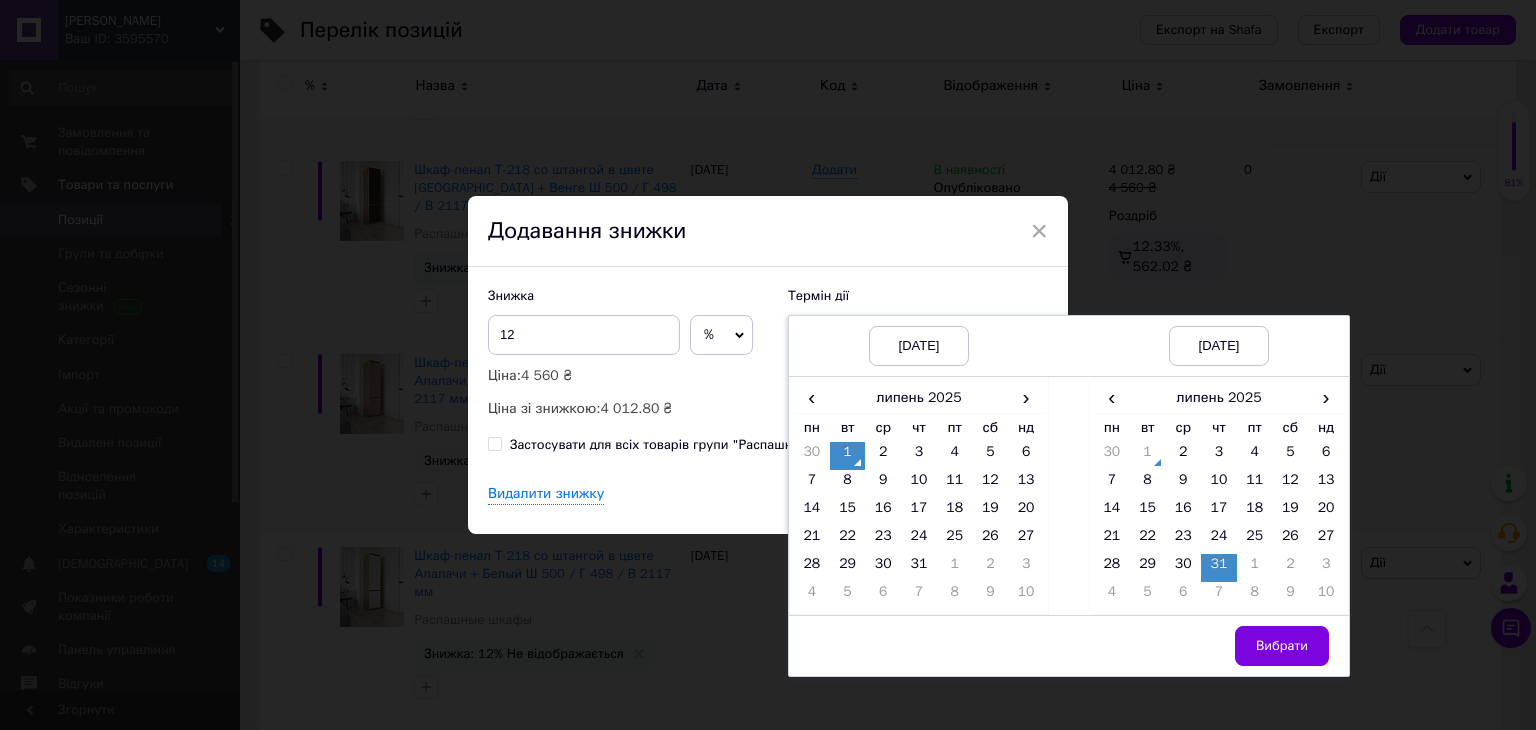 drag, startPoint x: 1277, startPoint y: 646, endPoint x: 1072, endPoint y: 504, distance: 249.37723 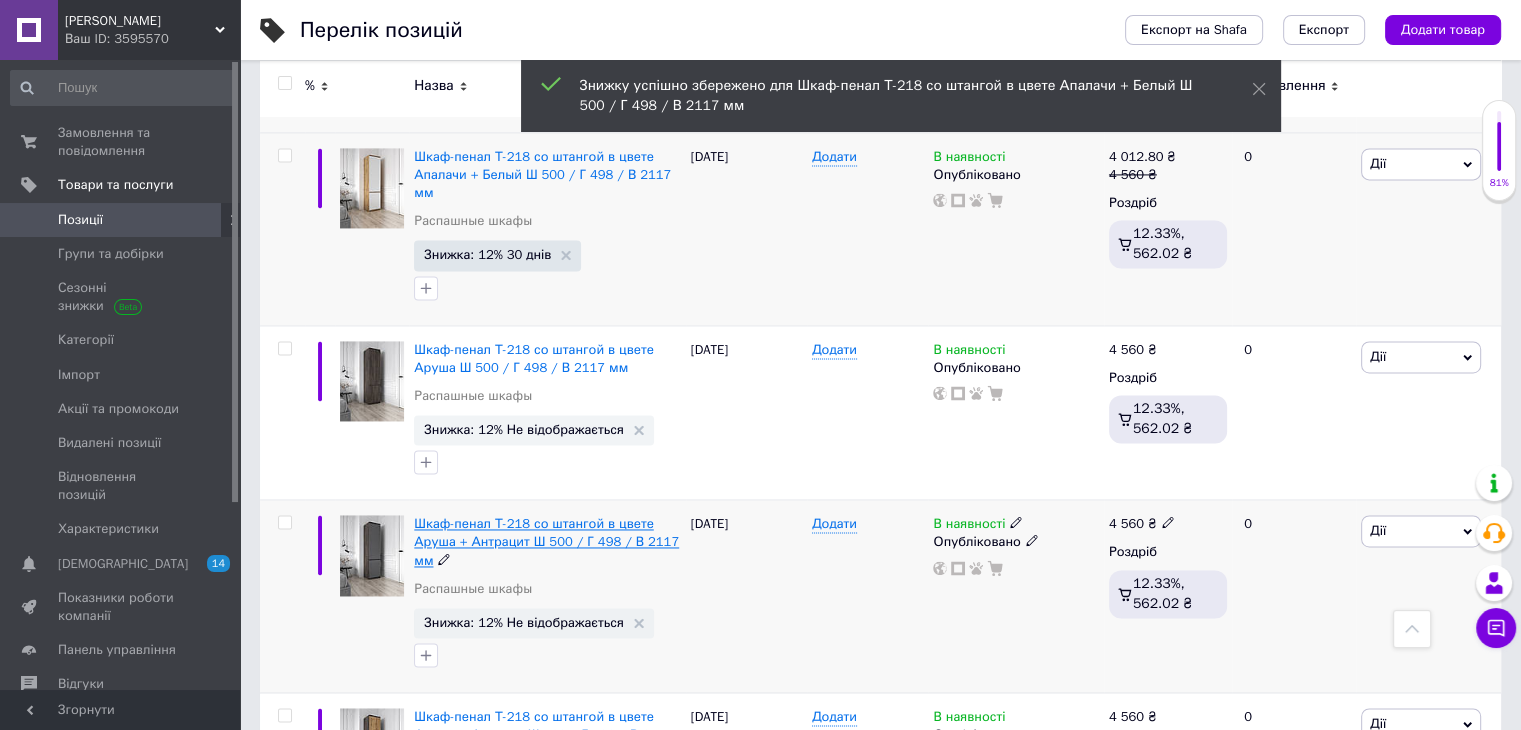 scroll, scrollTop: 3000, scrollLeft: 0, axis: vertical 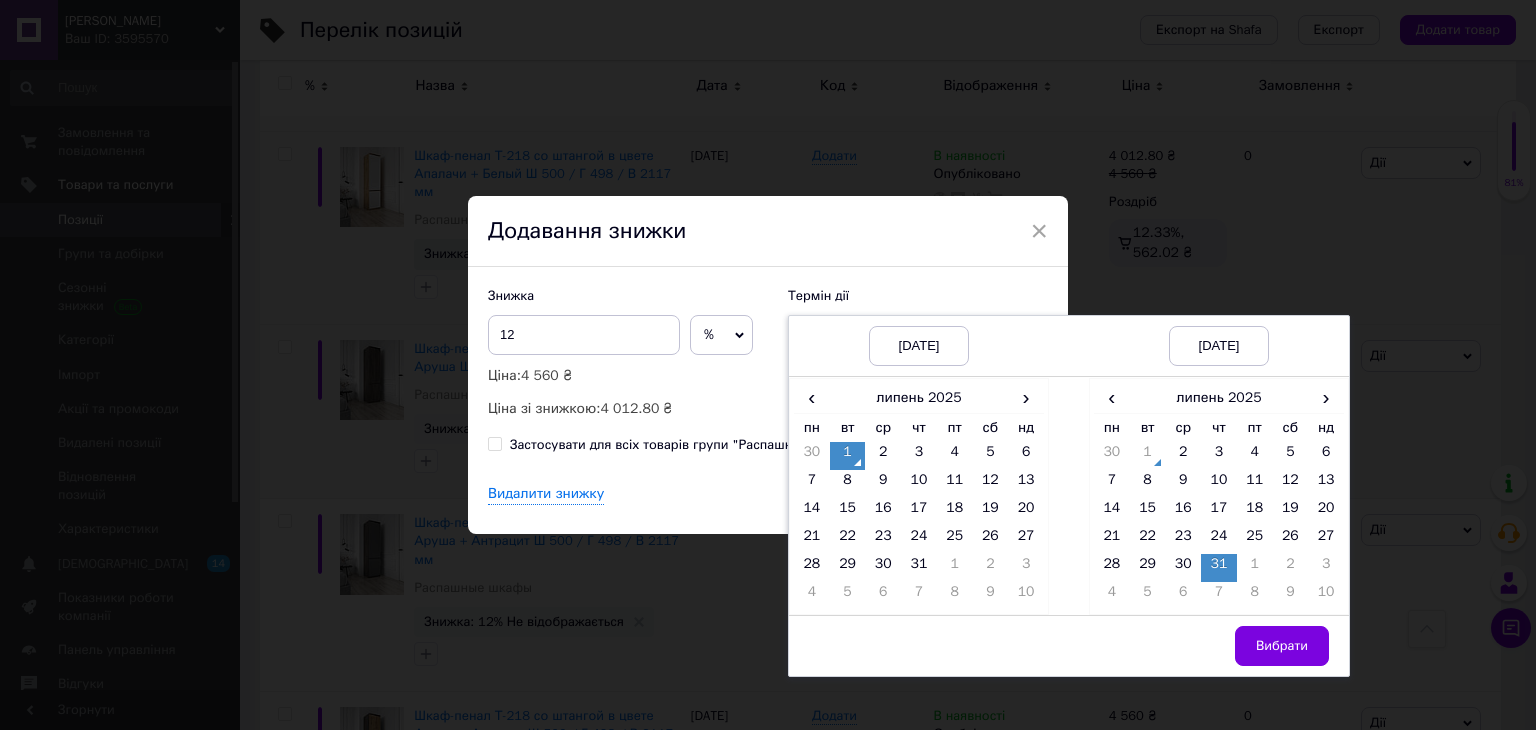 drag, startPoint x: 1285, startPoint y: 653, endPoint x: 1246, endPoint y: 622, distance: 49.819675 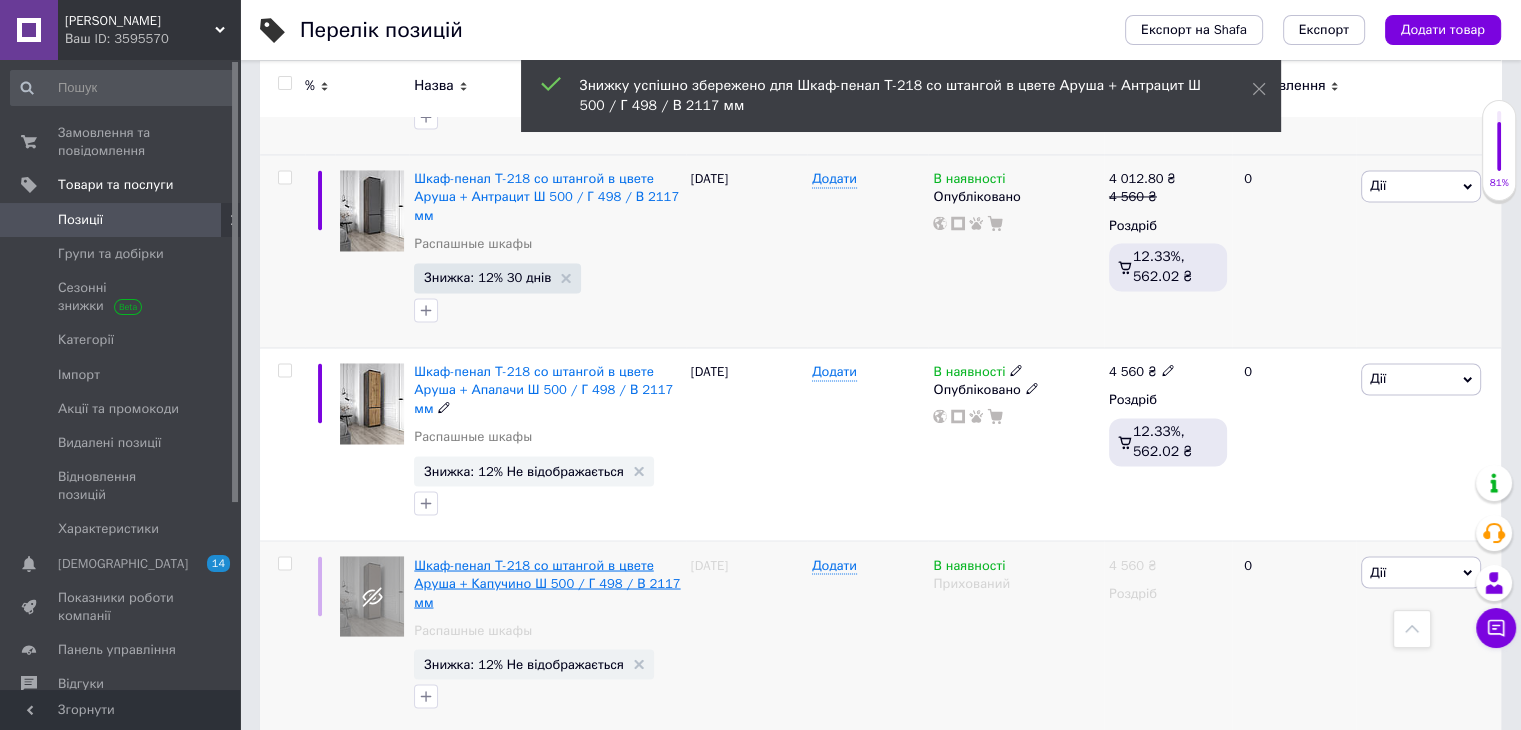 scroll, scrollTop: 3400, scrollLeft: 0, axis: vertical 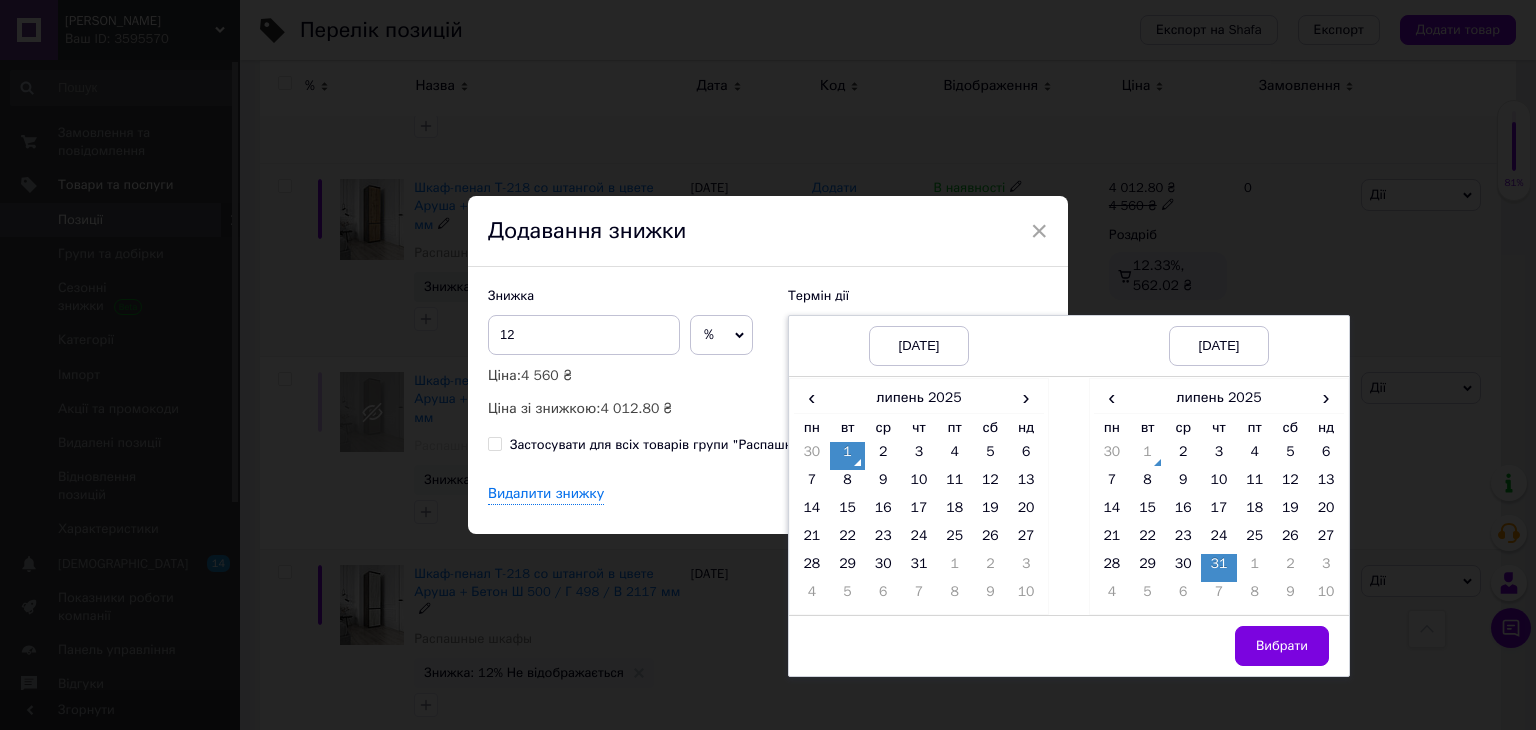 drag, startPoint x: 1288, startPoint y: 649, endPoint x: 1196, endPoint y: 577, distance: 116.82465 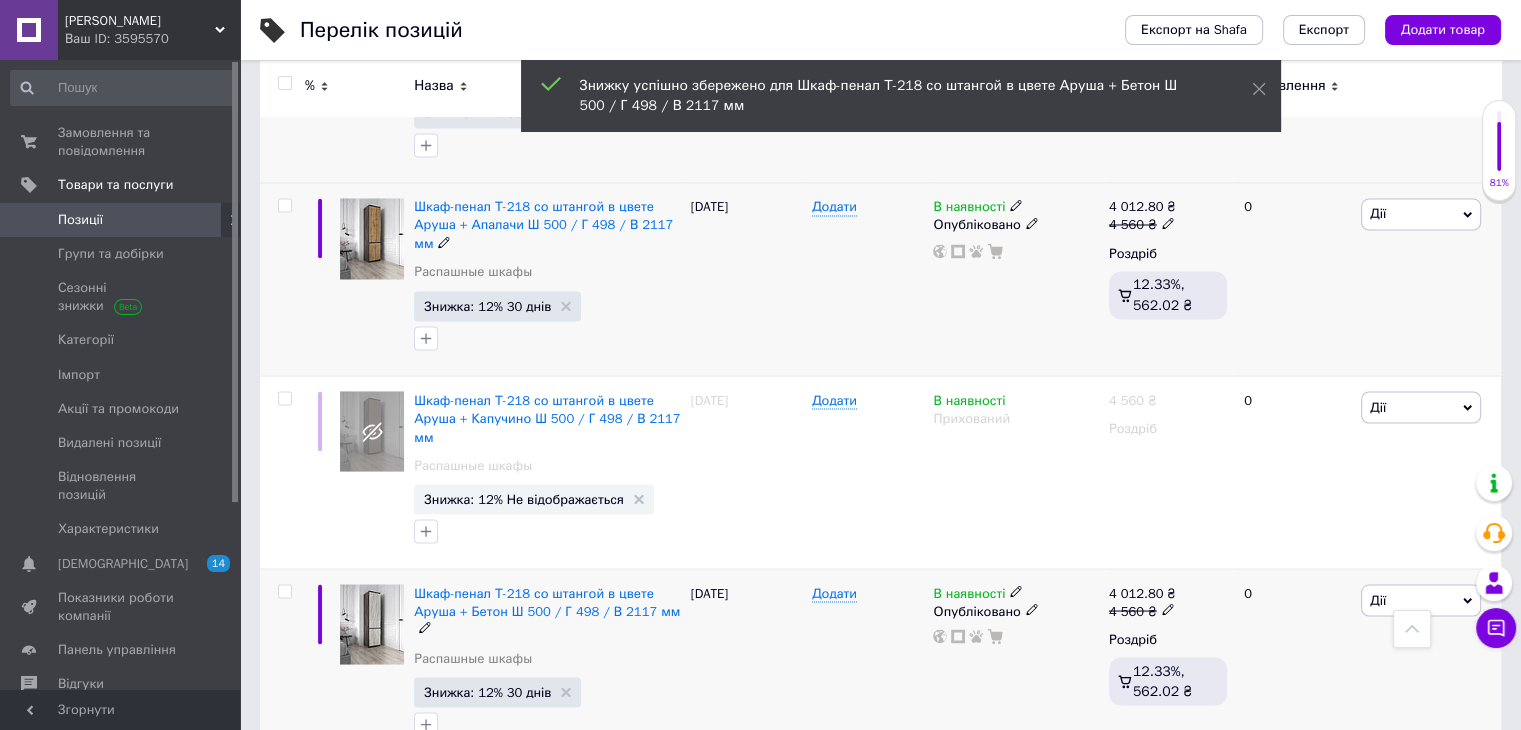 scroll, scrollTop: 3528, scrollLeft: 0, axis: vertical 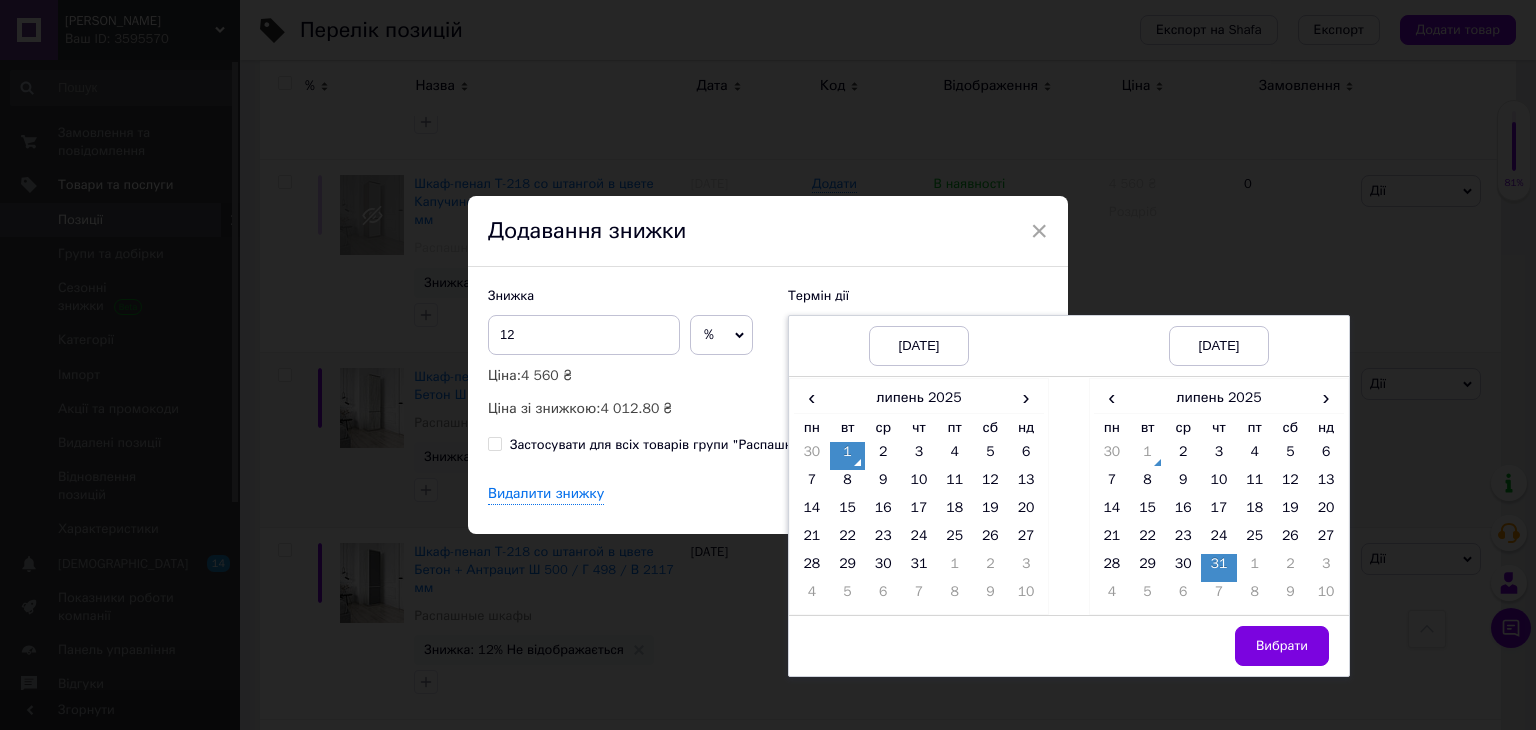 drag, startPoint x: 1278, startPoint y: 645, endPoint x: 1063, endPoint y: 490, distance: 265.04718 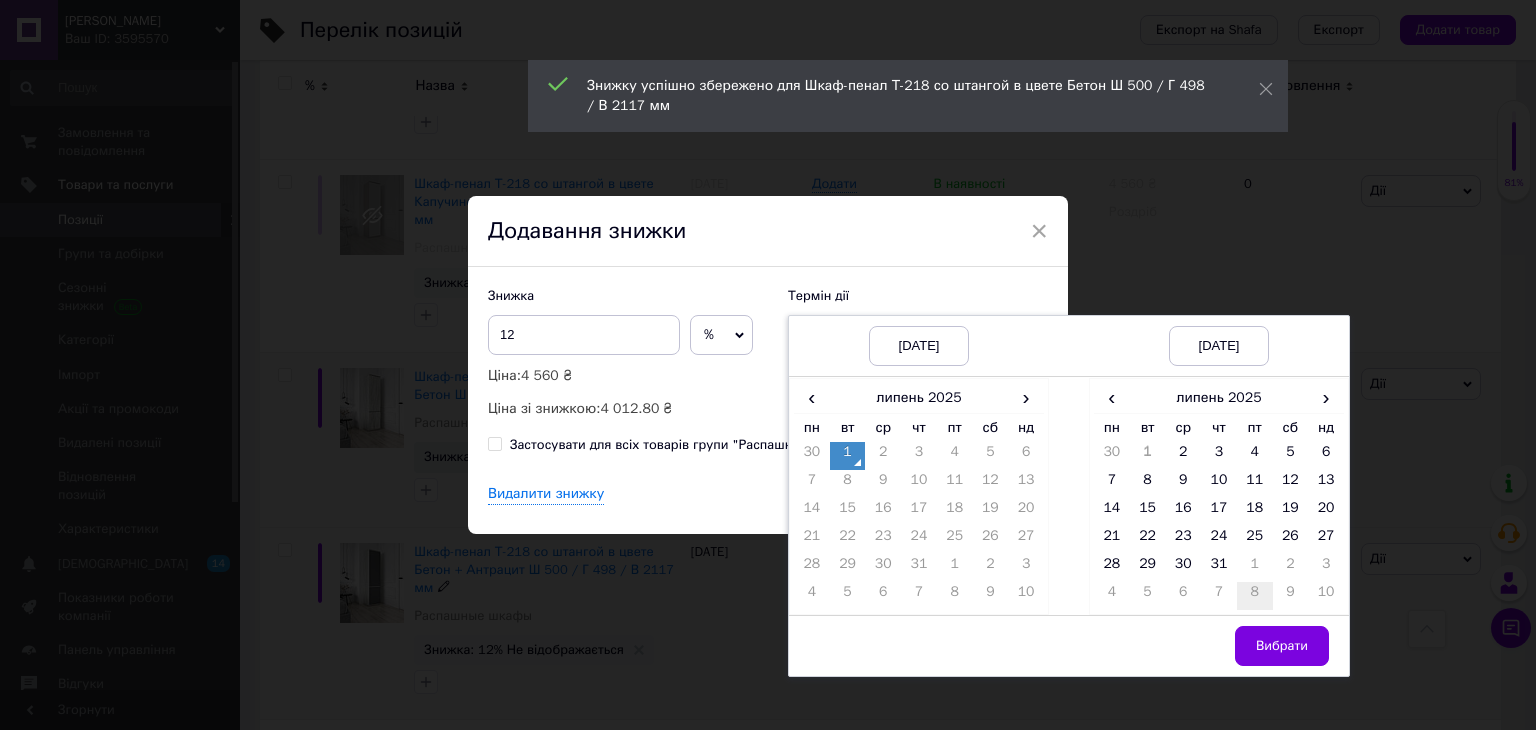 drag, startPoint x: 1212, startPoint y: 568, endPoint x: 1233, endPoint y: 598, distance: 36.619667 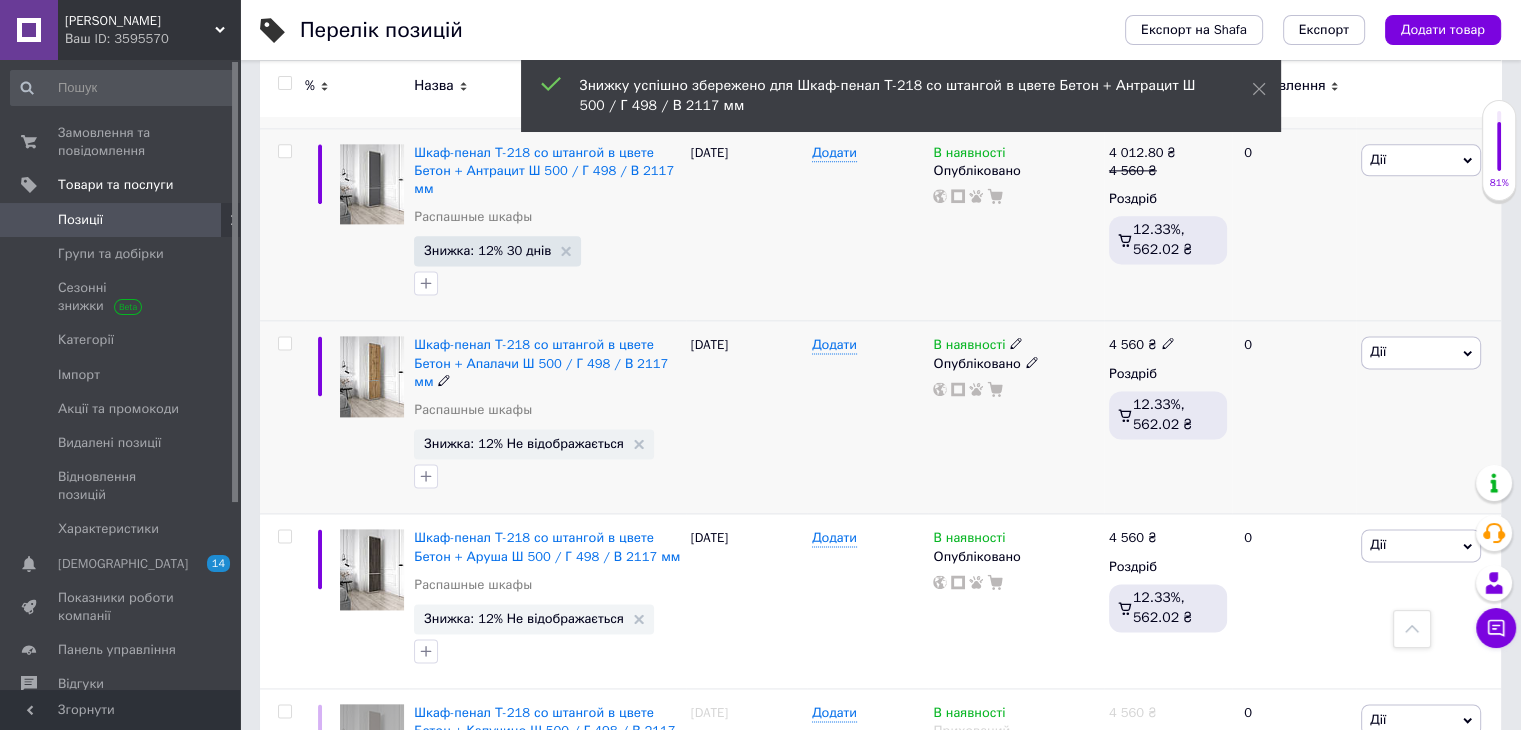 scroll, scrollTop: 2600, scrollLeft: 0, axis: vertical 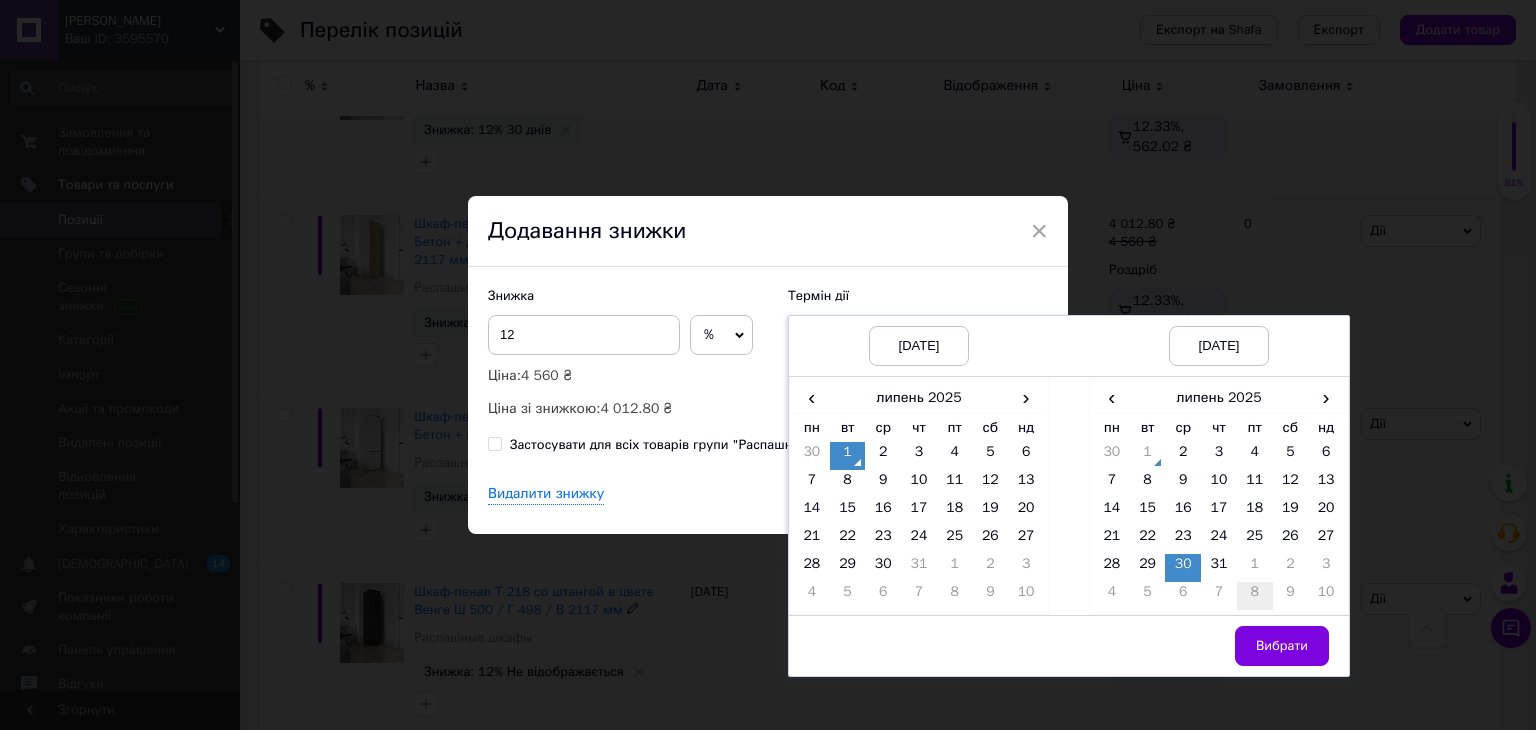 drag, startPoint x: 1221, startPoint y: 570, endPoint x: 1235, endPoint y: 589, distance: 23.600847 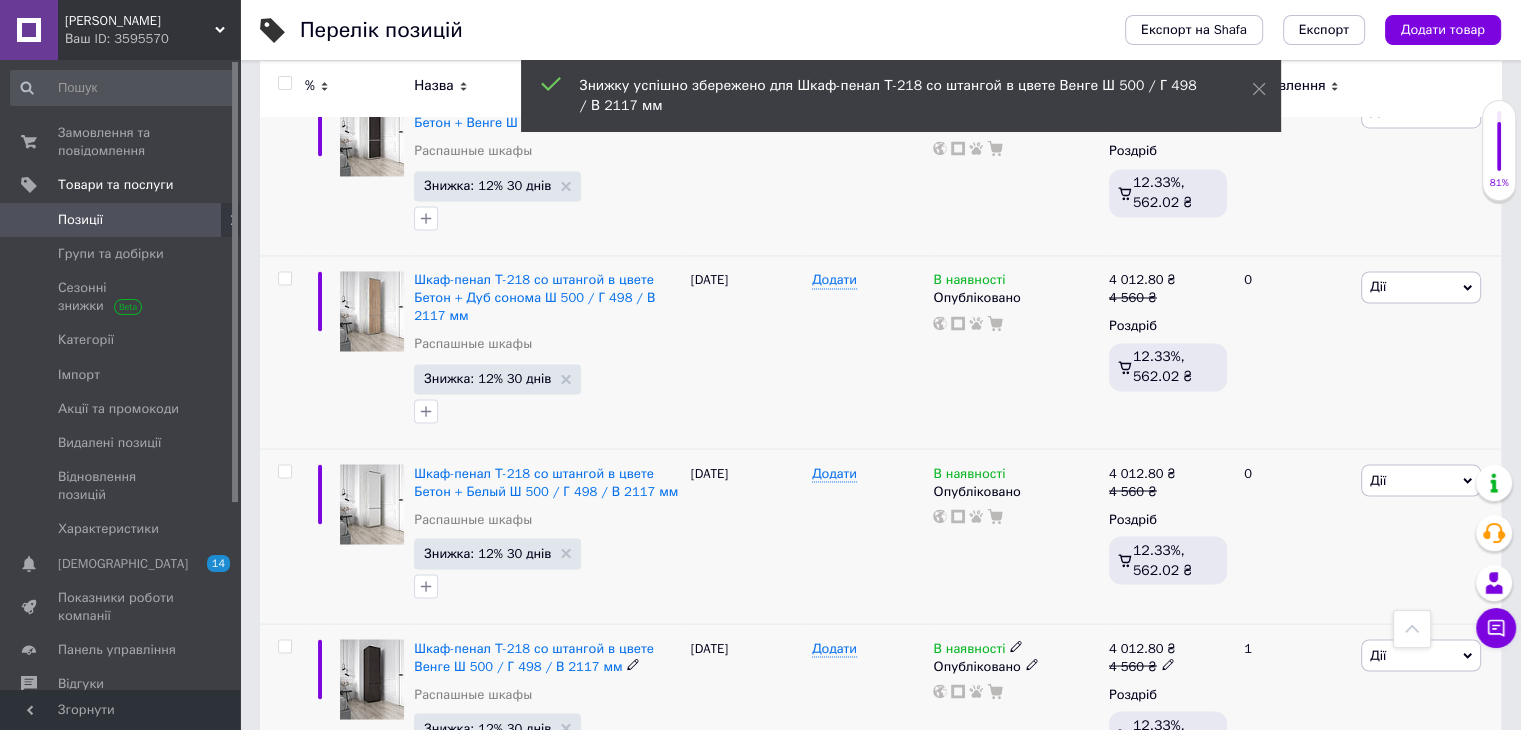 scroll, scrollTop: 3456, scrollLeft: 0, axis: vertical 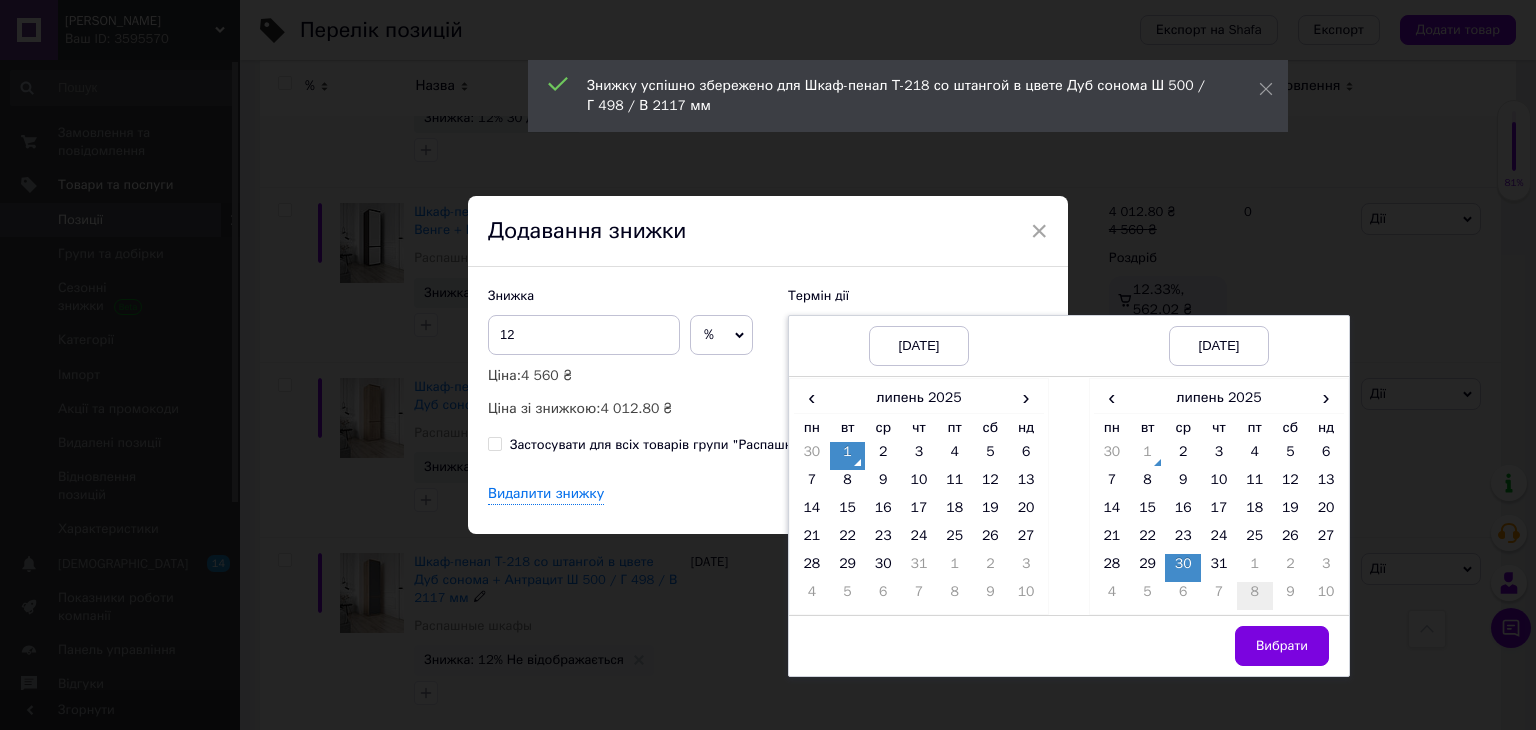 drag, startPoint x: 1219, startPoint y: 573, endPoint x: 1257, endPoint y: 604, distance: 49.0408 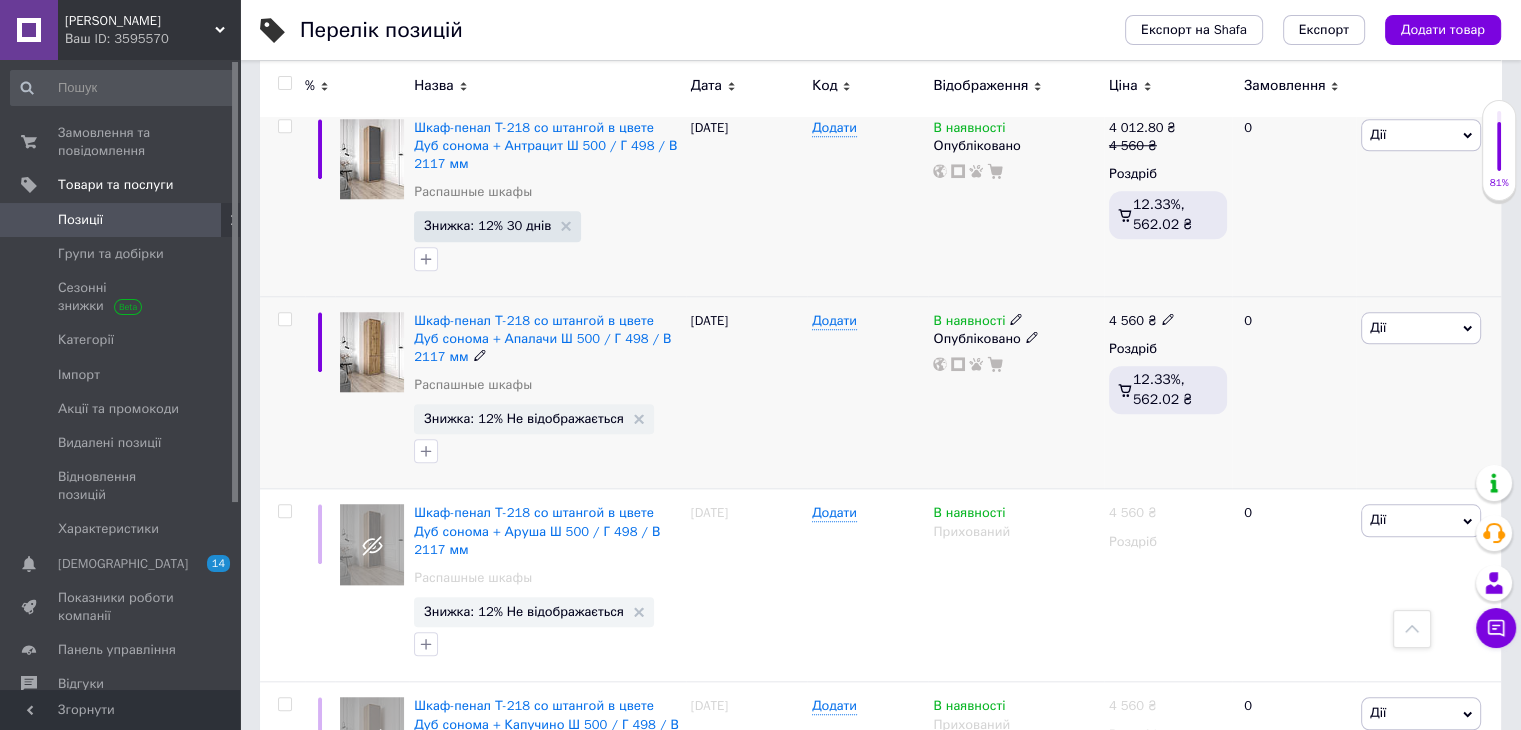 scroll, scrollTop: 1800, scrollLeft: 0, axis: vertical 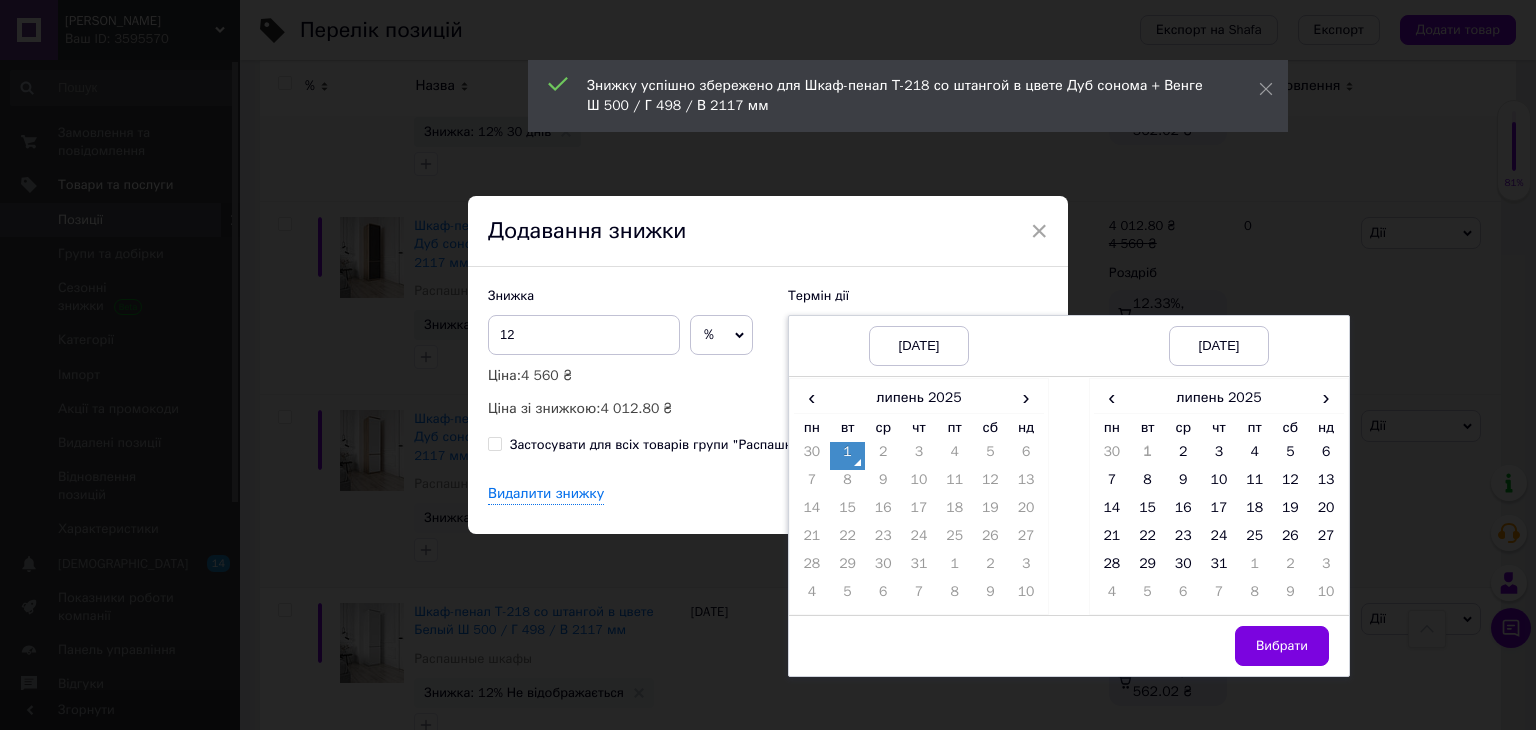 drag, startPoint x: 1217, startPoint y: 565, endPoint x: 1281, endPoint y: 613, distance: 80 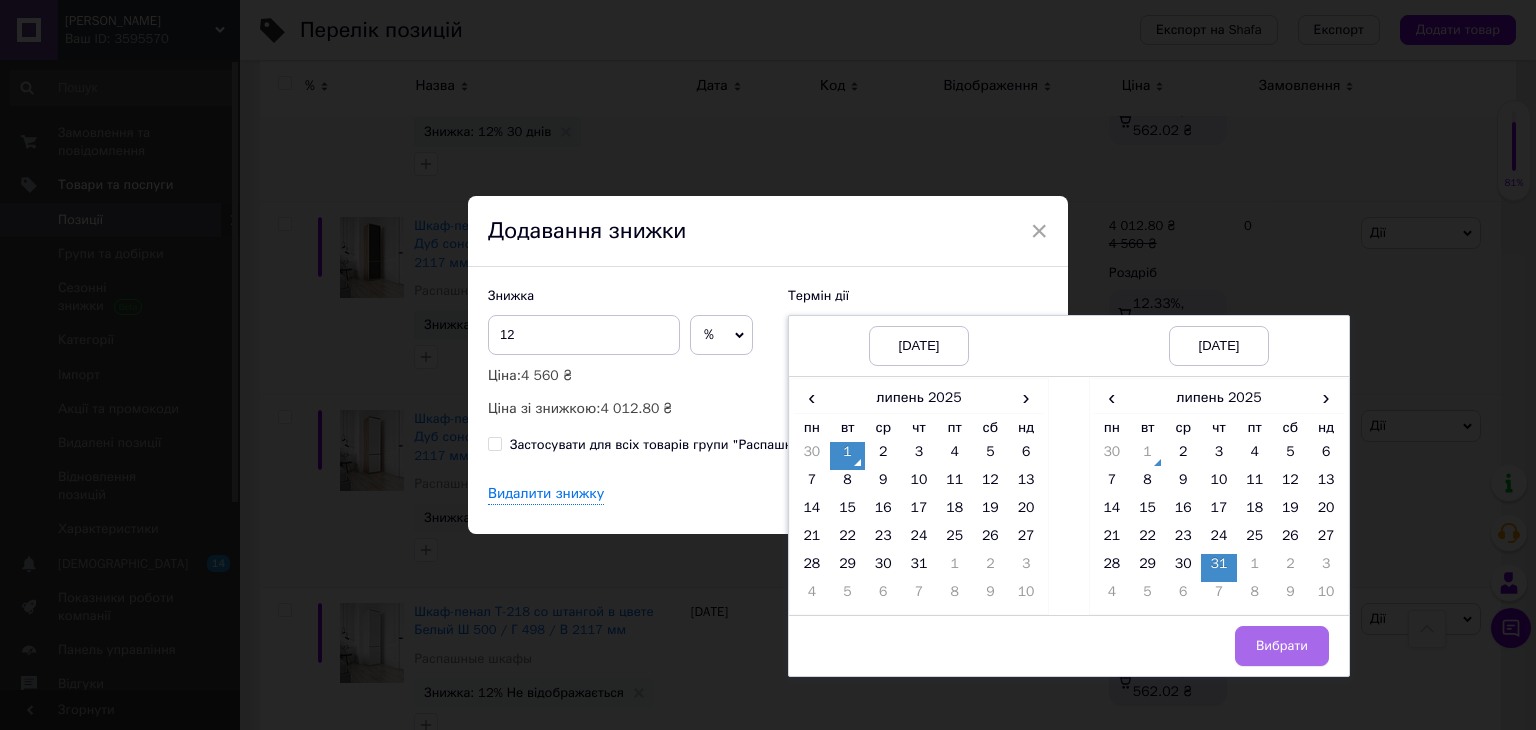 drag, startPoint x: 1296, startPoint y: 633, endPoint x: 1034, endPoint y: 485, distance: 300.91196 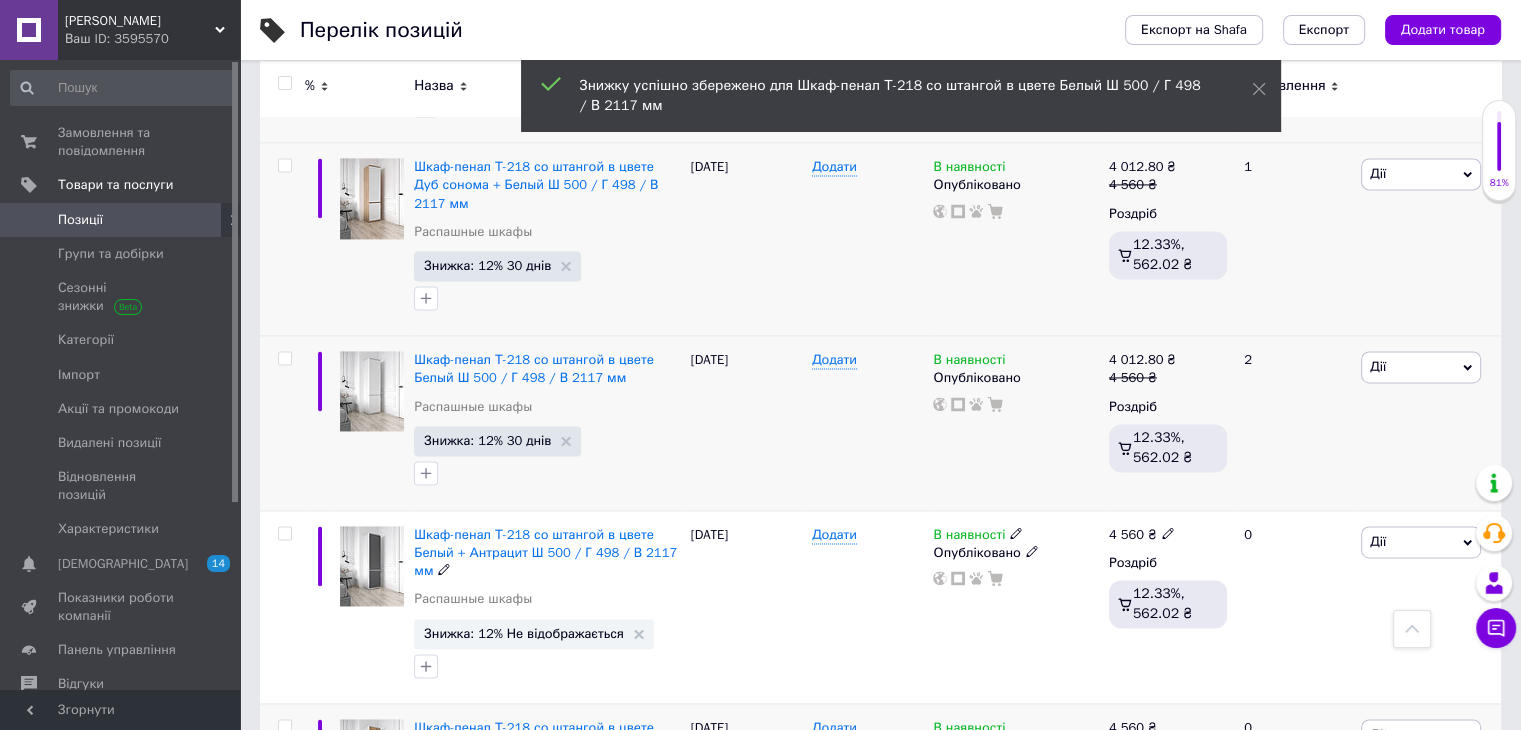 scroll, scrollTop: 3100, scrollLeft: 0, axis: vertical 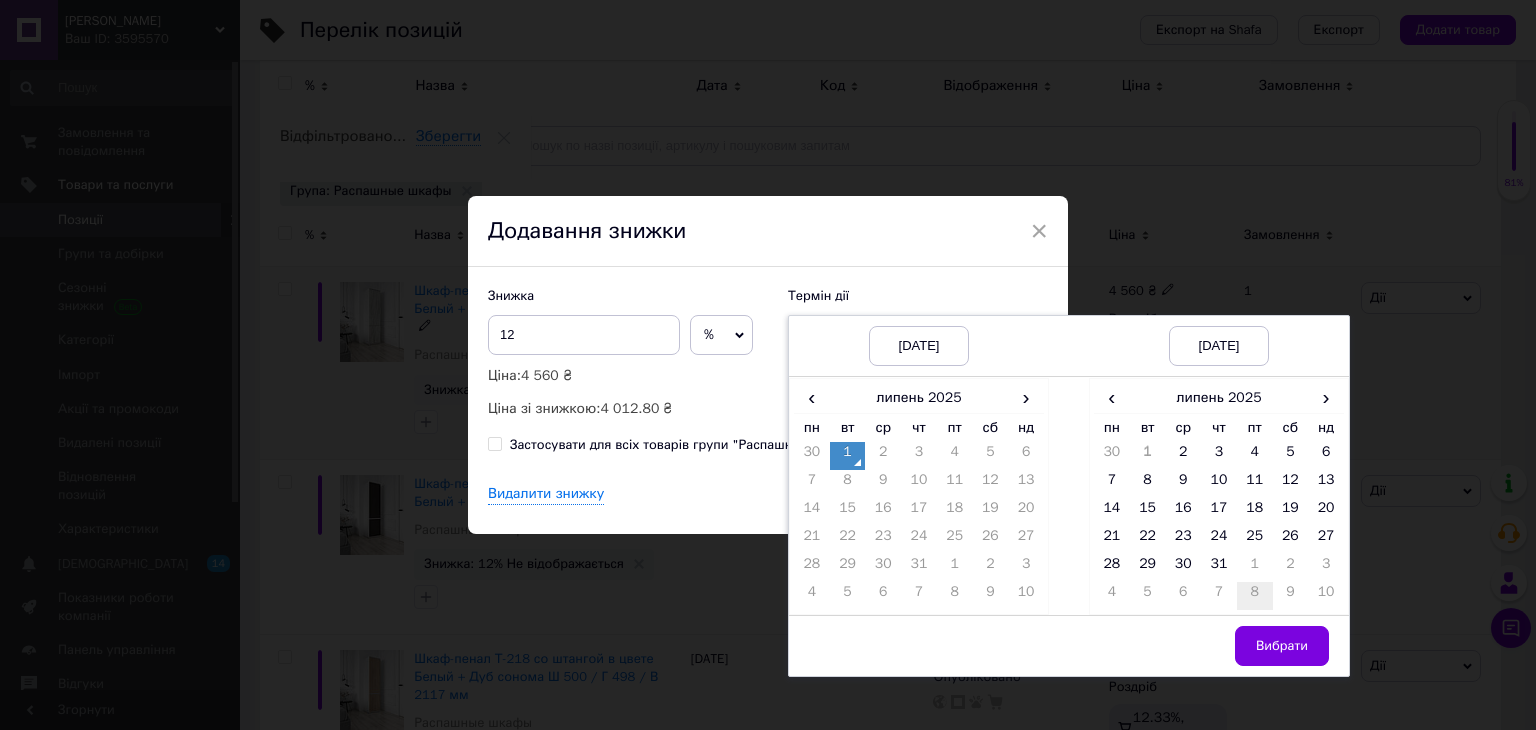 drag, startPoint x: 1202, startPoint y: 559, endPoint x: 1244, endPoint y: 606, distance: 63.03174 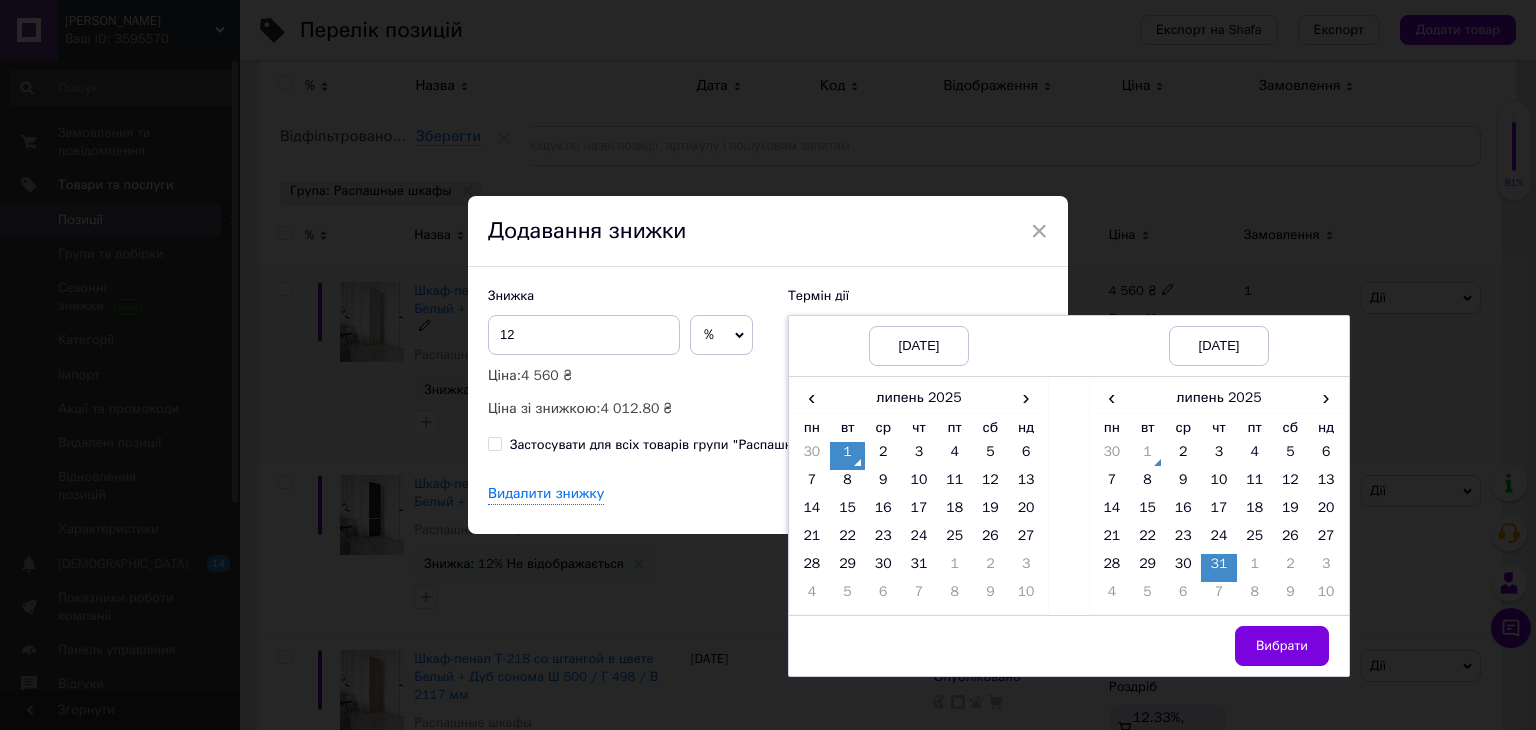 drag, startPoint x: 1262, startPoint y: 653, endPoint x: 1102, endPoint y: 538, distance: 197.0406 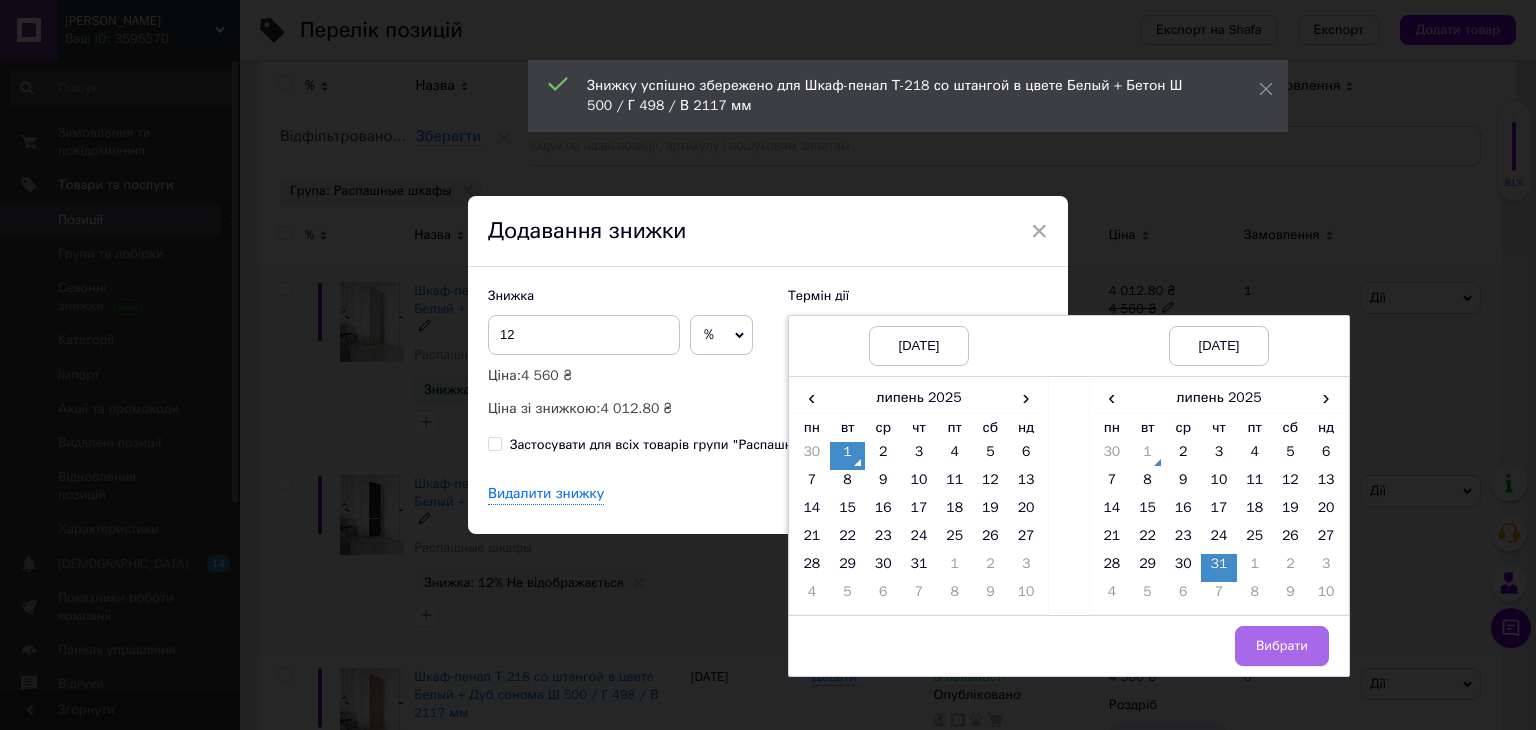 drag, startPoint x: 1273, startPoint y: 633, endPoint x: 1180, endPoint y: 583, distance: 105.58882 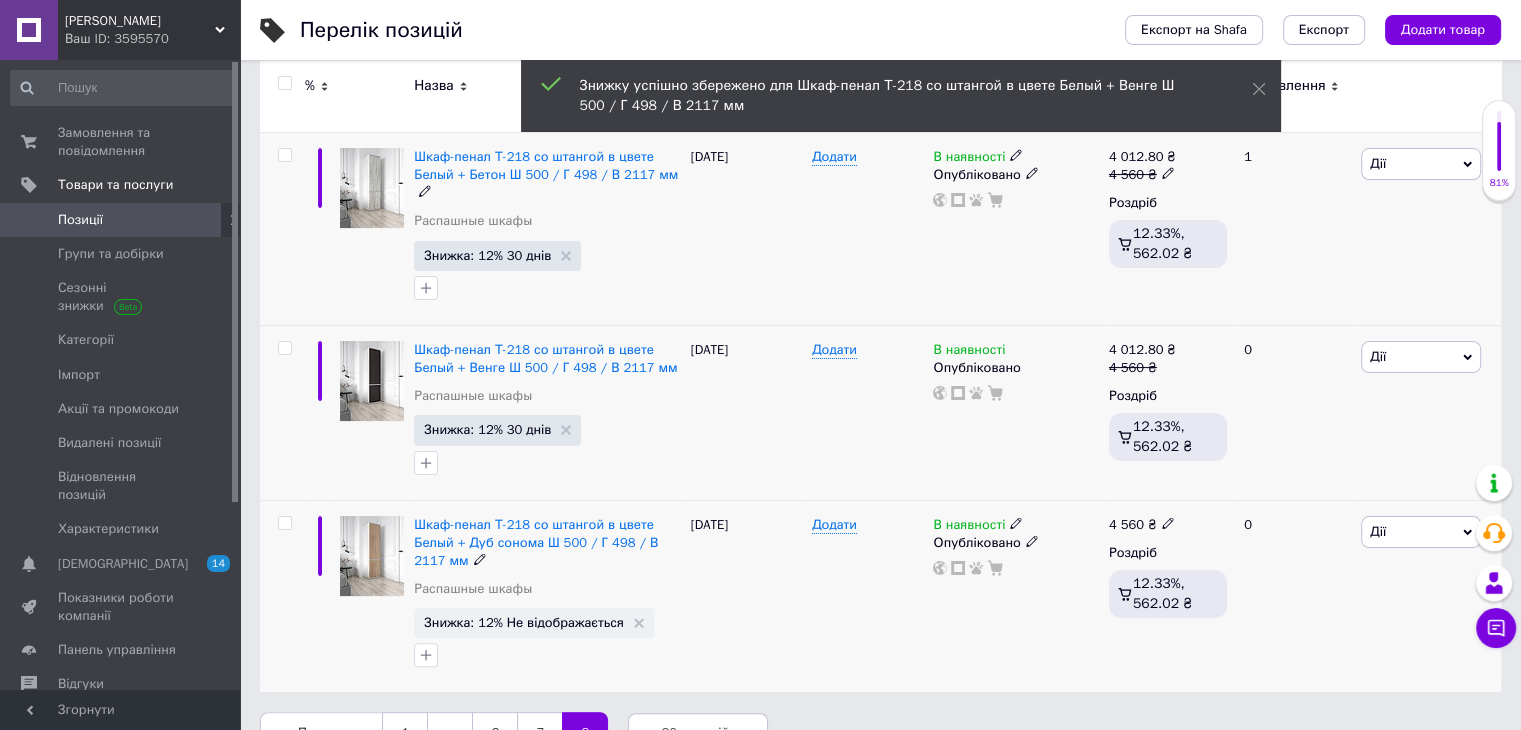 scroll, scrollTop: 360, scrollLeft: 0, axis: vertical 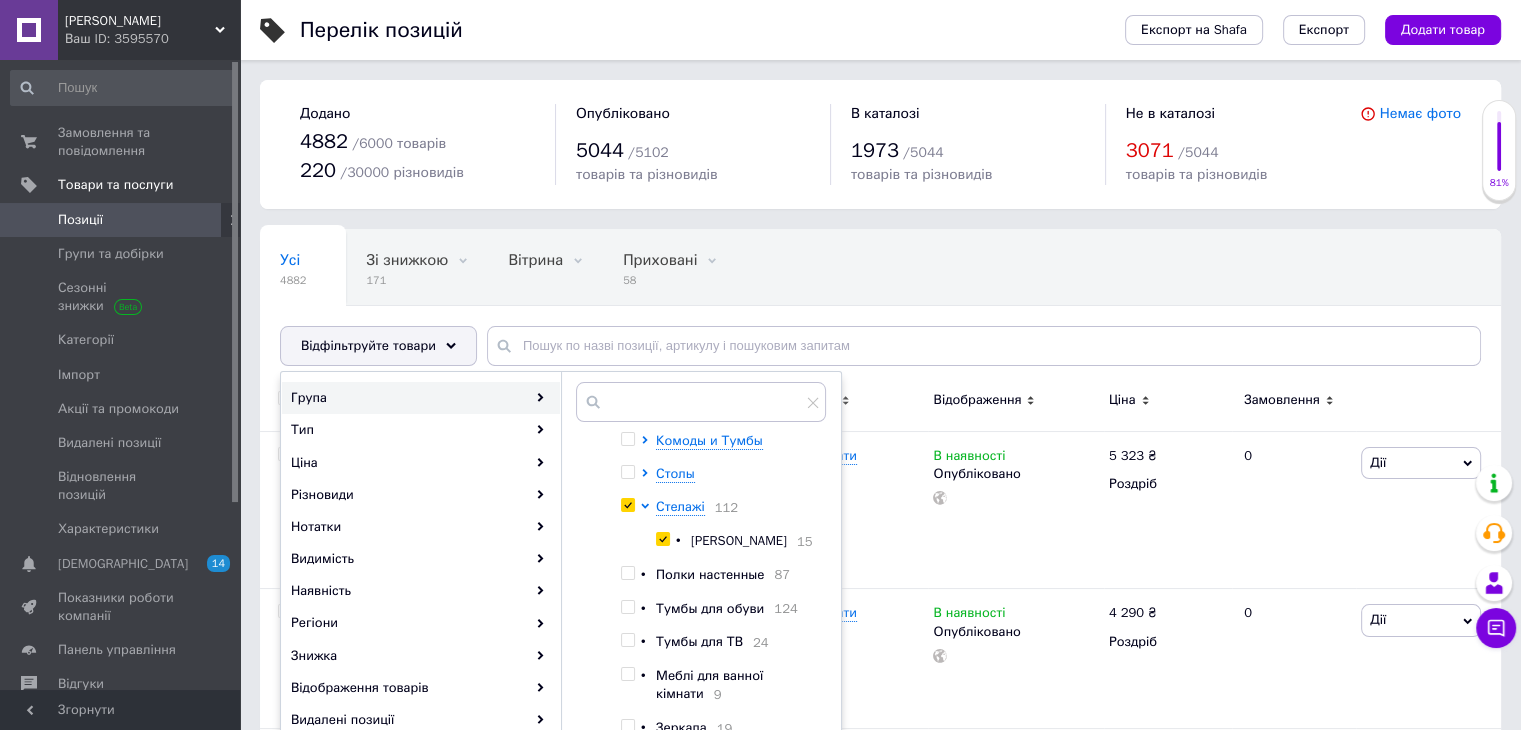 checkbox on "true" 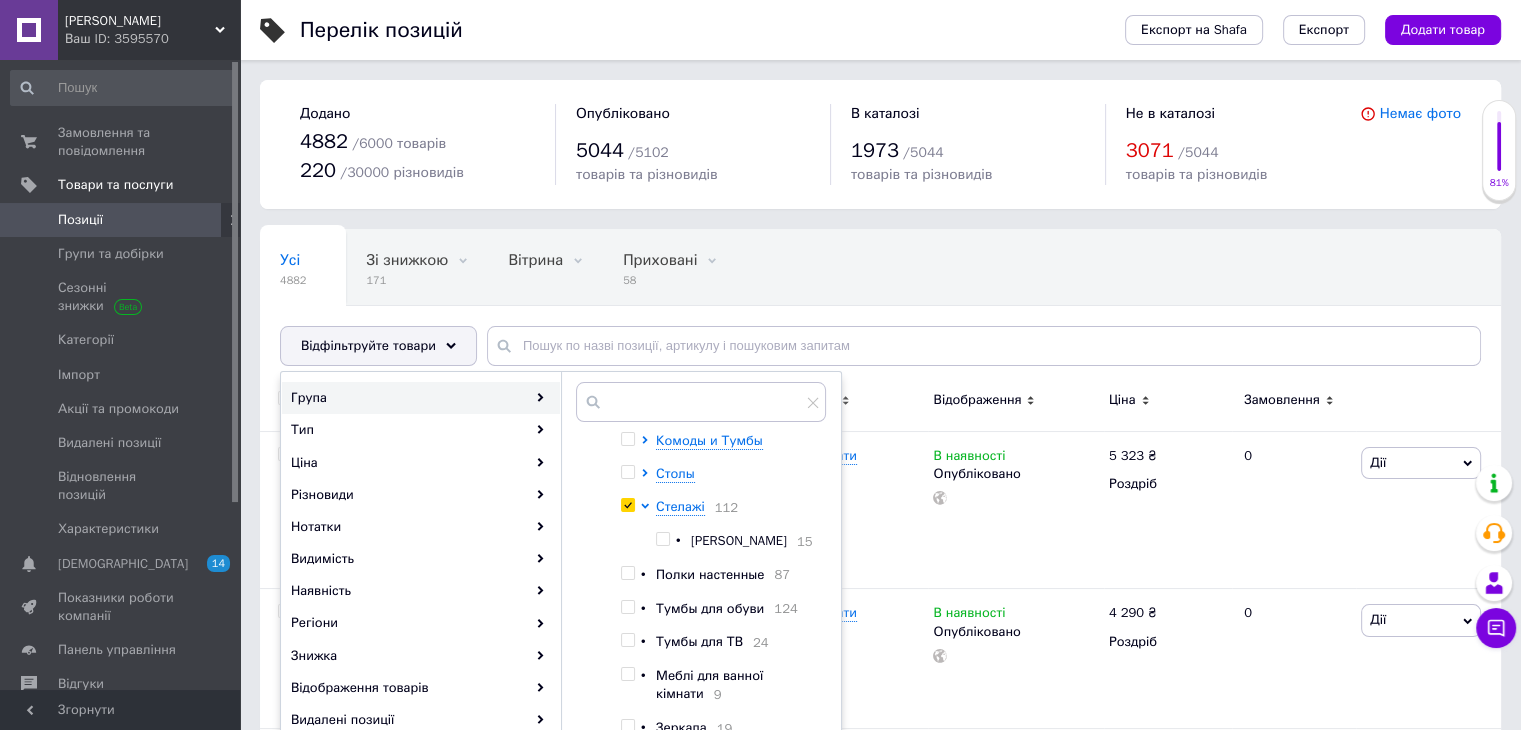 checkbox on "false" 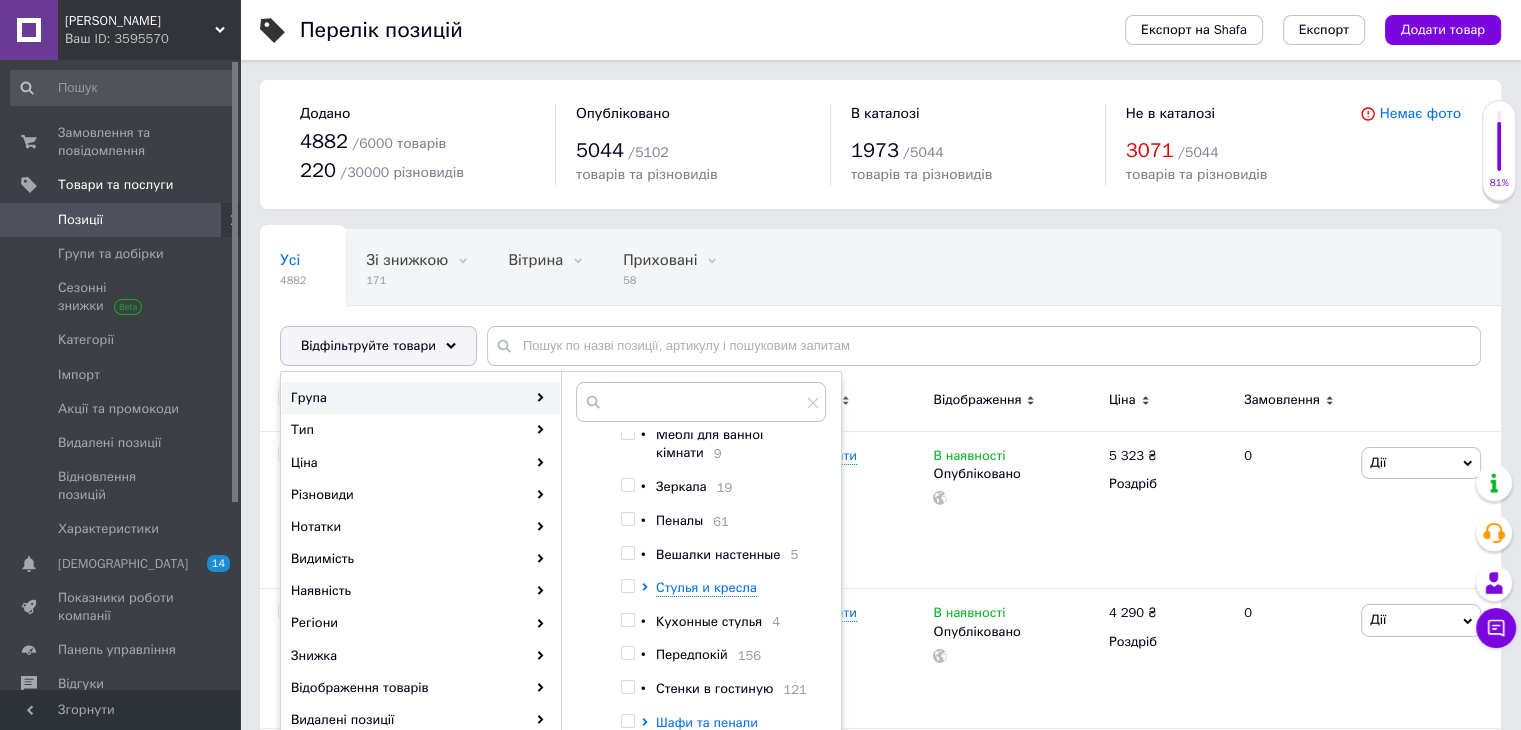 scroll, scrollTop: 478, scrollLeft: 0, axis: vertical 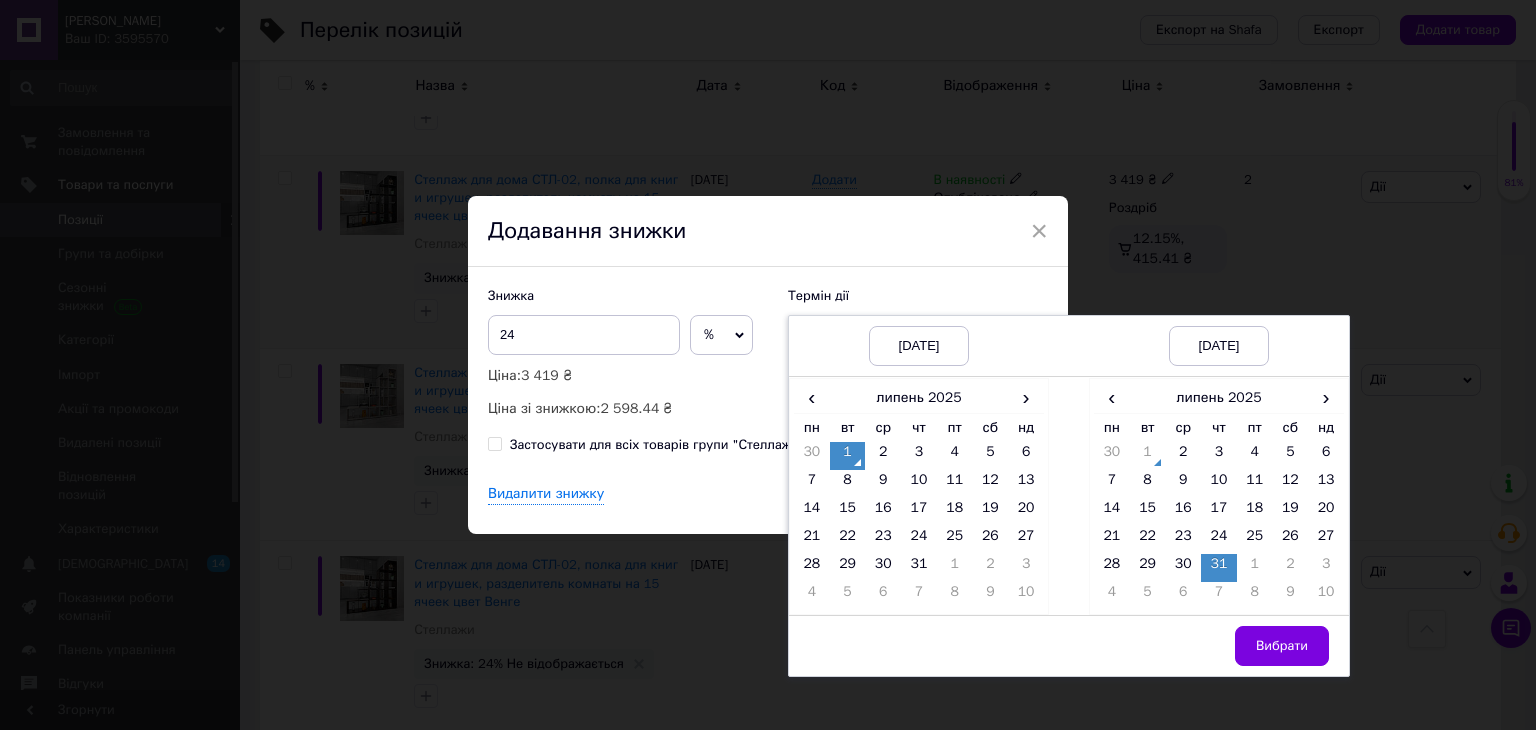 drag, startPoint x: 1295, startPoint y: 641, endPoint x: 1281, endPoint y: 634, distance: 15.652476 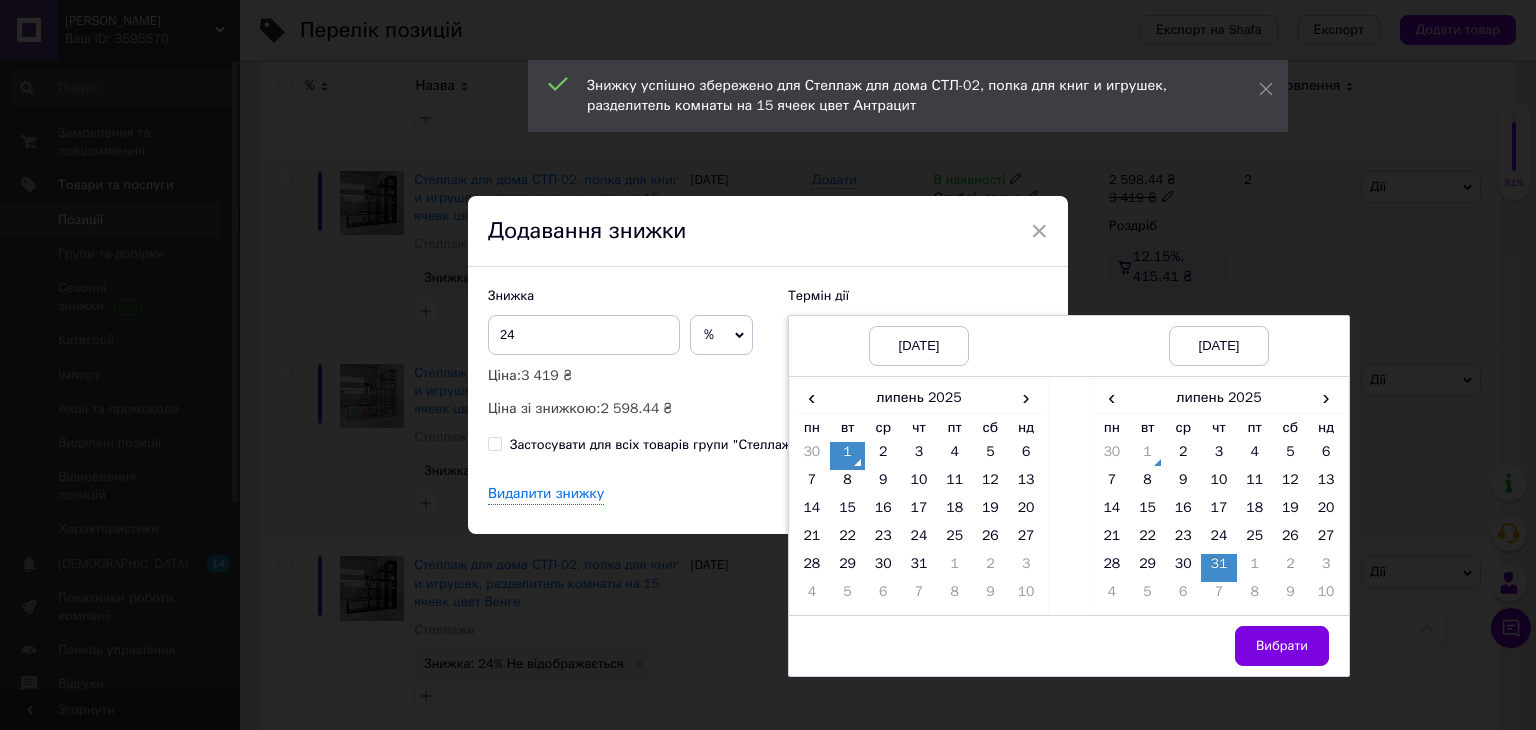 drag, startPoint x: 1283, startPoint y: 633, endPoint x: 1273, endPoint y: 627, distance: 11.661903 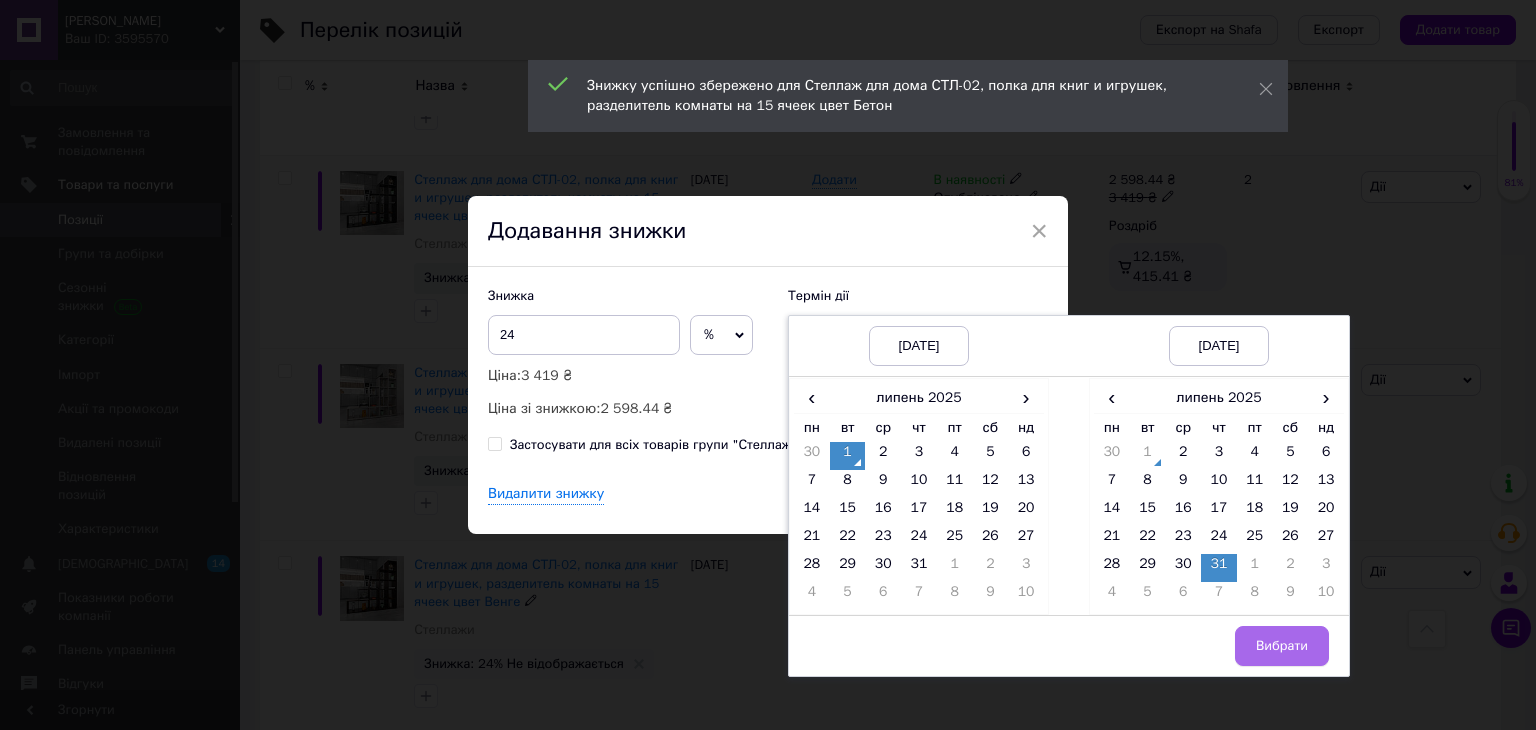 drag, startPoint x: 1284, startPoint y: 633, endPoint x: 1100, endPoint y: 529, distance: 211.35751 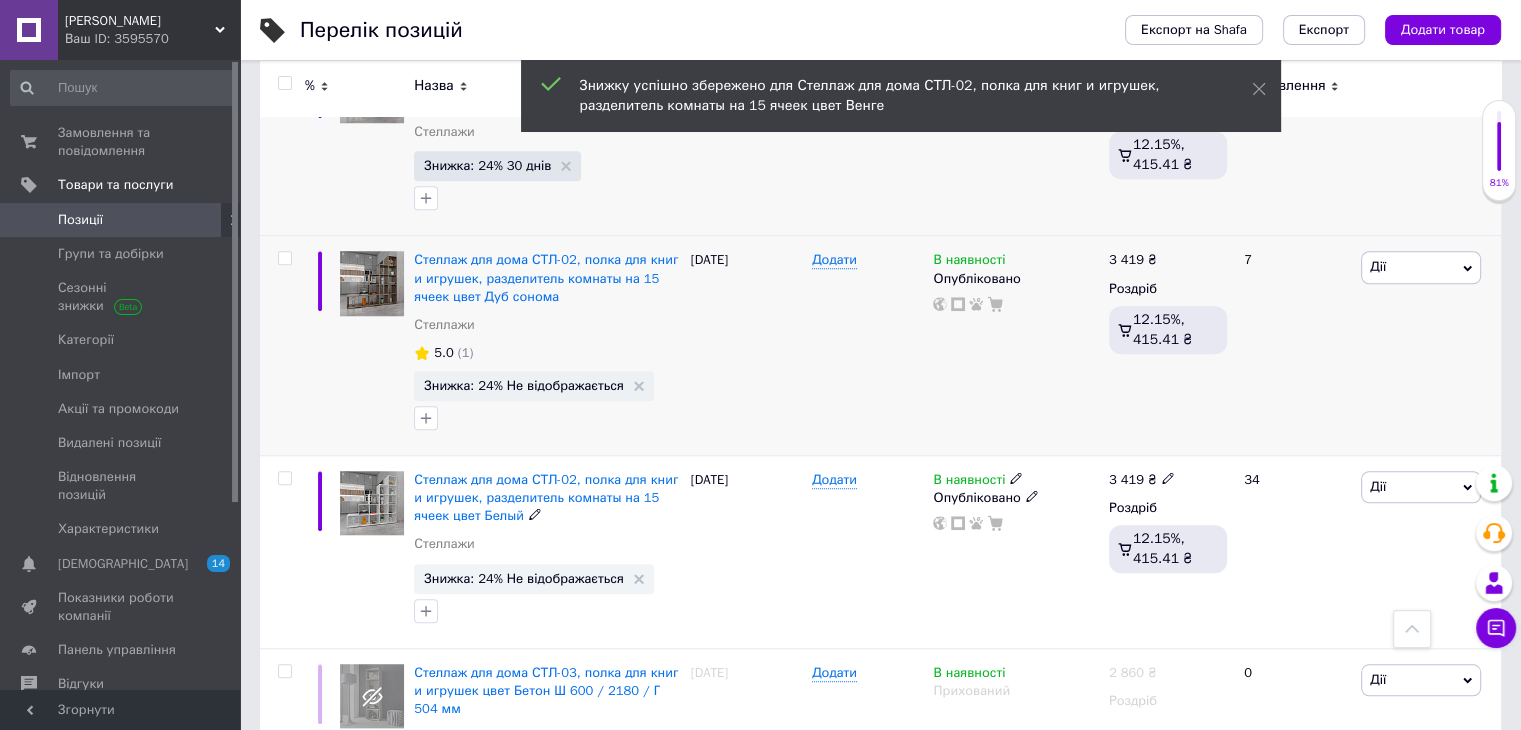 scroll, scrollTop: 1600, scrollLeft: 0, axis: vertical 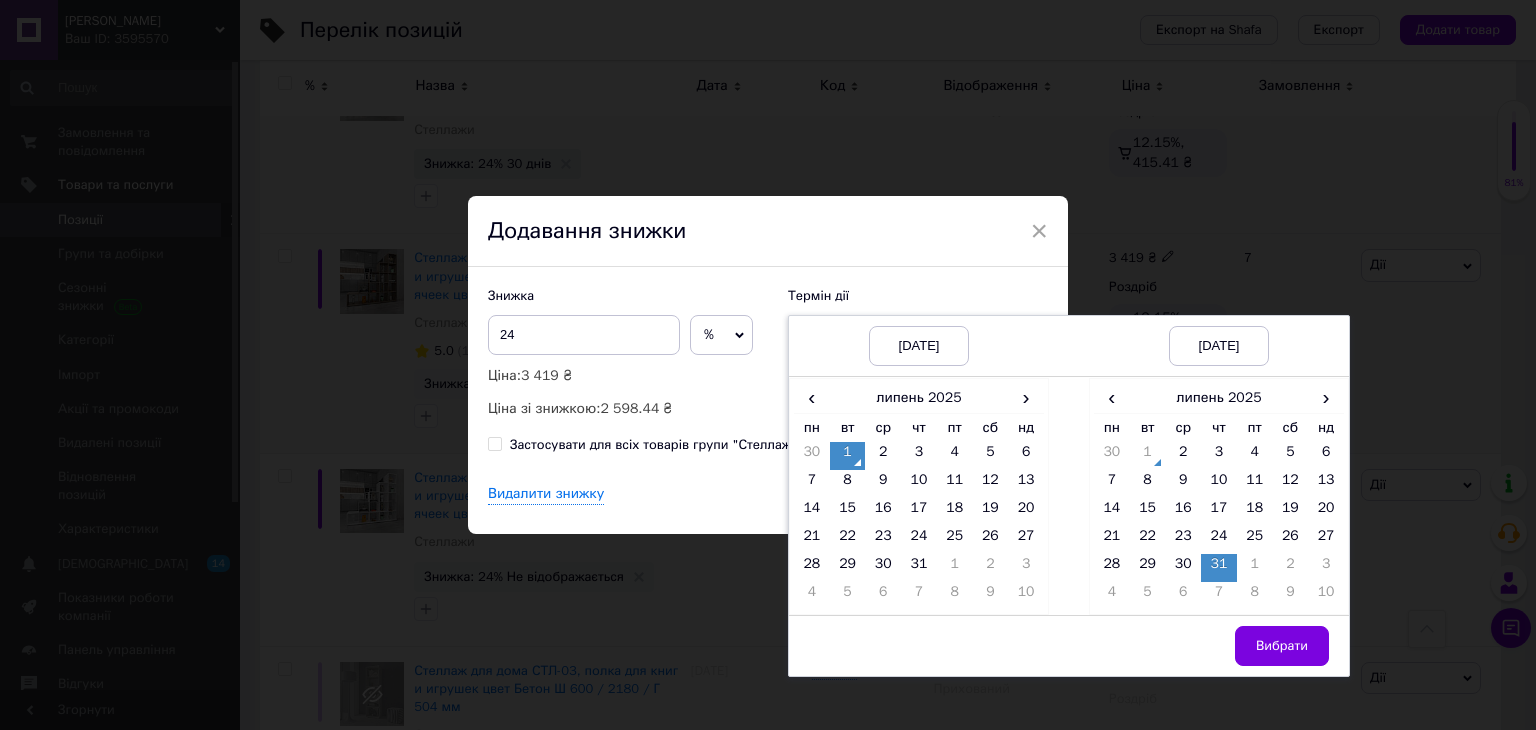 drag, startPoint x: 1267, startPoint y: 653, endPoint x: 1174, endPoint y: 573, distance: 122.67436 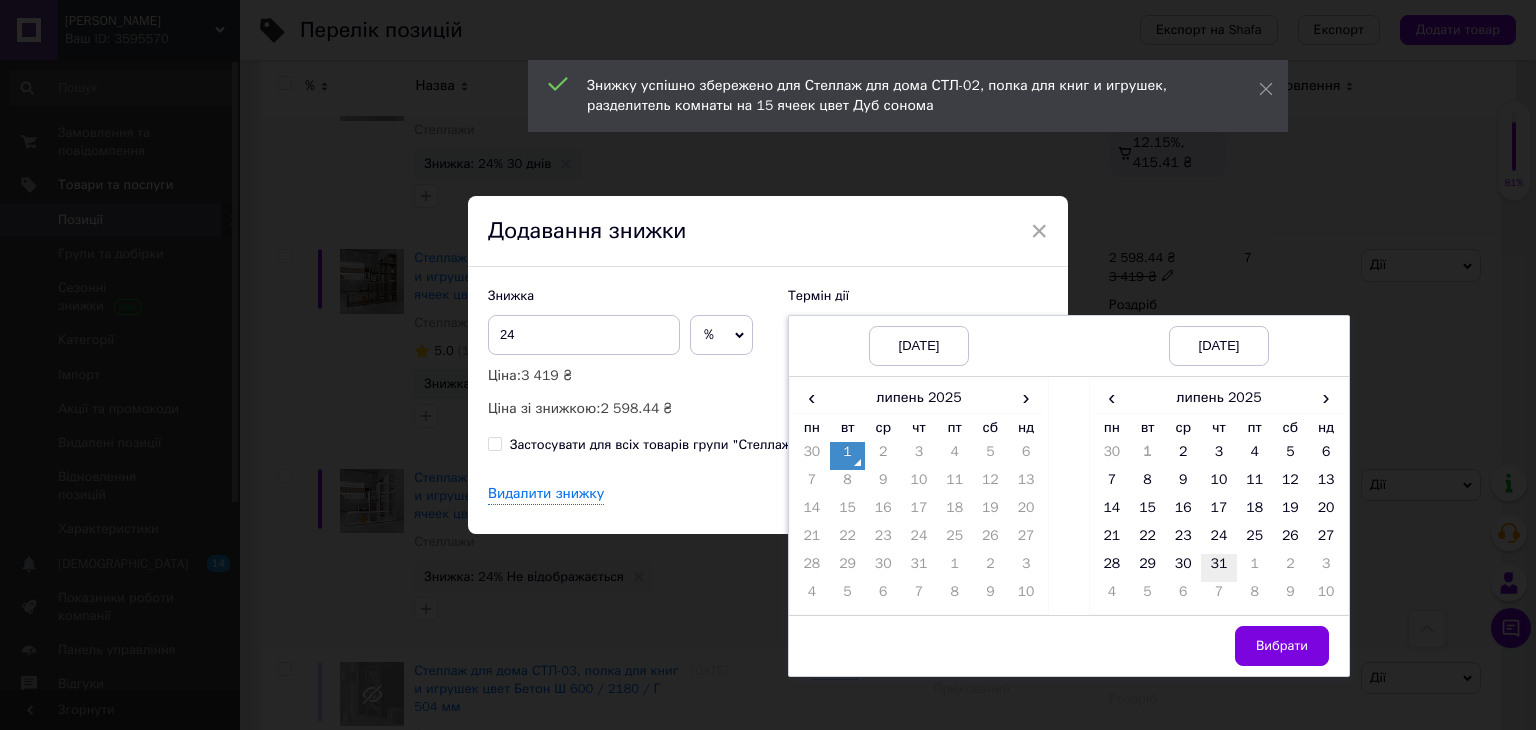 drag, startPoint x: 1204, startPoint y: 563, endPoint x: 1214, endPoint y: 574, distance: 14.866069 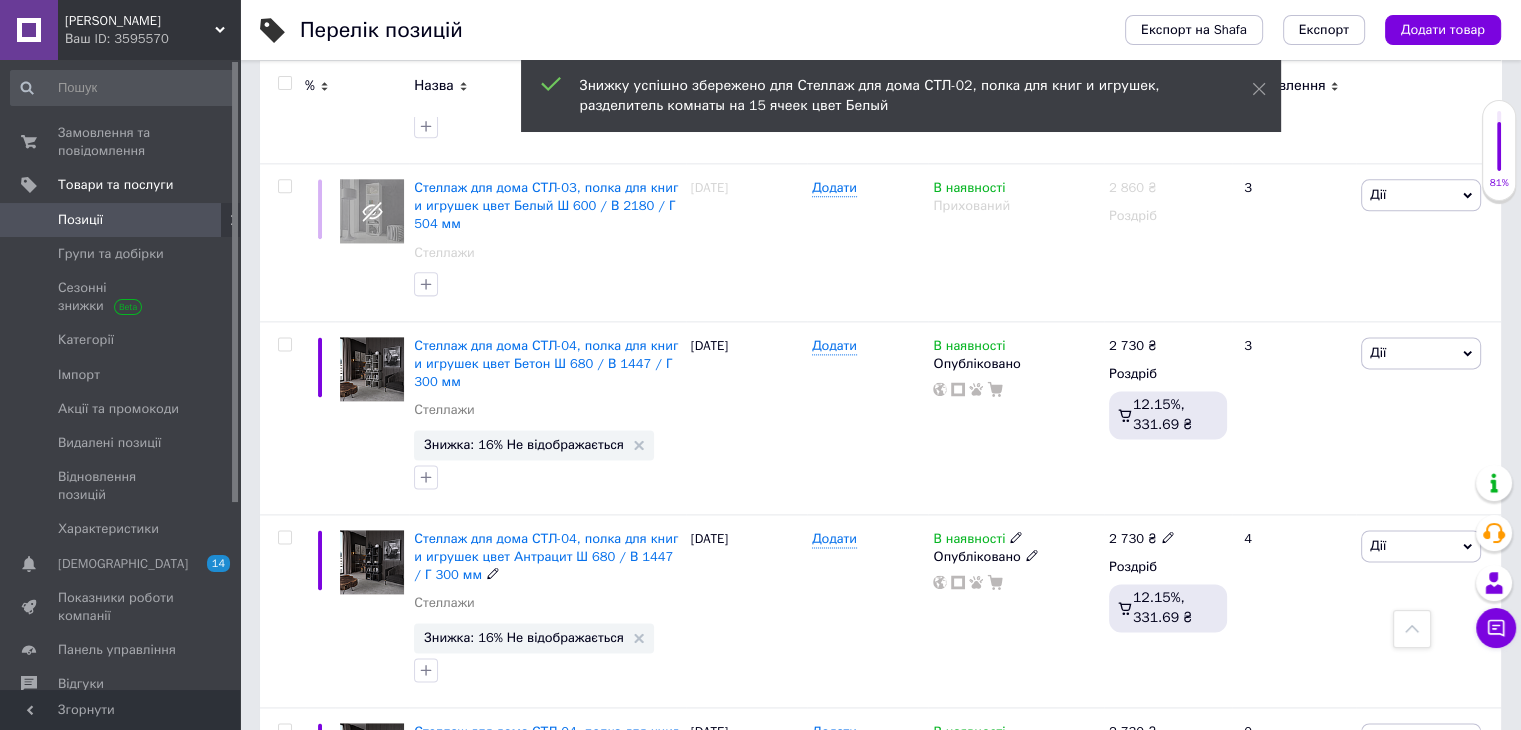 scroll, scrollTop: 2600, scrollLeft: 0, axis: vertical 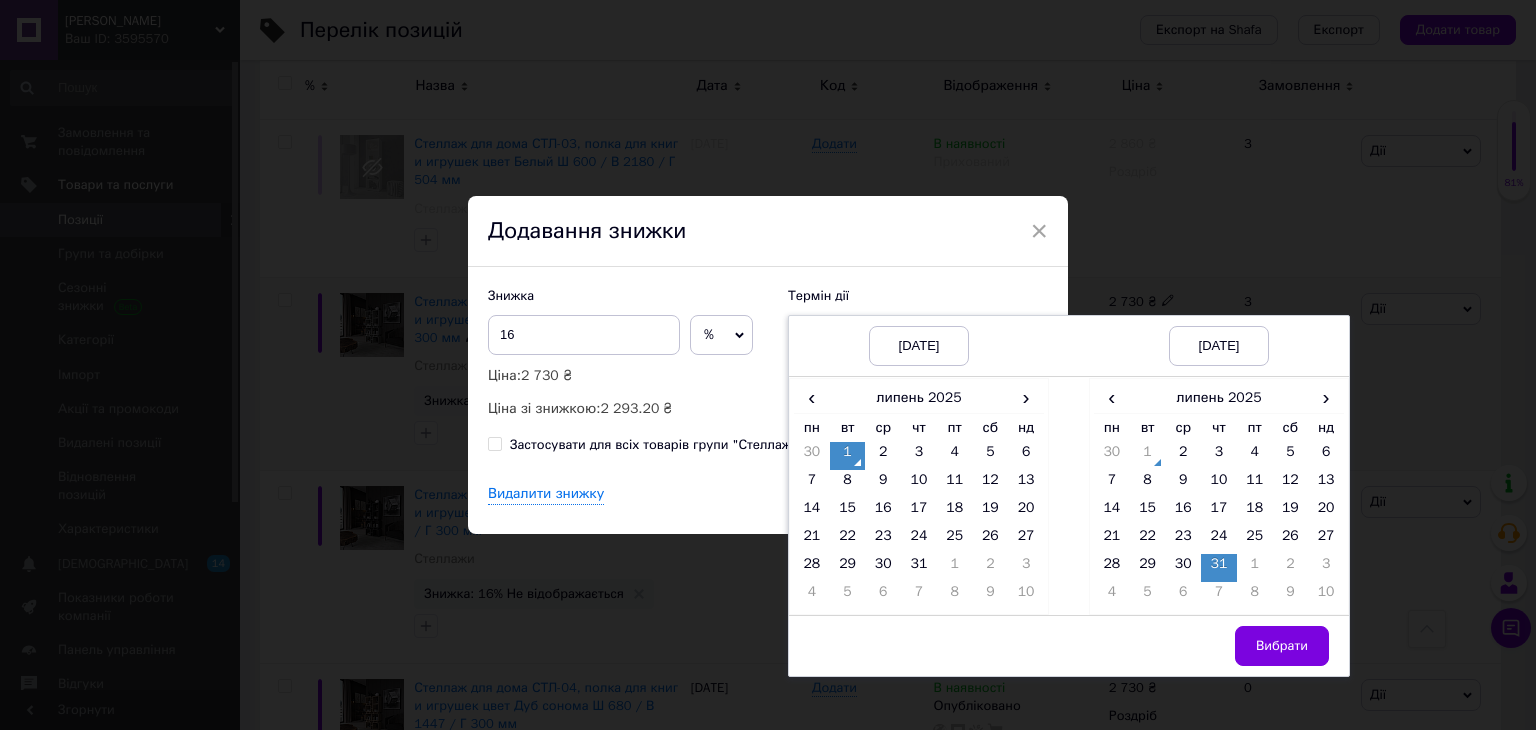 drag, startPoint x: 1285, startPoint y: 644, endPoint x: 1042, endPoint y: 499, distance: 282.9735 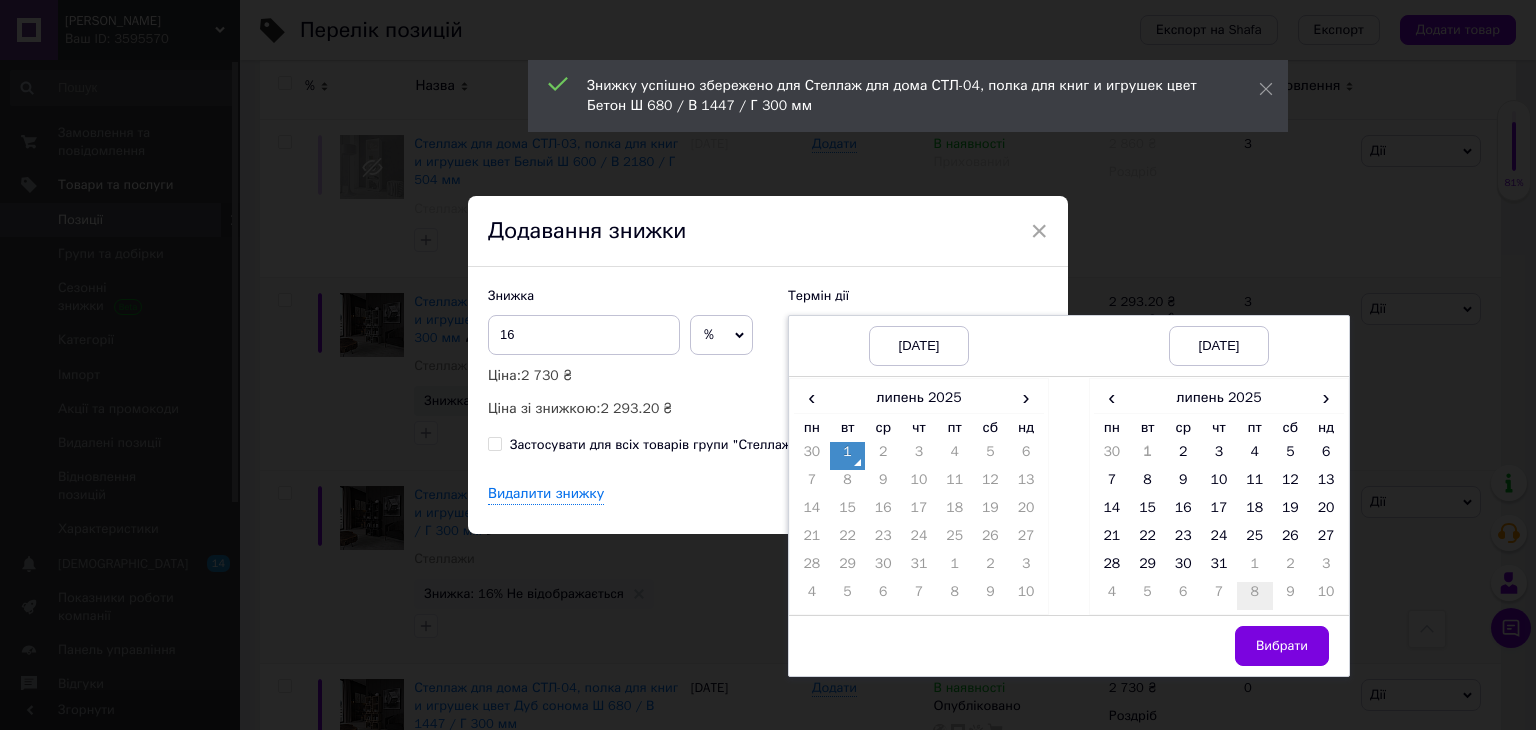 drag, startPoint x: 1211, startPoint y: 562, endPoint x: 1266, endPoint y: 603, distance: 68.60029 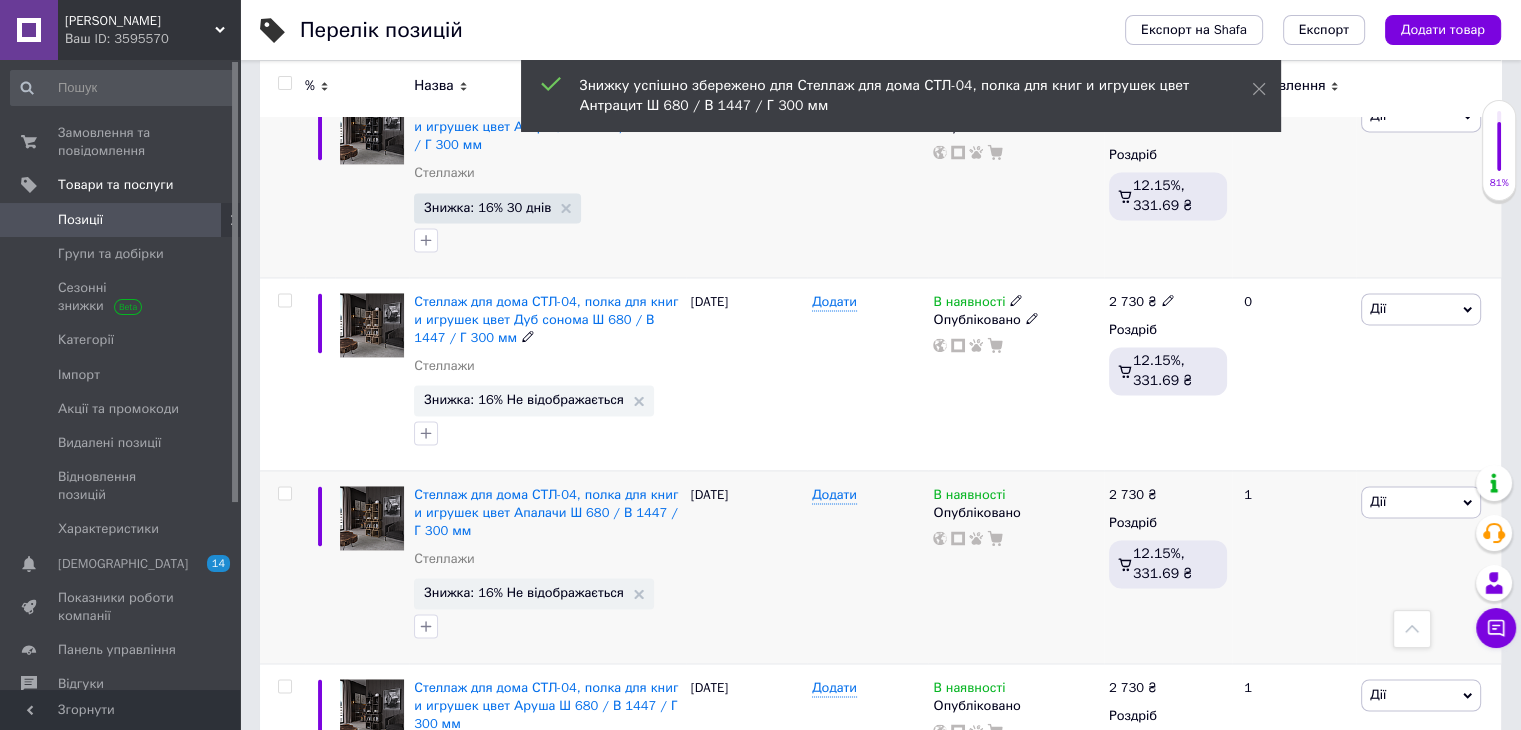 scroll, scrollTop: 3000, scrollLeft: 0, axis: vertical 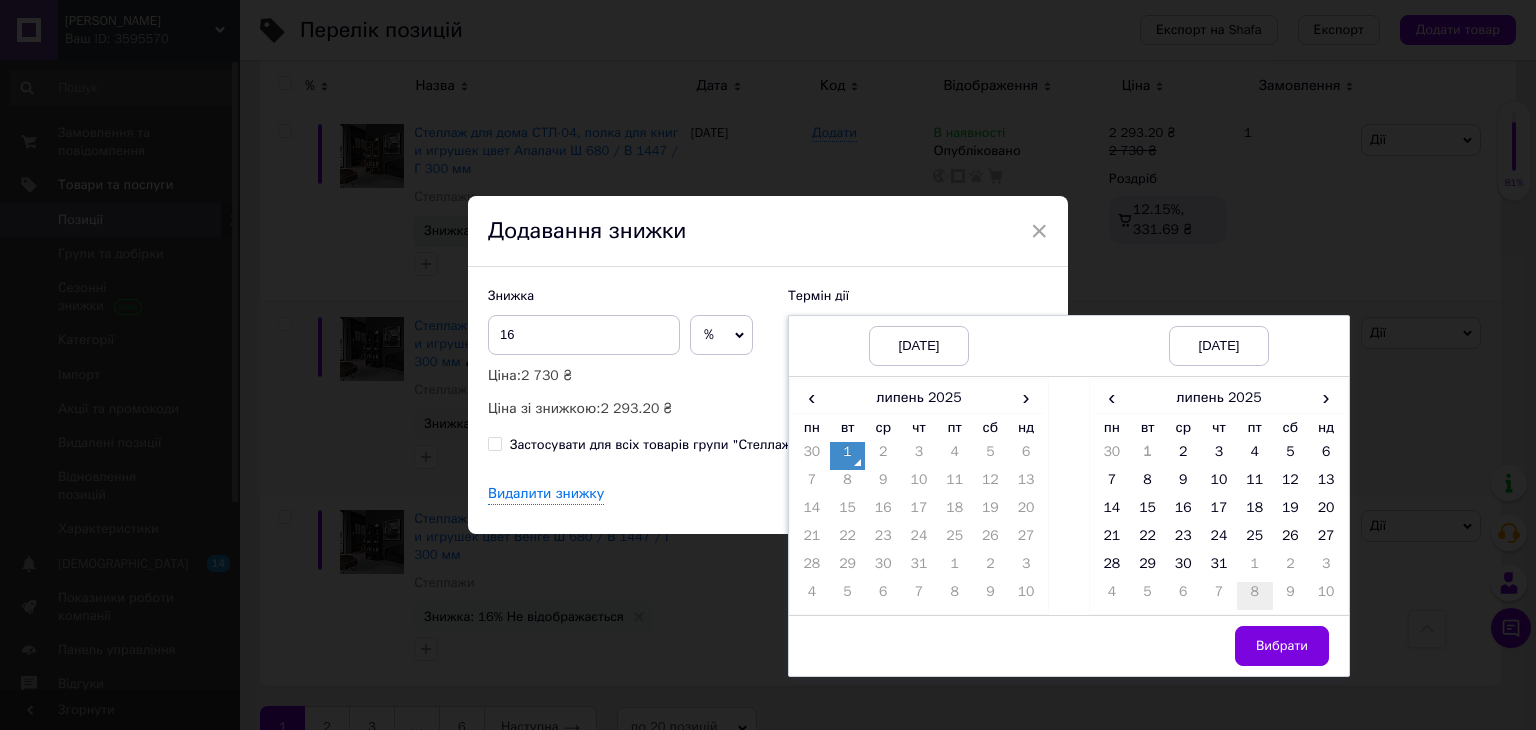drag, startPoint x: 1208, startPoint y: 559, endPoint x: 1243, endPoint y: 605, distance: 57.801384 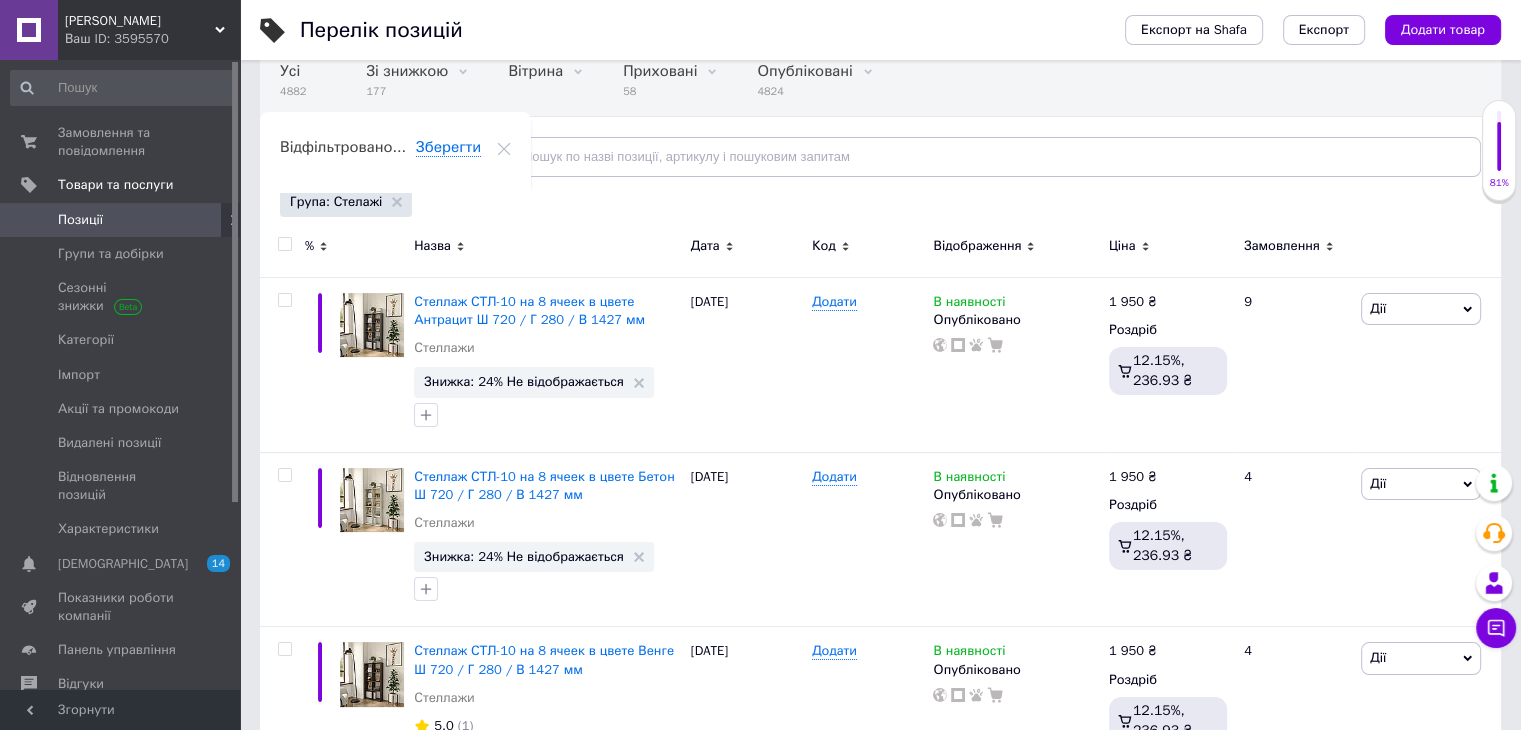 scroll, scrollTop: 200, scrollLeft: 0, axis: vertical 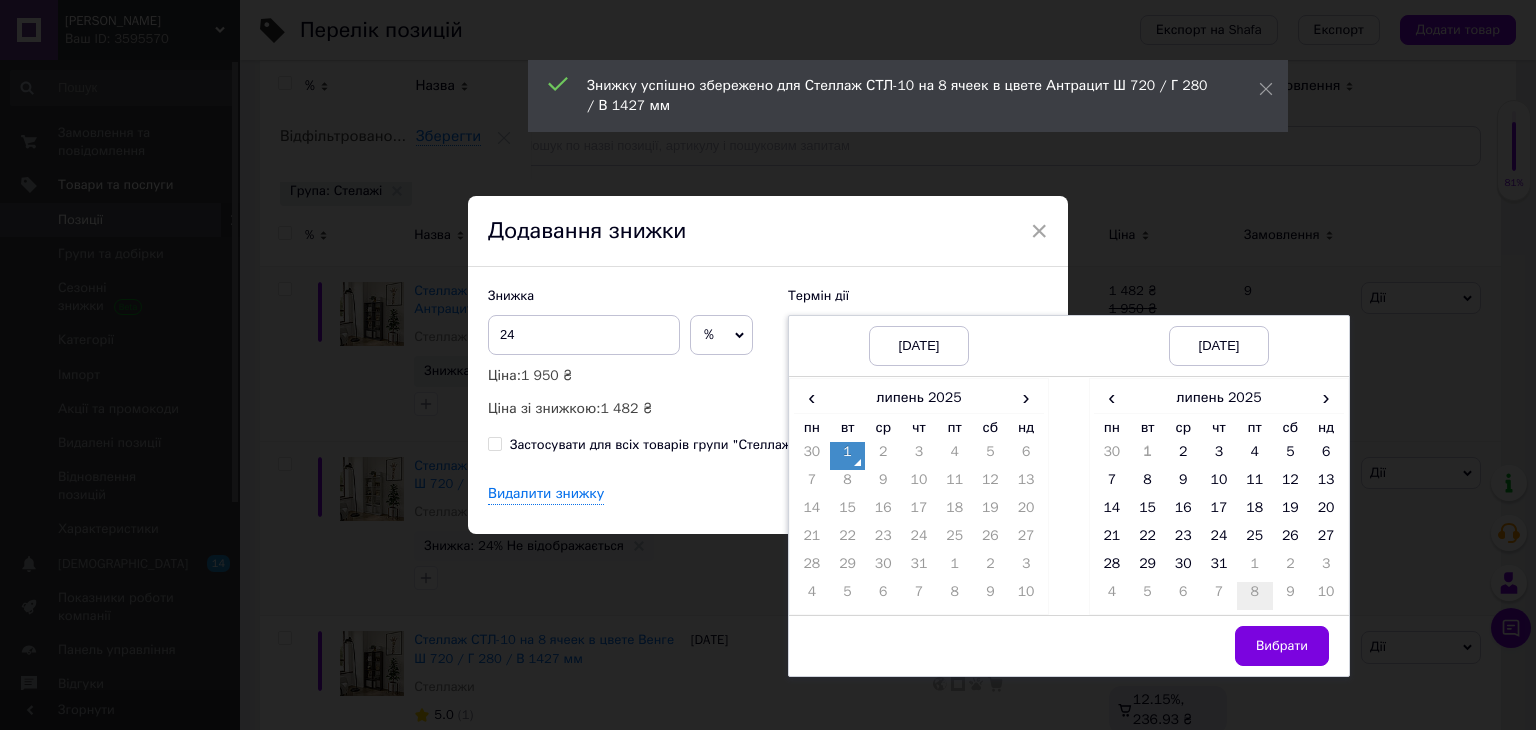 drag, startPoint x: 1206, startPoint y: 560, endPoint x: 1249, endPoint y: 607, distance: 63.702435 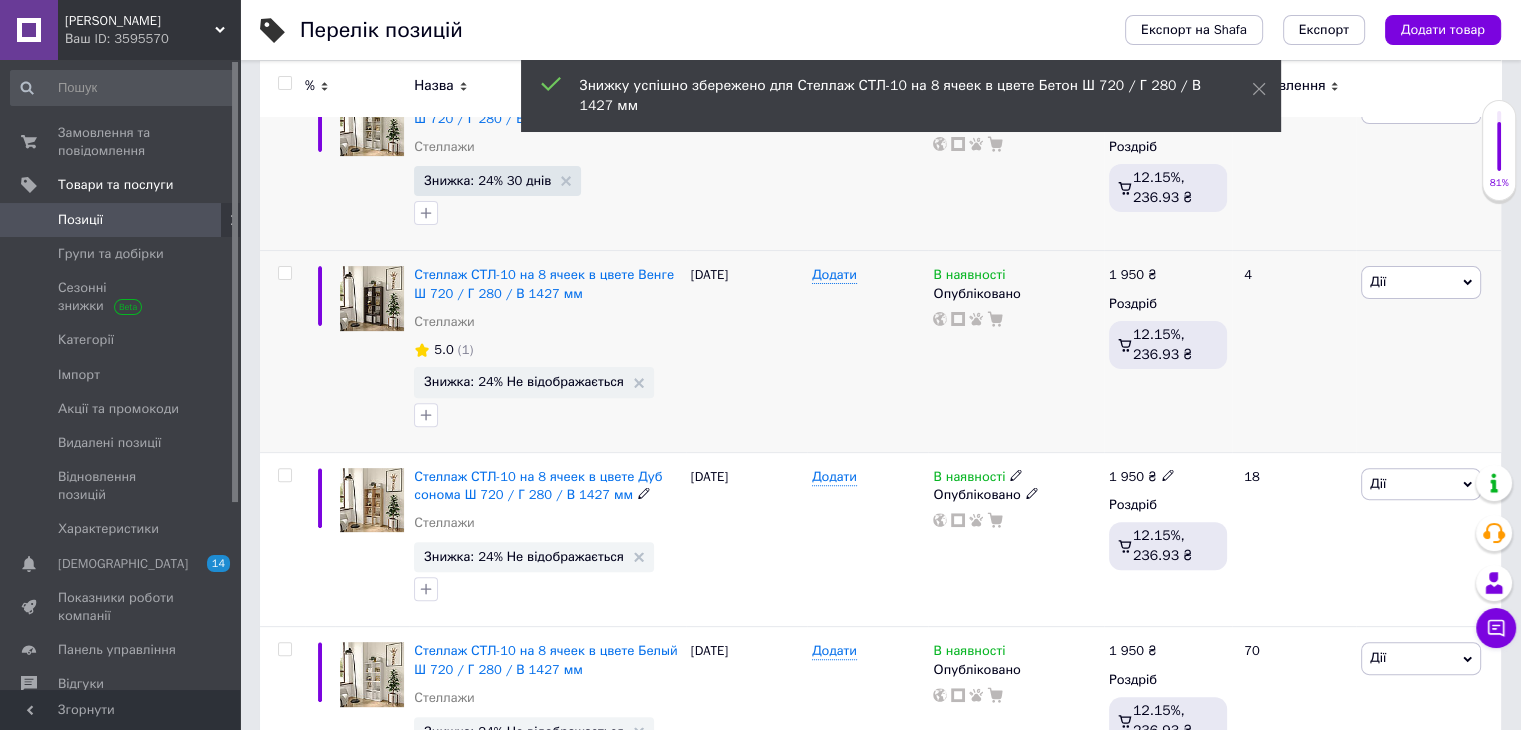 scroll, scrollTop: 600, scrollLeft: 0, axis: vertical 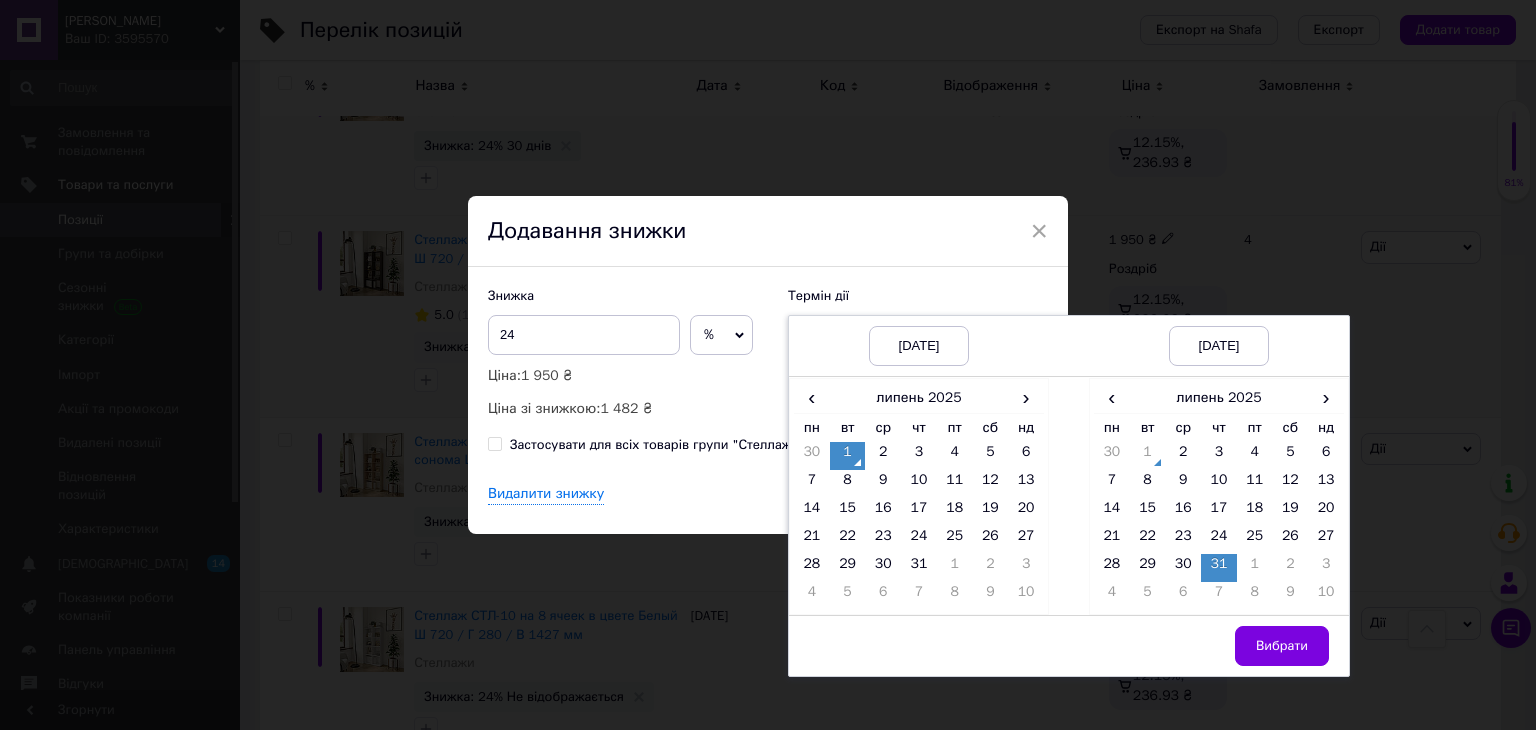 drag, startPoint x: 1272, startPoint y: 632, endPoint x: 1021, endPoint y: 485, distance: 290.878 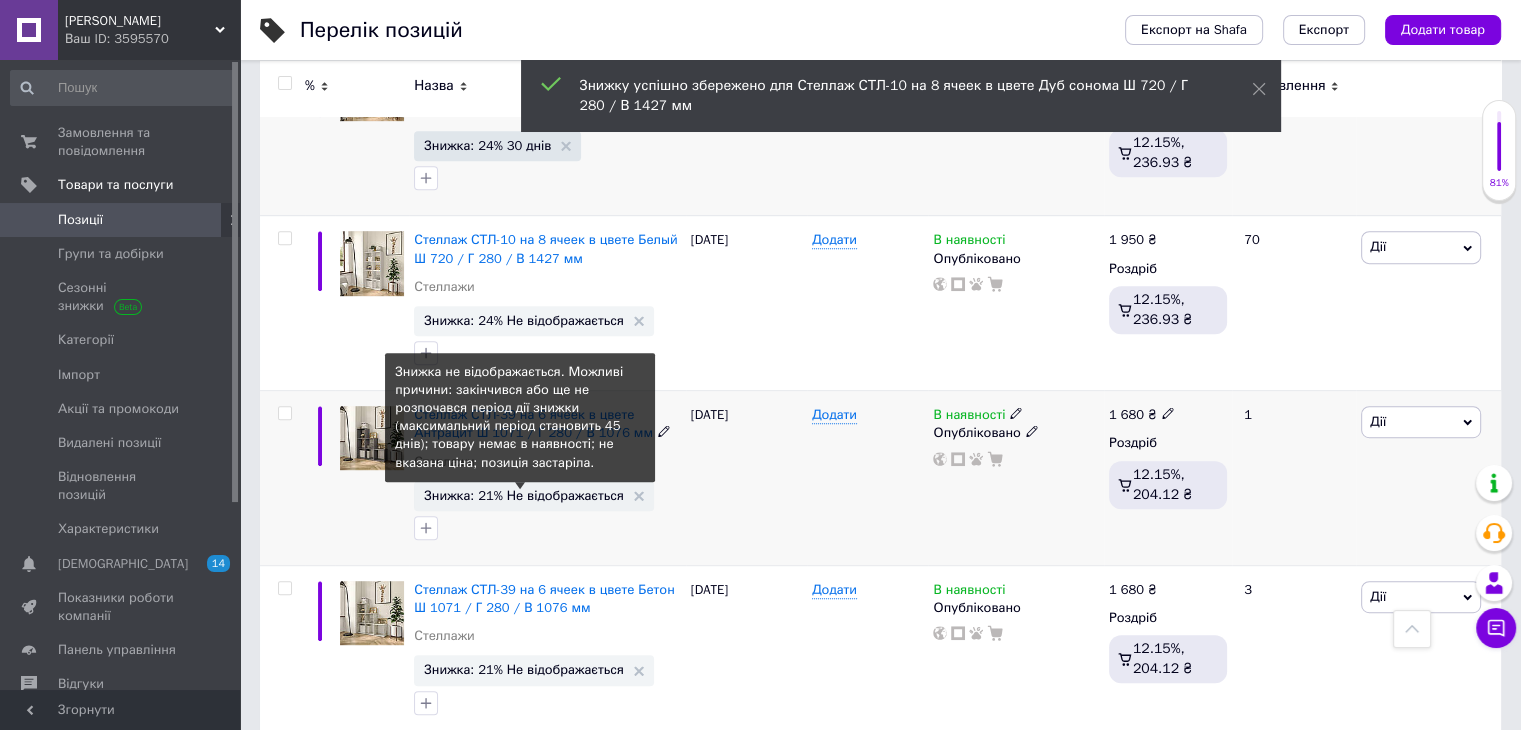 scroll, scrollTop: 1000, scrollLeft: 0, axis: vertical 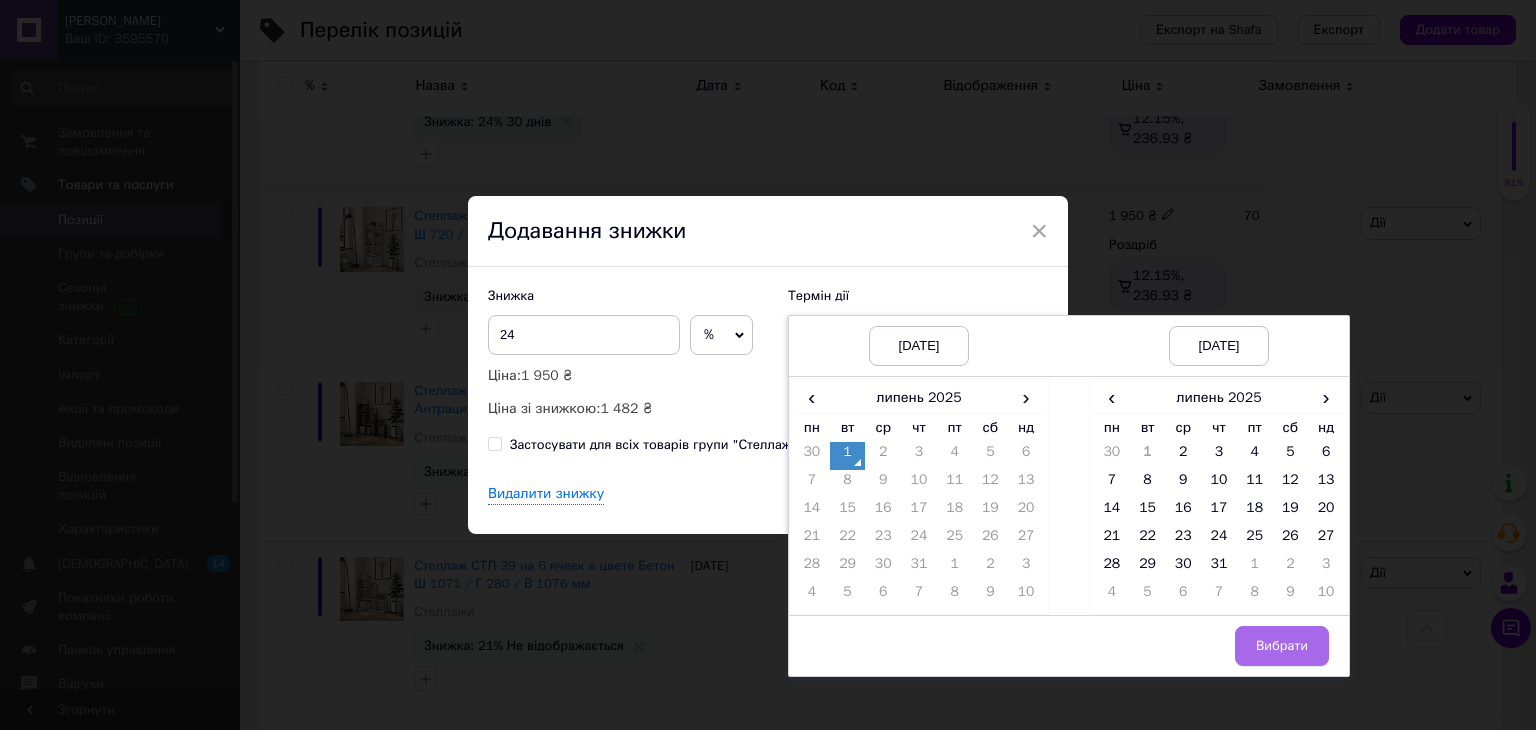 drag, startPoint x: 1206, startPoint y: 565, endPoint x: 1275, endPoint y: 626, distance: 92.09777 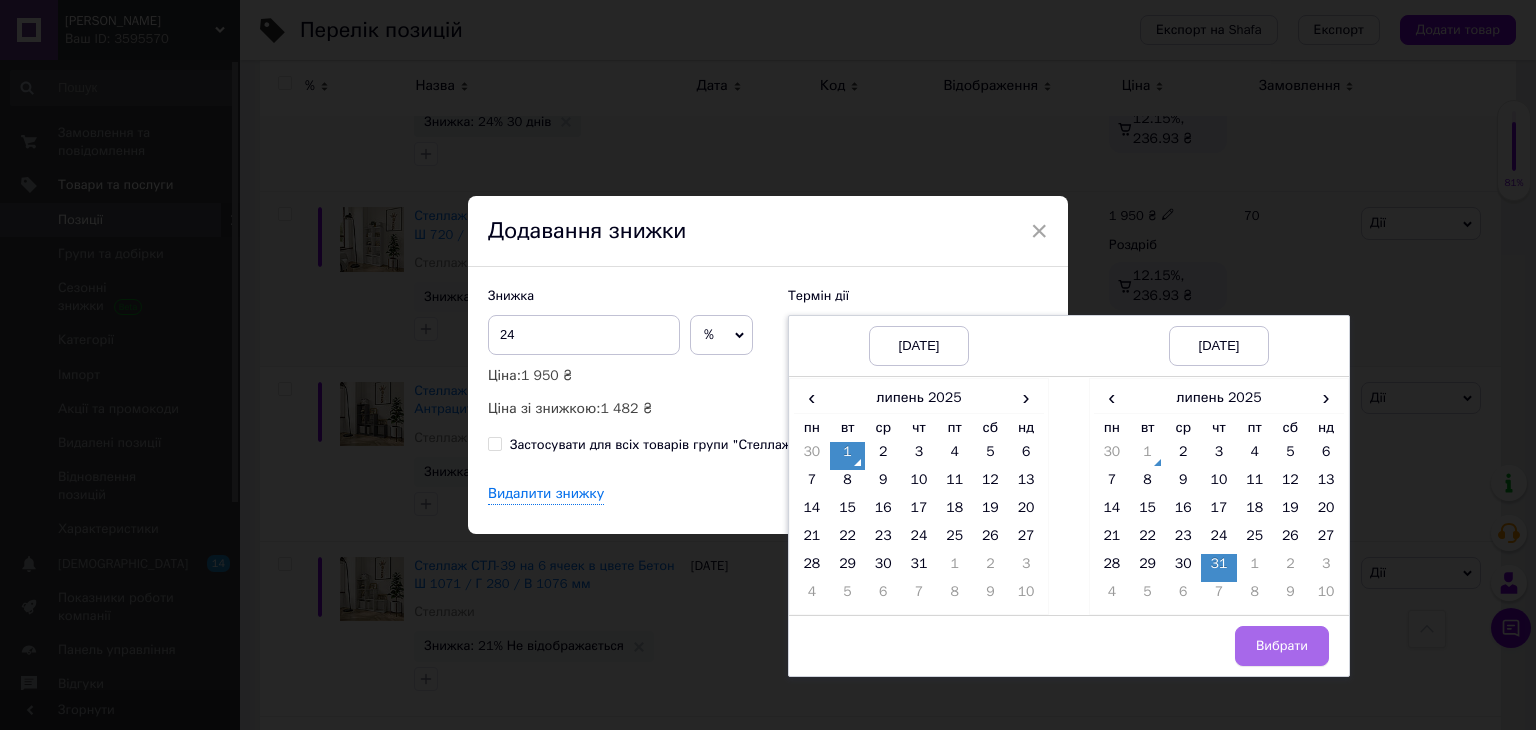 drag, startPoint x: 1293, startPoint y: 650, endPoint x: 1070, endPoint y: 519, distance: 258.631 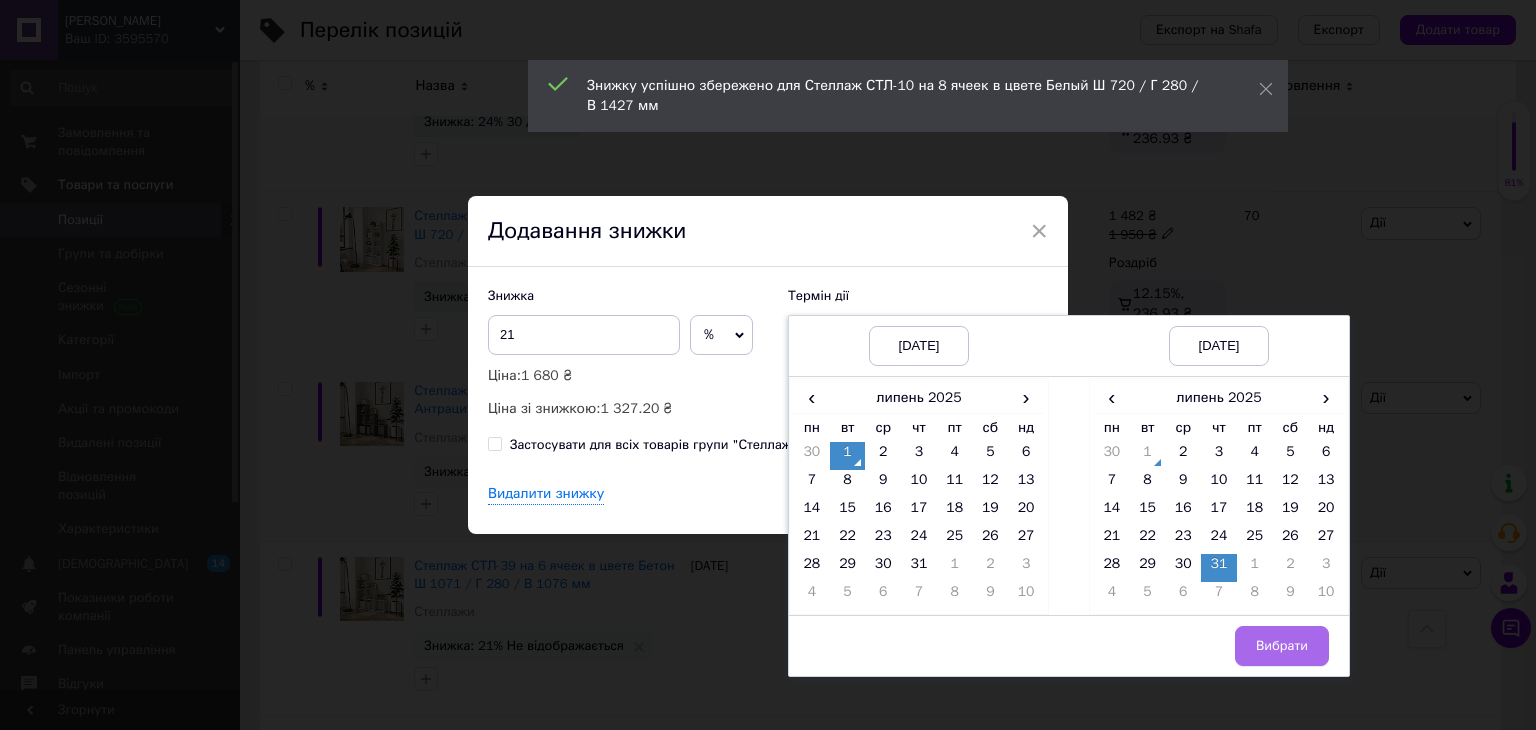 drag, startPoint x: 1268, startPoint y: 629, endPoint x: 1235, endPoint y: 608, distance: 39.115215 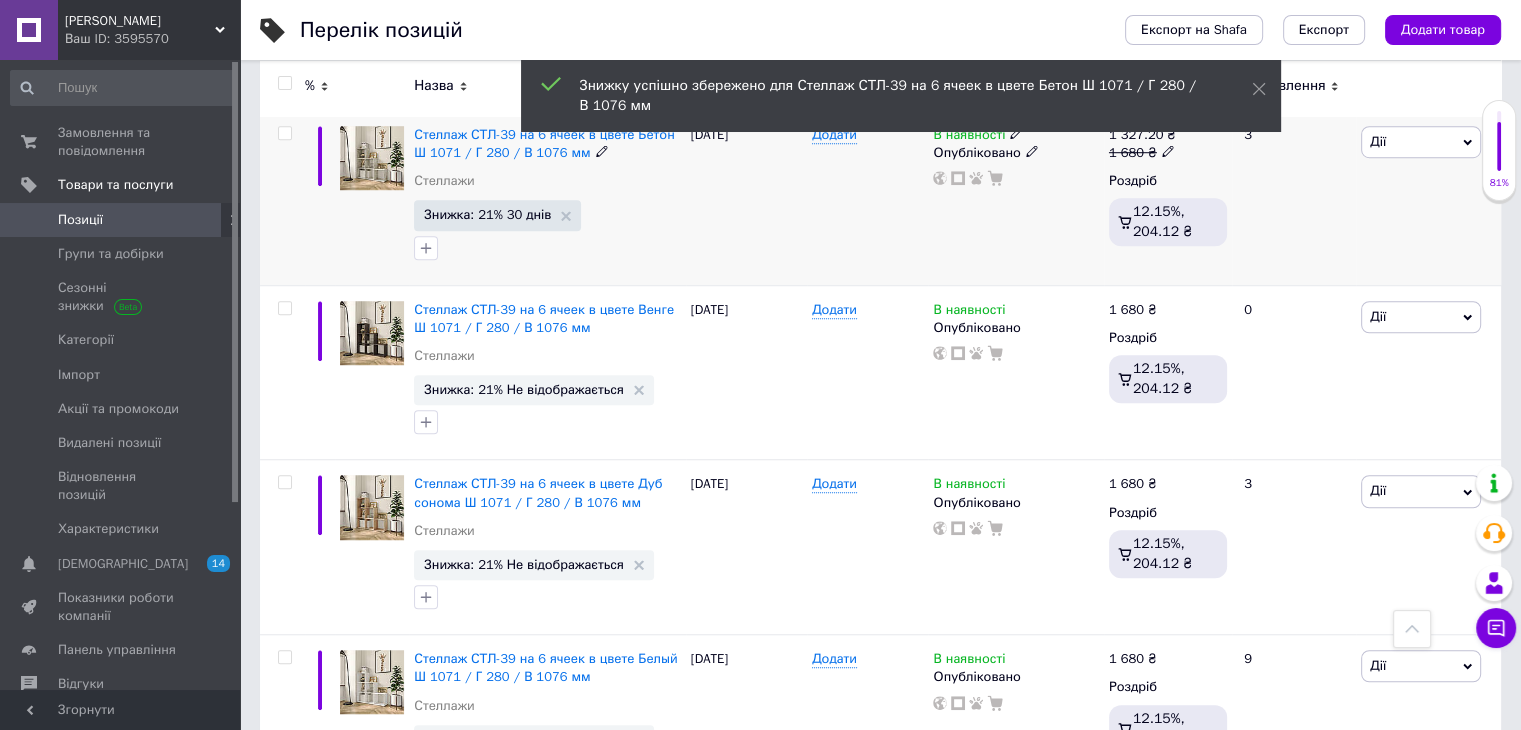 scroll, scrollTop: 1500, scrollLeft: 0, axis: vertical 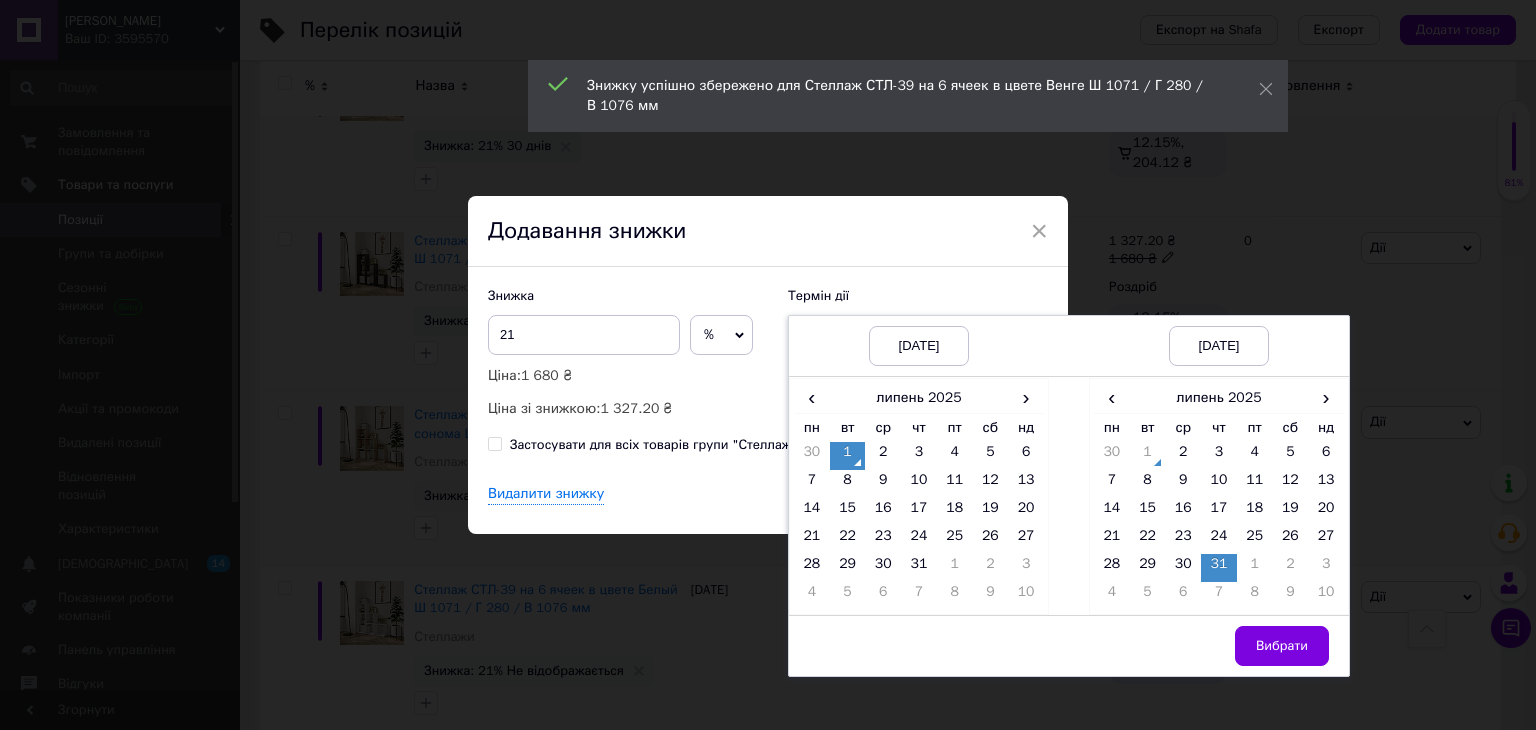 drag, startPoint x: 1273, startPoint y: 648, endPoint x: 1188, endPoint y: 573, distance: 113.35784 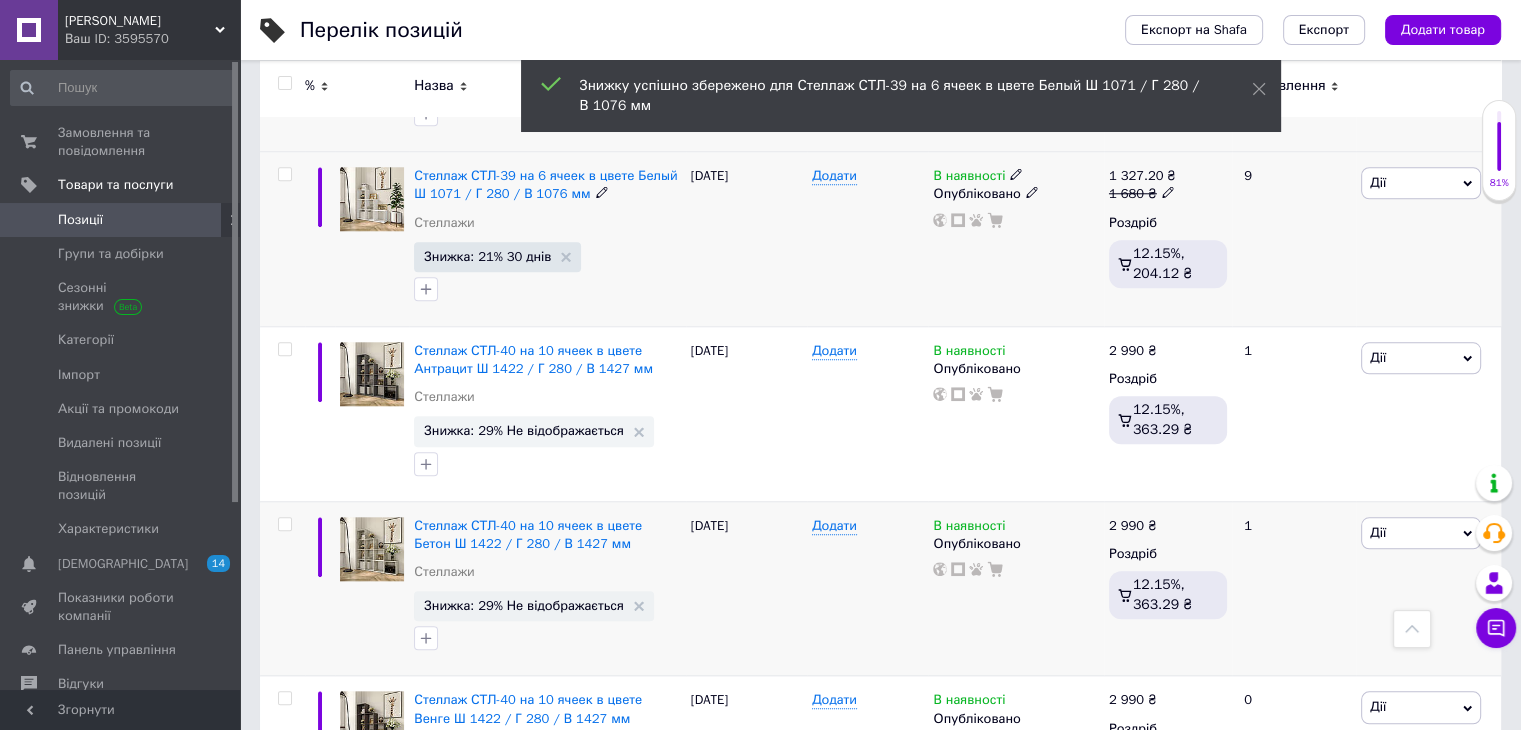scroll, scrollTop: 2000, scrollLeft: 0, axis: vertical 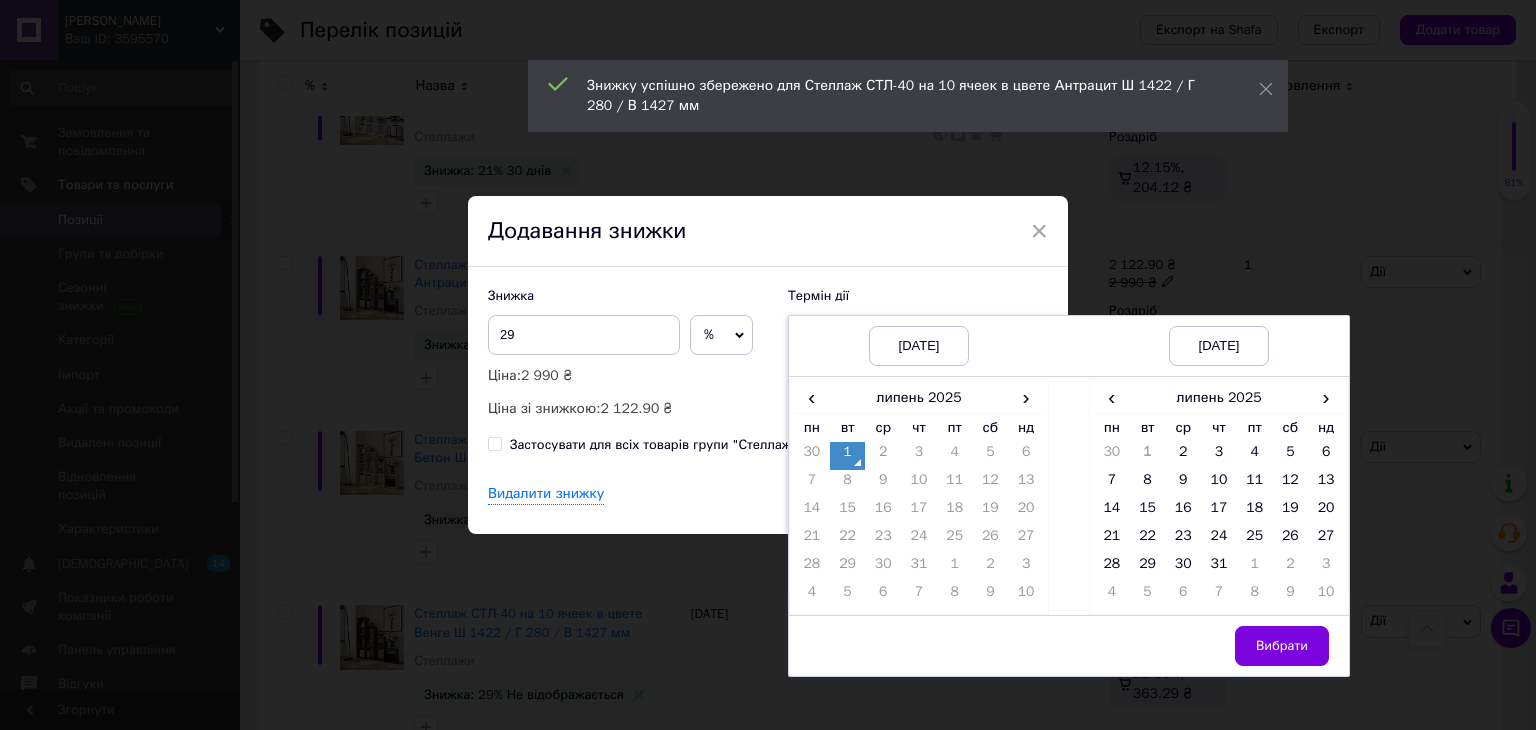 drag, startPoint x: 1216, startPoint y: 561, endPoint x: 1272, endPoint y: 613, distance: 76.41989 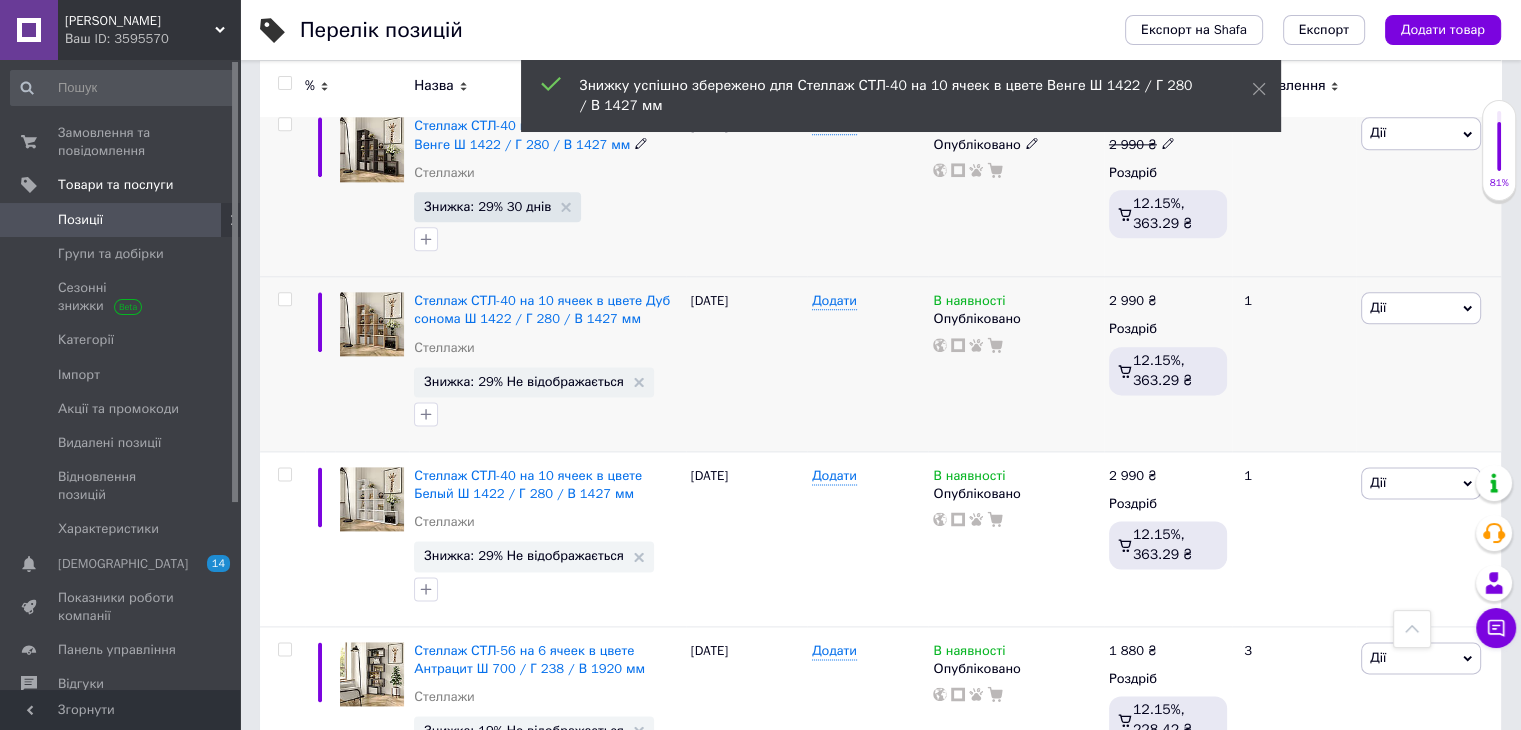scroll, scrollTop: 2500, scrollLeft: 0, axis: vertical 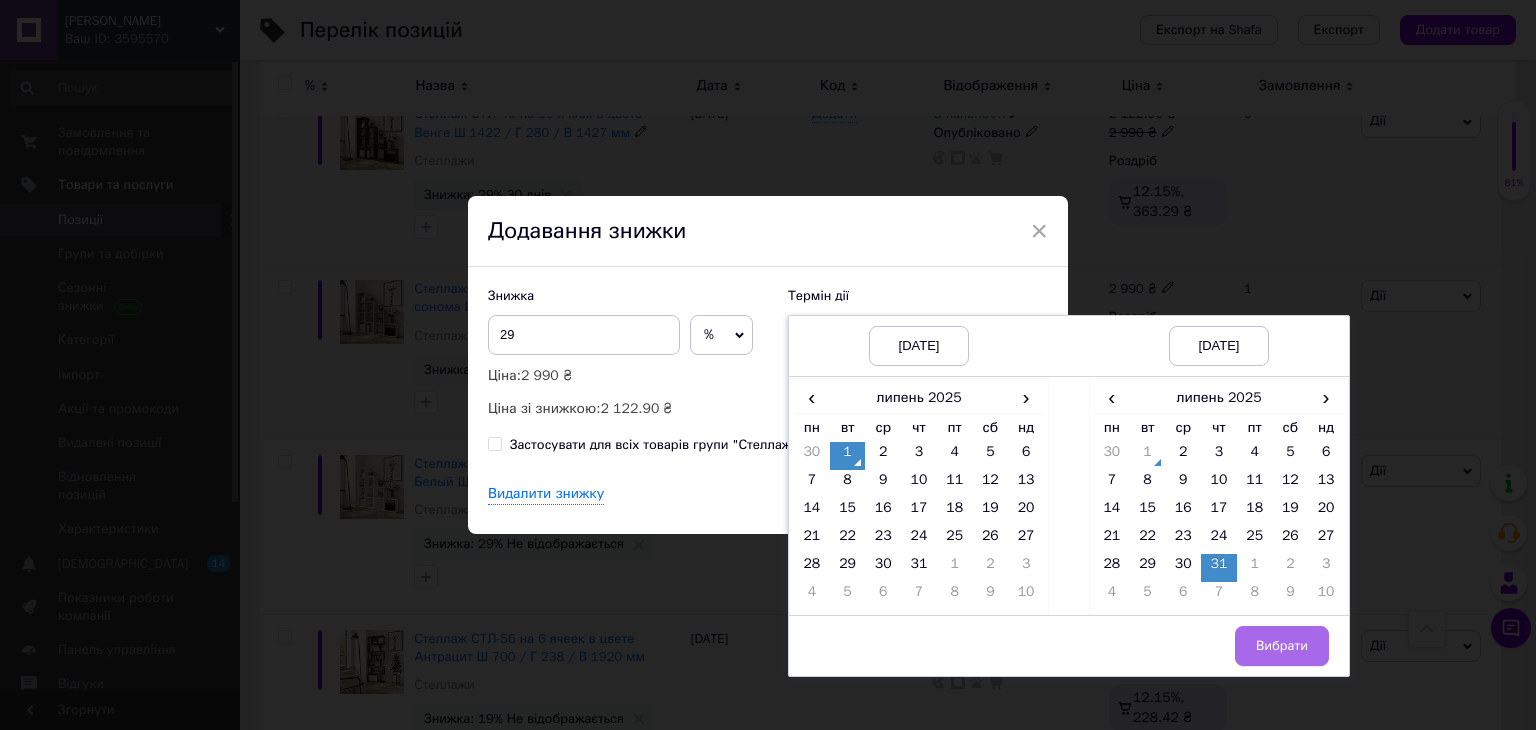drag, startPoint x: 1275, startPoint y: 645, endPoint x: 1262, endPoint y: 633, distance: 17.691807 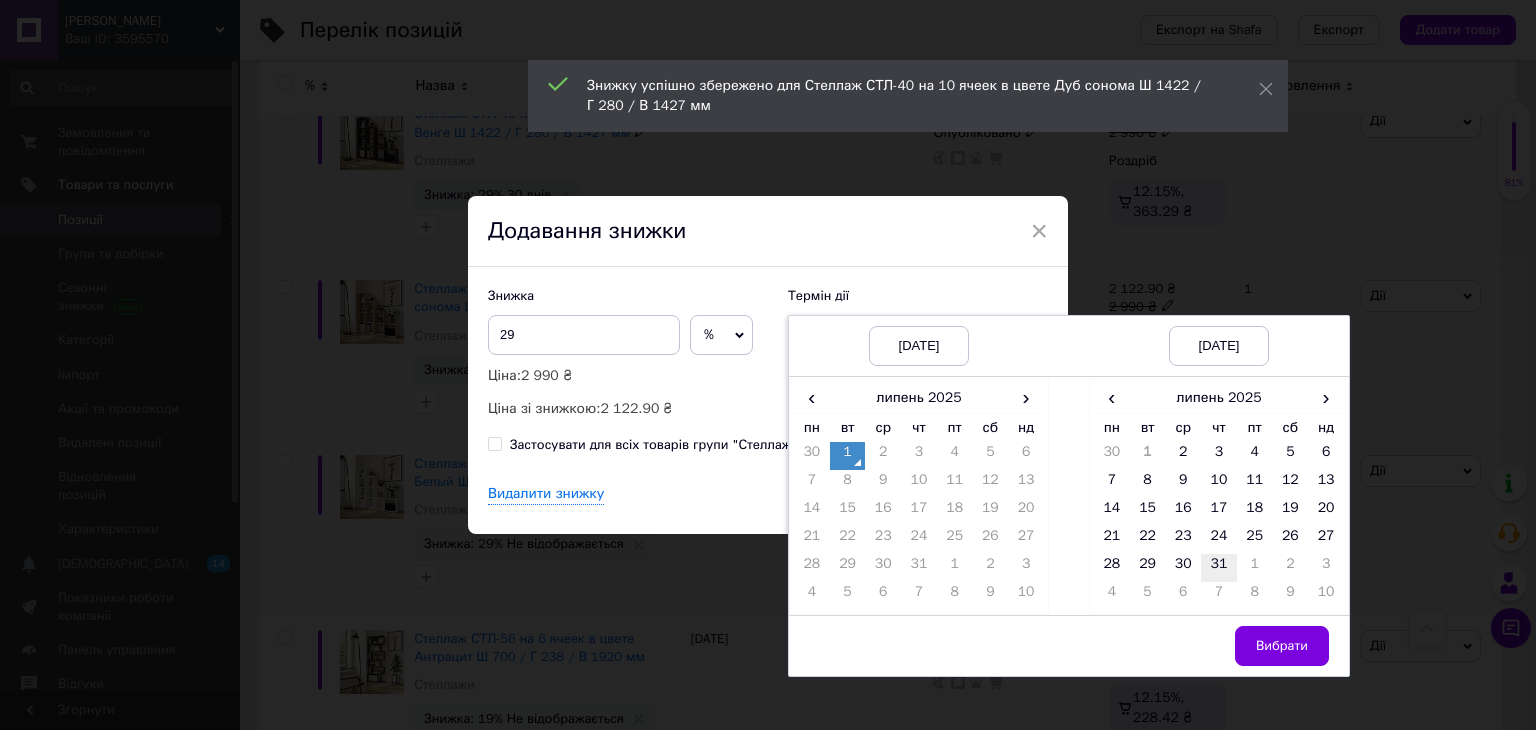 drag, startPoint x: 1212, startPoint y: 561, endPoint x: 1276, endPoint y: 636, distance: 98.59513 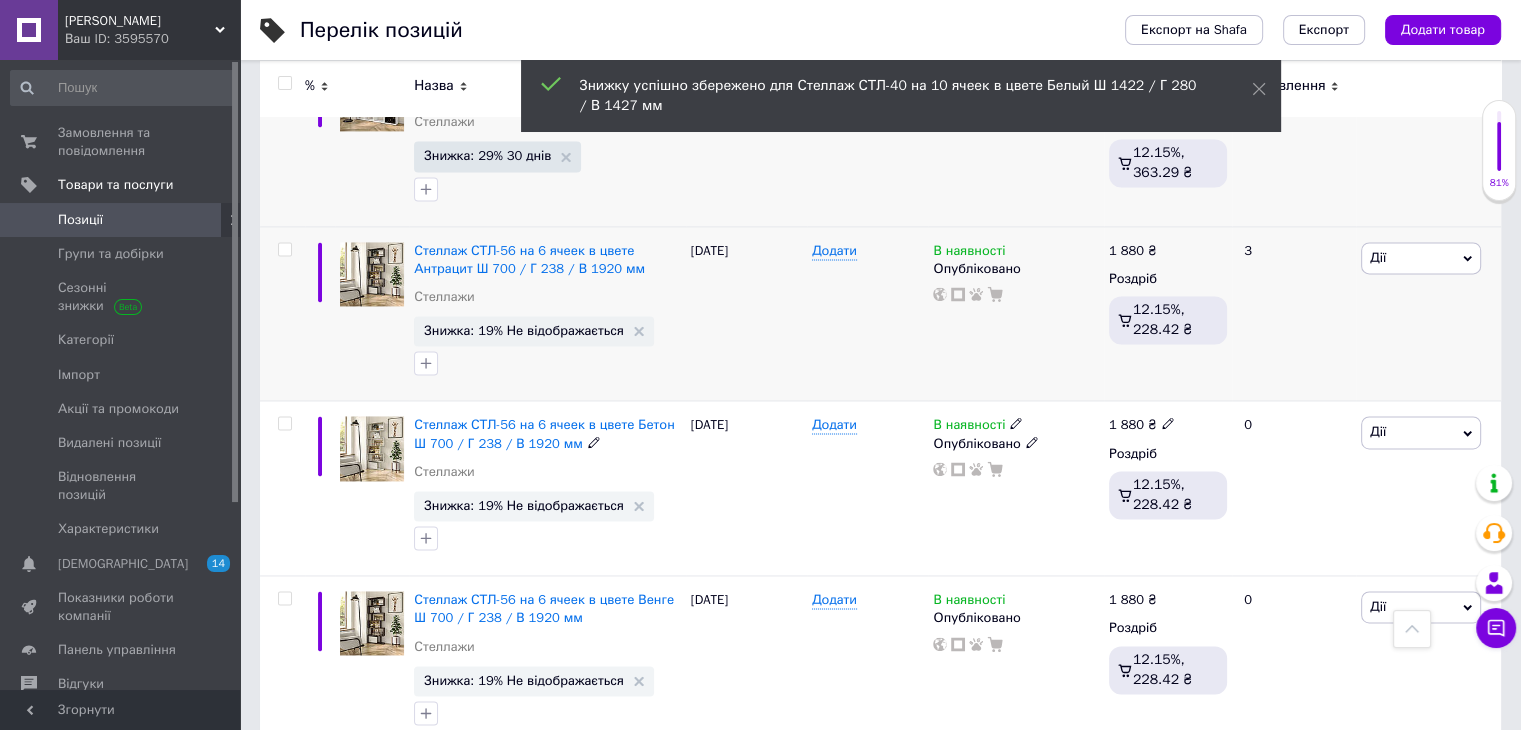 scroll, scrollTop: 2900, scrollLeft: 0, axis: vertical 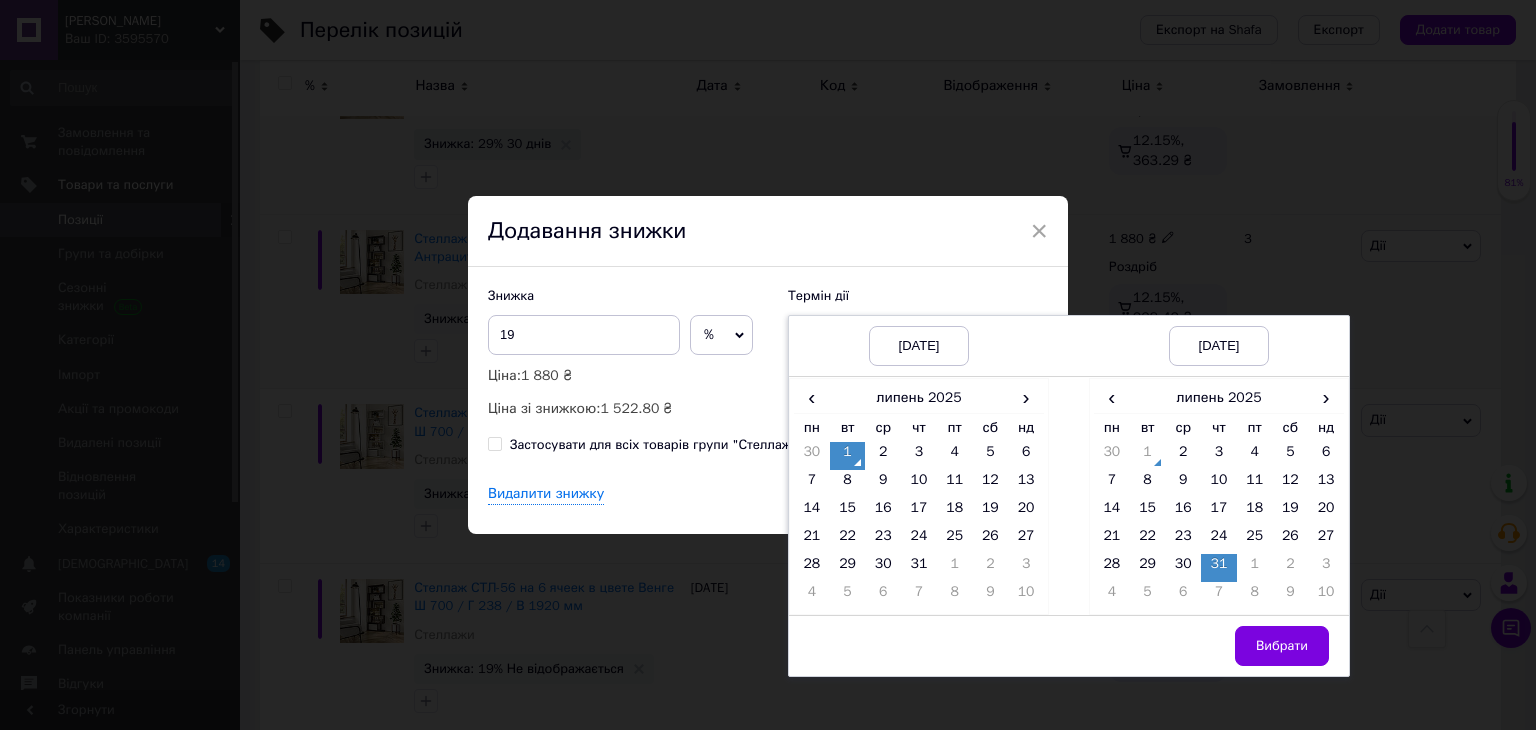 drag, startPoint x: 1288, startPoint y: 651, endPoint x: 933, endPoint y: 459, distance: 403.5951 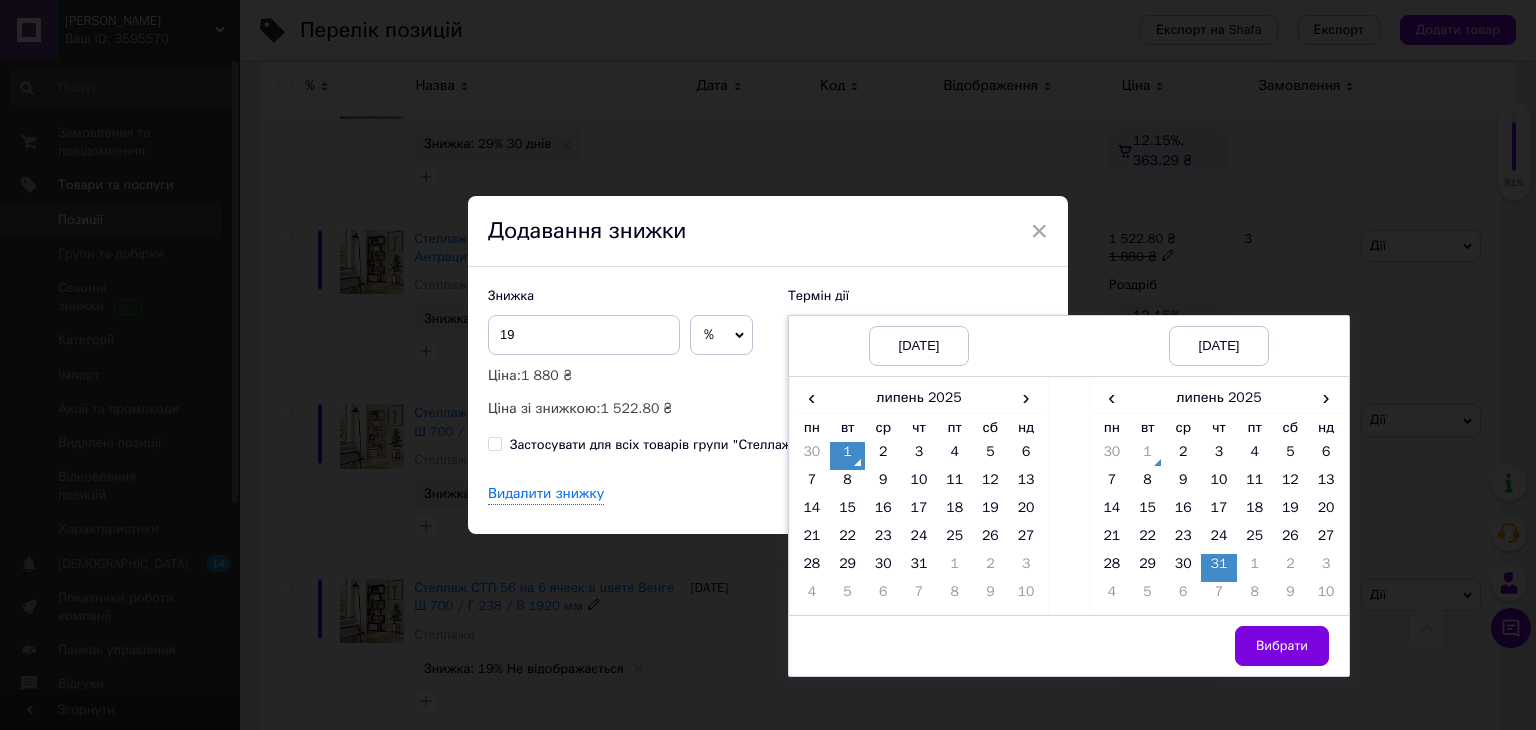 drag, startPoint x: 1265, startPoint y: 641, endPoint x: 1193, endPoint y: 593, distance: 86.53323 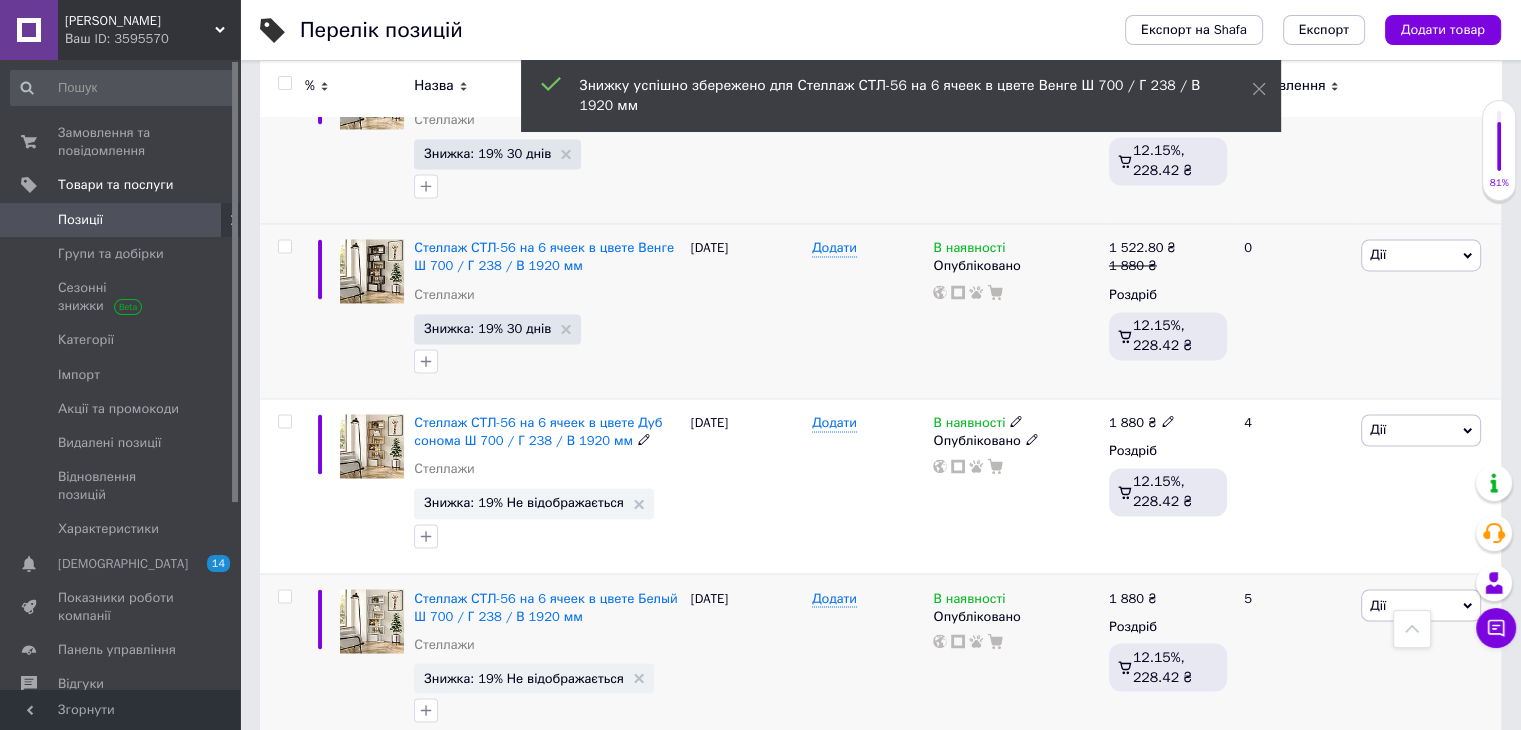 scroll, scrollTop: 3300, scrollLeft: 0, axis: vertical 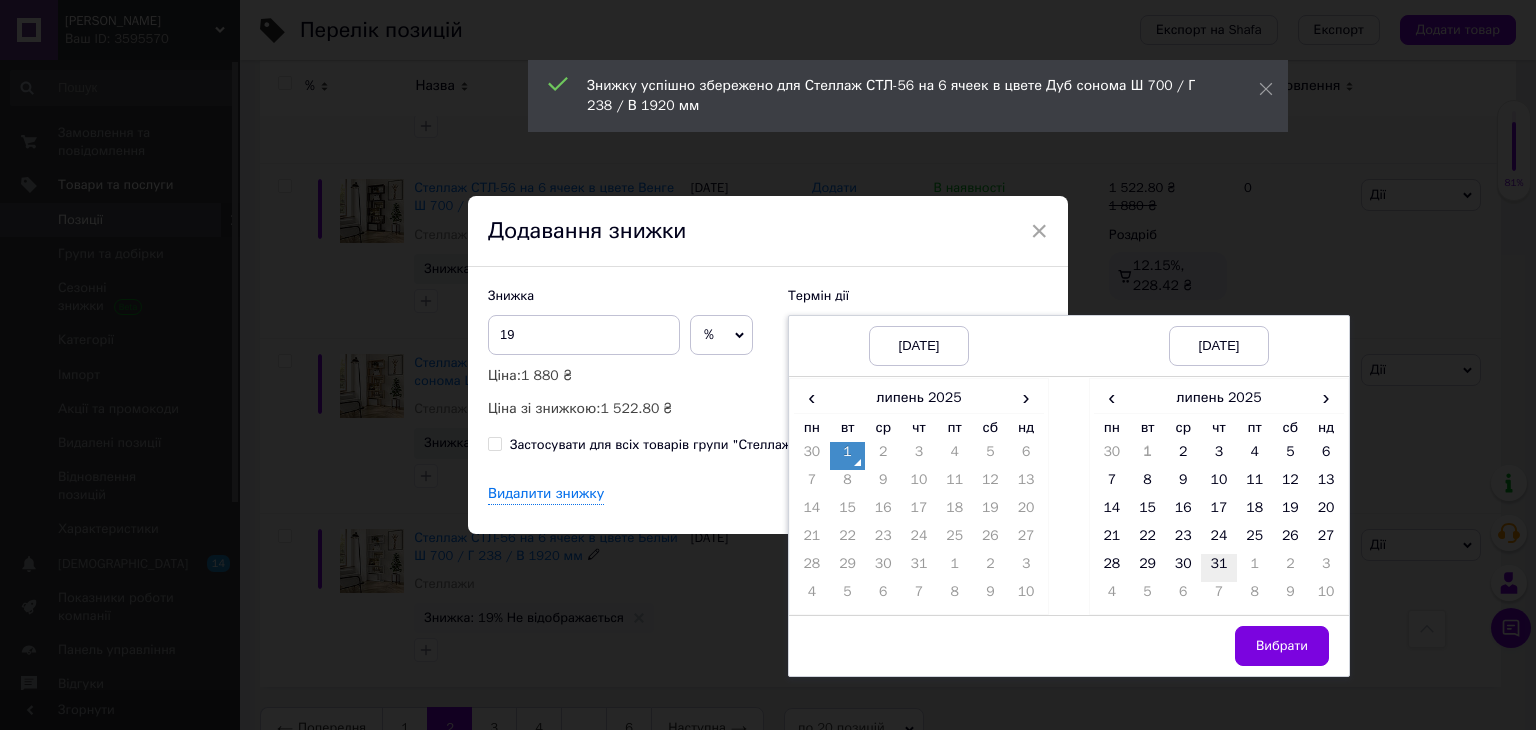 drag, startPoint x: 1216, startPoint y: 561, endPoint x: 1236, endPoint y: 585, distance: 31.241 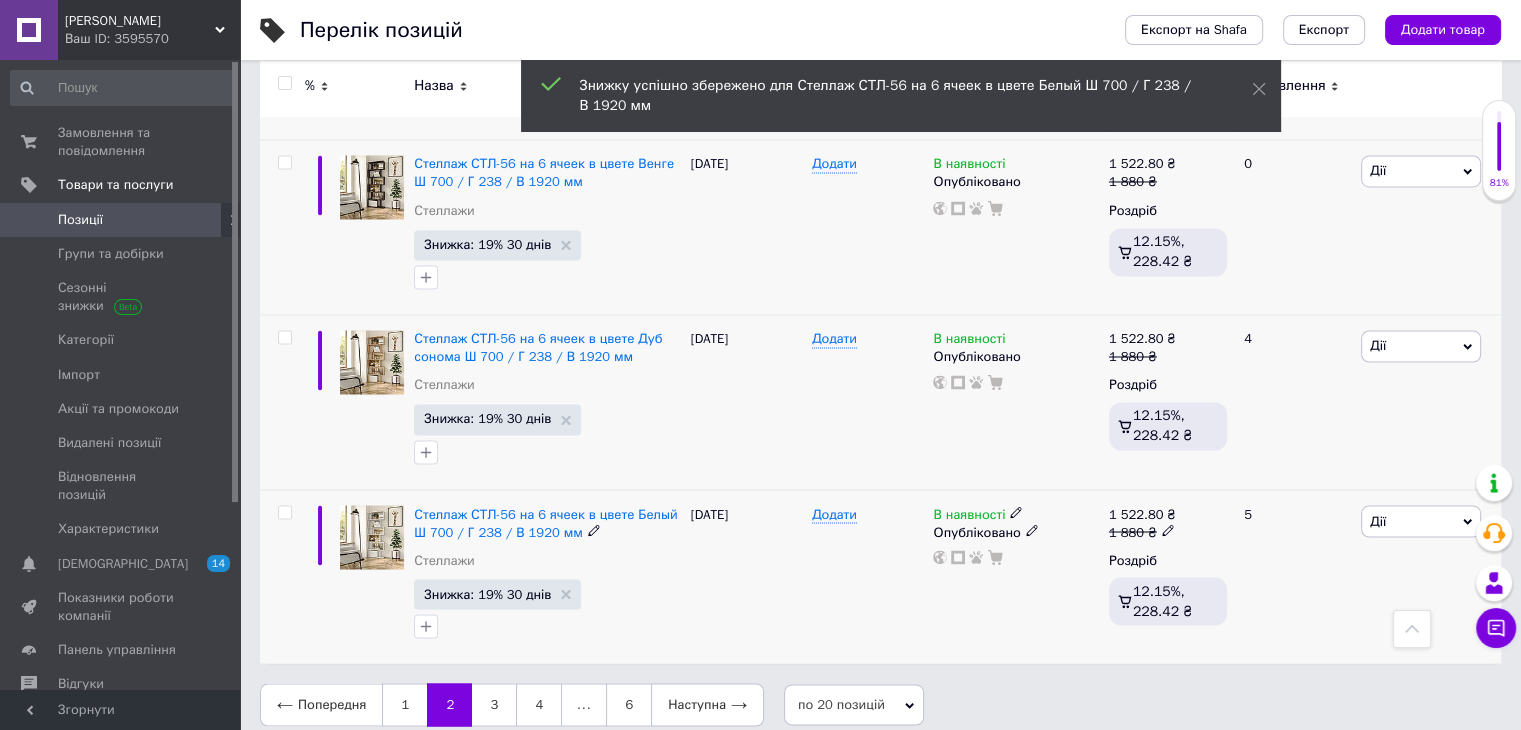 scroll, scrollTop: 3336, scrollLeft: 0, axis: vertical 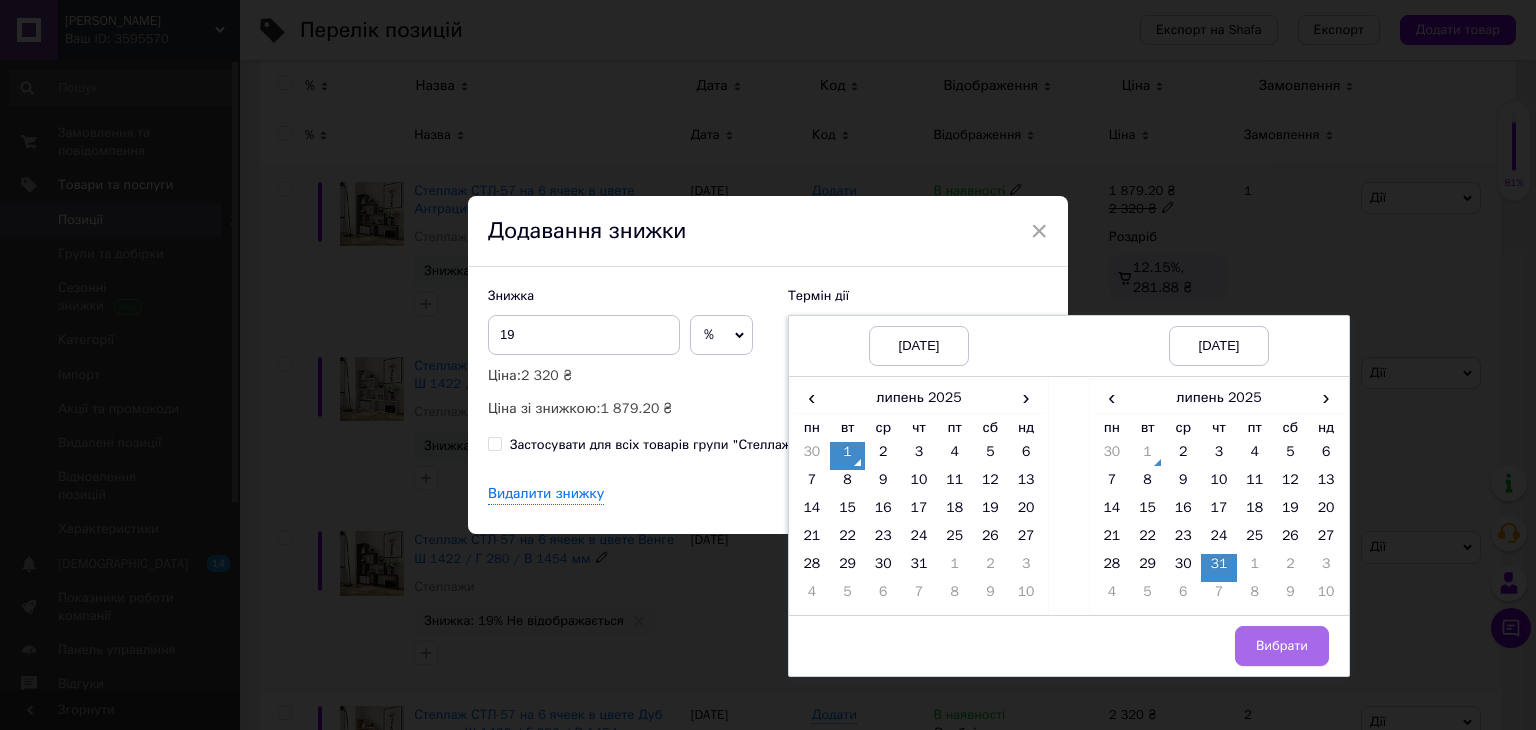 drag, startPoint x: 1264, startPoint y: 633, endPoint x: 1039, endPoint y: 480, distance: 272.0919 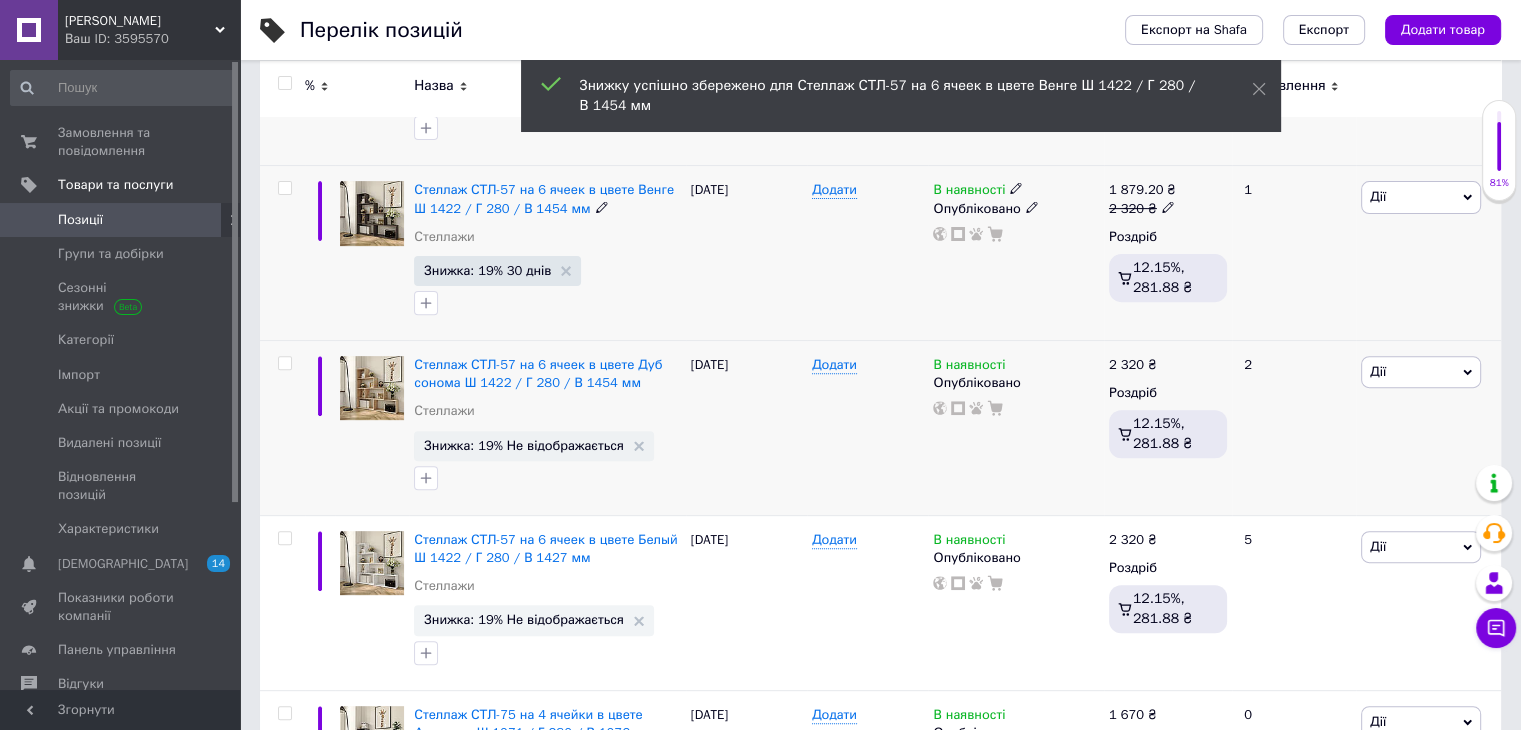 scroll, scrollTop: 700, scrollLeft: 0, axis: vertical 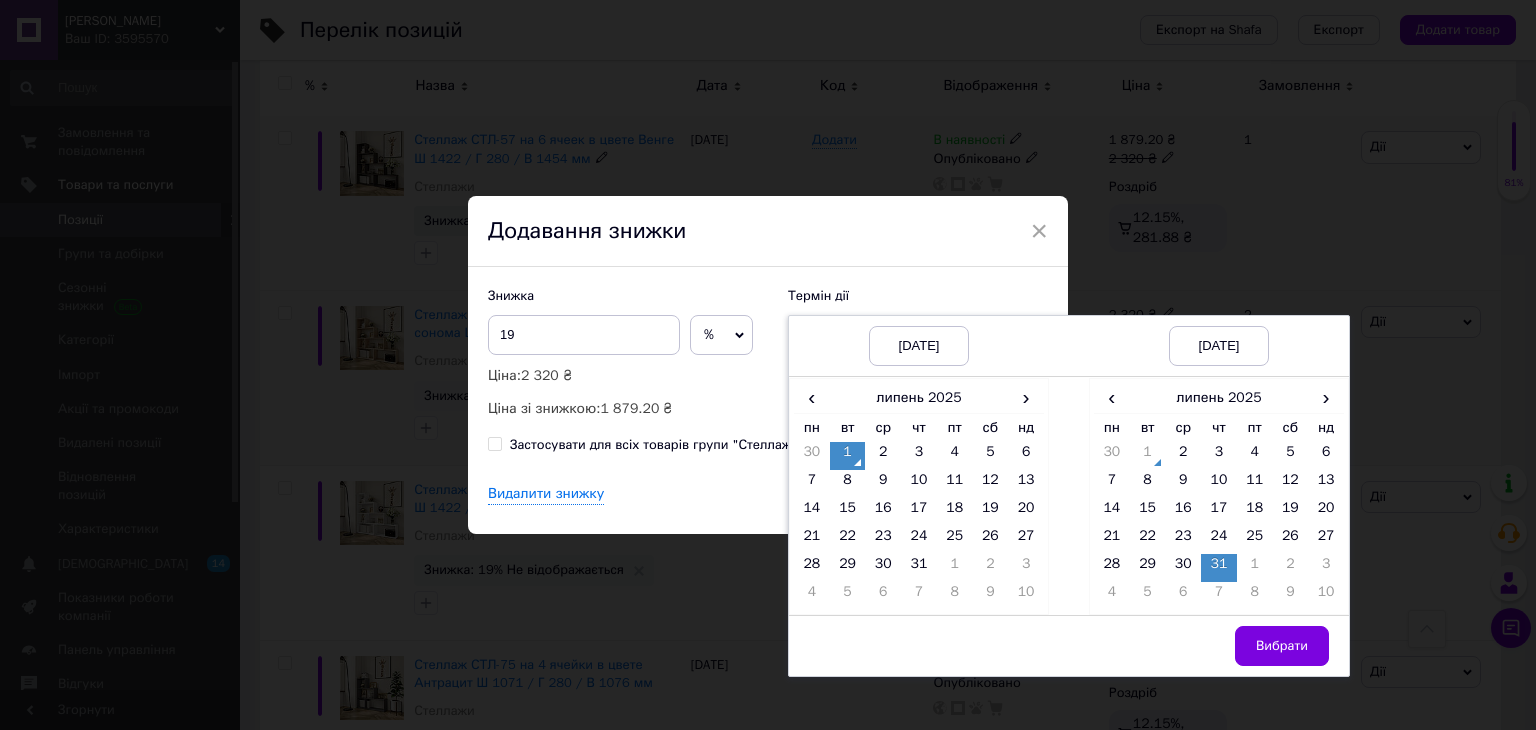 drag, startPoint x: 1269, startPoint y: 637, endPoint x: 1024, endPoint y: 457, distance: 304.0148 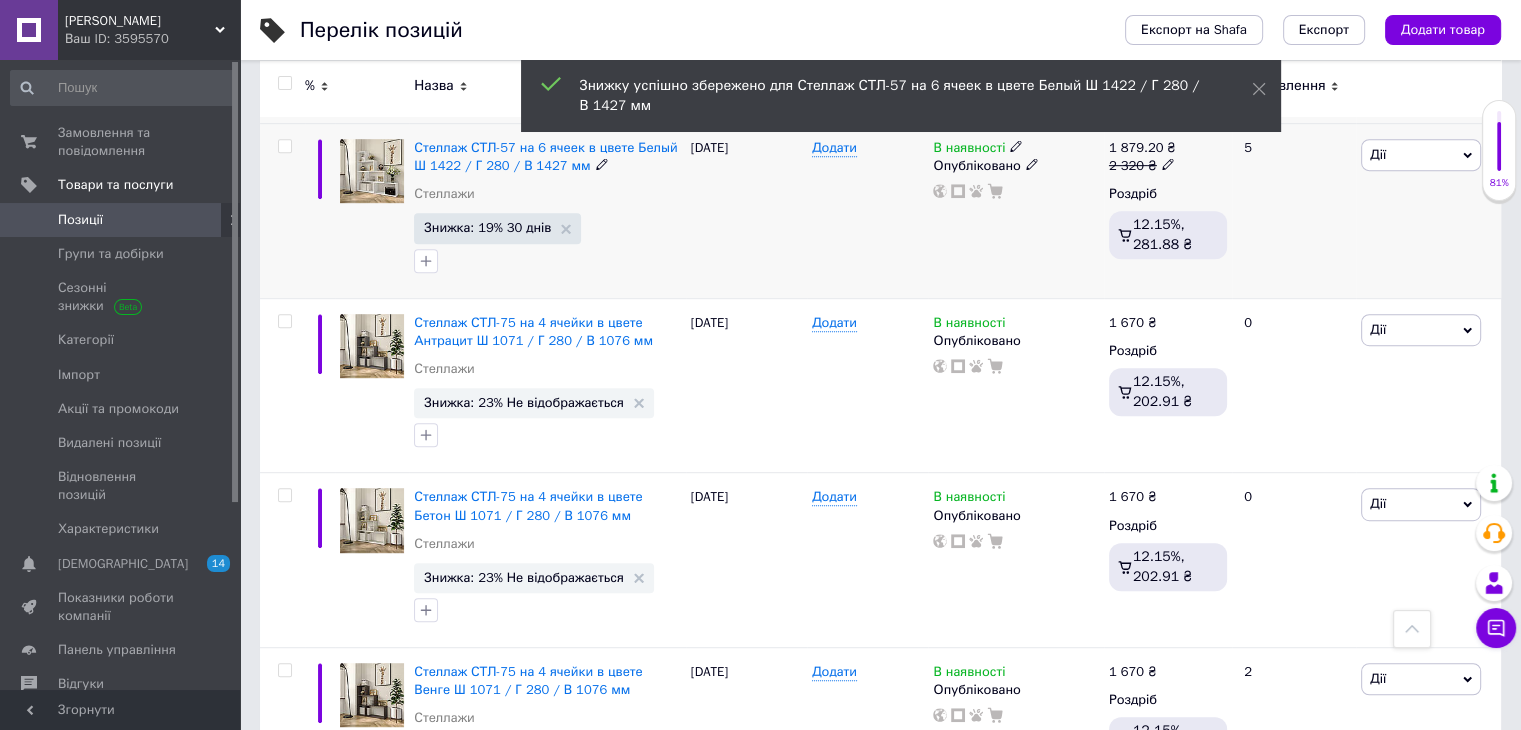 scroll, scrollTop: 1100, scrollLeft: 0, axis: vertical 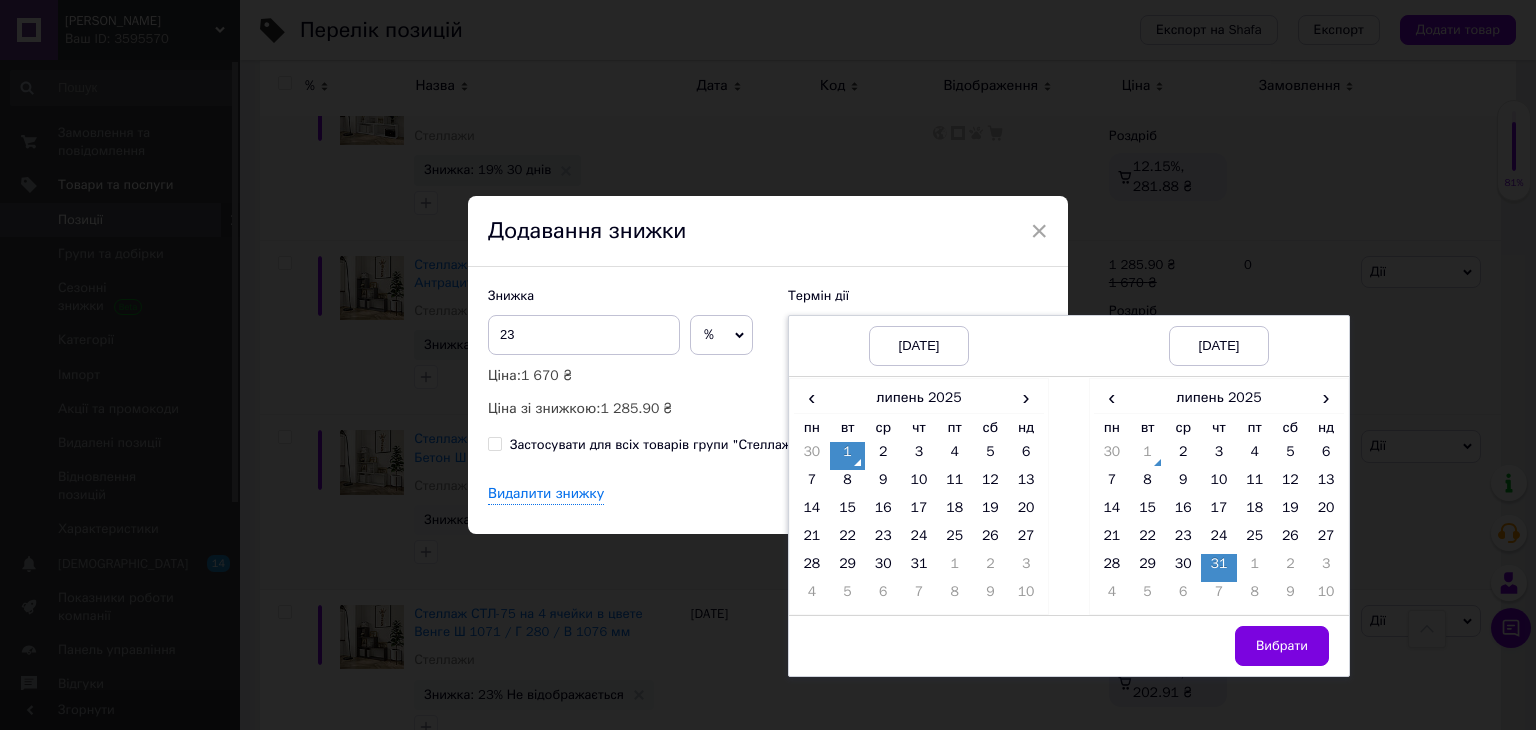 drag, startPoint x: 1285, startPoint y: 645, endPoint x: 1266, endPoint y: 629, distance: 24.839485 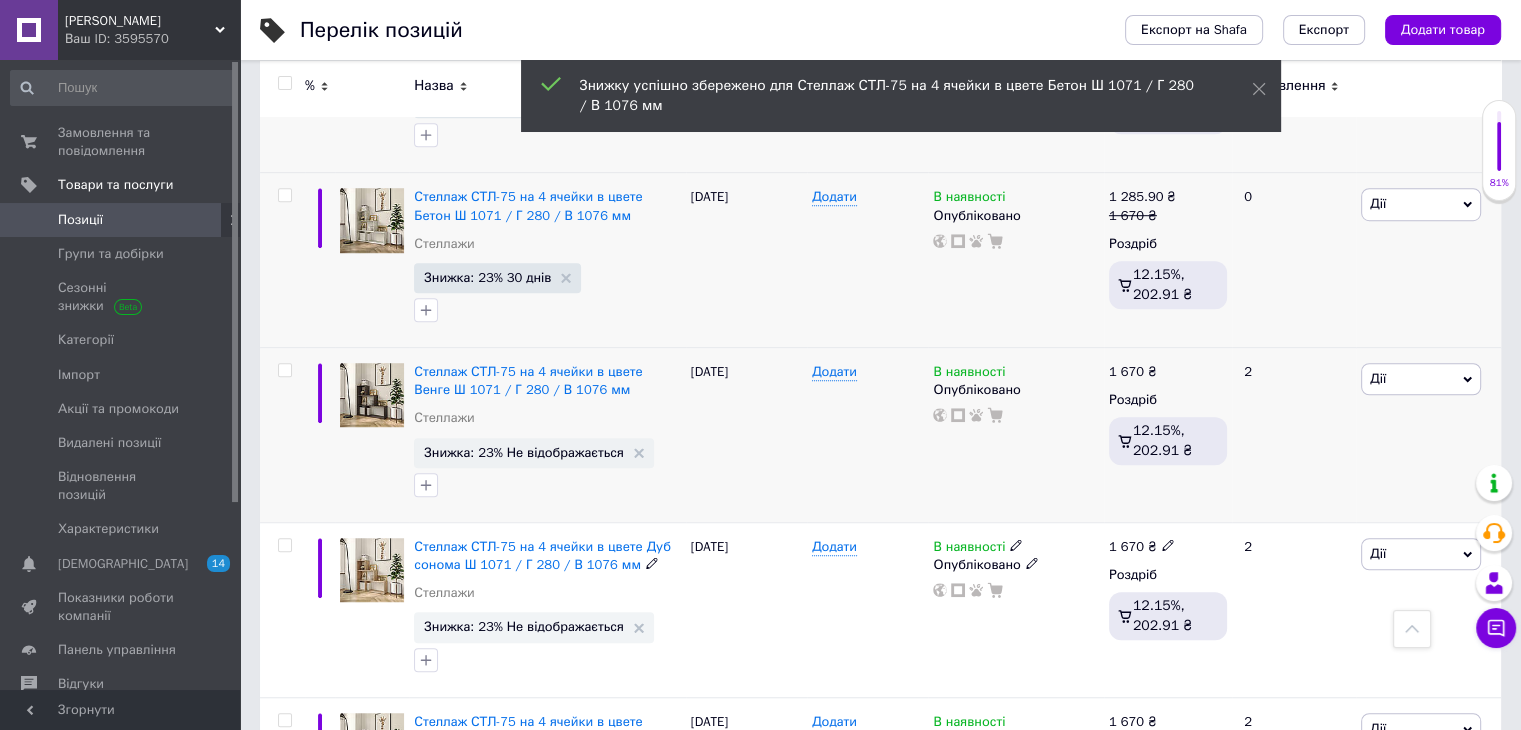 scroll, scrollTop: 1400, scrollLeft: 0, axis: vertical 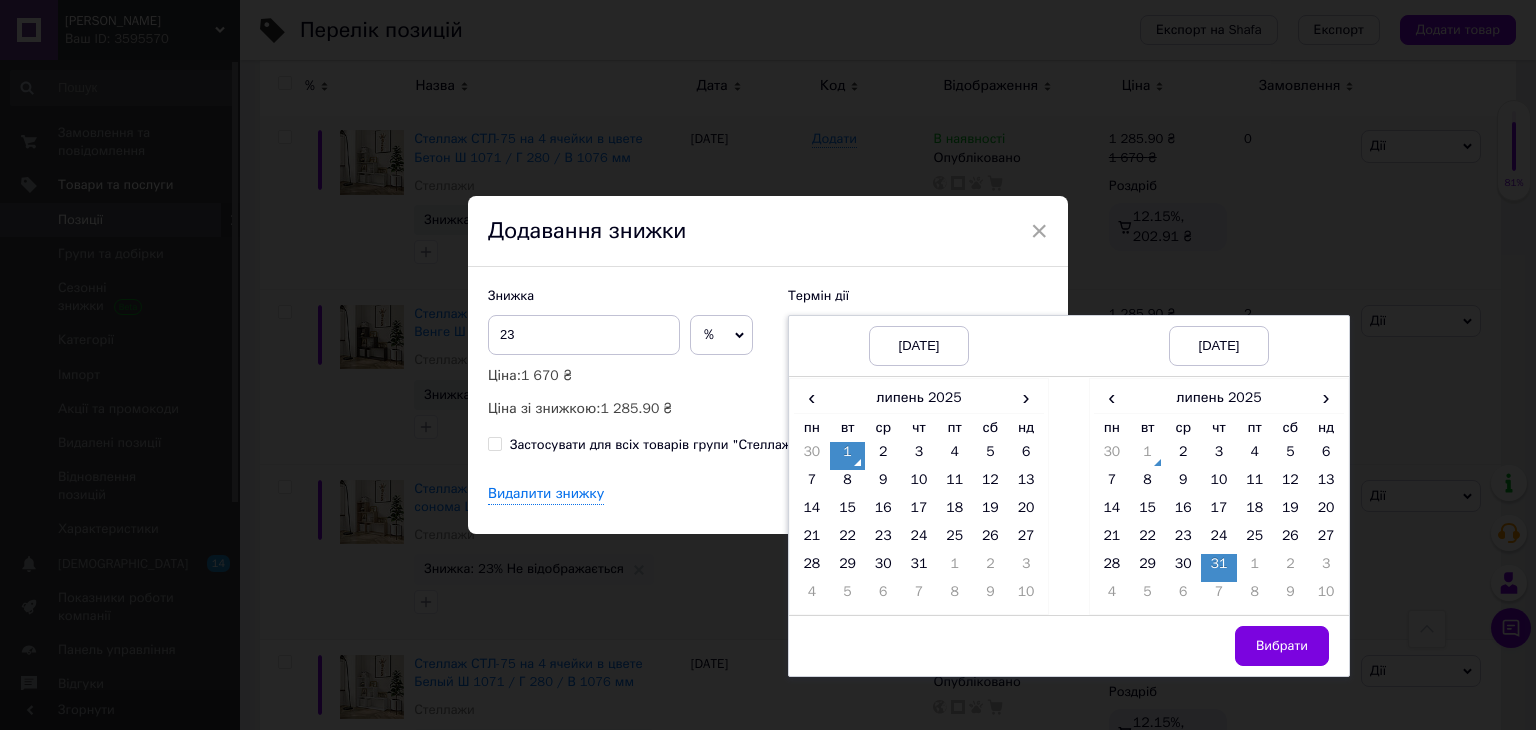 drag, startPoint x: 1287, startPoint y: 642, endPoint x: 1088, endPoint y: 556, distance: 216.78792 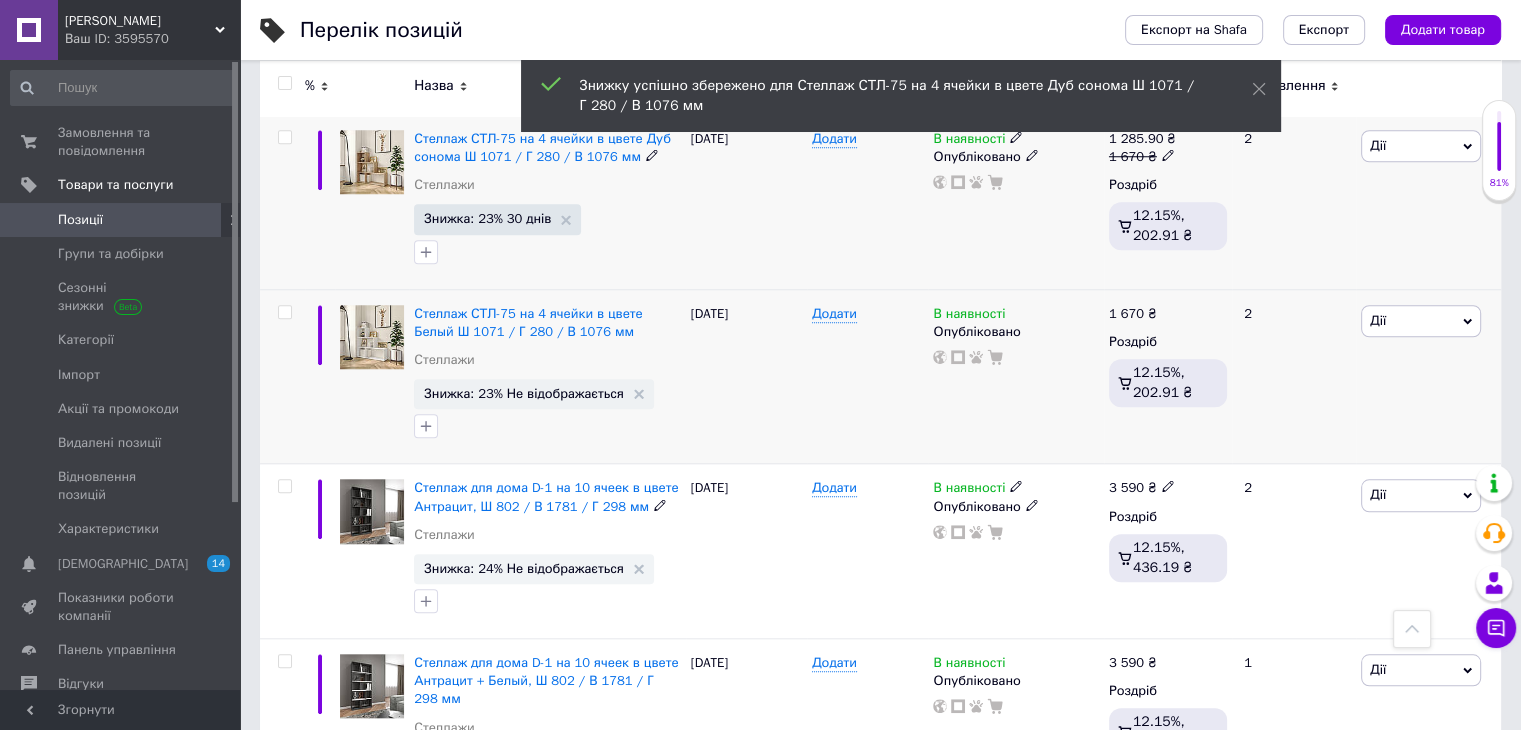 scroll, scrollTop: 1800, scrollLeft: 0, axis: vertical 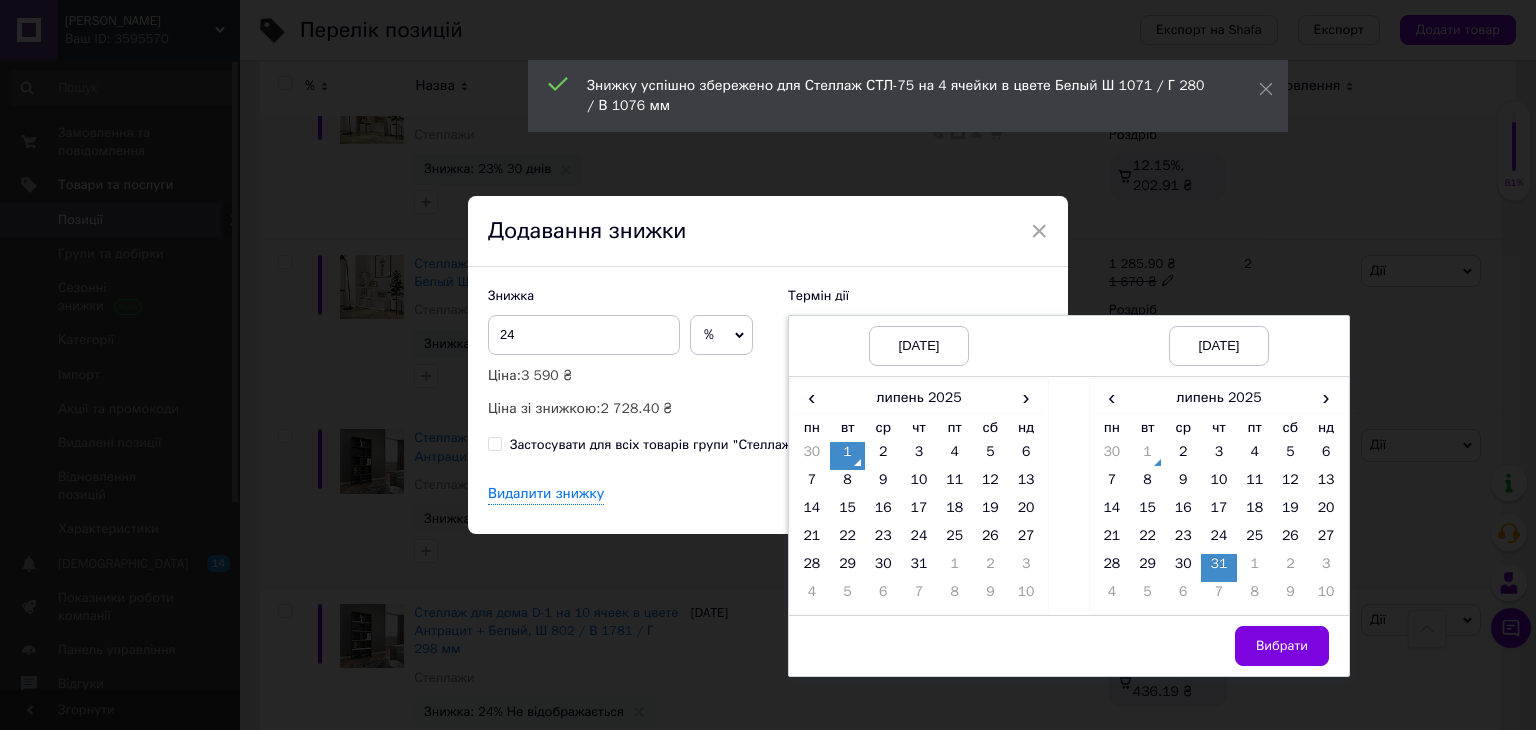drag, startPoint x: 1292, startPoint y: 647, endPoint x: 1256, endPoint y: 628, distance: 40.706264 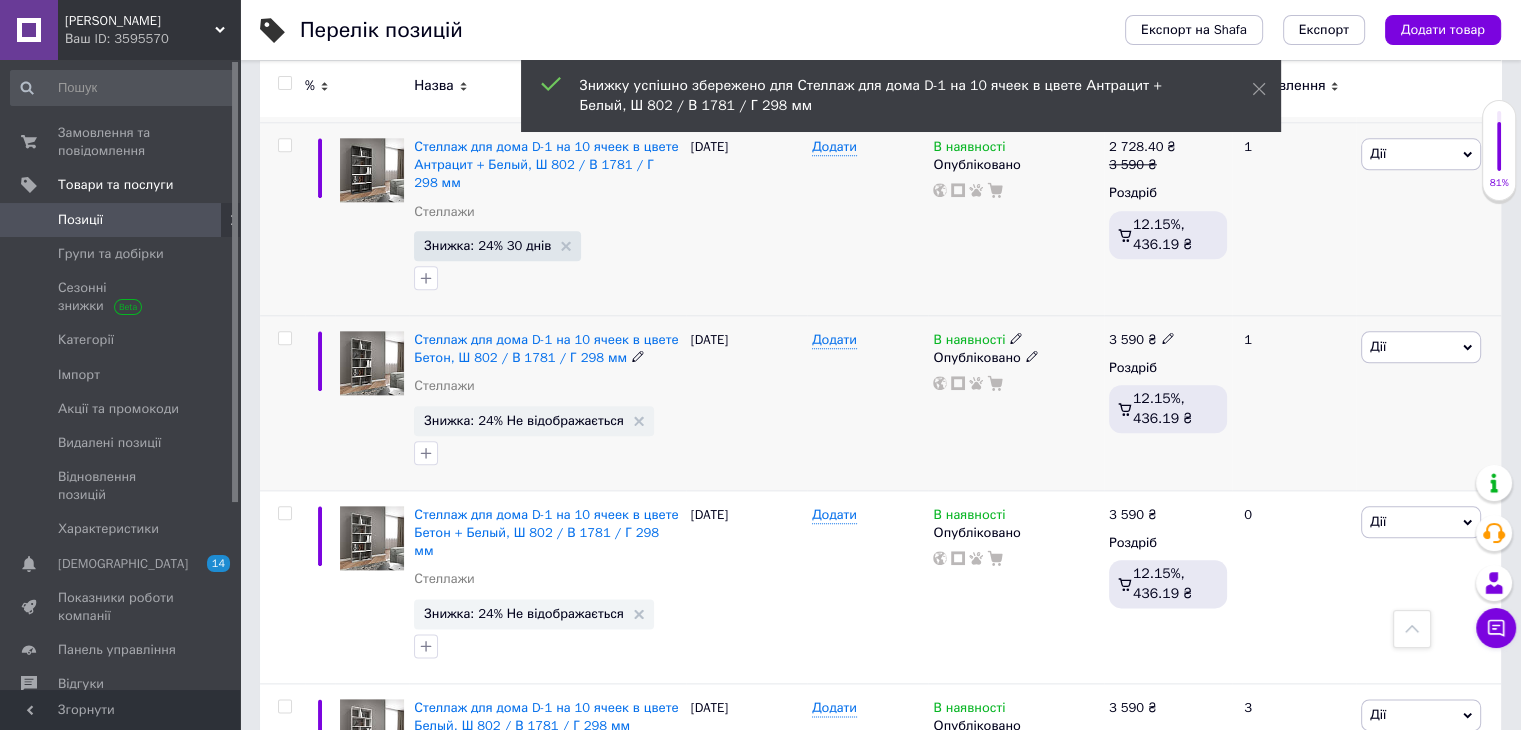scroll, scrollTop: 2300, scrollLeft: 0, axis: vertical 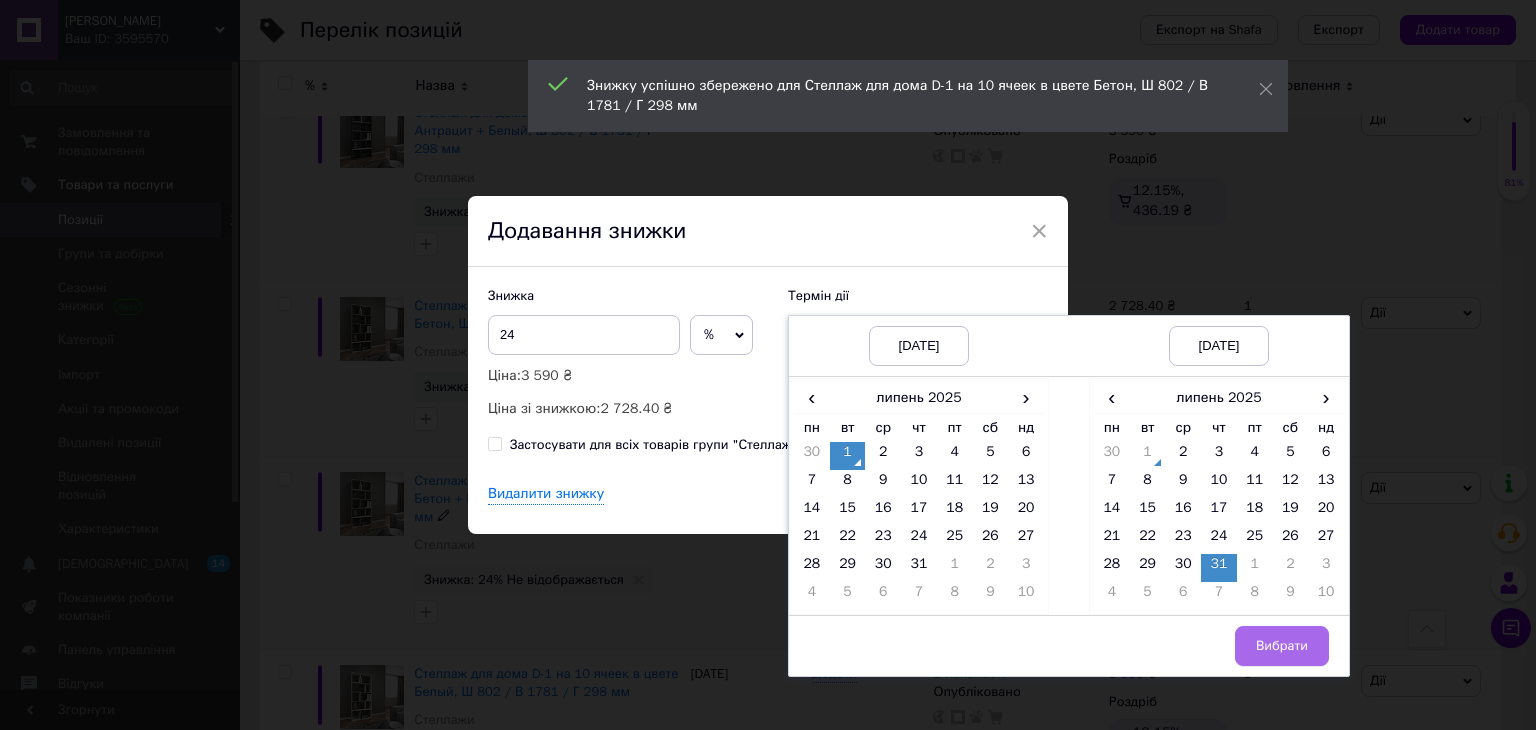 drag, startPoint x: 1277, startPoint y: 642, endPoint x: 1060, endPoint y: 531, distance: 243.74167 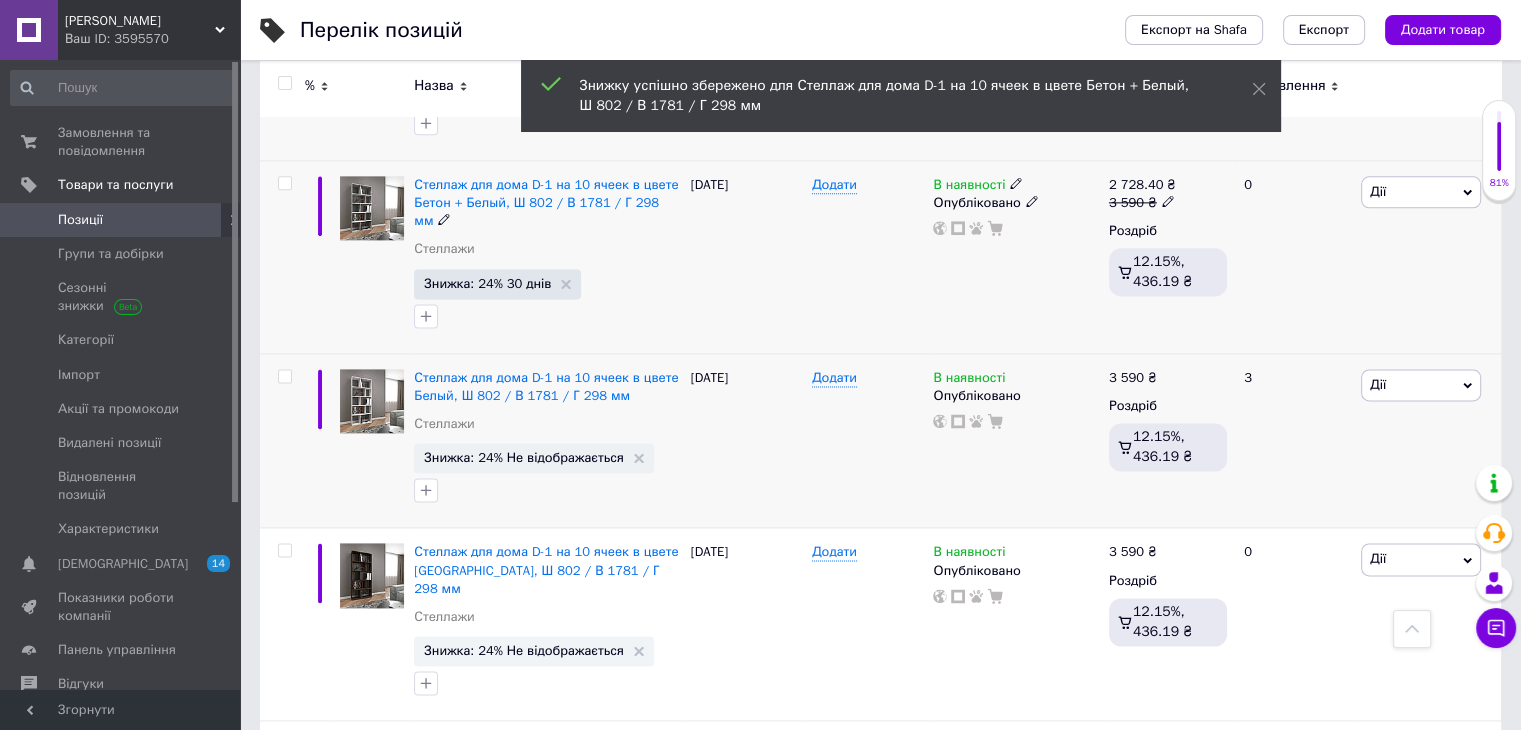 scroll, scrollTop: 2600, scrollLeft: 0, axis: vertical 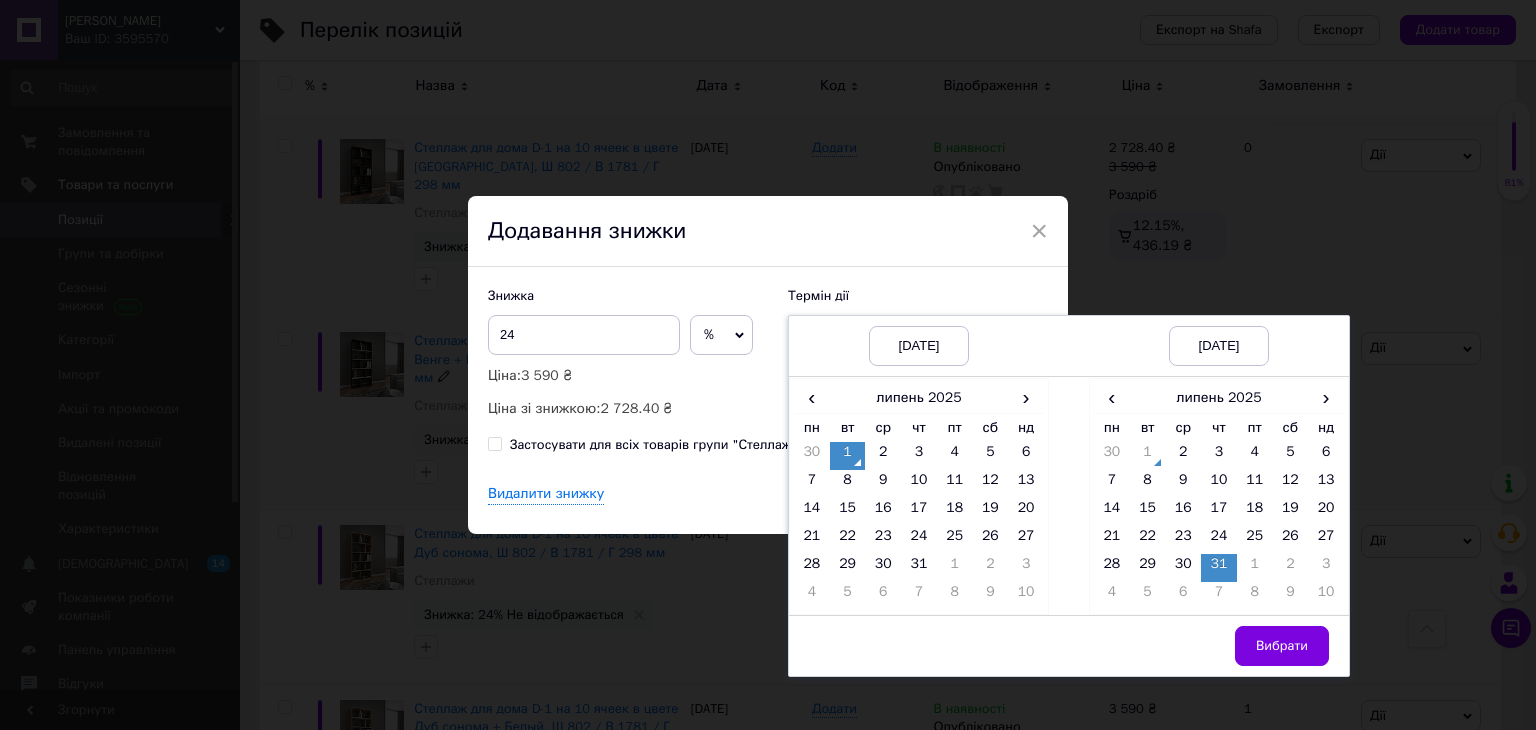 drag, startPoint x: 1276, startPoint y: 652, endPoint x: 1232, endPoint y: 620, distance: 54.405884 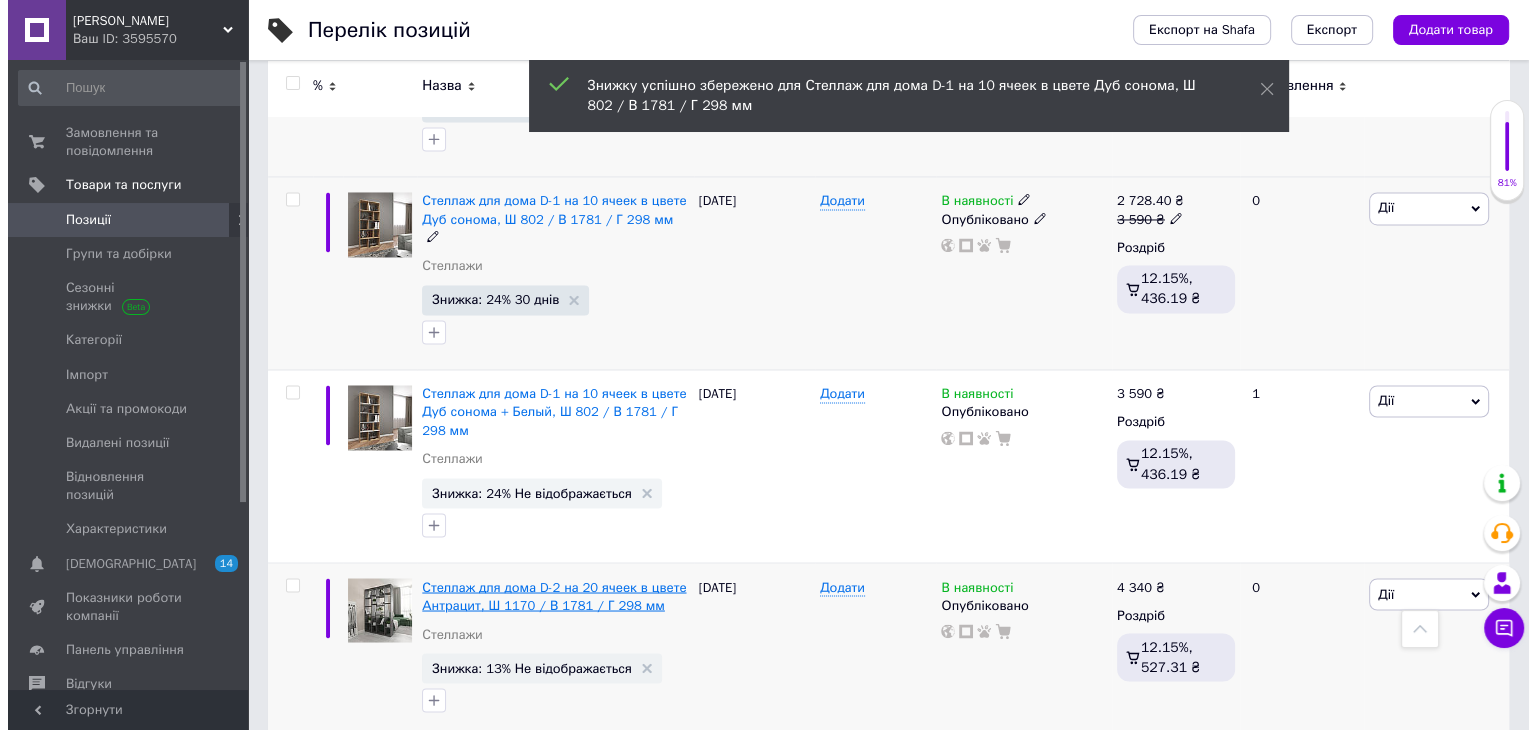scroll, scrollTop: 3346, scrollLeft: 0, axis: vertical 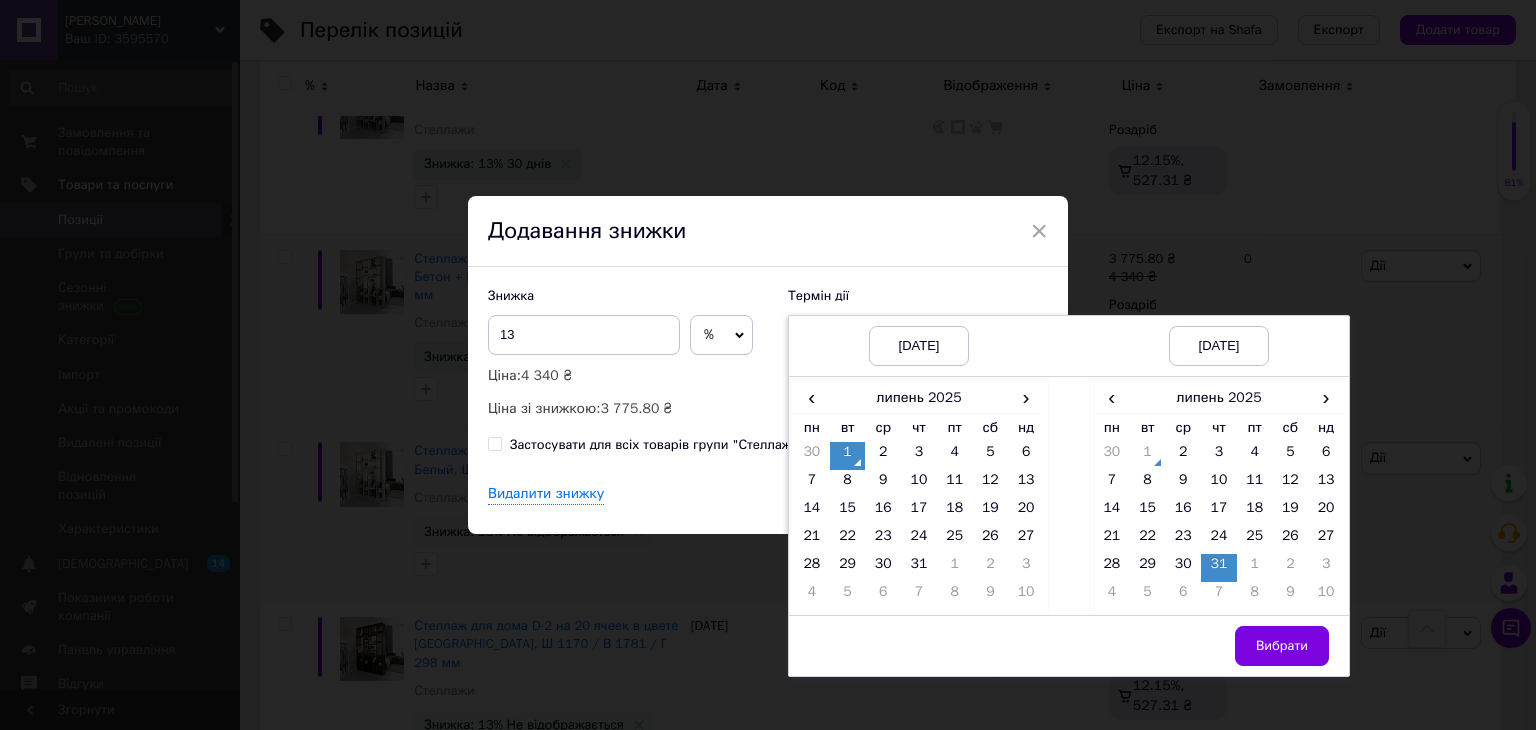 drag, startPoint x: 1283, startPoint y: 644, endPoint x: 1136, endPoint y: 557, distance: 170.81569 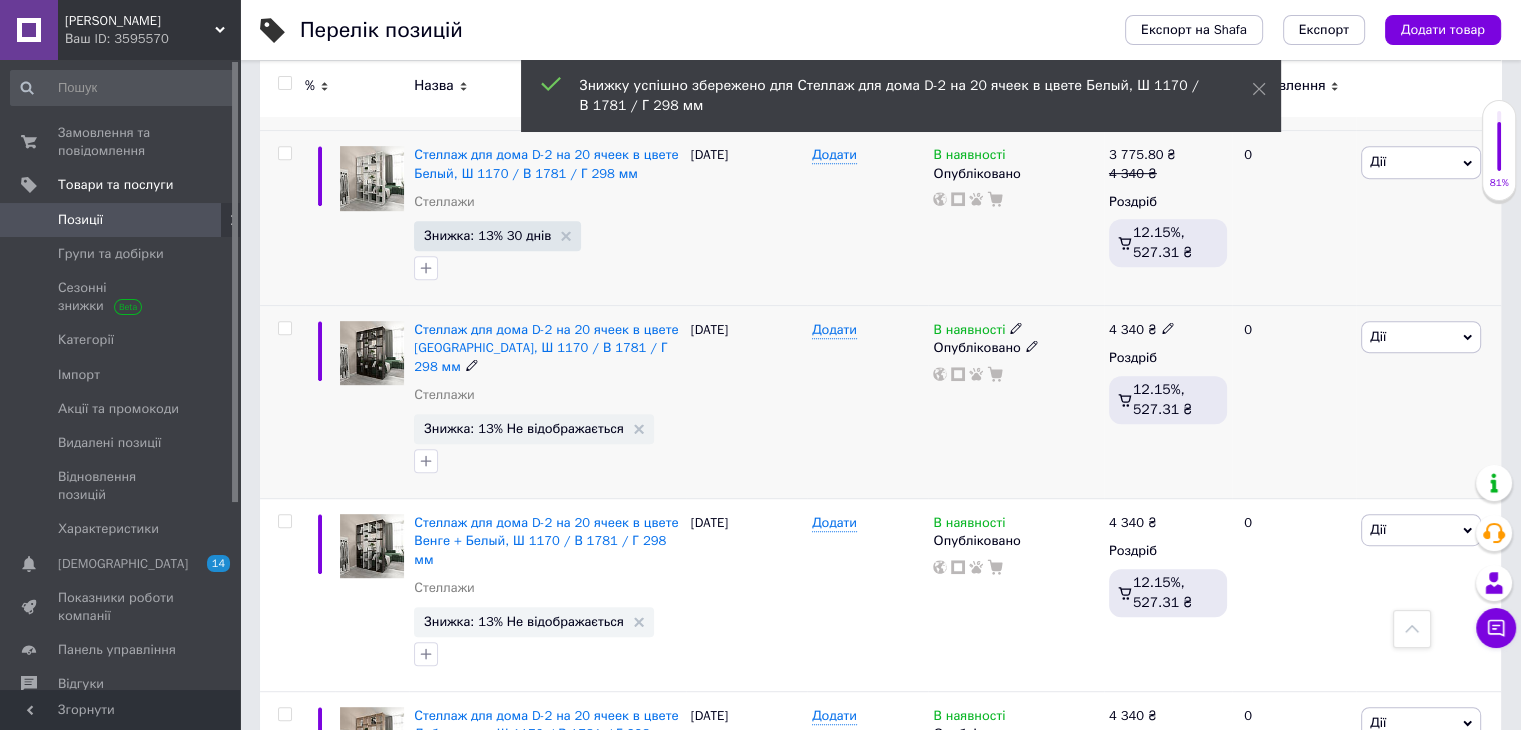 scroll, scrollTop: 900, scrollLeft: 0, axis: vertical 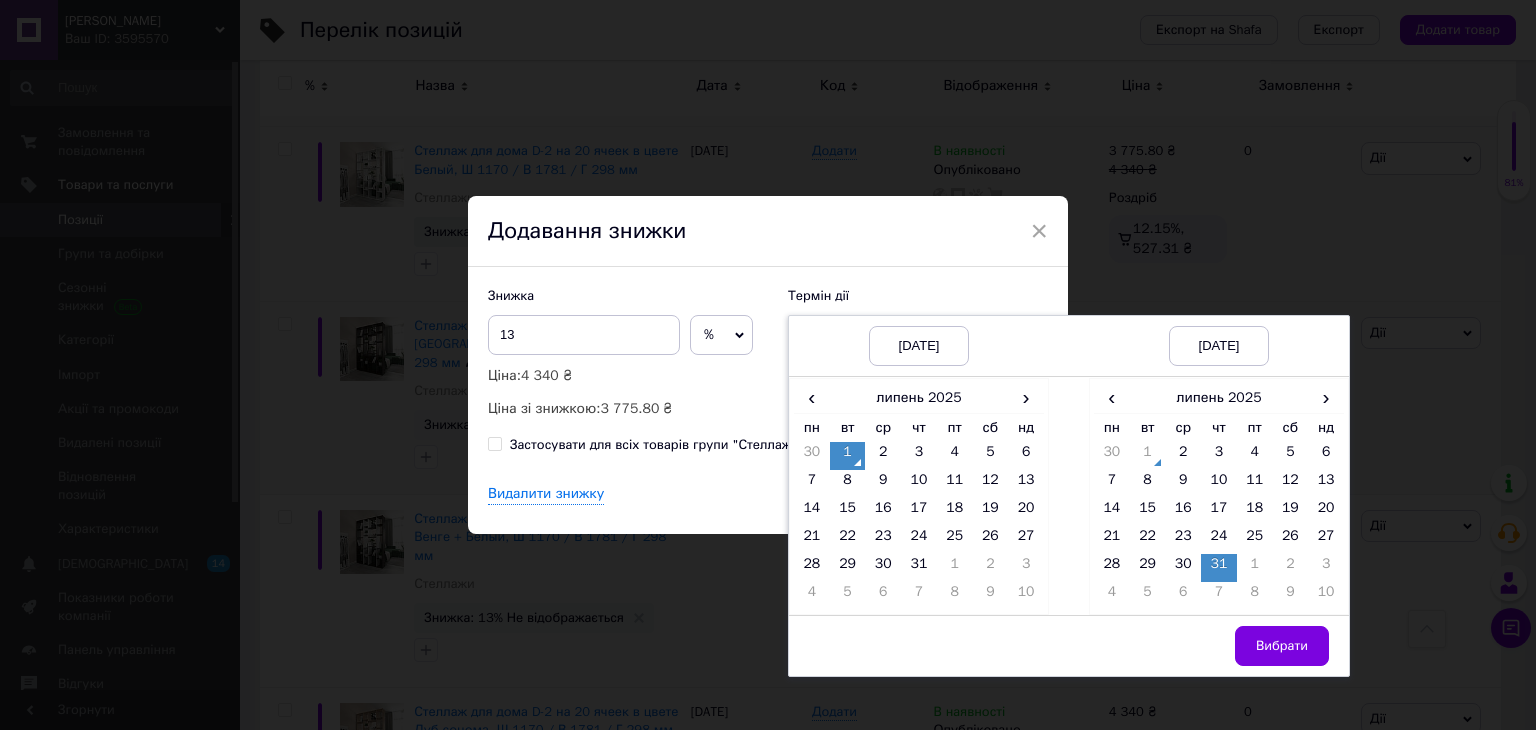 drag, startPoint x: 1298, startPoint y: 647, endPoint x: 1256, endPoint y: 629, distance: 45.694637 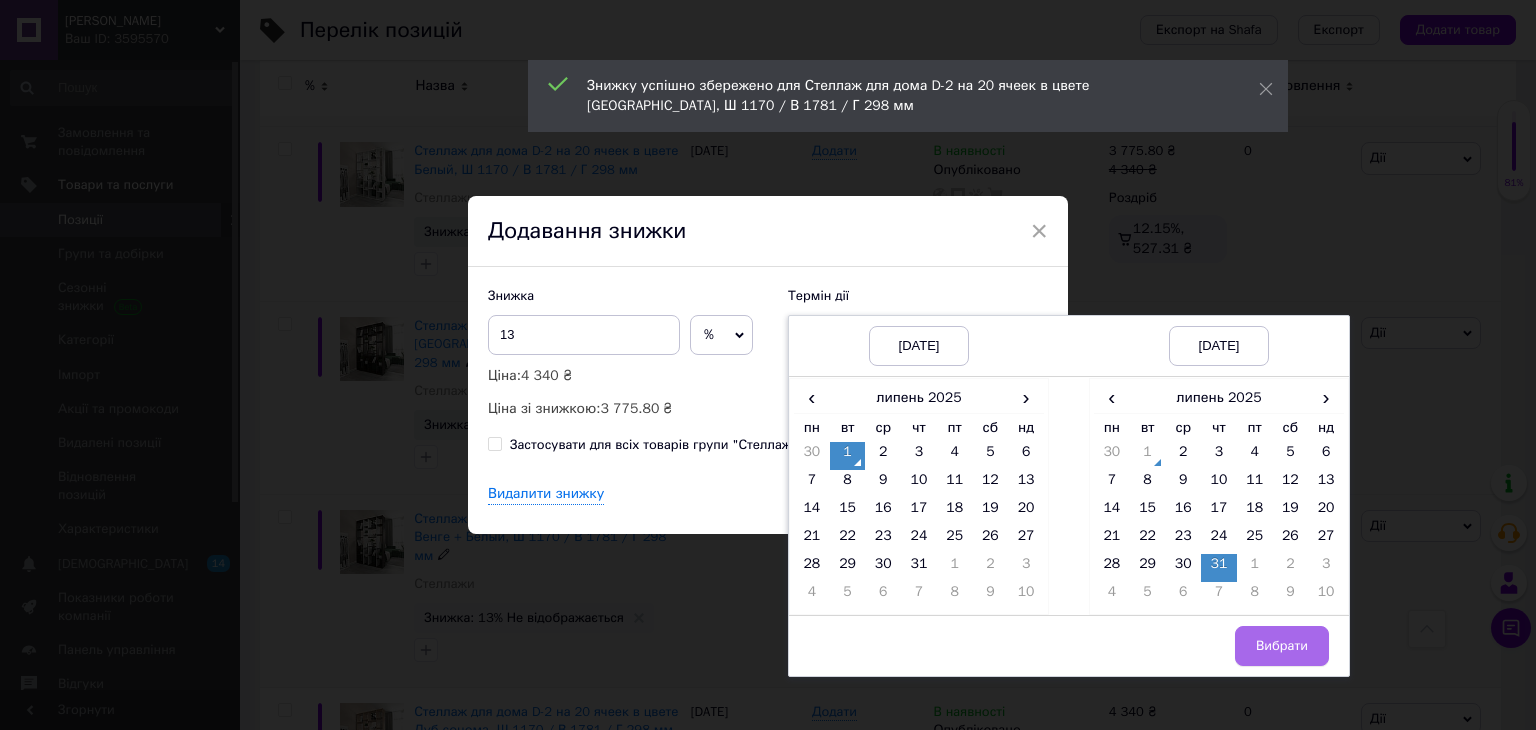 drag, startPoint x: 1295, startPoint y: 656, endPoint x: 1108, endPoint y: 541, distance: 219.53133 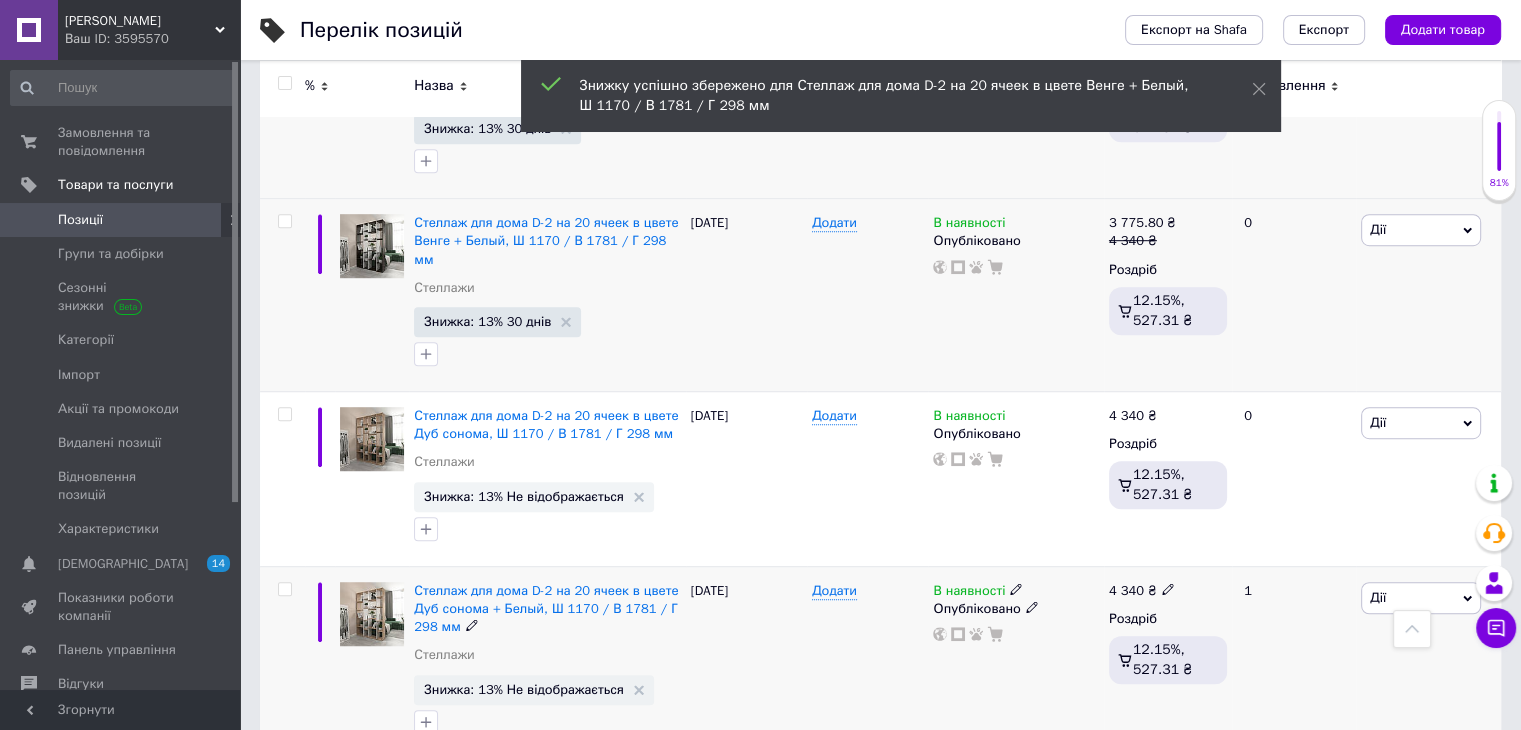 scroll, scrollTop: 1300, scrollLeft: 0, axis: vertical 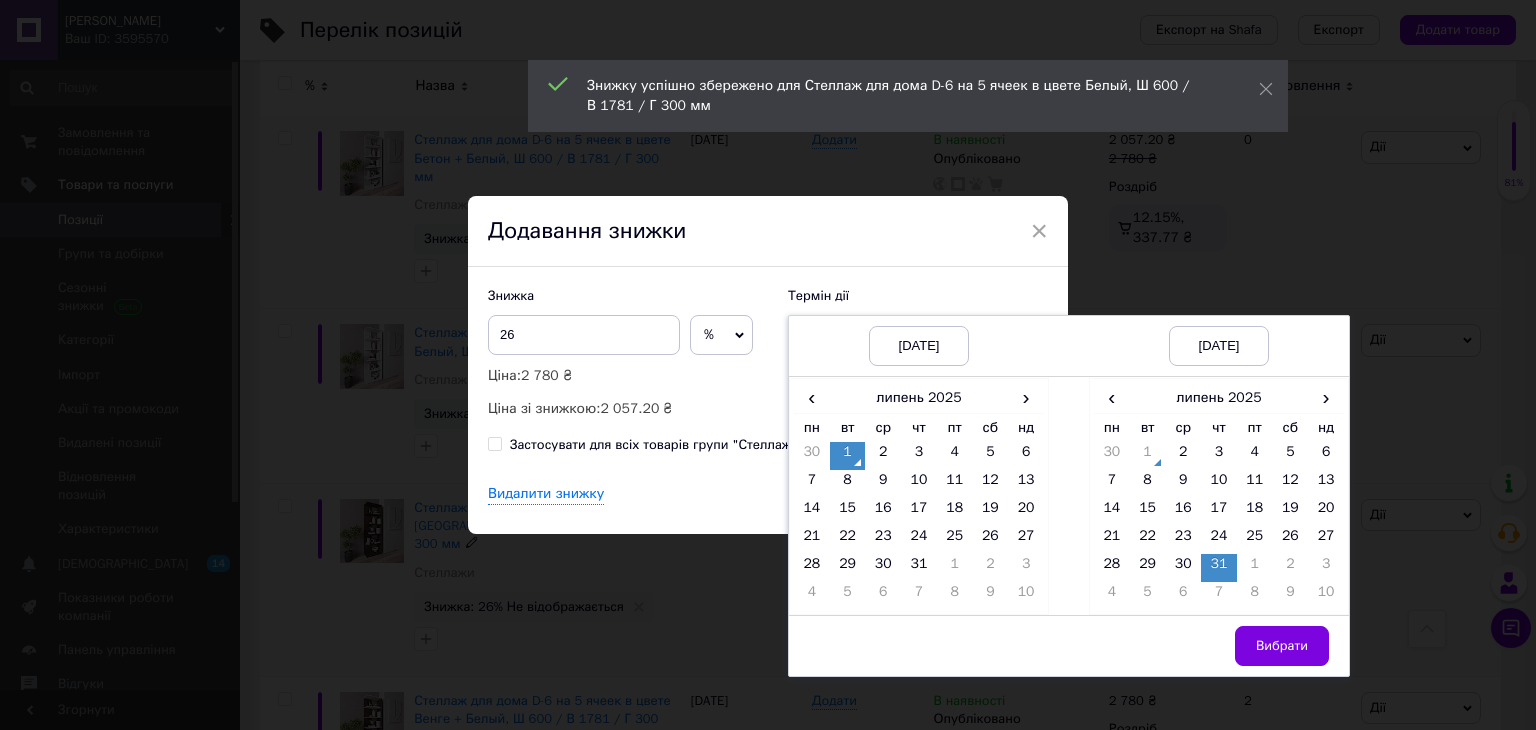 drag, startPoint x: 1264, startPoint y: 640, endPoint x: 1060, endPoint y: 519, distance: 237.18558 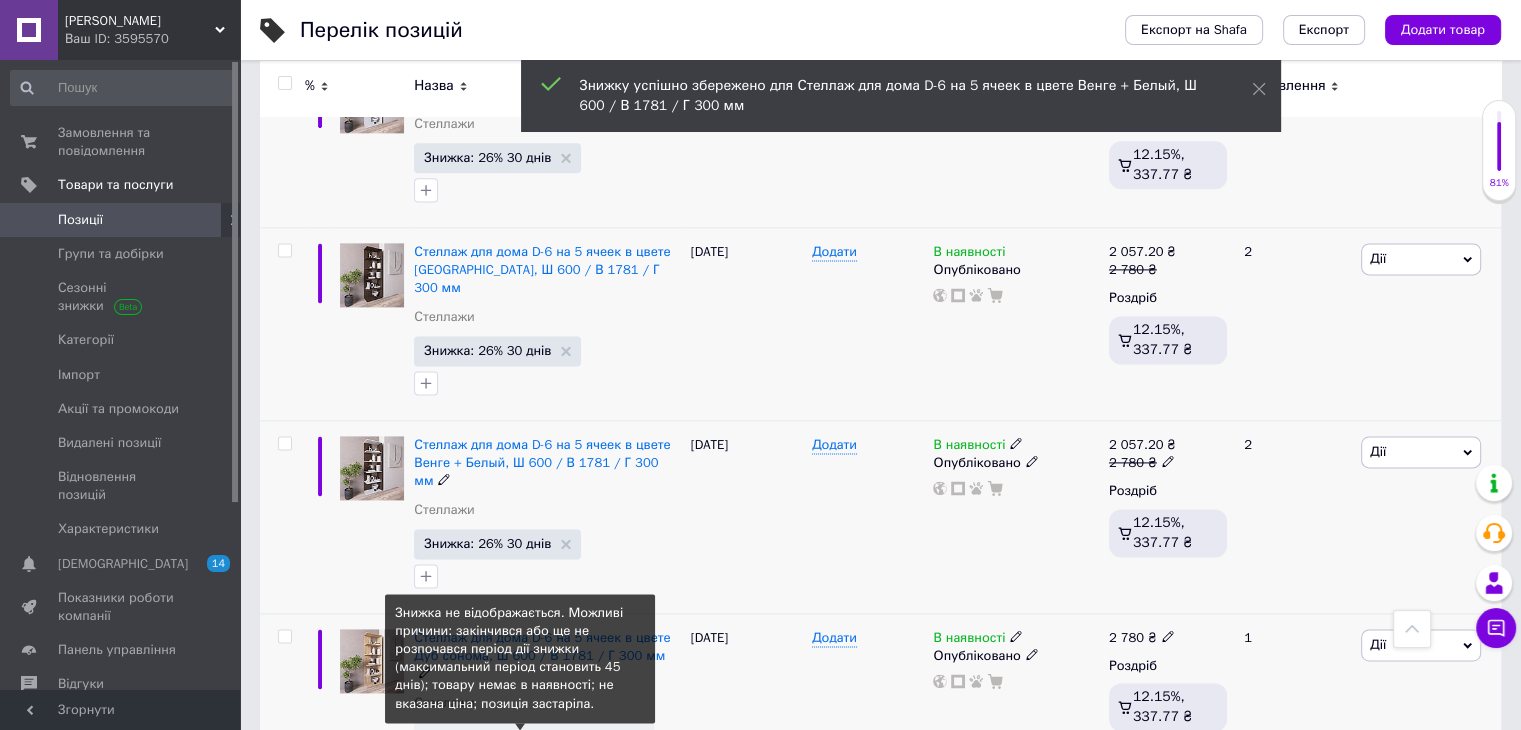scroll, scrollTop: 2700, scrollLeft: 0, axis: vertical 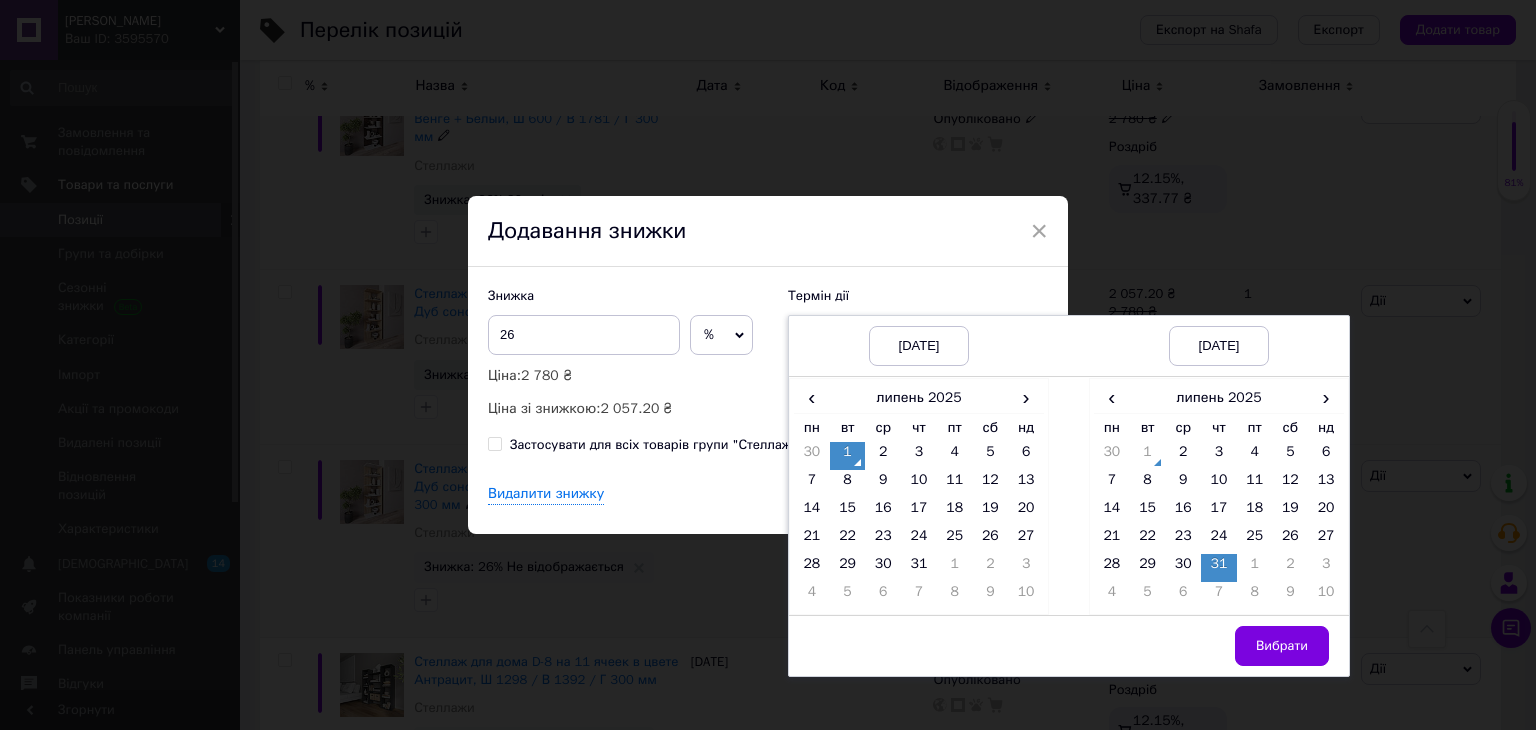 drag, startPoint x: 1262, startPoint y: 650, endPoint x: 1251, endPoint y: 641, distance: 14.21267 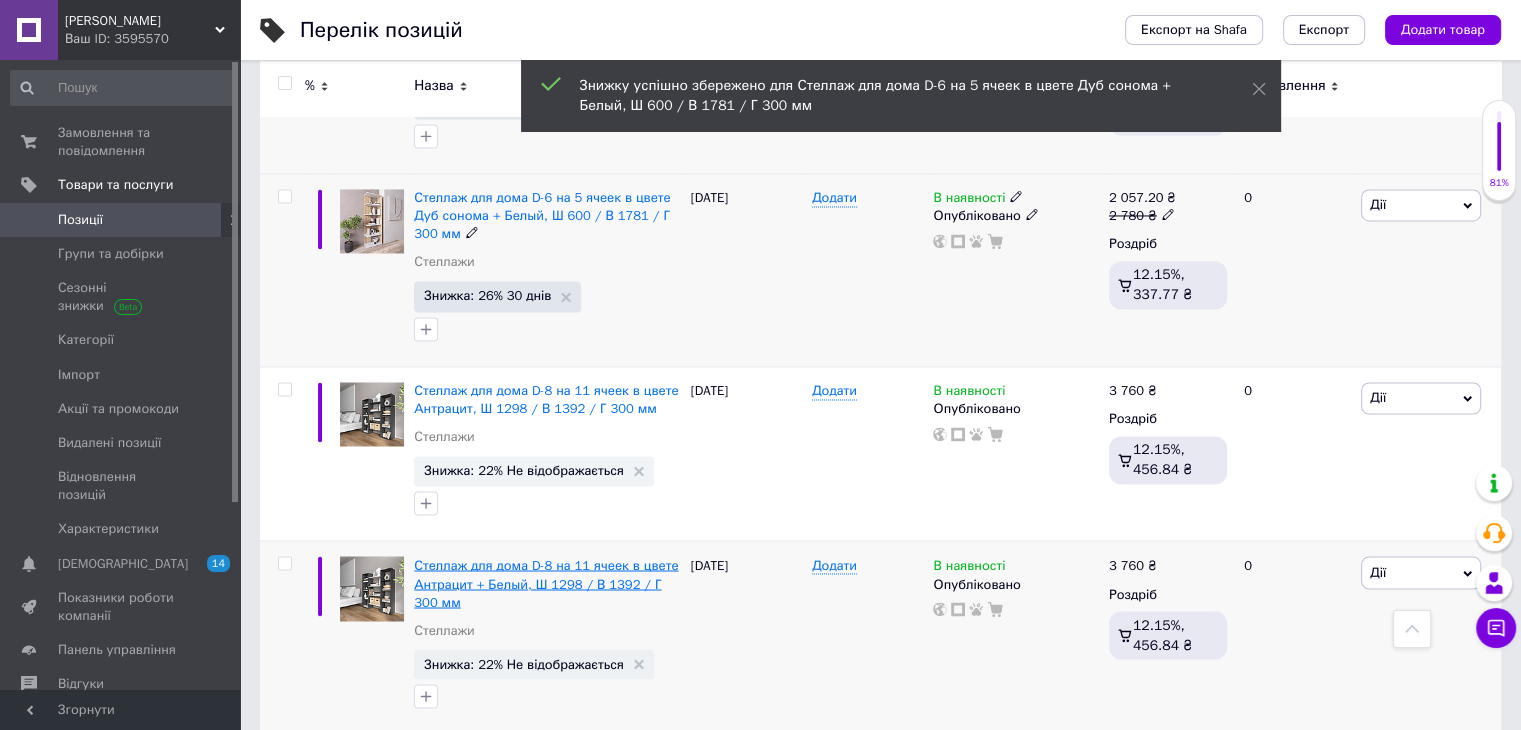 scroll, scrollTop: 3300, scrollLeft: 0, axis: vertical 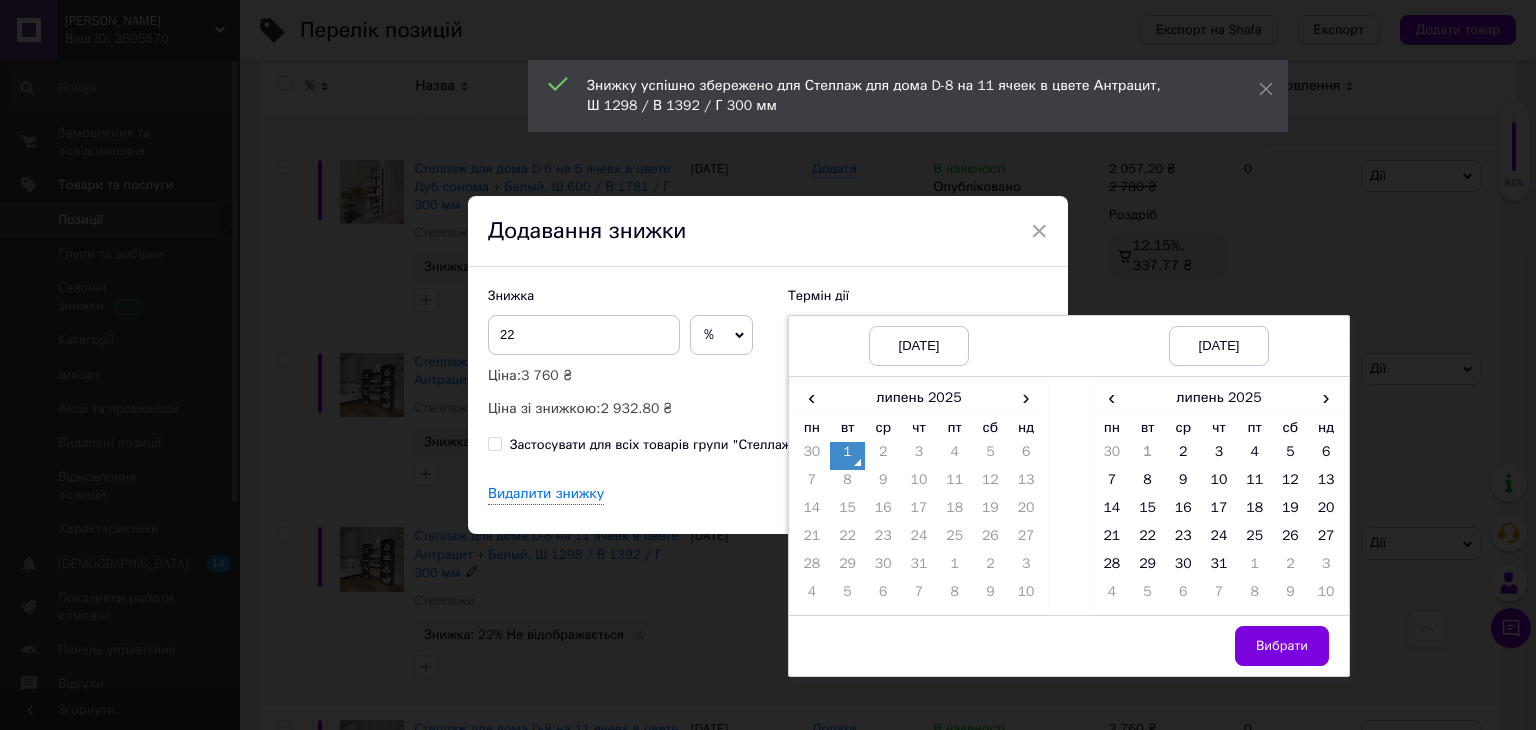drag, startPoint x: 1220, startPoint y: 561, endPoint x: 1280, endPoint y: 613, distance: 79.397736 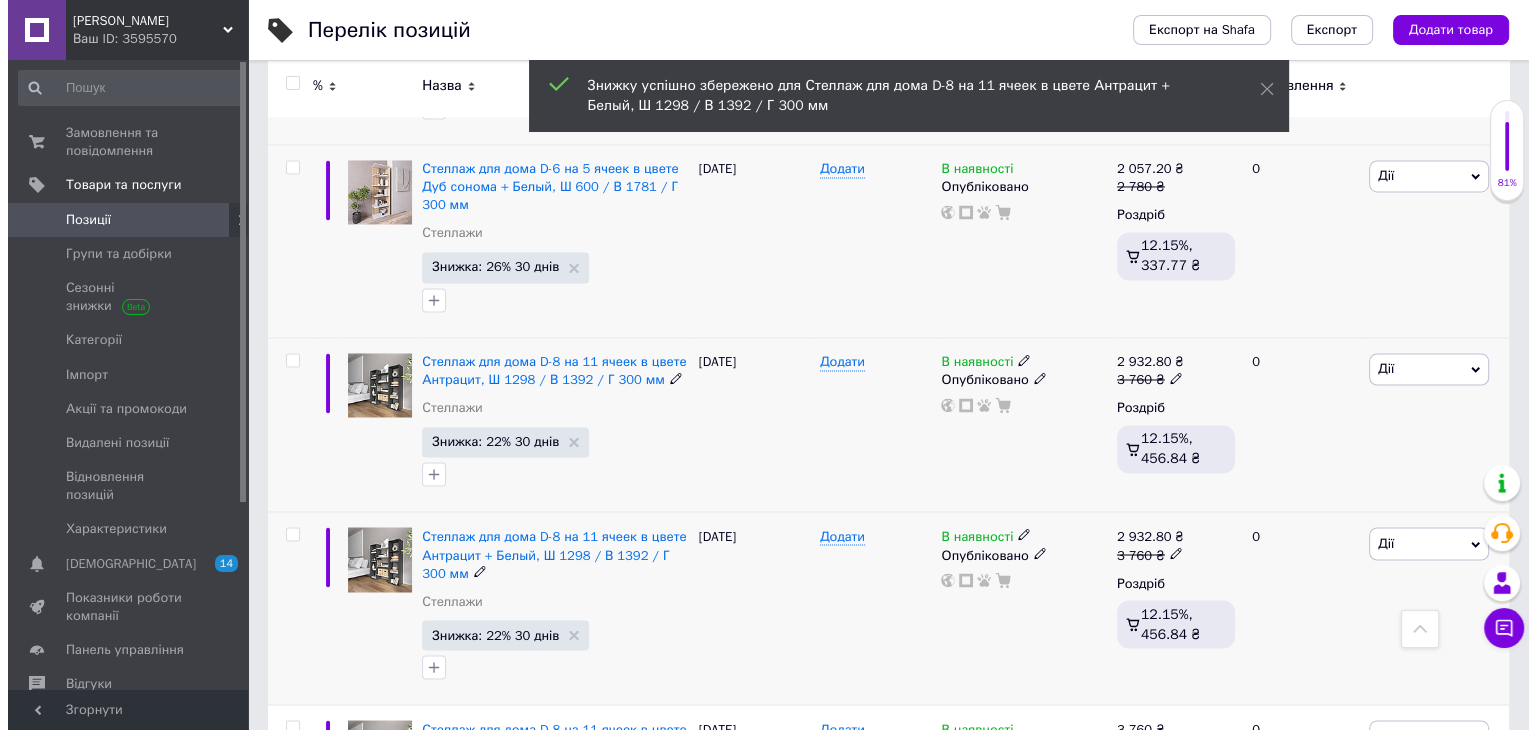 scroll, scrollTop: 3401, scrollLeft: 0, axis: vertical 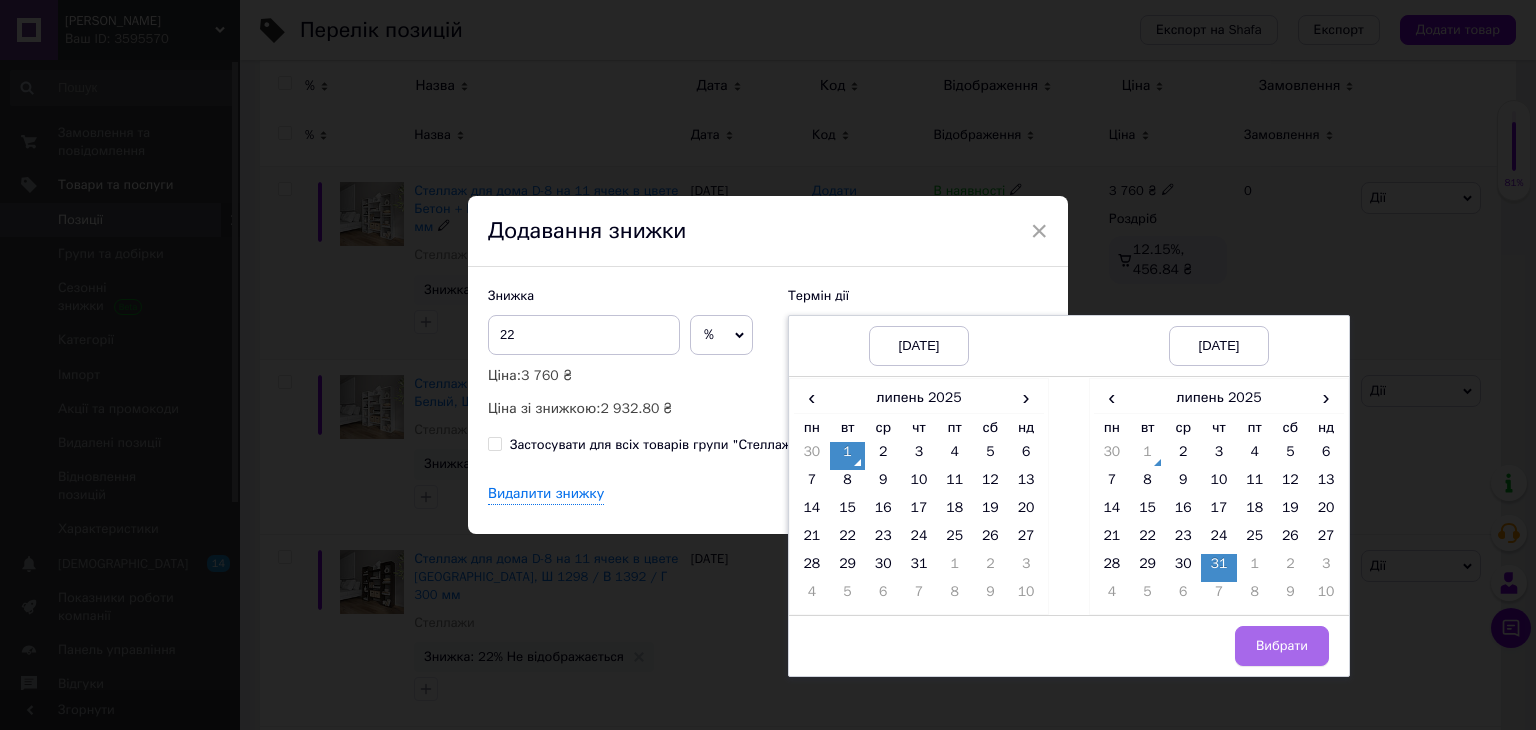 drag, startPoint x: 1290, startPoint y: 649, endPoint x: 1144, endPoint y: 533, distance: 186.47252 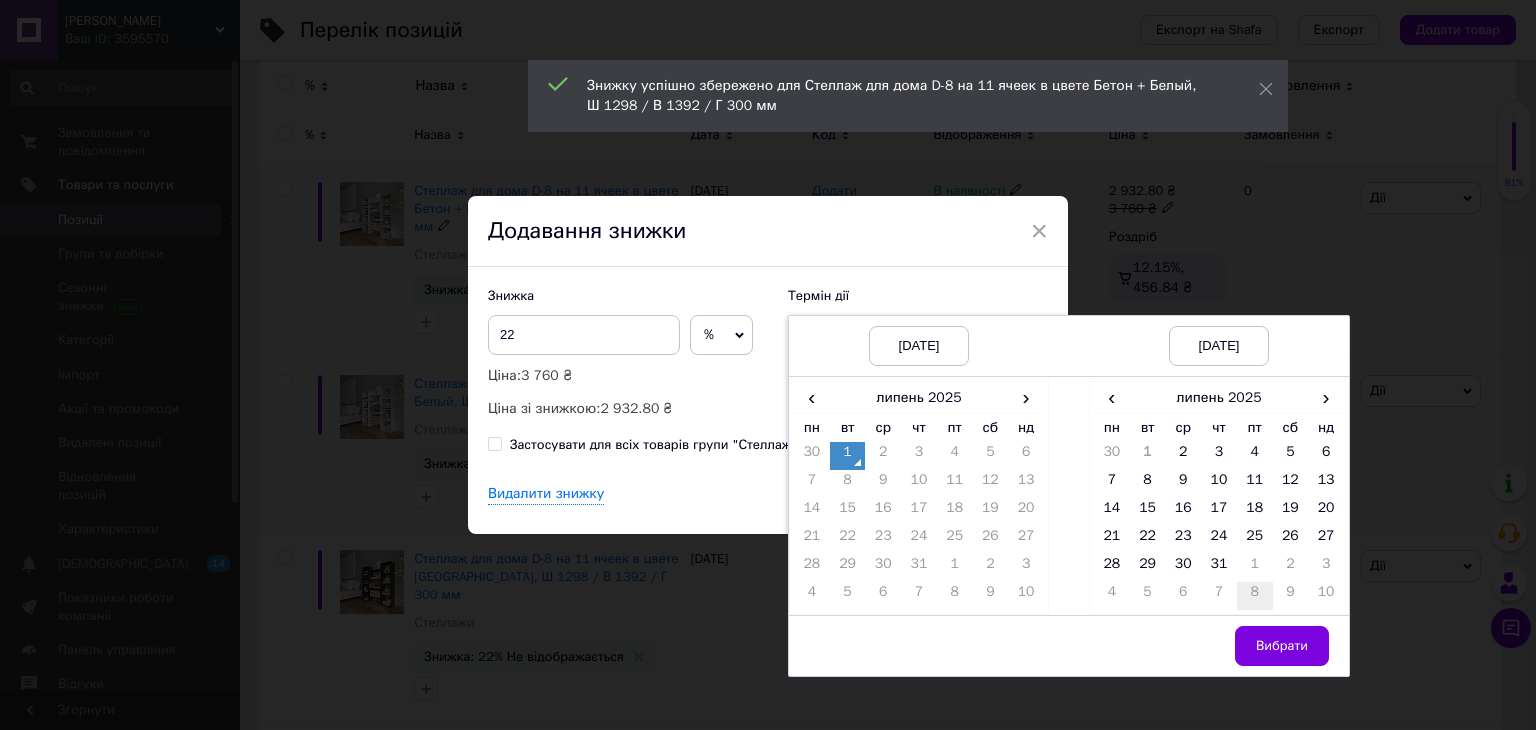 drag, startPoint x: 1205, startPoint y: 563, endPoint x: 1237, endPoint y: 598, distance: 47.423622 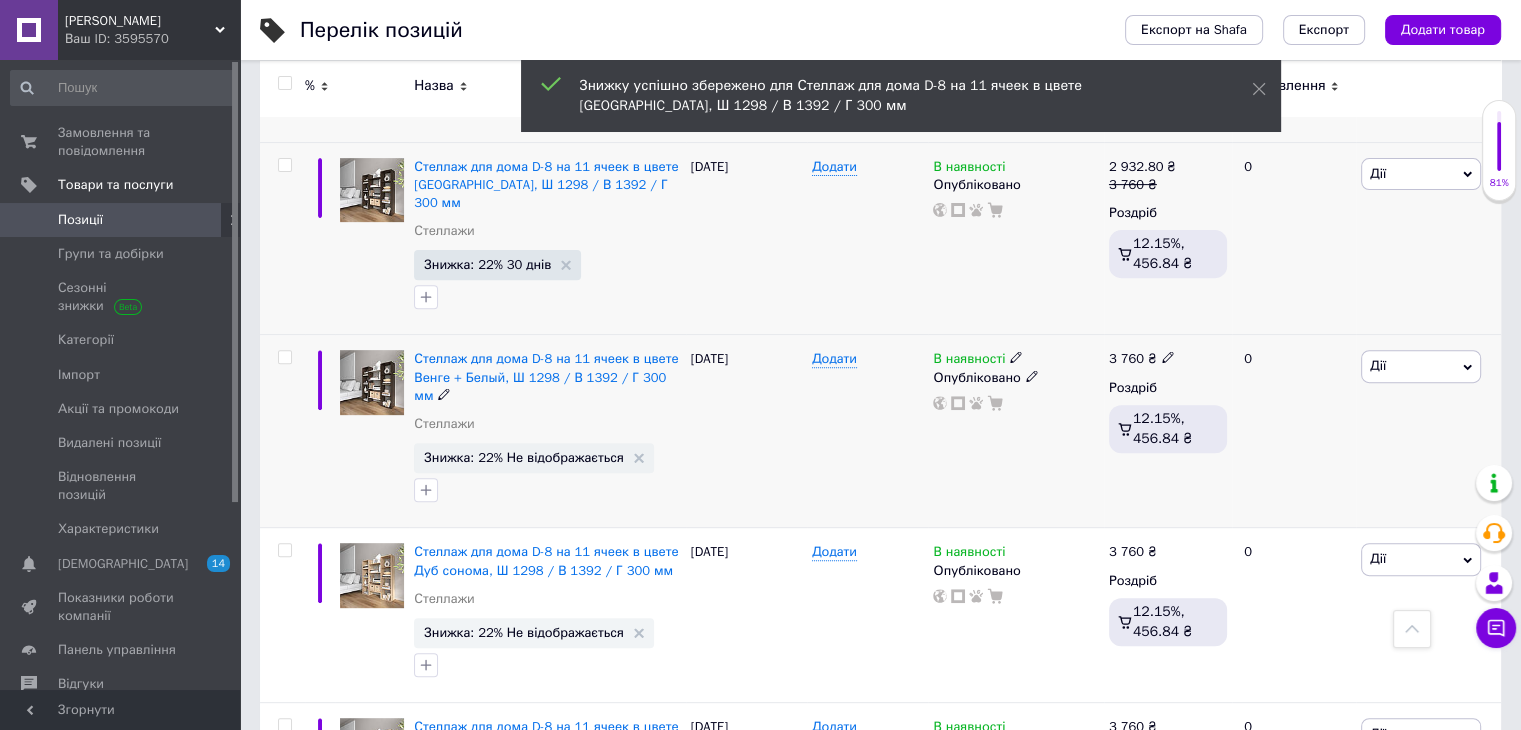 scroll, scrollTop: 700, scrollLeft: 0, axis: vertical 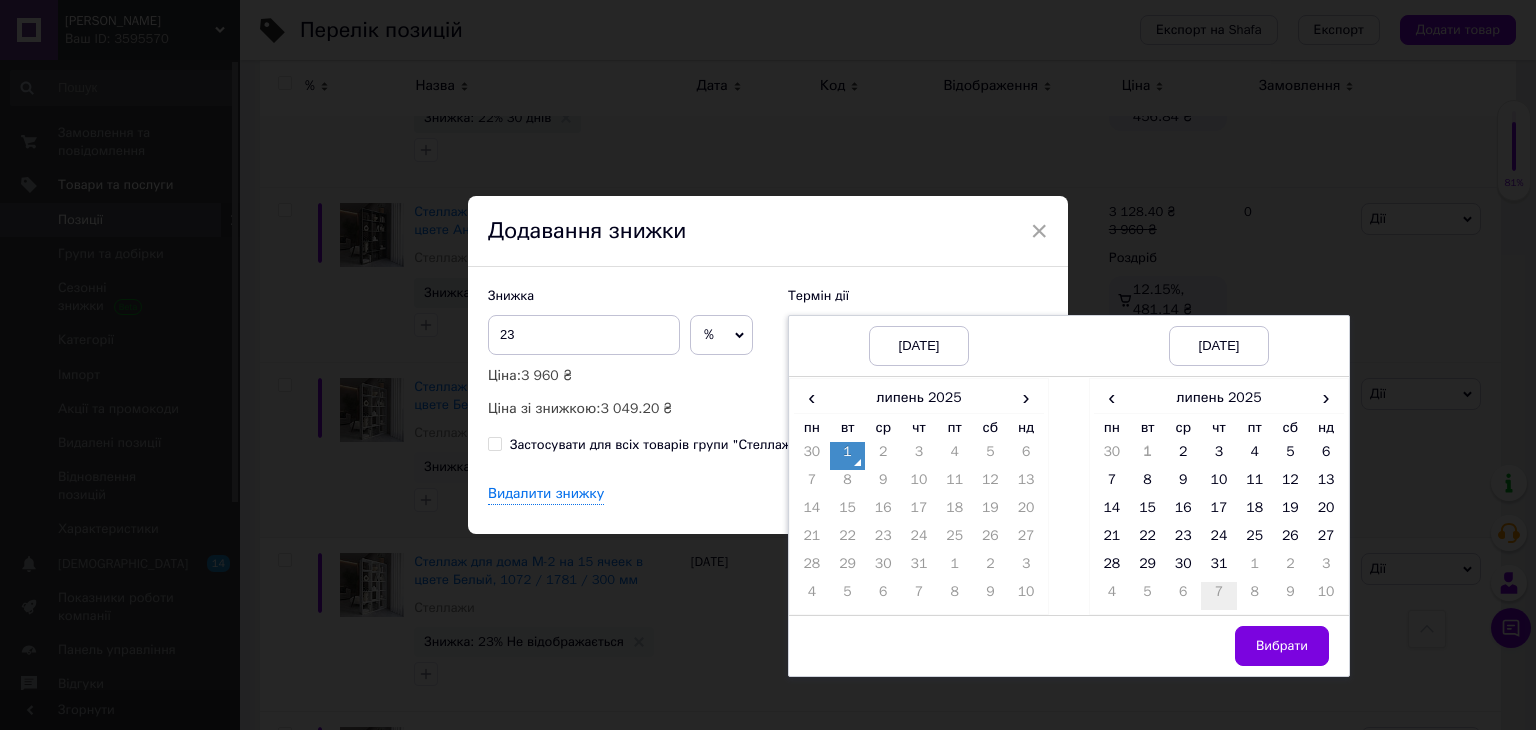drag, startPoint x: 1214, startPoint y: 565, endPoint x: 1228, endPoint y: 586, distance: 25.23886 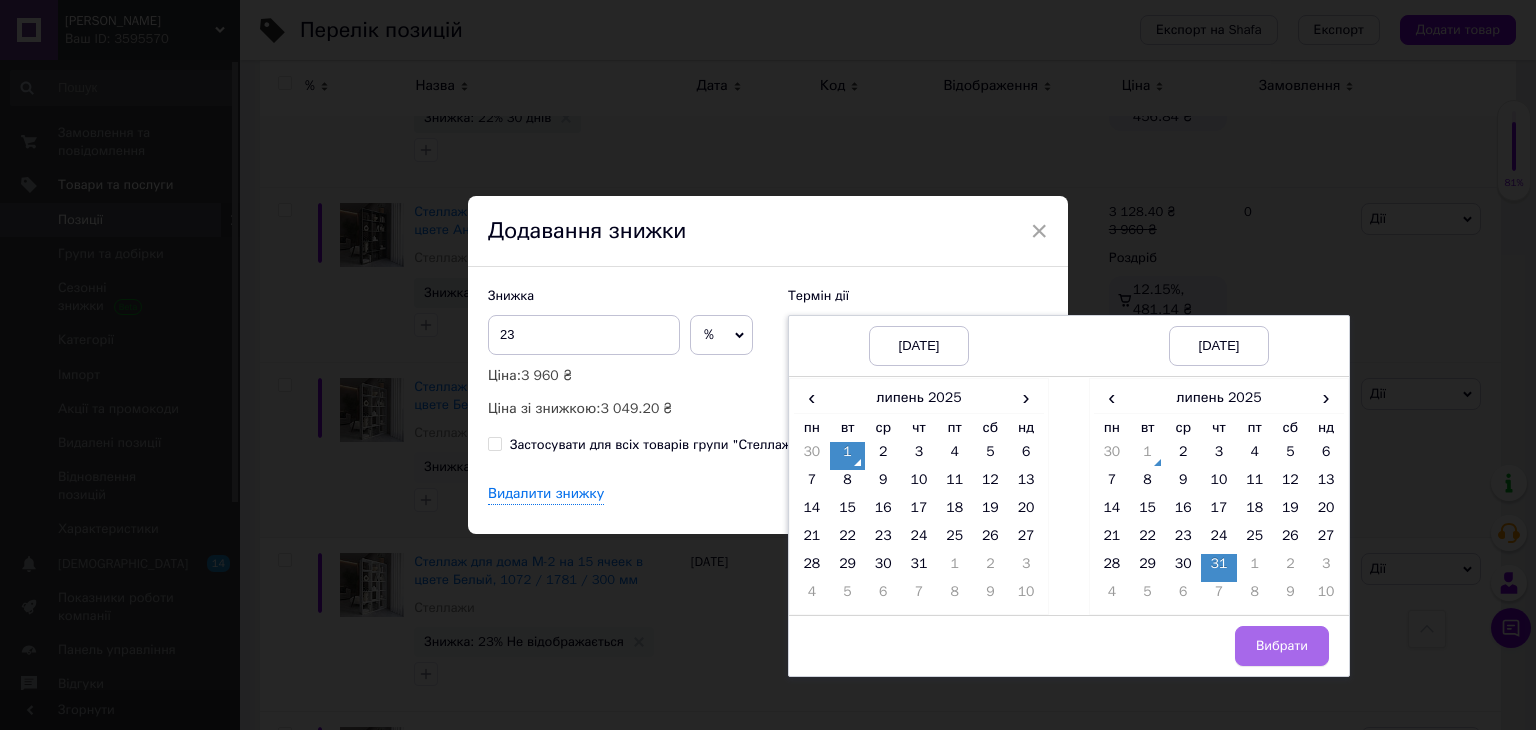 drag, startPoint x: 1272, startPoint y: 637, endPoint x: 1251, endPoint y: 622, distance: 25.806976 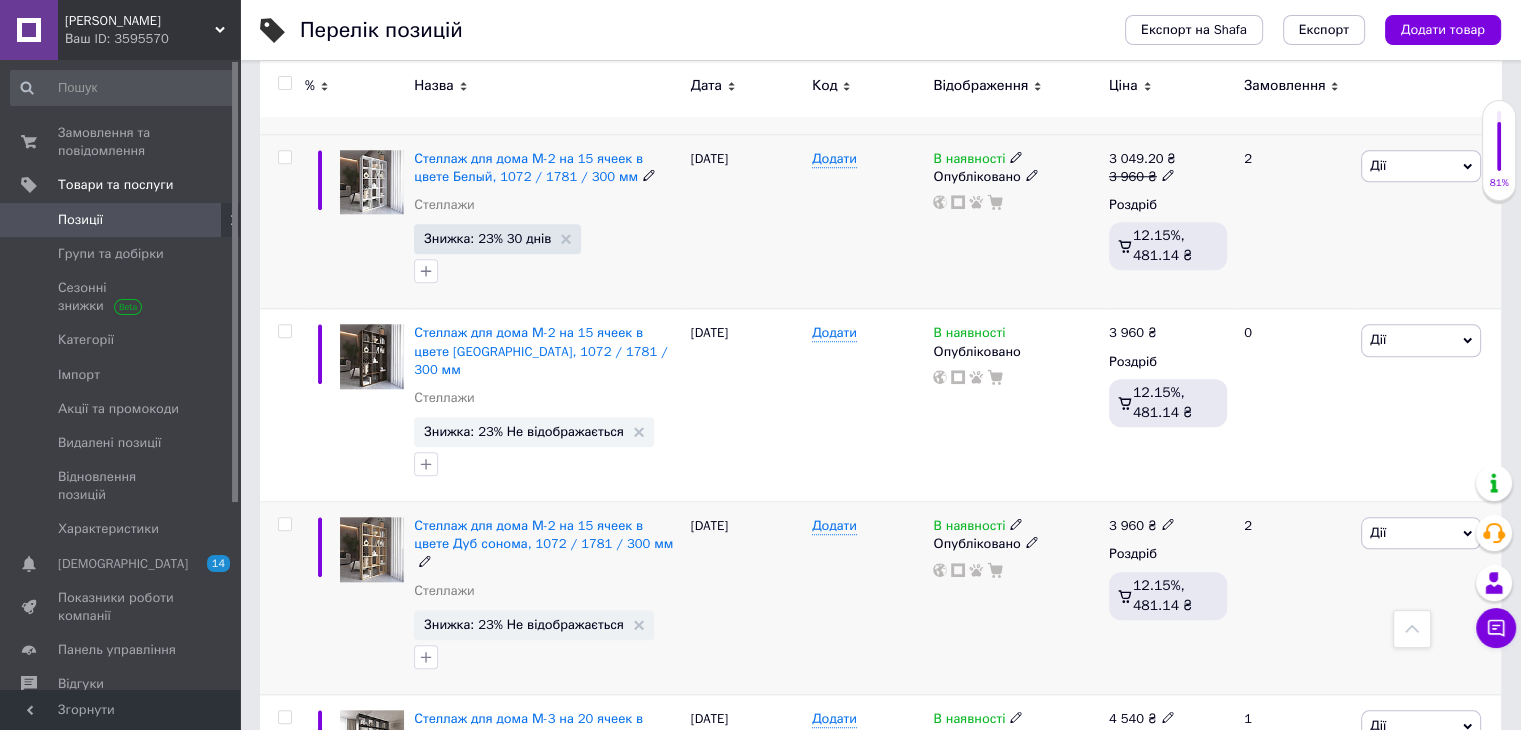 scroll, scrollTop: 1800, scrollLeft: 0, axis: vertical 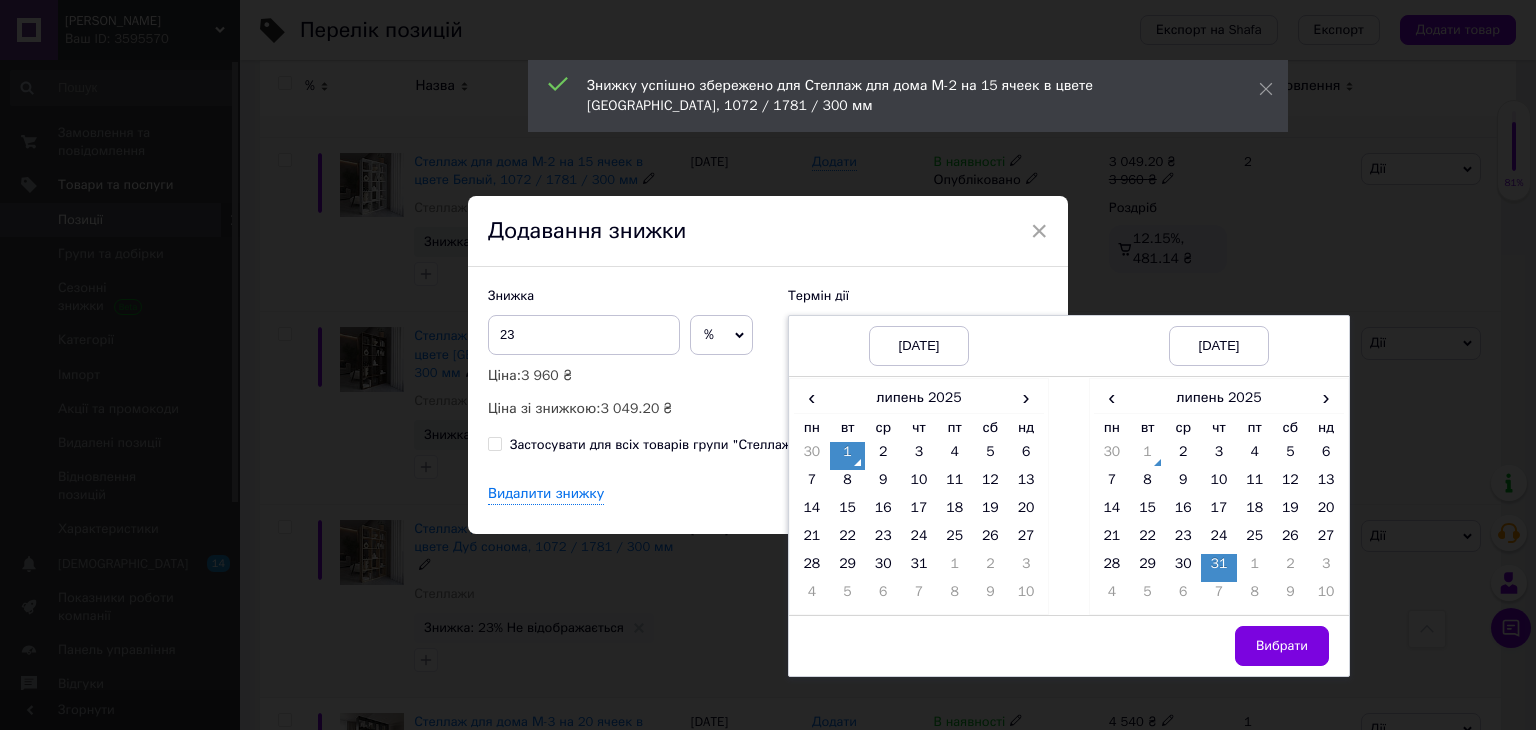 drag, startPoint x: 1278, startPoint y: 643, endPoint x: 1057, endPoint y: 517, distance: 254.39536 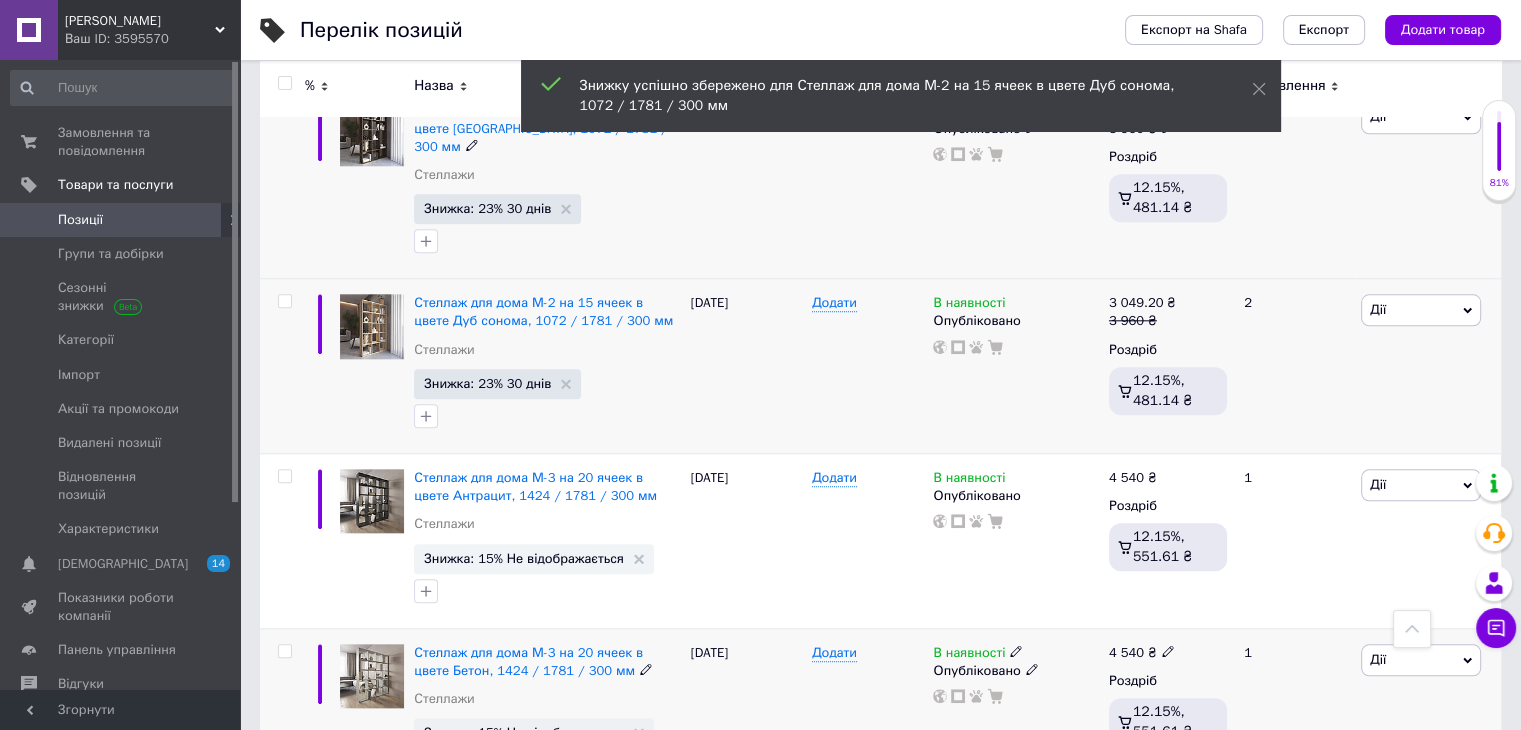 scroll, scrollTop: 2100, scrollLeft: 0, axis: vertical 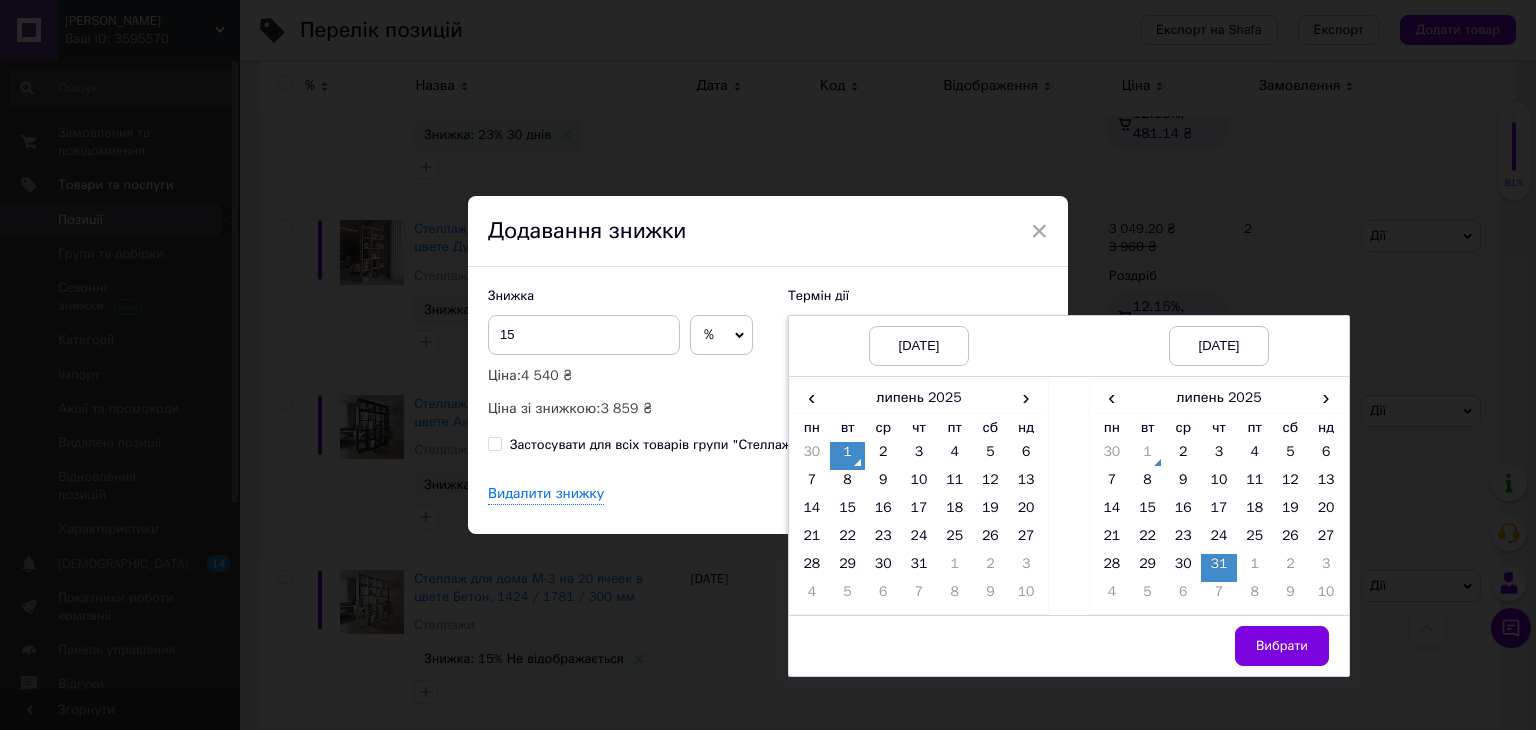 drag, startPoint x: 1269, startPoint y: 651, endPoint x: 1065, endPoint y: 533, distance: 235.66927 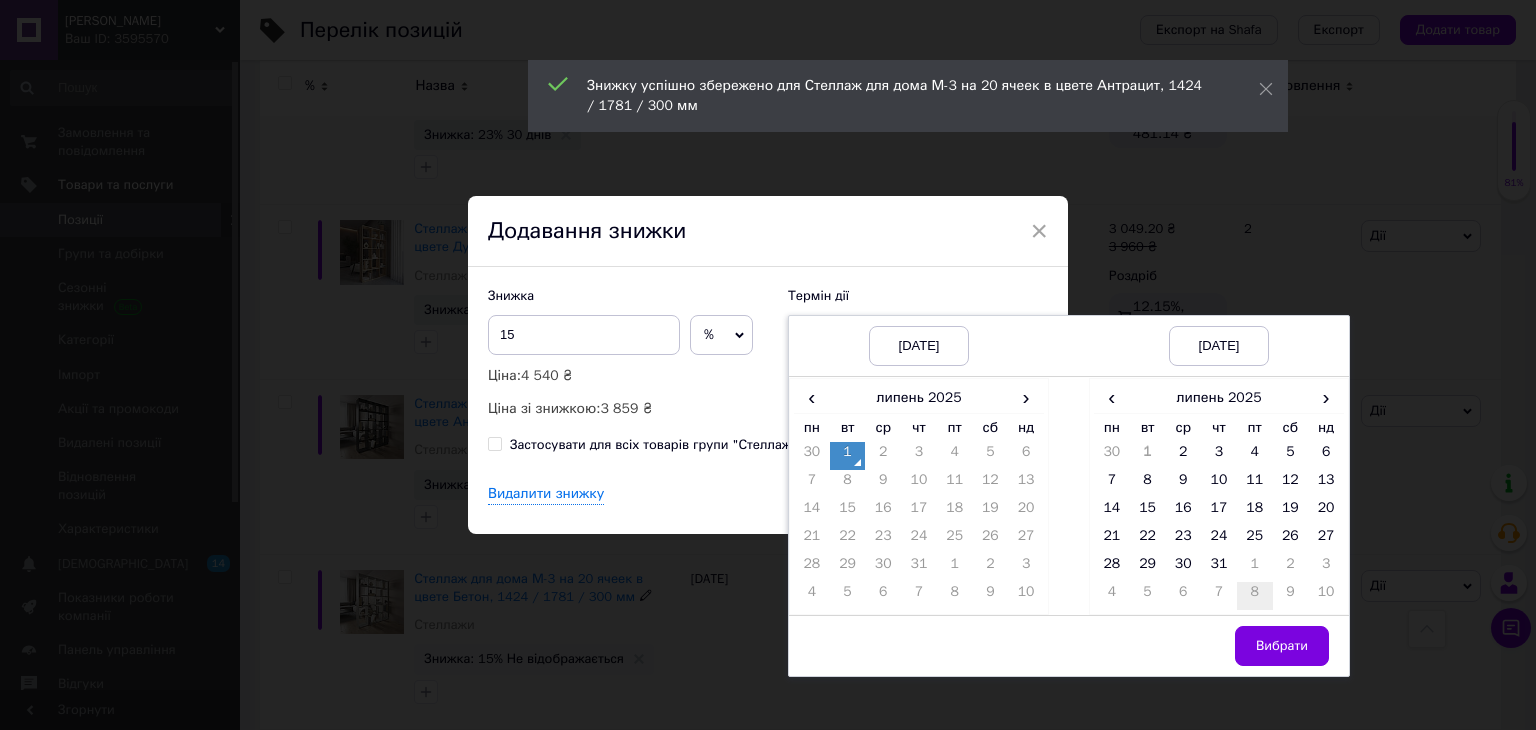 drag, startPoint x: 1208, startPoint y: 569, endPoint x: 1243, endPoint y: 599, distance: 46.09772 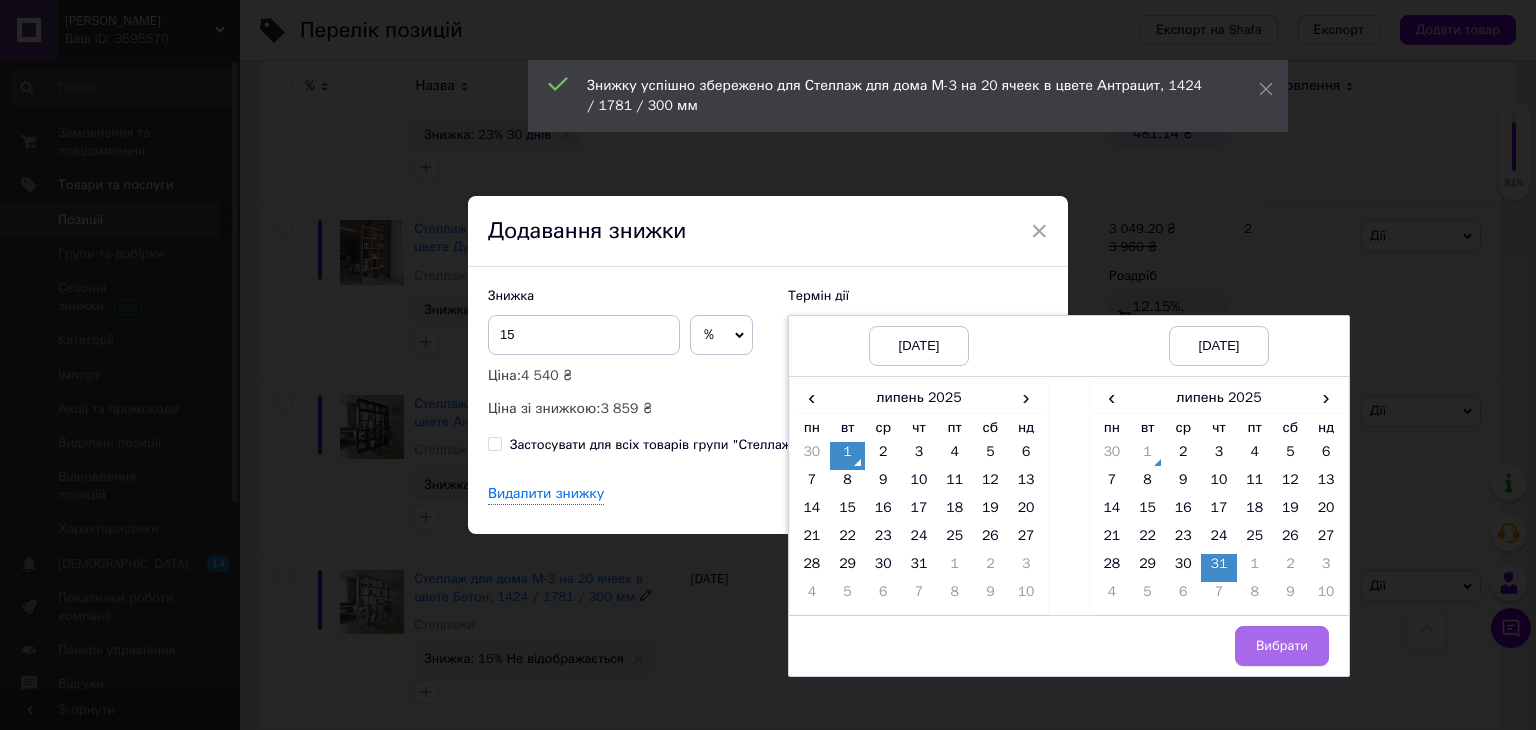 drag, startPoint x: 1280, startPoint y: 647, endPoint x: 1089, endPoint y: 505, distance: 238.0021 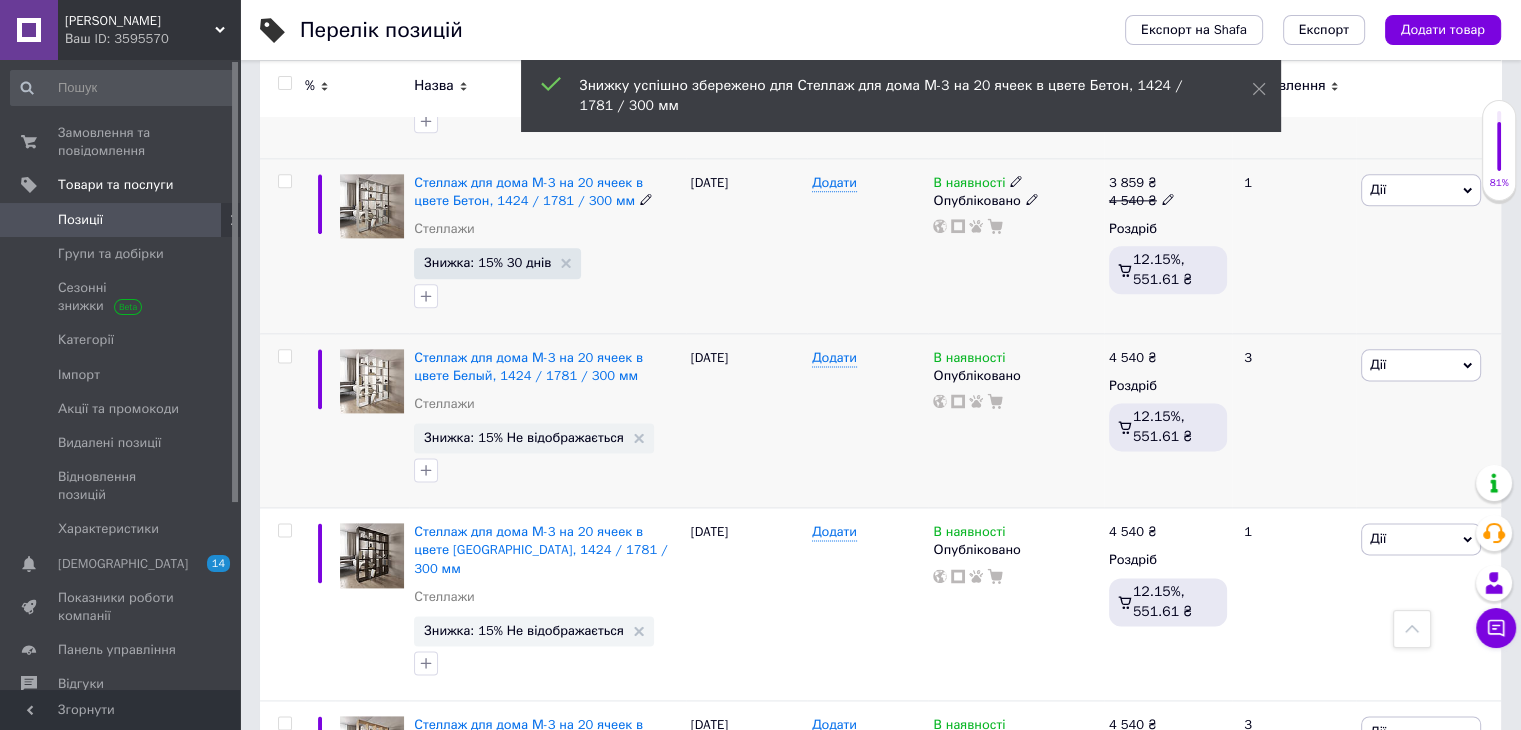 scroll, scrollTop: 2500, scrollLeft: 0, axis: vertical 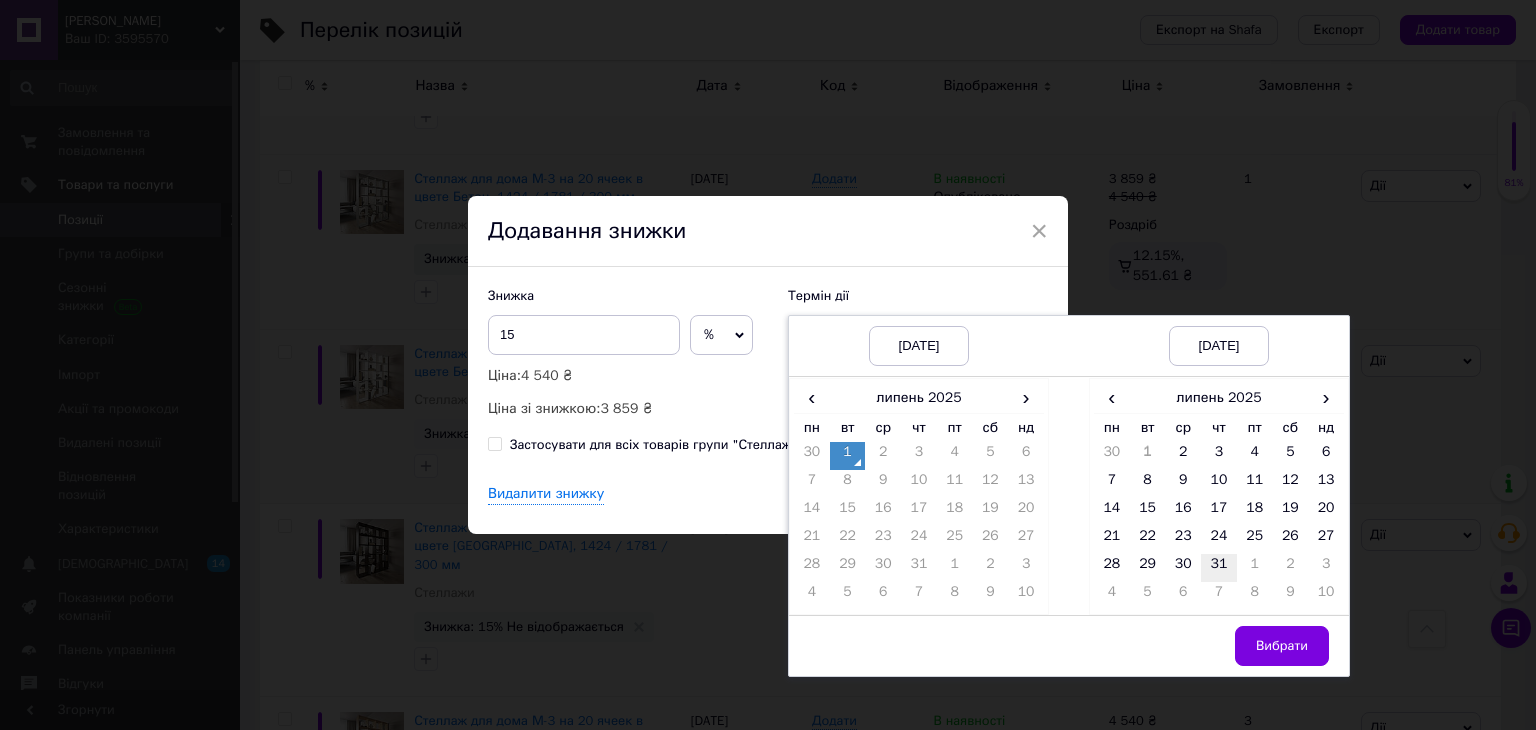 drag, startPoint x: 1205, startPoint y: 557, endPoint x: 1232, endPoint y: 588, distance: 41.109608 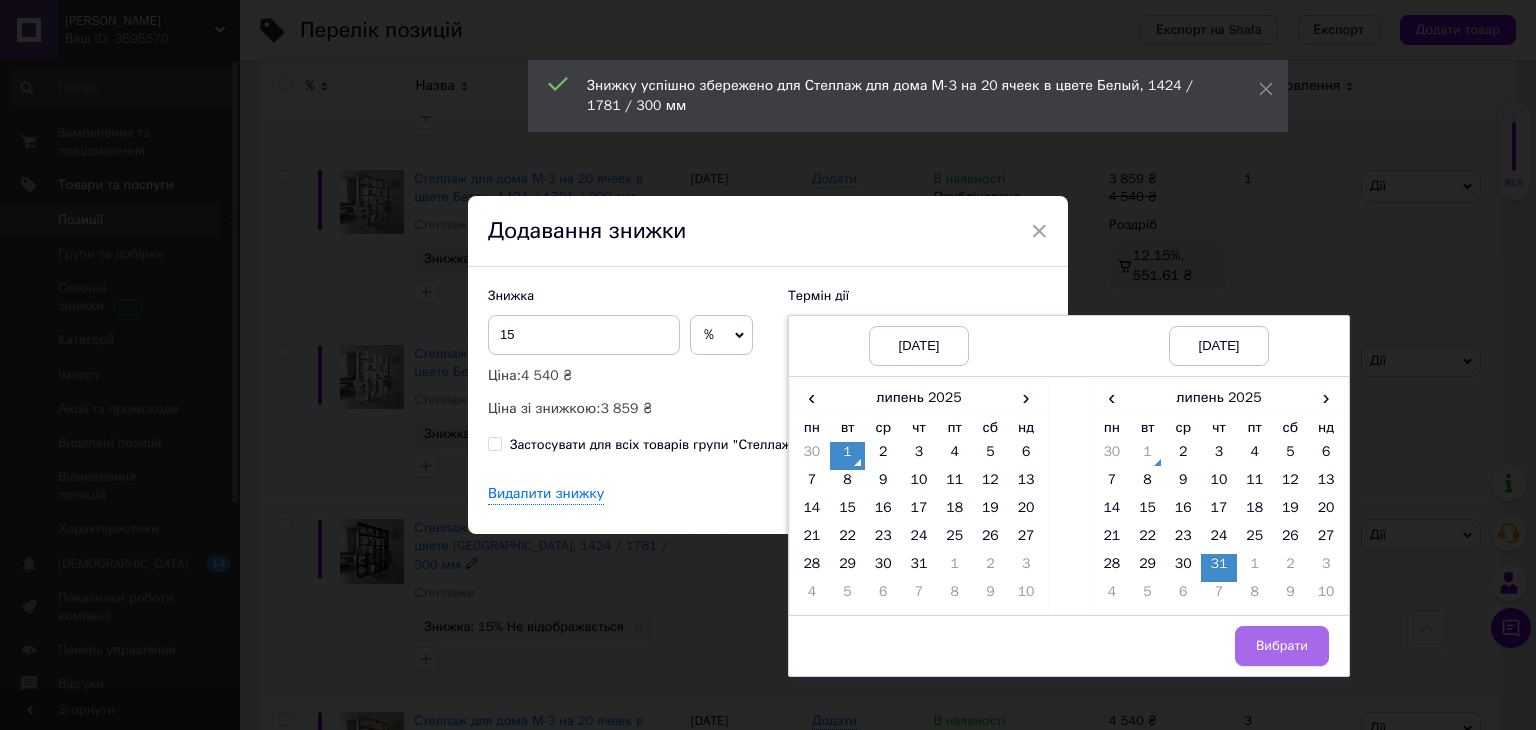 drag, startPoint x: 1272, startPoint y: 657, endPoint x: 1102, endPoint y: 549, distance: 201.40506 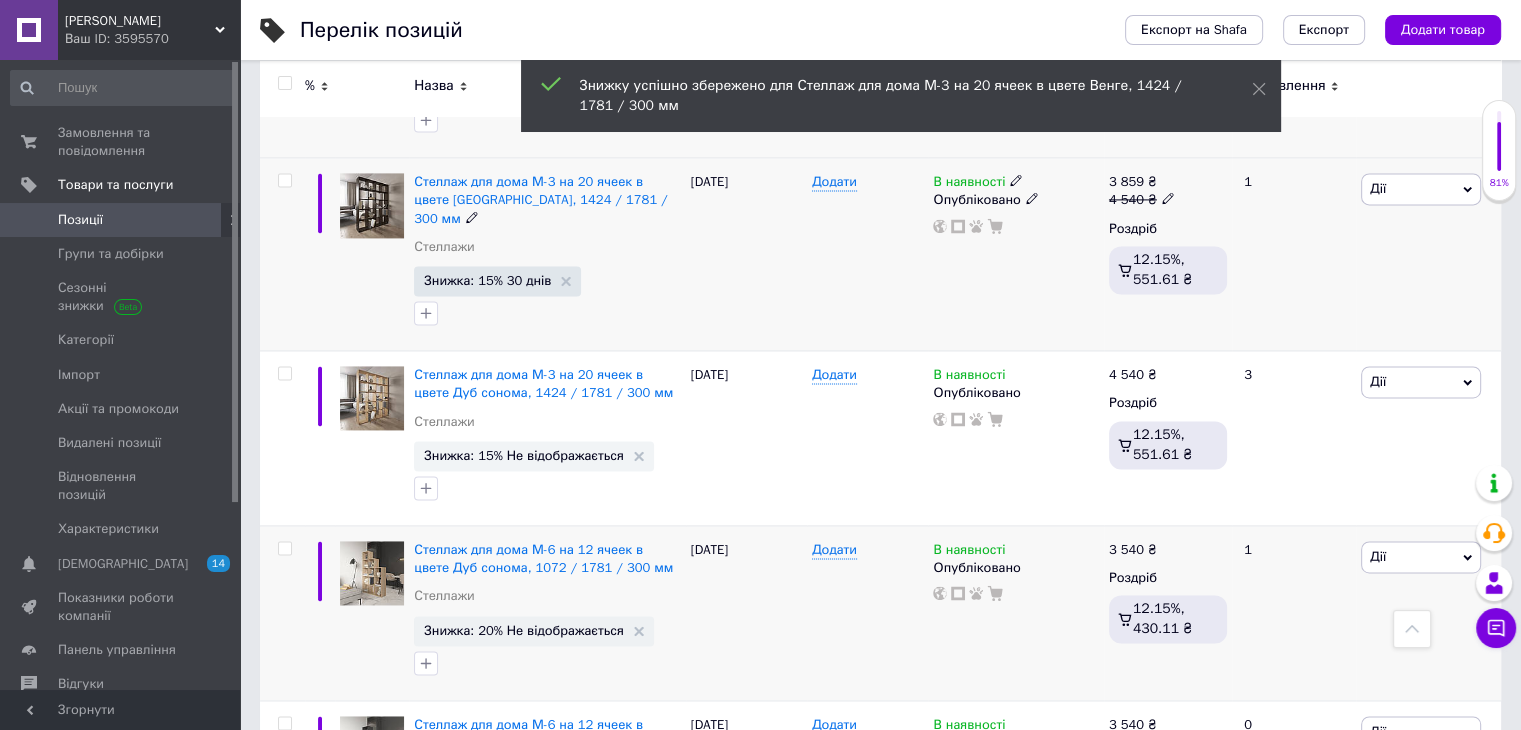 scroll, scrollTop: 2900, scrollLeft: 0, axis: vertical 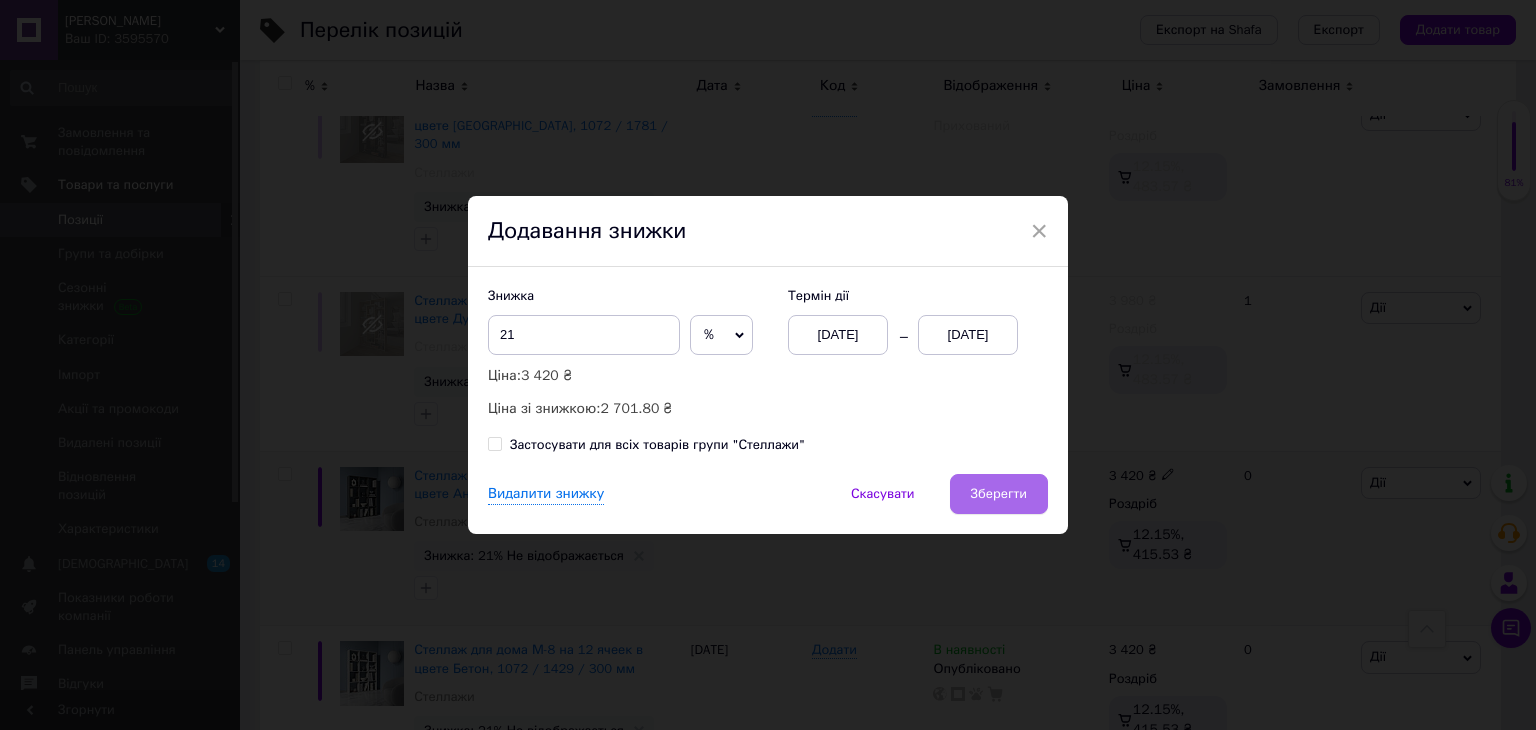 drag, startPoint x: 1007, startPoint y: 485, endPoint x: 960, endPoint y: 517, distance: 56.859474 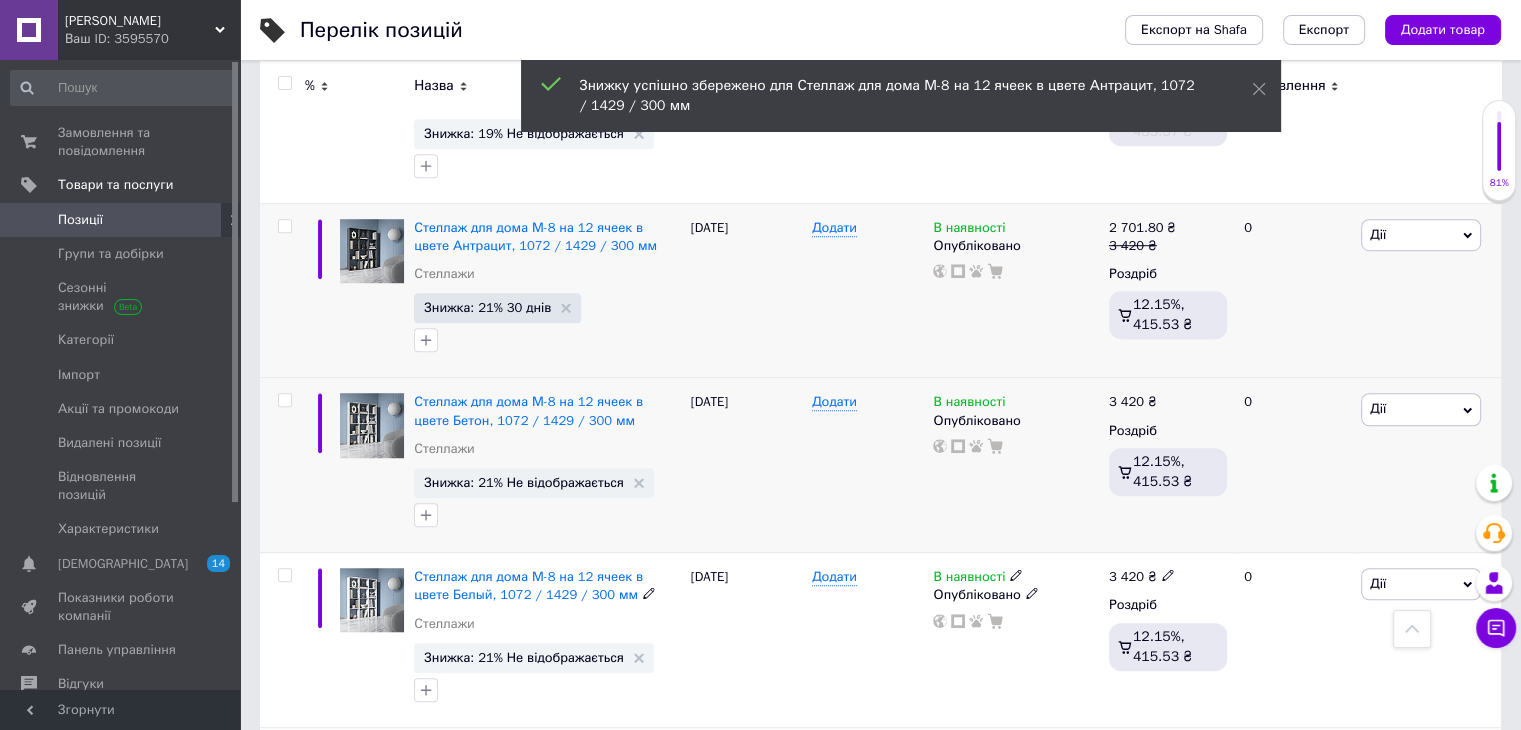 scroll, scrollTop: 1400, scrollLeft: 0, axis: vertical 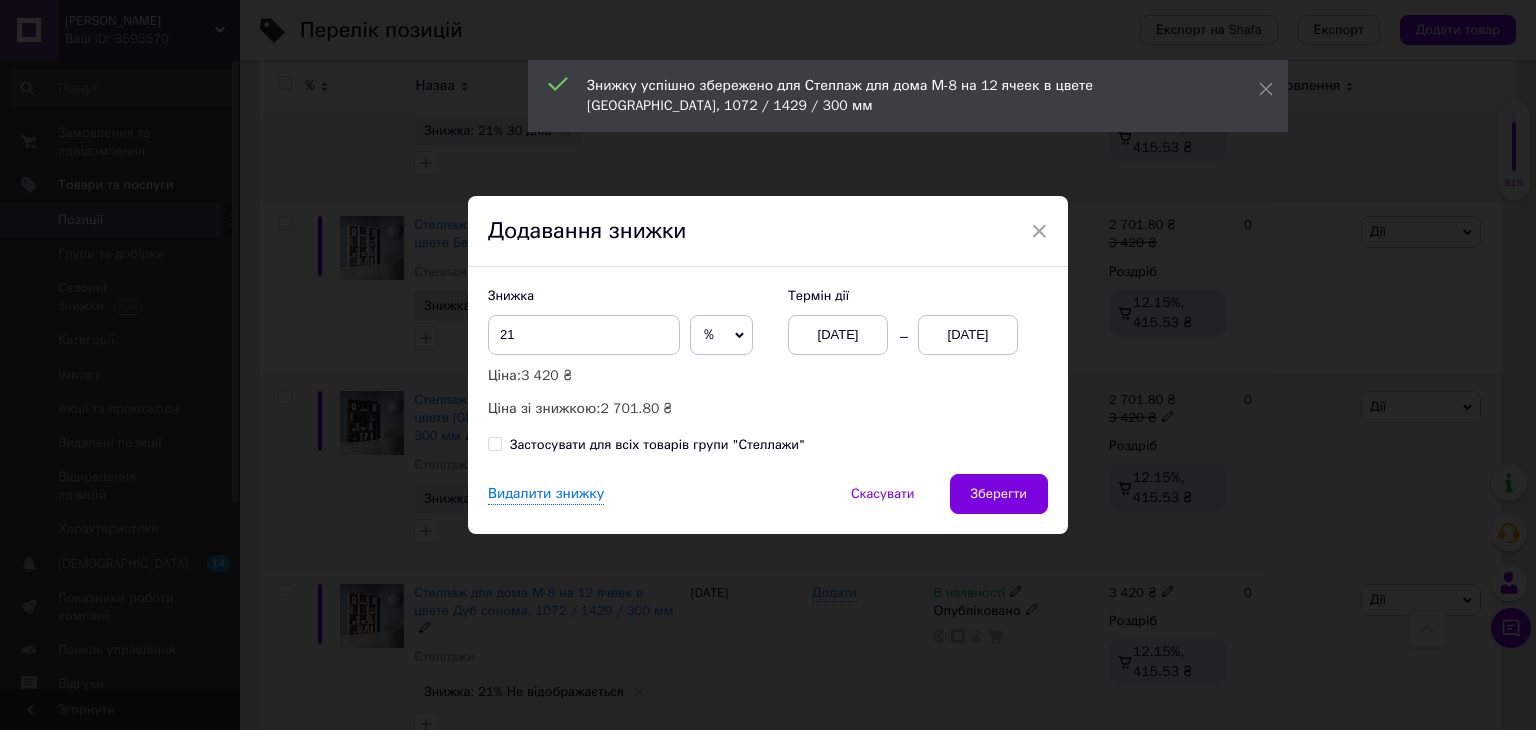 drag, startPoint x: 1293, startPoint y: 672, endPoint x: 1284, endPoint y: 657, distance: 17.492855 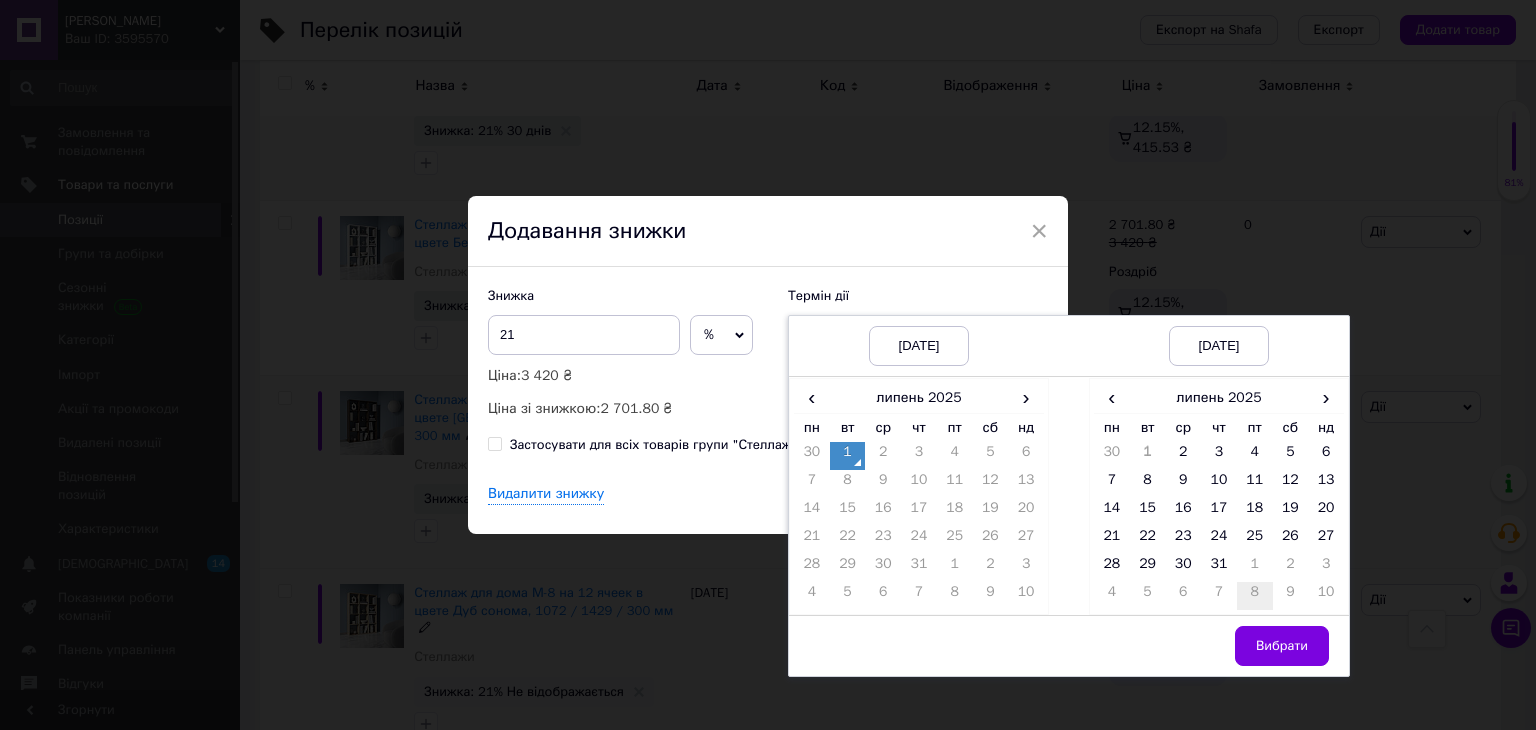 drag, startPoint x: 1216, startPoint y: 561, endPoint x: 1243, endPoint y: 605, distance: 51.62364 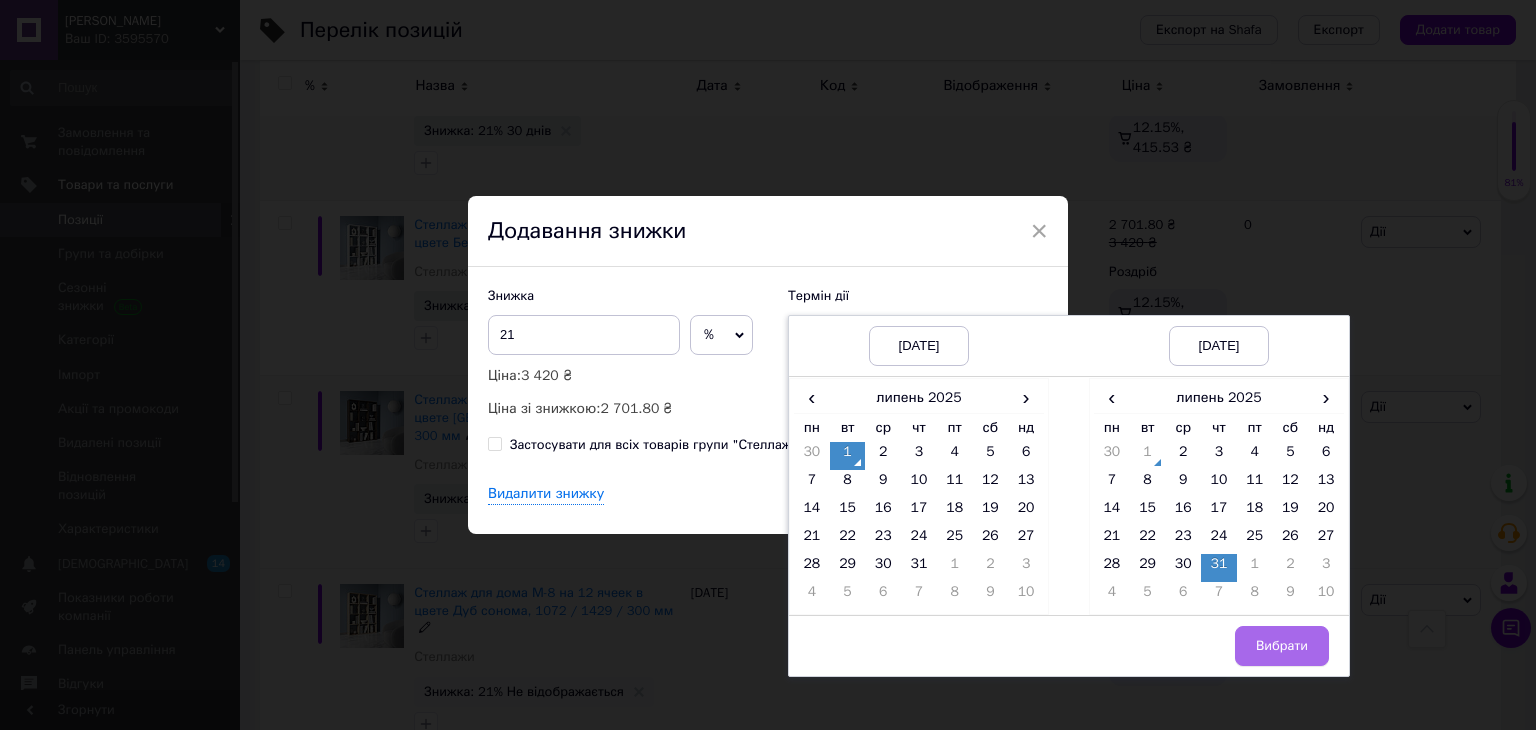 drag, startPoint x: 1282, startPoint y: 651, endPoint x: 1143, endPoint y: 545, distance: 174.8056 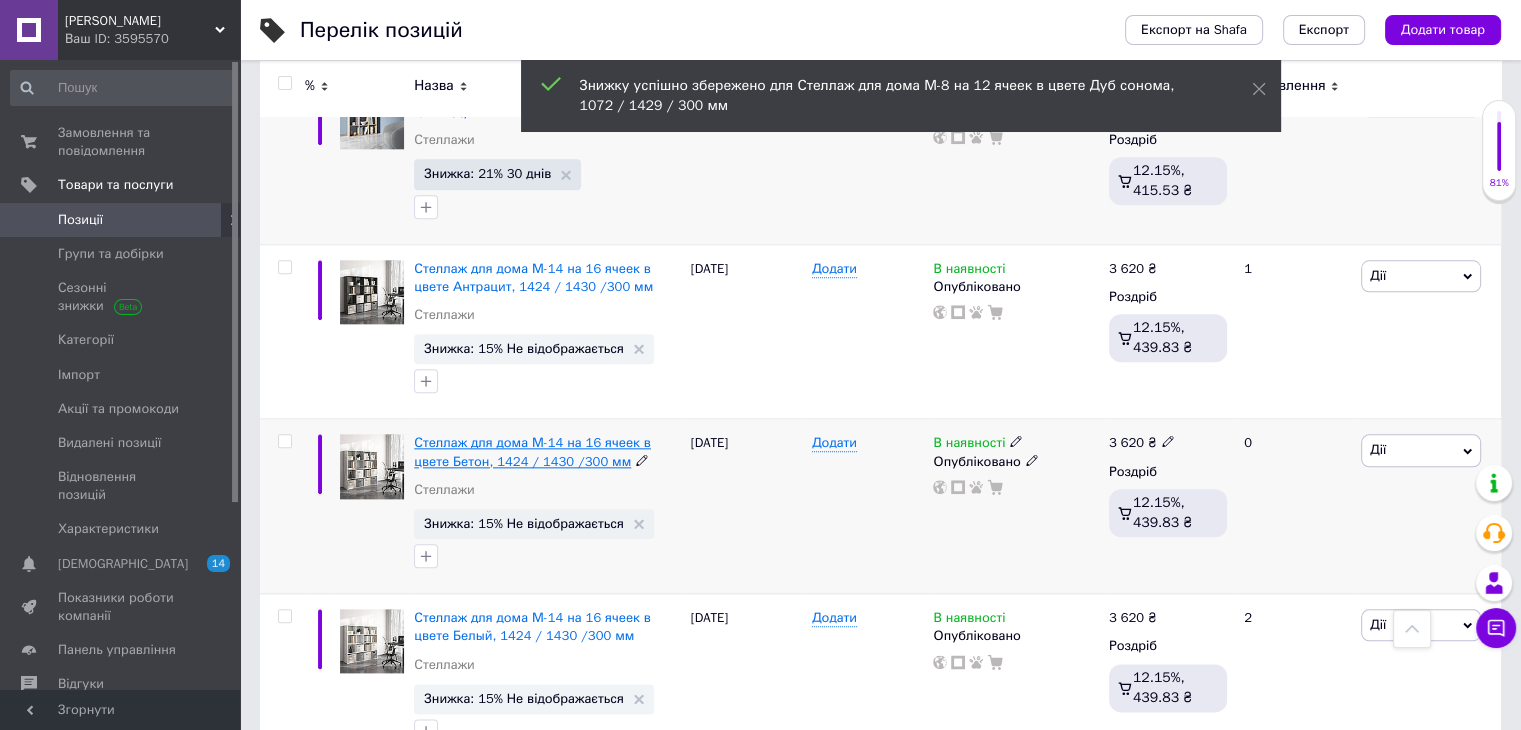 scroll, scrollTop: 2200, scrollLeft: 0, axis: vertical 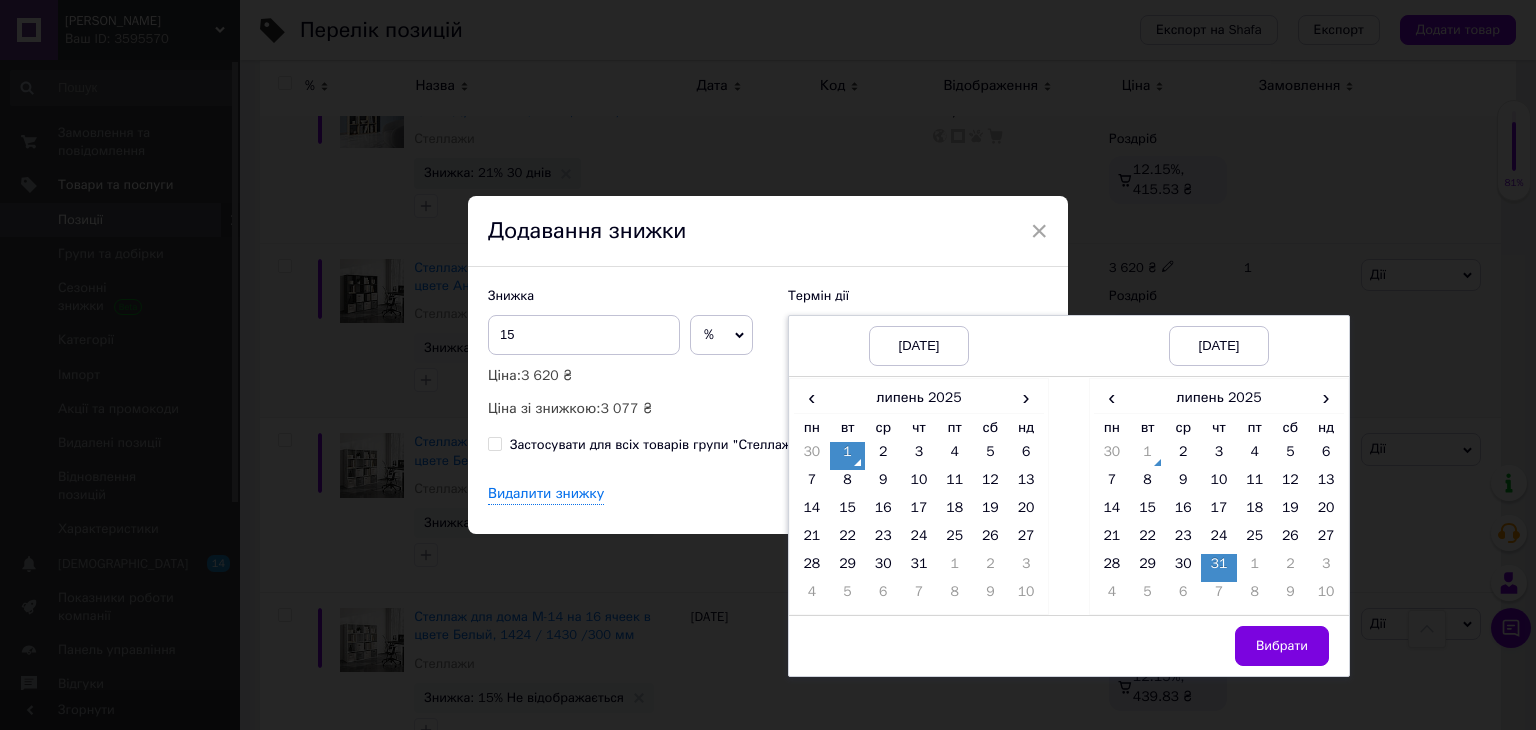 drag, startPoint x: 1265, startPoint y: 646, endPoint x: 1217, endPoint y: 612, distance: 58.821766 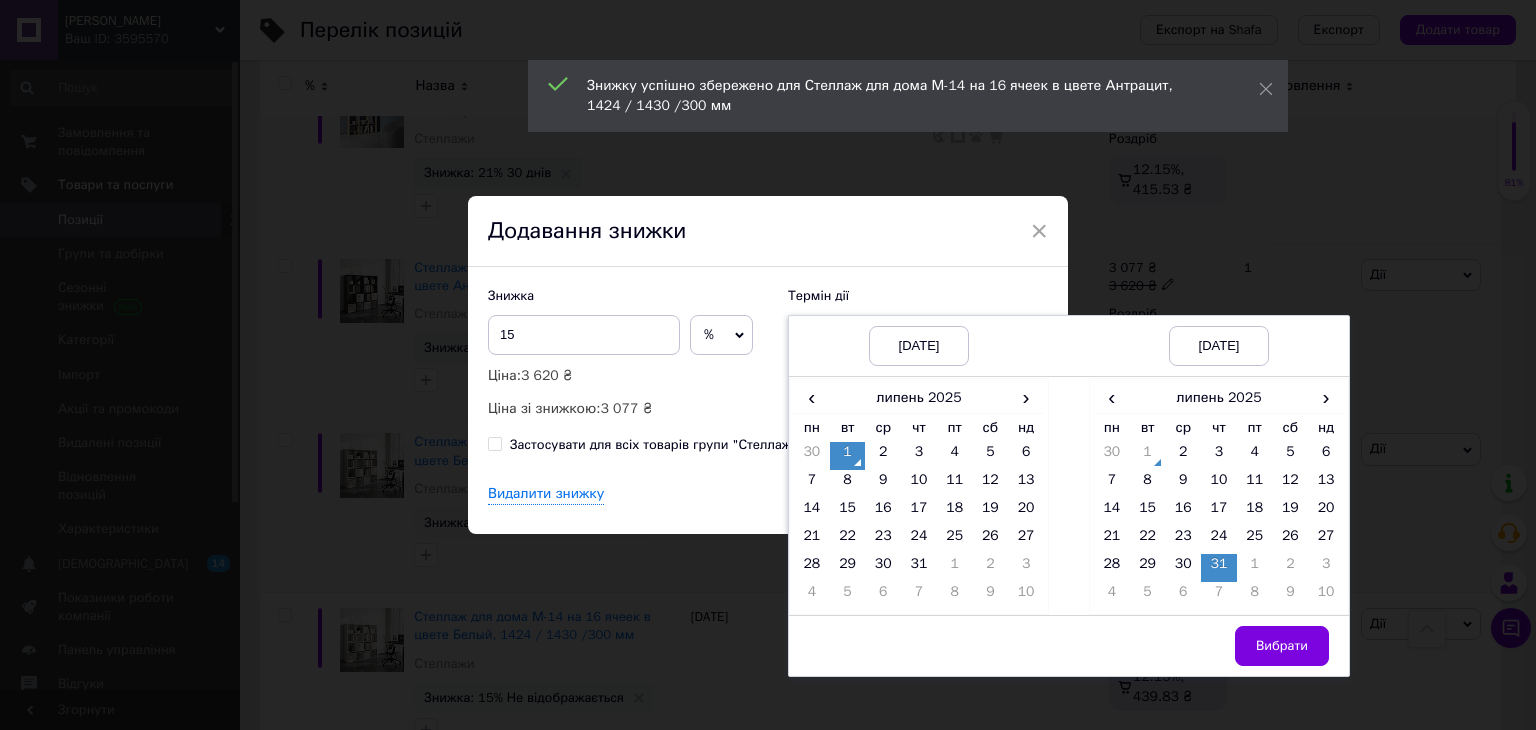 drag, startPoint x: 1270, startPoint y: 633, endPoint x: 1092, endPoint y: 502, distance: 221.00905 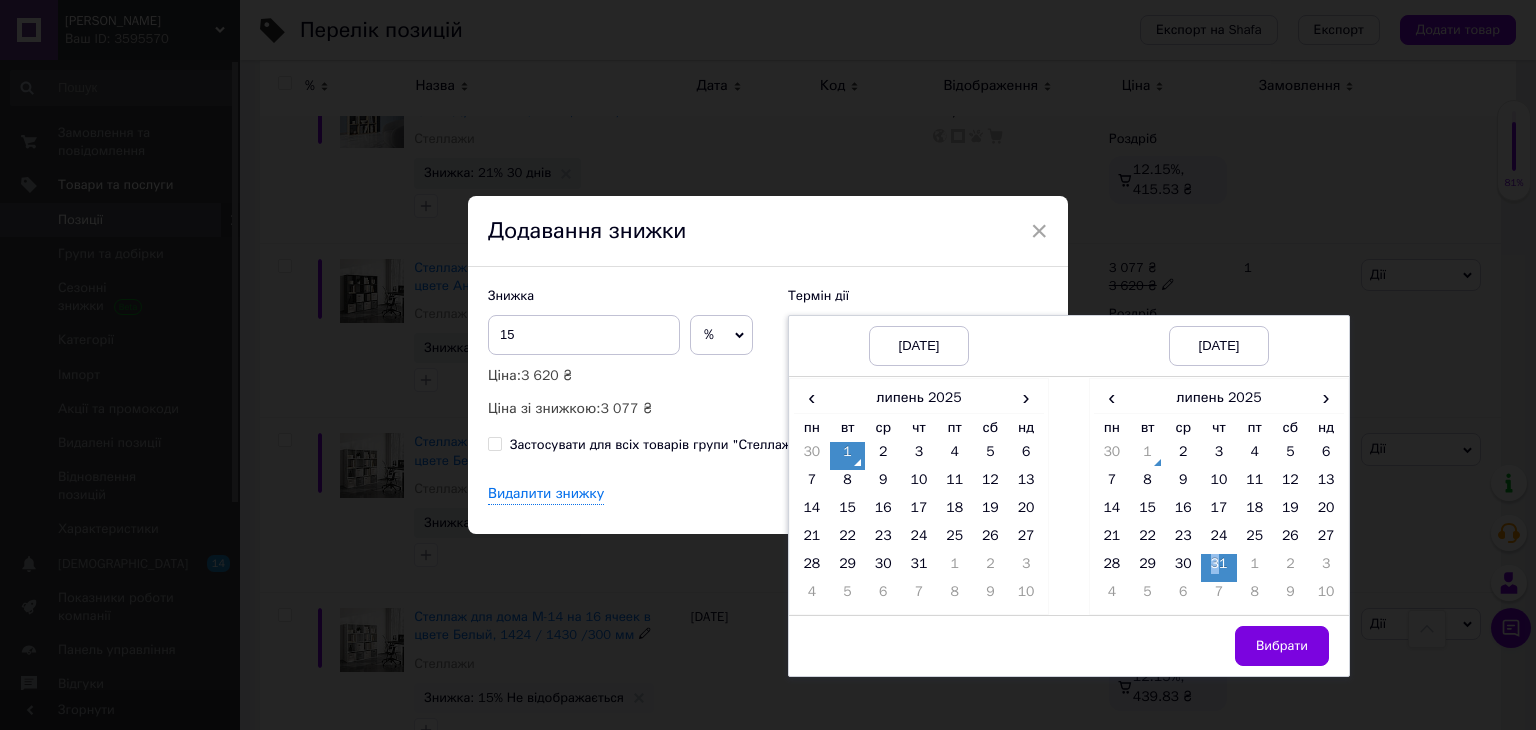 drag, startPoint x: 1268, startPoint y: 643, endPoint x: 1096, endPoint y: 528, distance: 206.90337 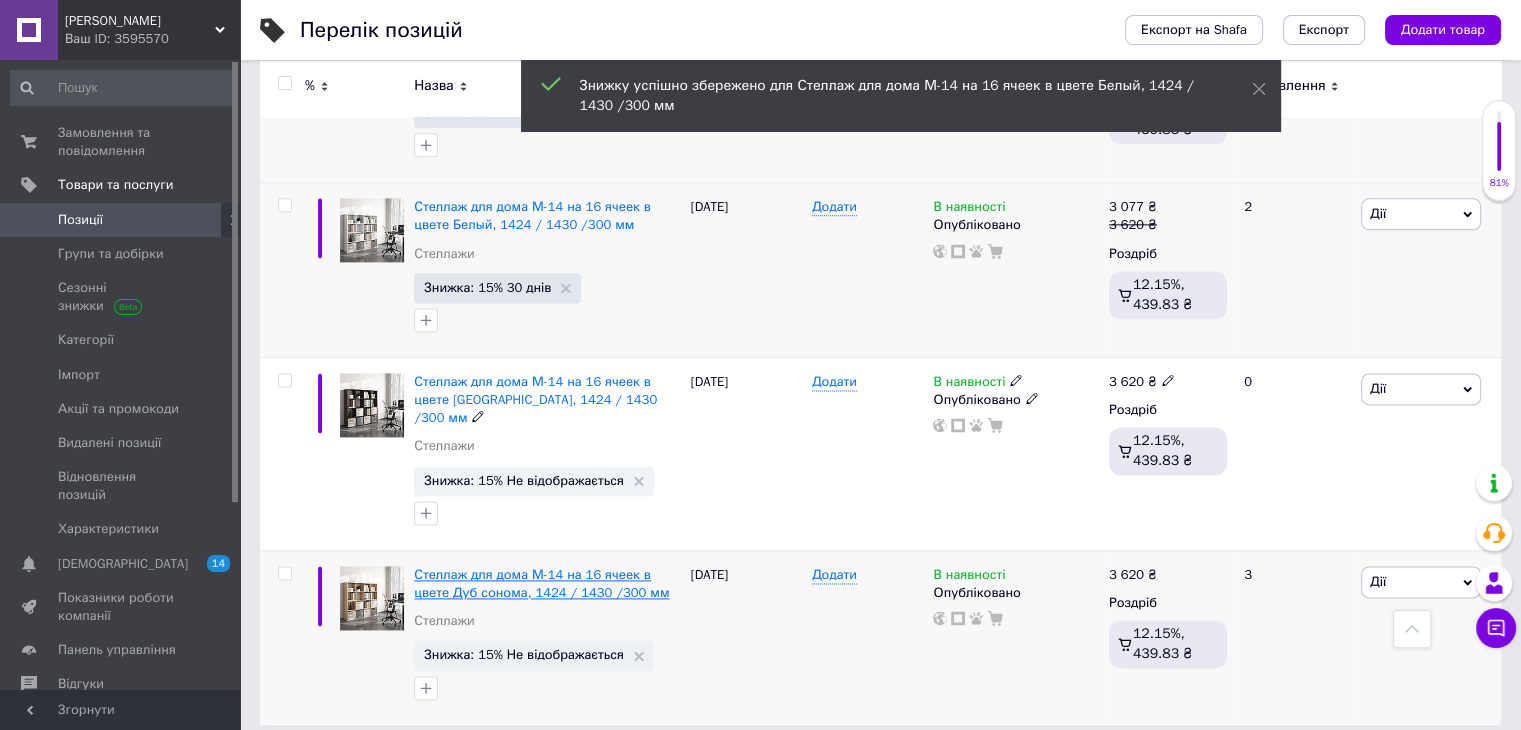 scroll, scrollTop: 2612, scrollLeft: 0, axis: vertical 